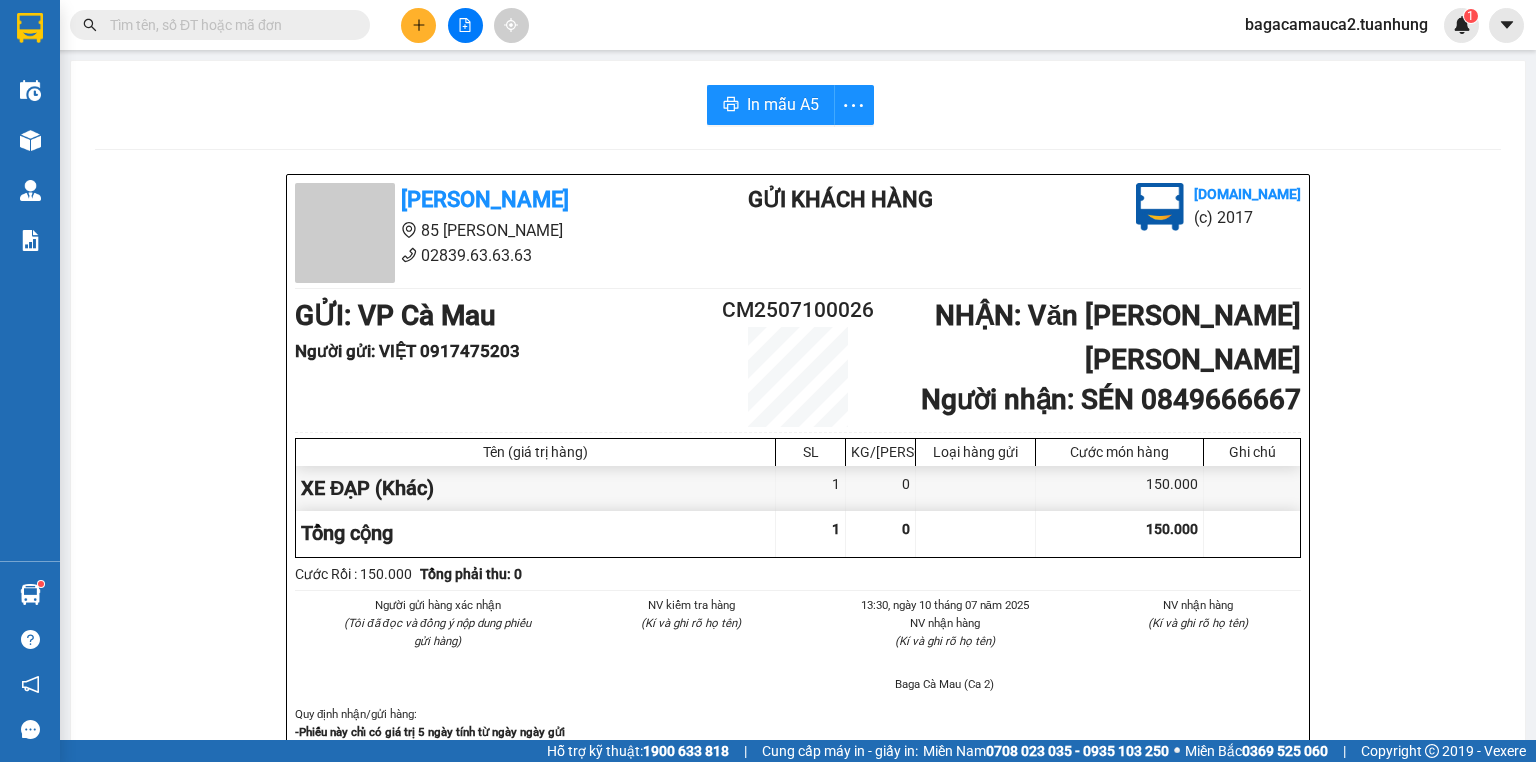 scroll, scrollTop: 0, scrollLeft: 0, axis: both 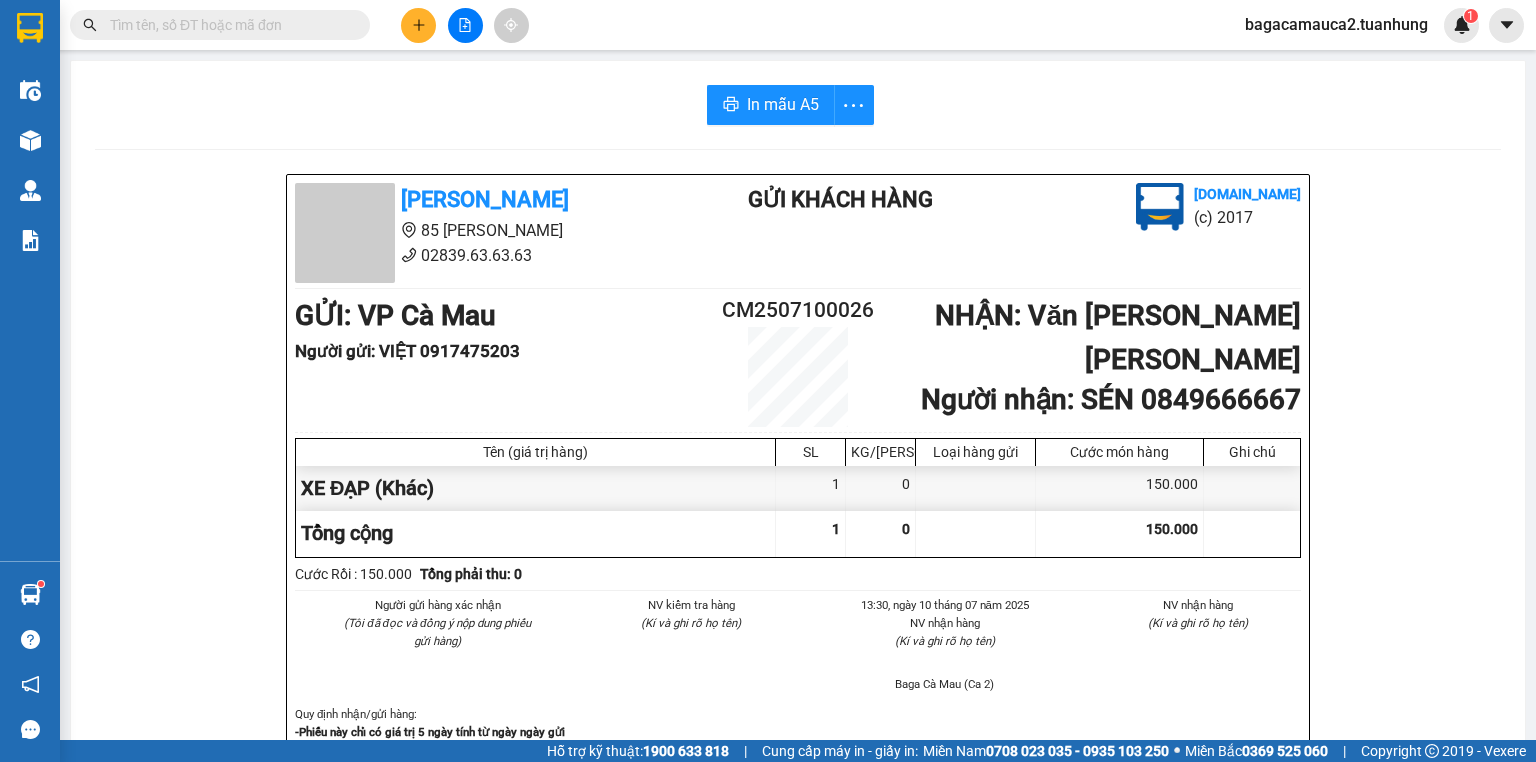 drag, startPoint x: 1000, startPoint y: 384, endPoint x: 1004, endPoint y: 363, distance: 21.377558 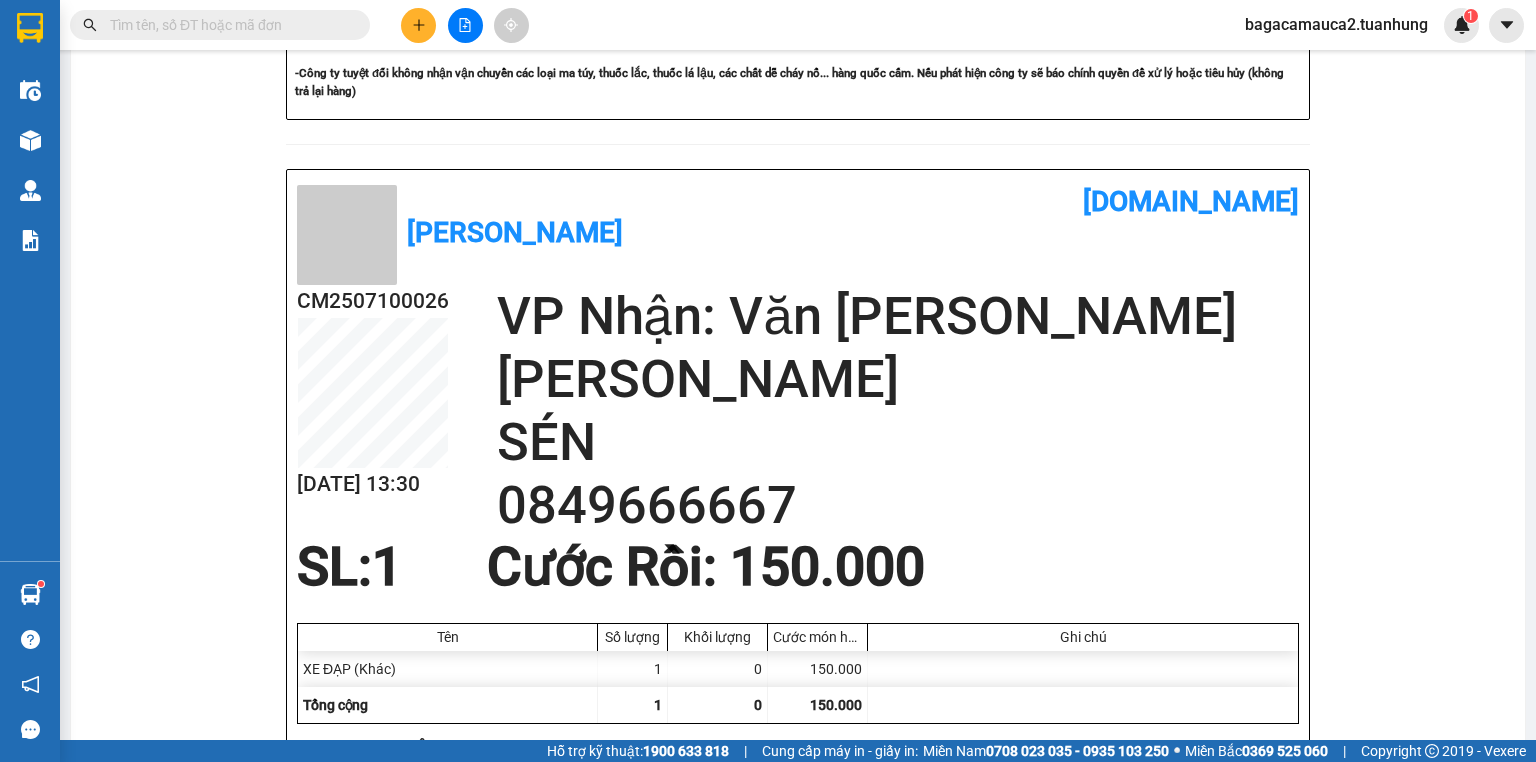 scroll, scrollTop: 890, scrollLeft: 0, axis: vertical 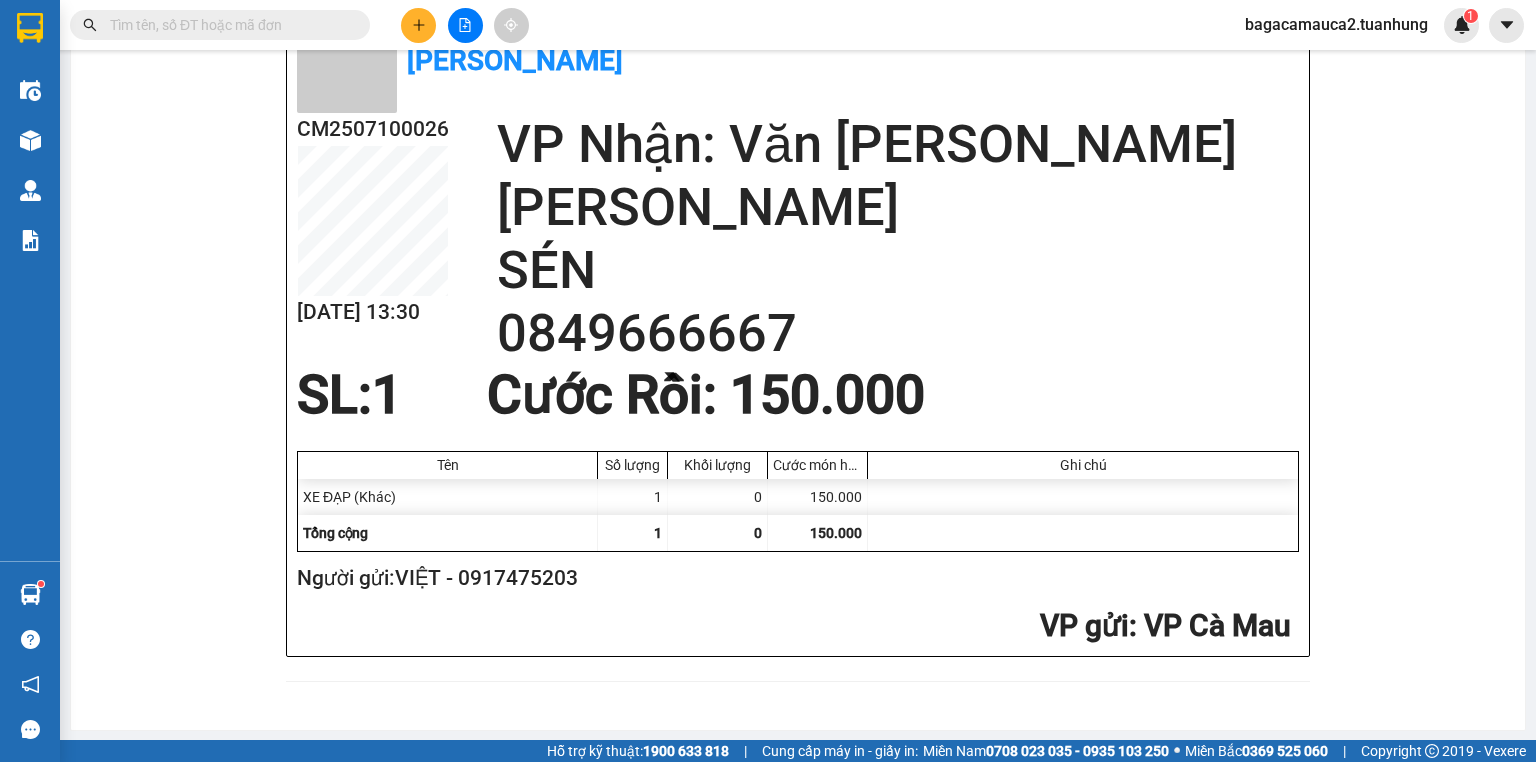 click at bounding box center (228, 25) 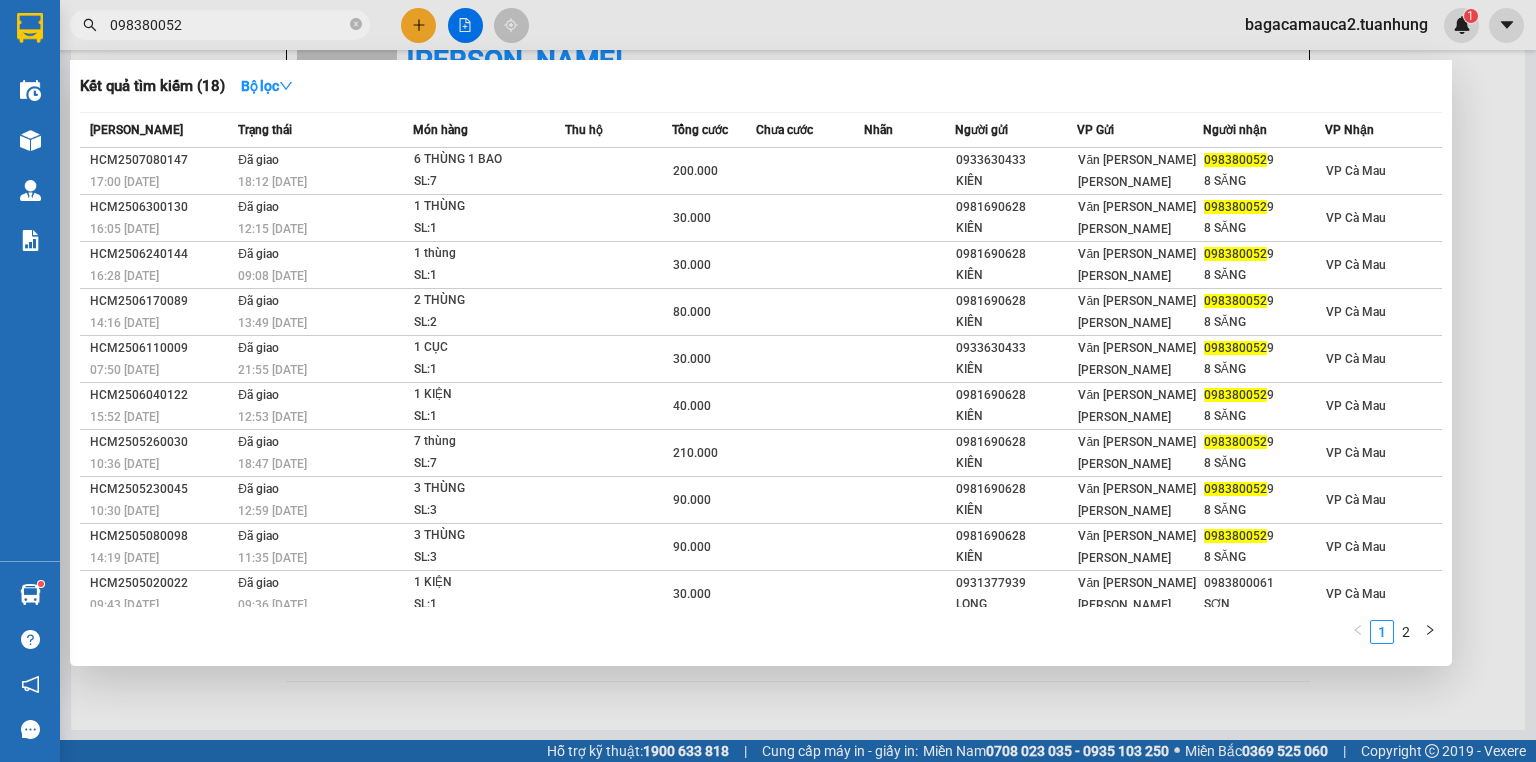 type on "0983800529" 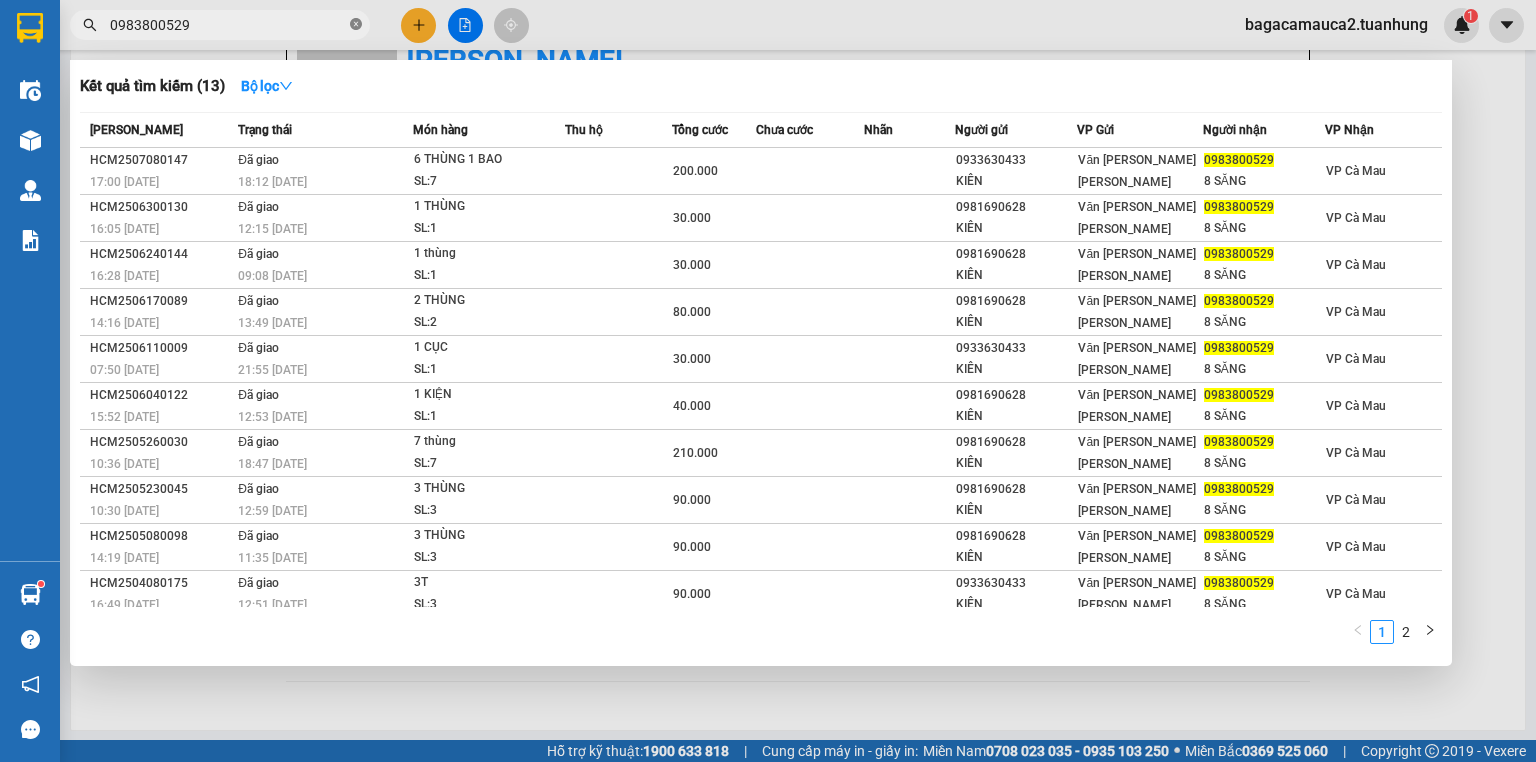 click 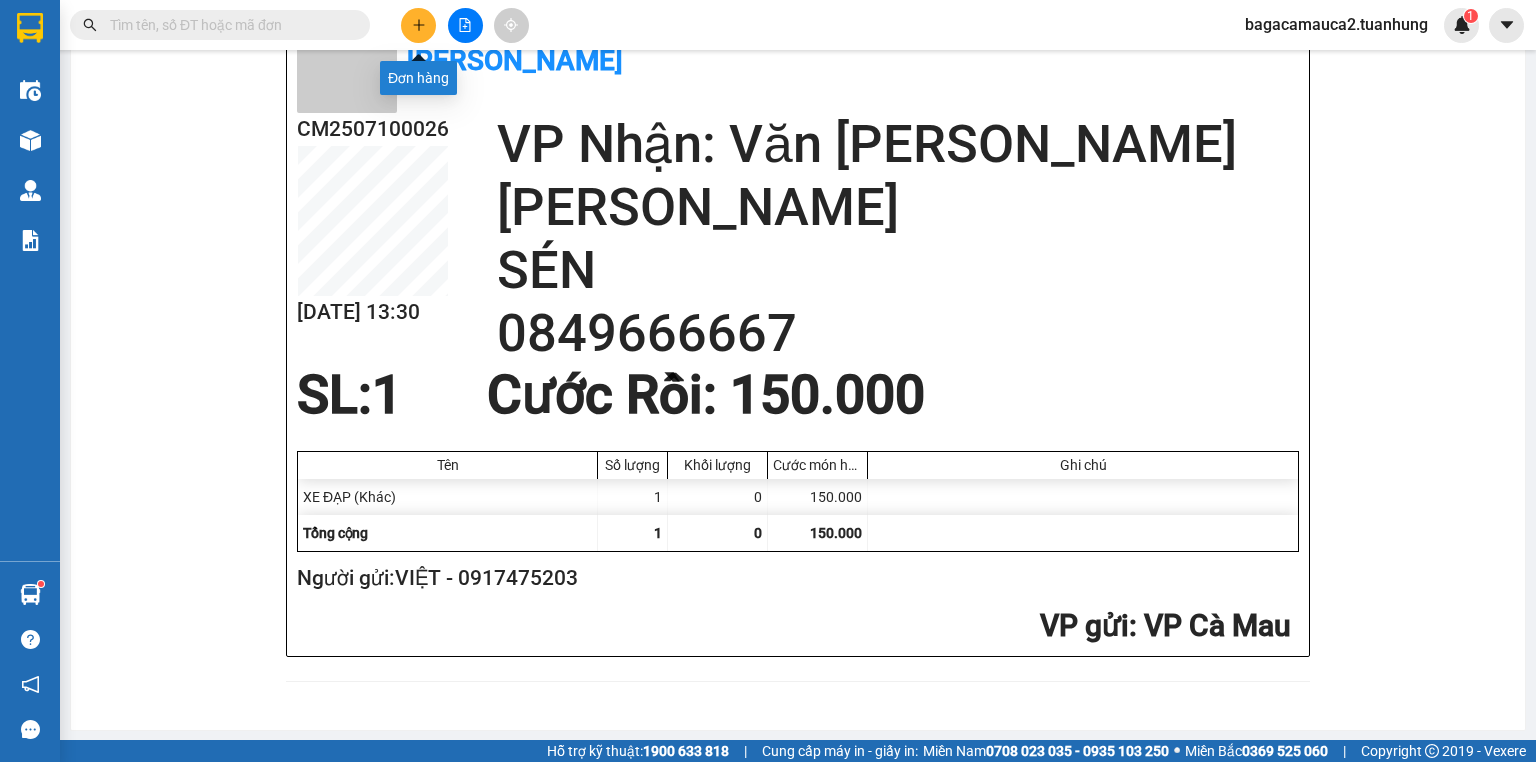 click at bounding box center (418, 25) 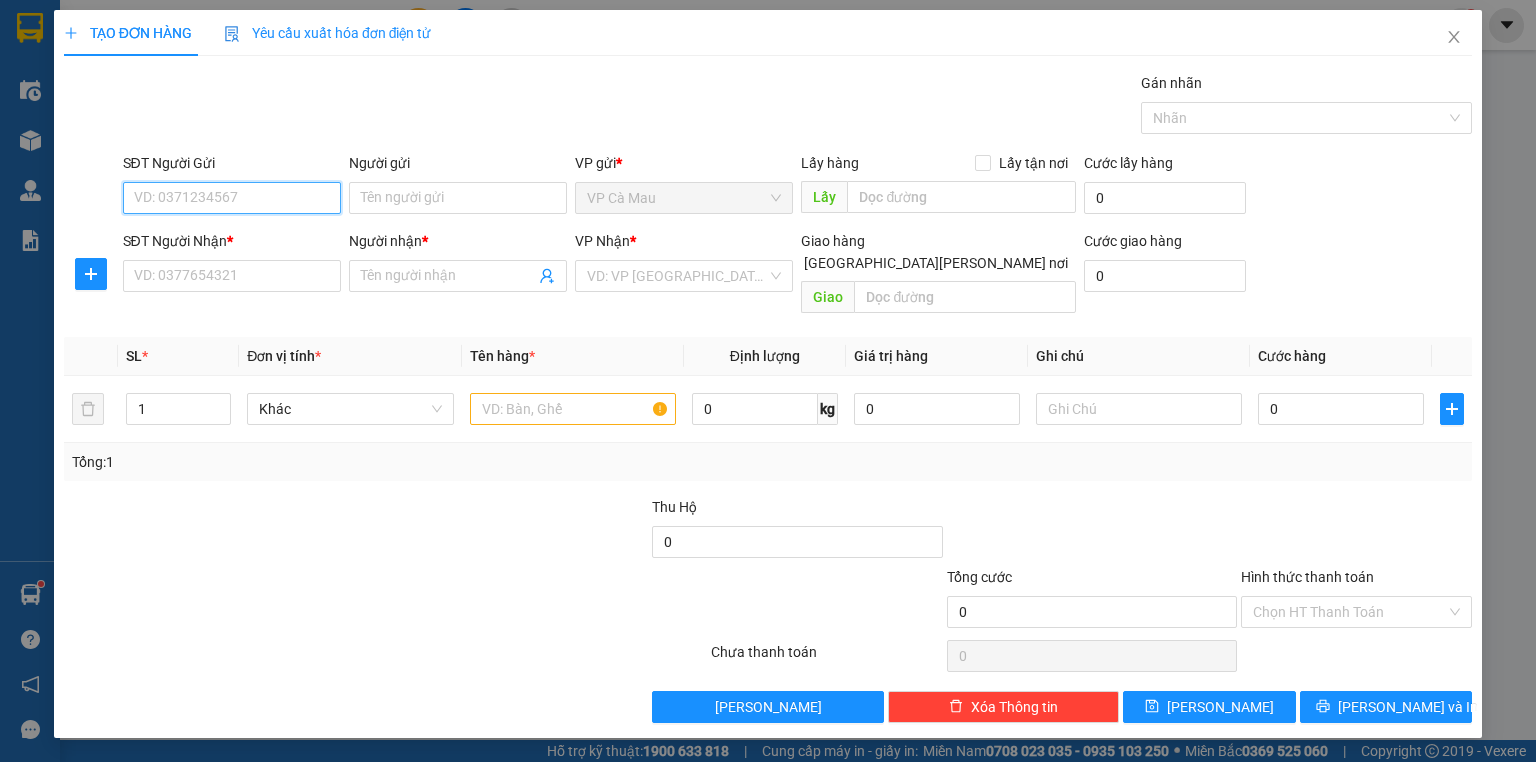 click on "SĐT Người Gửi" at bounding box center [232, 198] 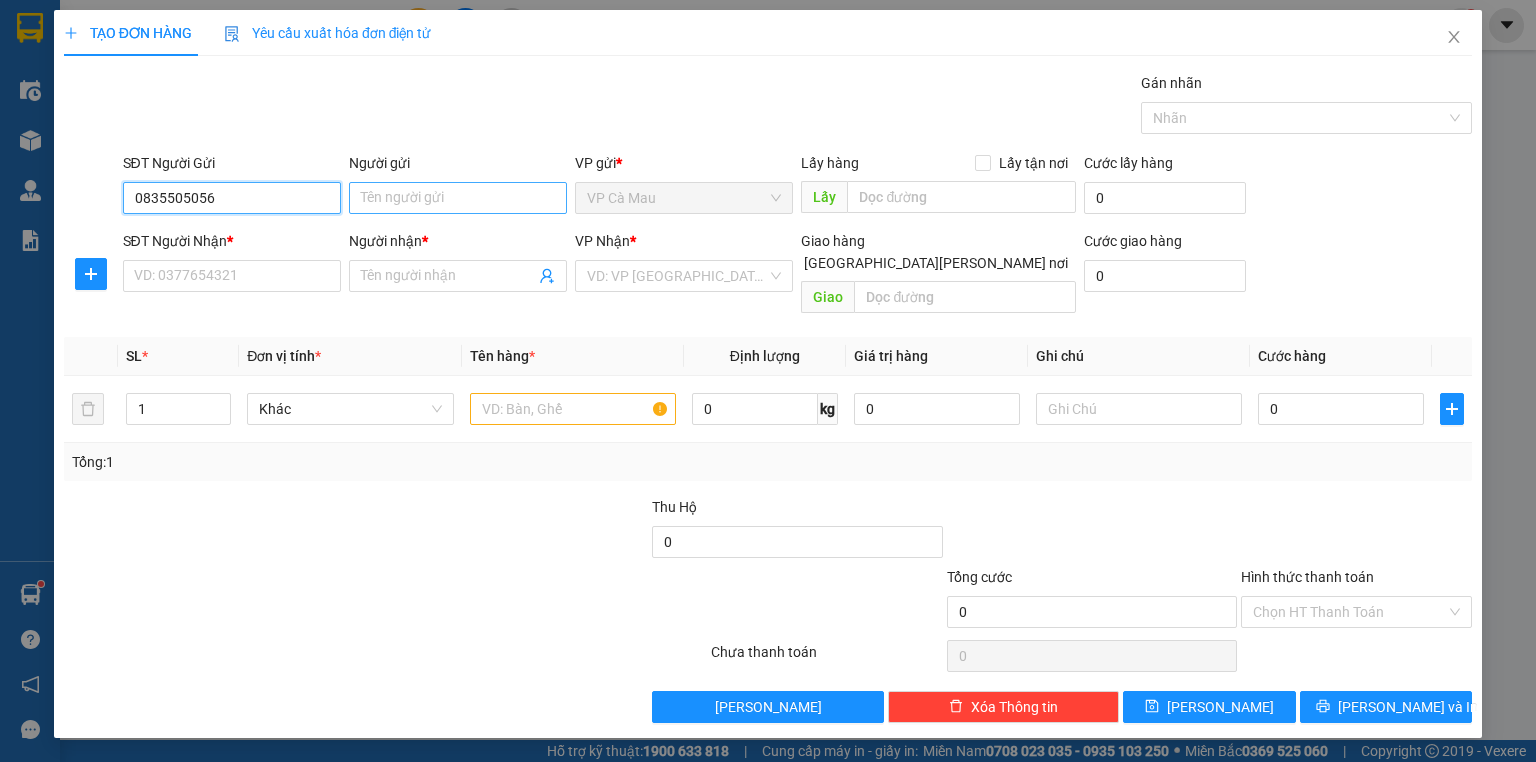 type on "0835505056" 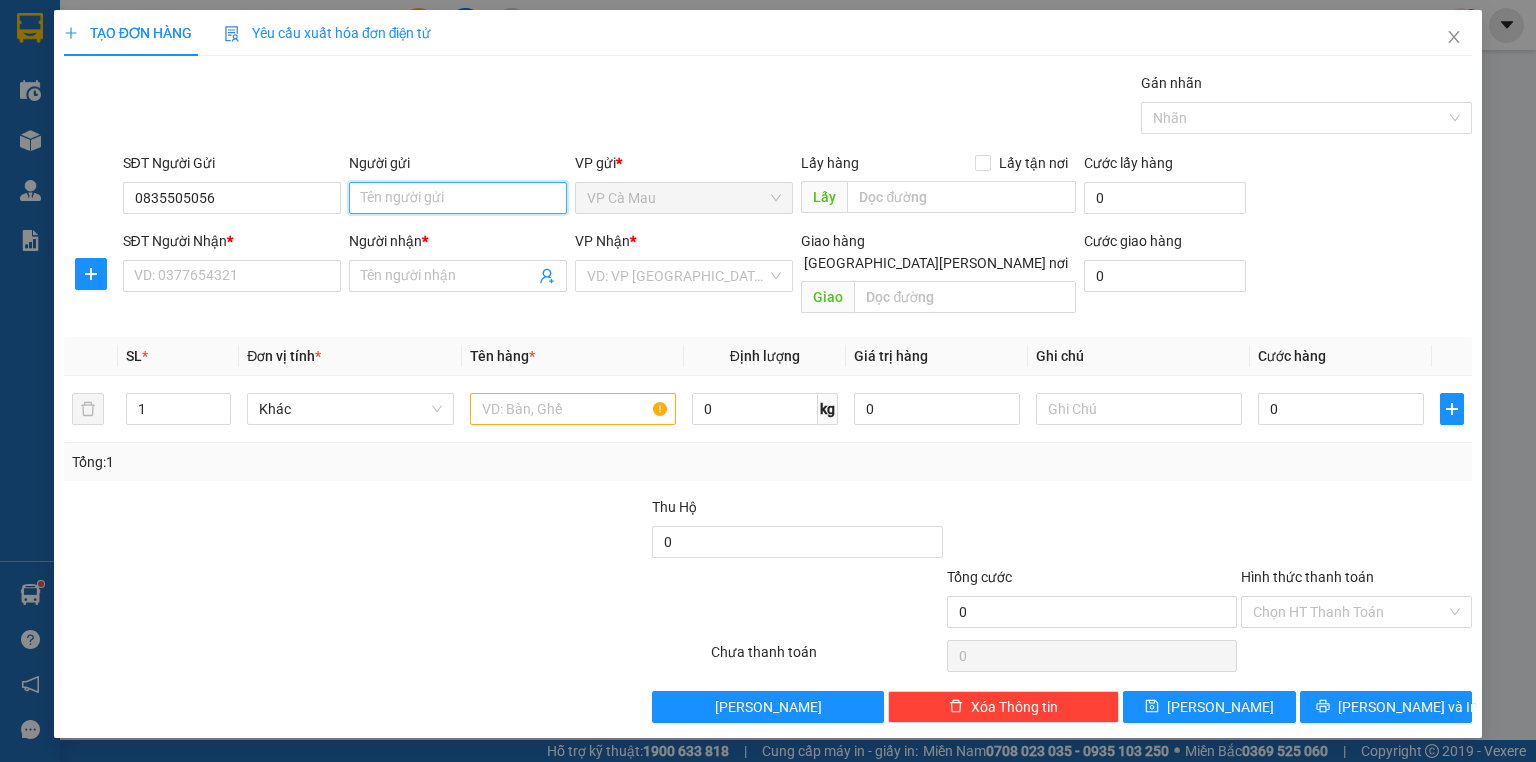 click on "Người gửi" at bounding box center (458, 198) 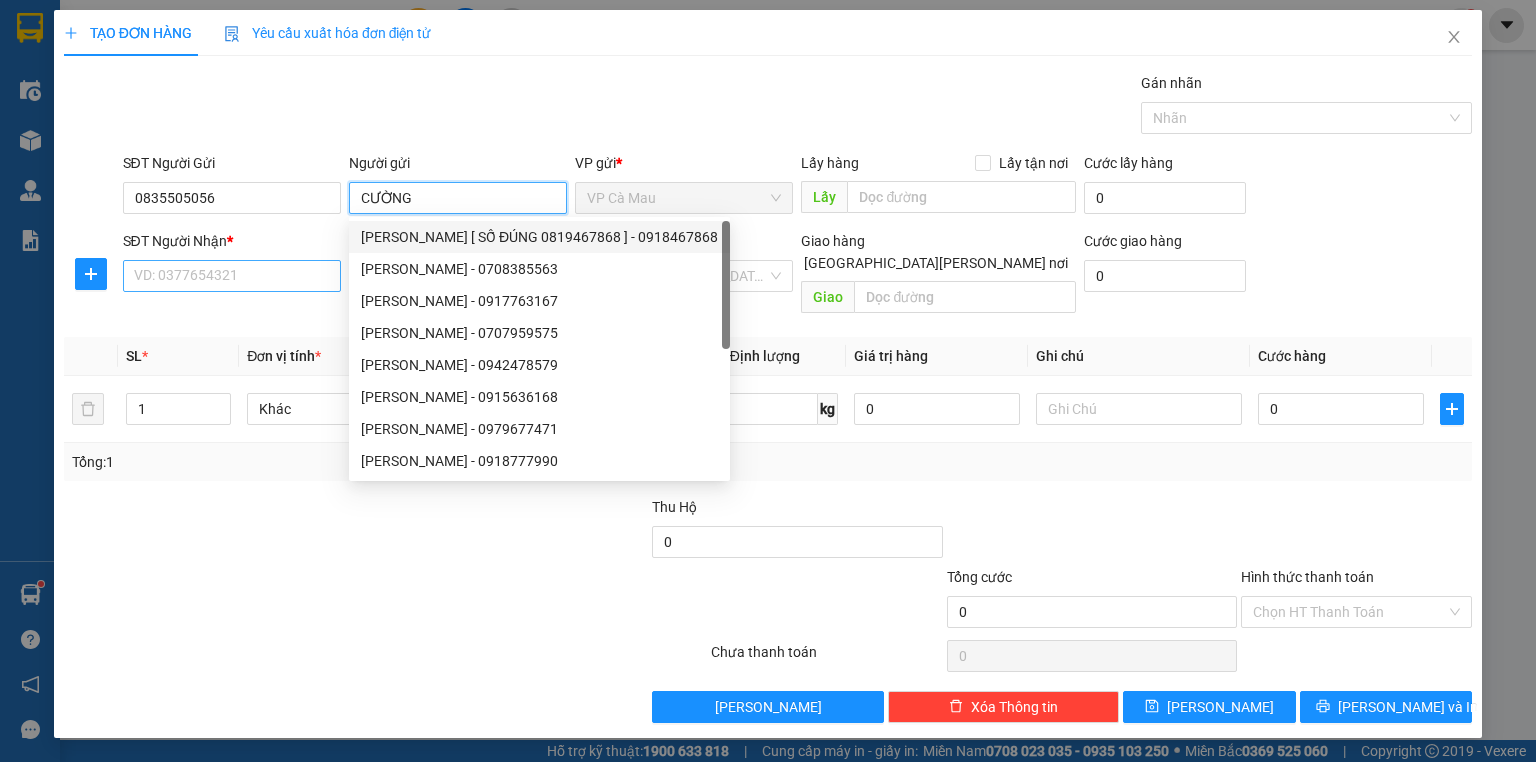 type on "CƯỜNG" 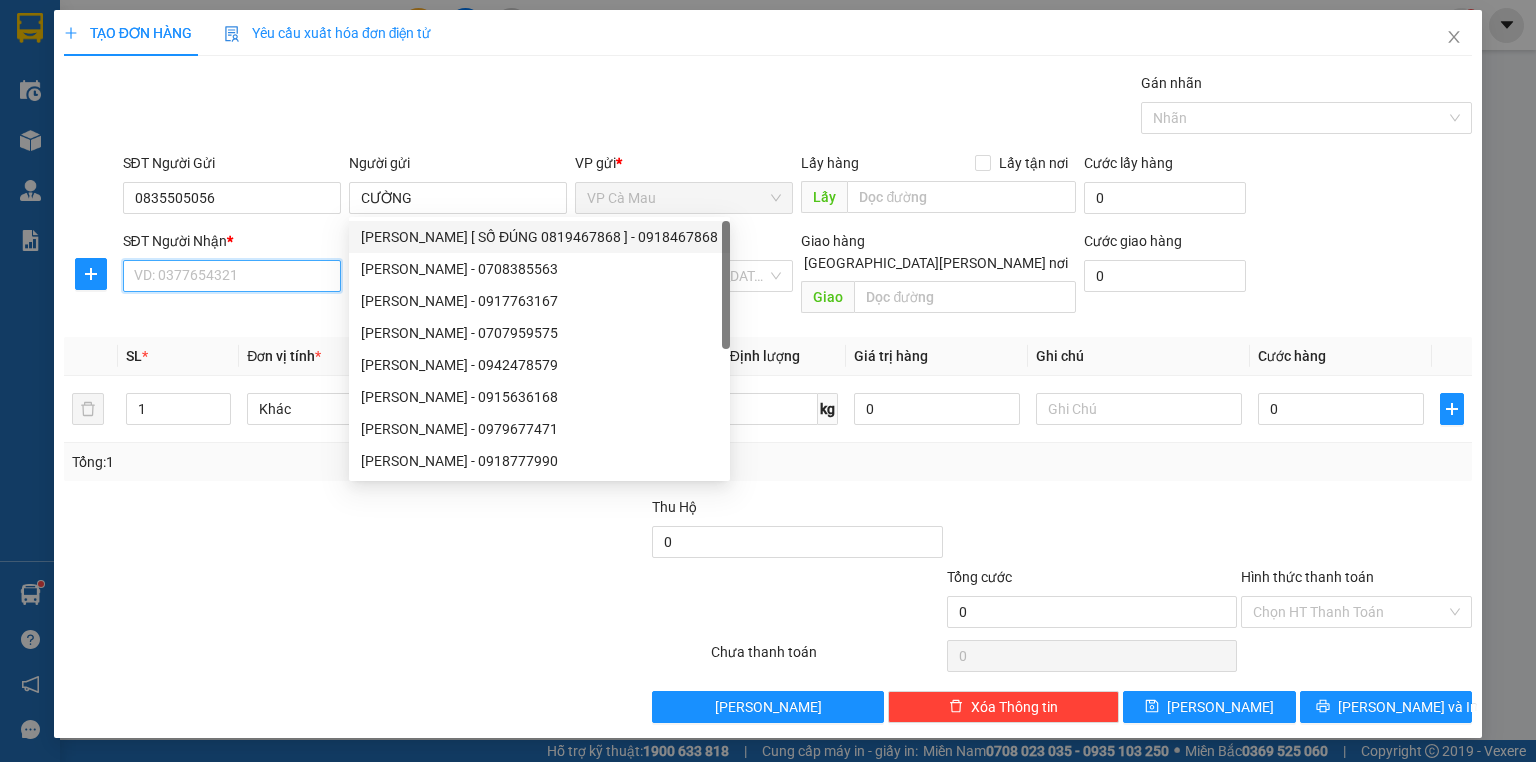 click on "SĐT Người Nhận  *" at bounding box center [232, 276] 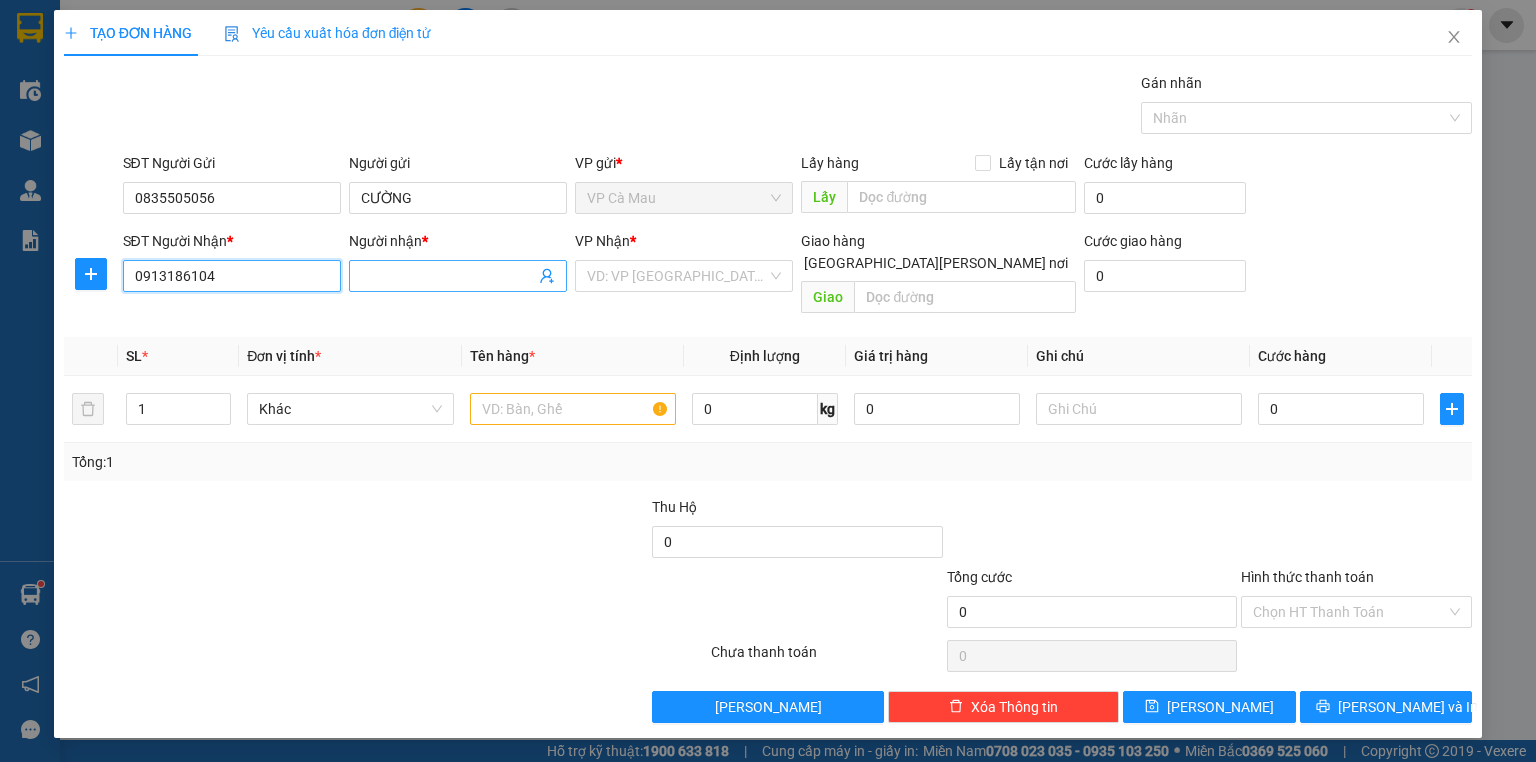type on "0913186104" 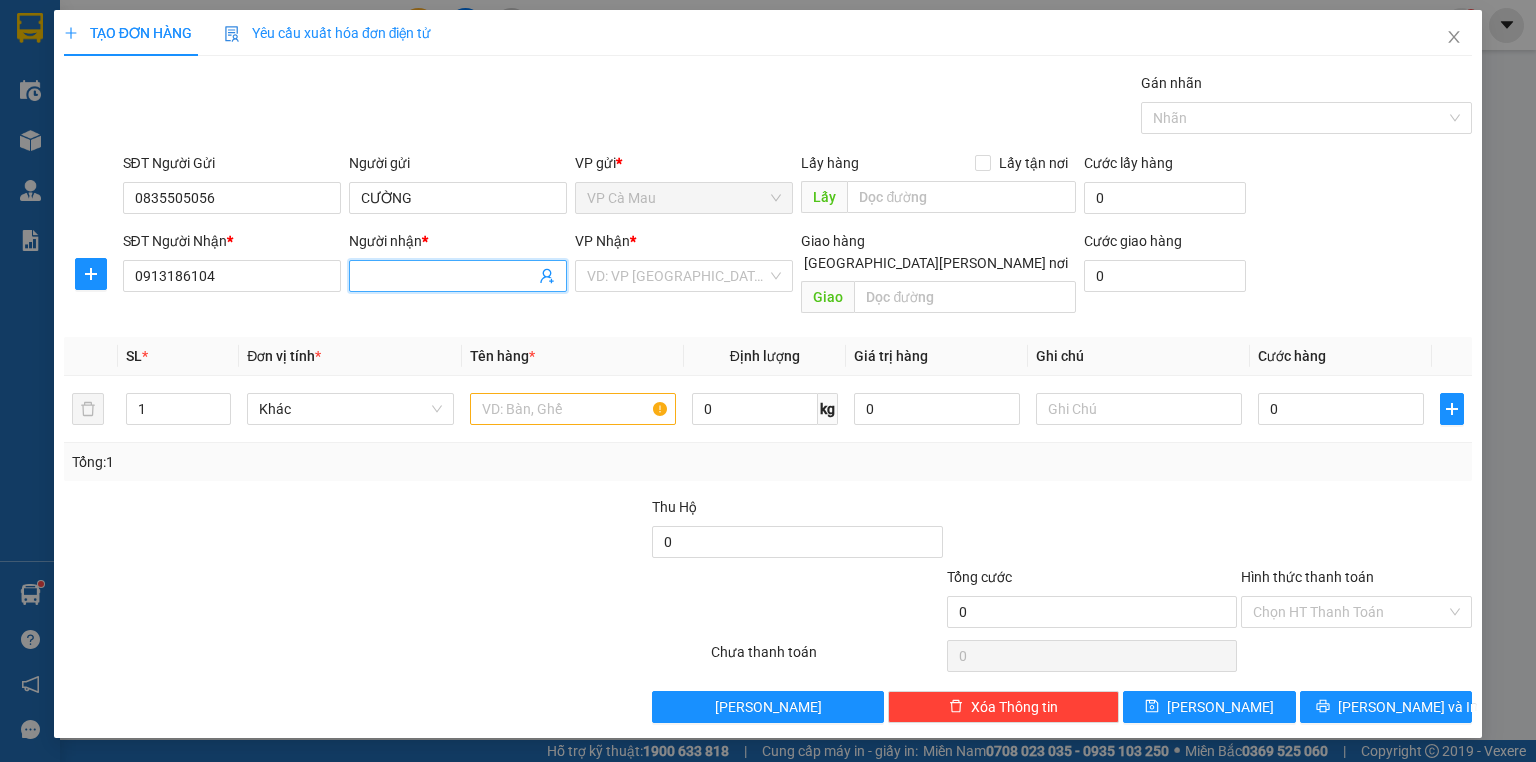 click on "Người nhận  *" at bounding box center [448, 276] 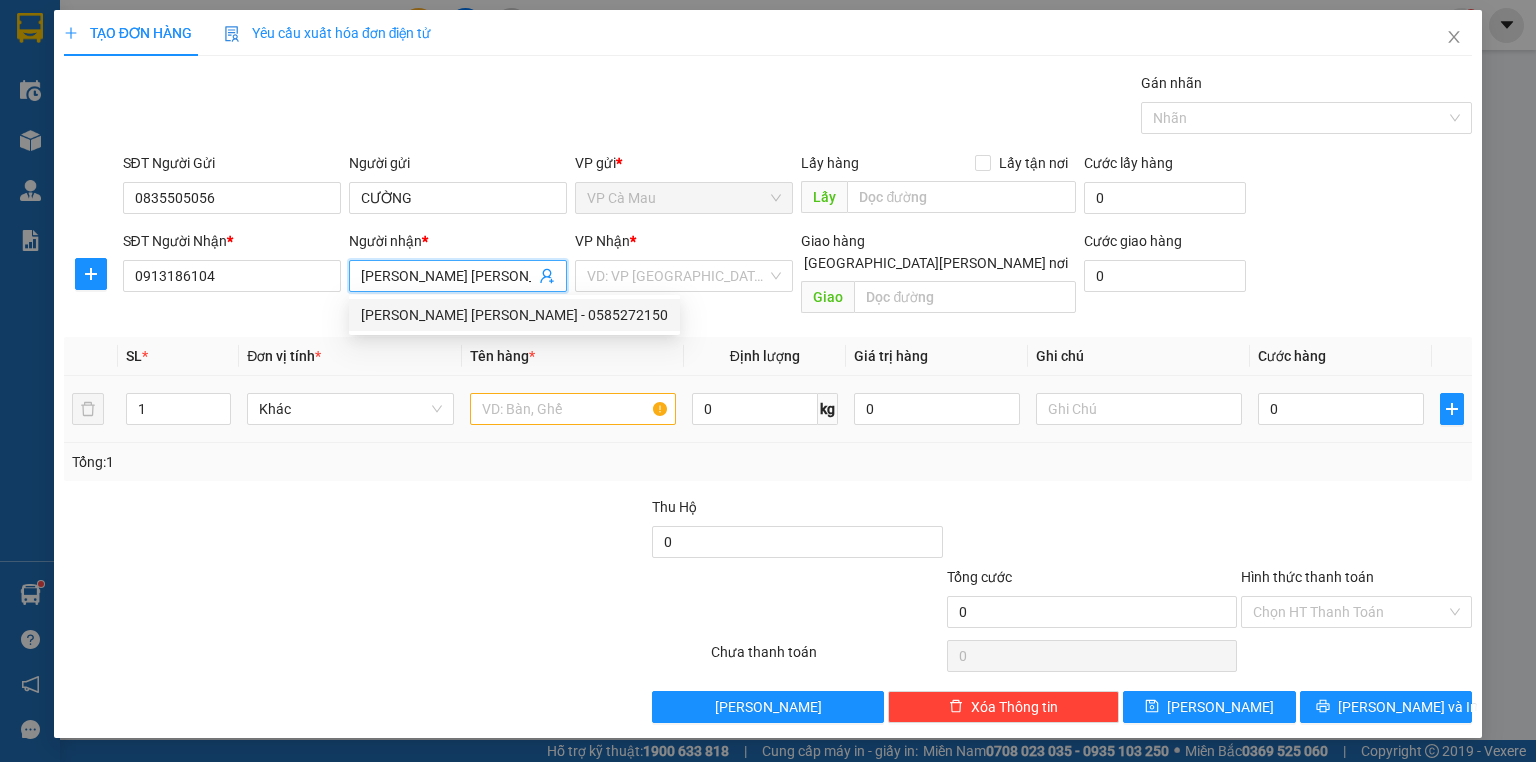 type on "QUÁCH NHƯ NGỌC" 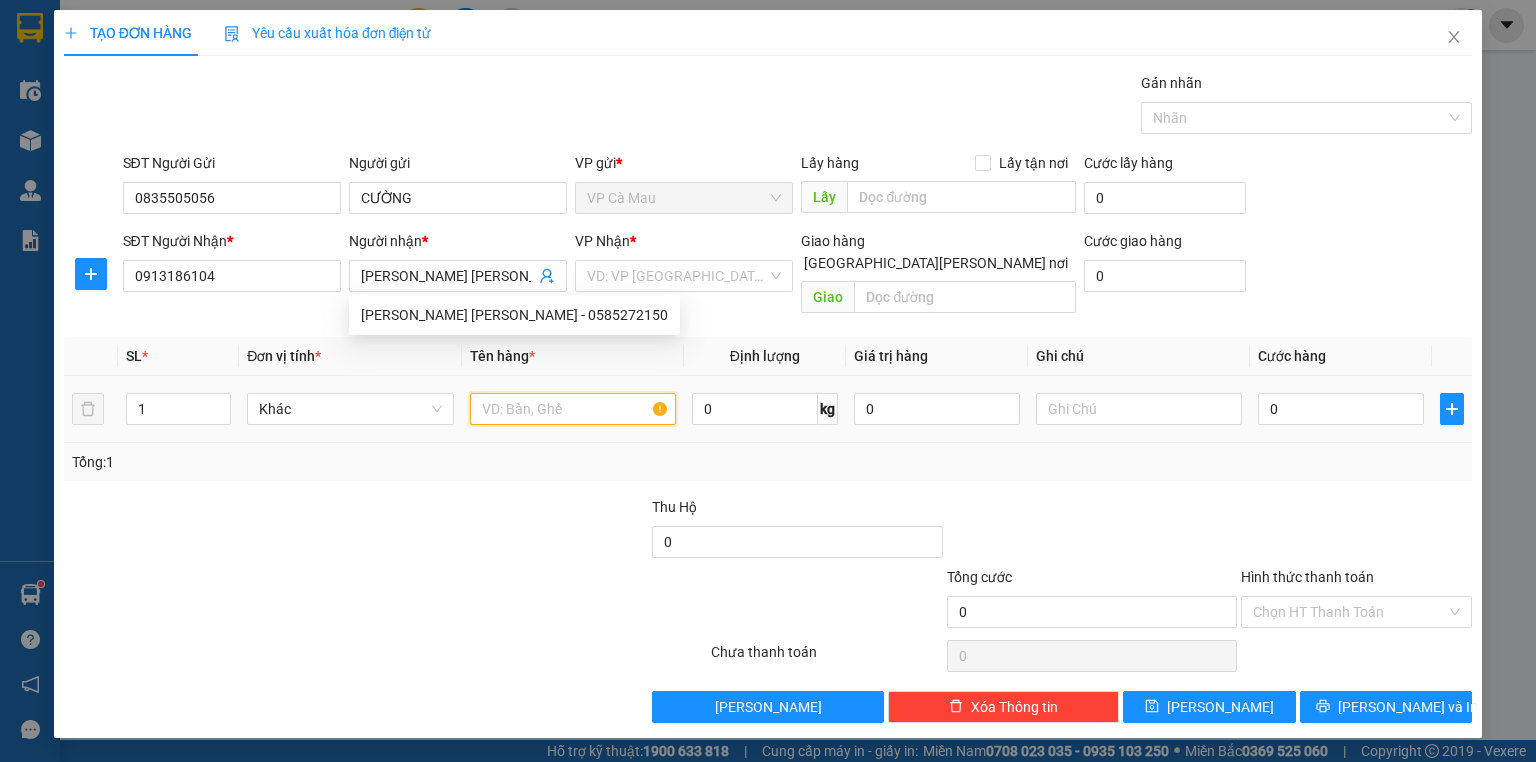 click at bounding box center (573, 409) 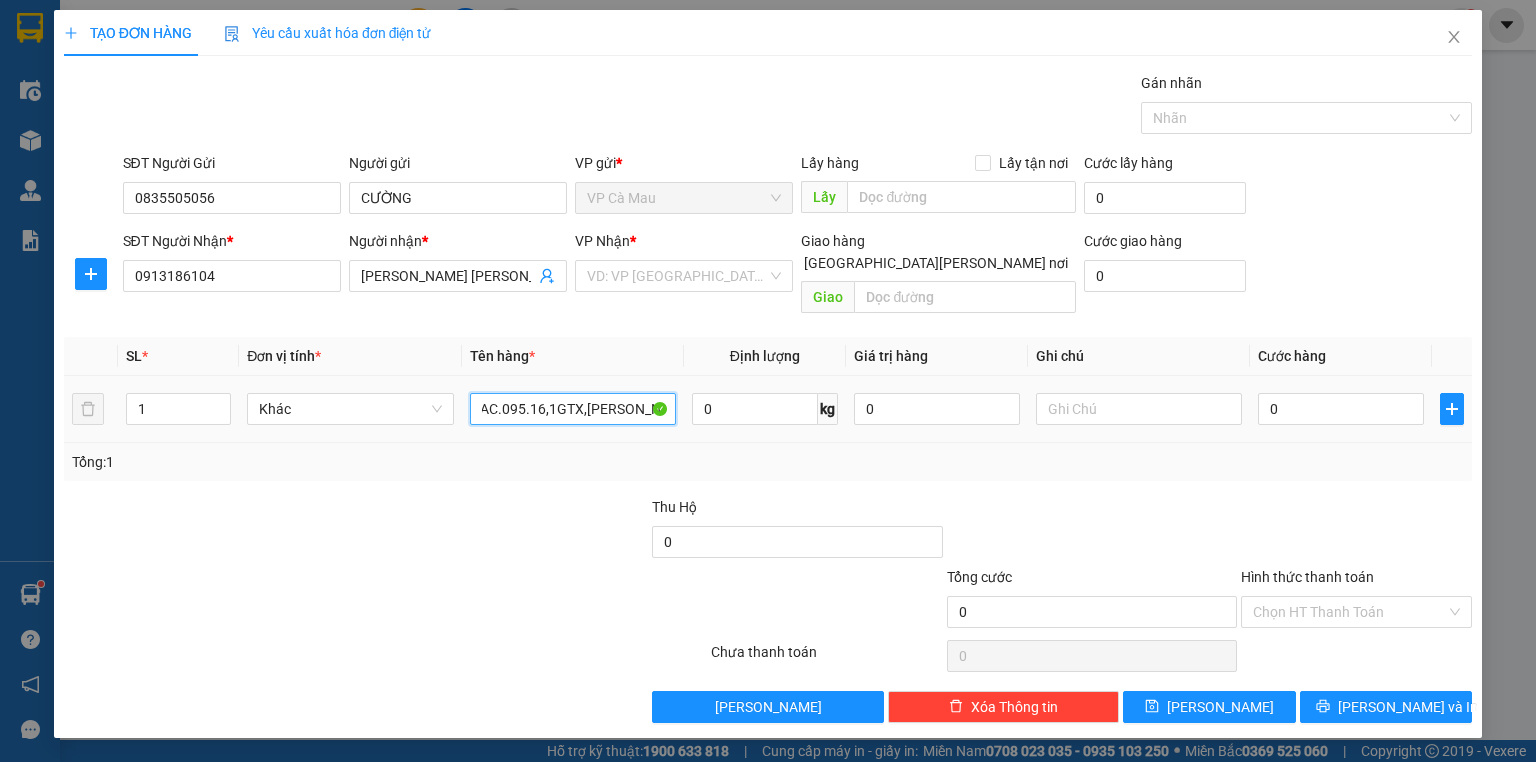 scroll, scrollTop: 0, scrollLeft: 105, axis: horizontal 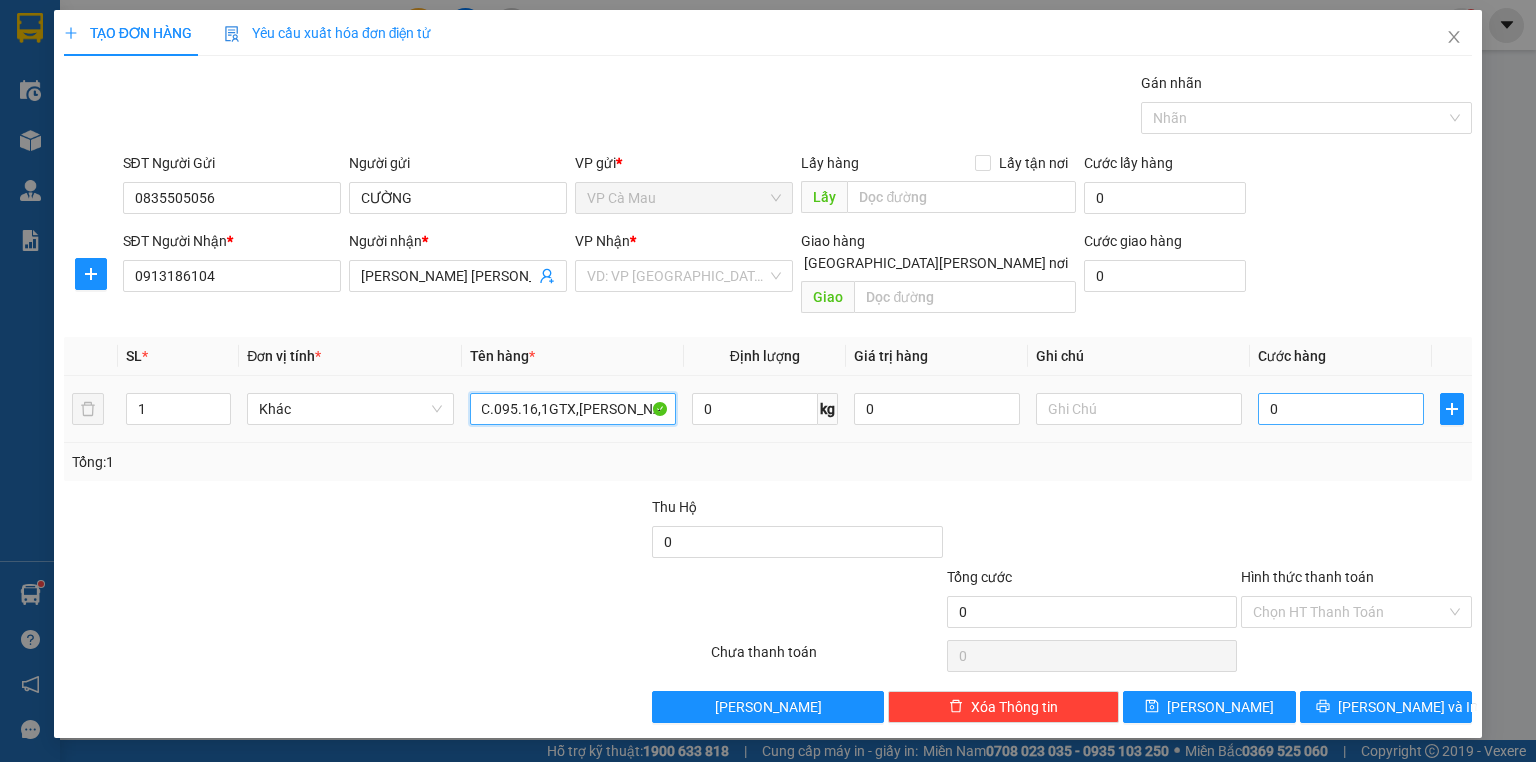 type on "1XE MAY BS 69AC.095.16,1GTX,BAO HIEM ,1CK" 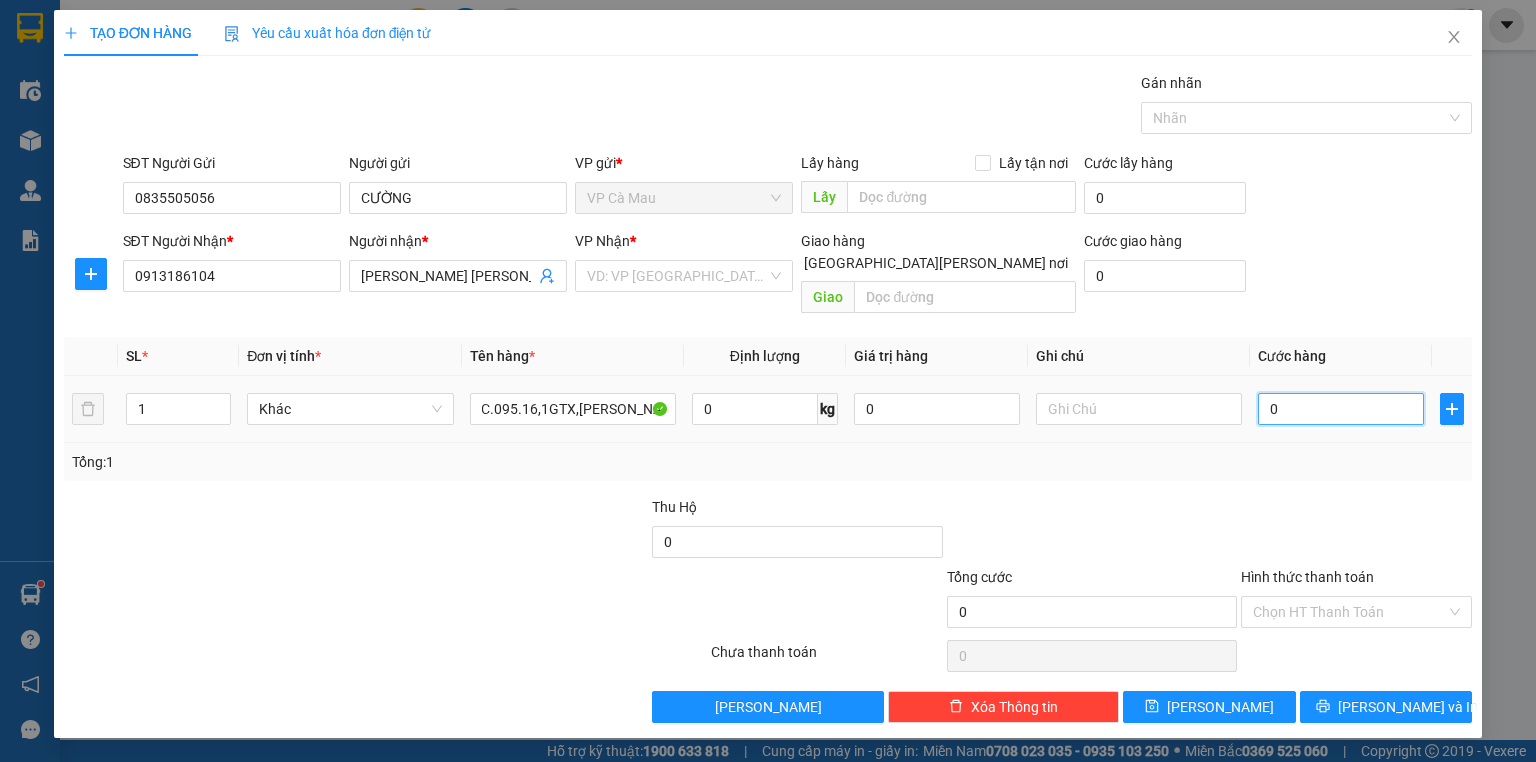 scroll, scrollTop: 0, scrollLeft: 0, axis: both 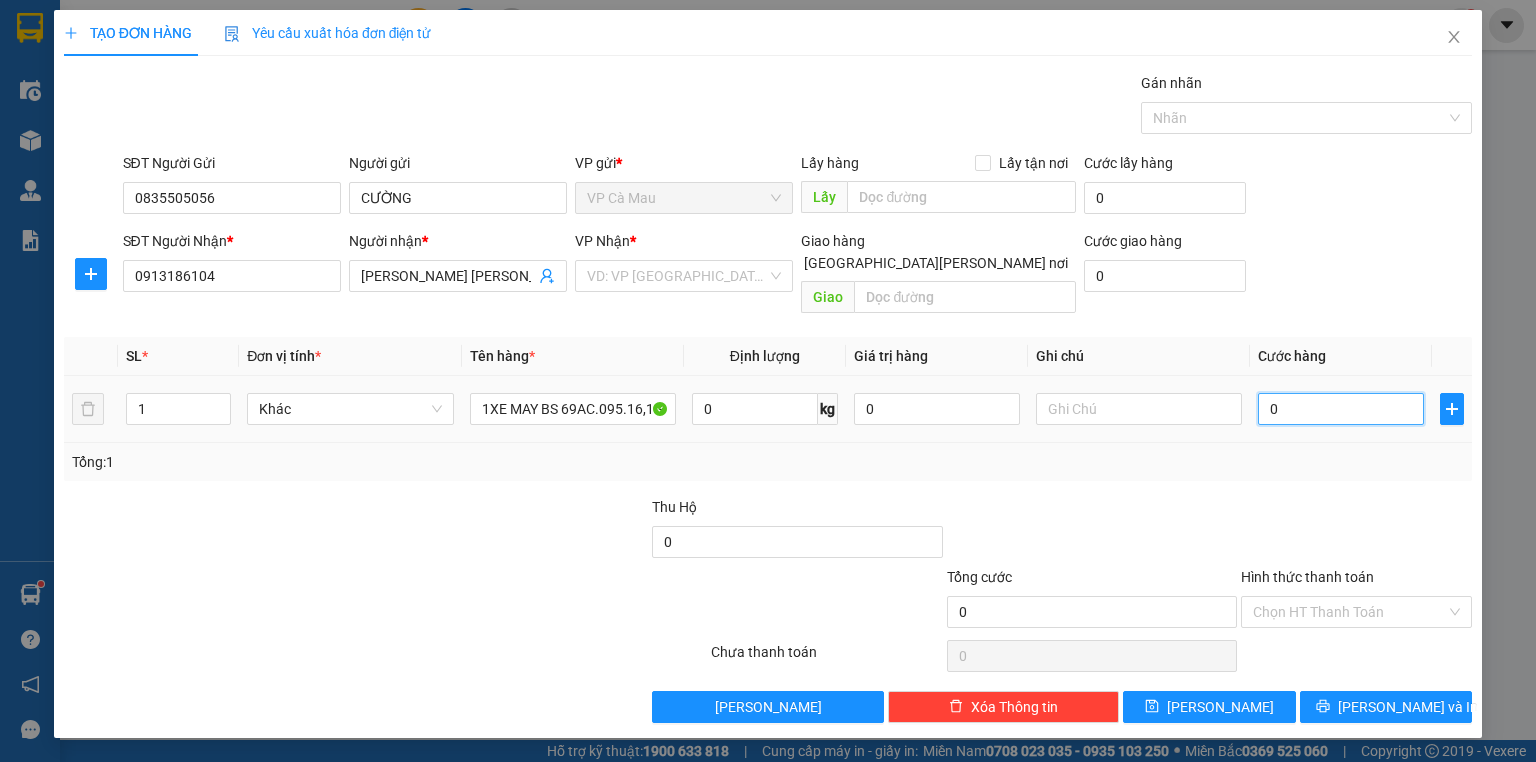 click on "0" at bounding box center (1341, 409) 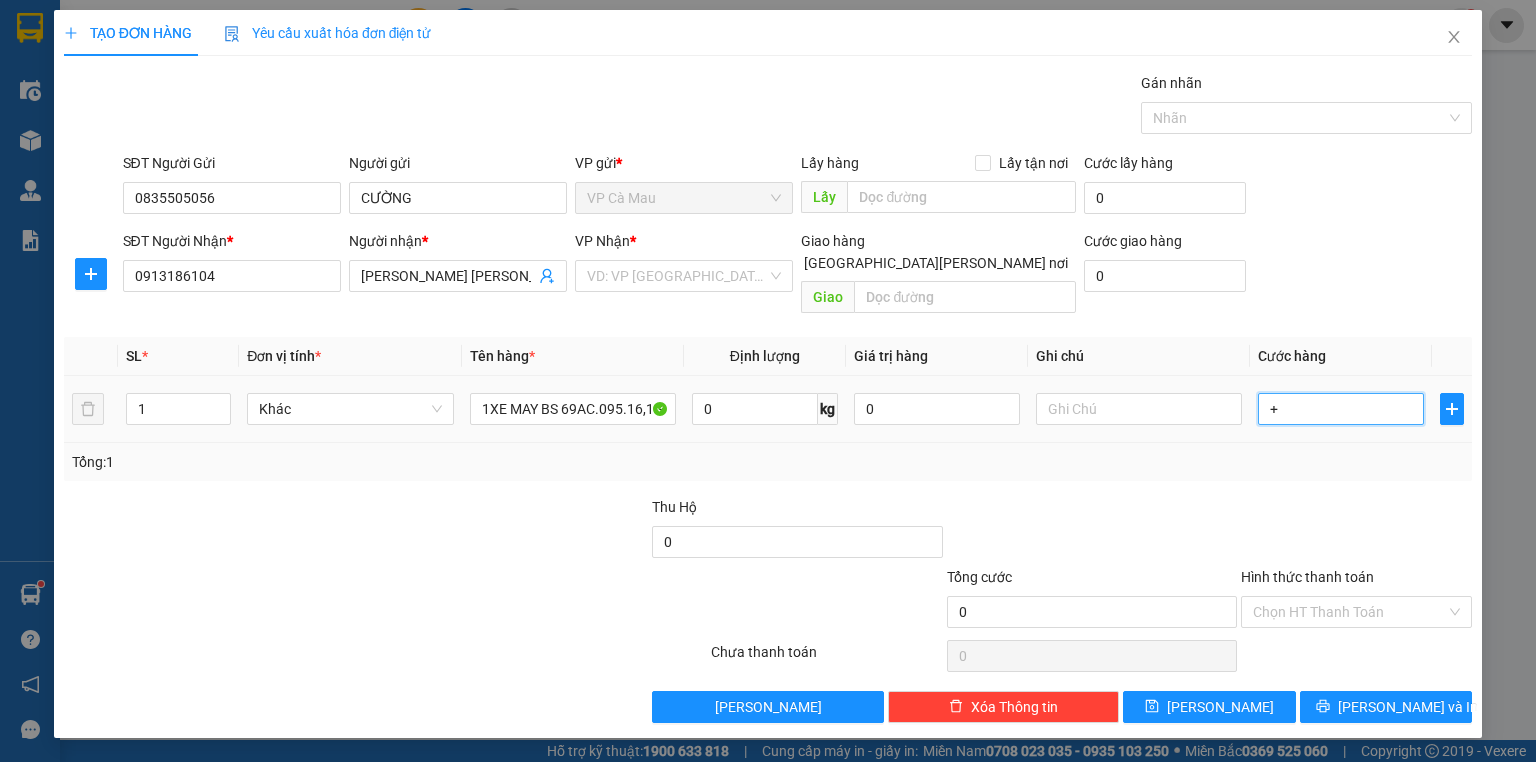 type on "+2" 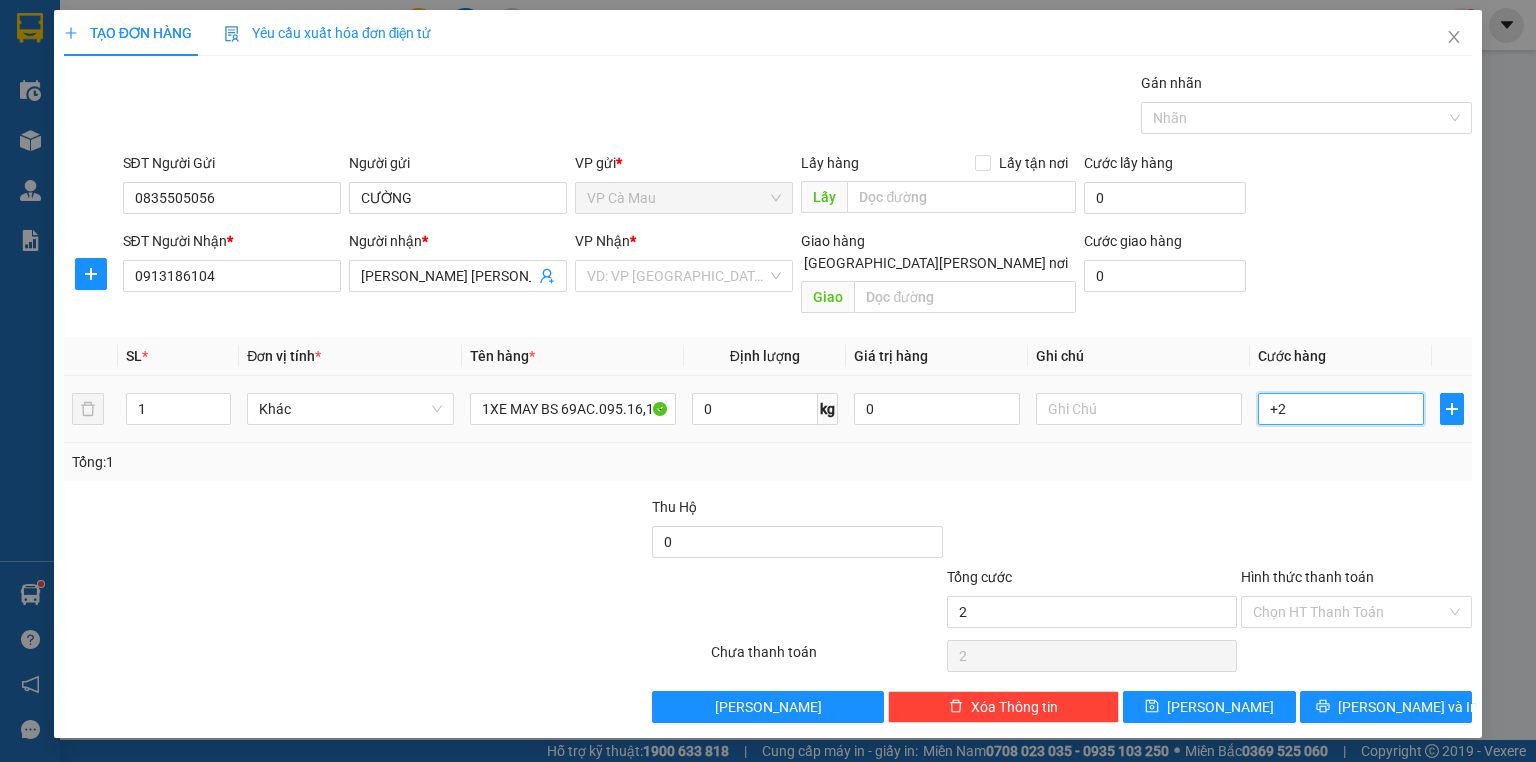 type on "+25" 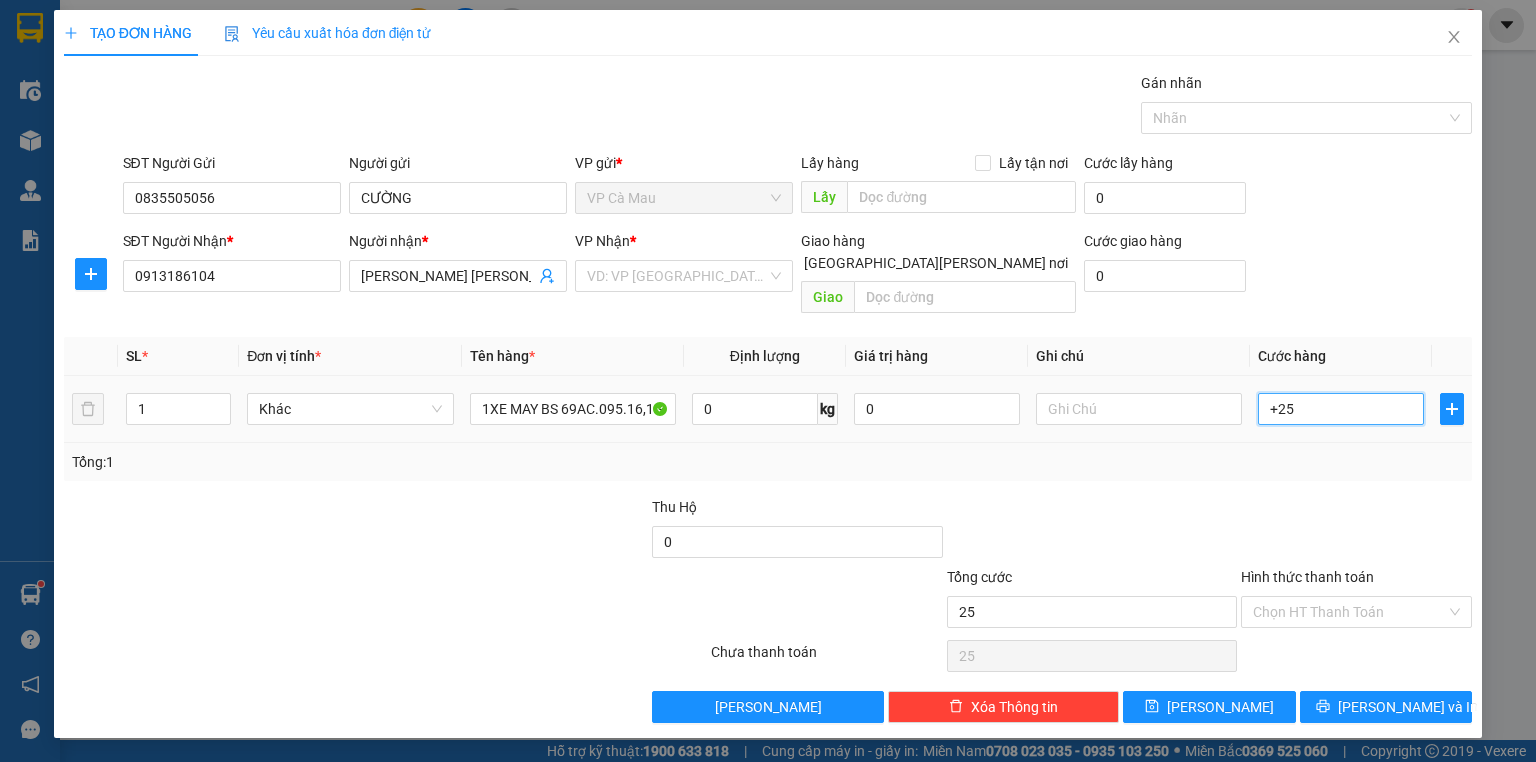 type on "+250" 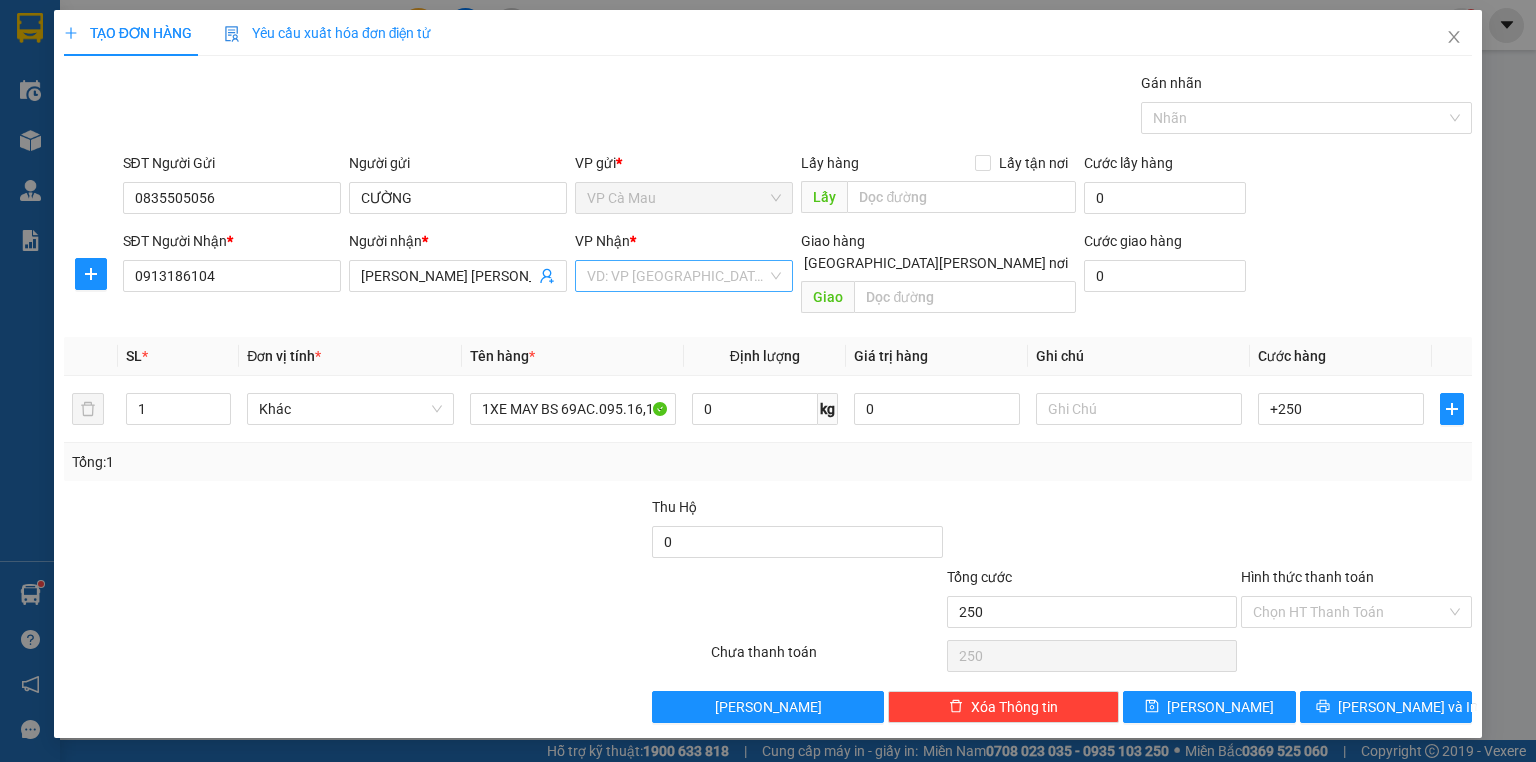 type on "250.000" 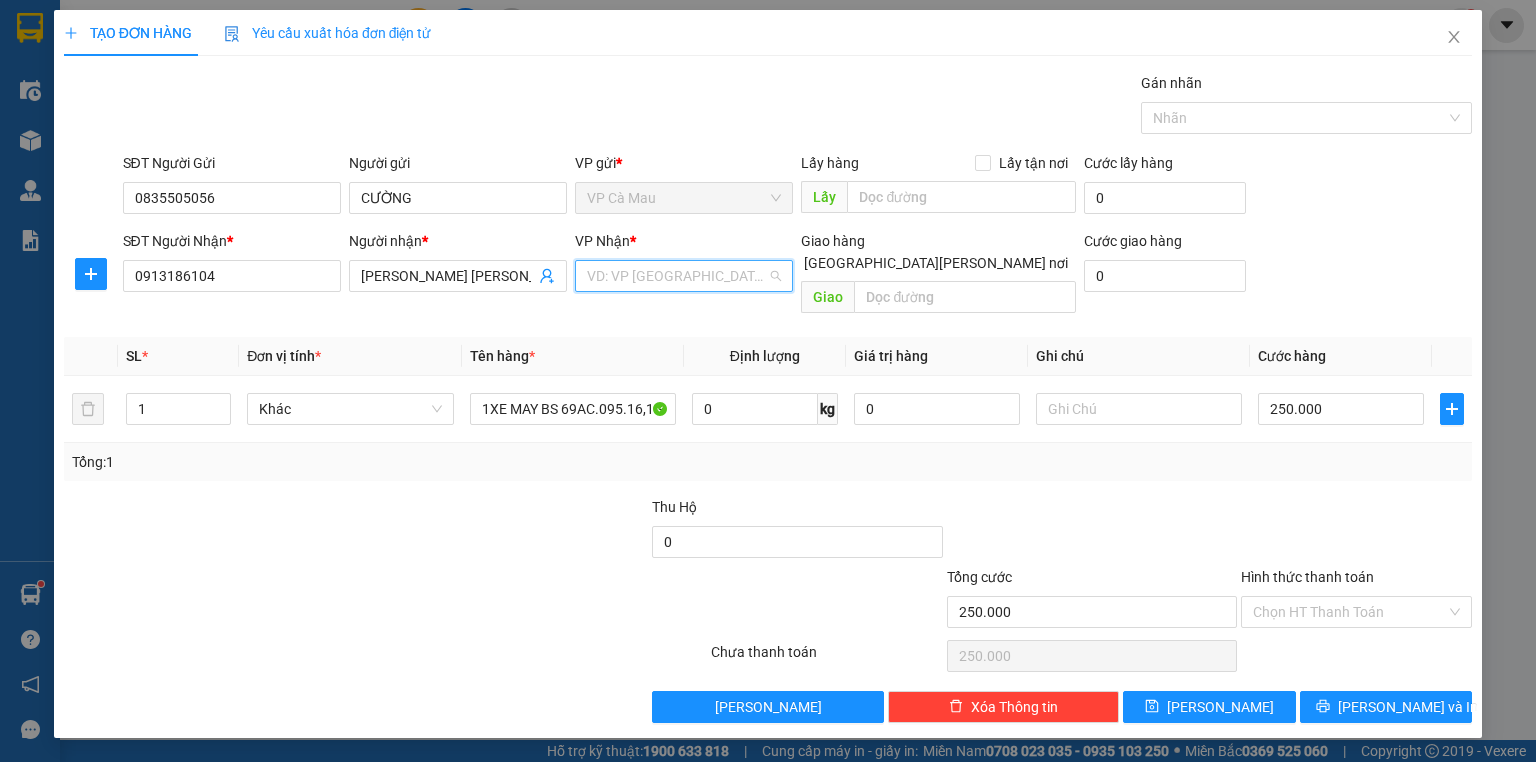 click at bounding box center (677, 276) 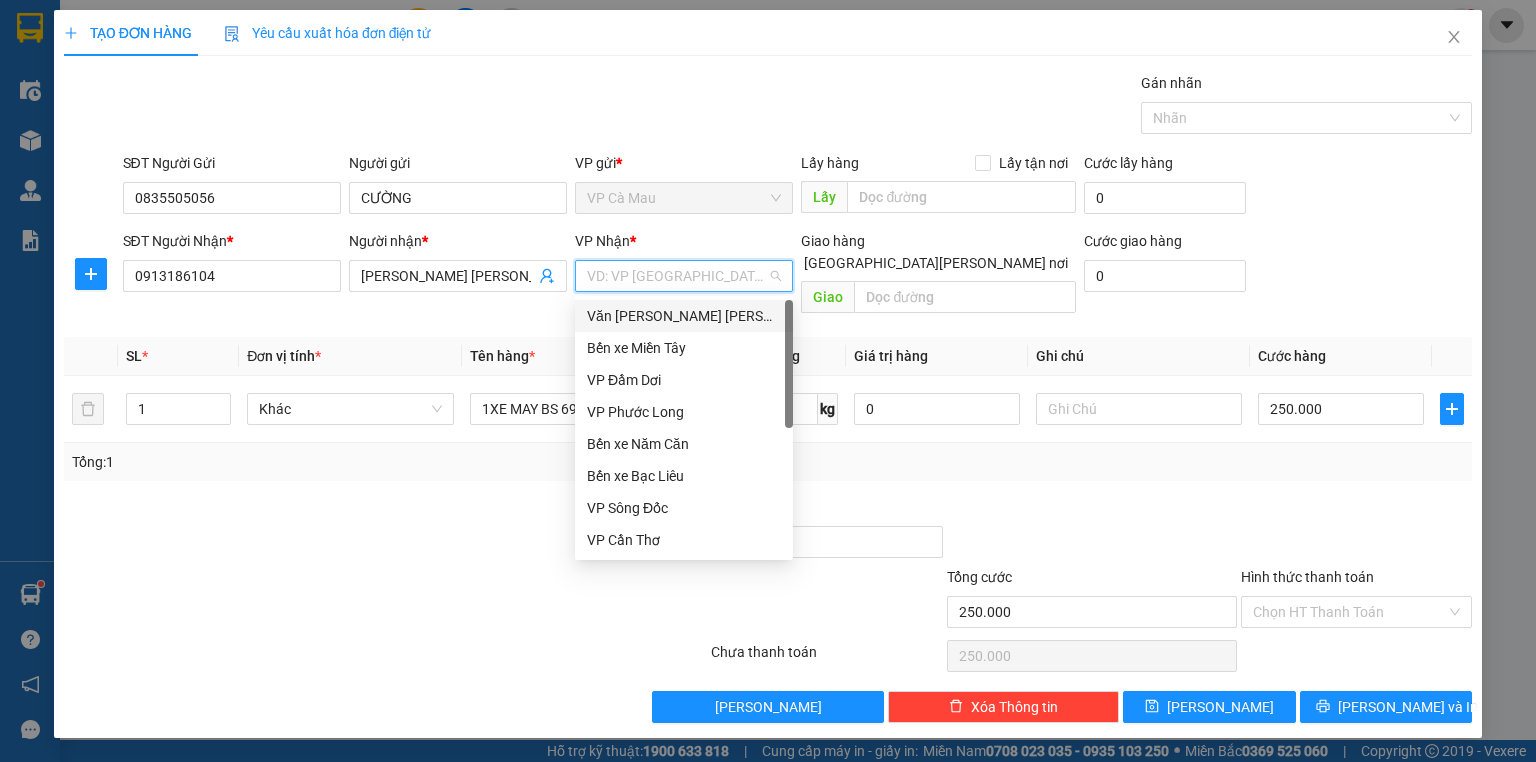 click on "Văn [PERSON_NAME] [PERSON_NAME]" at bounding box center [684, 316] 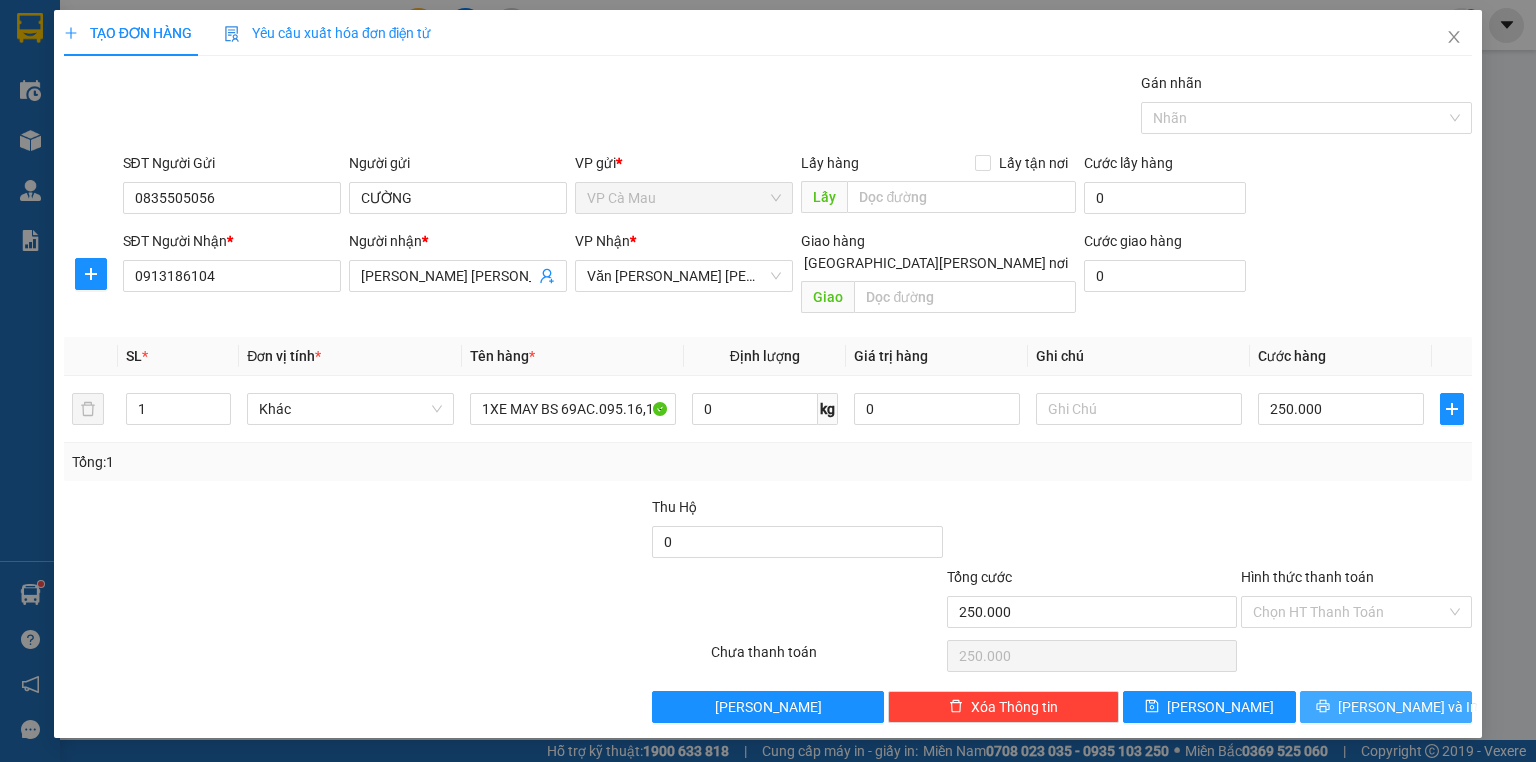 click on "[PERSON_NAME] và In" at bounding box center (1408, 707) 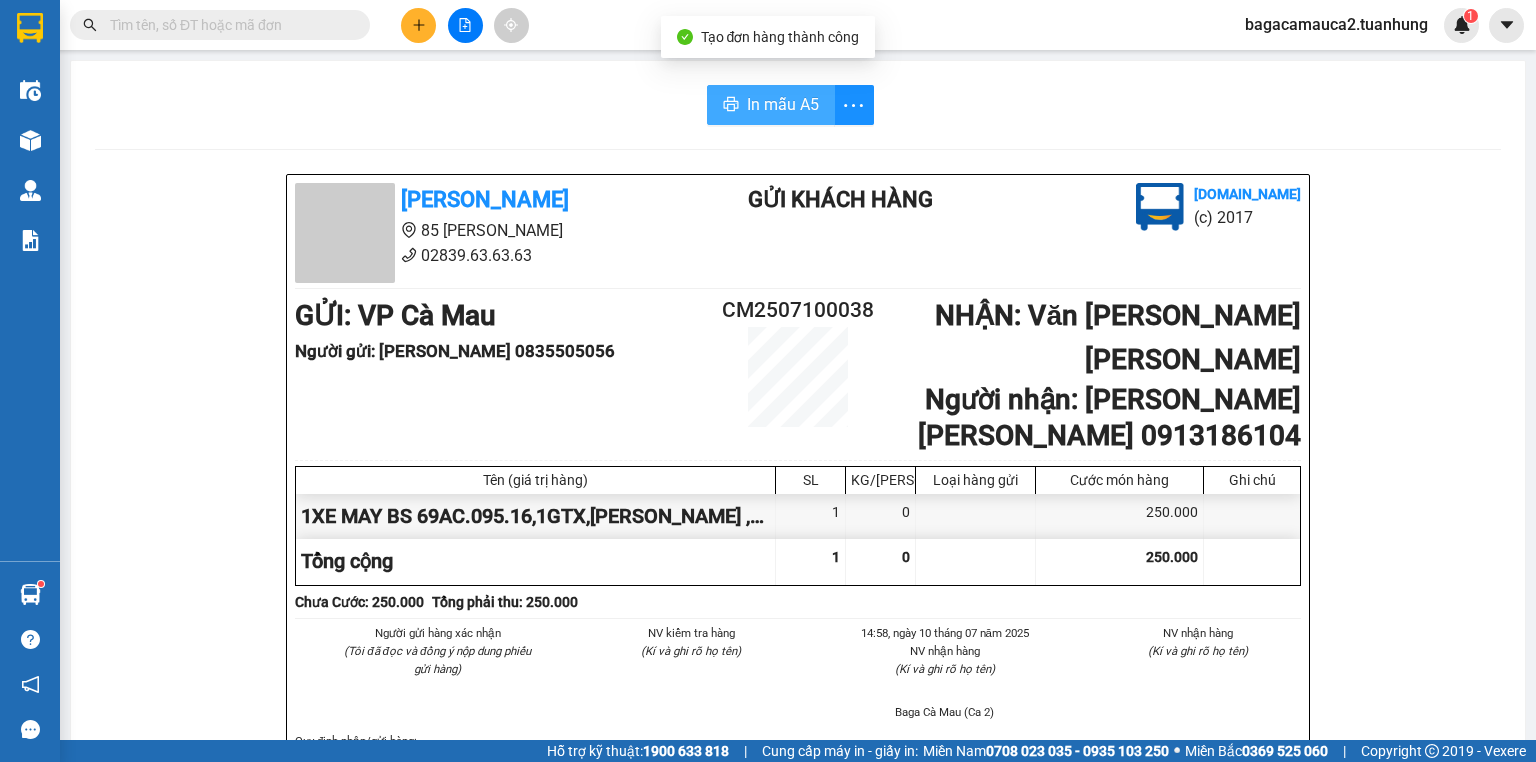 click on "In mẫu A5" at bounding box center (783, 104) 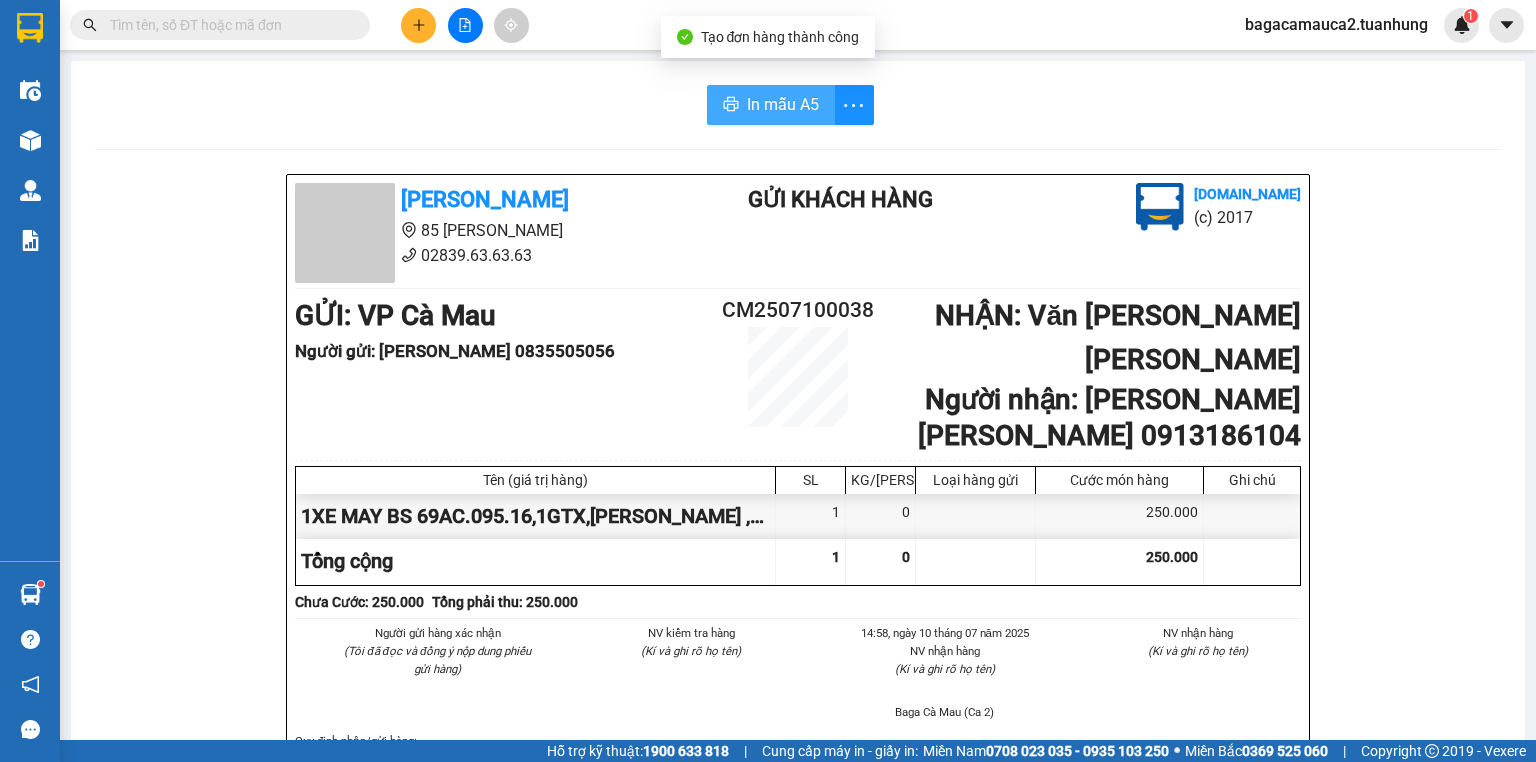 scroll, scrollTop: 0, scrollLeft: 0, axis: both 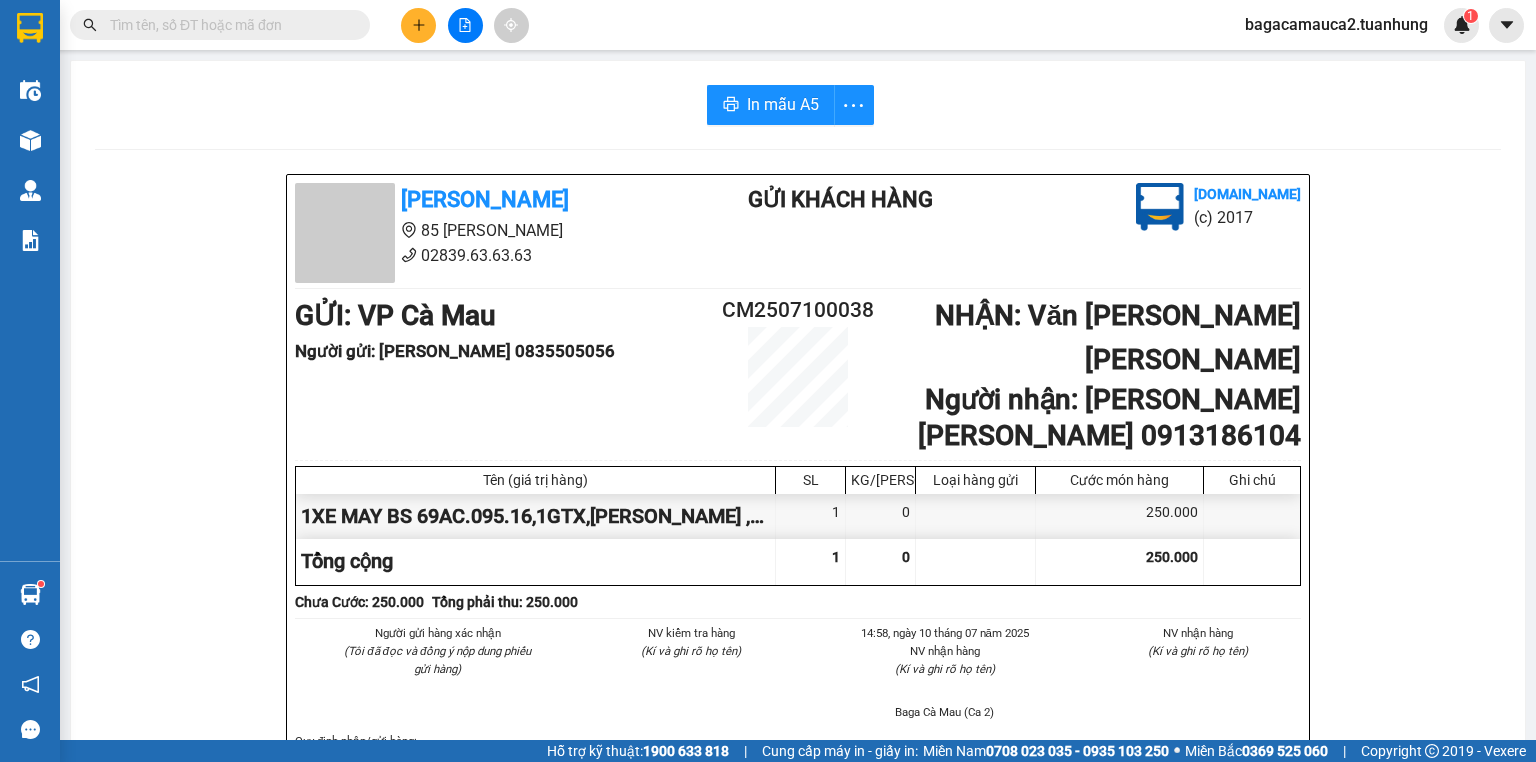 click at bounding box center [228, 25] 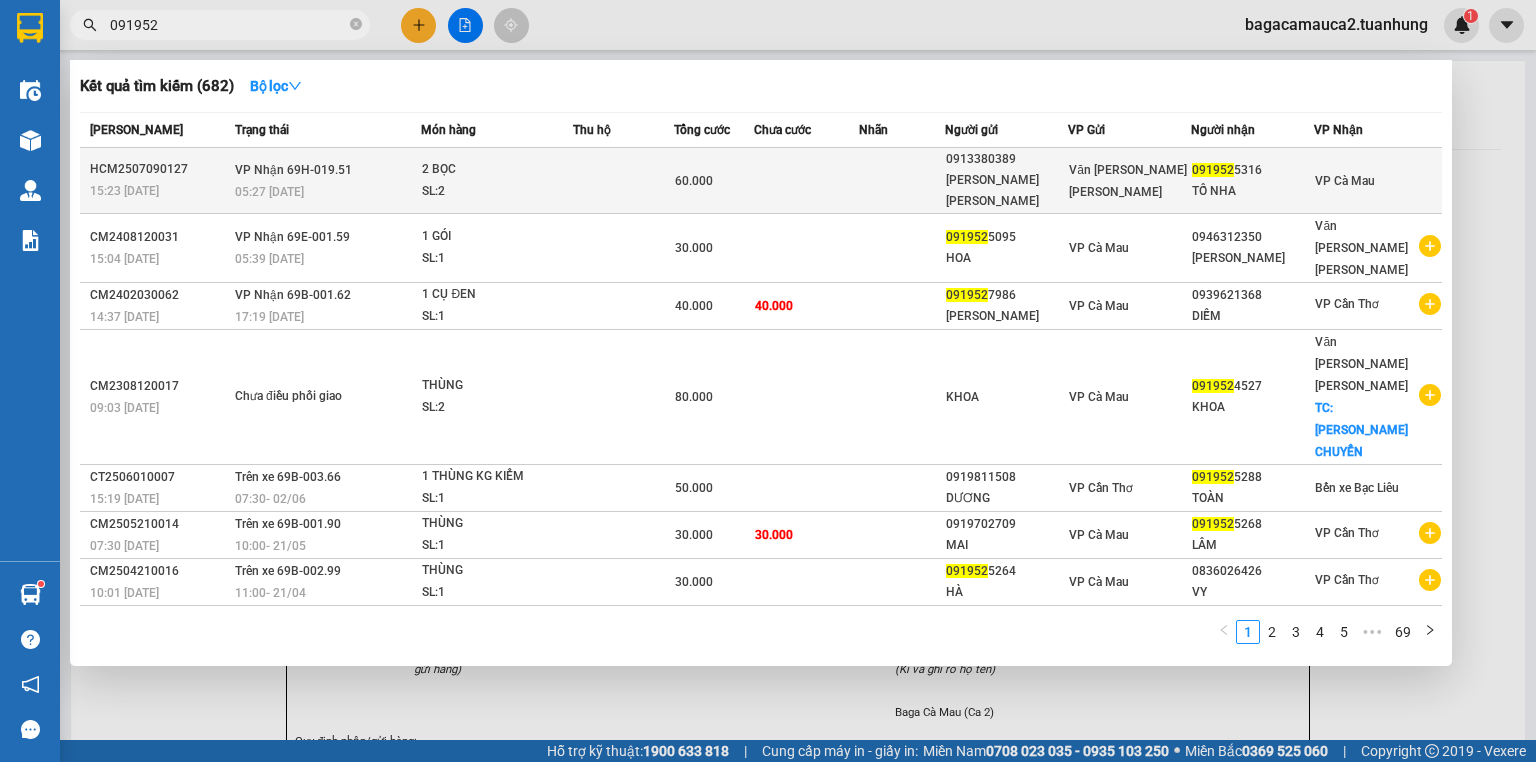 type on "091952" 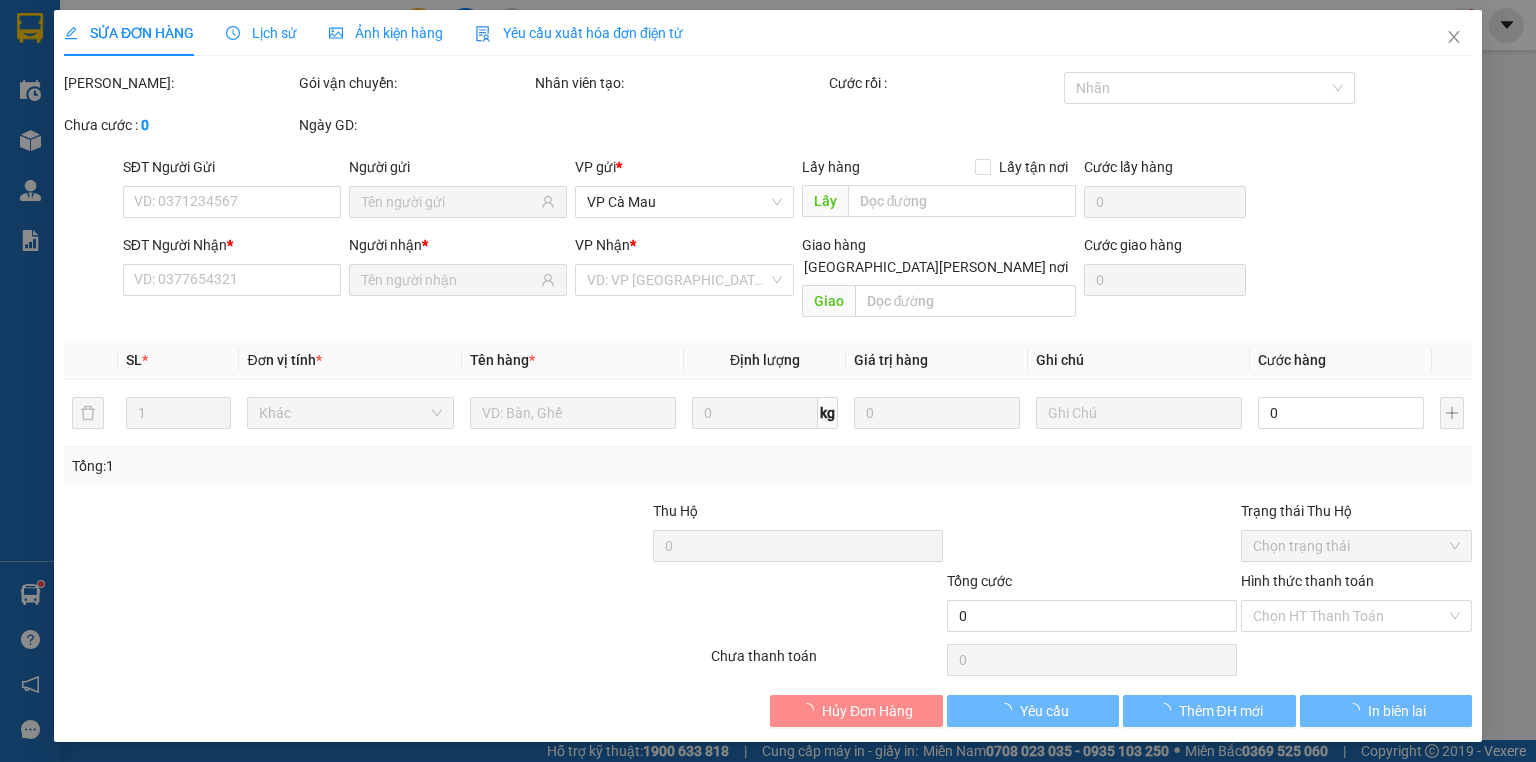 type on "0913380389" 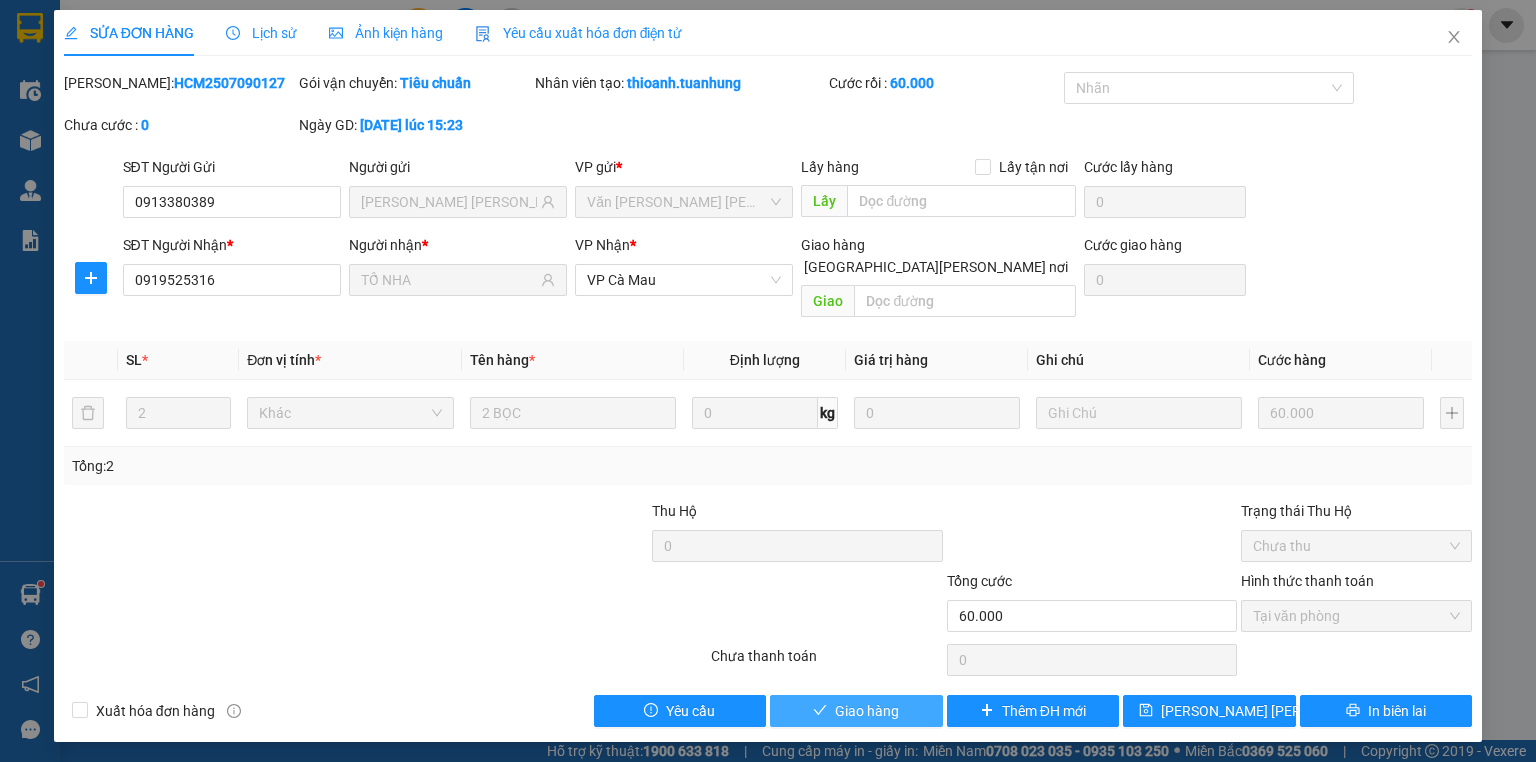 click on "Giao hàng" at bounding box center [867, 711] 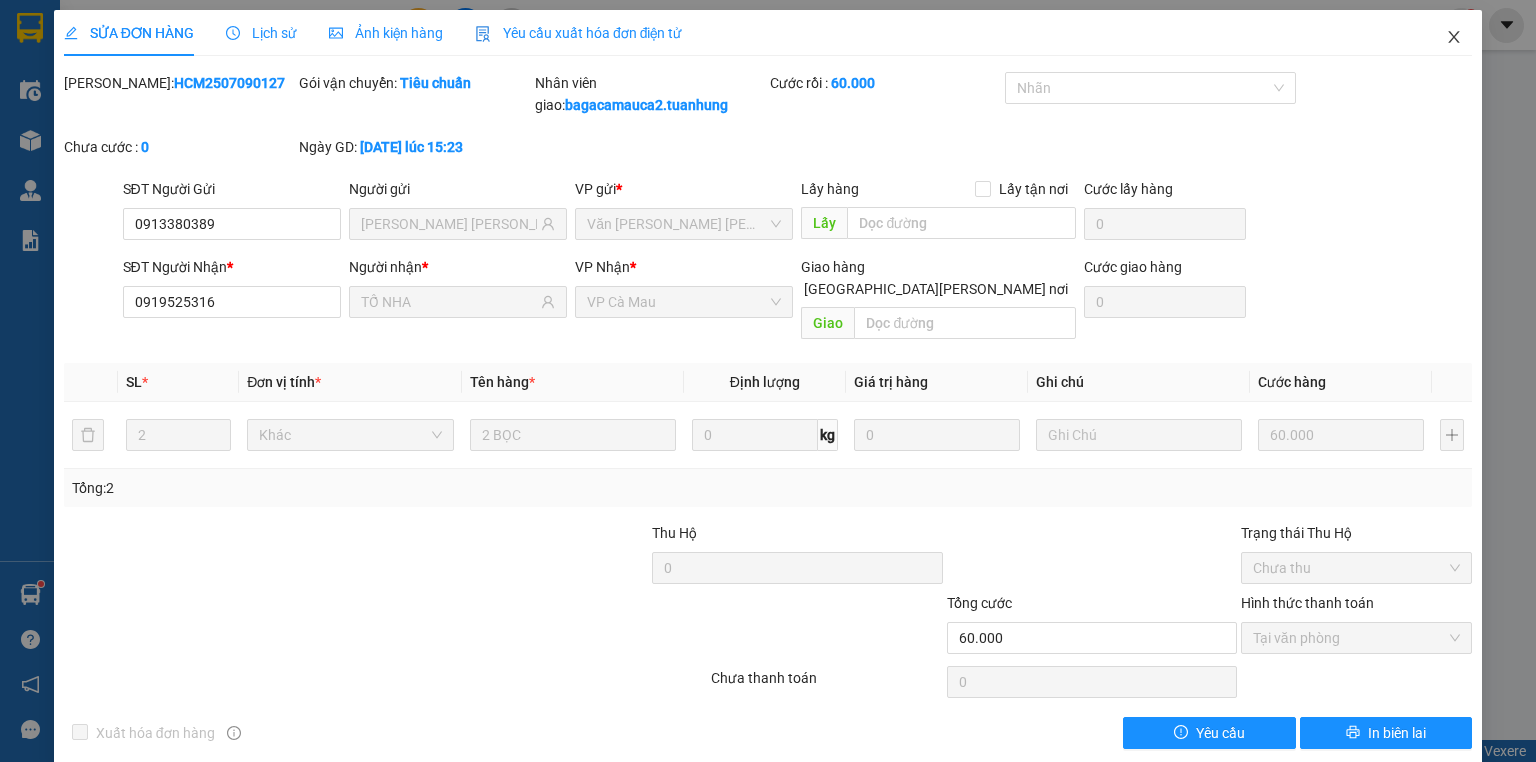 click 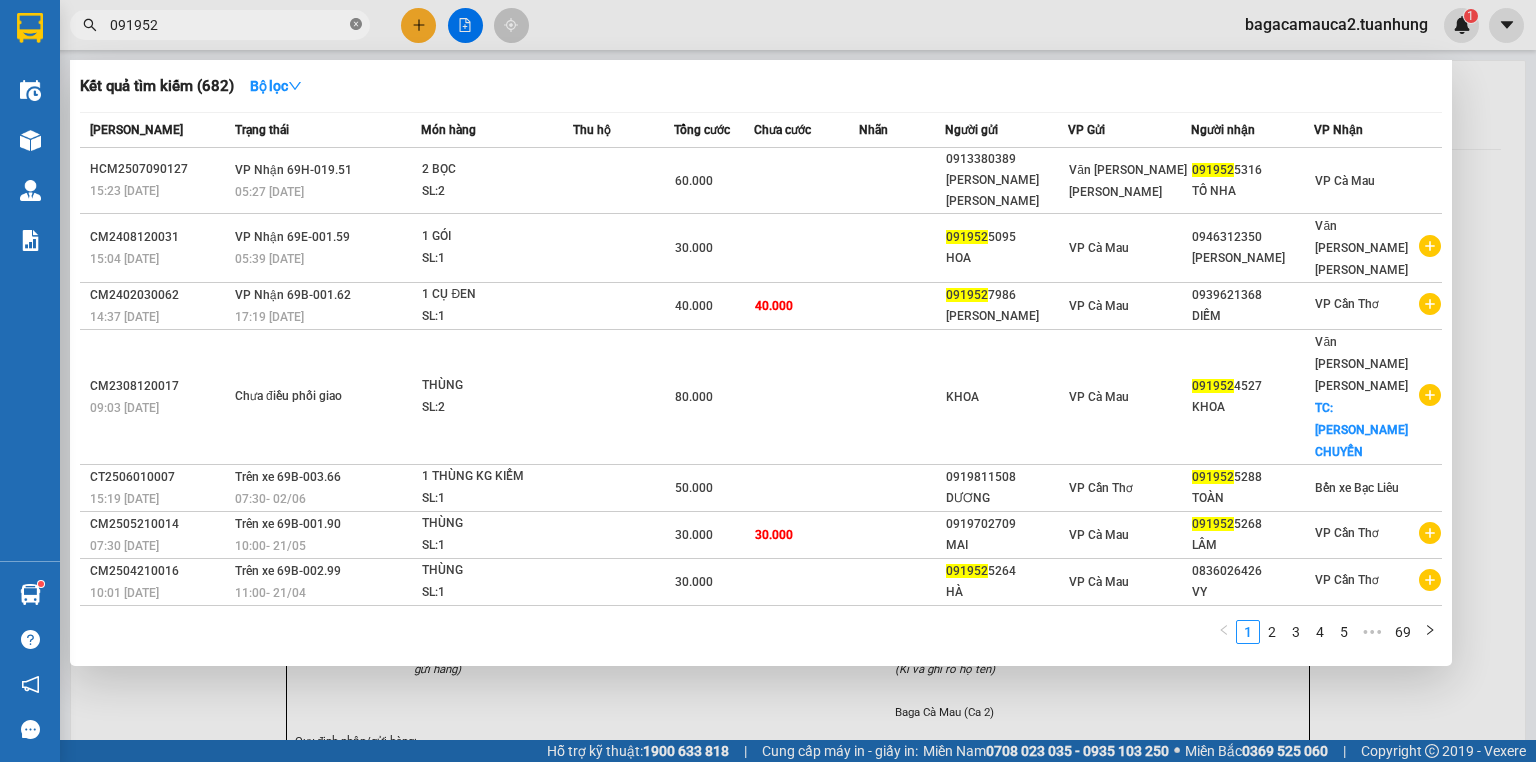 click 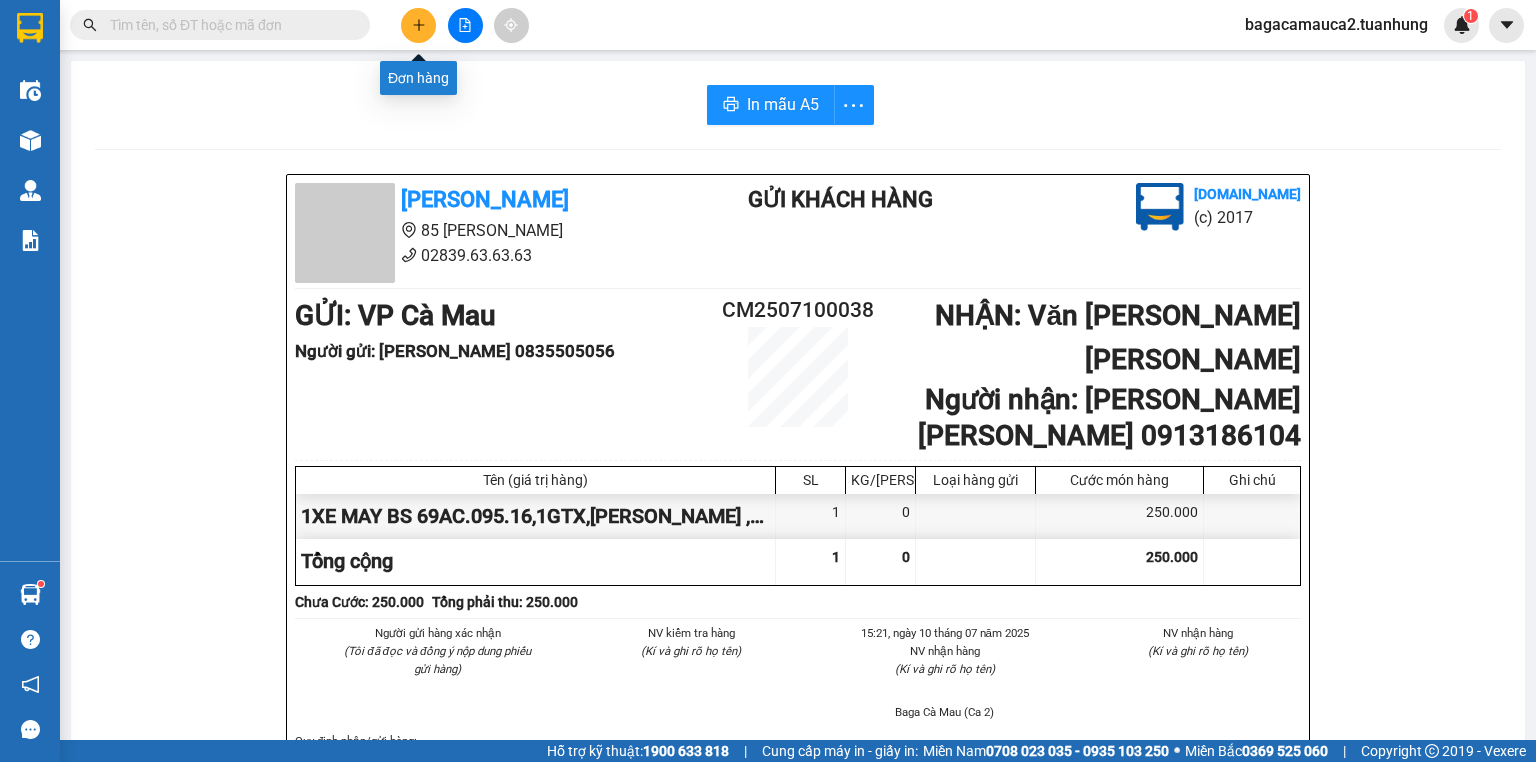 click 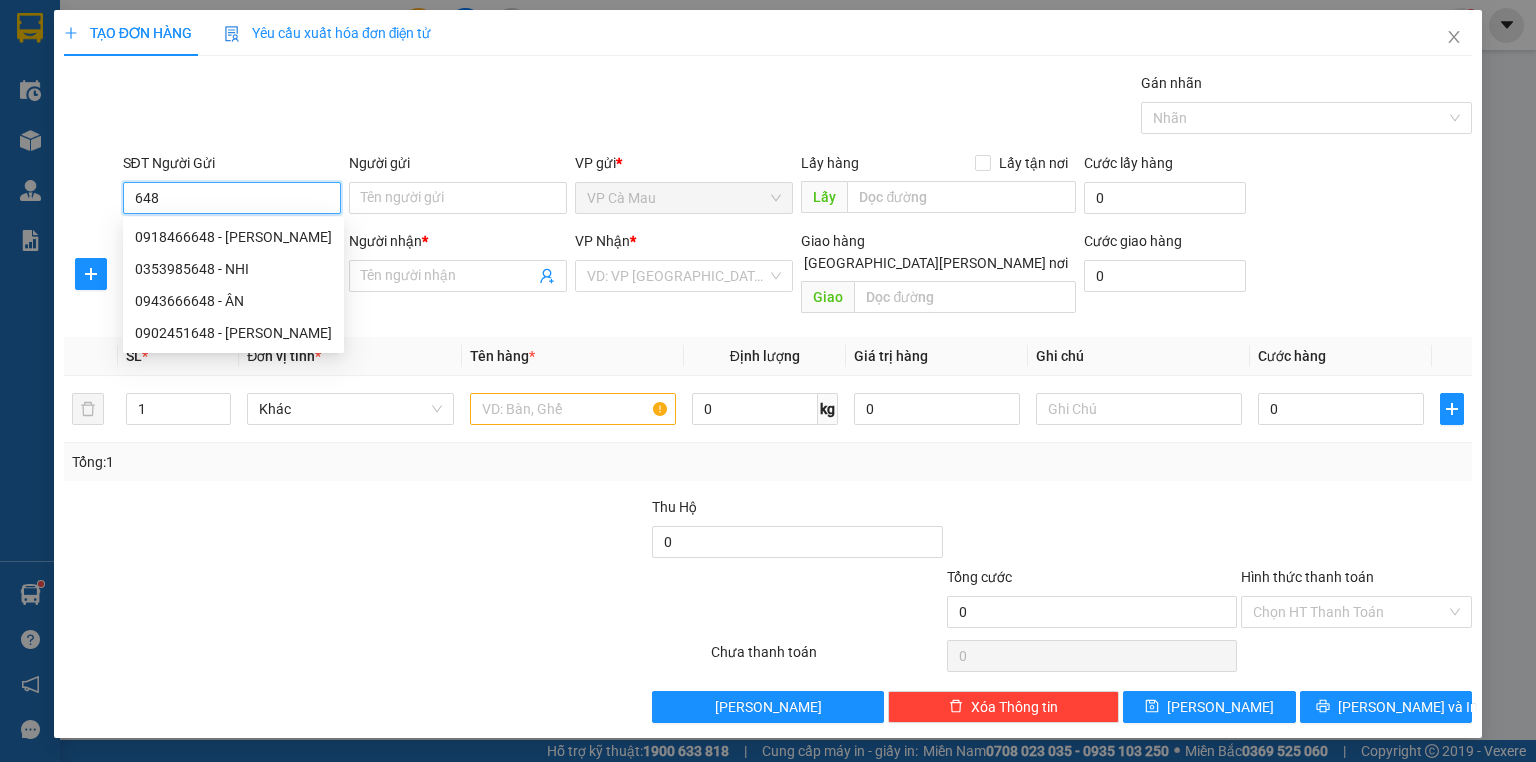 click on "0918466648 - CƯỜNG" at bounding box center (233, 237) 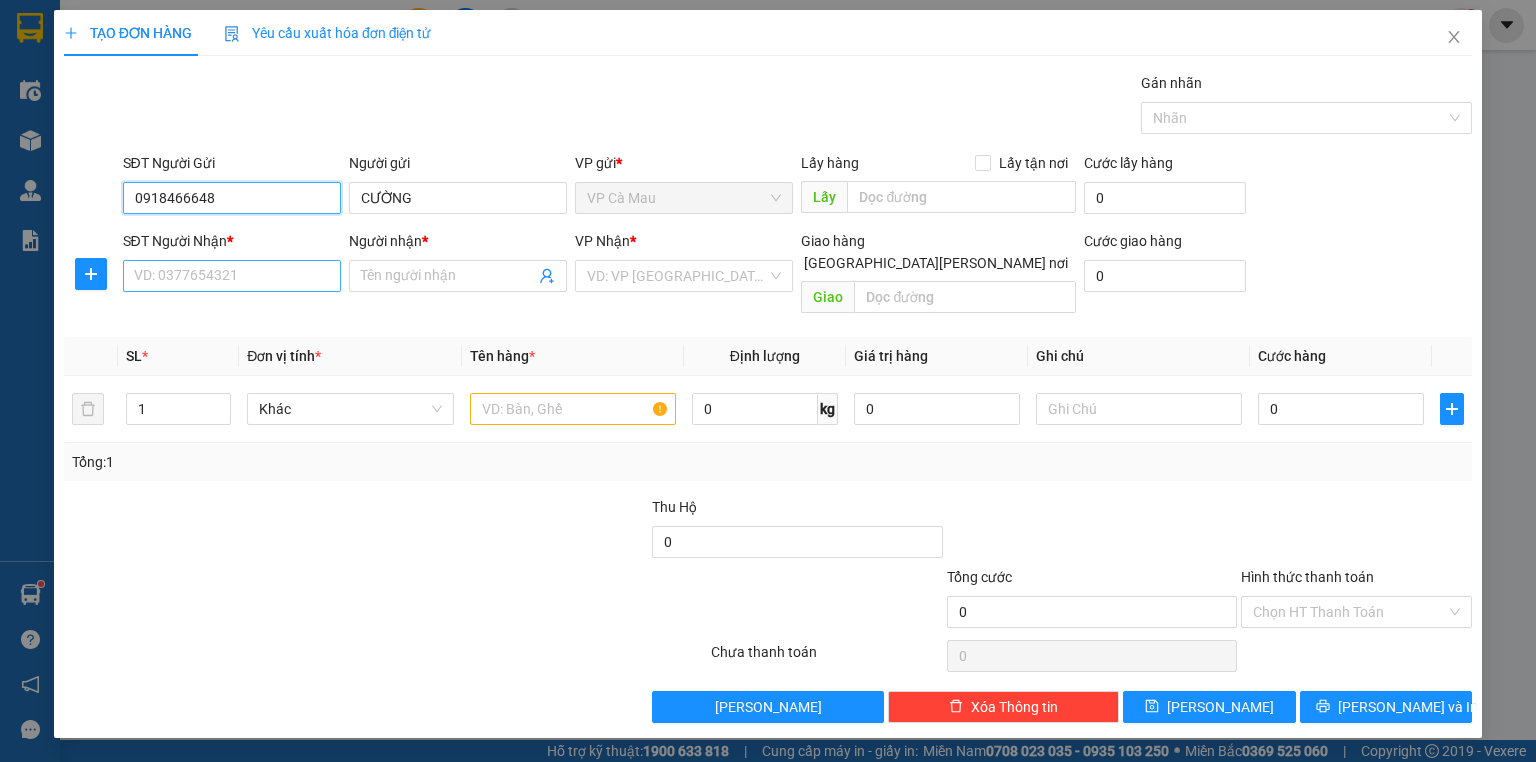 type on "0918466648" 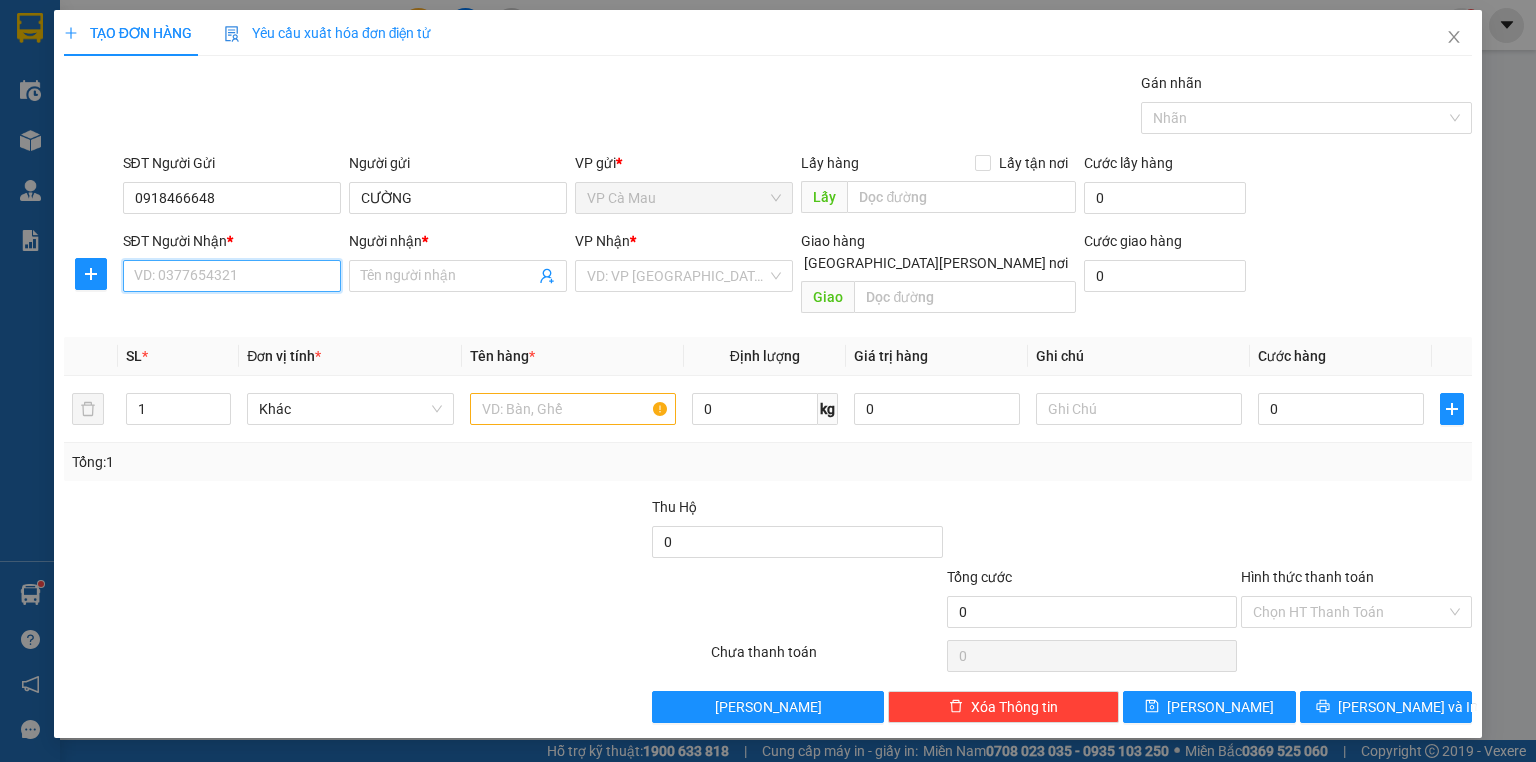 click on "SĐT Người Nhận  *" at bounding box center [232, 276] 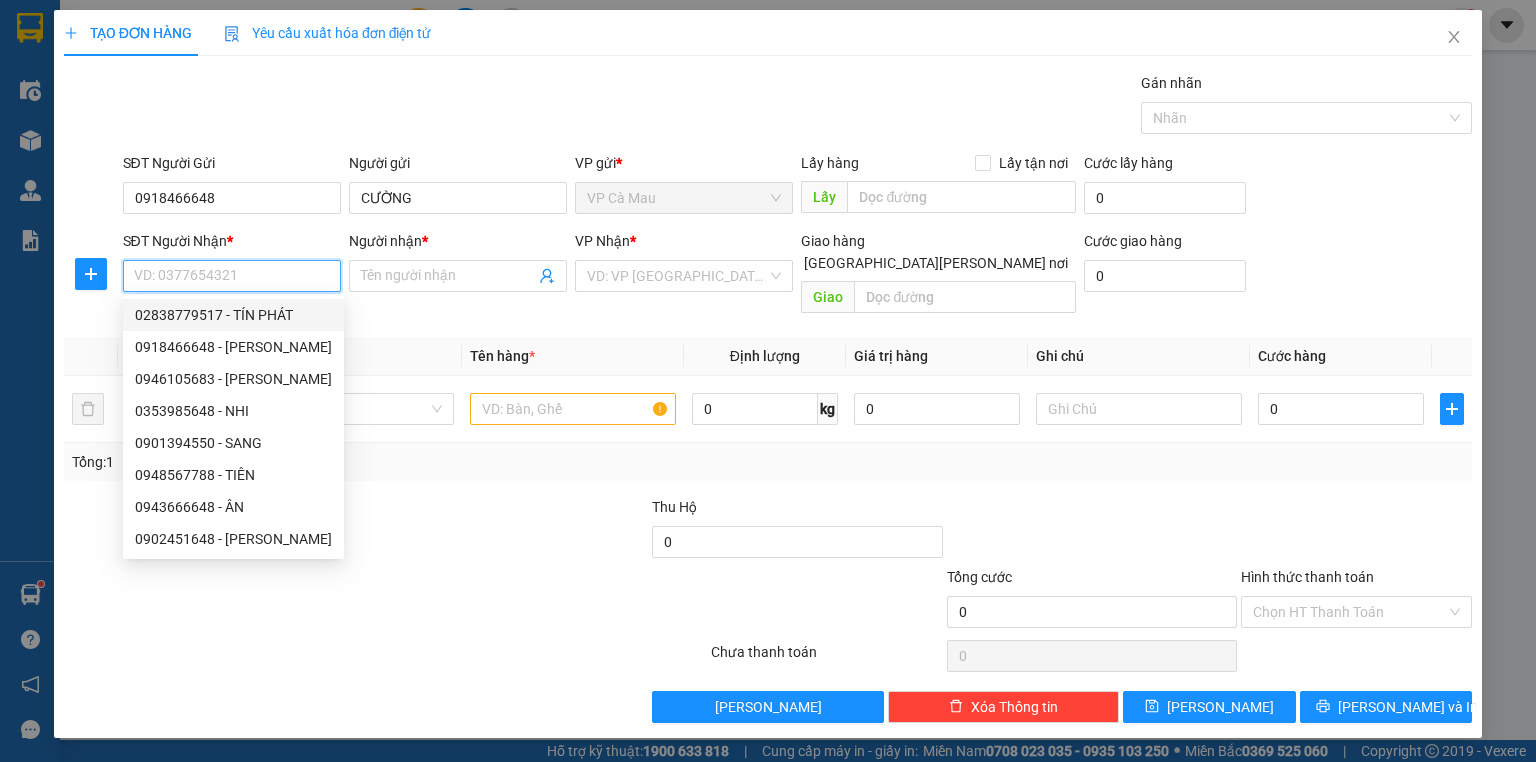 click on "02838779517 - TÍN PHÁT" at bounding box center (233, 315) 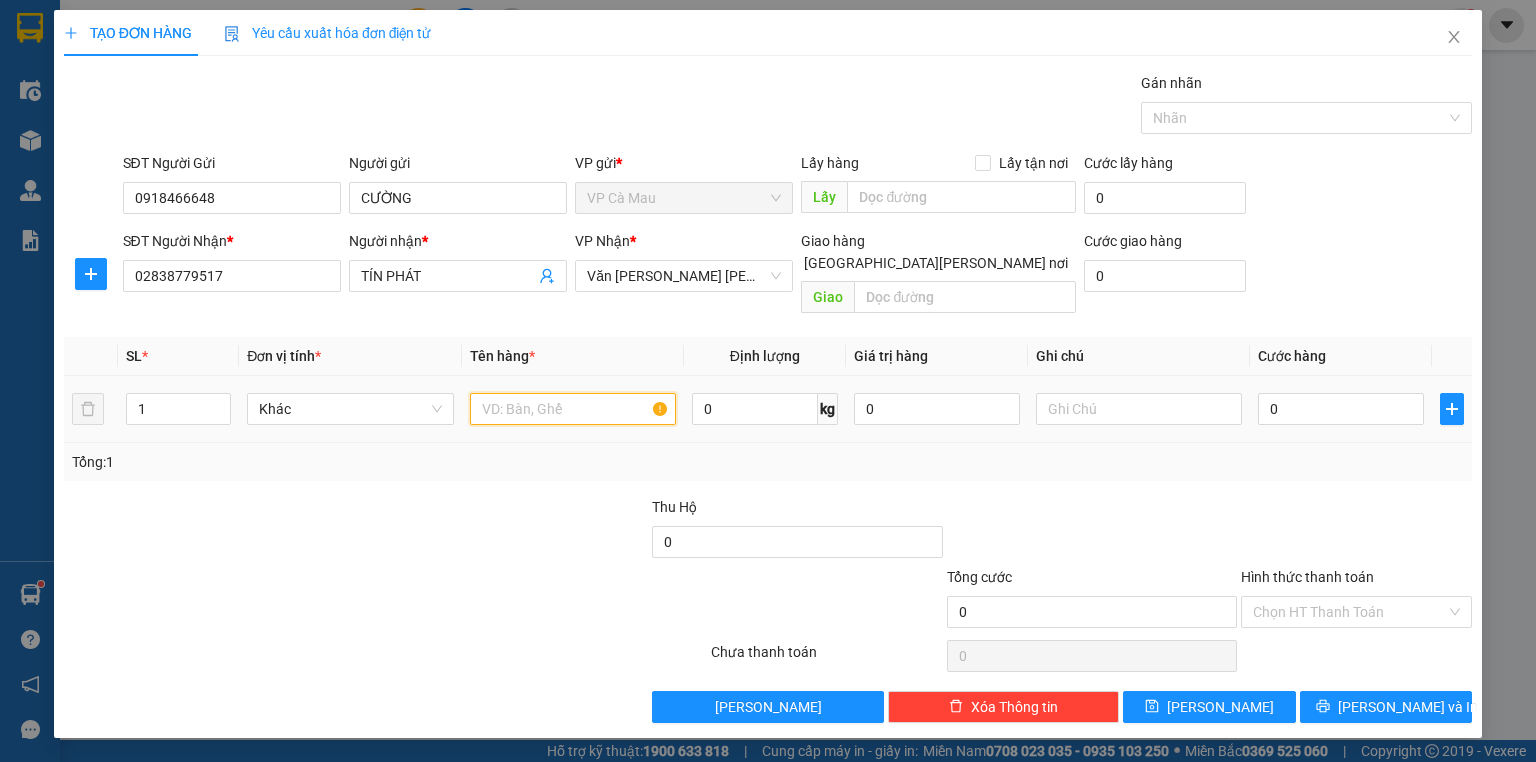 click at bounding box center (573, 409) 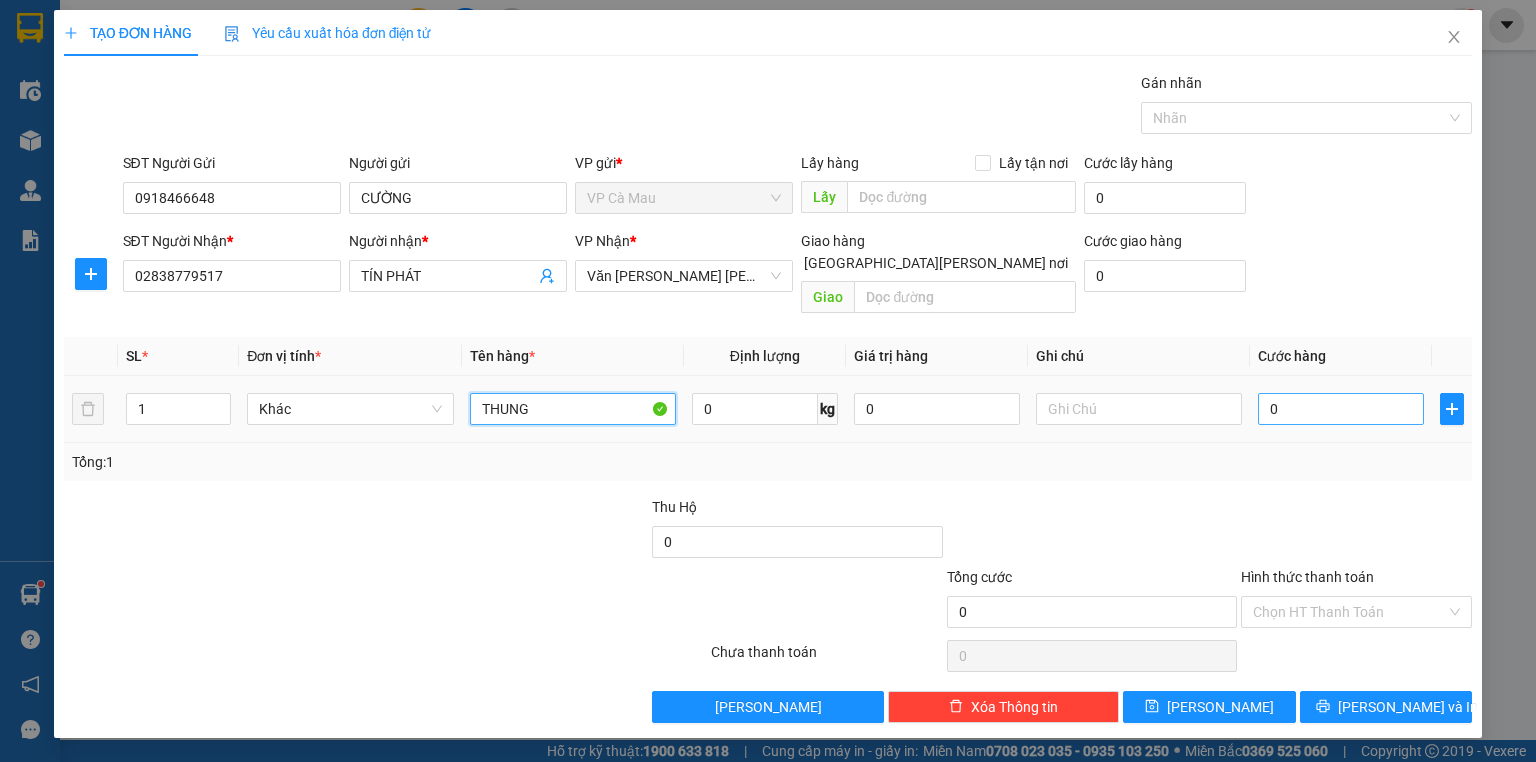 type on "THUNG" 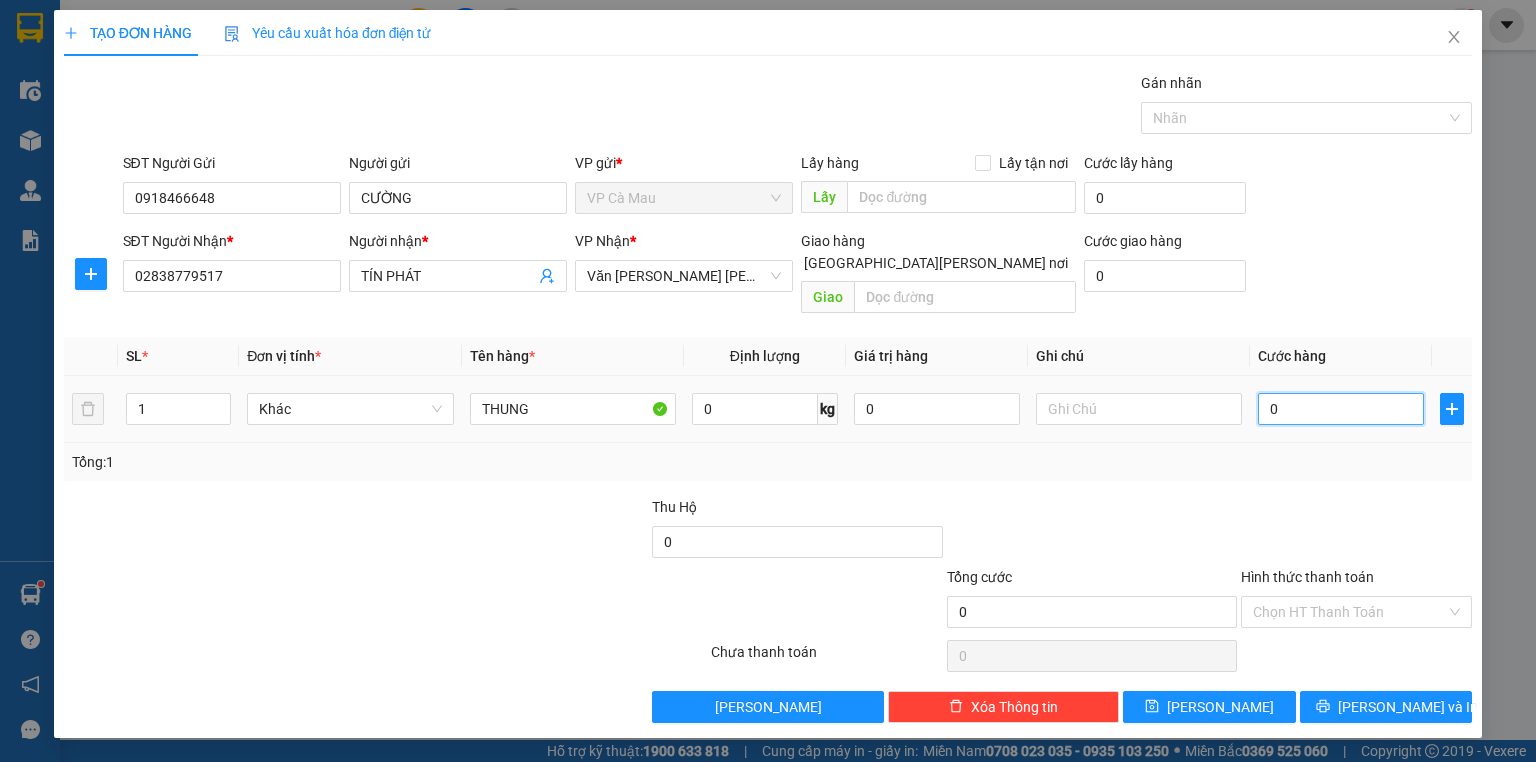 click on "0" at bounding box center [1341, 409] 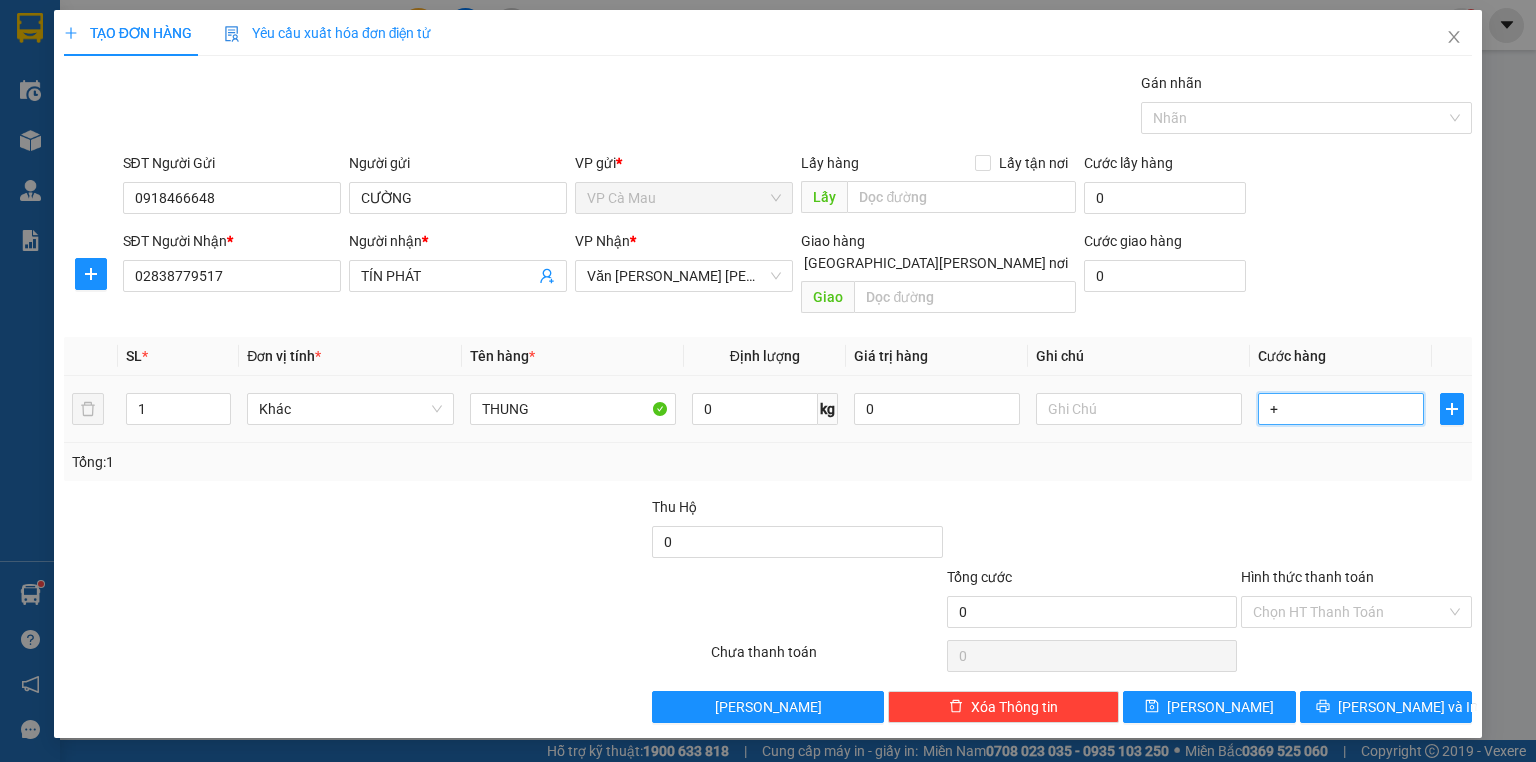 type on "+3" 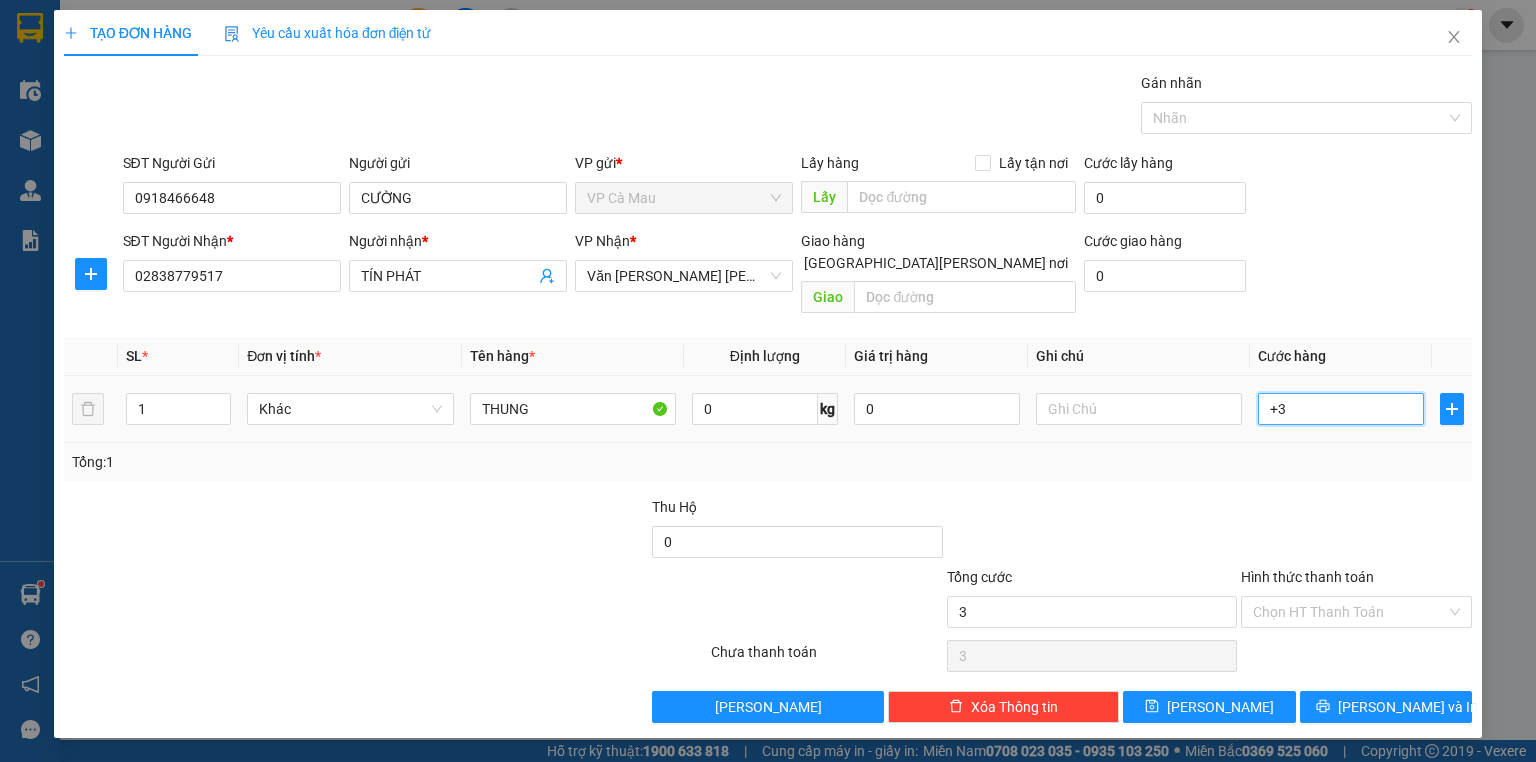 type on "+30" 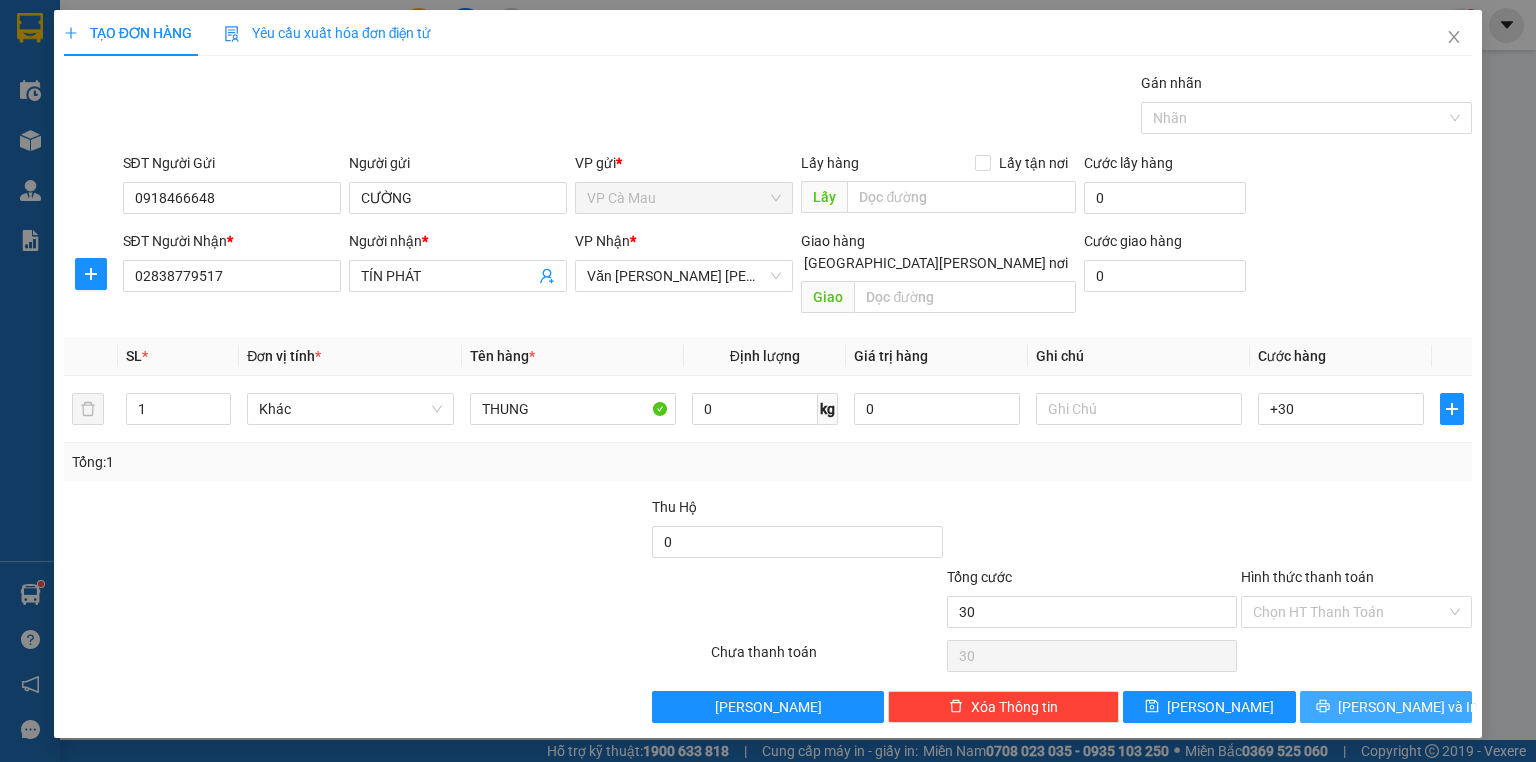 type on "30.000" 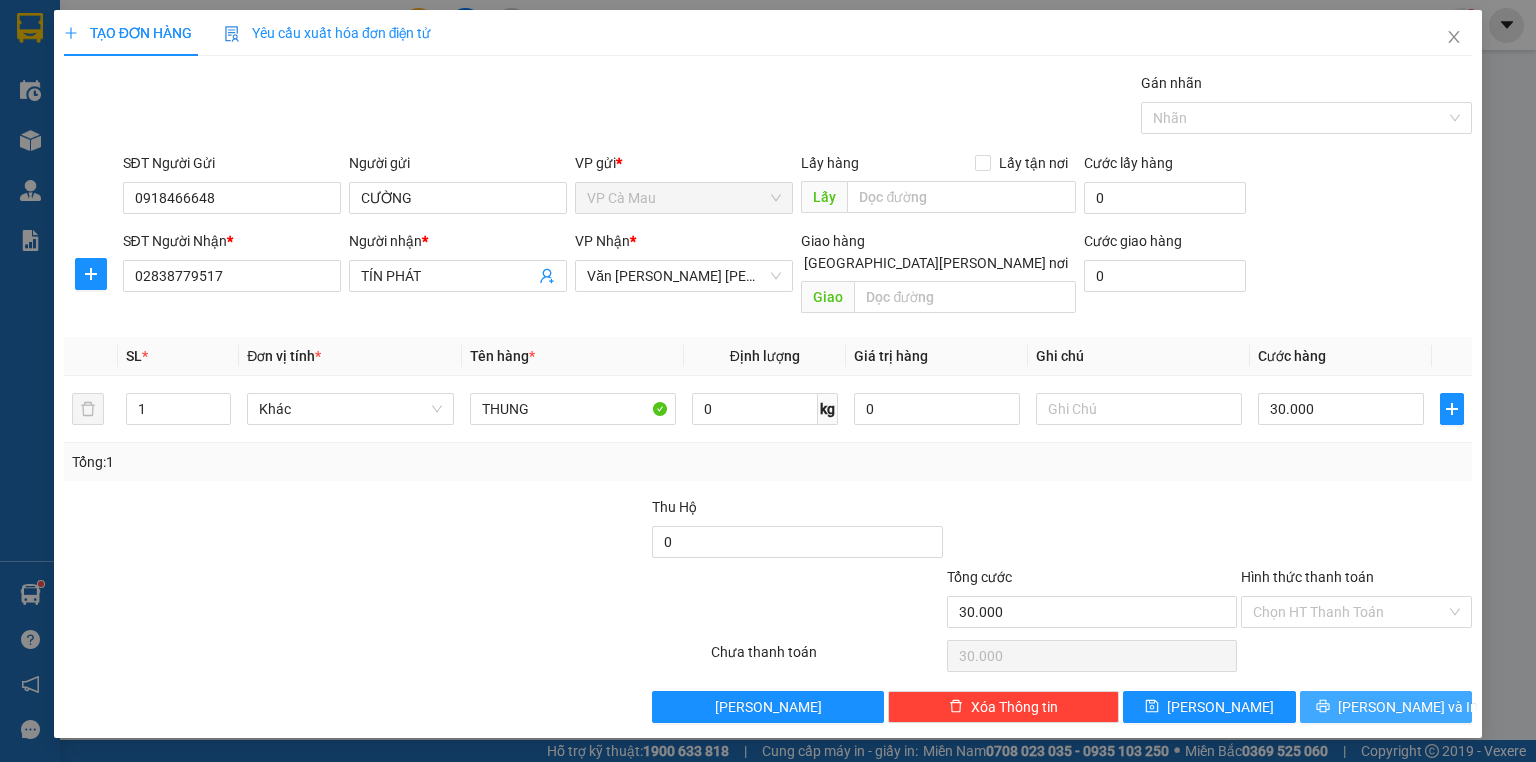 click on "[PERSON_NAME] và In" at bounding box center (1386, 707) 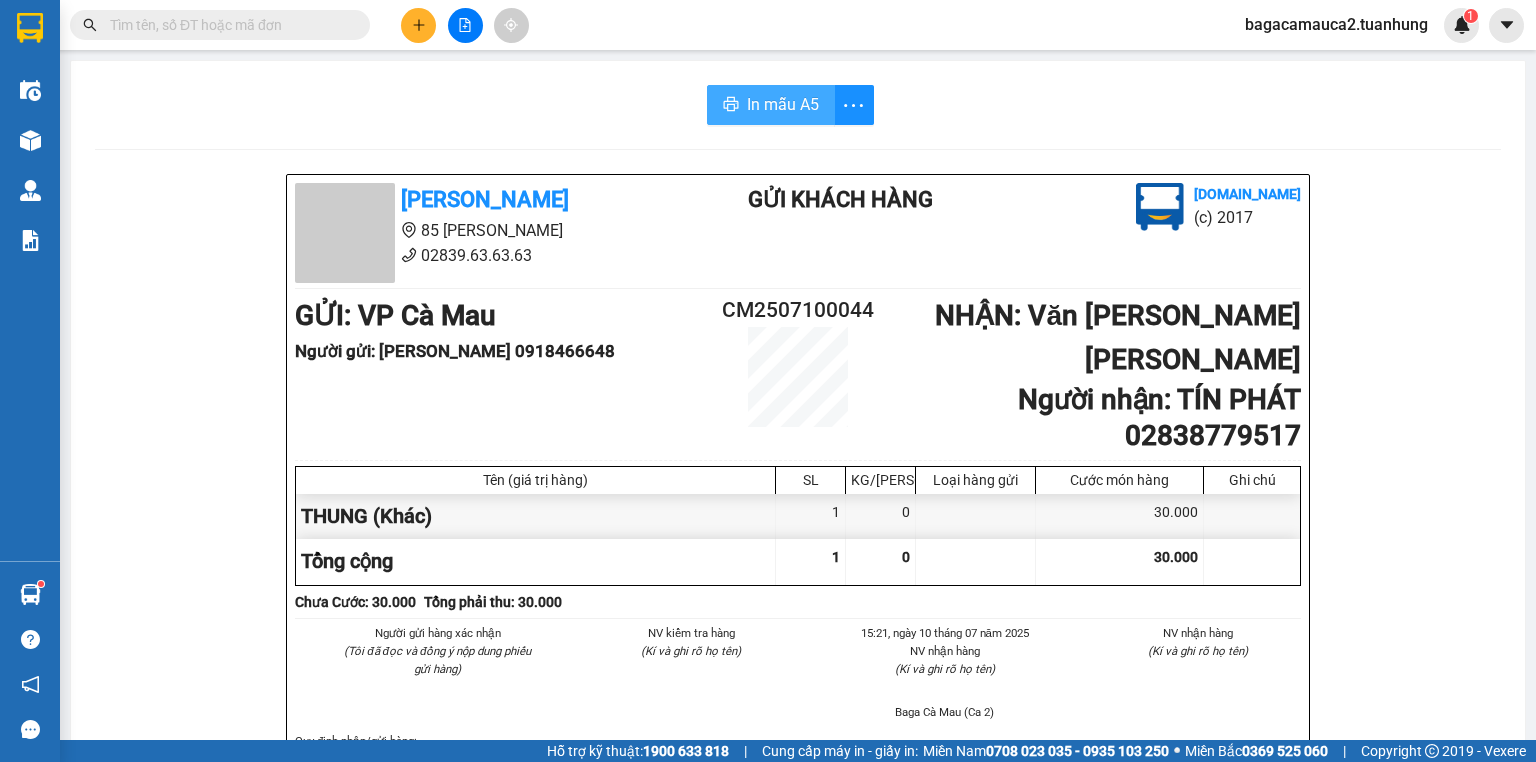 click on "In mẫu A5" at bounding box center (783, 104) 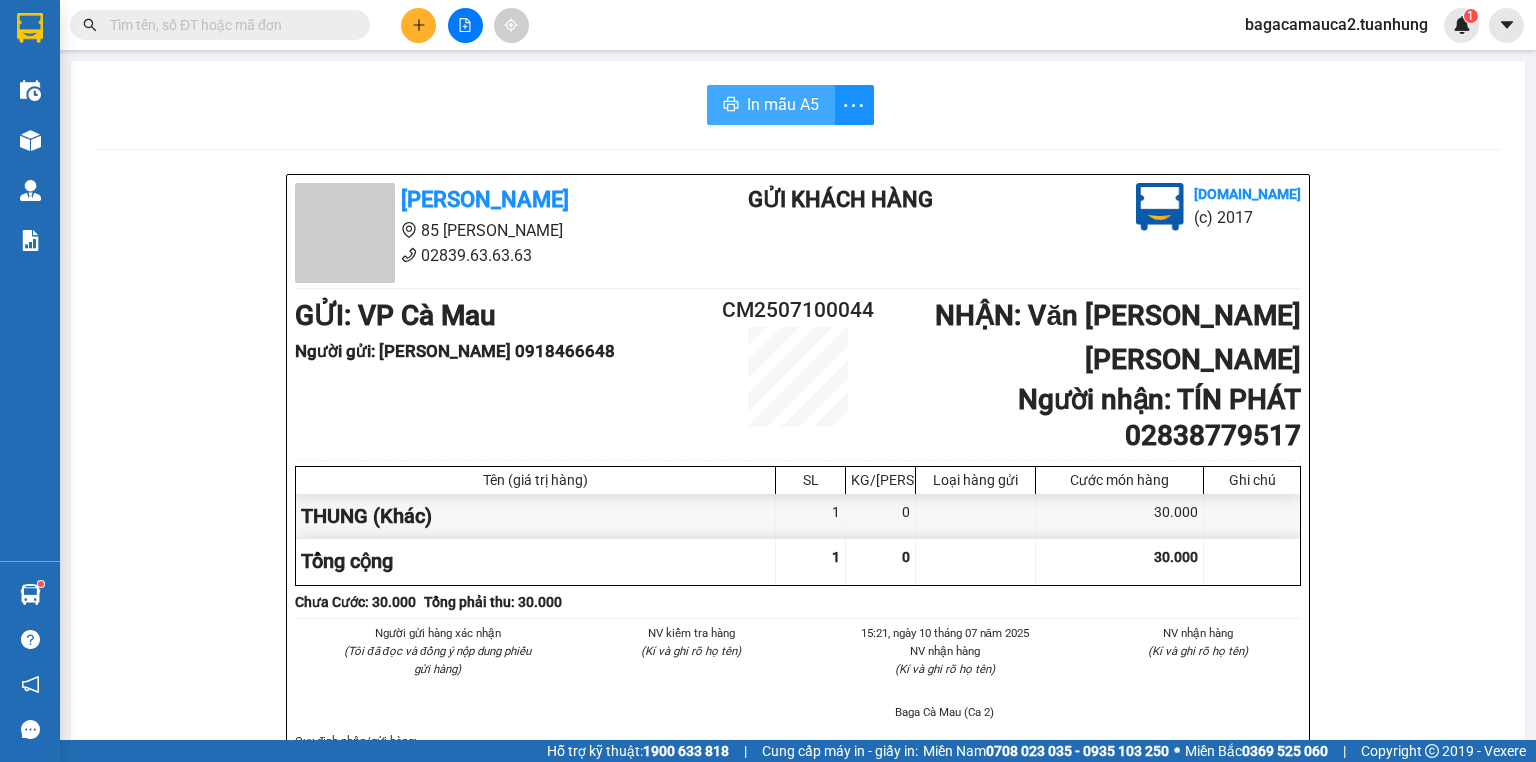 scroll, scrollTop: 0, scrollLeft: 0, axis: both 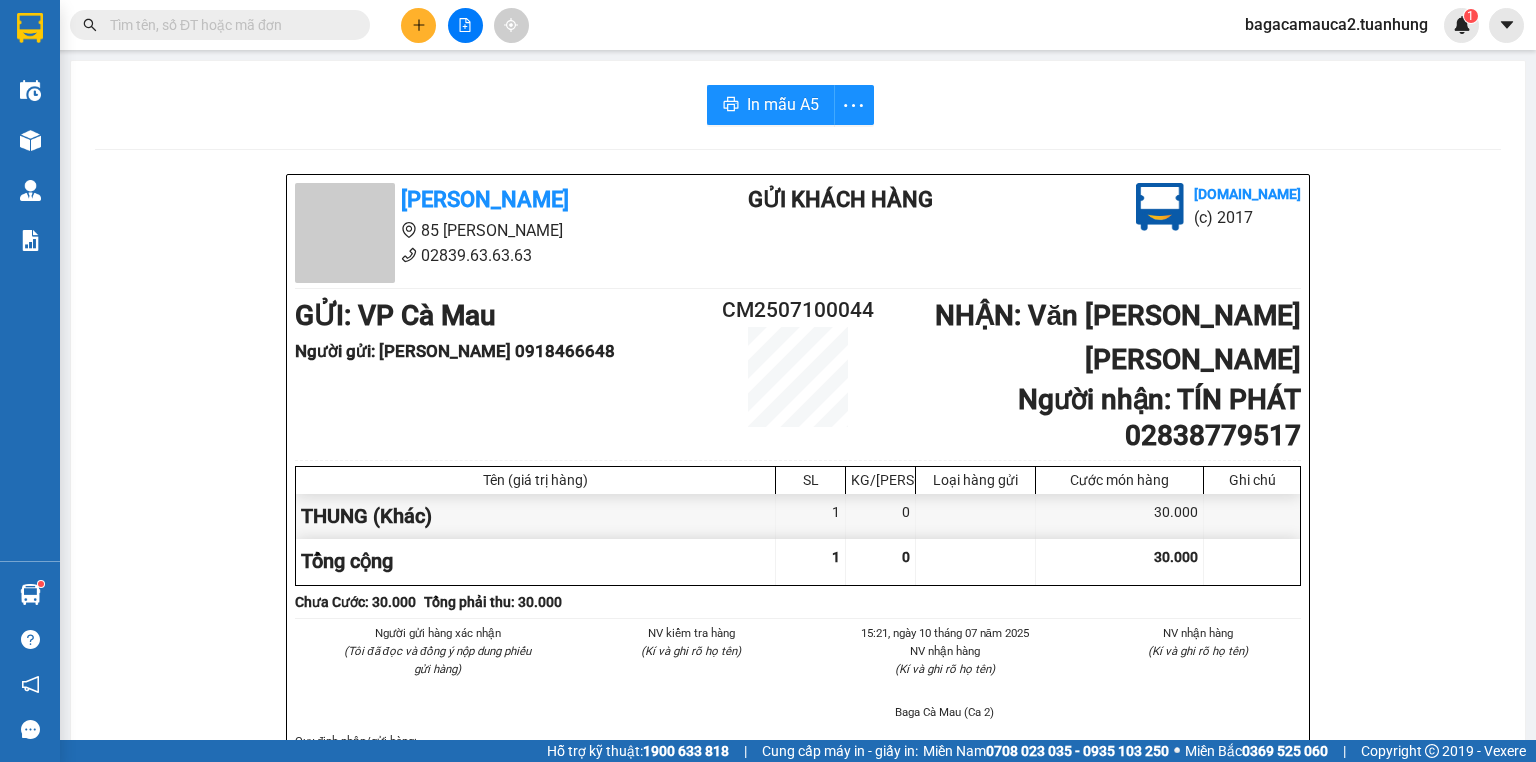 click at bounding box center (228, 25) 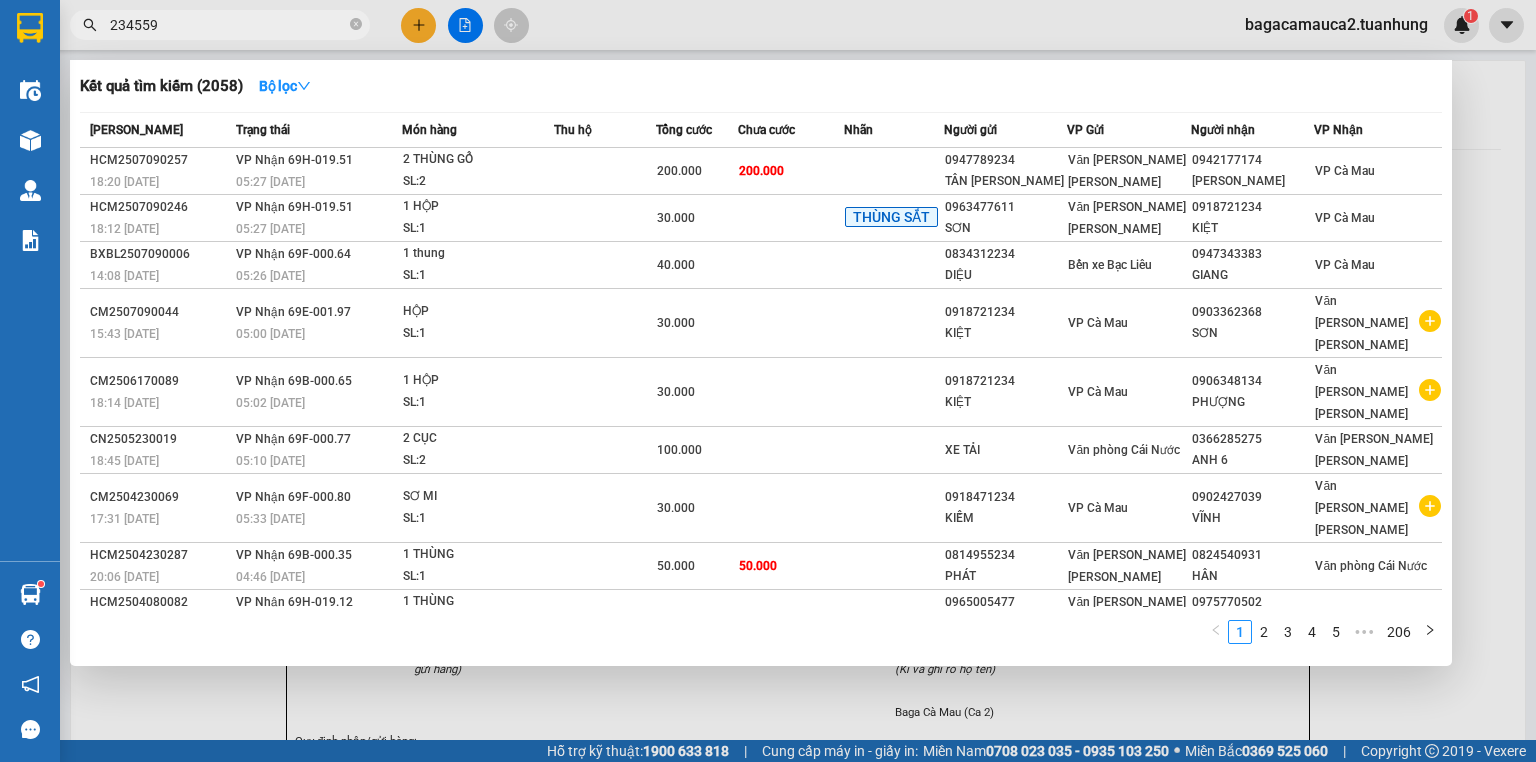 type on "234559" 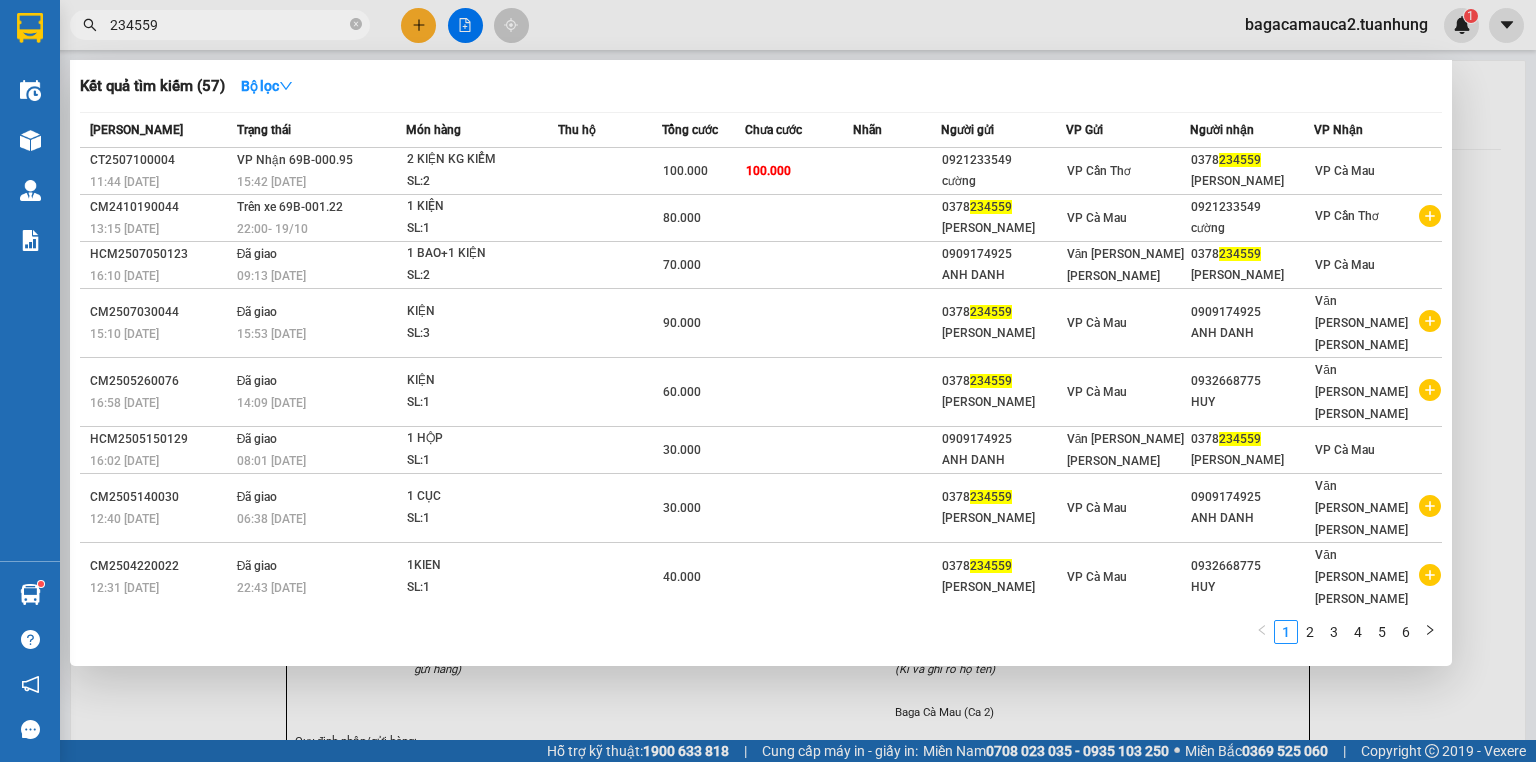 click on "234559" at bounding box center [220, 25] 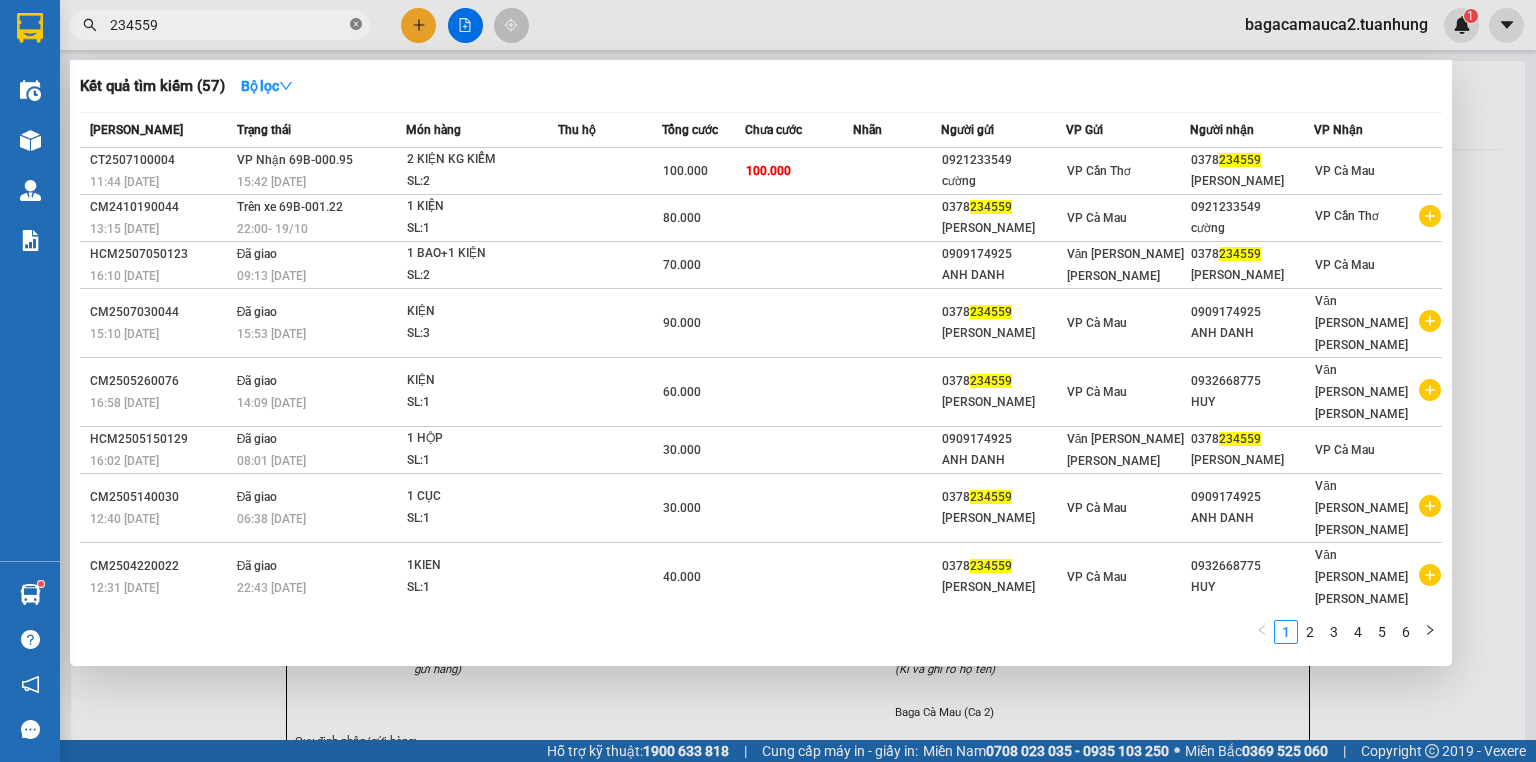 click 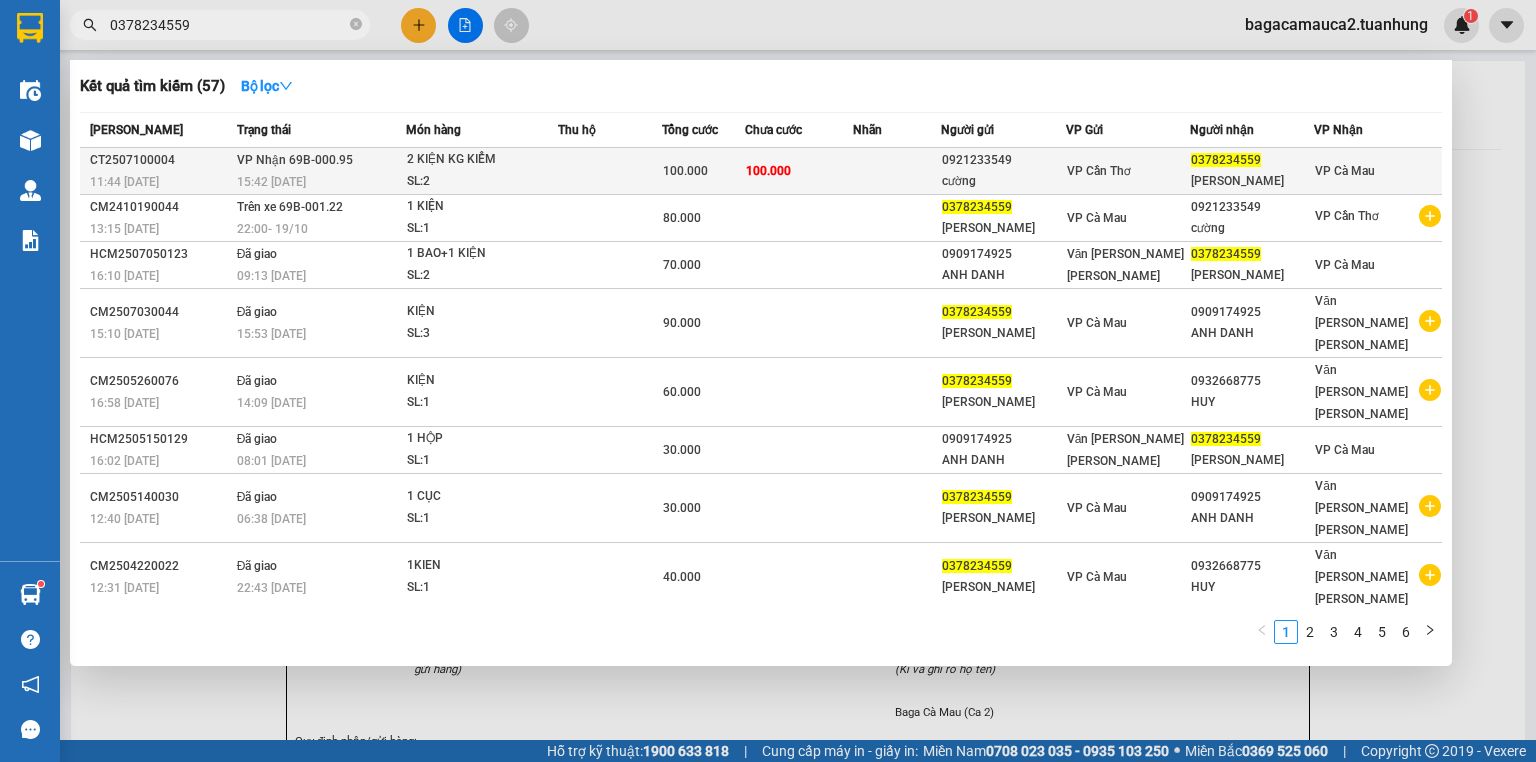 type on "0378234559" 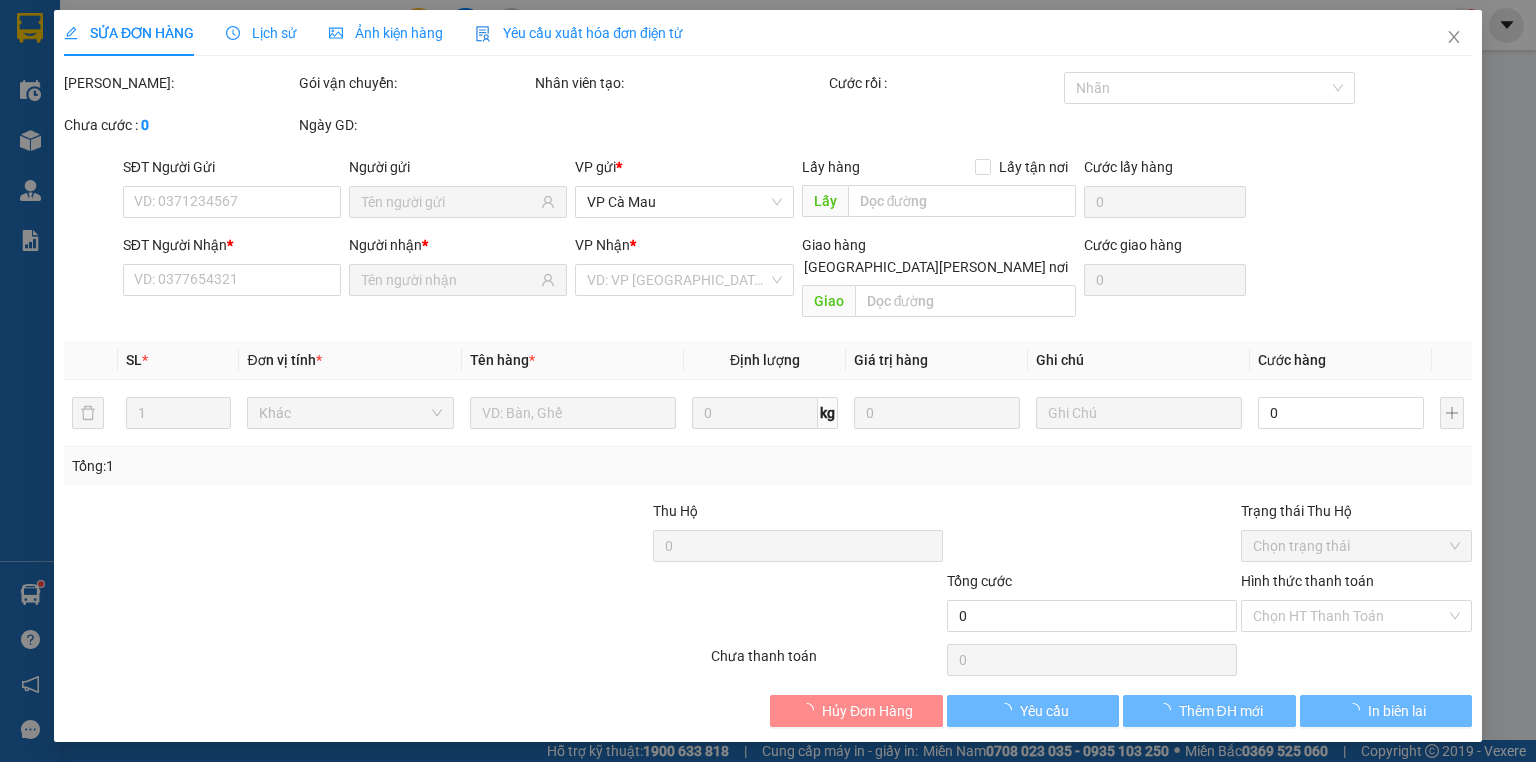 type on "0921233549" 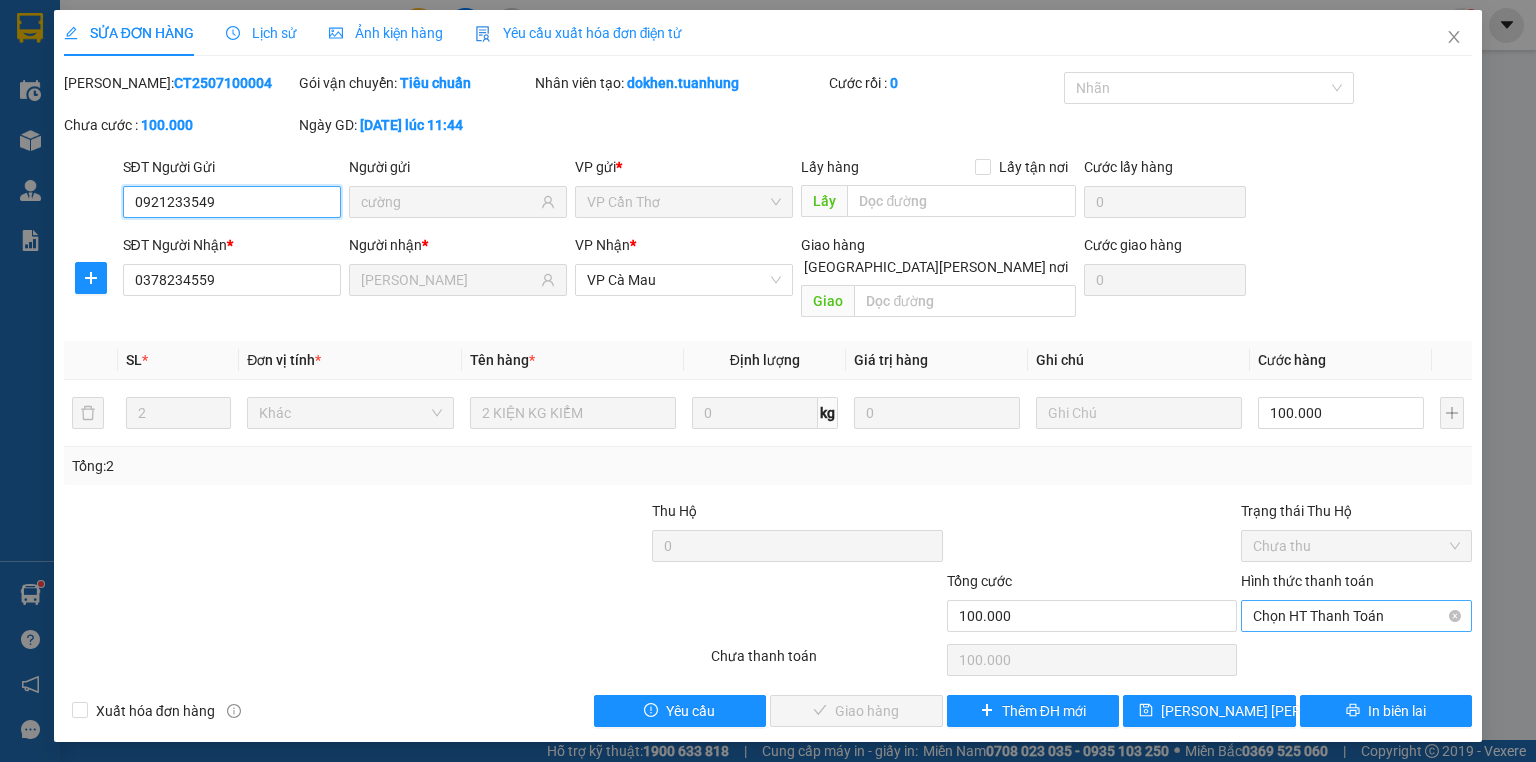 click on "Chọn HT Thanh Toán" at bounding box center [1356, 616] 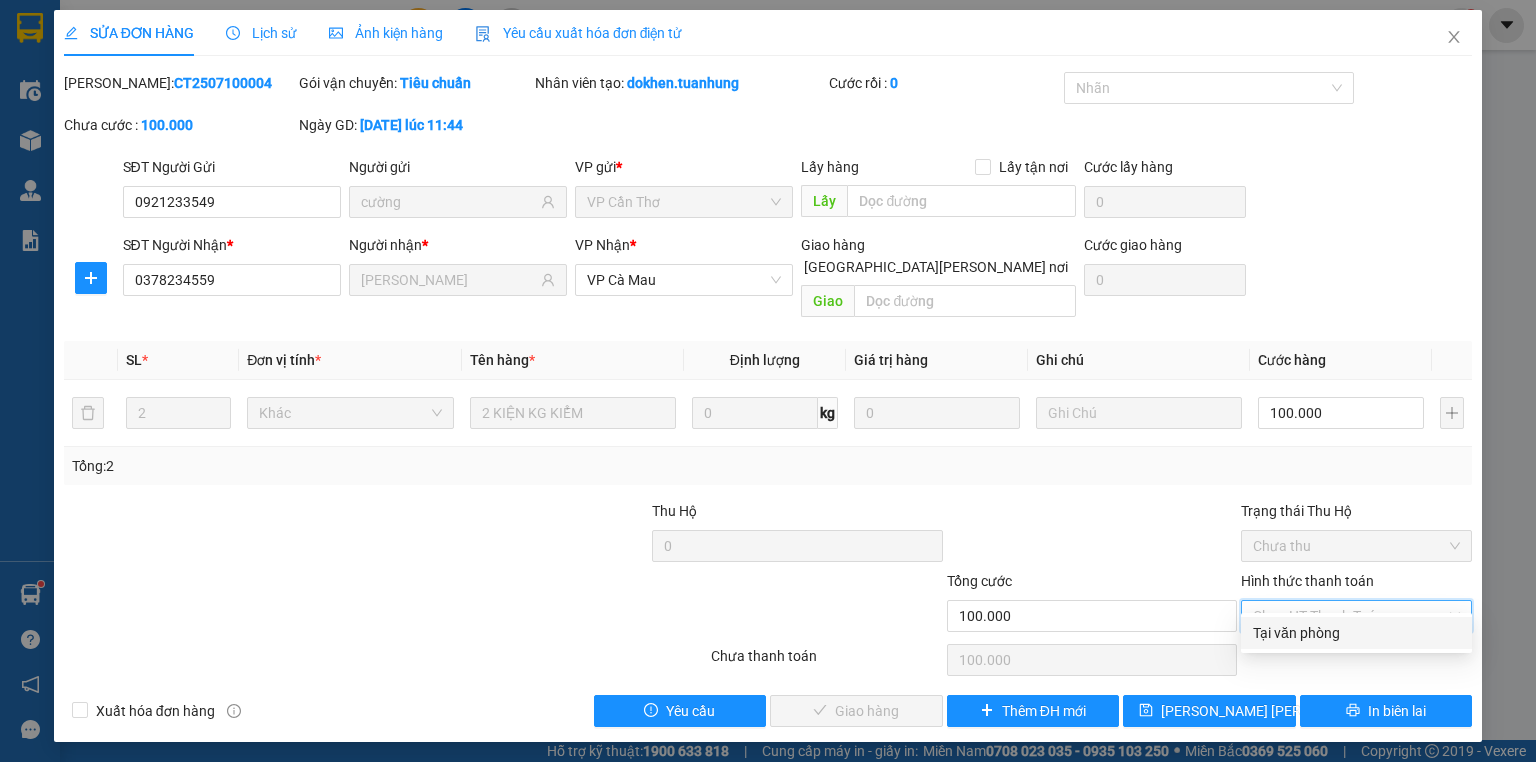 click on "Tại văn phòng" at bounding box center [1356, 633] 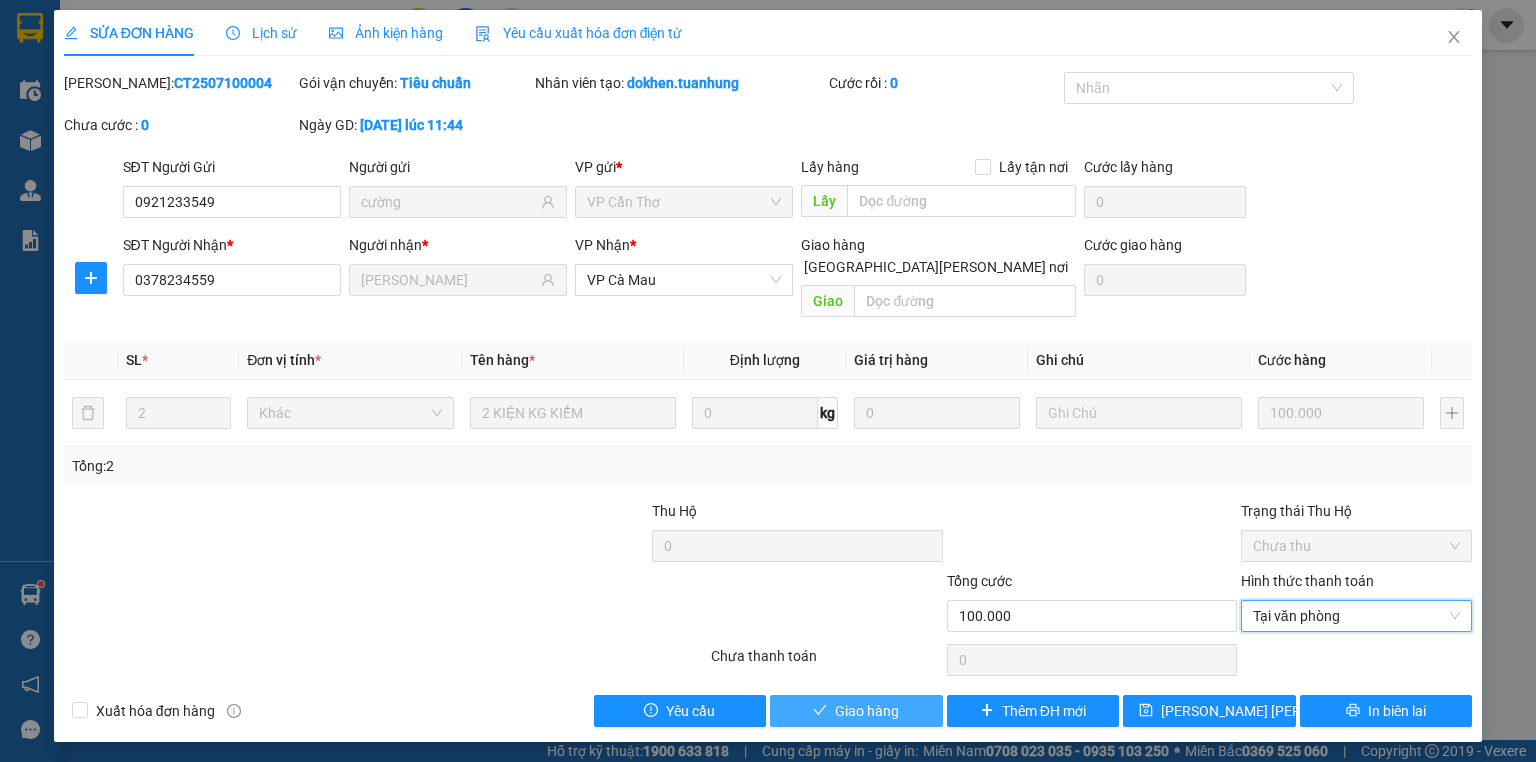 click on "Giao hàng" at bounding box center [856, 711] 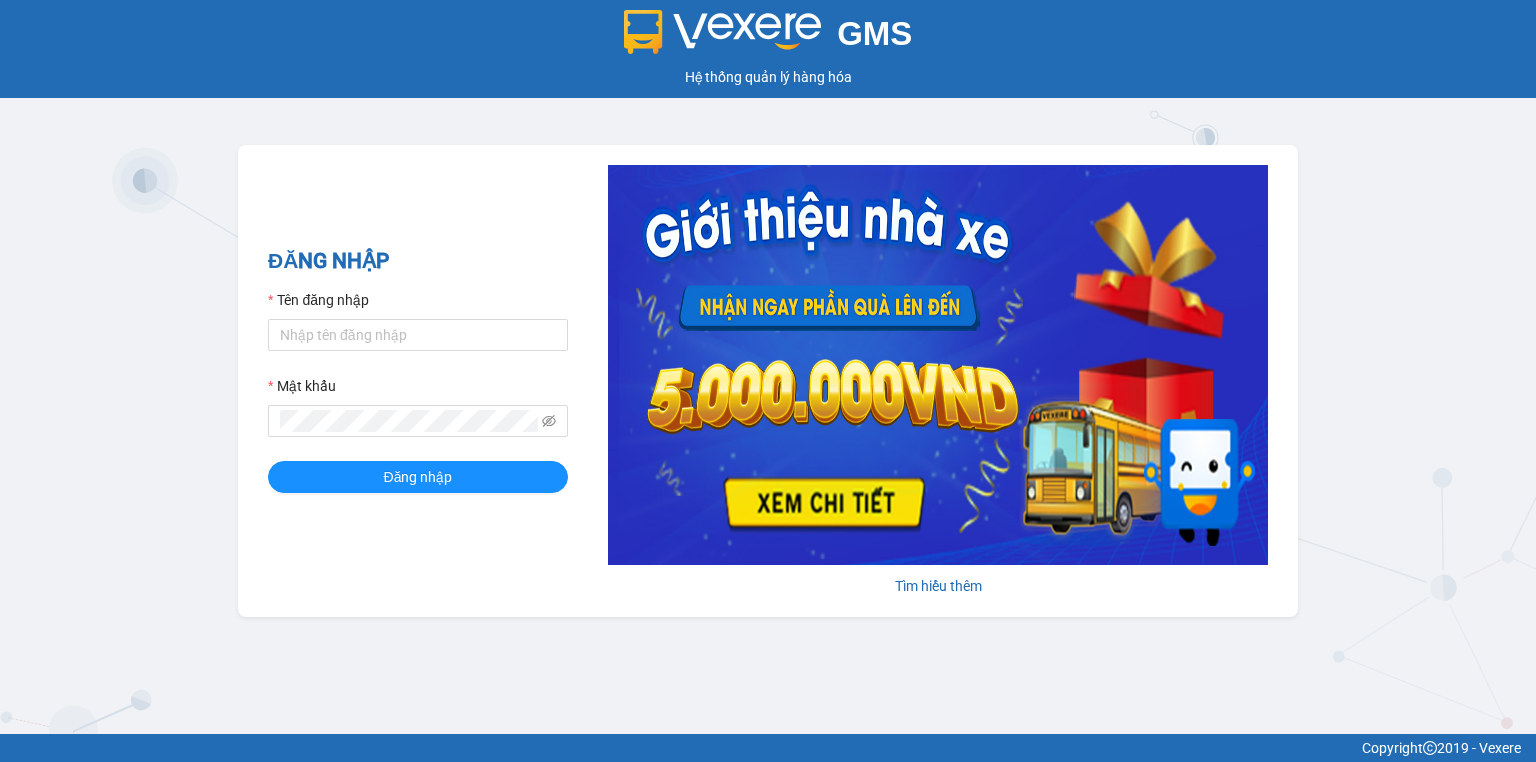 scroll, scrollTop: 0, scrollLeft: 0, axis: both 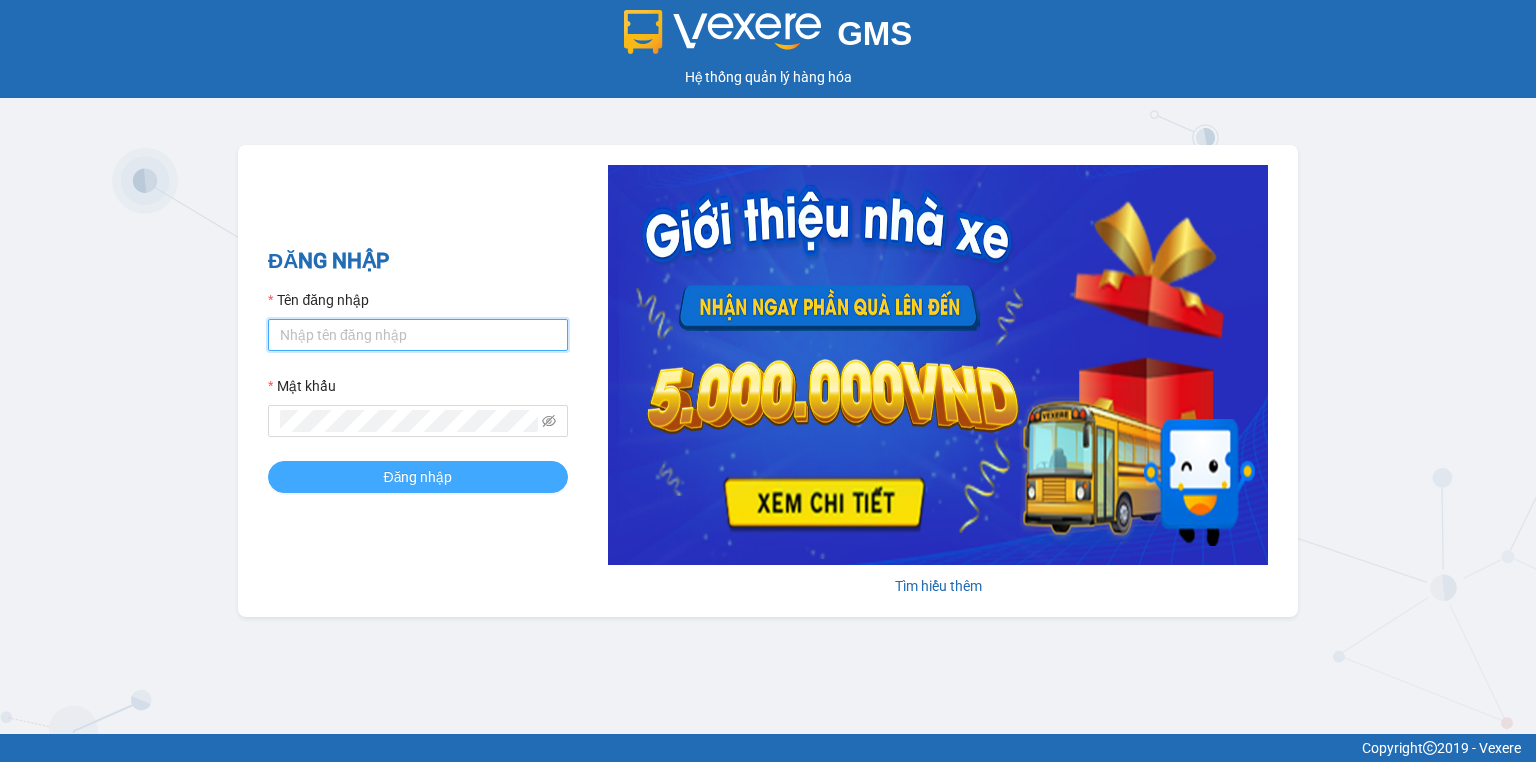 type on "bagacamauca2.tuanhung" 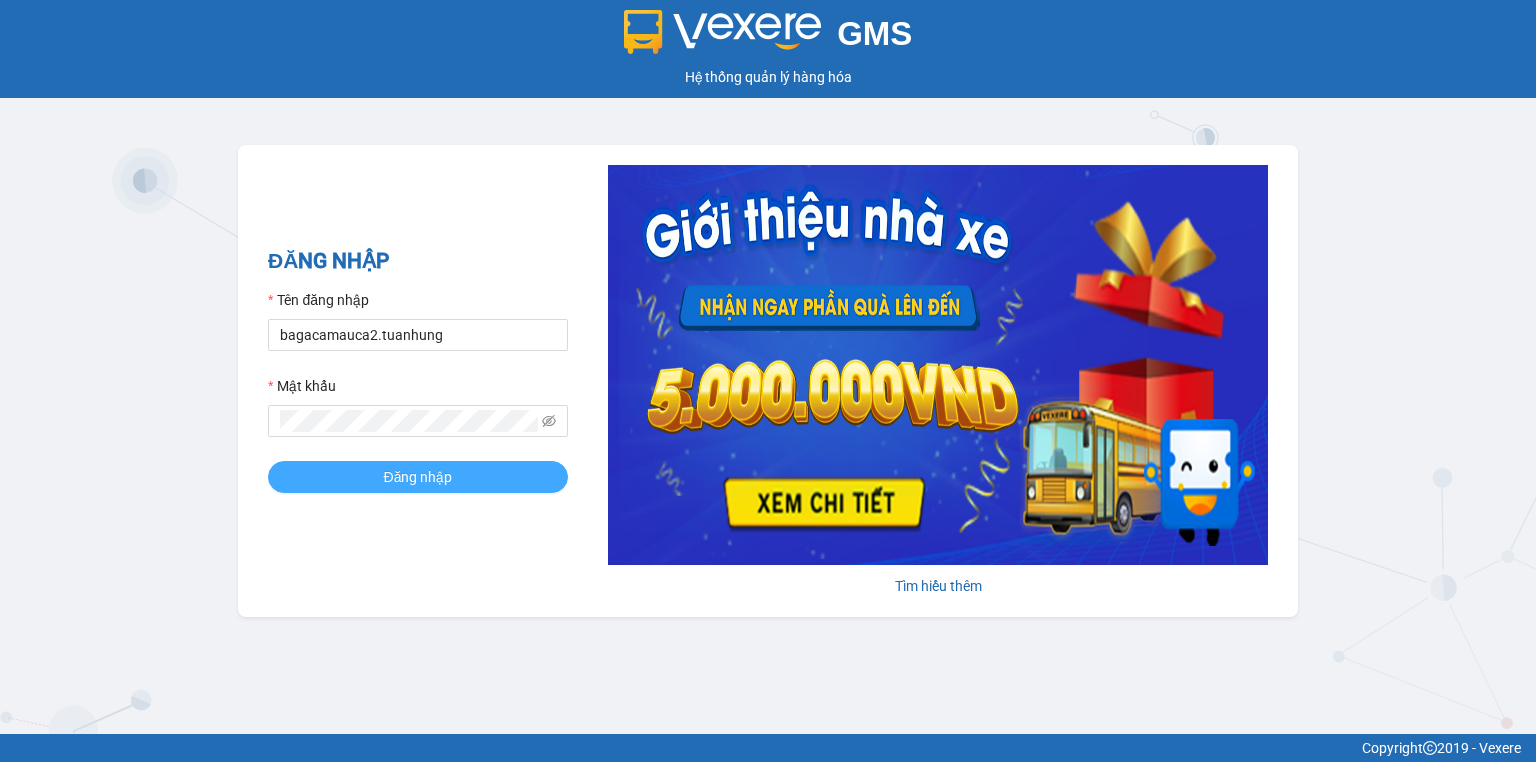 click on "Đăng nhập" at bounding box center (418, 477) 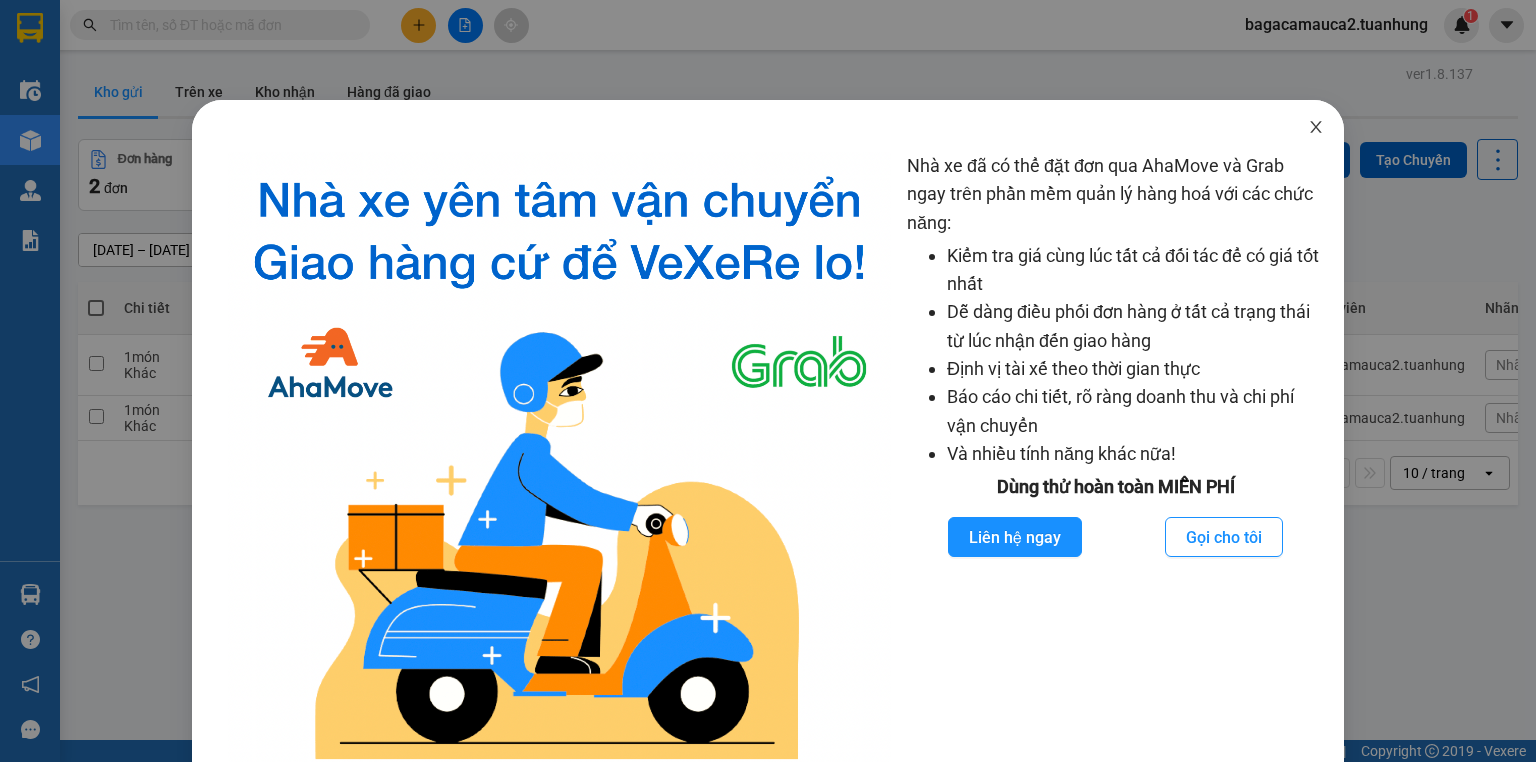 click 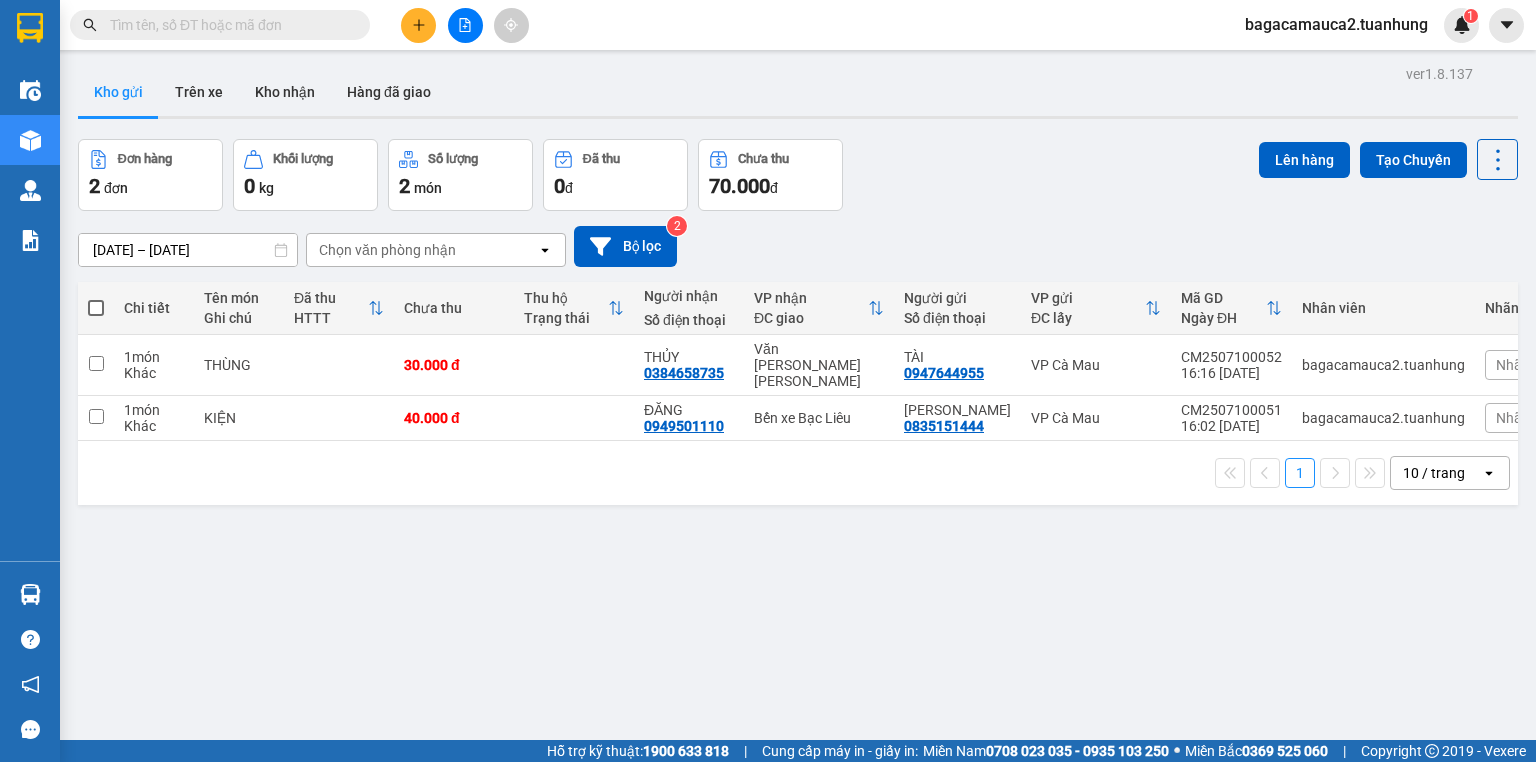 click at bounding box center (228, 25) 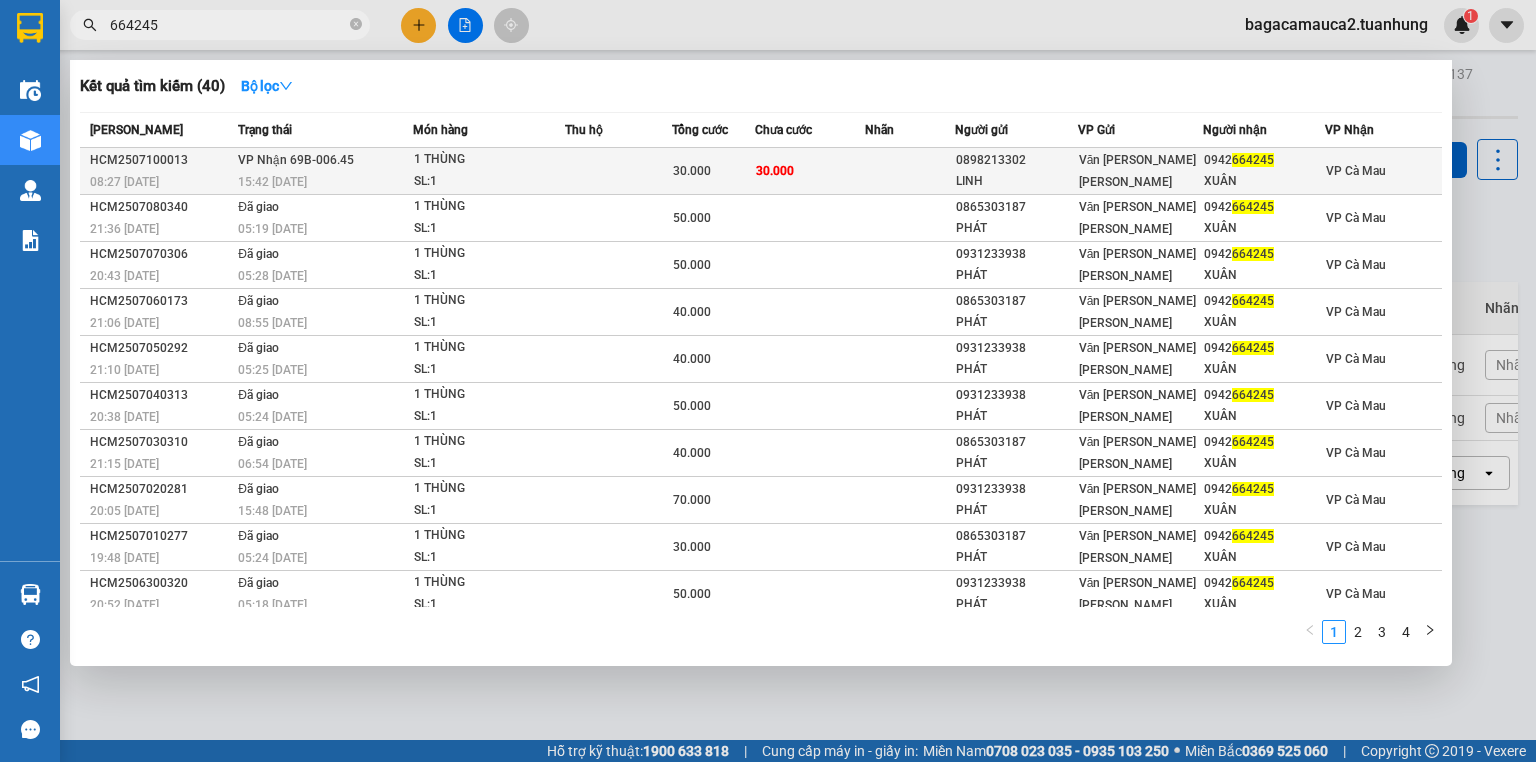 type on "664245" 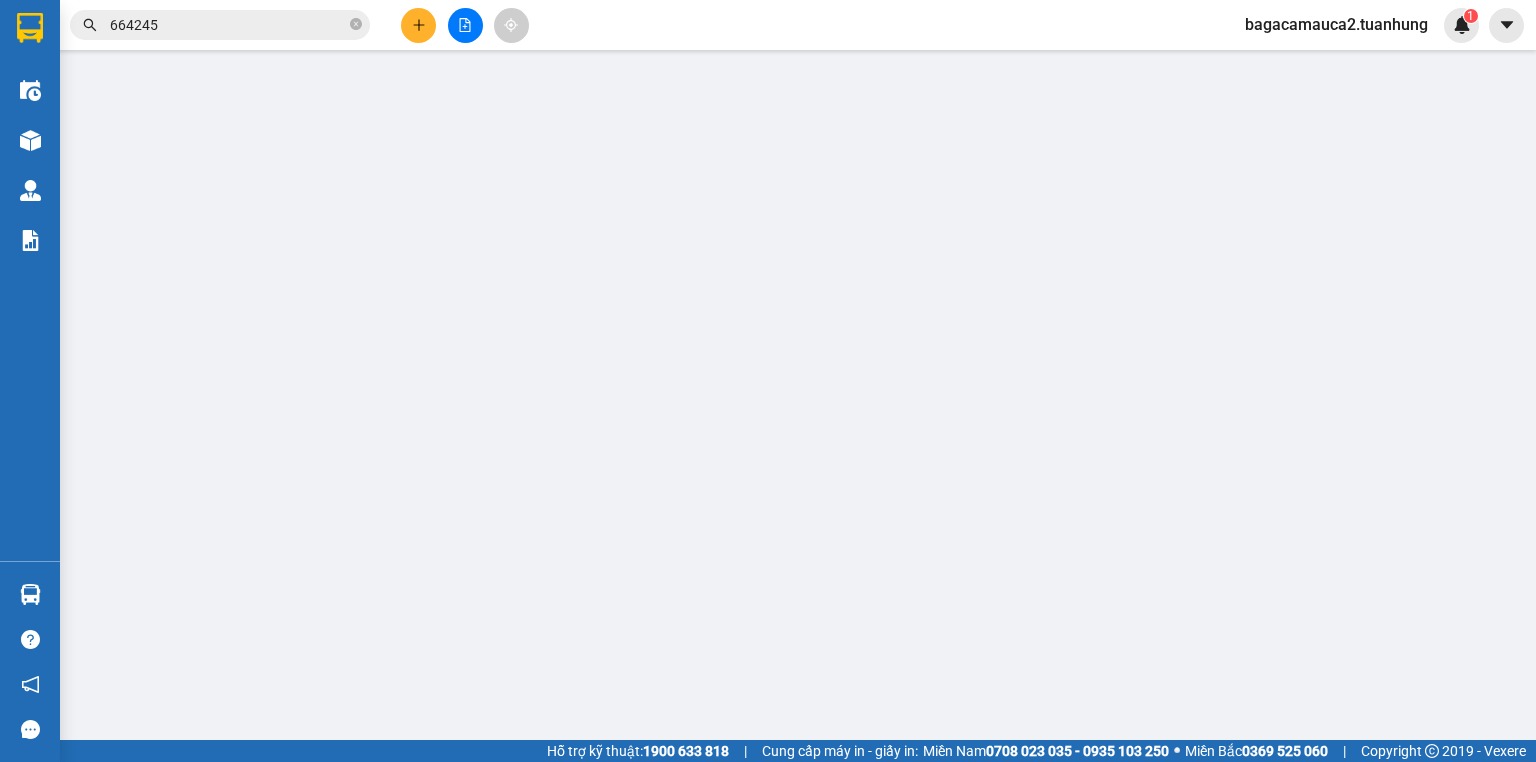 type on "0898213302" 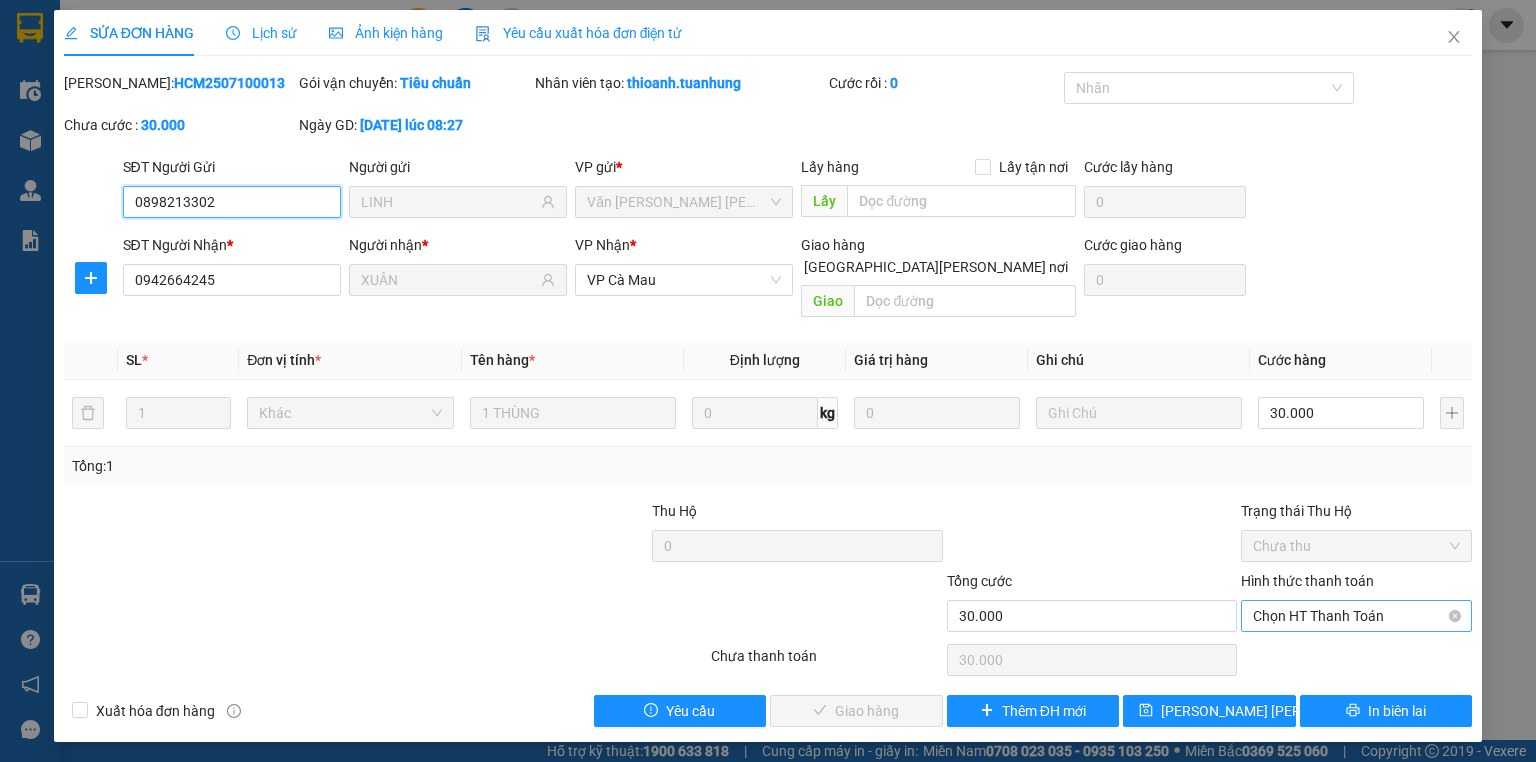 click on "Chọn HT Thanh Toán" at bounding box center [1356, 616] 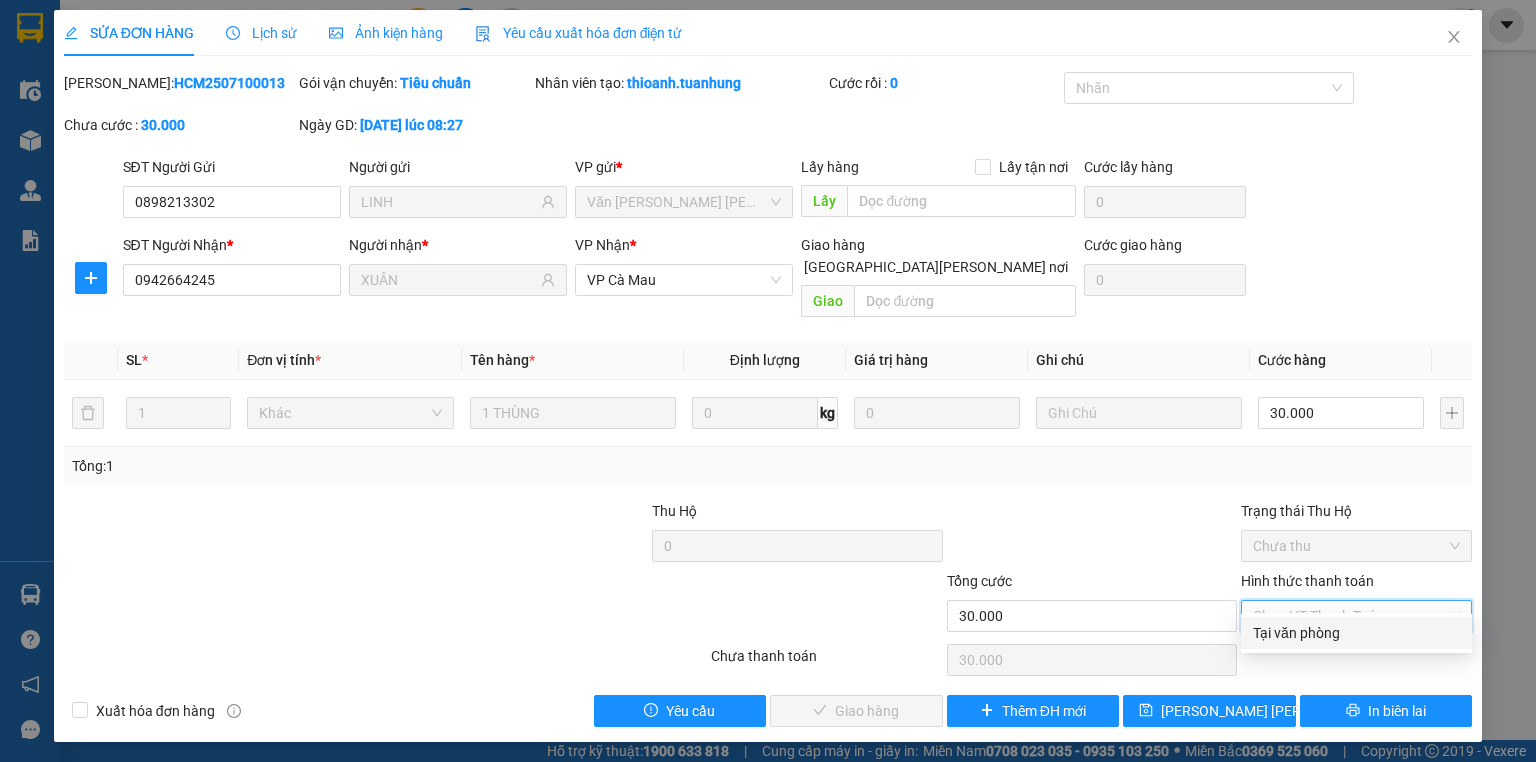 click on "Tại văn phòng" at bounding box center [1356, 633] 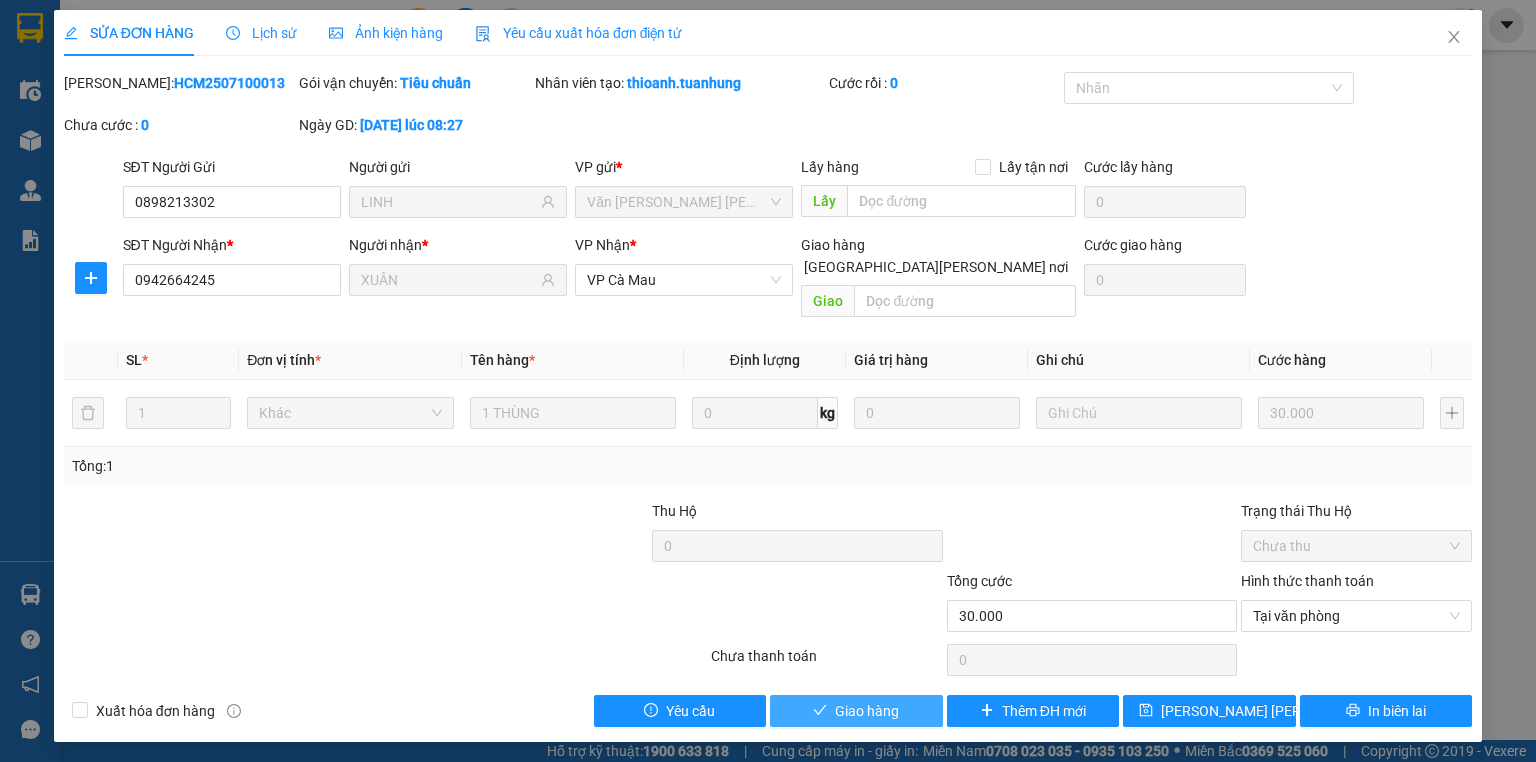 click on "Giao hàng" at bounding box center [867, 711] 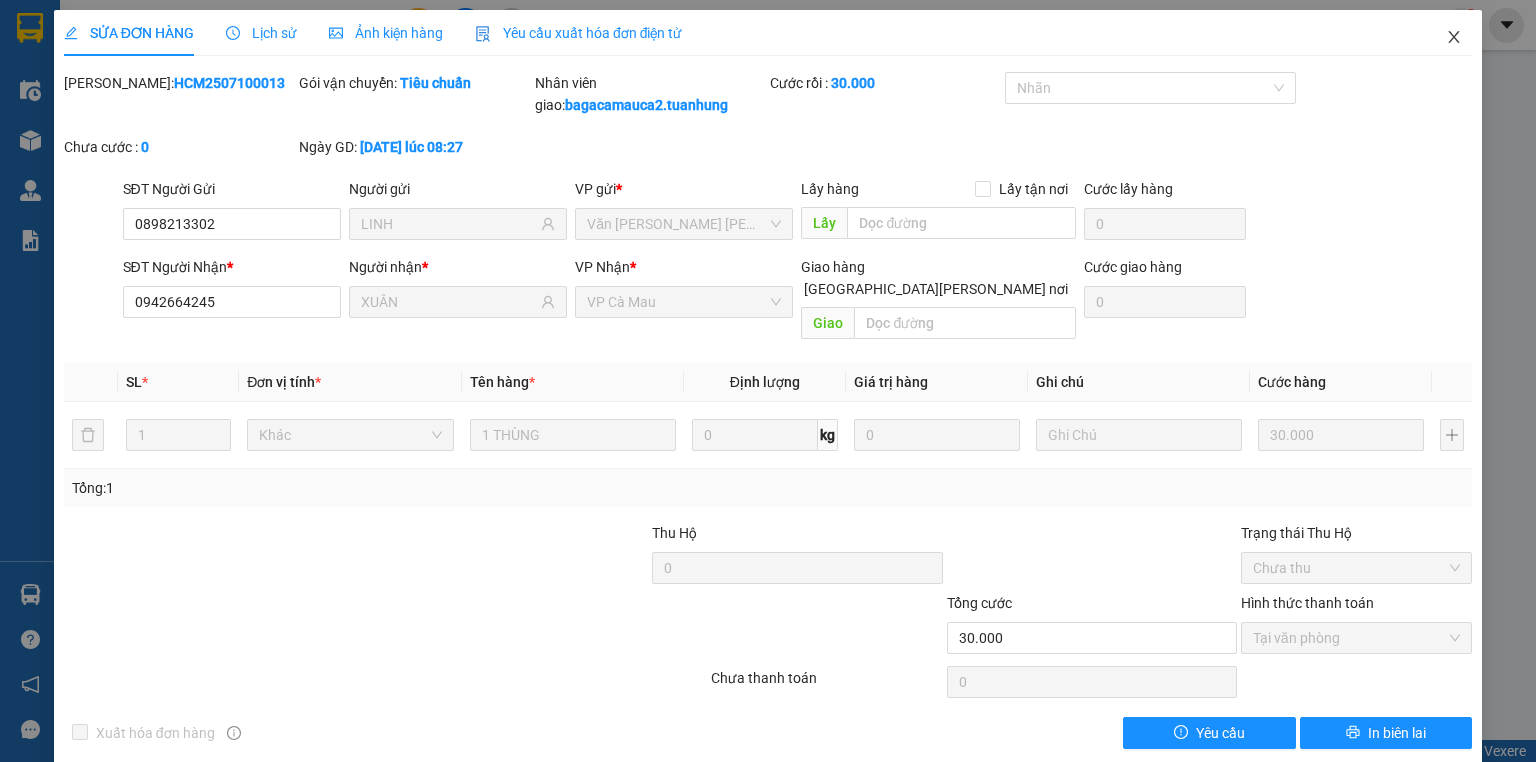 click 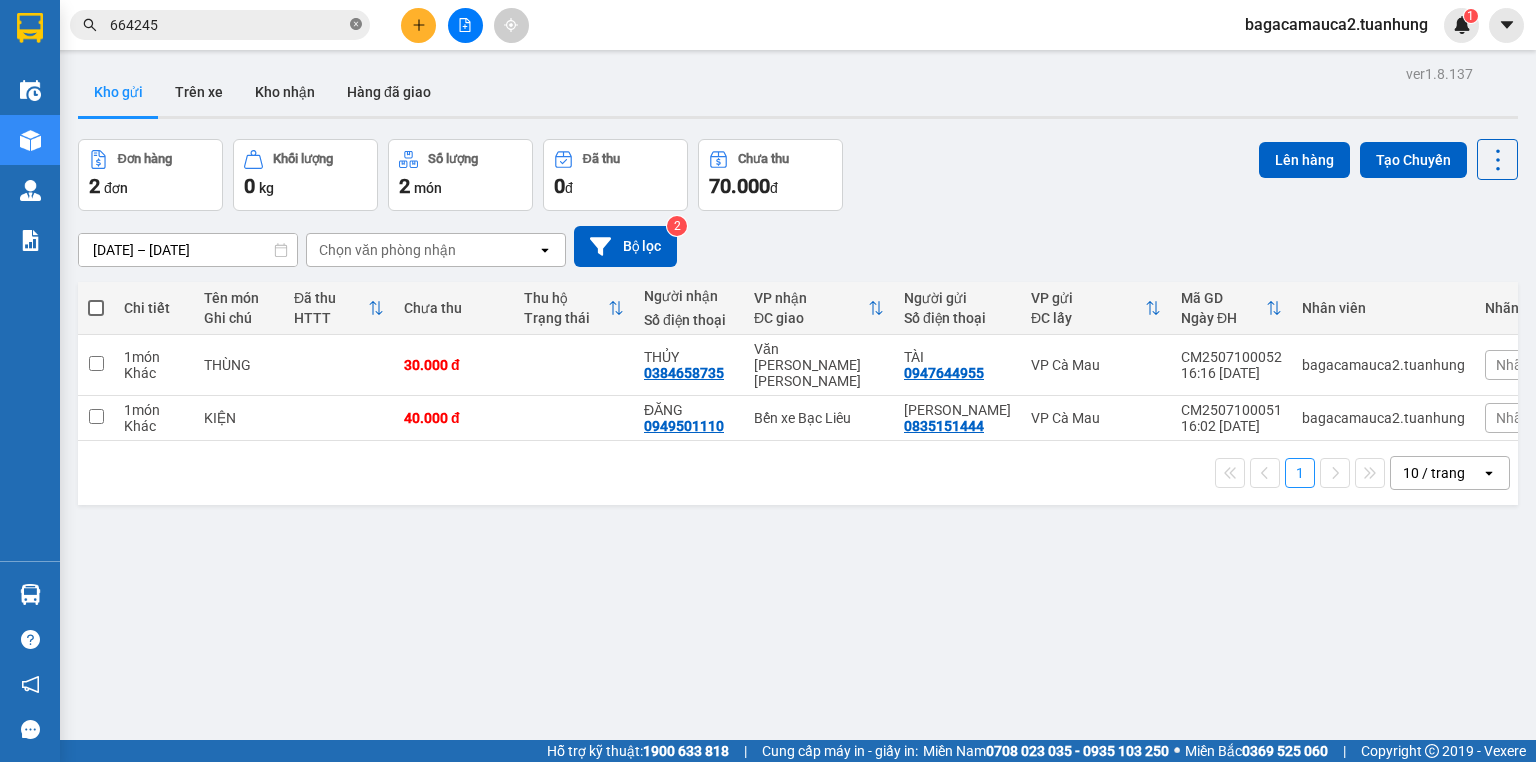 click 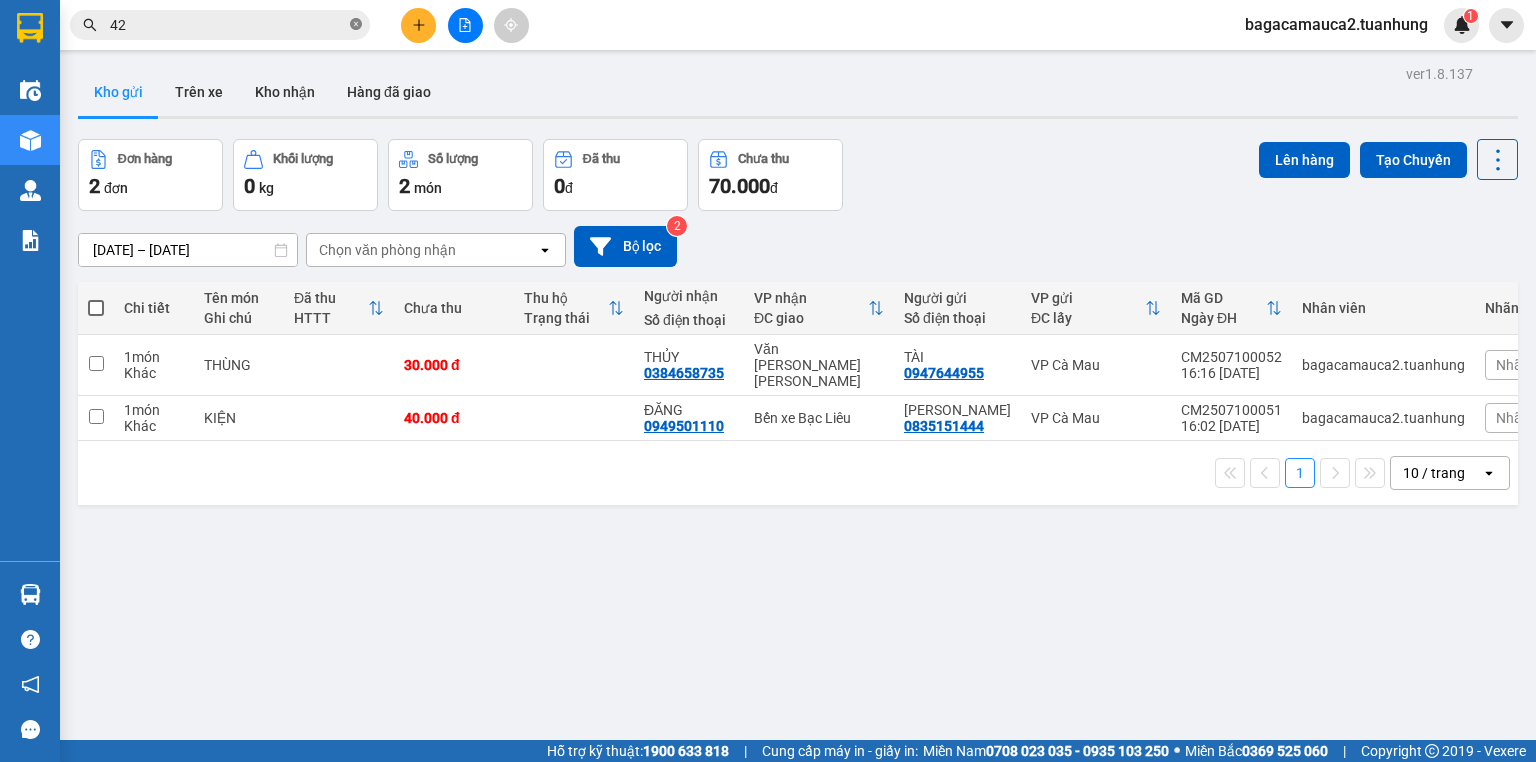 type on "422" 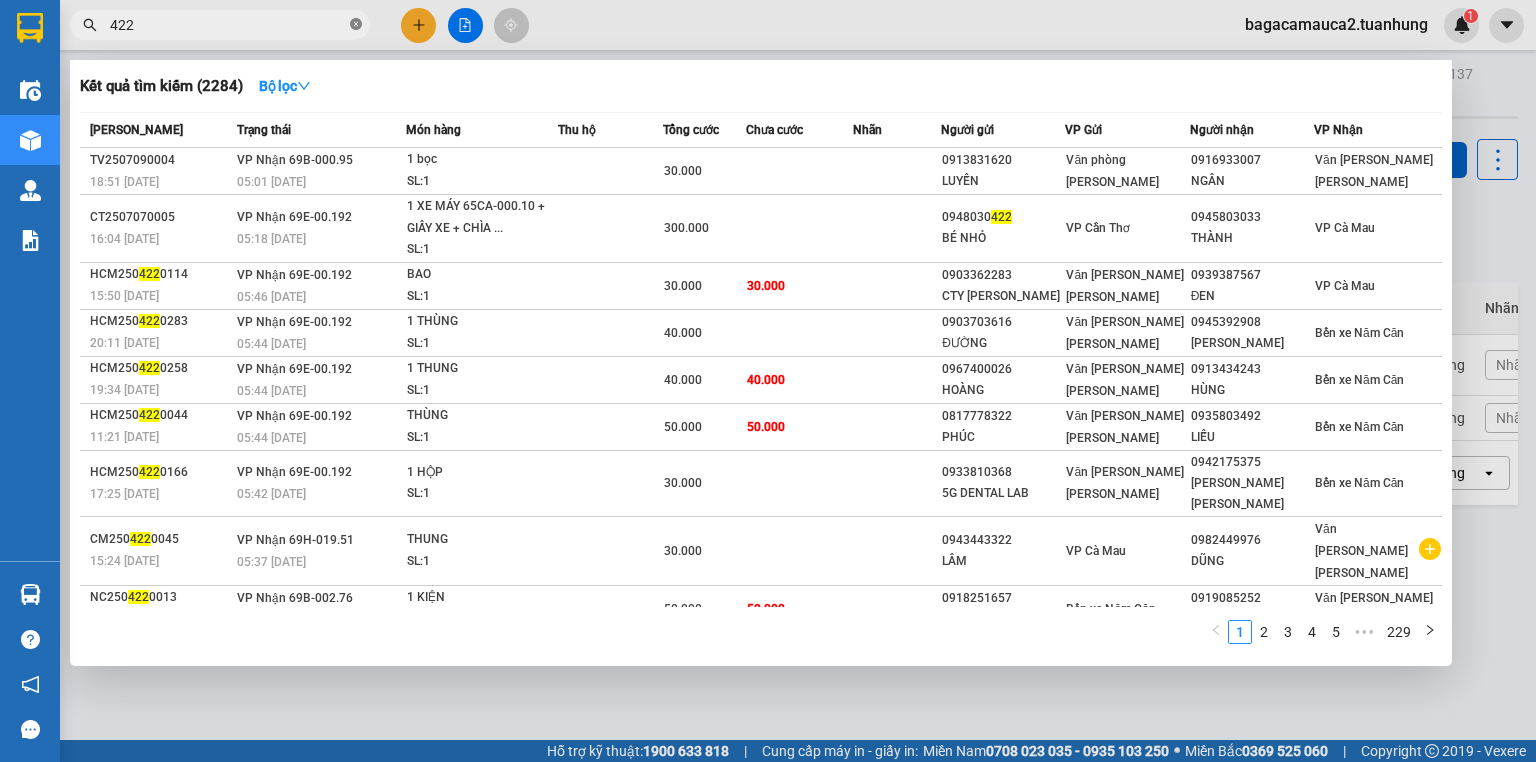 click 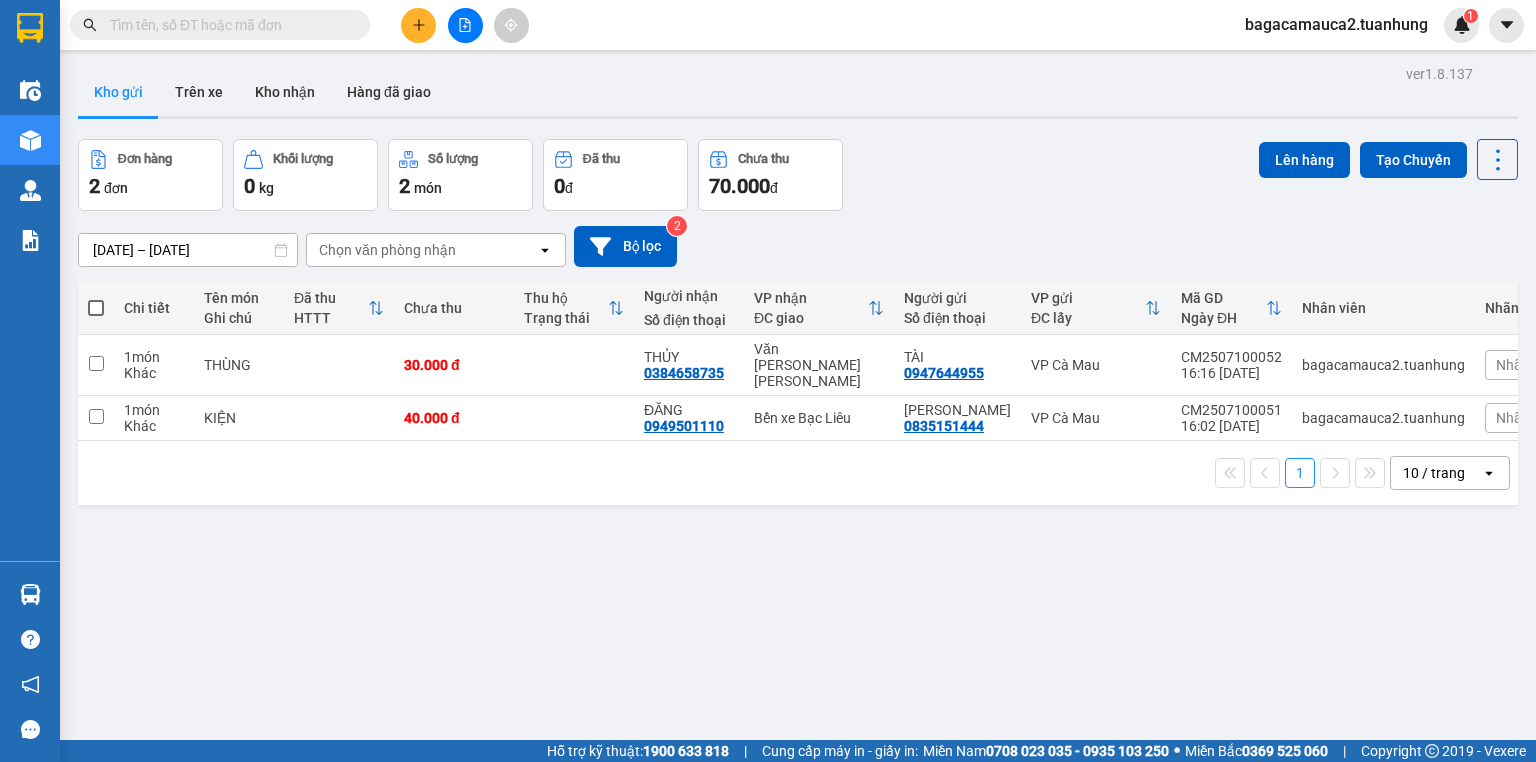 click at bounding box center [228, 25] 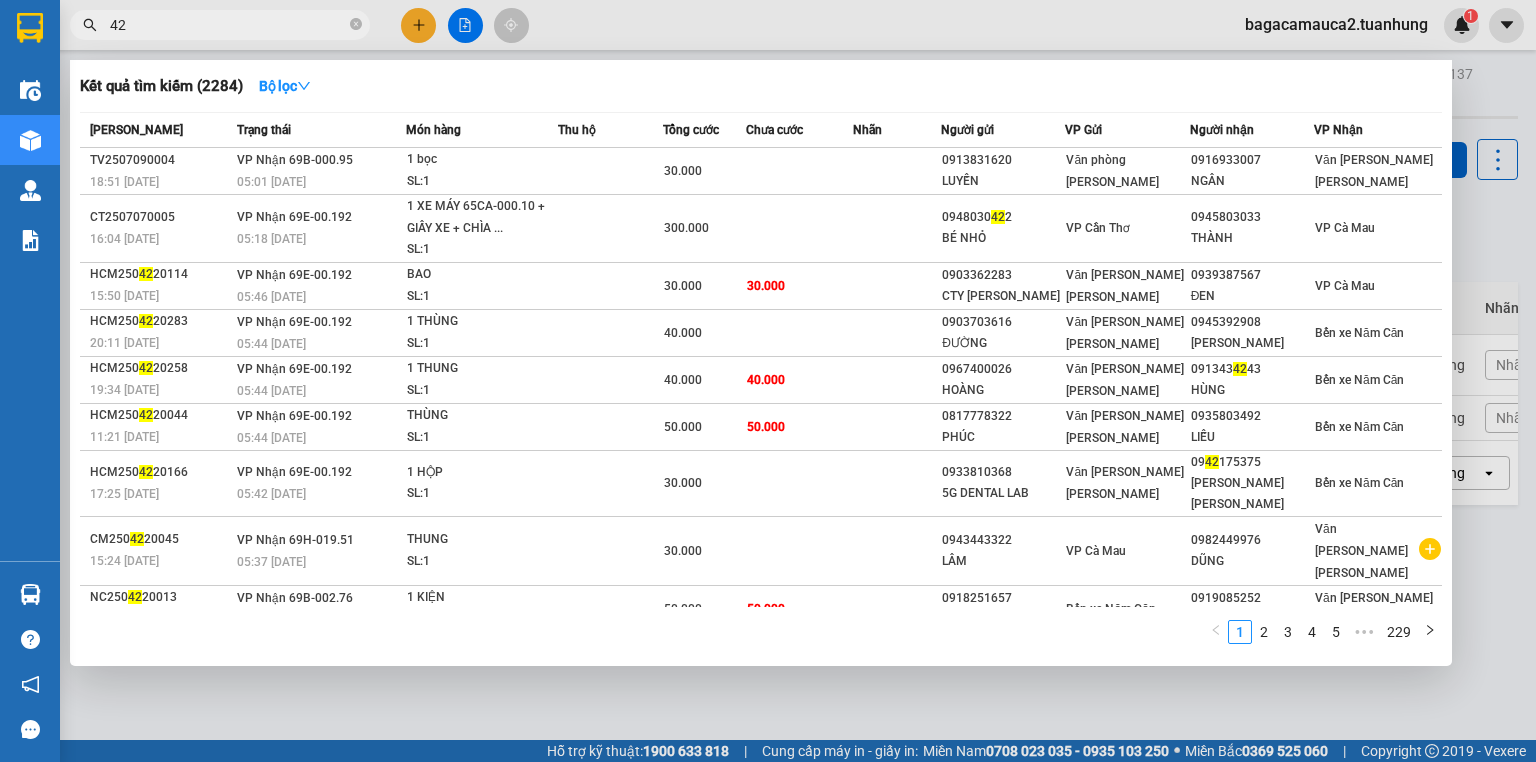 type on "422" 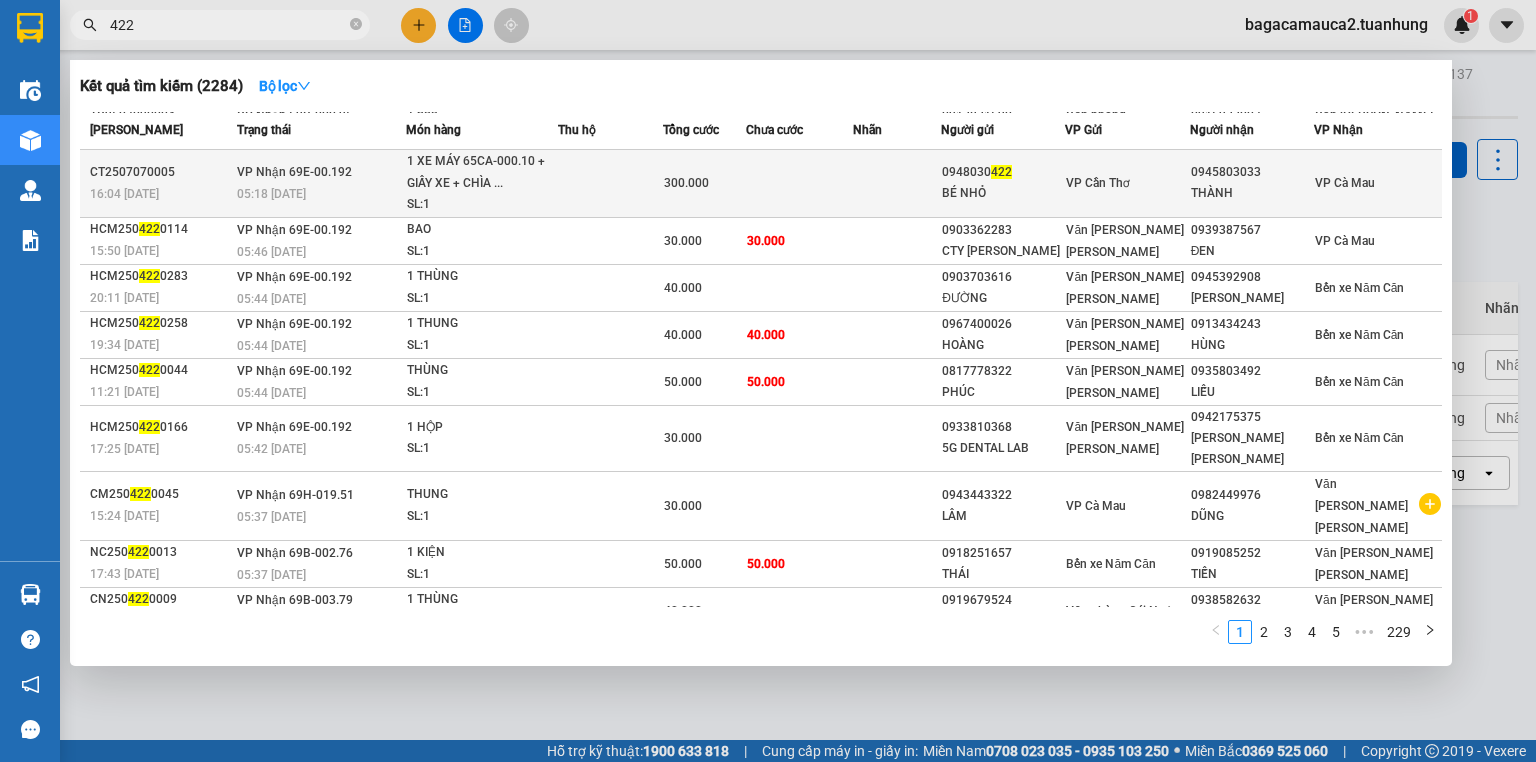 scroll, scrollTop: 0, scrollLeft: 0, axis: both 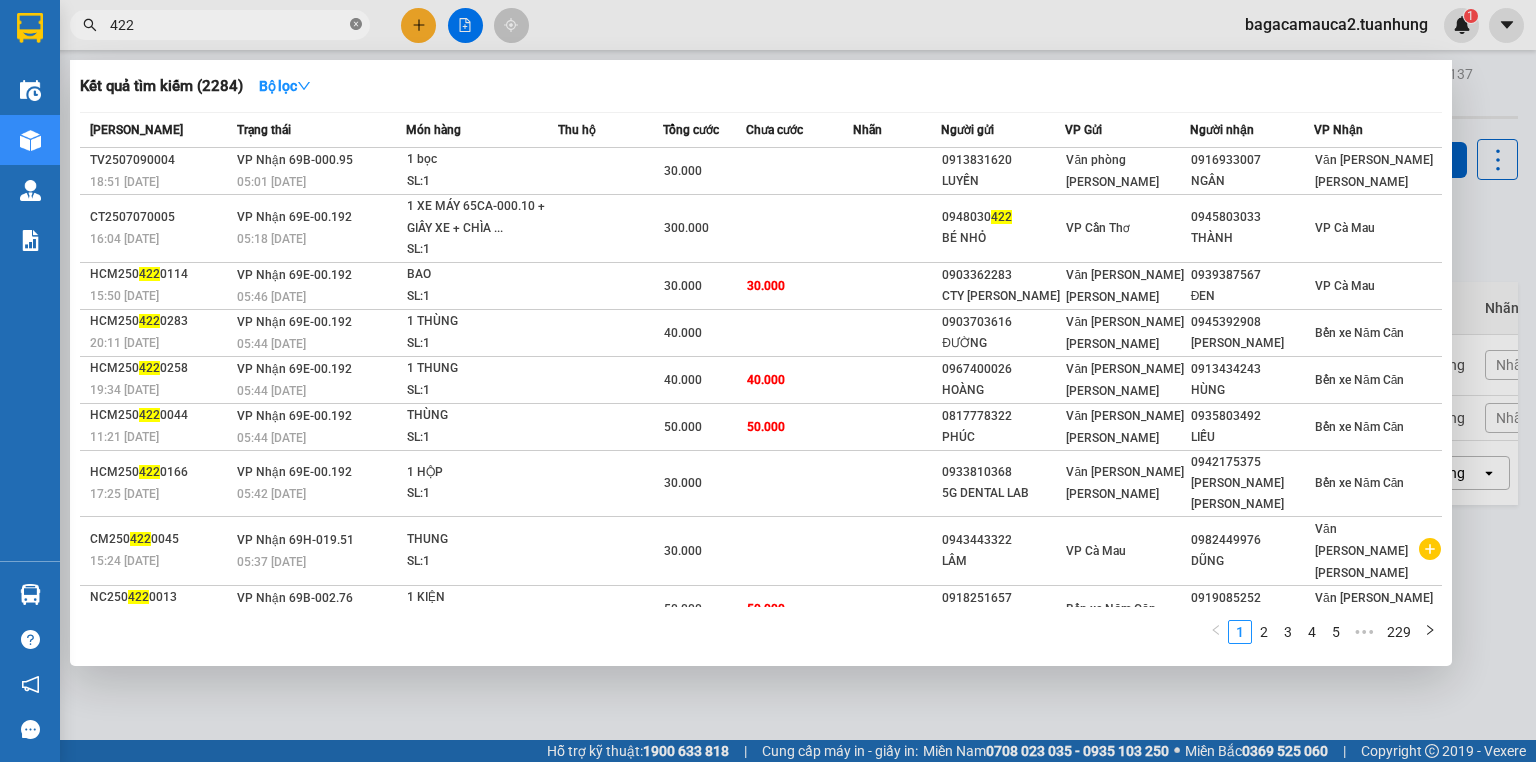 click 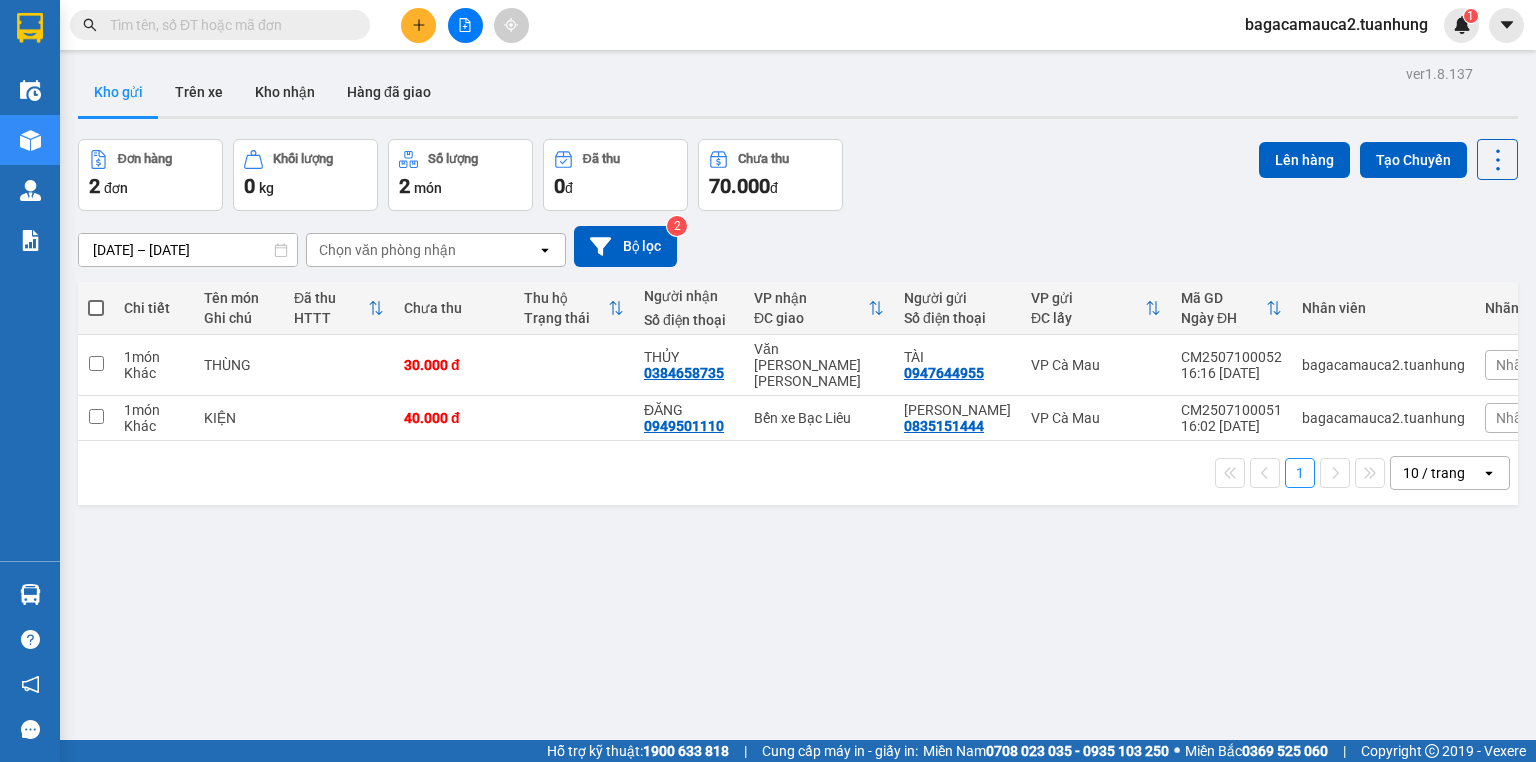 click at bounding box center (228, 25) 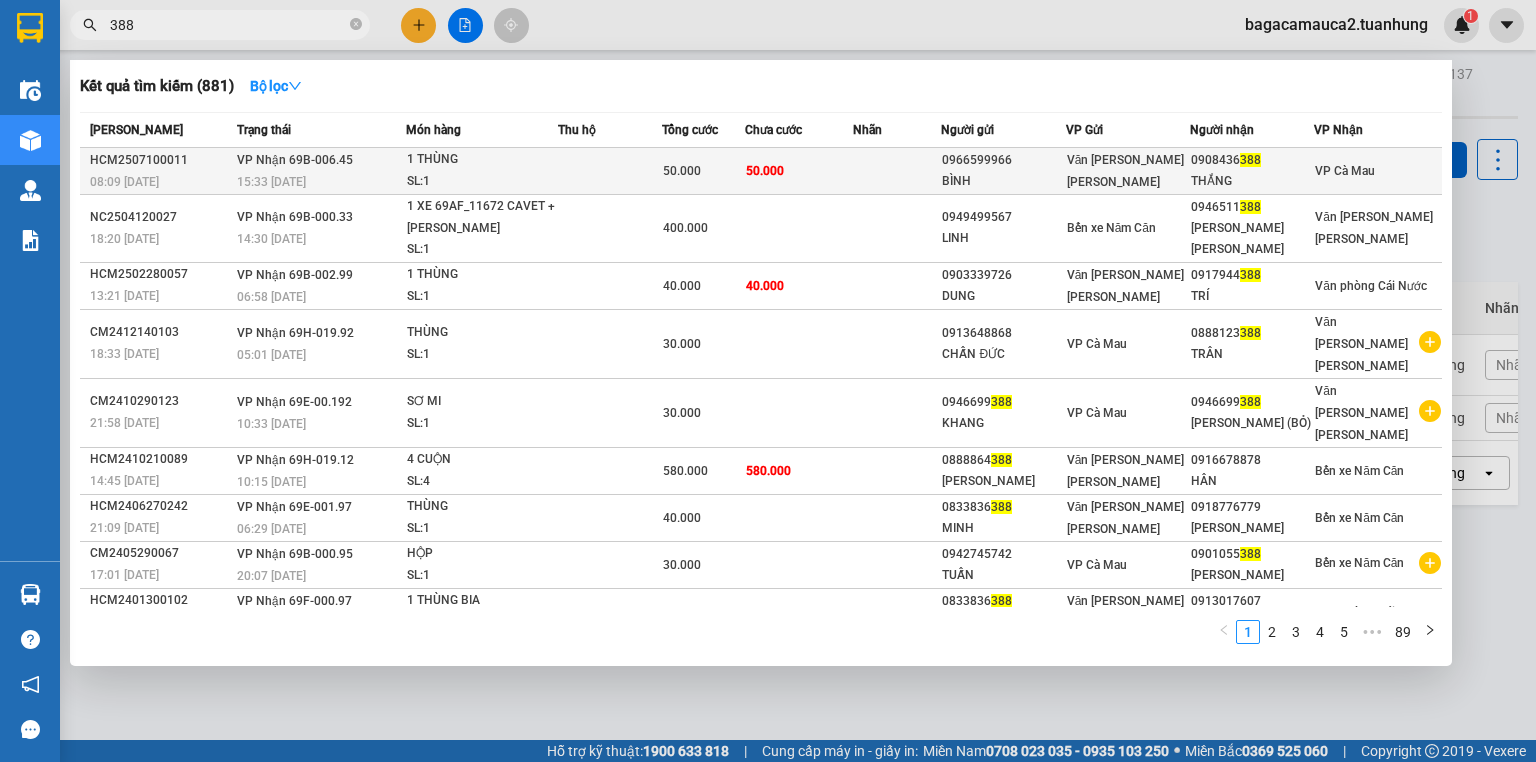 type on "388" 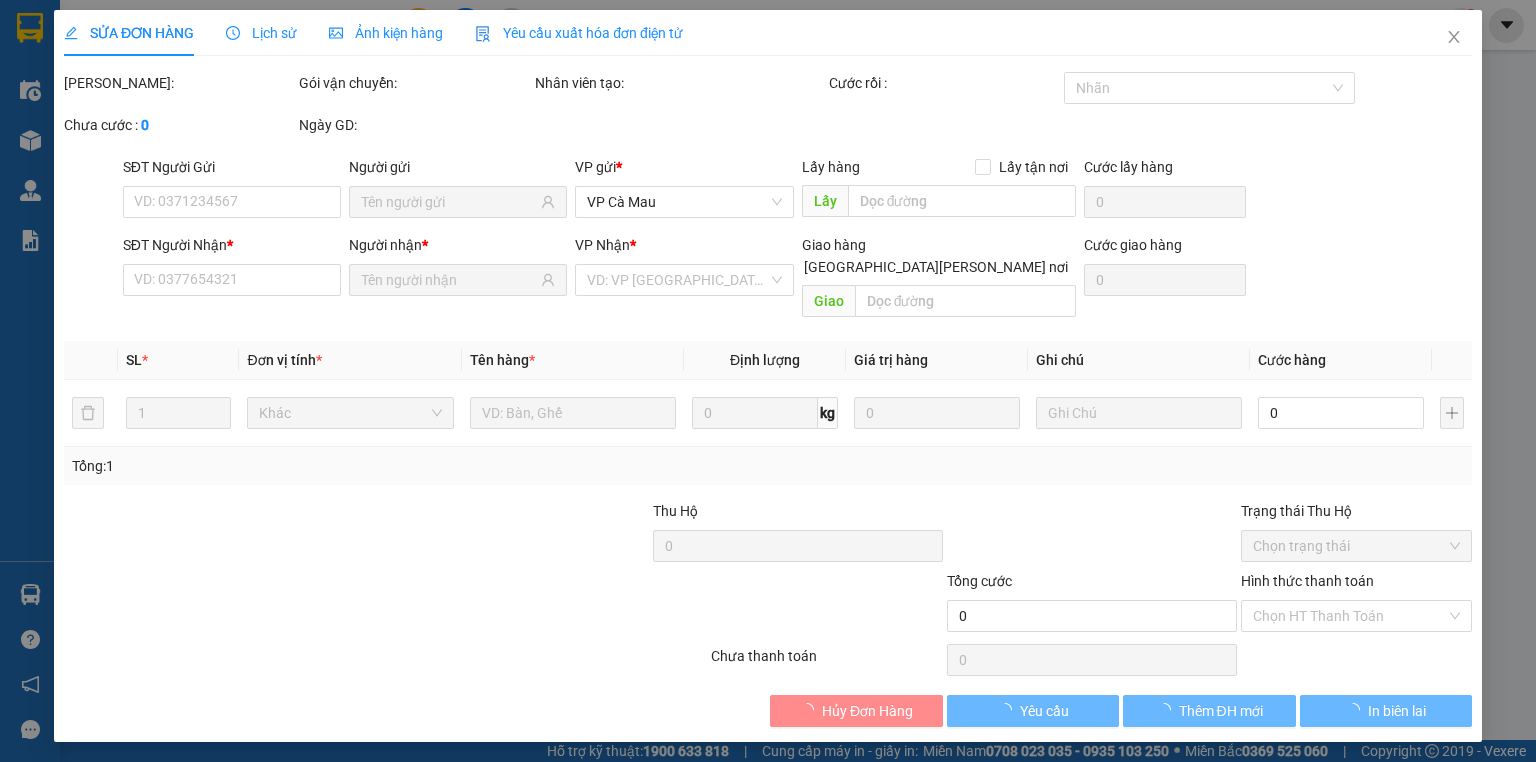 type on "0966599966" 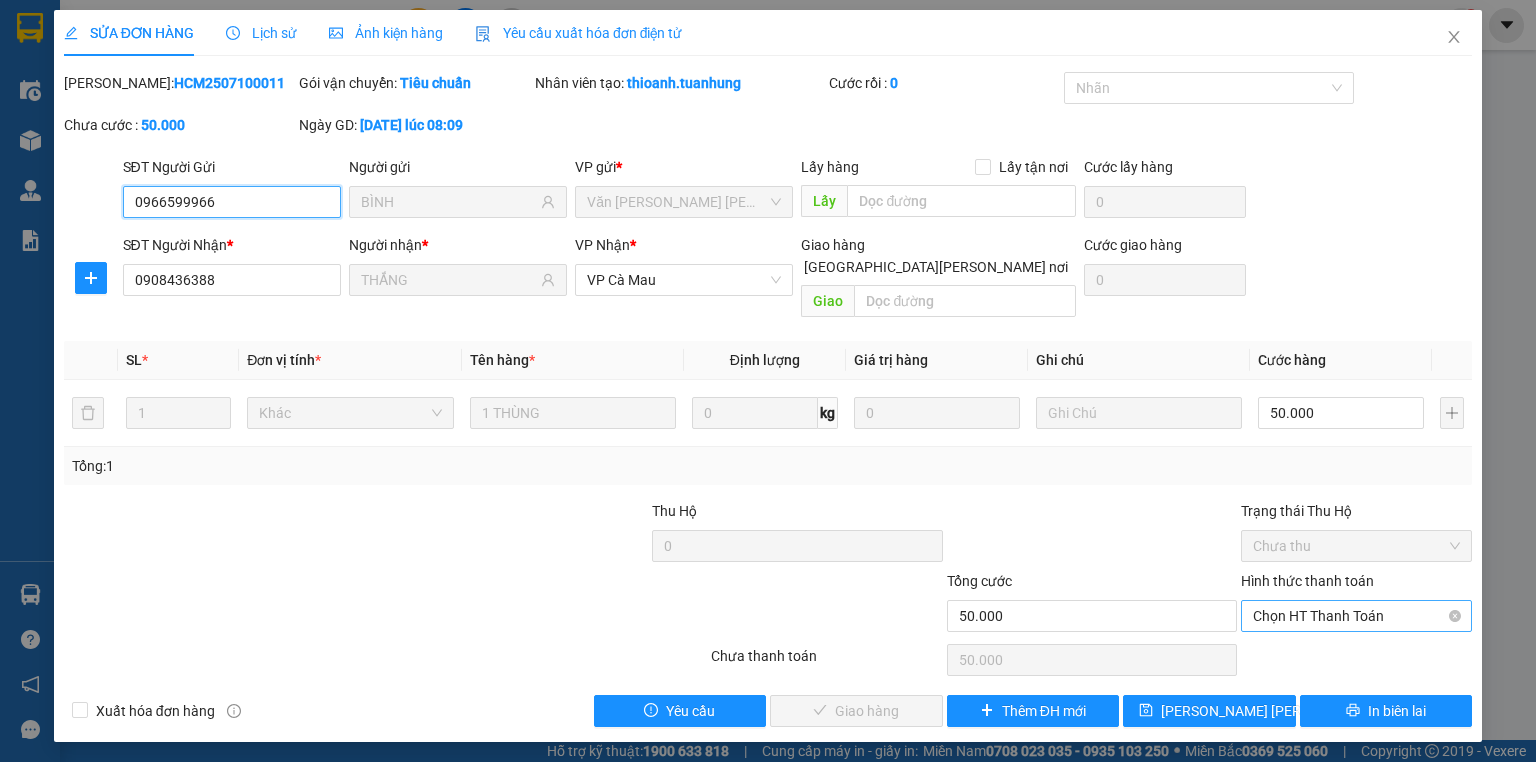 click on "Chọn HT Thanh Toán" at bounding box center [1356, 616] 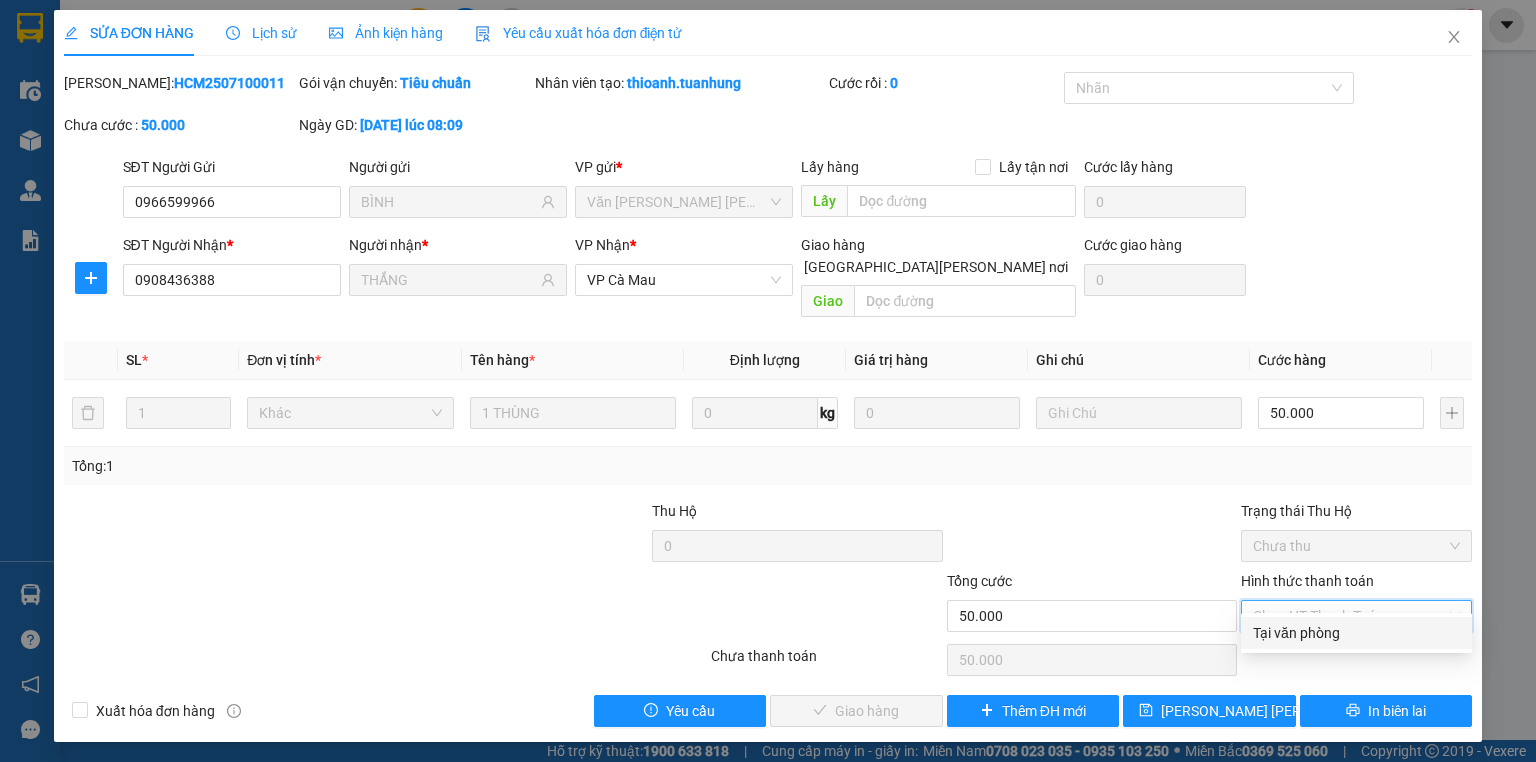 click on "Tại văn phòng" at bounding box center (1356, 633) 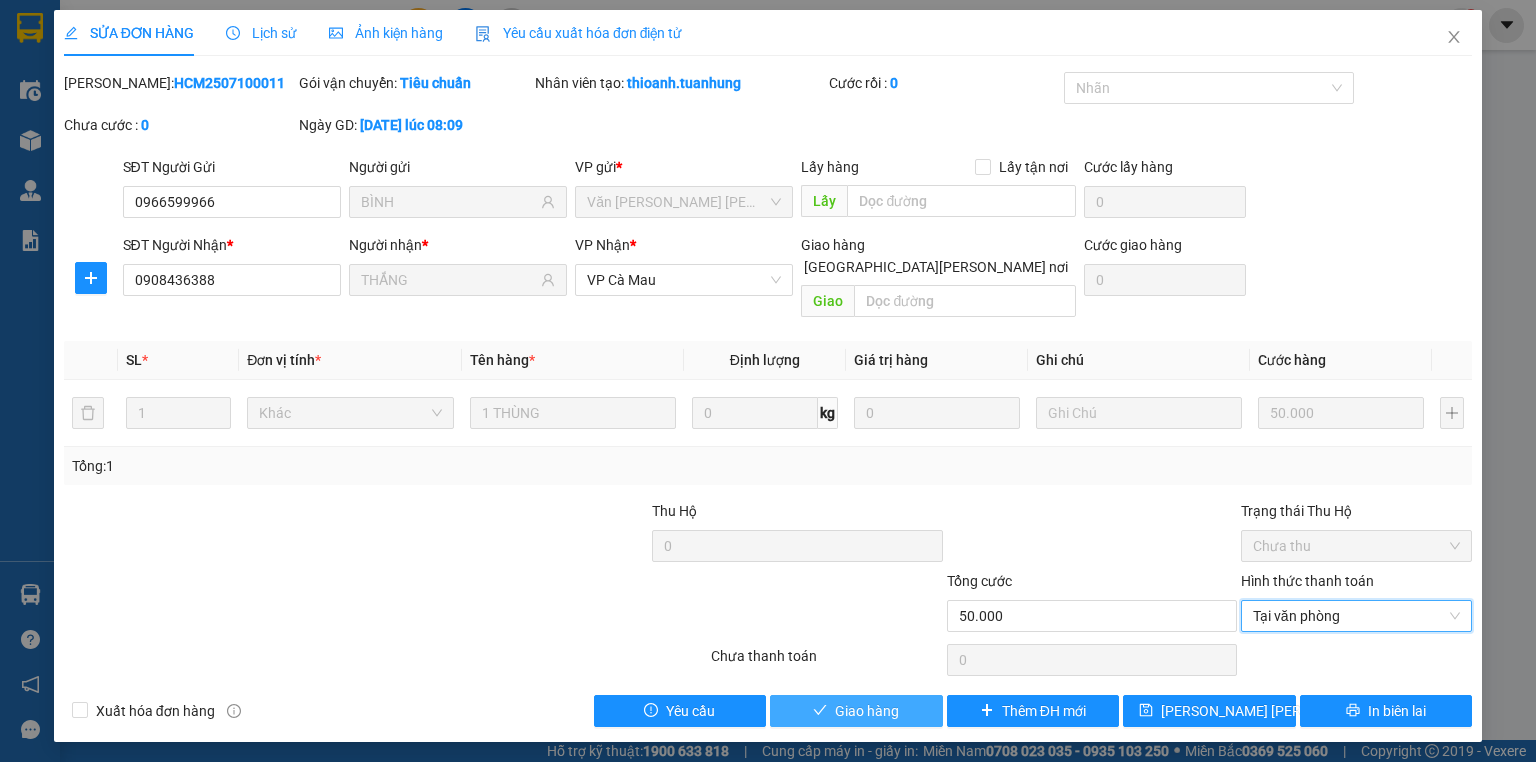 click on "Giao hàng" at bounding box center [867, 711] 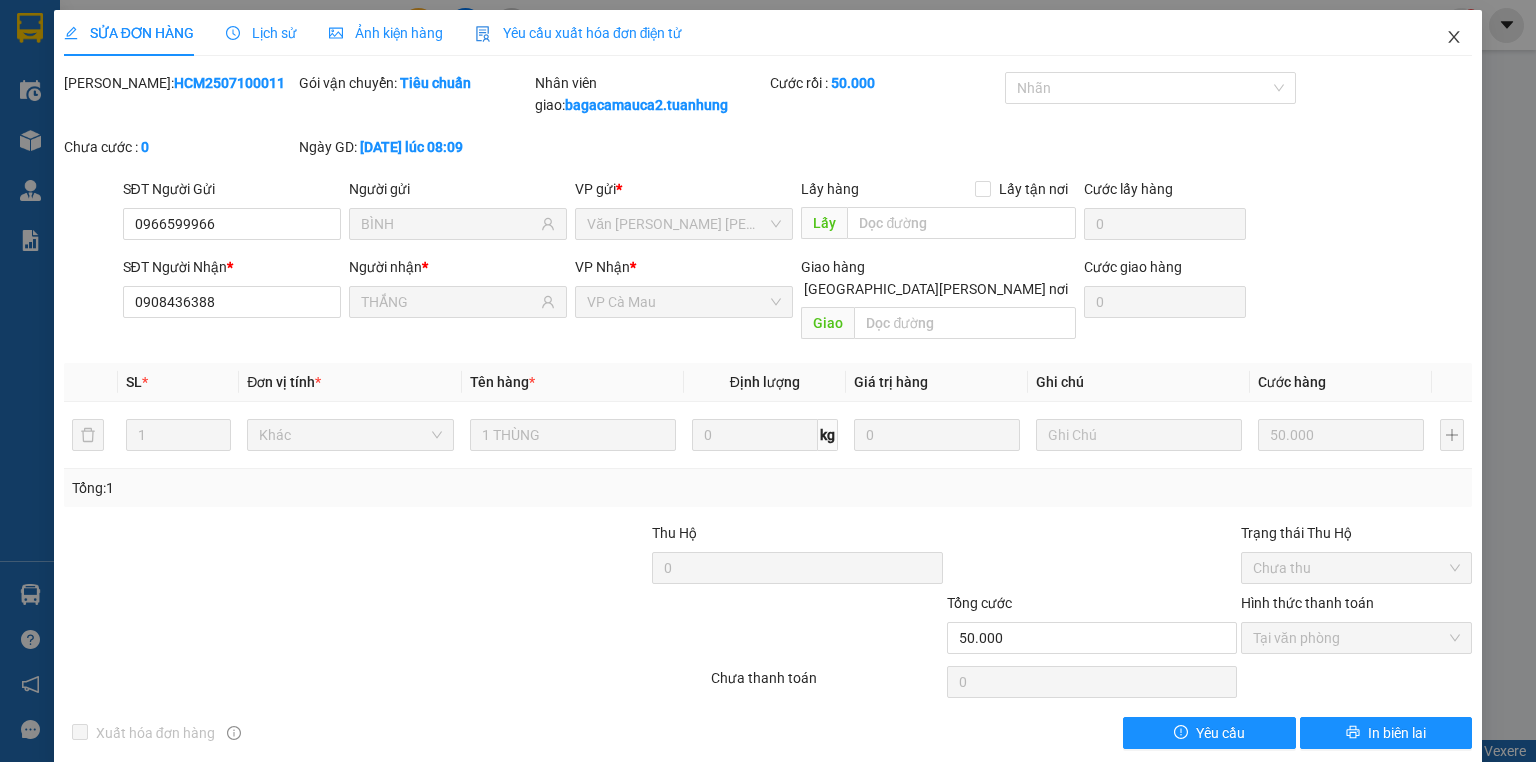 click 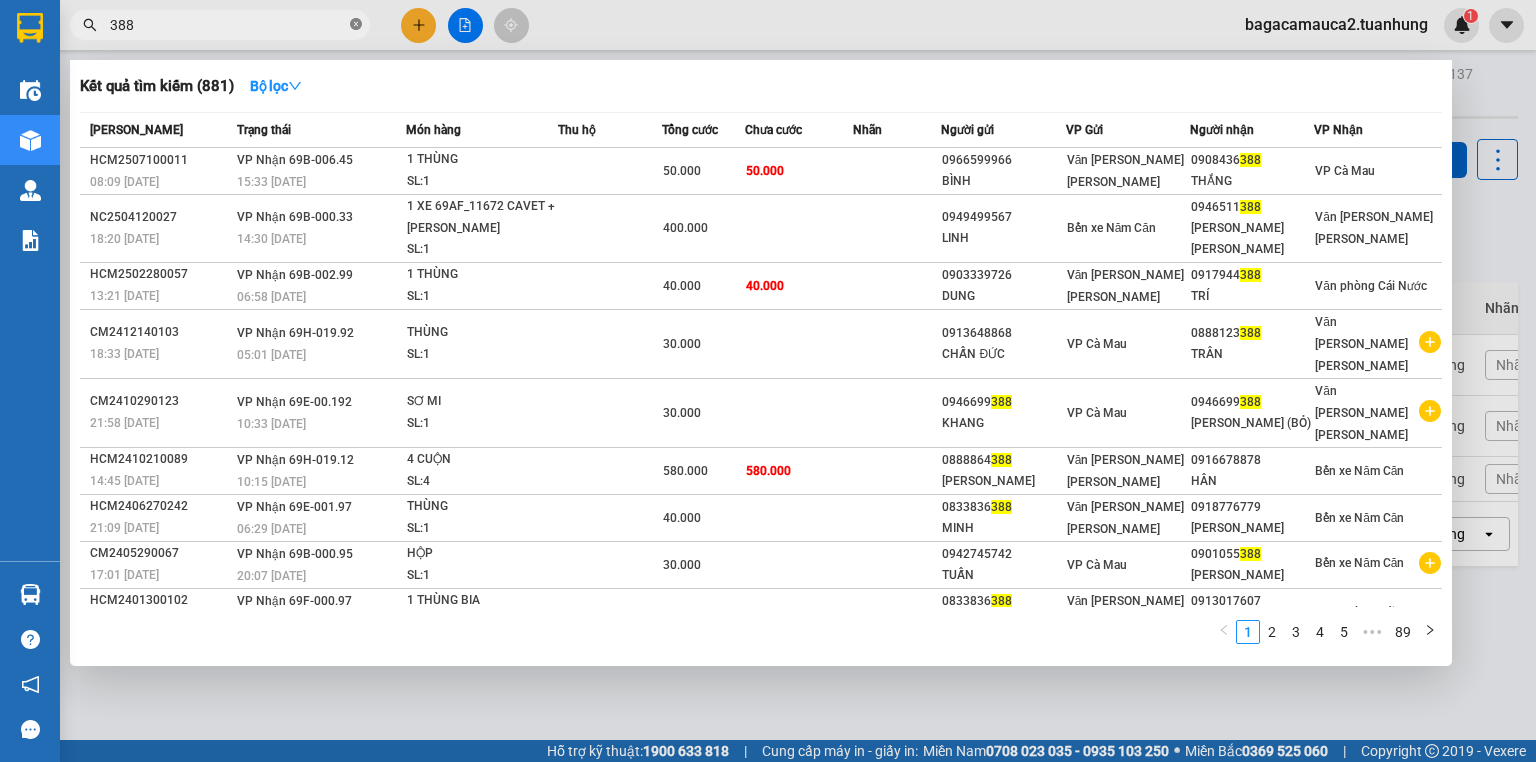 click 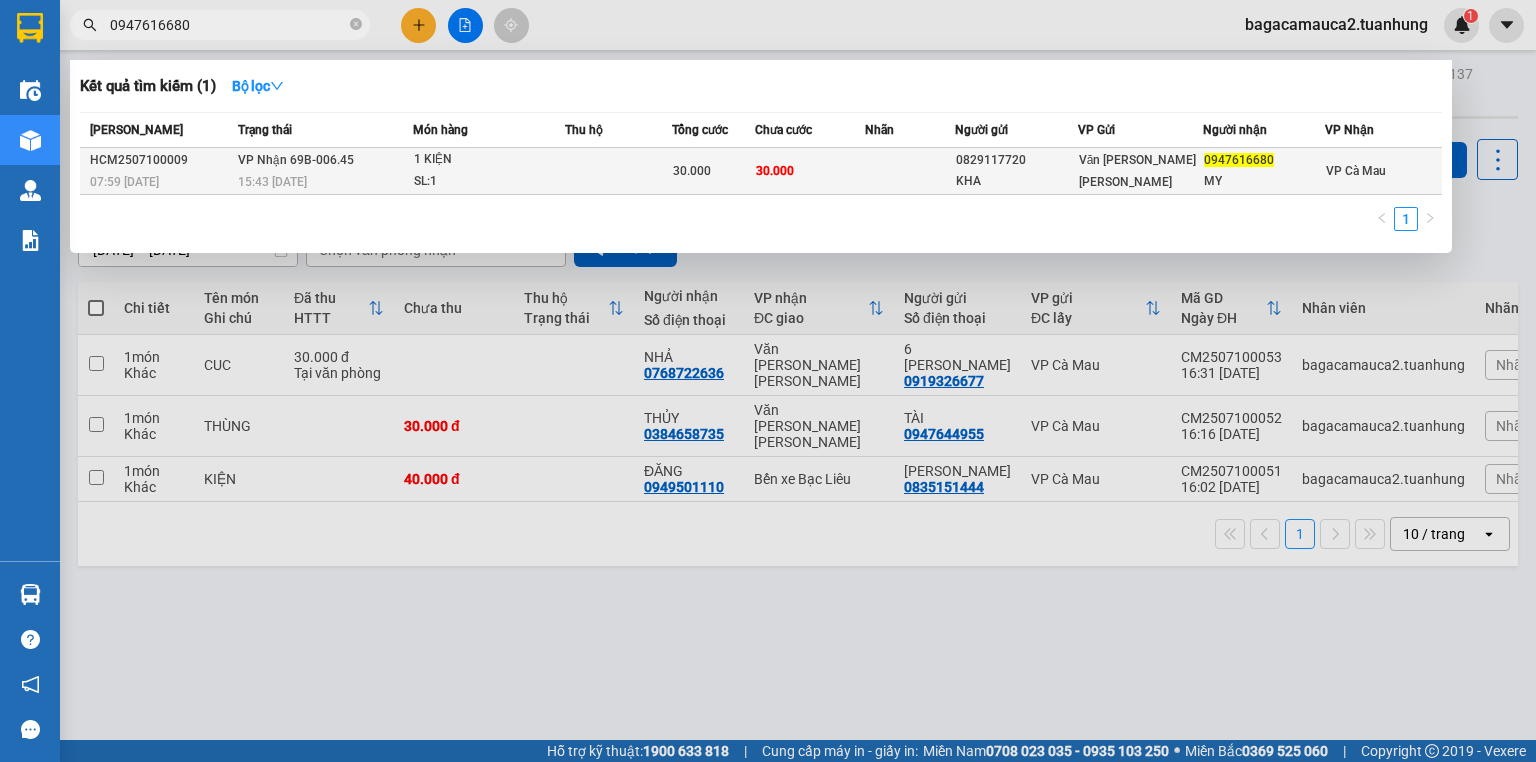 type on "0947616680" 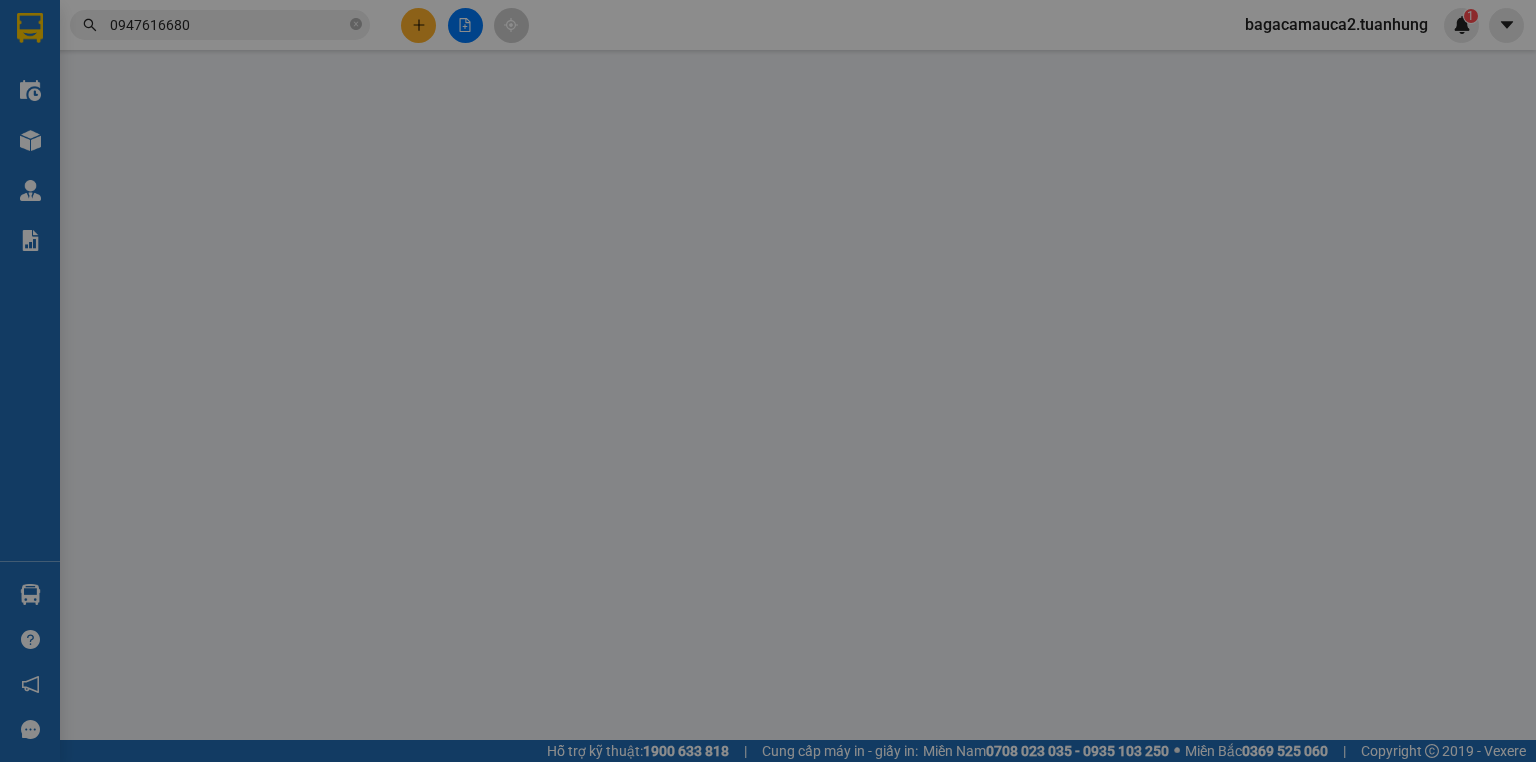 type on "0829117720" 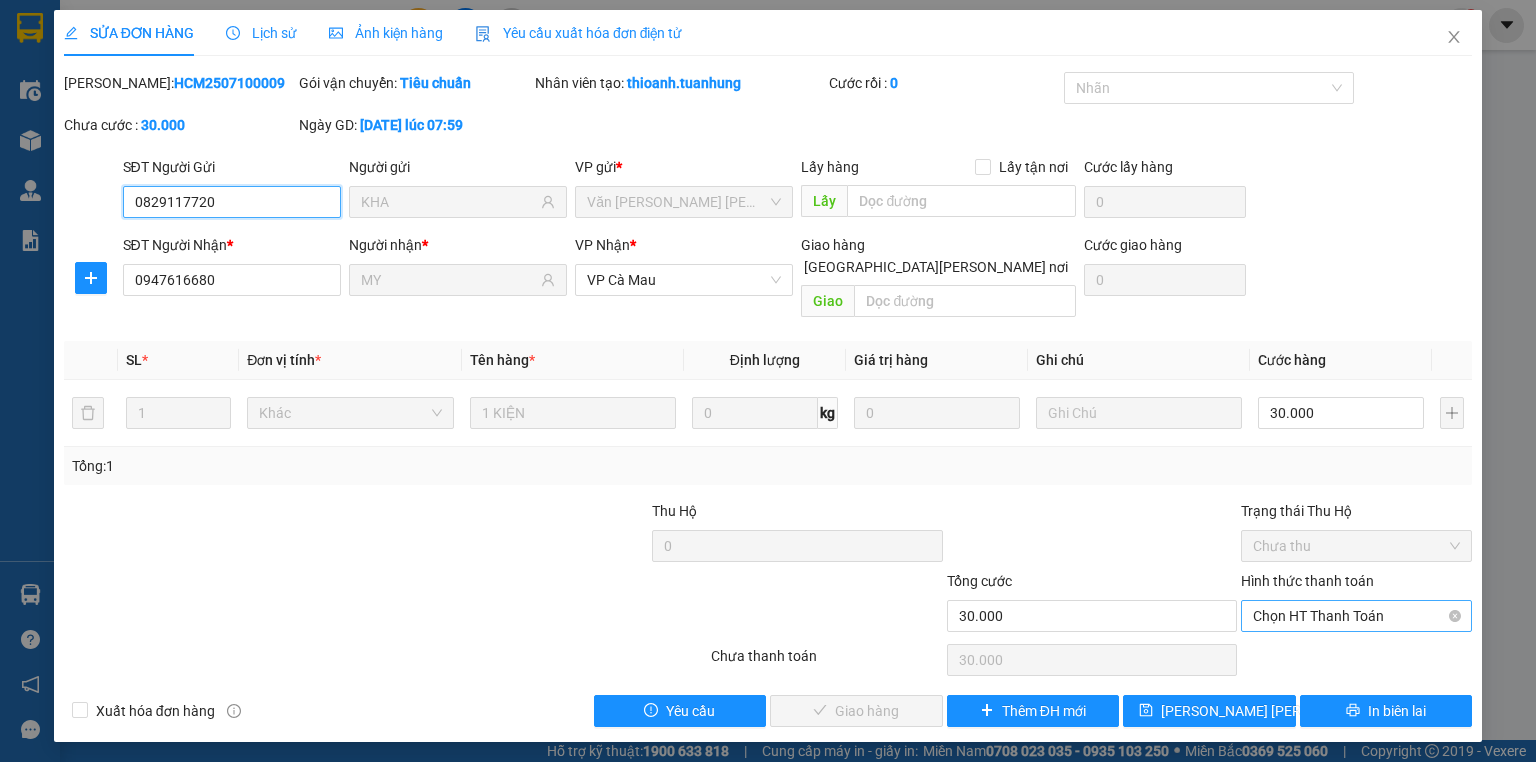 click on "Chọn HT Thanh Toán" at bounding box center (1356, 616) 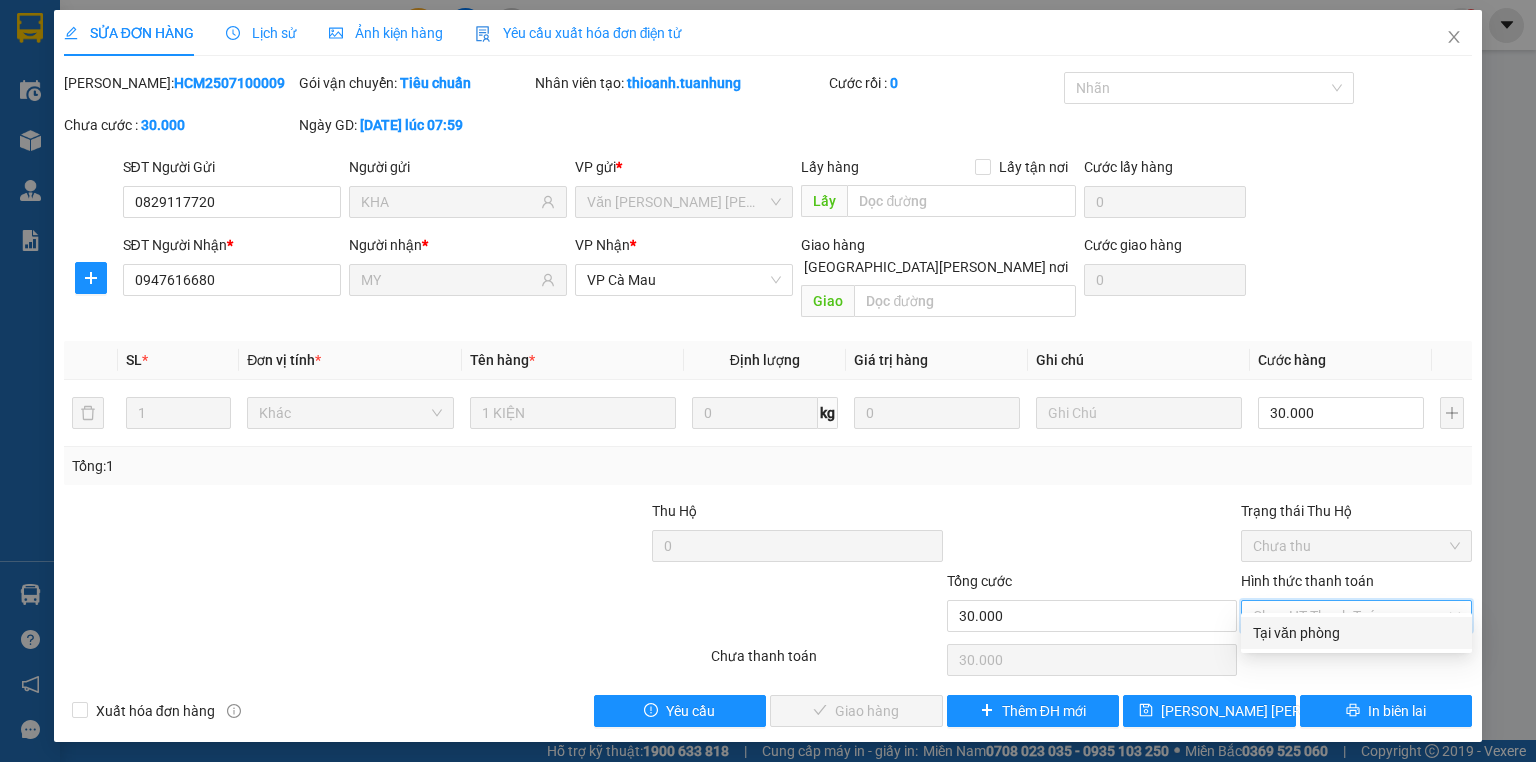 click on "Tại văn phòng" at bounding box center [1356, 633] 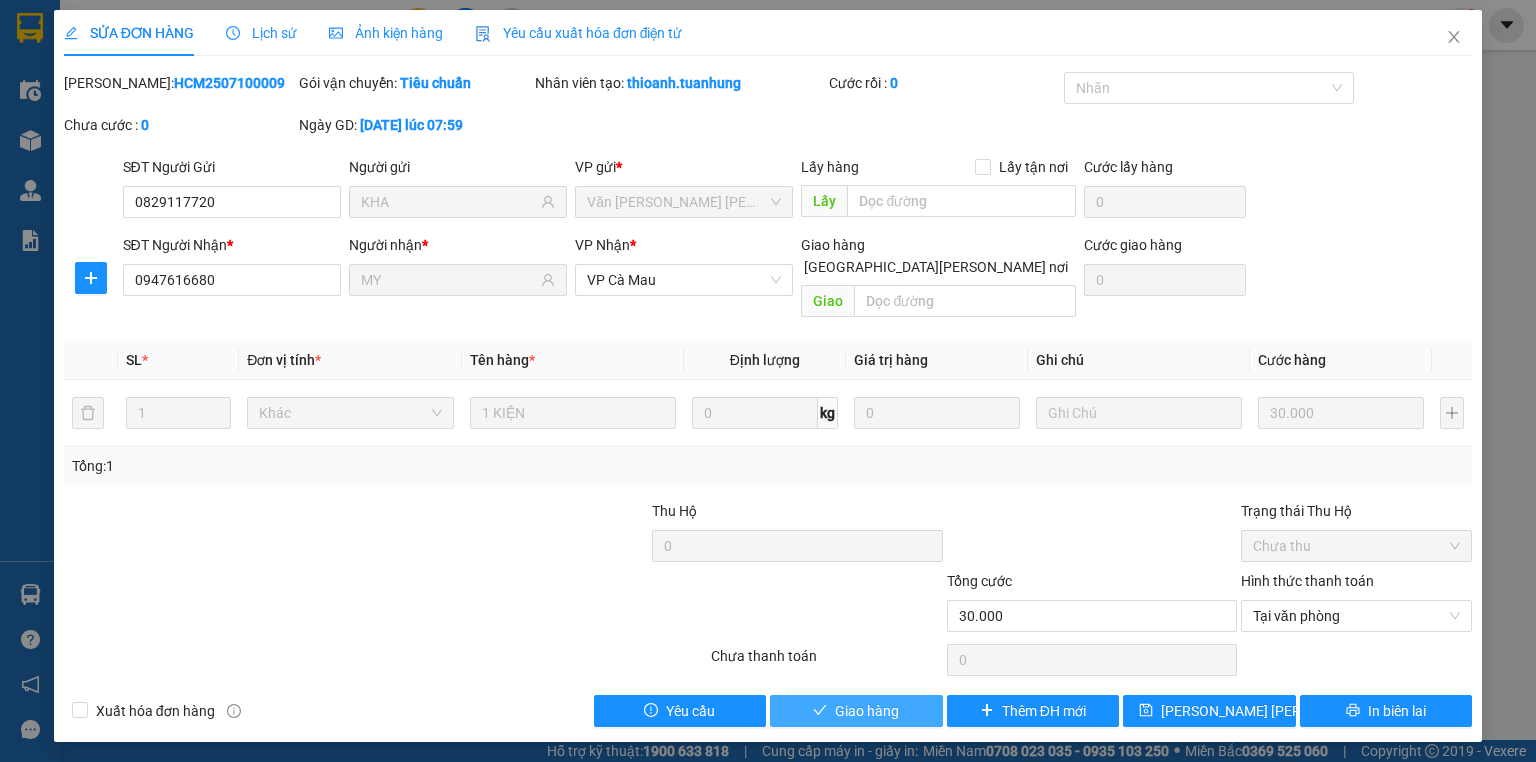 click on "Giao hàng" at bounding box center [867, 711] 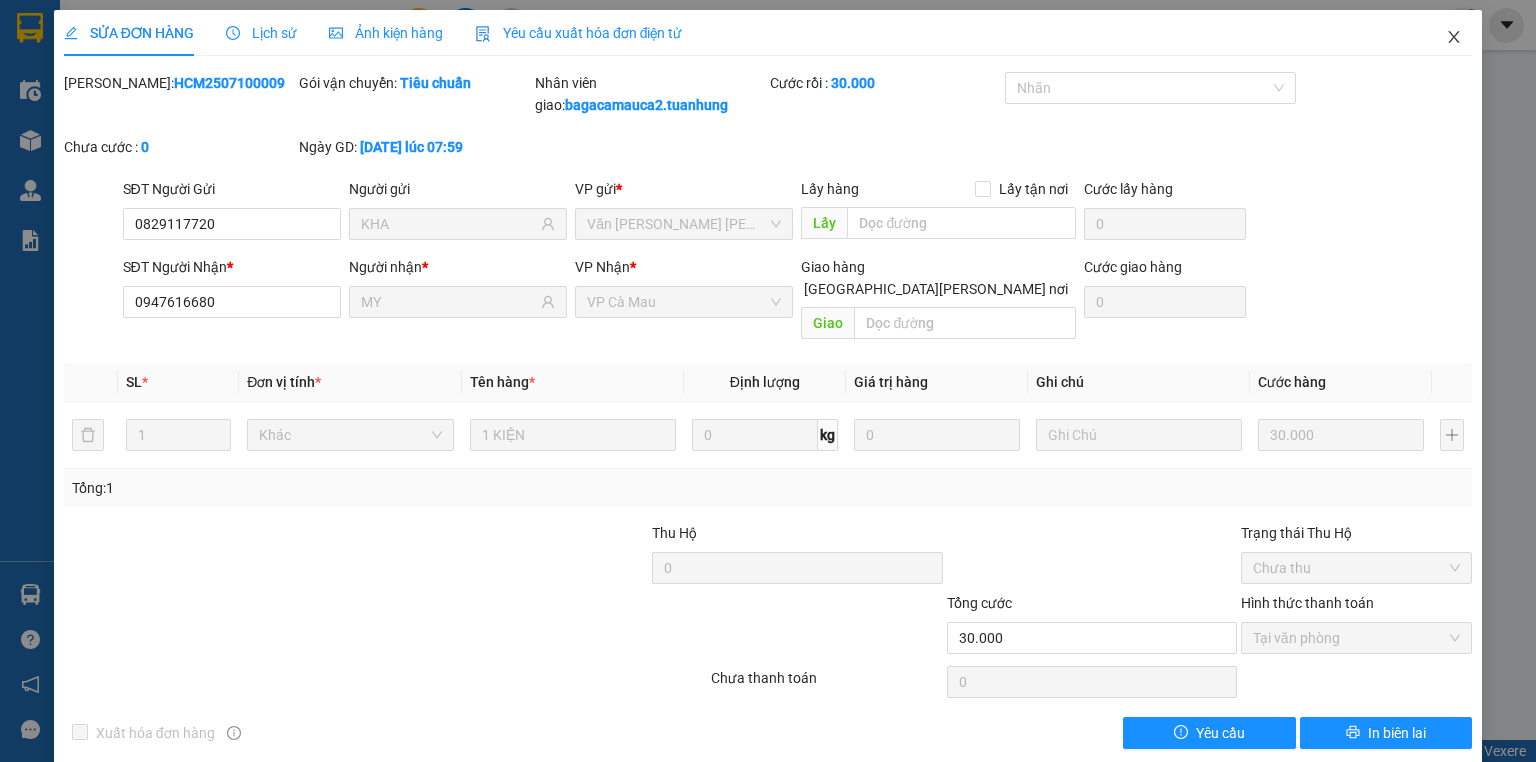 click at bounding box center [1454, 38] 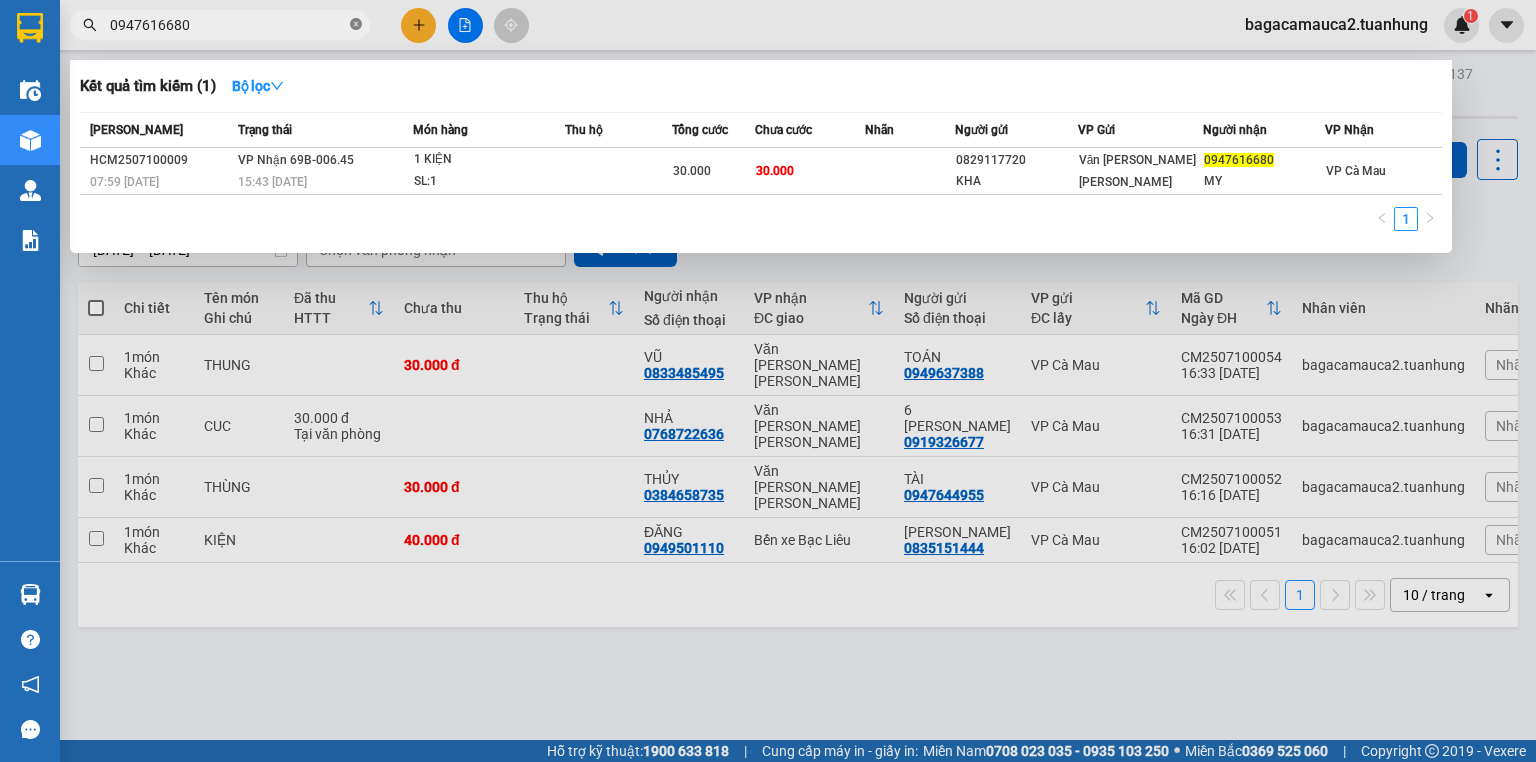 click 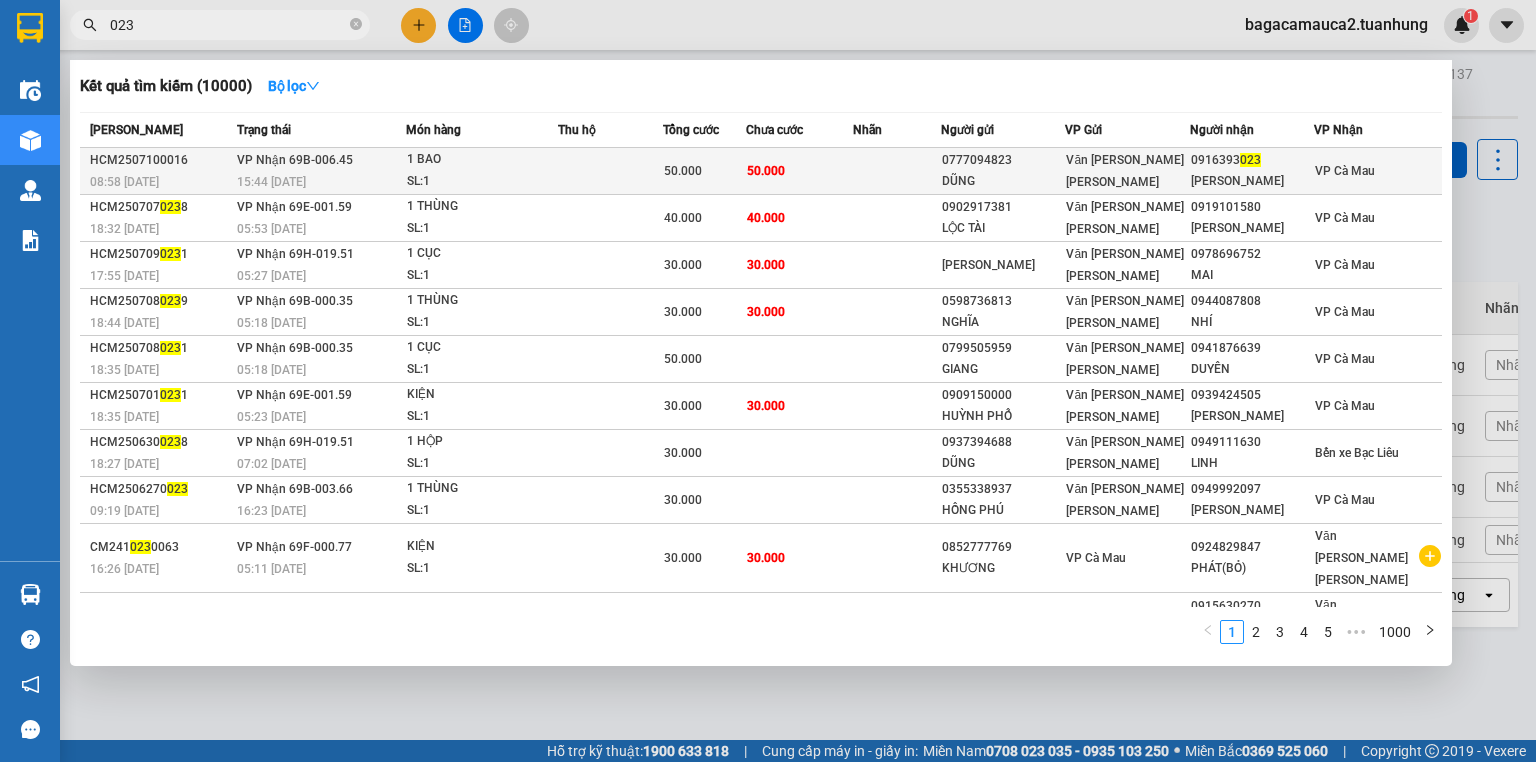 type on "023" 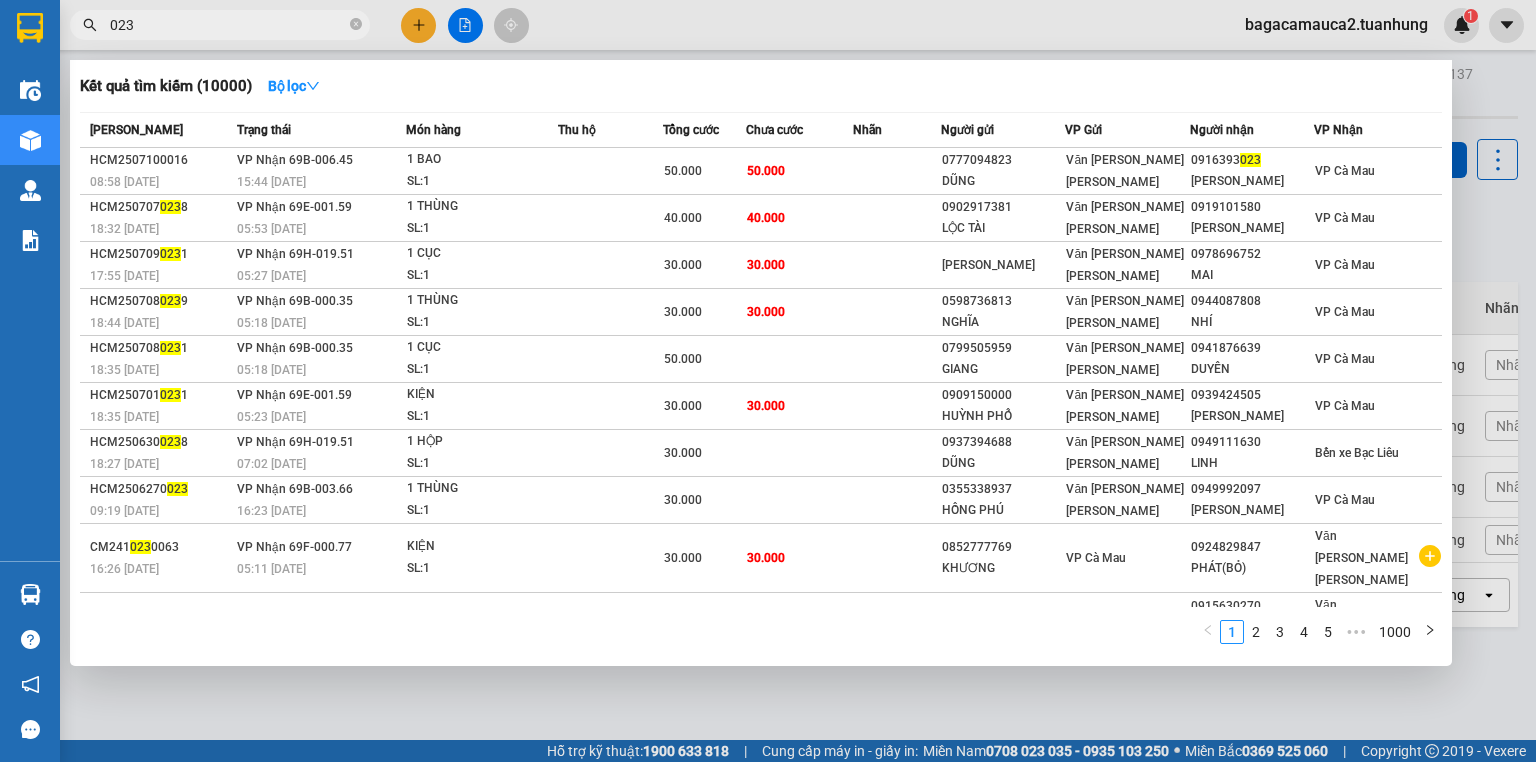 click on "1 BAO" at bounding box center (482, 160) 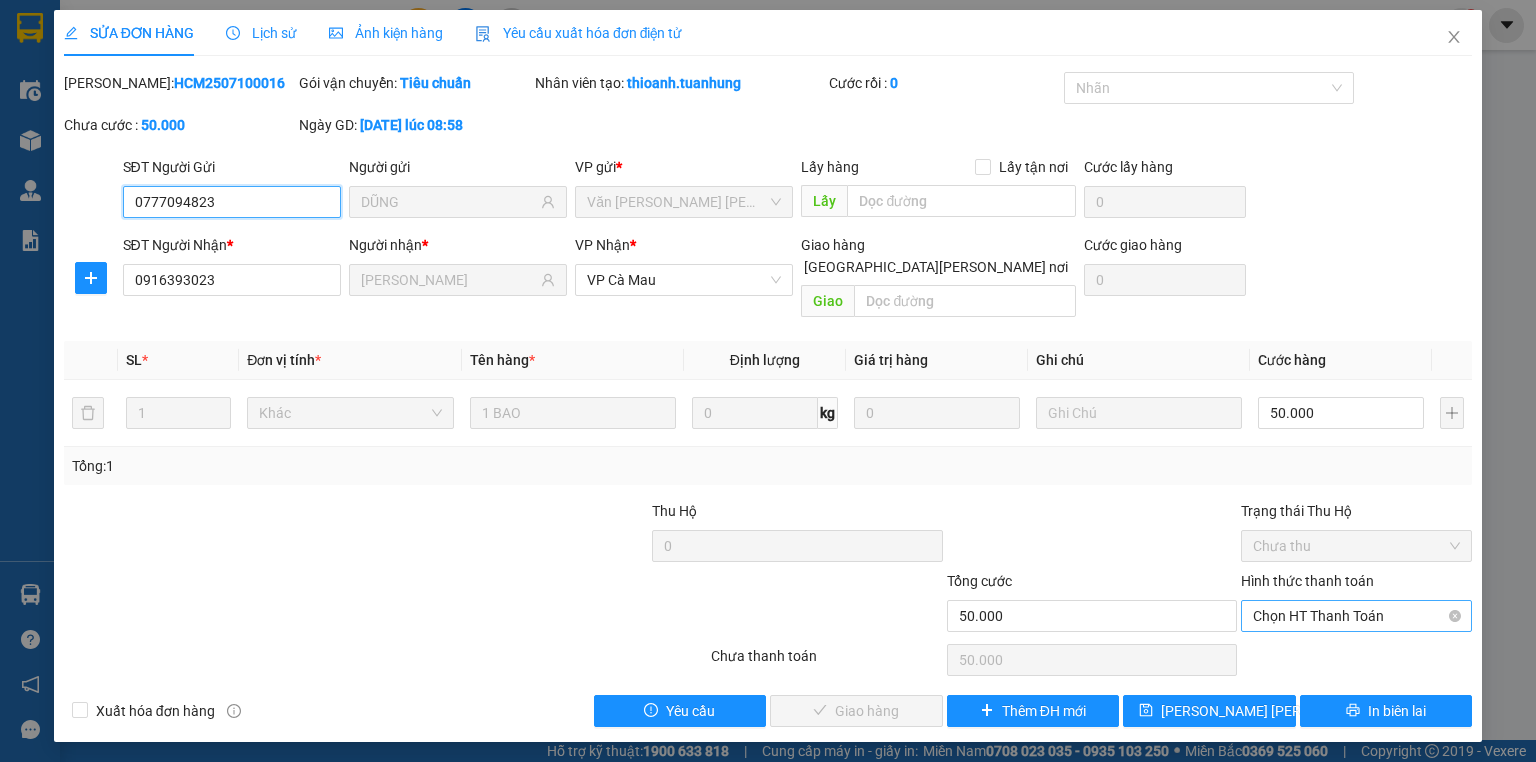 click on "Chọn HT Thanh Toán" at bounding box center (1356, 616) 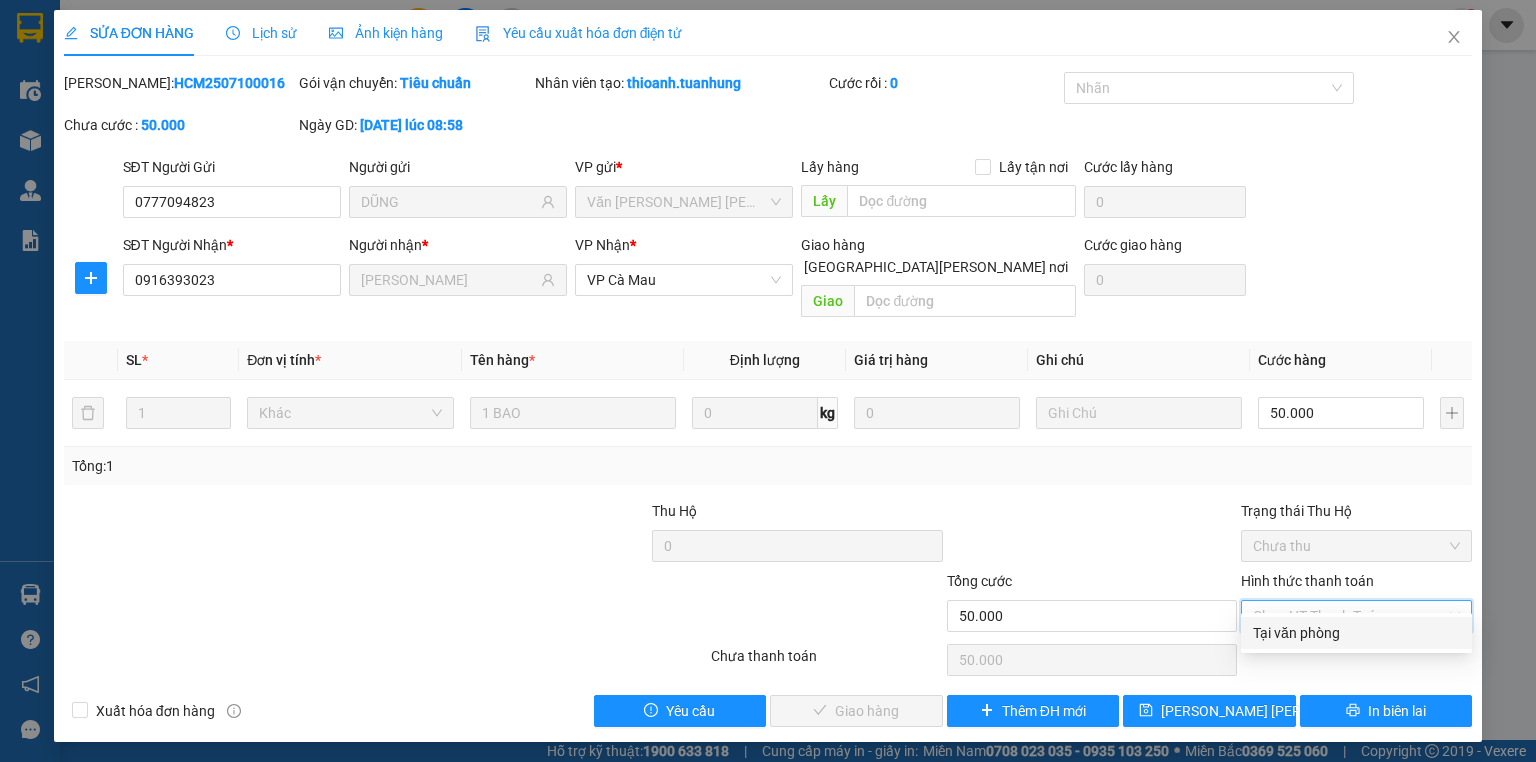 click on "Tại văn phòng" at bounding box center [1356, 633] 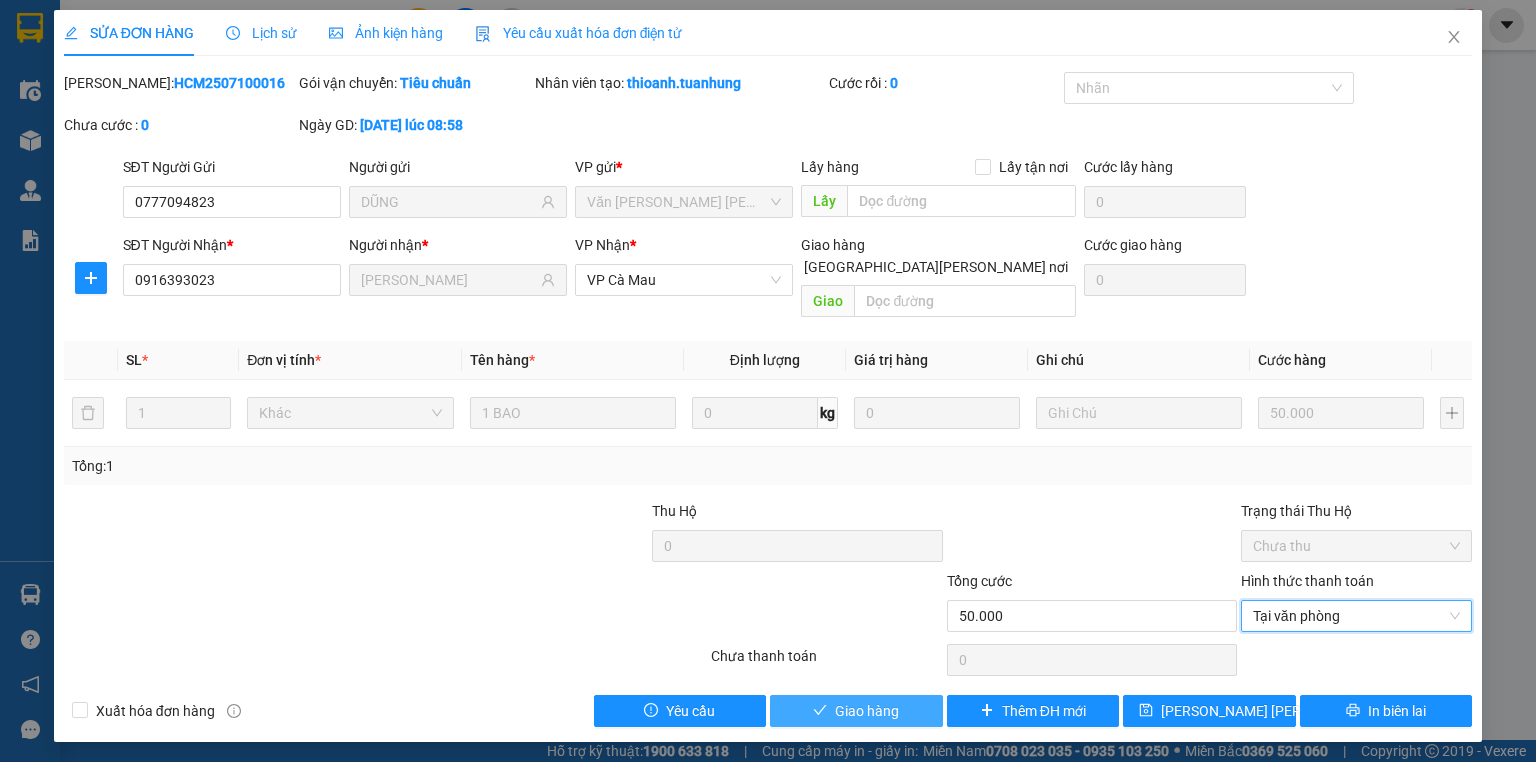 click on "Giao hàng" at bounding box center [867, 711] 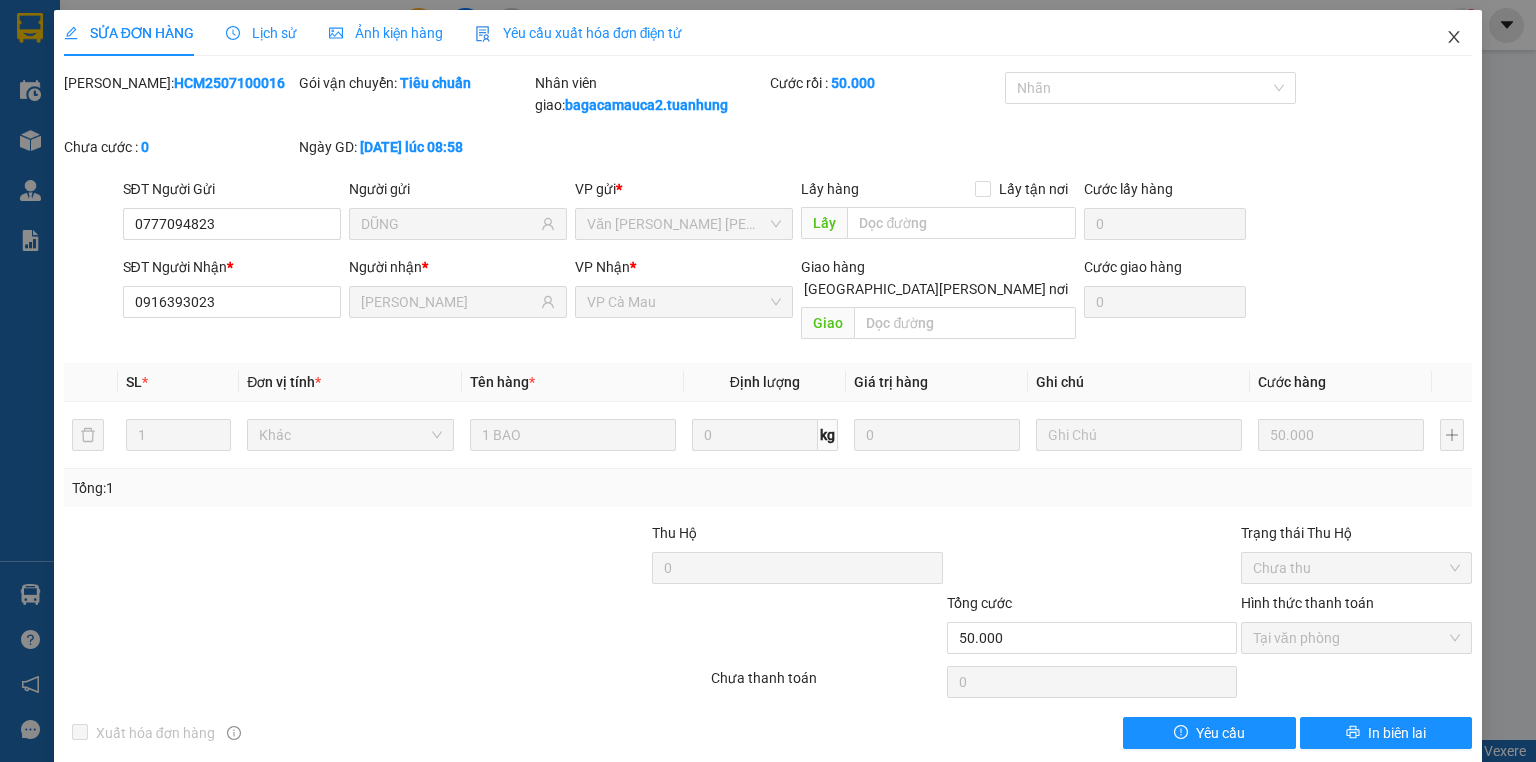 click 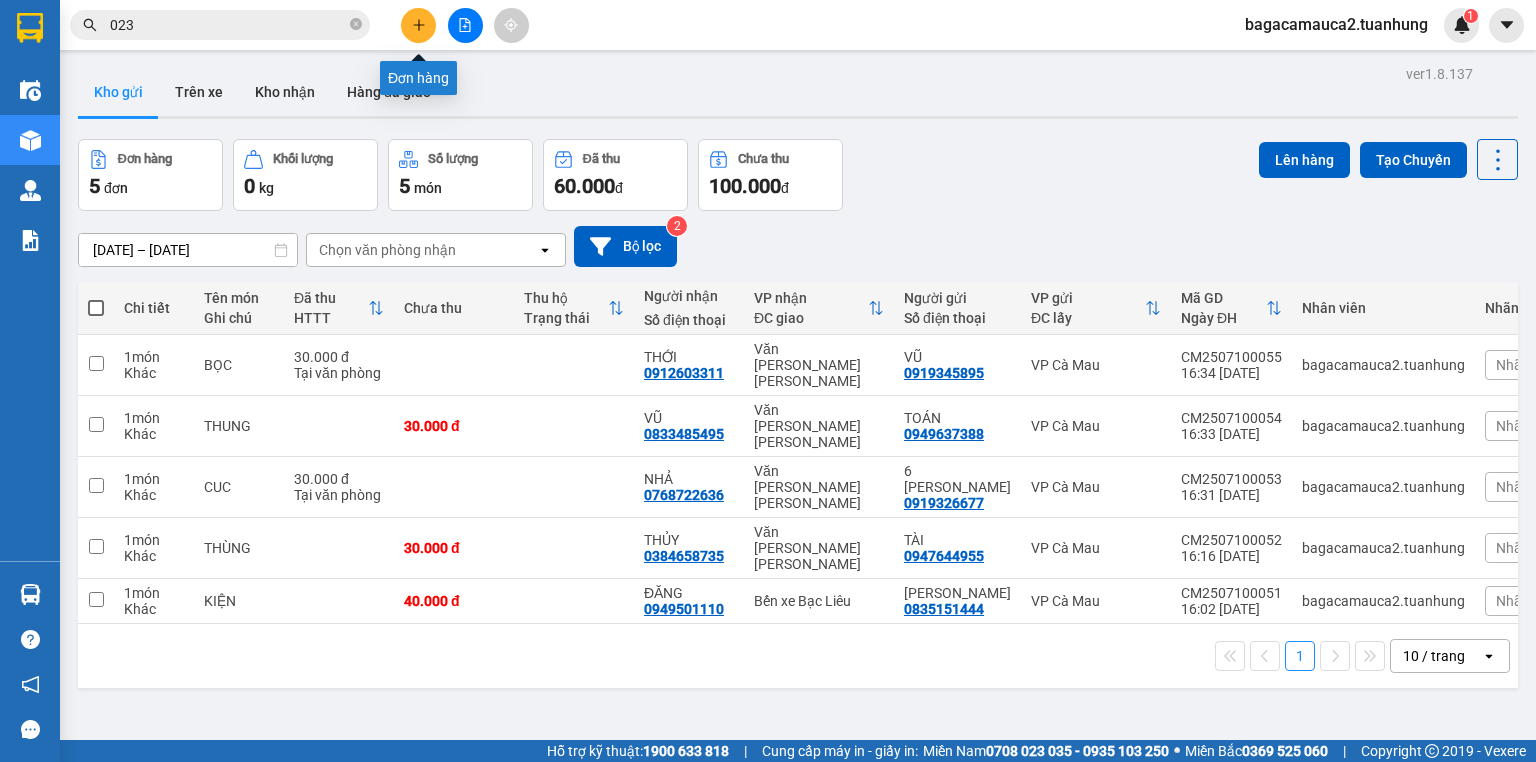 click 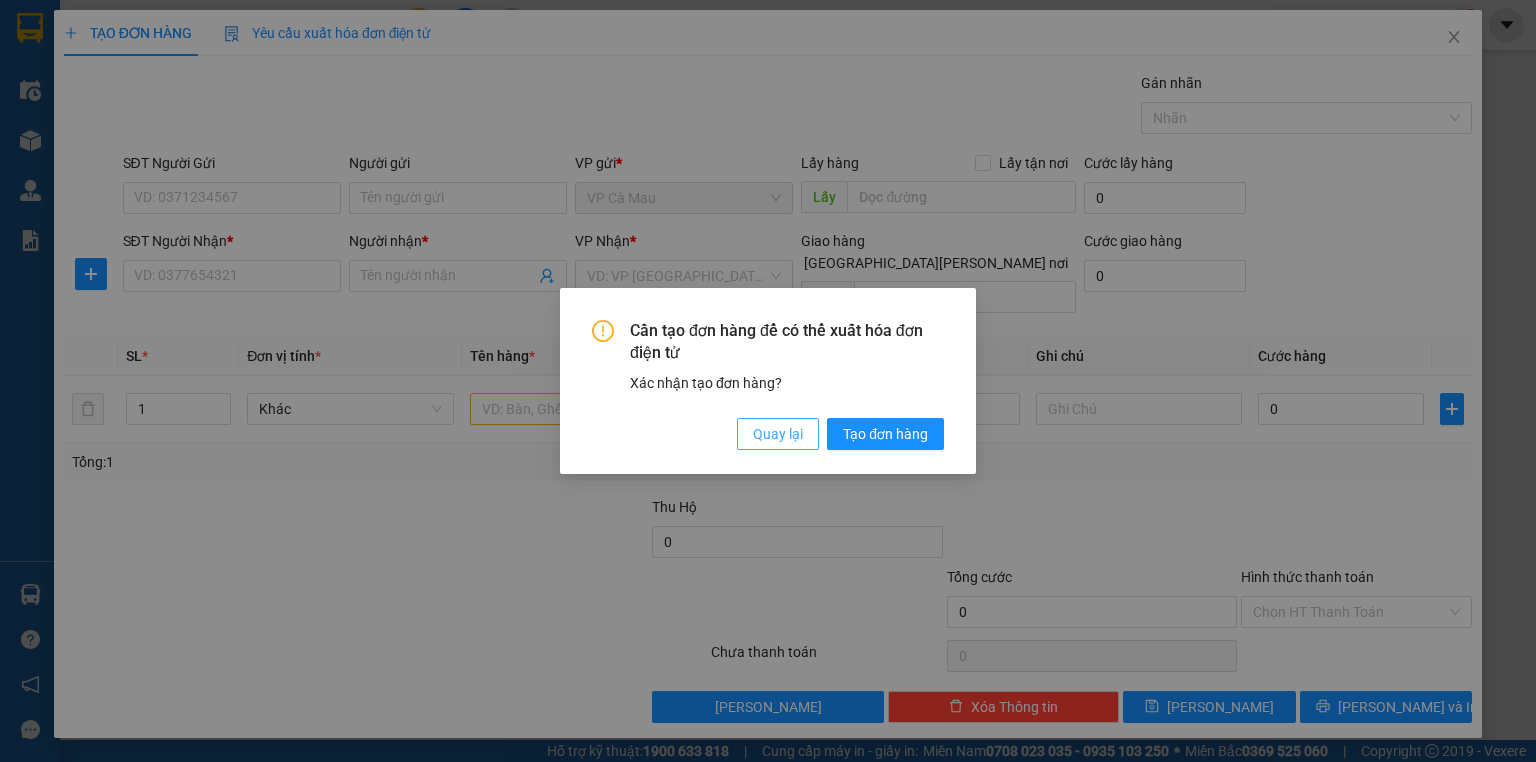 click on "Quay lại" at bounding box center (778, 434) 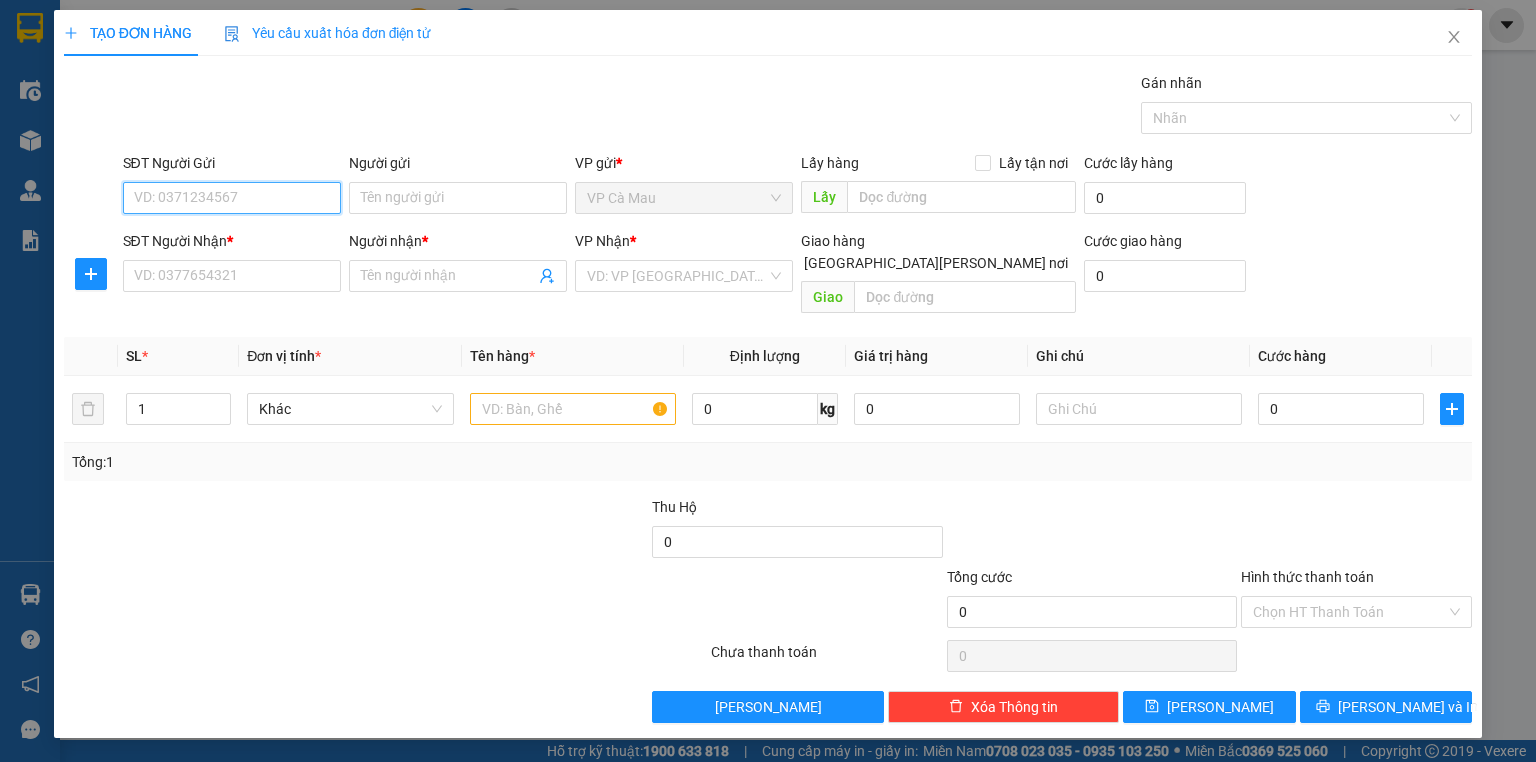 click on "SĐT Người Gửi" at bounding box center [232, 198] 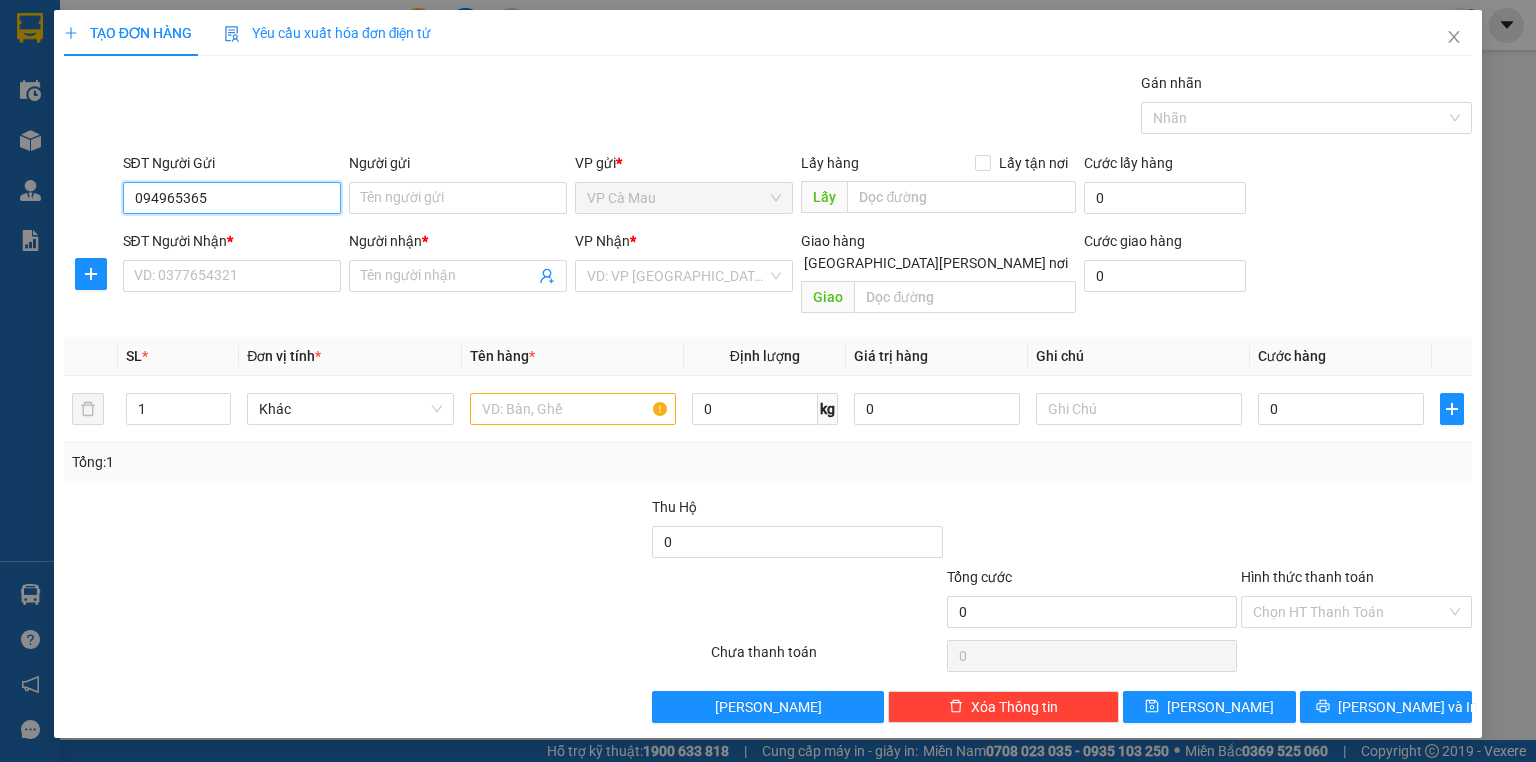 type on "0949653657" 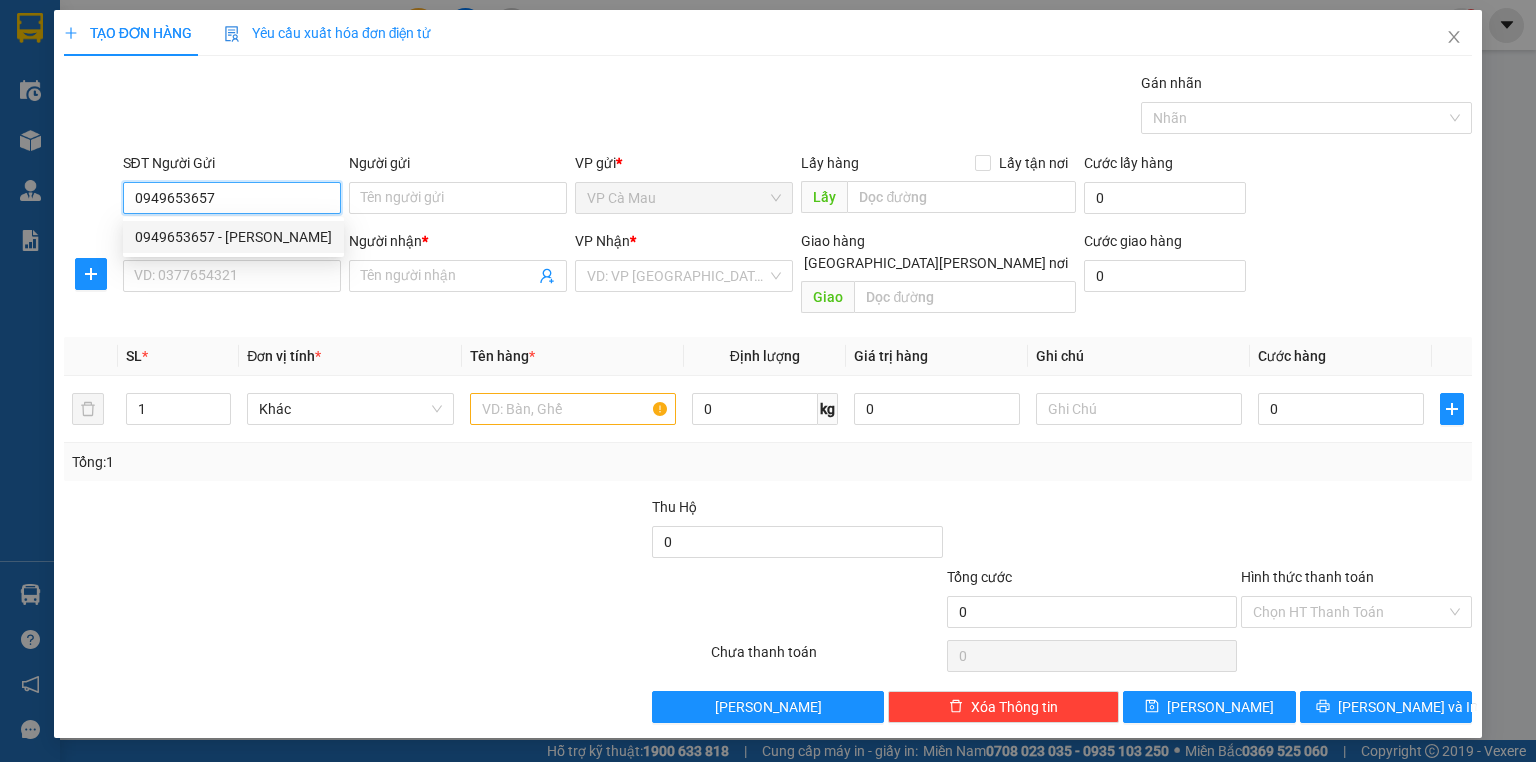 click on "0949653657 - ĐĂNG" at bounding box center (233, 237) 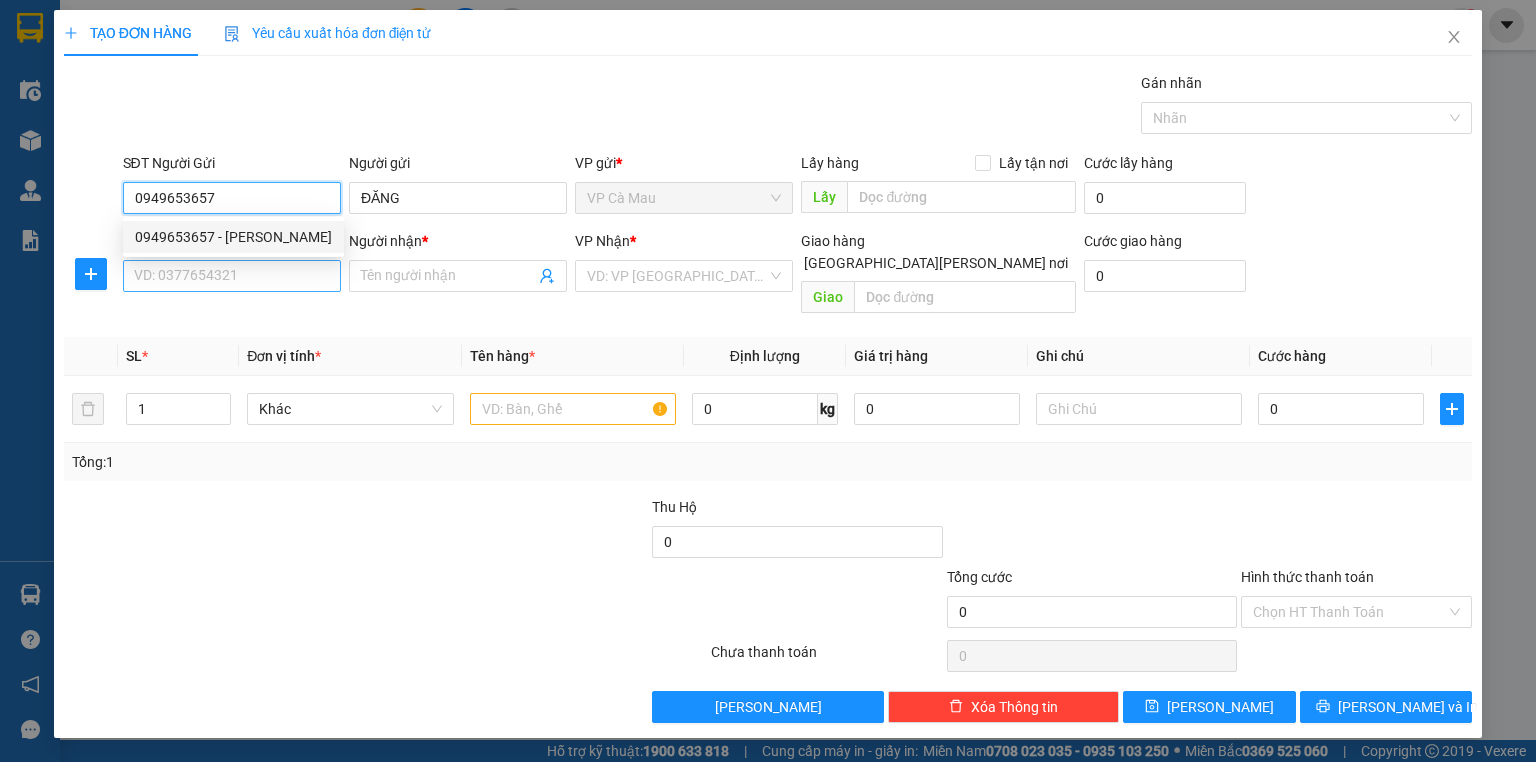 type on "0949653657" 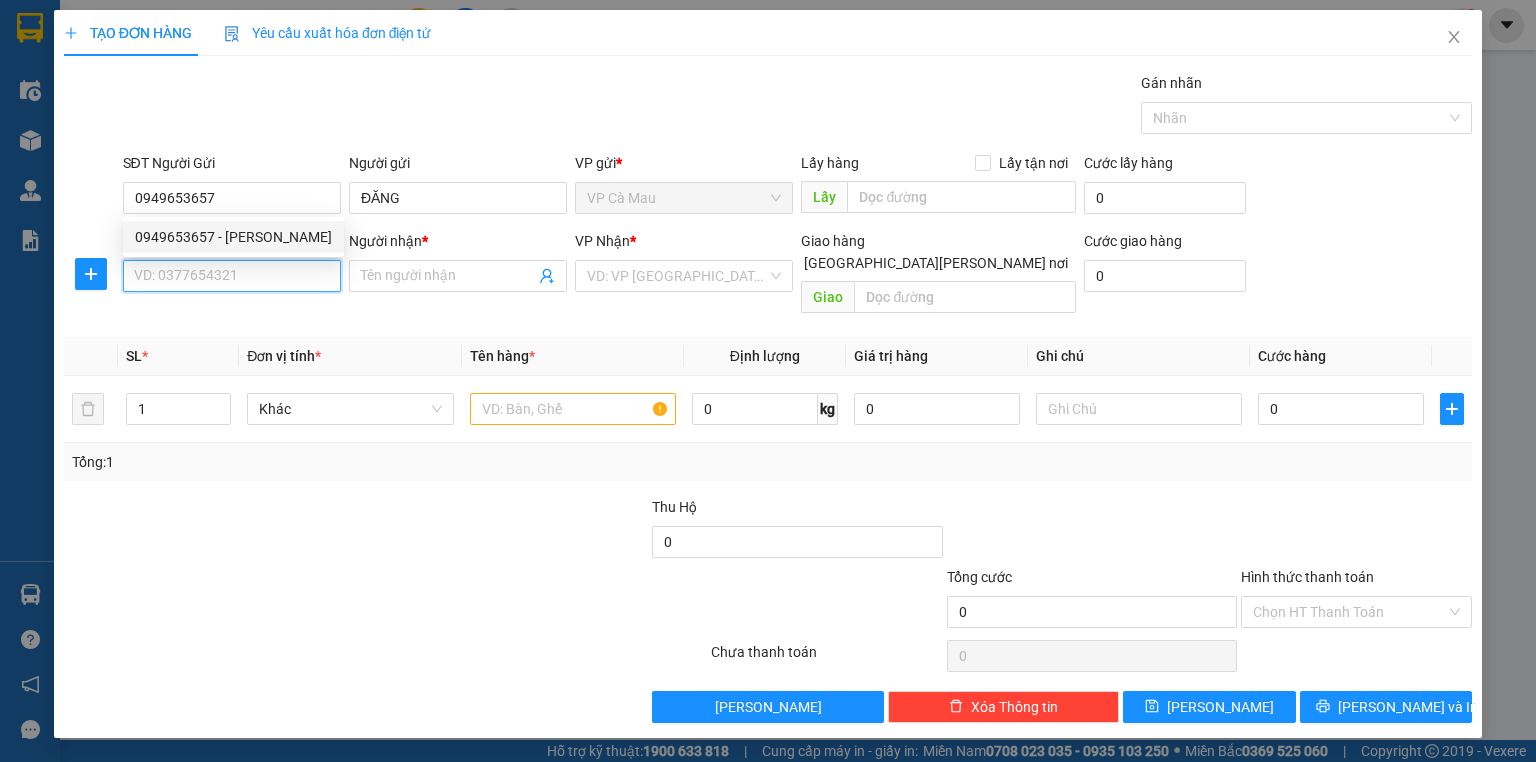 click on "SĐT Người Nhận  *" at bounding box center (232, 276) 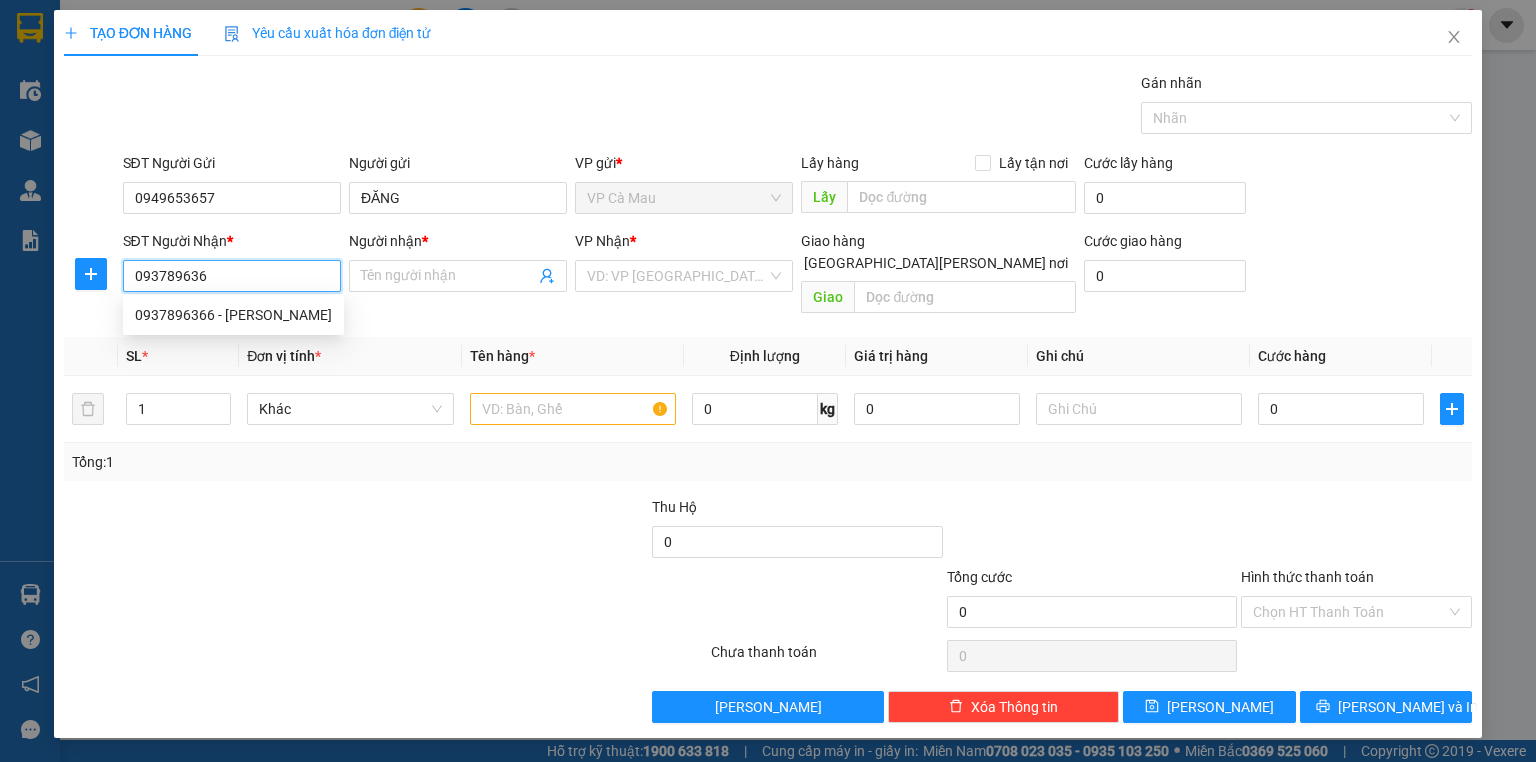 type on "0937896366" 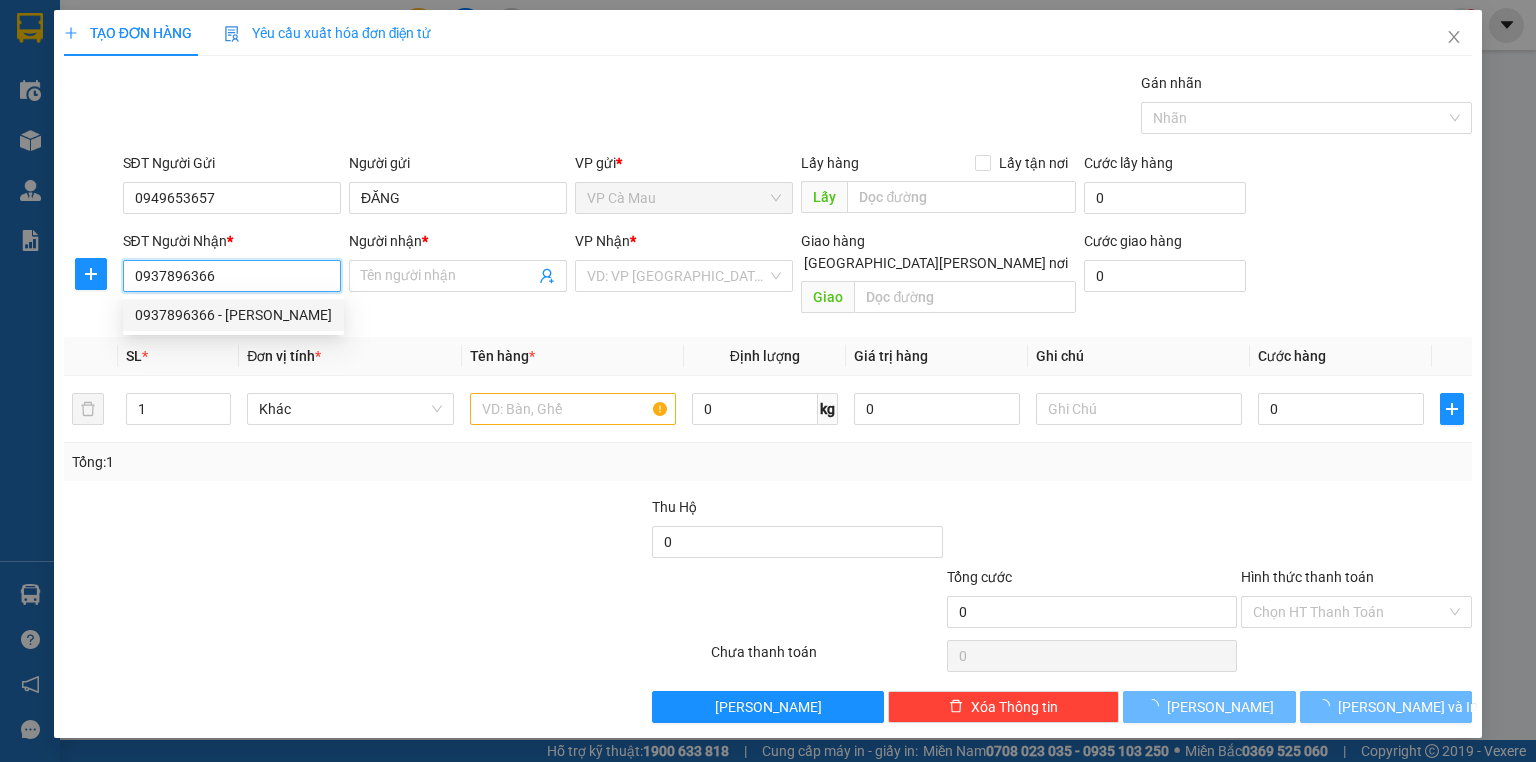 click on "0937896366 - THẢO" at bounding box center (233, 315) 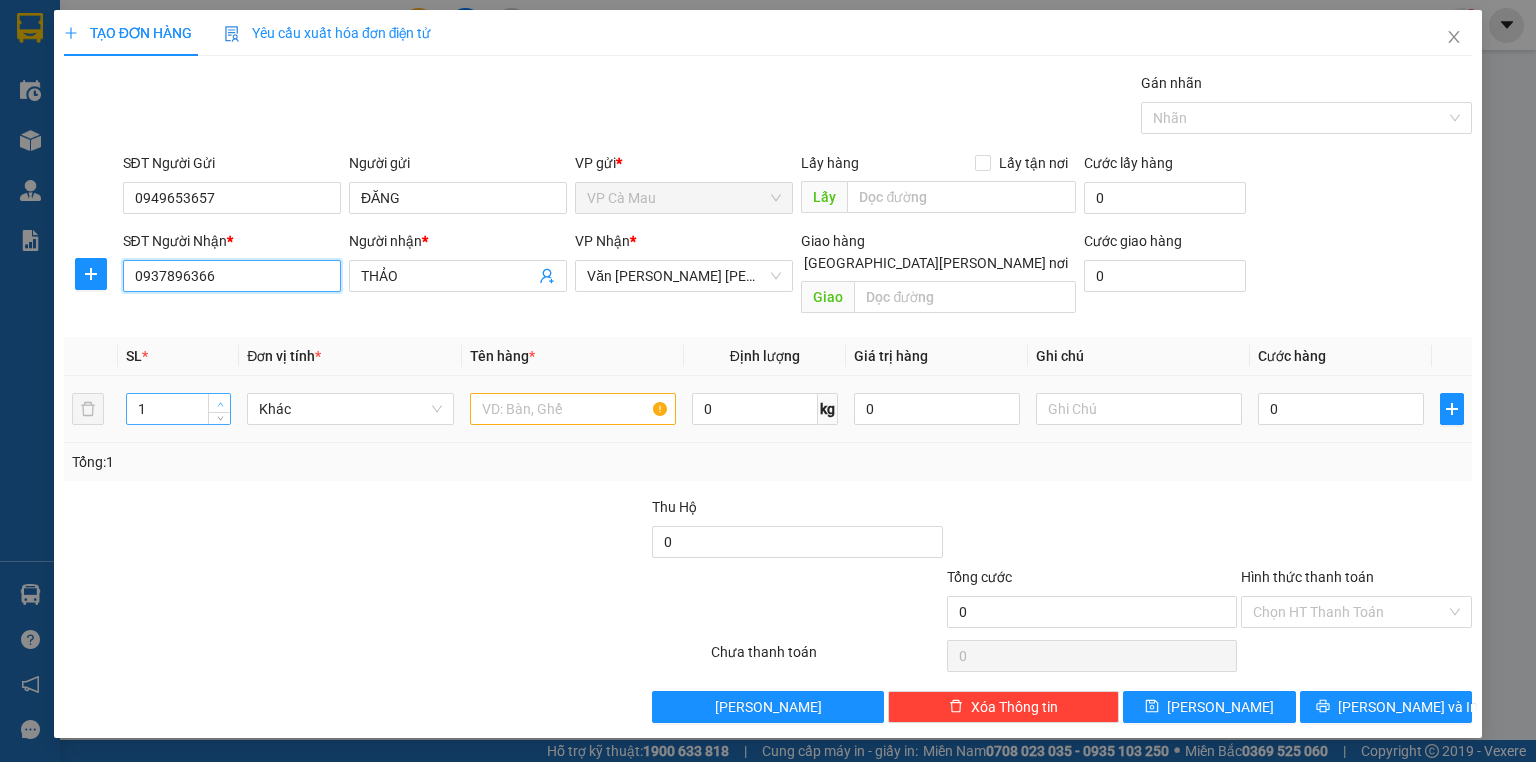 type on "0937896366" 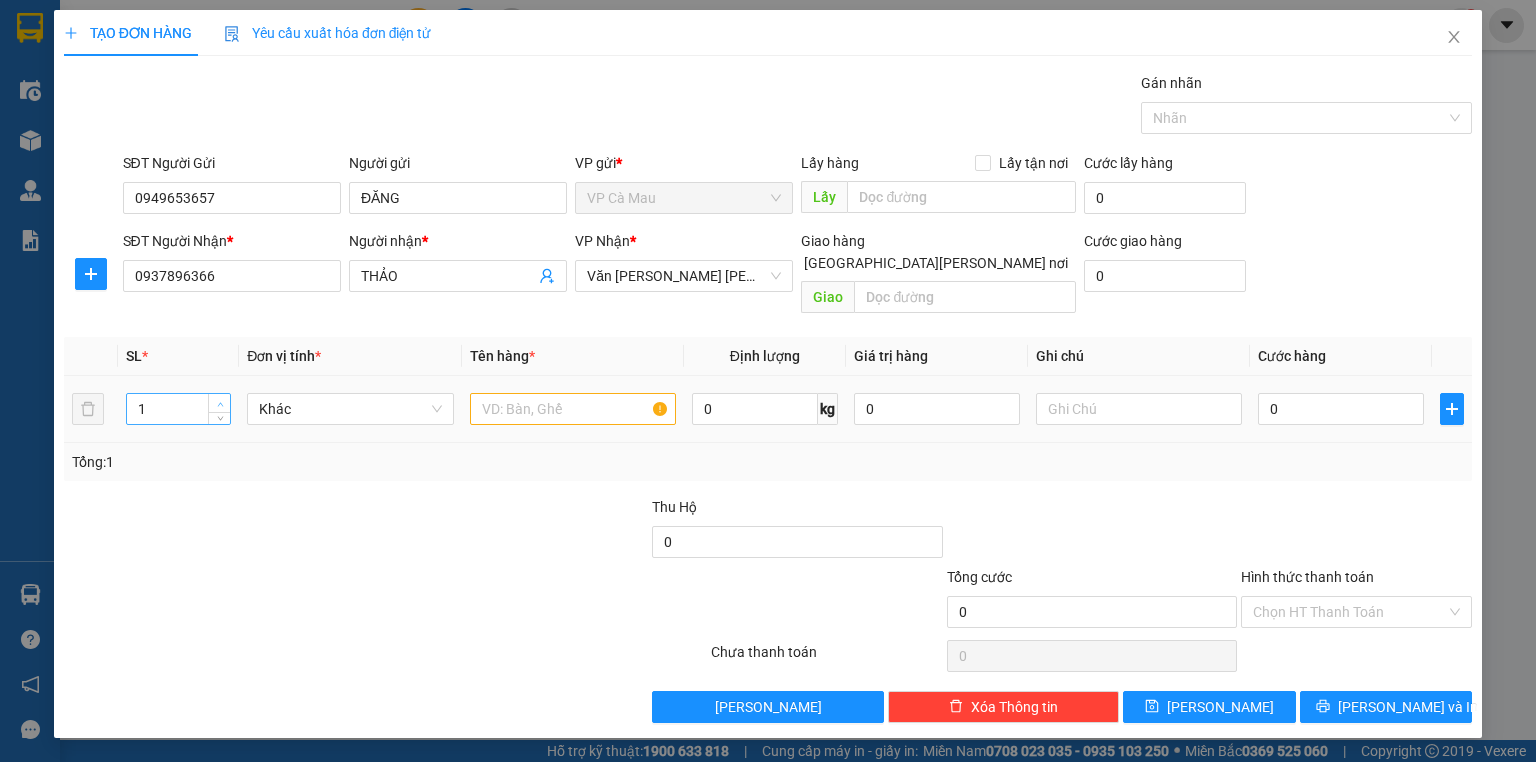 type on "2" 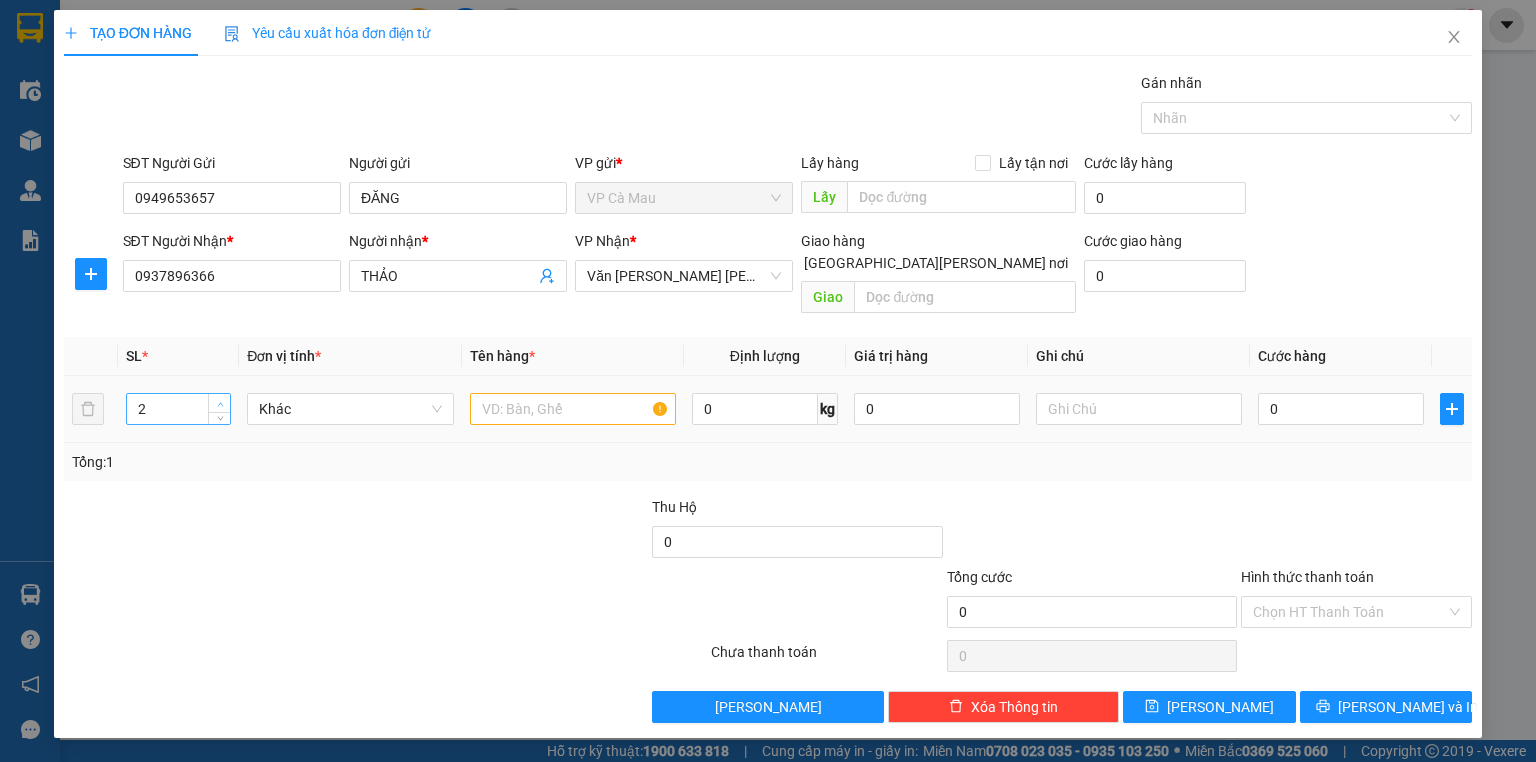 click at bounding box center (220, 404) 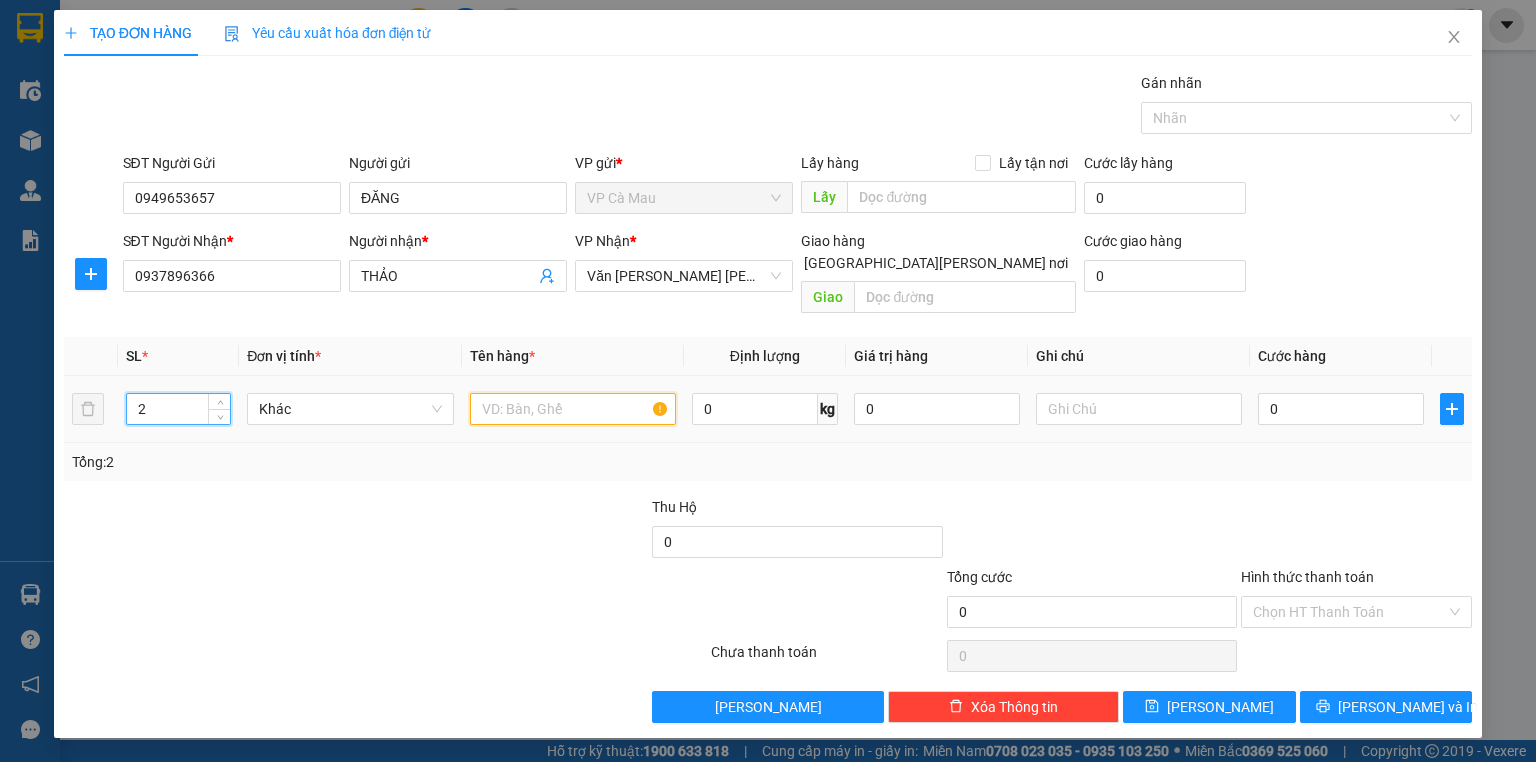 click at bounding box center (573, 409) 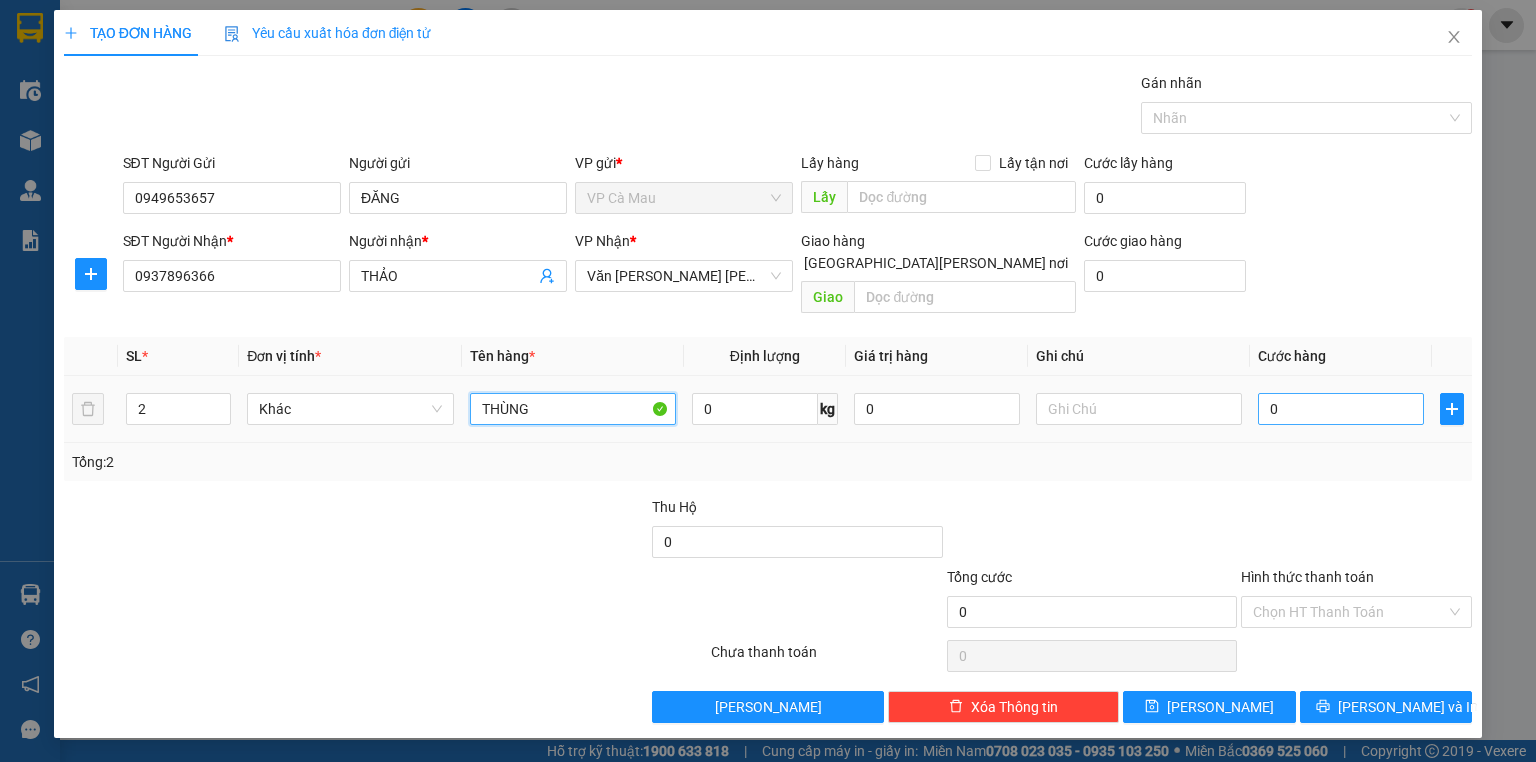 type on "THÙNG" 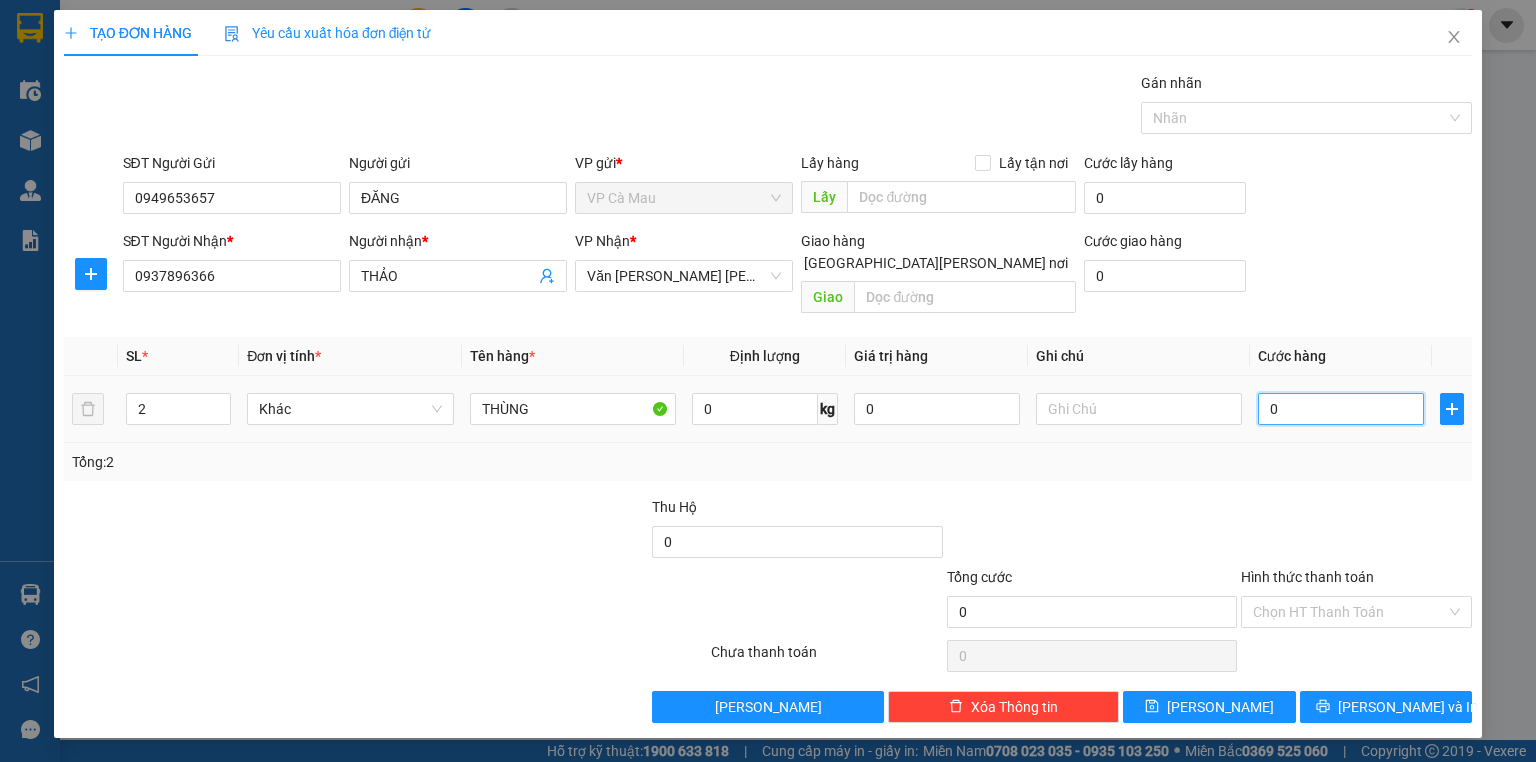 click on "0" at bounding box center (1341, 409) 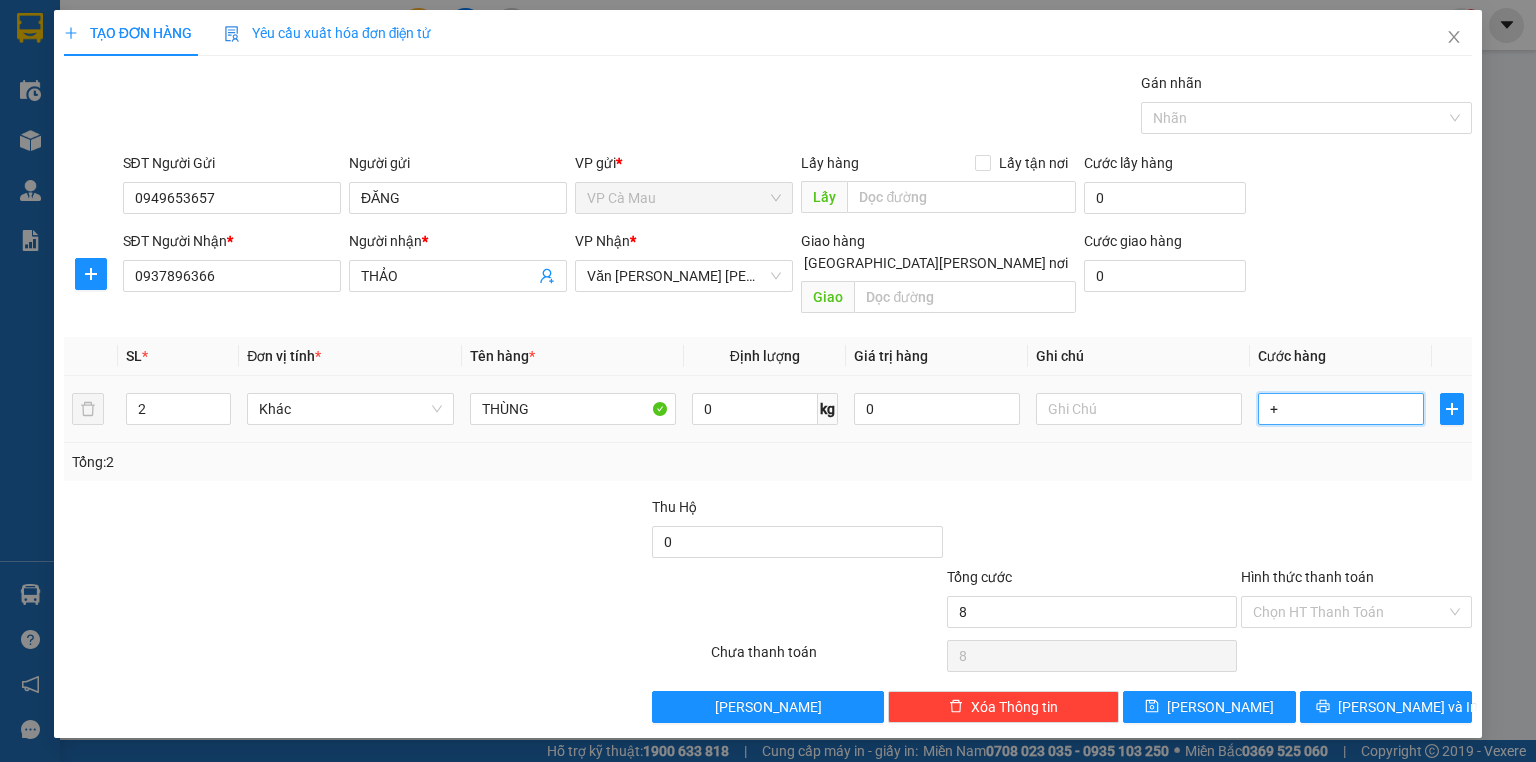 type on "+8" 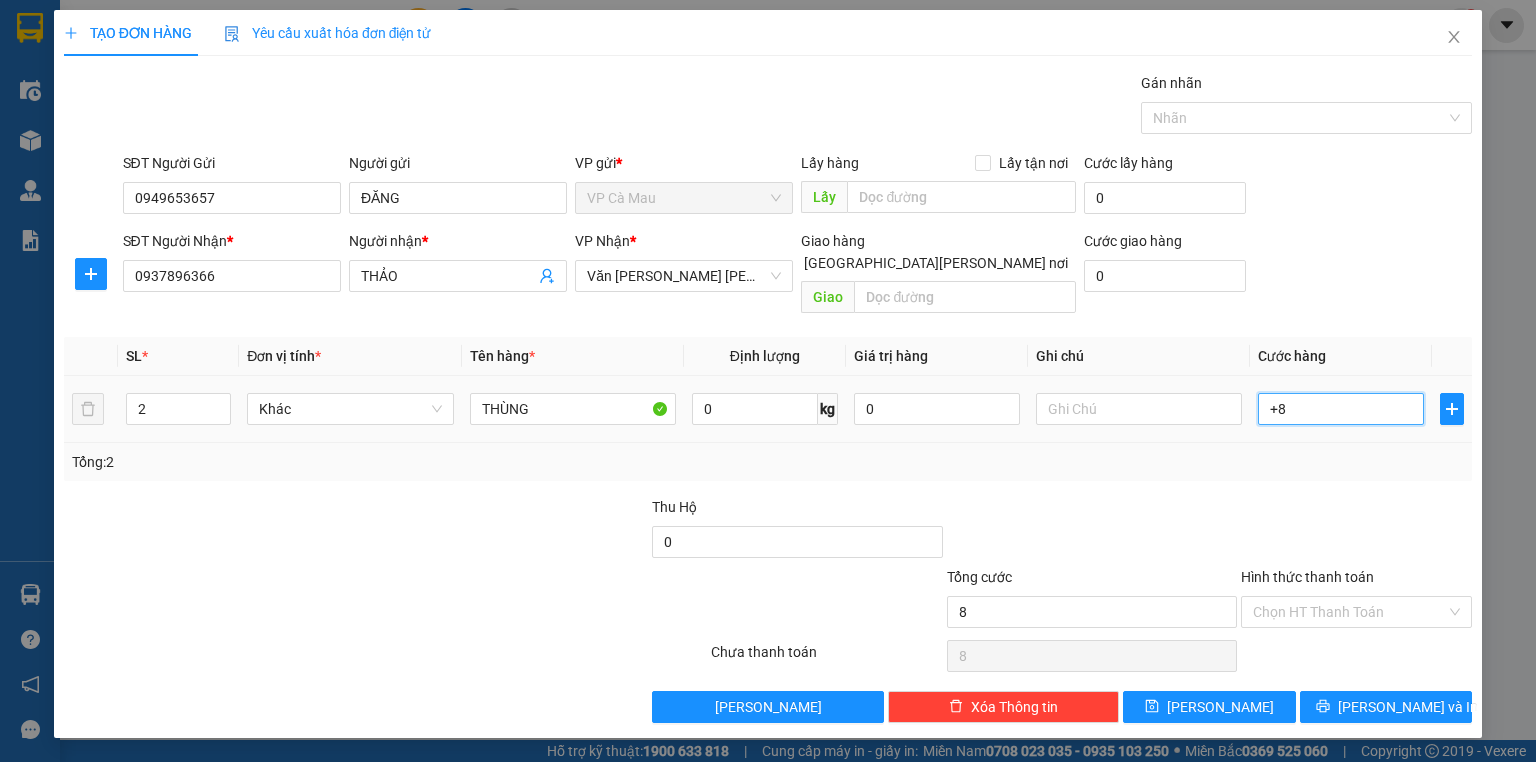 type on "+80" 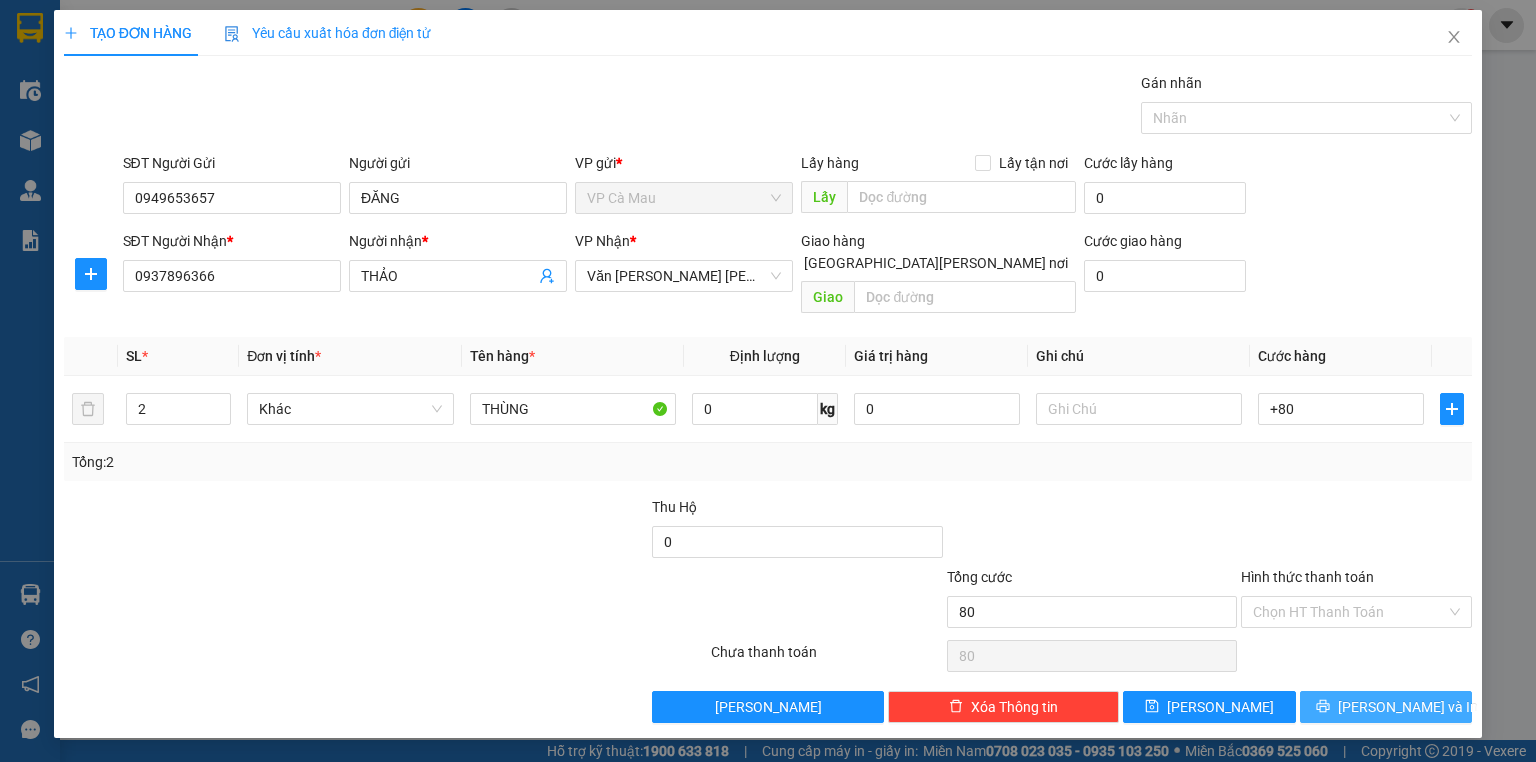 type on "80.000" 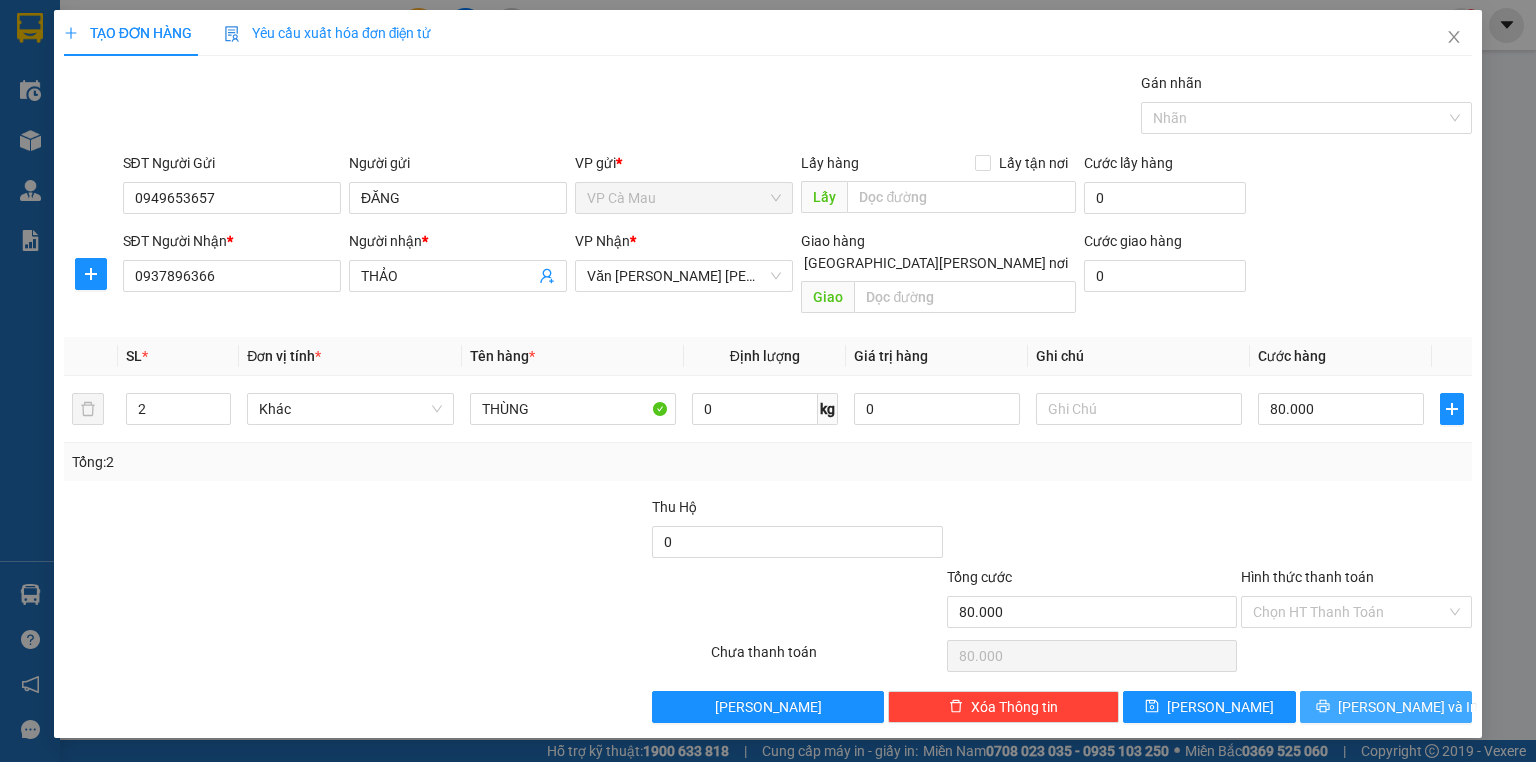 click on "[PERSON_NAME] và In" at bounding box center [1408, 707] 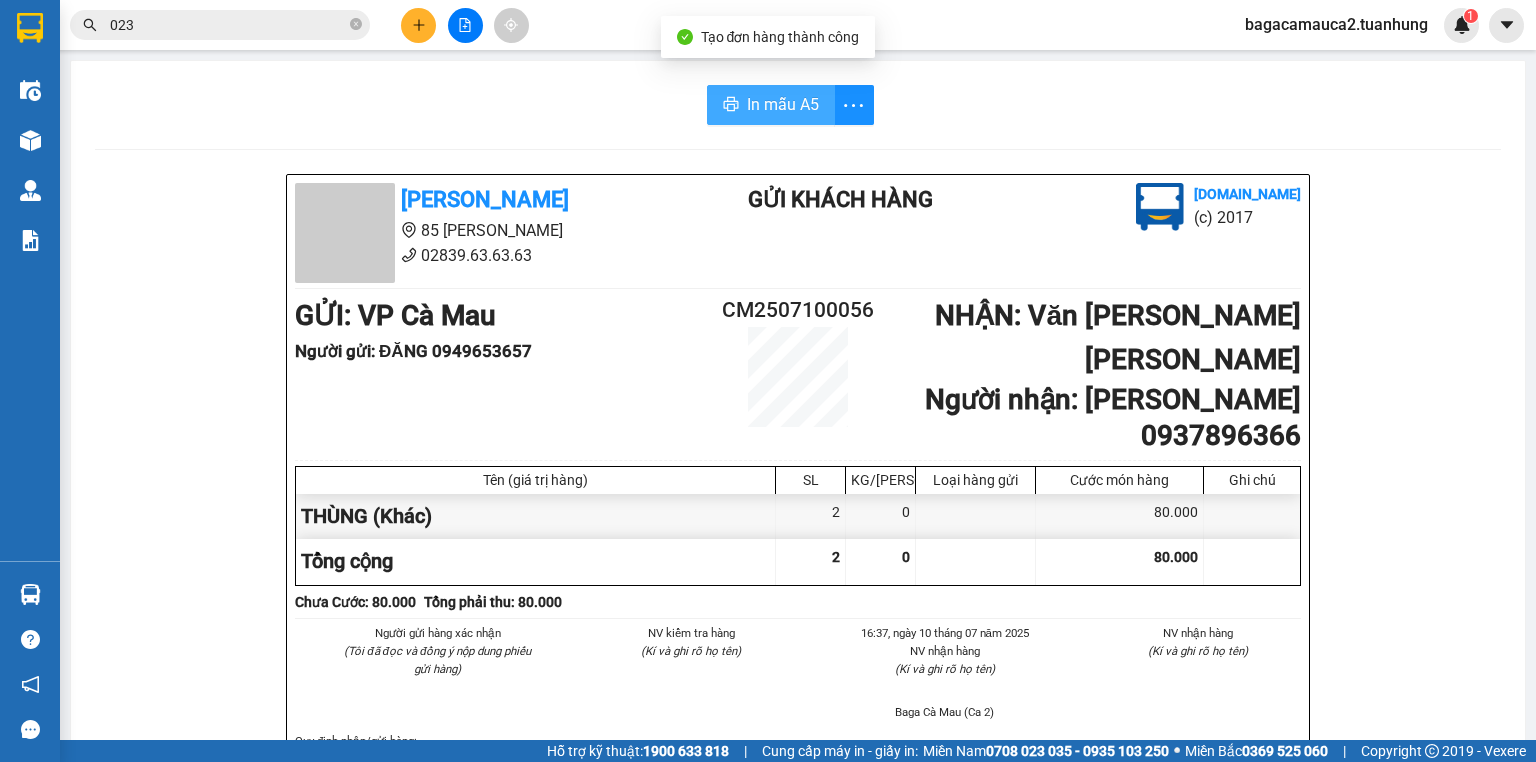click on "In mẫu A5" at bounding box center [783, 104] 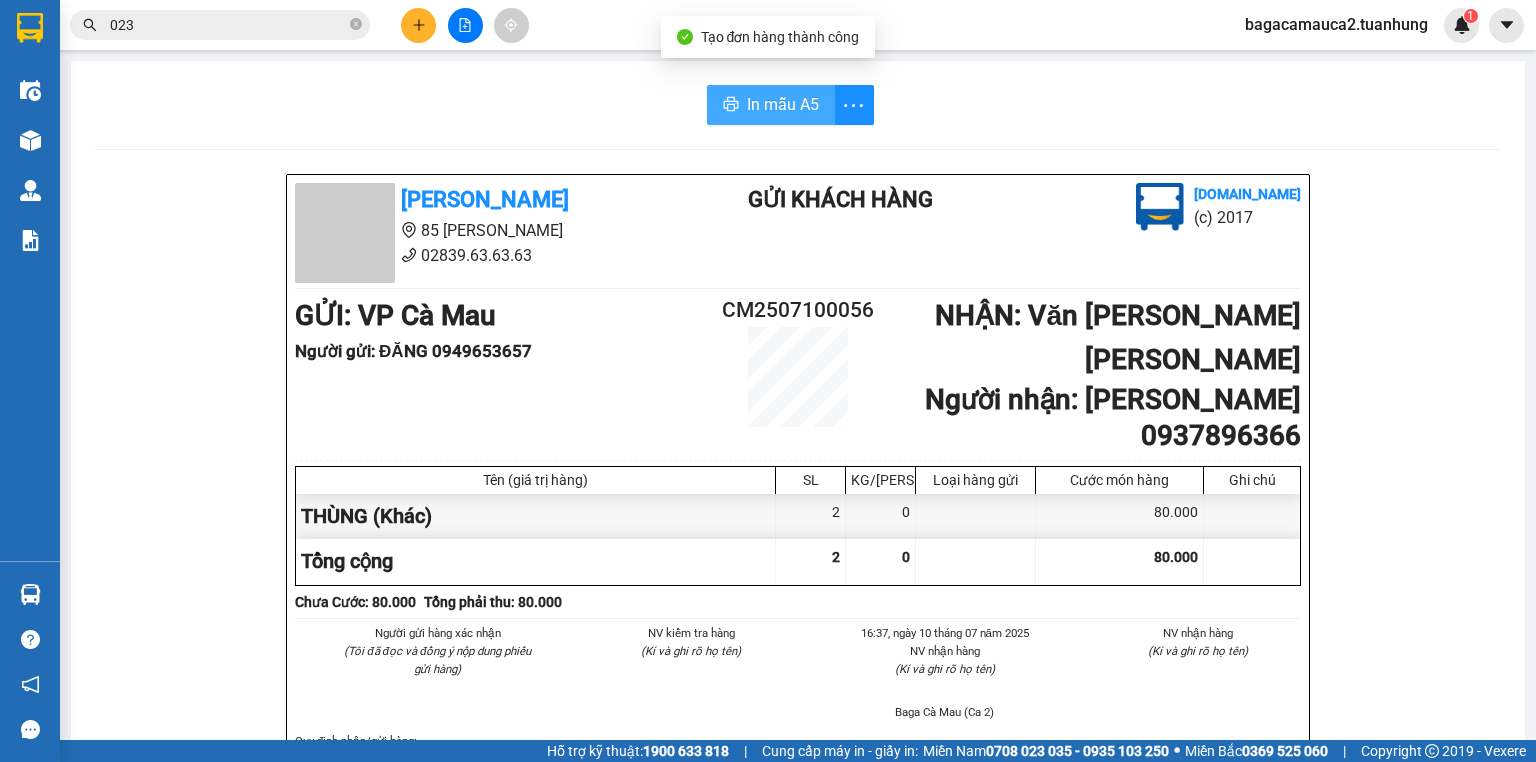 scroll, scrollTop: 0, scrollLeft: 0, axis: both 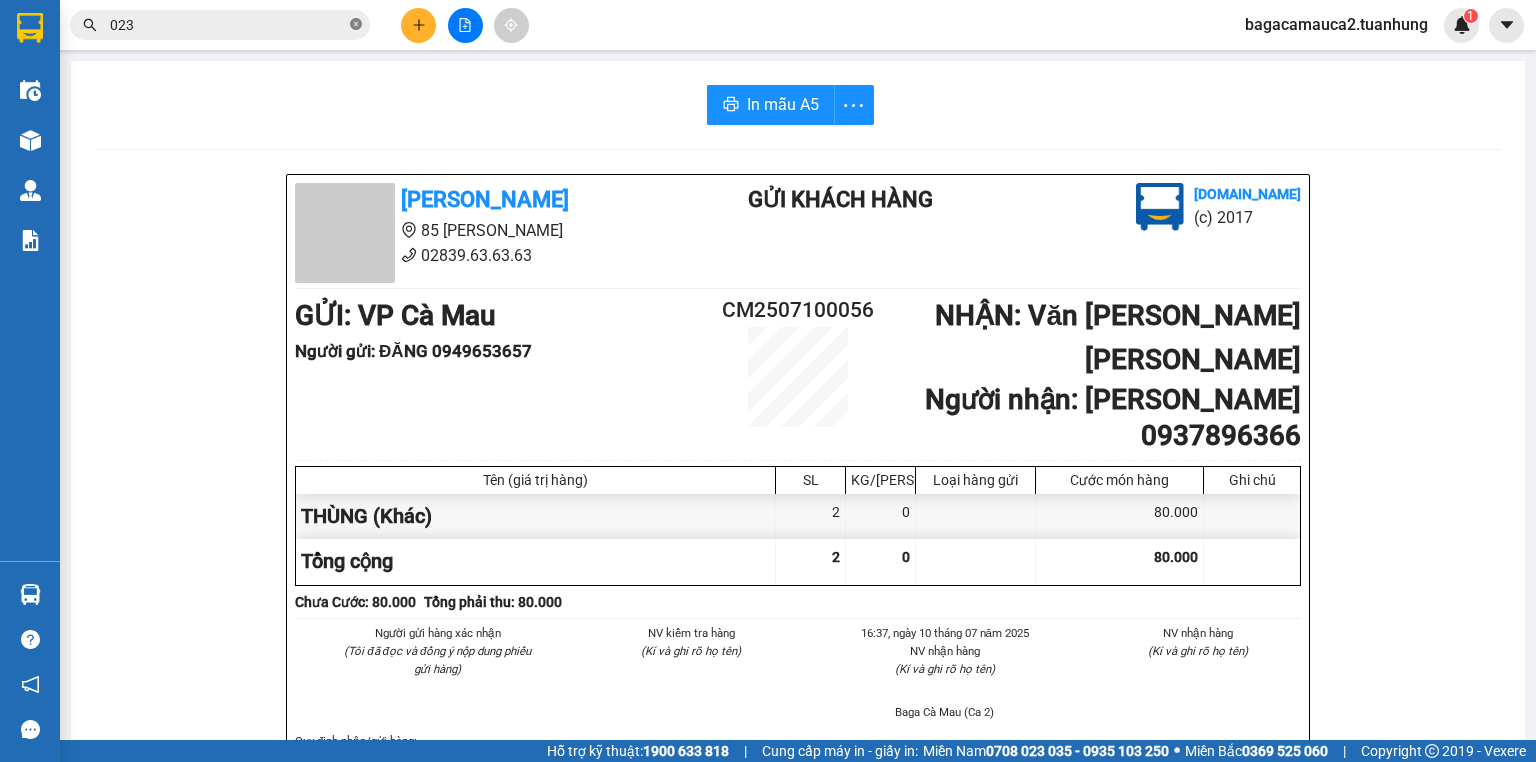 click 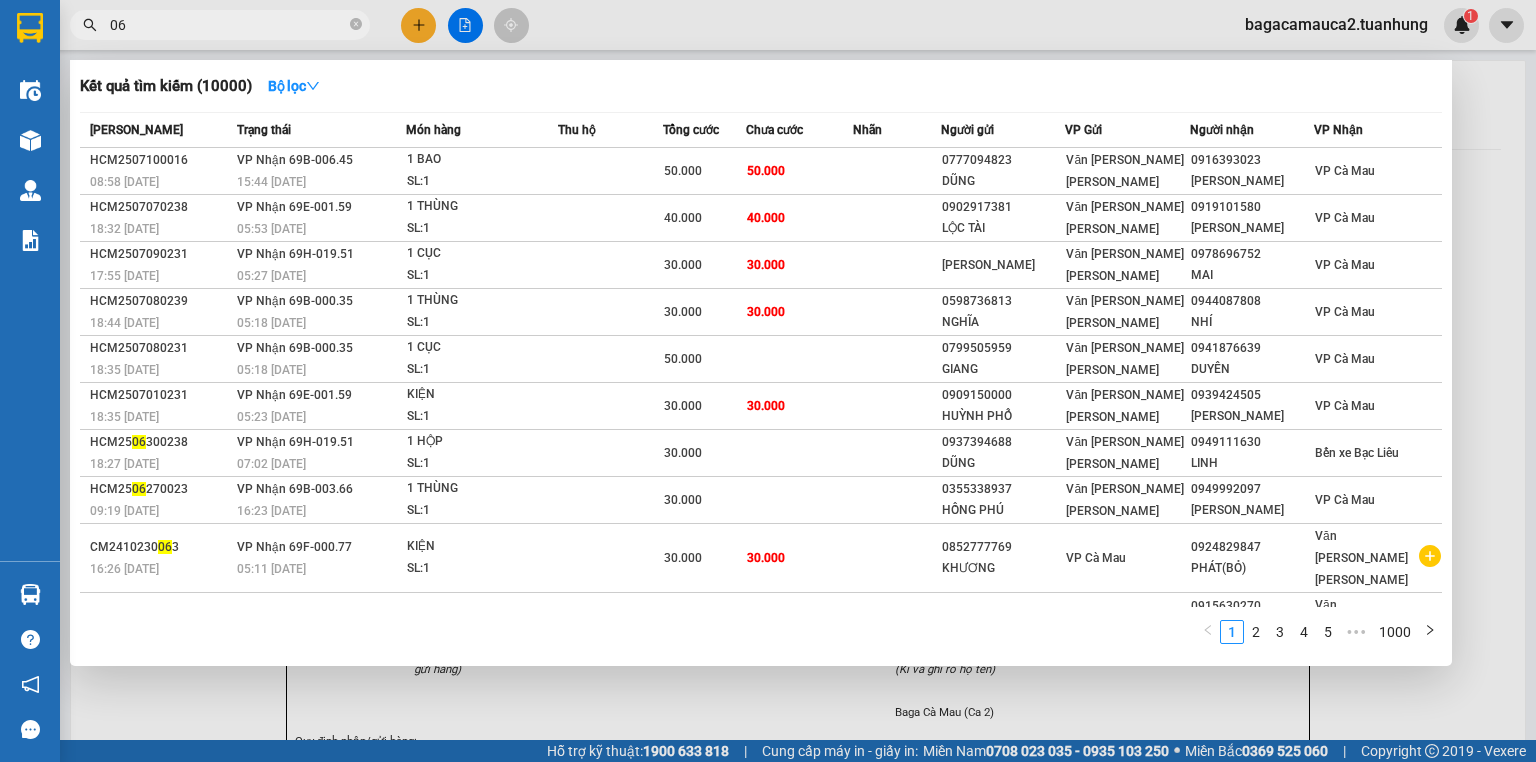 type on "060" 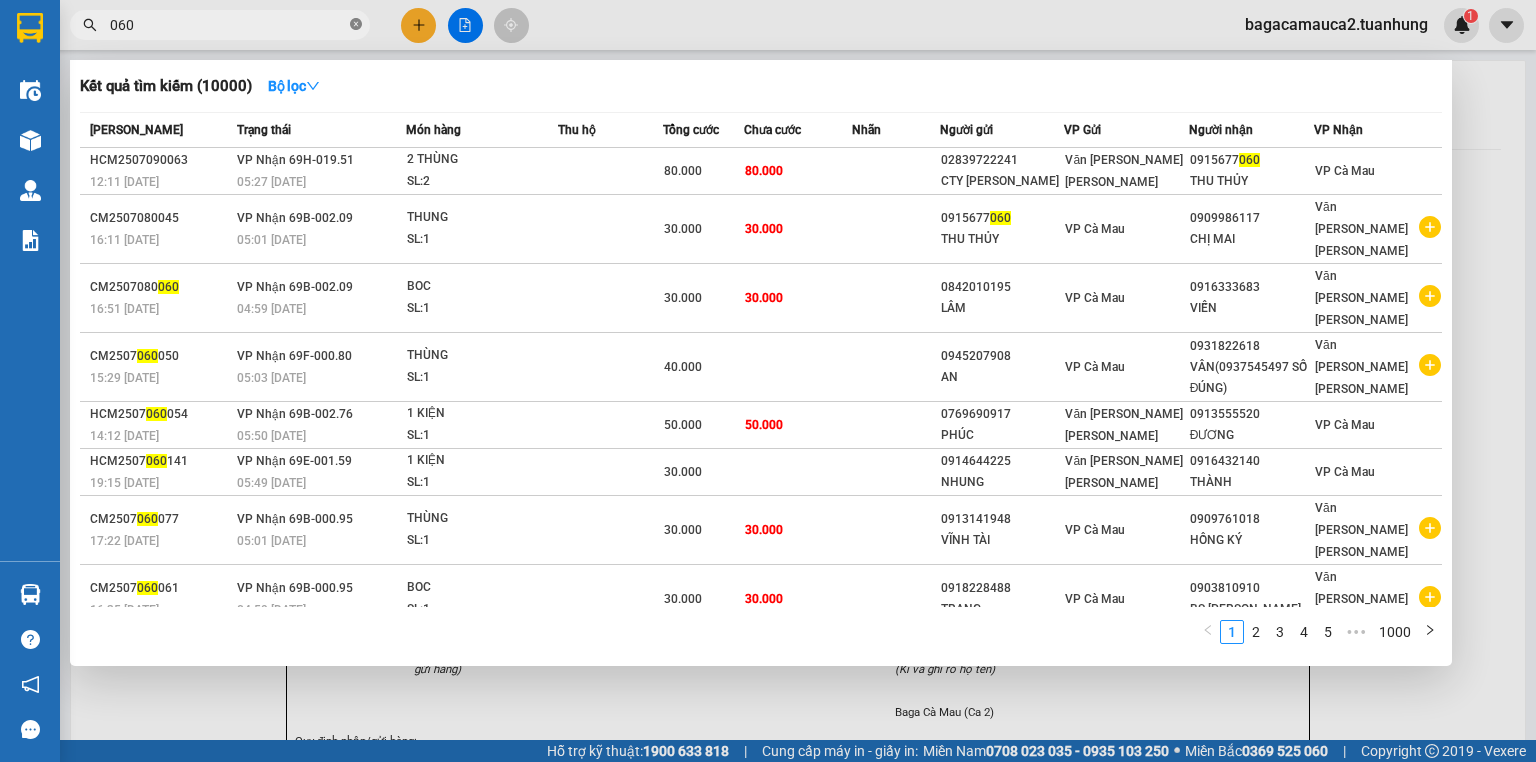 click 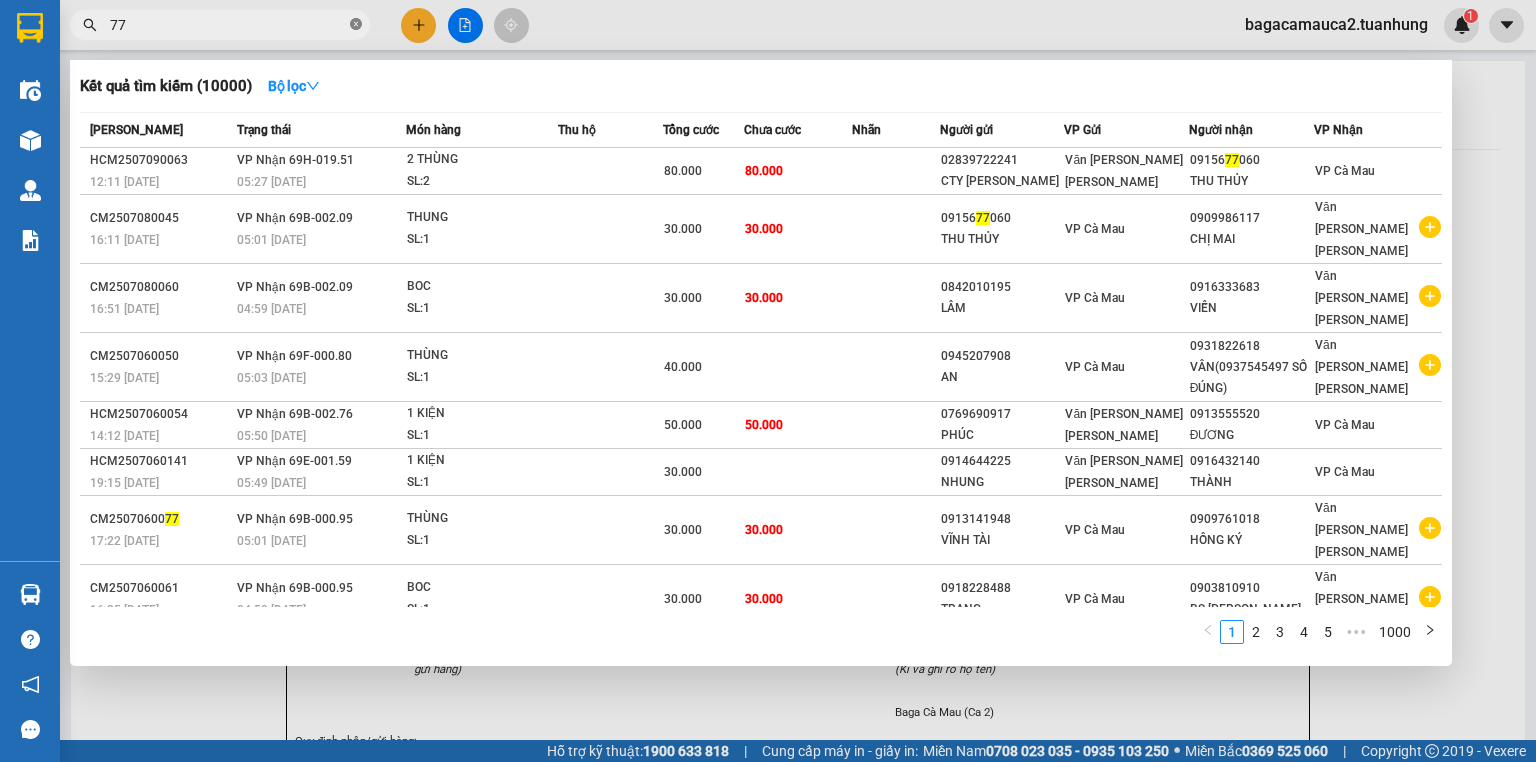 type on "779" 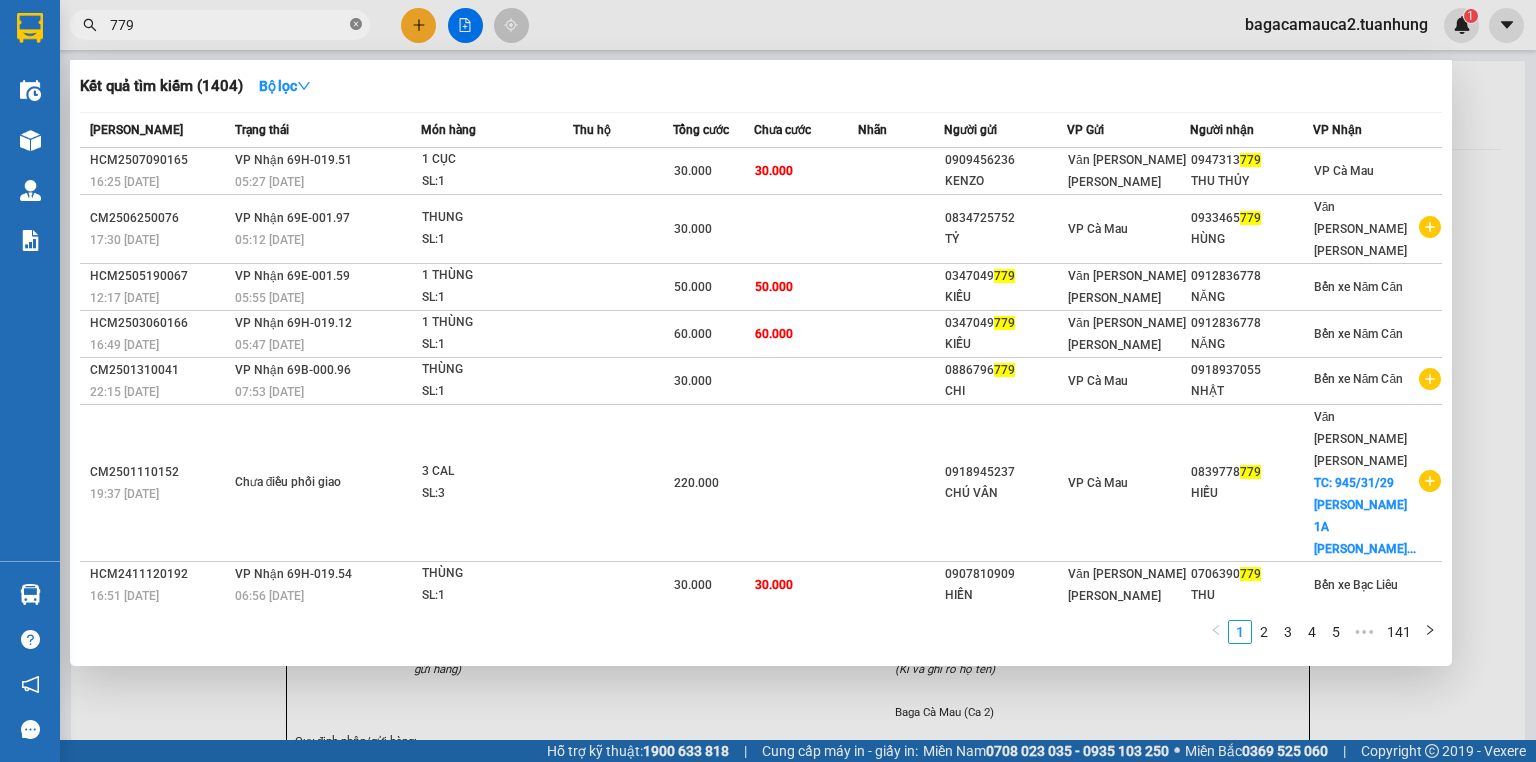 click at bounding box center (356, 25) 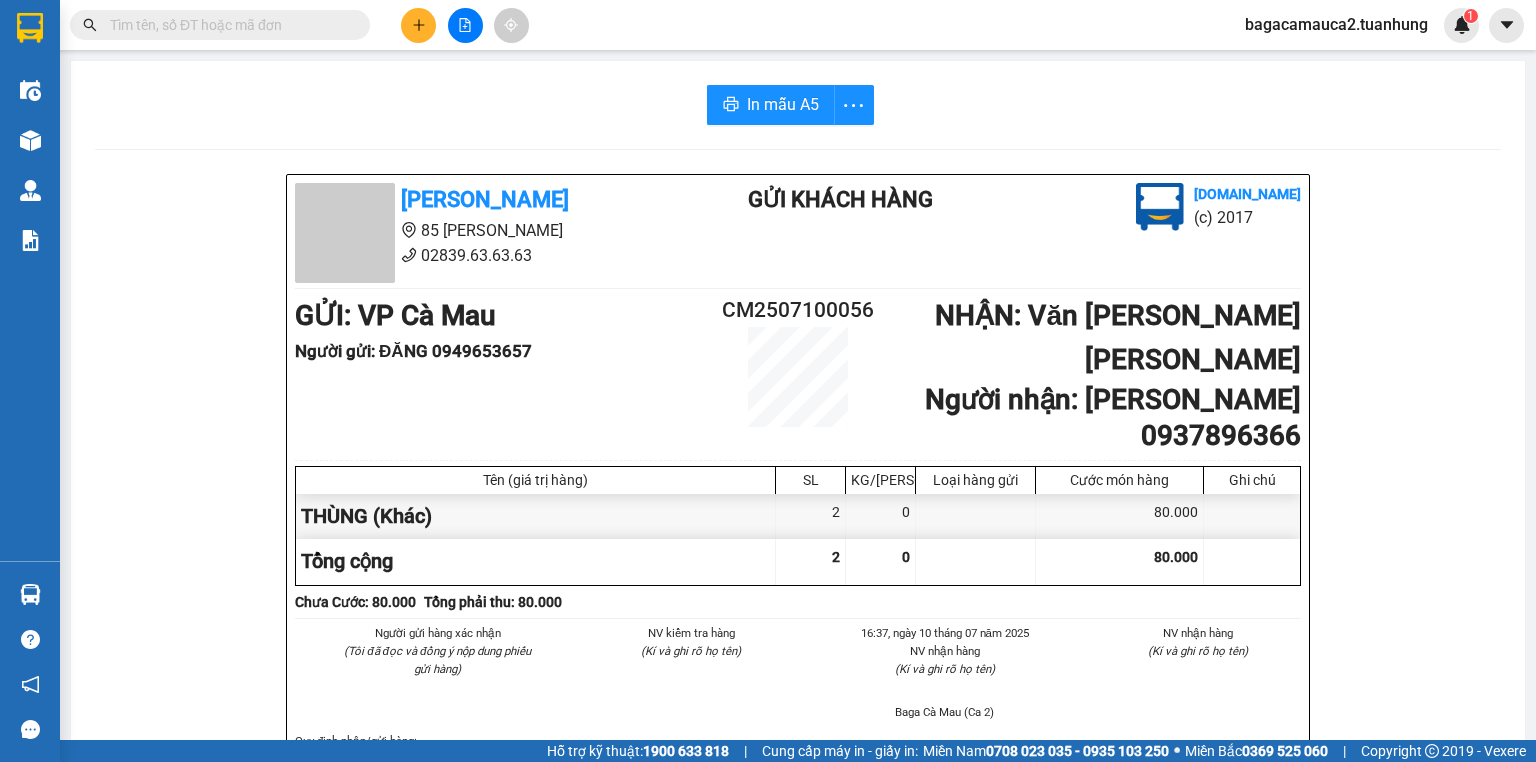 click at bounding box center [228, 25] 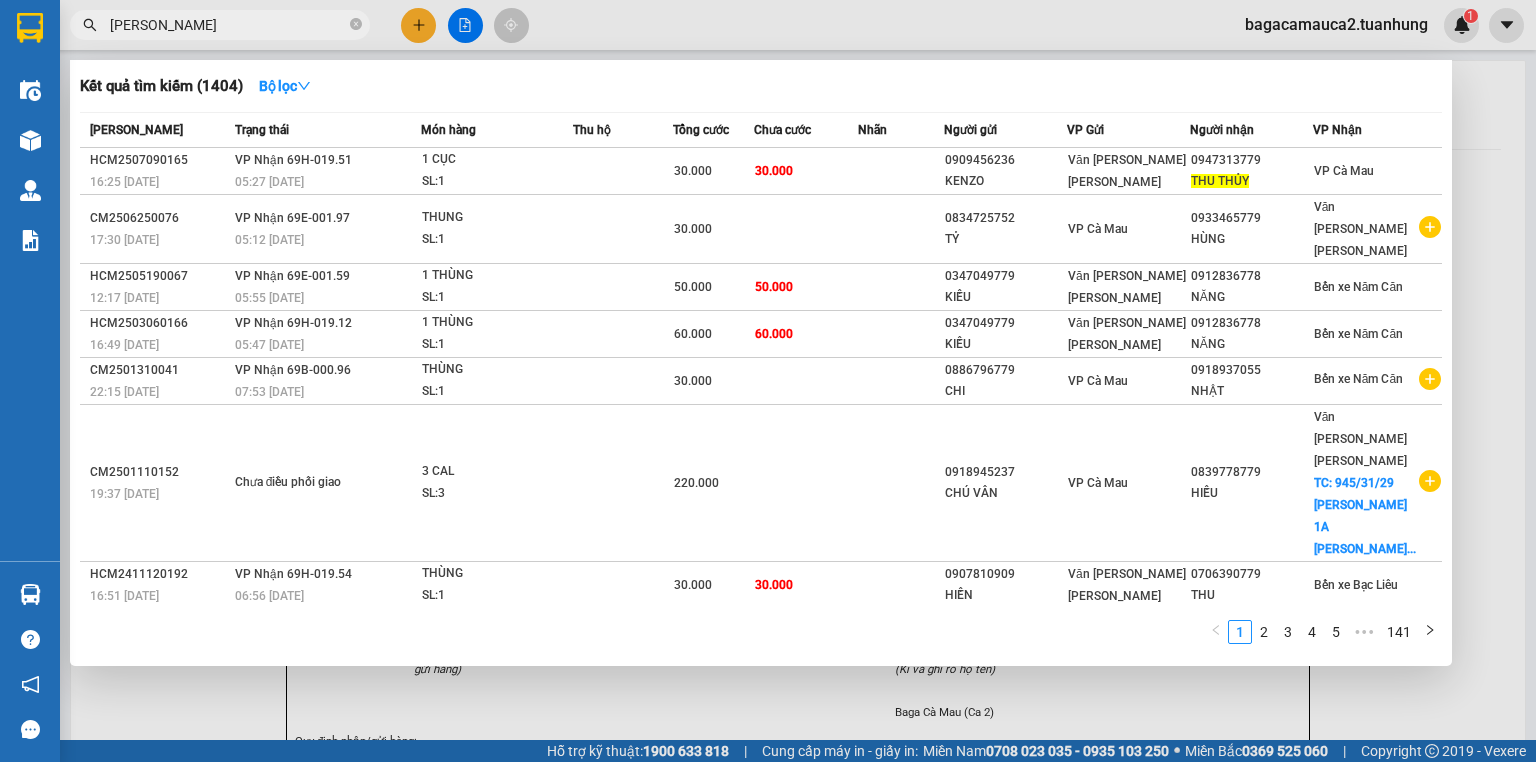 type on "THU THỦY" 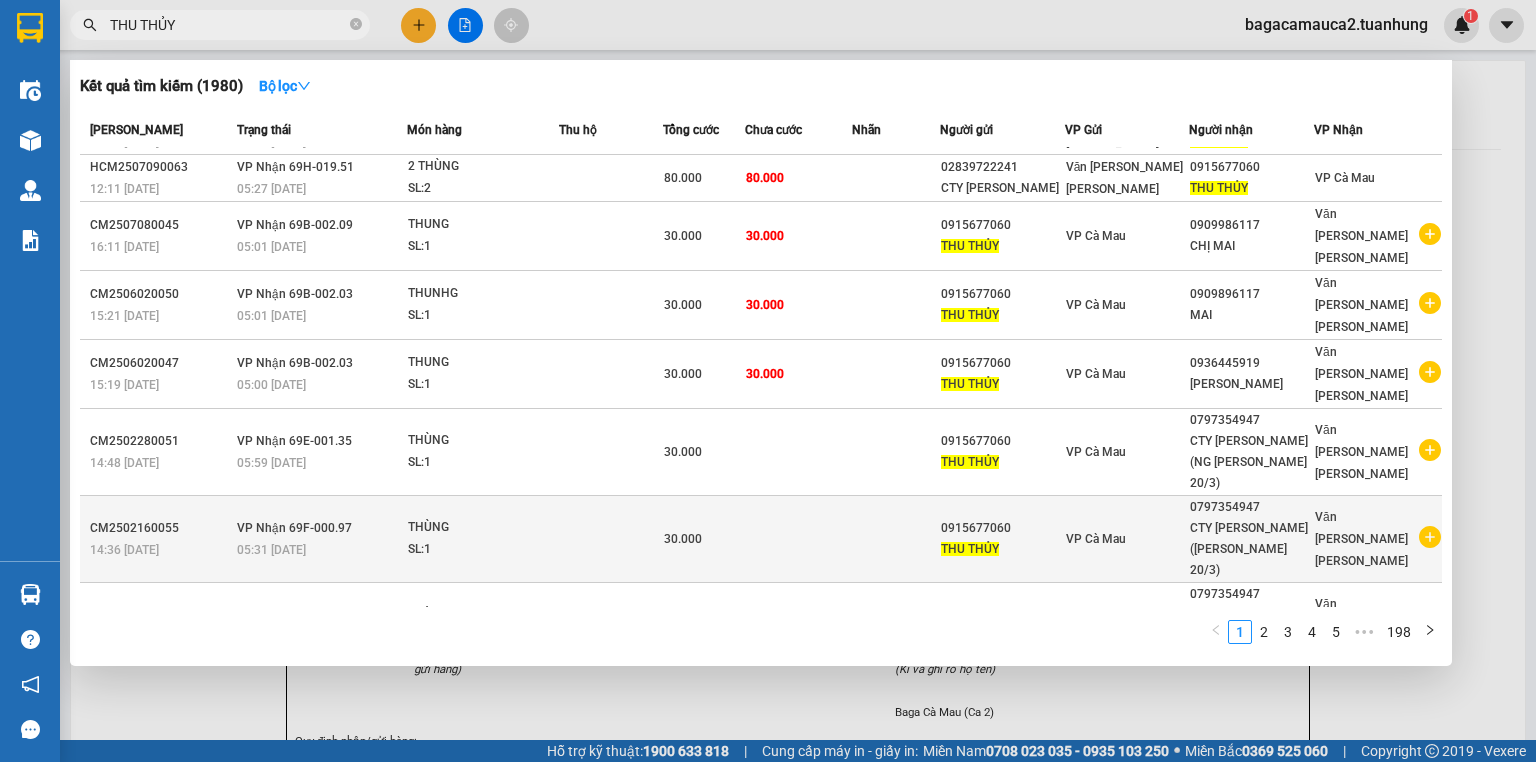scroll, scrollTop: 63, scrollLeft: 0, axis: vertical 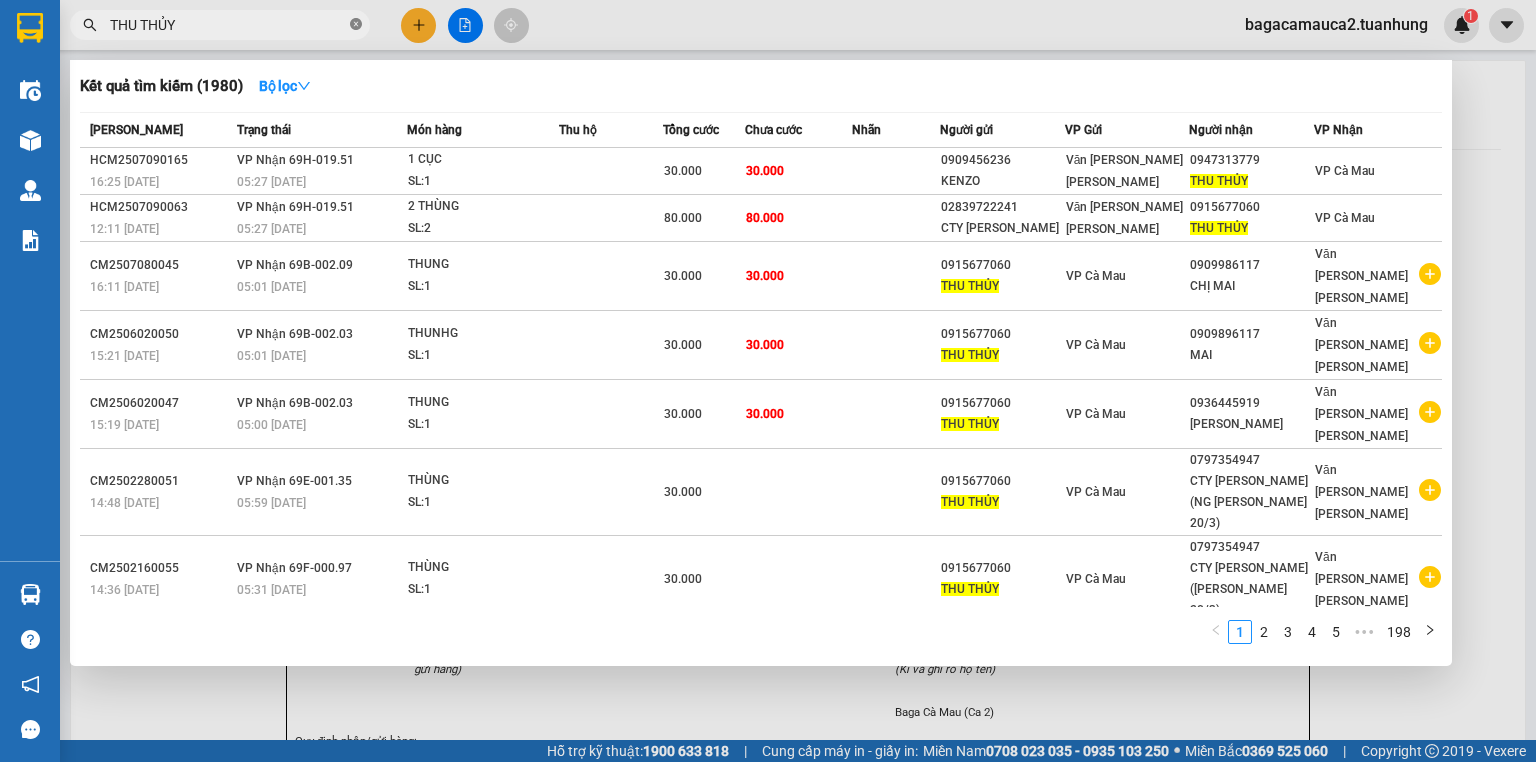 click 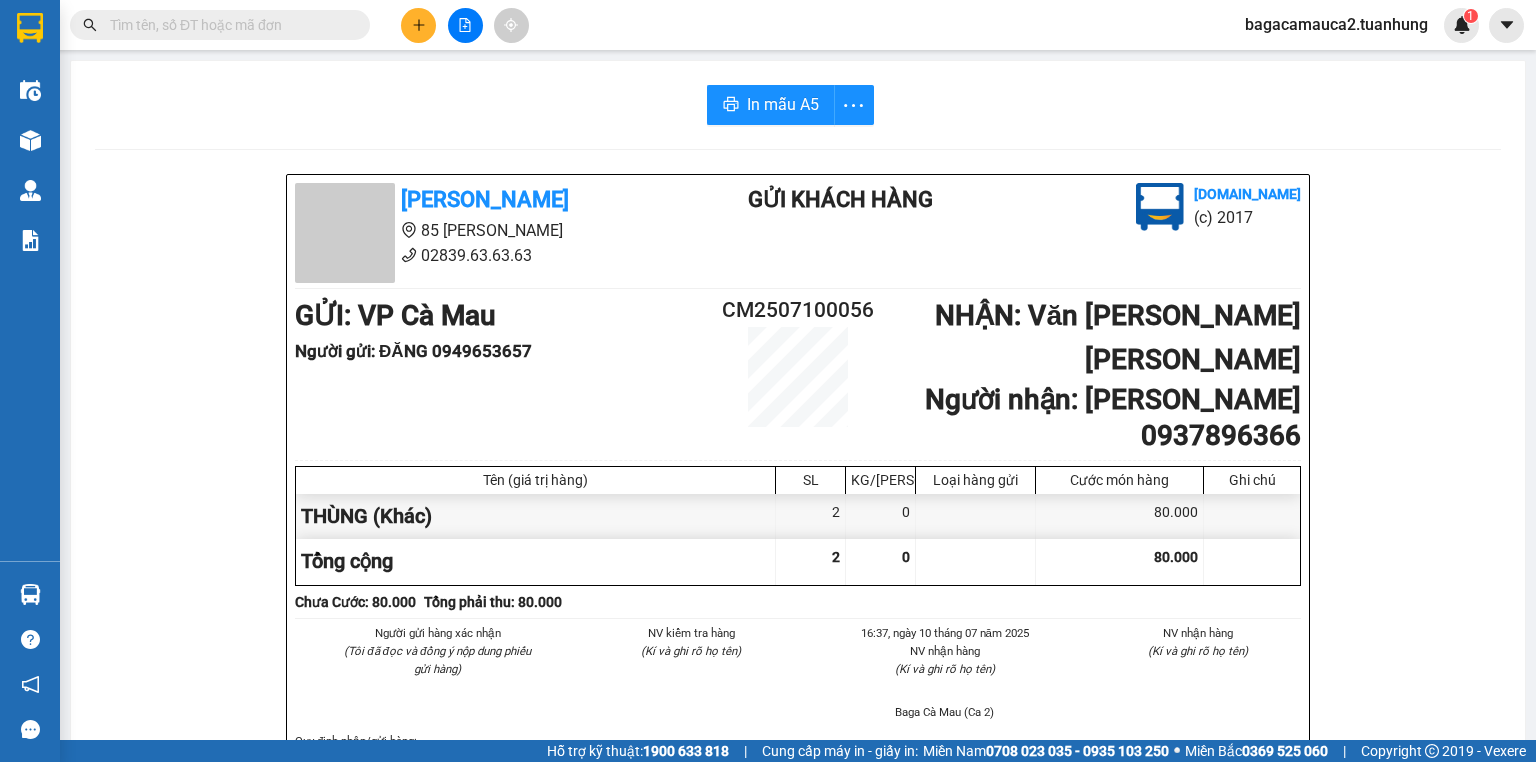 click at bounding box center (228, 25) 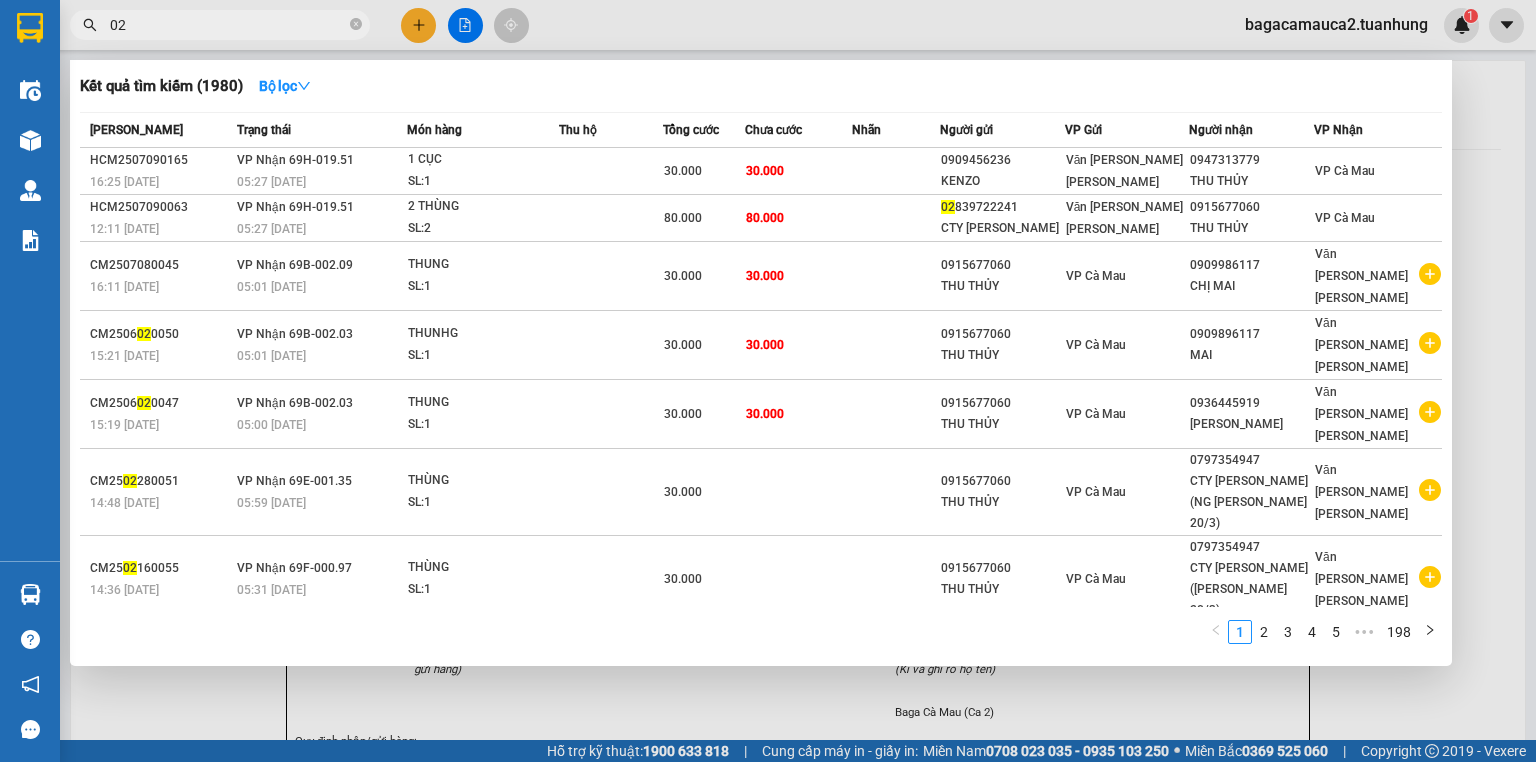 type on "029" 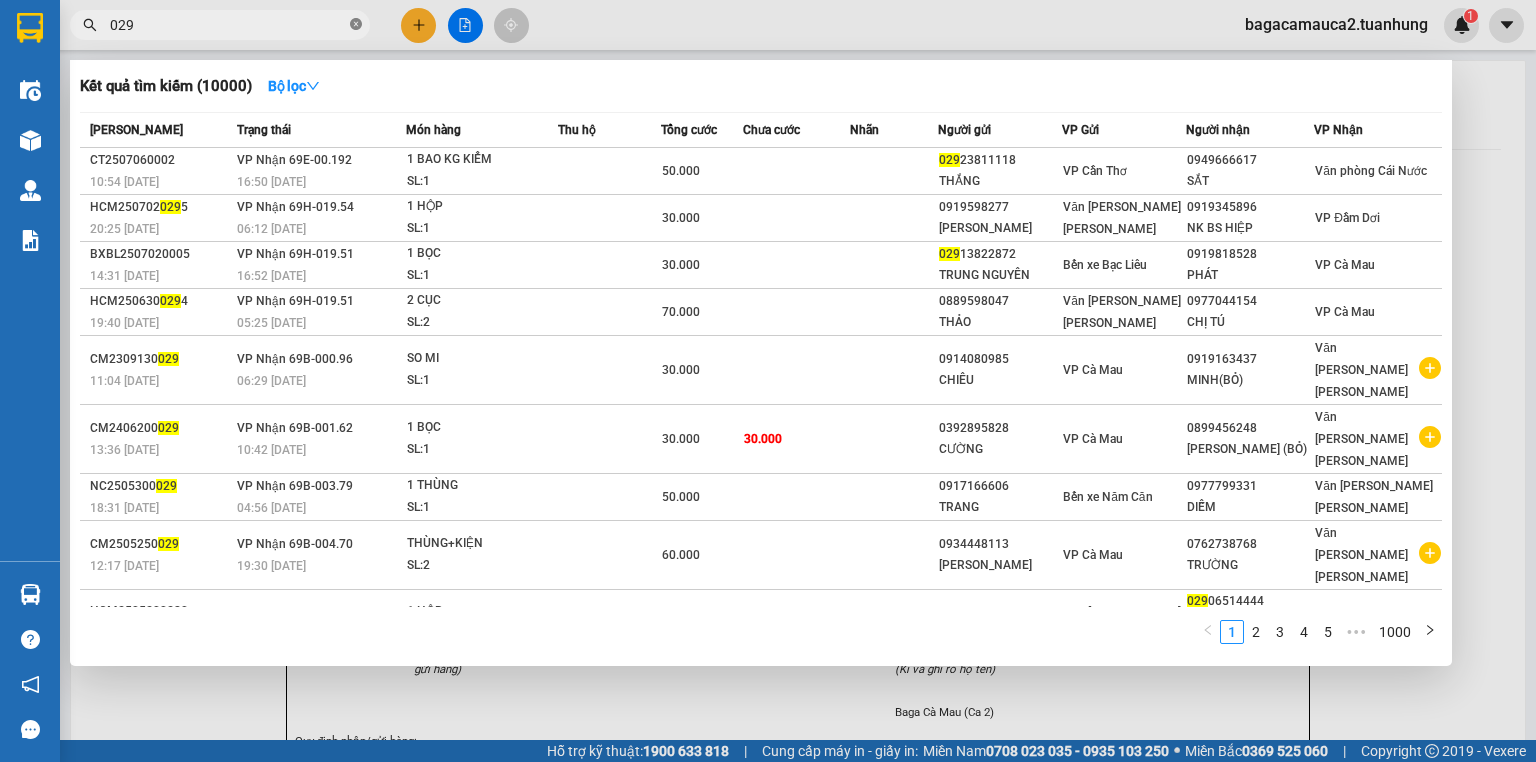 click 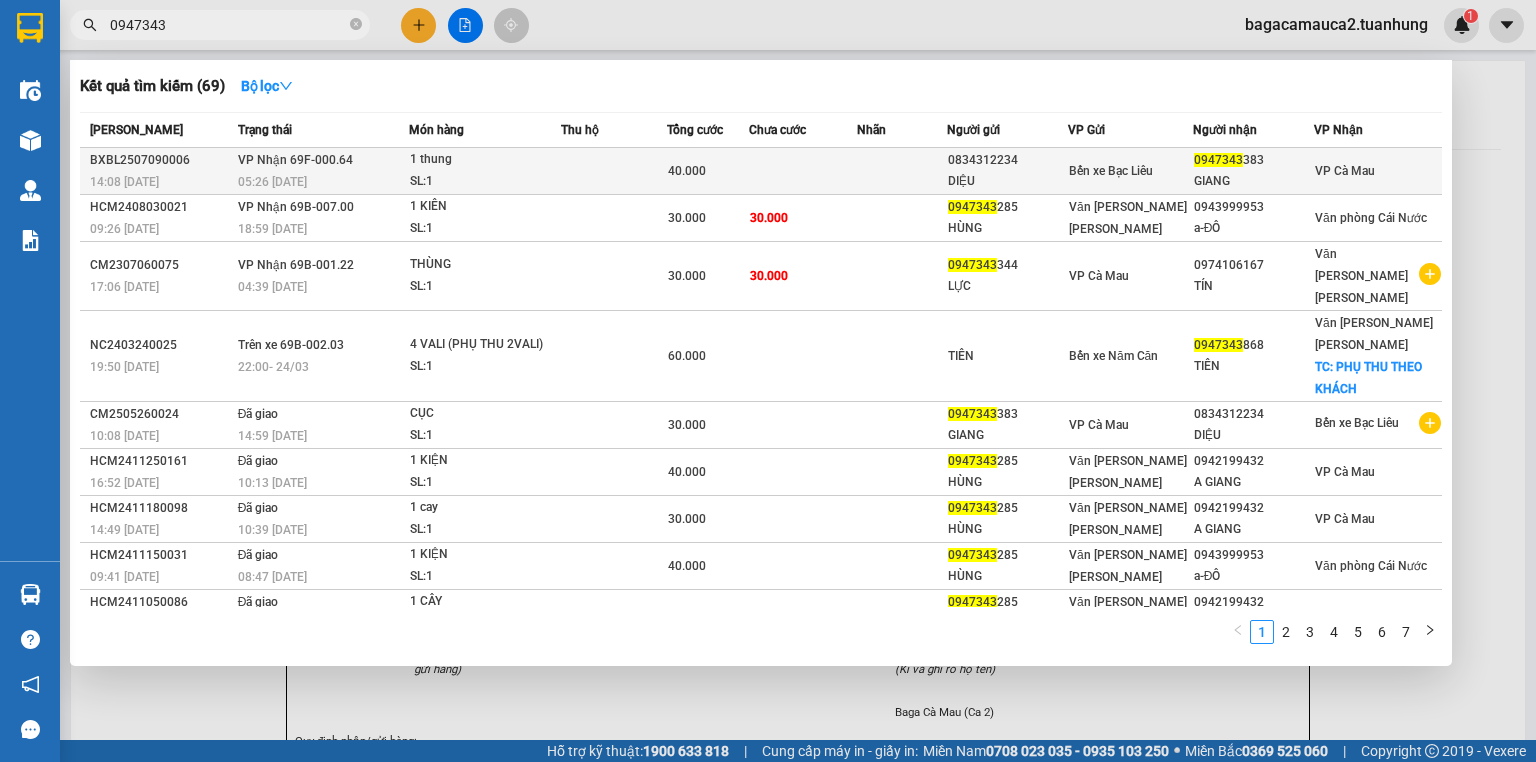 type on "0947343" 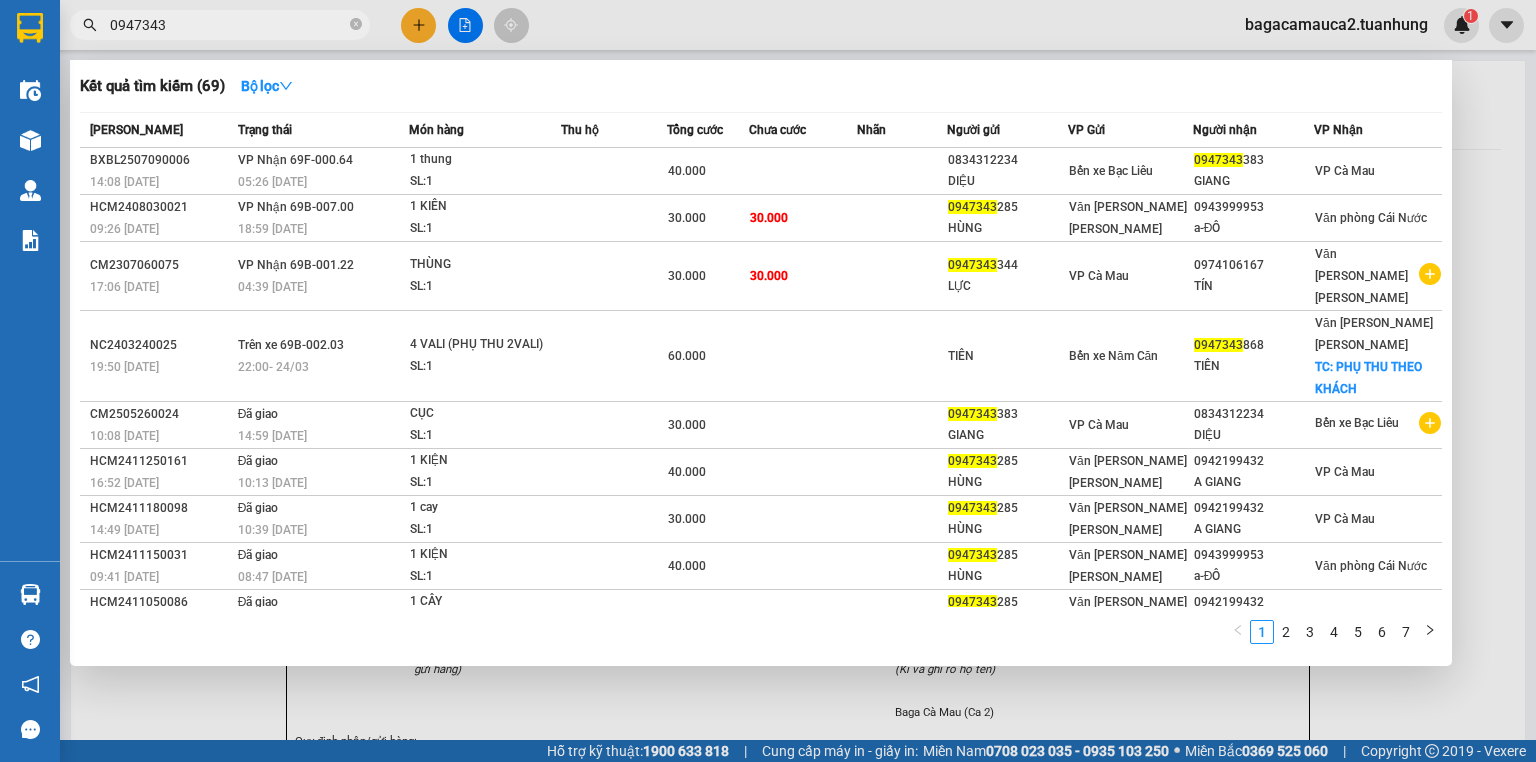 click on "1 thung" at bounding box center (485, 160) 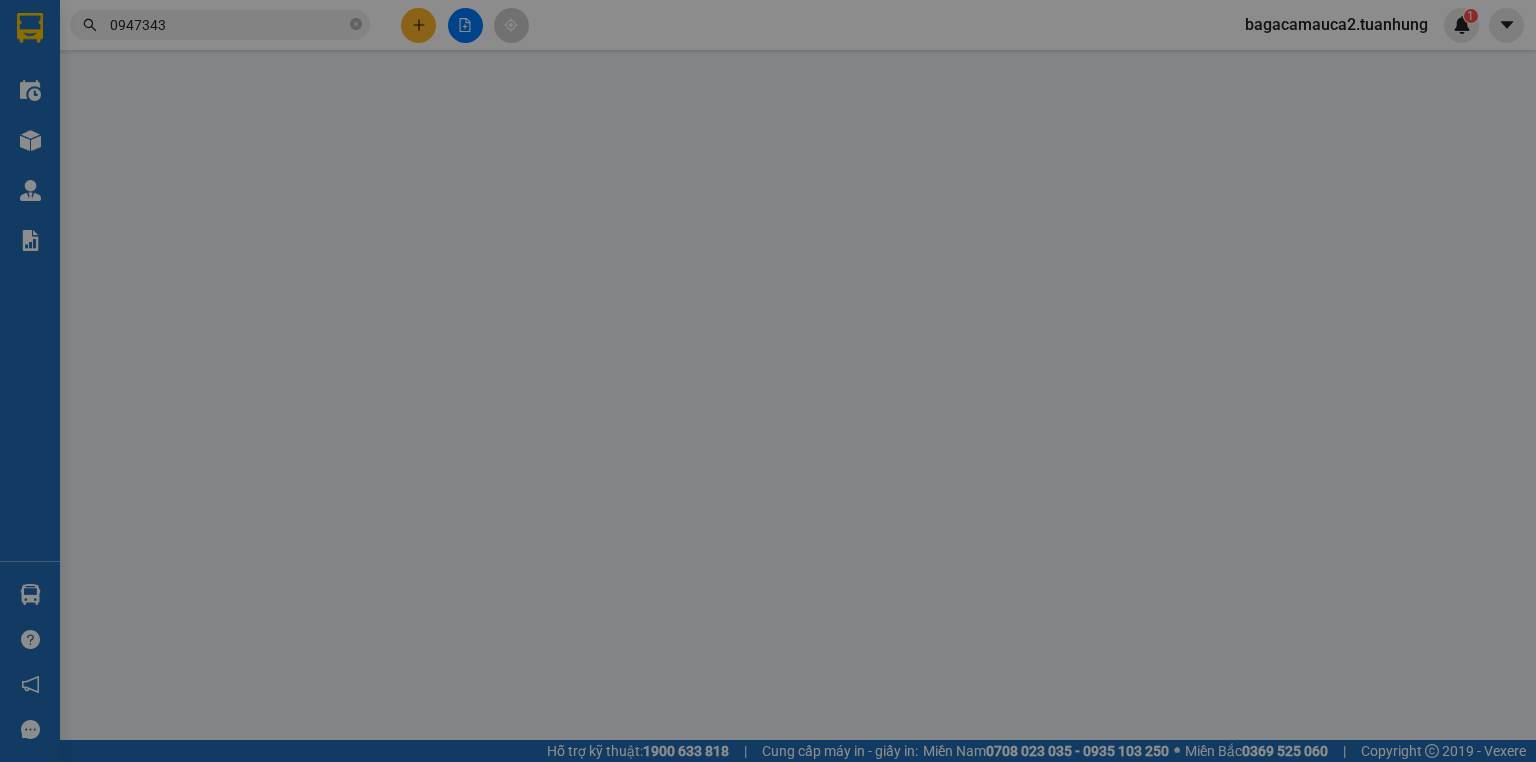 type on "0834312234" 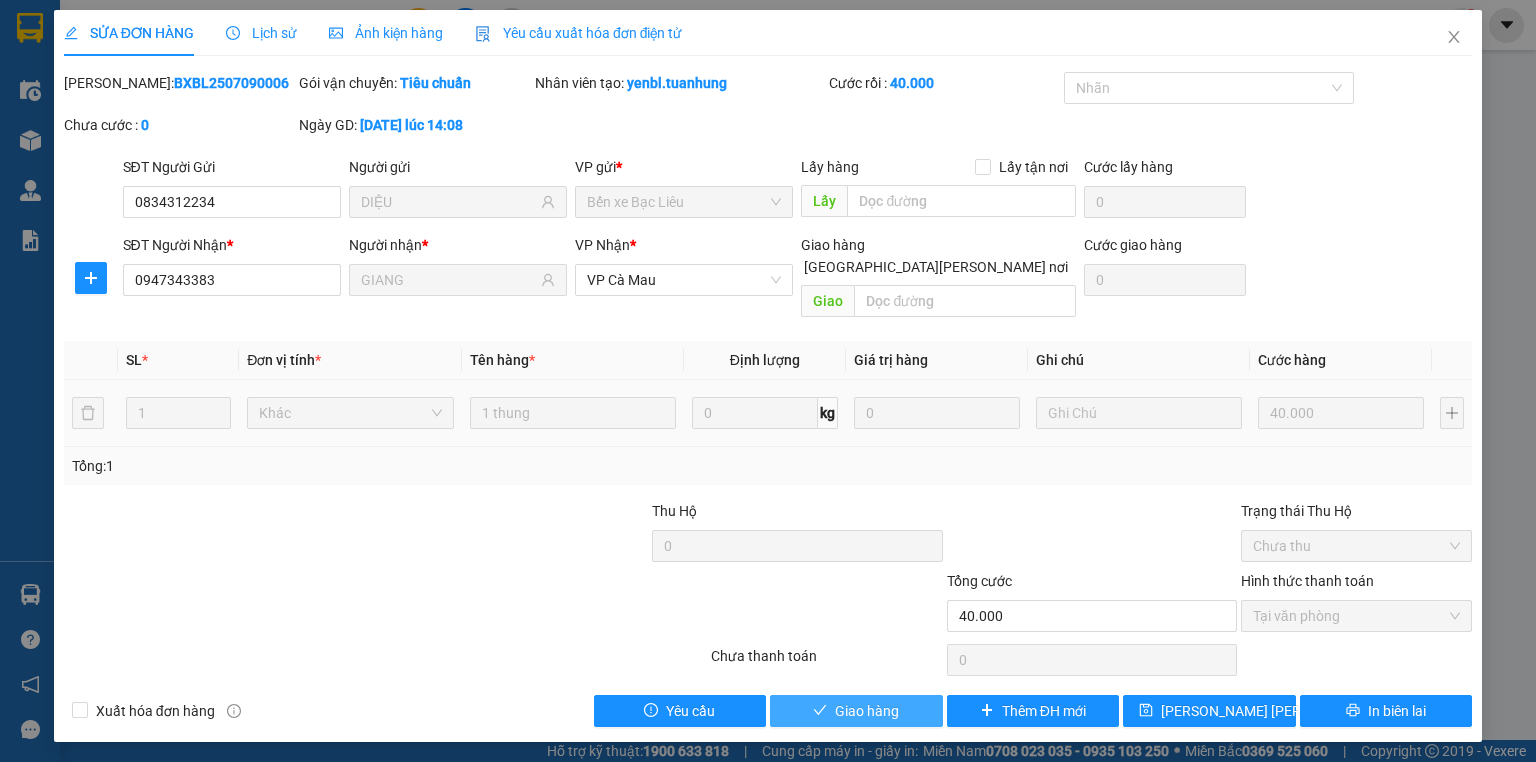 click on "Giao hàng" at bounding box center [867, 711] 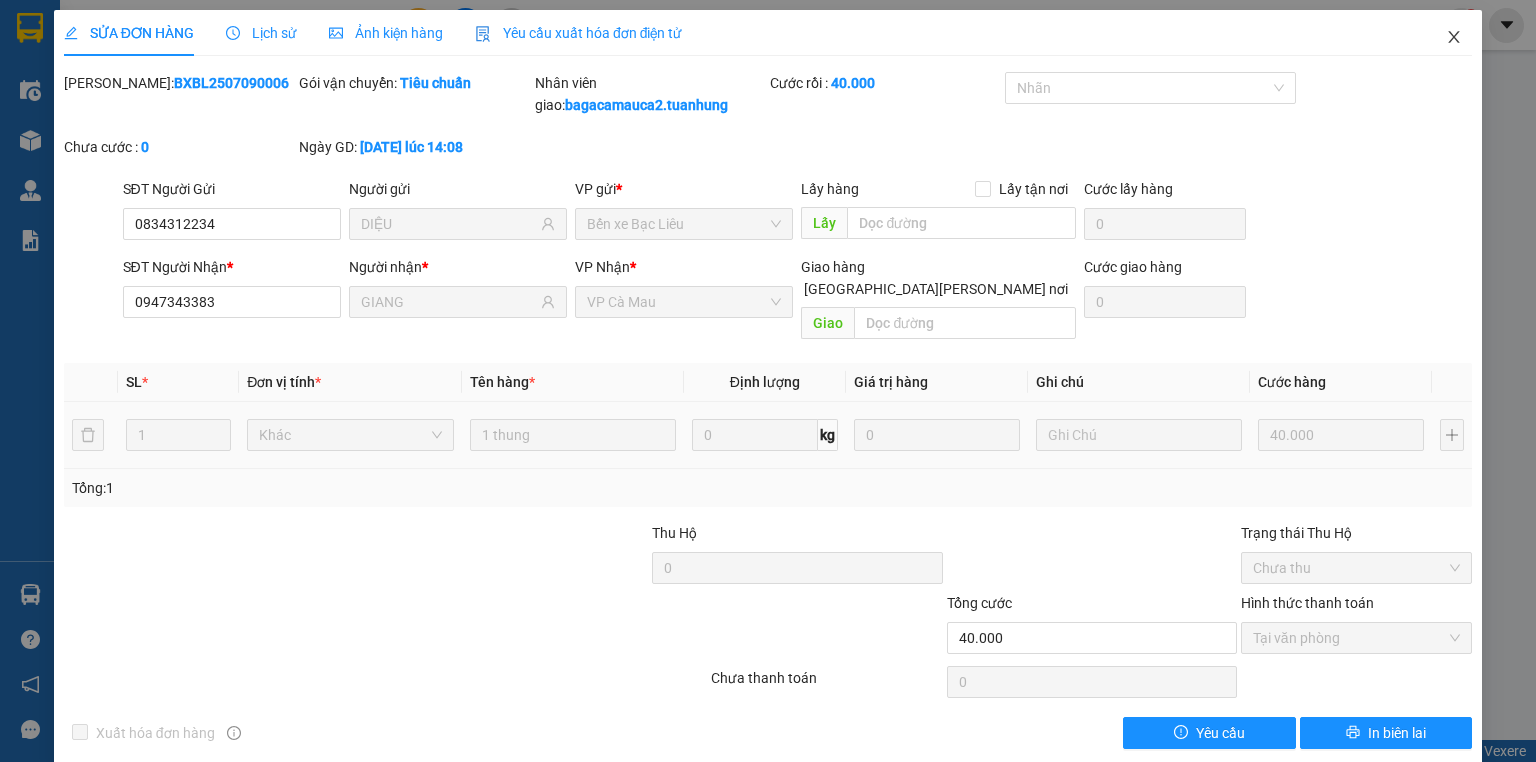 click at bounding box center [1454, 38] 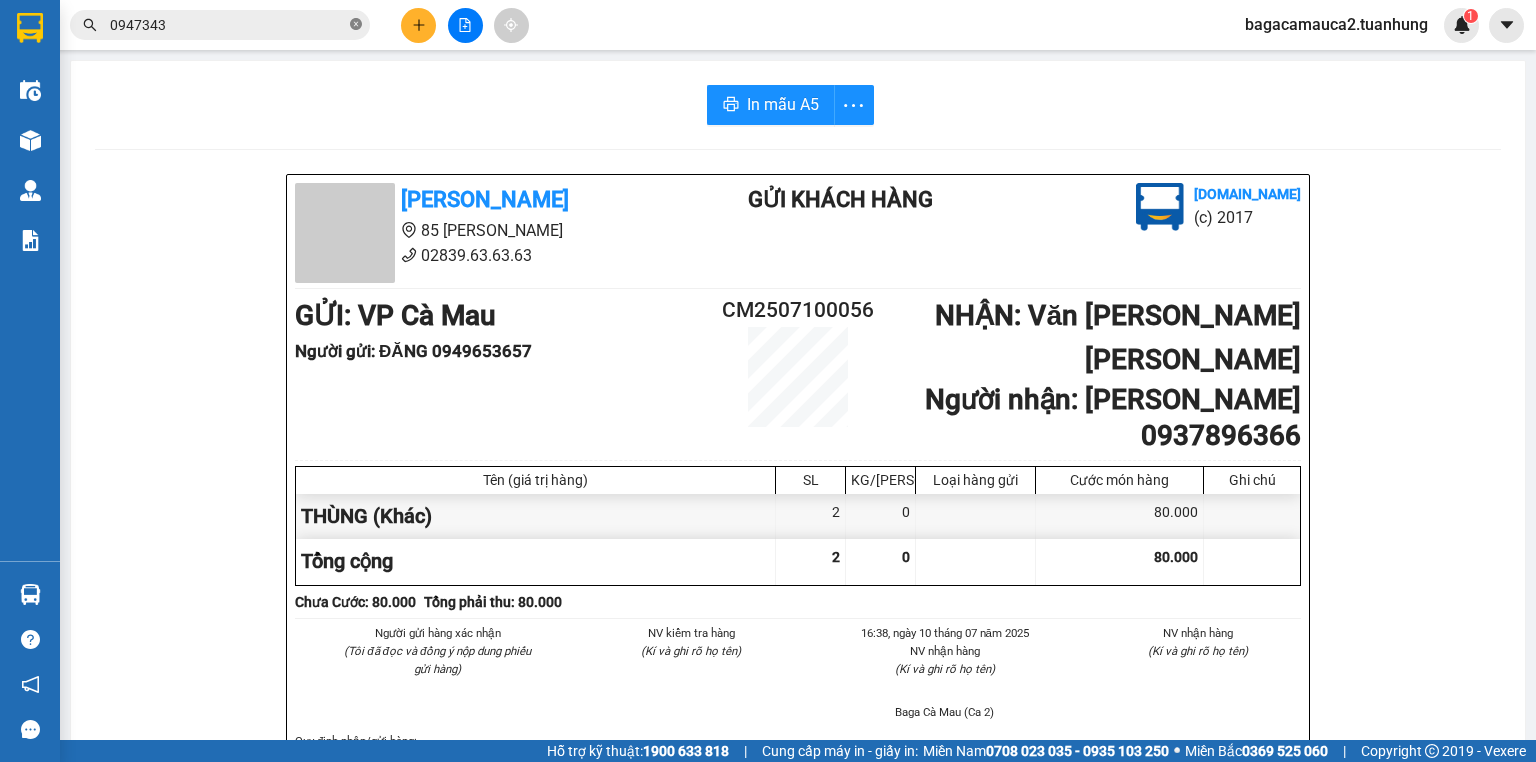 click 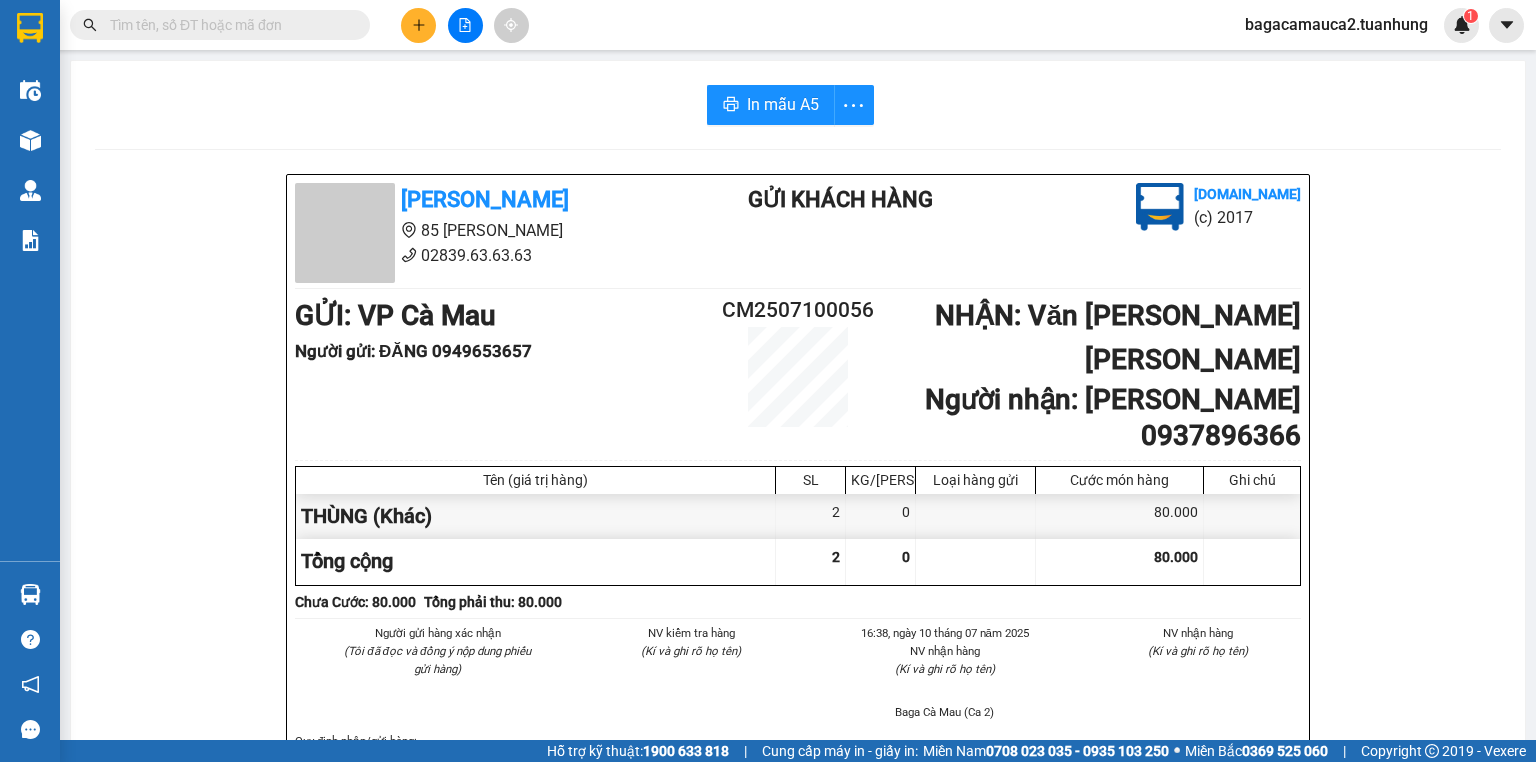 click at bounding box center (228, 25) 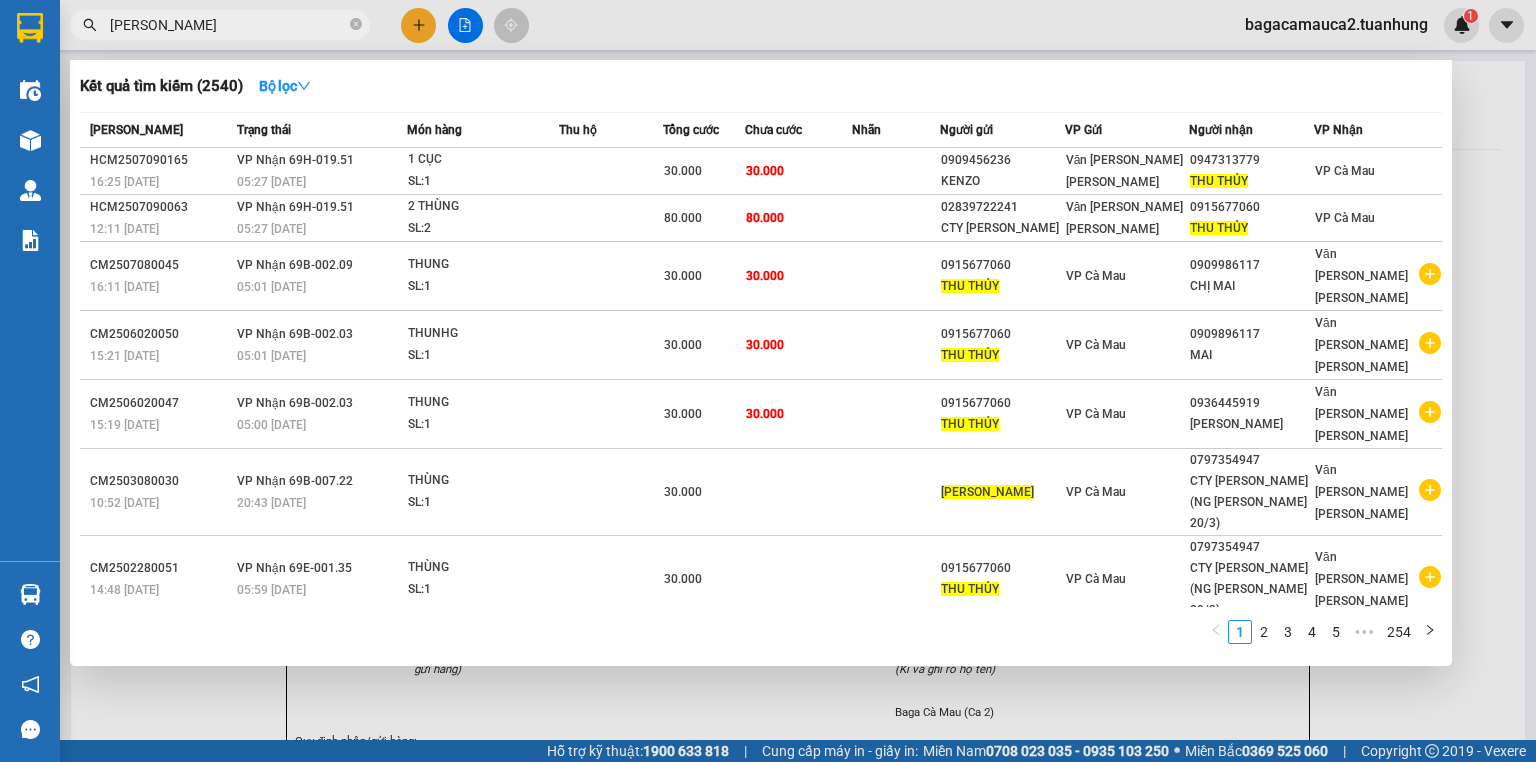 type on "THU THỦY" 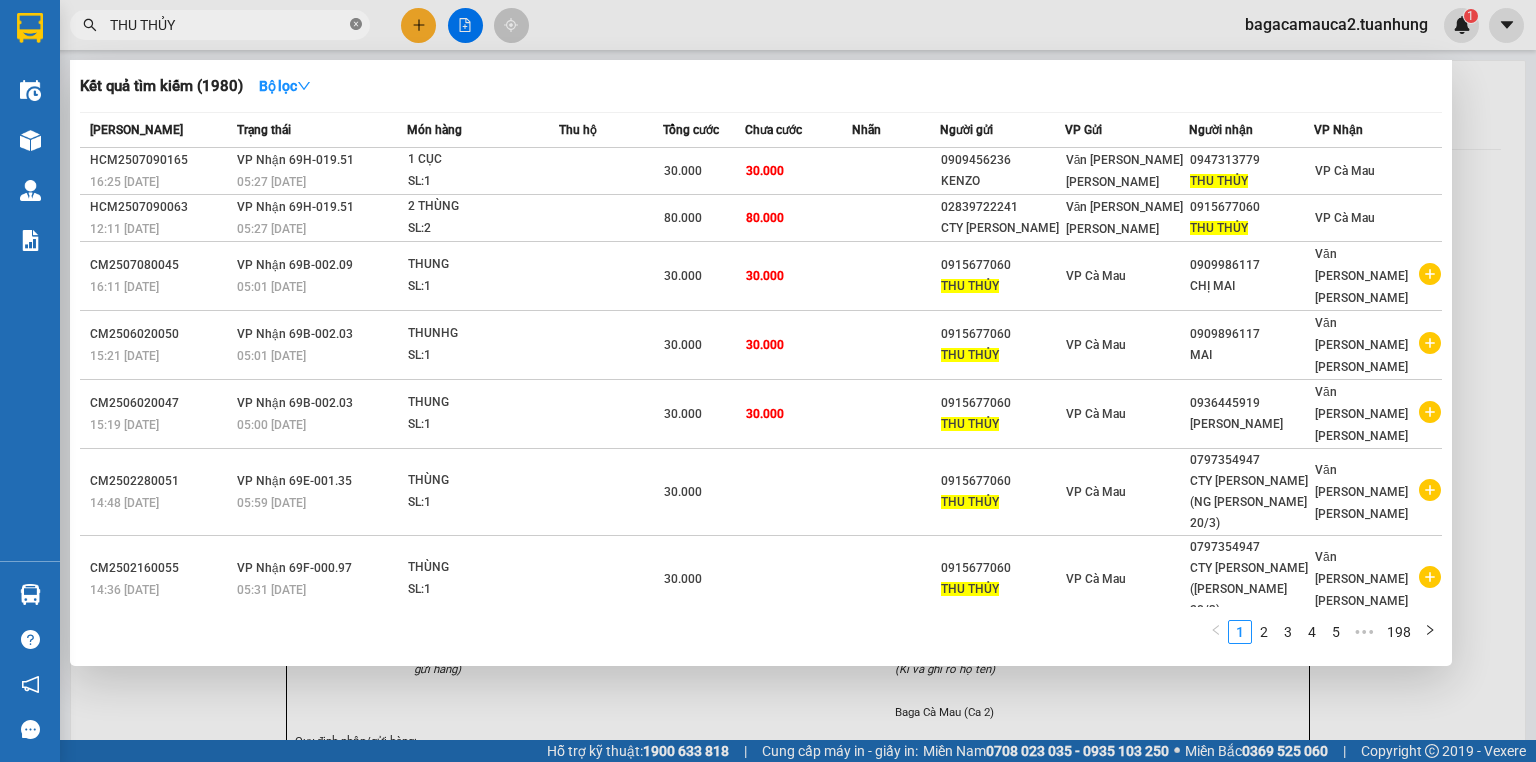 click 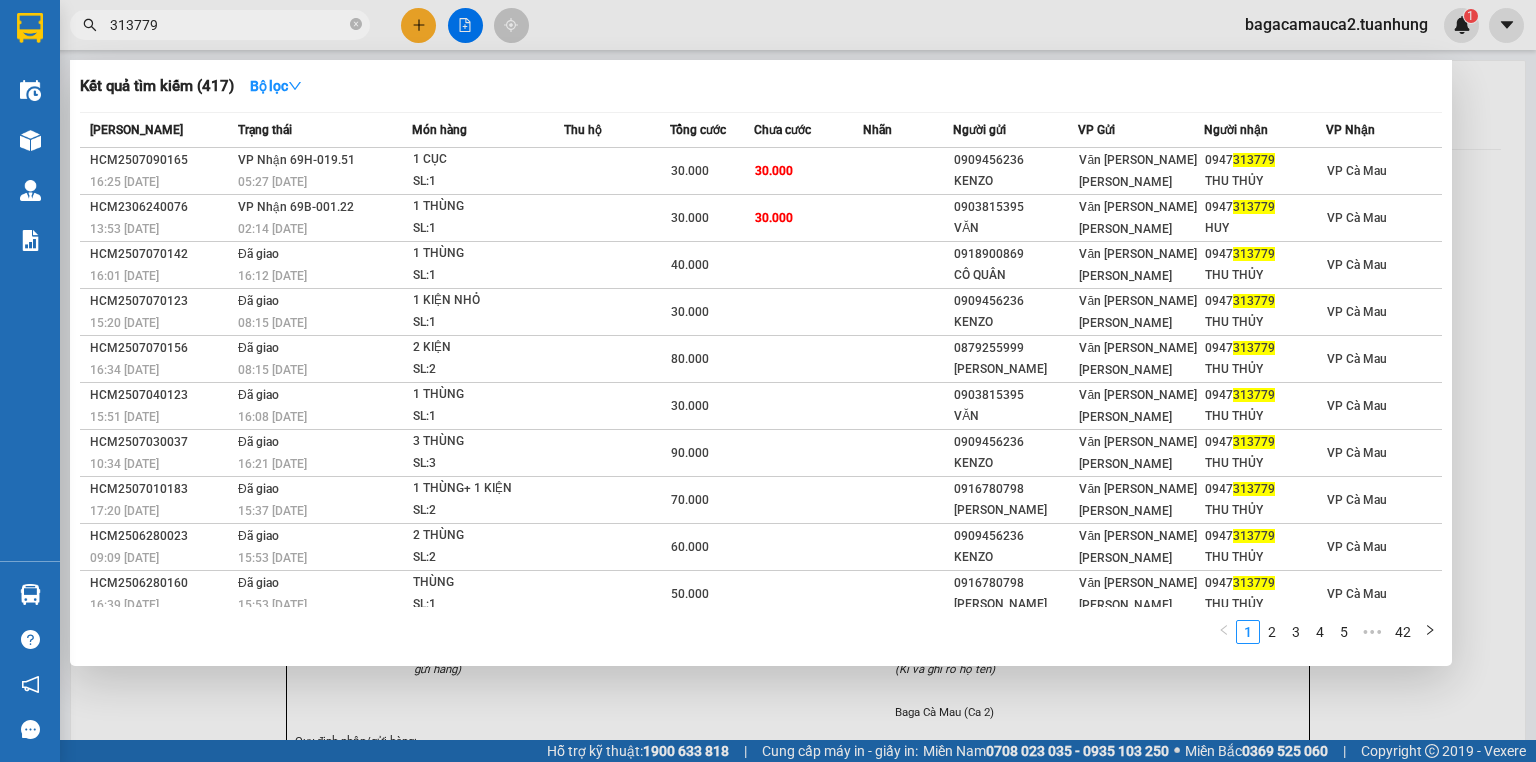 type on "313779" 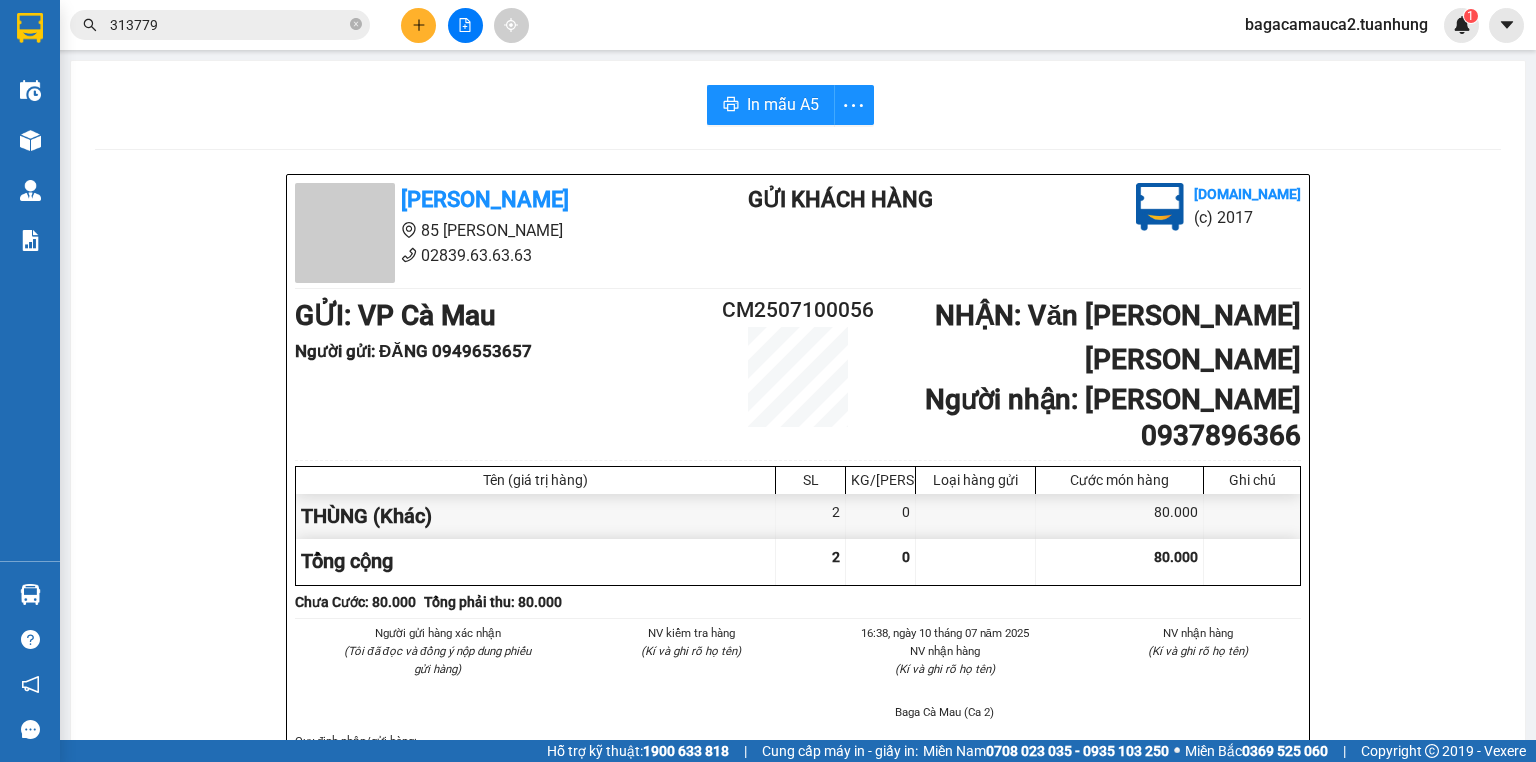 click 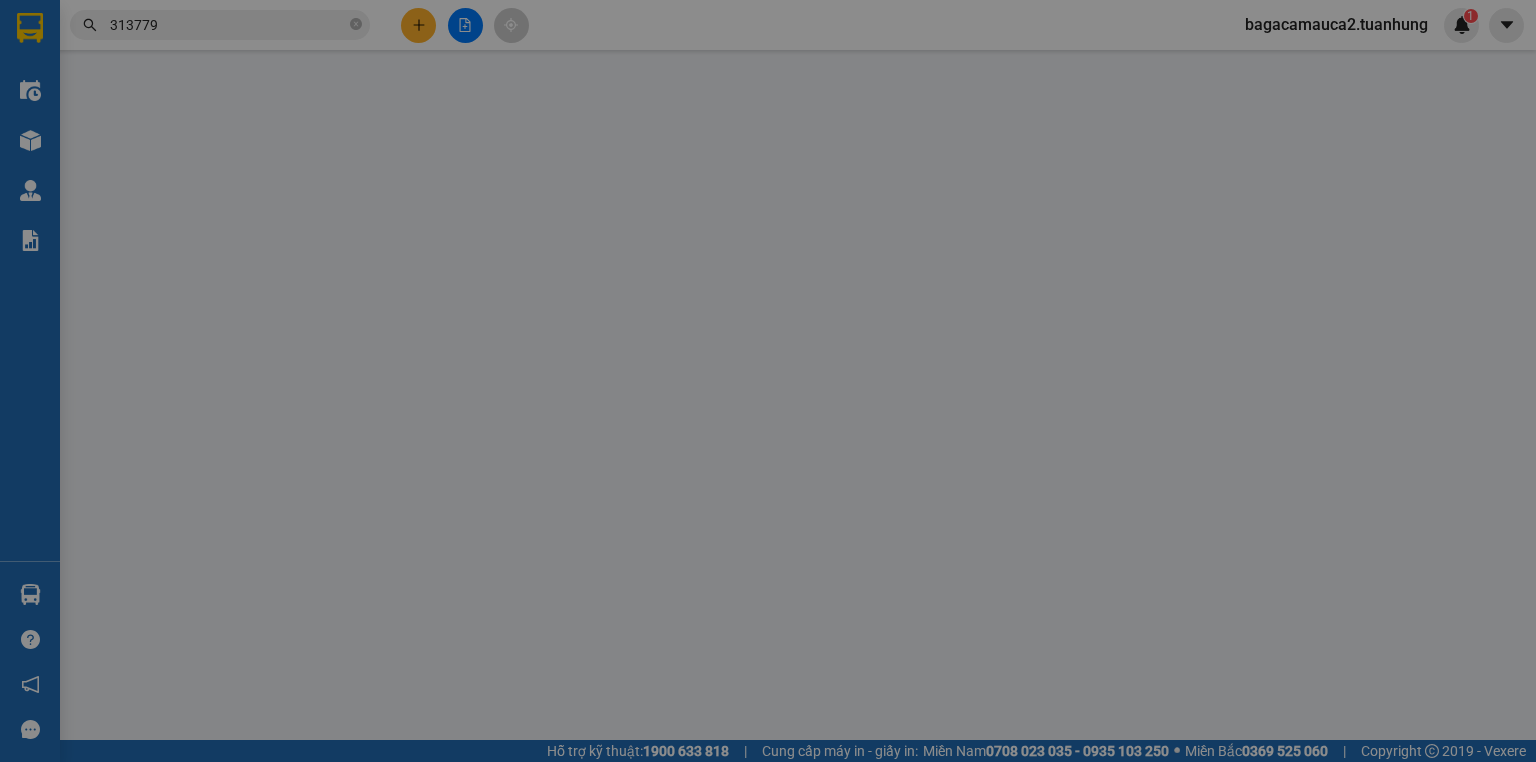 click on "Yêu cầu xuất hóa đơn điện tử" at bounding box center [328, 33] 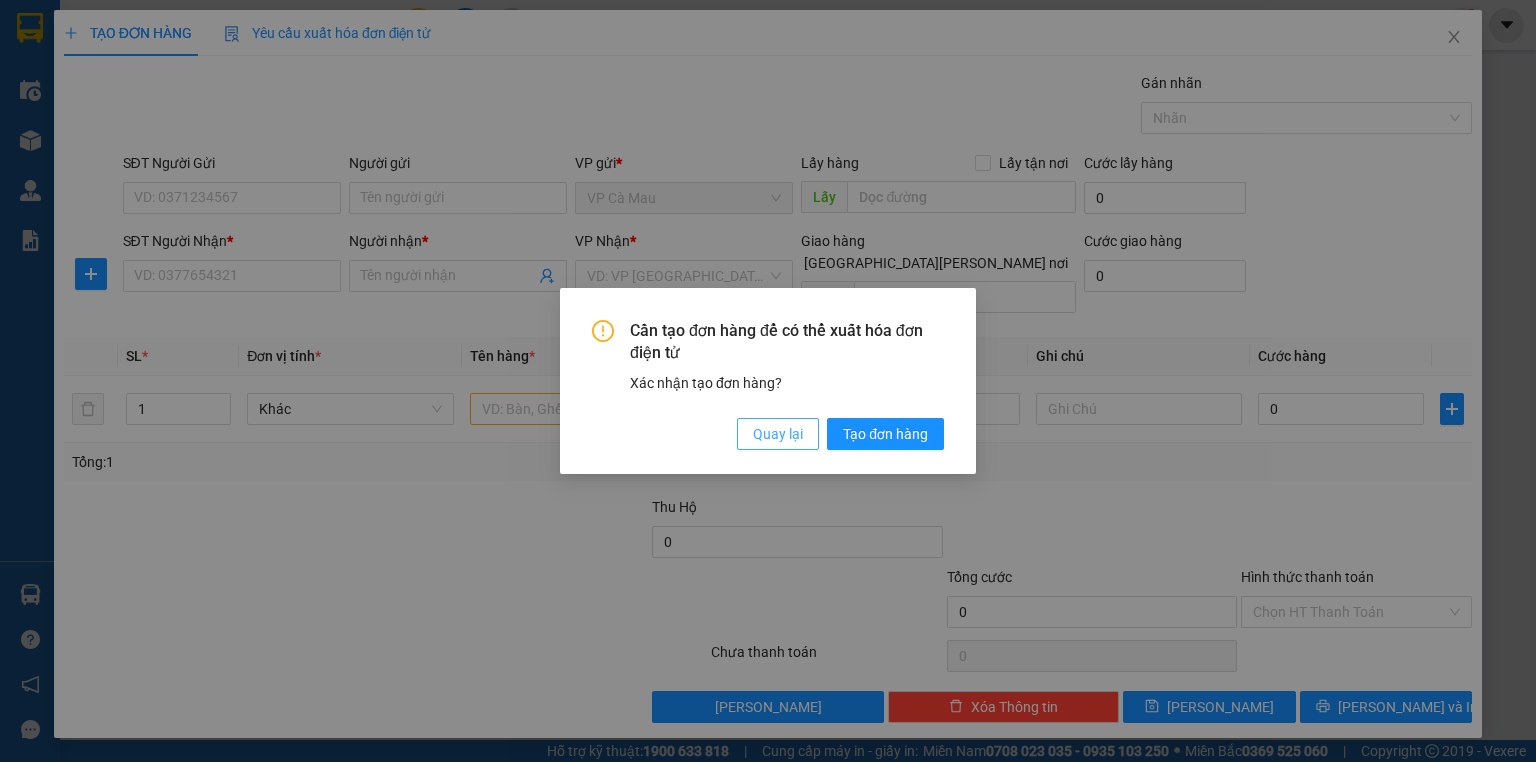 click on "Quay lại" at bounding box center [778, 434] 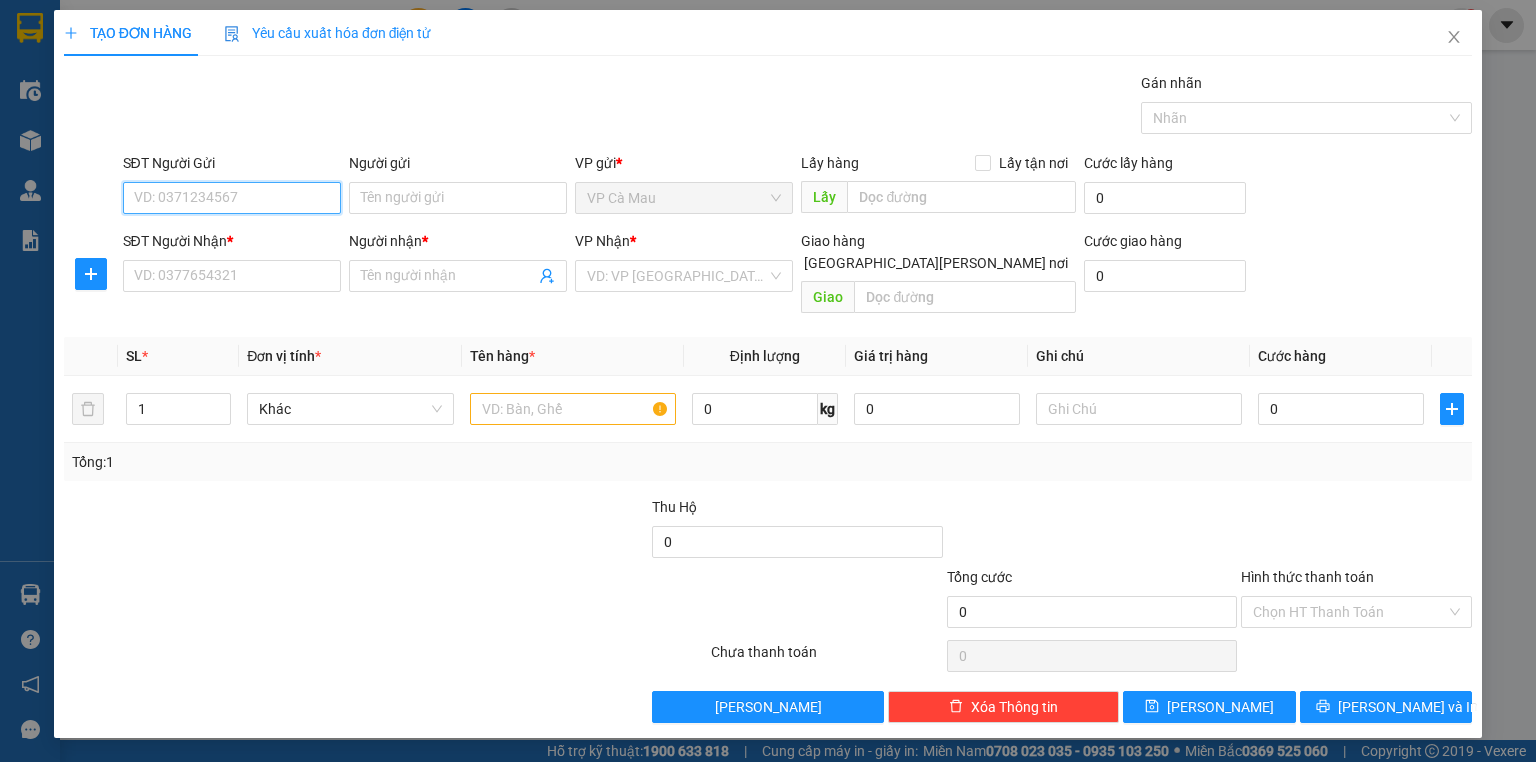 click on "SĐT Người Gửi" at bounding box center [232, 198] 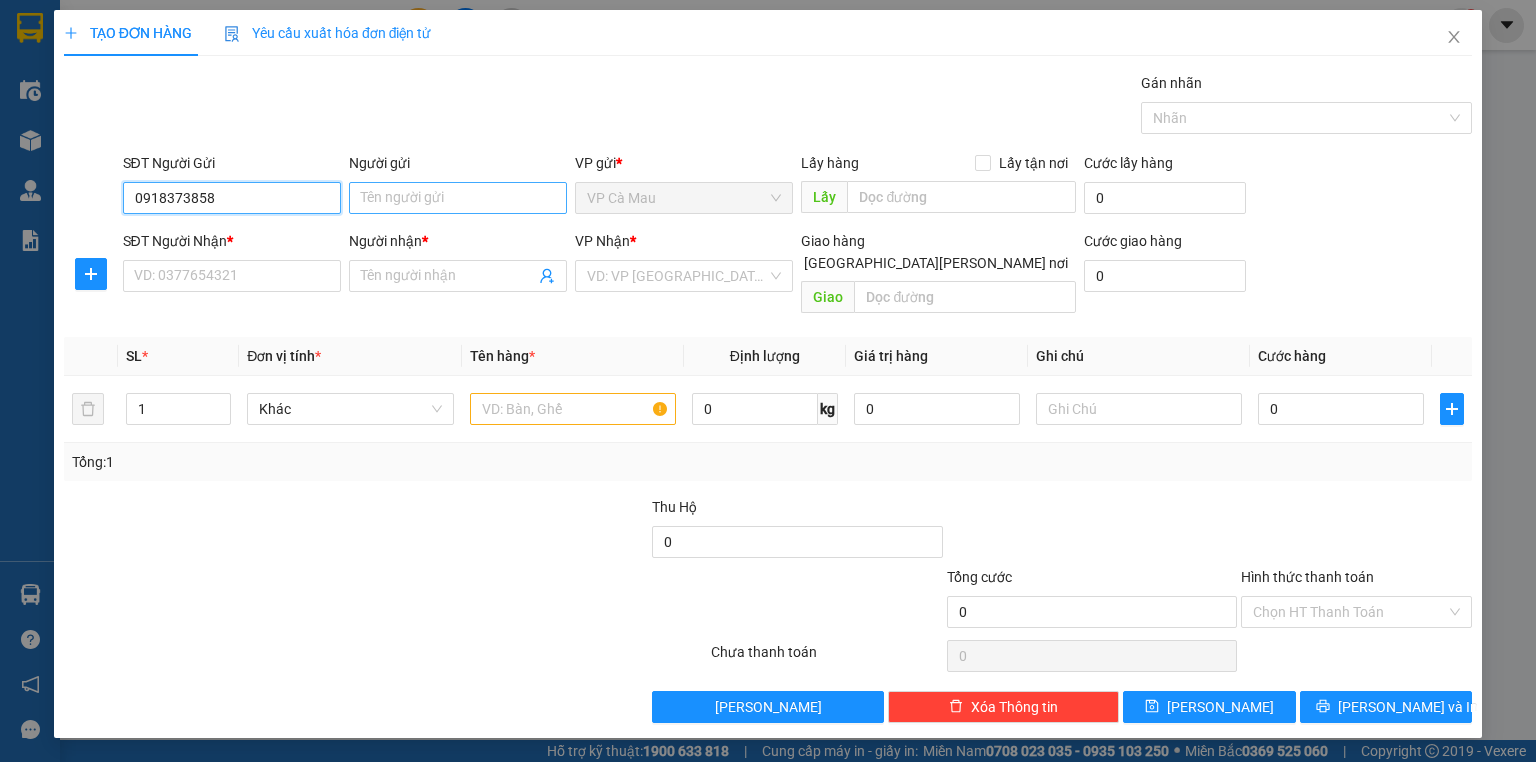 type on "0918373858" 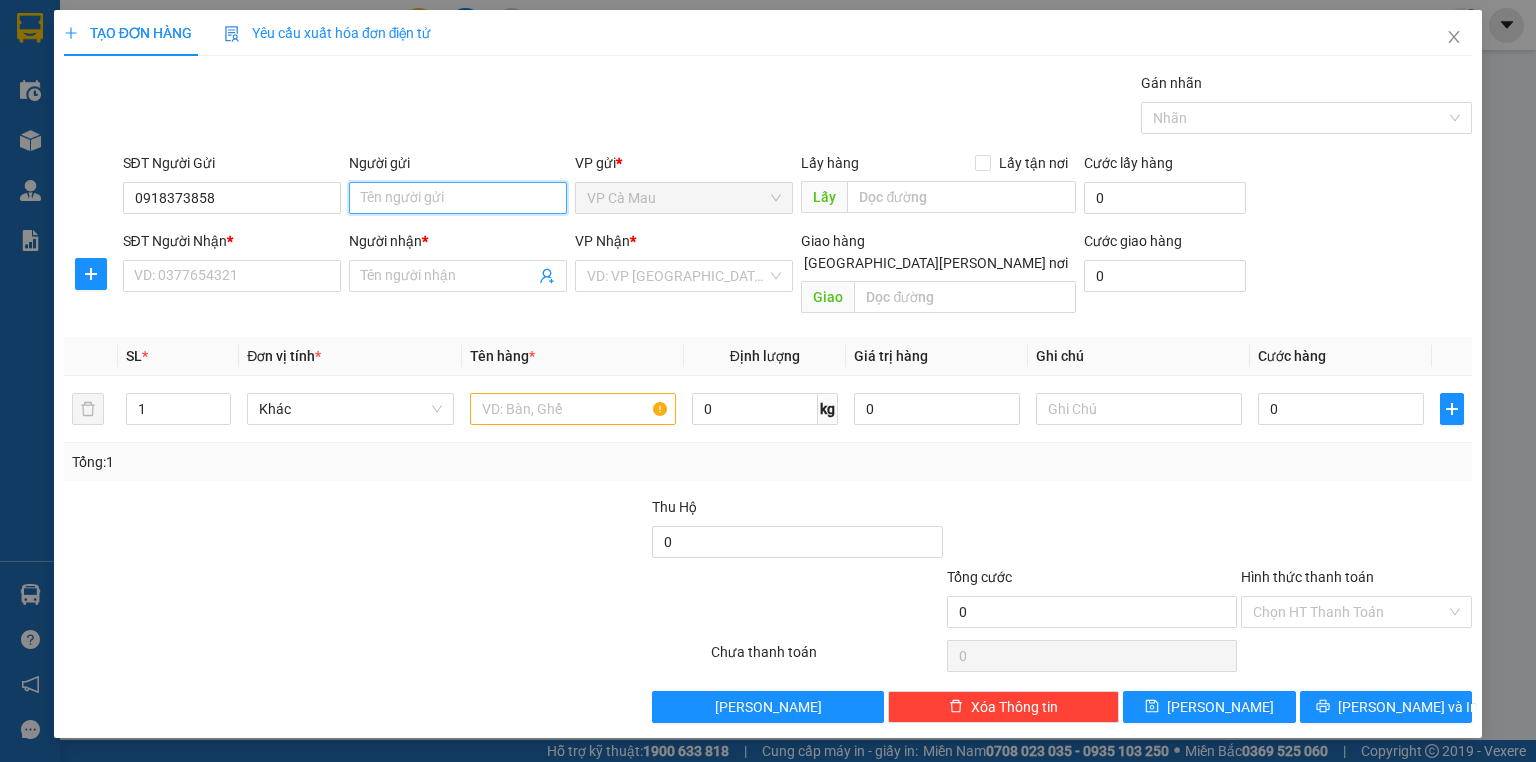 click on "Người gửi" at bounding box center [458, 198] 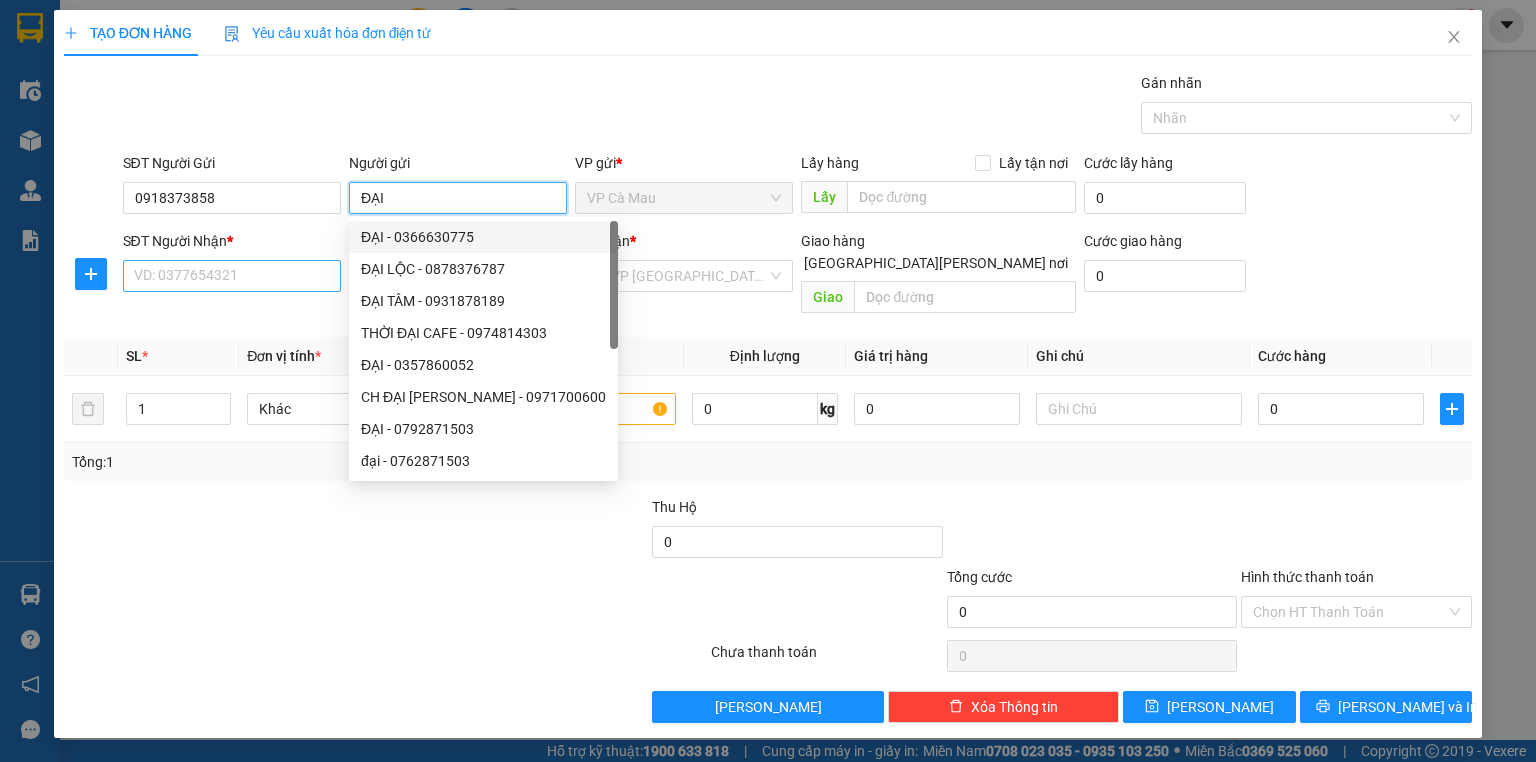 type on "ĐẠI" 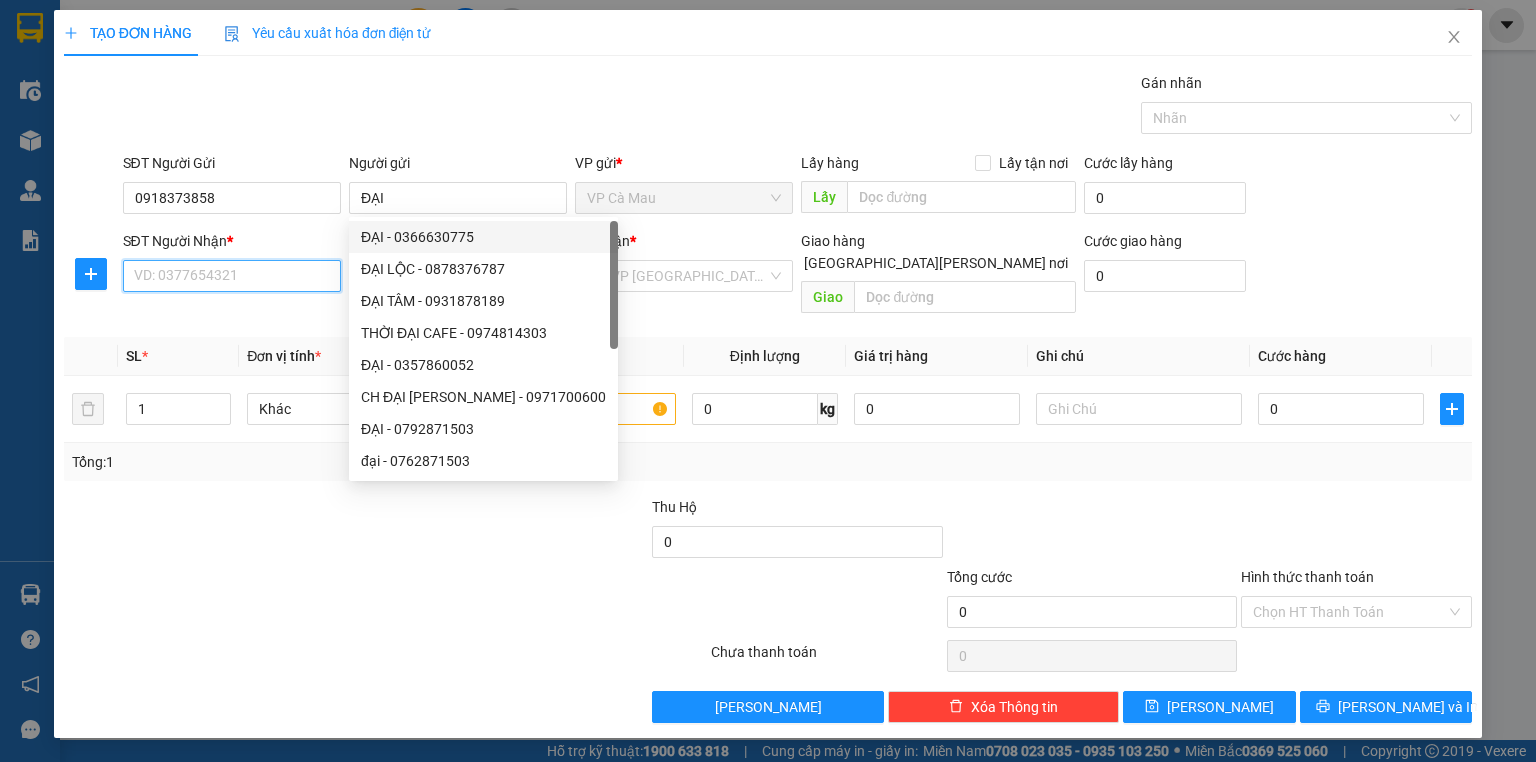 click on "SĐT Người Nhận  *" at bounding box center [232, 276] 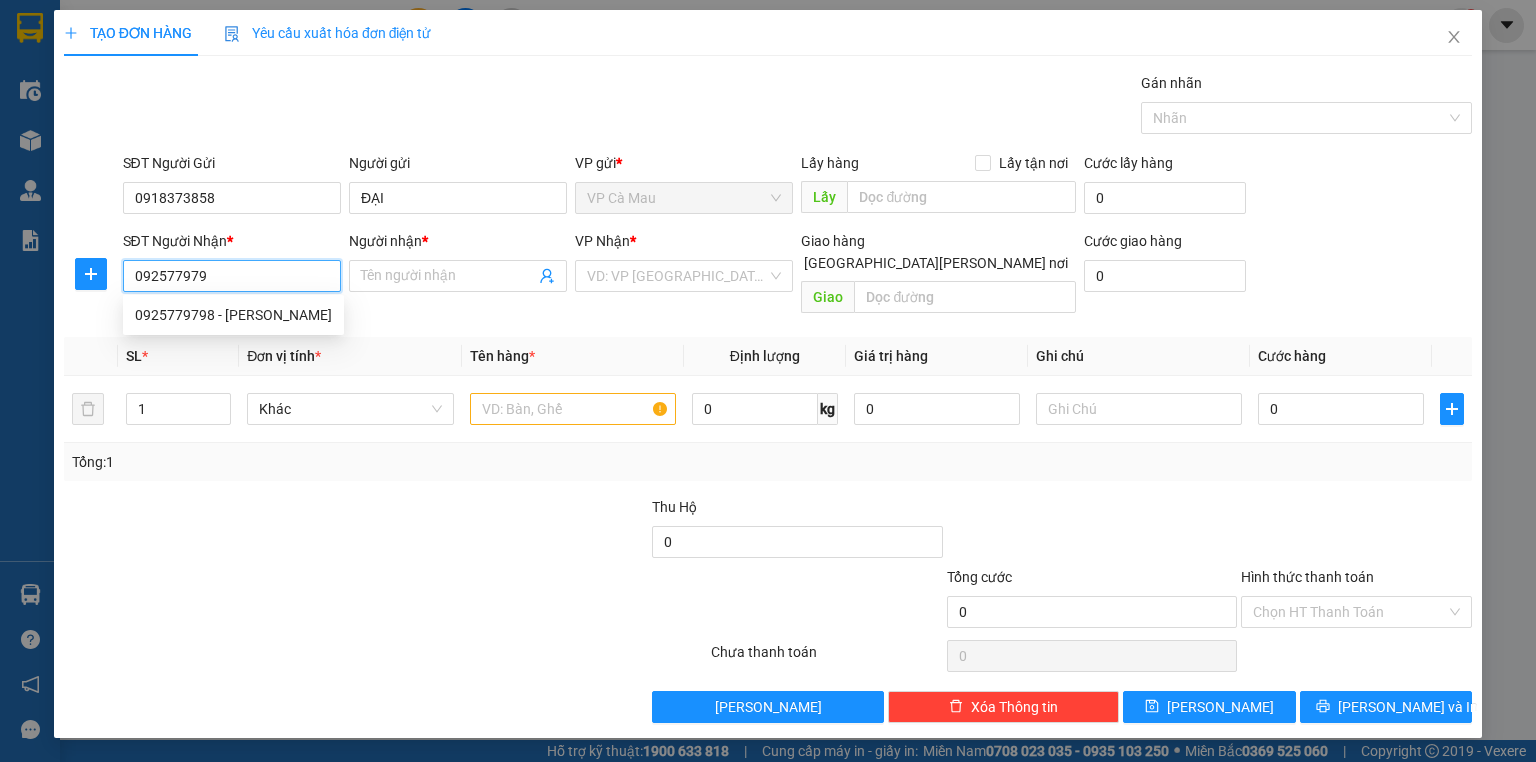 type on "0925779798" 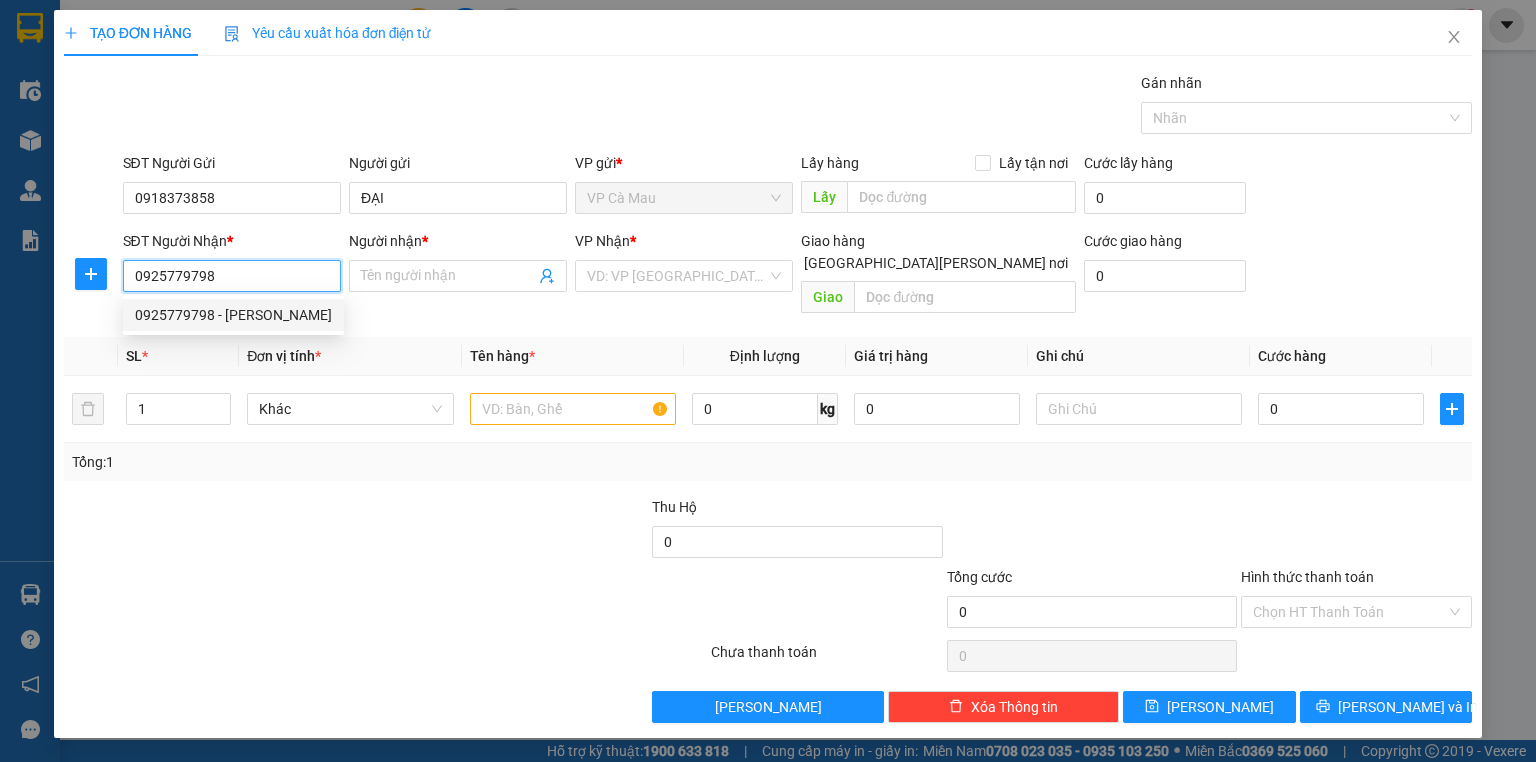 click on "0925779798 - NGHĨA" at bounding box center (233, 315) 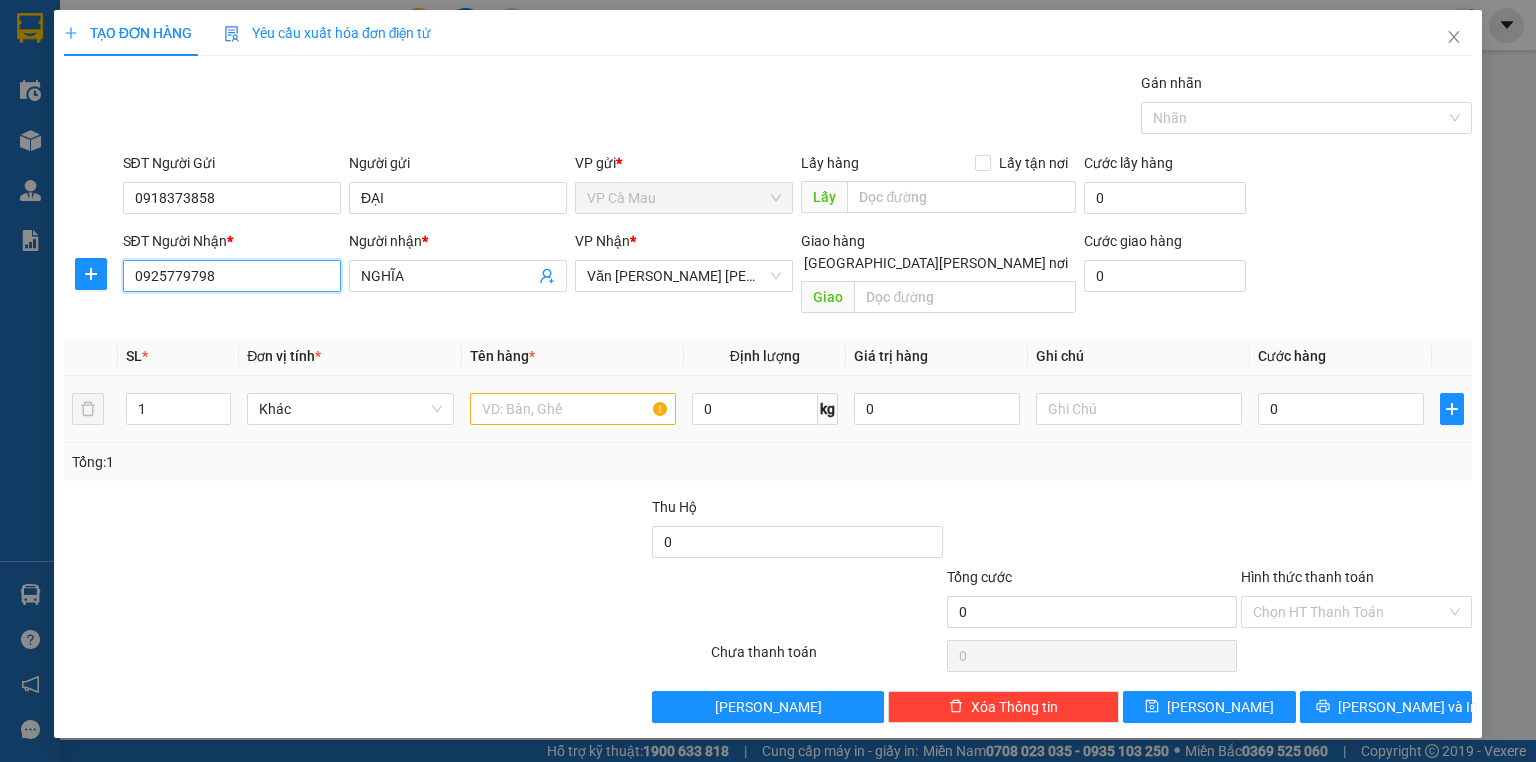type on "0925779798" 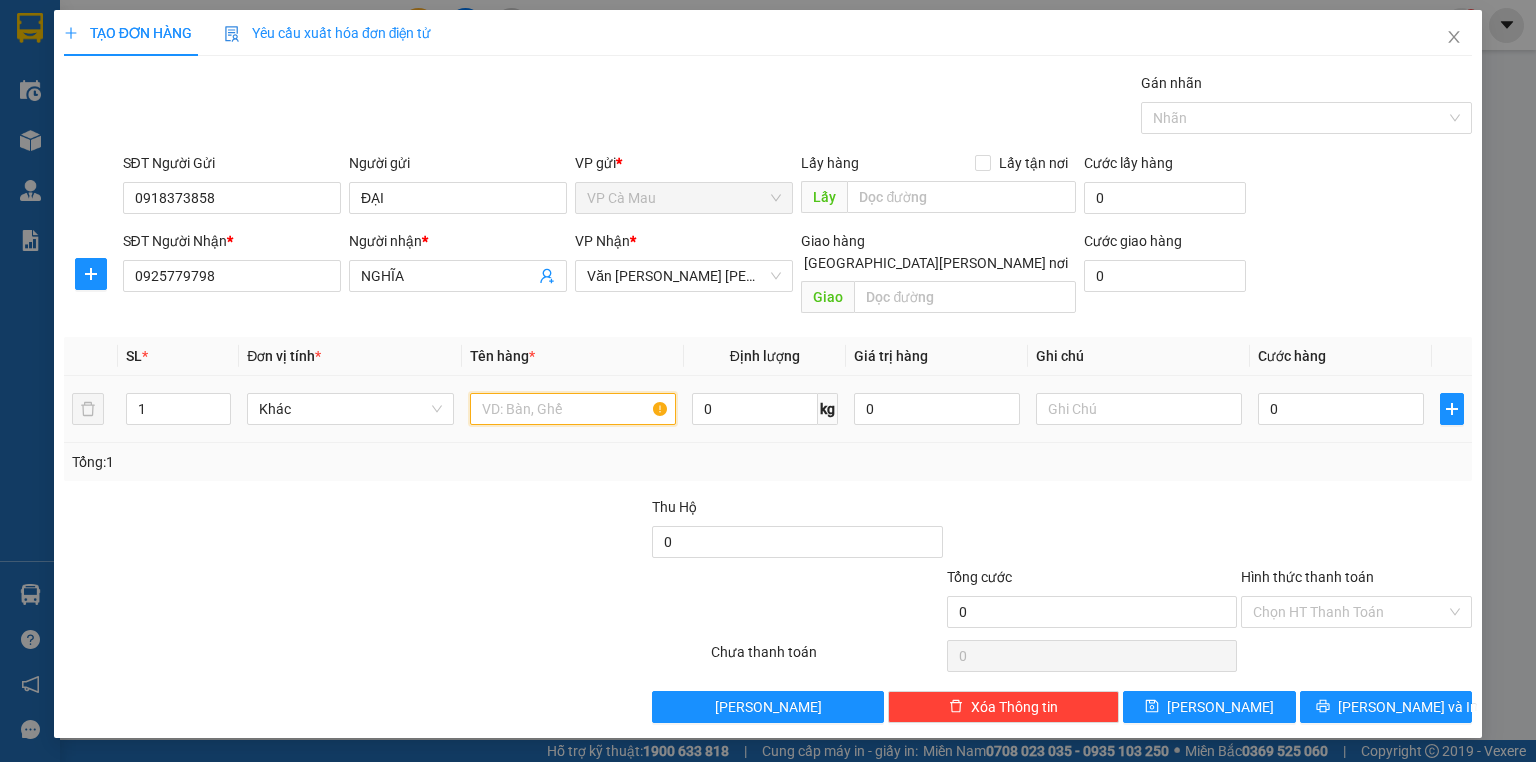 click at bounding box center (573, 409) 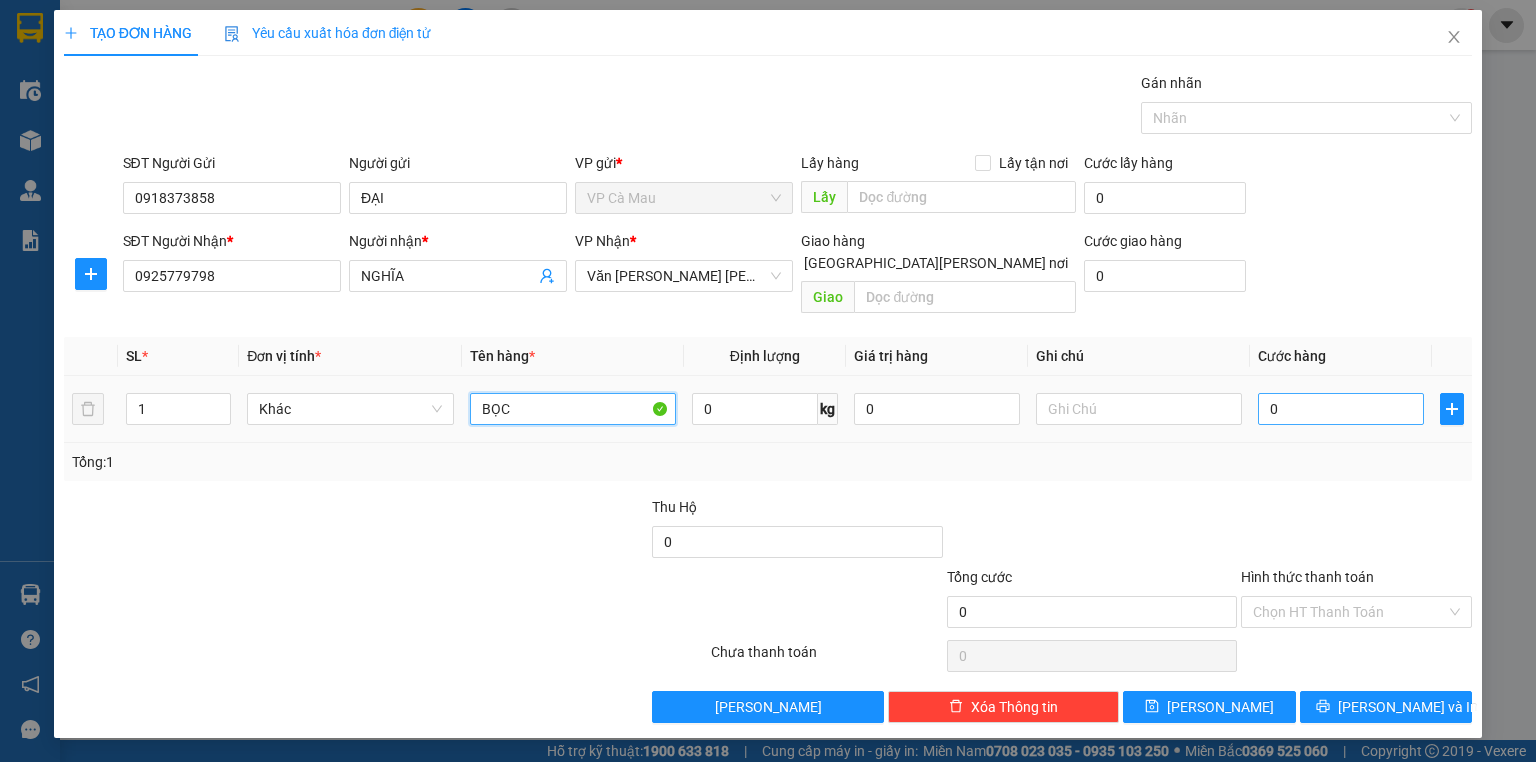 type on "BỌC" 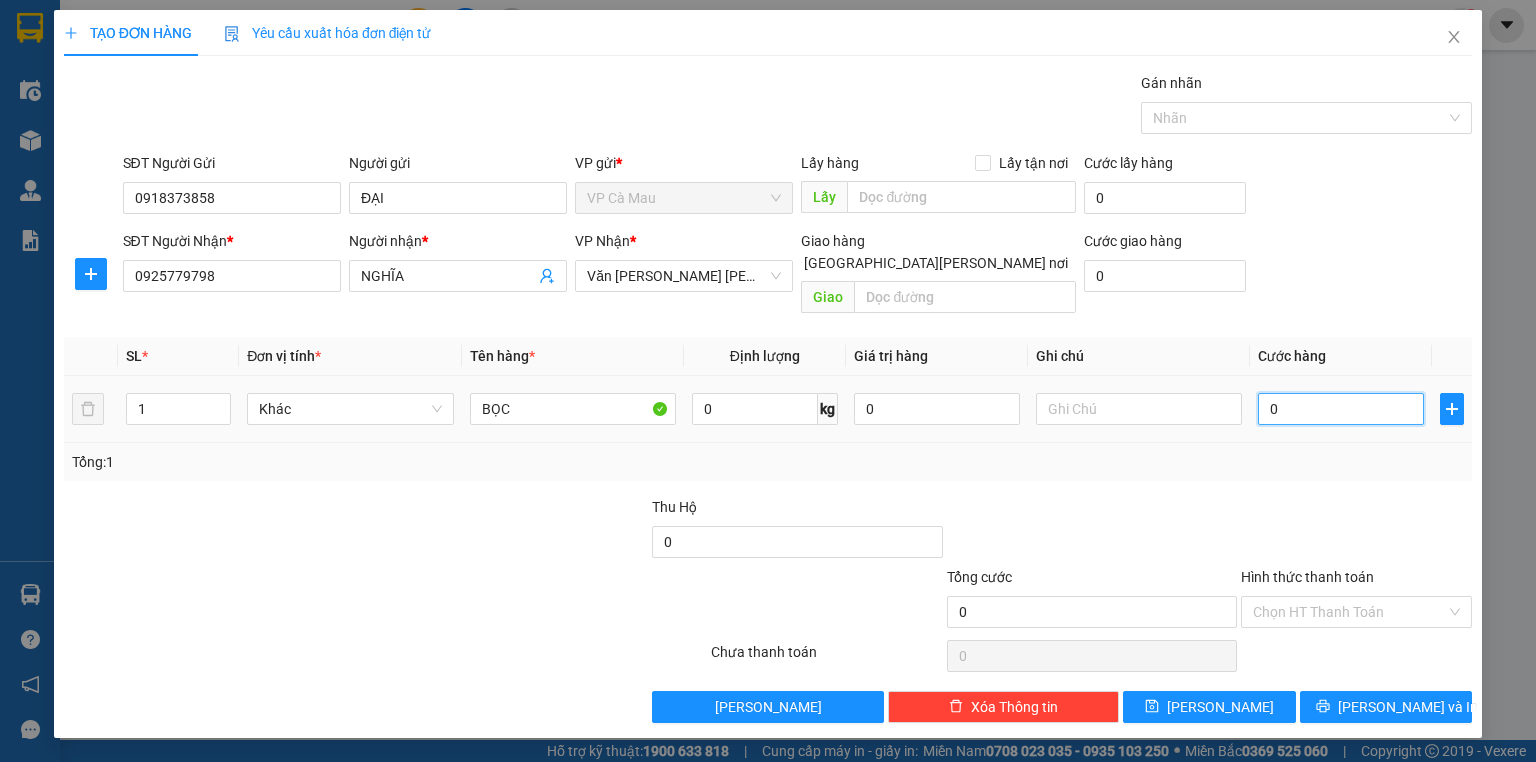 click on "0" at bounding box center (1341, 409) 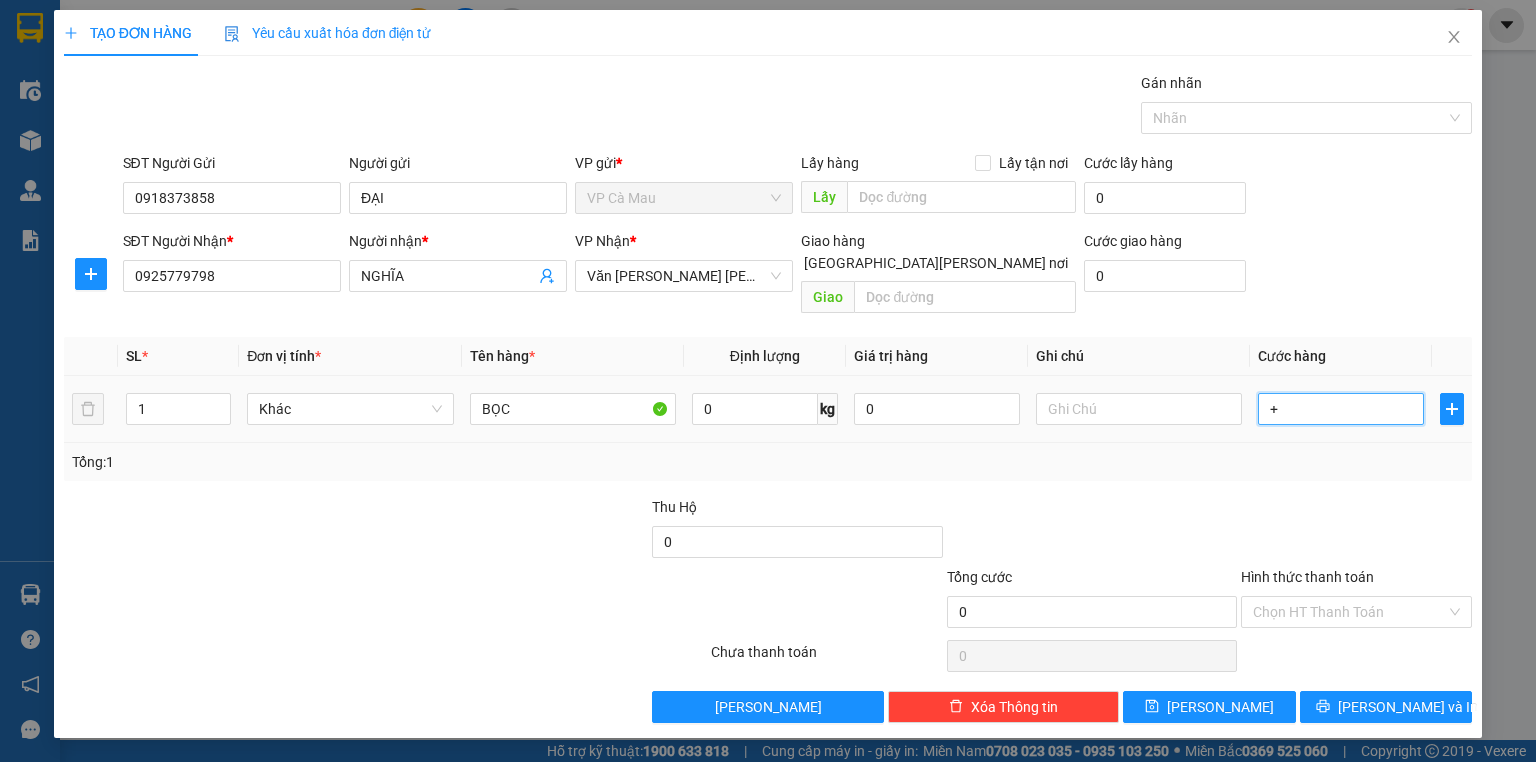 type on "+3" 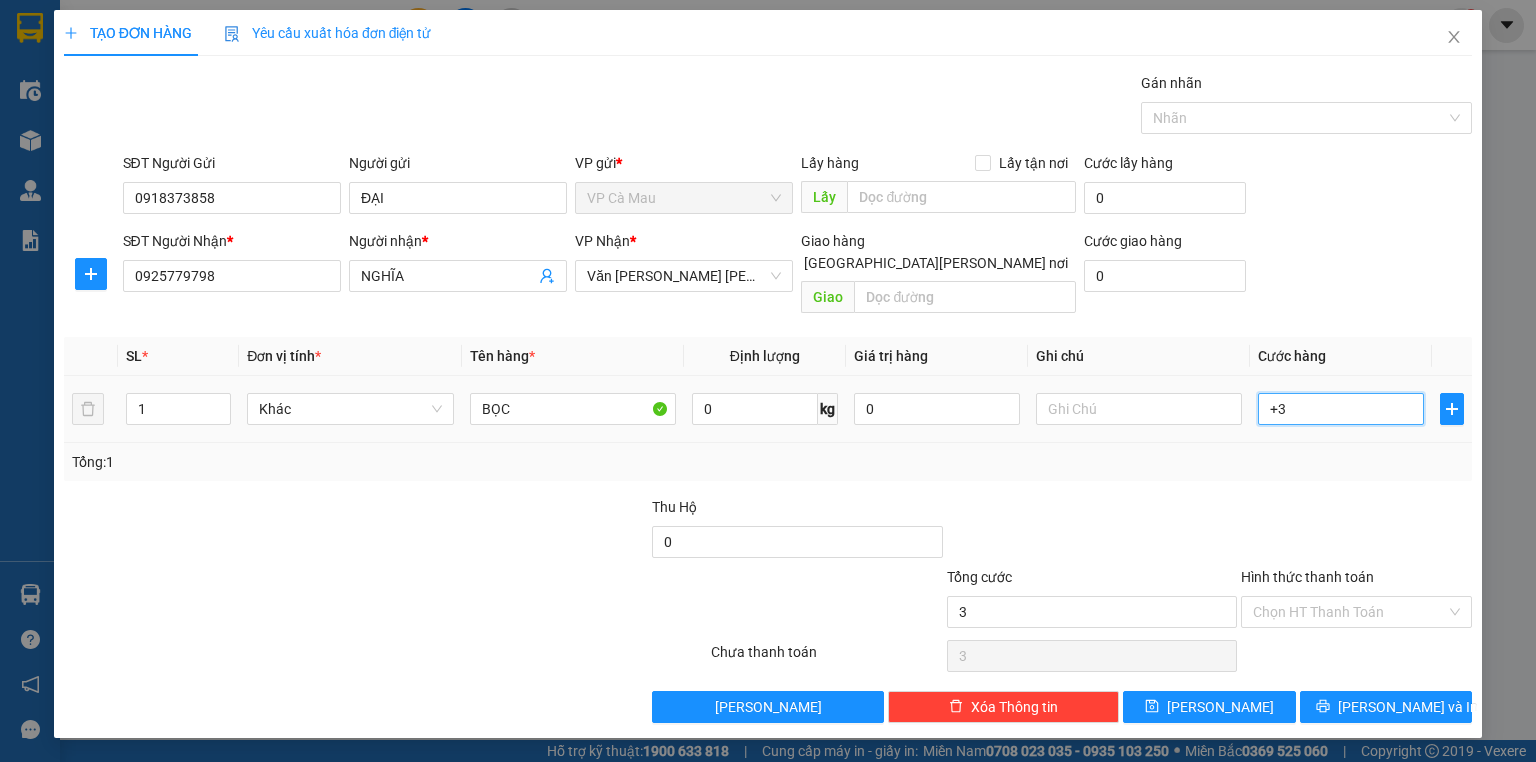 type on "+30" 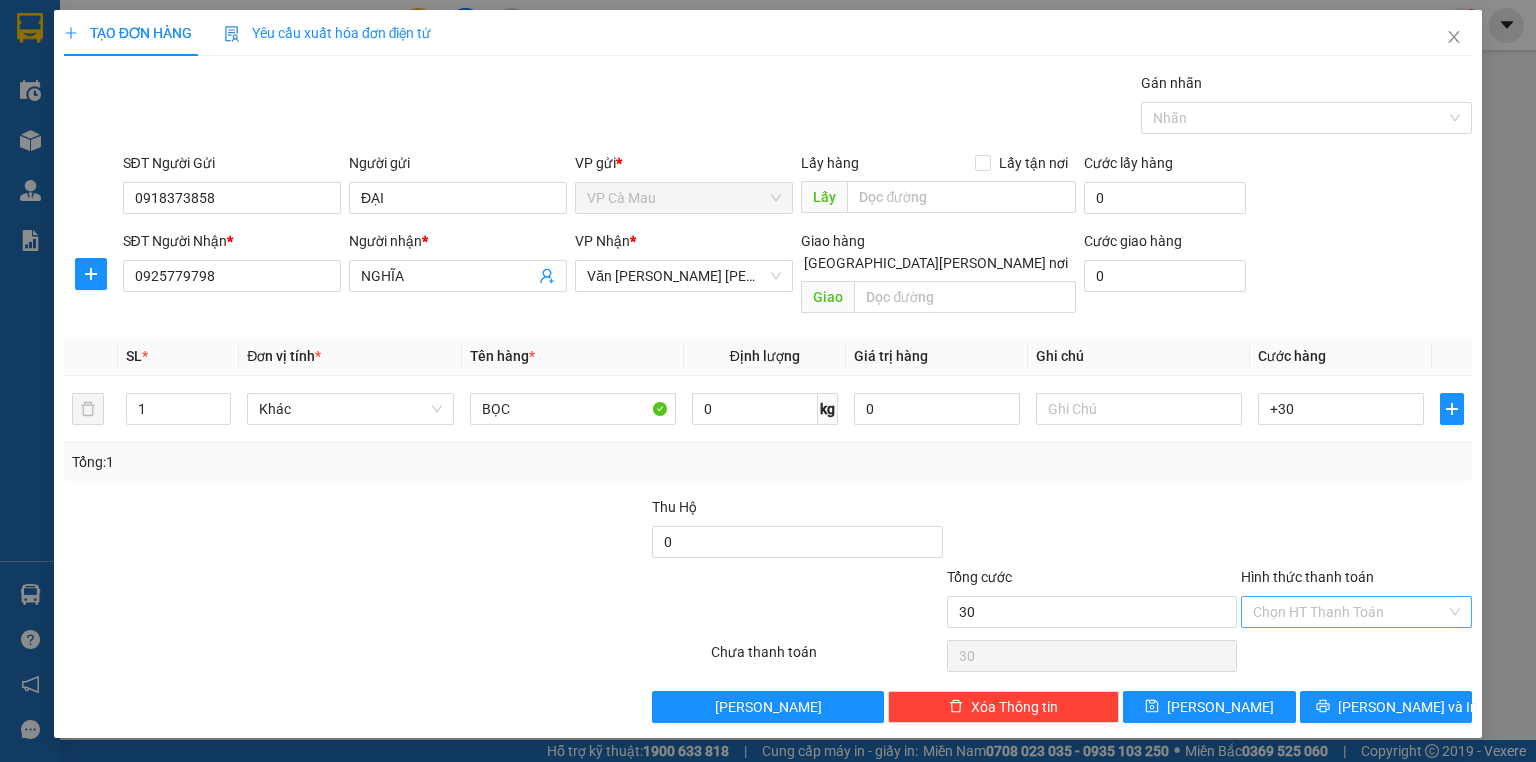 type on "30.000" 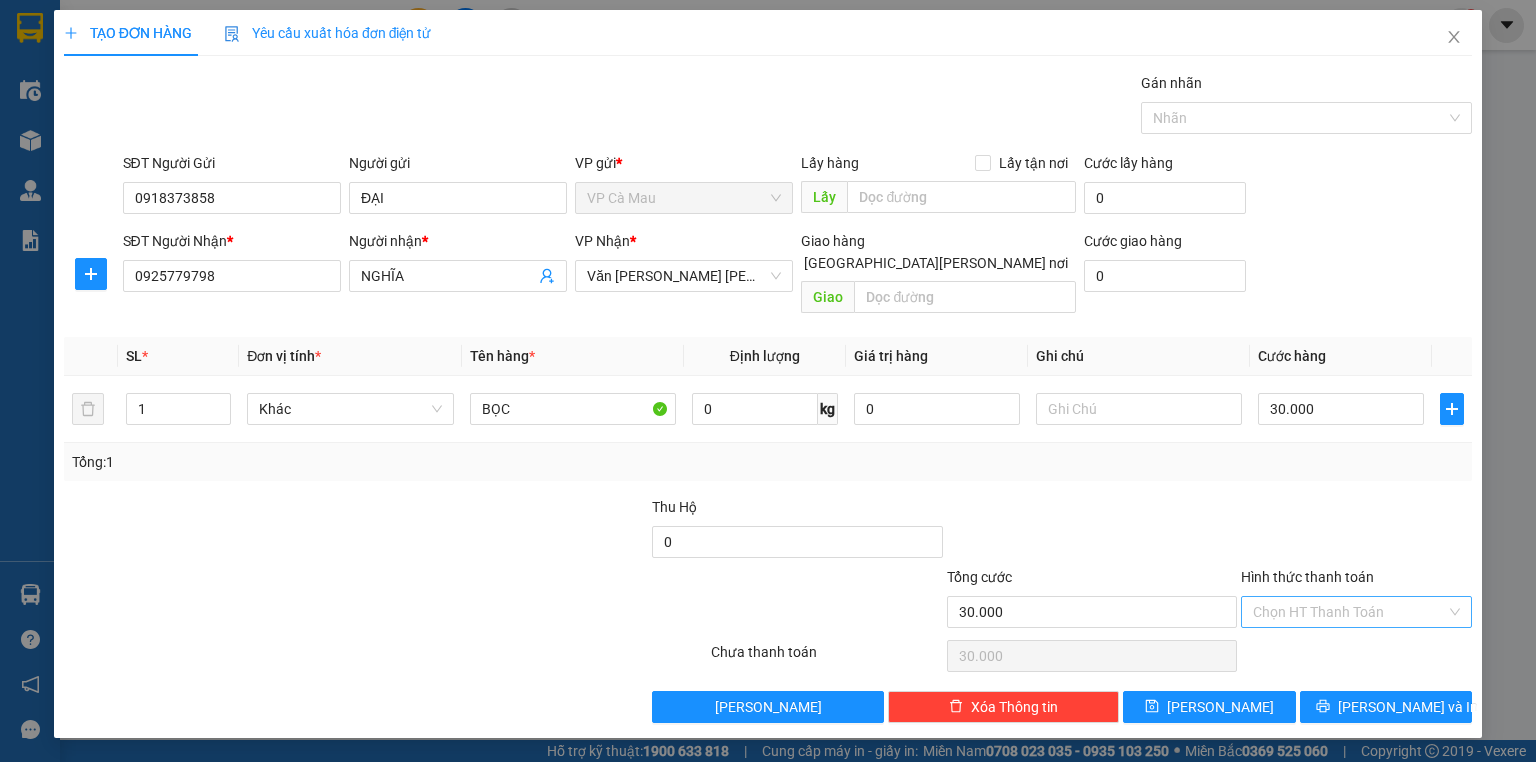 click on "Hình thức thanh toán" at bounding box center (1349, 612) 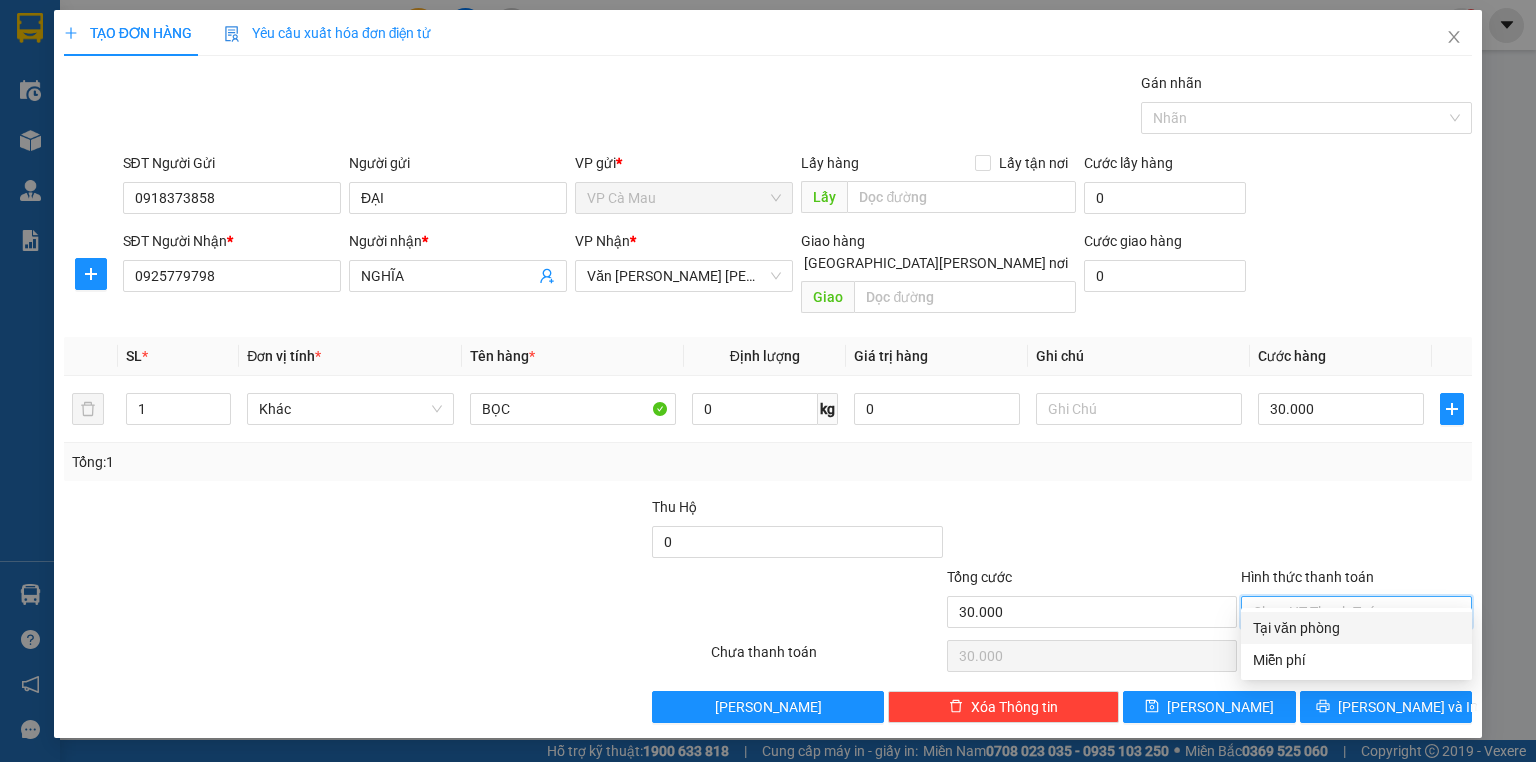 click on "Tại văn phòng" at bounding box center [1356, 628] 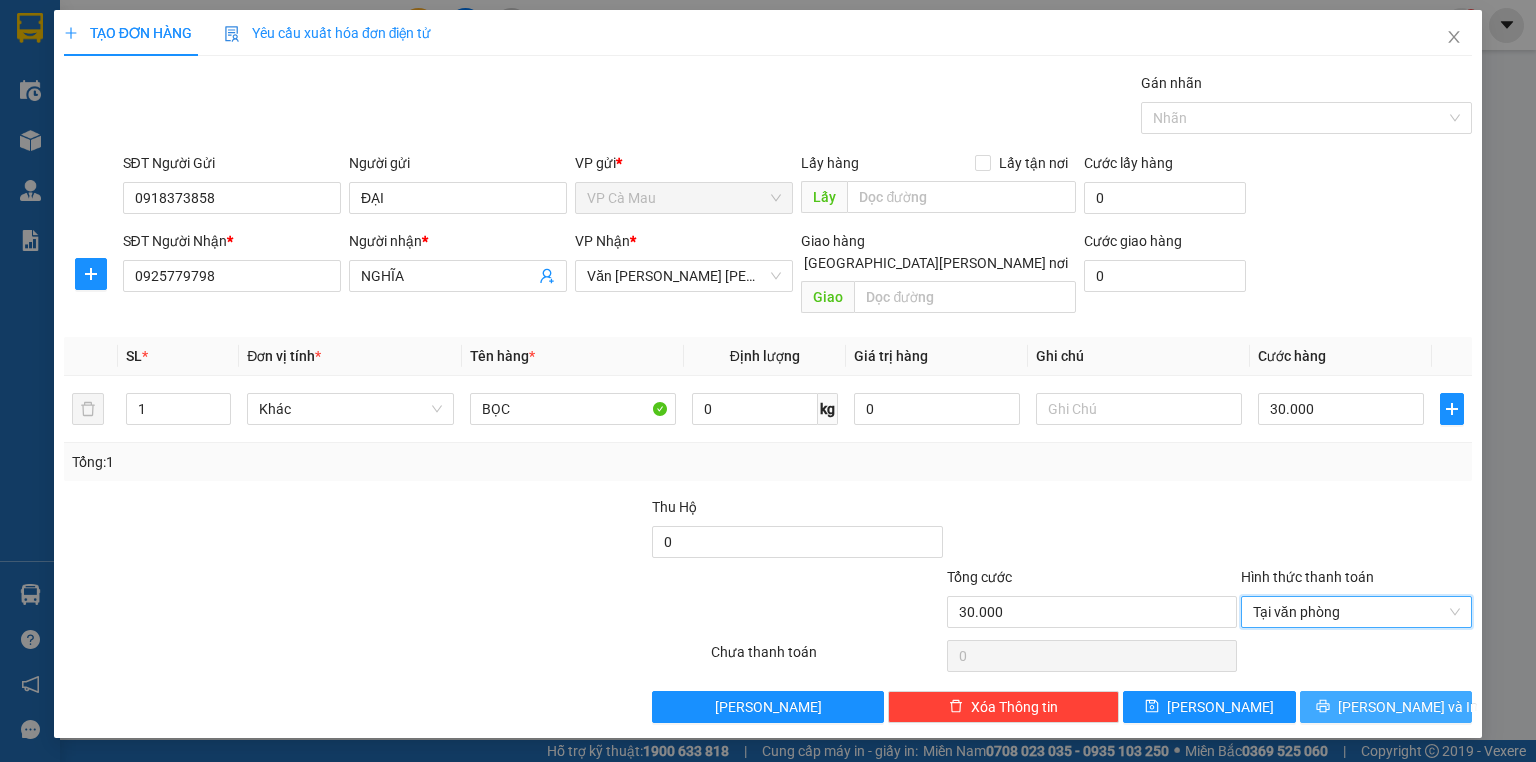click on "[PERSON_NAME] và In" at bounding box center [1408, 707] 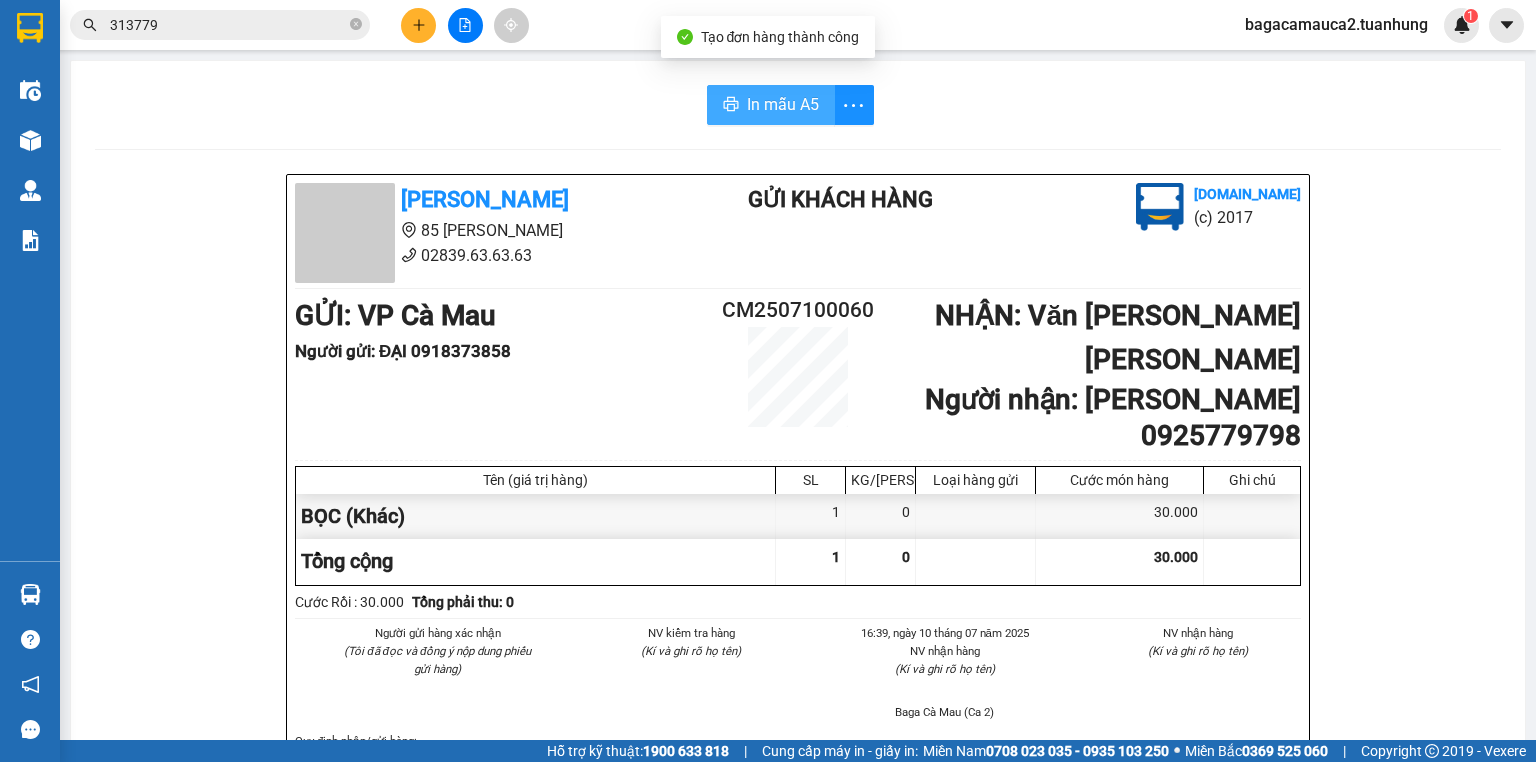 click on "In mẫu A5" at bounding box center [783, 104] 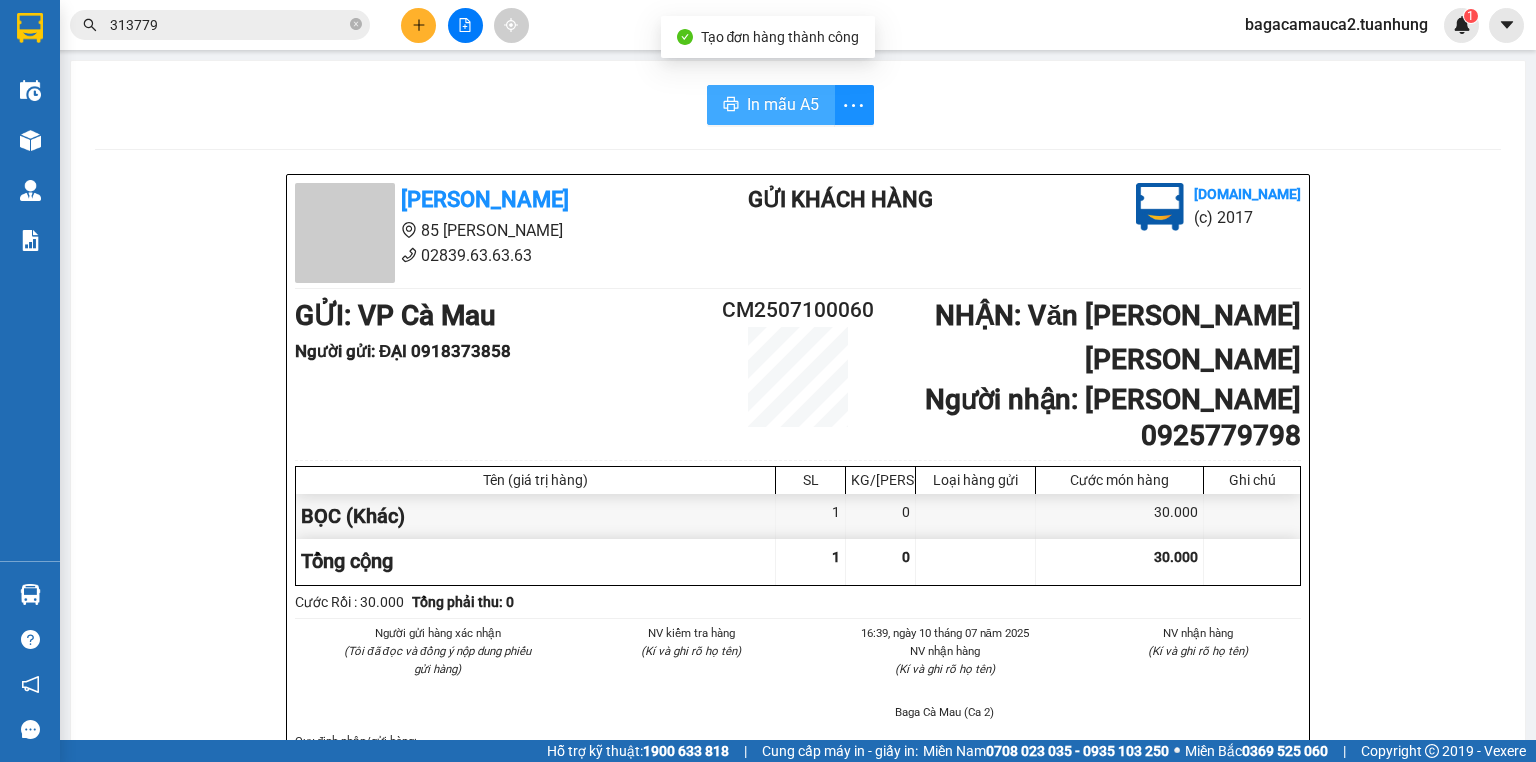 scroll, scrollTop: 0, scrollLeft: 0, axis: both 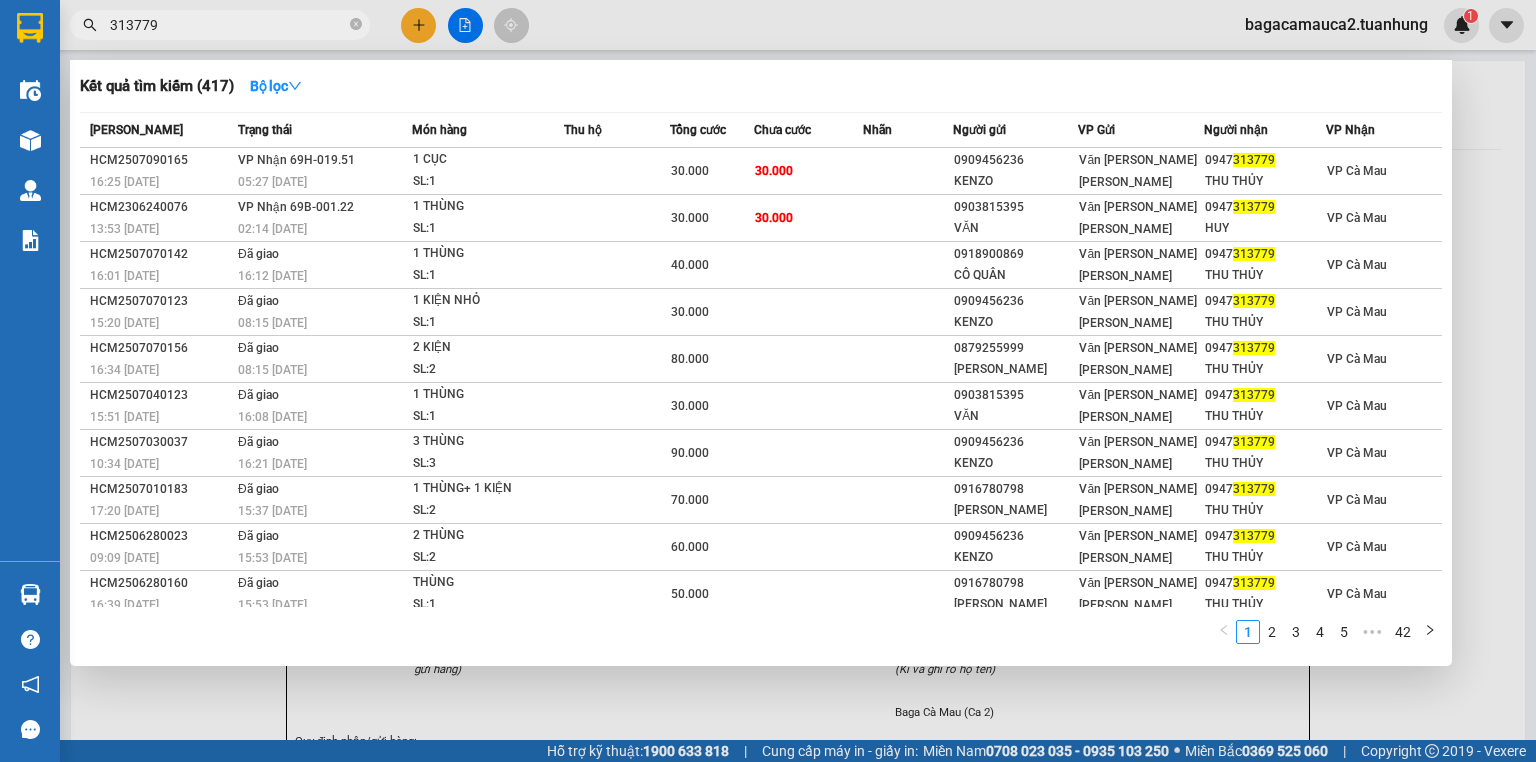 click on "313779" at bounding box center [220, 25] 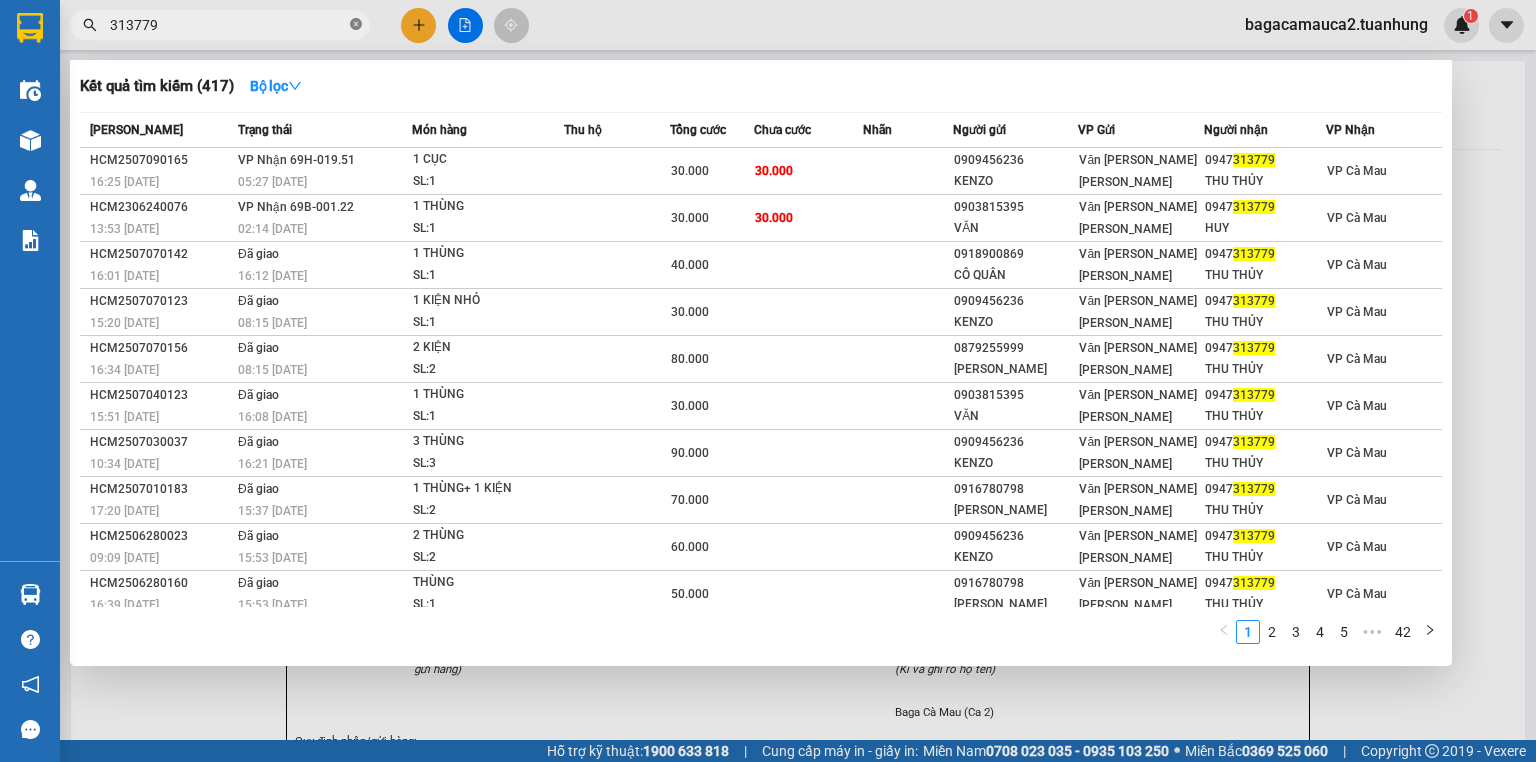 click 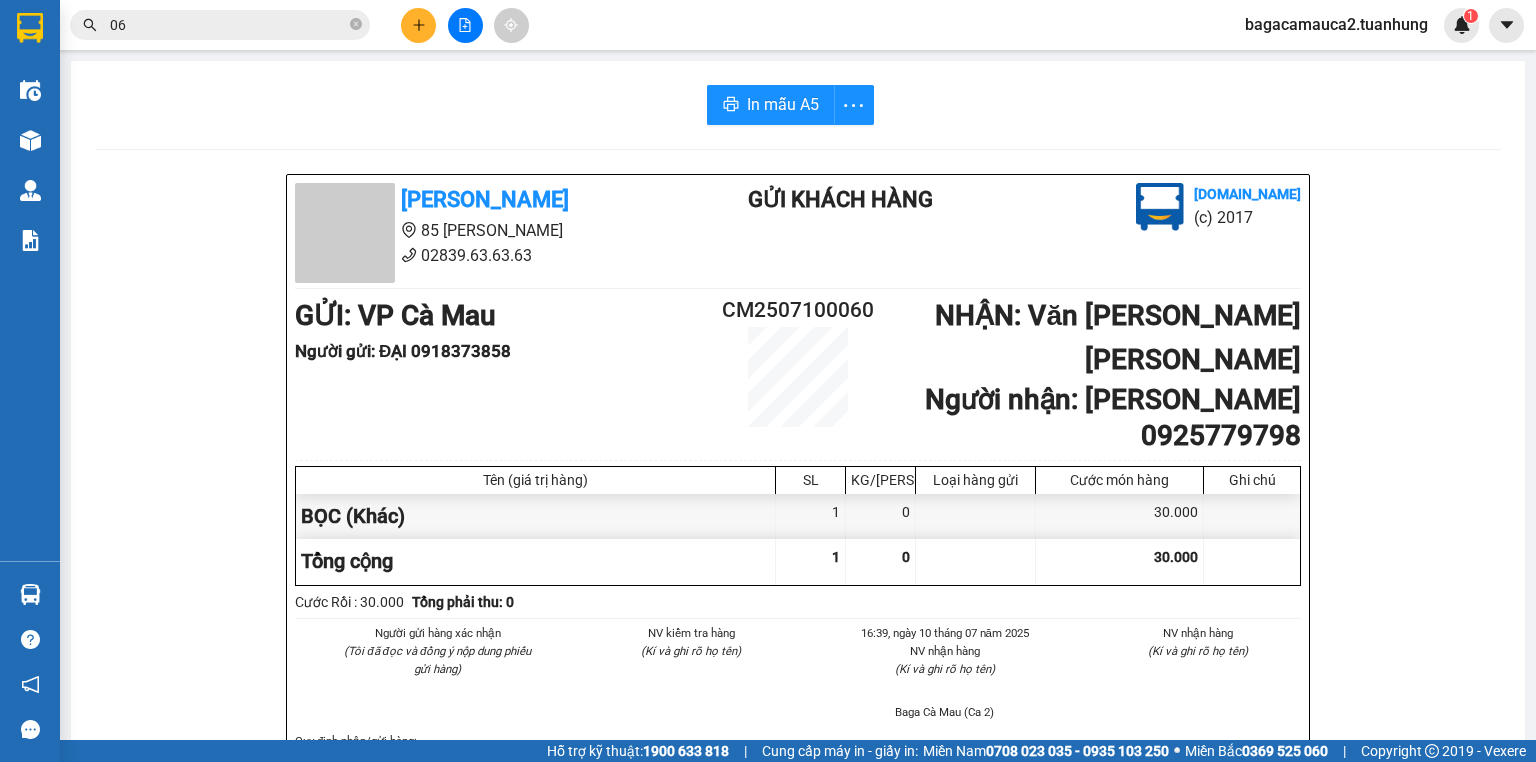 type on "060" 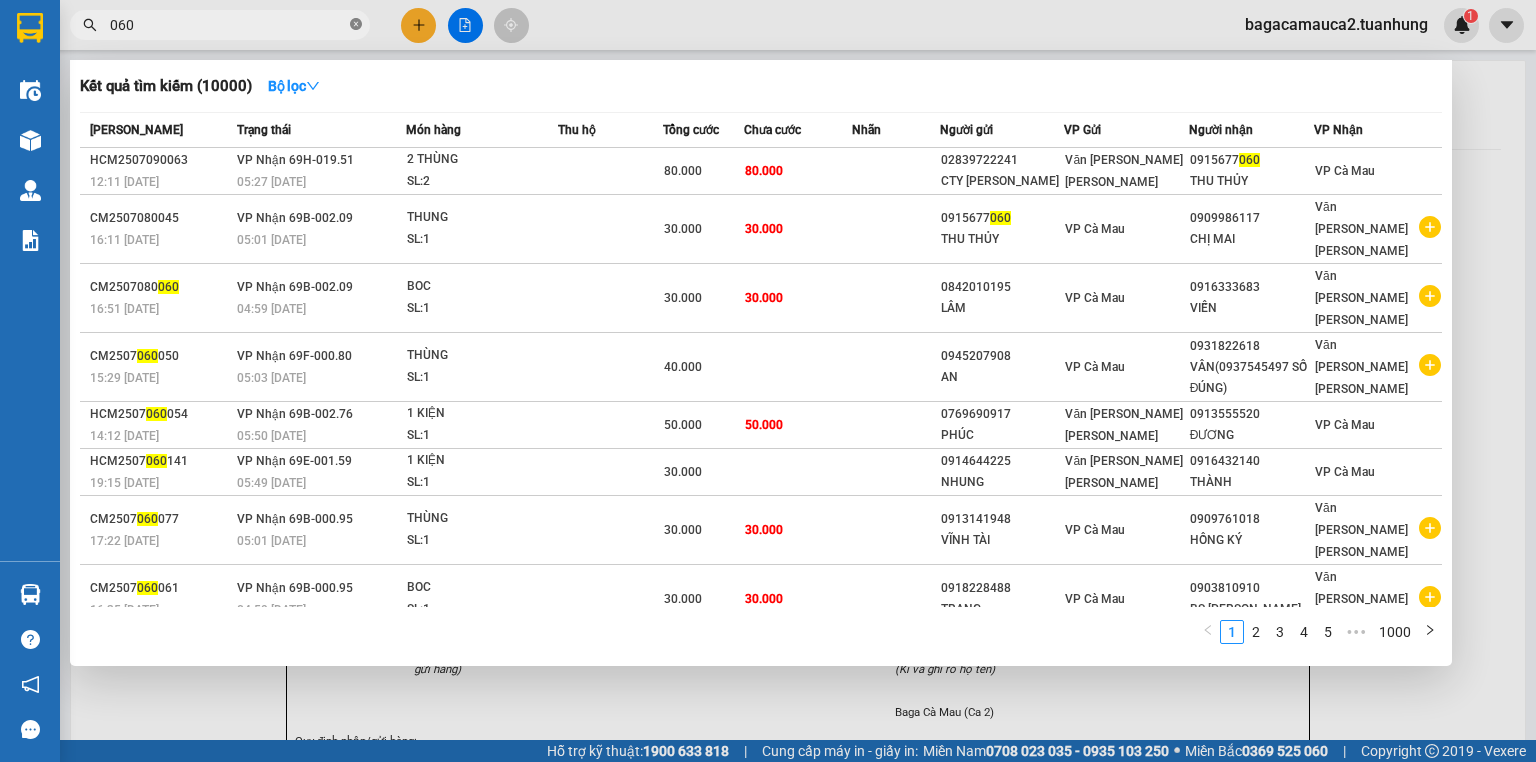 click 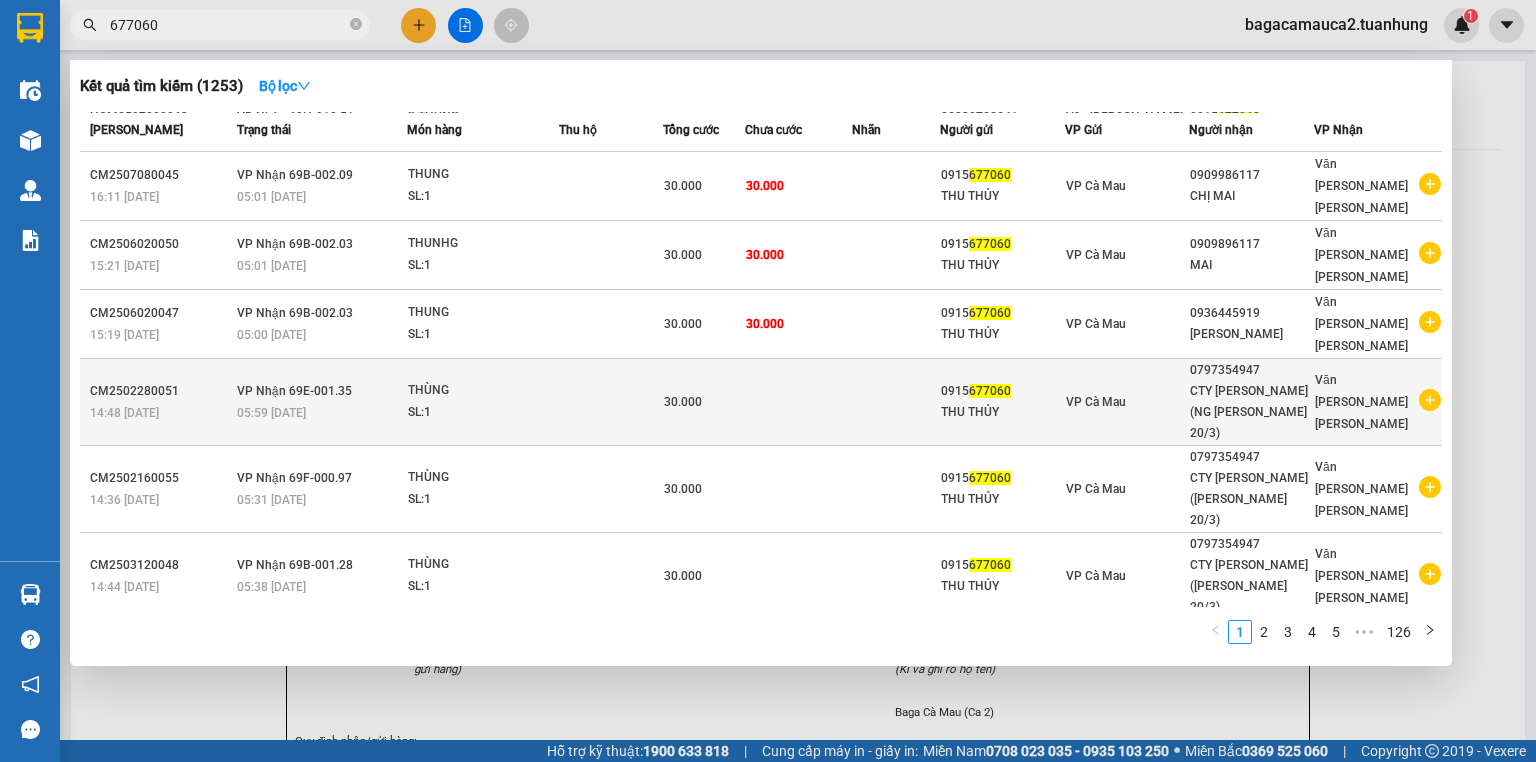 scroll, scrollTop: 63, scrollLeft: 0, axis: vertical 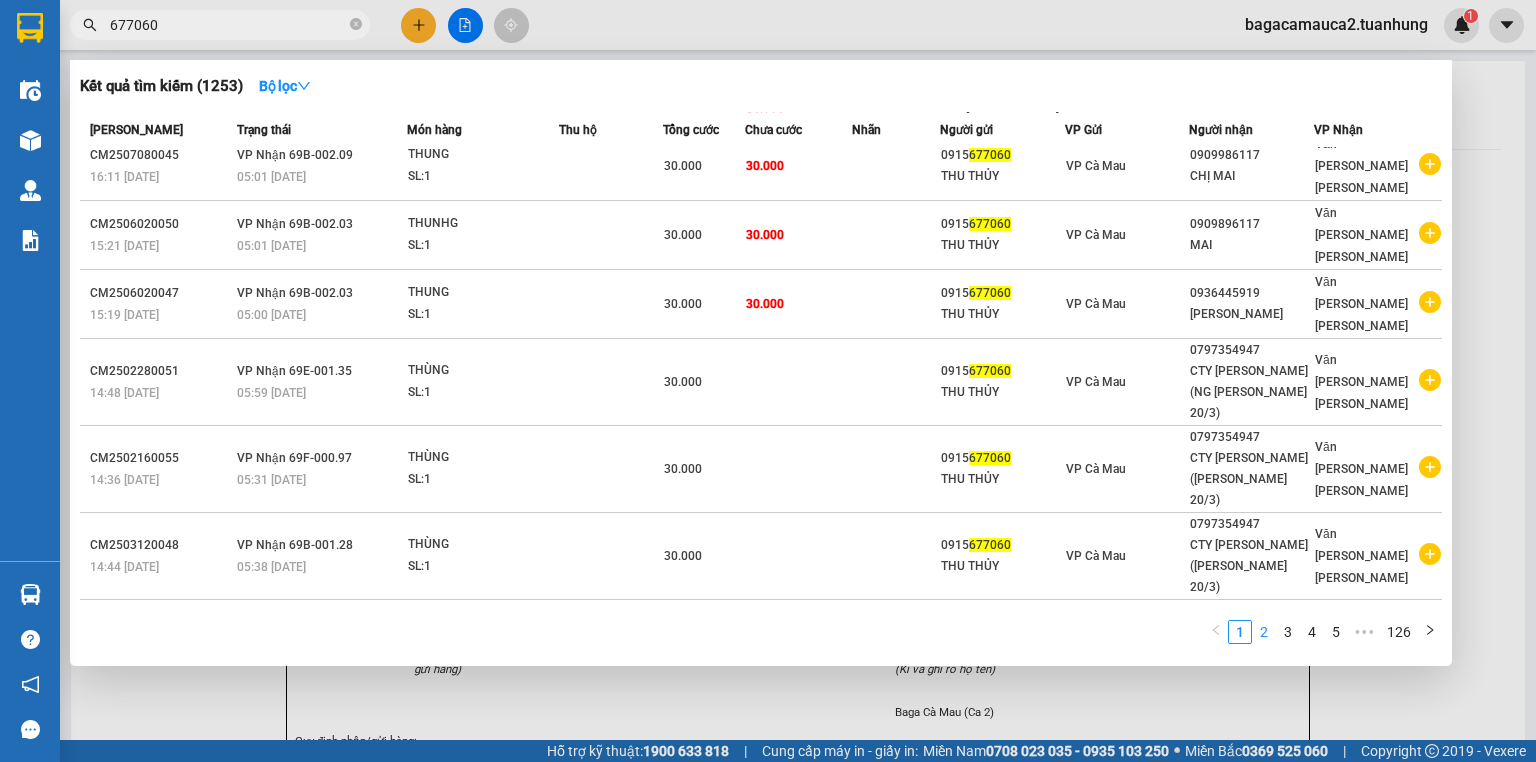 type on "677060" 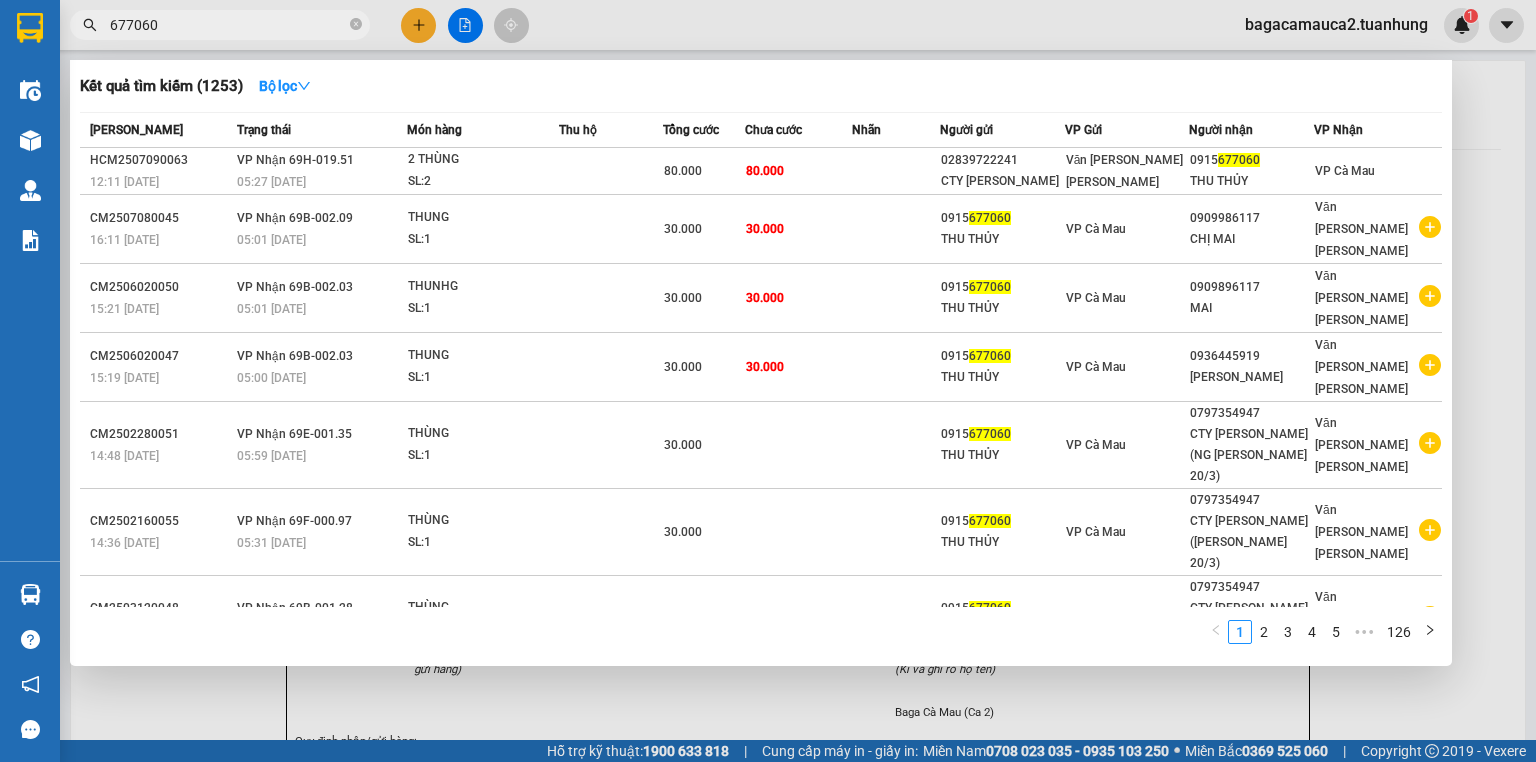 click on "2" at bounding box center (1264, 632) 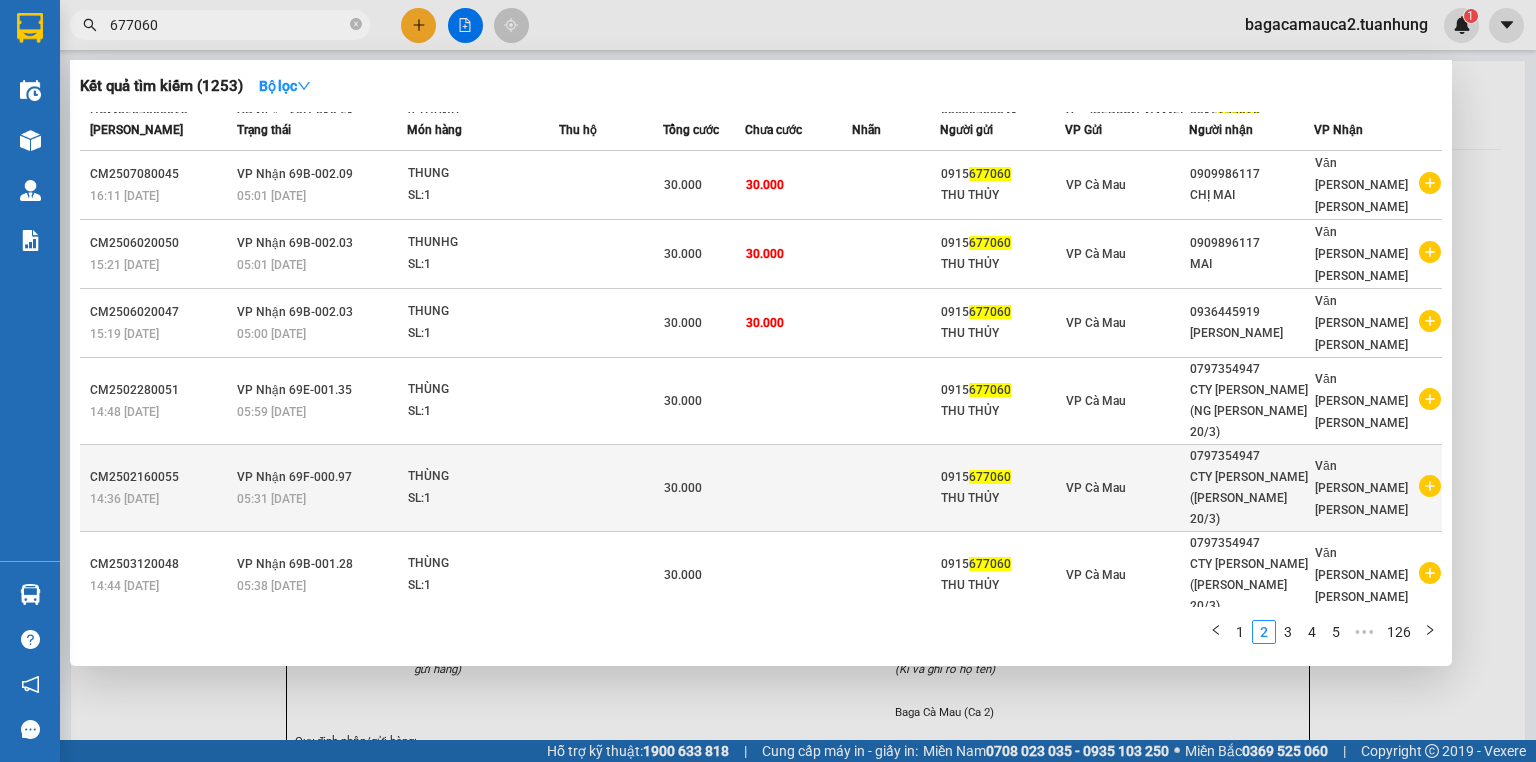 scroll, scrollTop: 63, scrollLeft: 0, axis: vertical 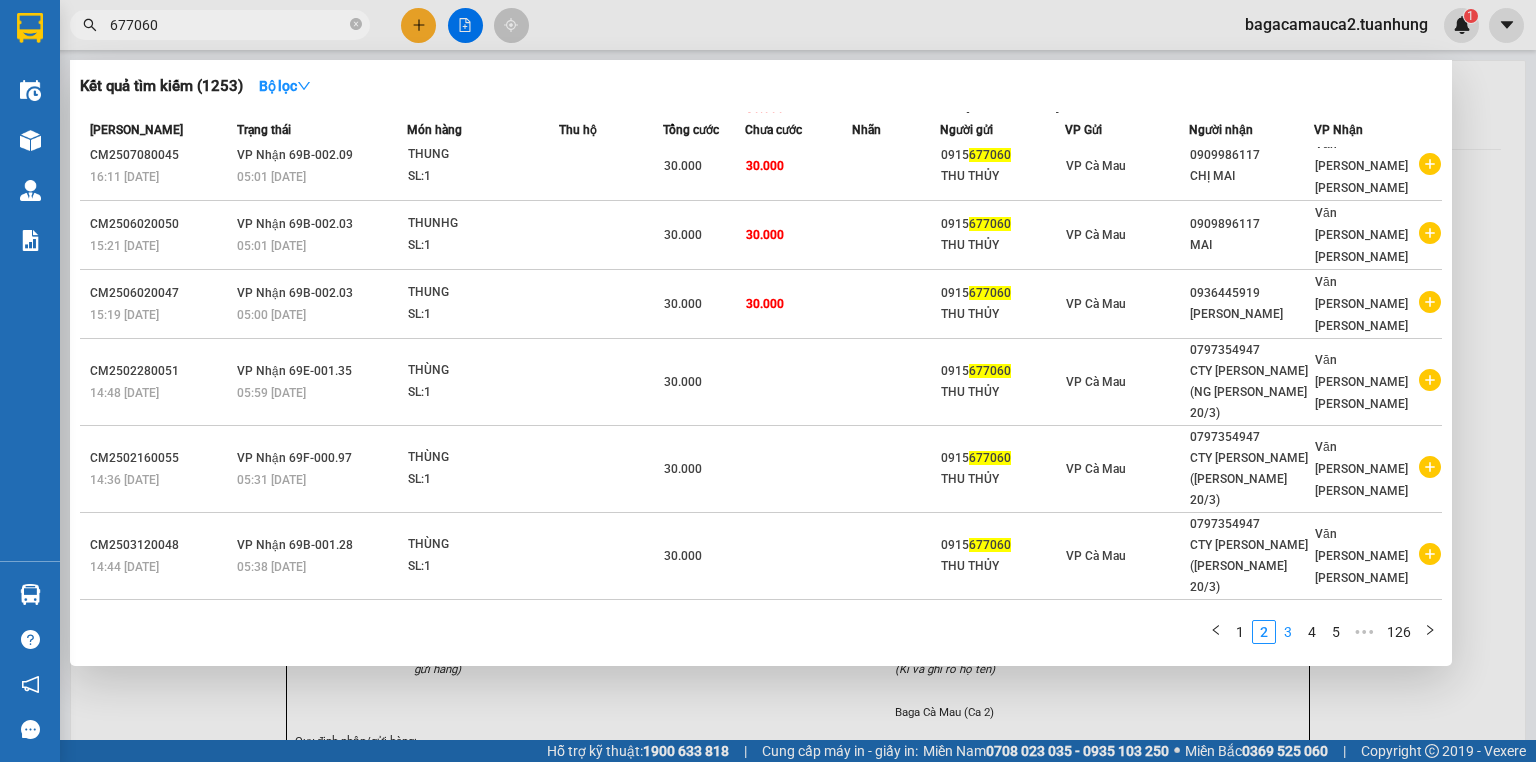 click on "3" at bounding box center [1288, 632] 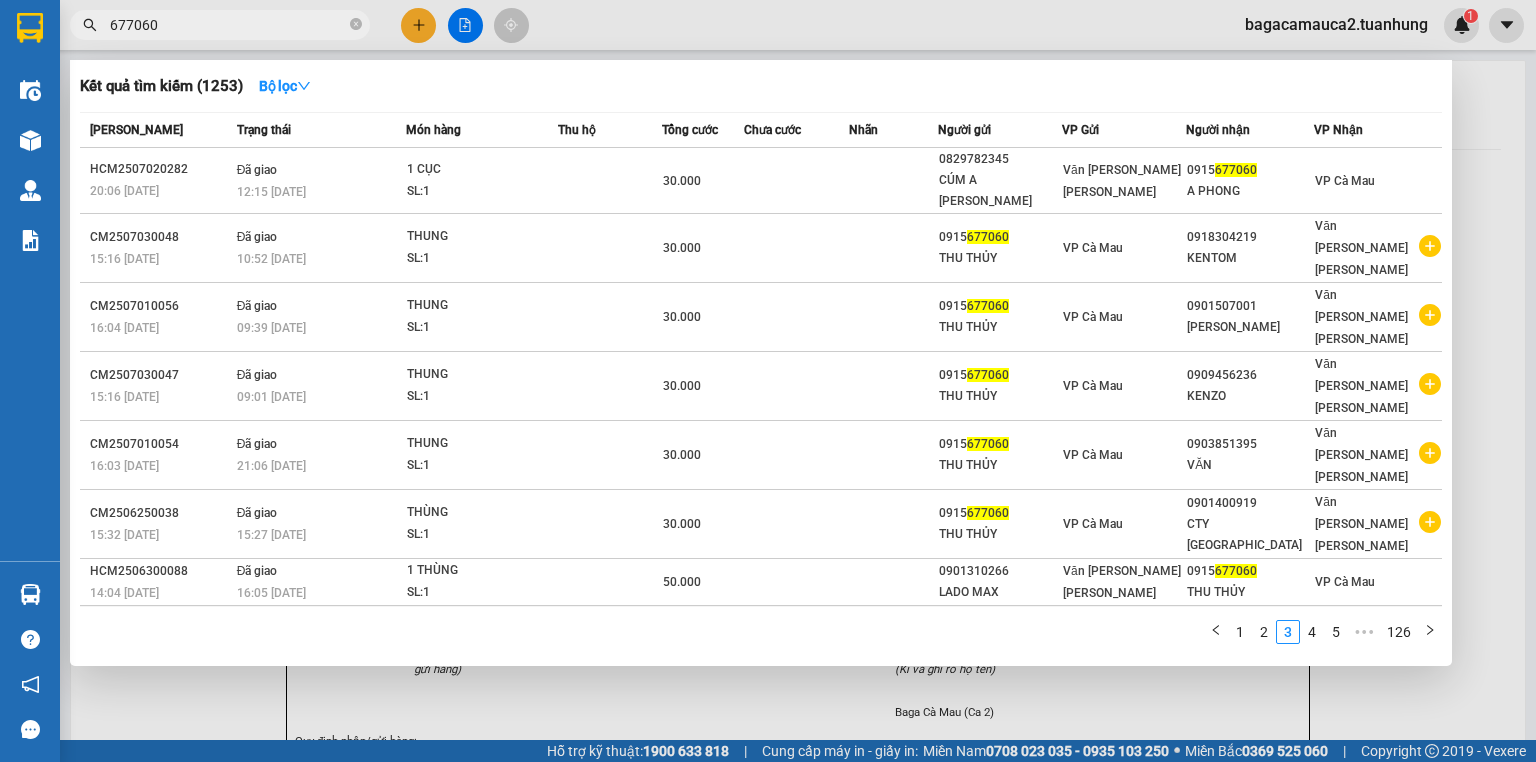 scroll, scrollTop: 0, scrollLeft: 0, axis: both 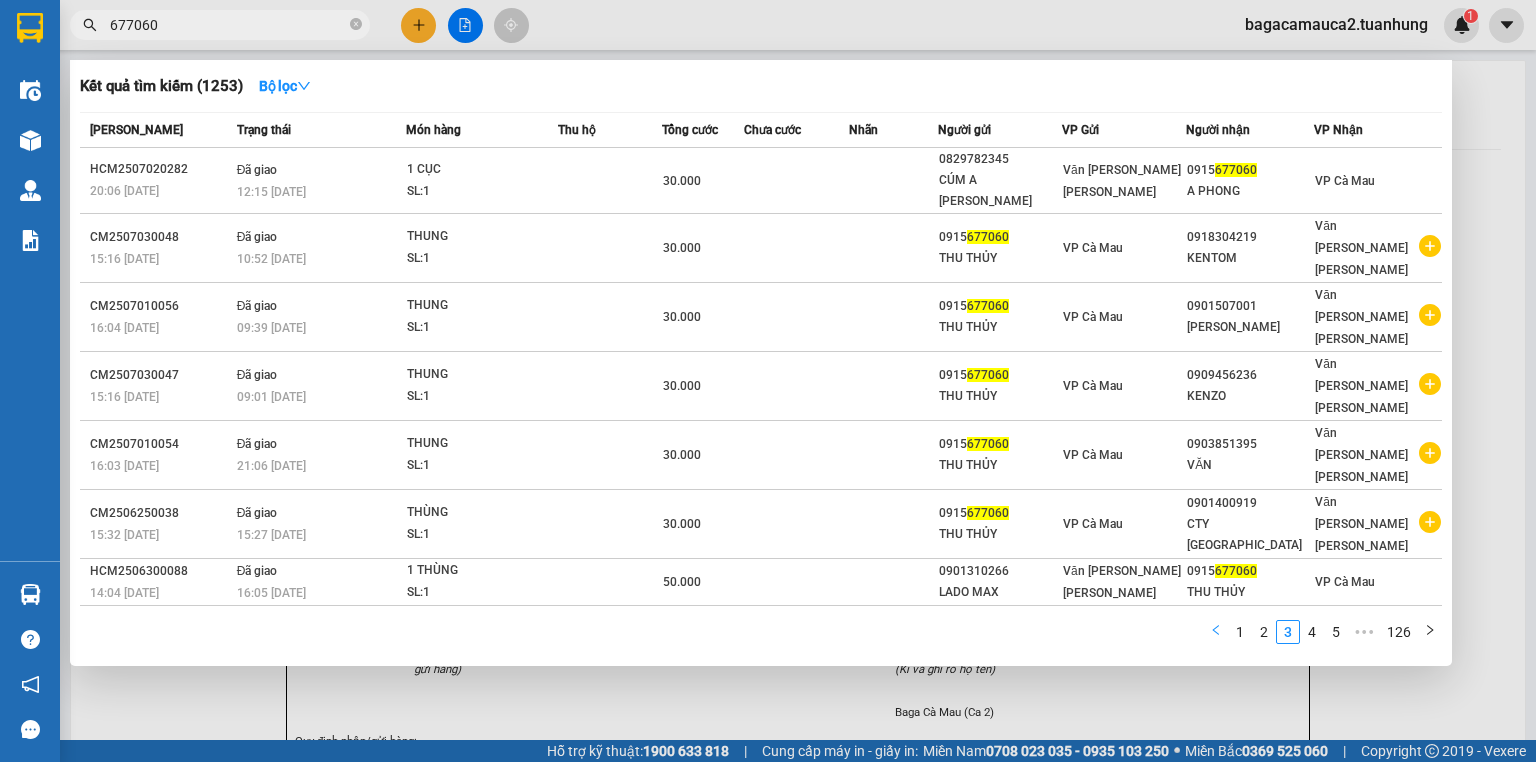 click 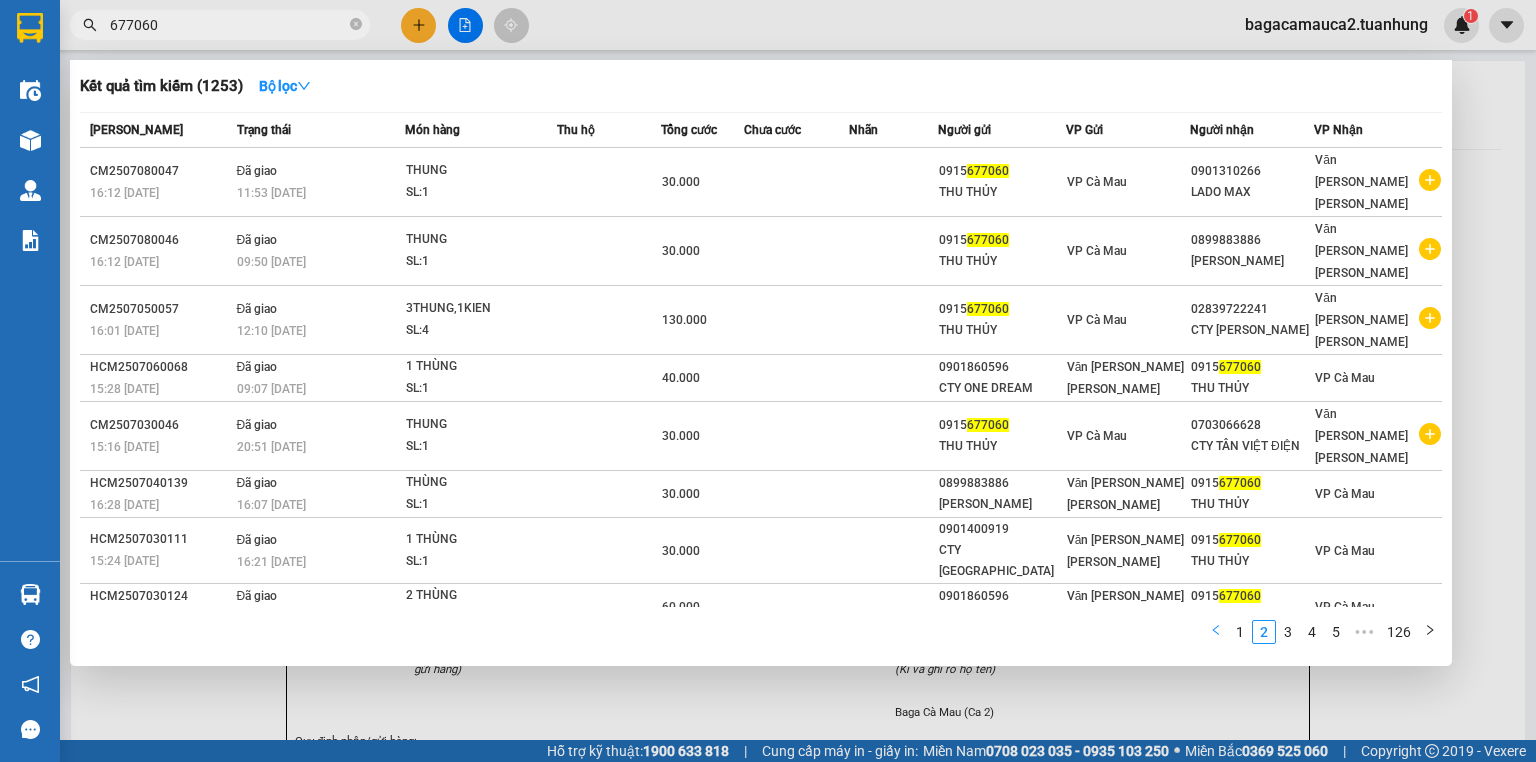 click 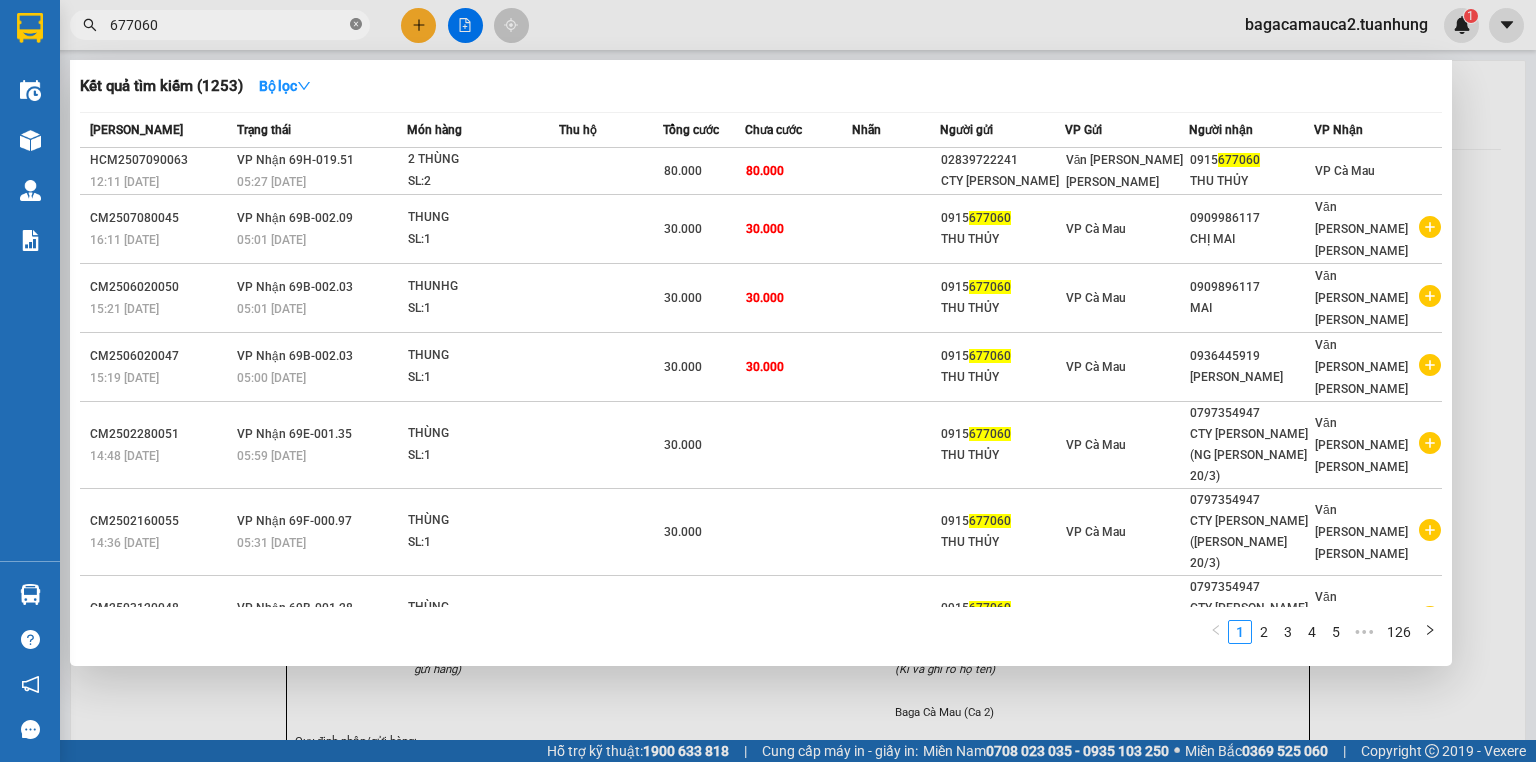 click 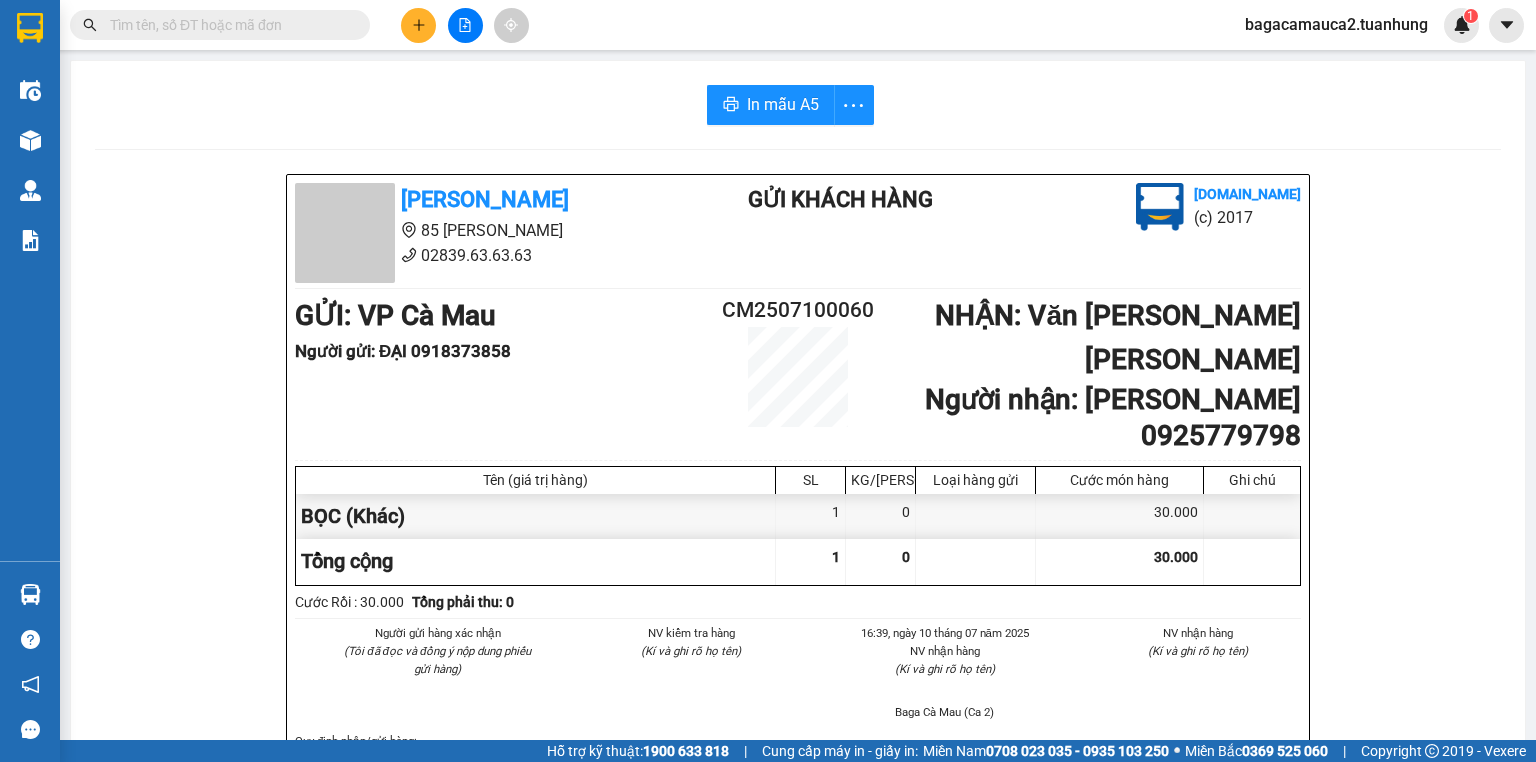click at bounding box center (228, 25) 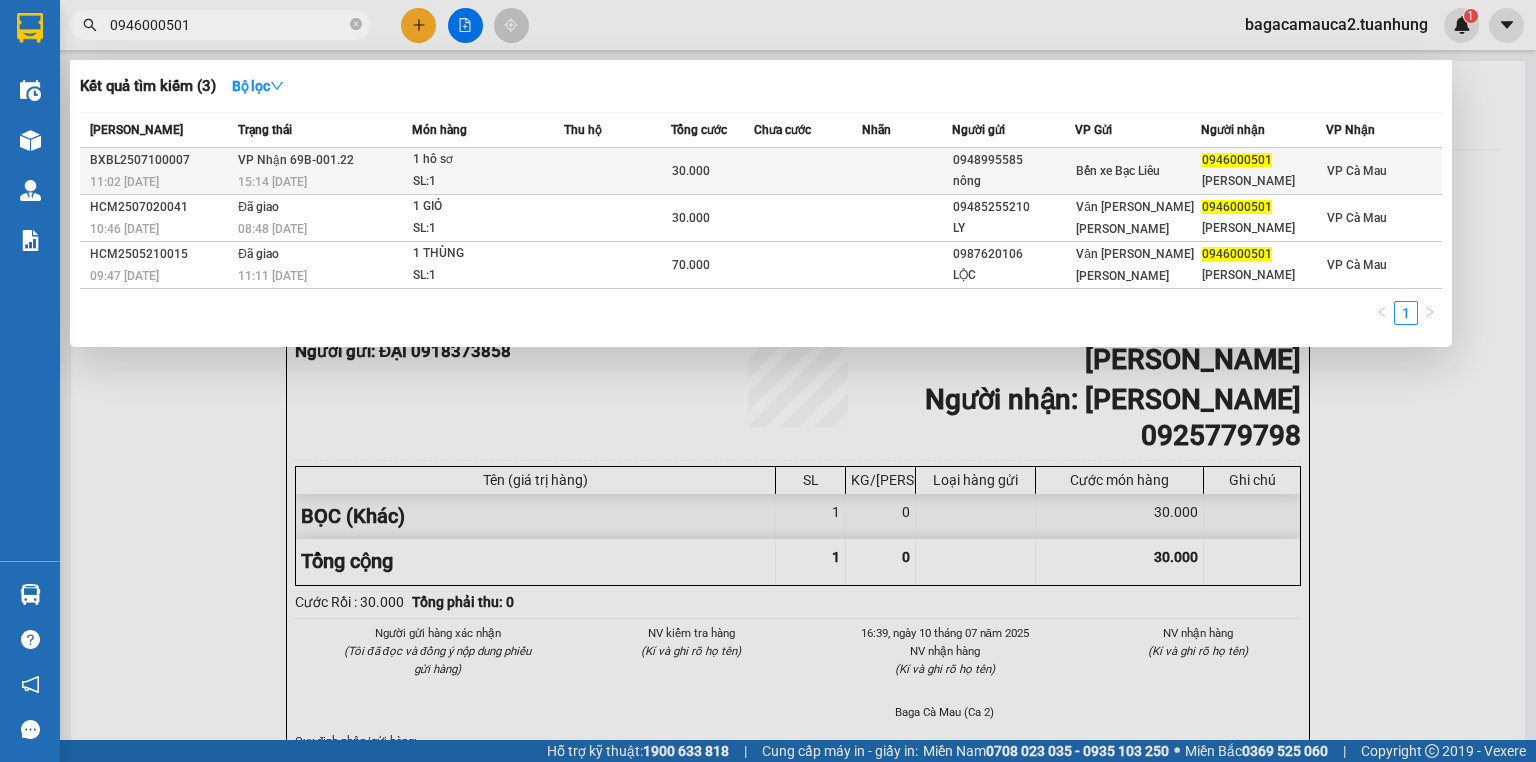 type on "0946000501" 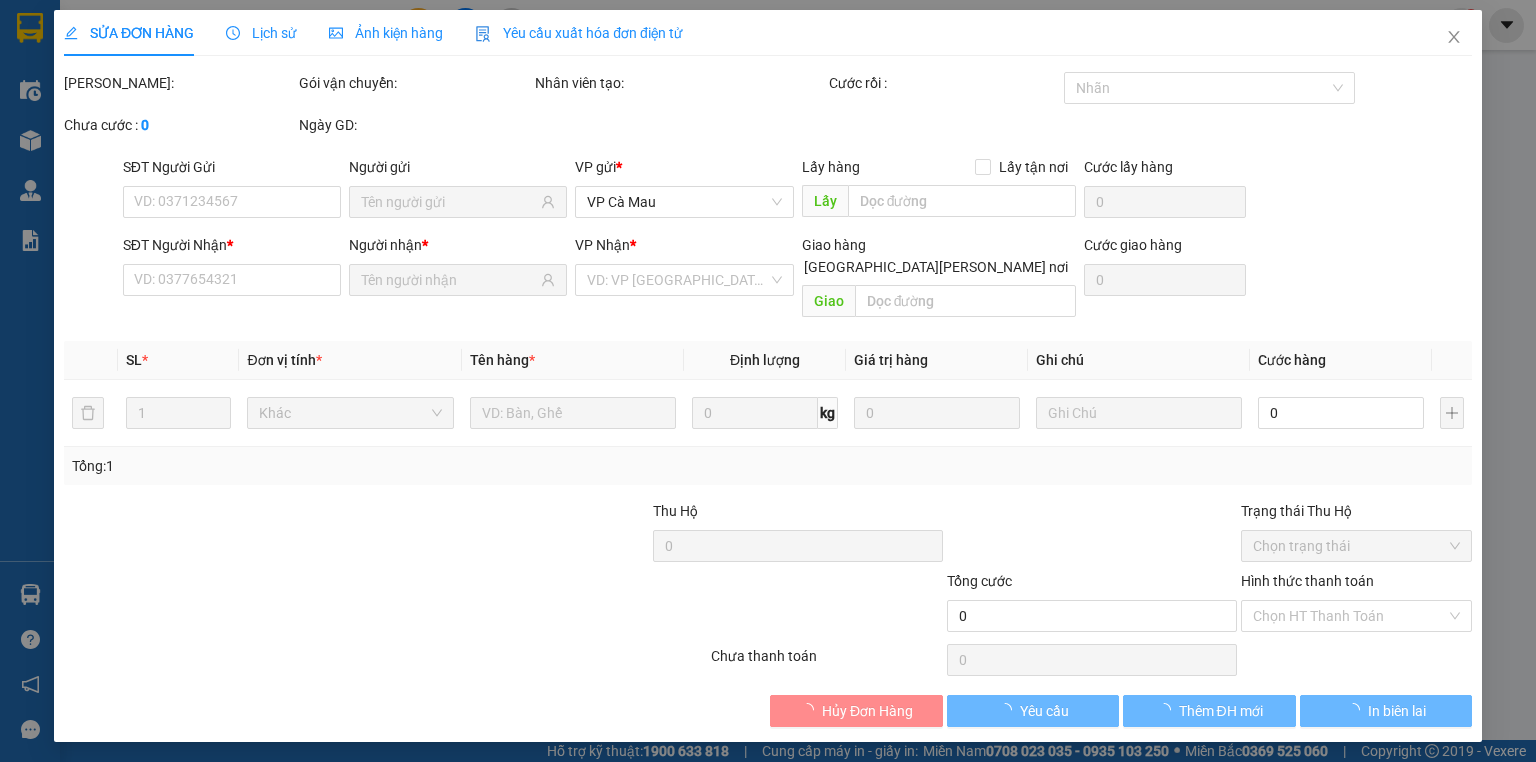 type on "0948995585" 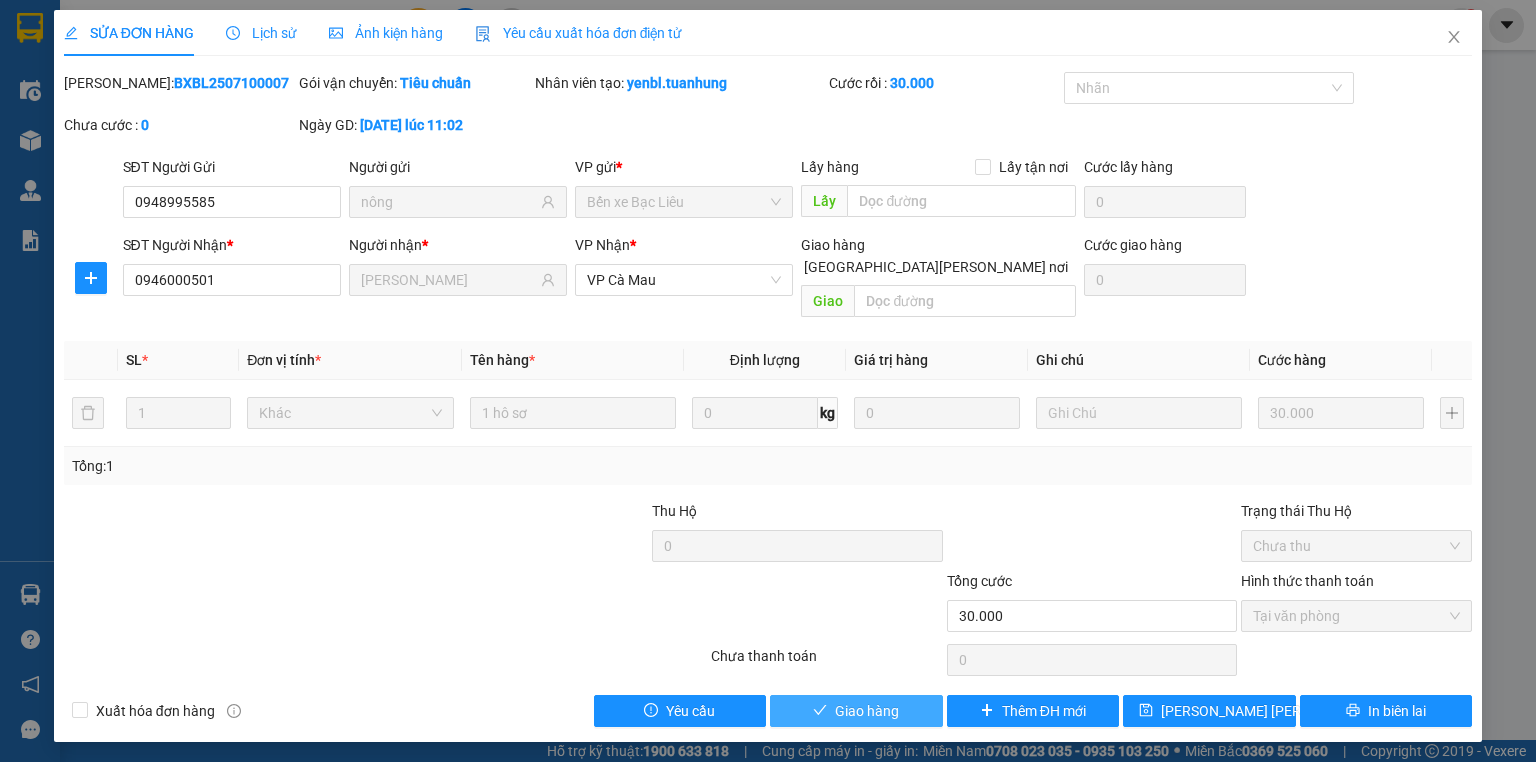 click on "Giao hàng" at bounding box center (856, 711) 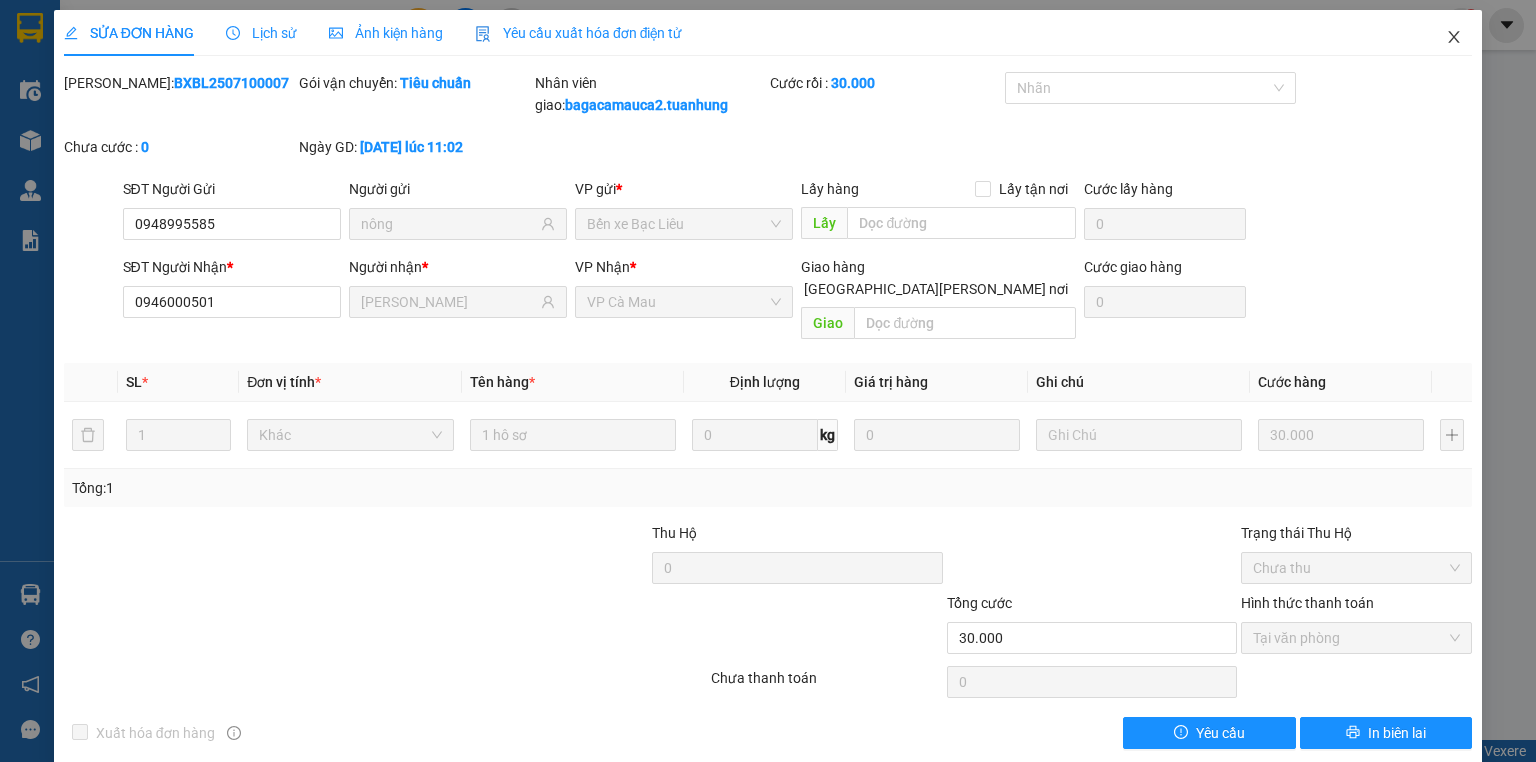 click 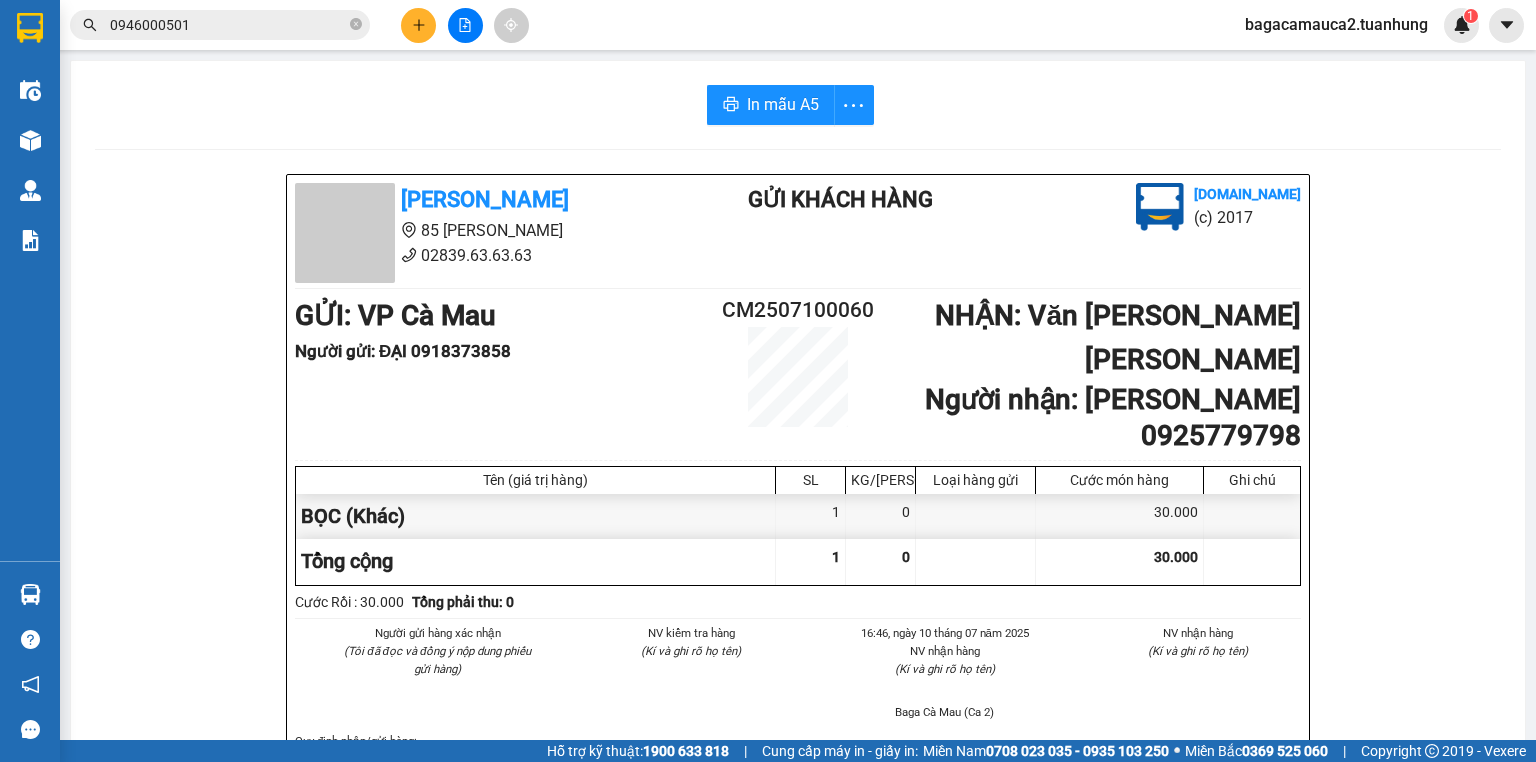 click on "0946000501" at bounding box center (220, 25) 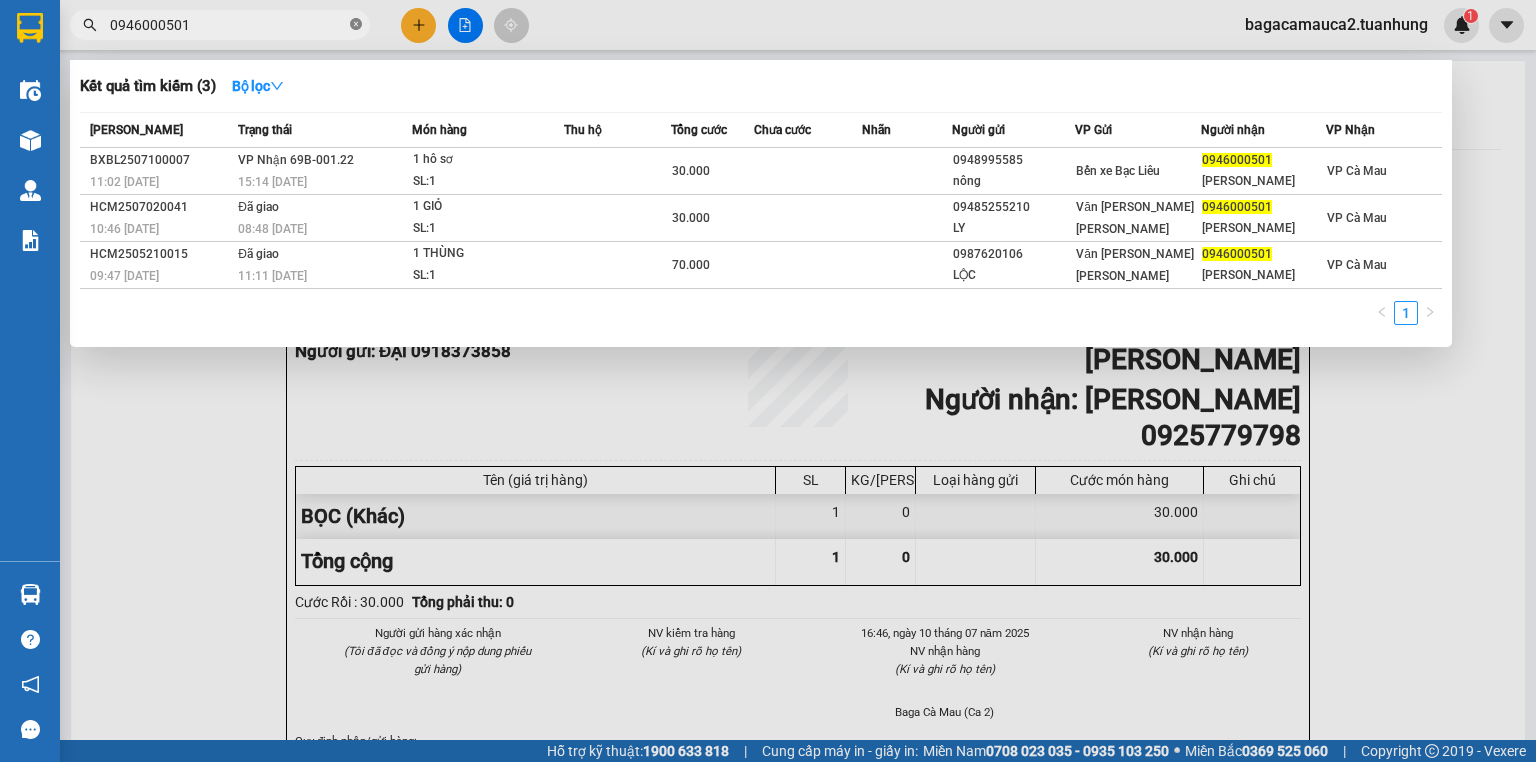 click 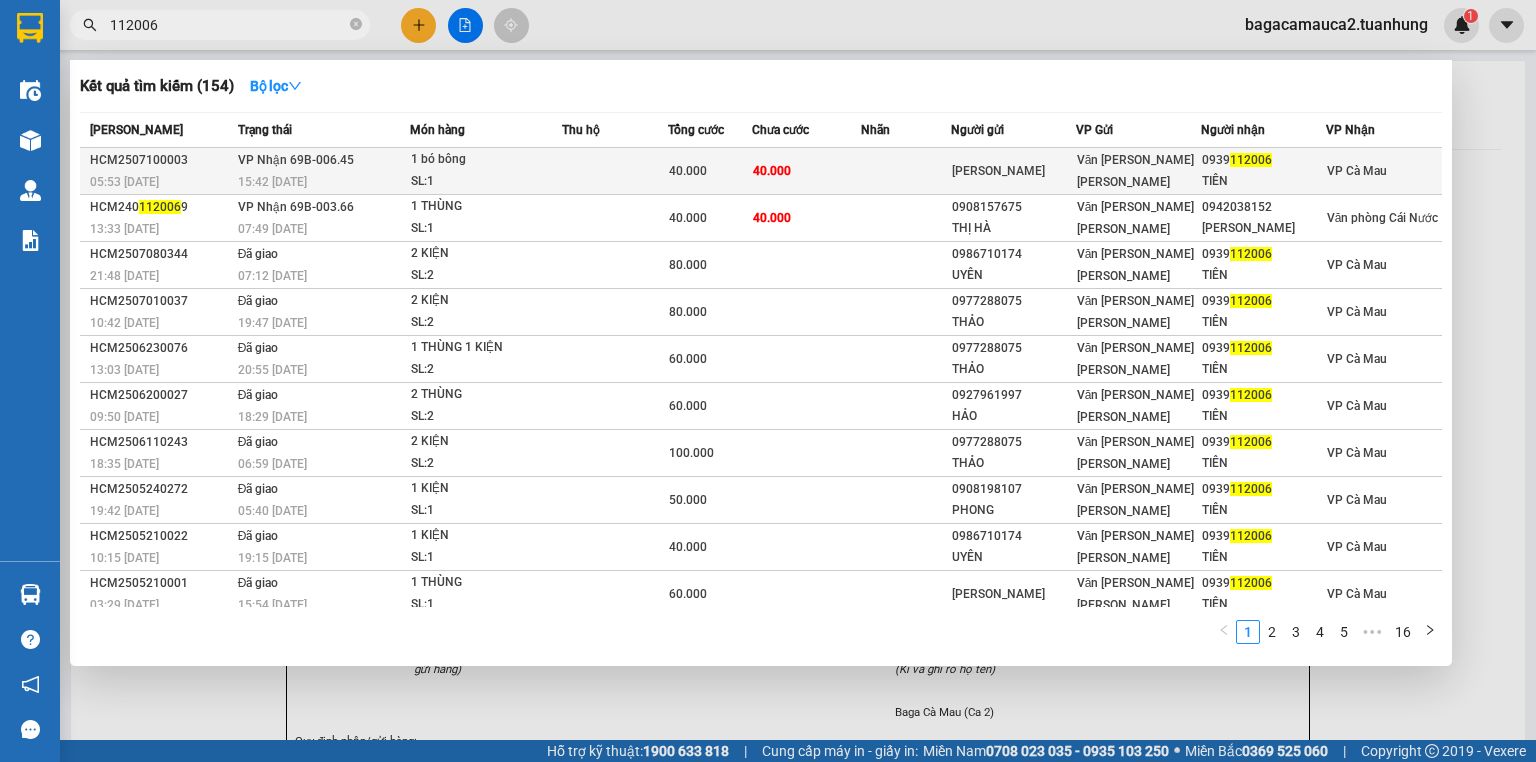type on "112006" 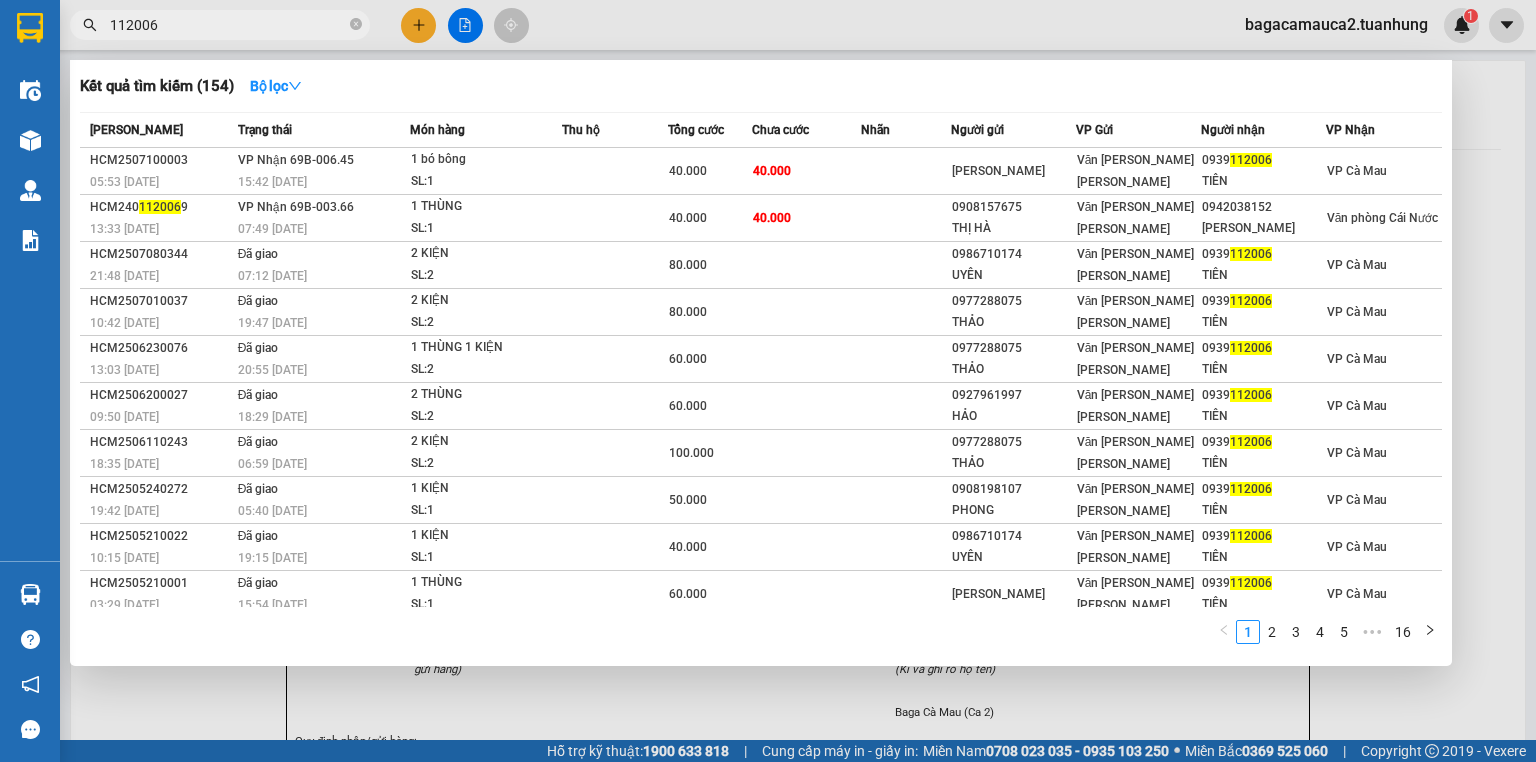 click on "40.000" at bounding box center (688, 171) 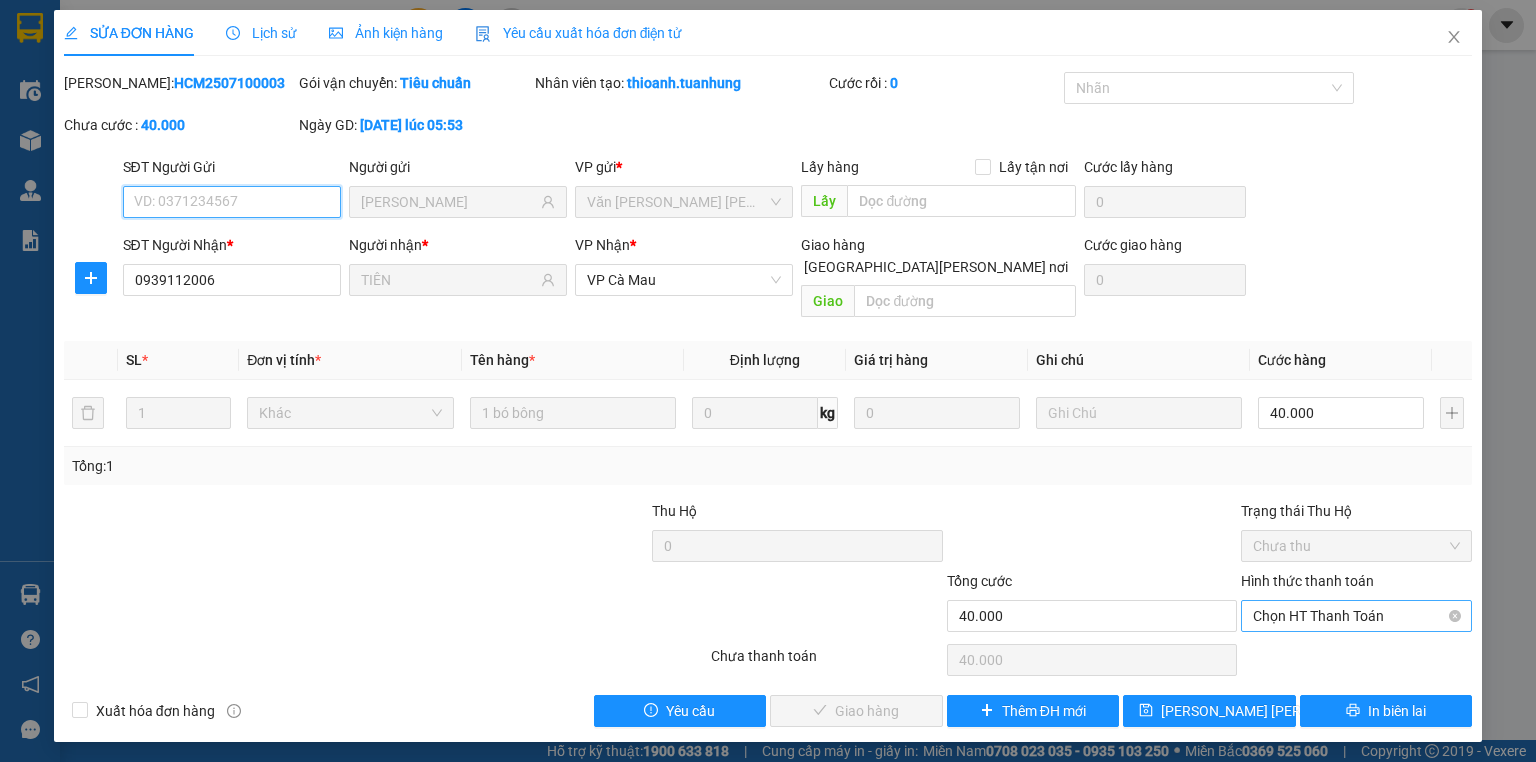 click on "Chọn HT Thanh Toán" at bounding box center (1356, 616) 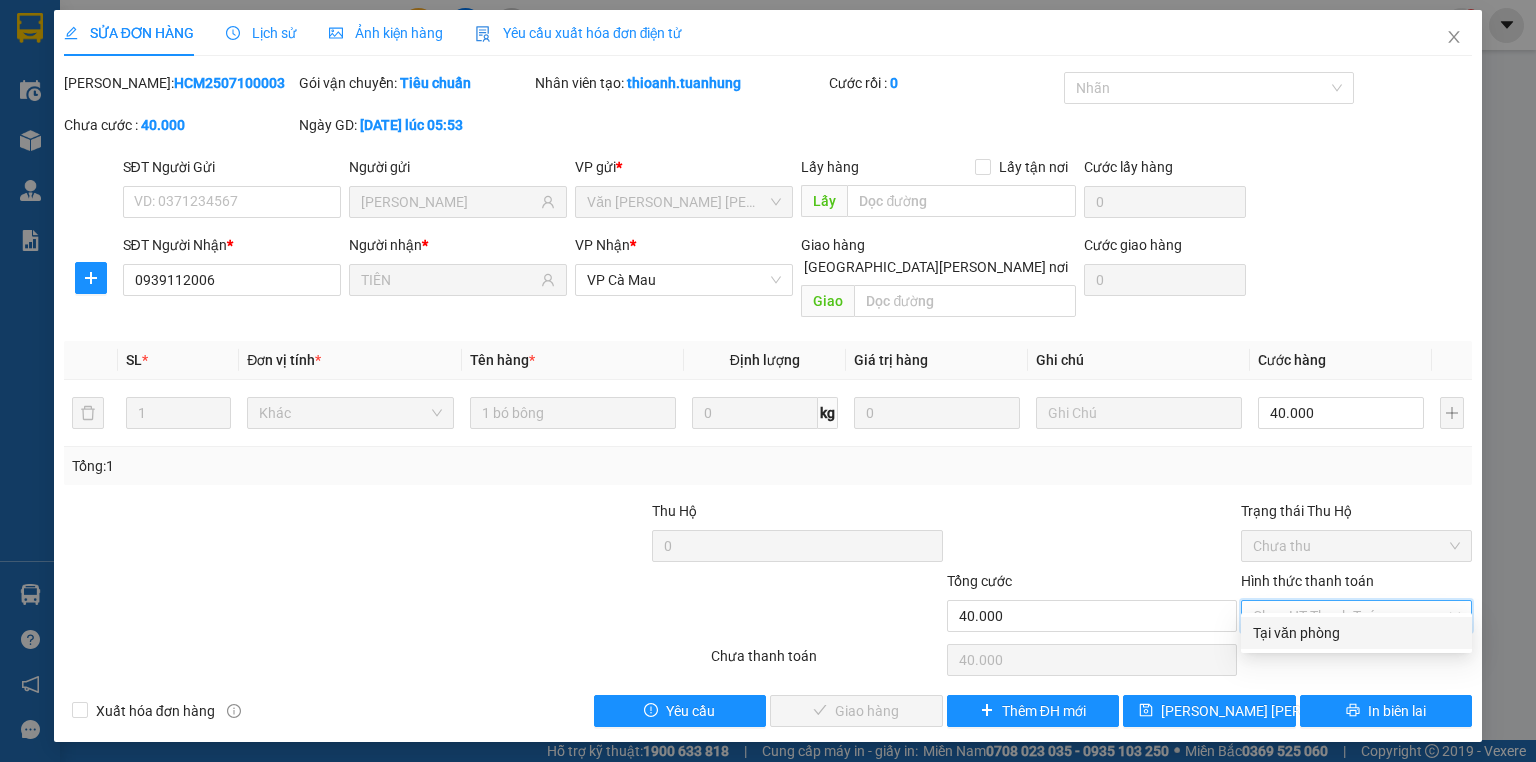 click on "Tại văn phòng" at bounding box center (1356, 633) 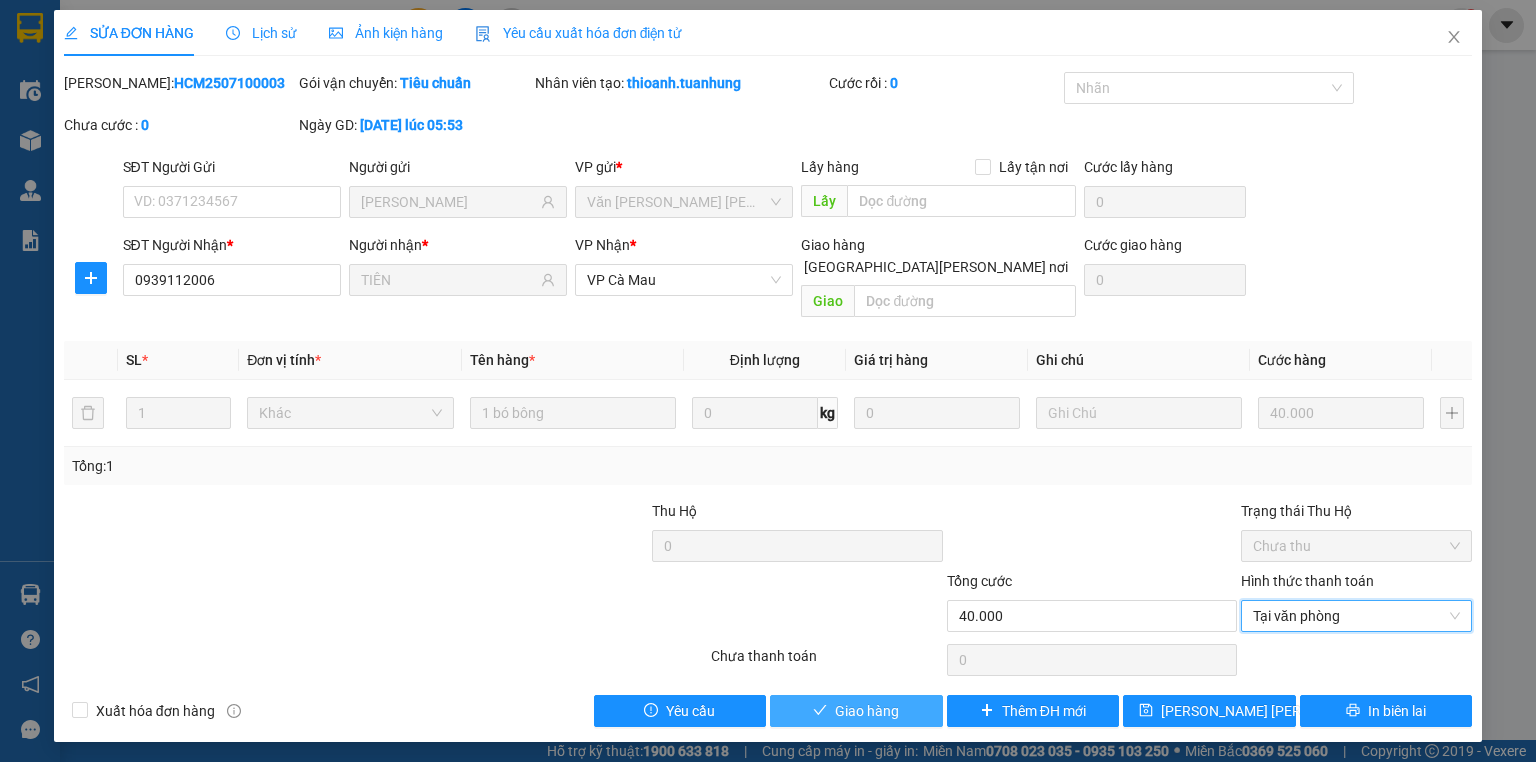 click on "Giao hàng" at bounding box center [867, 711] 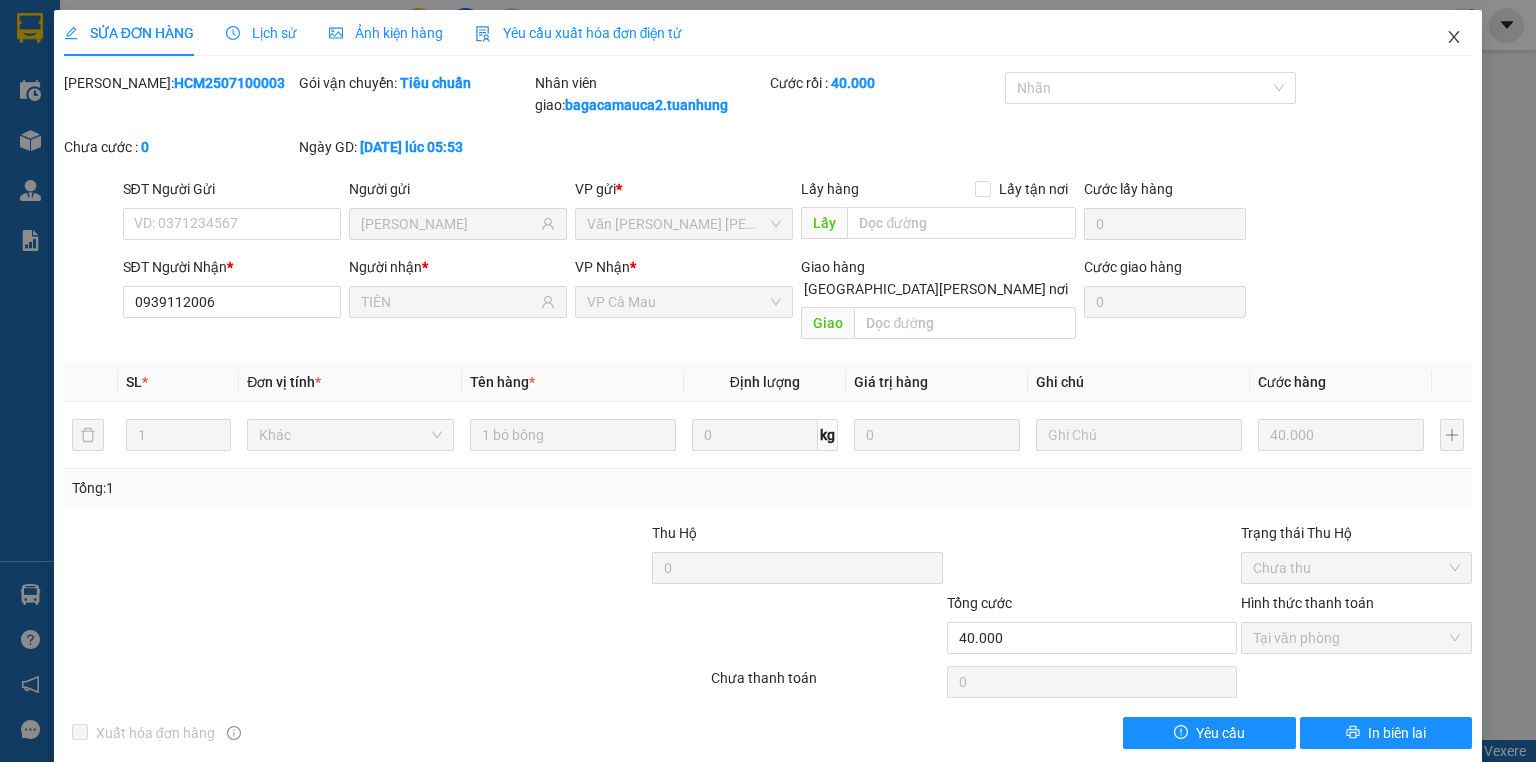click at bounding box center (1454, 38) 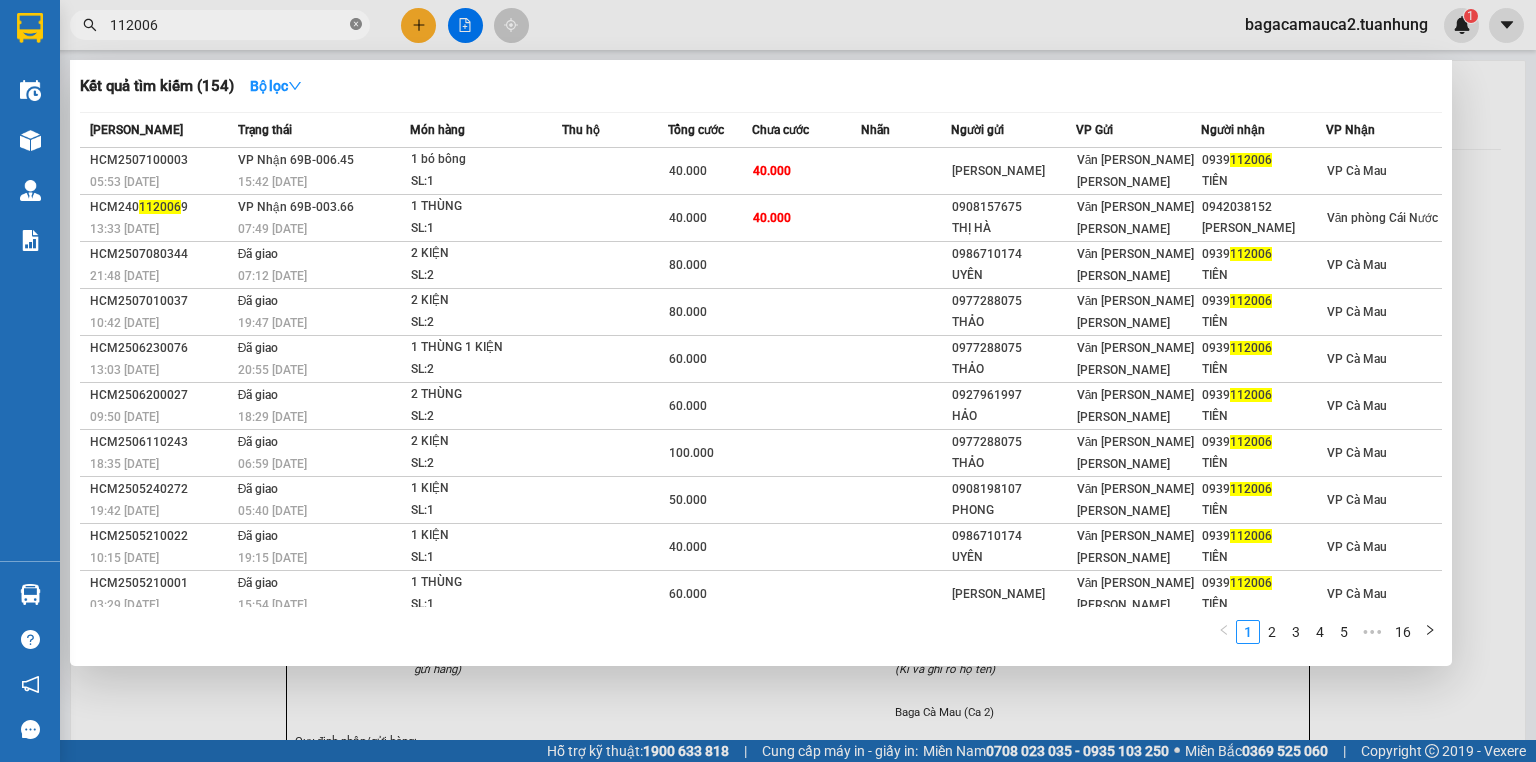 click 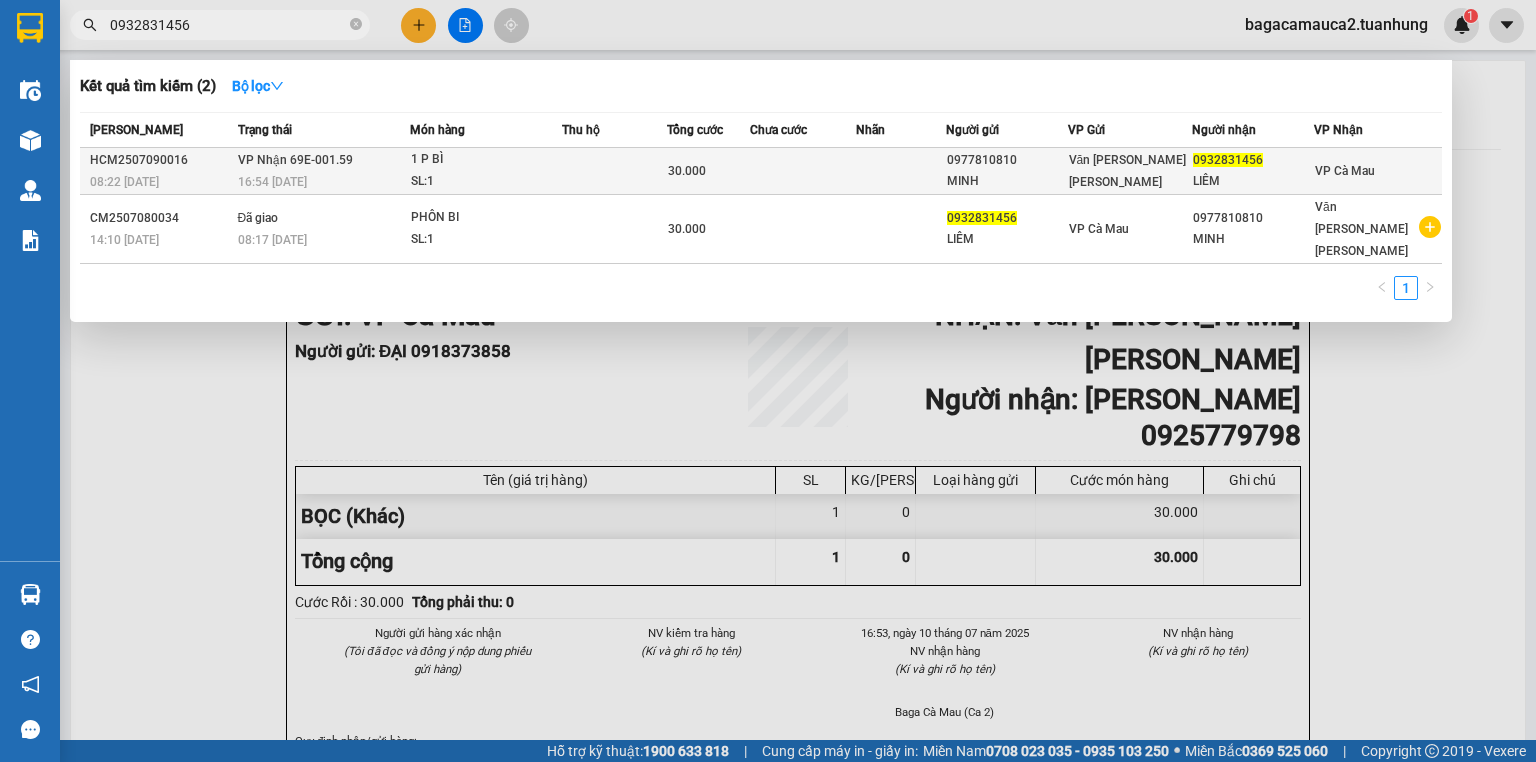 type on "0932831456" 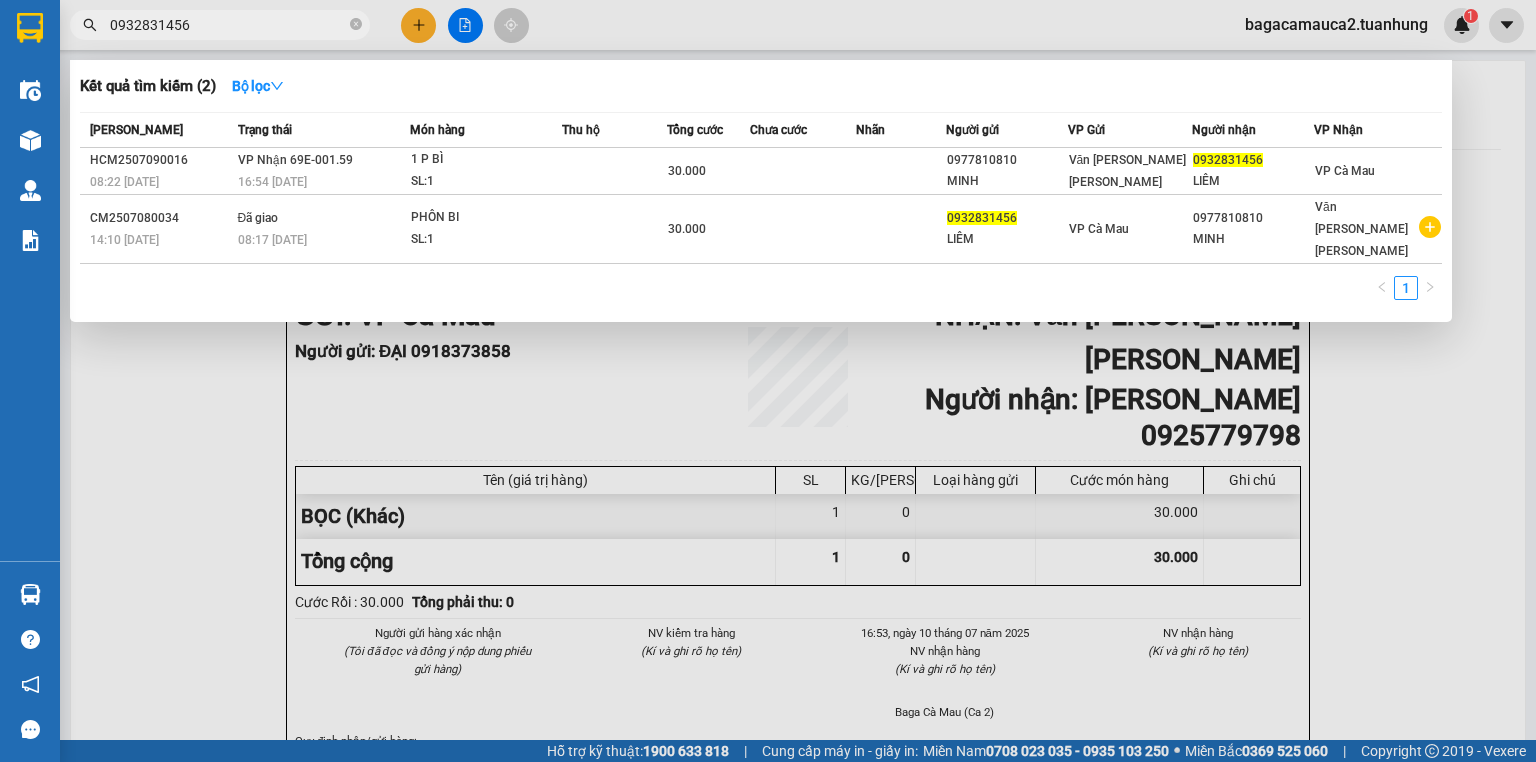 click on "30.000" at bounding box center (708, 171) 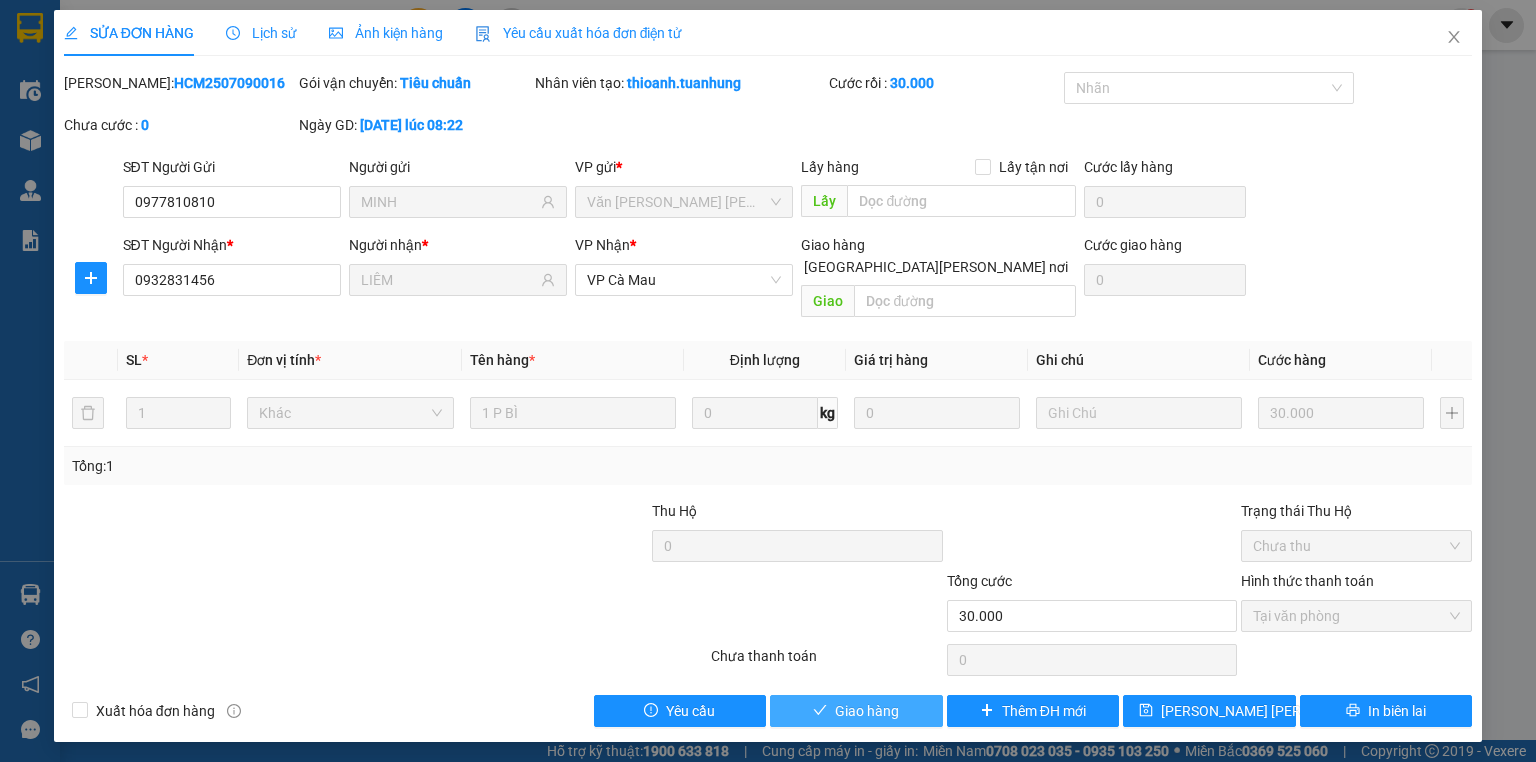 click on "Giao hàng" at bounding box center [867, 711] 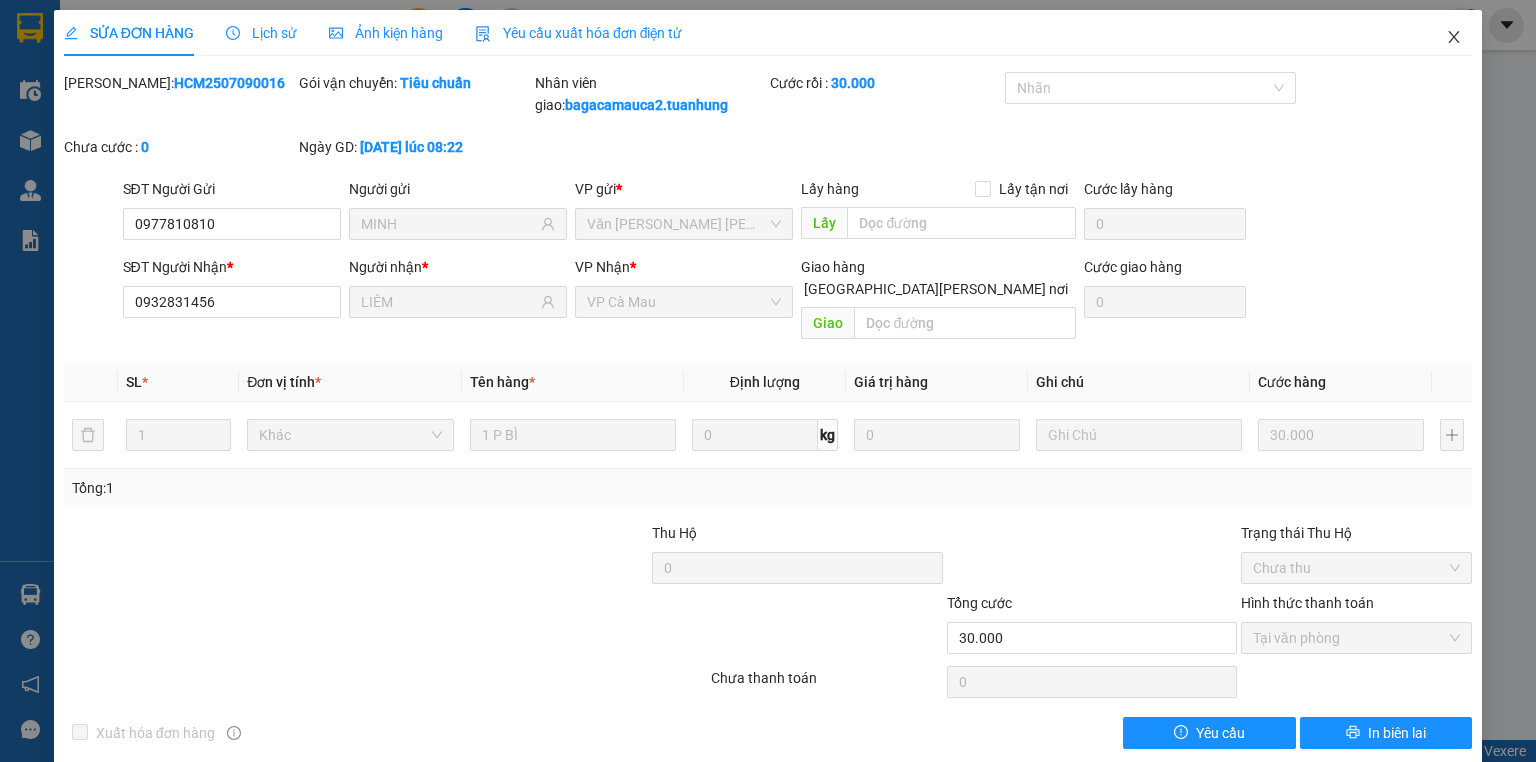 click 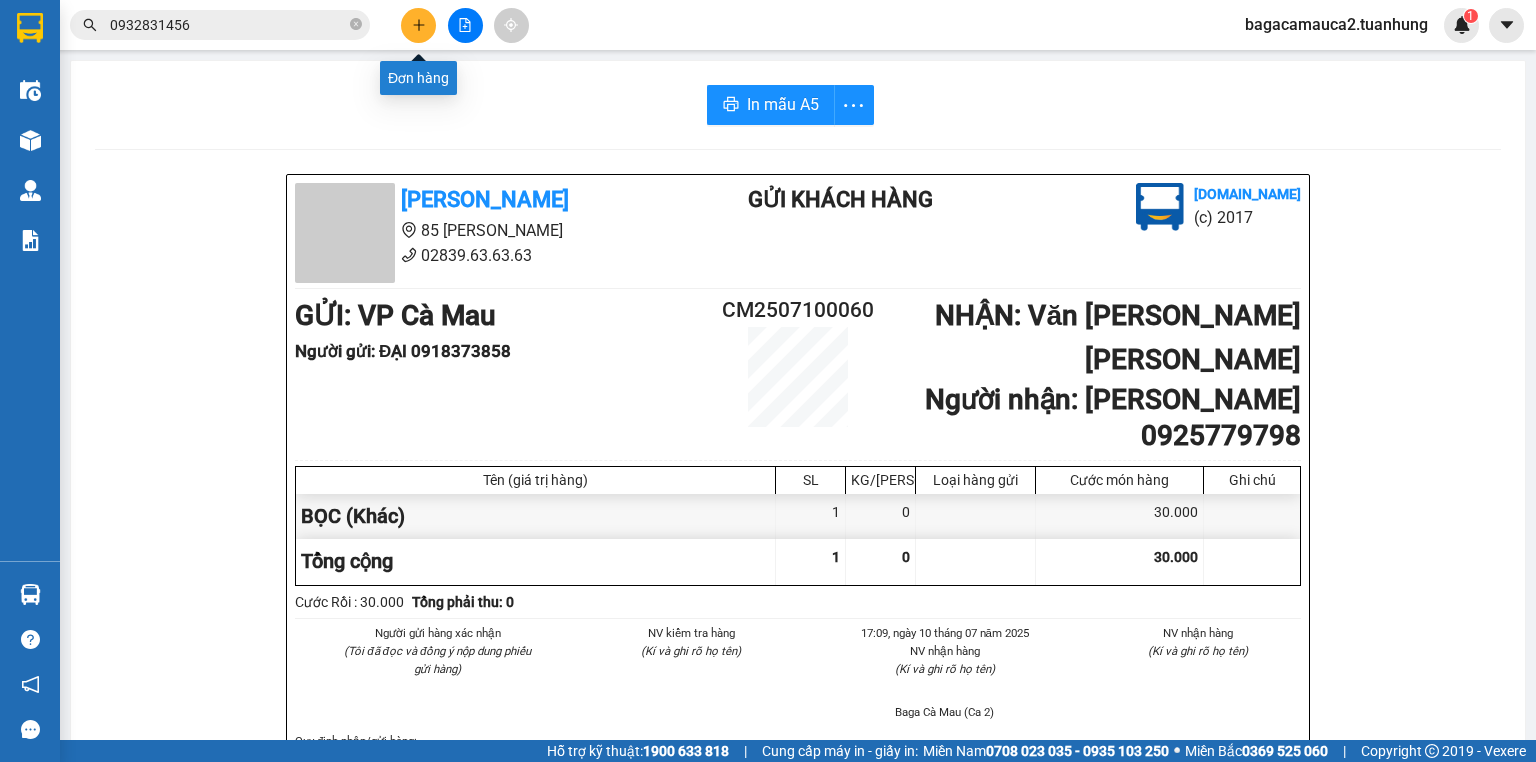 click 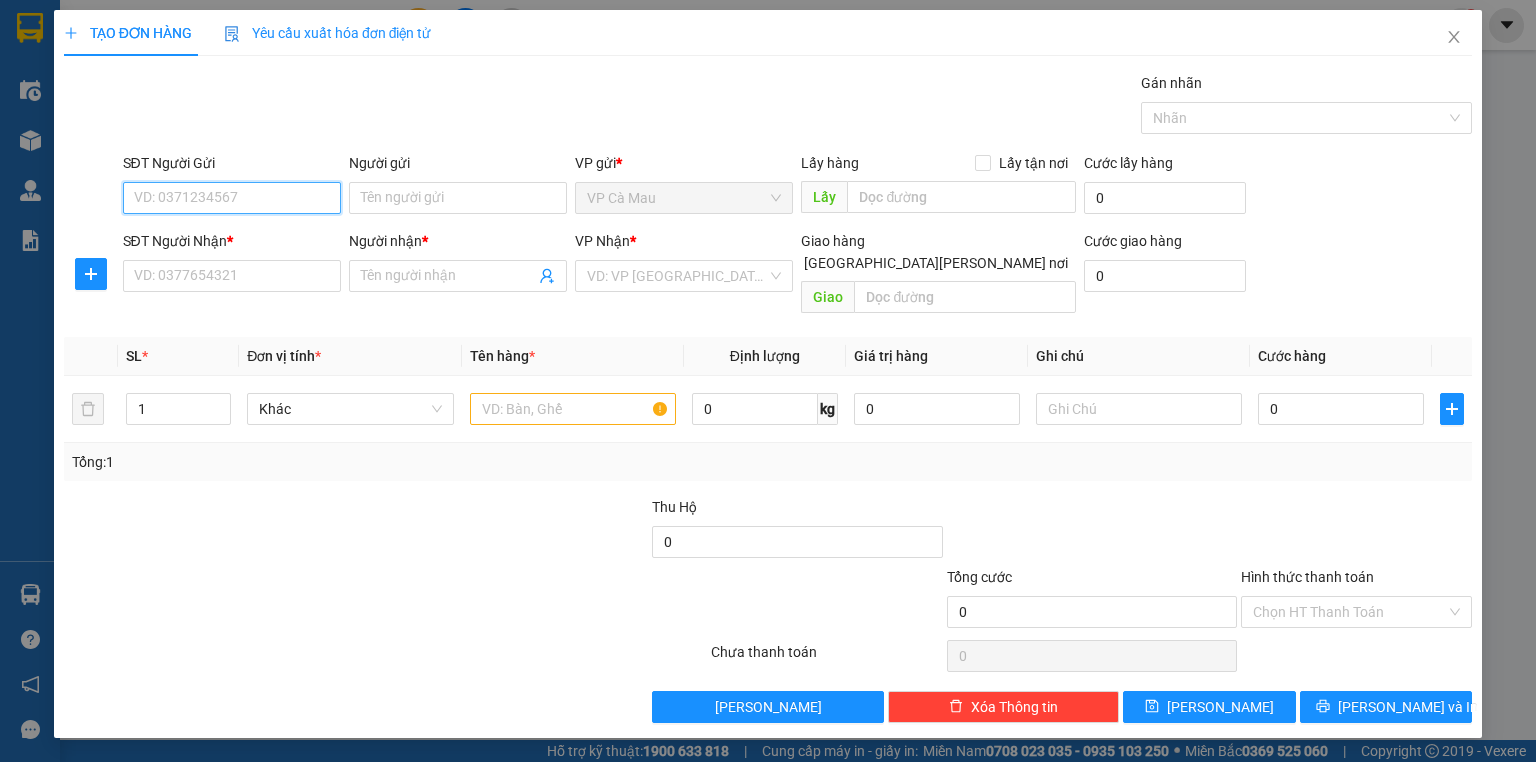 click on "SĐT Người Gửi" at bounding box center [232, 198] 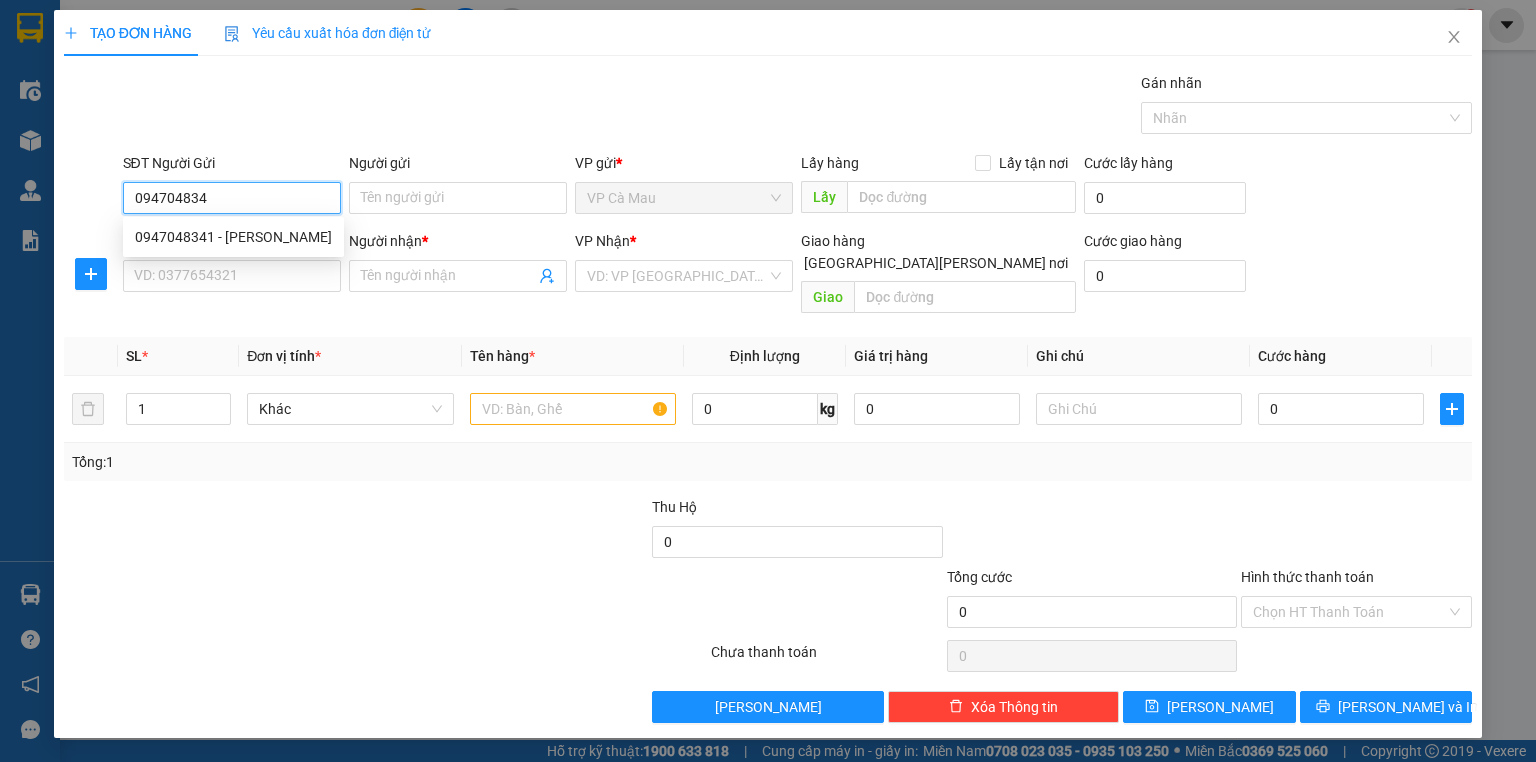 type on "0947048341" 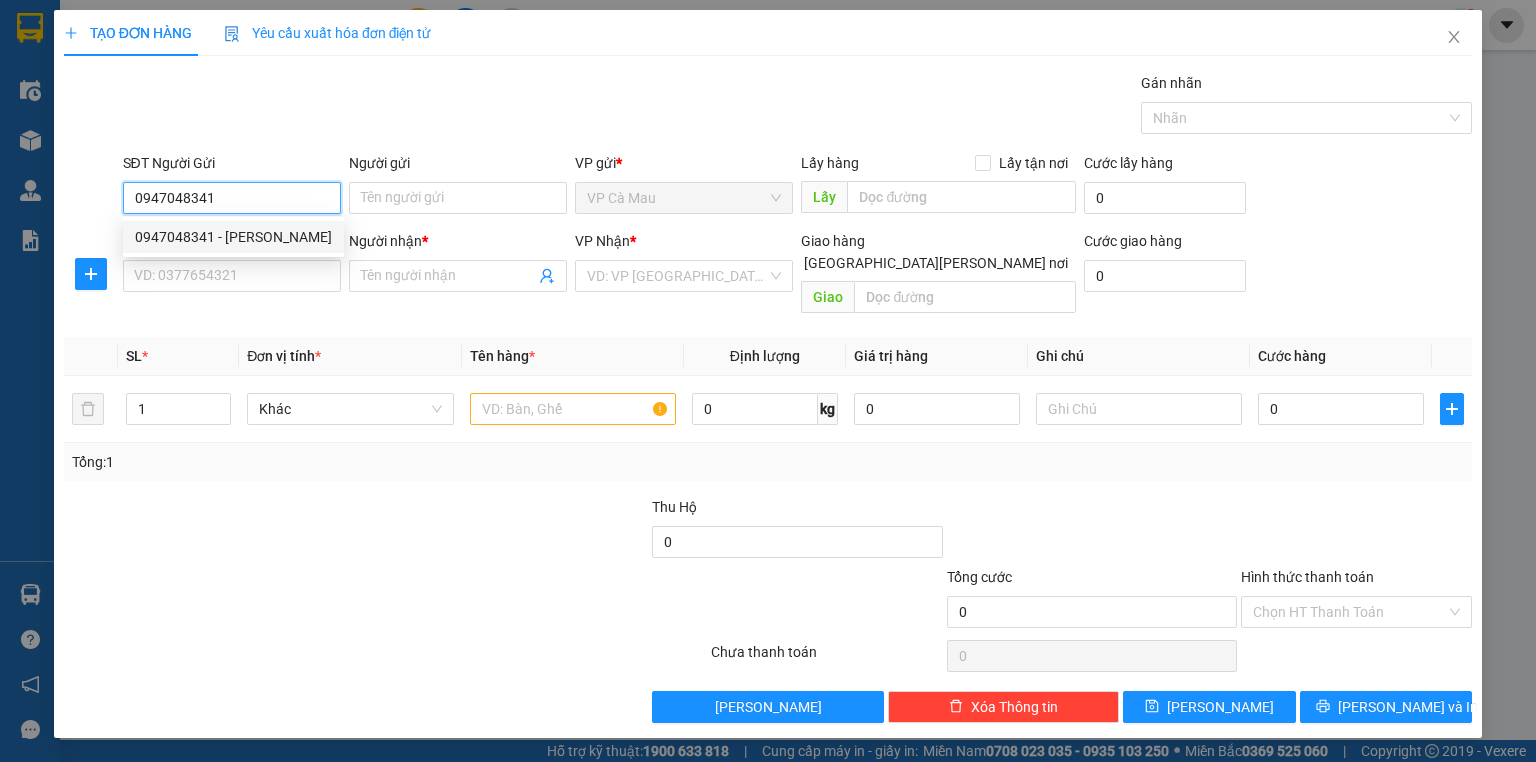 click on "0947048341 - TRÂN" at bounding box center (233, 237) 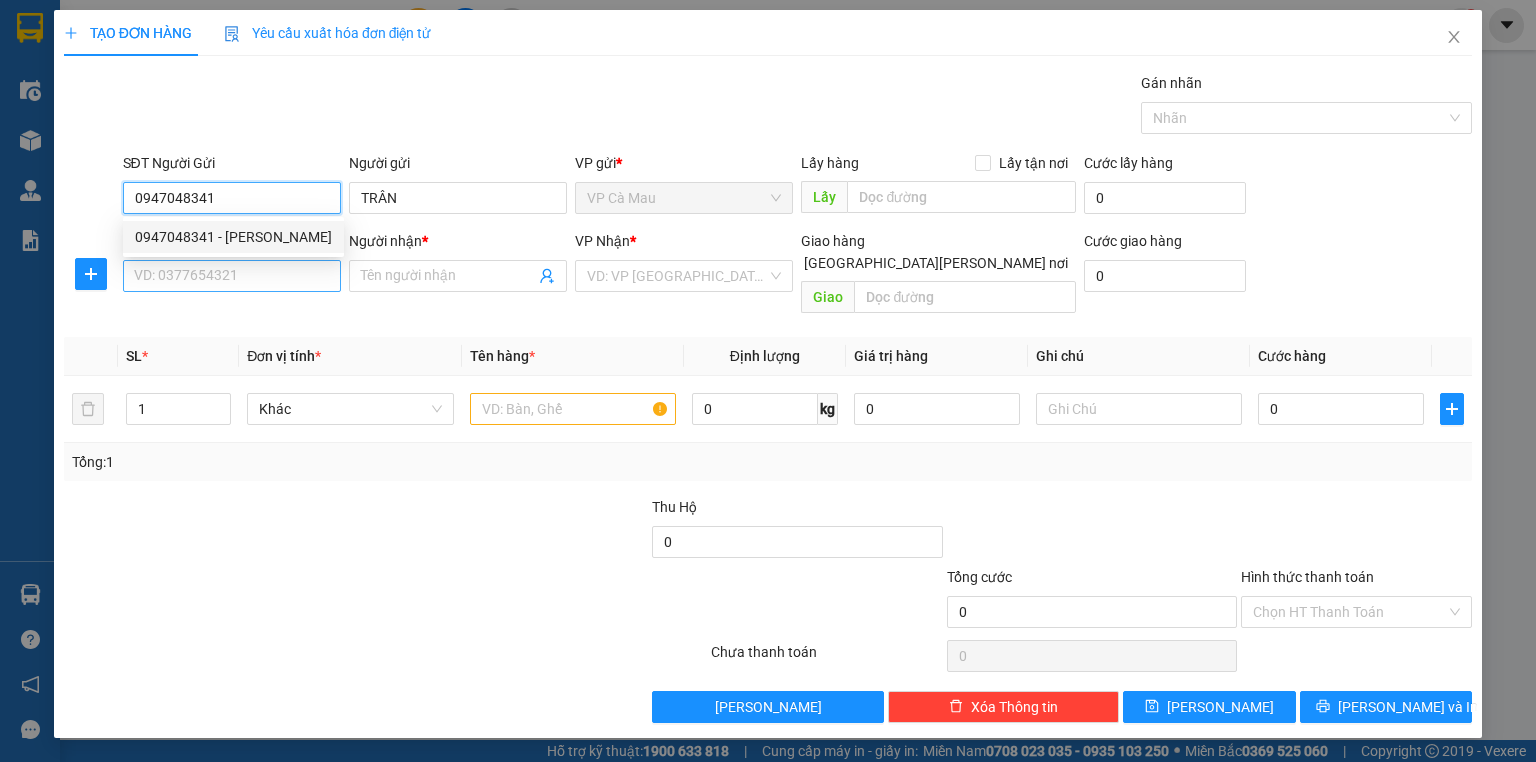 type on "0947048341" 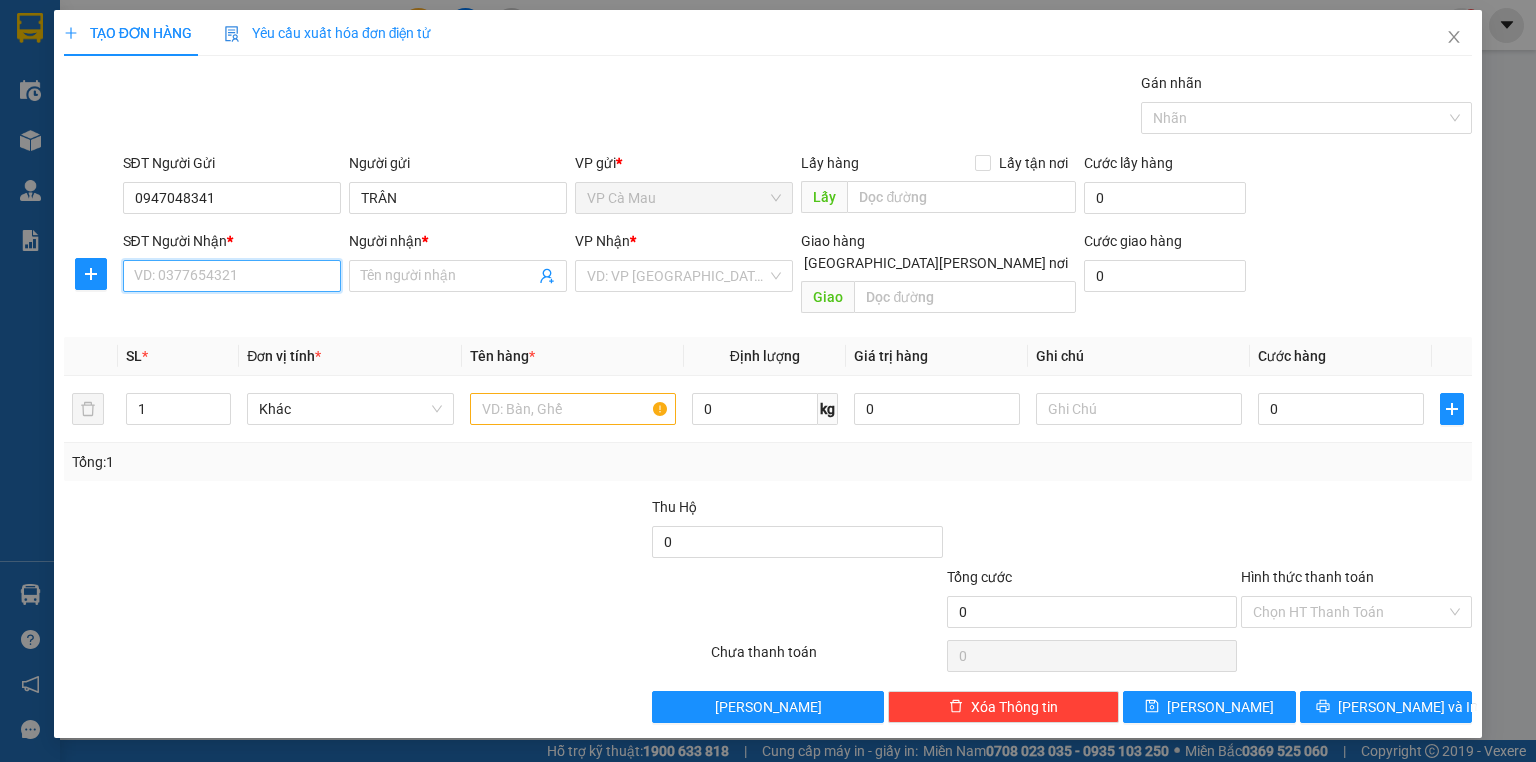 click on "SĐT Người Nhận  *" at bounding box center [232, 276] 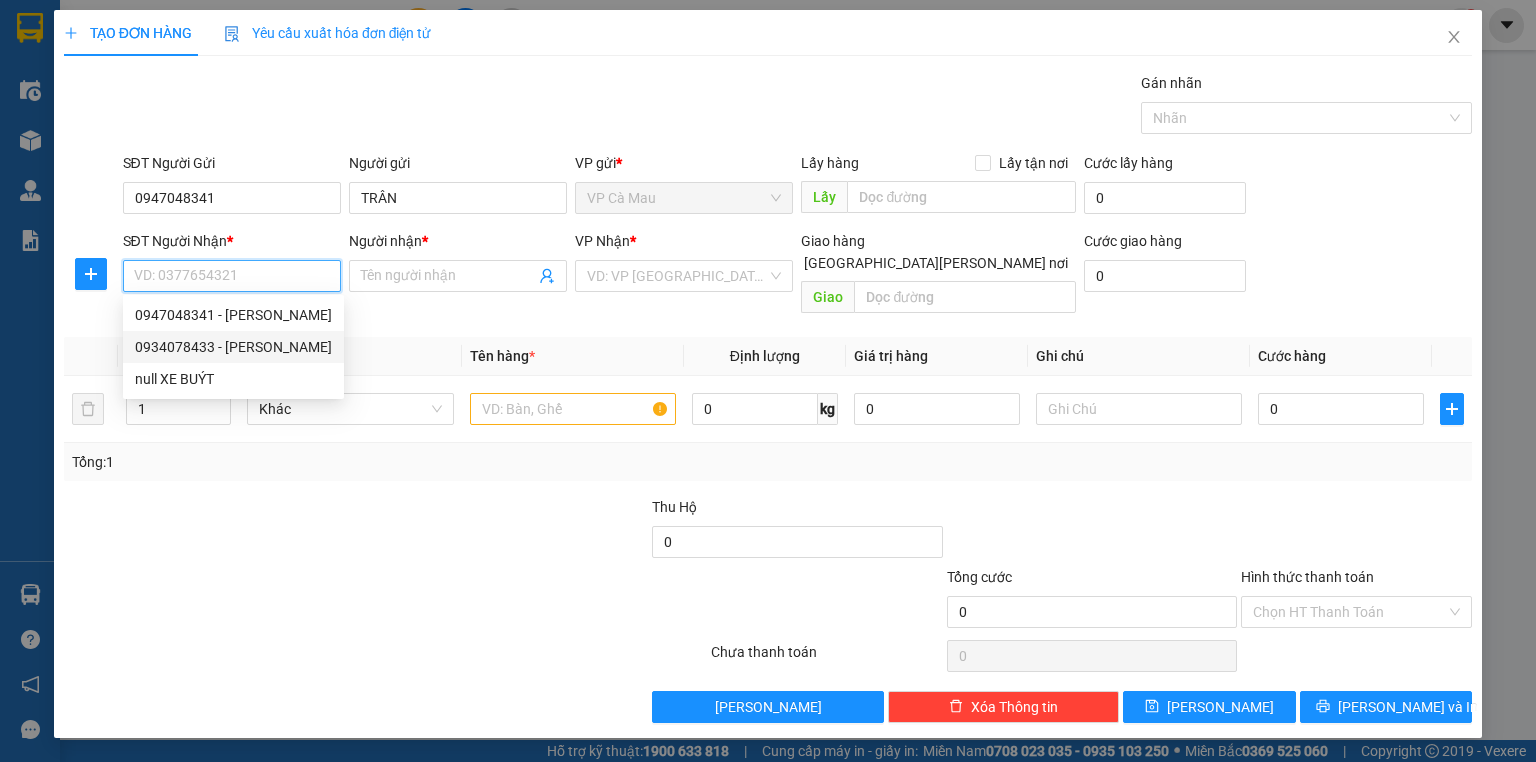click on "0934078433 - QUYÊN" at bounding box center (233, 347) 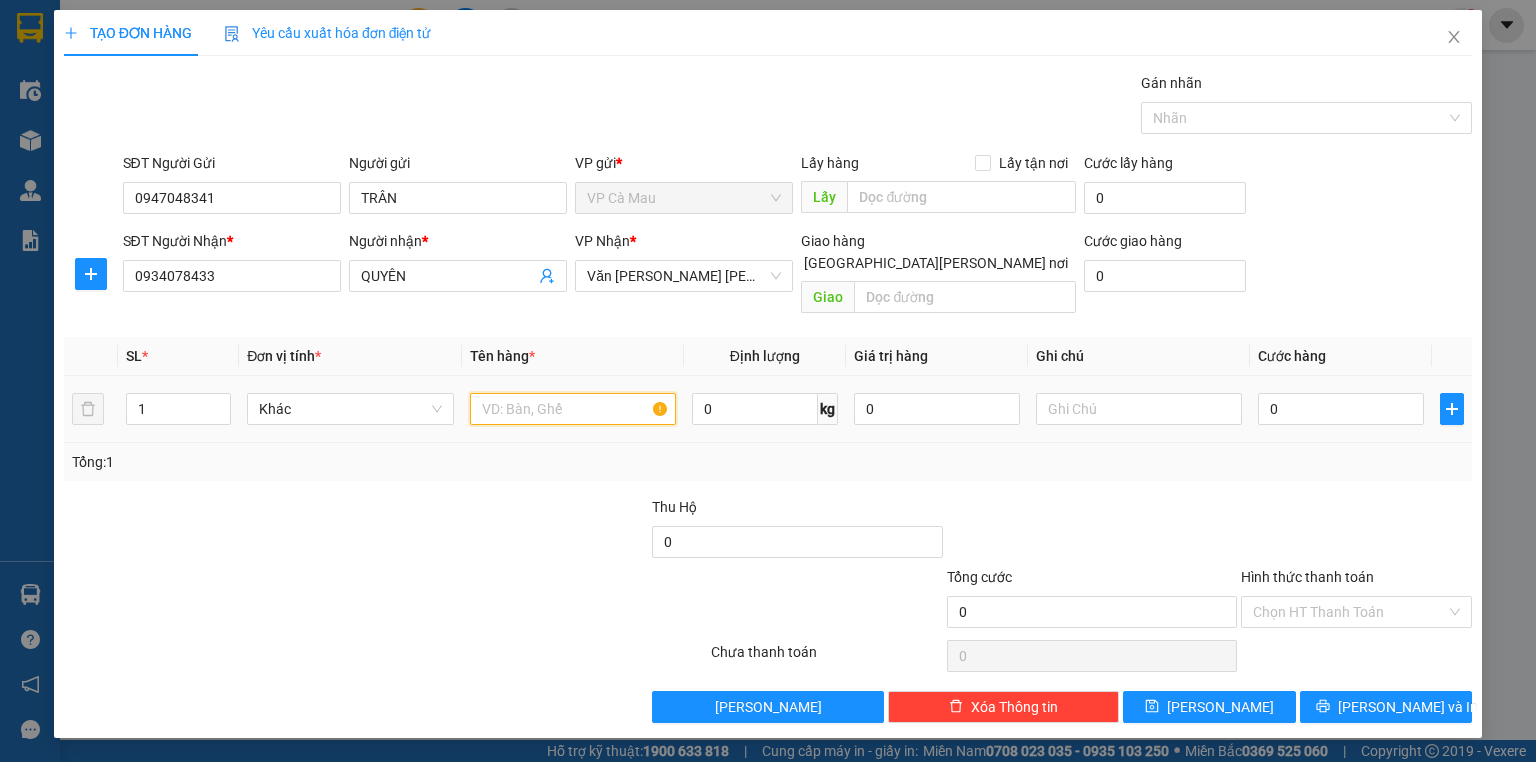 click at bounding box center (573, 409) 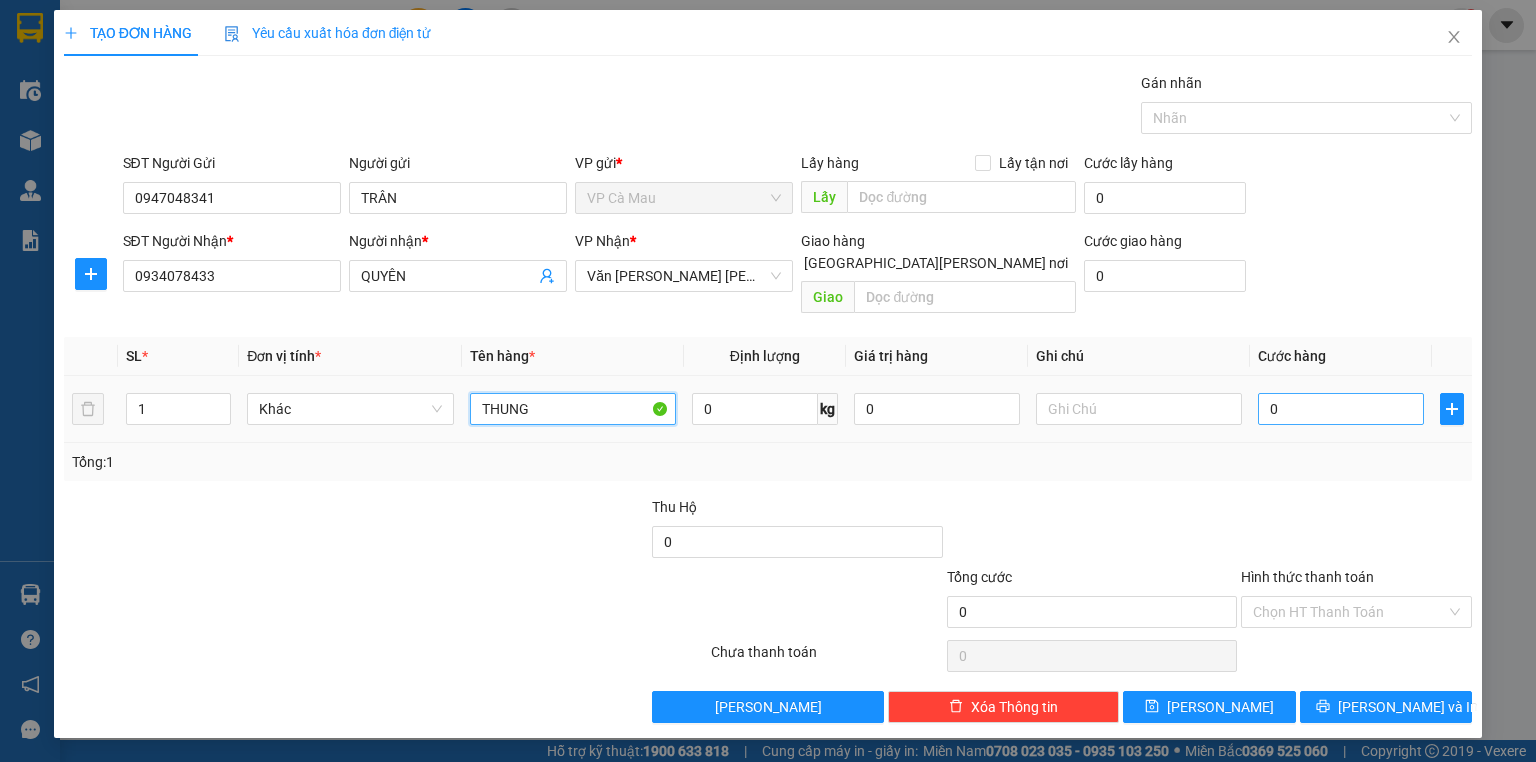 type on "THUNG" 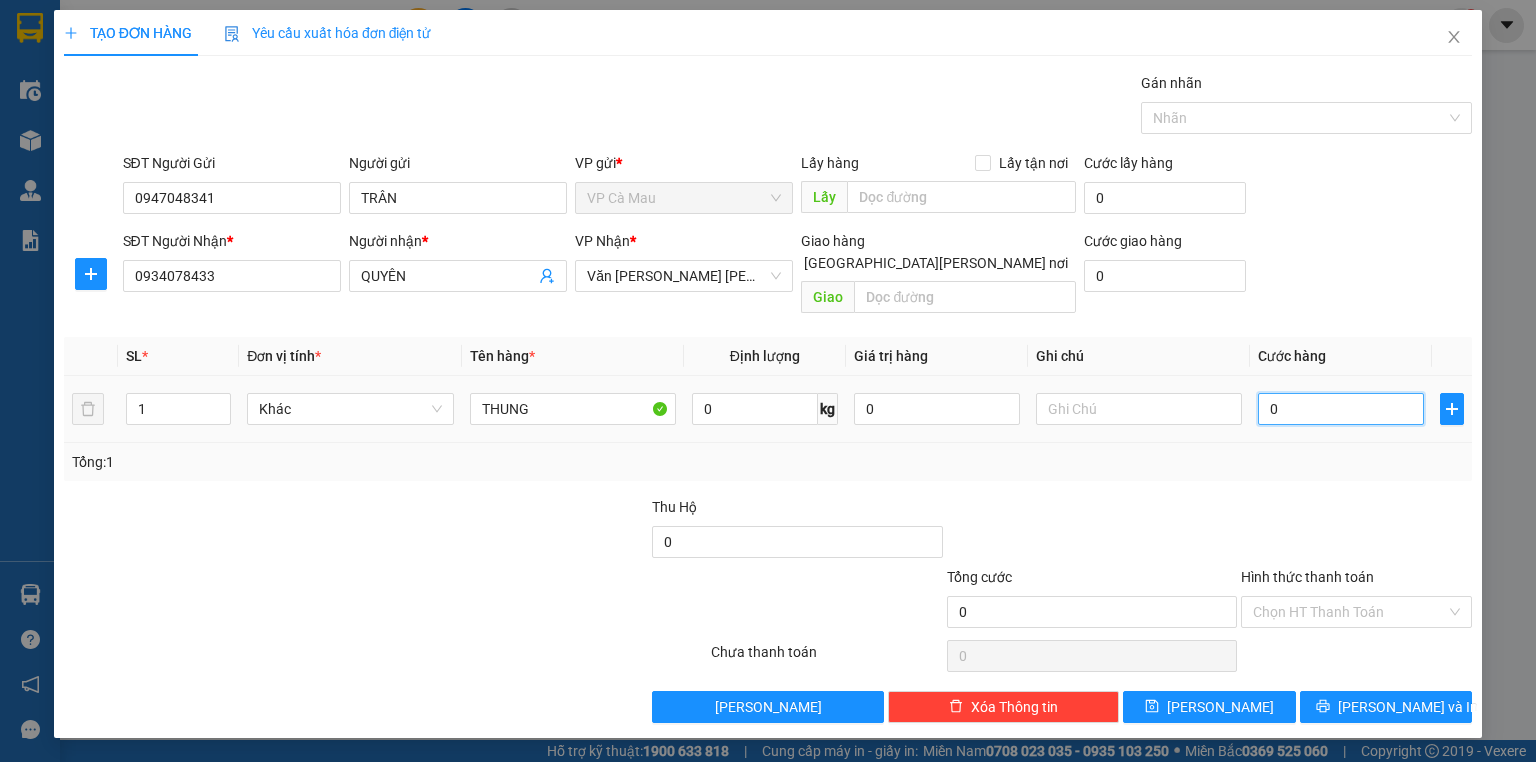 click on "0" at bounding box center [1341, 409] 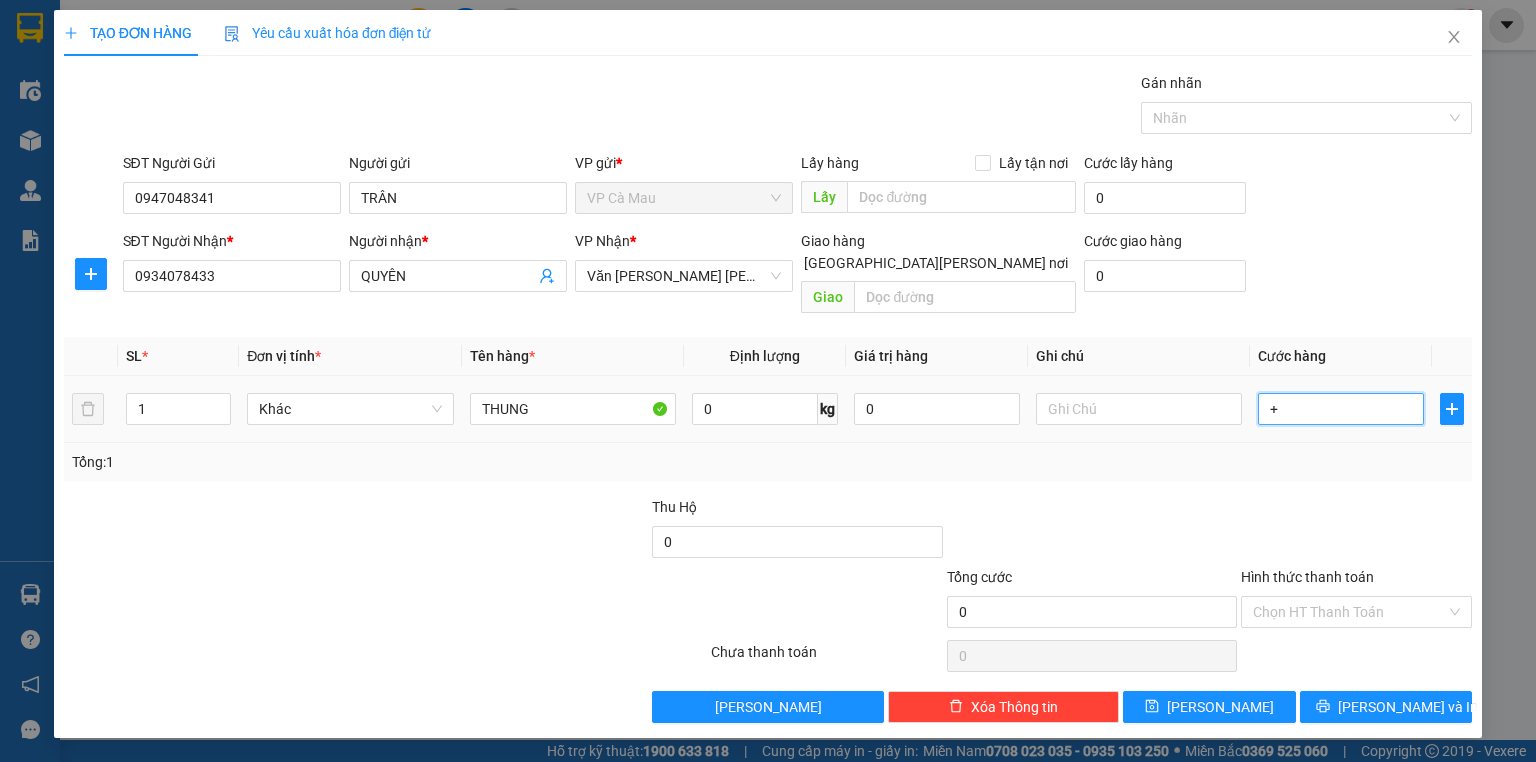 type on "+1" 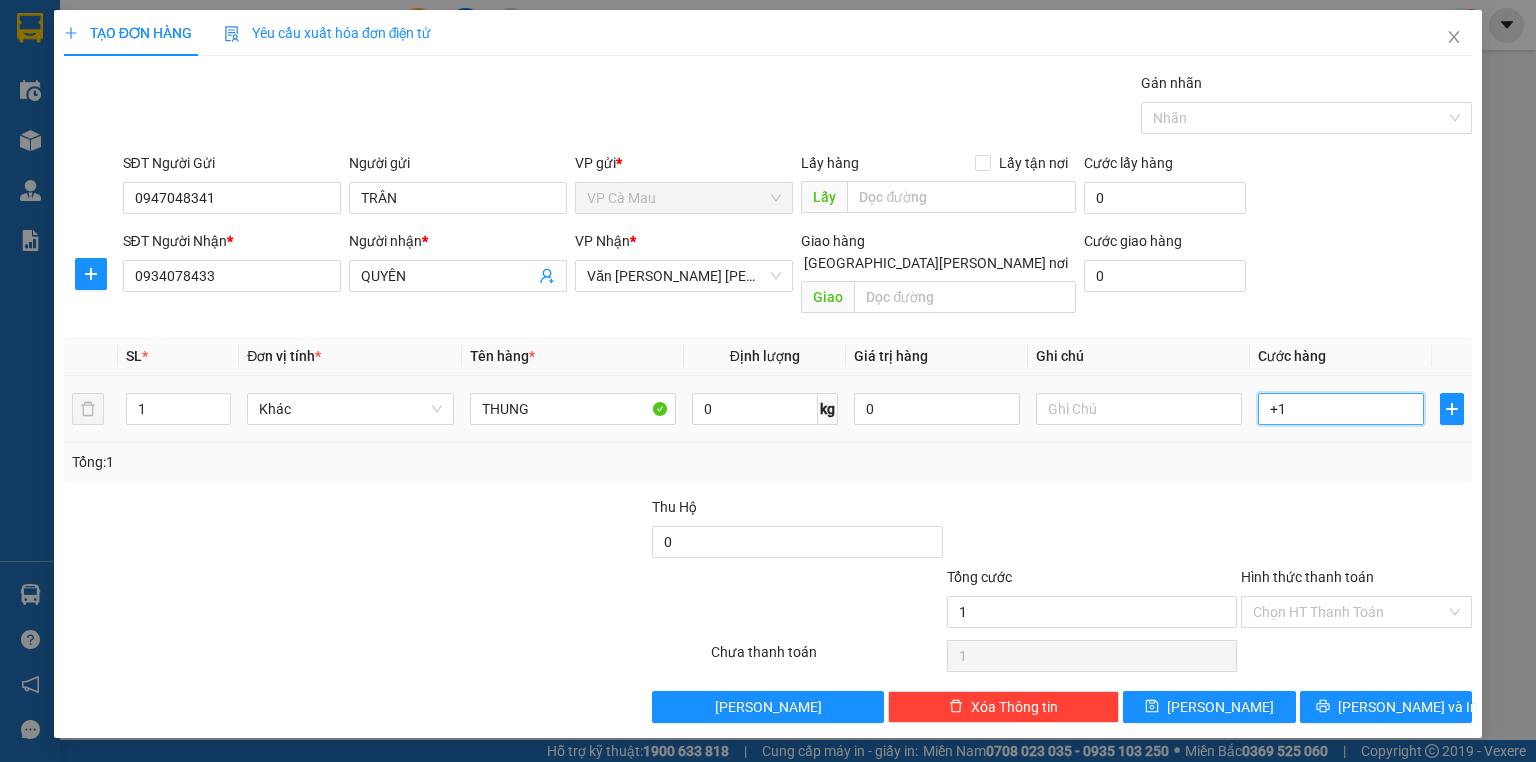 type on "+10" 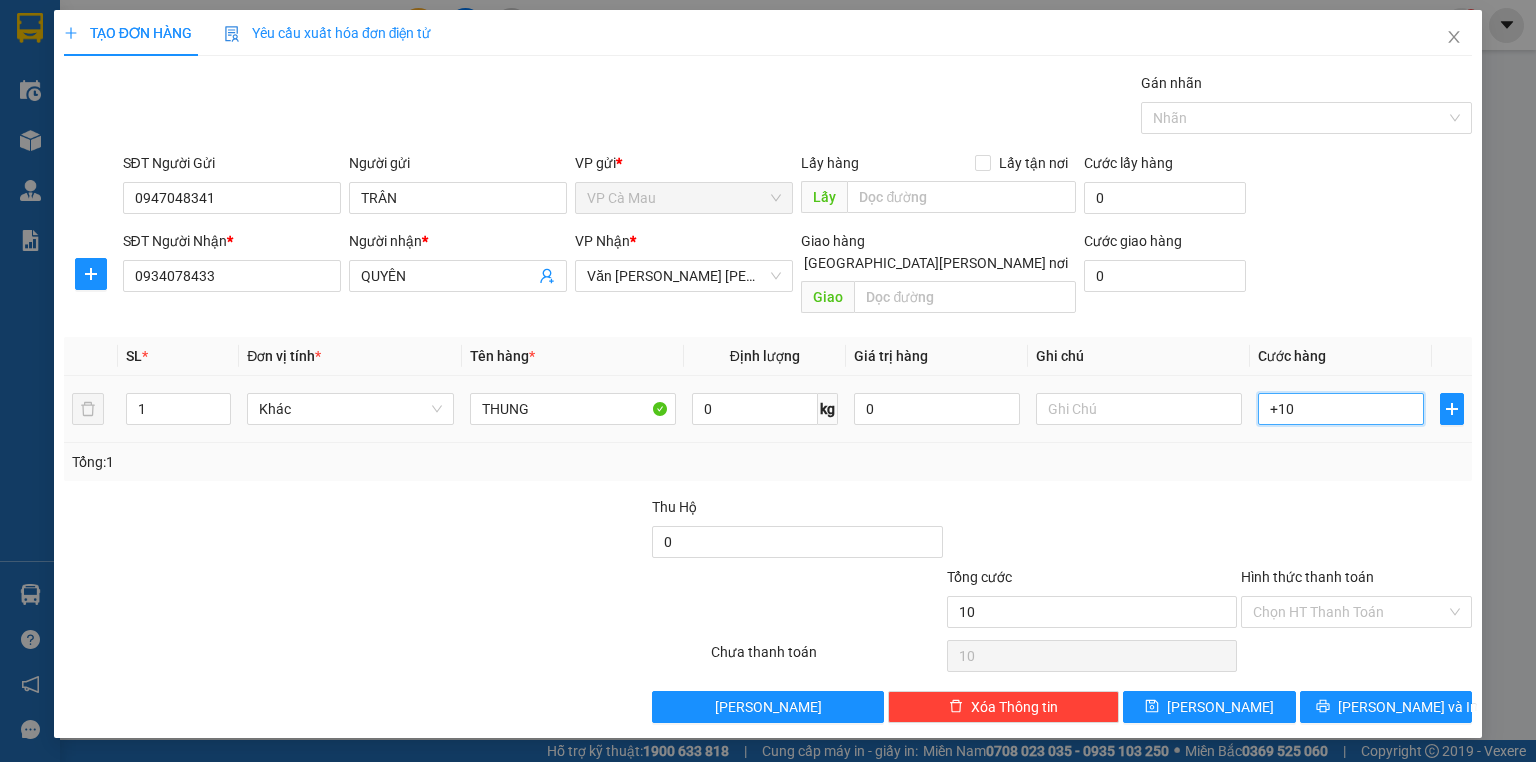 type on "+100" 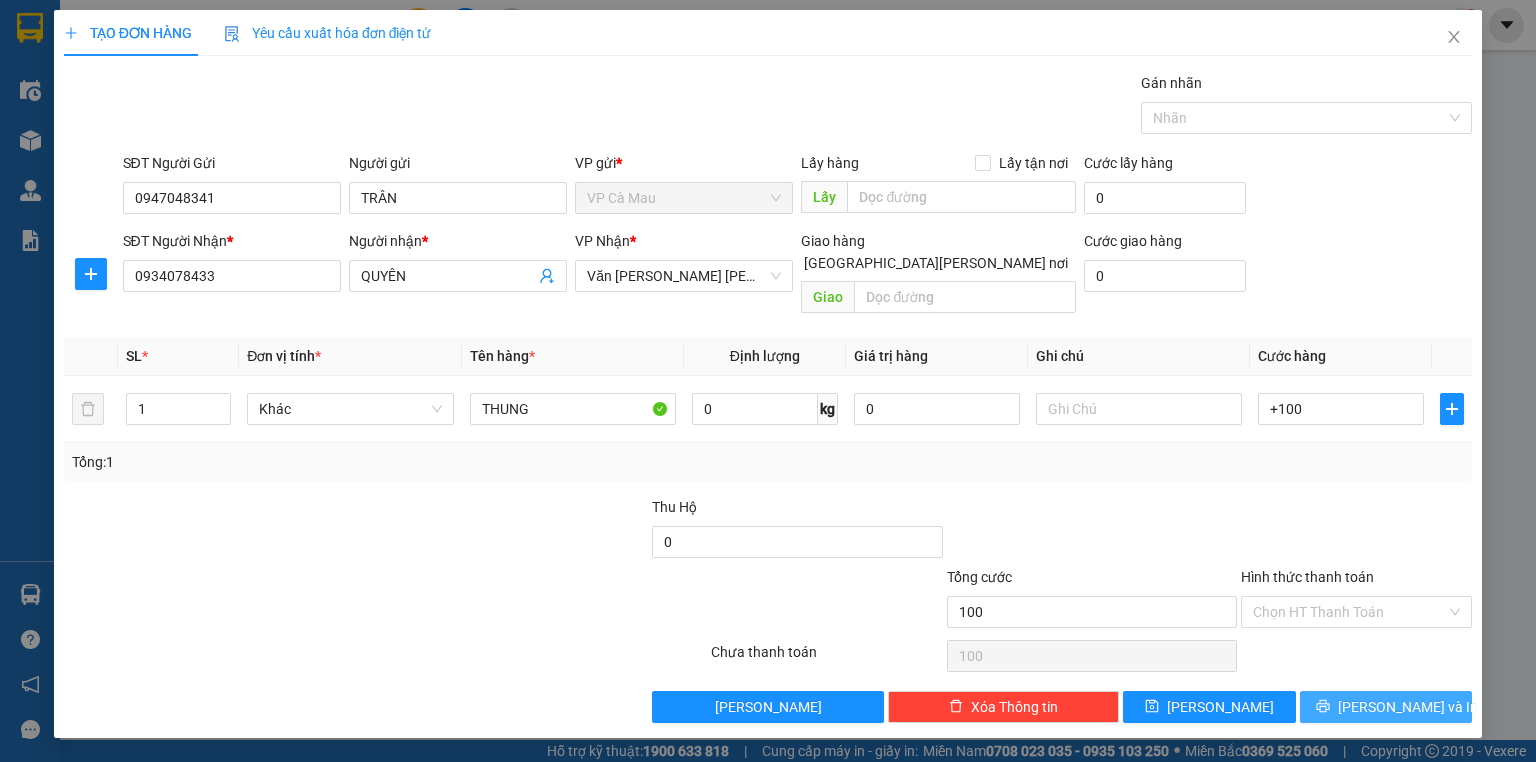 type on "100.000" 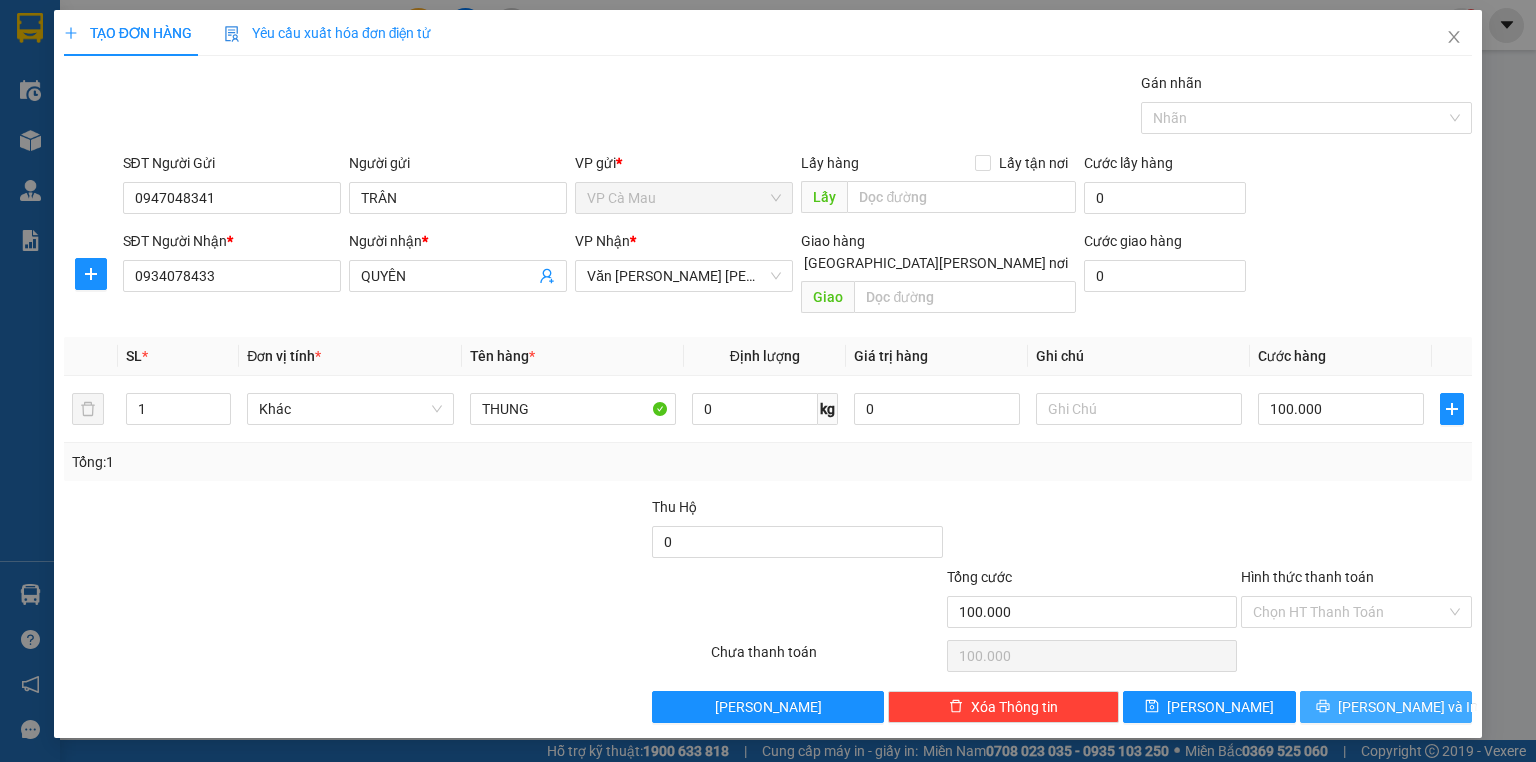 click on "[PERSON_NAME] và In" at bounding box center [1386, 707] 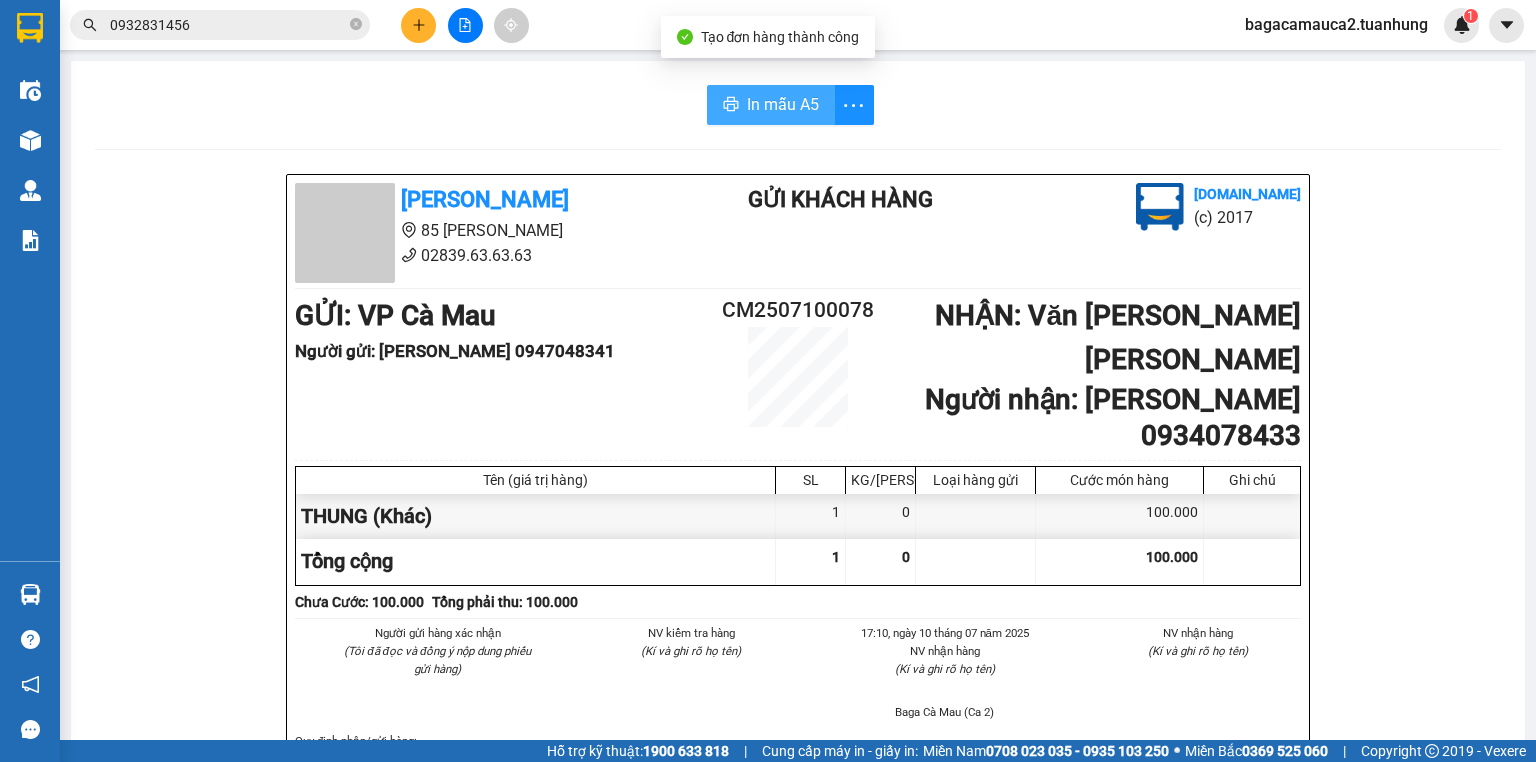 click on "In mẫu A5" at bounding box center [783, 104] 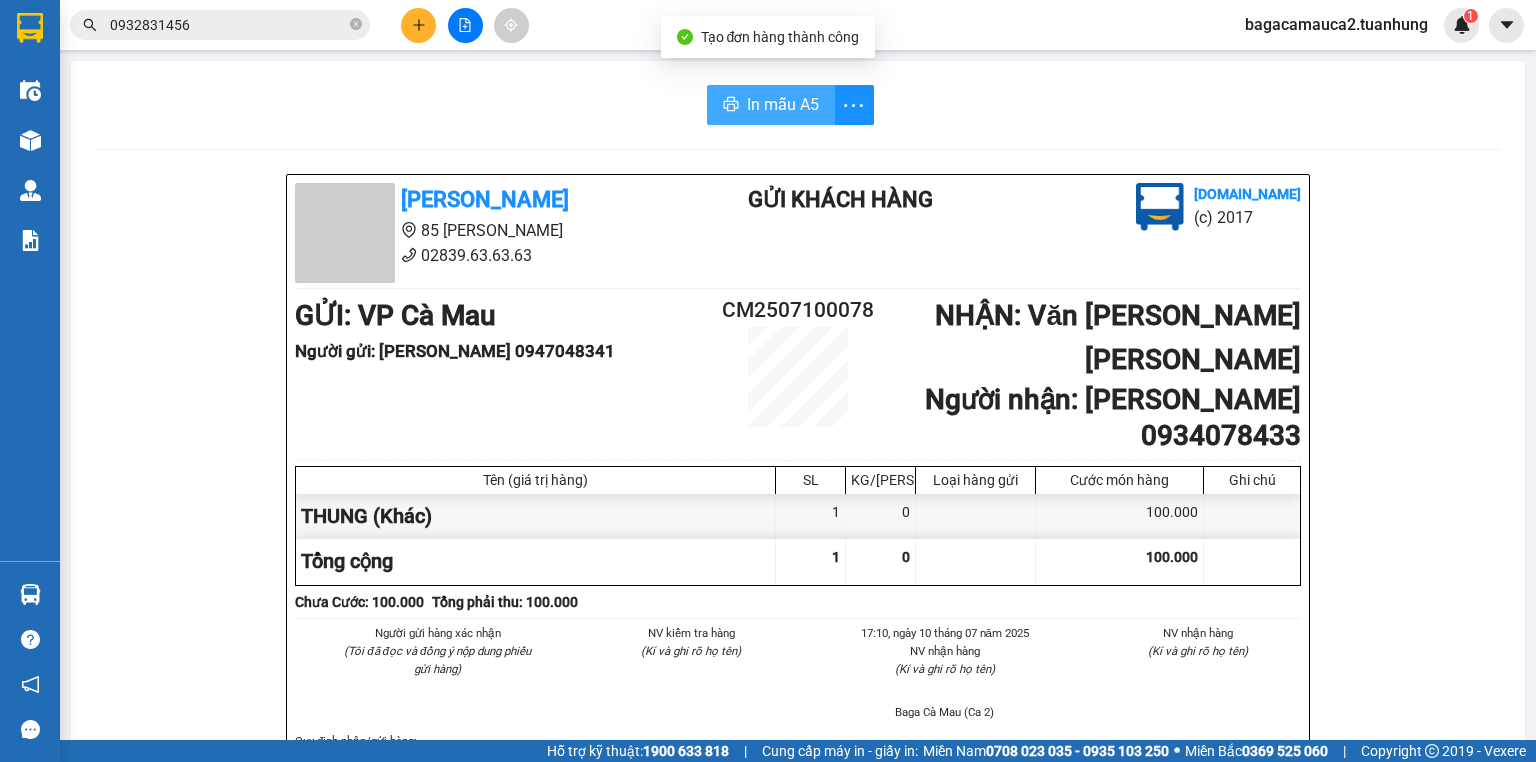 scroll, scrollTop: 0, scrollLeft: 0, axis: both 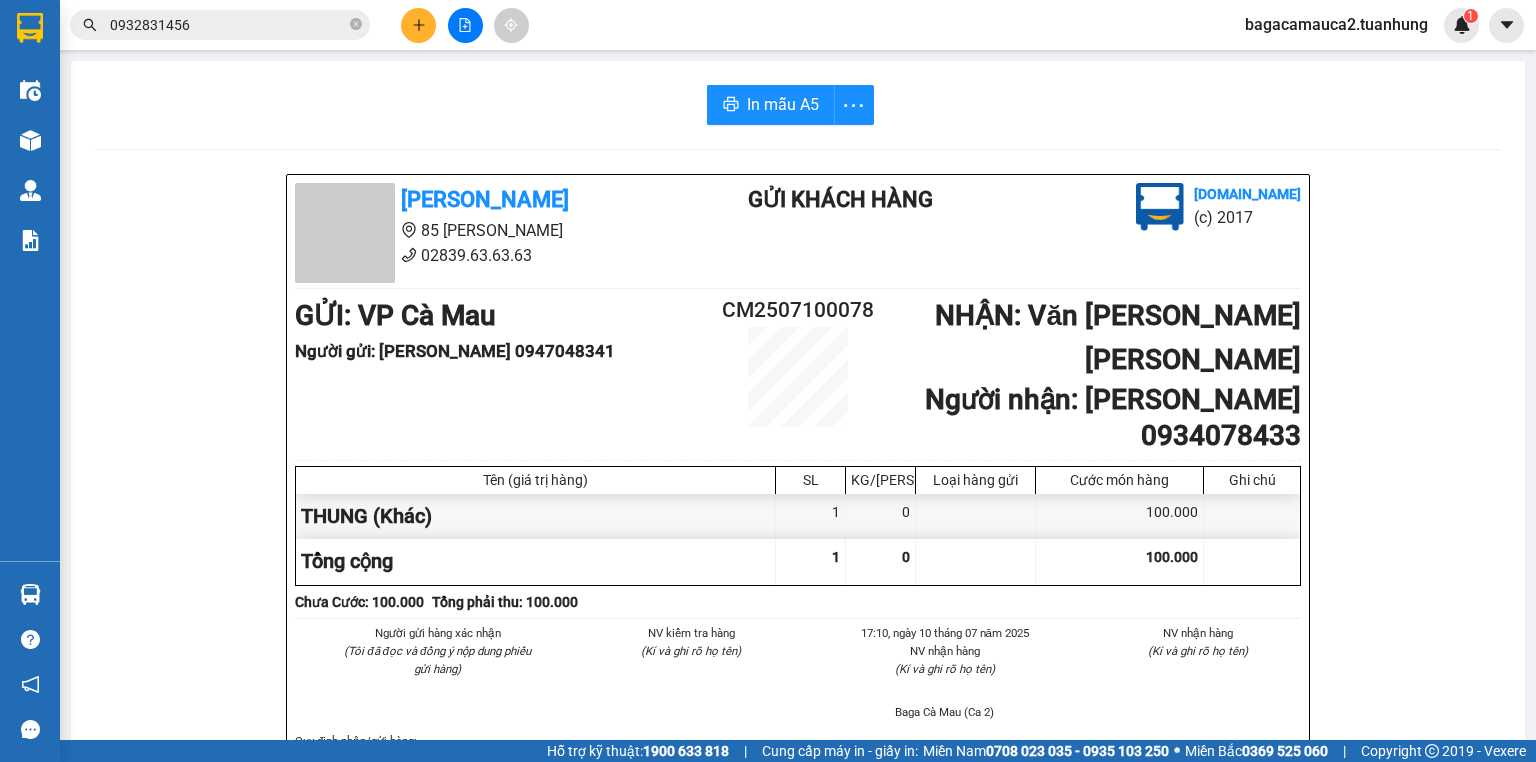 click at bounding box center [418, 25] 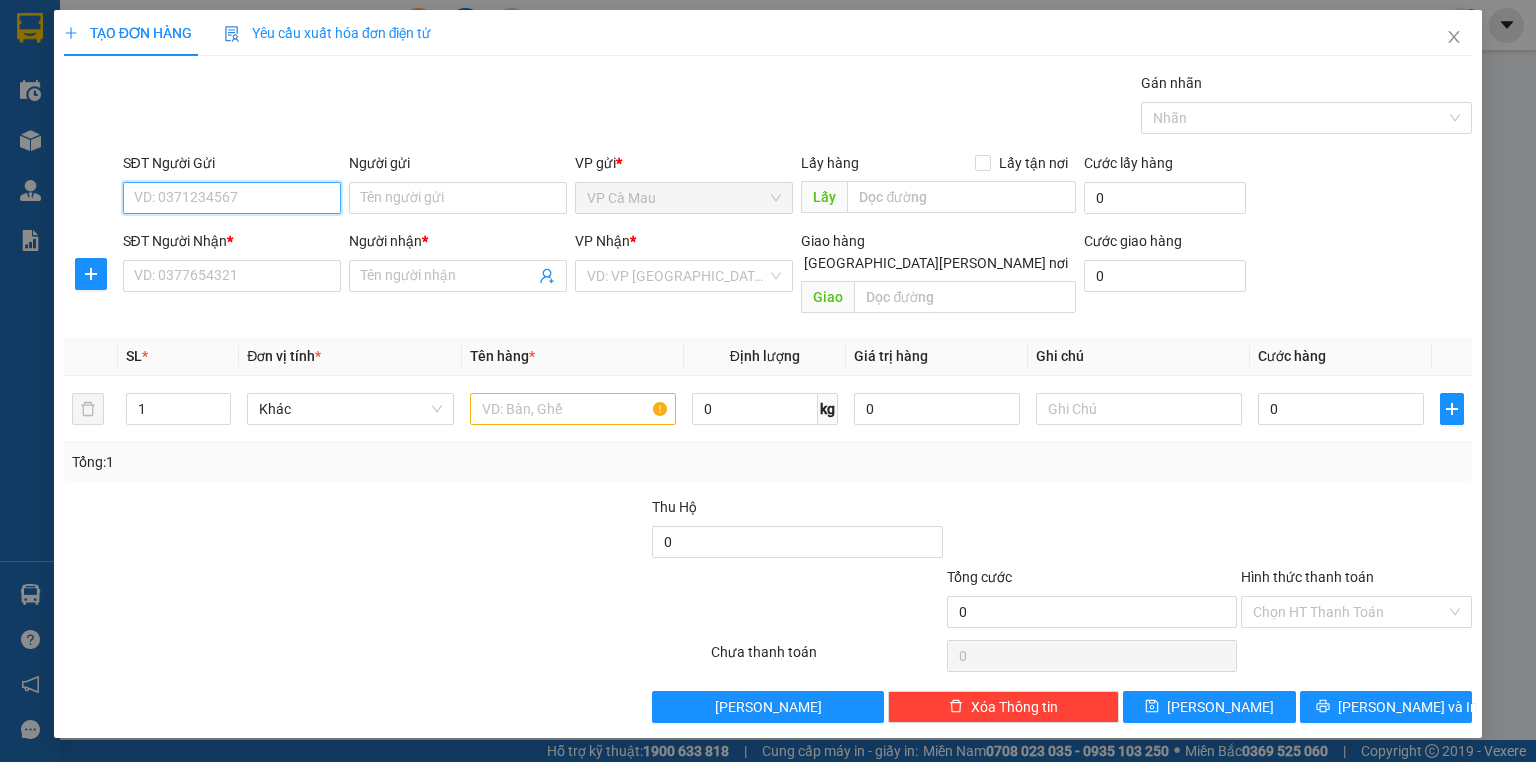 click on "SĐT Người Gửi" at bounding box center (232, 198) 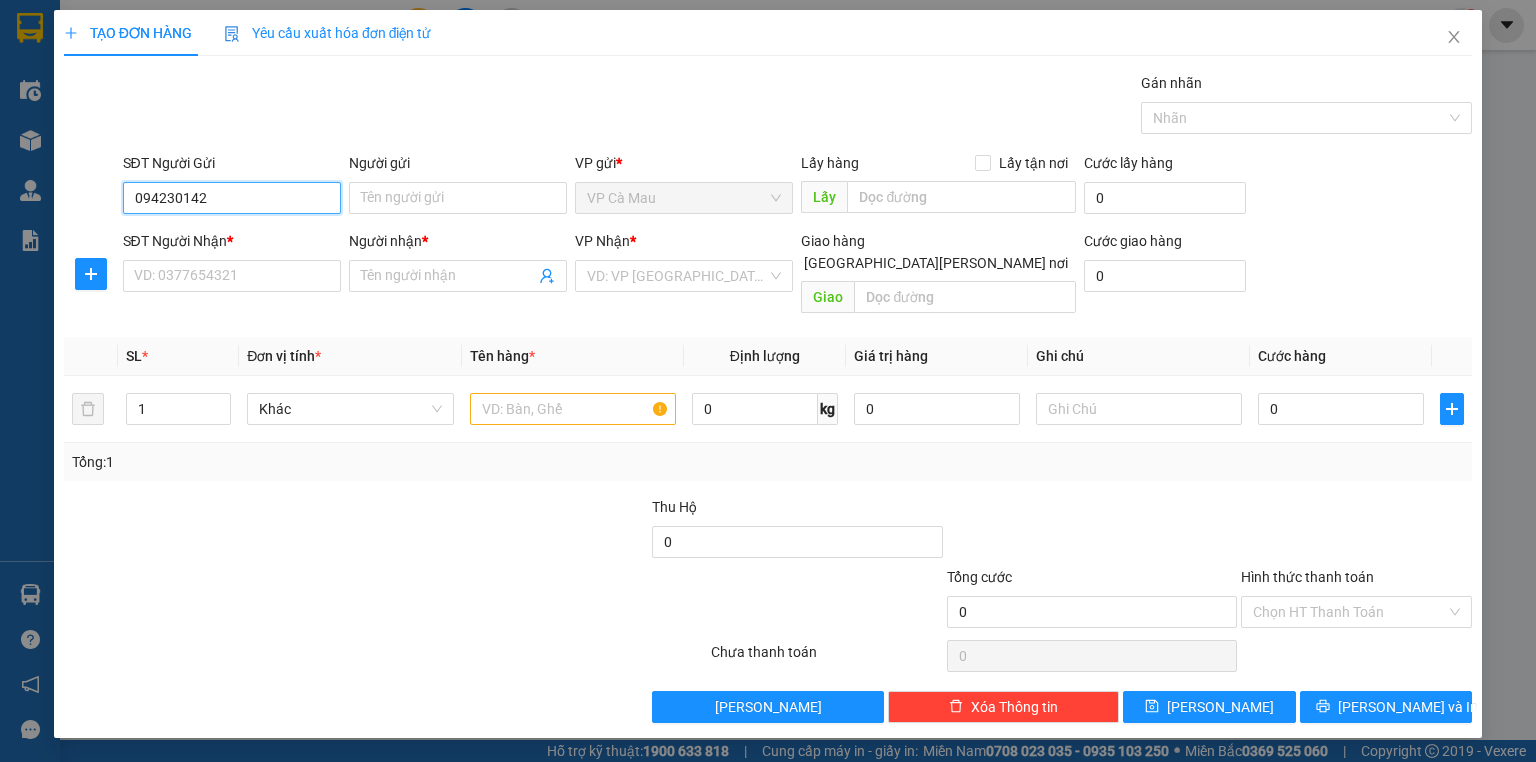 type on "0942301426" 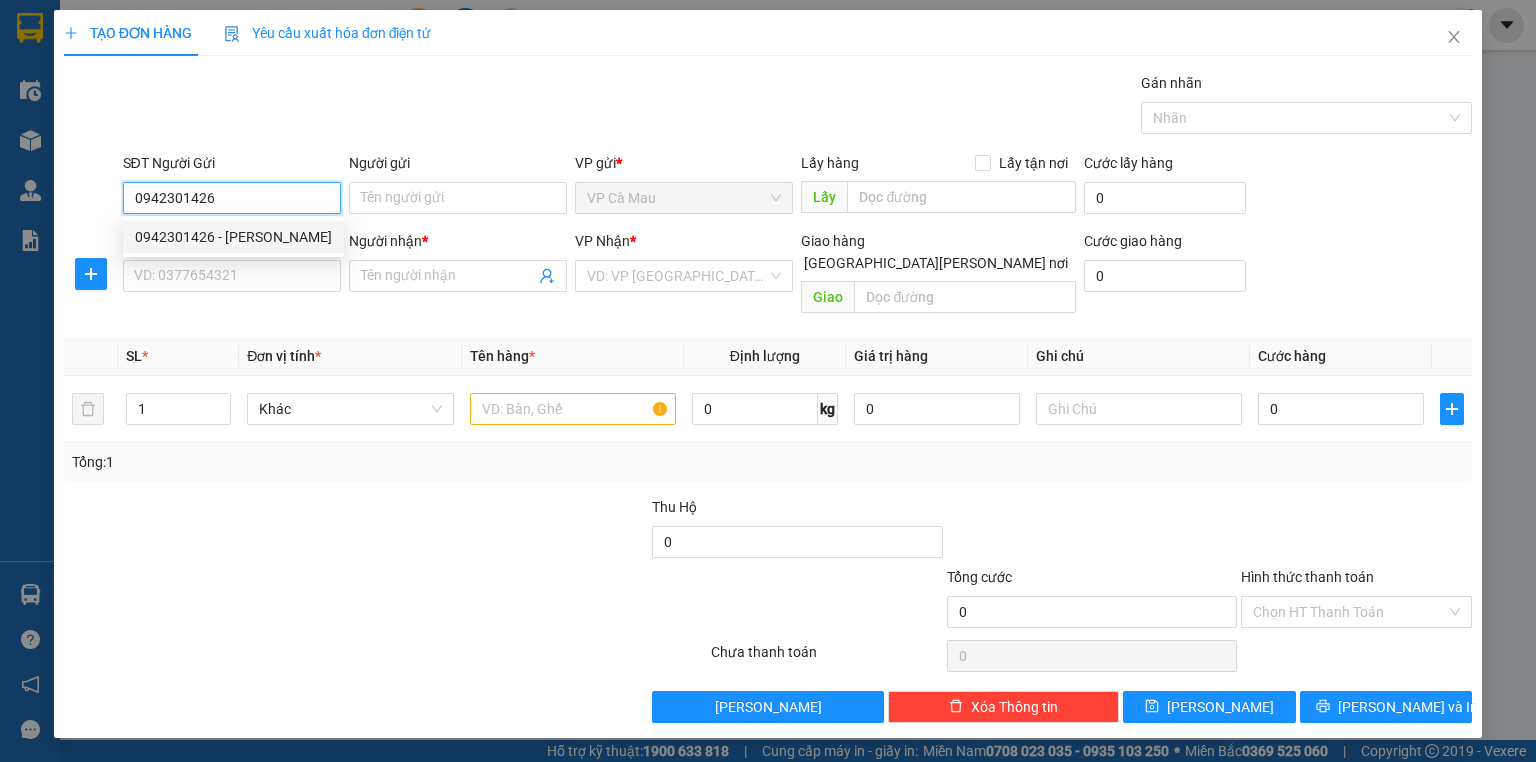 click on "0942301426 - UYÊN" at bounding box center (233, 237) 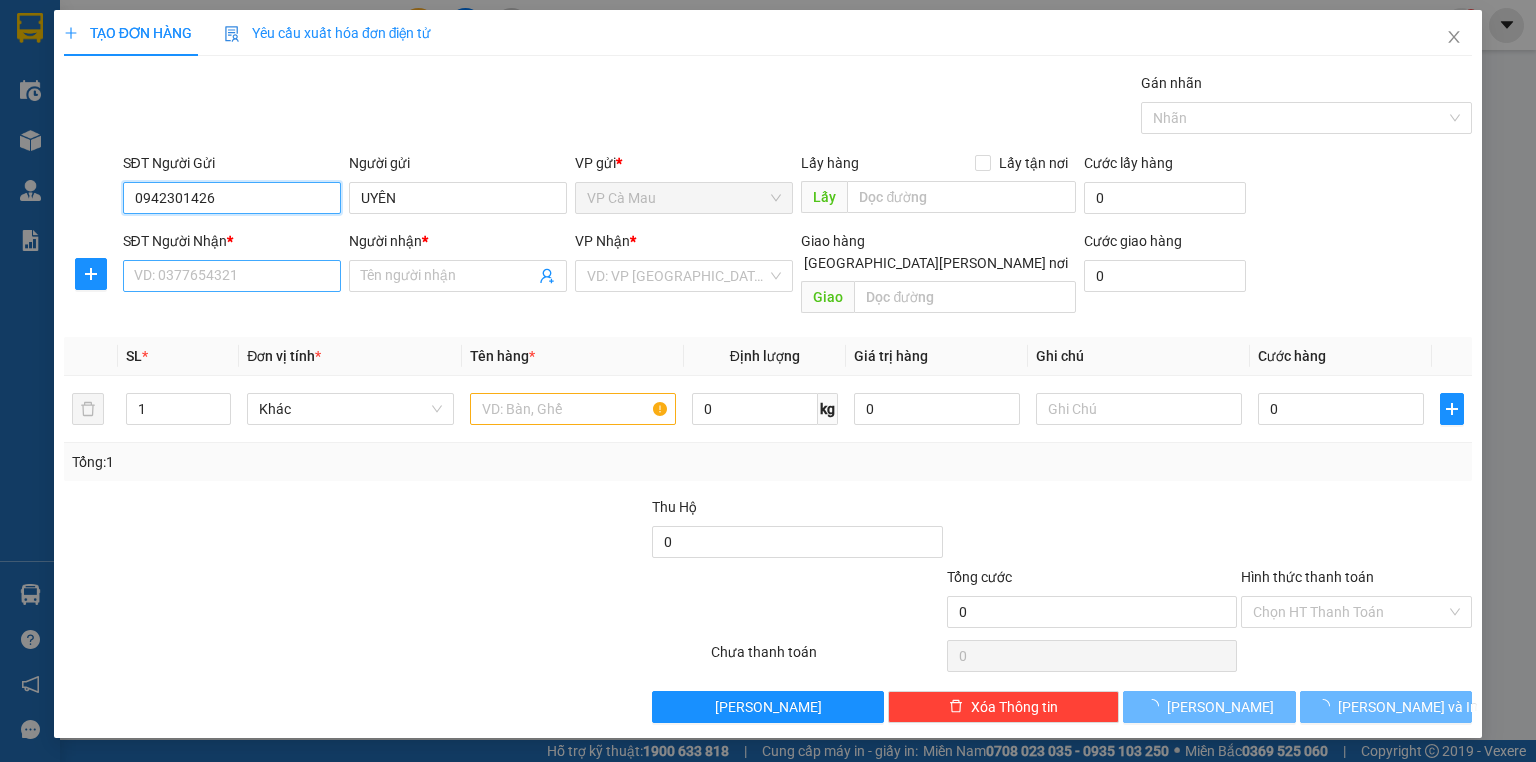 type on "0942301426" 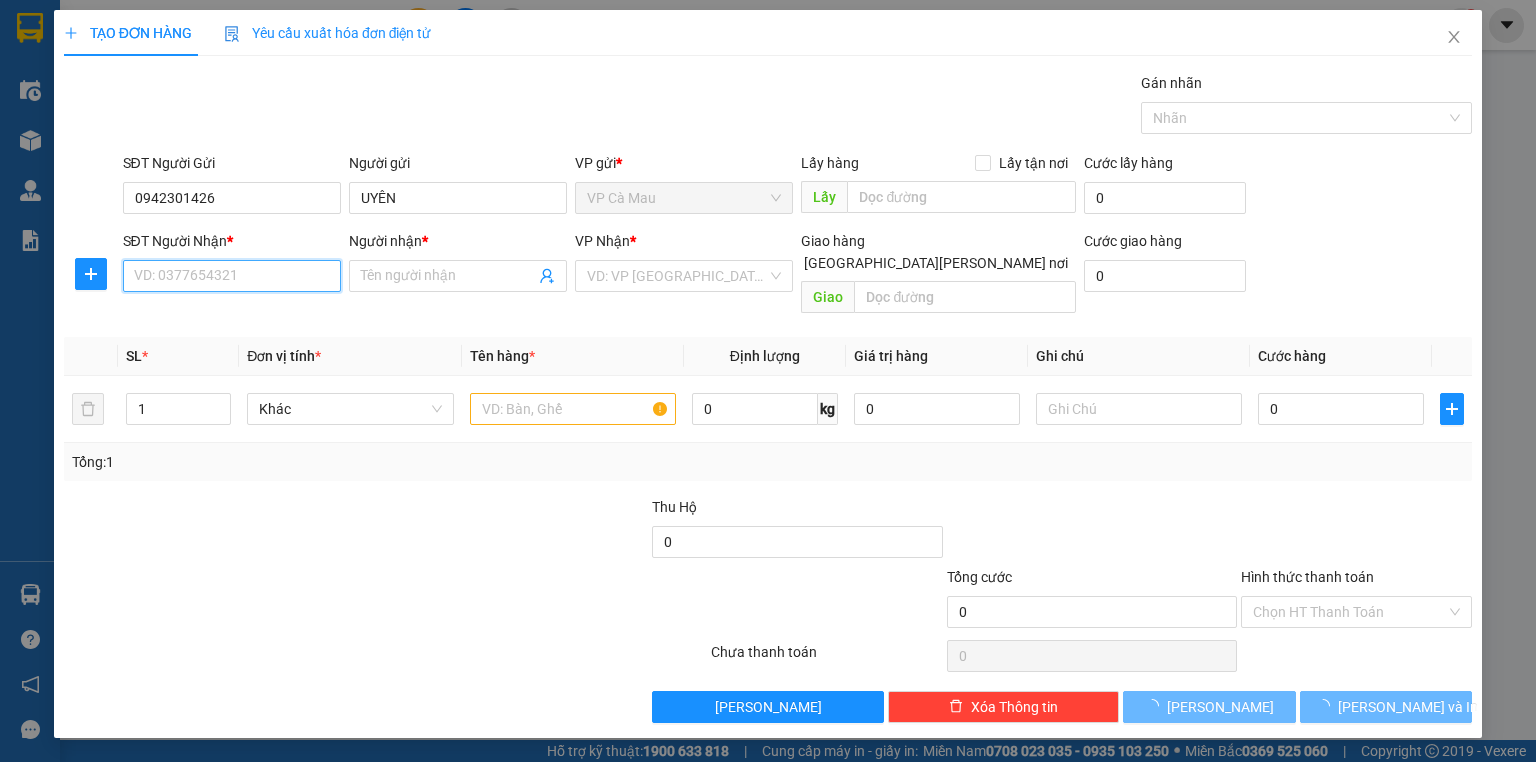 click on "SĐT Người Nhận  *" at bounding box center [232, 276] 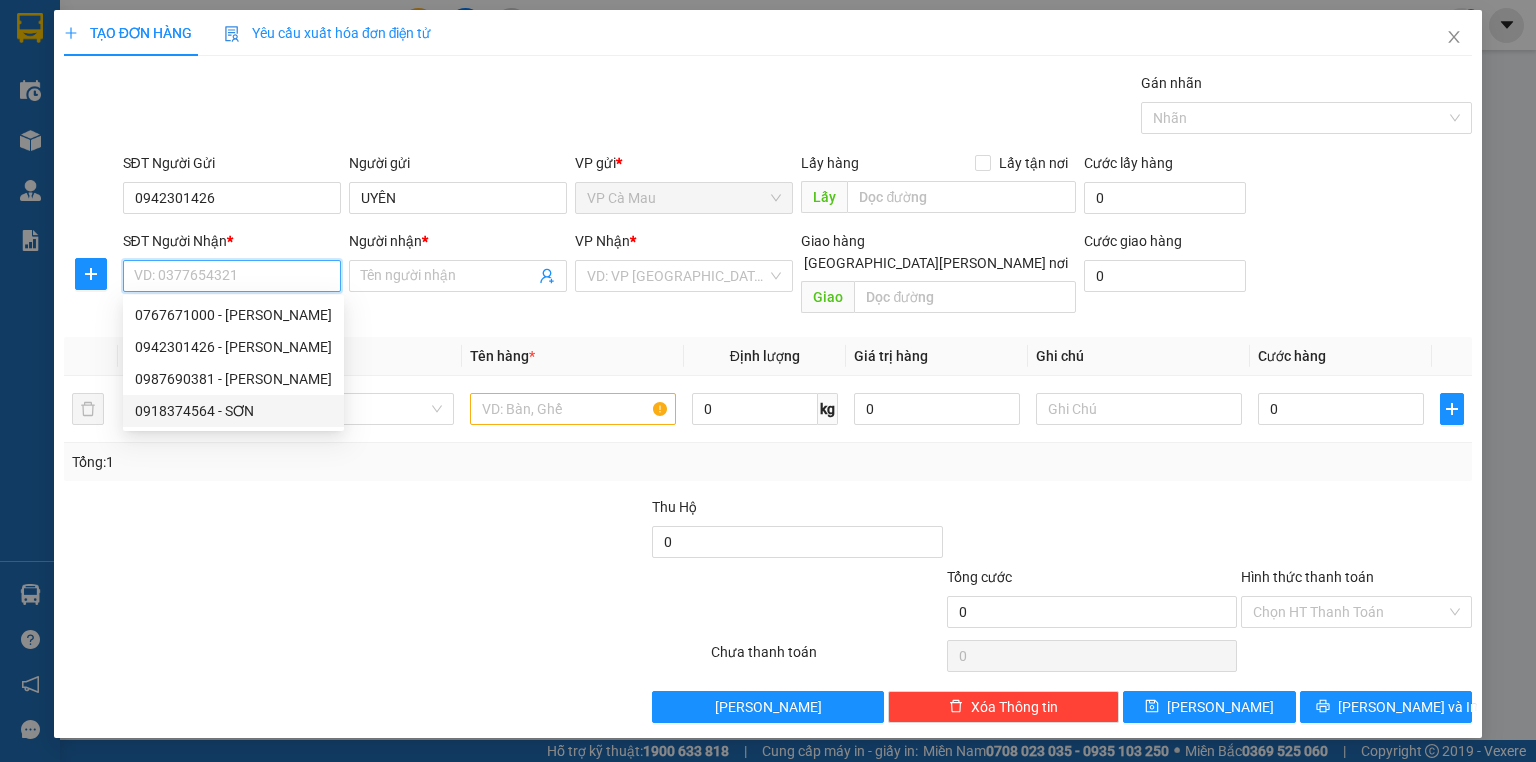 click on "0918374564 - SƠN" at bounding box center (233, 411) 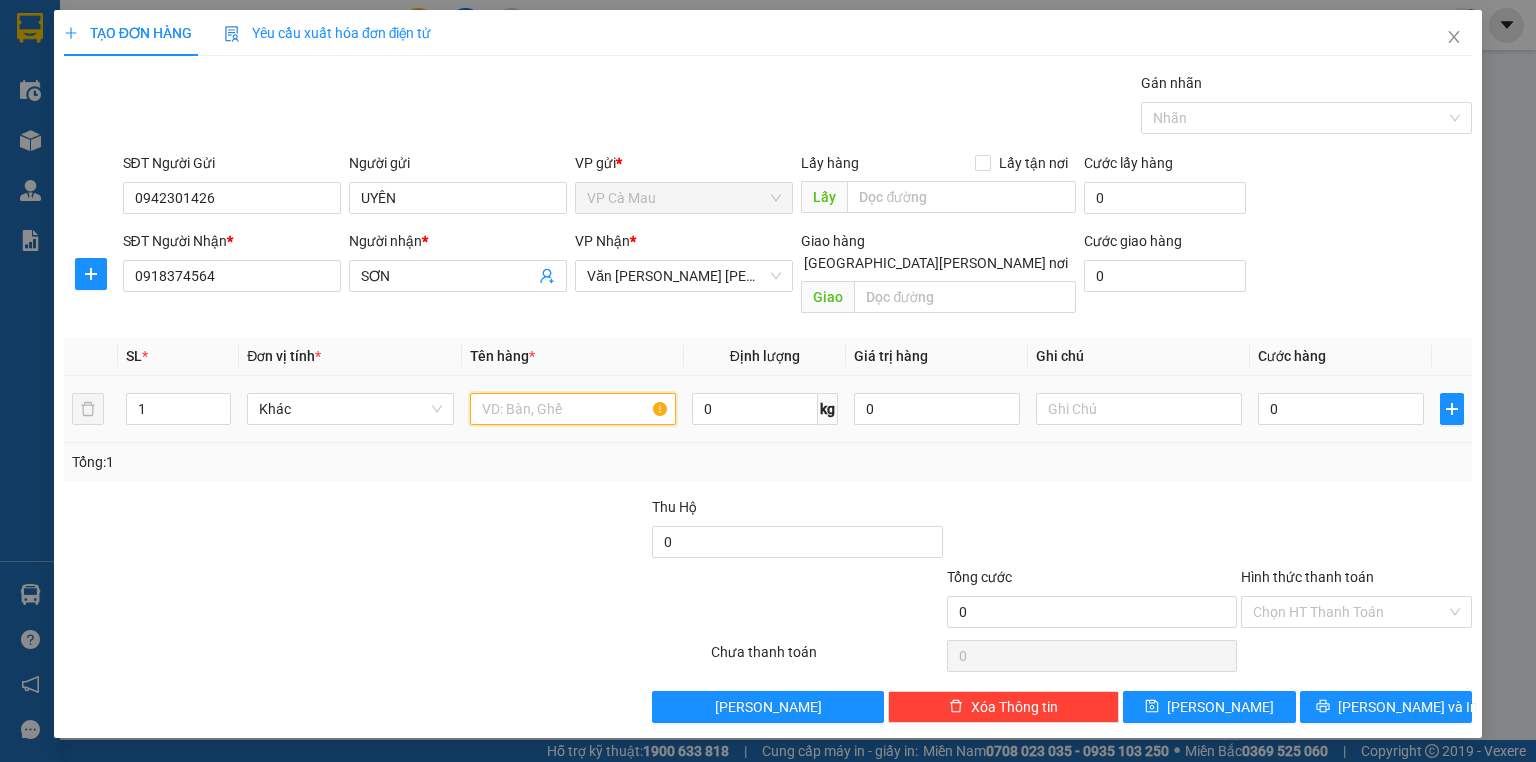 click at bounding box center [573, 409] 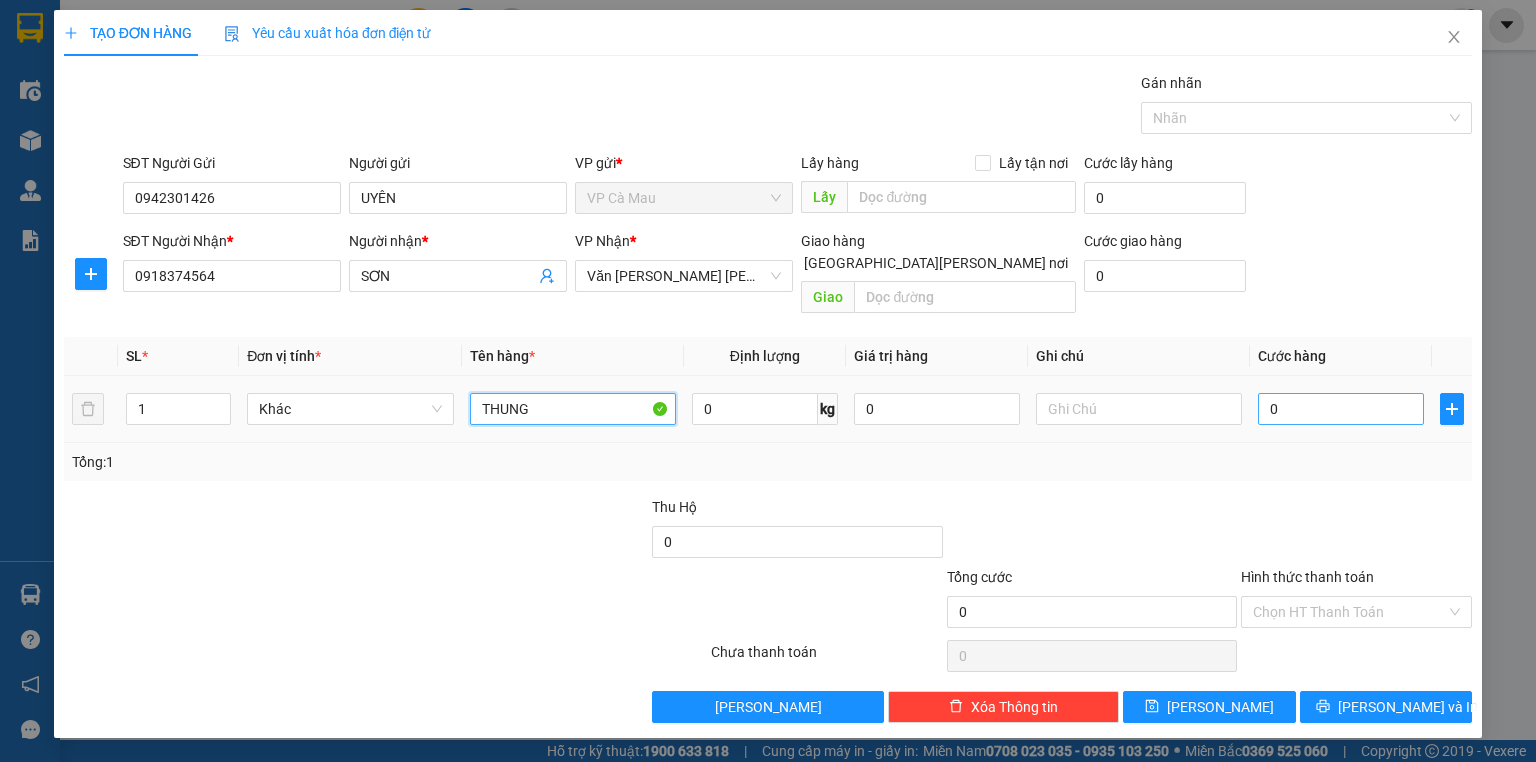 type on "THUNG" 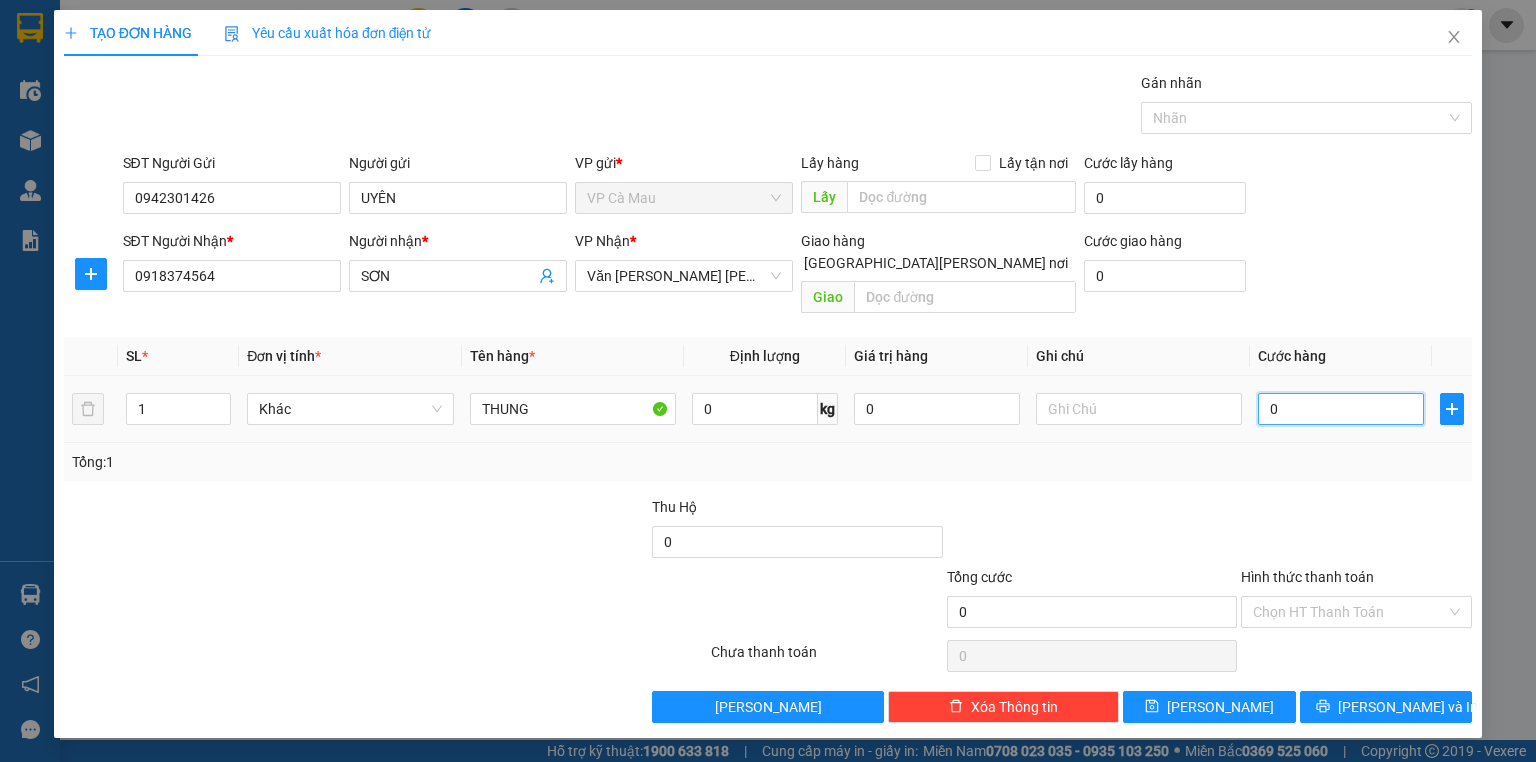 click on "0" at bounding box center (1341, 409) 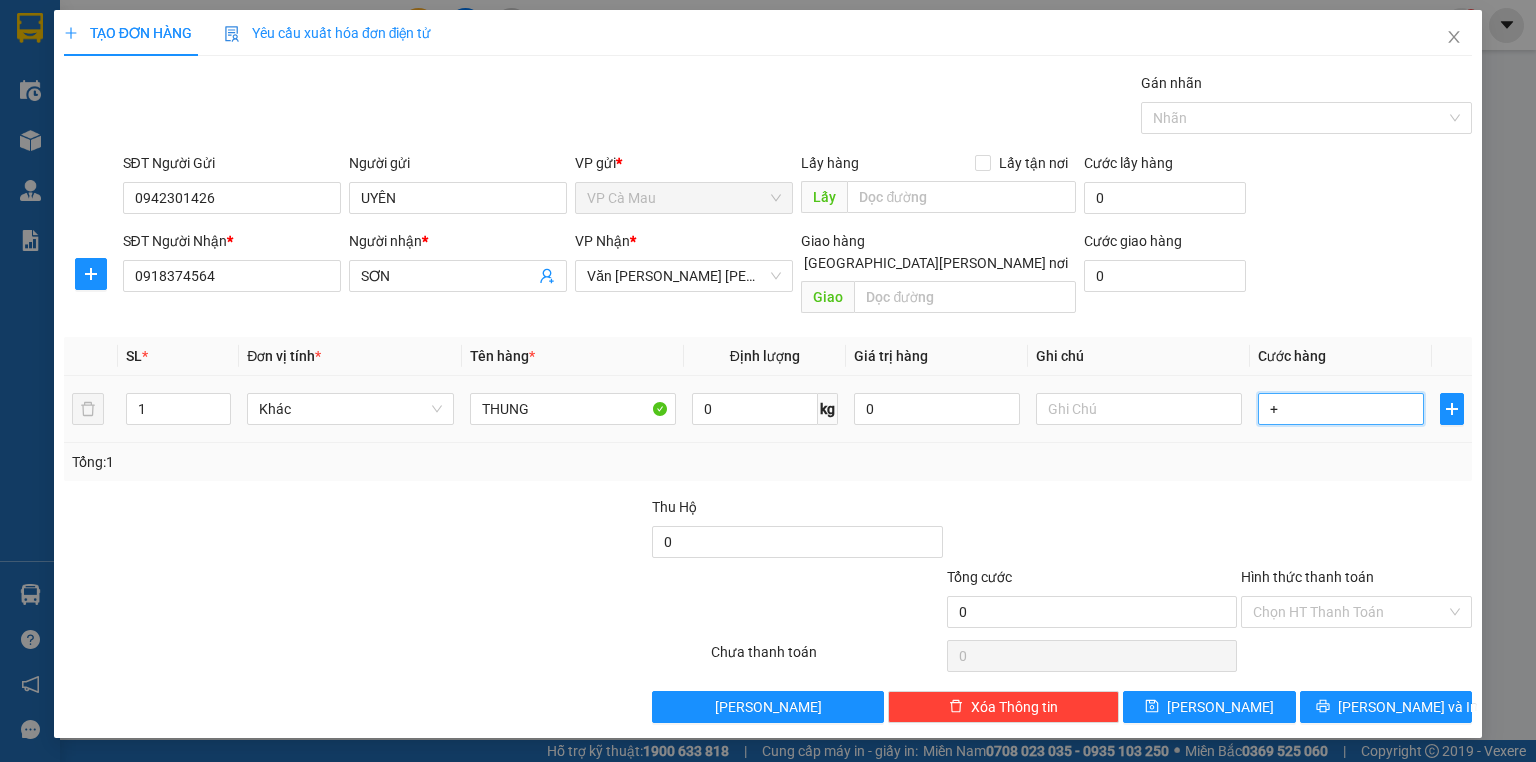 type on "+3" 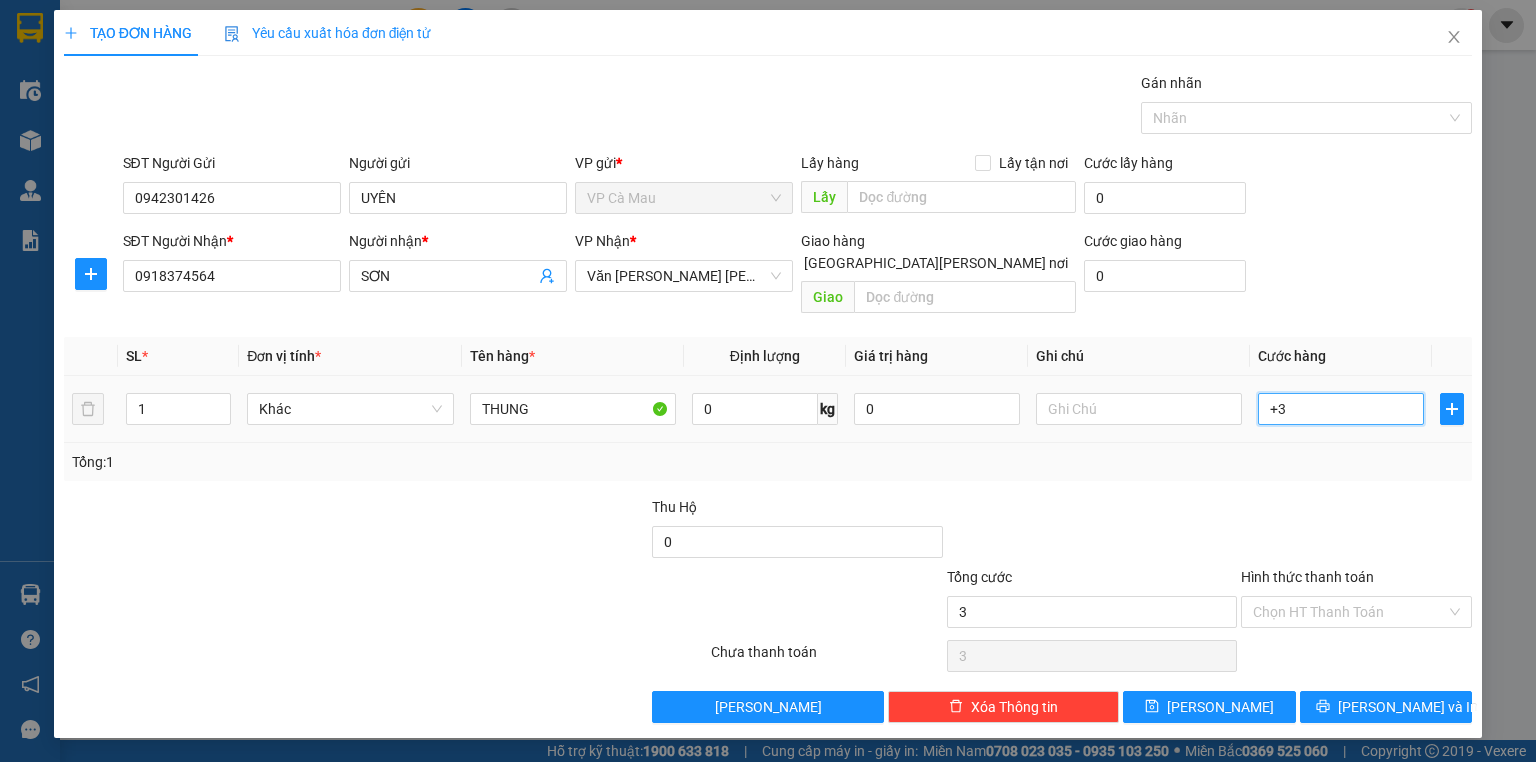 type on "+30" 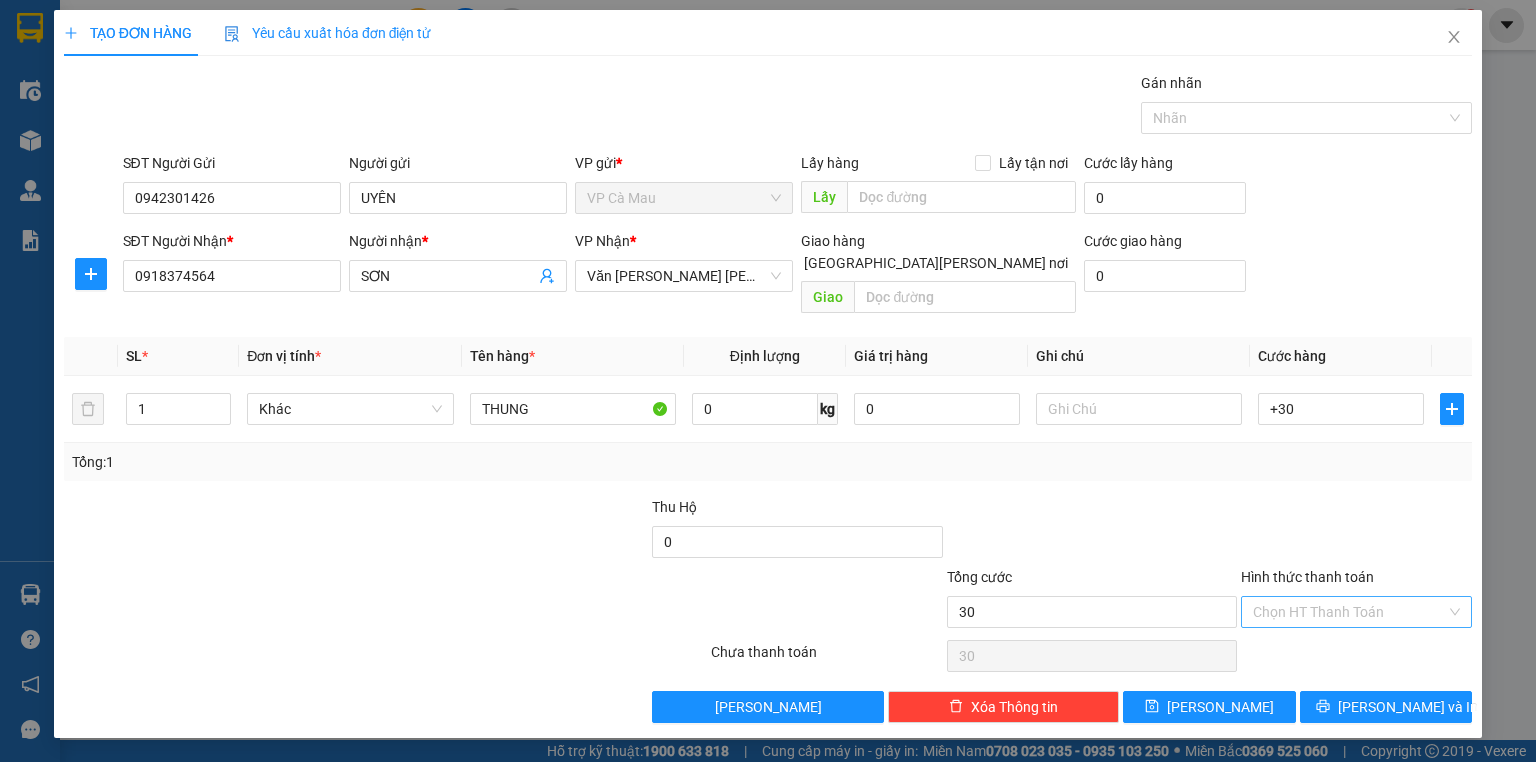 type on "30.000" 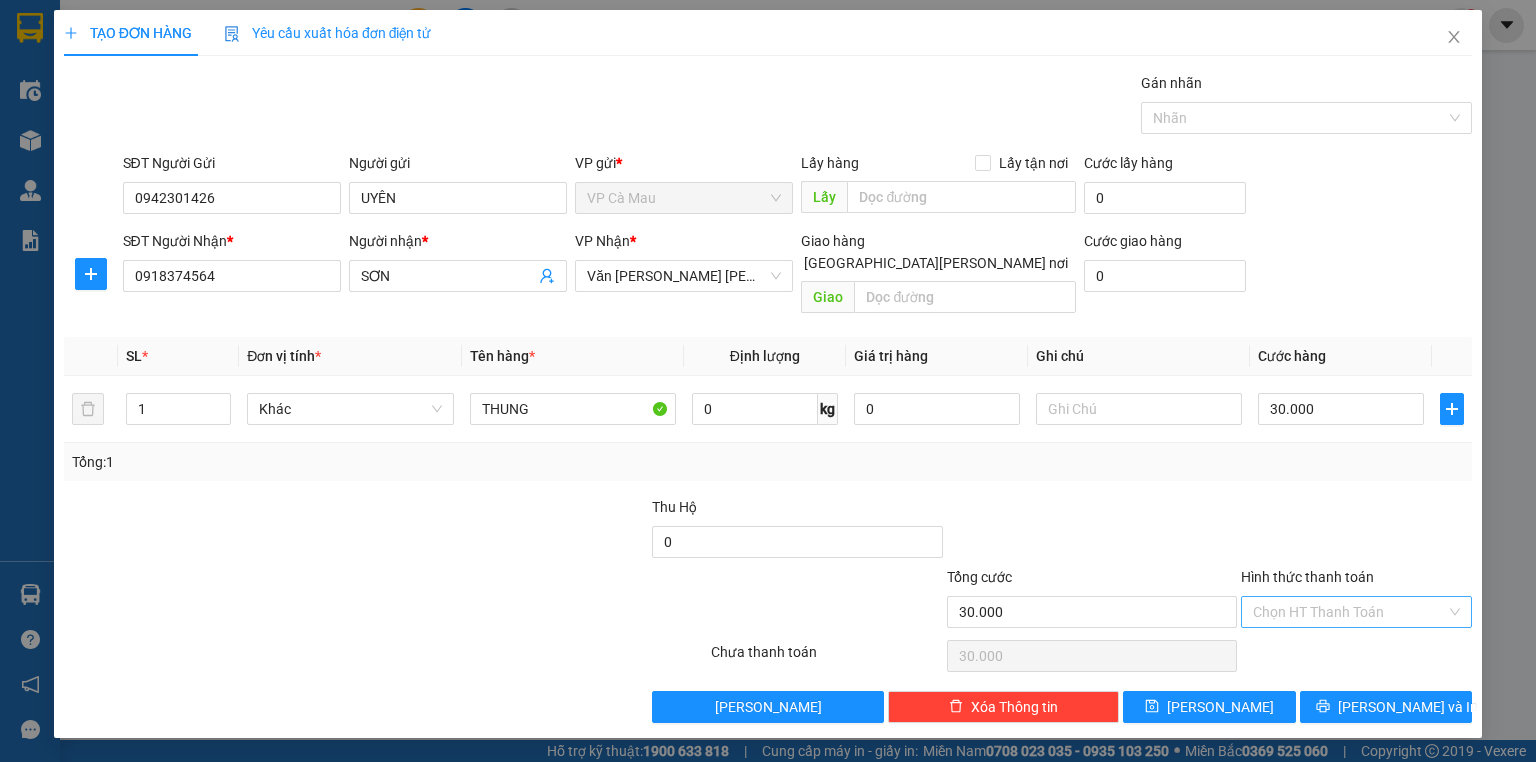 click on "Hình thức thanh toán" at bounding box center (1349, 612) 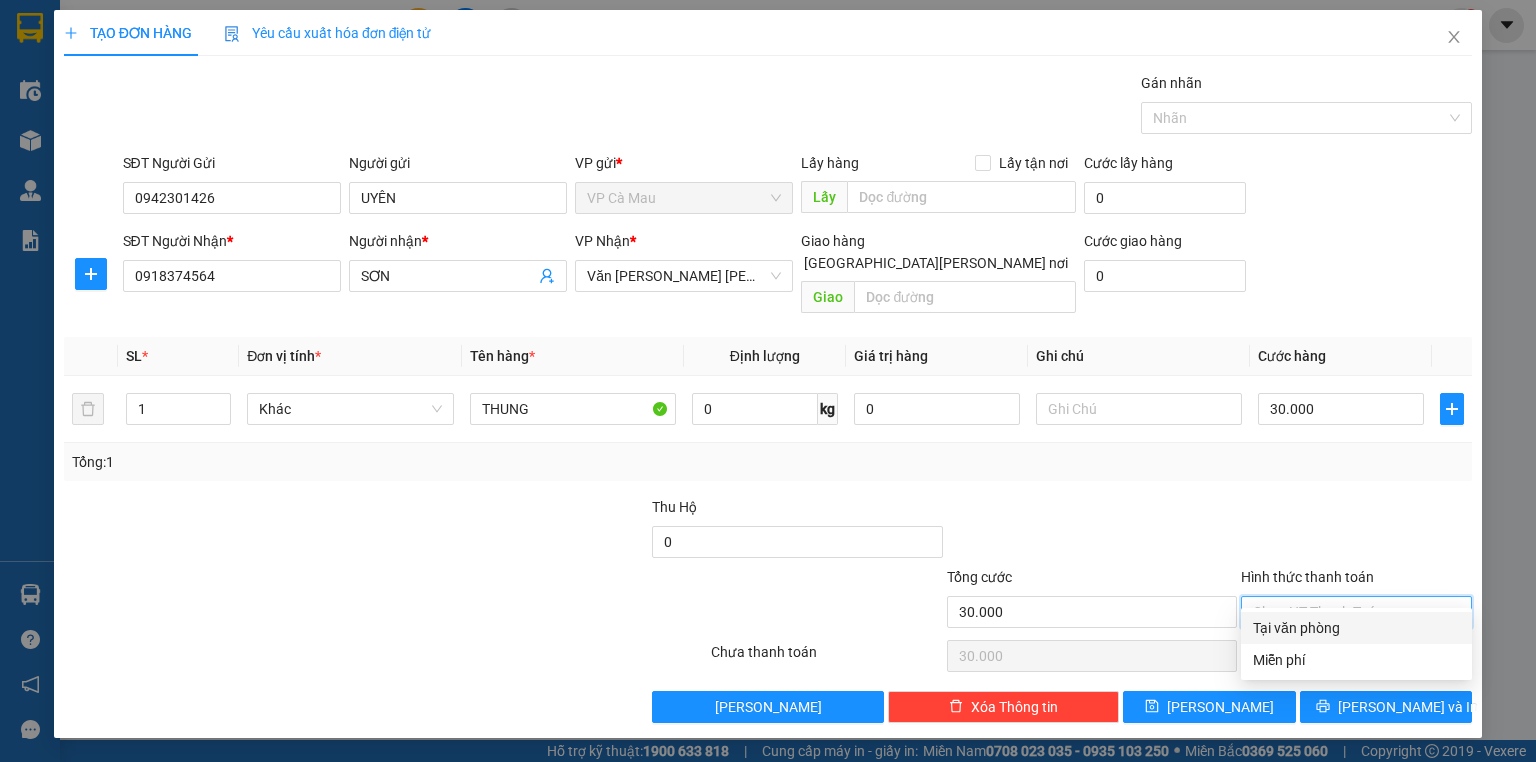click on "Tại văn phòng" at bounding box center (1356, 628) 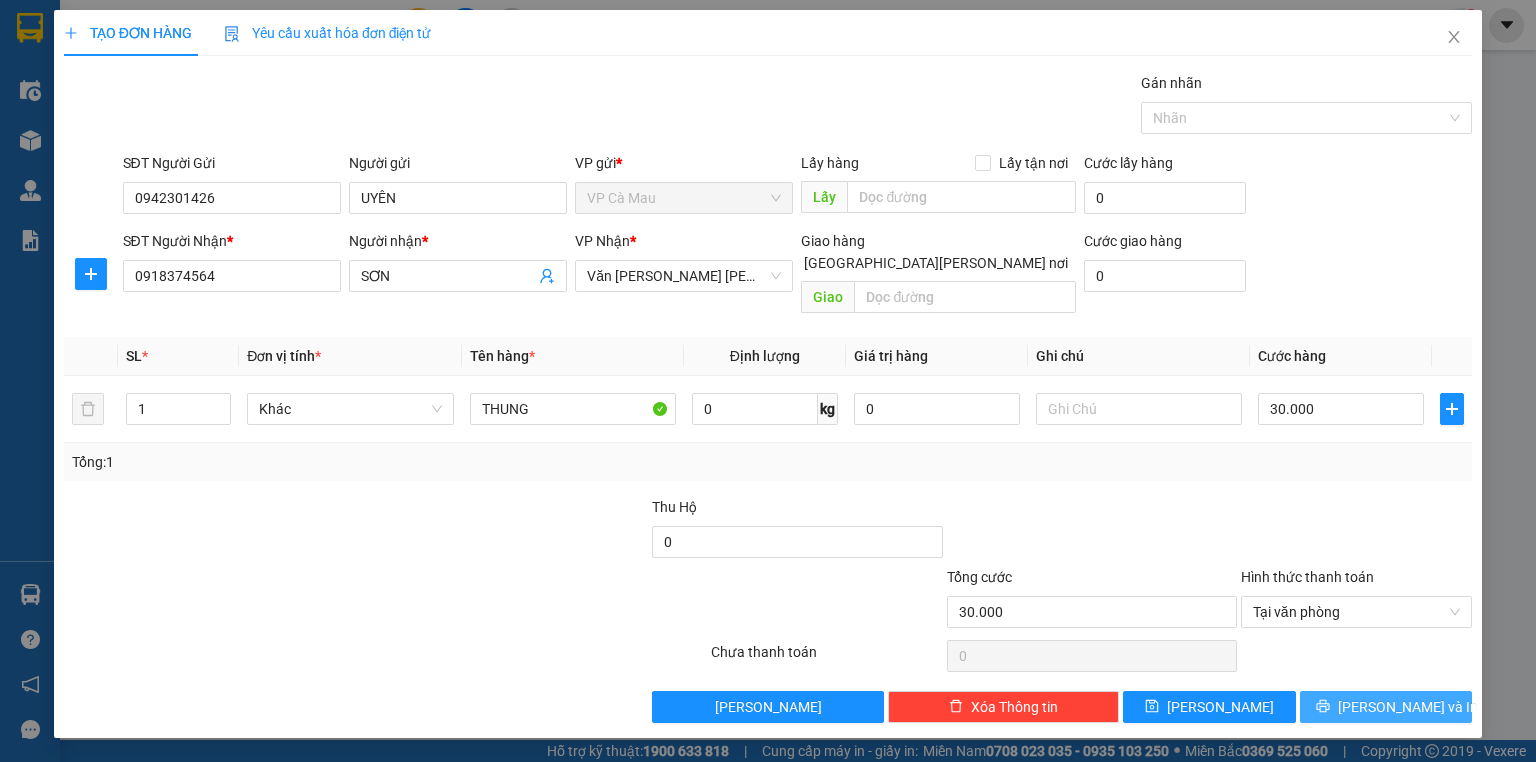 click on "[PERSON_NAME] và In" at bounding box center (1386, 707) 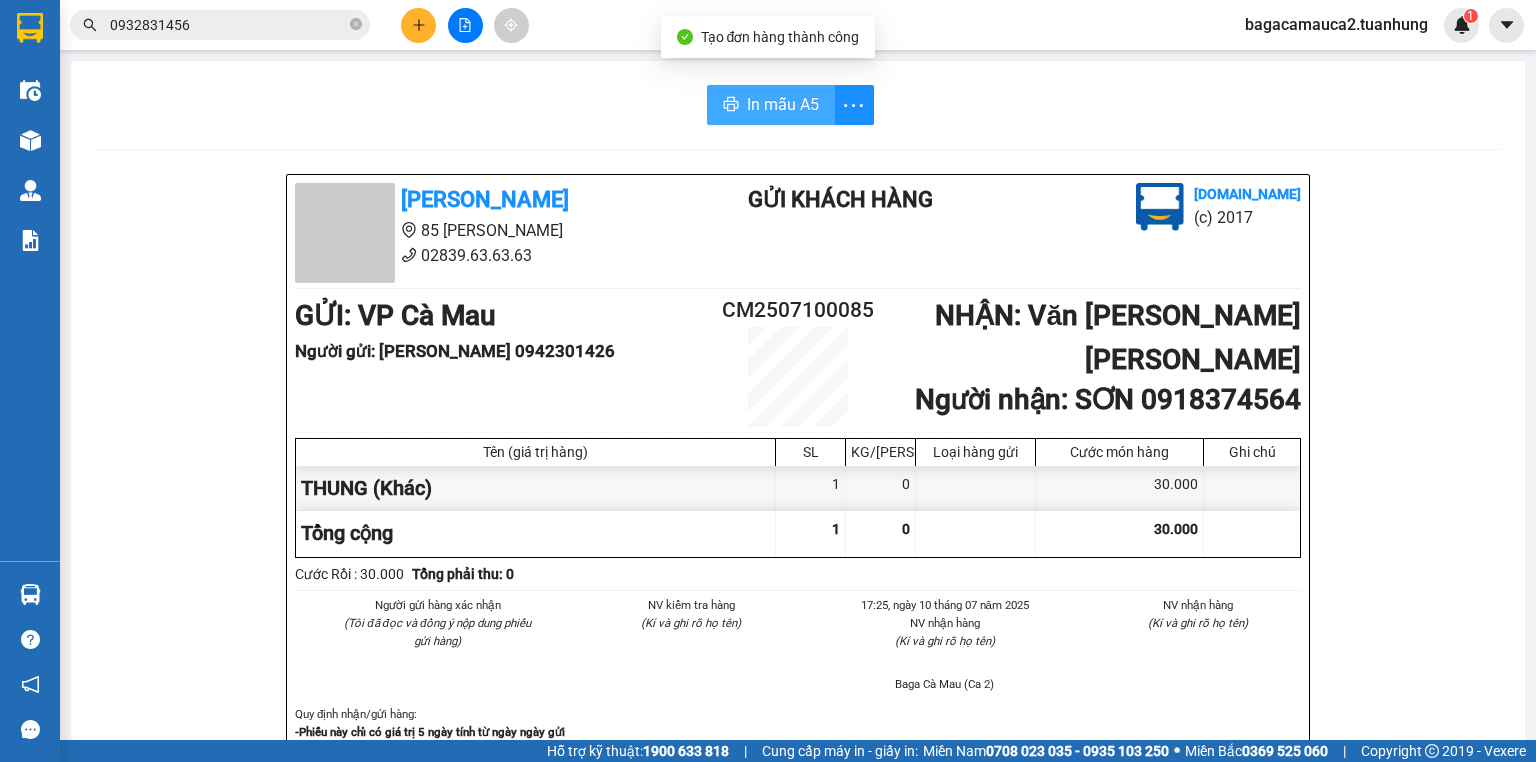 click on "In mẫu A5" at bounding box center [783, 104] 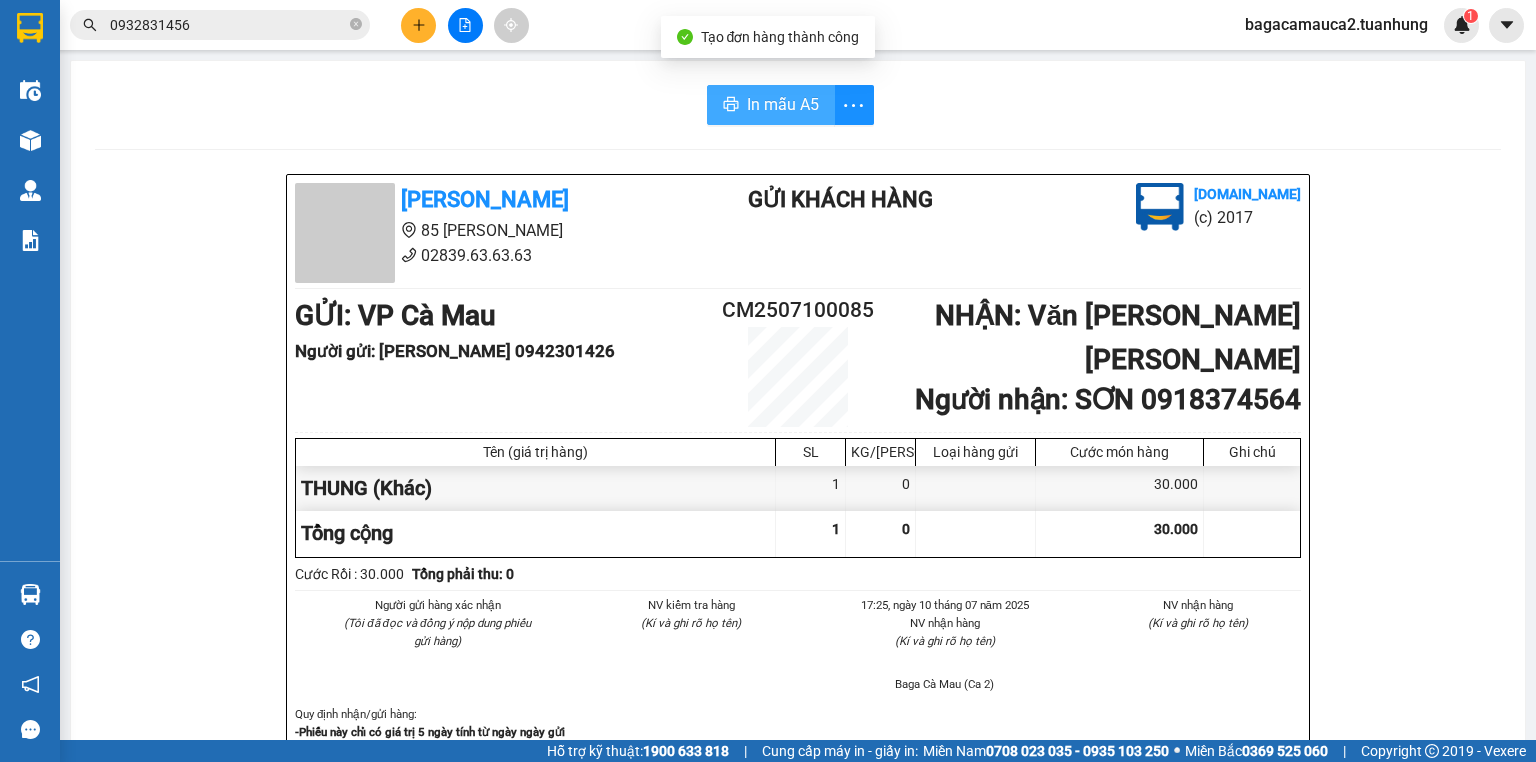 scroll, scrollTop: 0, scrollLeft: 0, axis: both 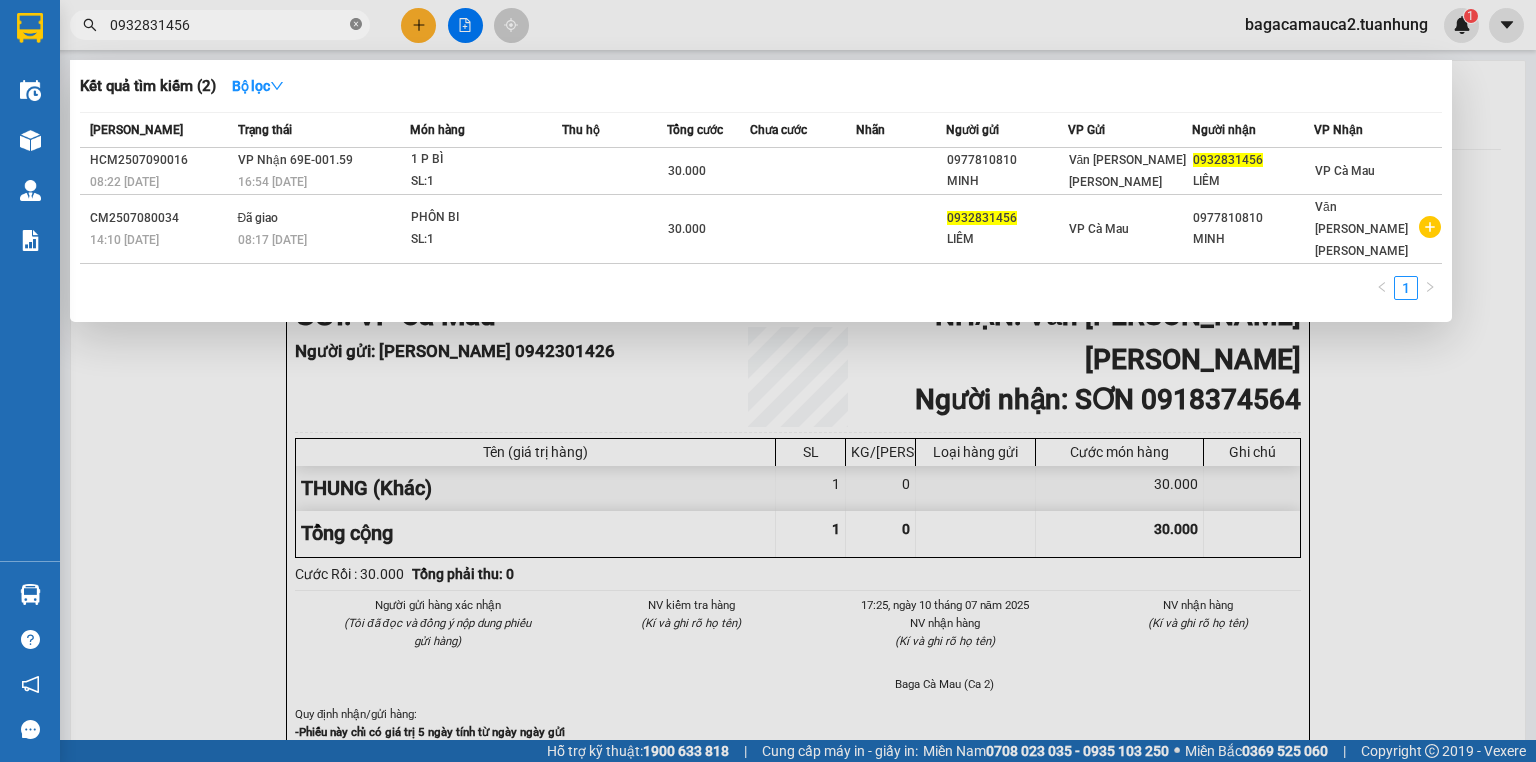 click 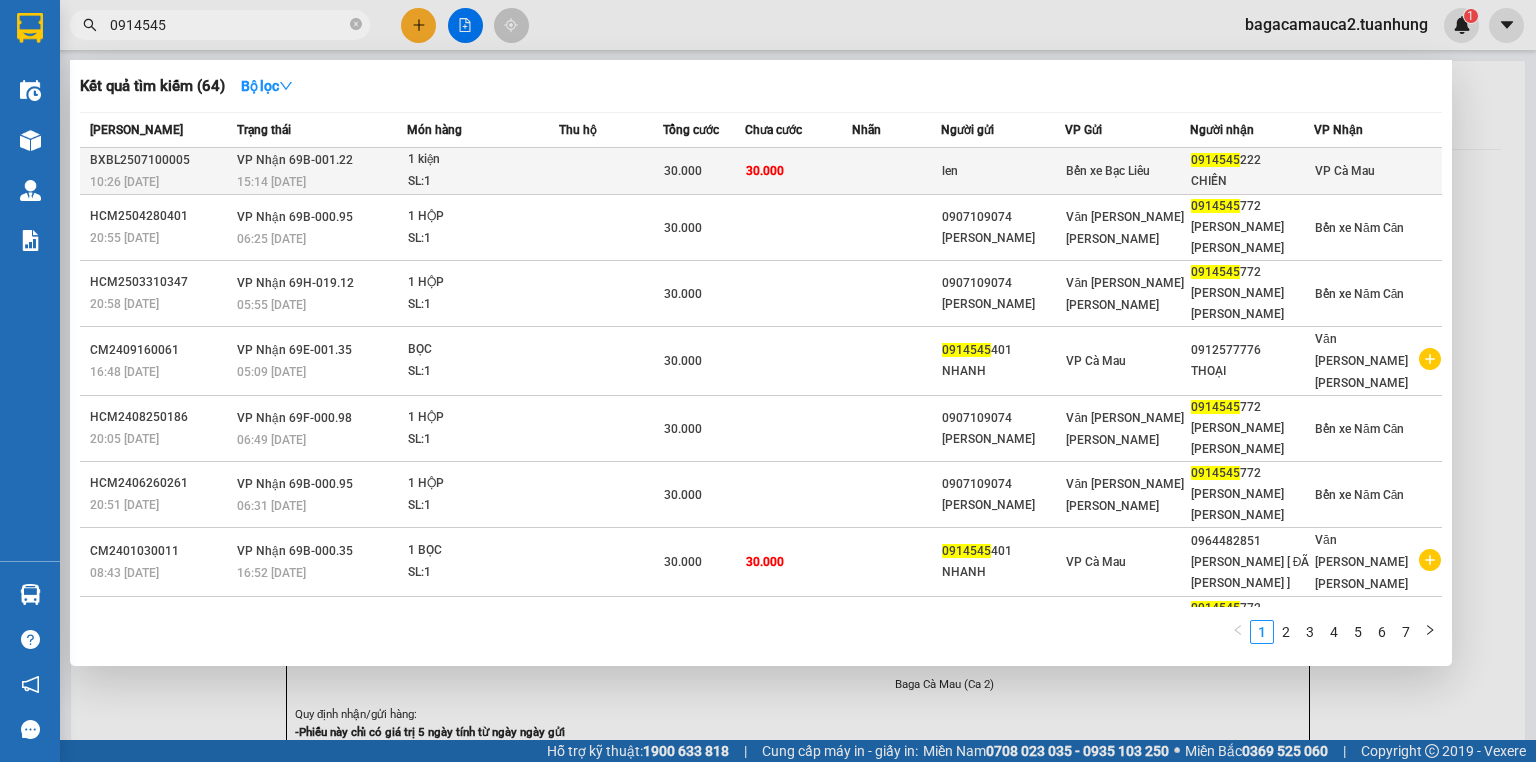 type on "0914545" 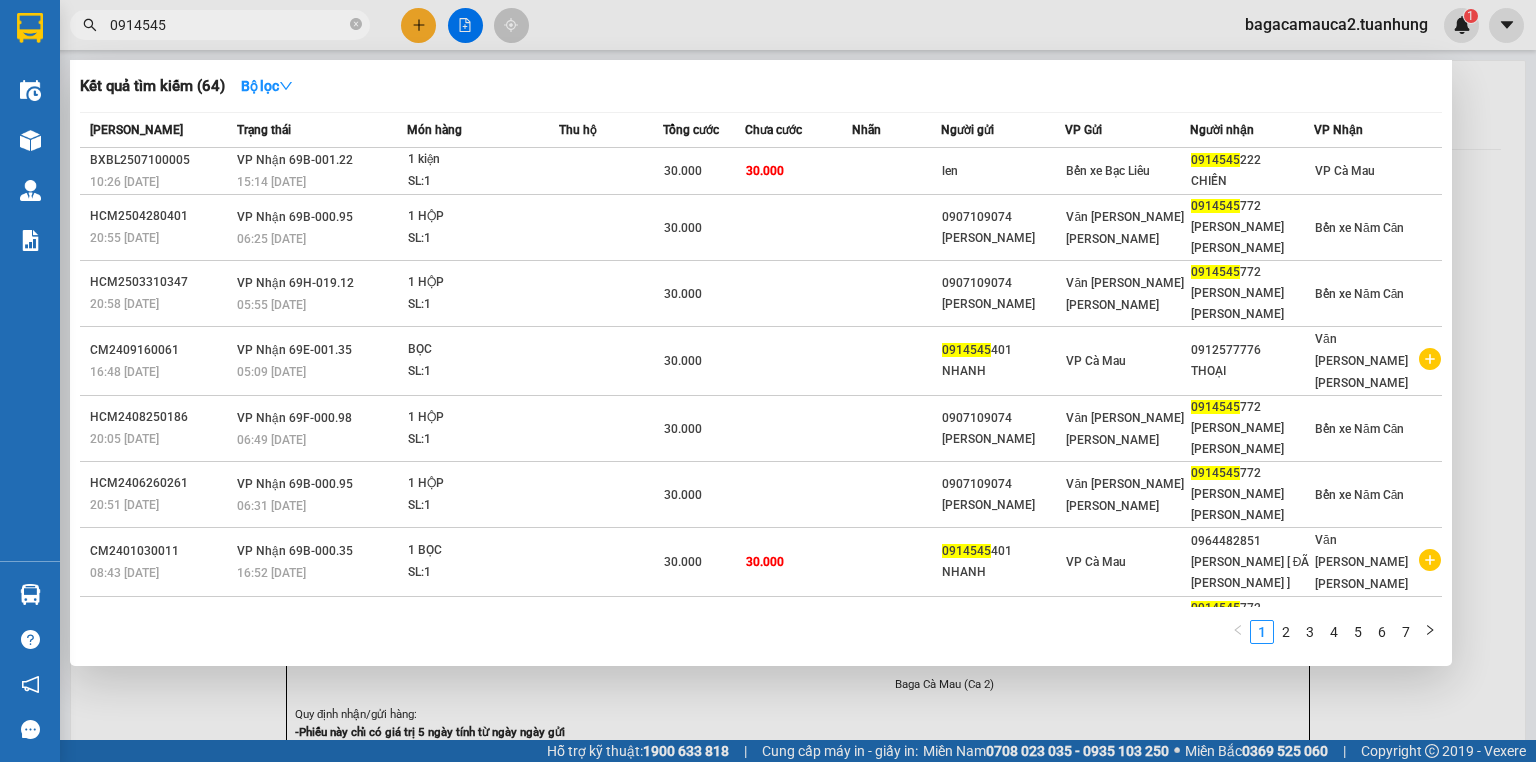 click on "30.000" at bounding box center [683, 171] 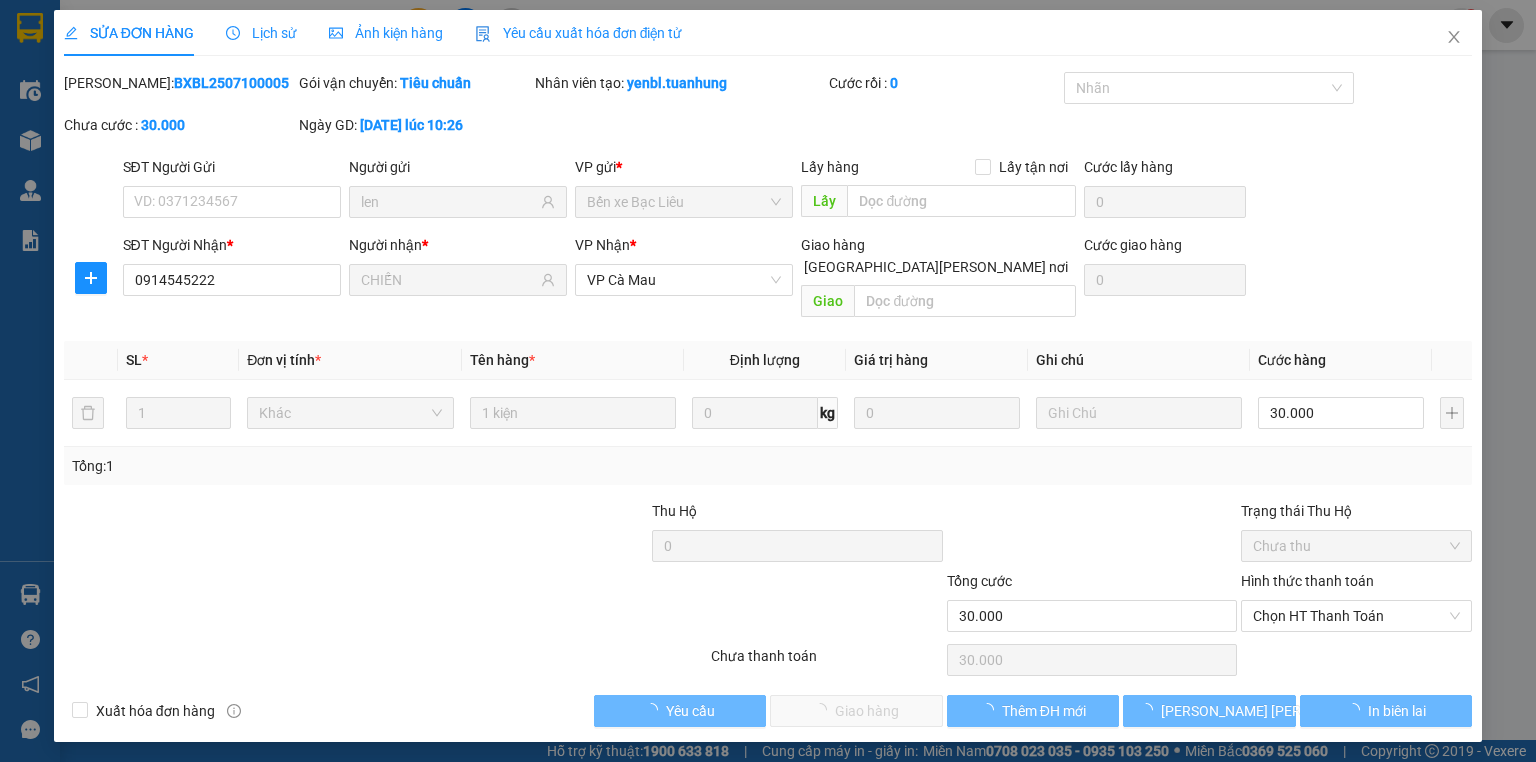 type on "len" 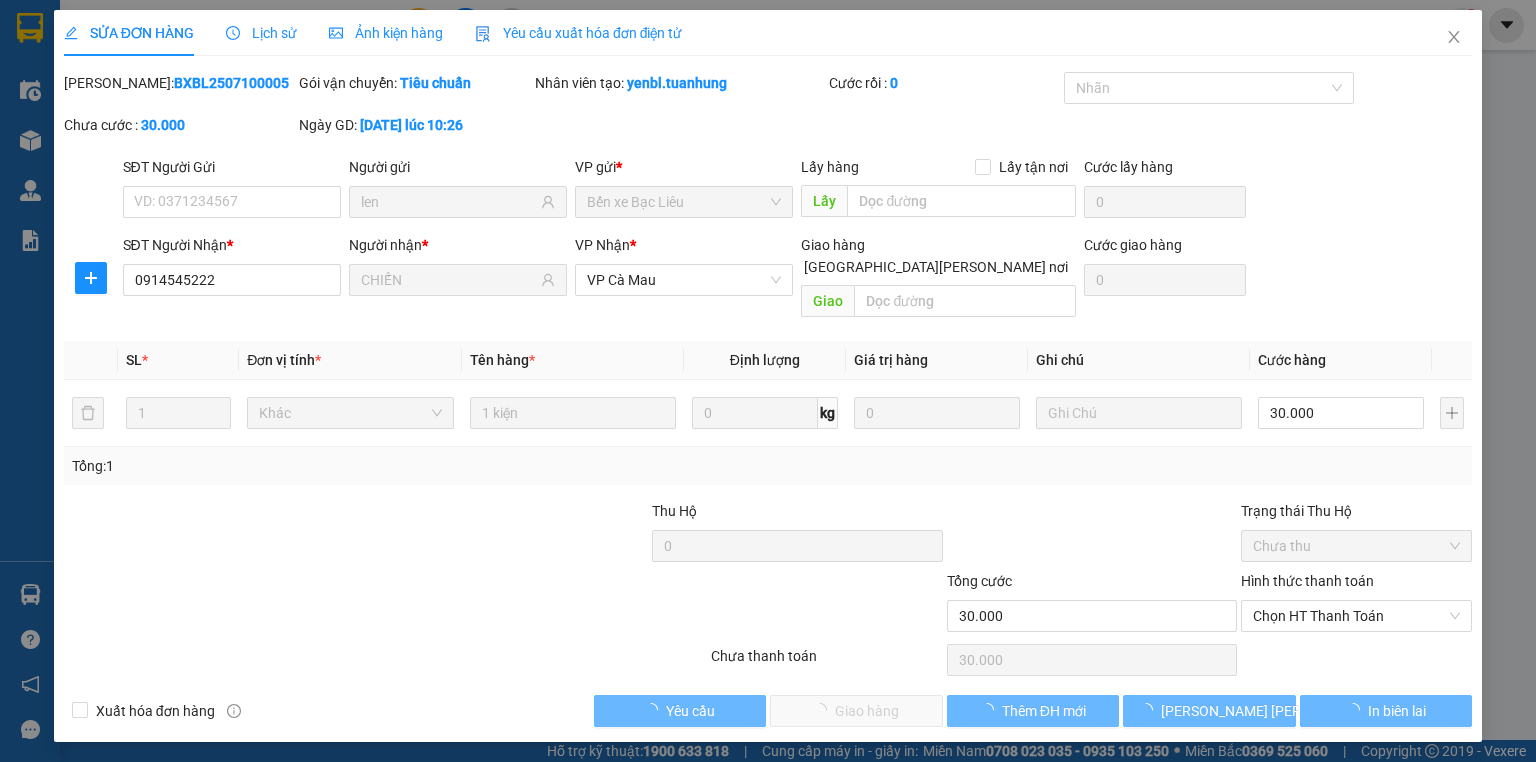 type on "0914545222" 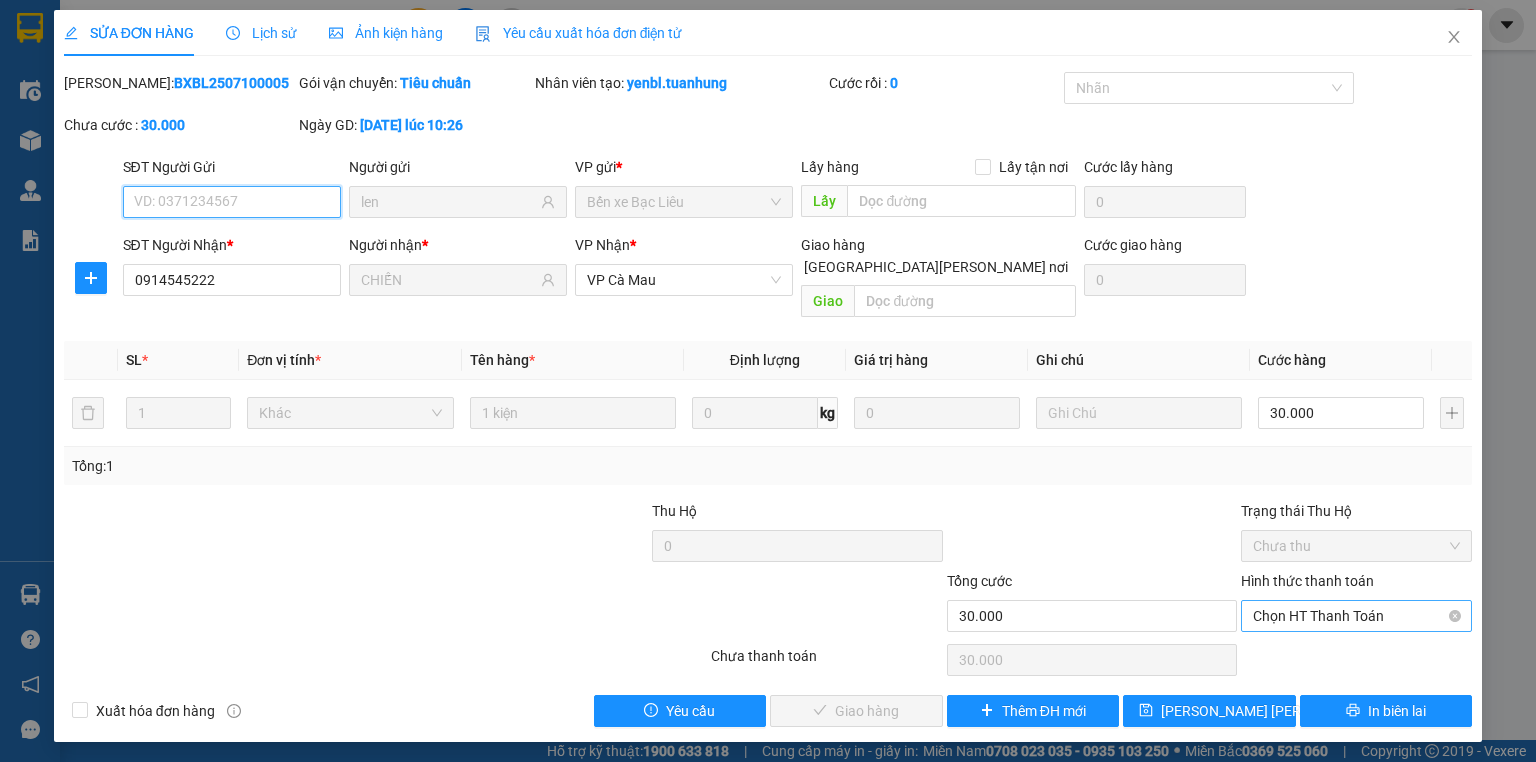 click on "Chọn HT Thanh Toán" at bounding box center (1356, 616) 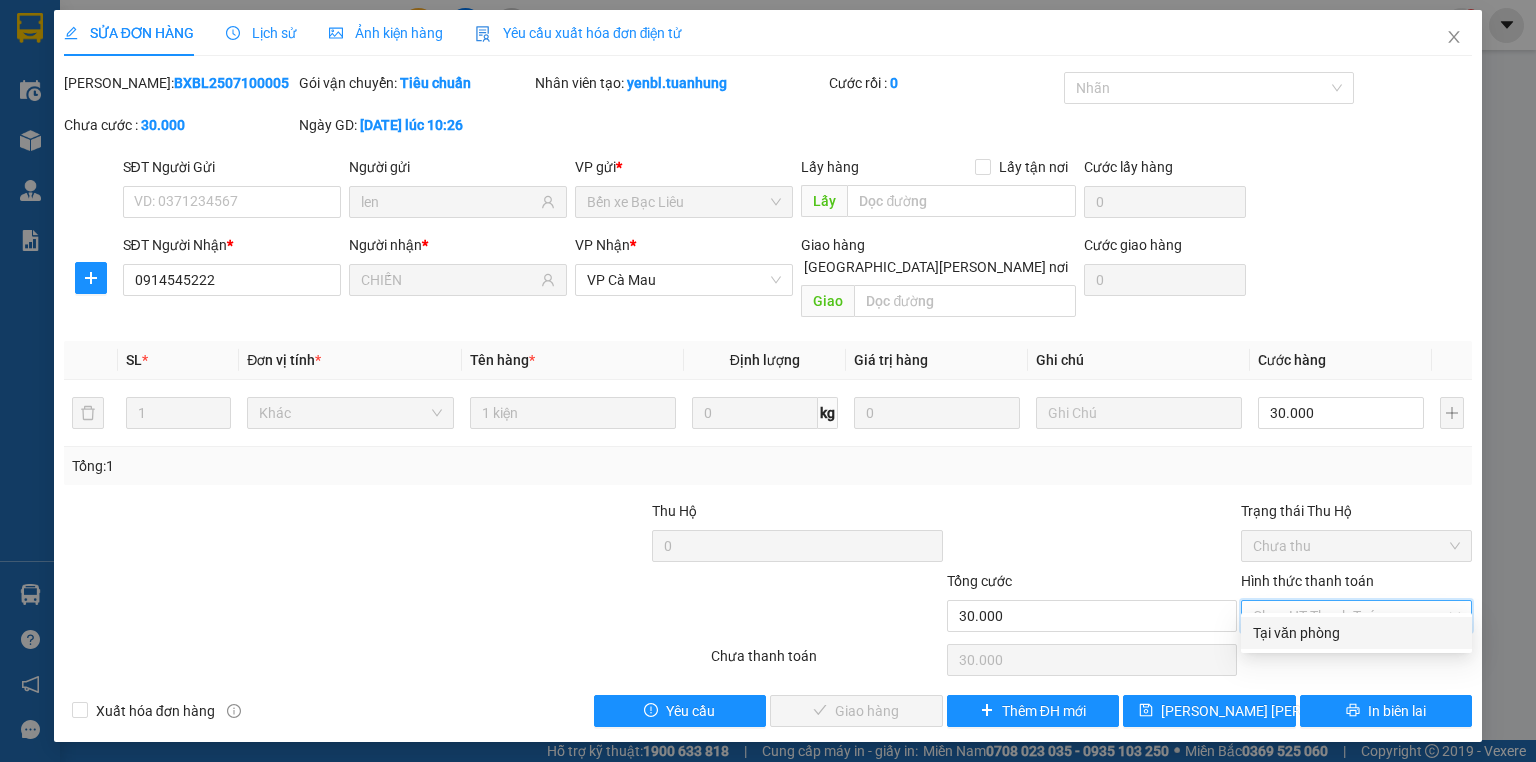 click on "Tại văn phòng" at bounding box center (1356, 633) 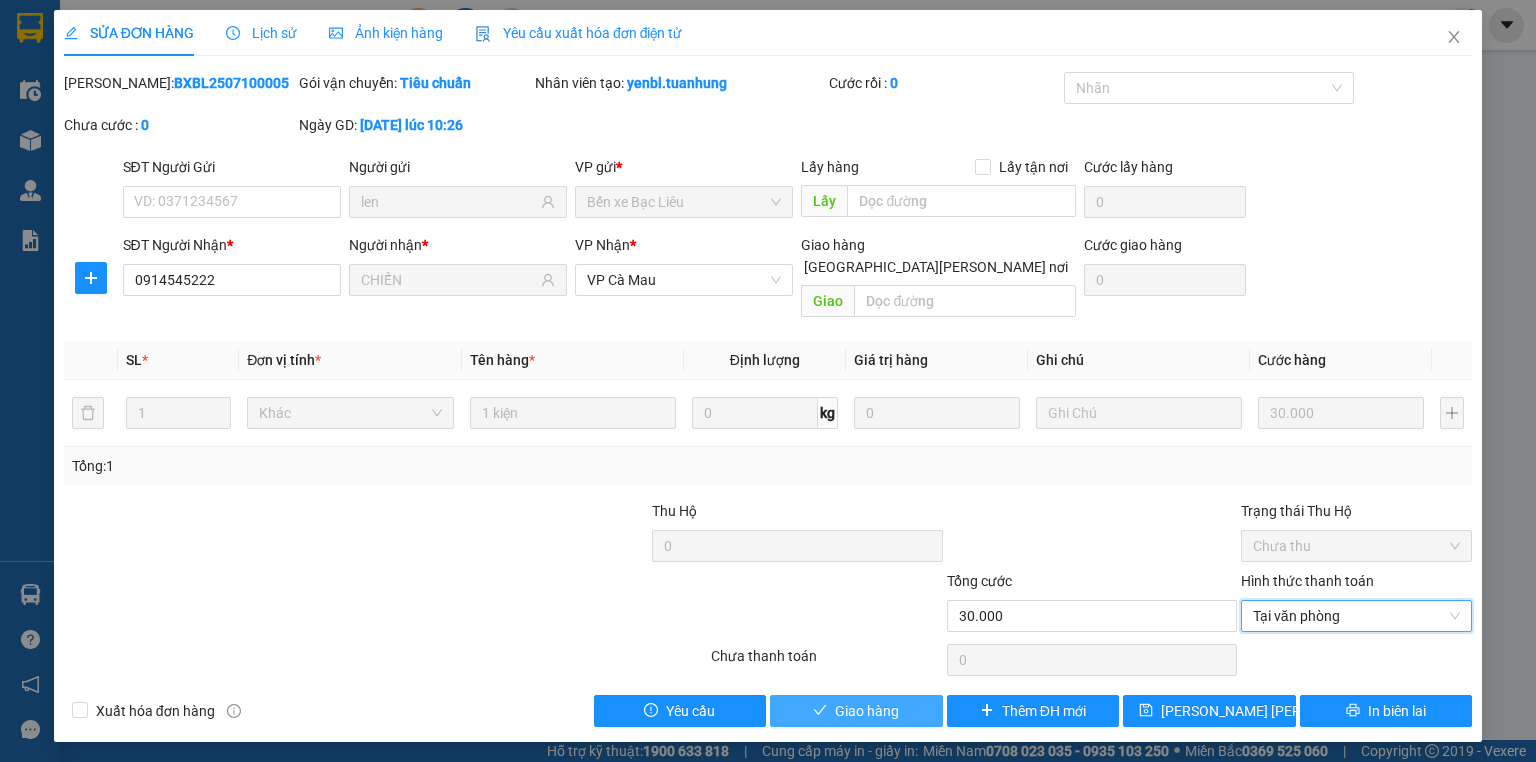 click on "Giao hàng" at bounding box center (867, 711) 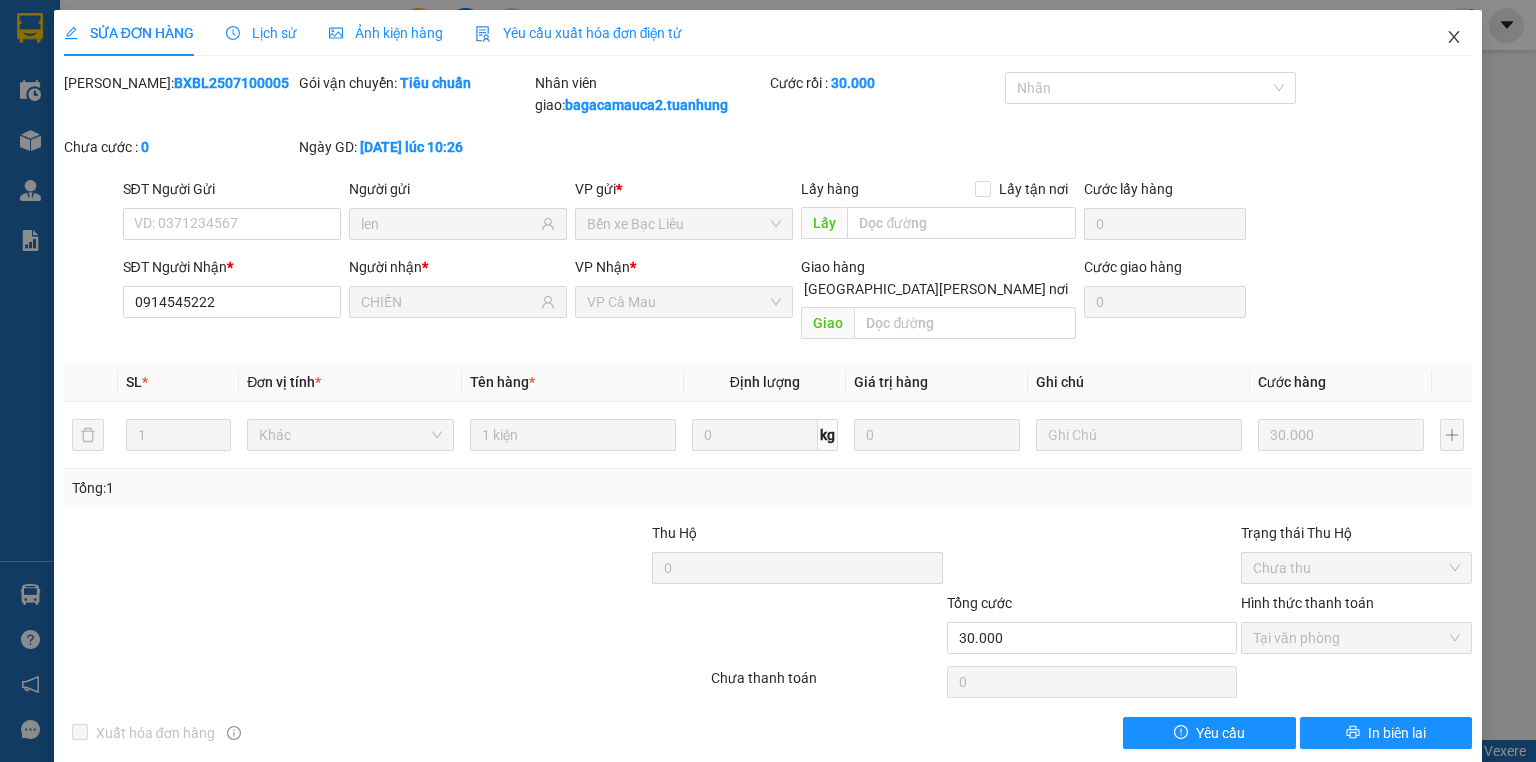 click at bounding box center (1454, 38) 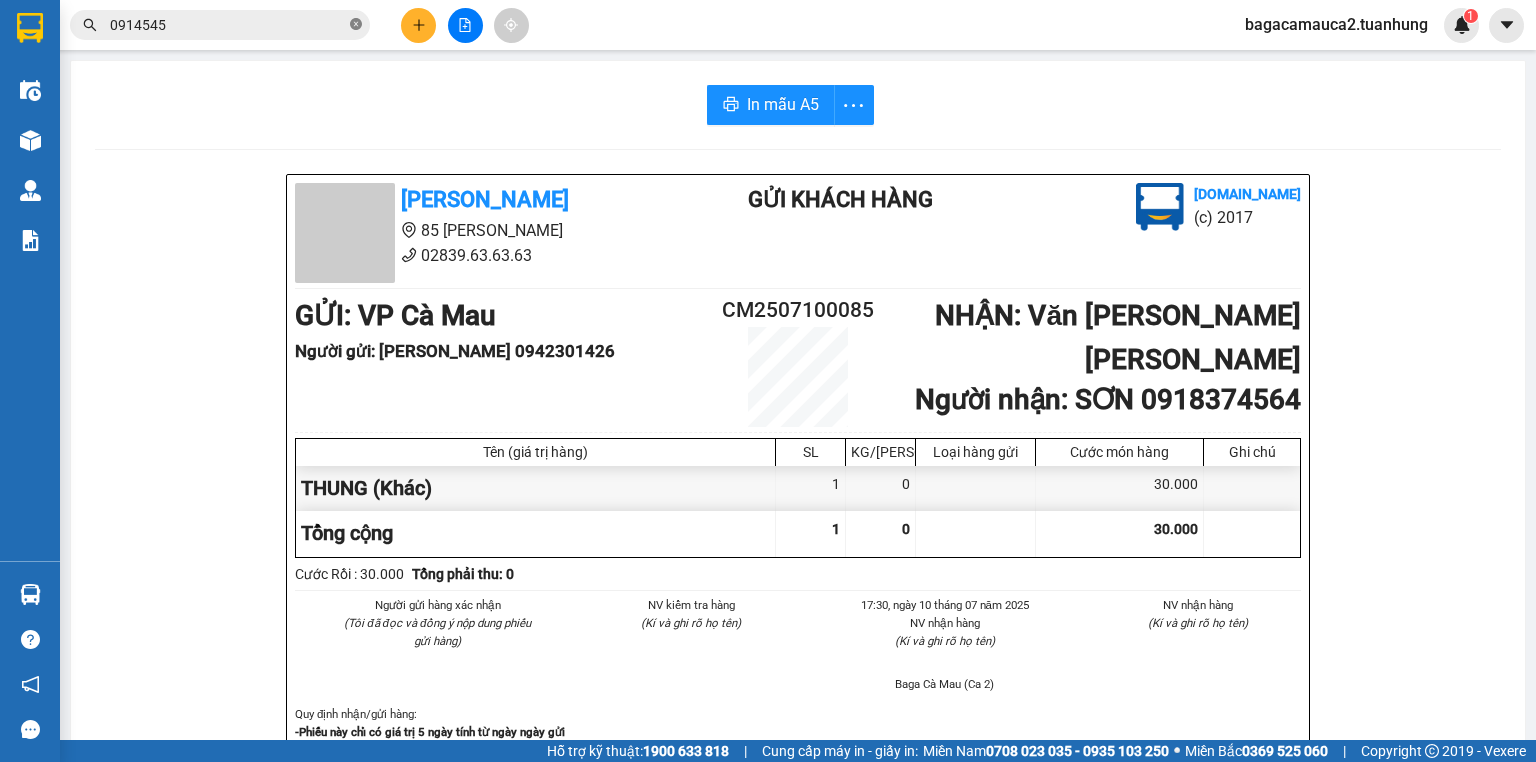 click 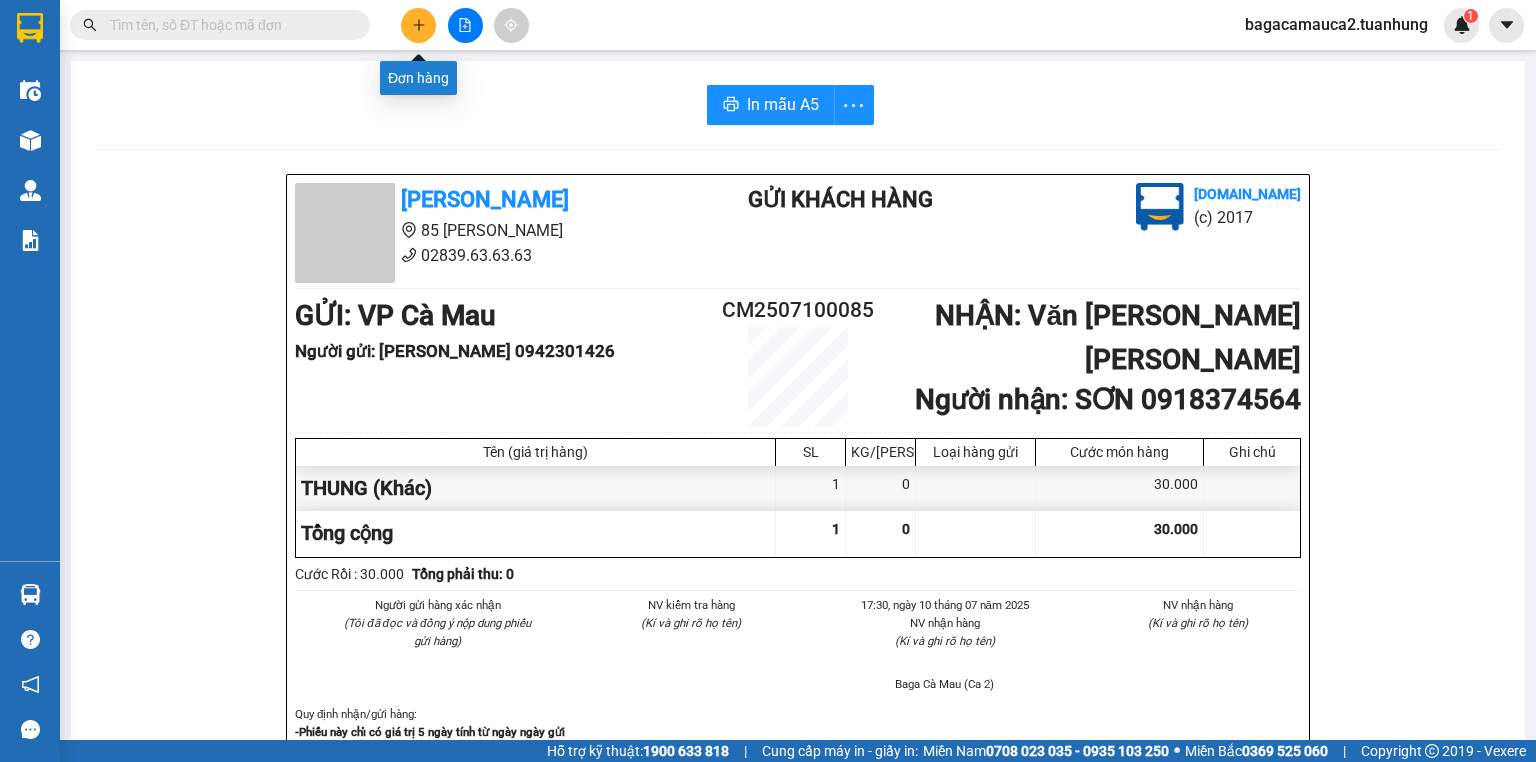 click 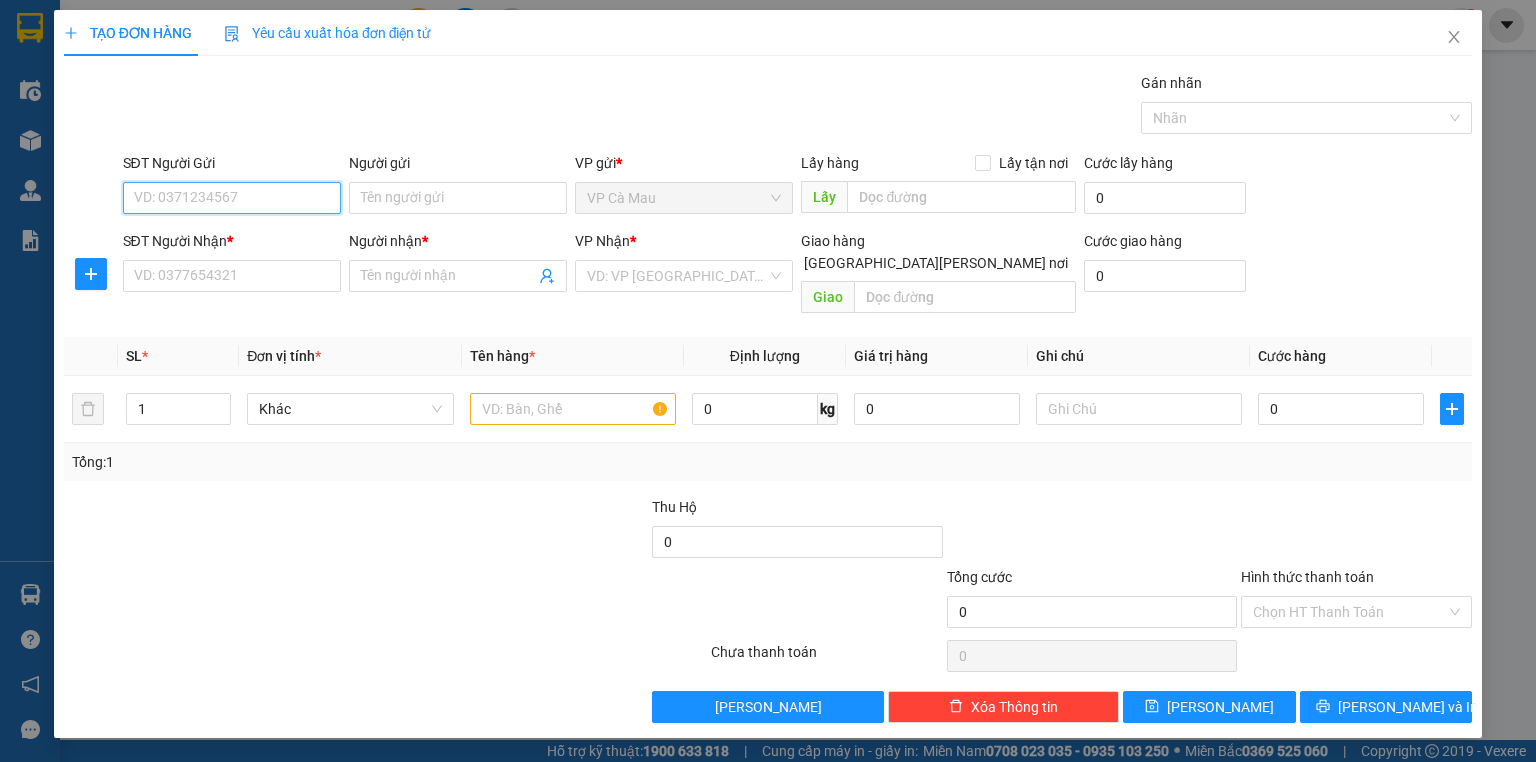click on "SĐT Người Gửi" at bounding box center [232, 198] 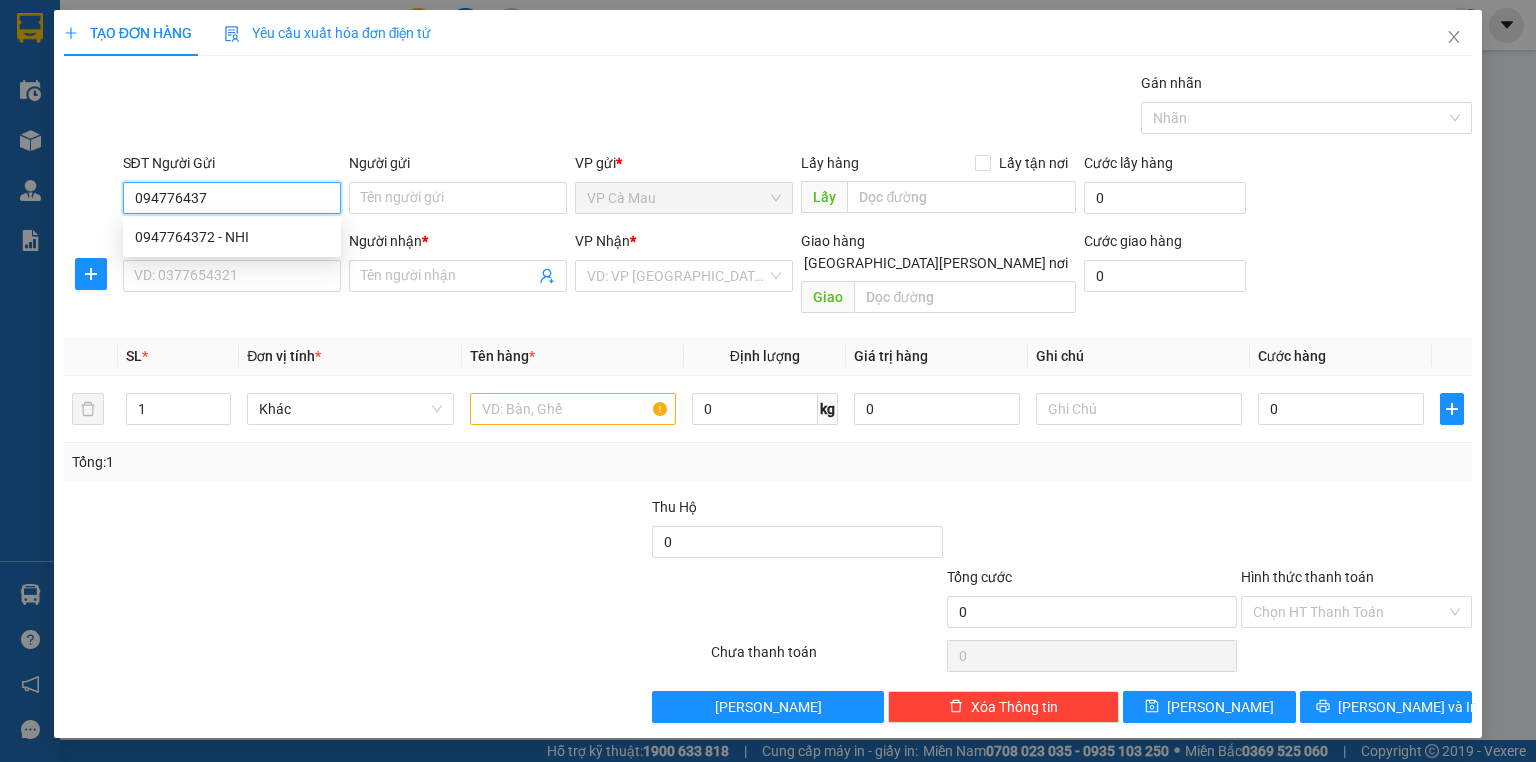 type on "0947764372" 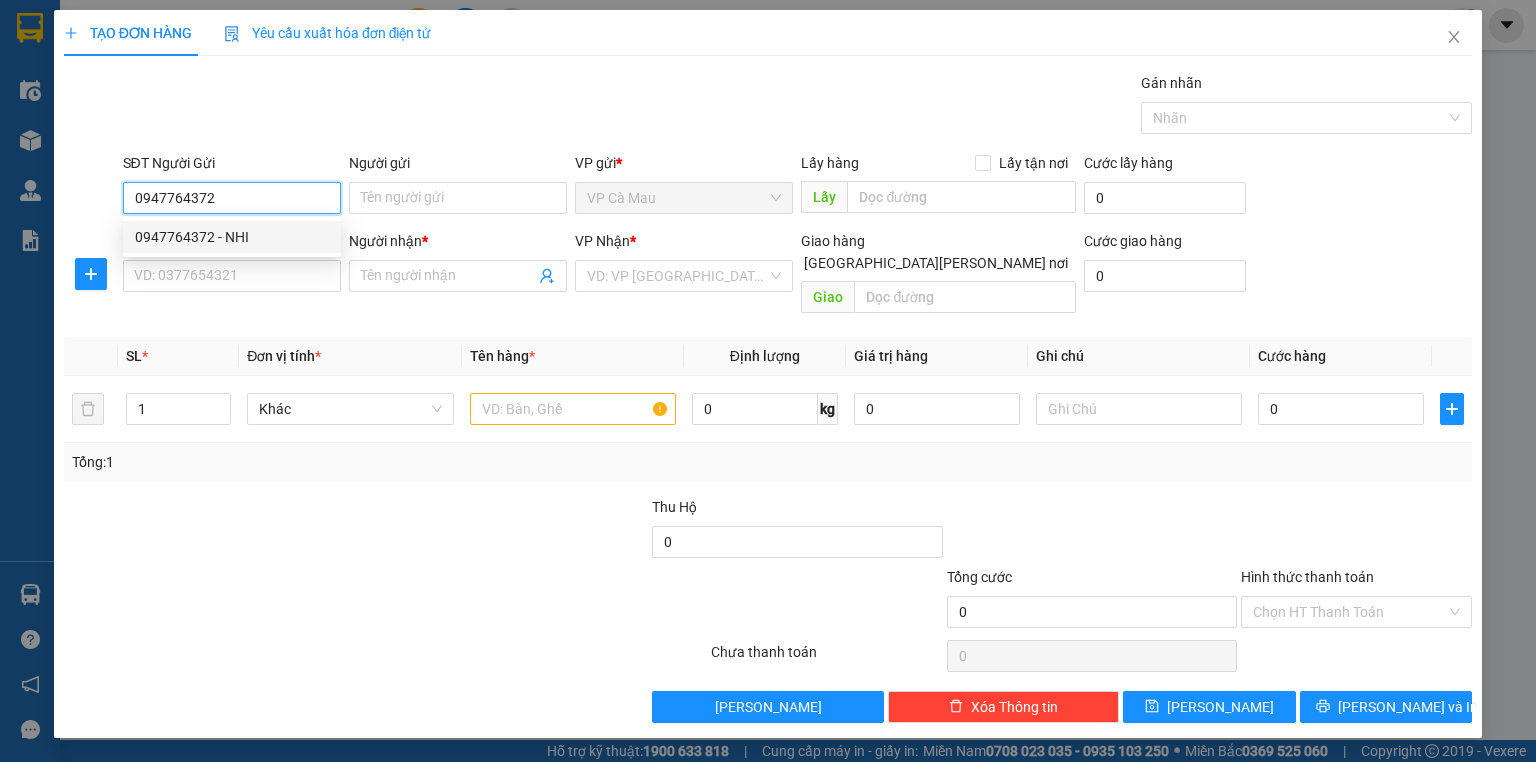 click on "0947764372 - NHI" at bounding box center [232, 237] 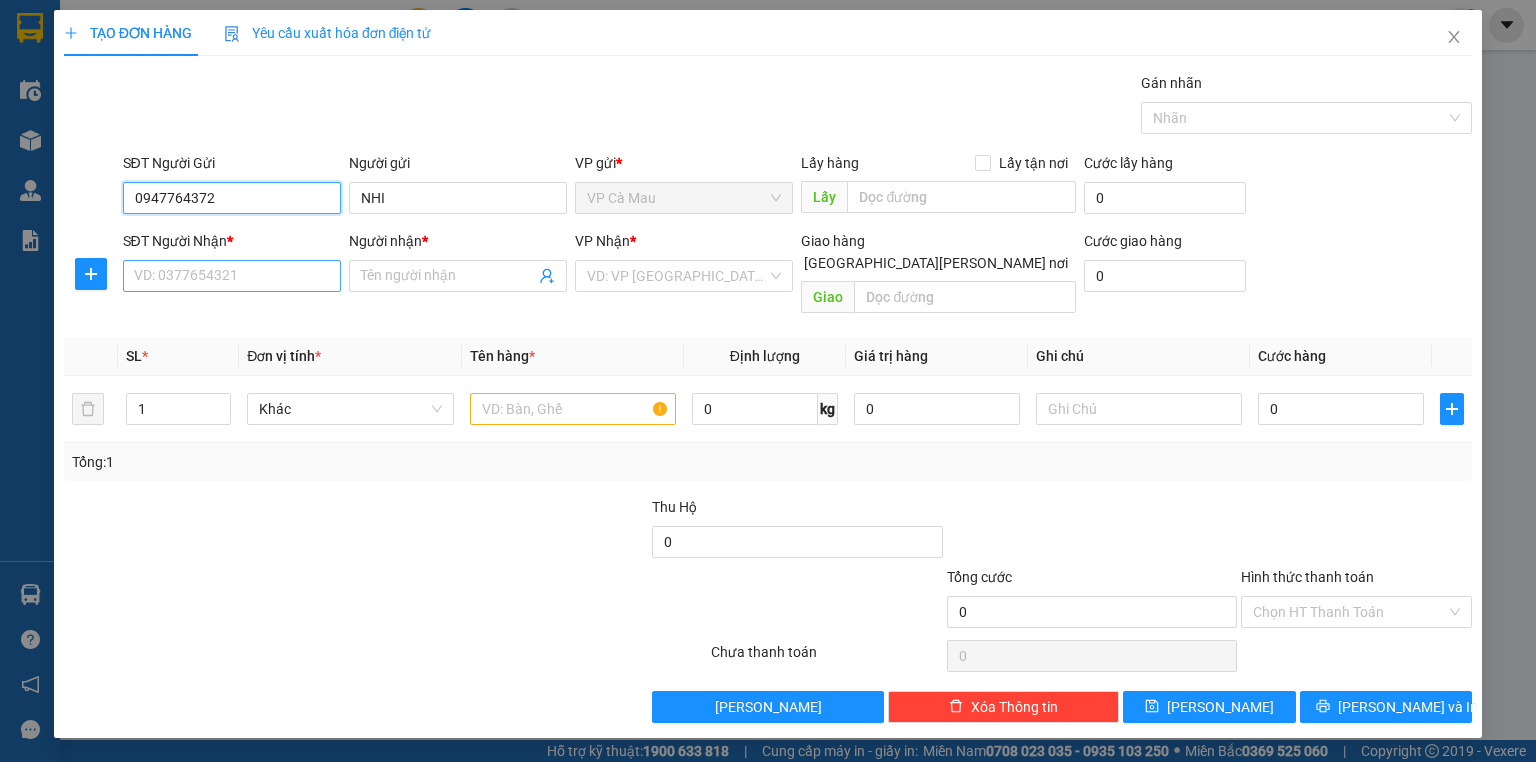 type on "0947764372" 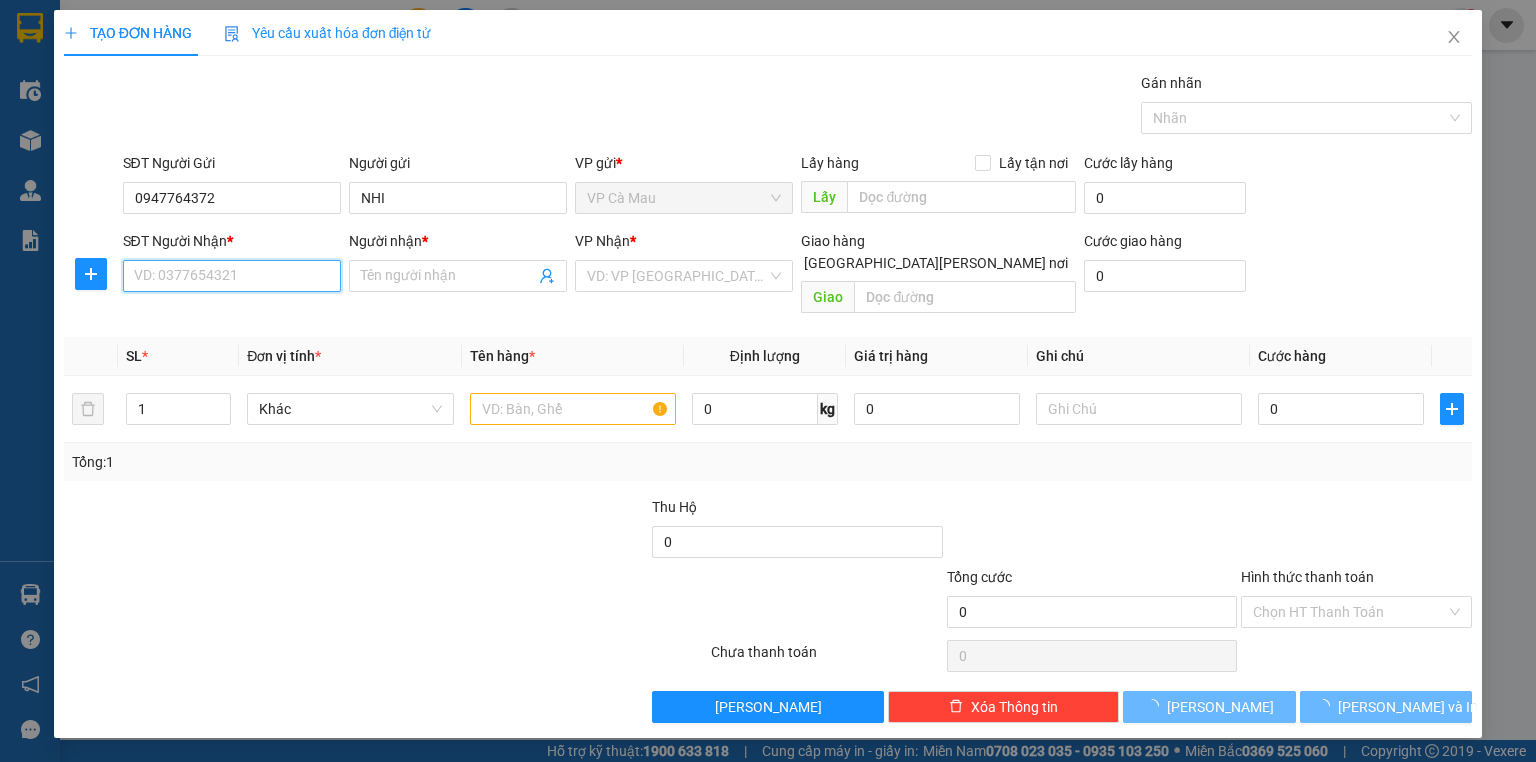 click on "SĐT Người Nhận  *" at bounding box center [232, 276] 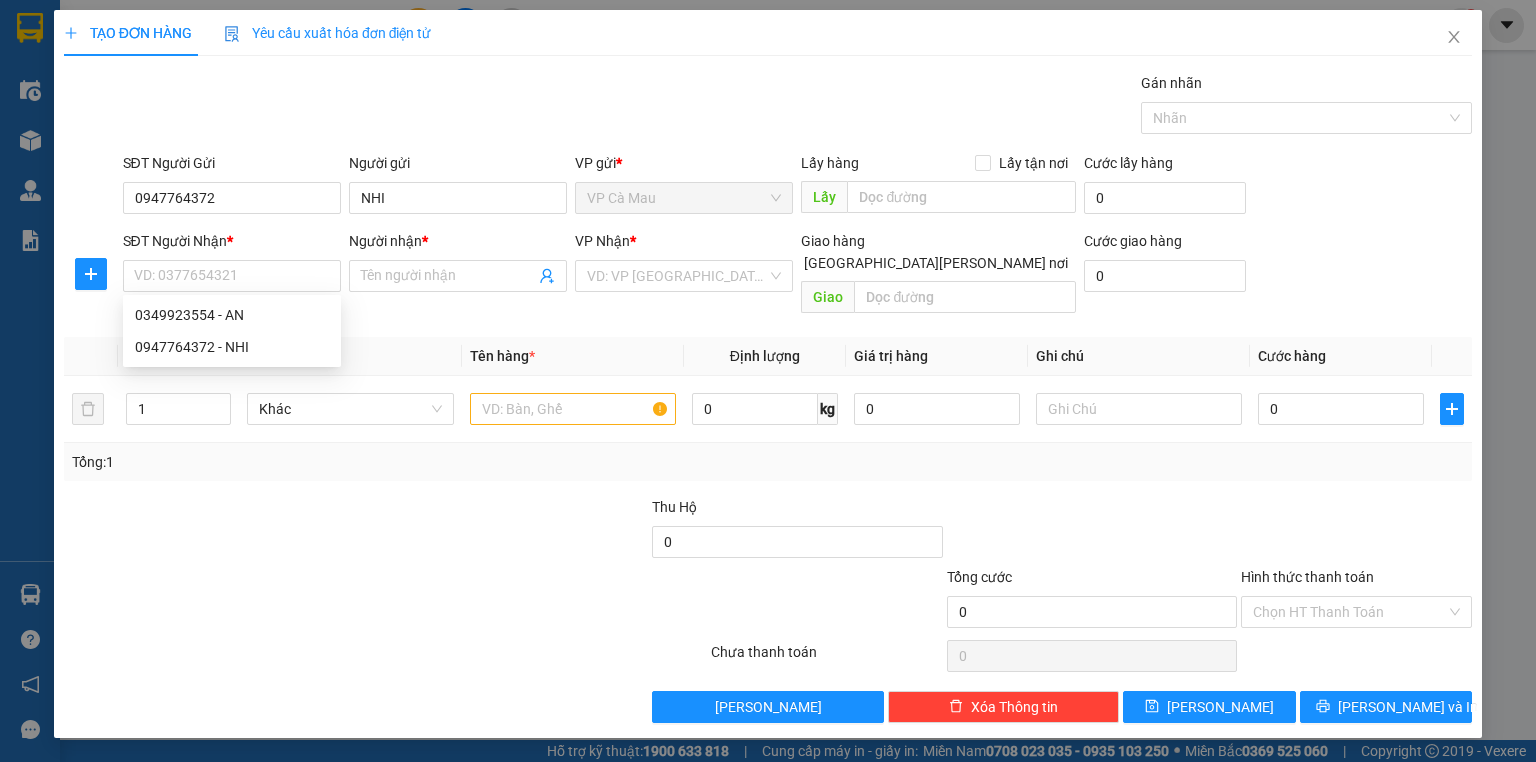 click on "0349923554 0349923554 - AN 0947764372 - NHI" at bounding box center [232, 331] 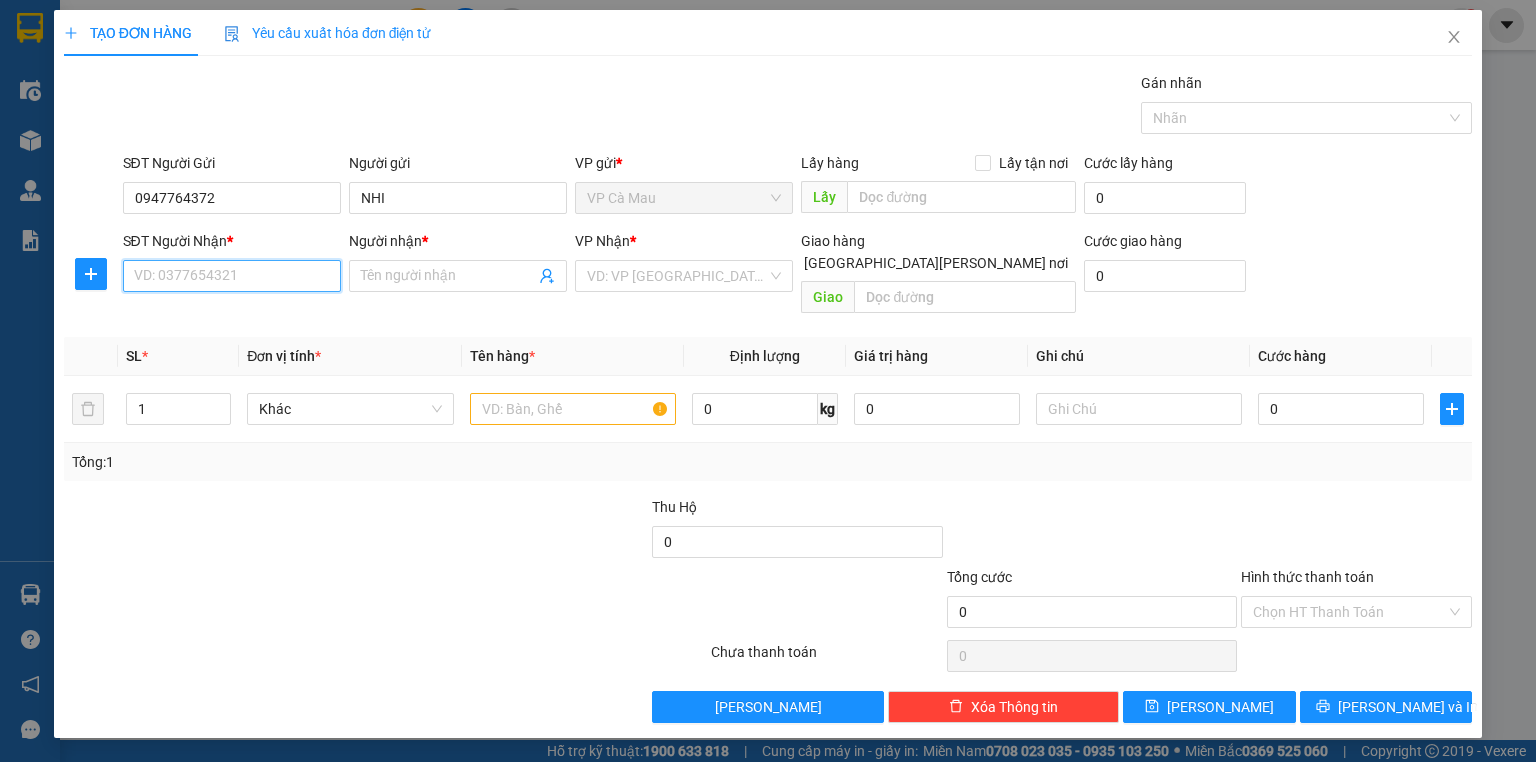 click on "SĐT Người Nhận  *" at bounding box center [232, 276] 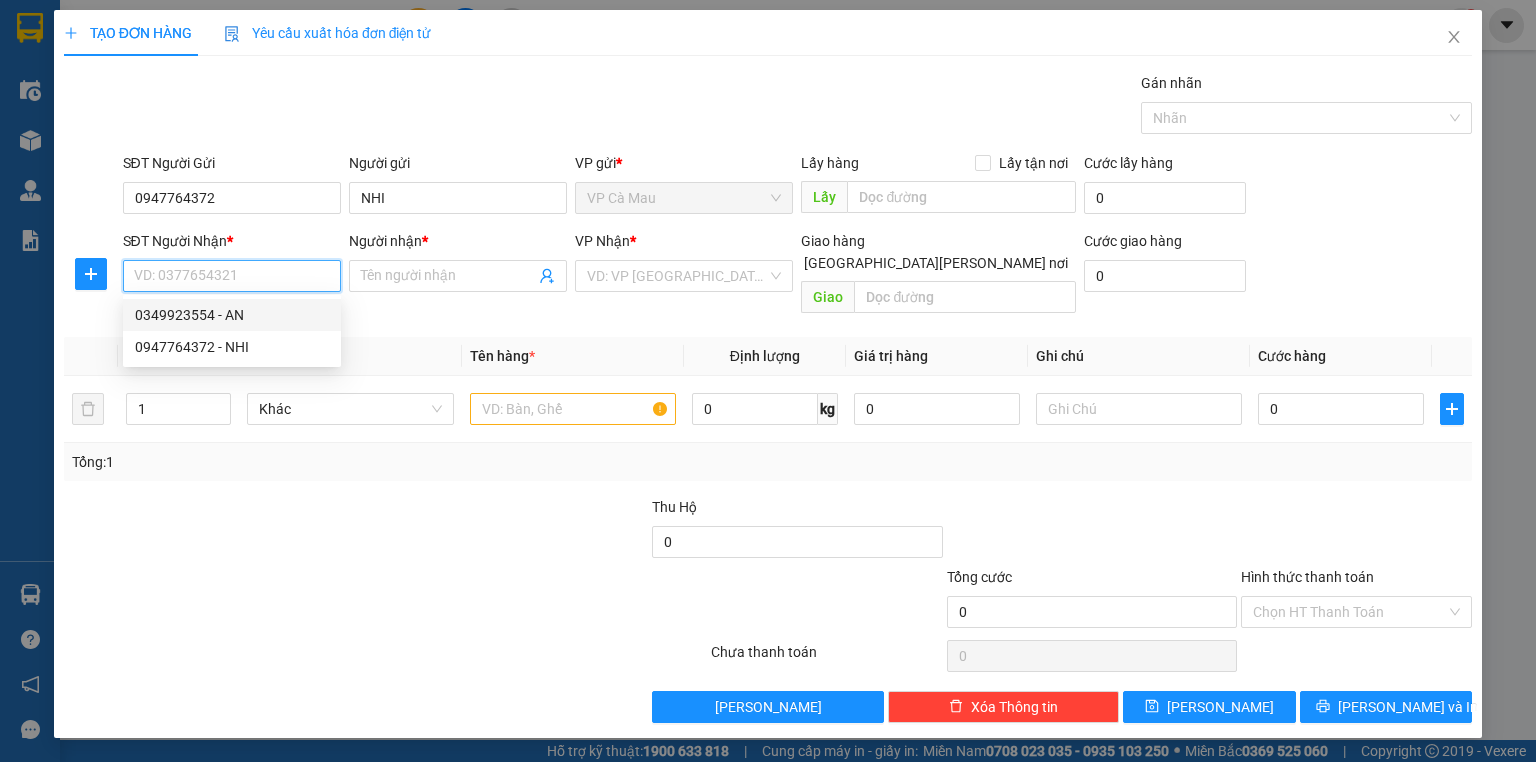 click on "0349923554 - AN" at bounding box center [232, 315] 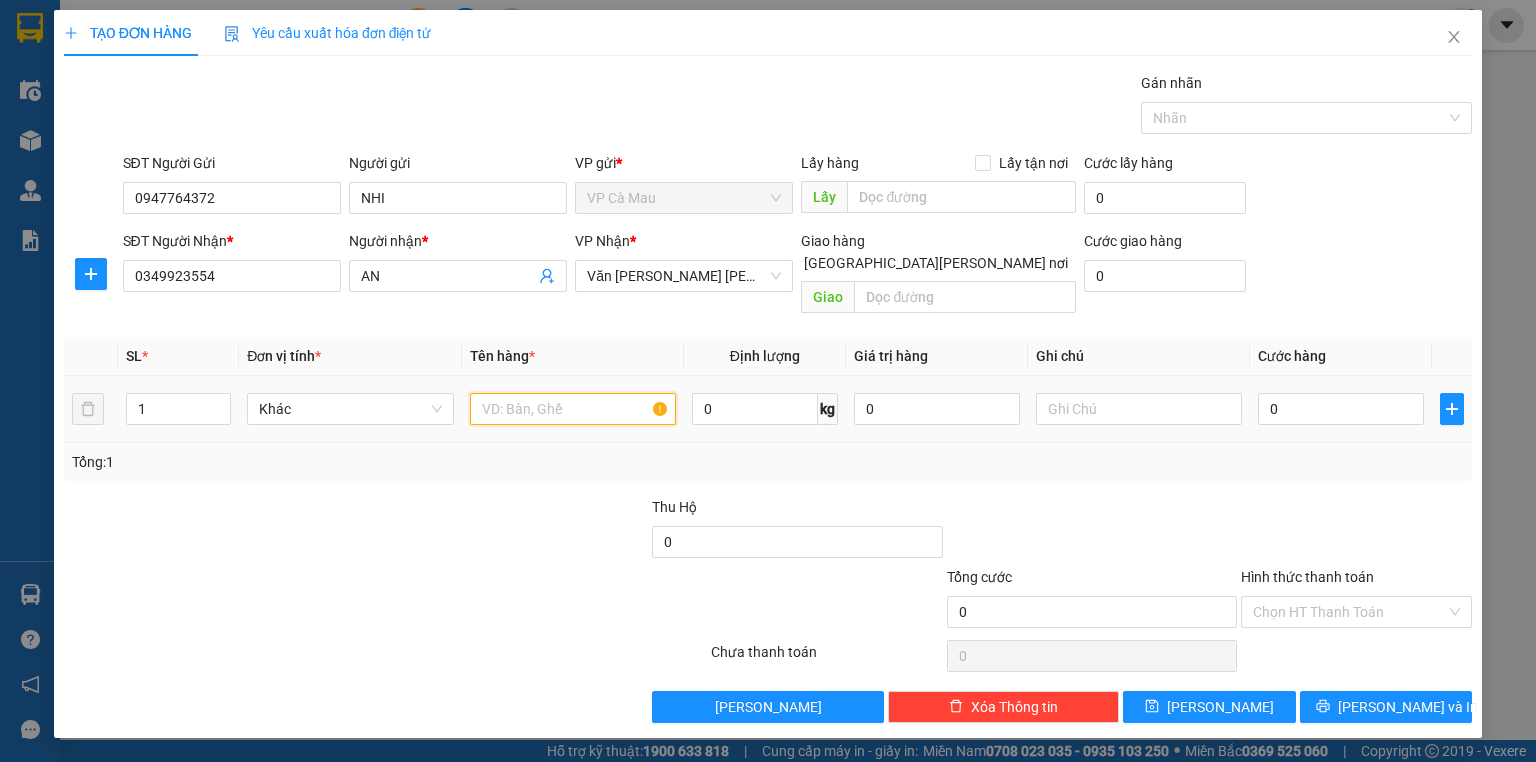 click at bounding box center (573, 409) 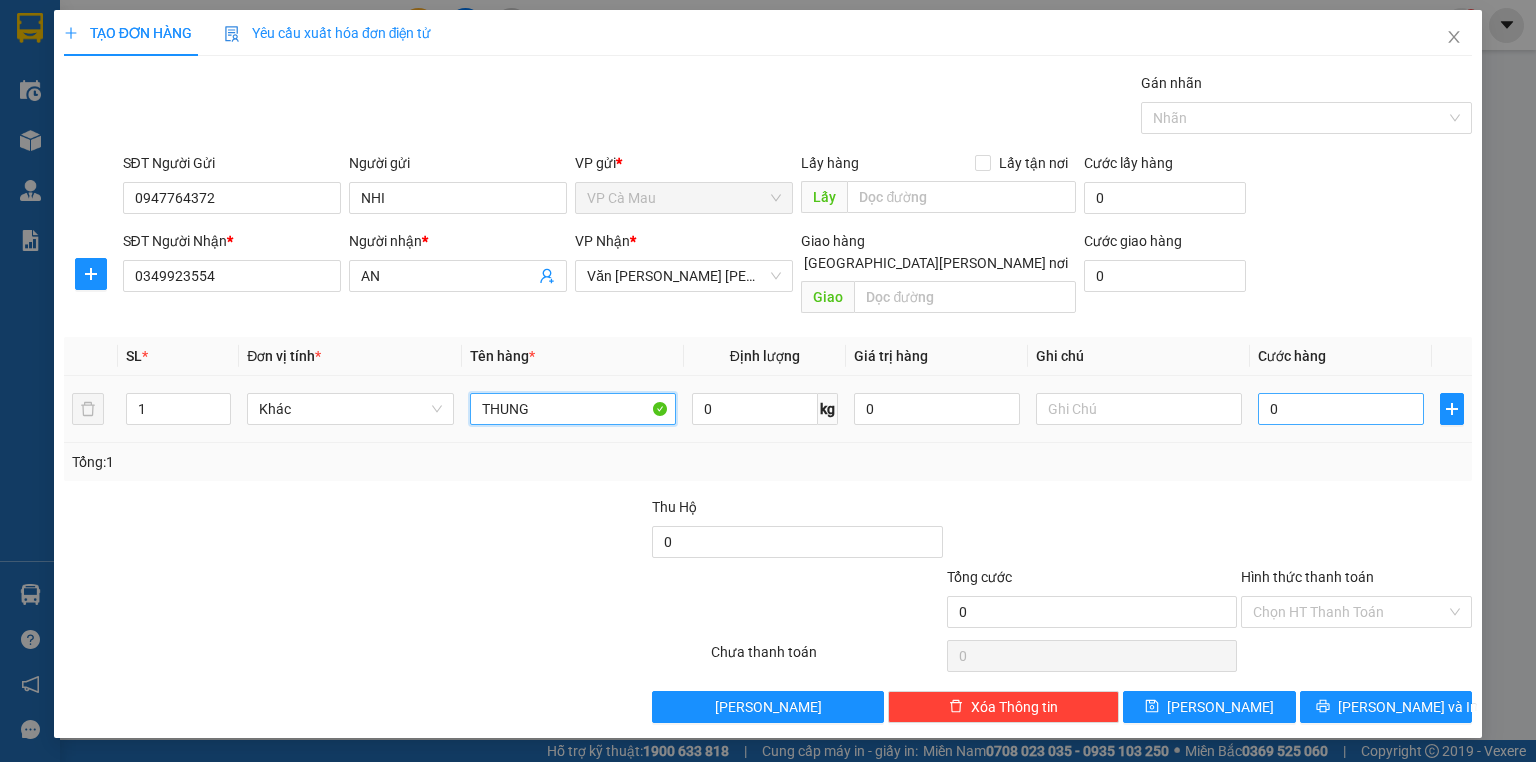 type on "THUNG" 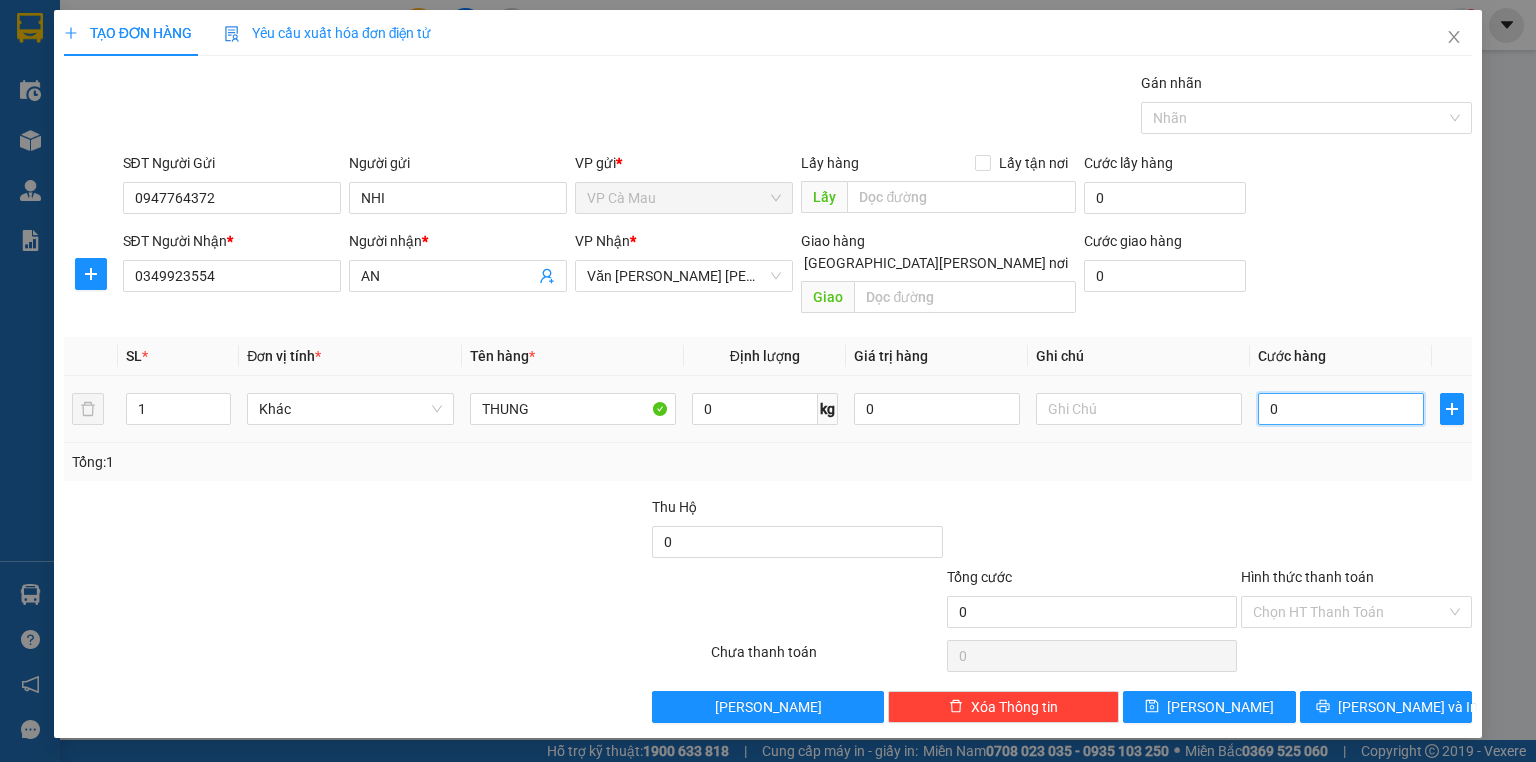 click on "0" at bounding box center [1341, 409] 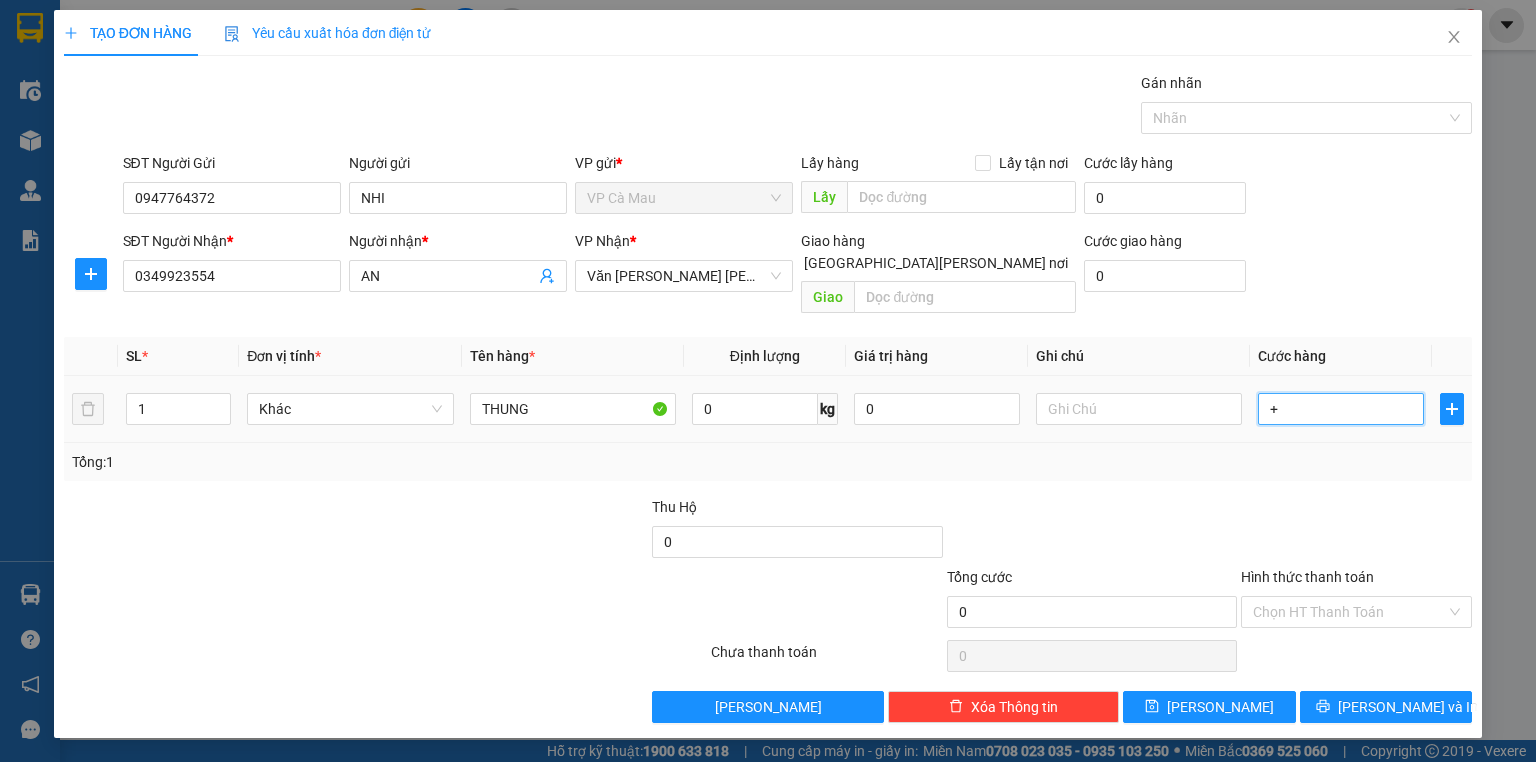 type on "+3" 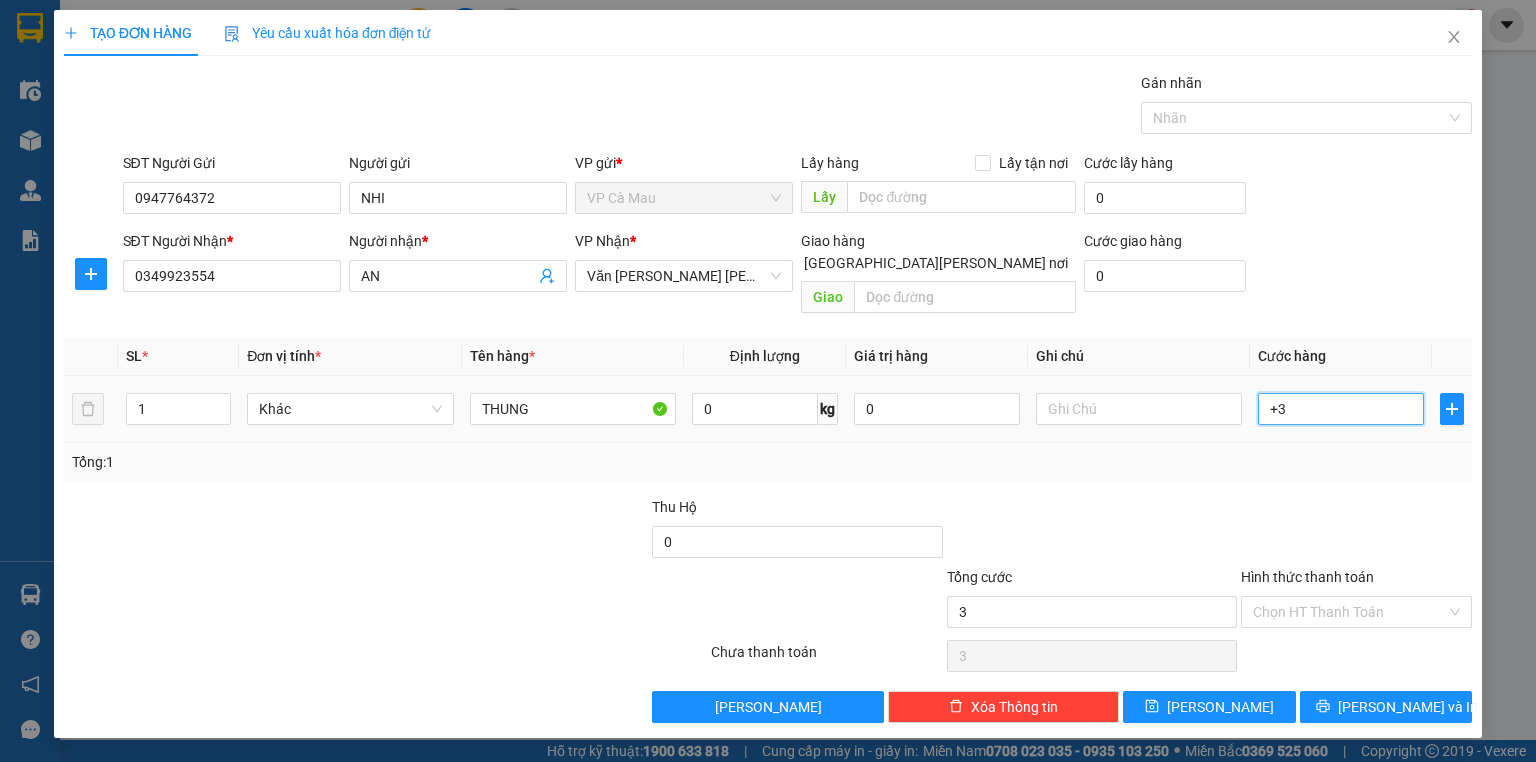 type on "+30" 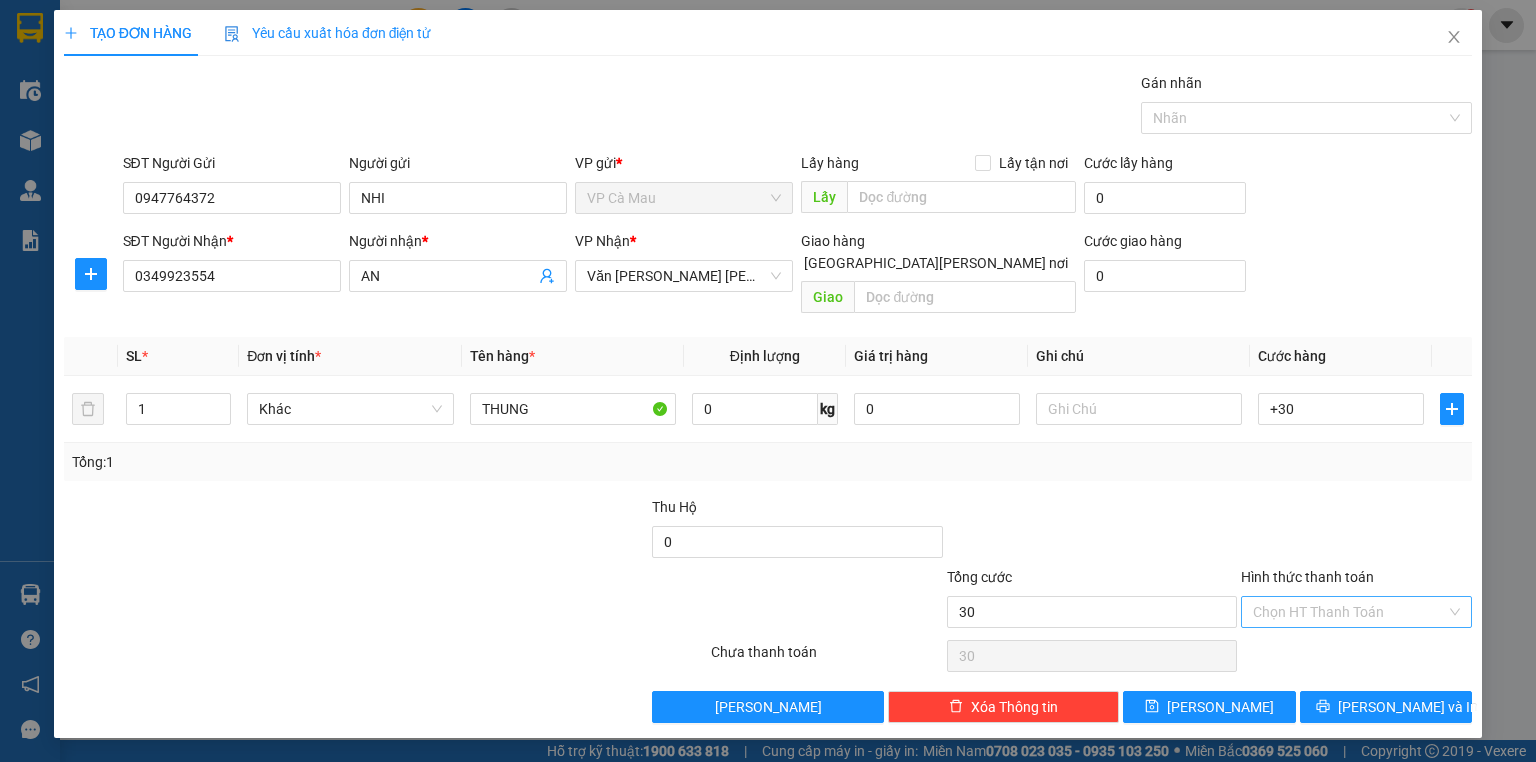 type on "30.000" 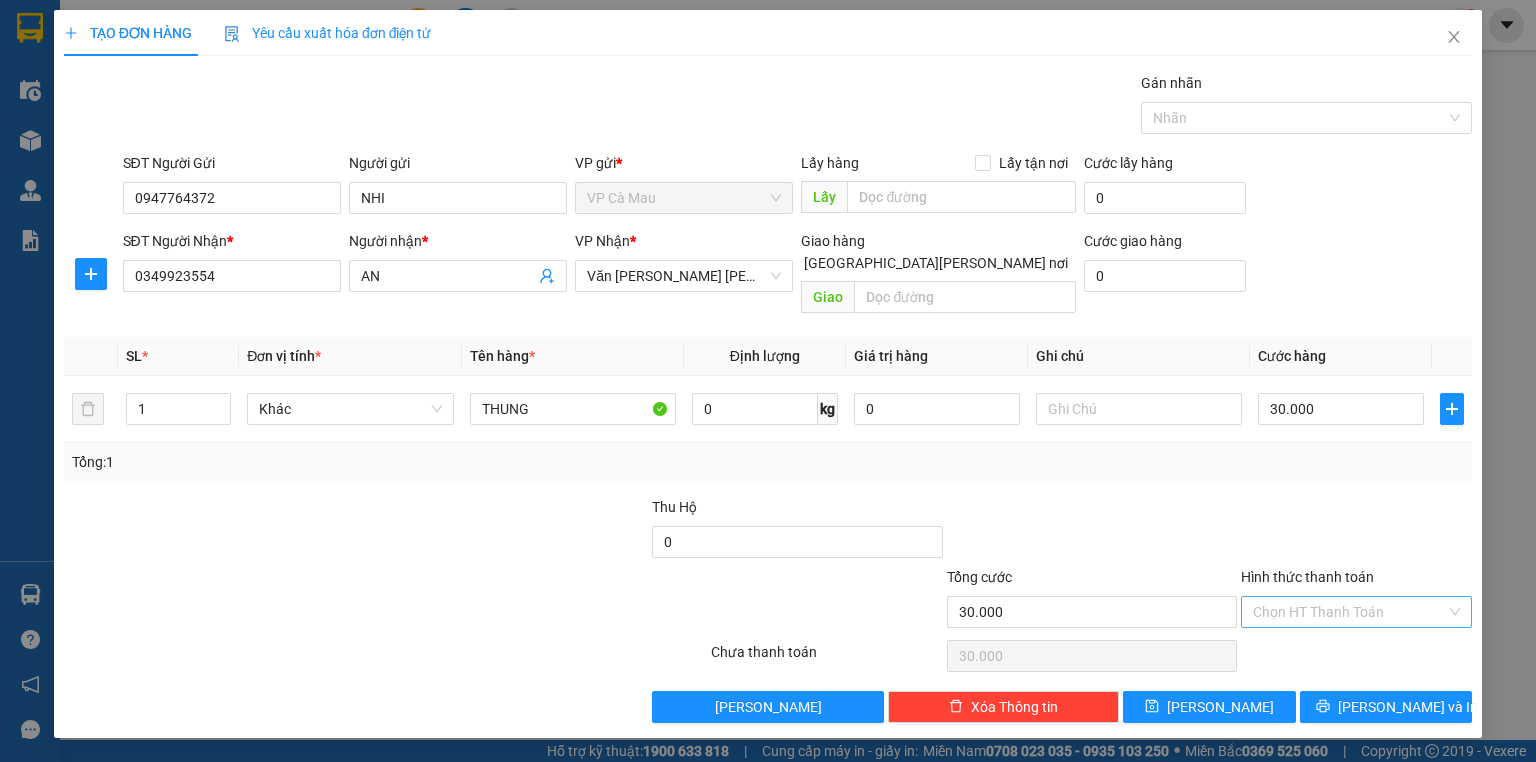 click on "Hình thức thanh toán" at bounding box center (1349, 612) 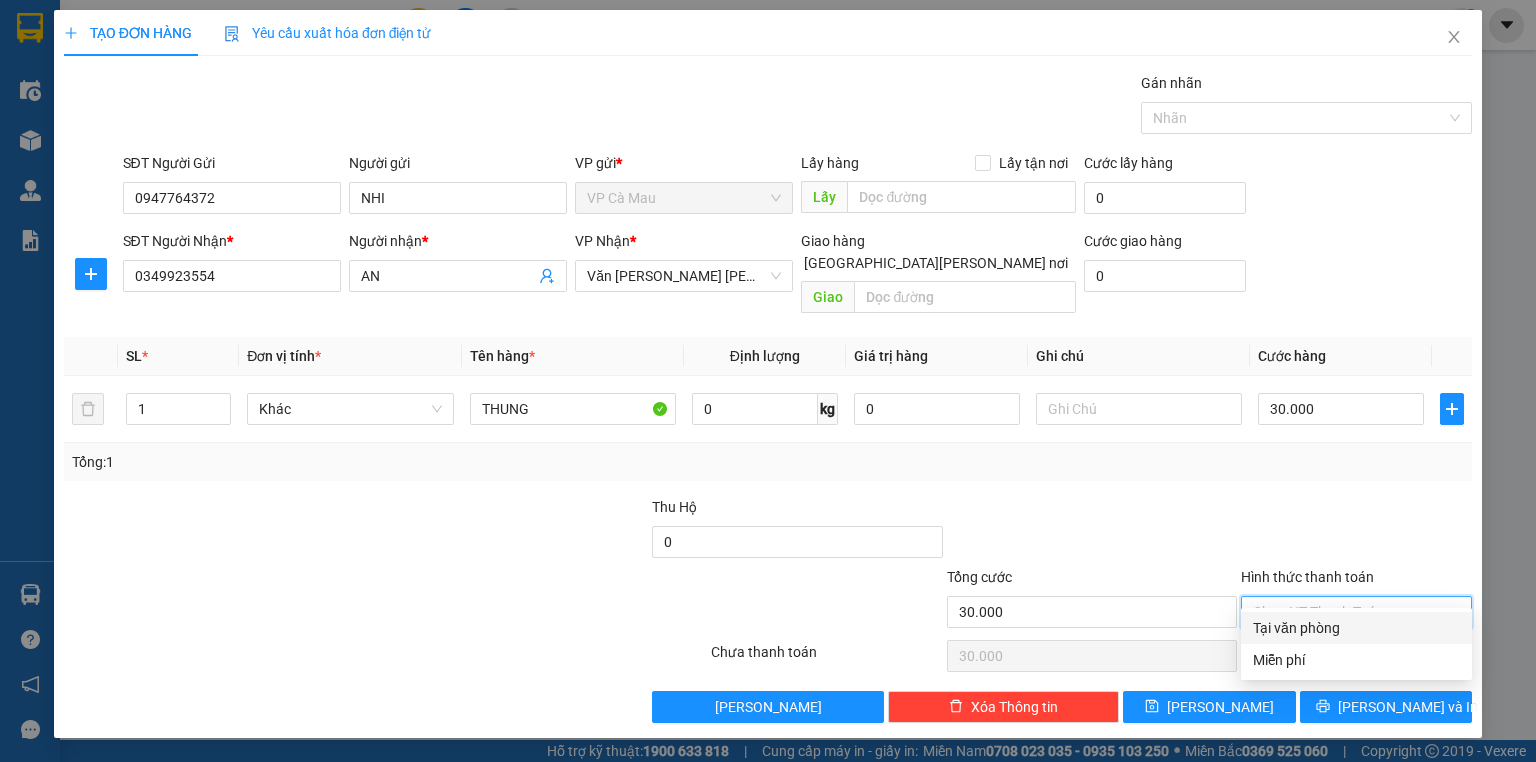 click on "Tại văn phòng" at bounding box center [1356, 628] 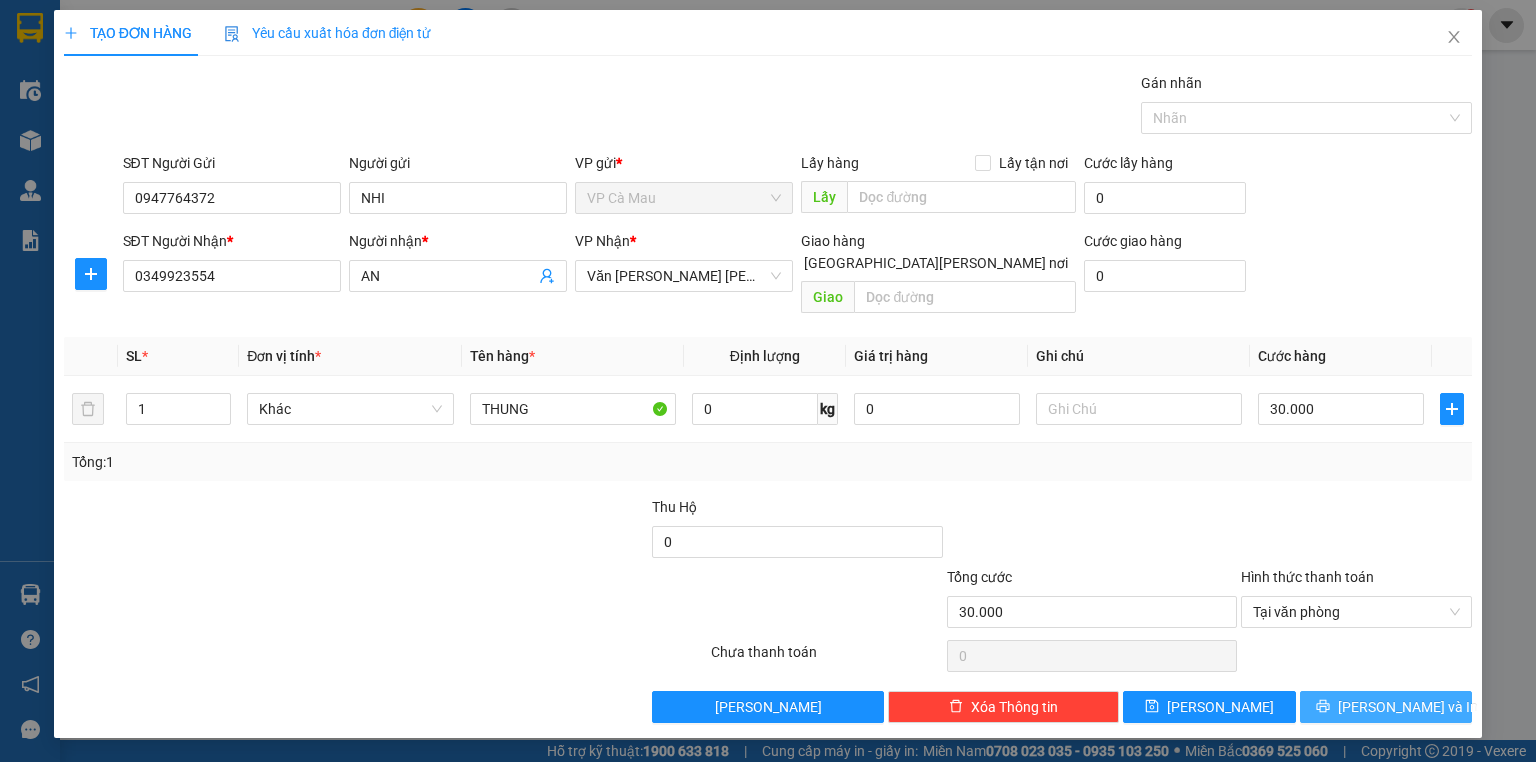 click on "[PERSON_NAME] và In" at bounding box center [1386, 707] 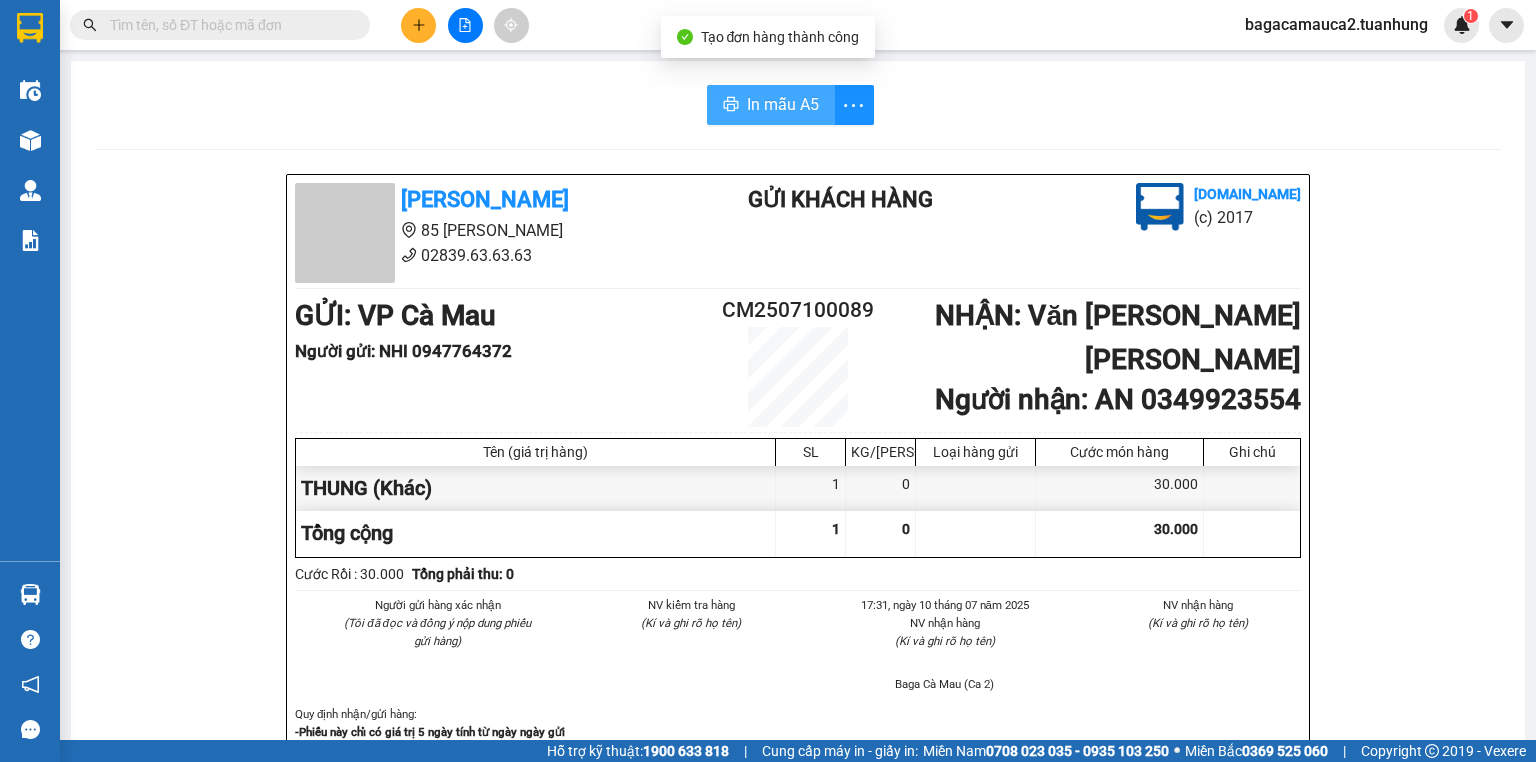 click on "In mẫu A5" at bounding box center (783, 104) 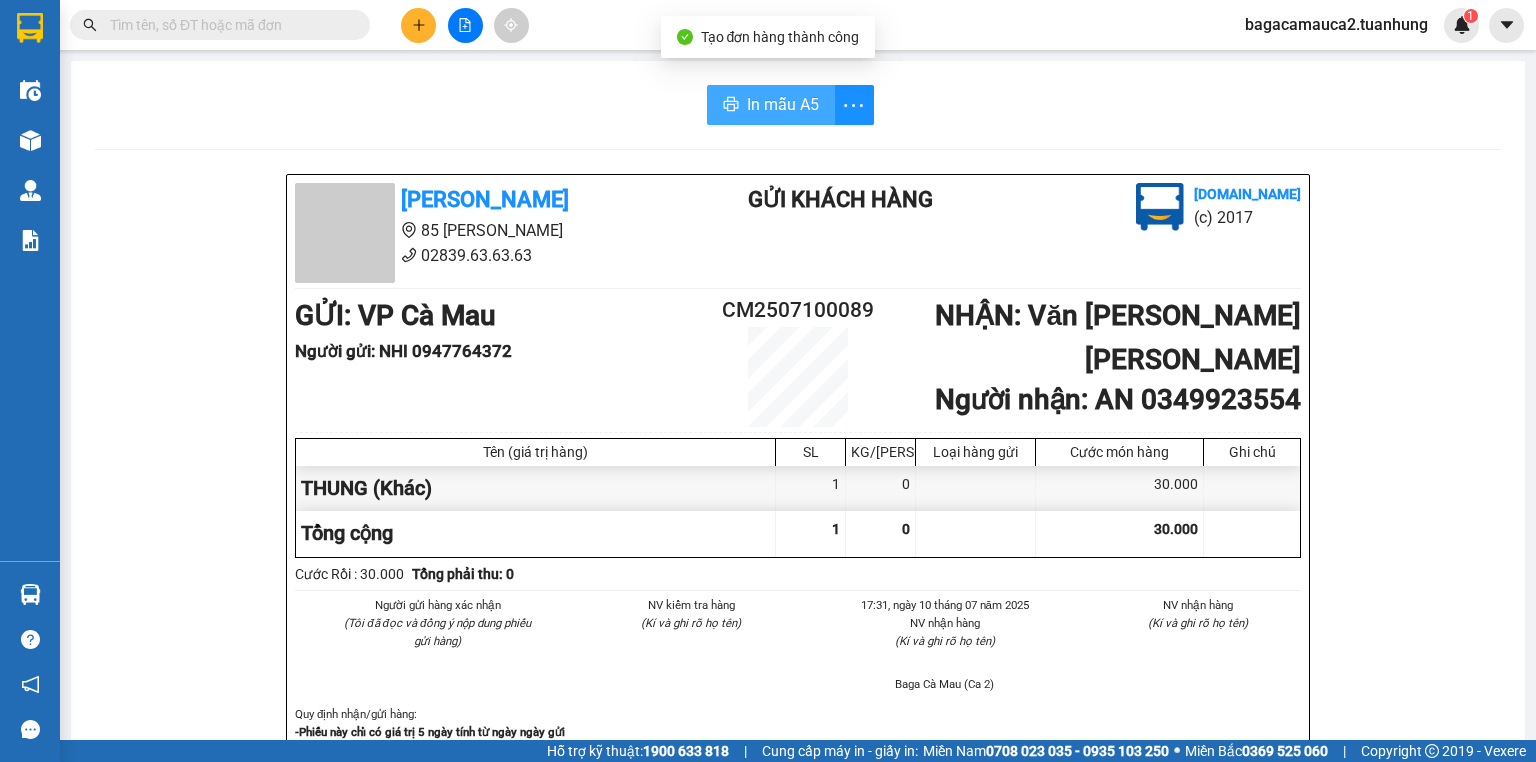 scroll, scrollTop: 0, scrollLeft: 0, axis: both 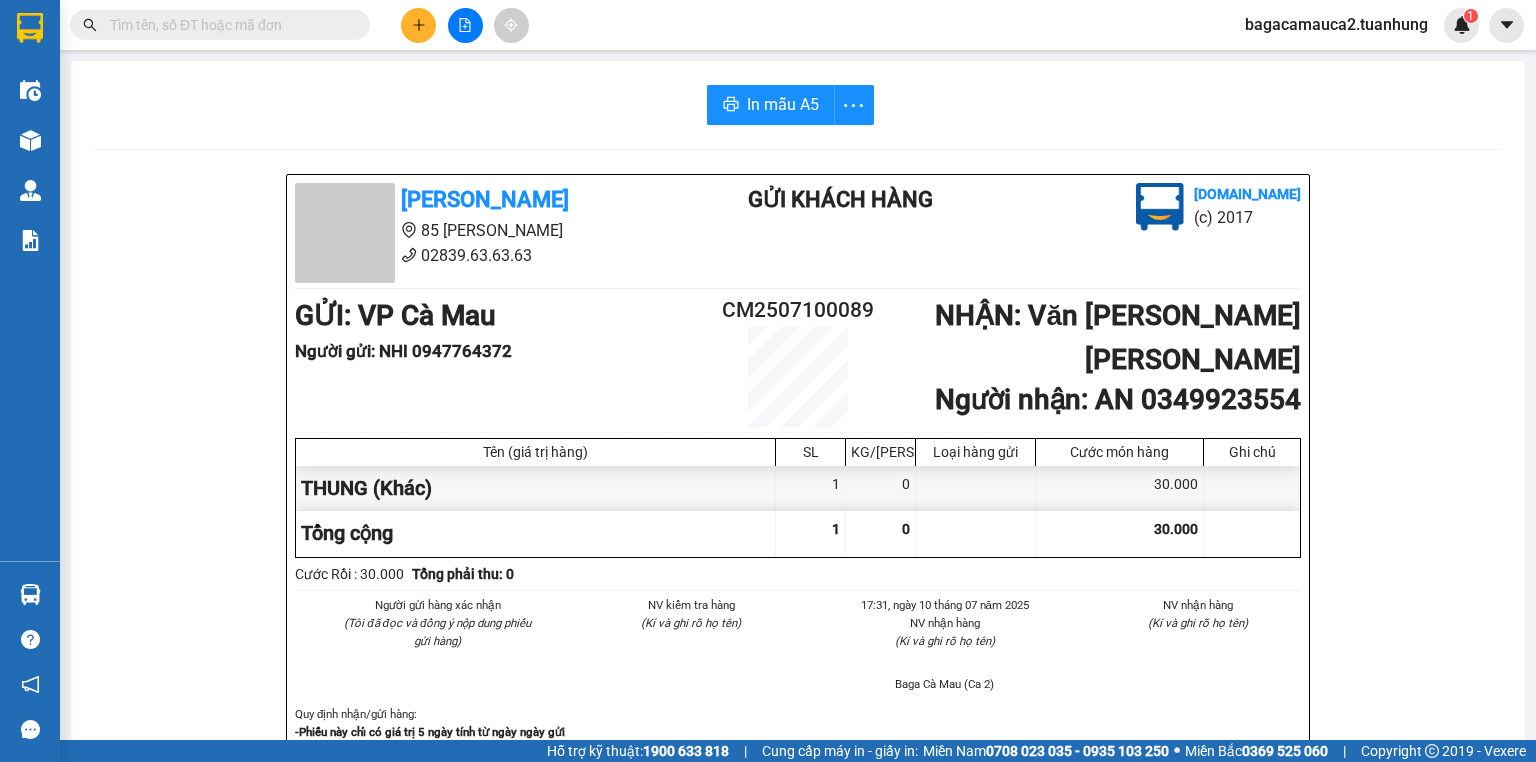 click at bounding box center (228, 25) 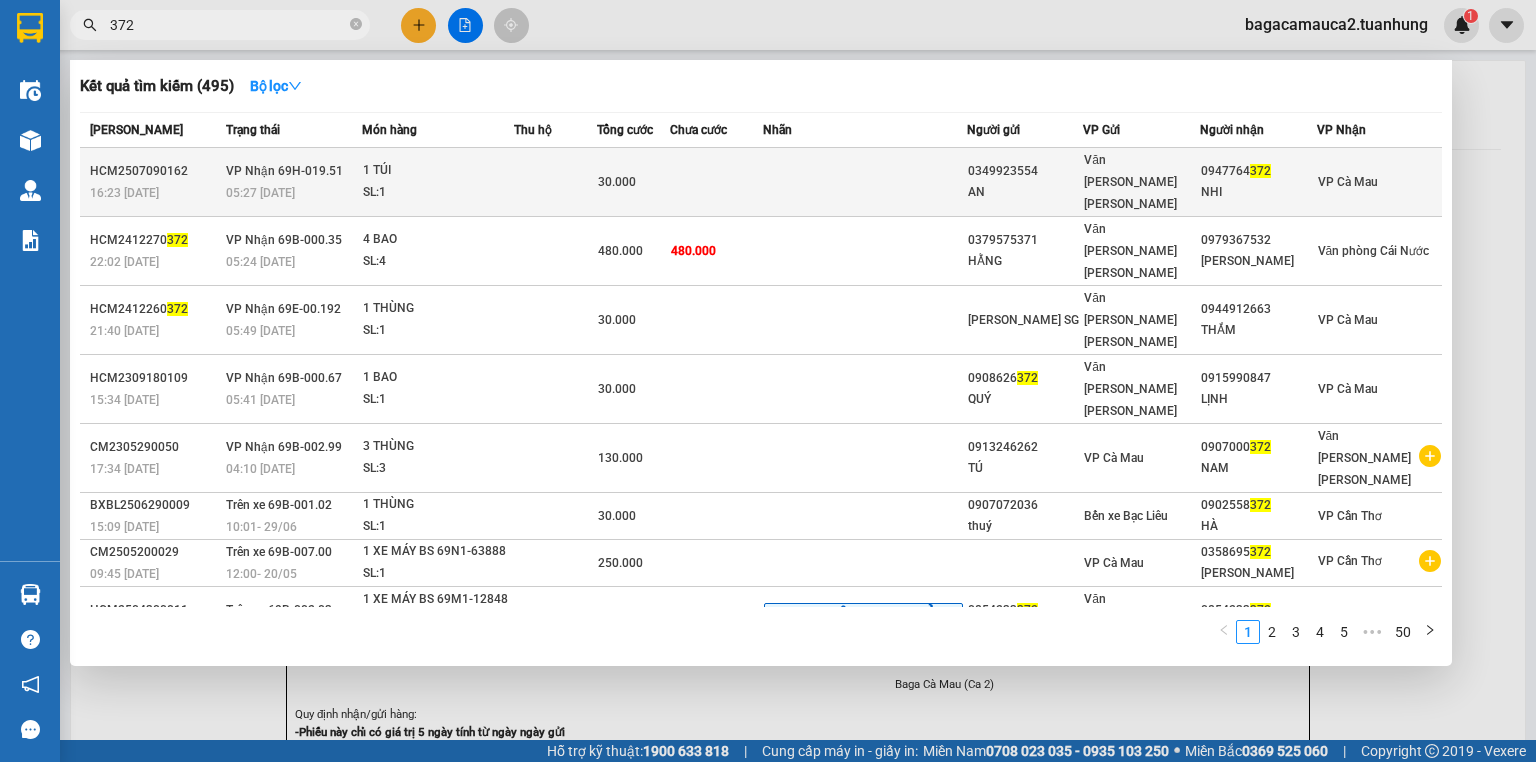 type on "372" 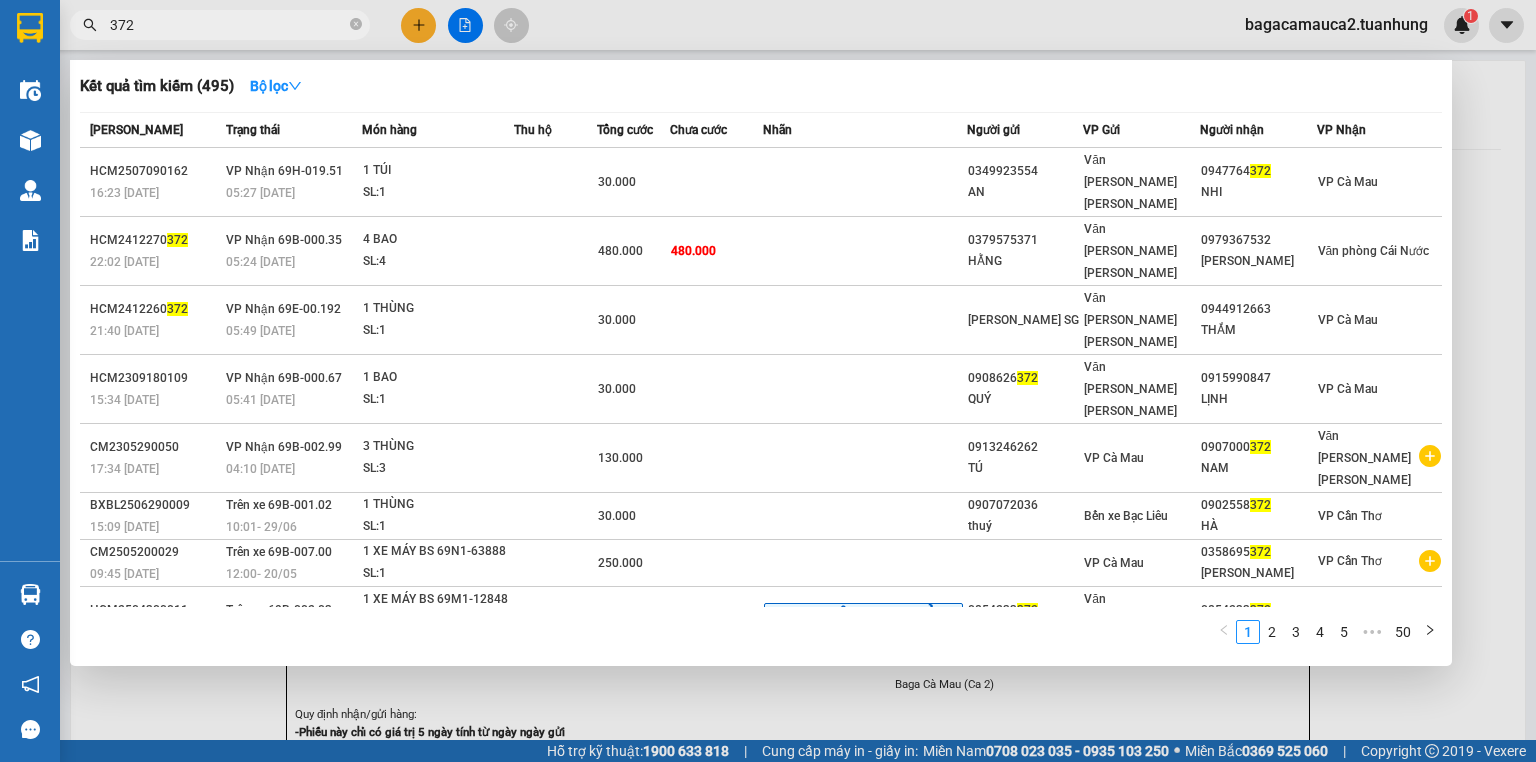 click on "1 TÚI" at bounding box center (438, 171) 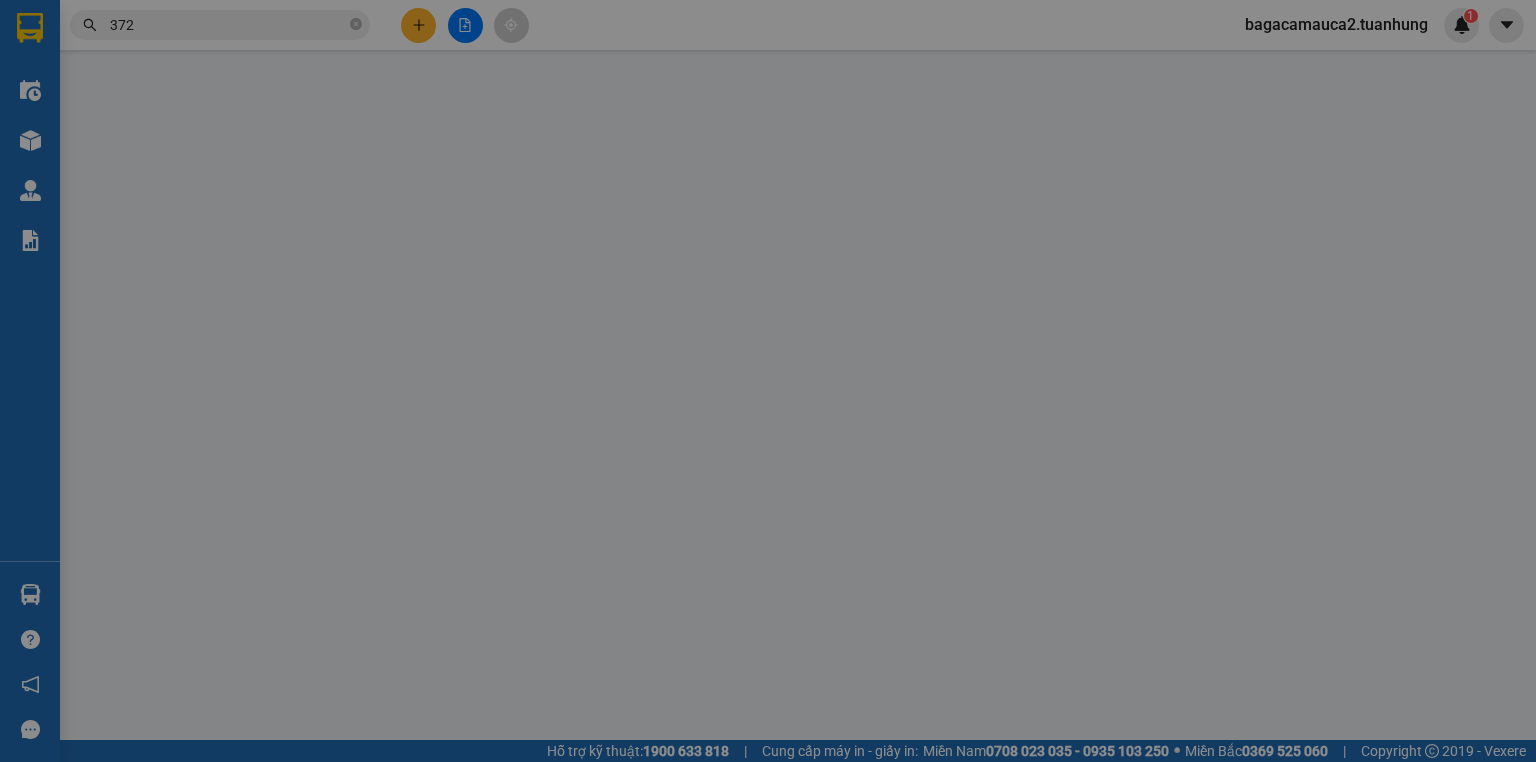 type on "0349923554" 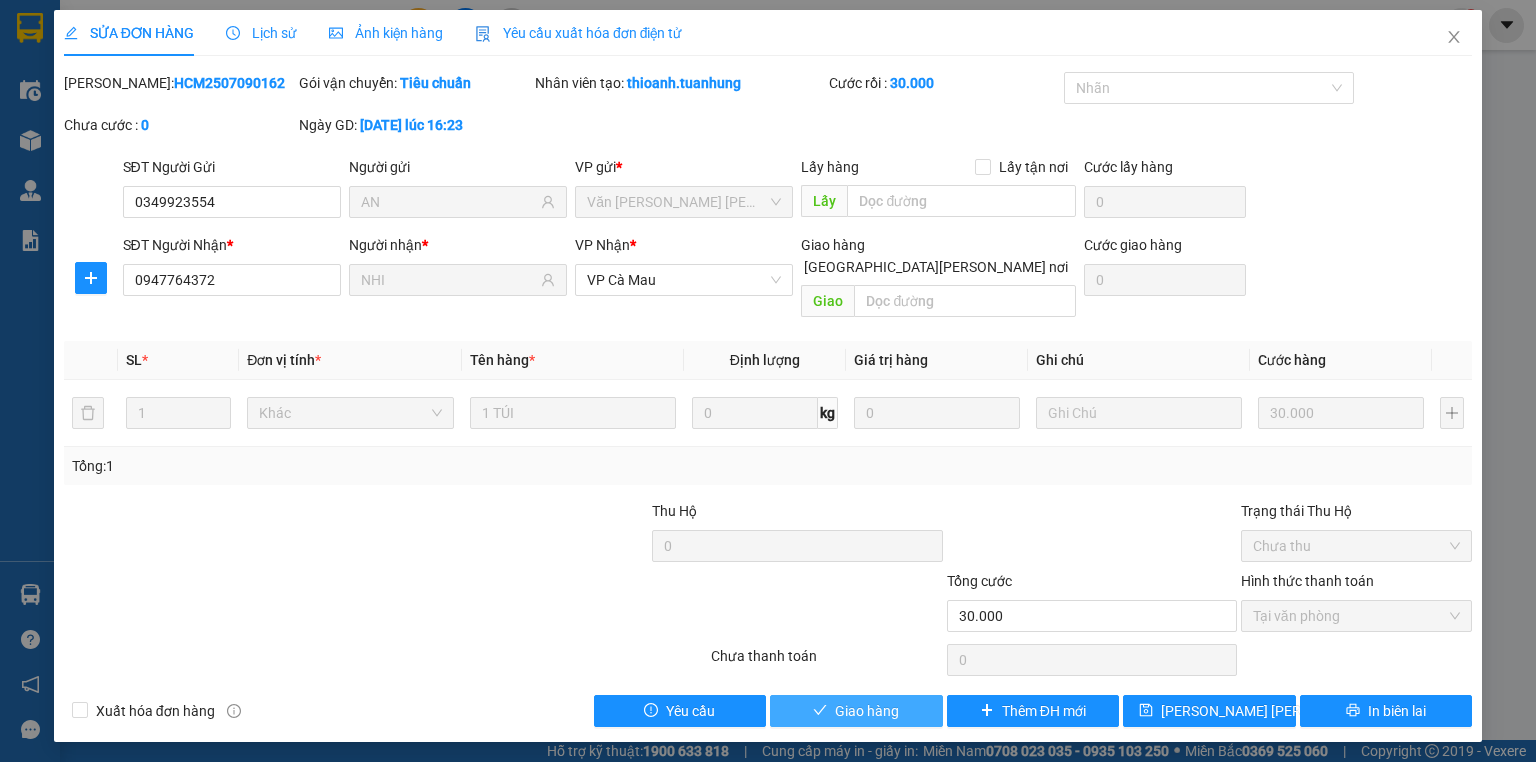 click on "Giao hàng" at bounding box center (867, 711) 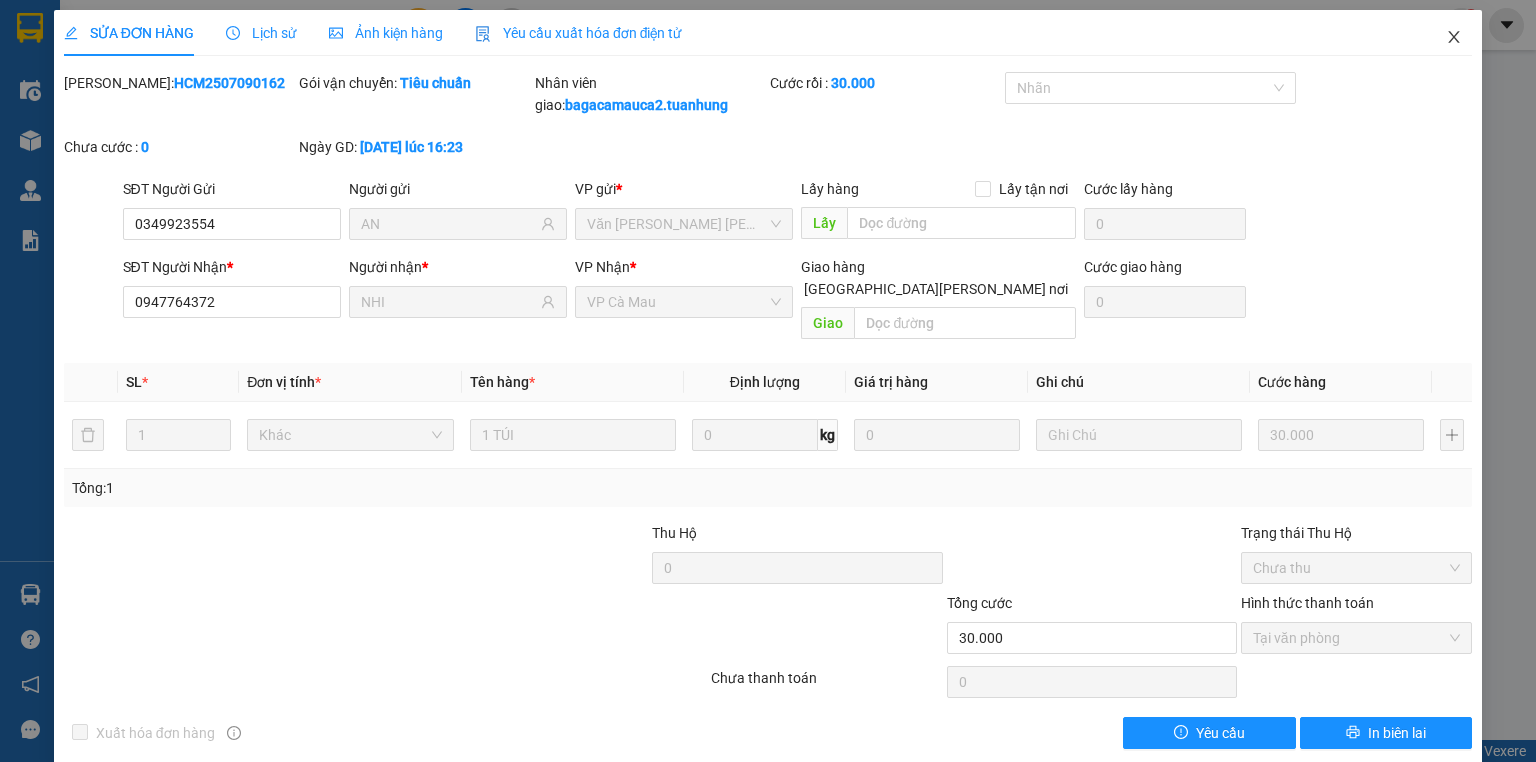 click 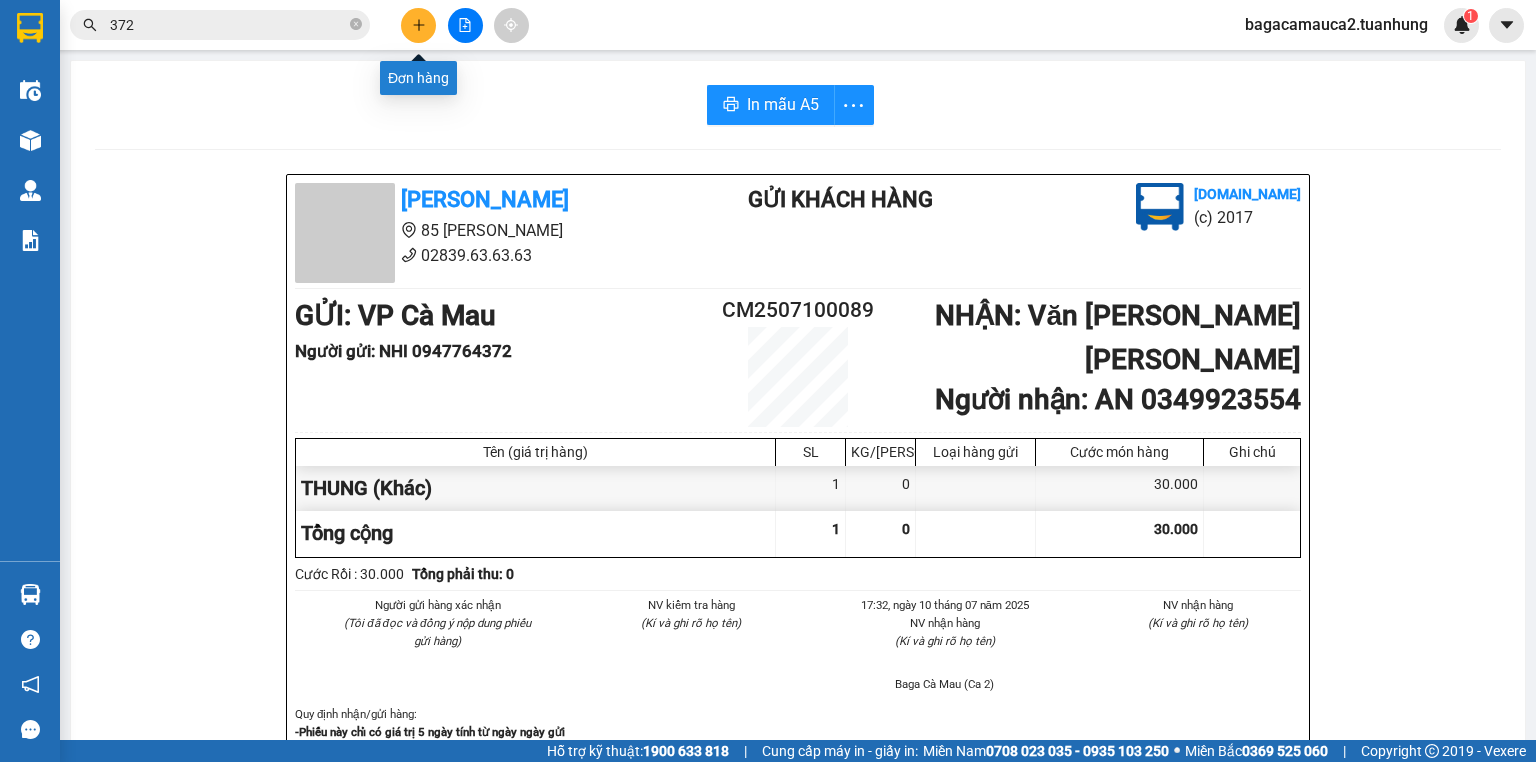 click at bounding box center [418, 25] 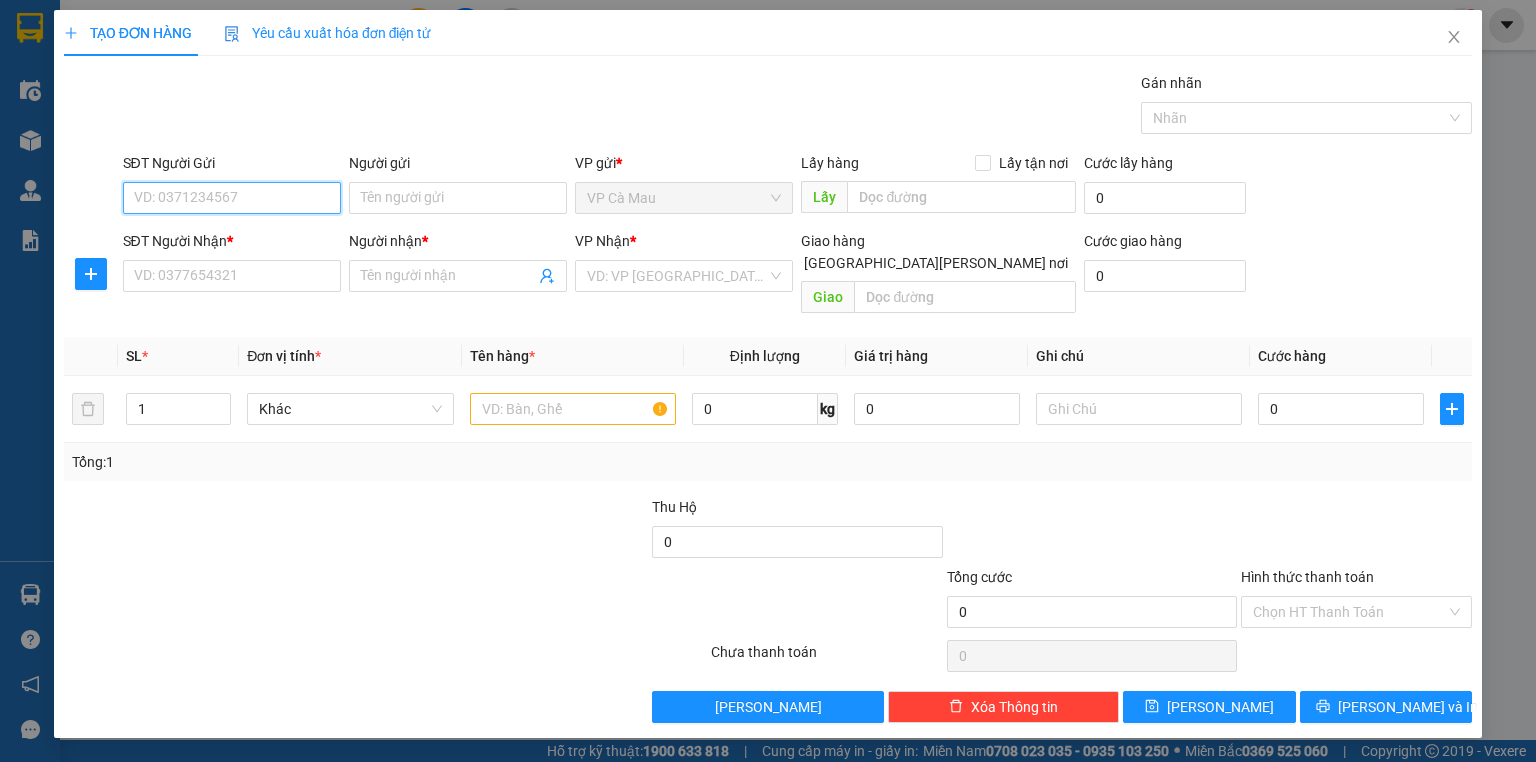 click on "SĐT Người Gửi" at bounding box center [232, 198] 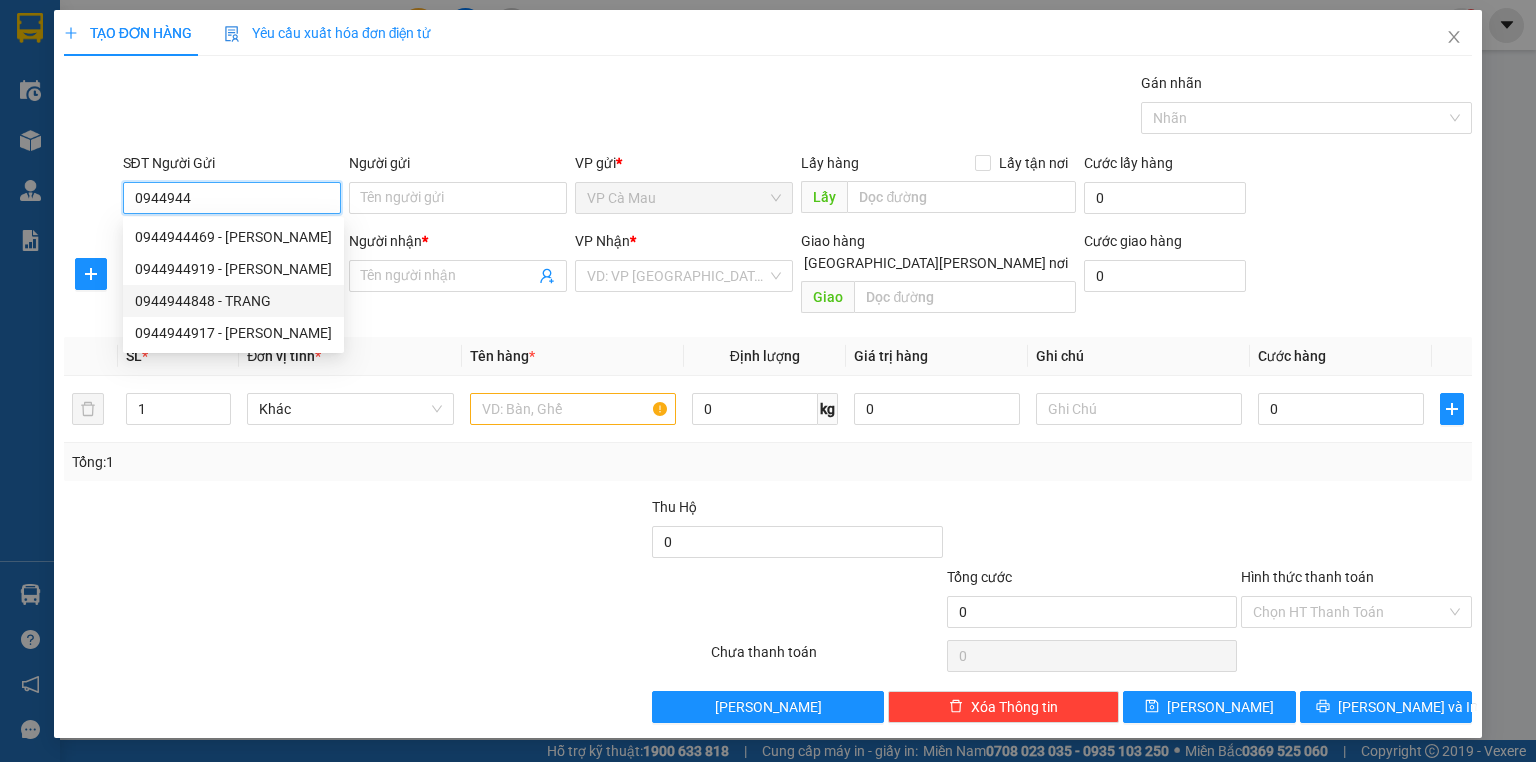 click on "0944944848 - TRANG" at bounding box center [233, 301] 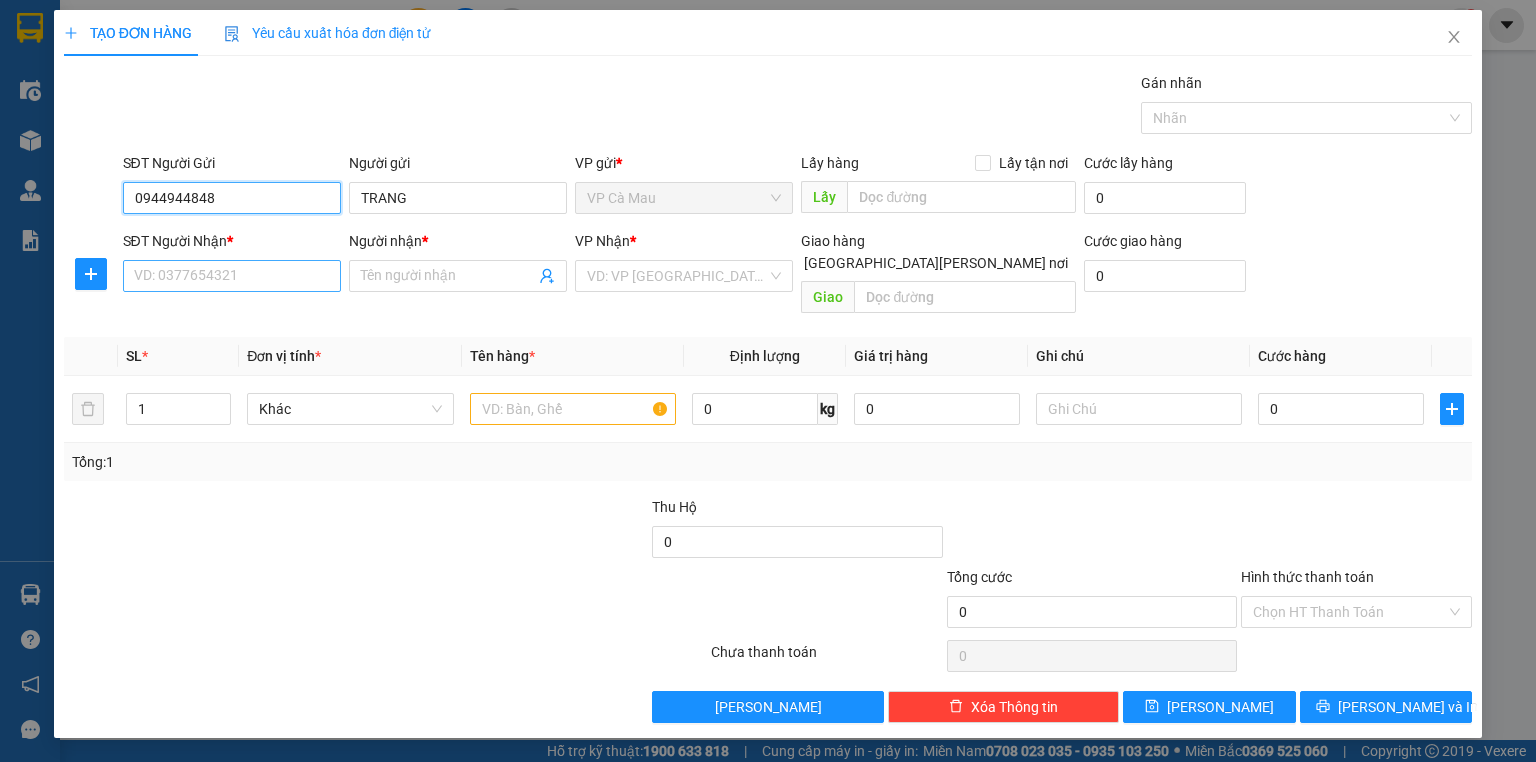 type on "0944944848" 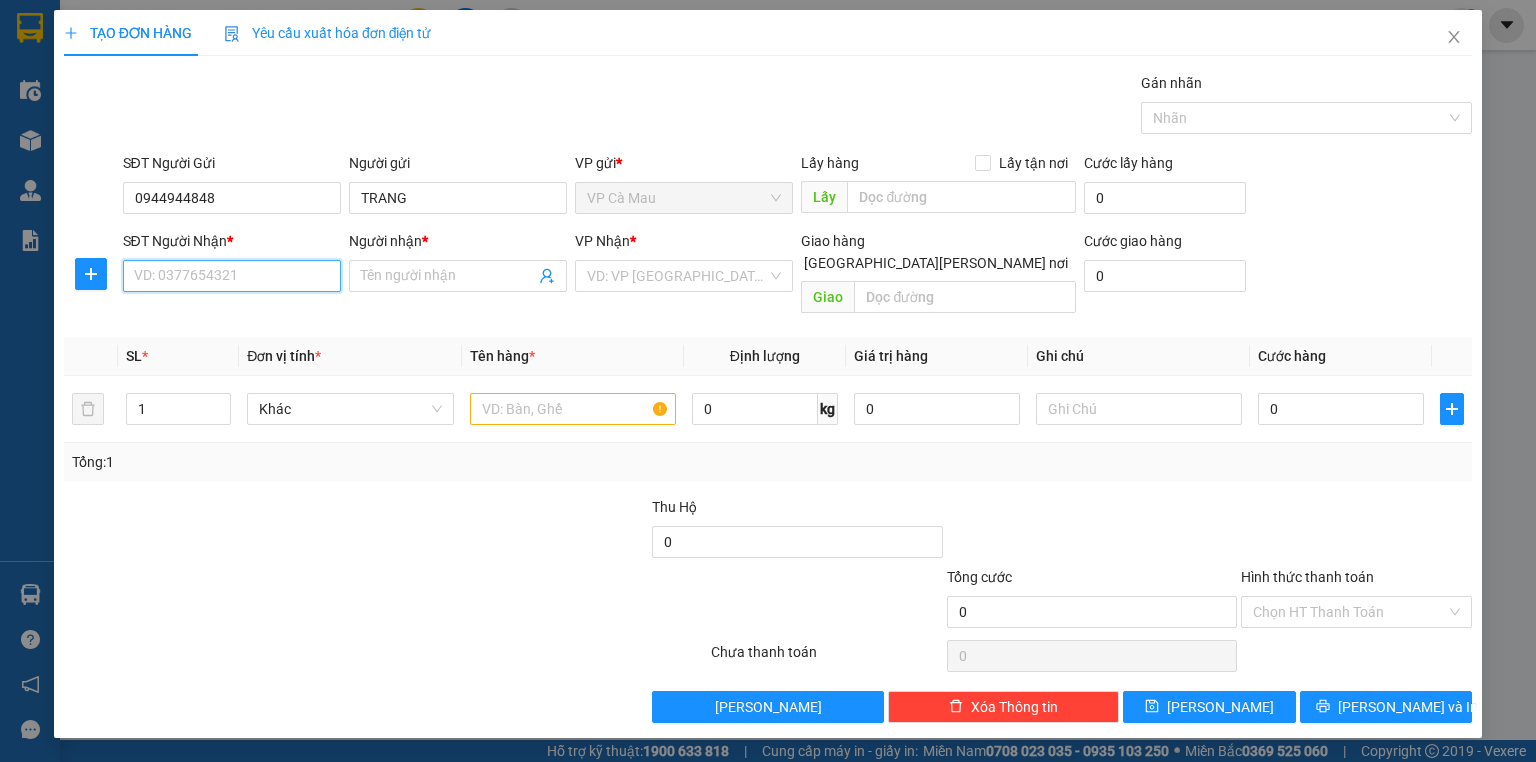 click on "SĐT Người Nhận  *" at bounding box center [232, 276] 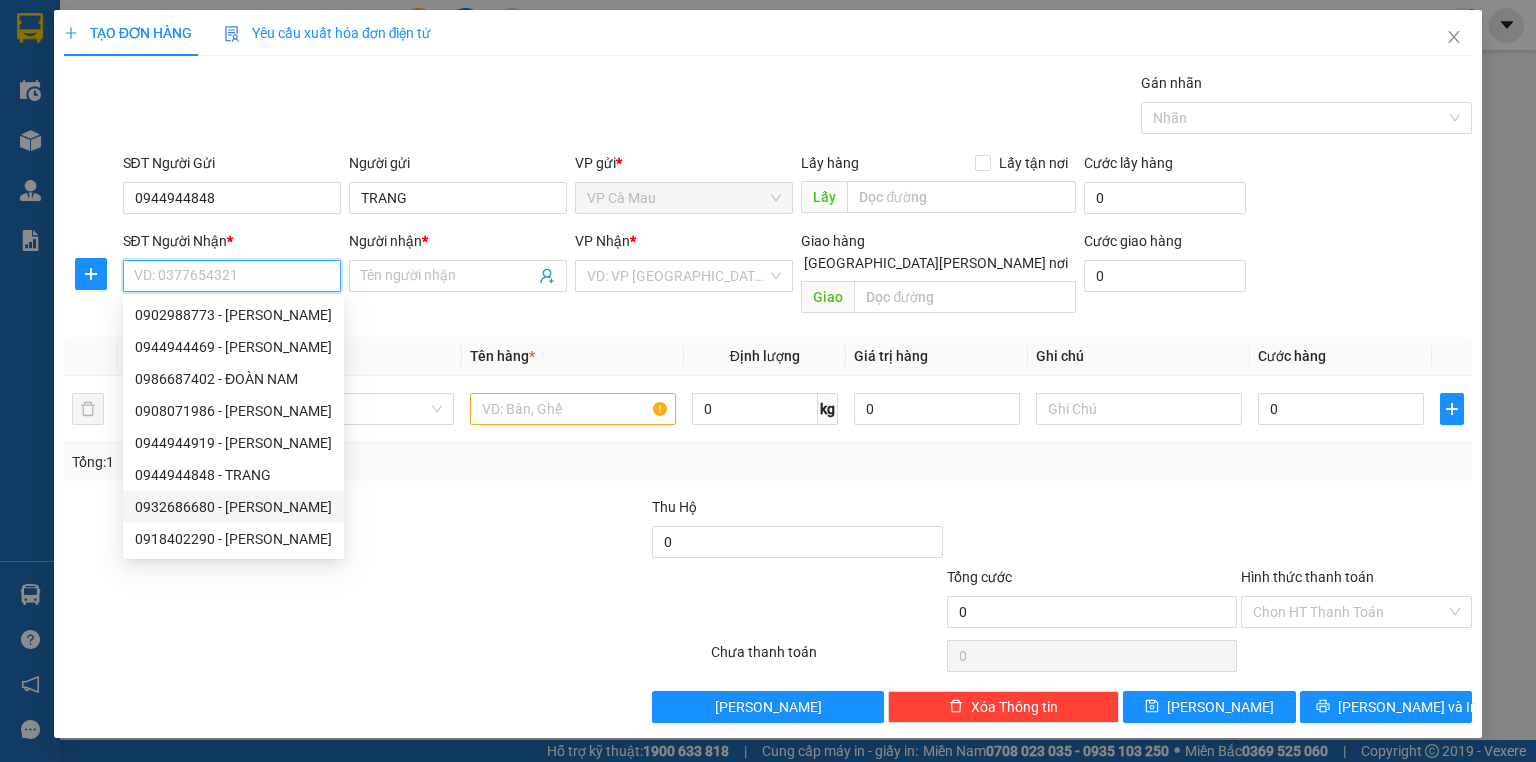 click on "0932686680 - HƯƠNG" at bounding box center (233, 507) 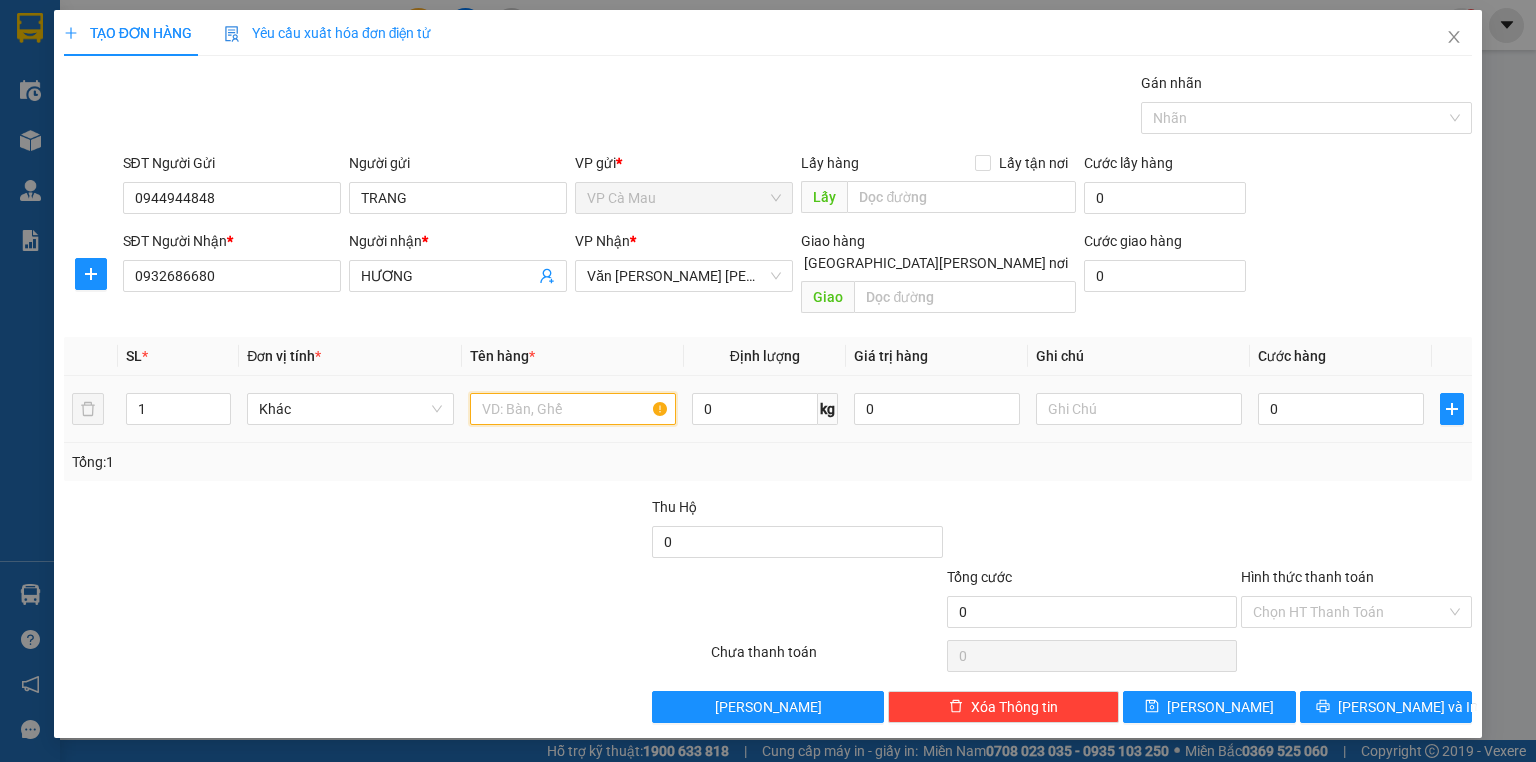 click at bounding box center [573, 409] 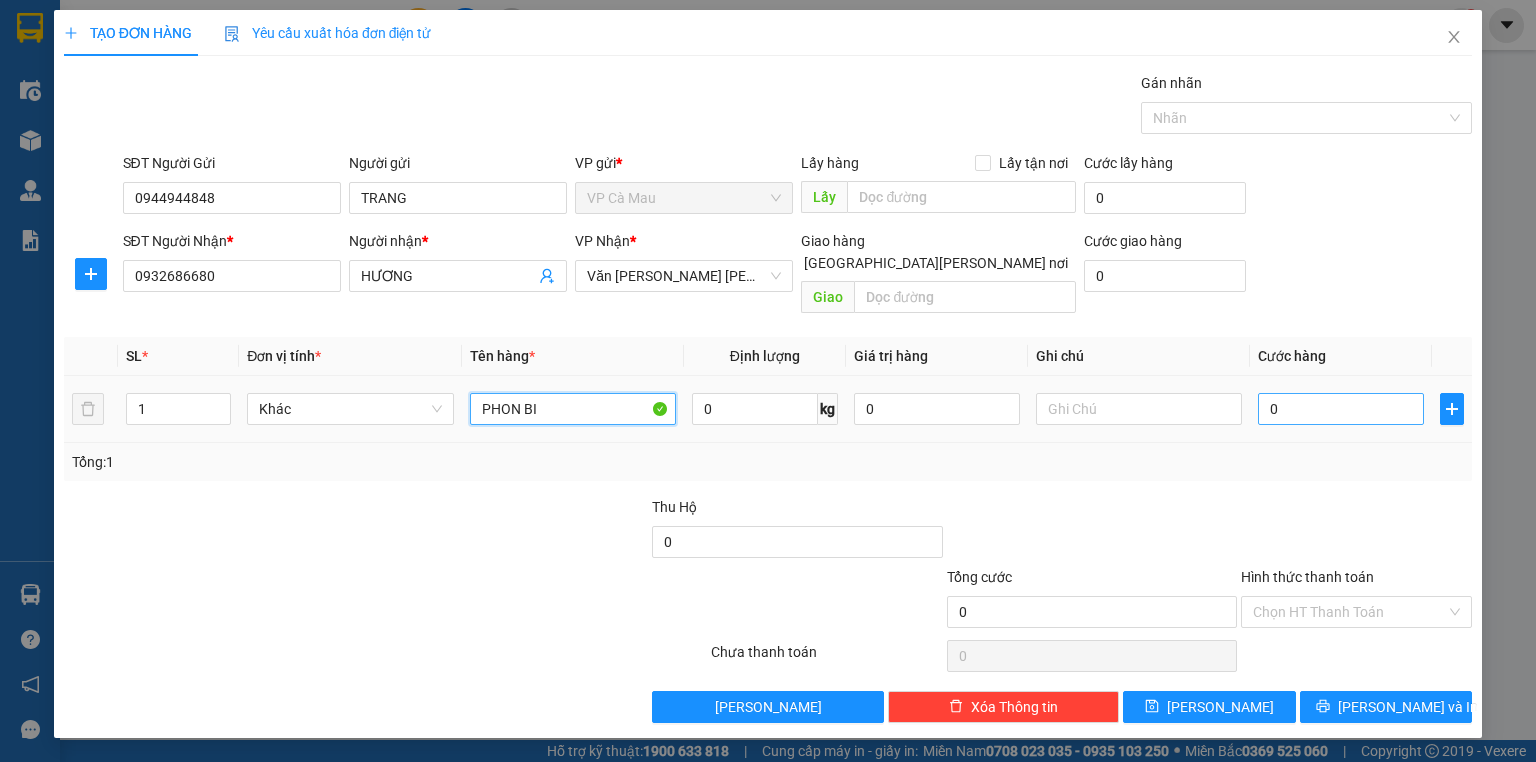 type on "PHON BI" 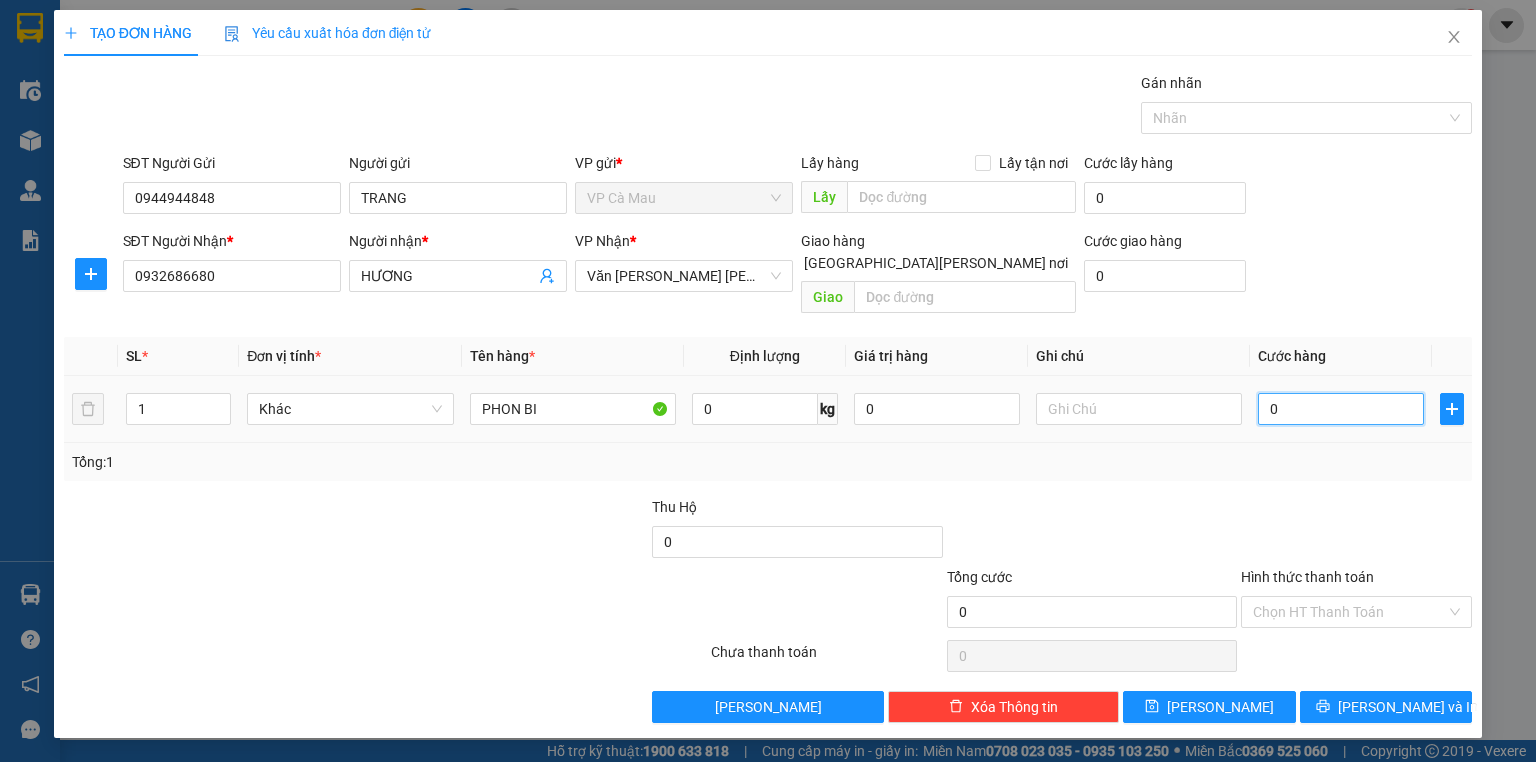 click on "0" at bounding box center [1341, 409] 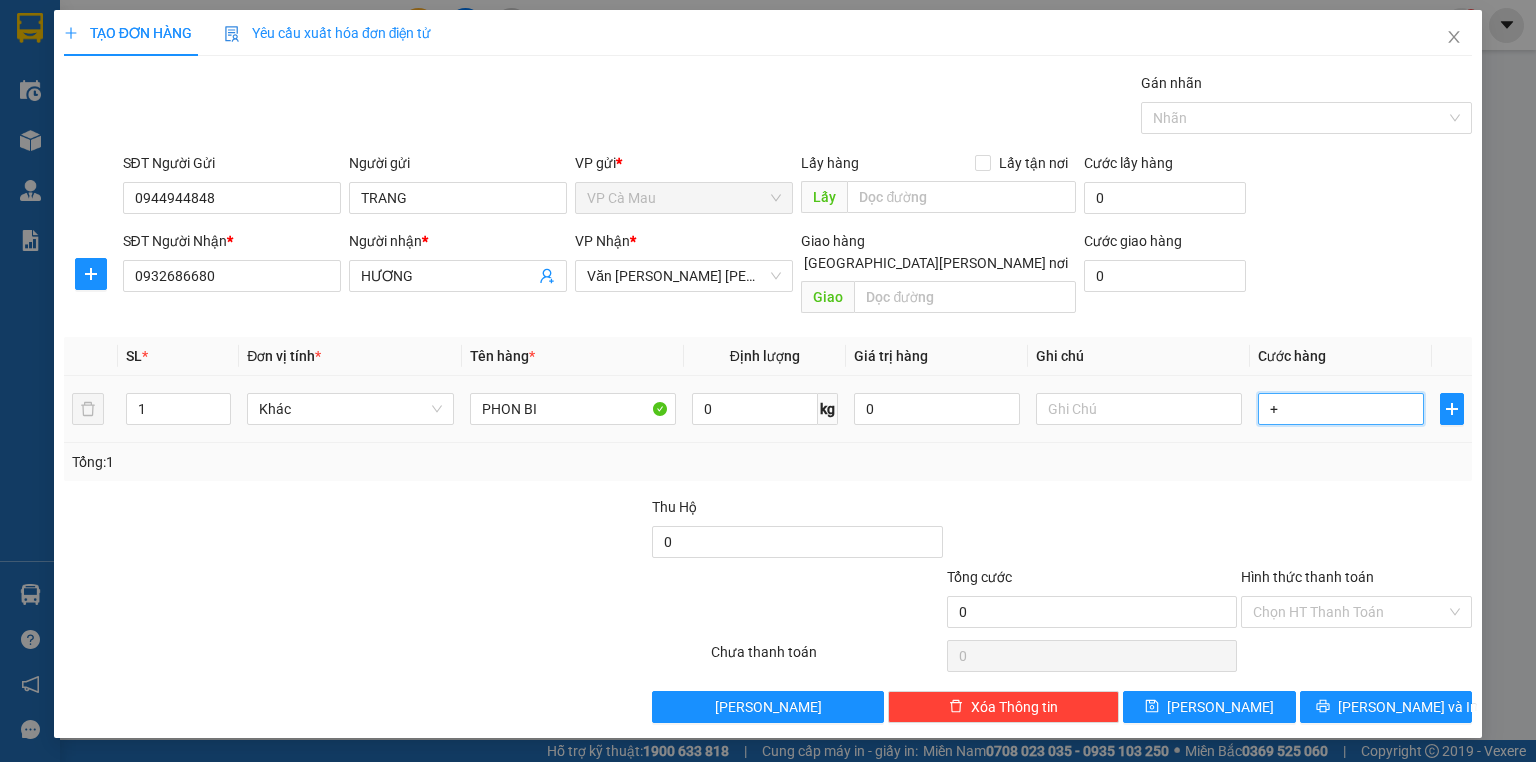 type on "+3" 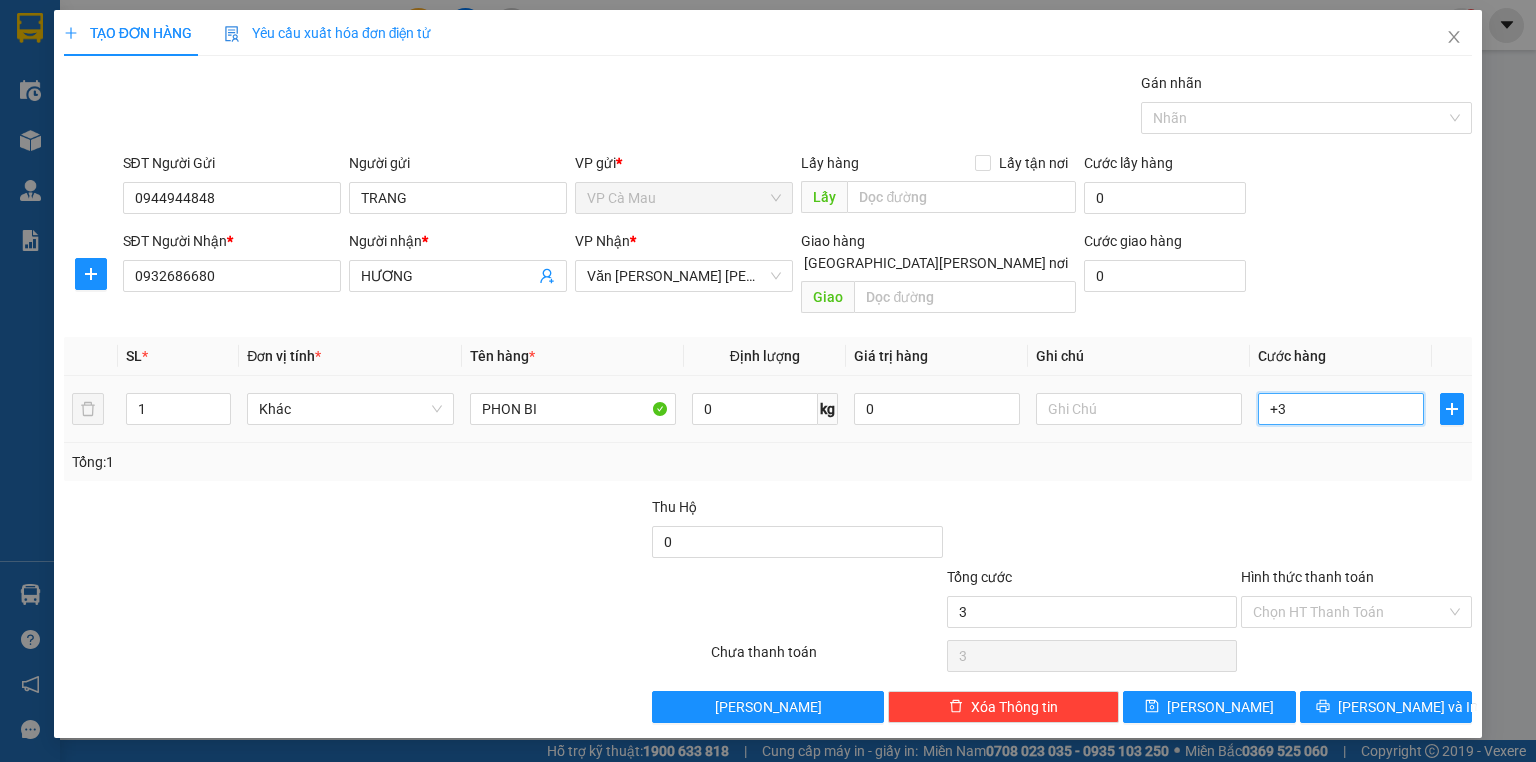 type on "+30" 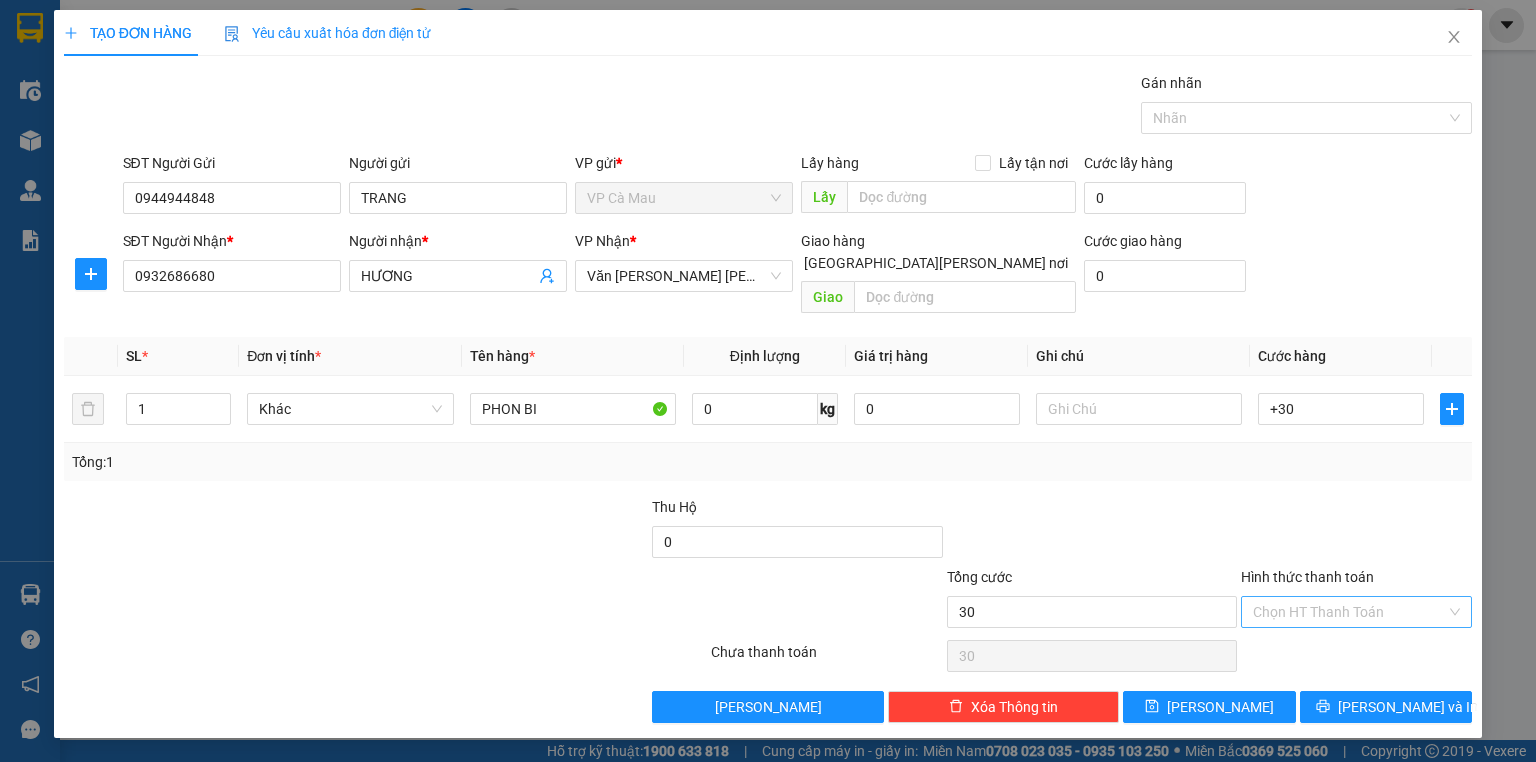 type on "30.000" 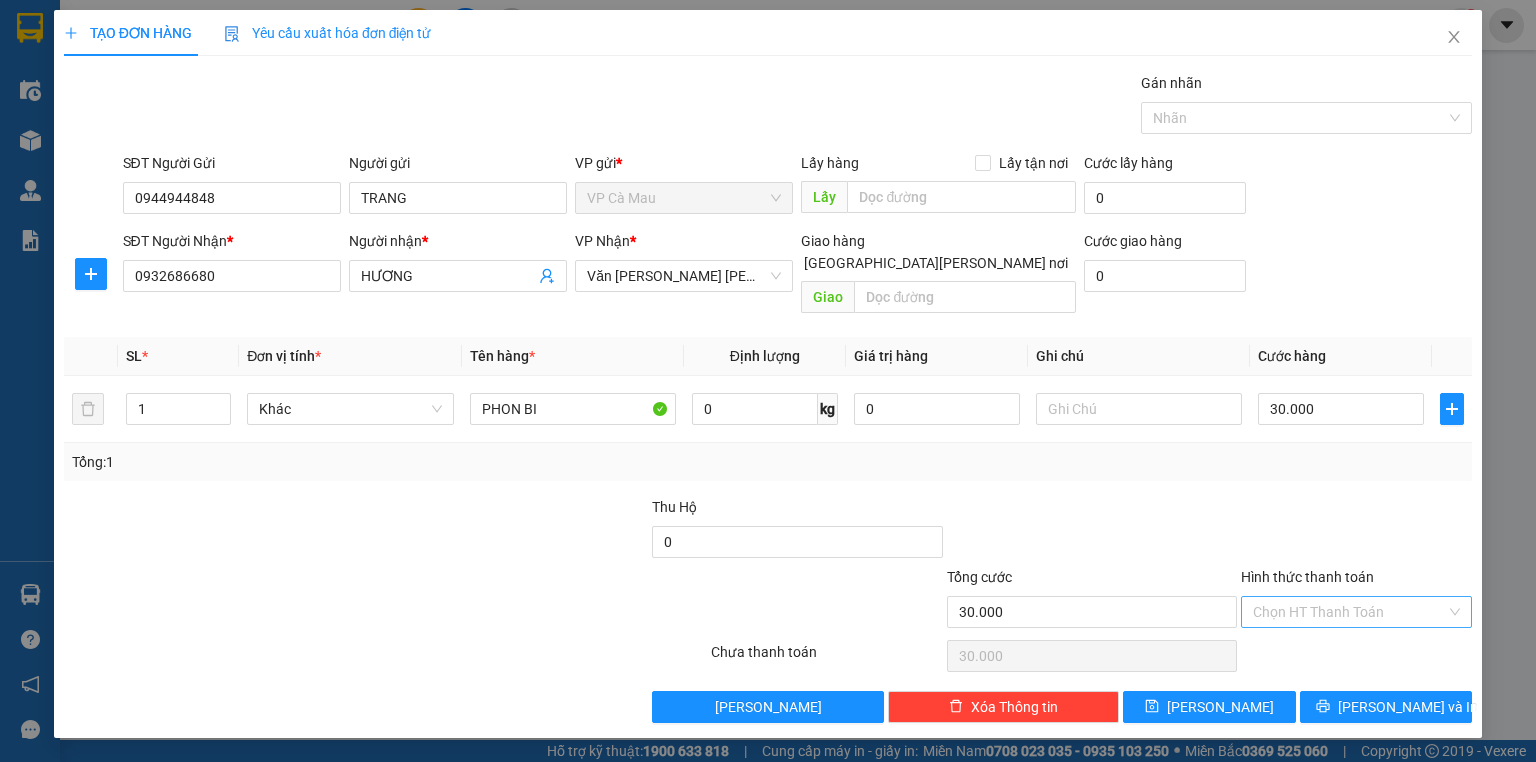 click on "Hình thức thanh toán" at bounding box center [1349, 612] 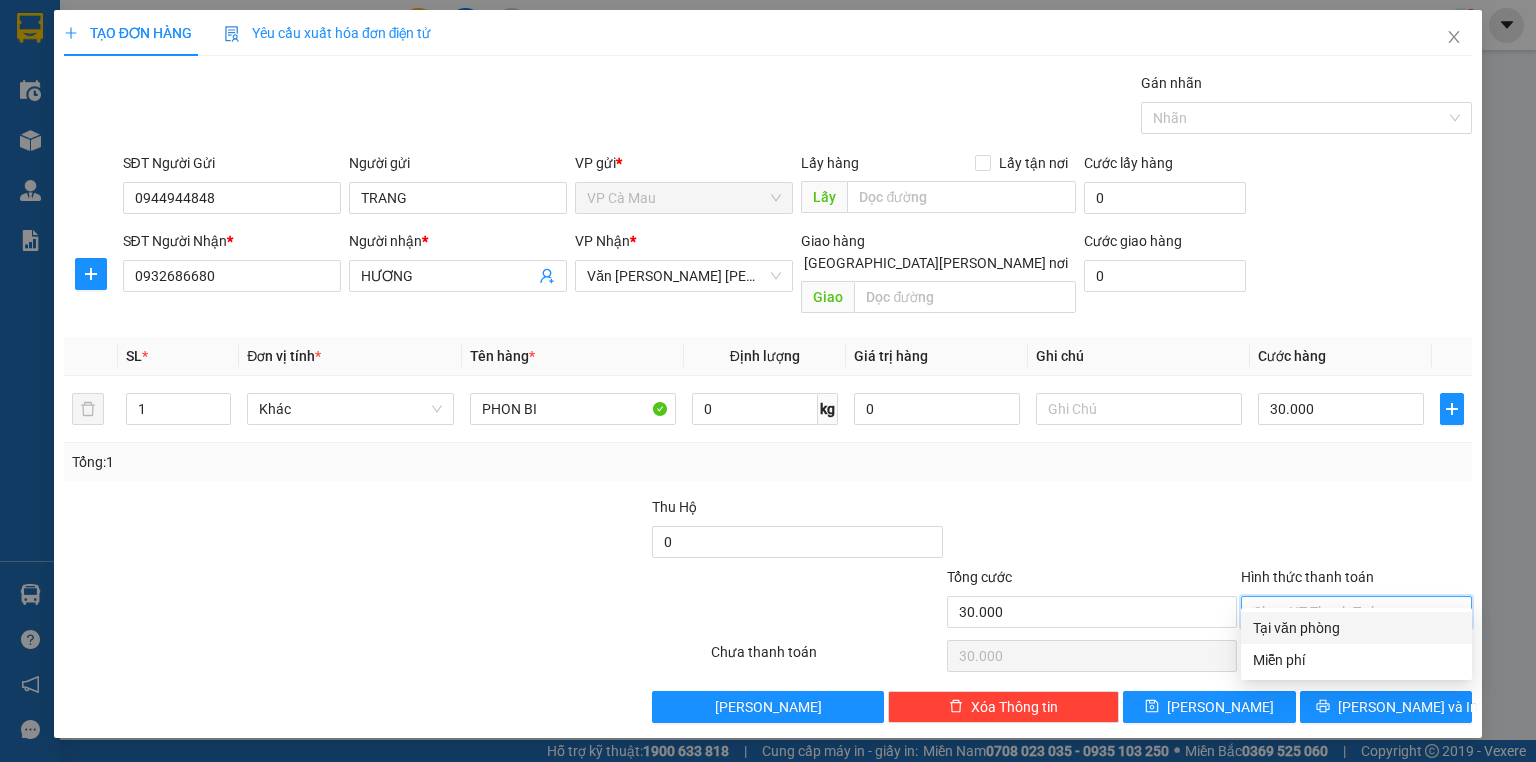 click on "Tại văn phòng" at bounding box center (1356, 628) 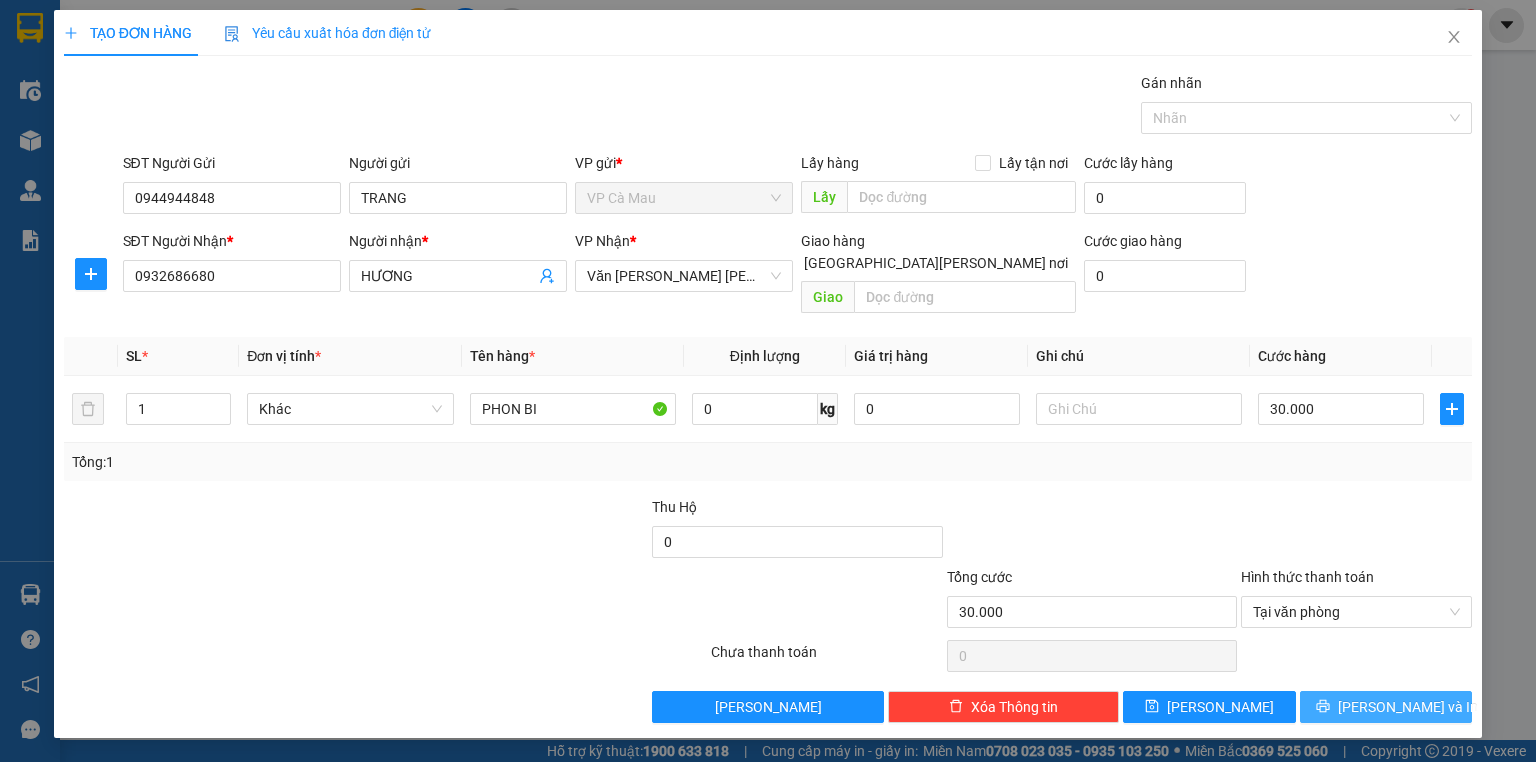 click on "[PERSON_NAME] và In" at bounding box center [1386, 707] 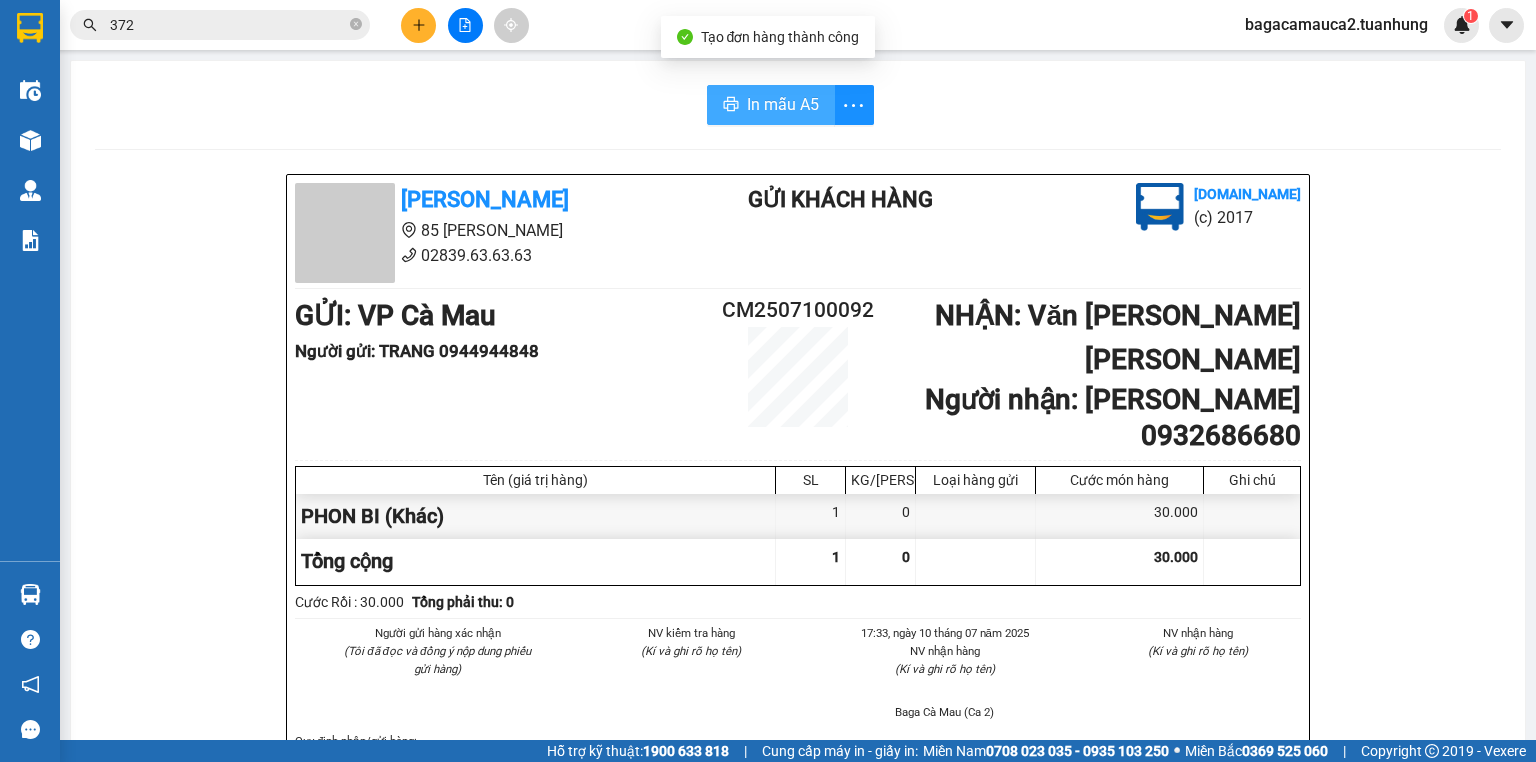 click on "In mẫu A5" at bounding box center (771, 105) 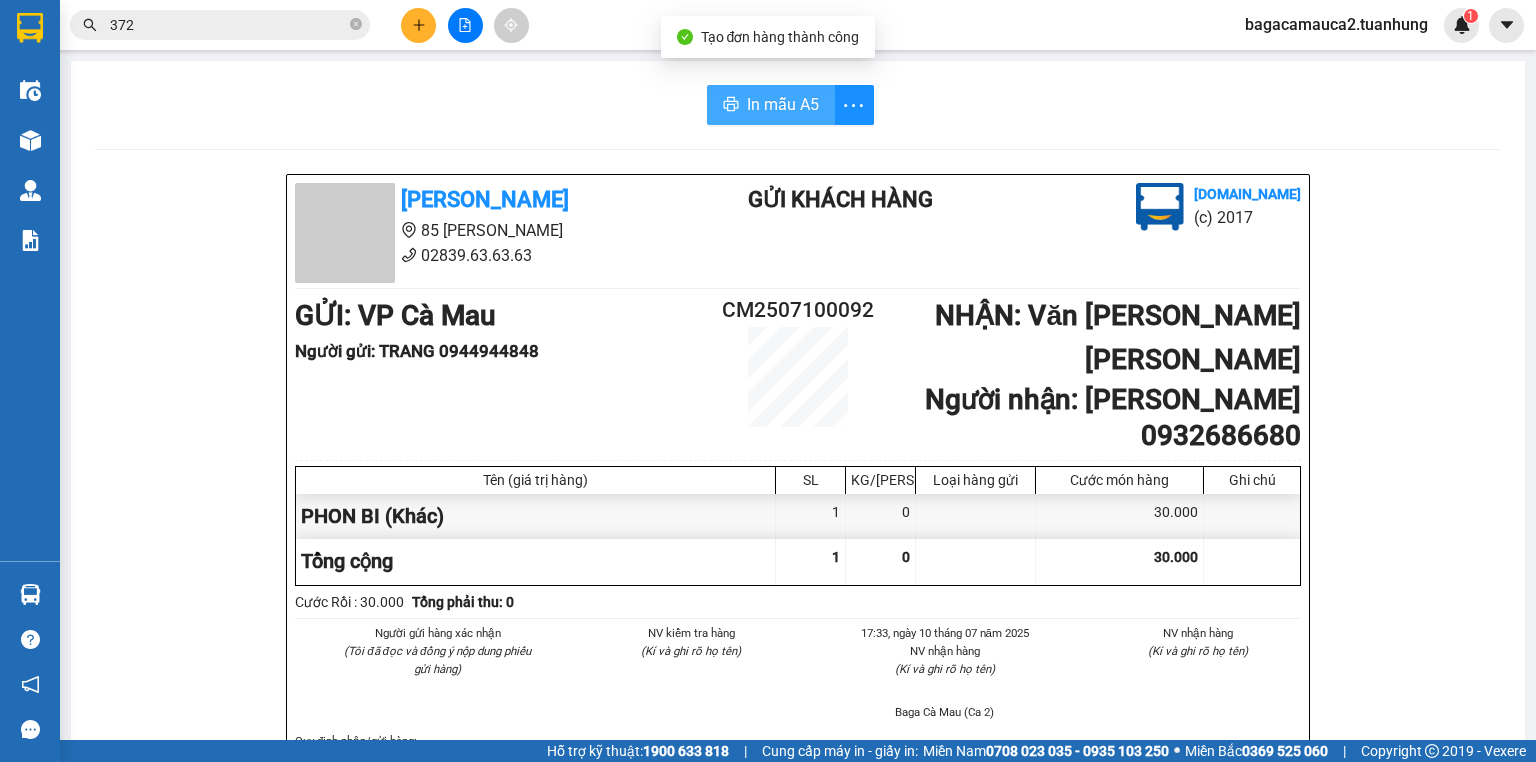 scroll, scrollTop: 0, scrollLeft: 0, axis: both 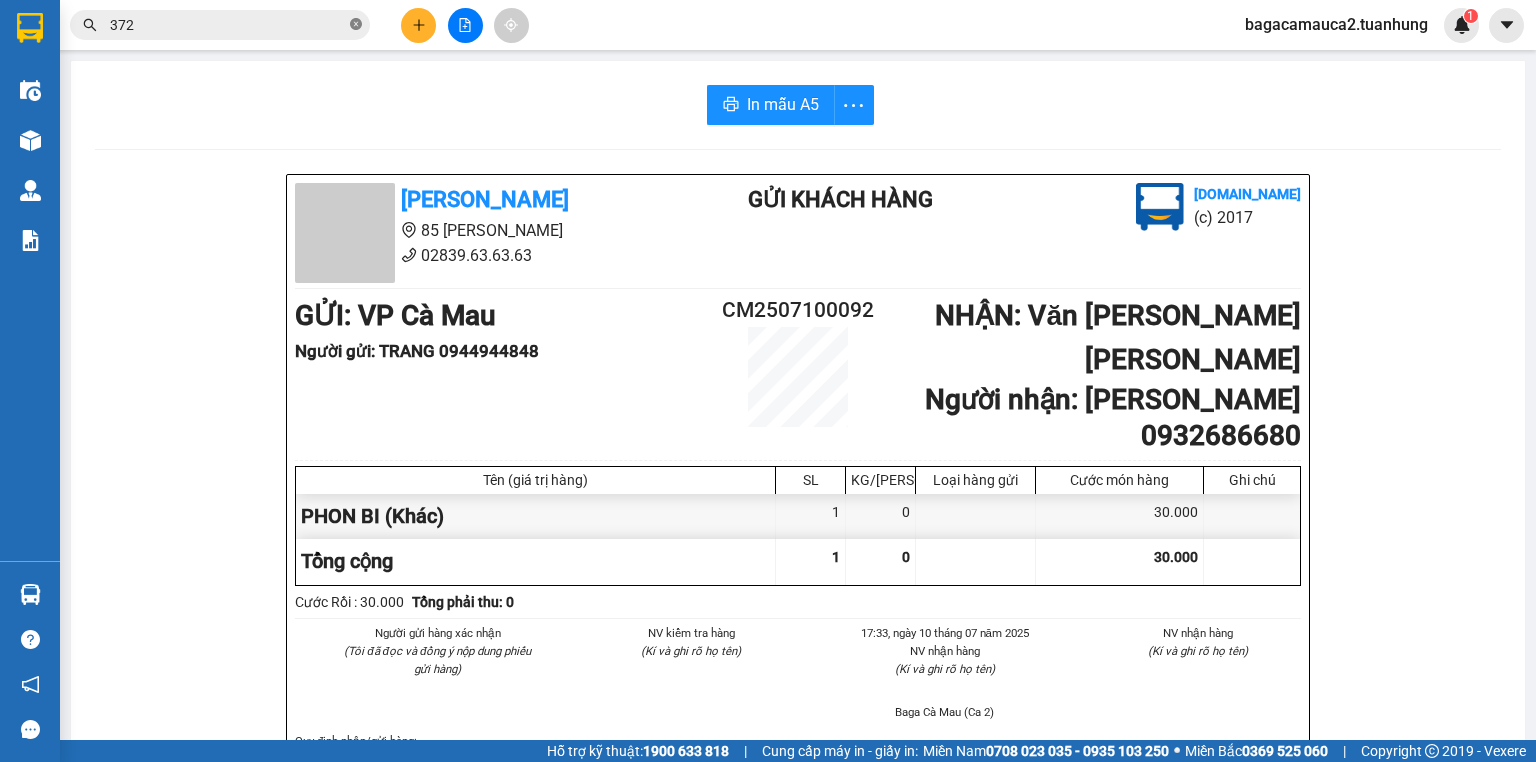 click 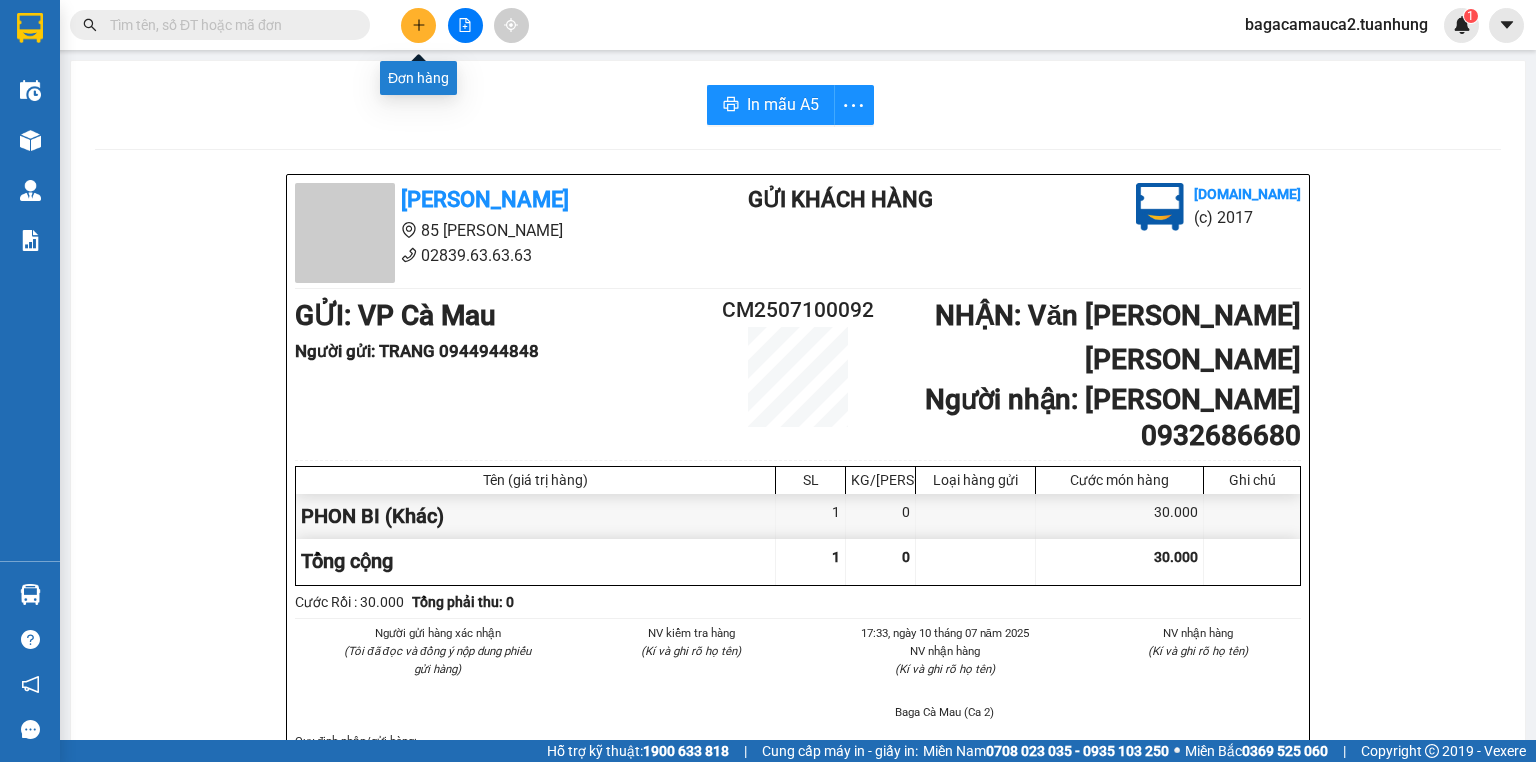 click 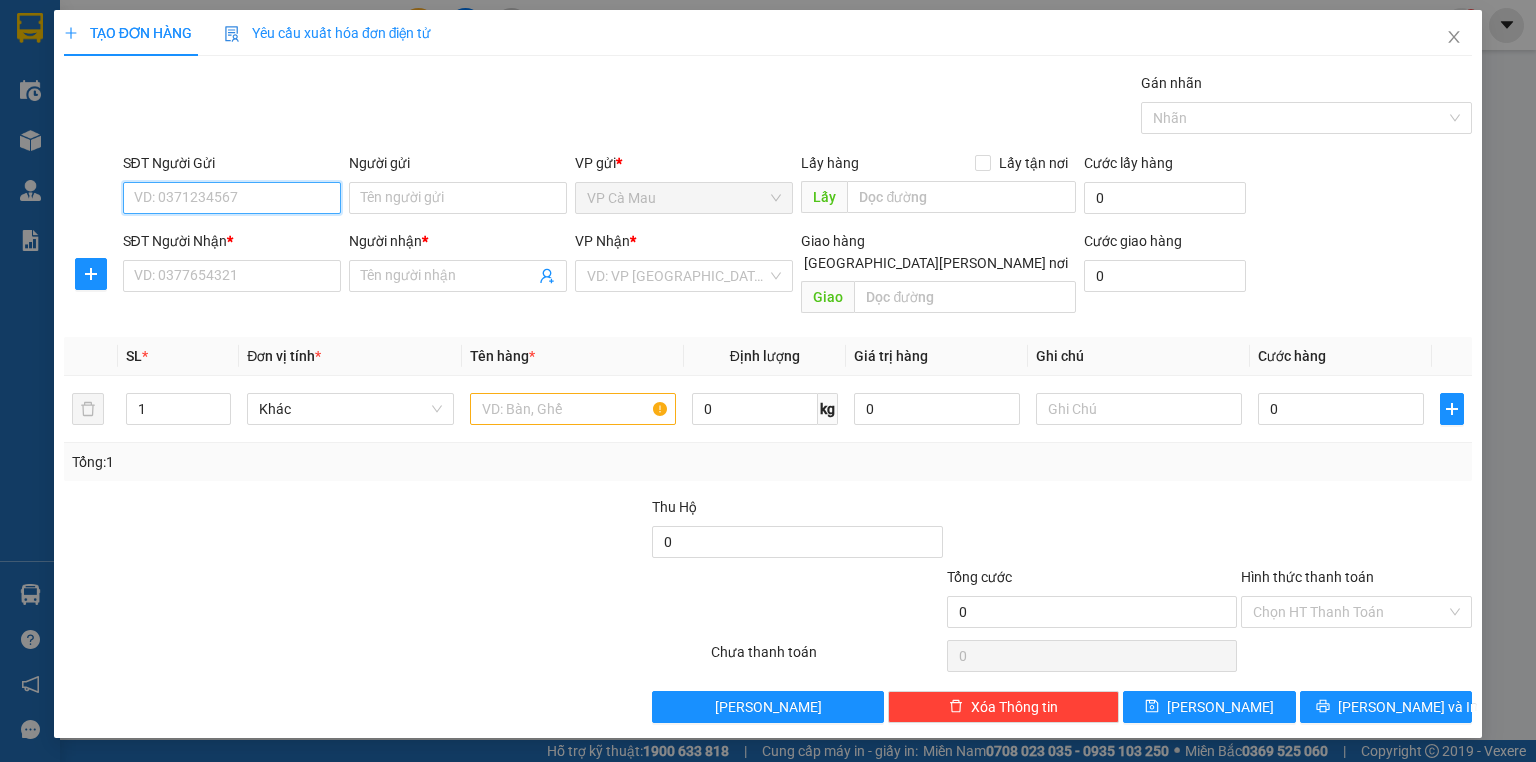 click on "SĐT Người Gửi" at bounding box center [232, 198] 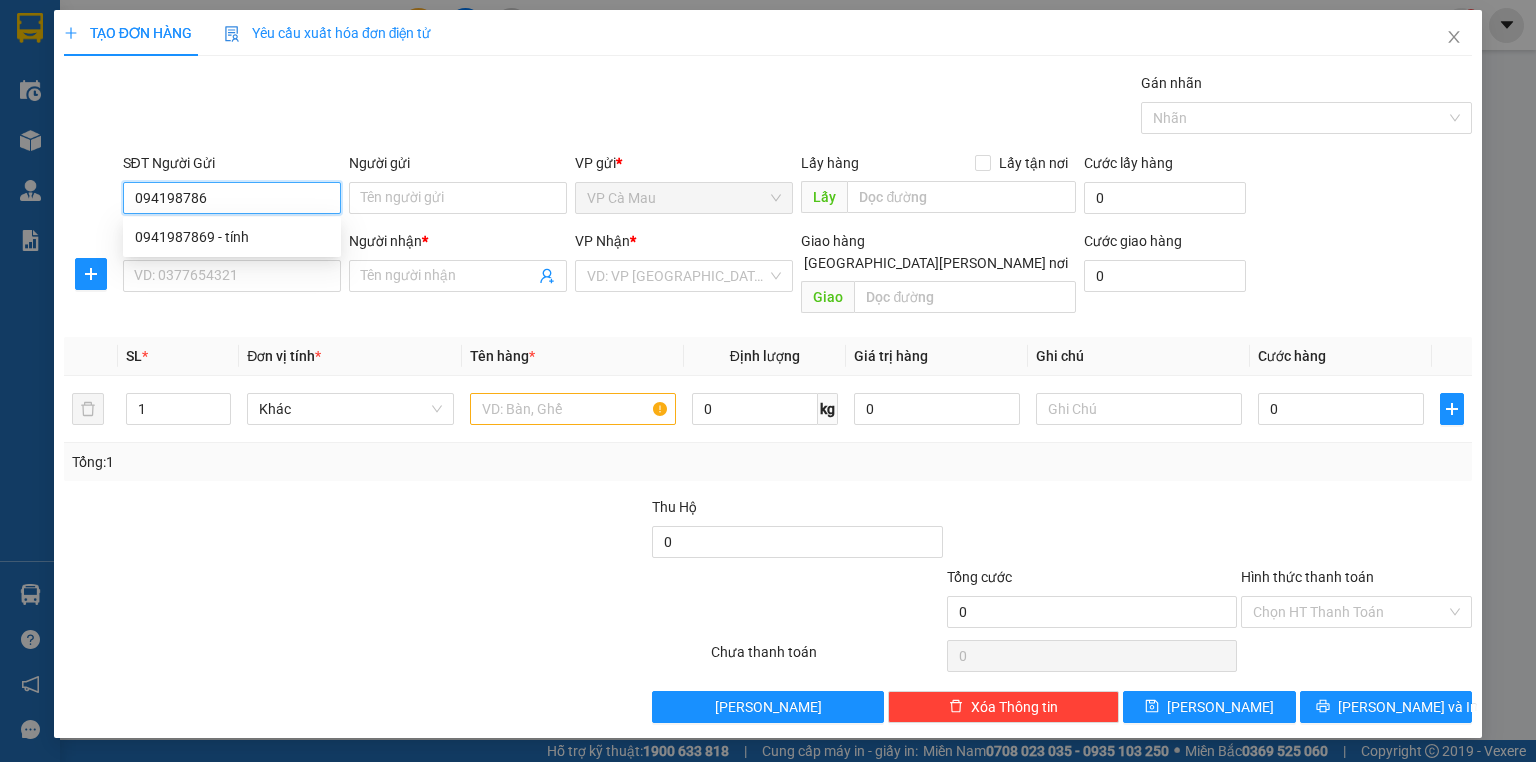 type on "0941987869" 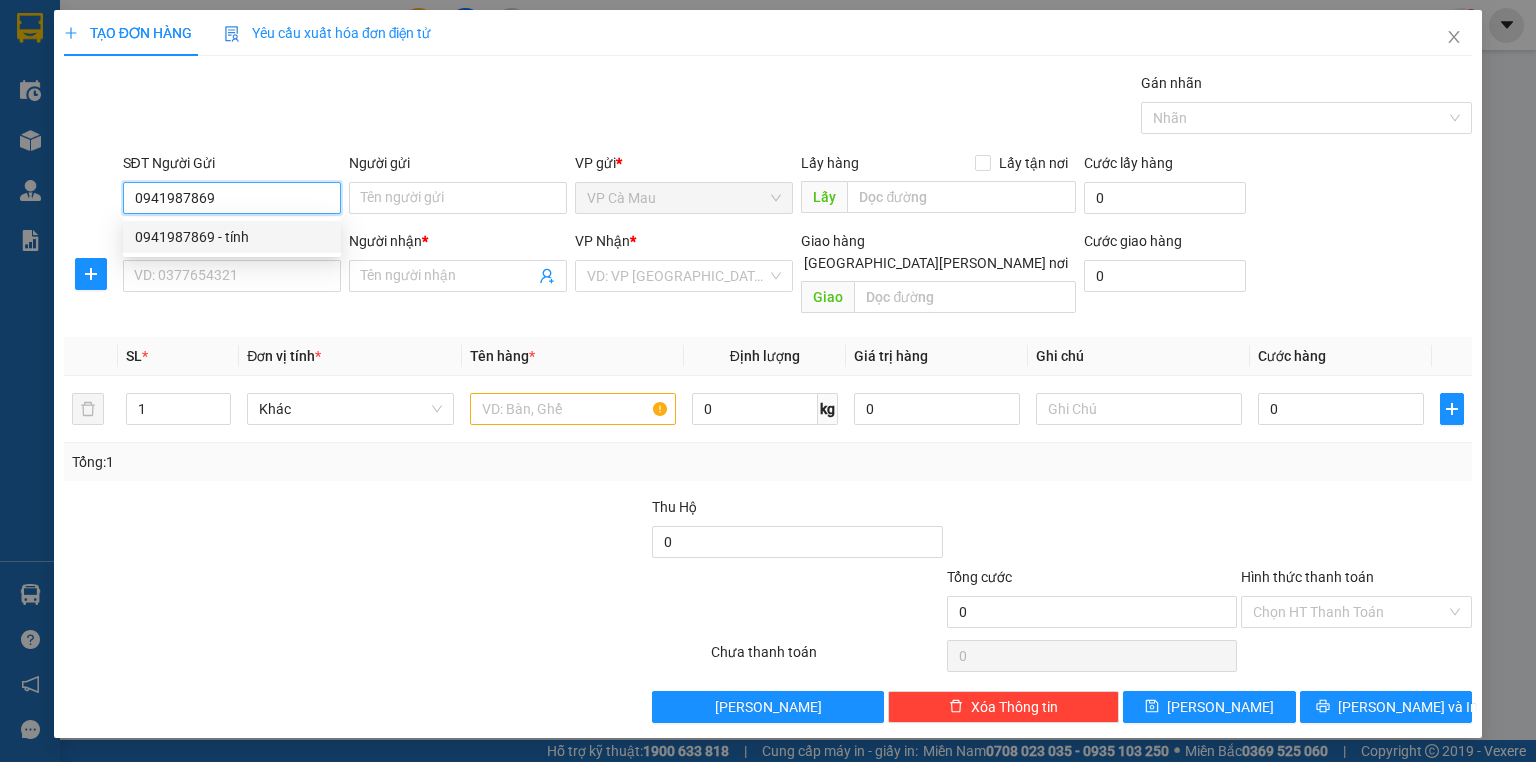 click on "0941987869 - tính" at bounding box center [232, 237] 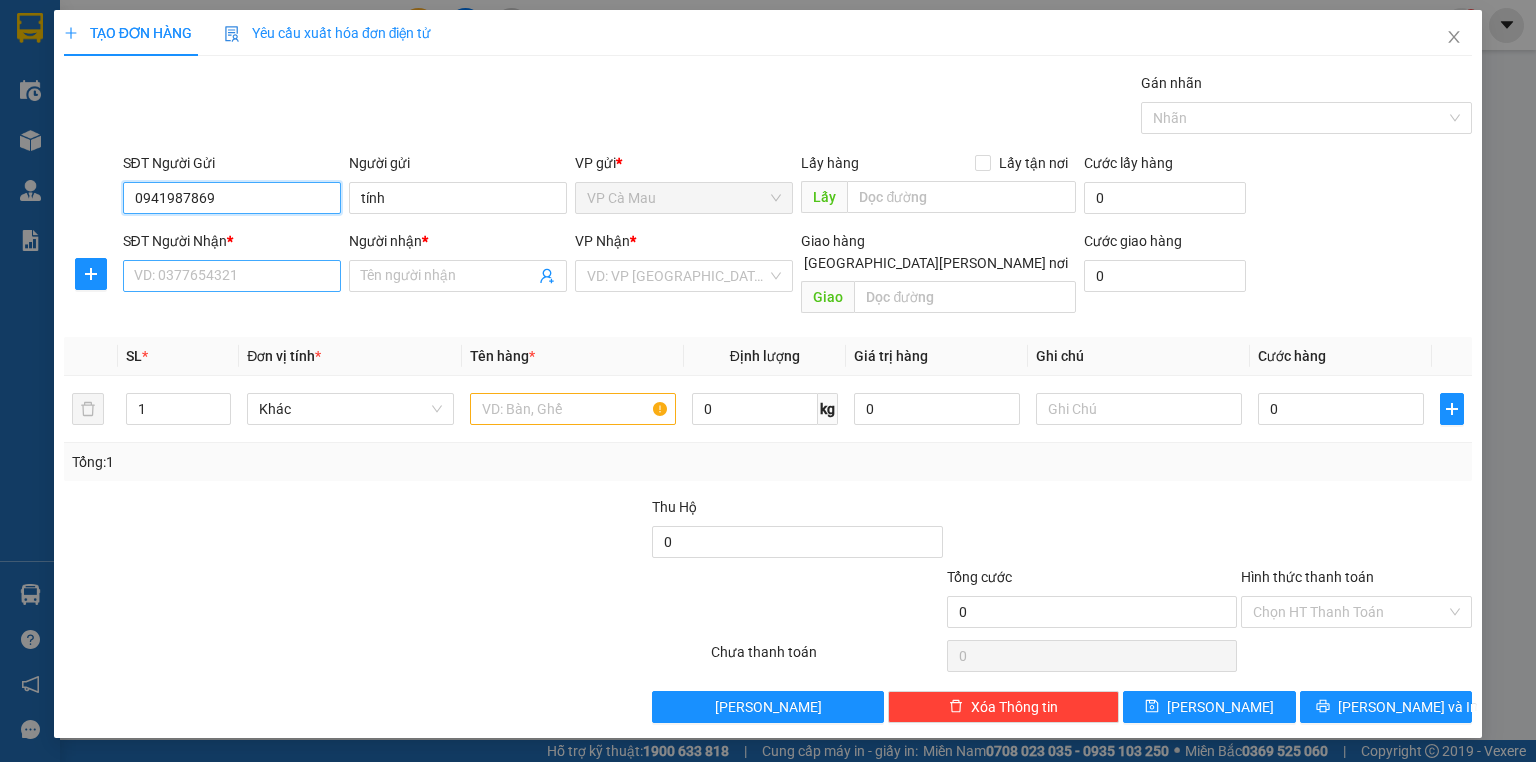 type on "0941987869" 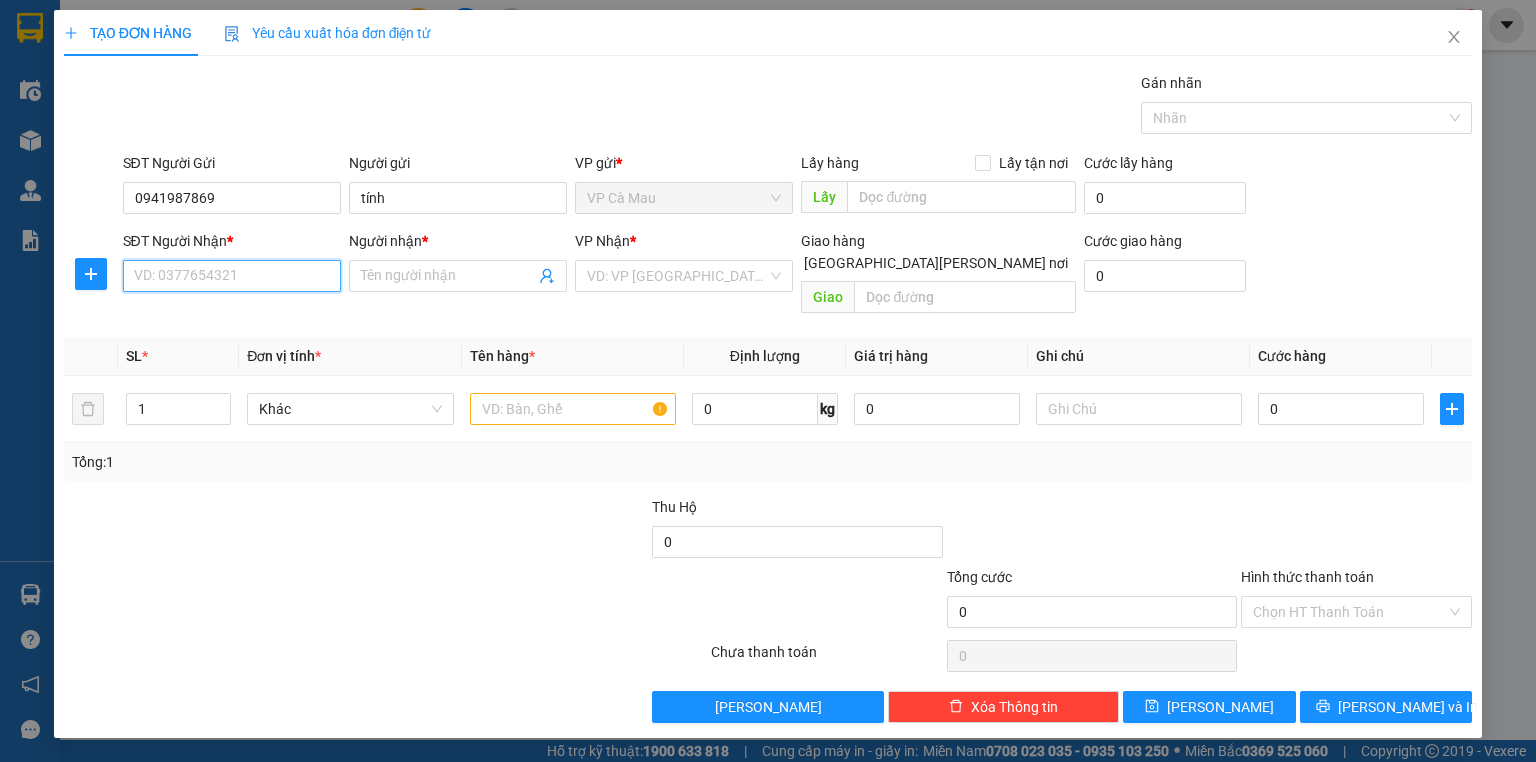 click on "SĐT Người Nhận  *" at bounding box center [232, 276] 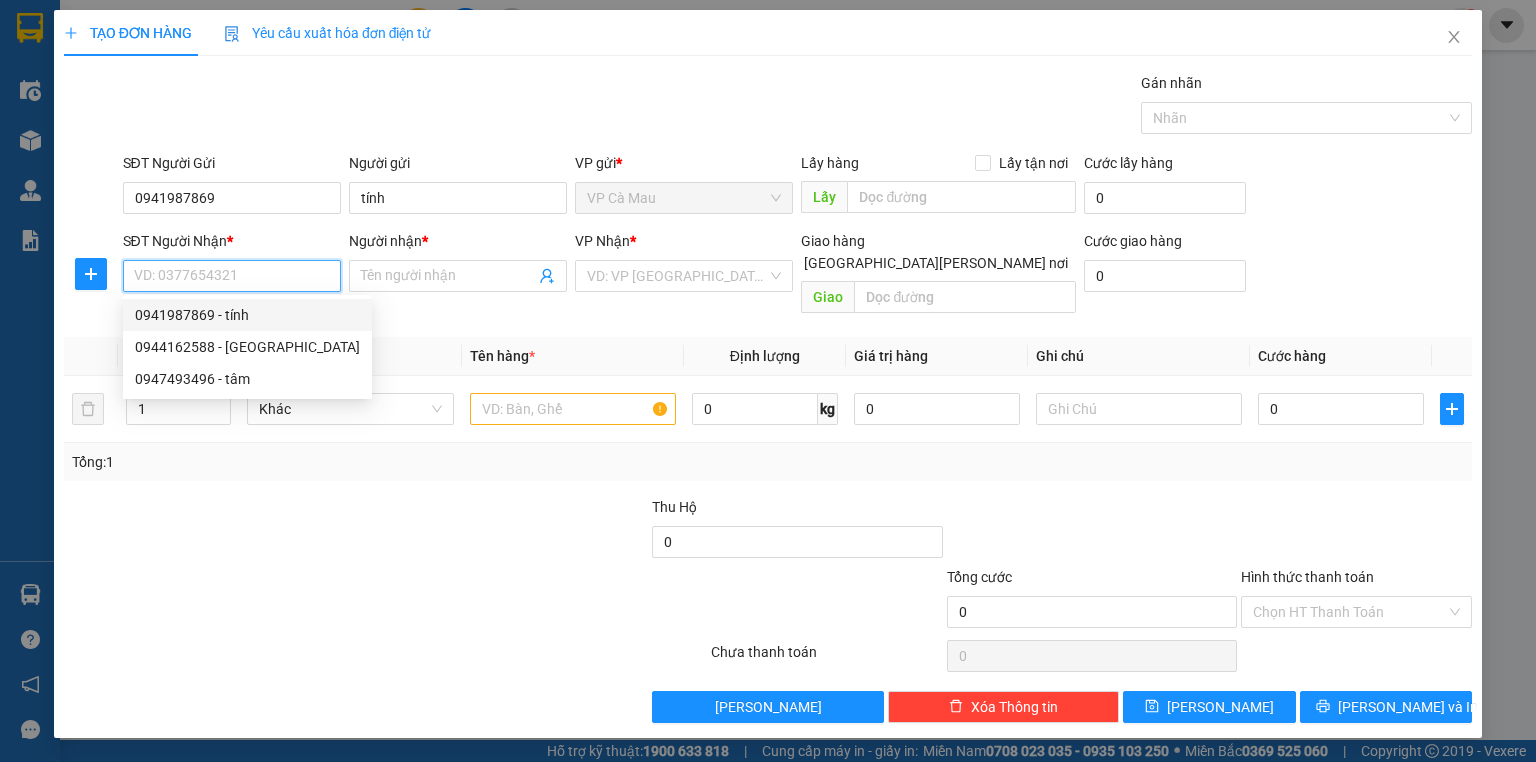 click on "0941987869 - tính" at bounding box center (247, 315) 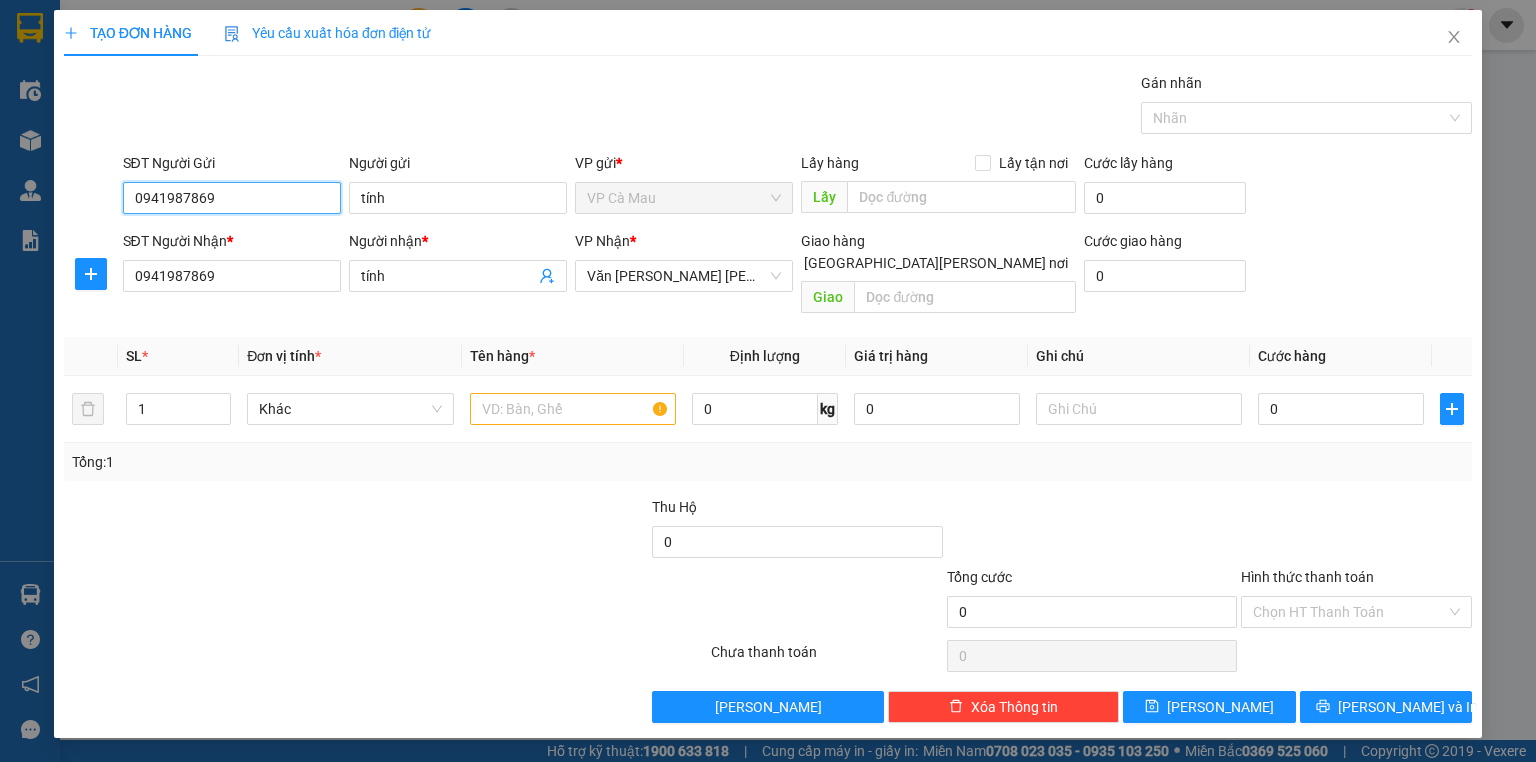 click on "0941987869" at bounding box center (232, 198) 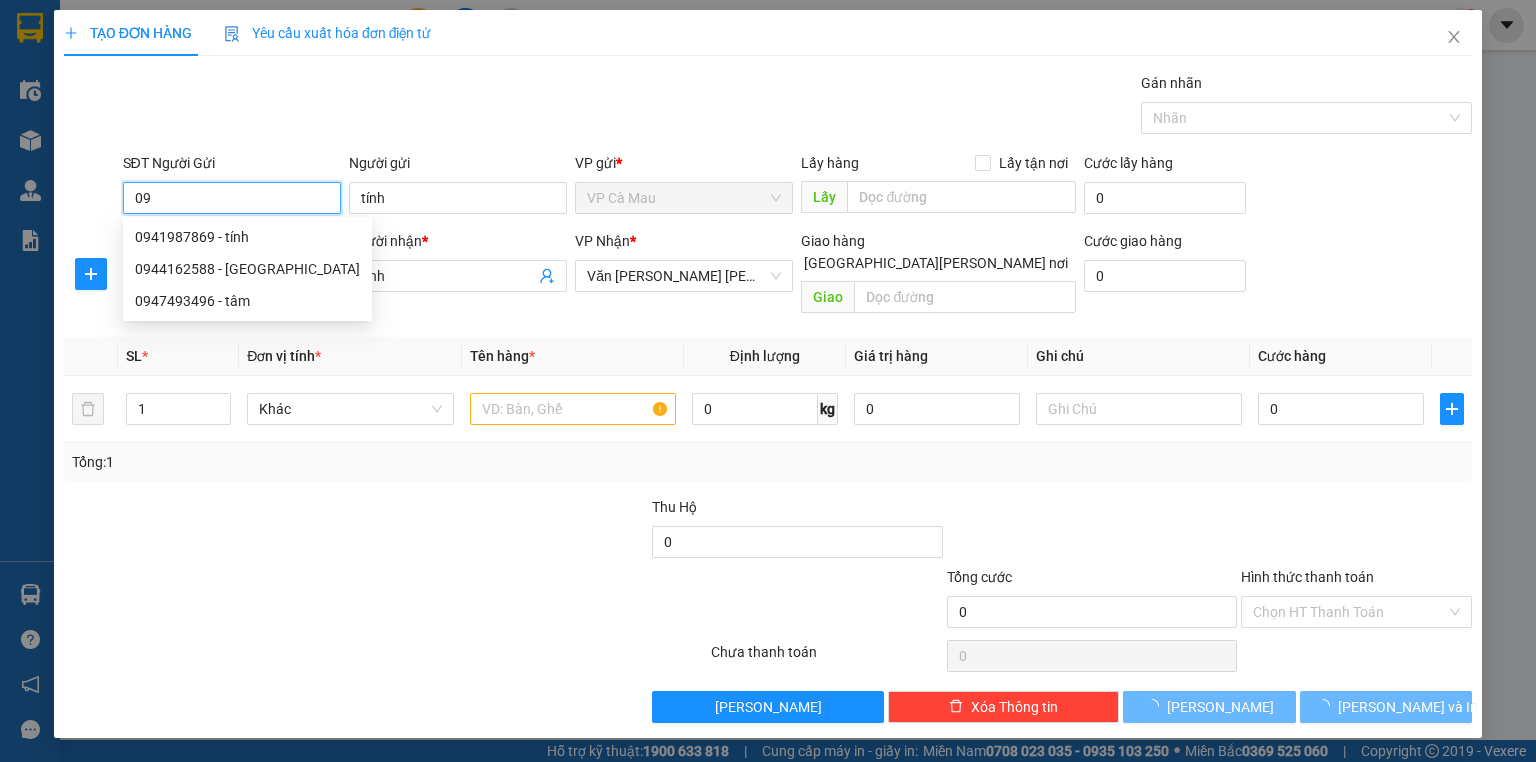 type on "0" 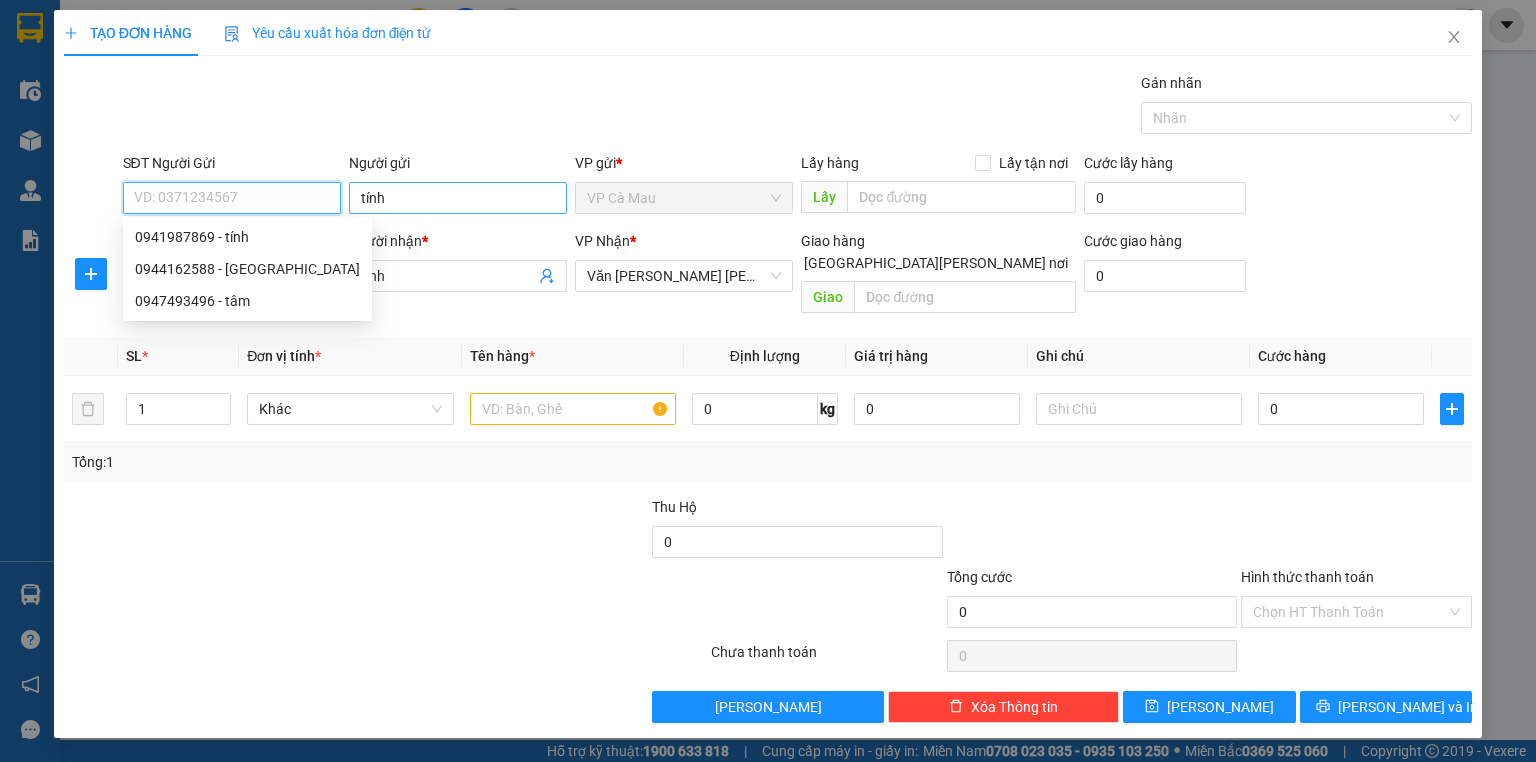 type 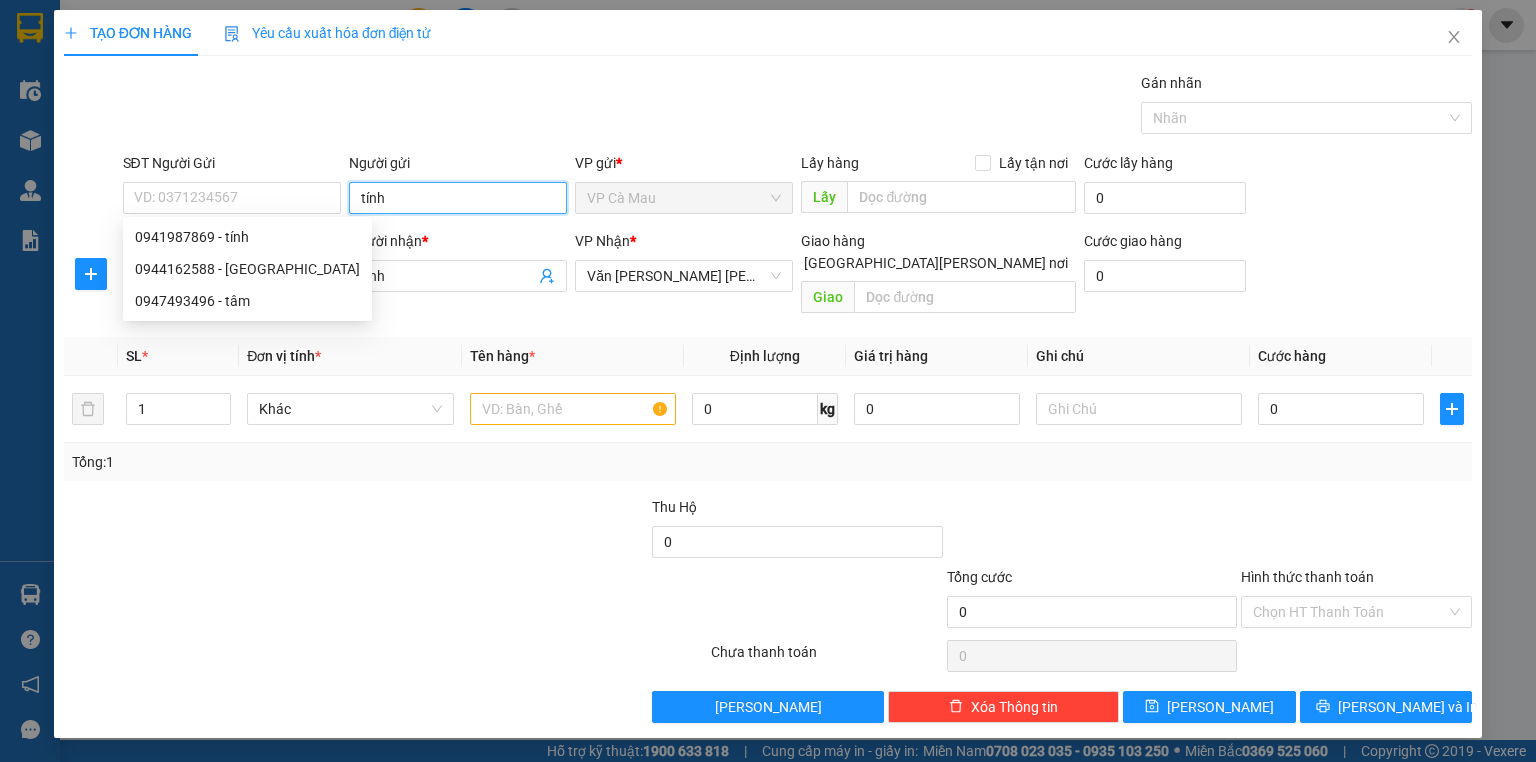click on "tính" at bounding box center [458, 198] 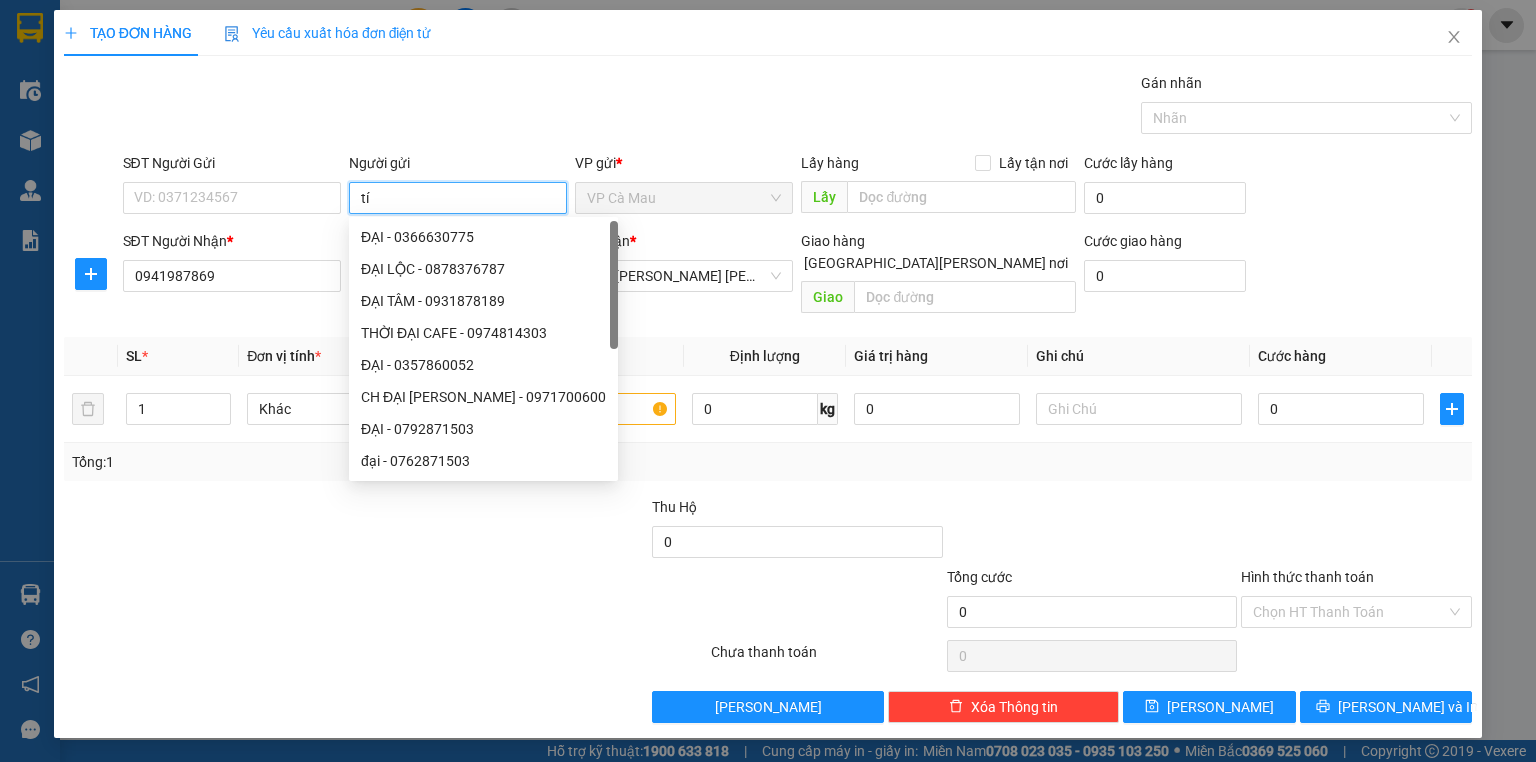 type on "t" 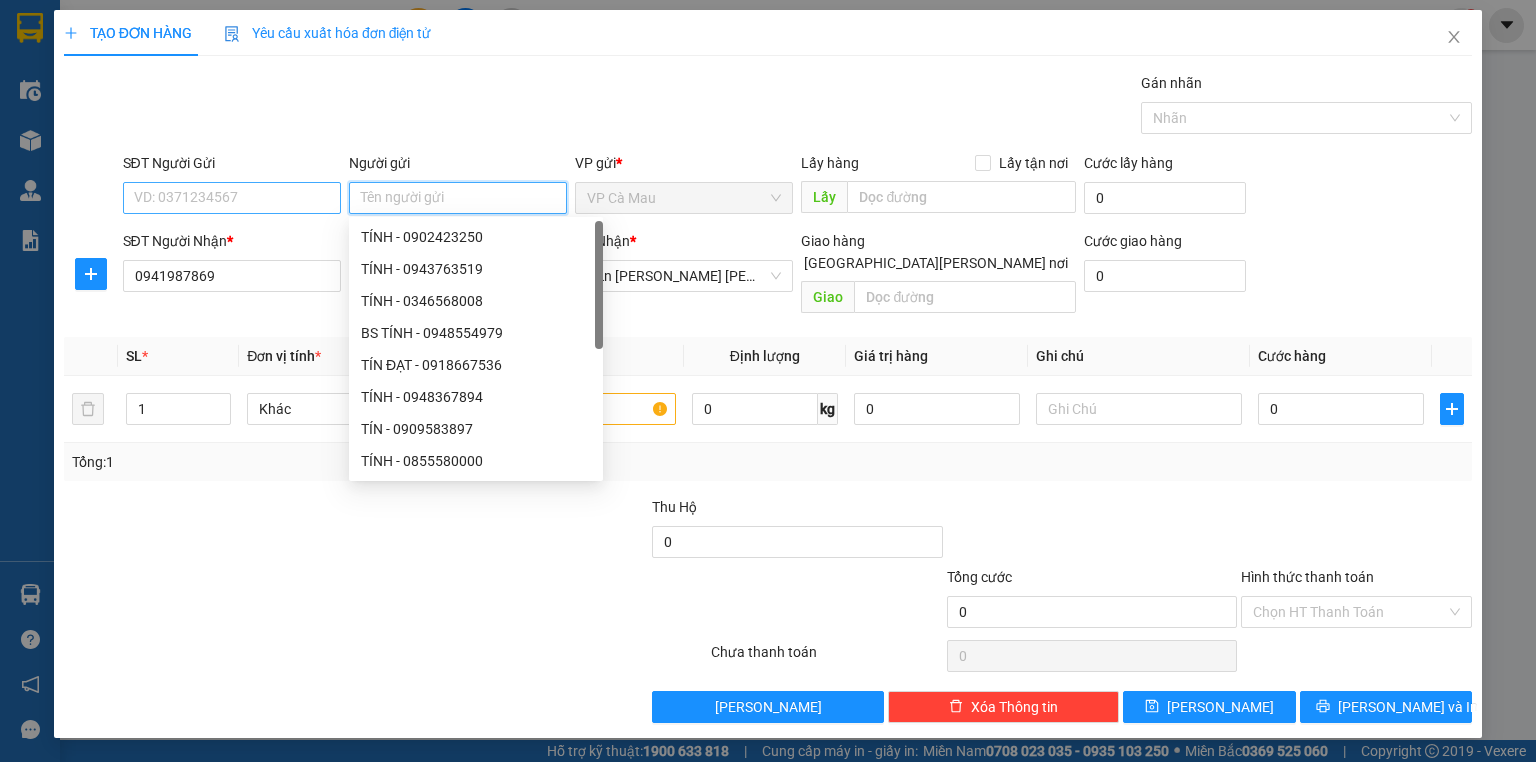 type 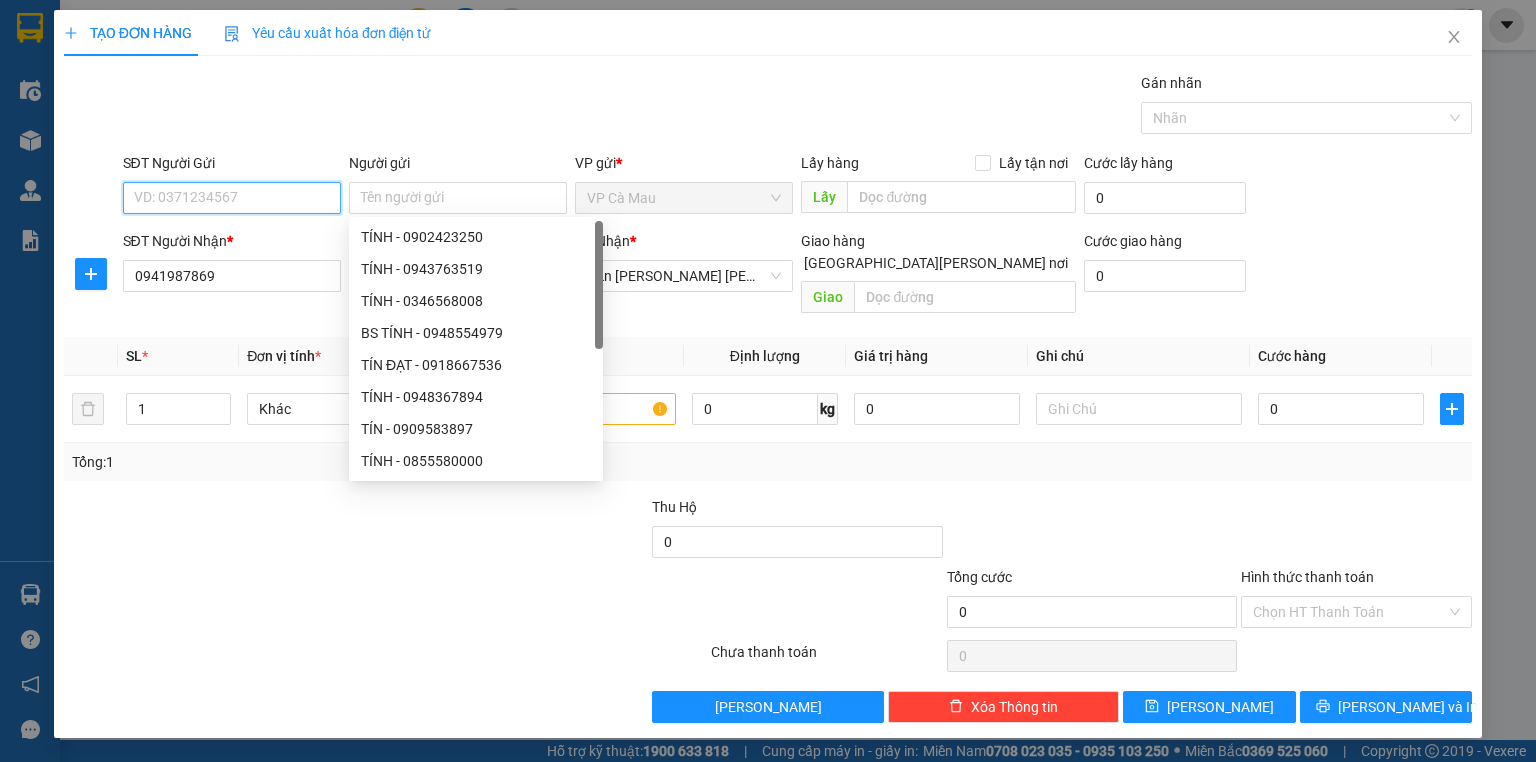 click on "SĐT Người Gửi" at bounding box center (232, 198) 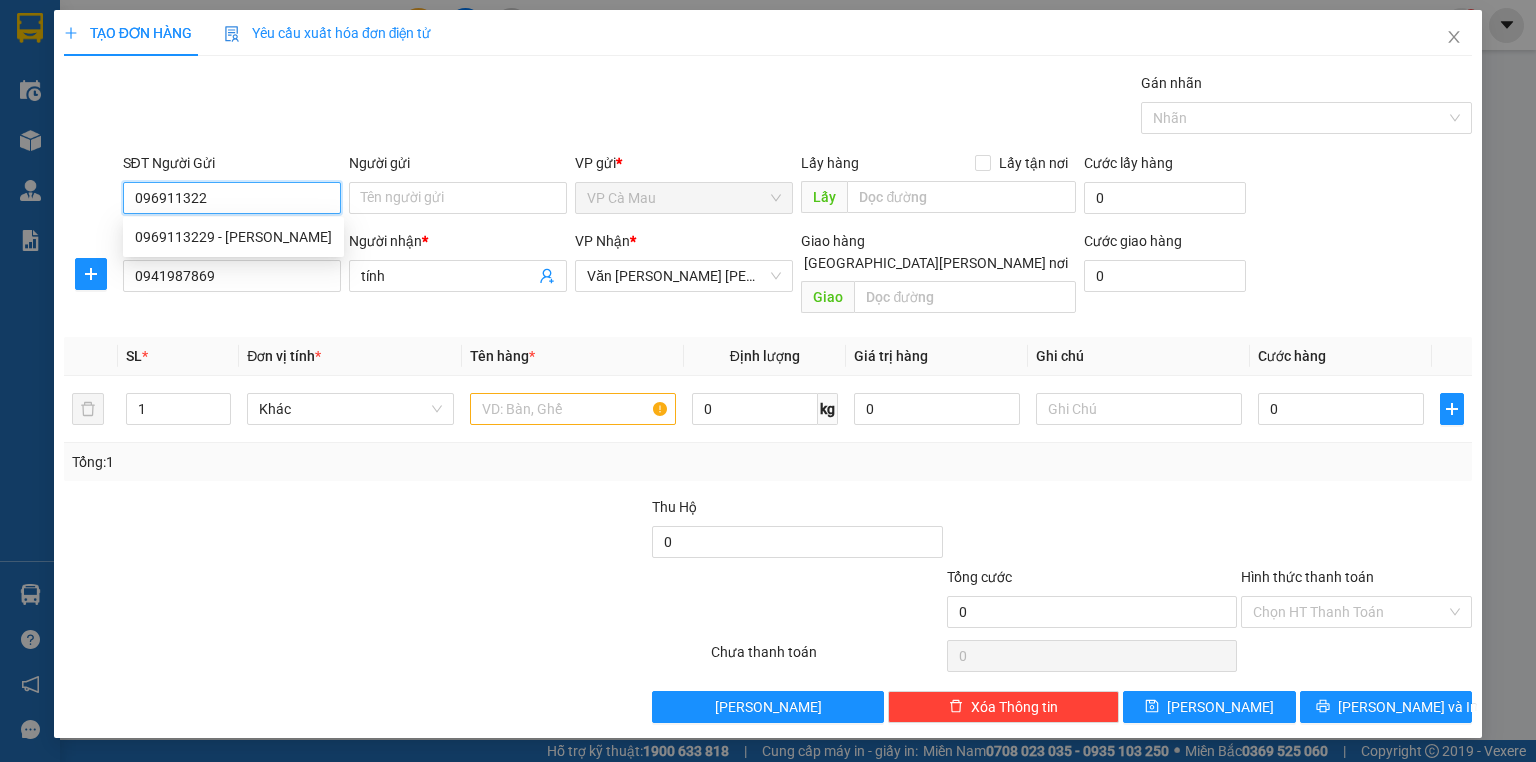 click on "0969113229 - THÀNH" at bounding box center (233, 237) 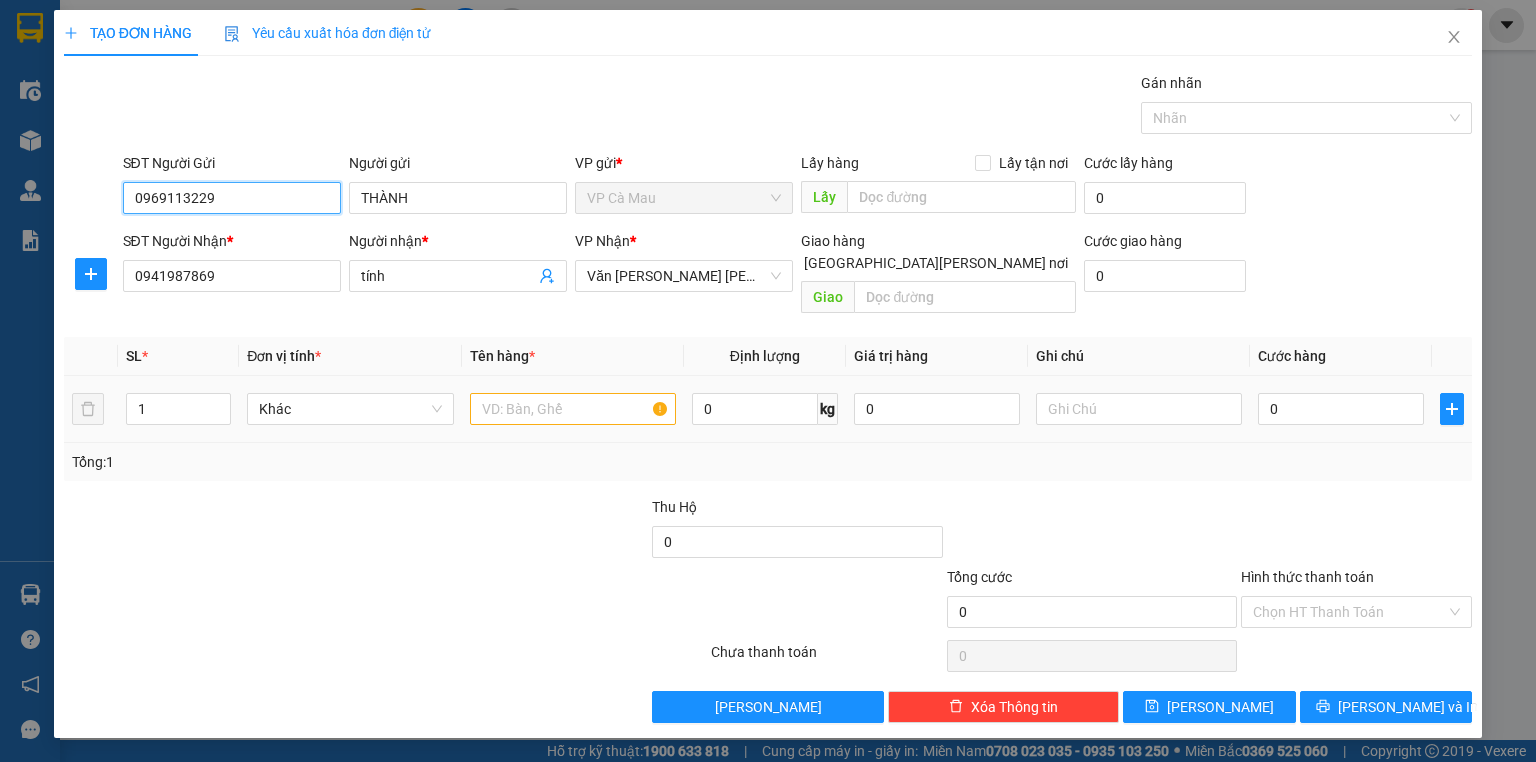 type on "0969113229" 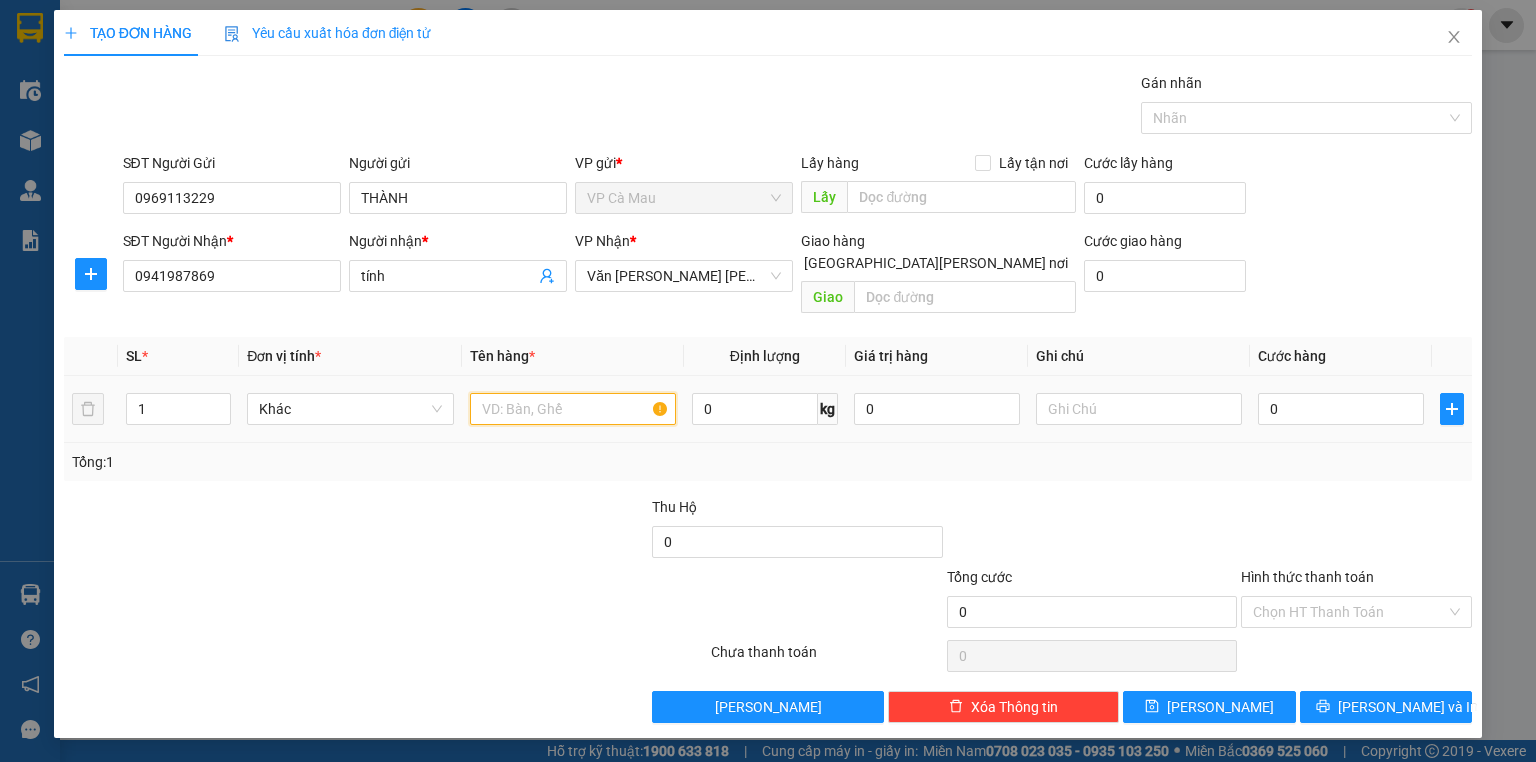 click at bounding box center (573, 409) 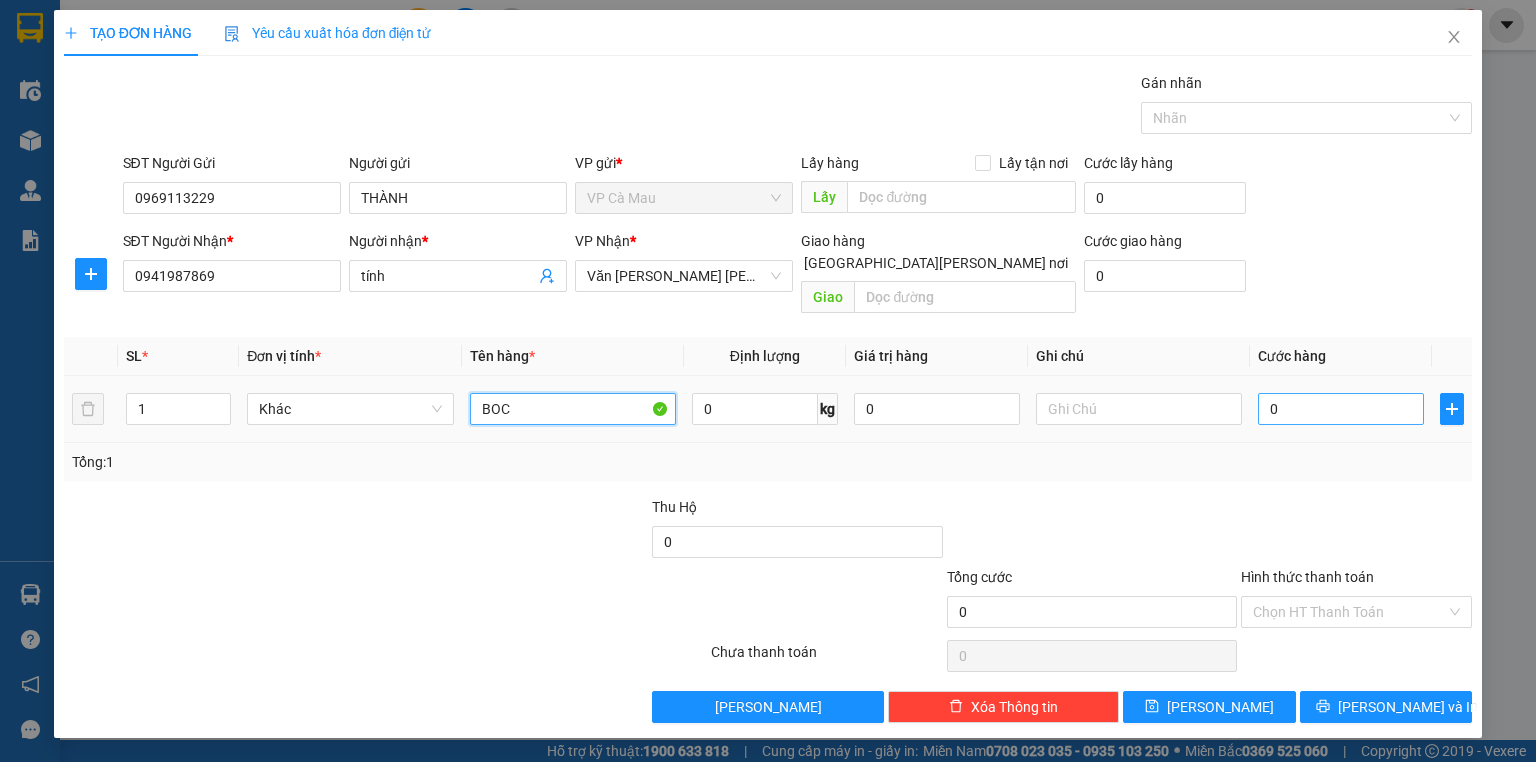 type on "BOC" 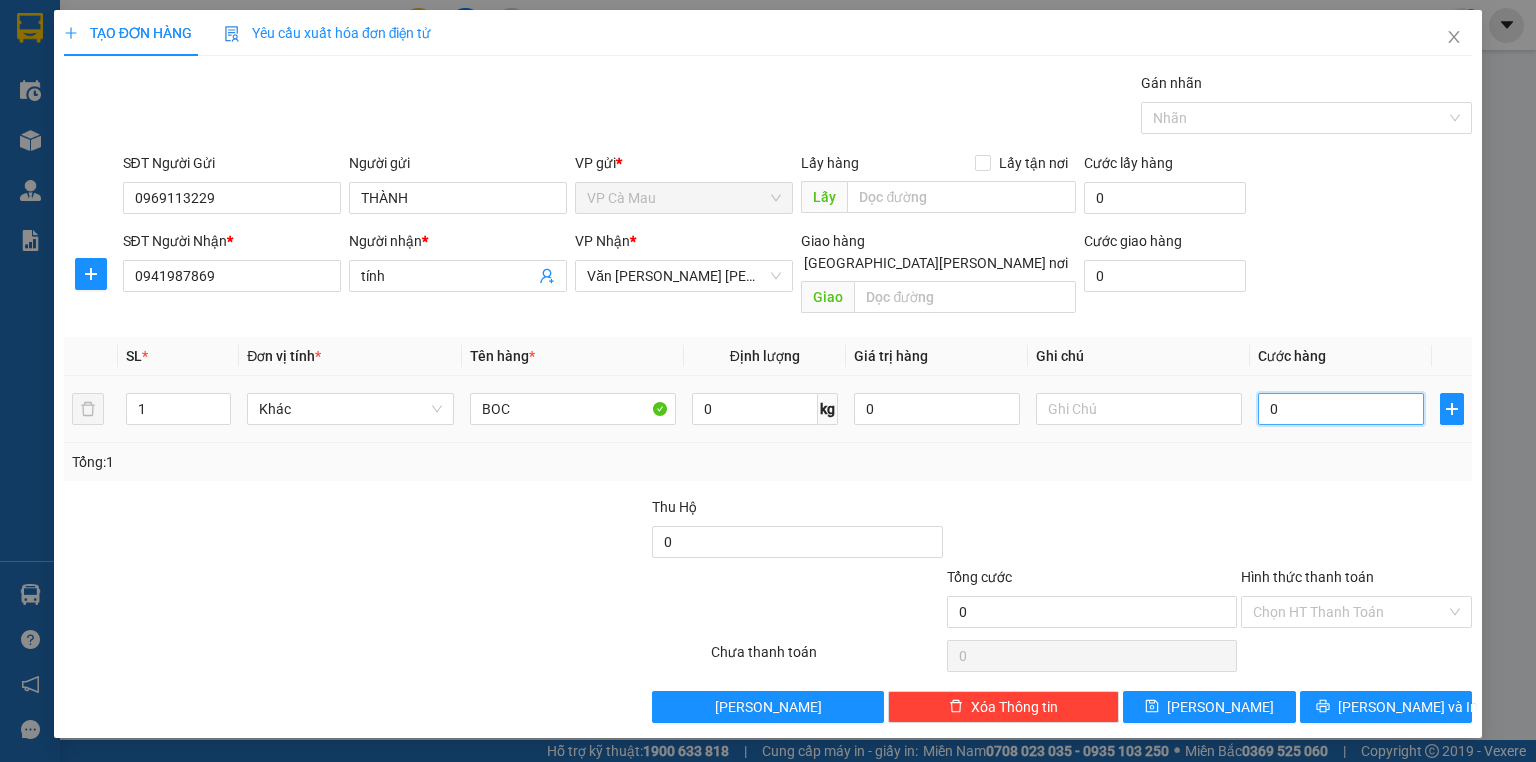 click on "0" at bounding box center [1341, 409] 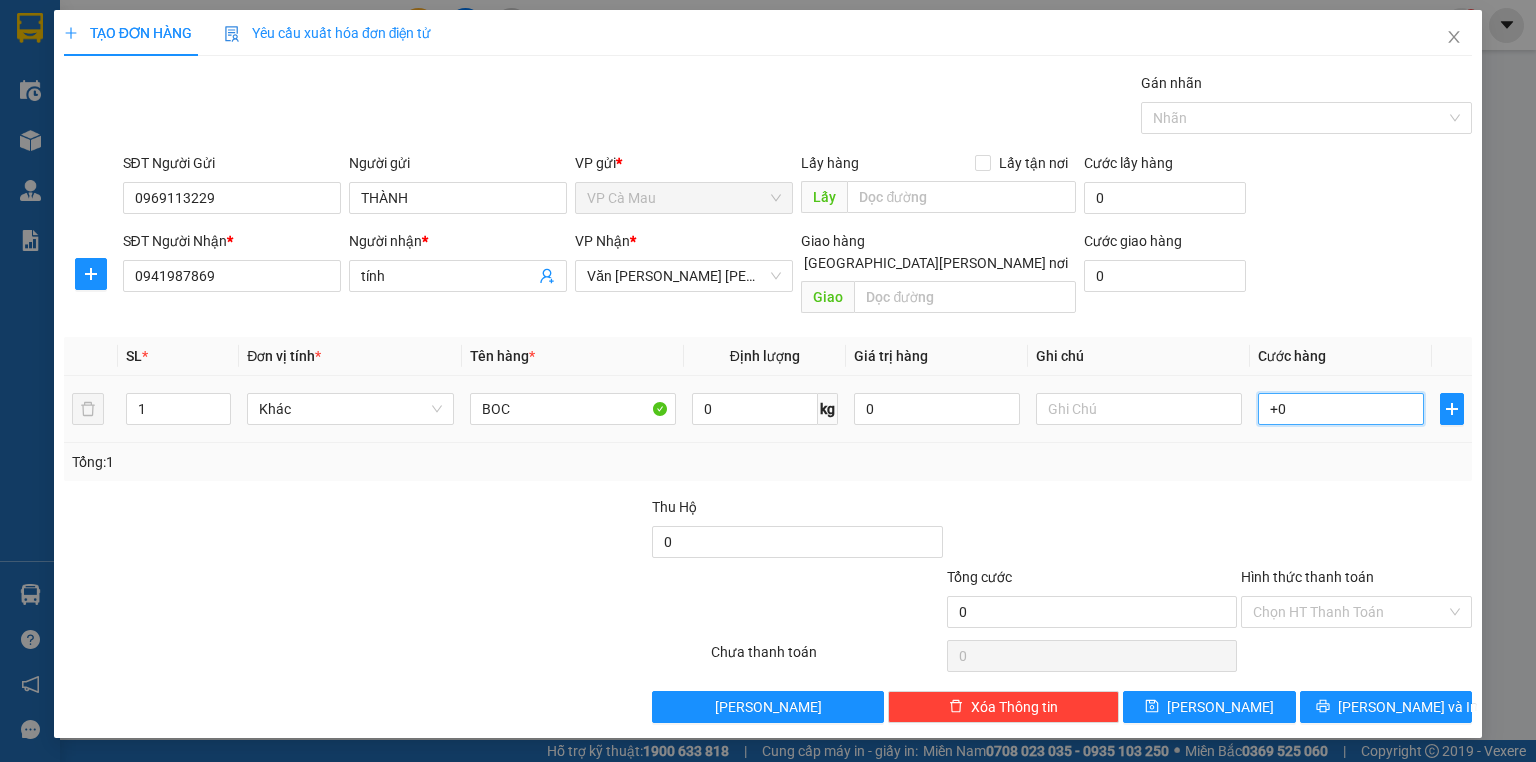 type on "+30" 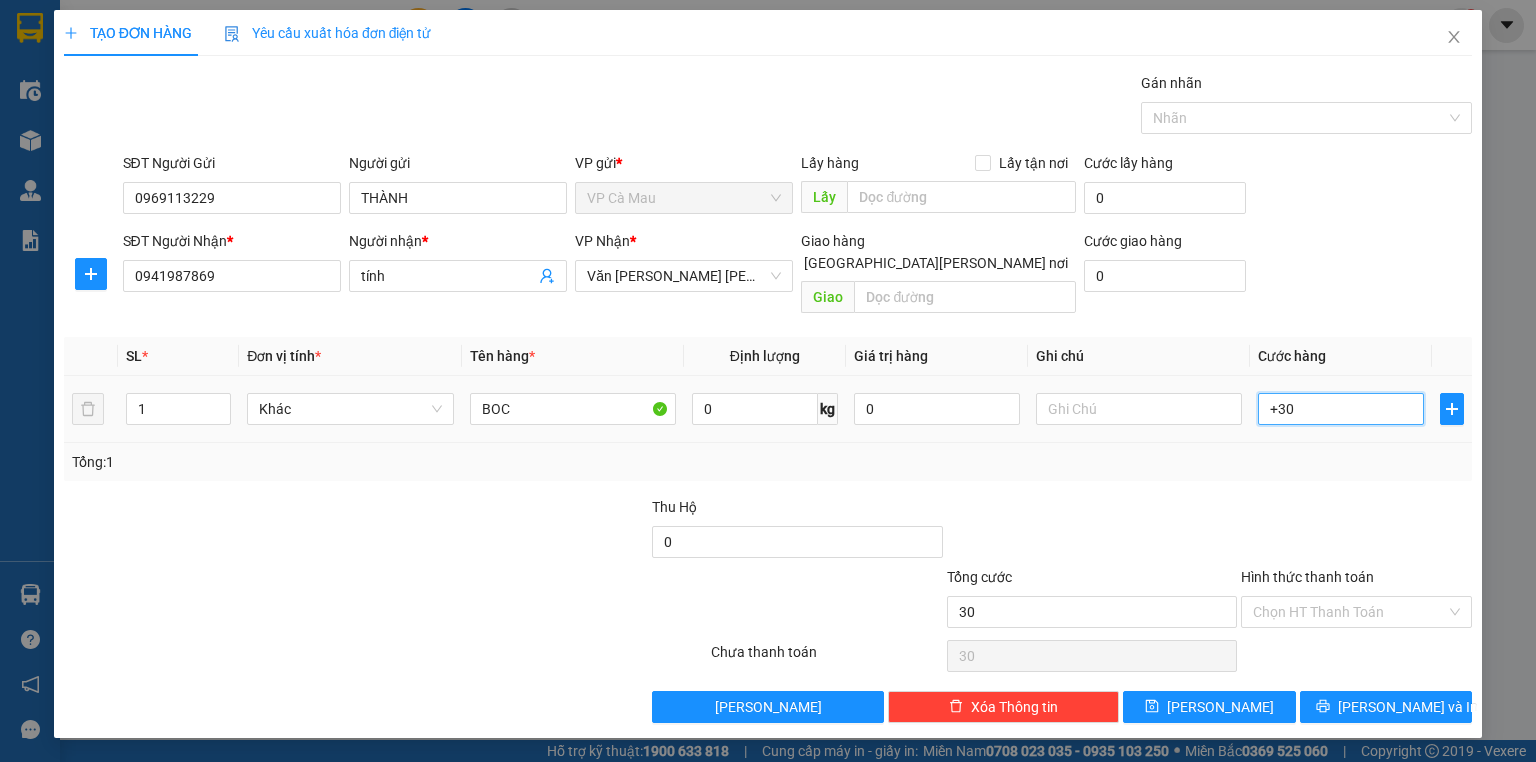 type on "+300" 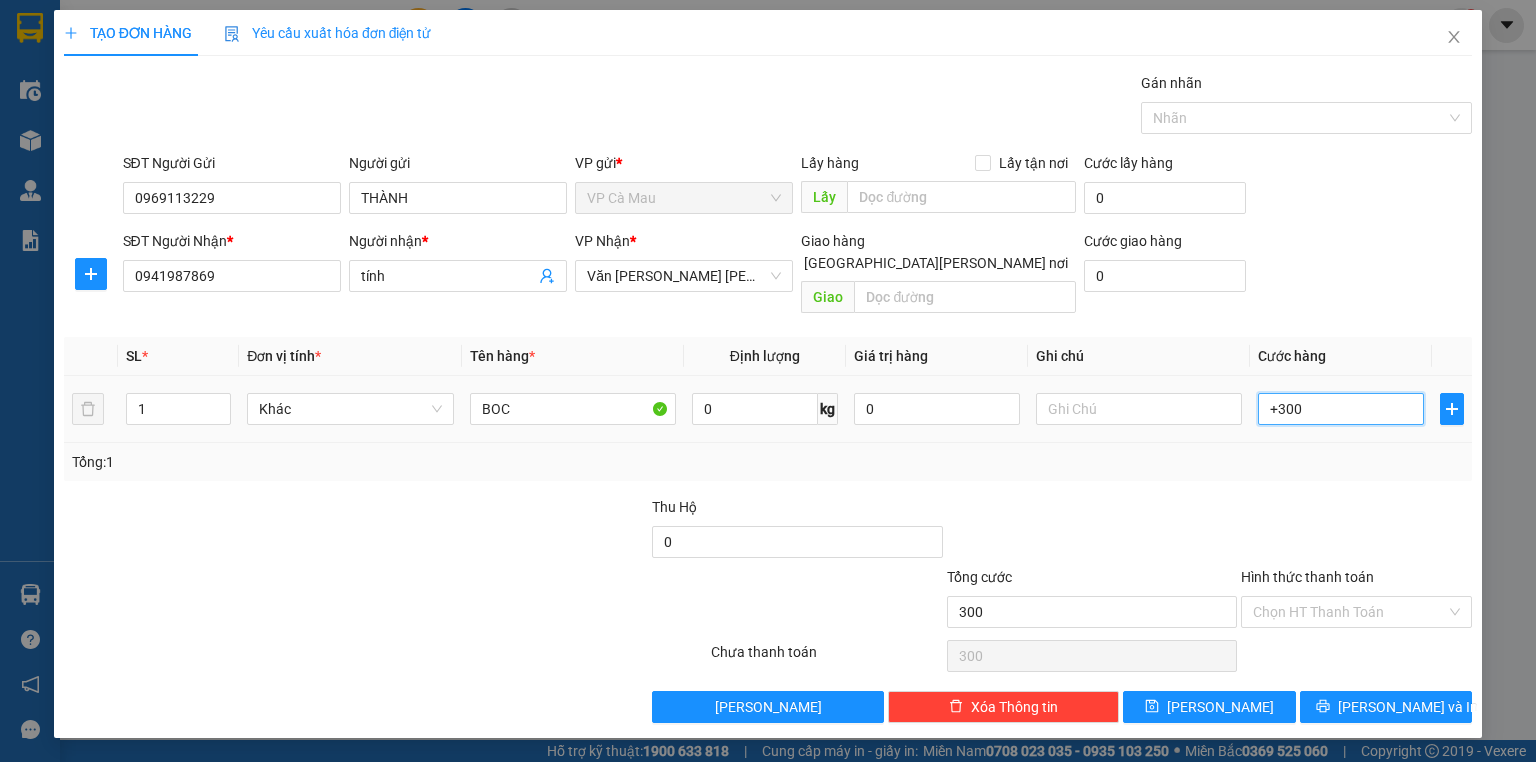 type on "+30" 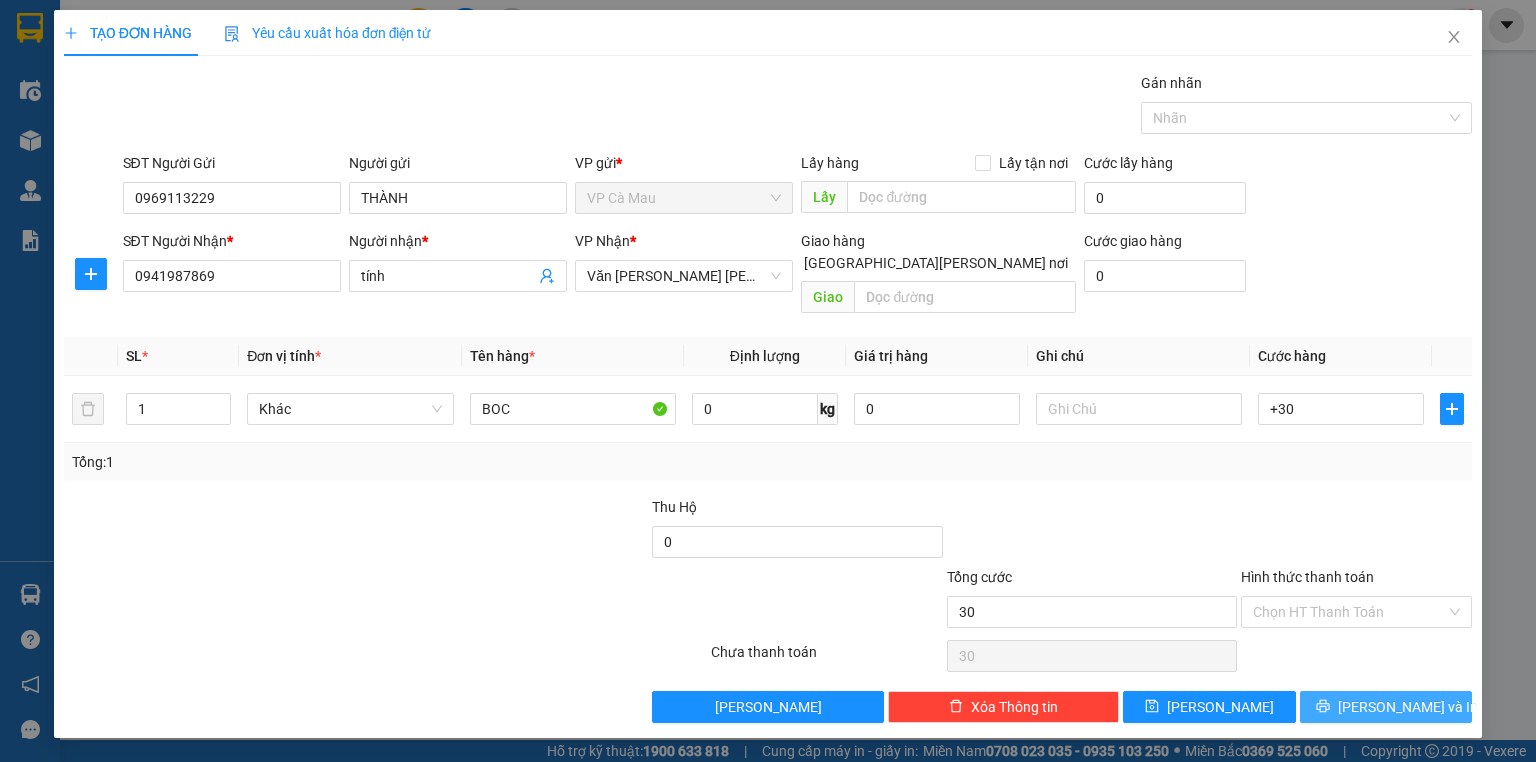 type on "30.000" 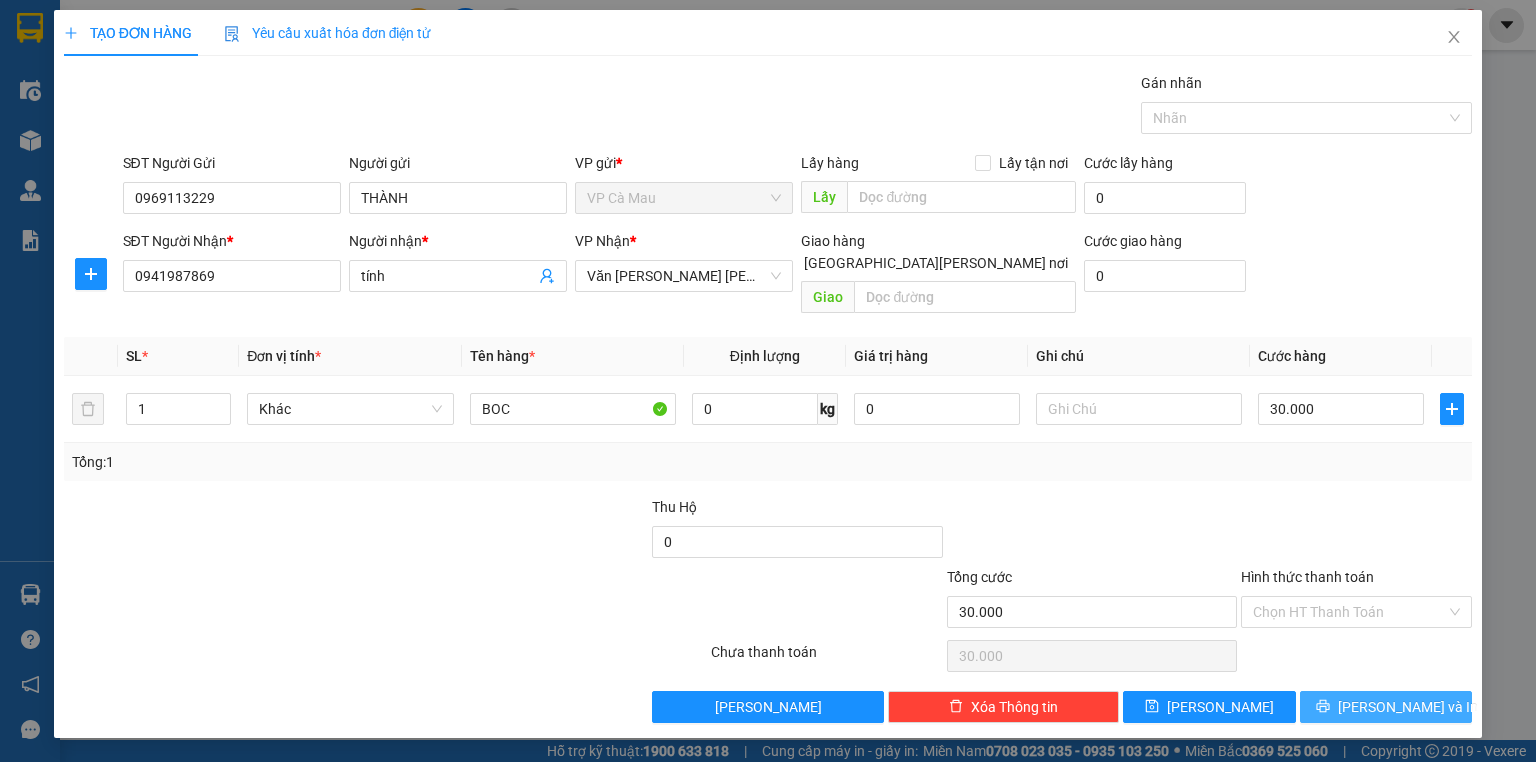 click on "[PERSON_NAME] và In" at bounding box center (1386, 707) 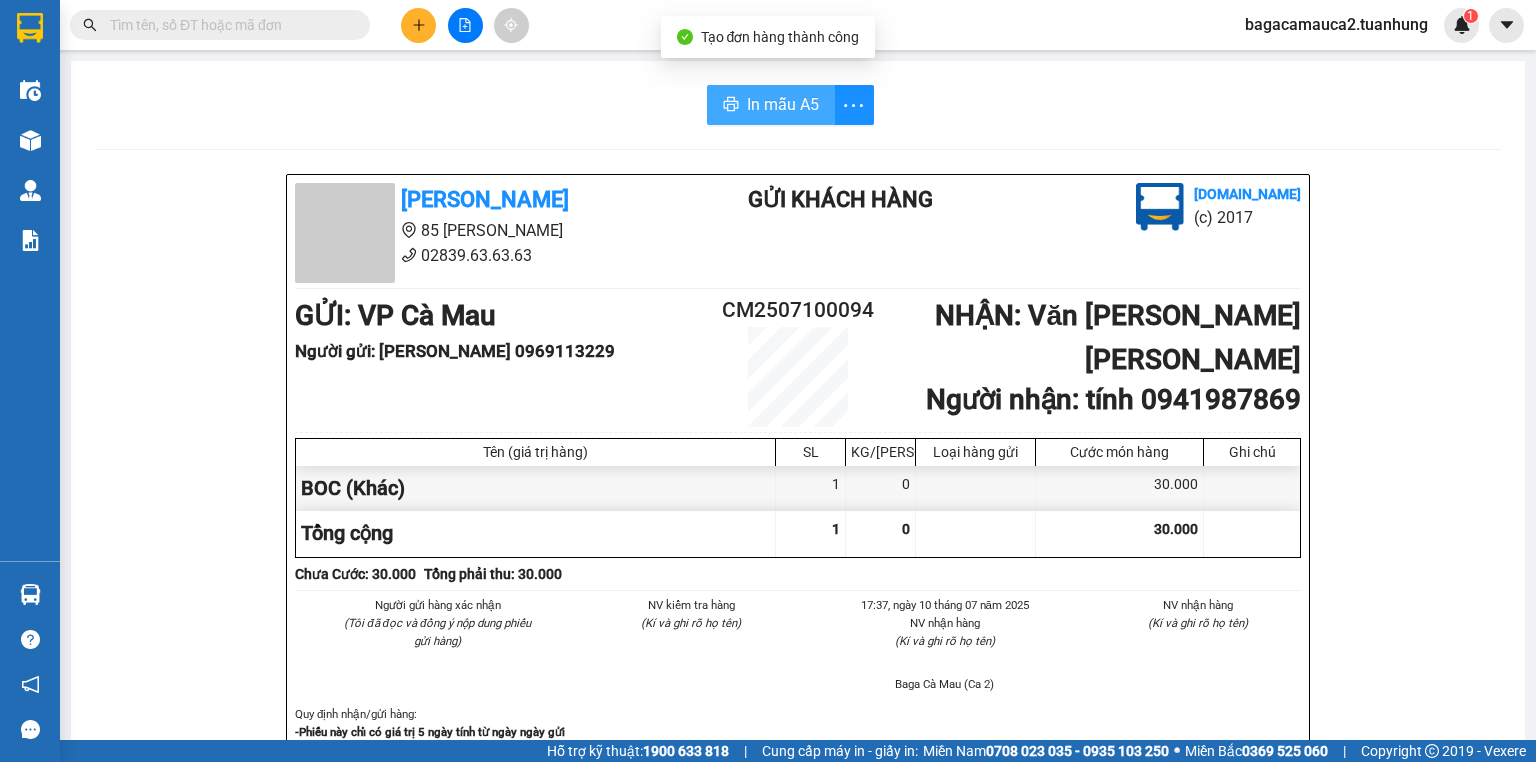 click on "In mẫu A5" at bounding box center (783, 104) 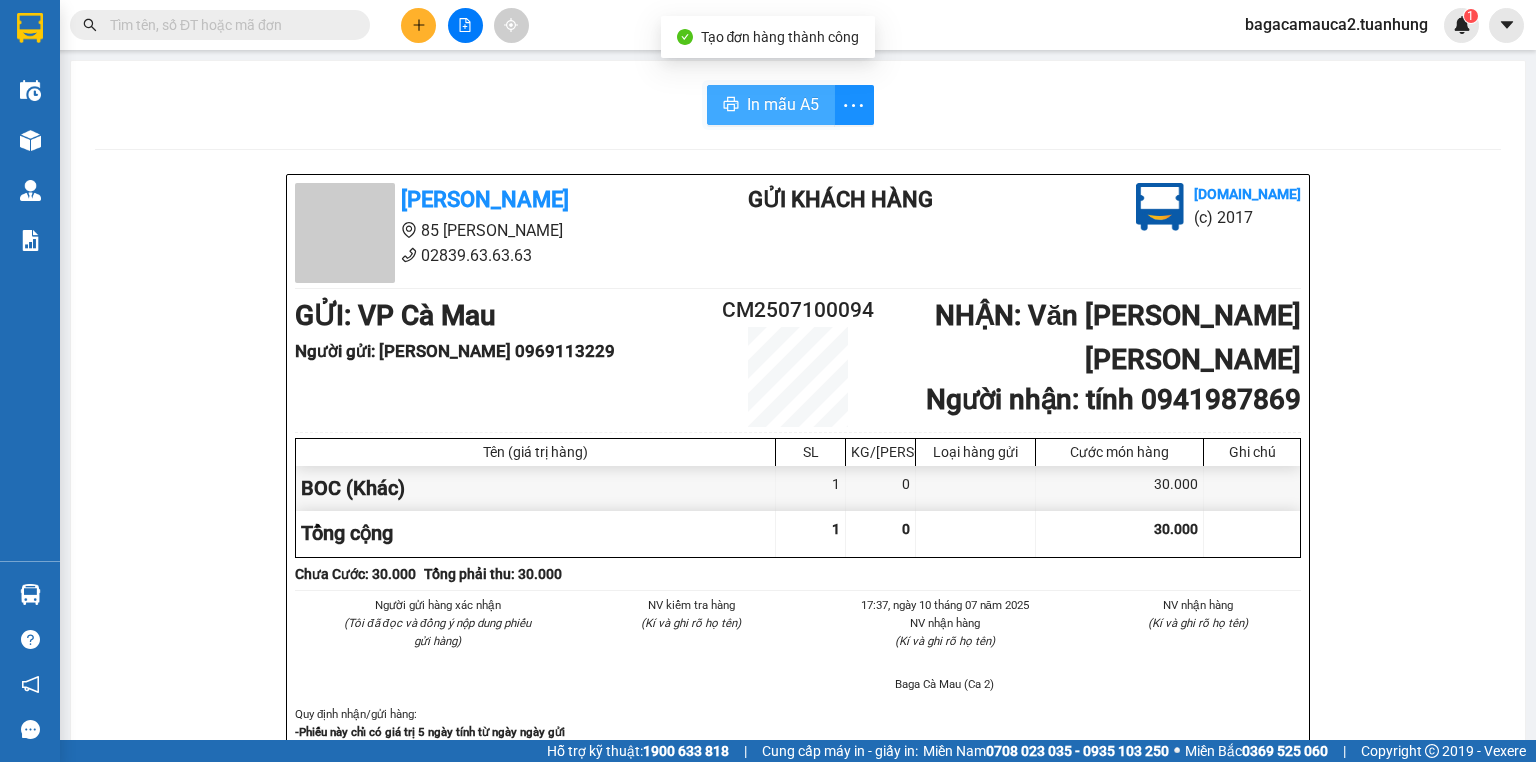 scroll, scrollTop: 0, scrollLeft: 0, axis: both 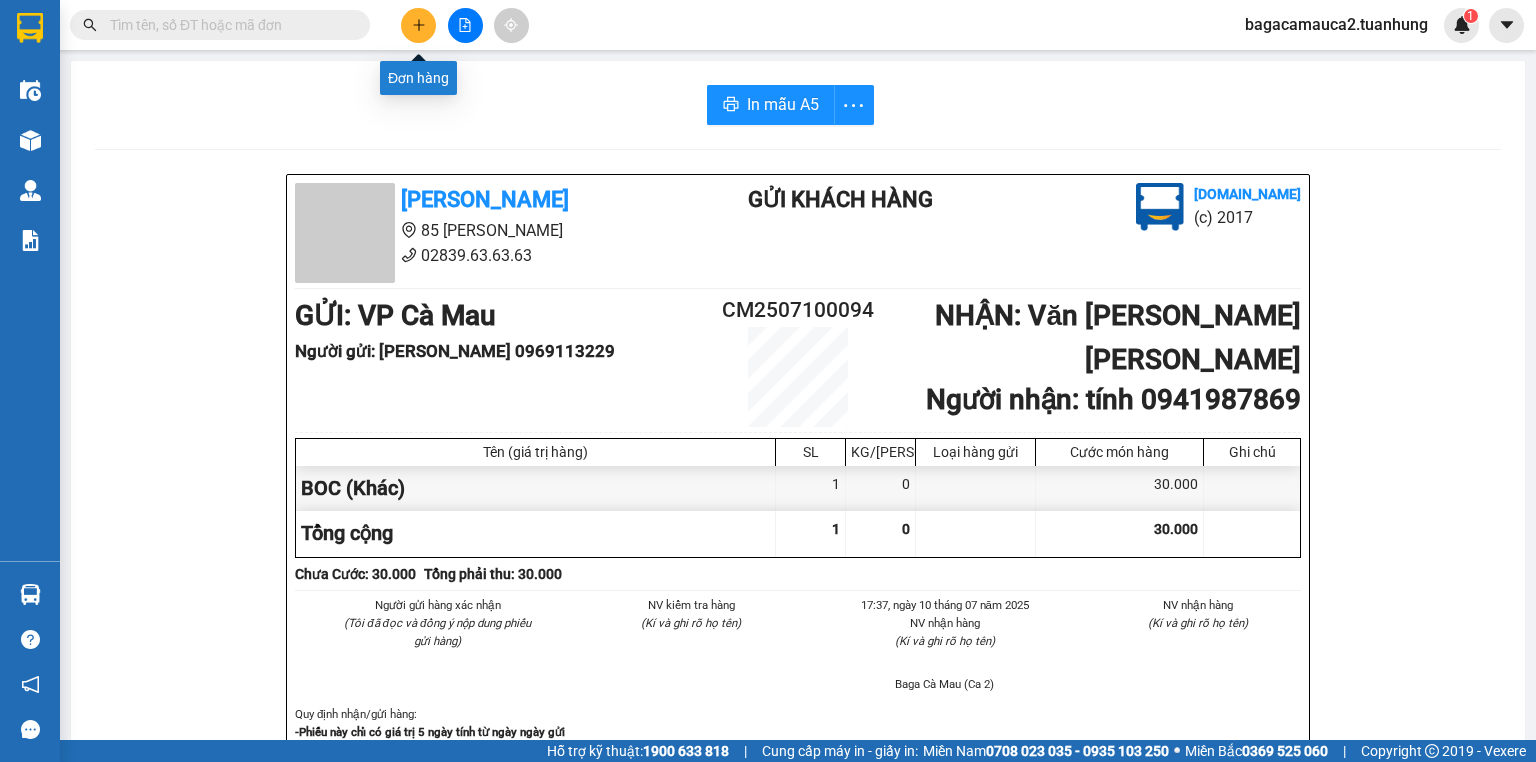 click 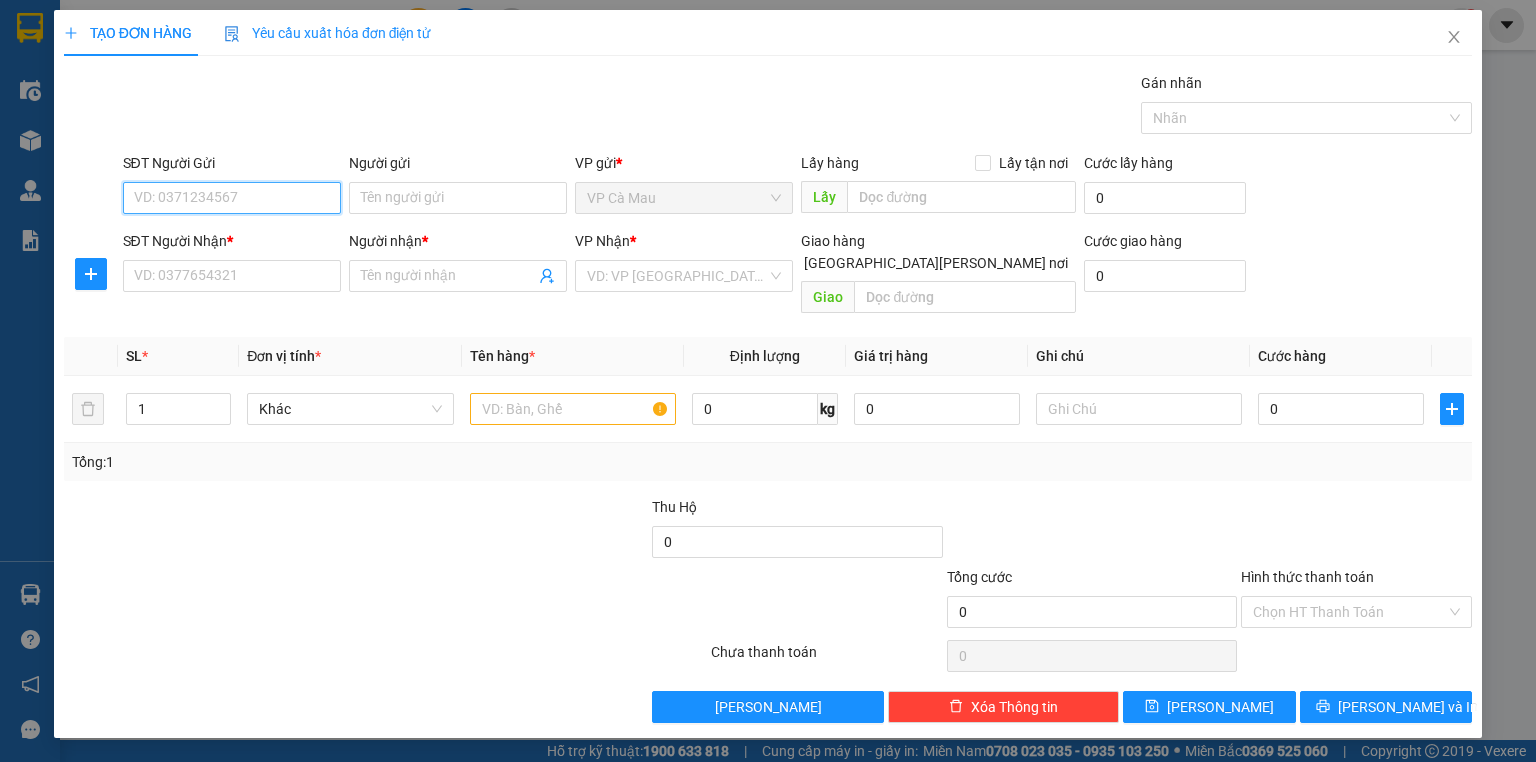 click on "SĐT Người Gửi" at bounding box center (232, 198) 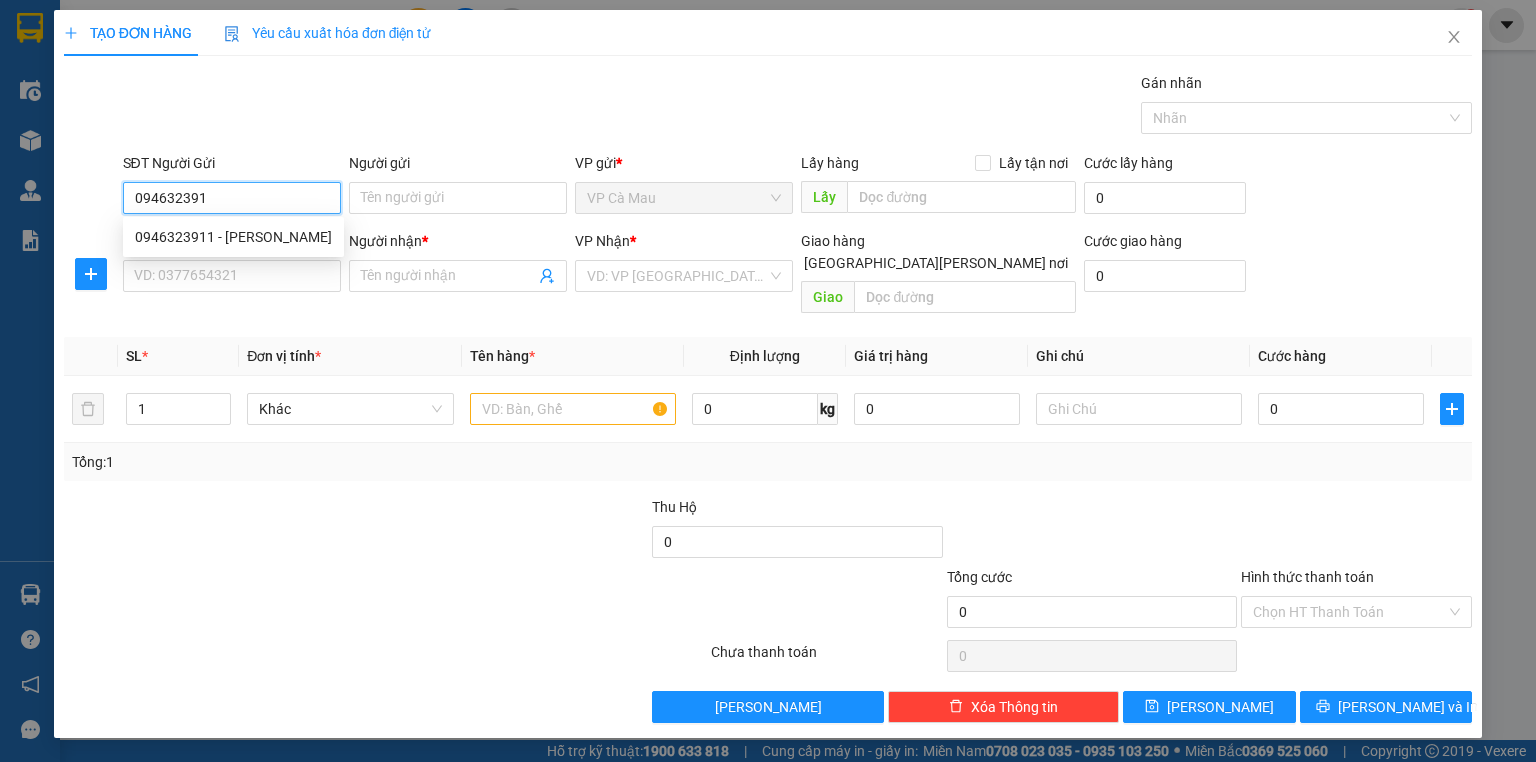 type on "0946323911" 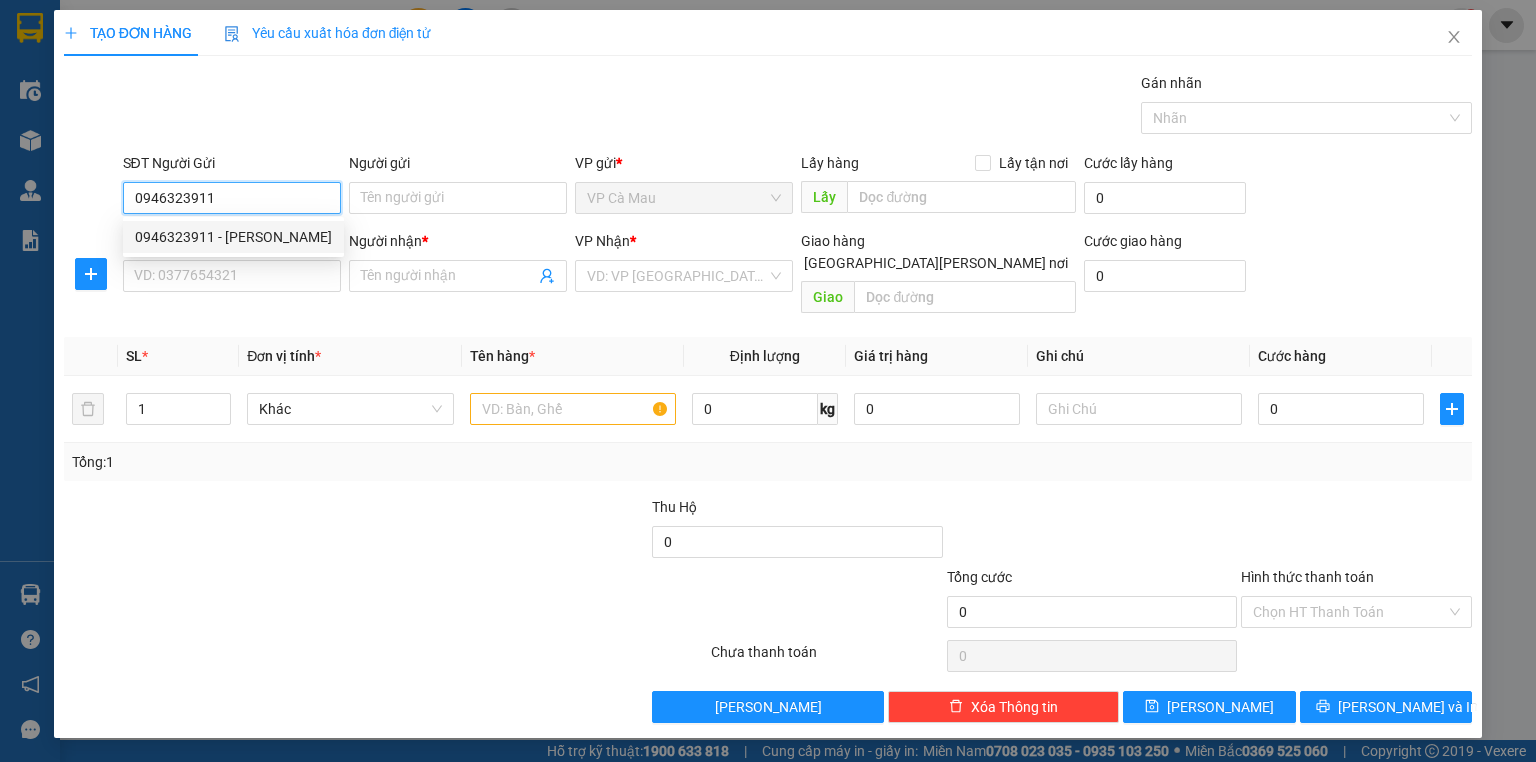 click on "0946323911 - [PERSON_NAME]" at bounding box center (233, 237) 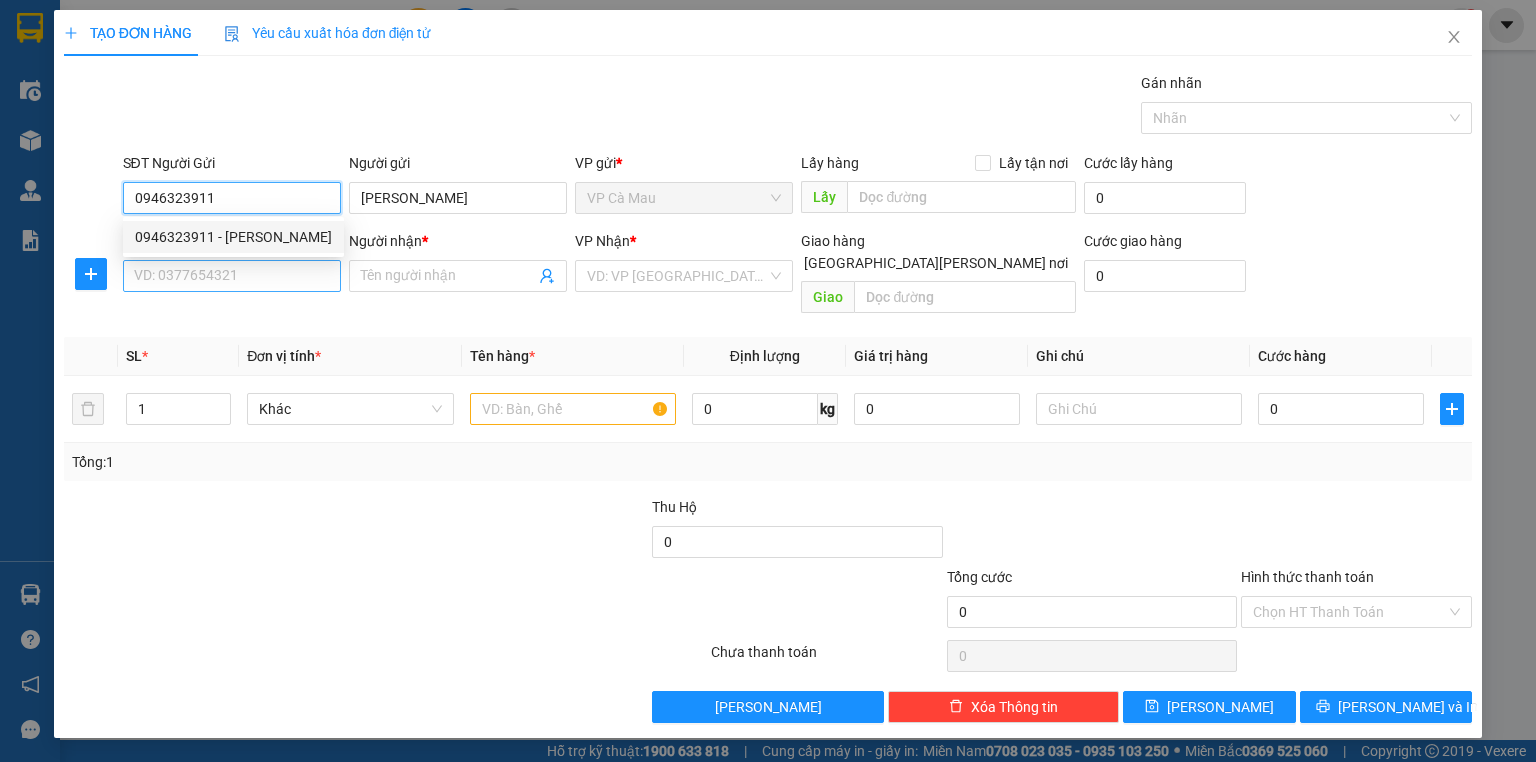 type on "0946323911" 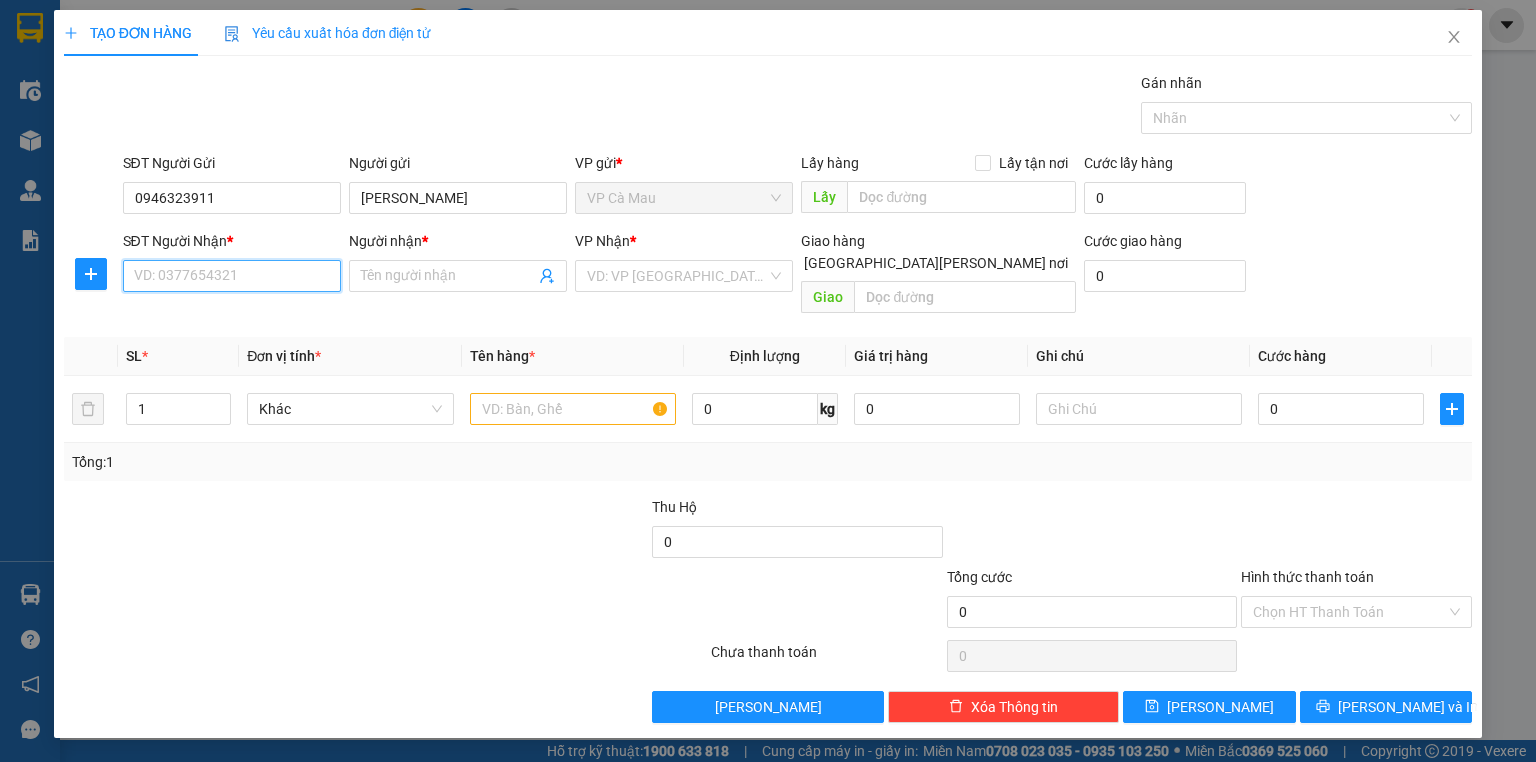 click on "SĐT Người Nhận  *" at bounding box center (232, 276) 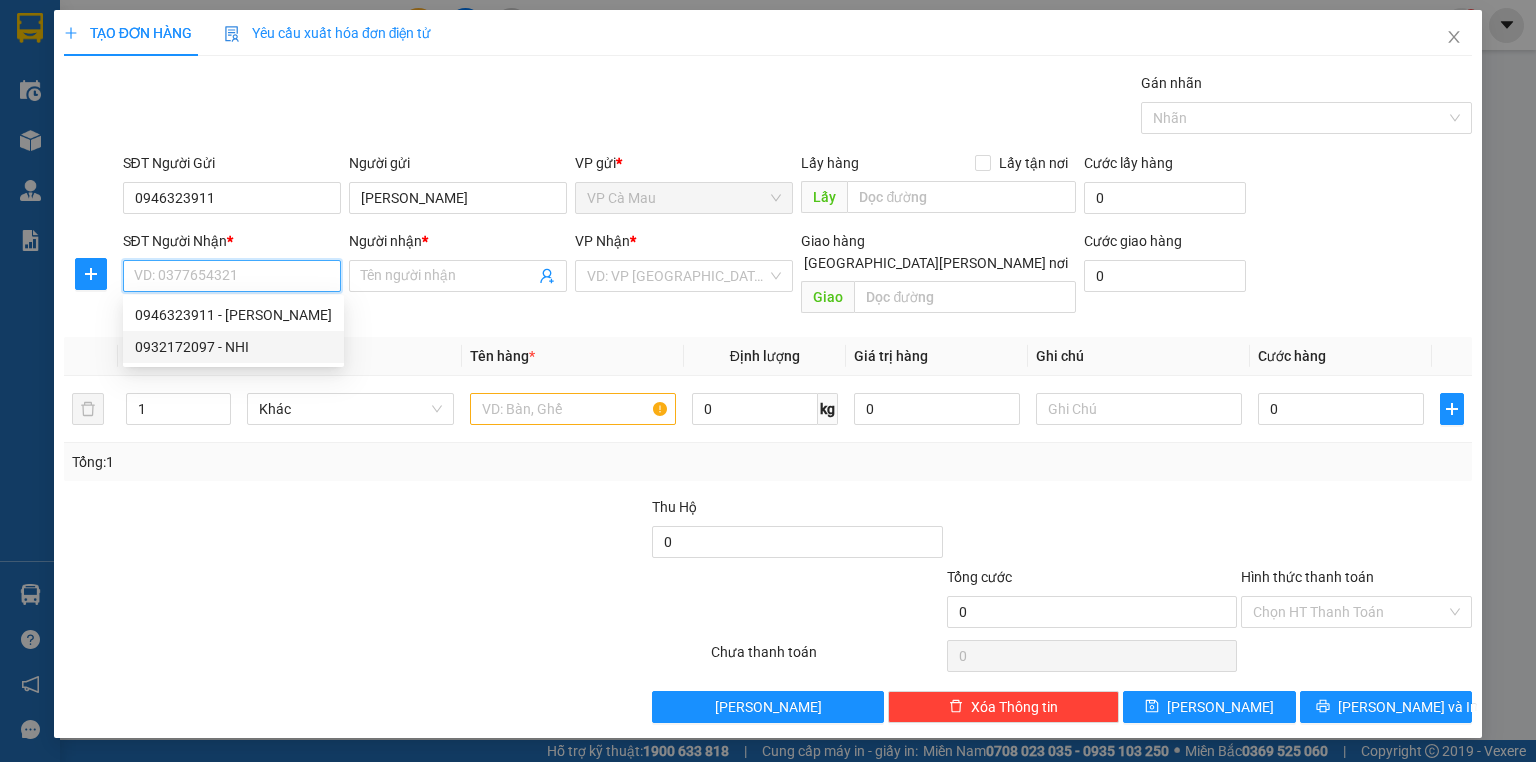 click on "0932172097 - NHI" at bounding box center [233, 347] 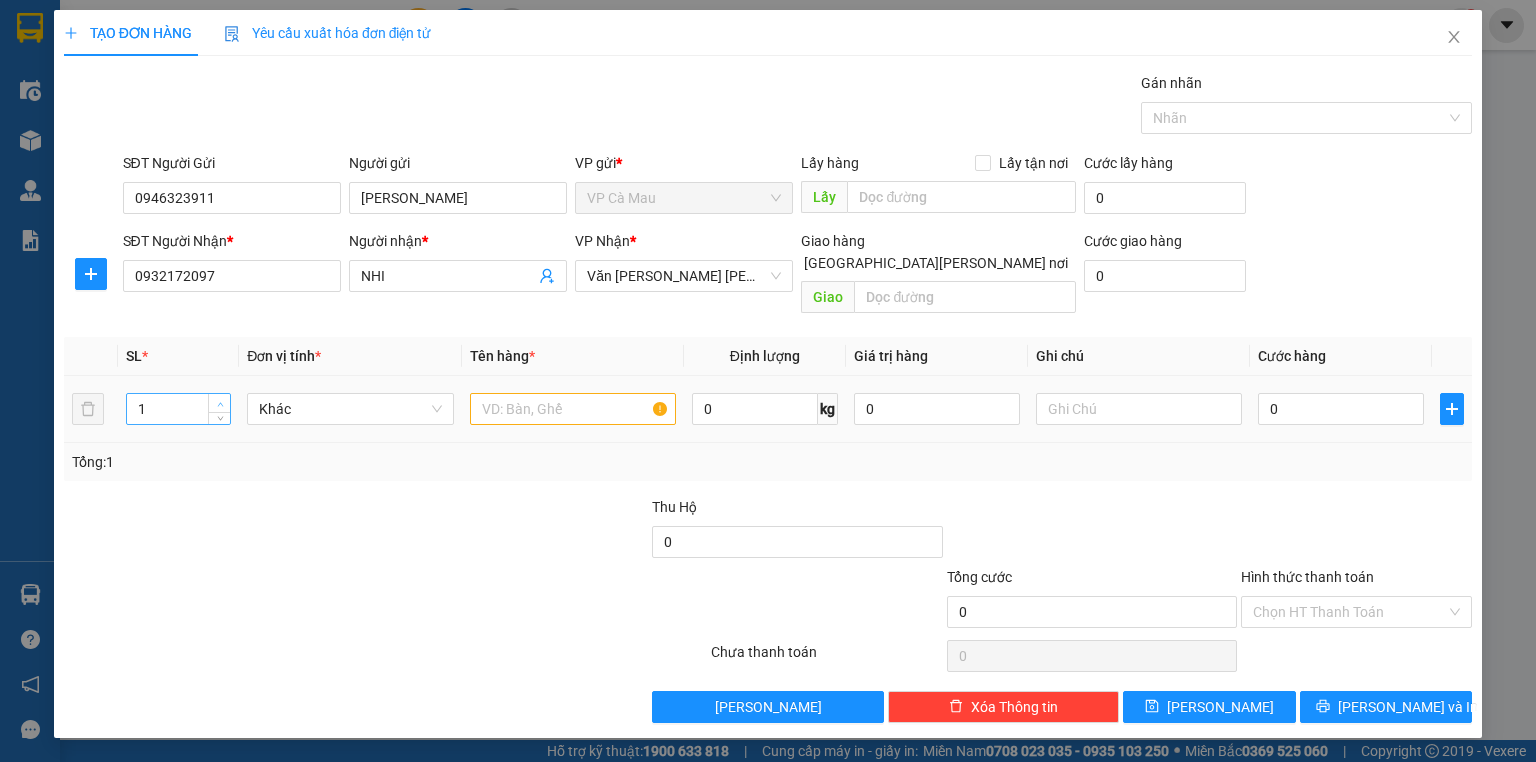 type on "2" 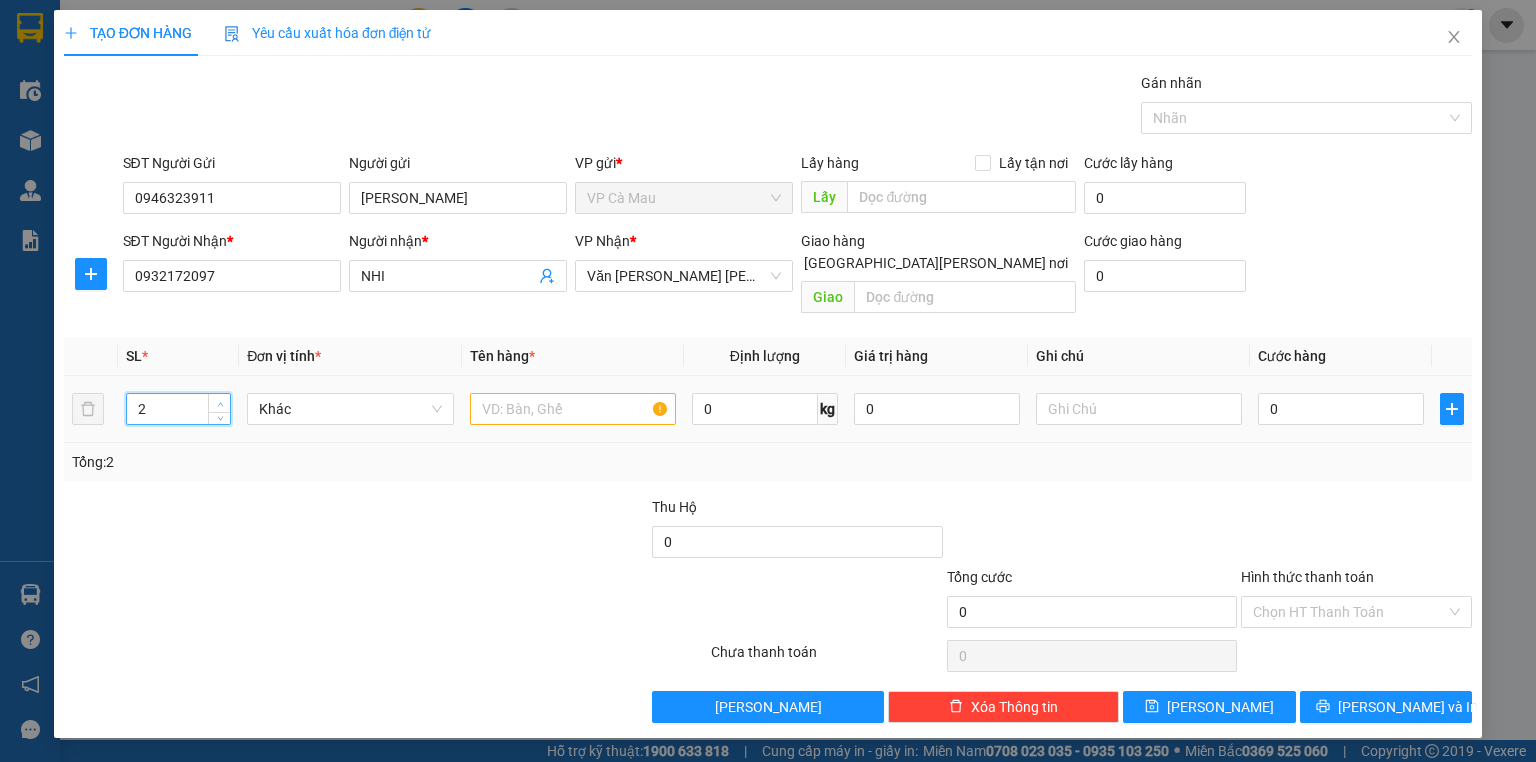 click 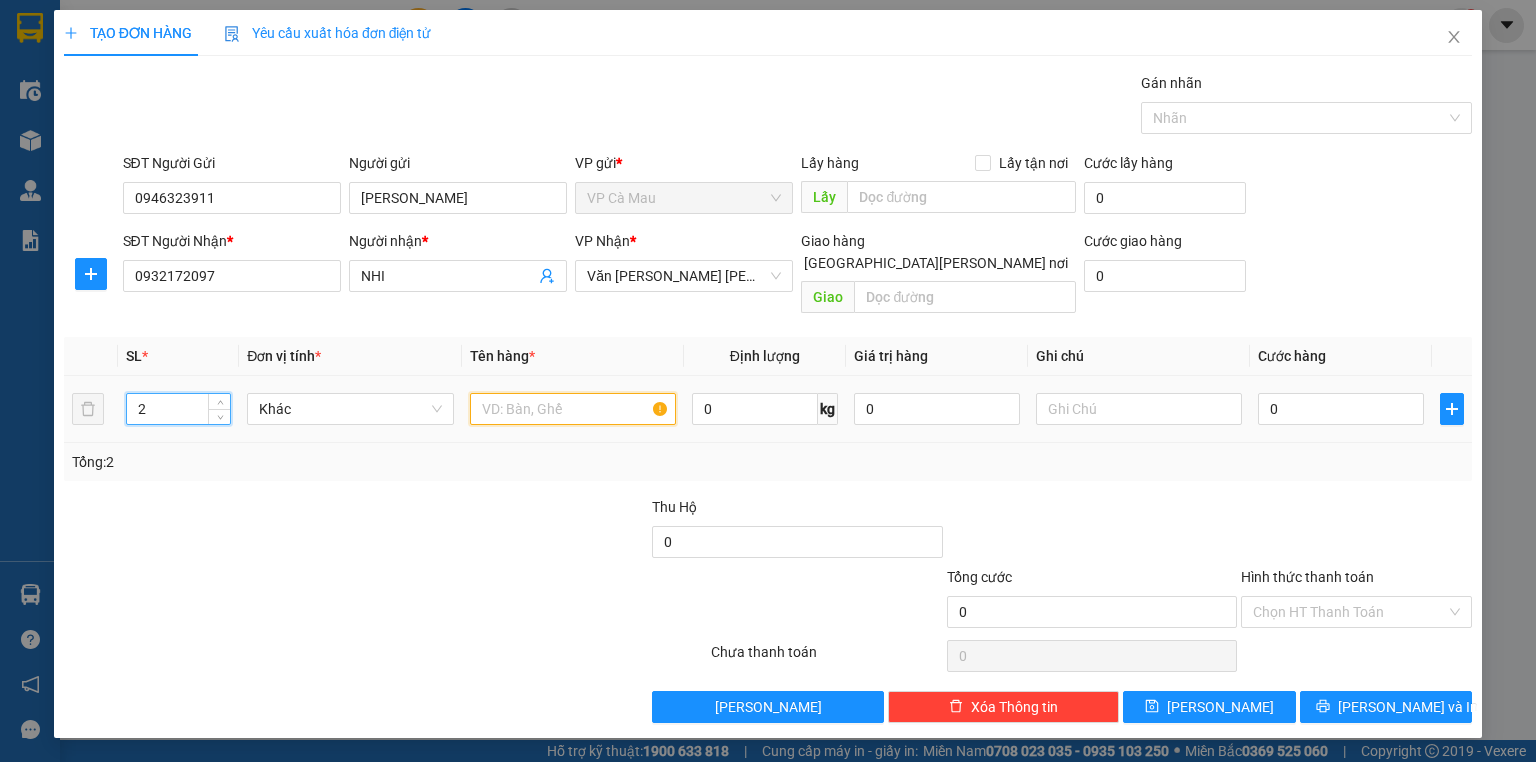 click at bounding box center [573, 409] 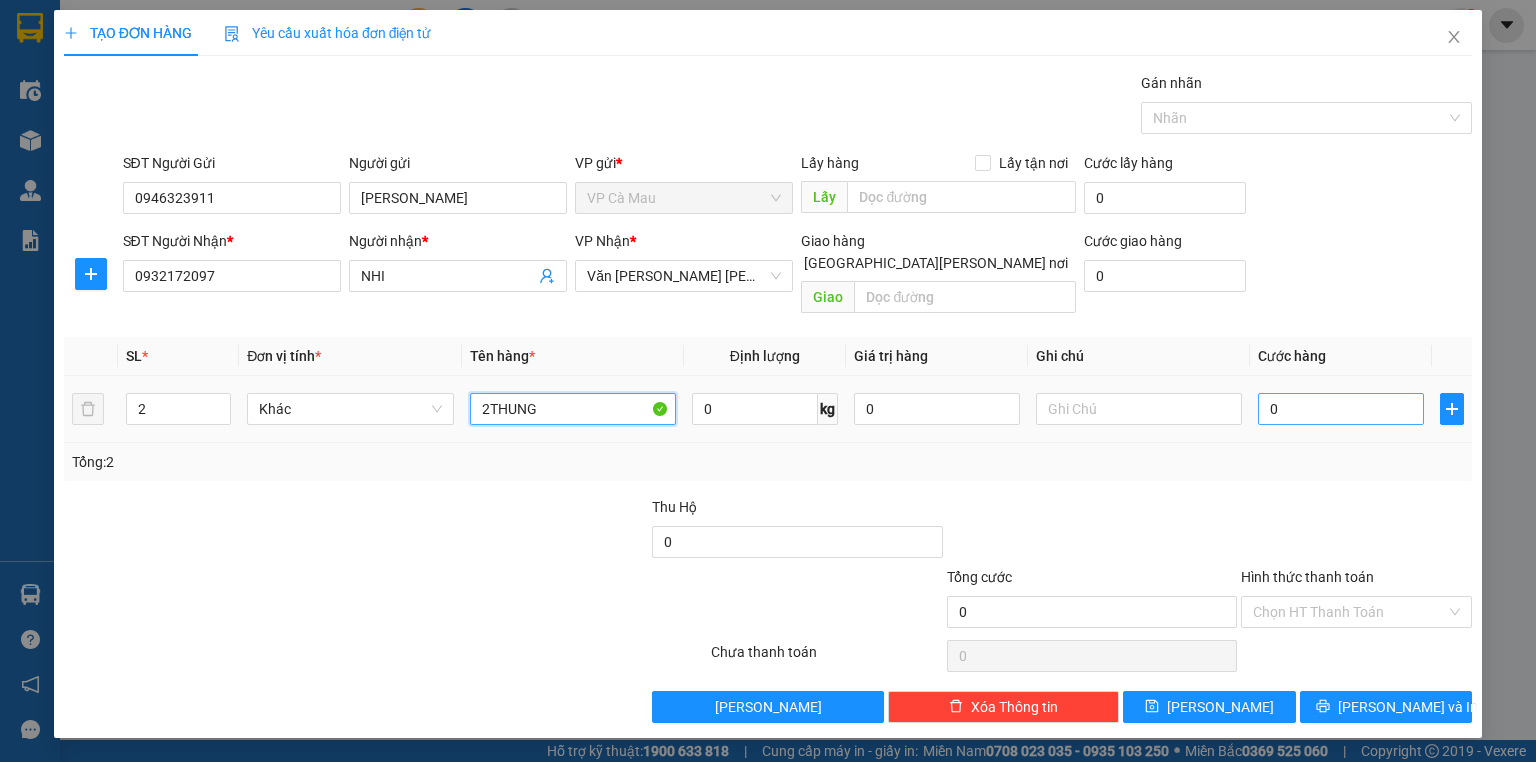 type on "2THUNG" 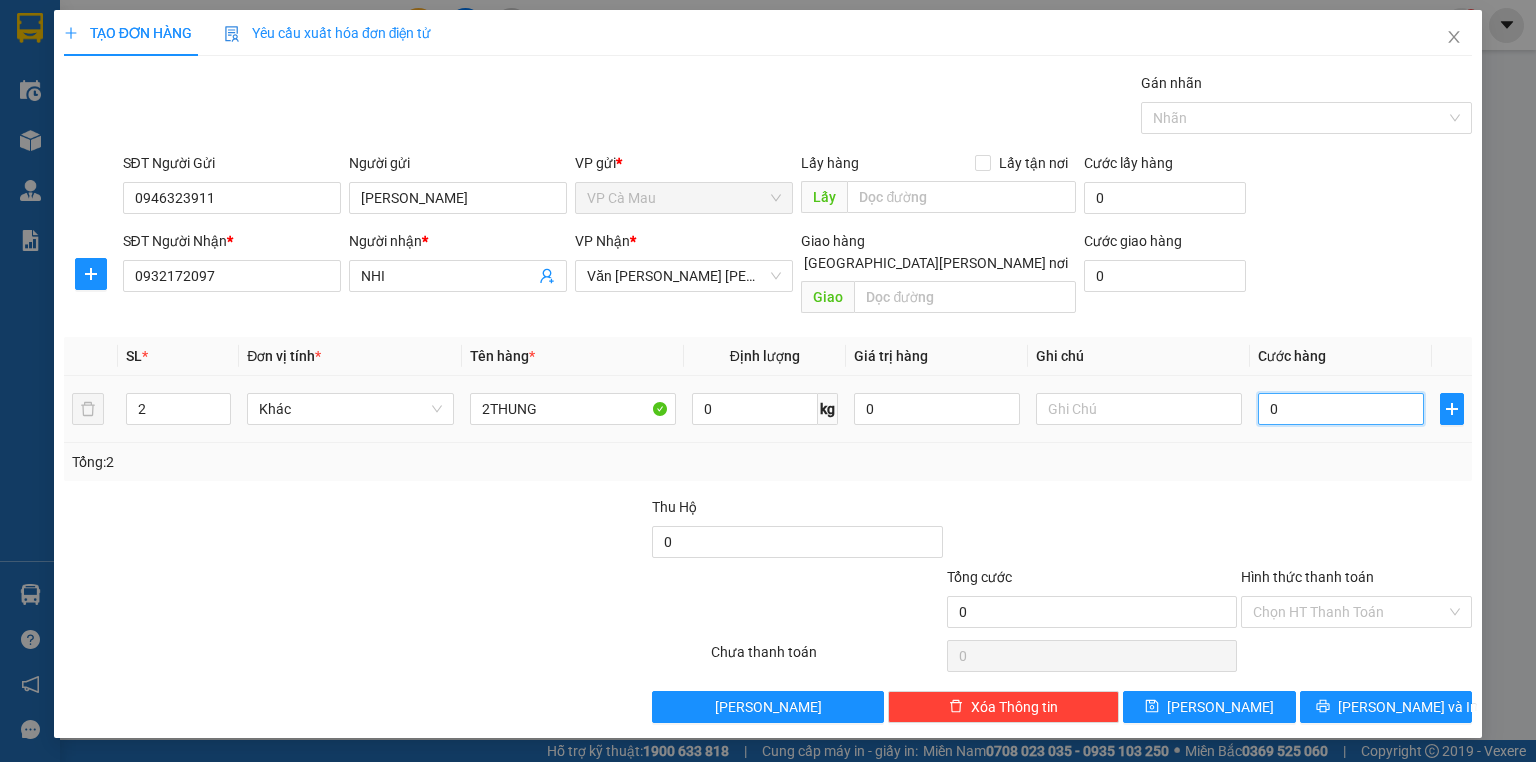 click on "0" at bounding box center [1341, 409] 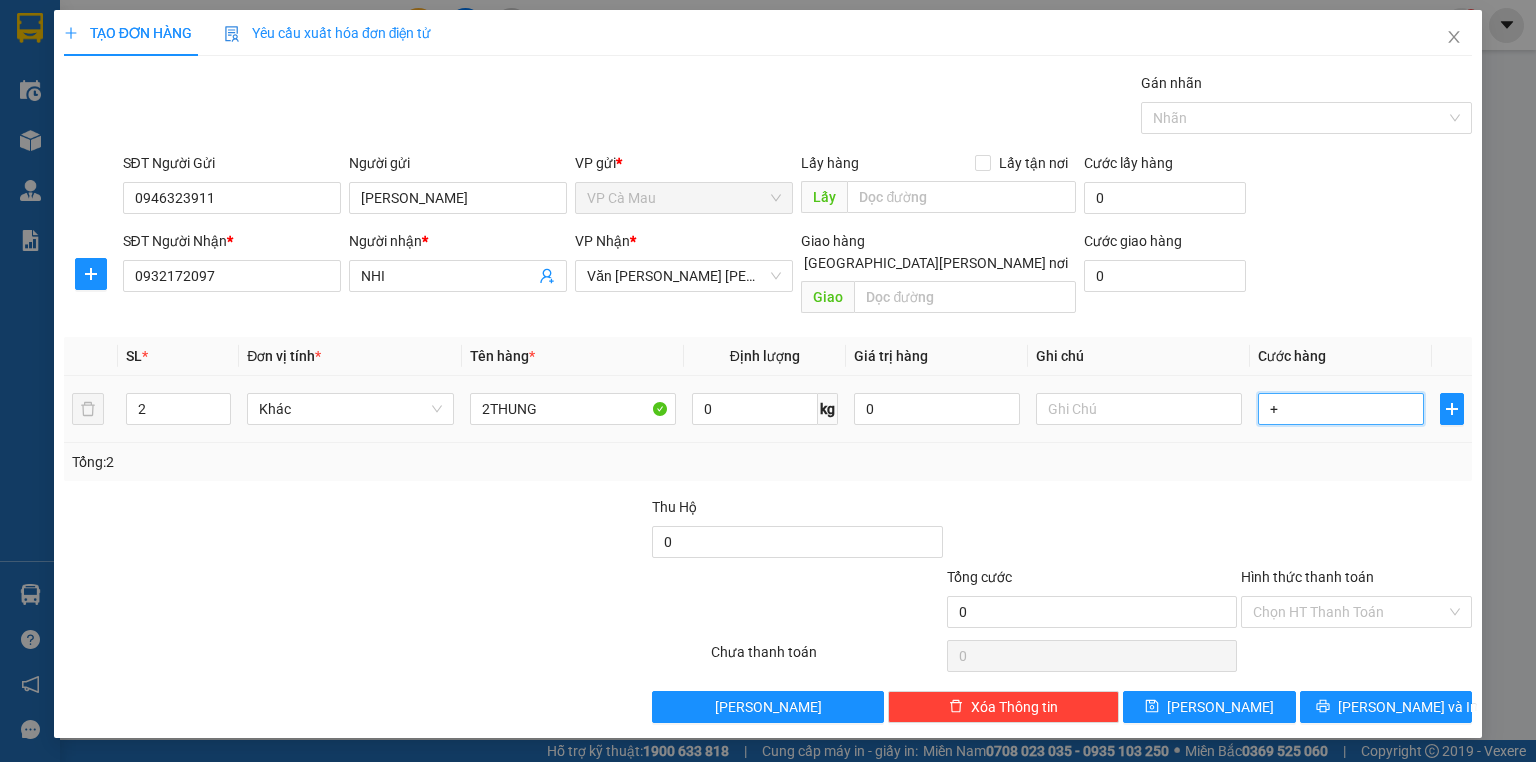 type on "+8" 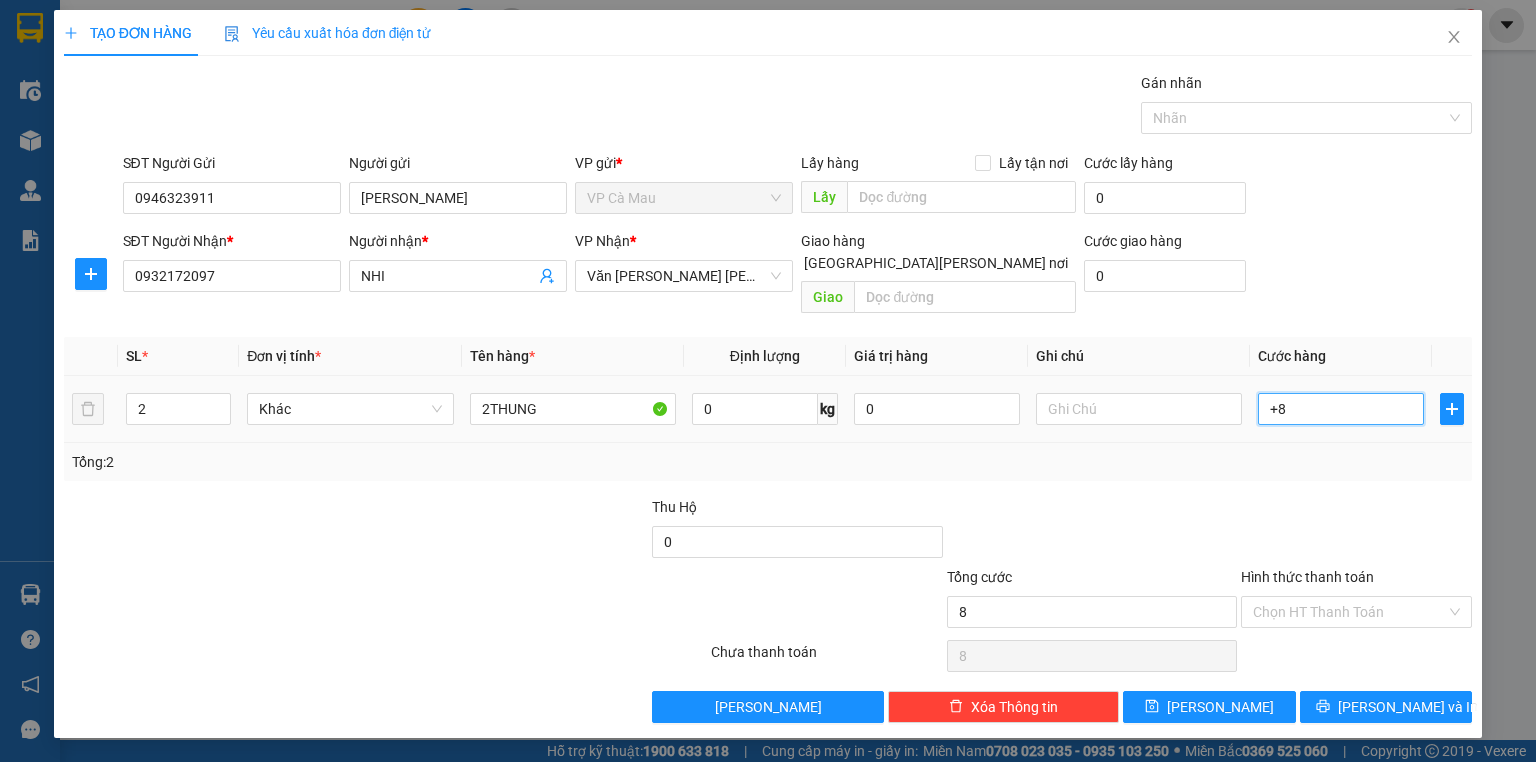type on "+80" 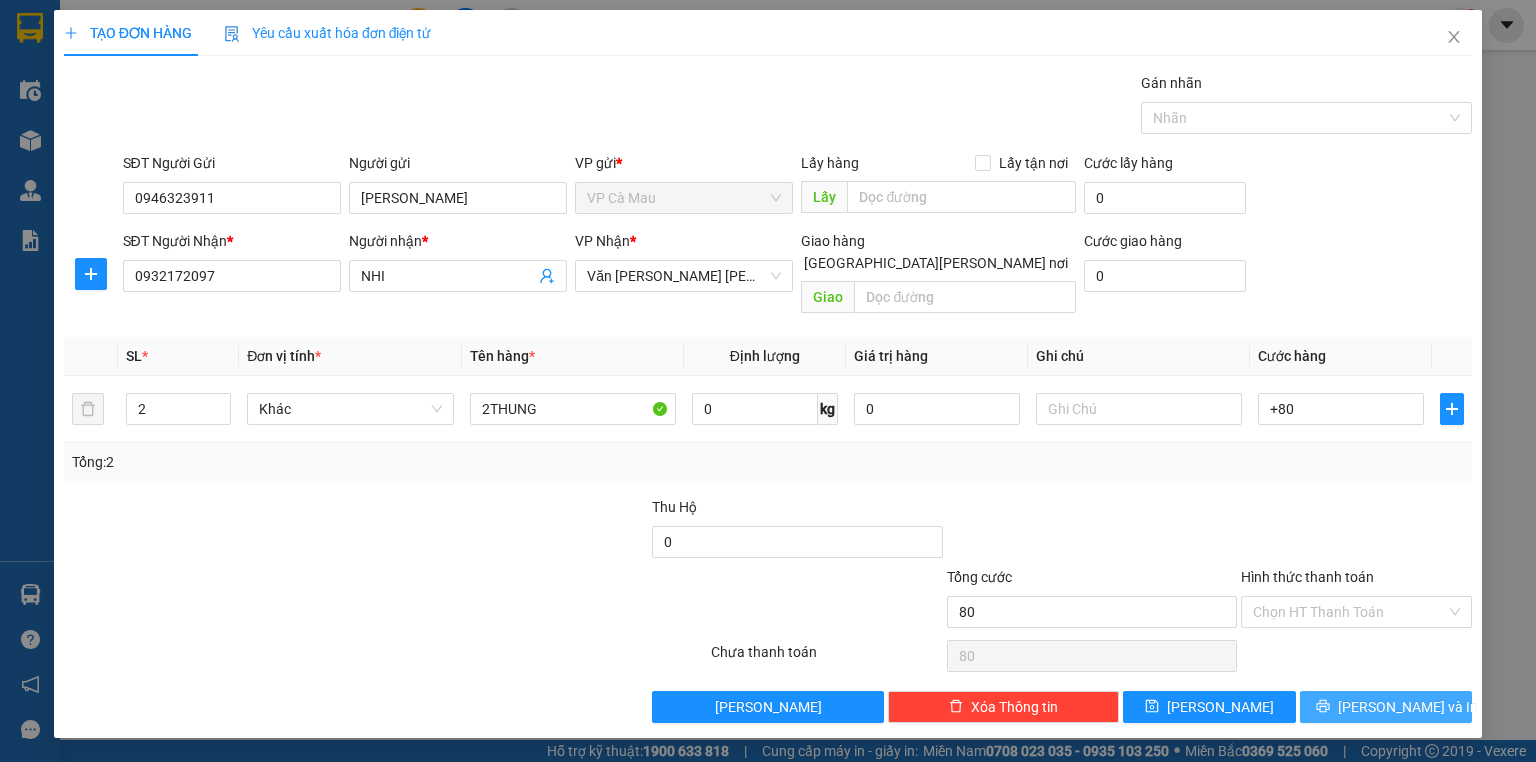 type on "80.000" 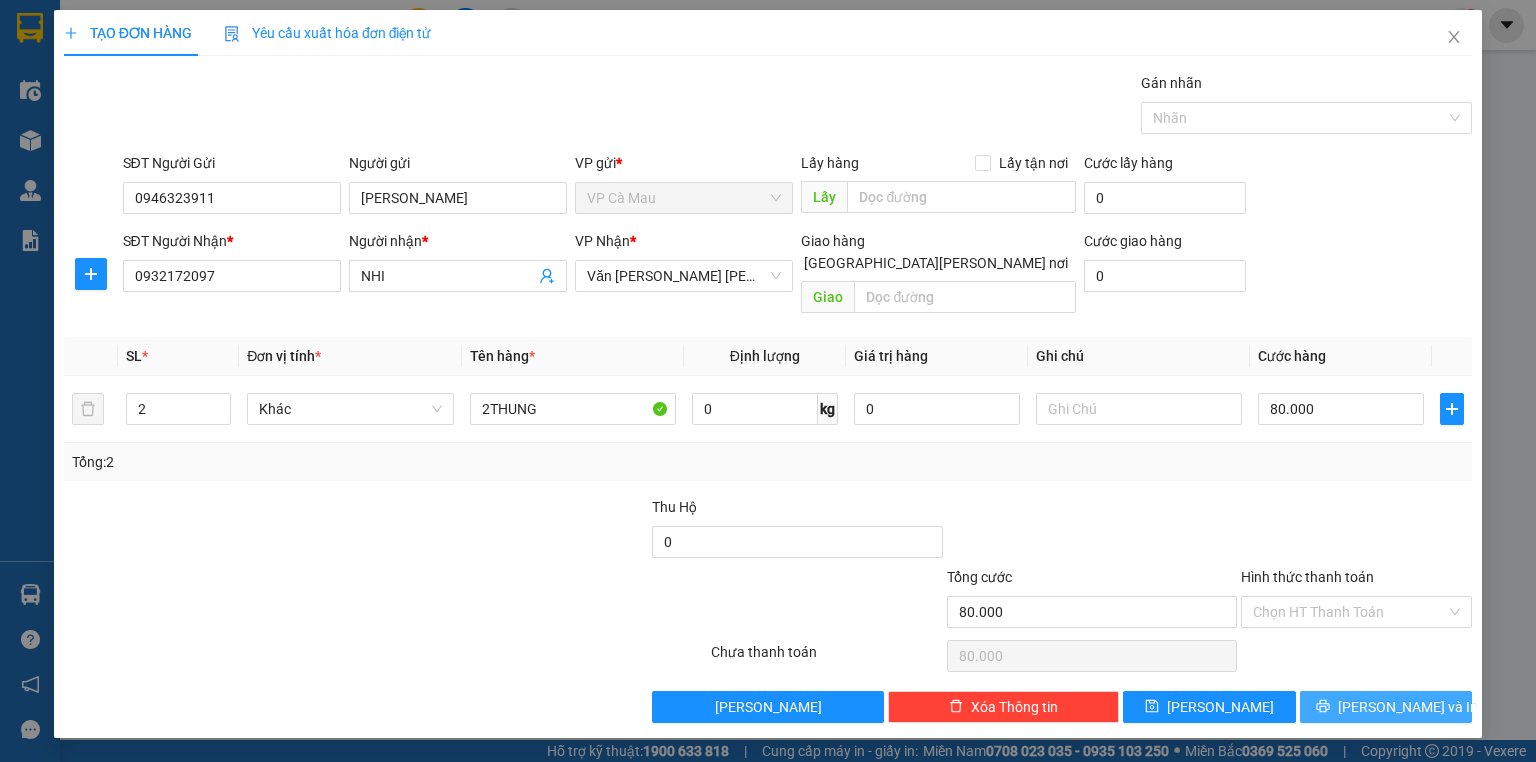click on "[PERSON_NAME] và In" at bounding box center (1408, 707) 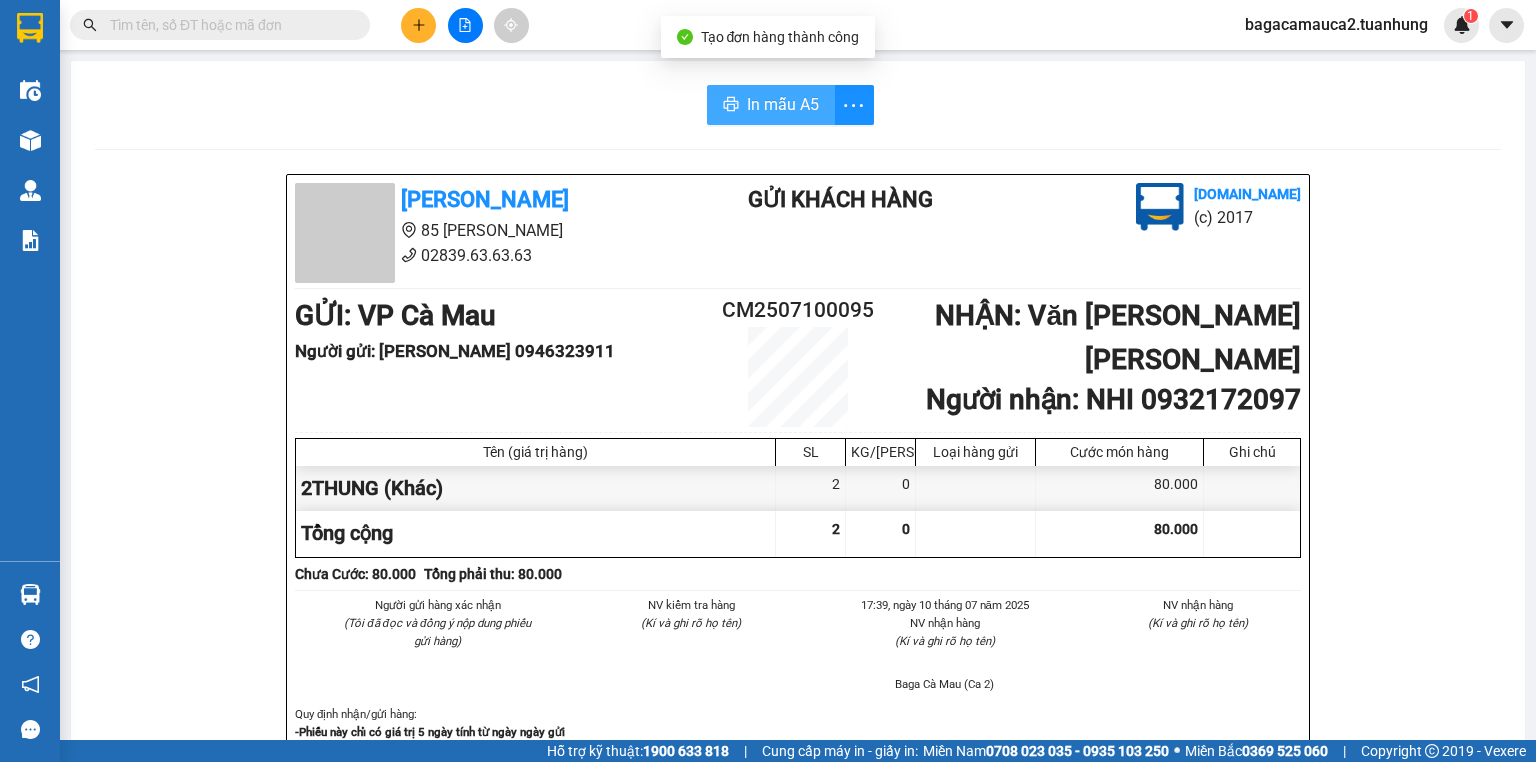 click on "In mẫu A5" at bounding box center [783, 104] 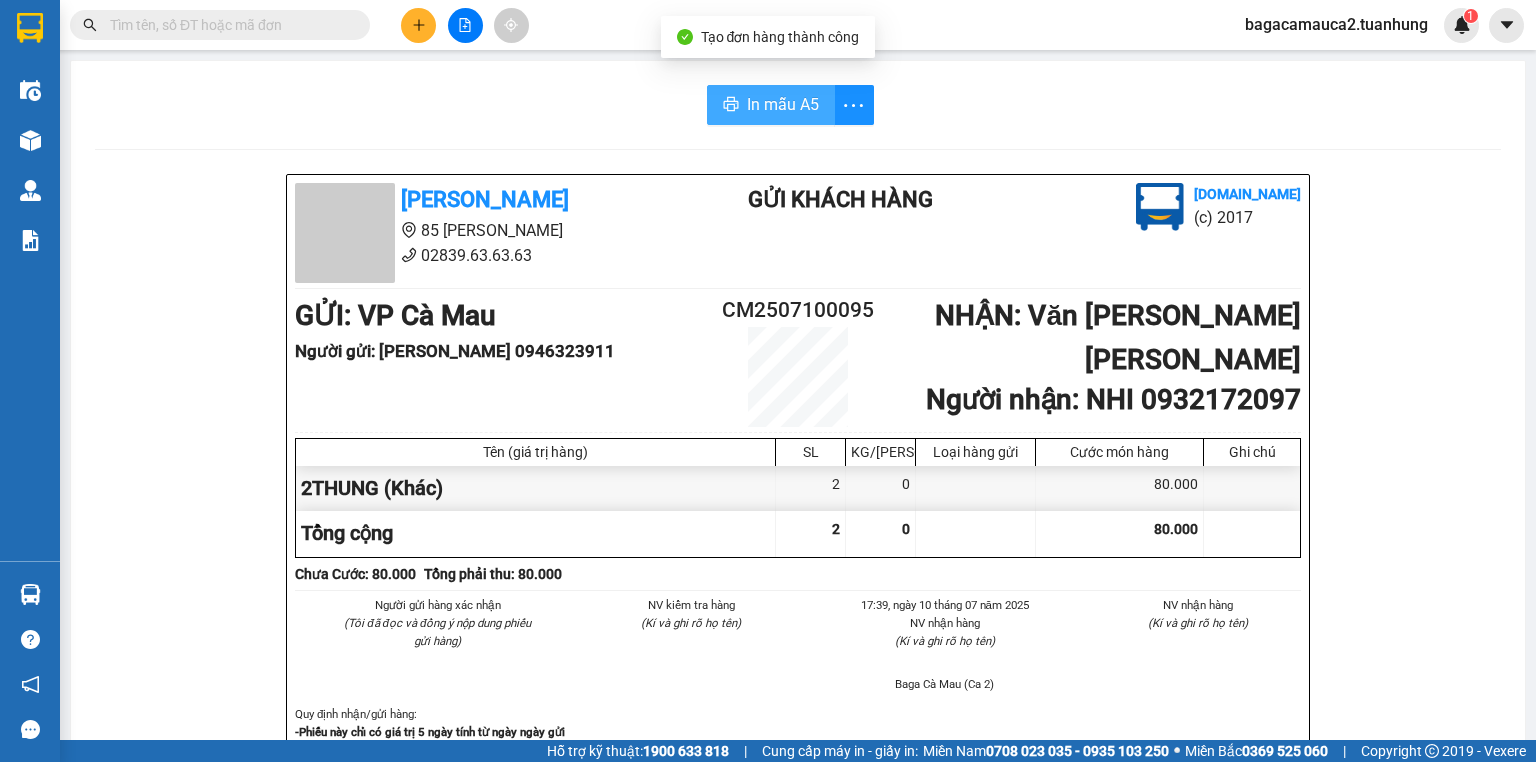scroll, scrollTop: 0, scrollLeft: 0, axis: both 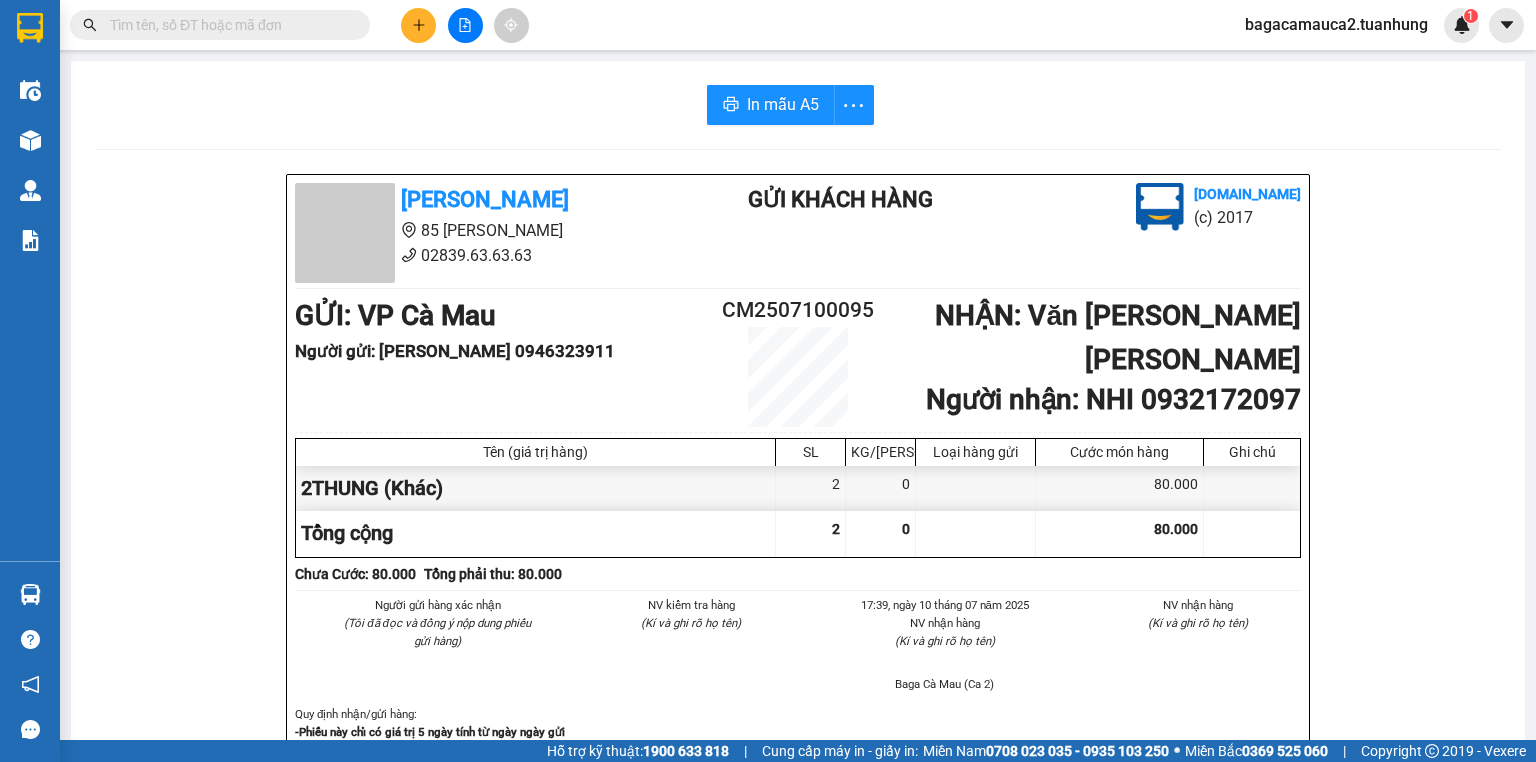 click at bounding box center (418, 25) 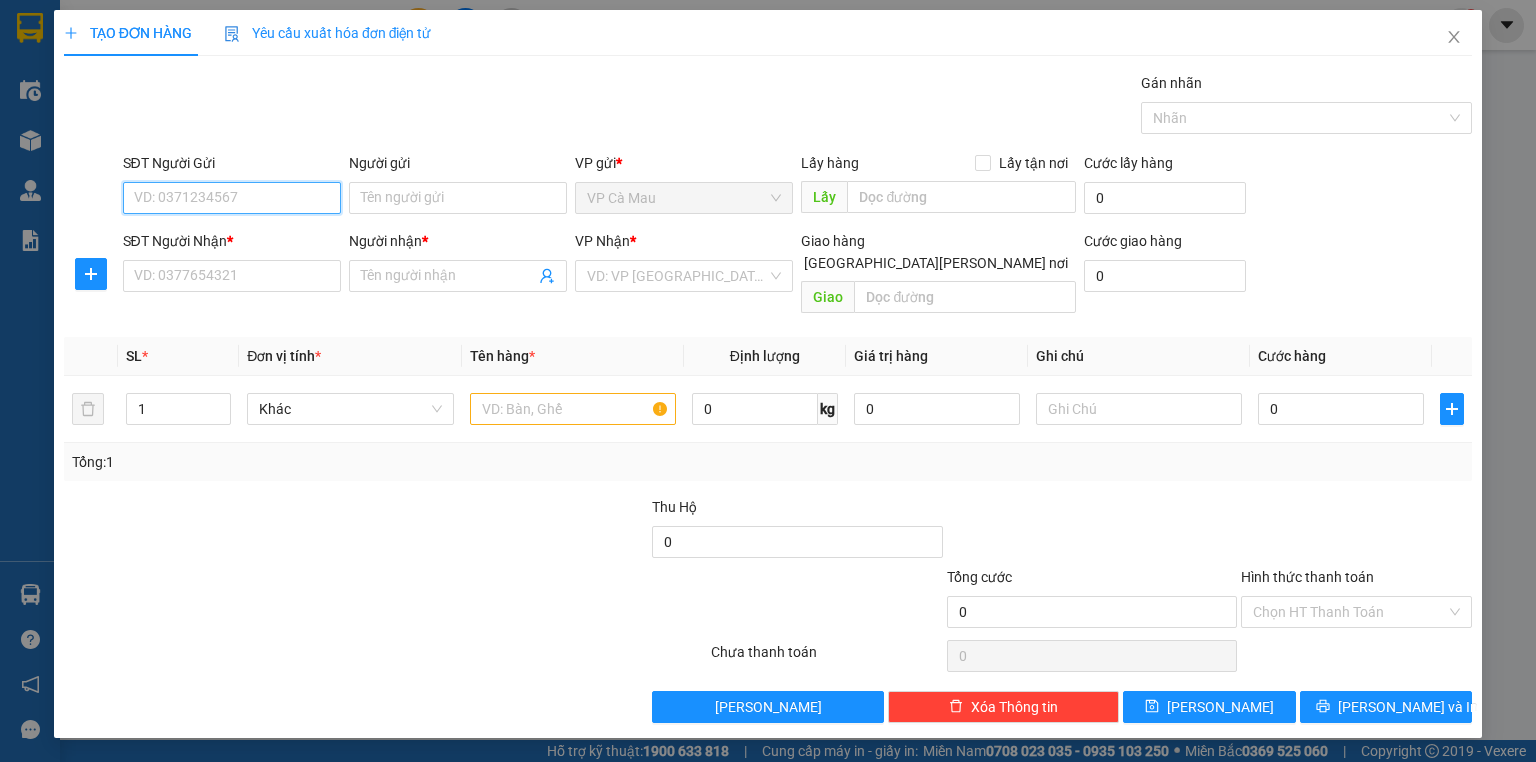 click on "SĐT Người Gửi" at bounding box center [232, 198] 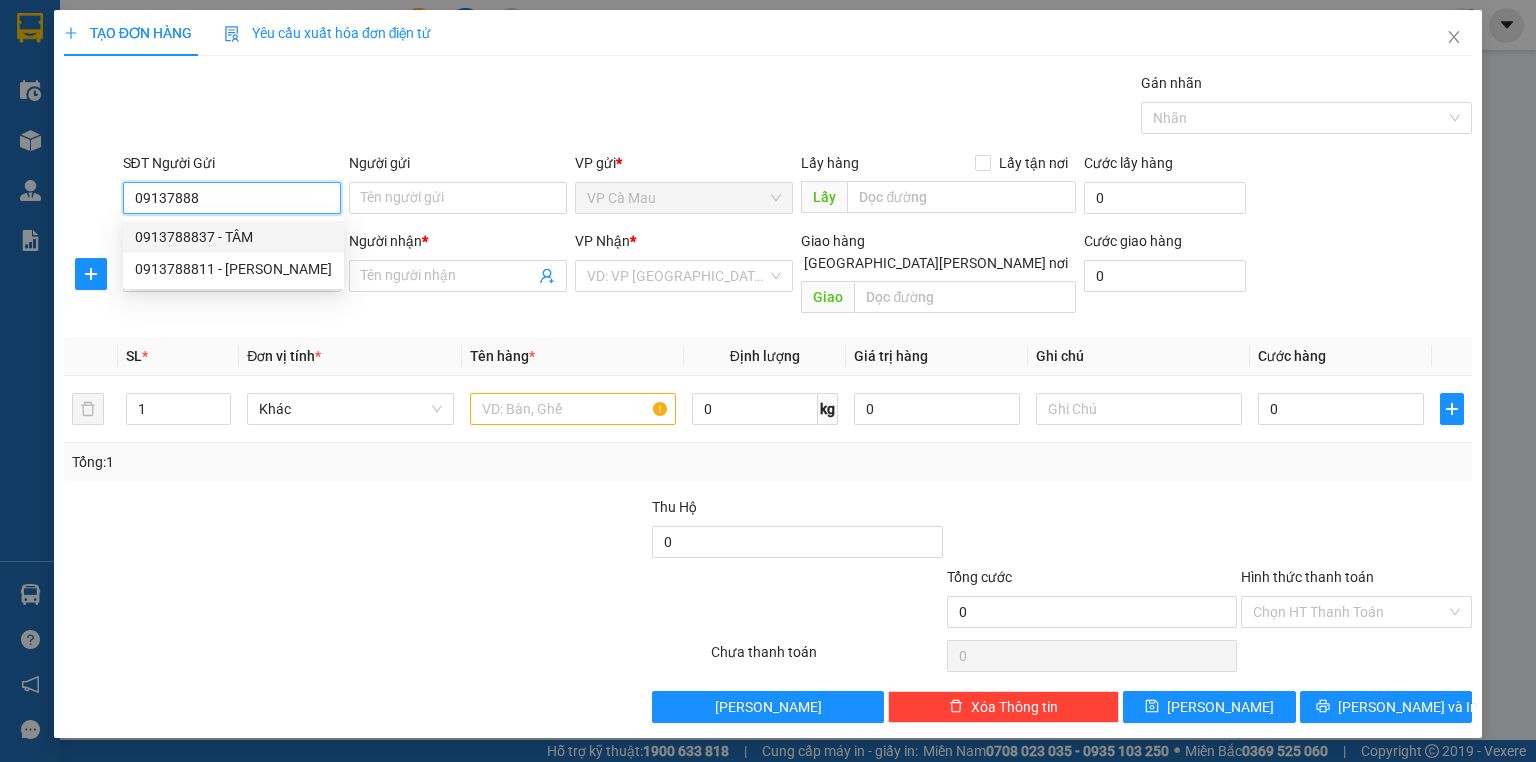 click on "0913788837 - TÂM" at bounding box center (233, 237) 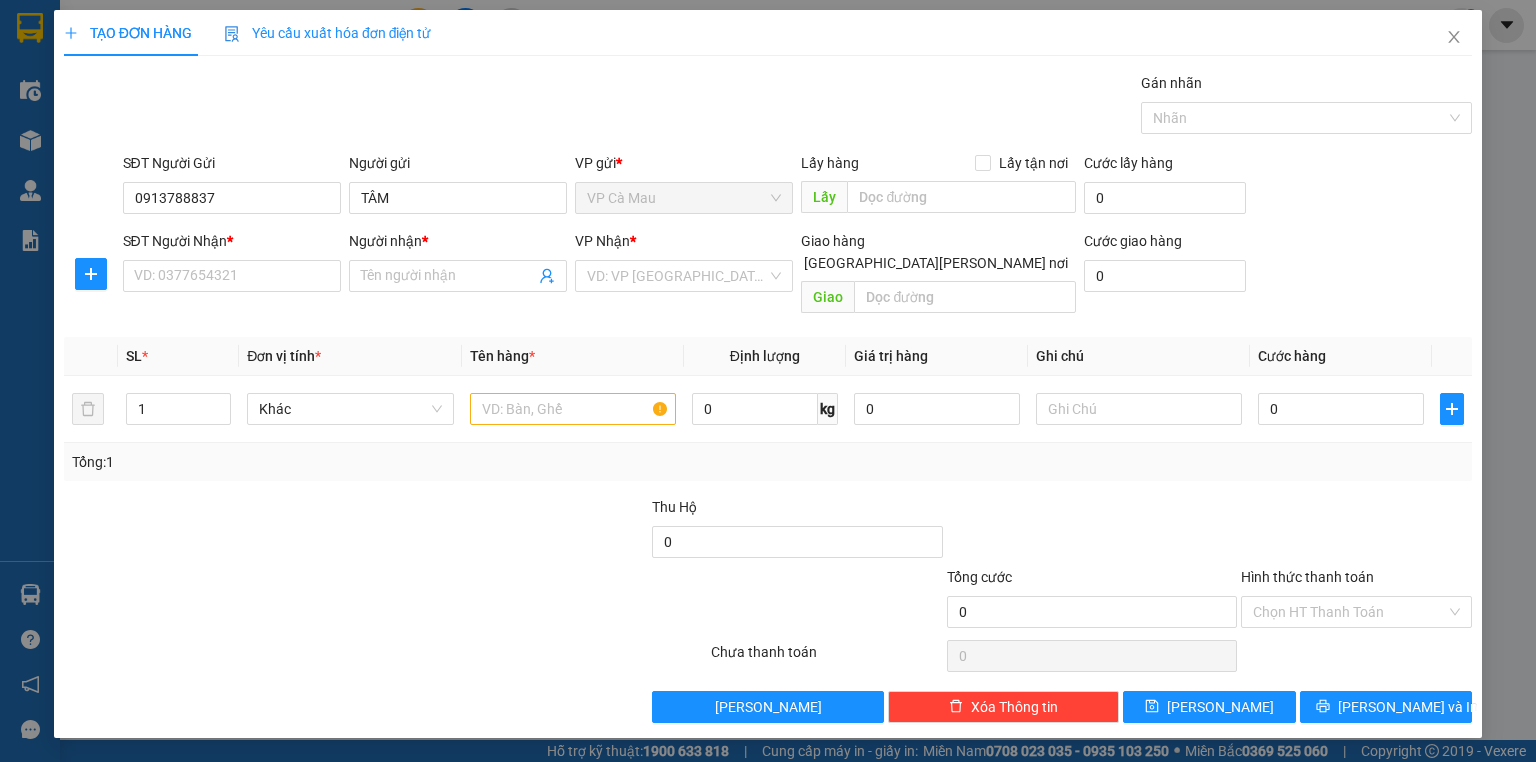 click on "SĐT Người Nhận  *" at bounding box center [232, 245] 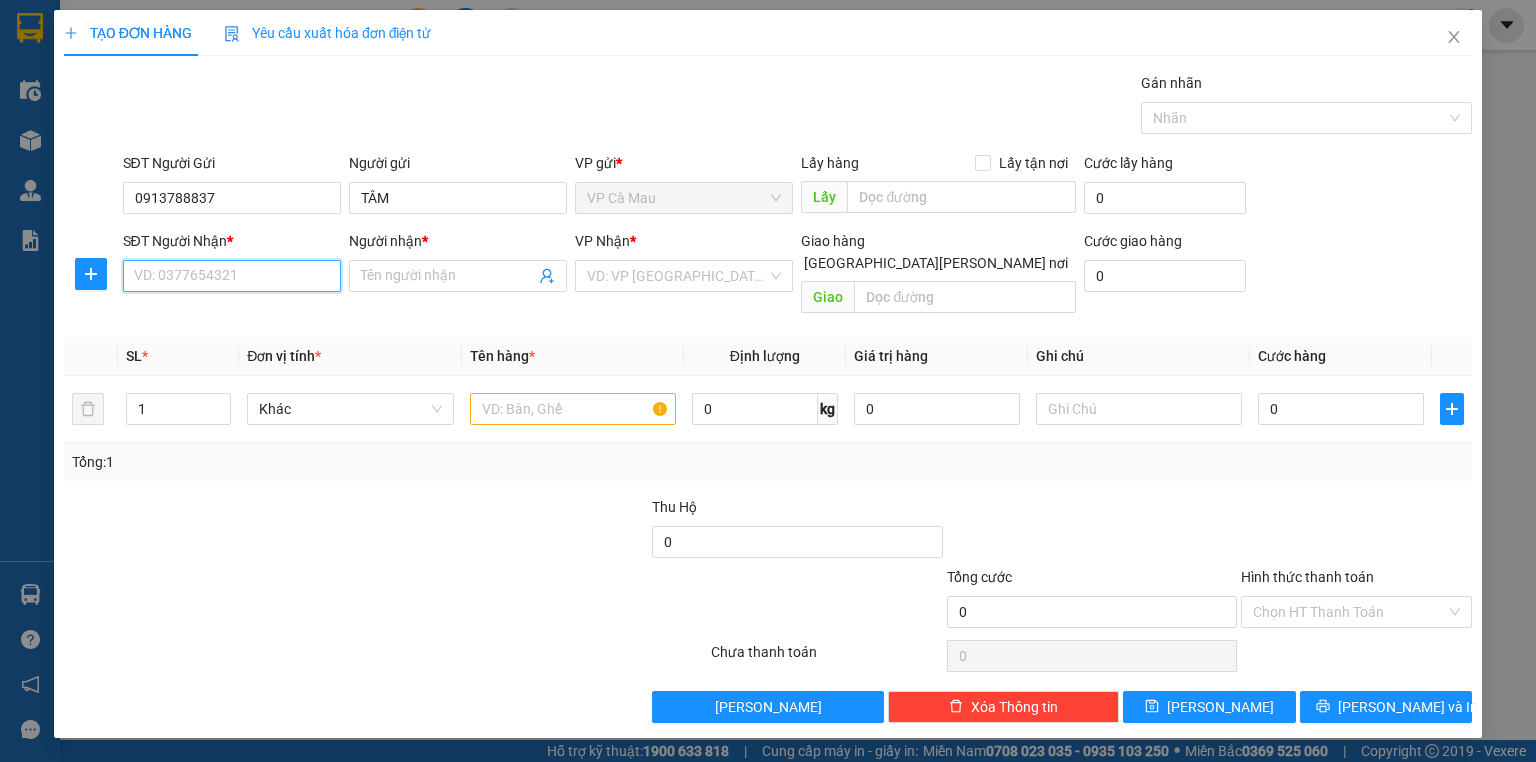 click on "SĐT Người Nhận  *" at bounding box center (232, 276) 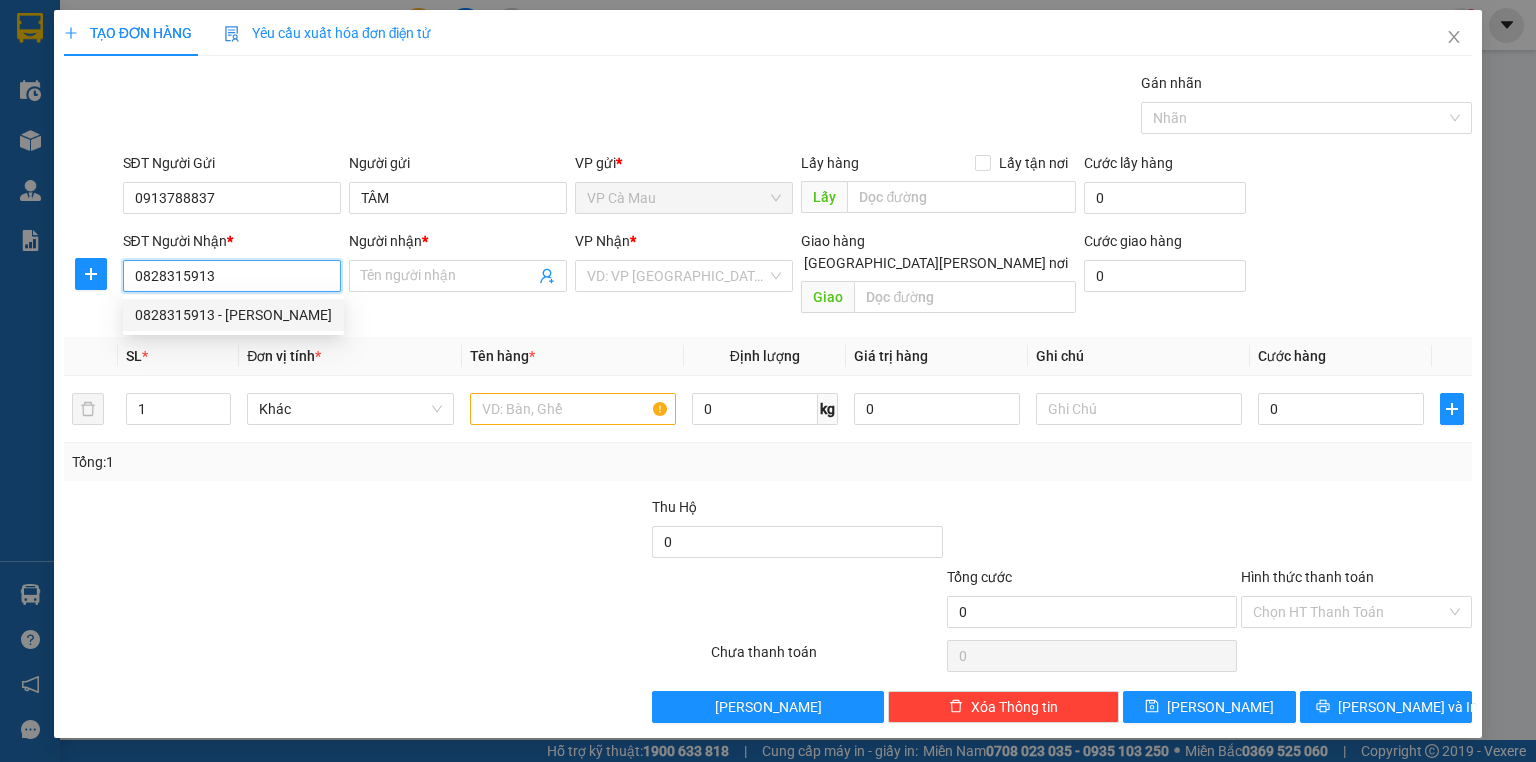 click on "0828315913 - DUY" at bounding box center [233, 315] 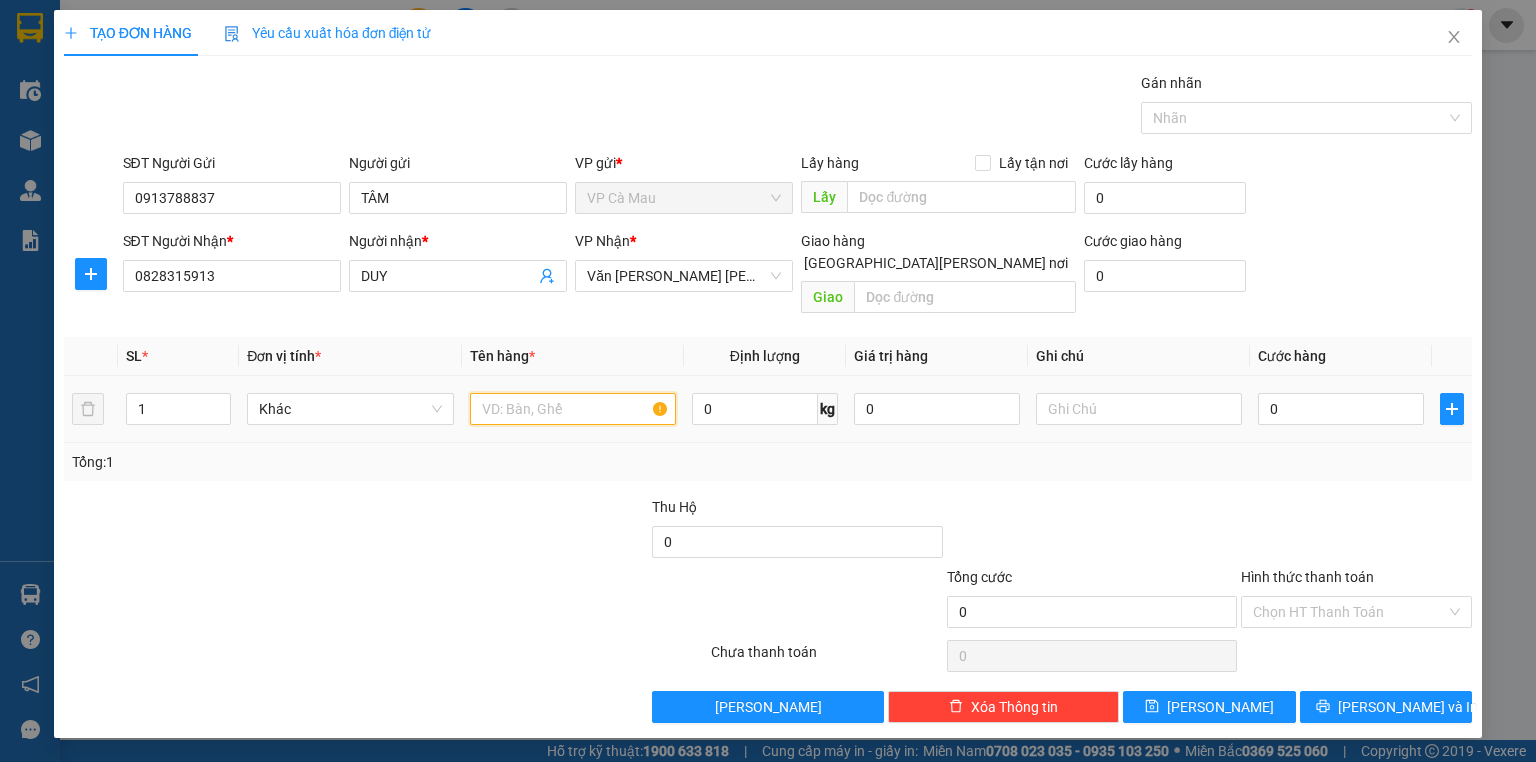 click at bounding box center (573, 409) 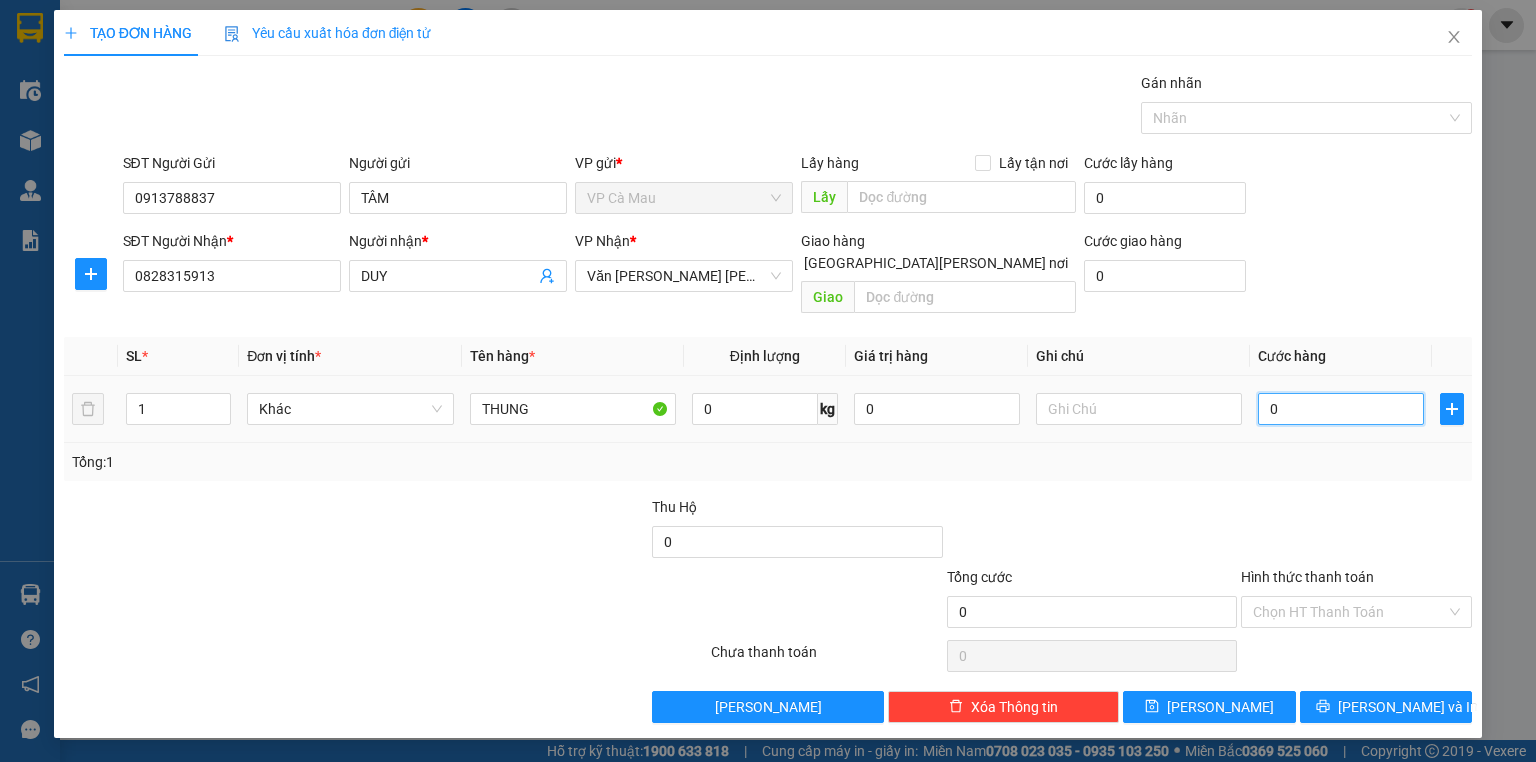 click on "0" at bounding box center [1341, 409] 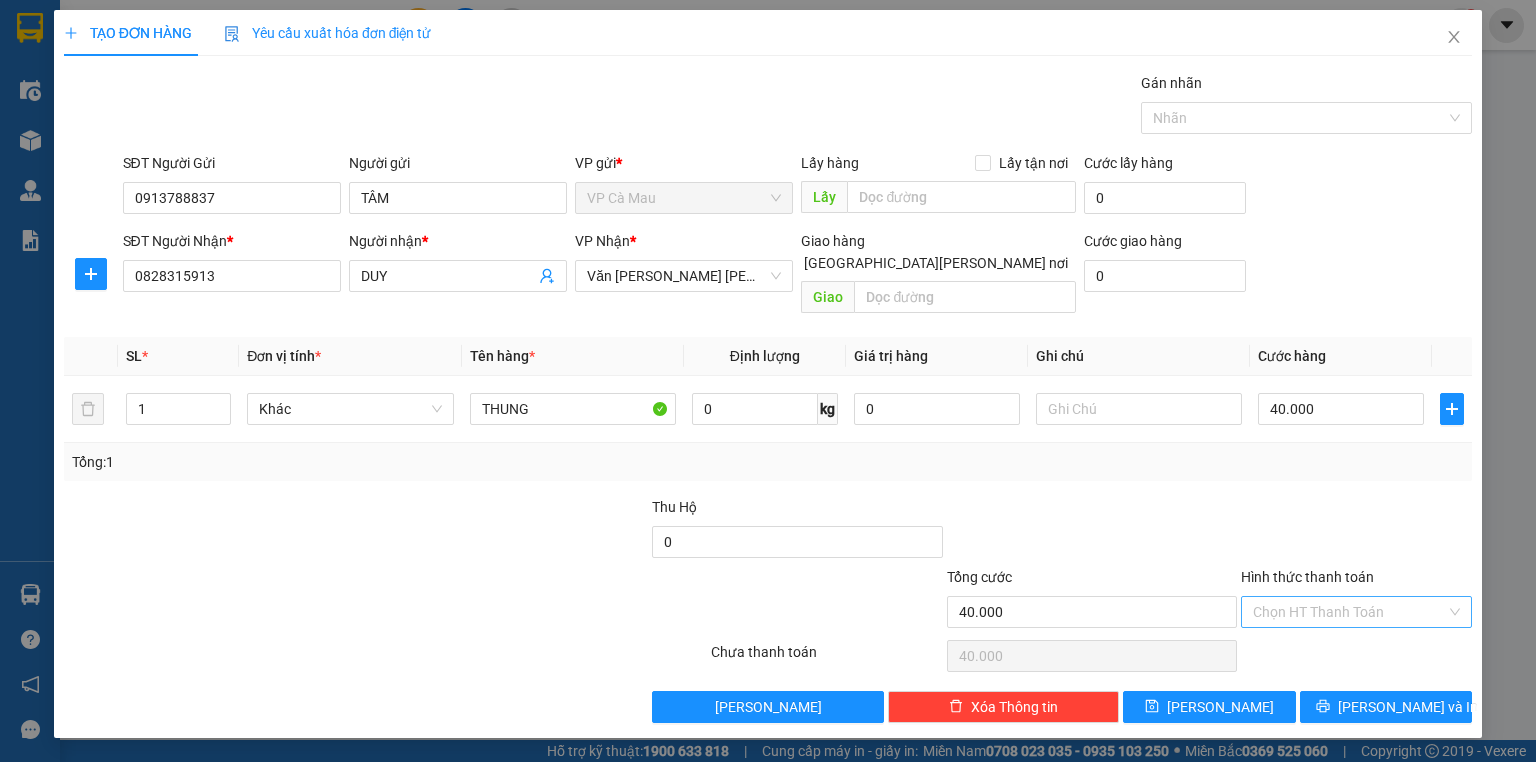 click on "Hình thức thanh toán" at bounding box center [1349, 612] 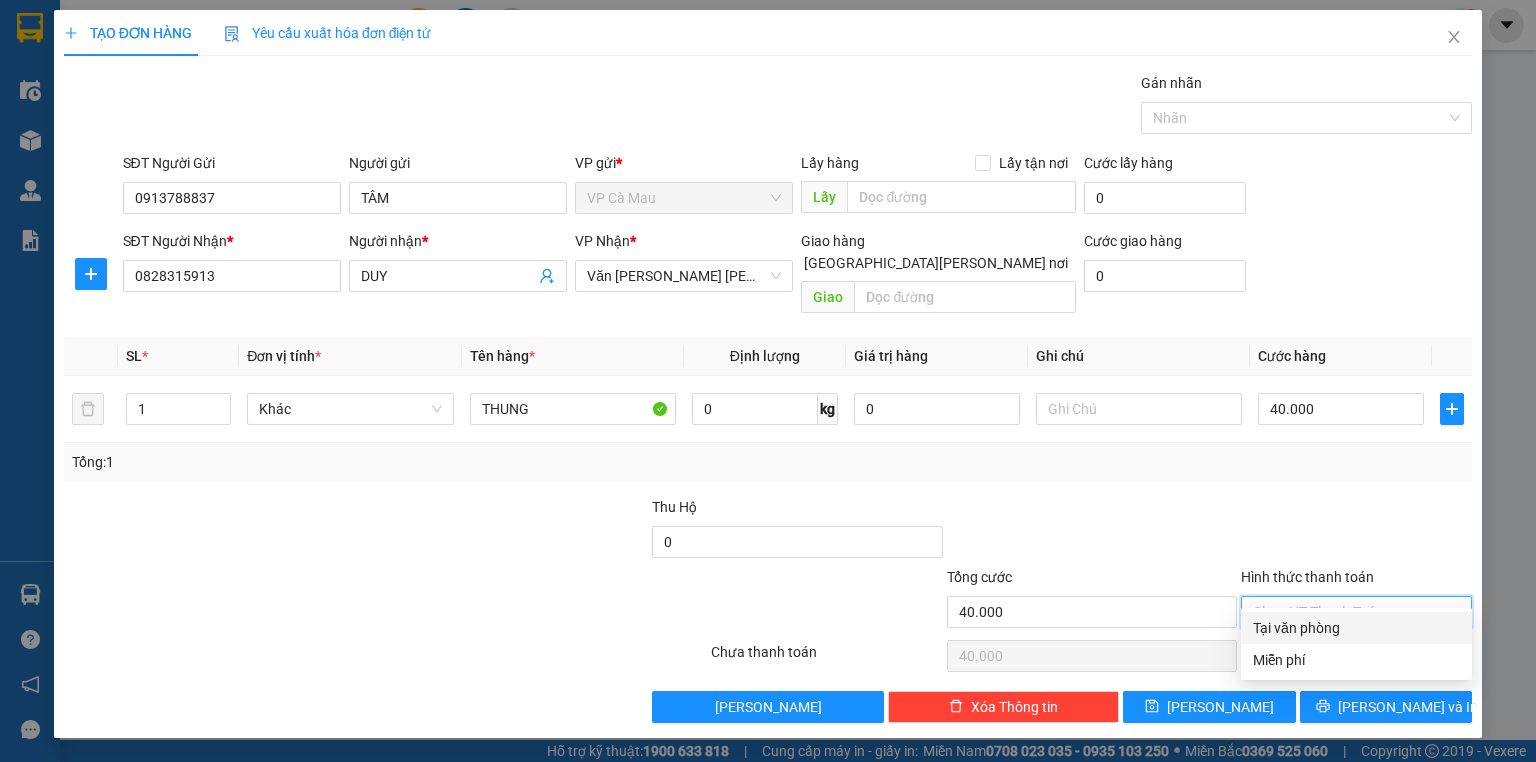 click on "Tại văn phòng" at bounding box center (1356, 628) 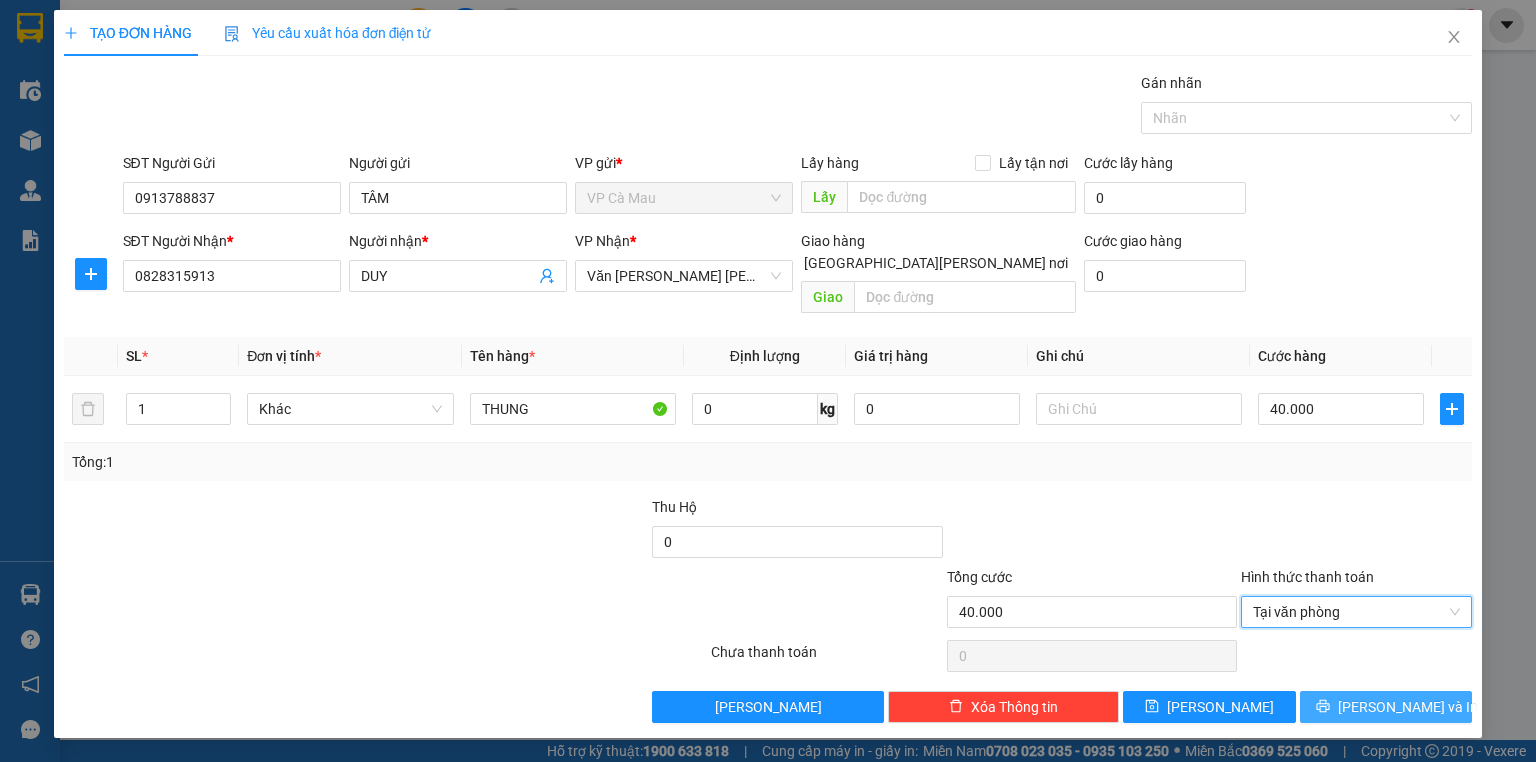 click on "[PERSON_NAME] và In" at bounding box center [1386, 707] 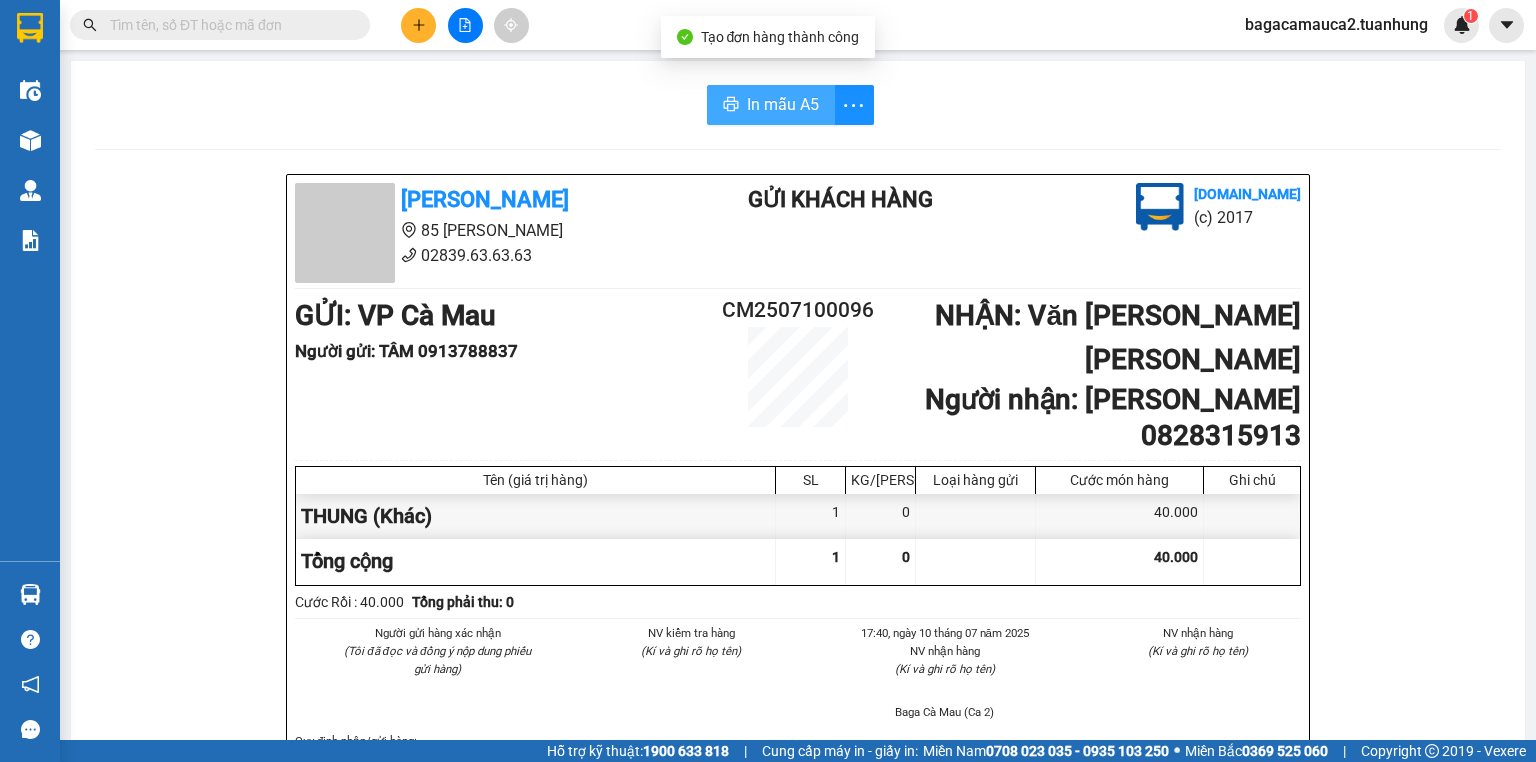 click on "In mẫu A5" at bounding box center [783, 104] 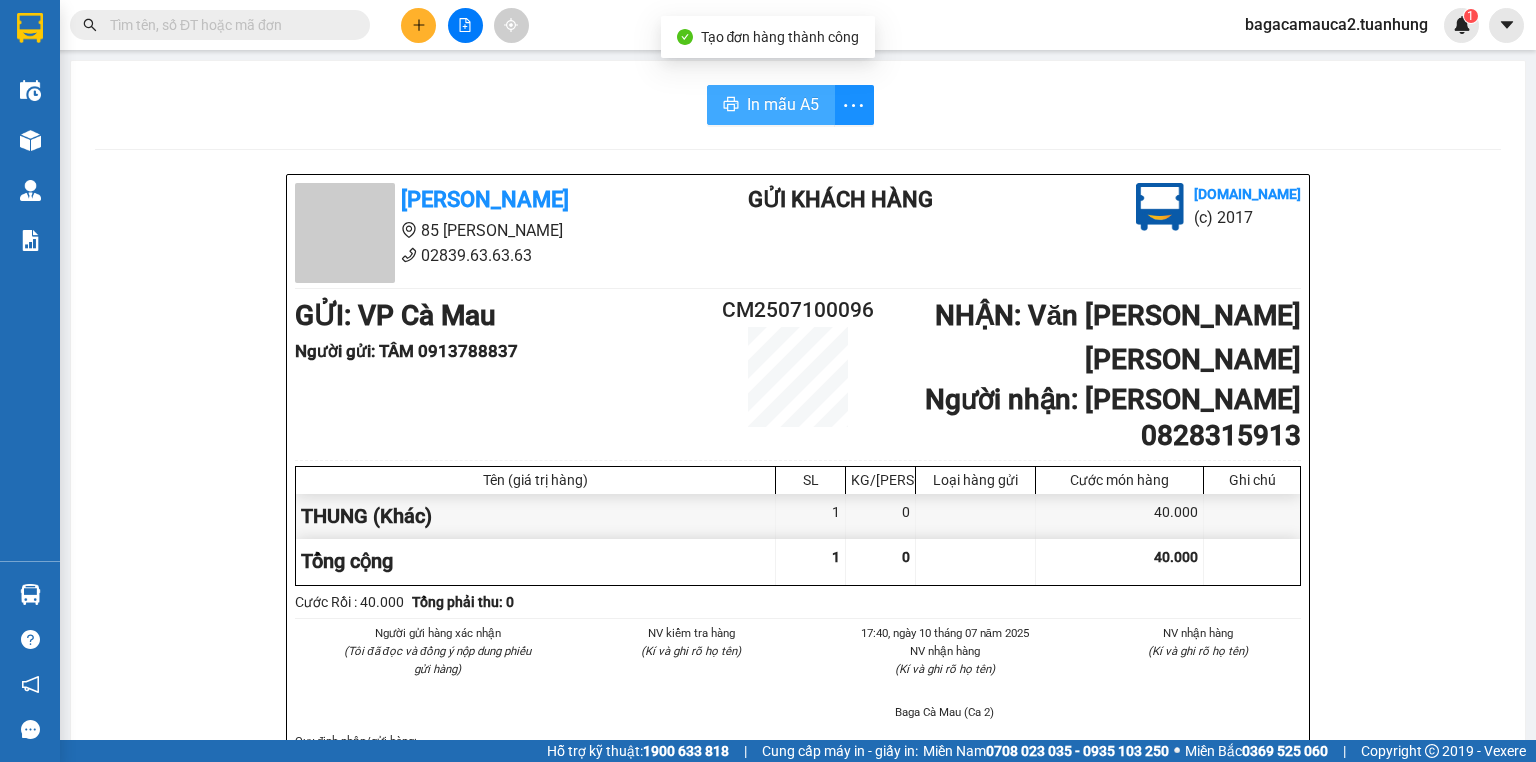 scroll, scrollTop: 0, scrollLeft: 0, axis: both 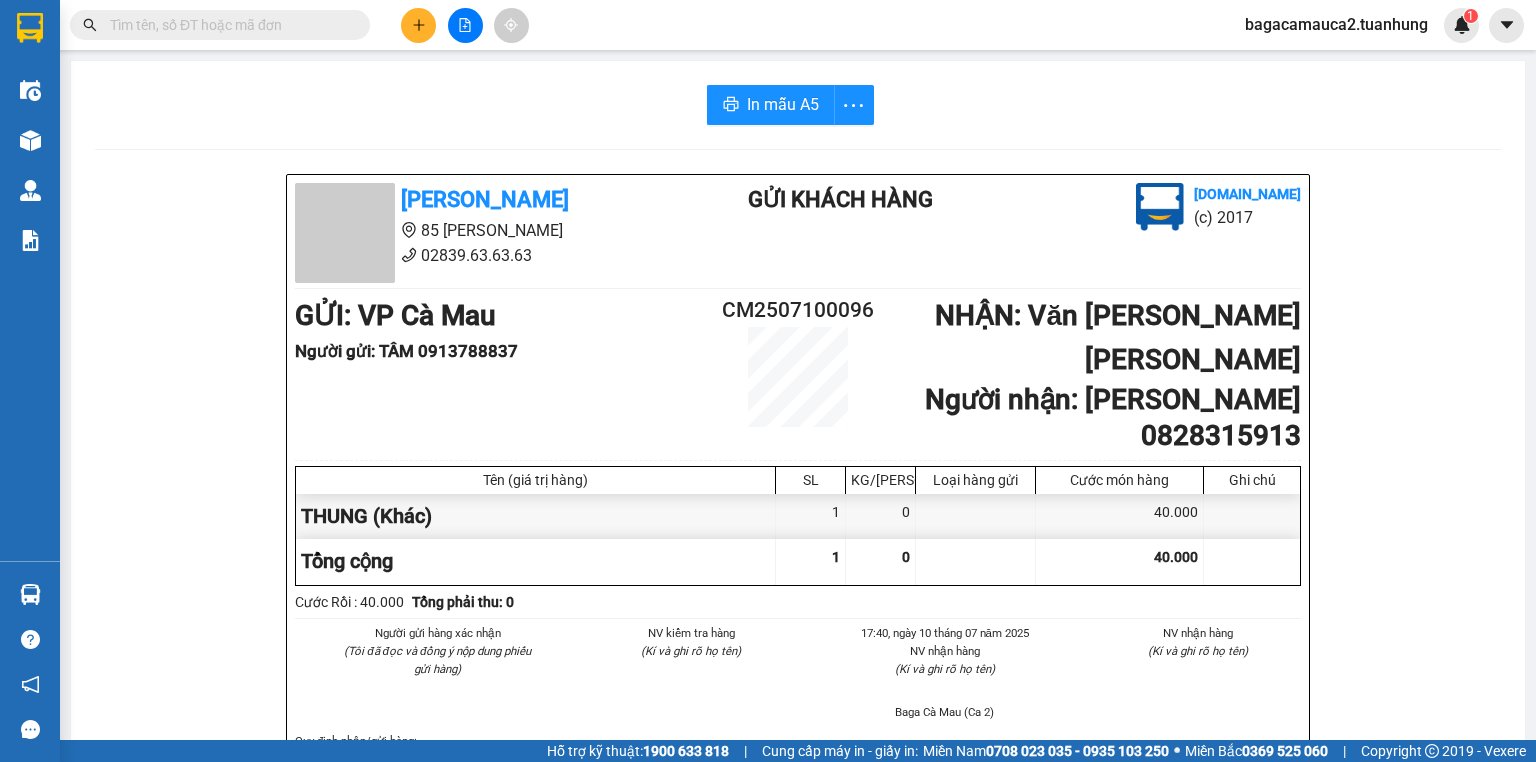 click at bounding box center [228, 25] 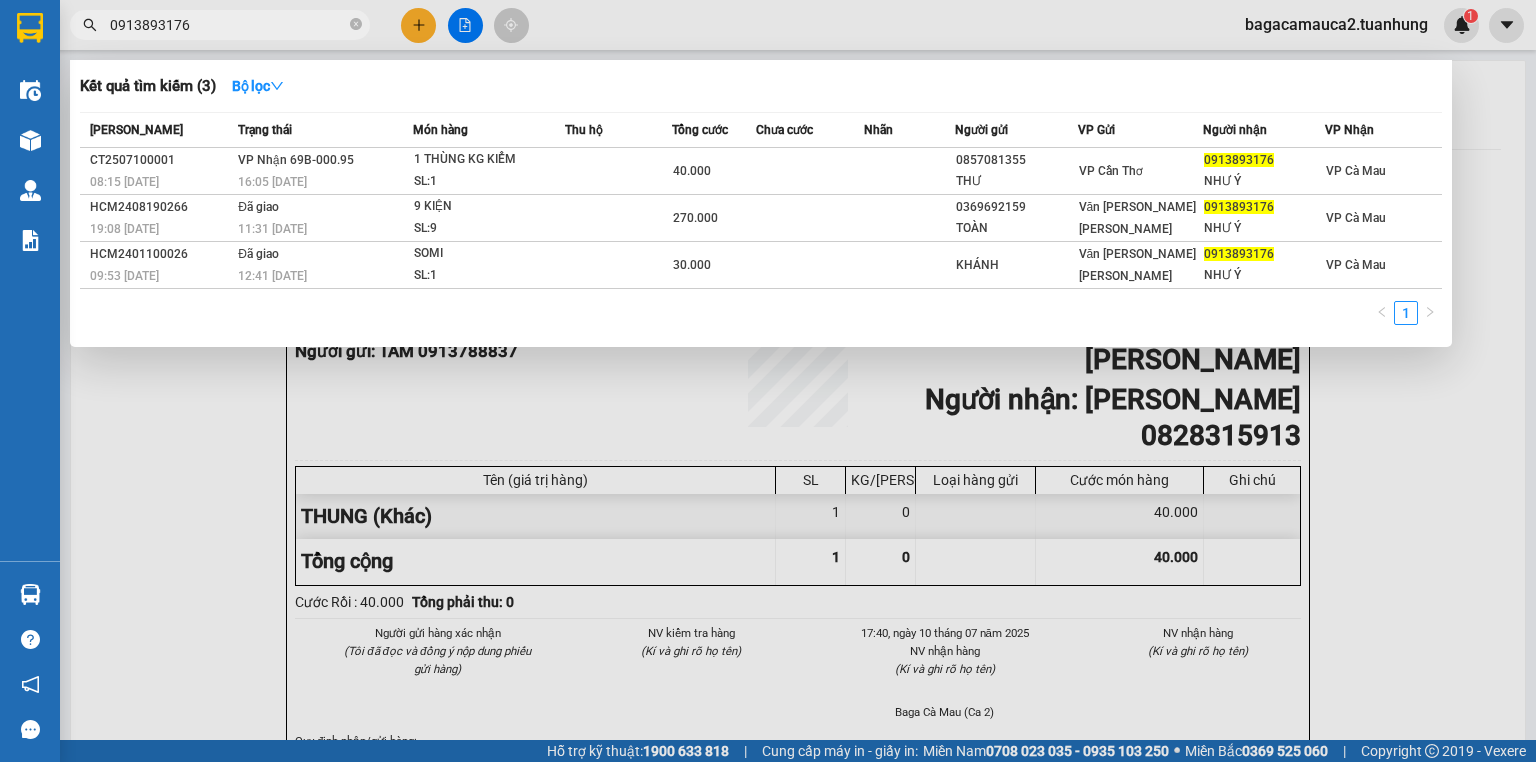 click at bounding box center [618, 171] 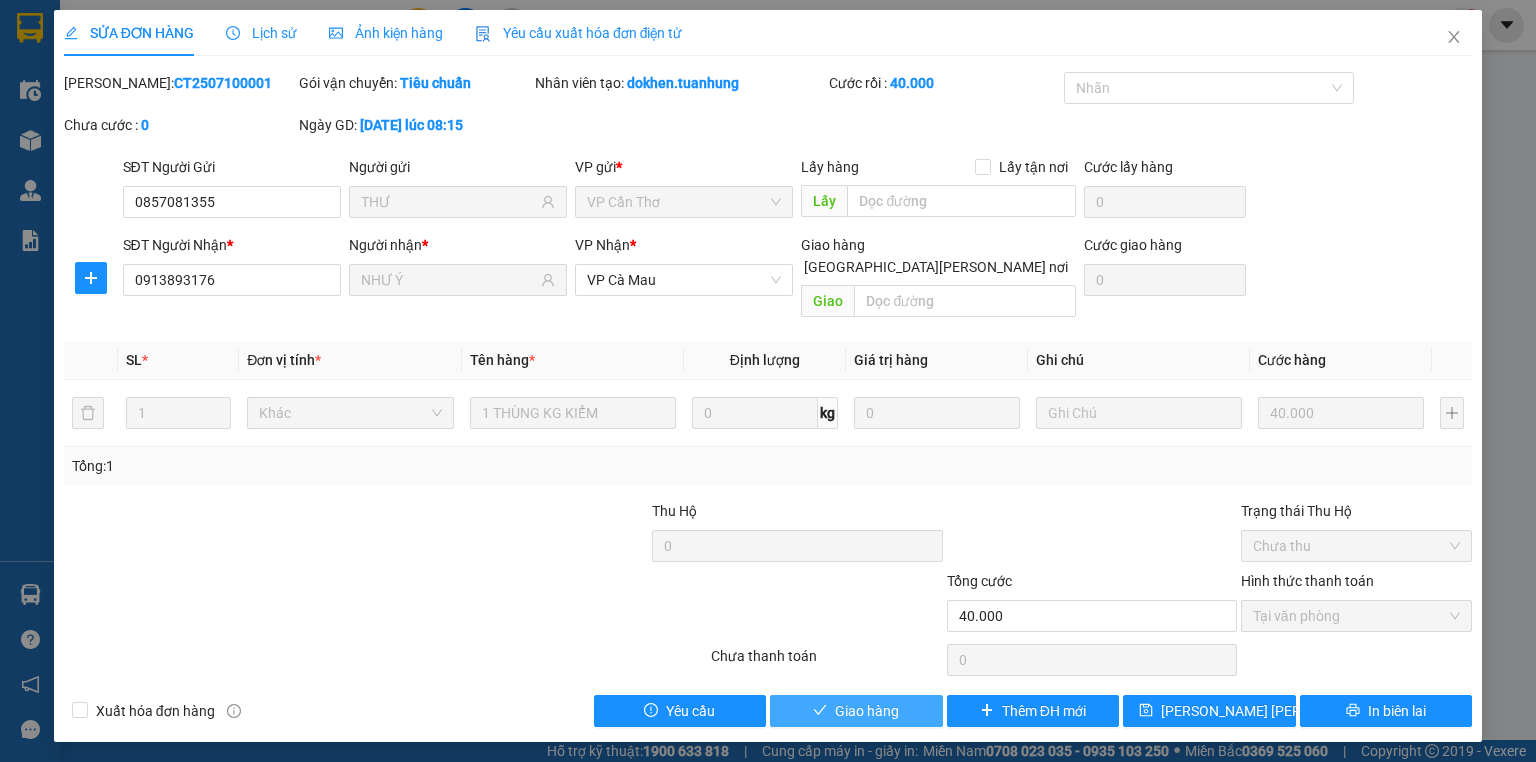 click on "Giao hàng" at bounding box center (867, 711) 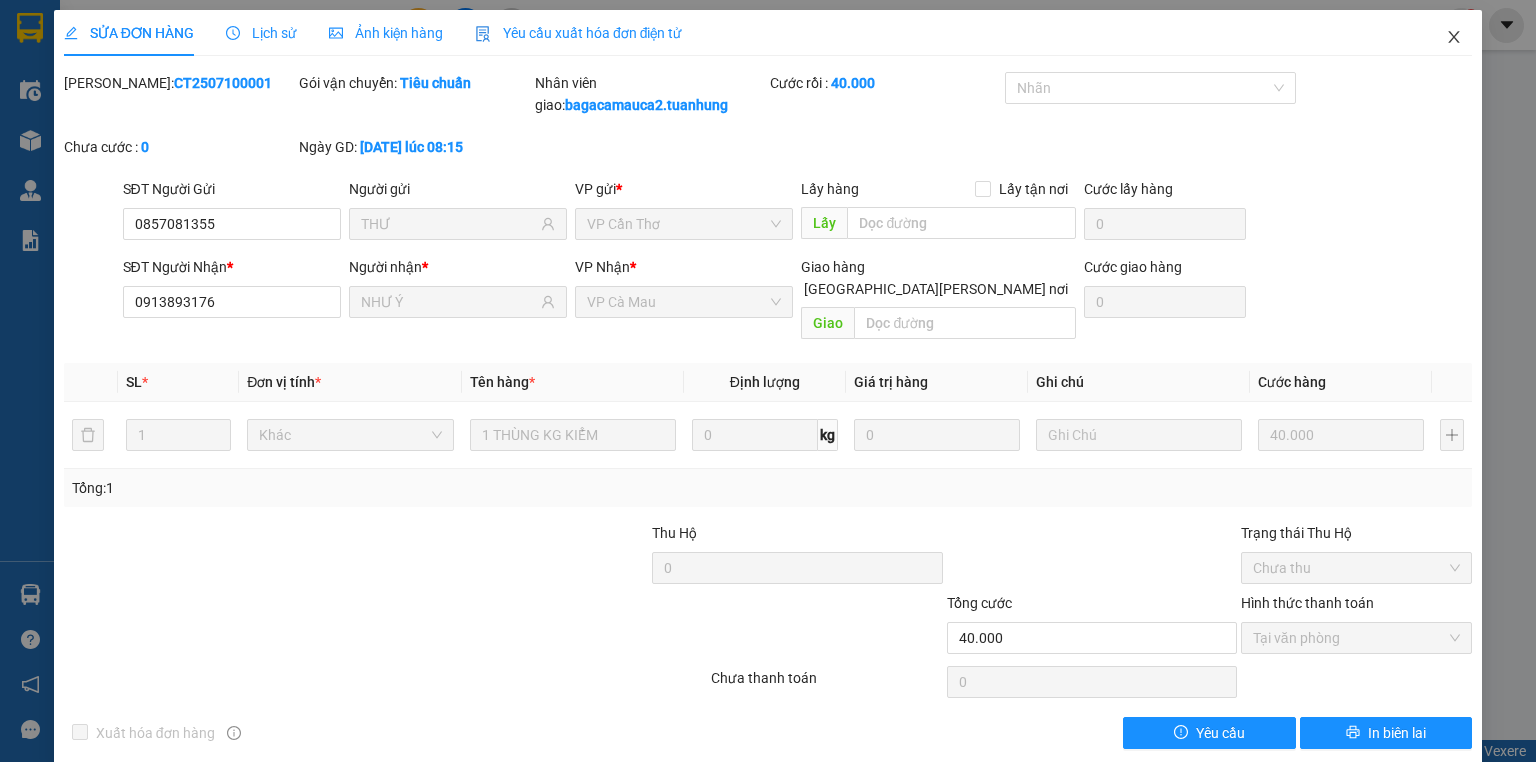 click at bounding box center [1454, 38] 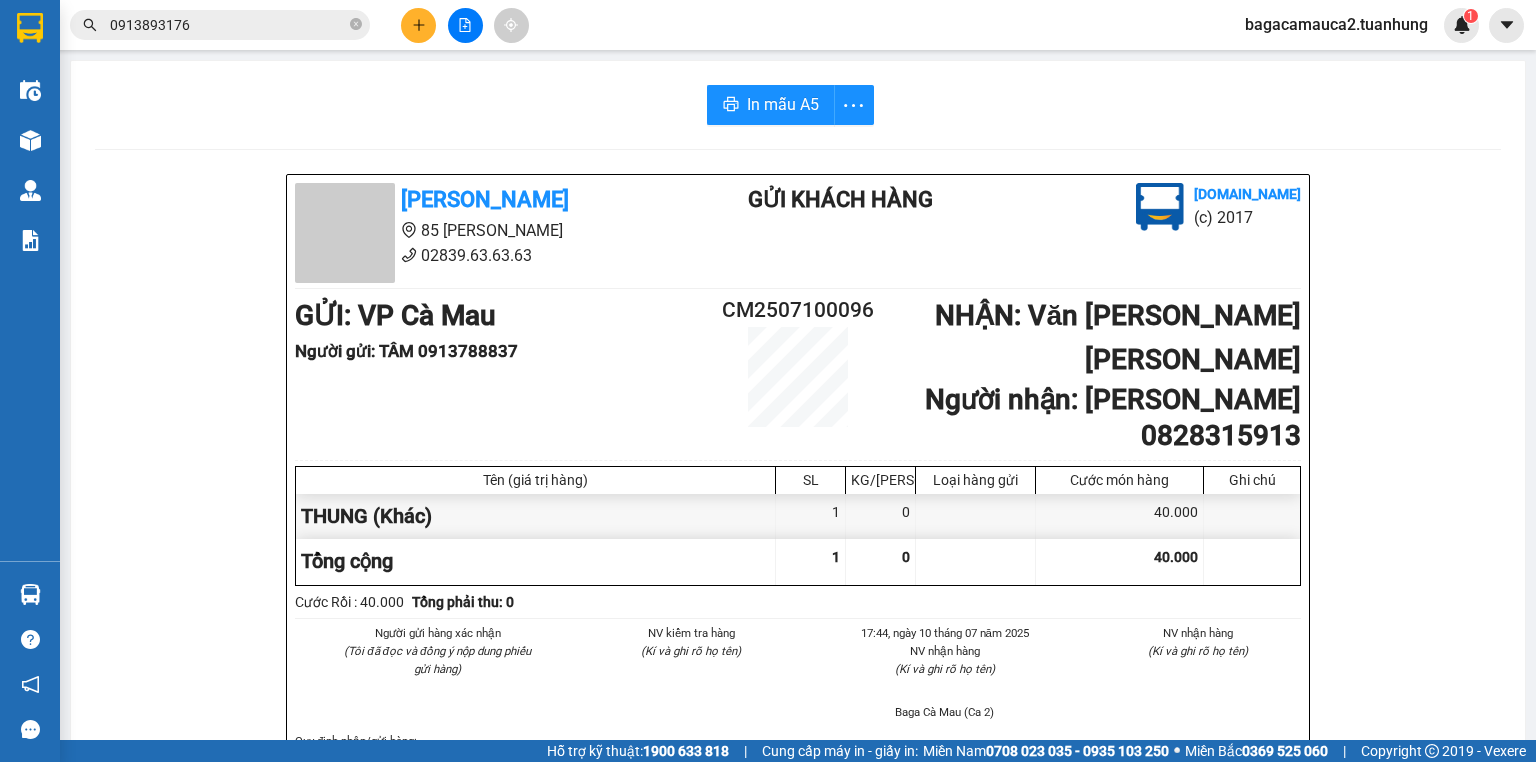 click 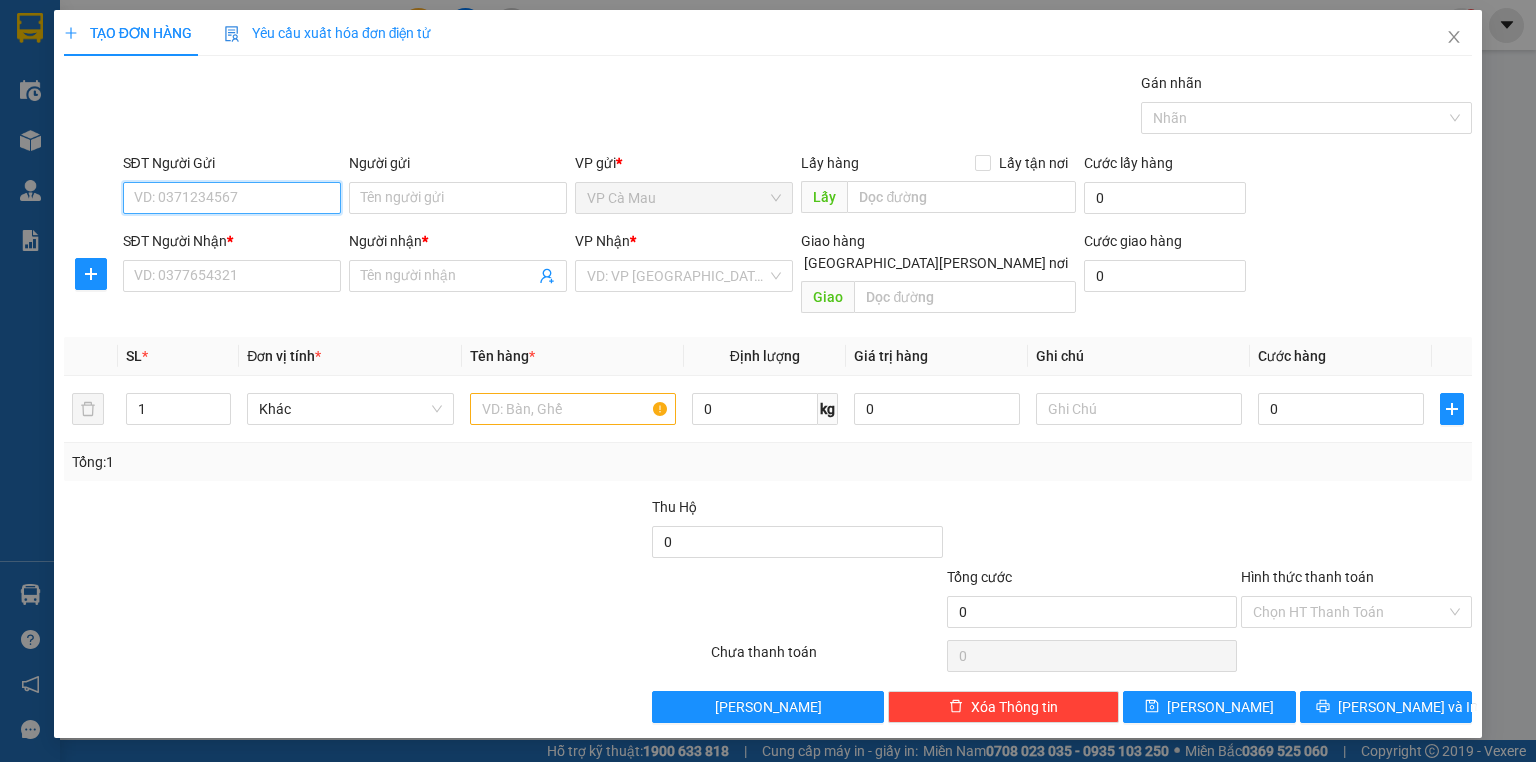 click on "SĐT Người Gửi" at bounding box center [232, 198] 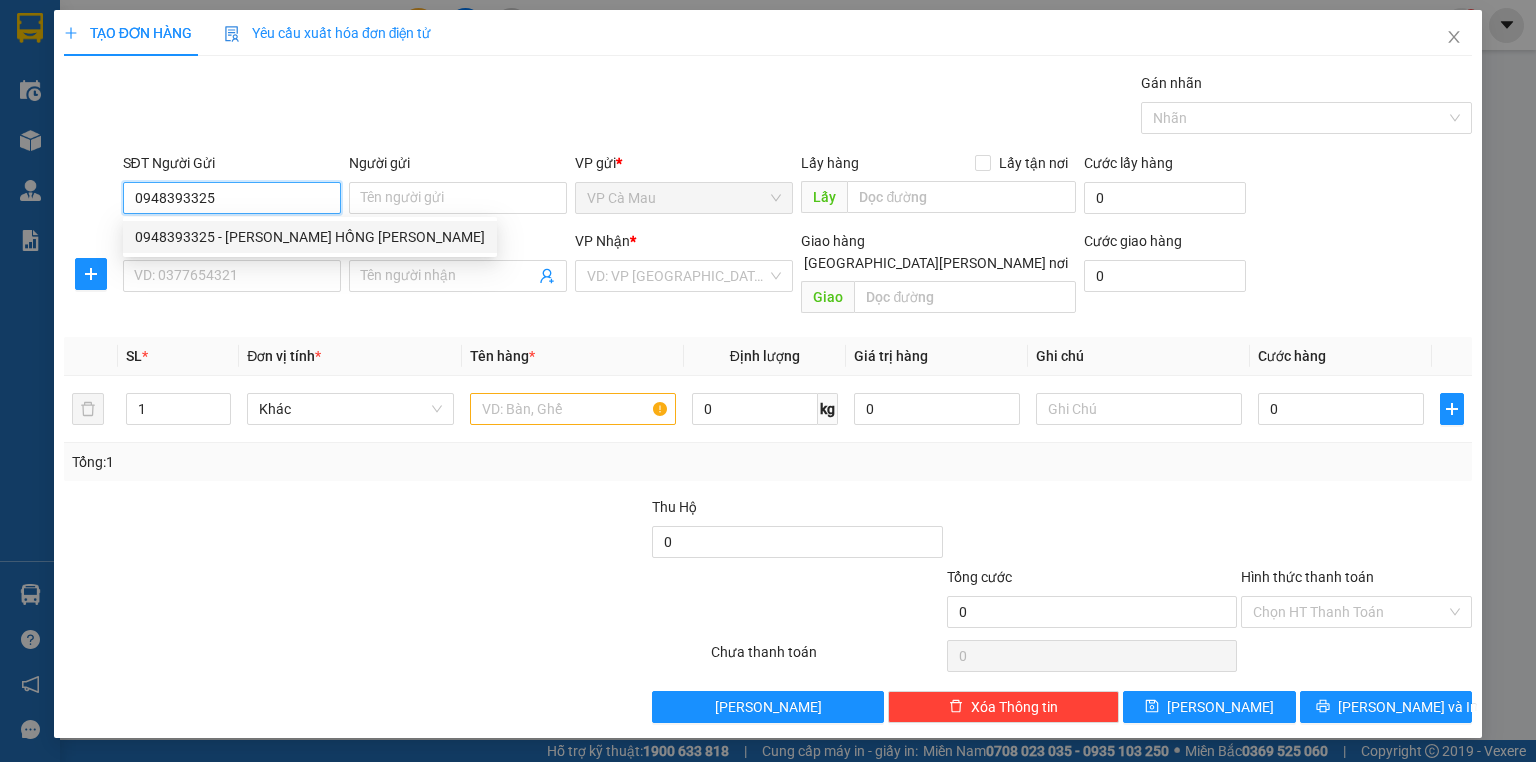 click on "0948393325 - NGUYỄN HỒNG THẮM" at bounding box center [310, 237] 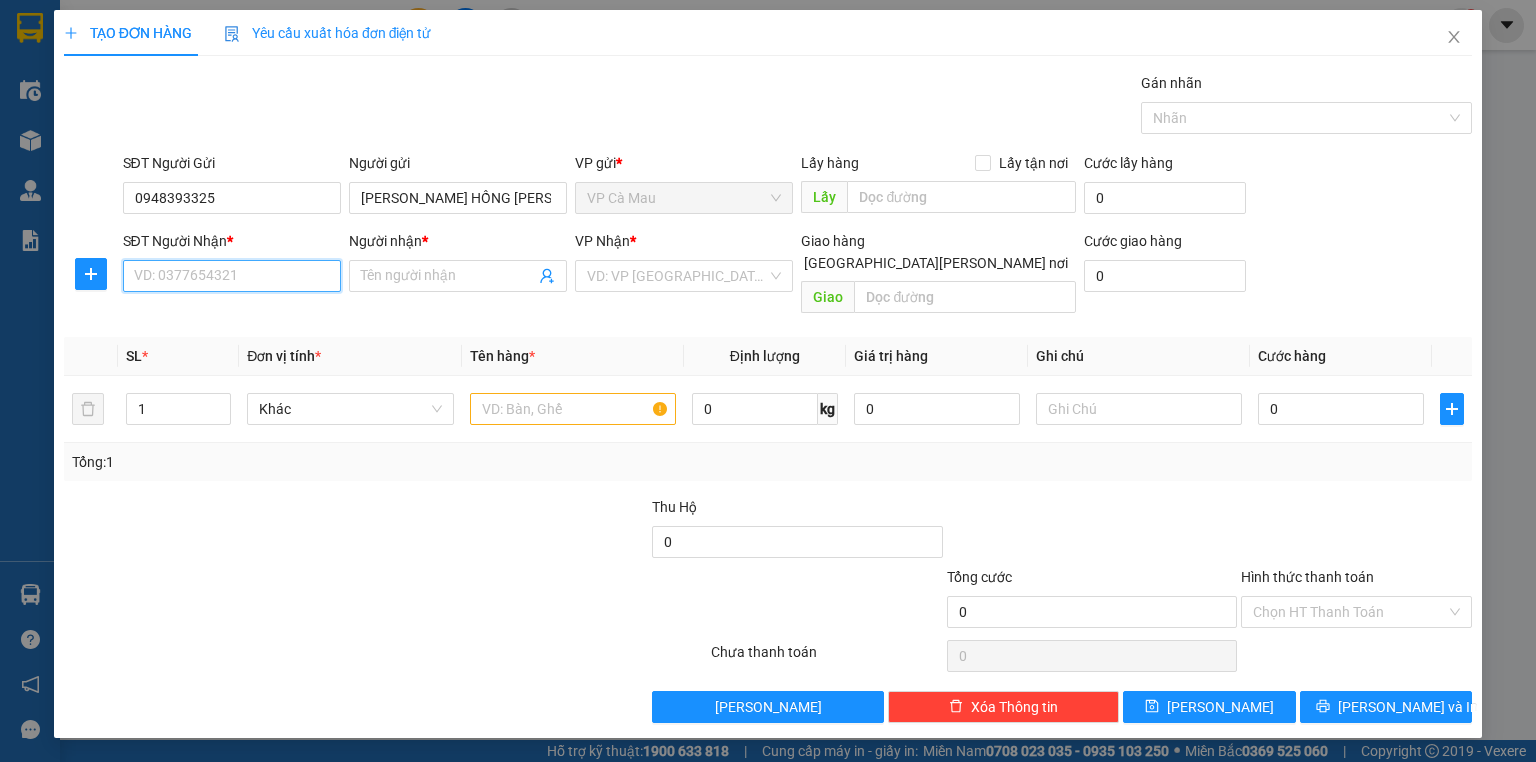 click on "SĐT Người Nhận  *" at bounding box center (232, 276) 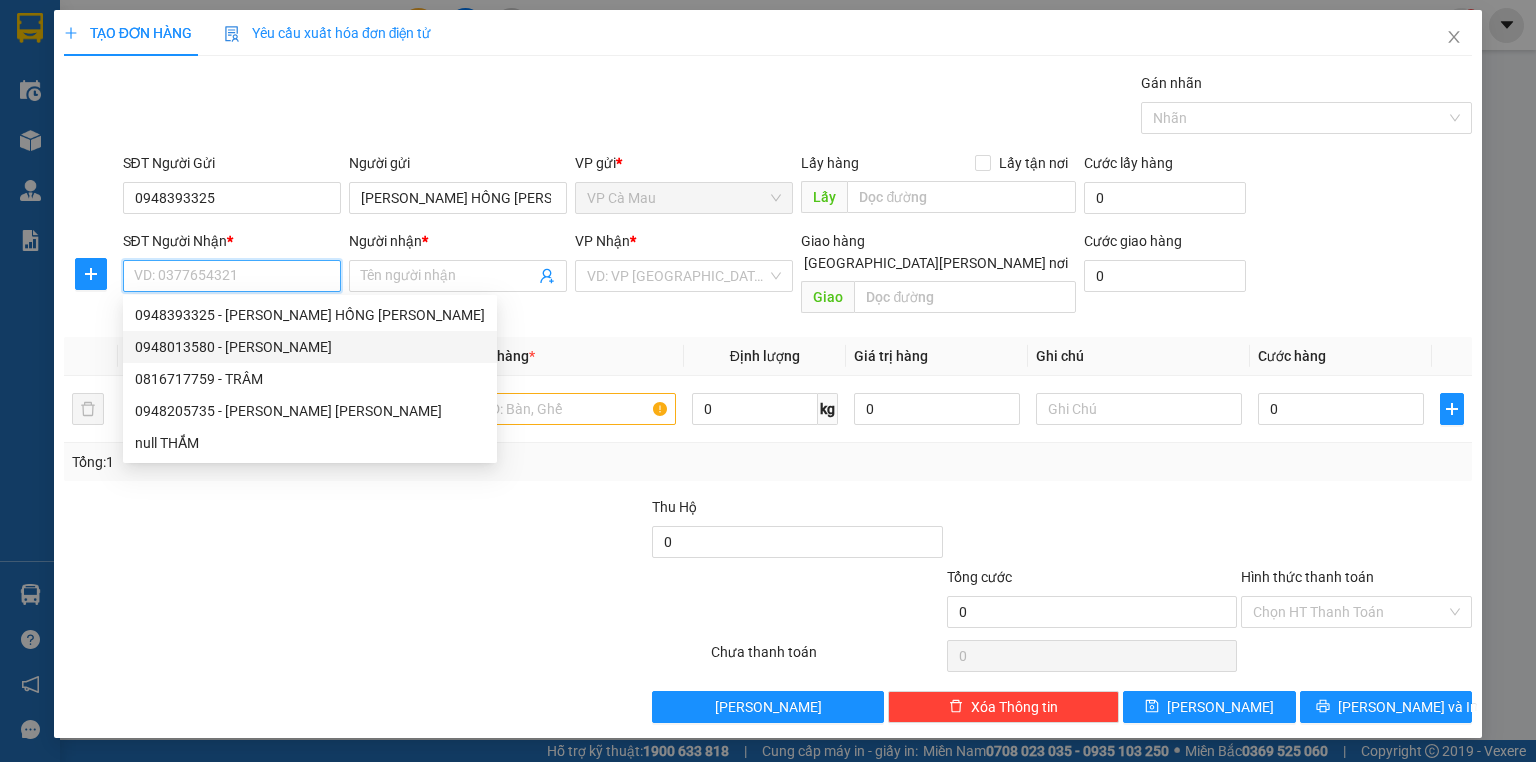 click on "0948013580 - NGỌC" at bounding box center (310, 347) 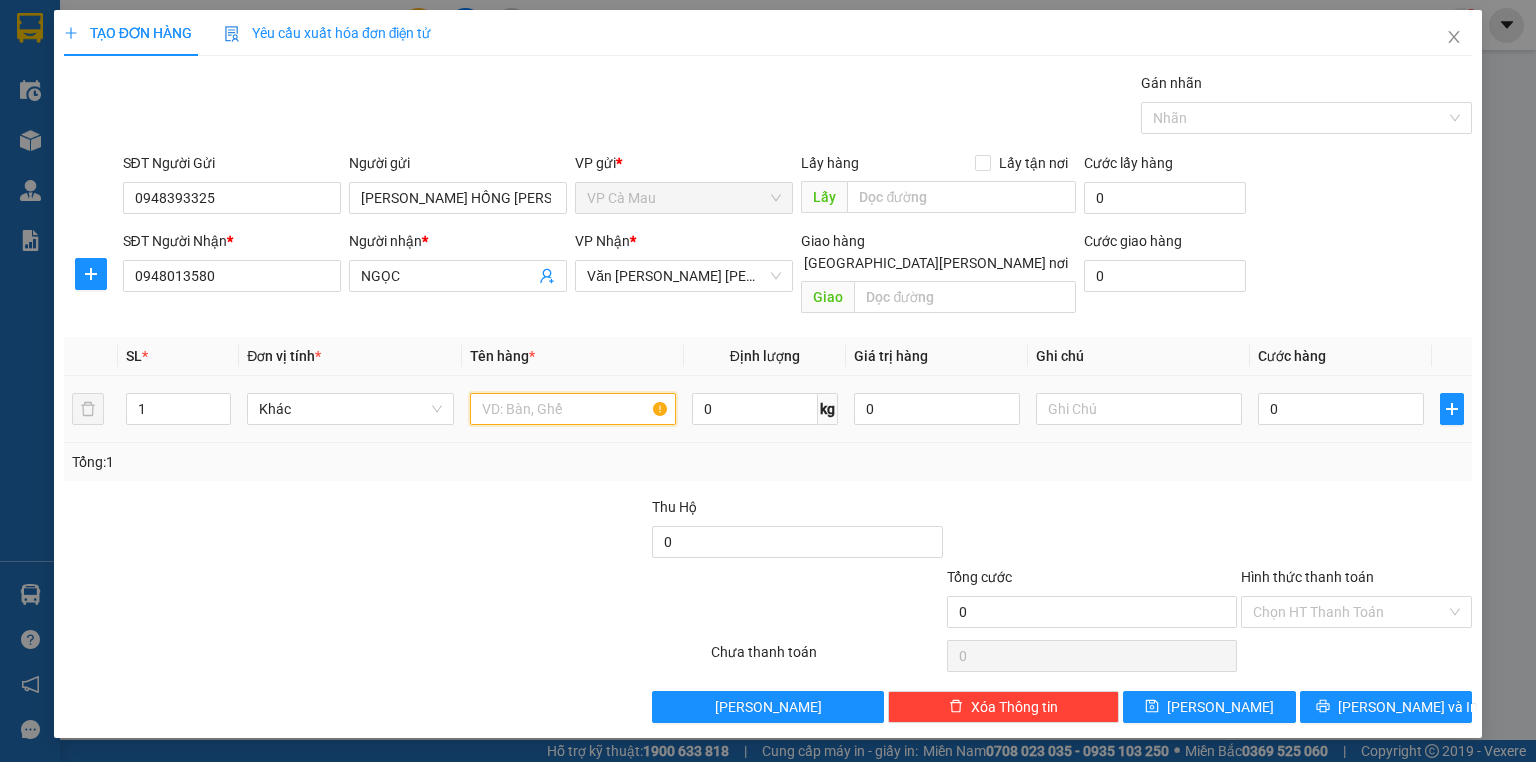 click at bounding box center [573, 409] 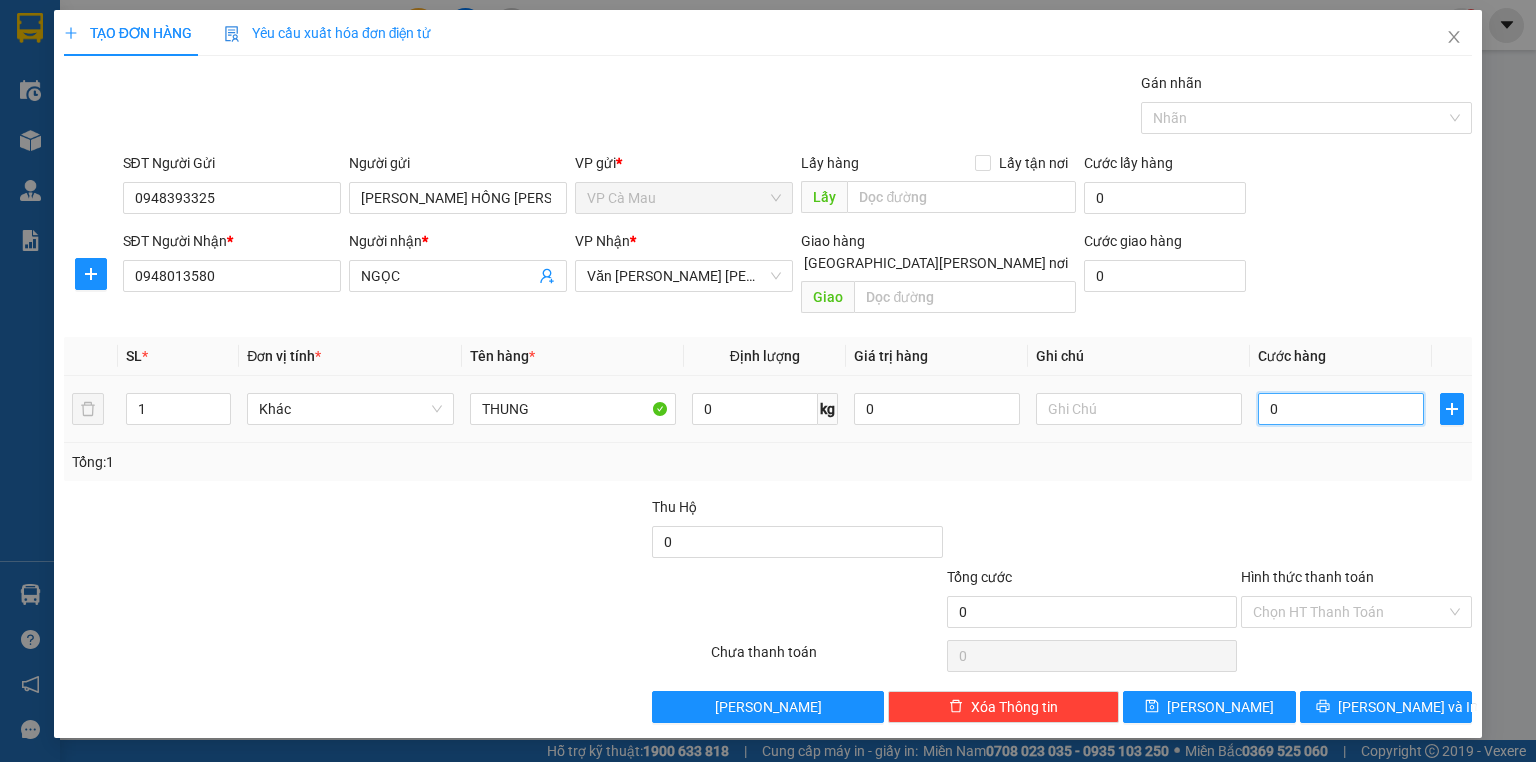 click on "0" at bounding box center (1341, 409) 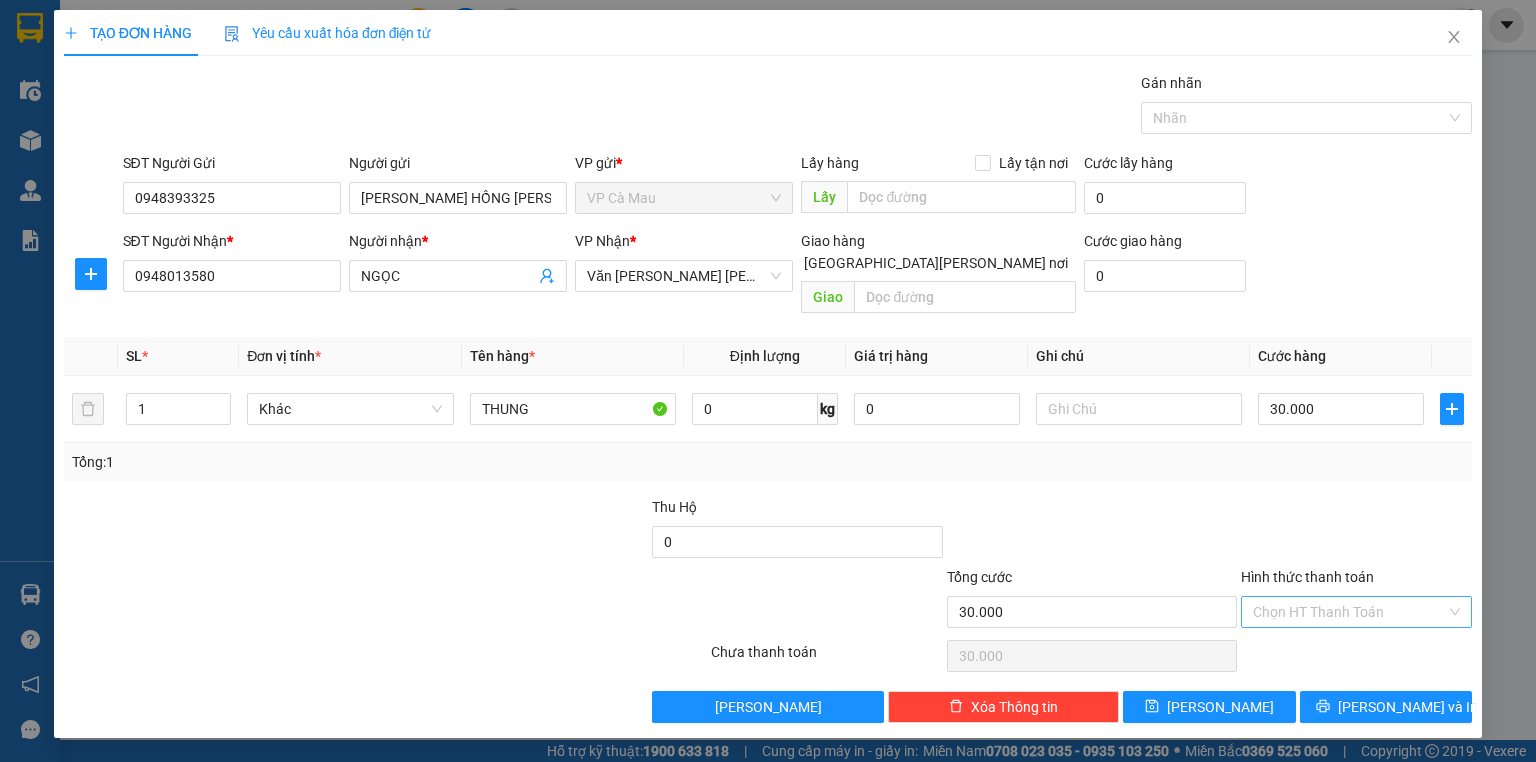 click on "Hình thức thanh toán" at bounding box center [1349, 612] 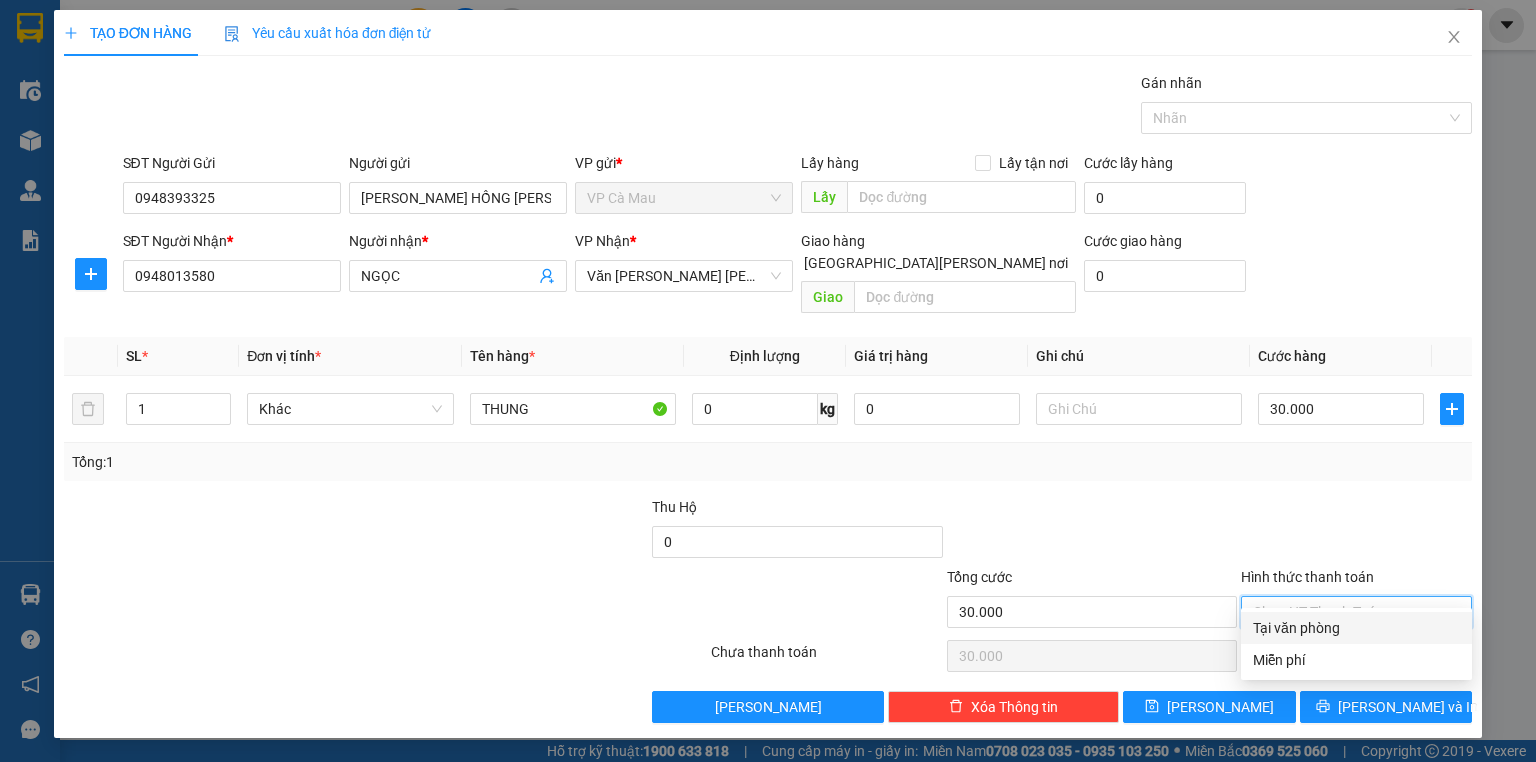 click on "Tại văn phòng" at bounding box center [1356, 628] 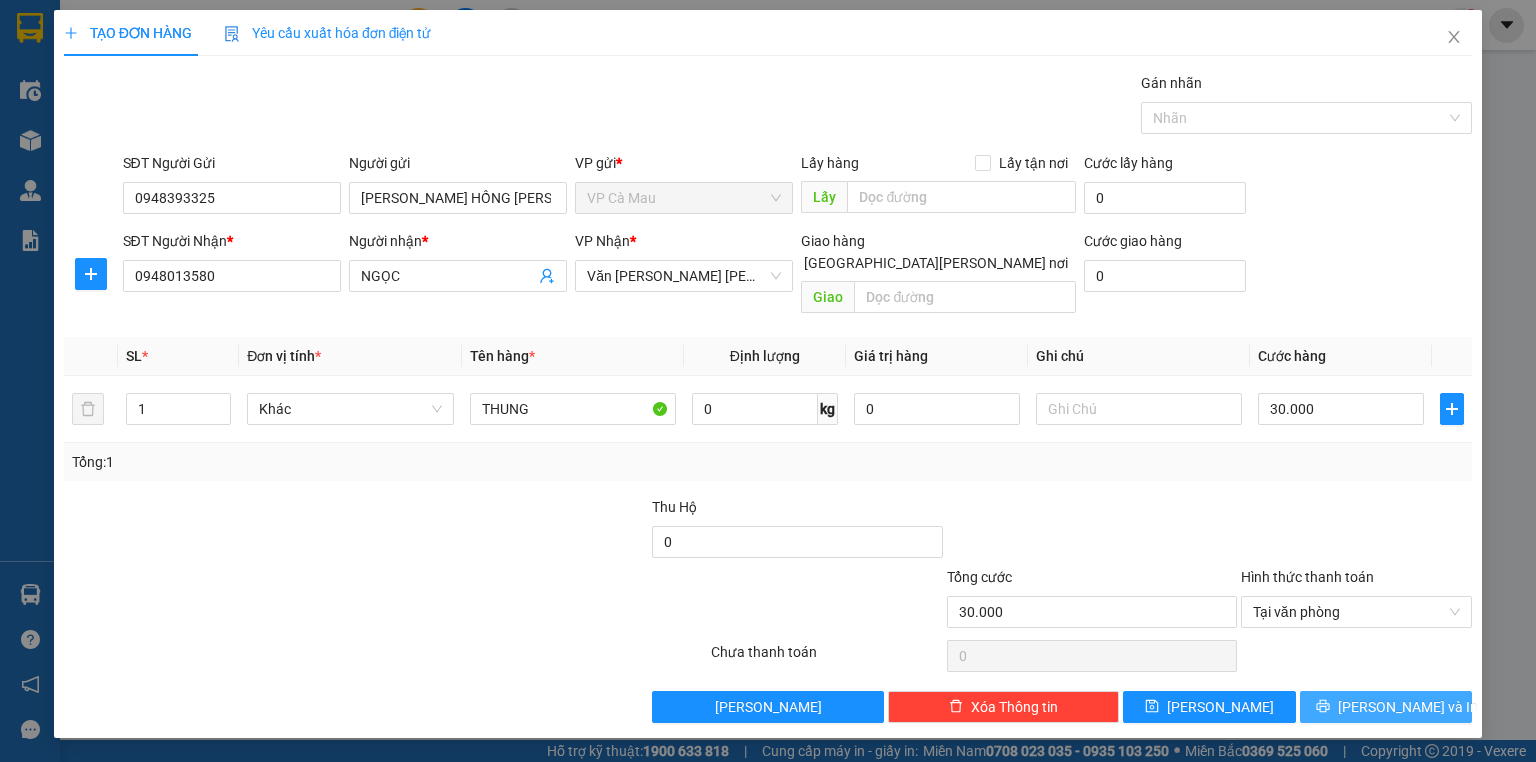 click on "[PERSON_NAME] và In" at bounding box center [1408, 707] 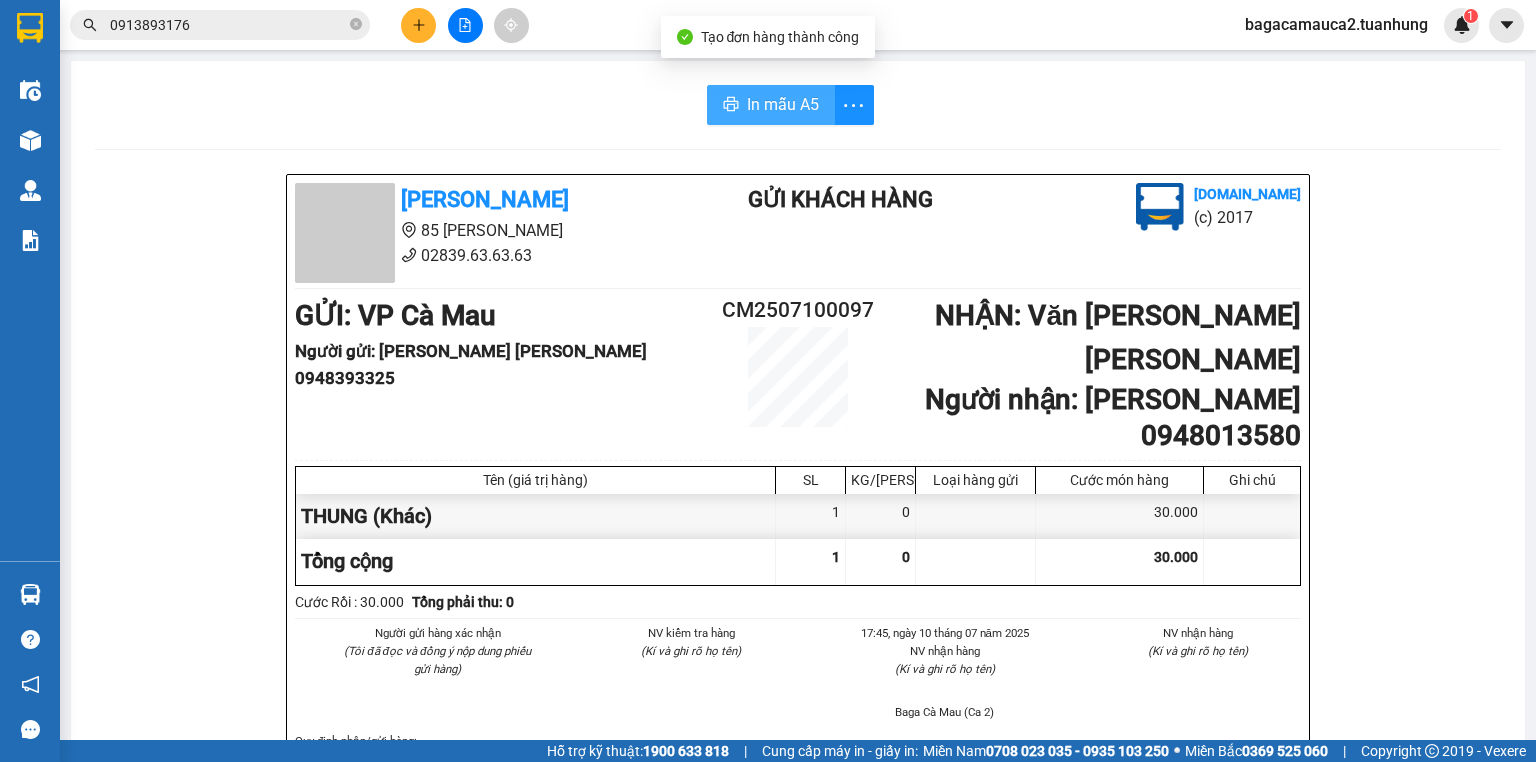 click on "In mẫu A5" at bounding box center (783, 104) 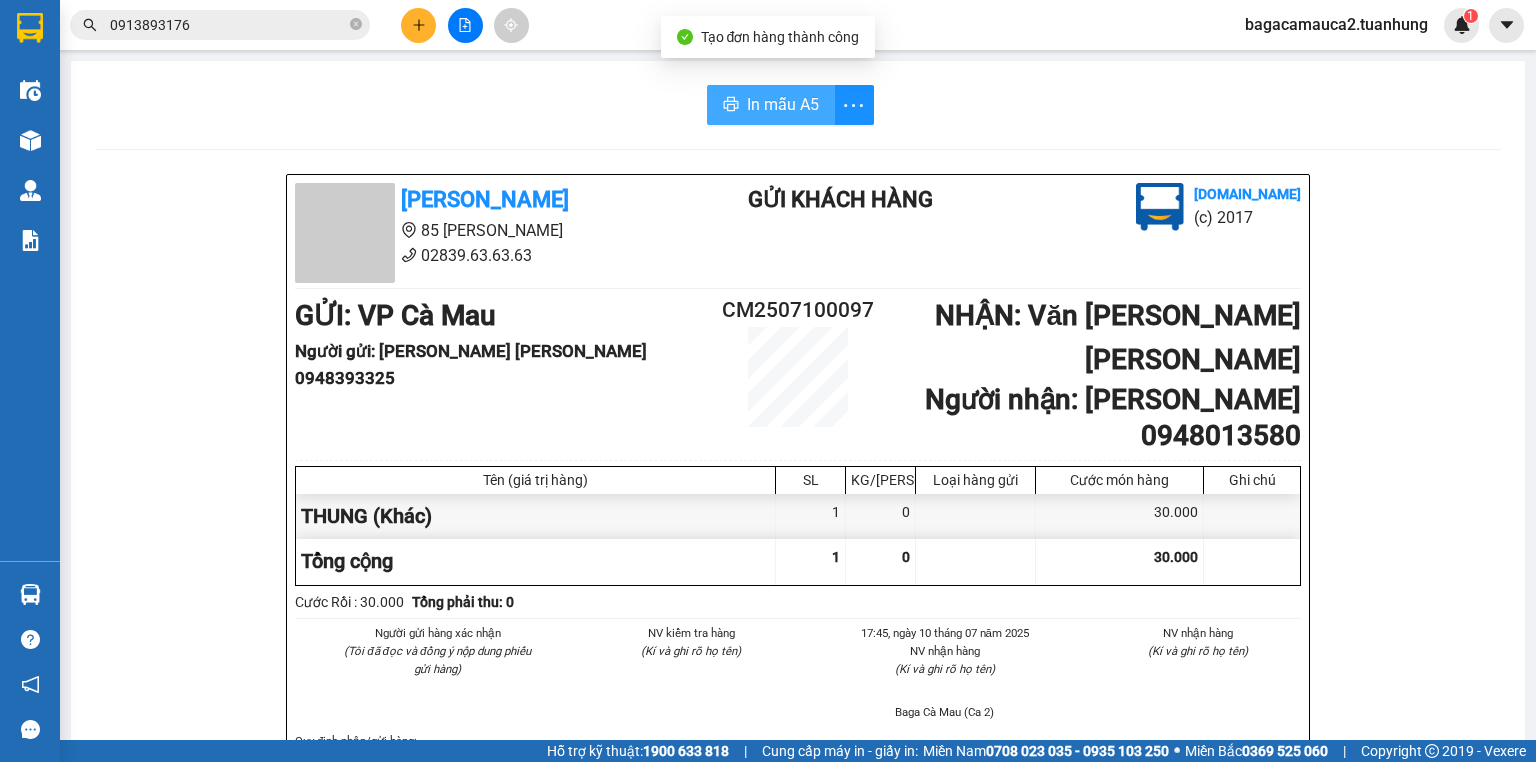 scroll, scrollTop: 0, scrollLeft: 0, axis: both 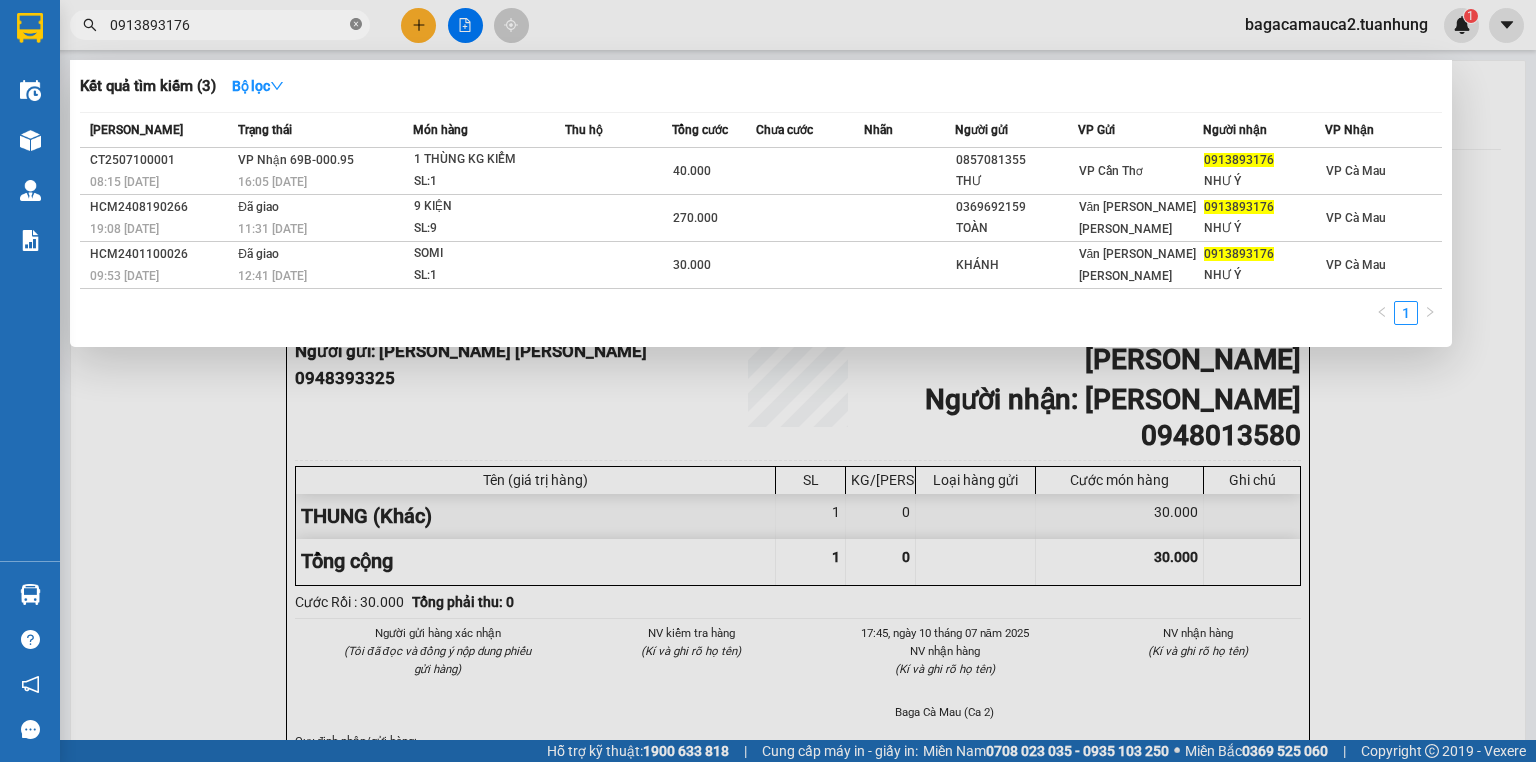 click 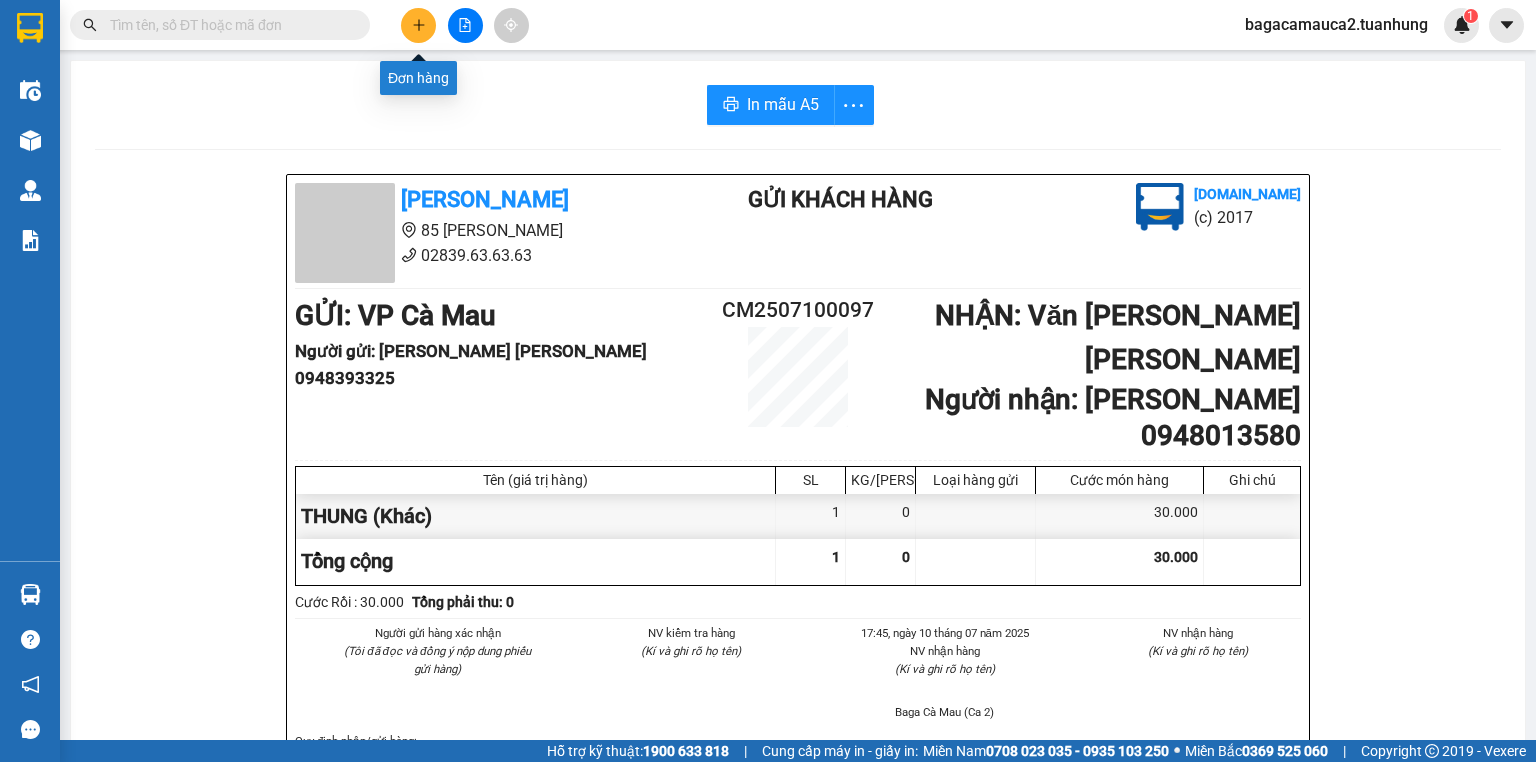 click at bounding box center [418, 25] 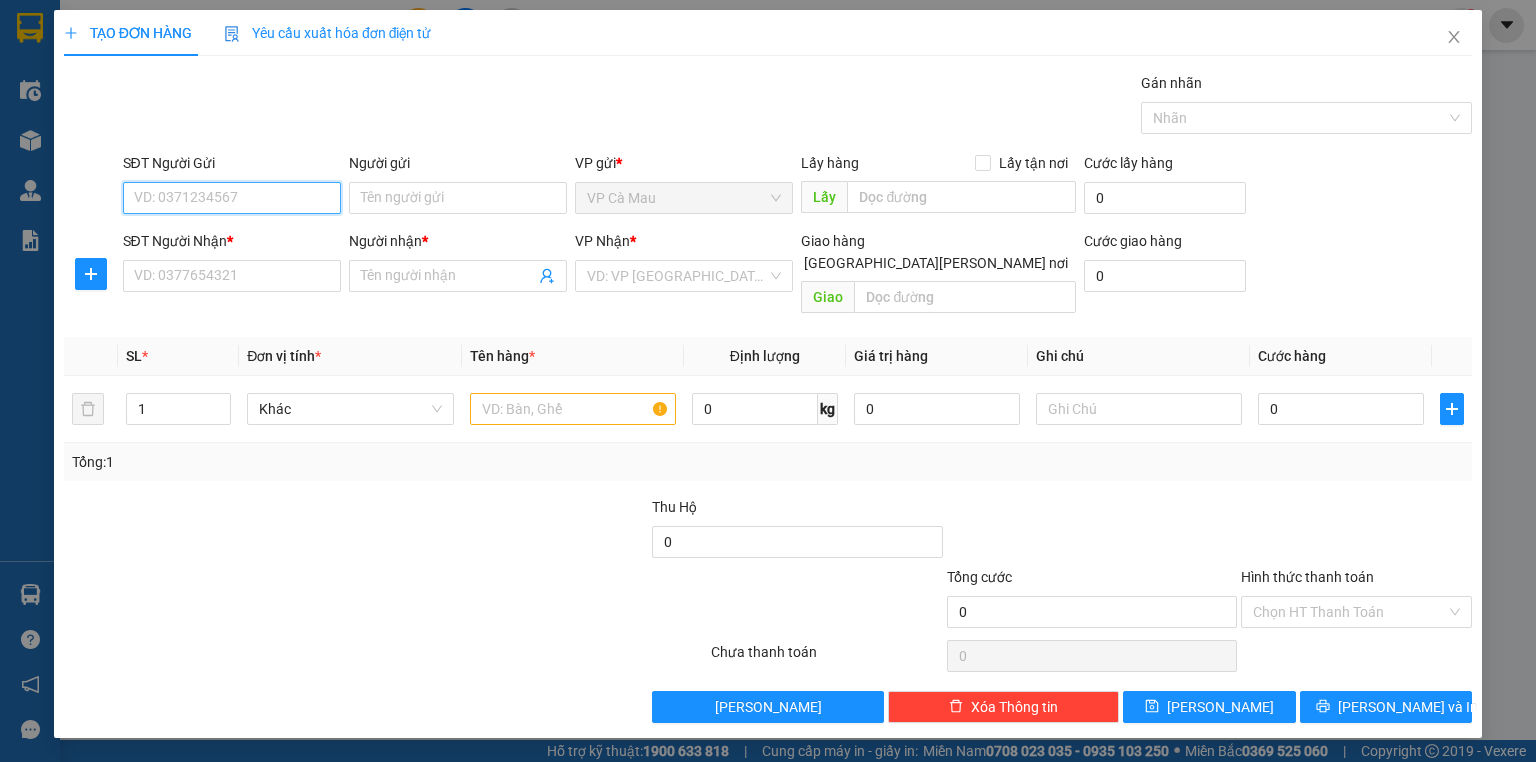 click on "SĐT Người Gửi" at bounding box center (232, 198) 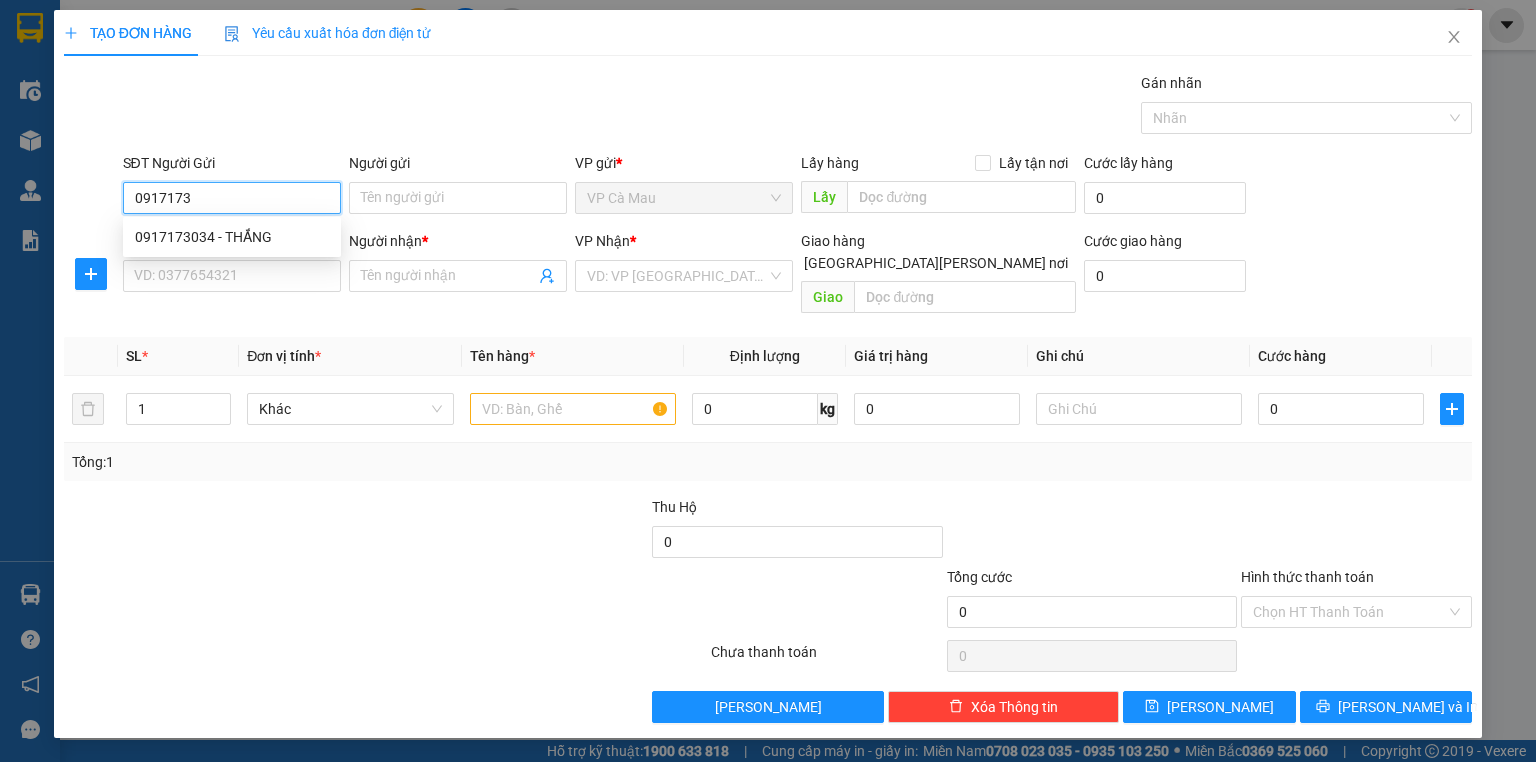 click on "0917173034 - THẮNG" at bounding box center (232, 237) 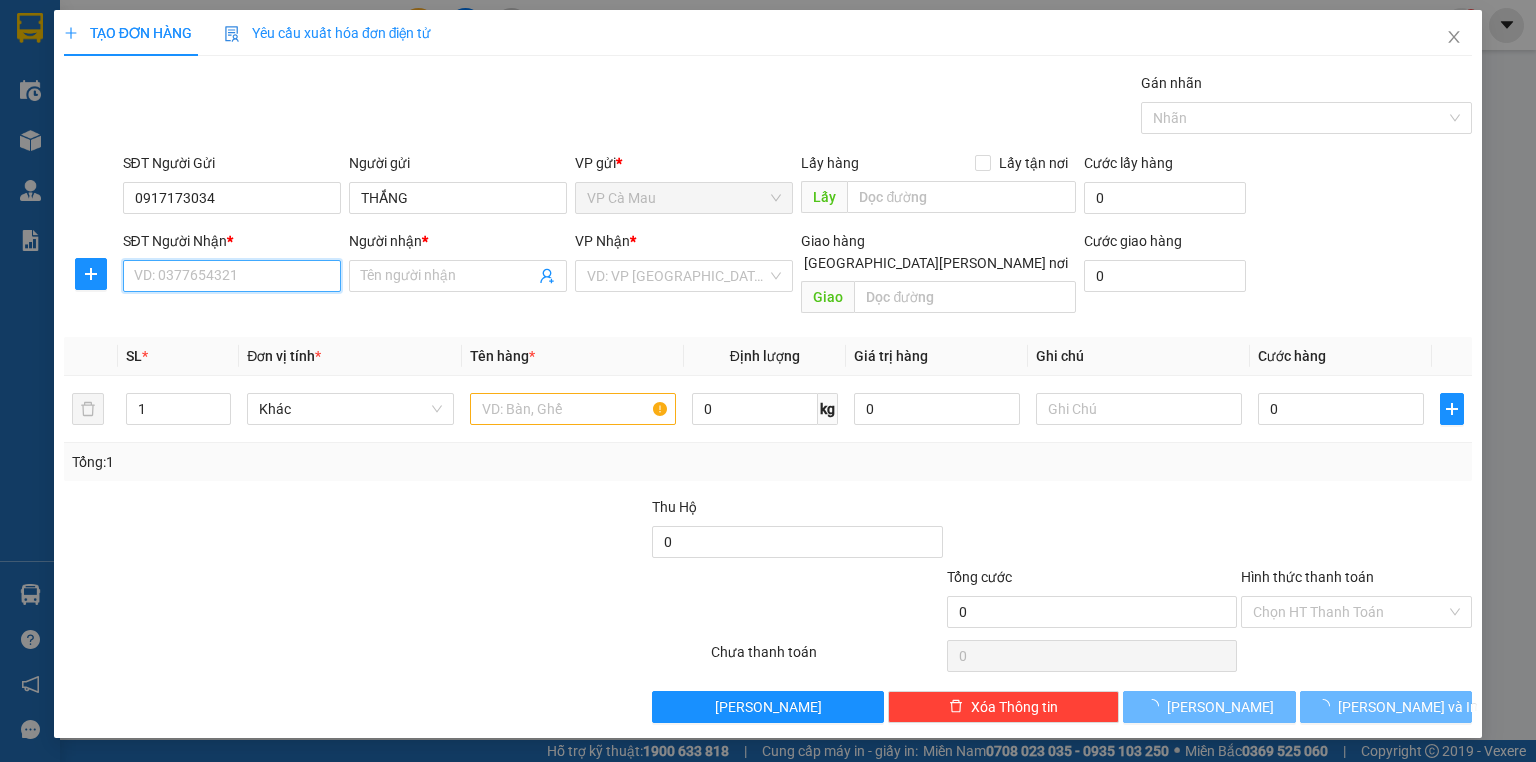 click on "SĐT Người Nhận  *" at bounding box center [232, 276] 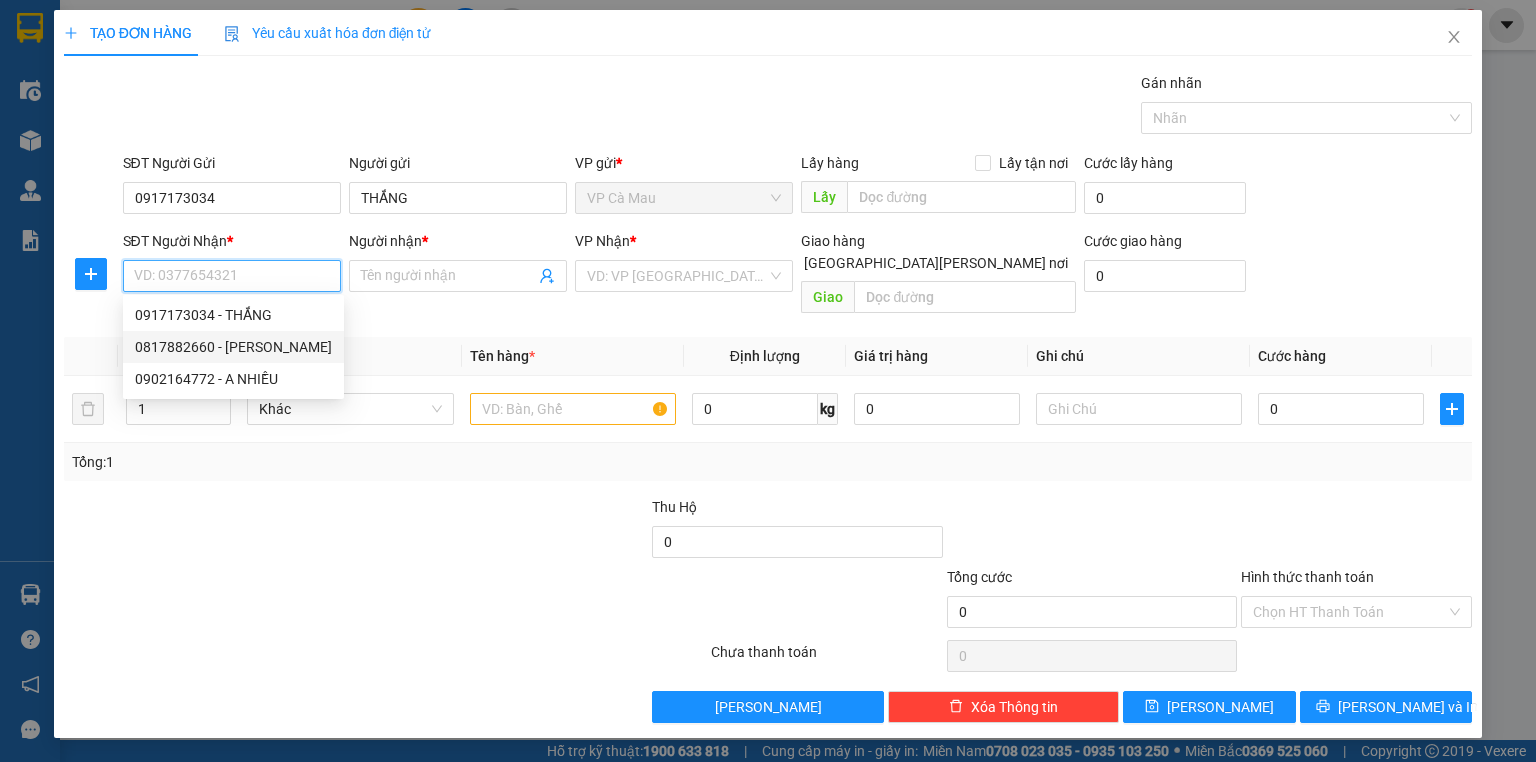 click on "0817882660 - CẨM CHUYỀN" at bounding box center (233, 347) 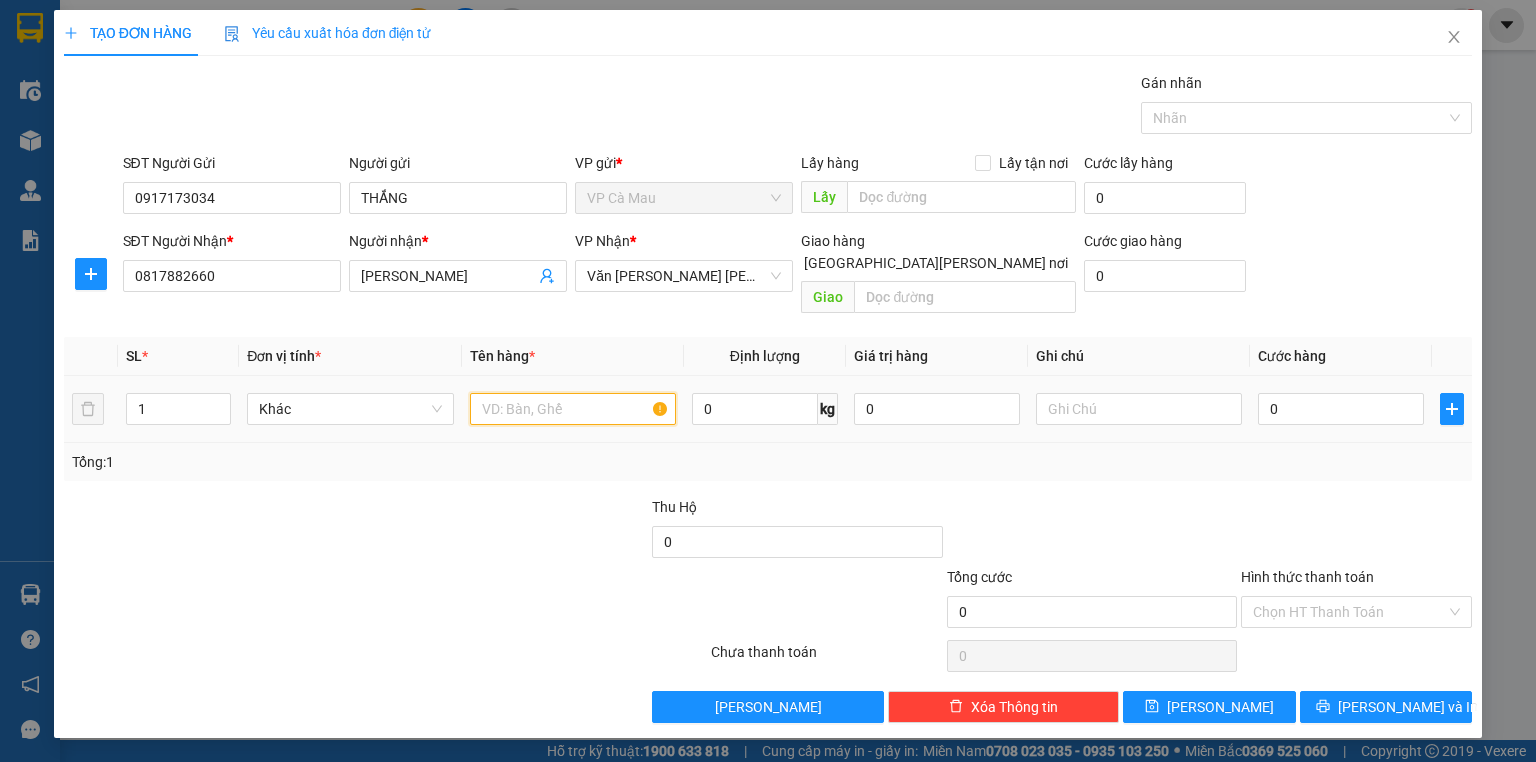 click at bounding box center (573, 409) 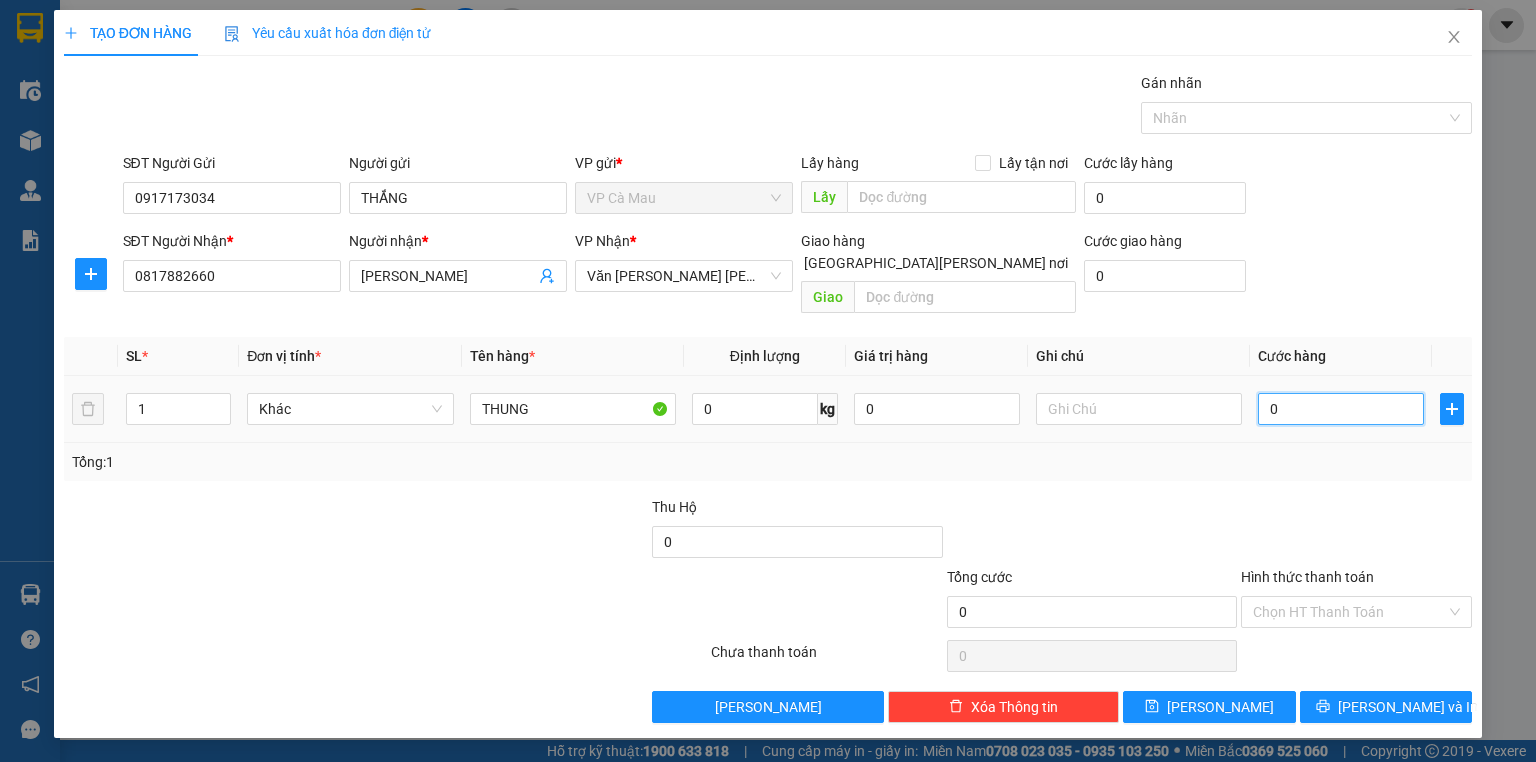 click on "0" at bounding box center (1341, 409) 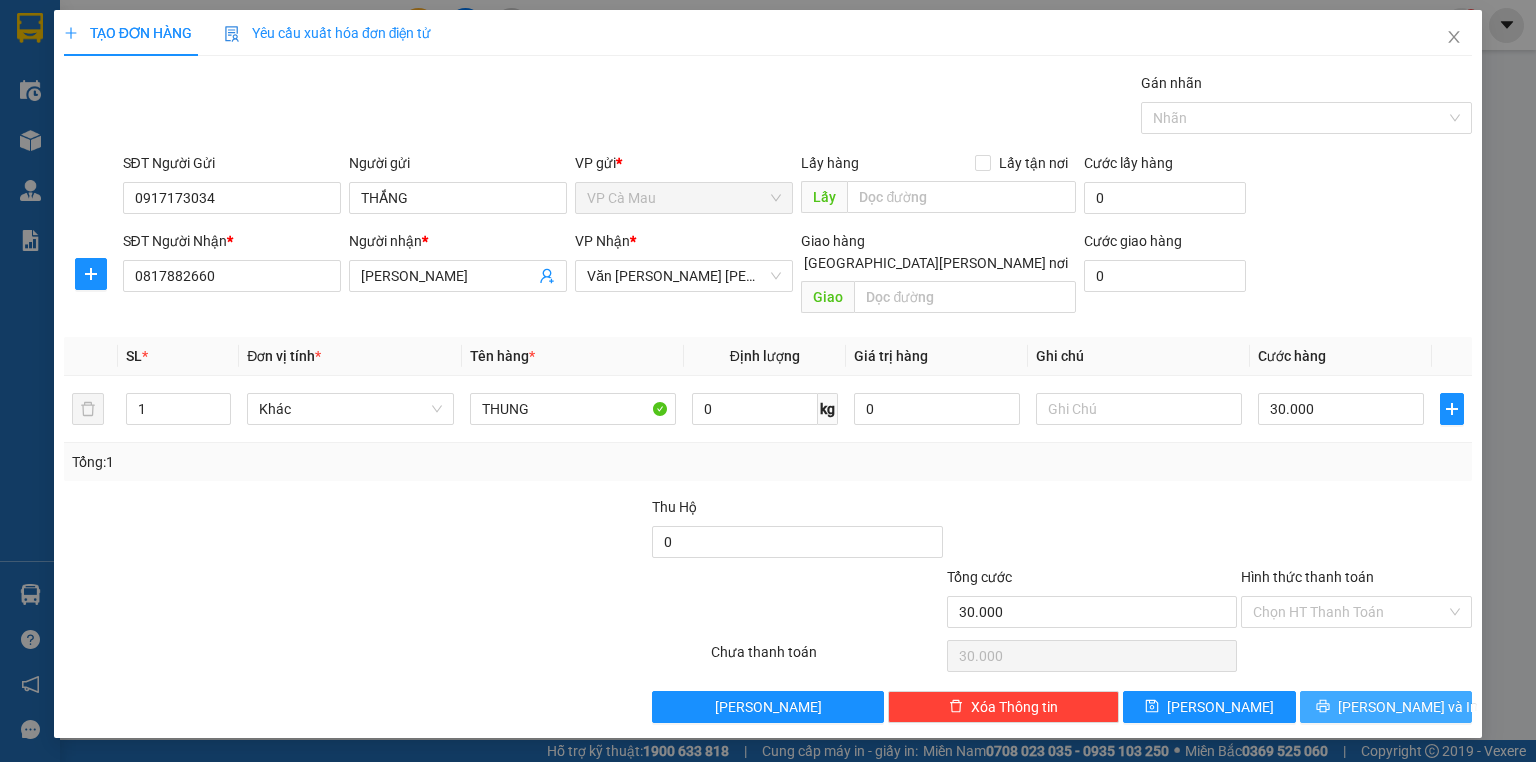 click on "[PERSON_NAME] và In" at bounding box center [1408, 707] 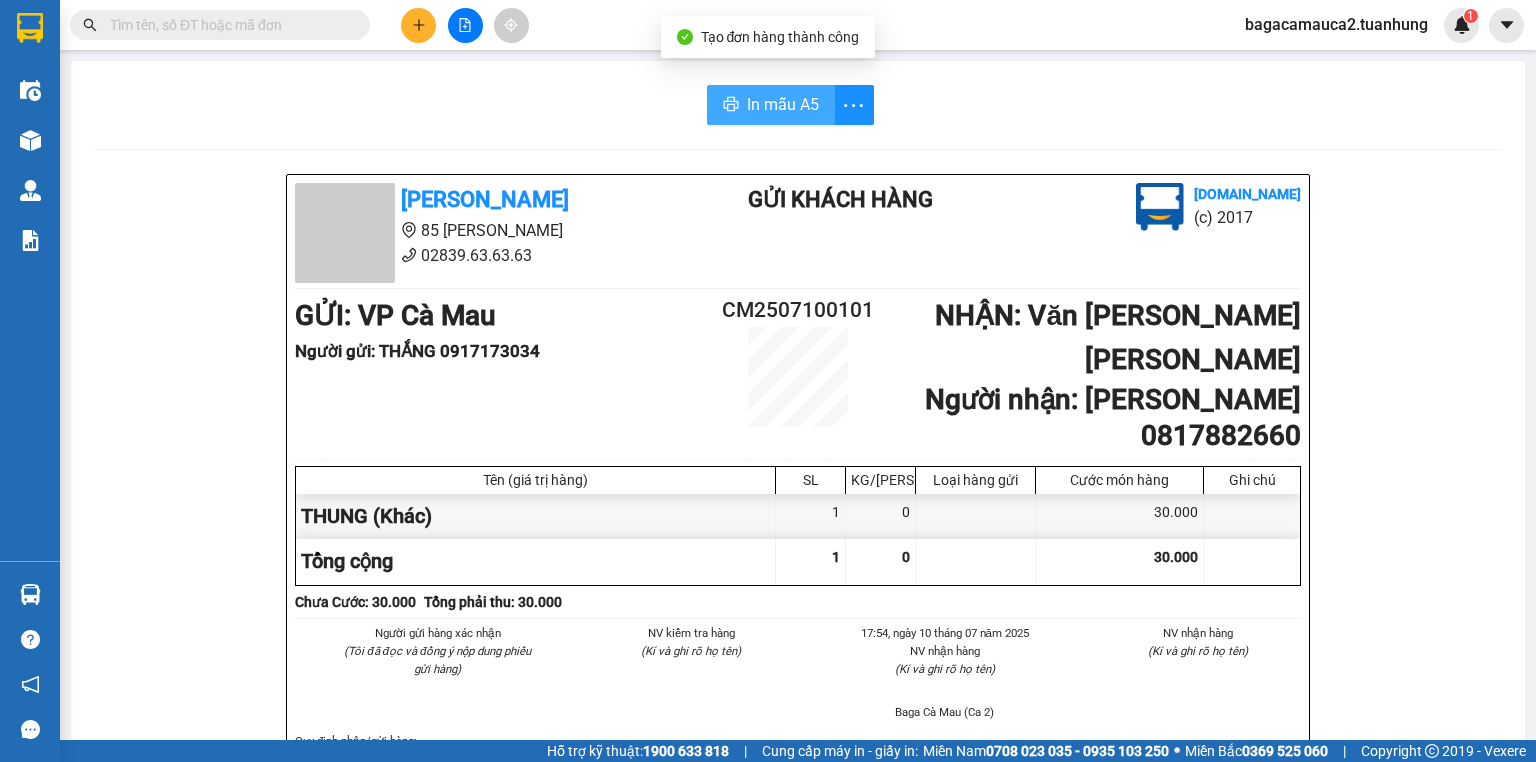 click on "In mẫu A5" at bounding box center (783, 104) 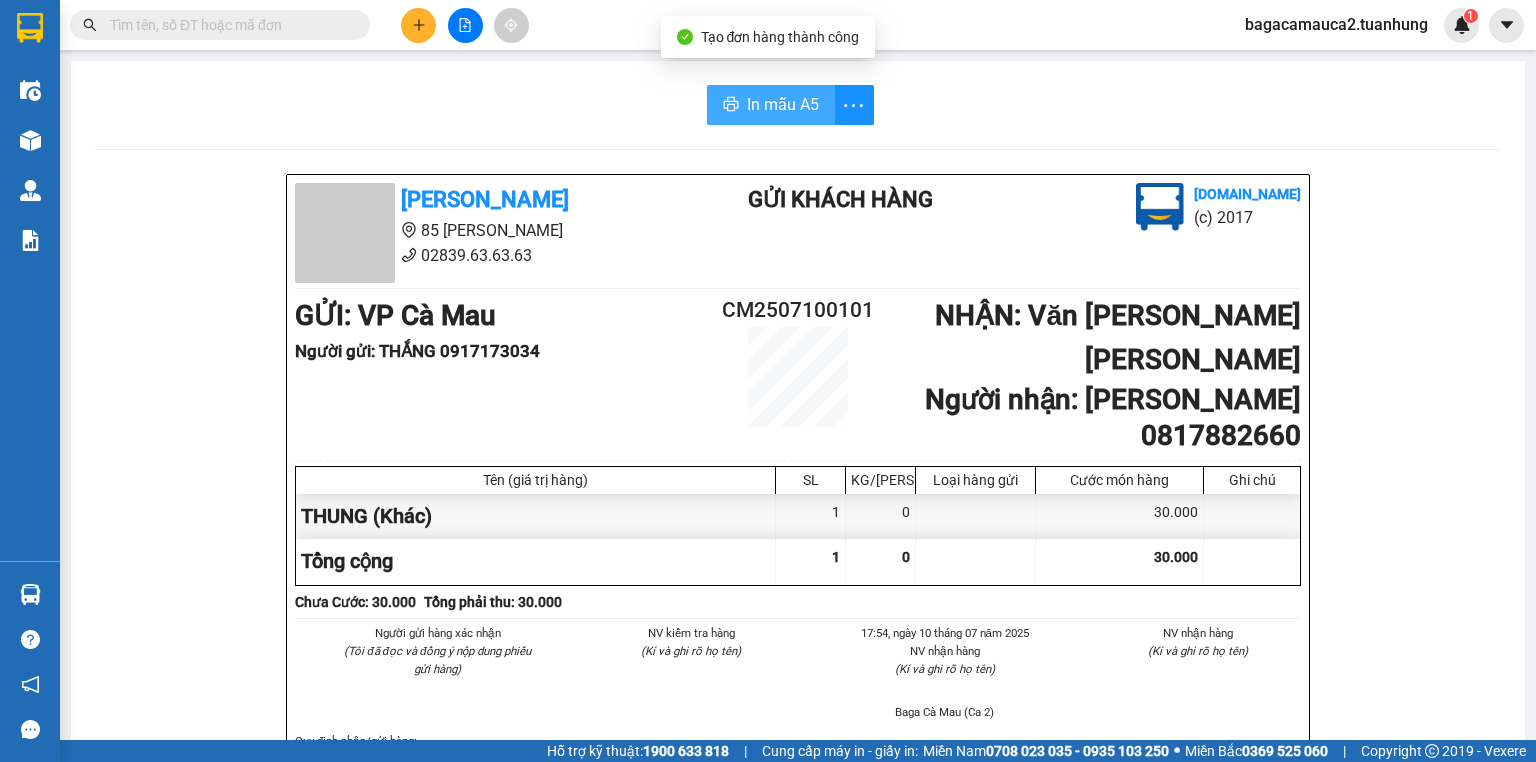scroll, scrollTop: 0, scrollLeft: 0, axis: both 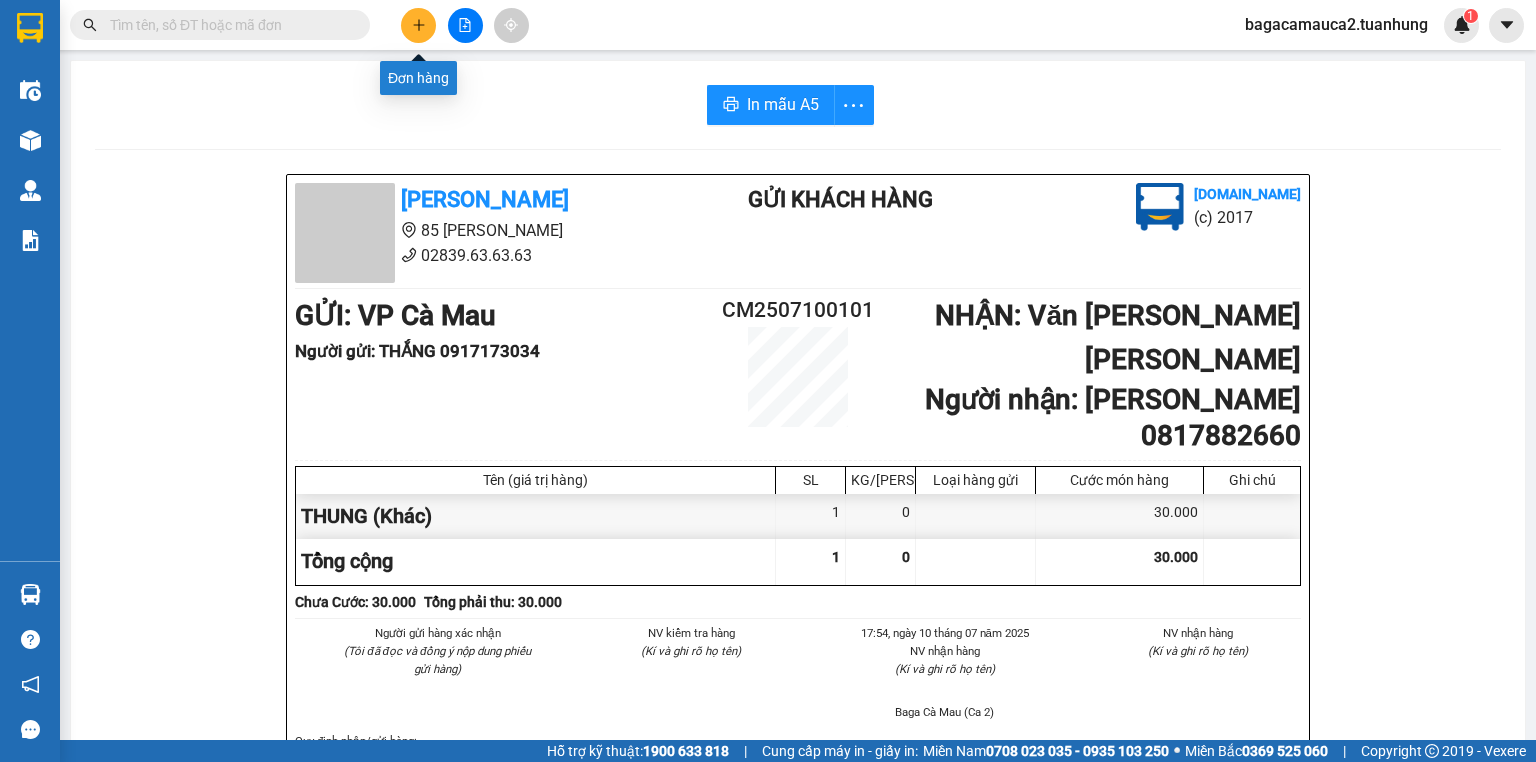 click 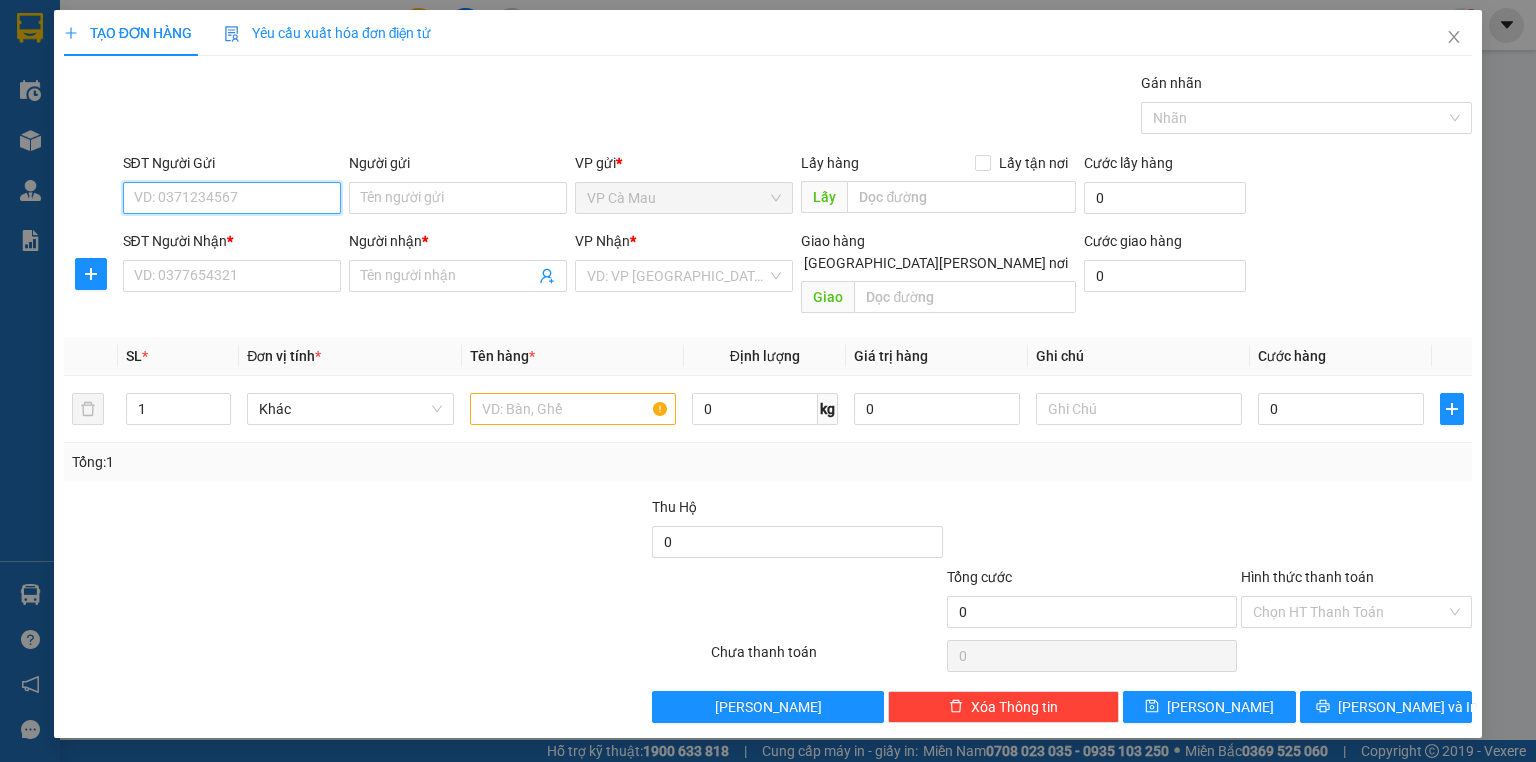click on "SĐT Người Gửi" at bounding box center (232, 198) 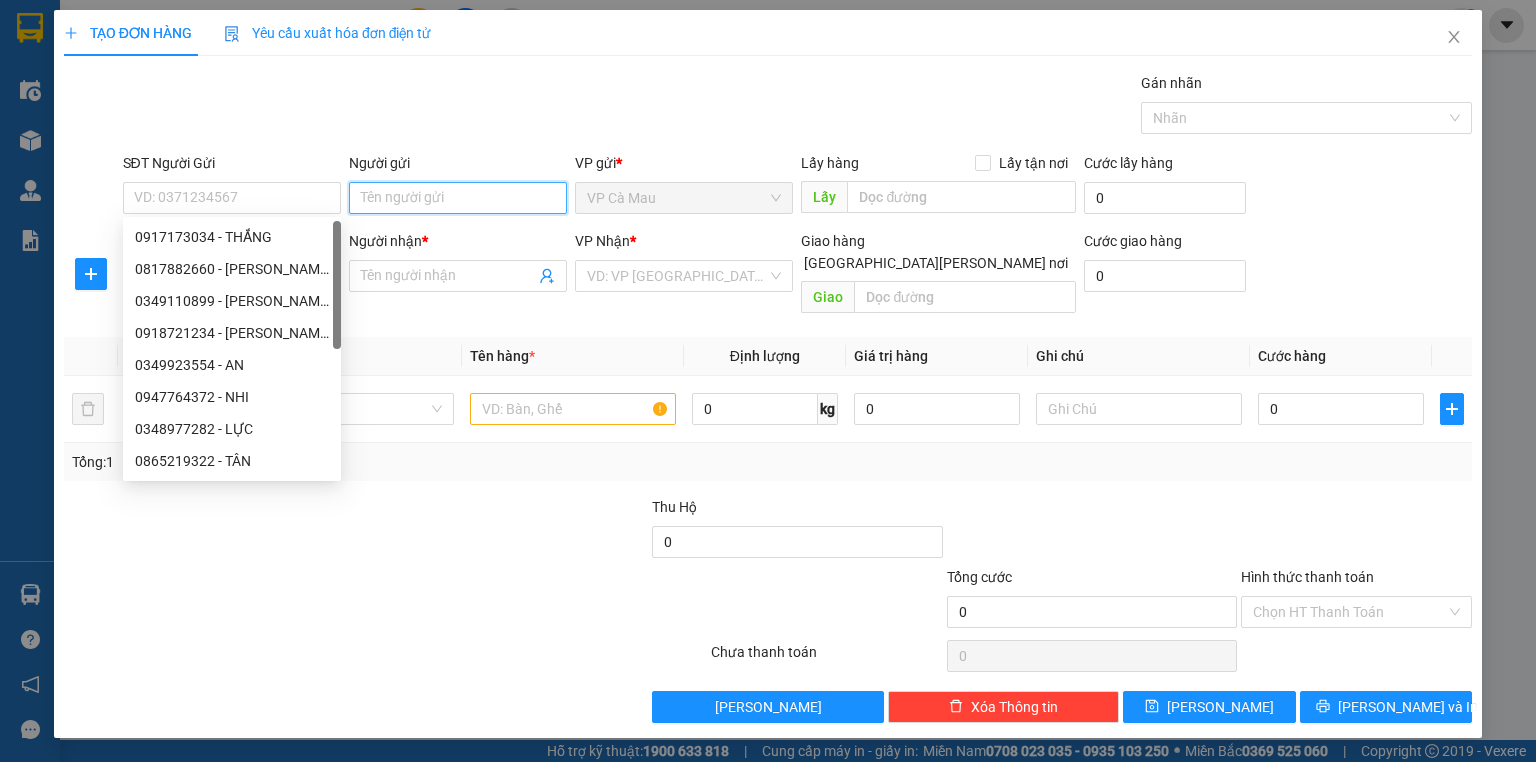 click on "Người gửi" at bounding box center (458, 198) 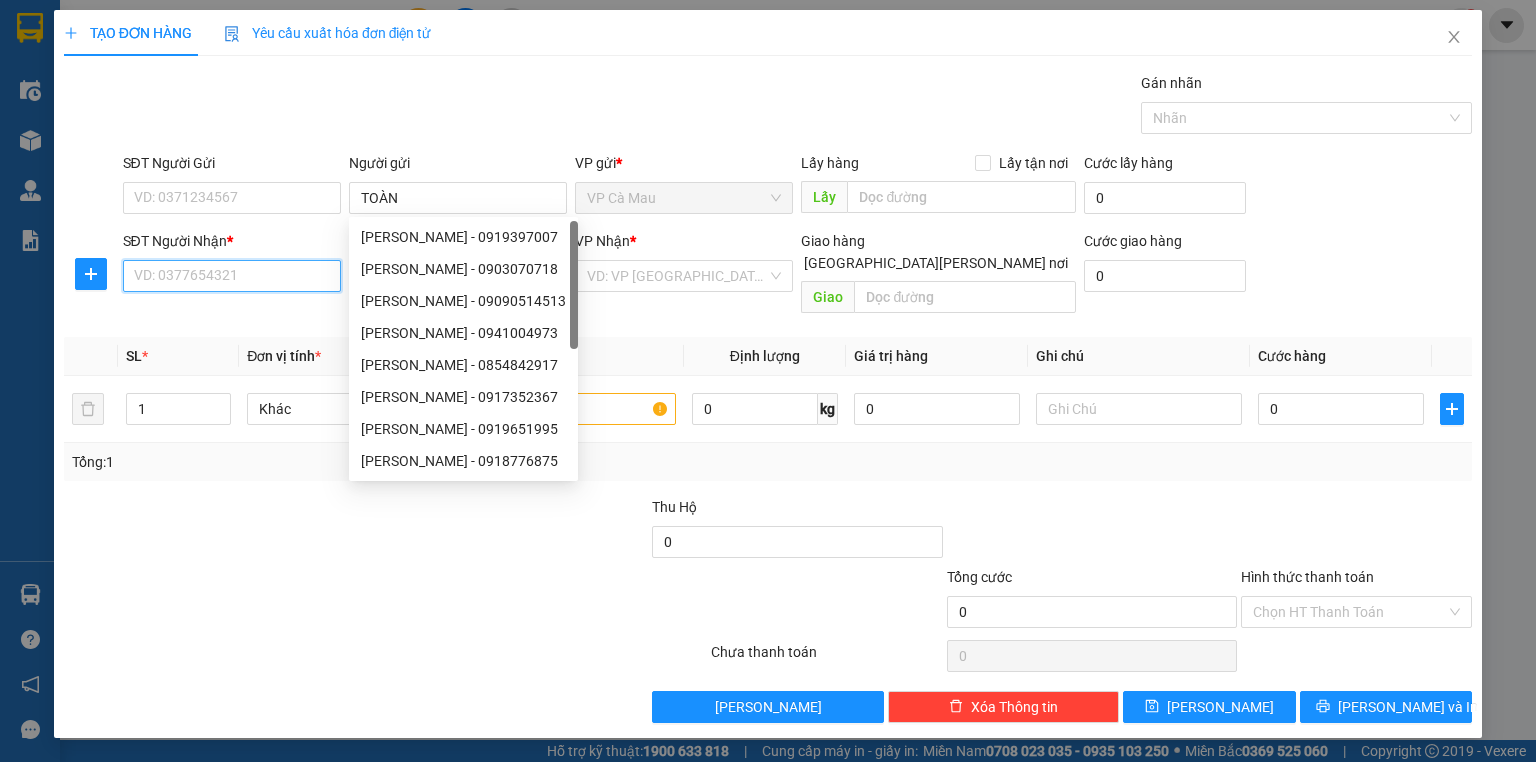 click on "SĐT Người Nhận  *" at bounding box center (232, 276) 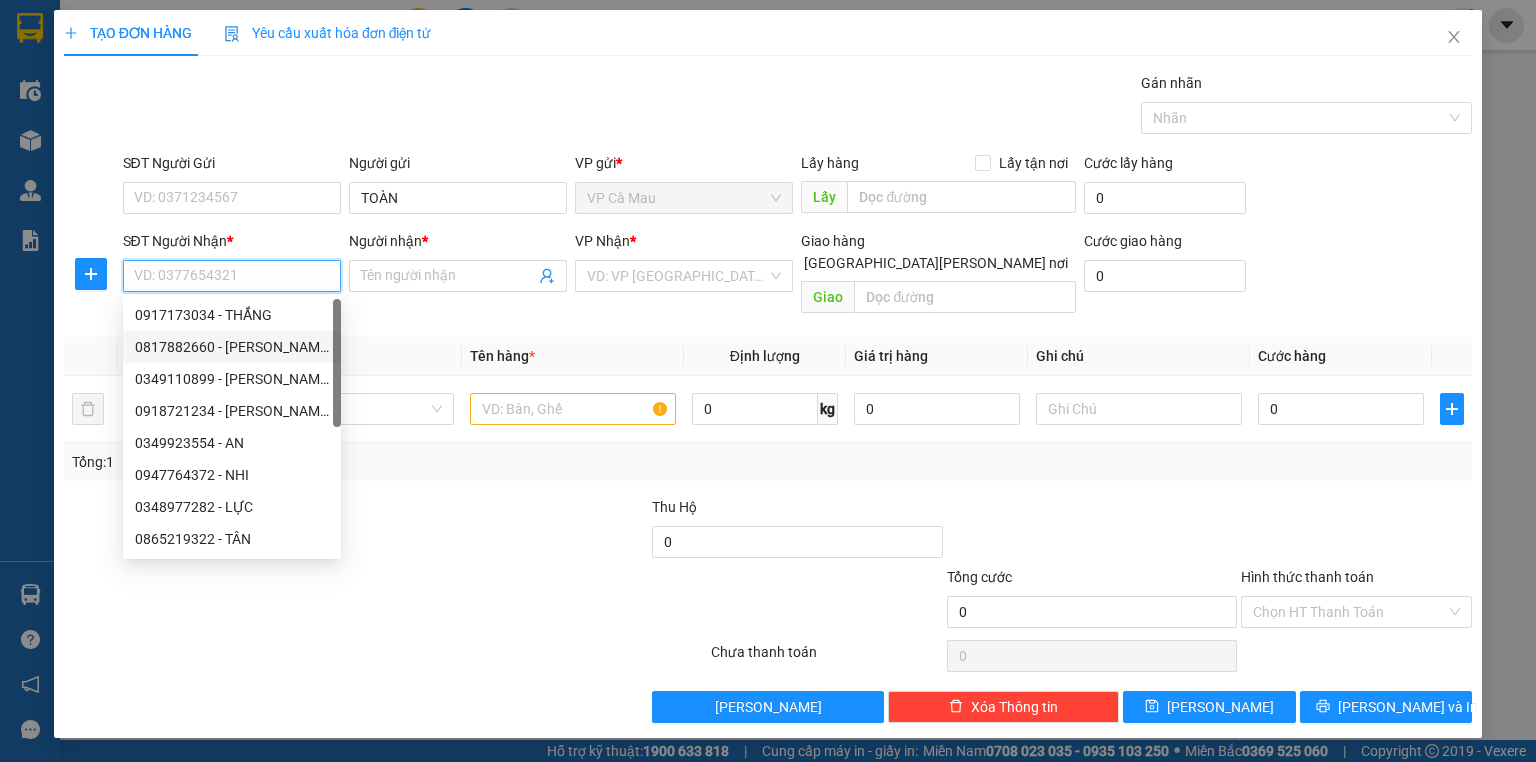 click on "0817882660 - CẨM CHUYỀN" at bounding box center [232, 347] 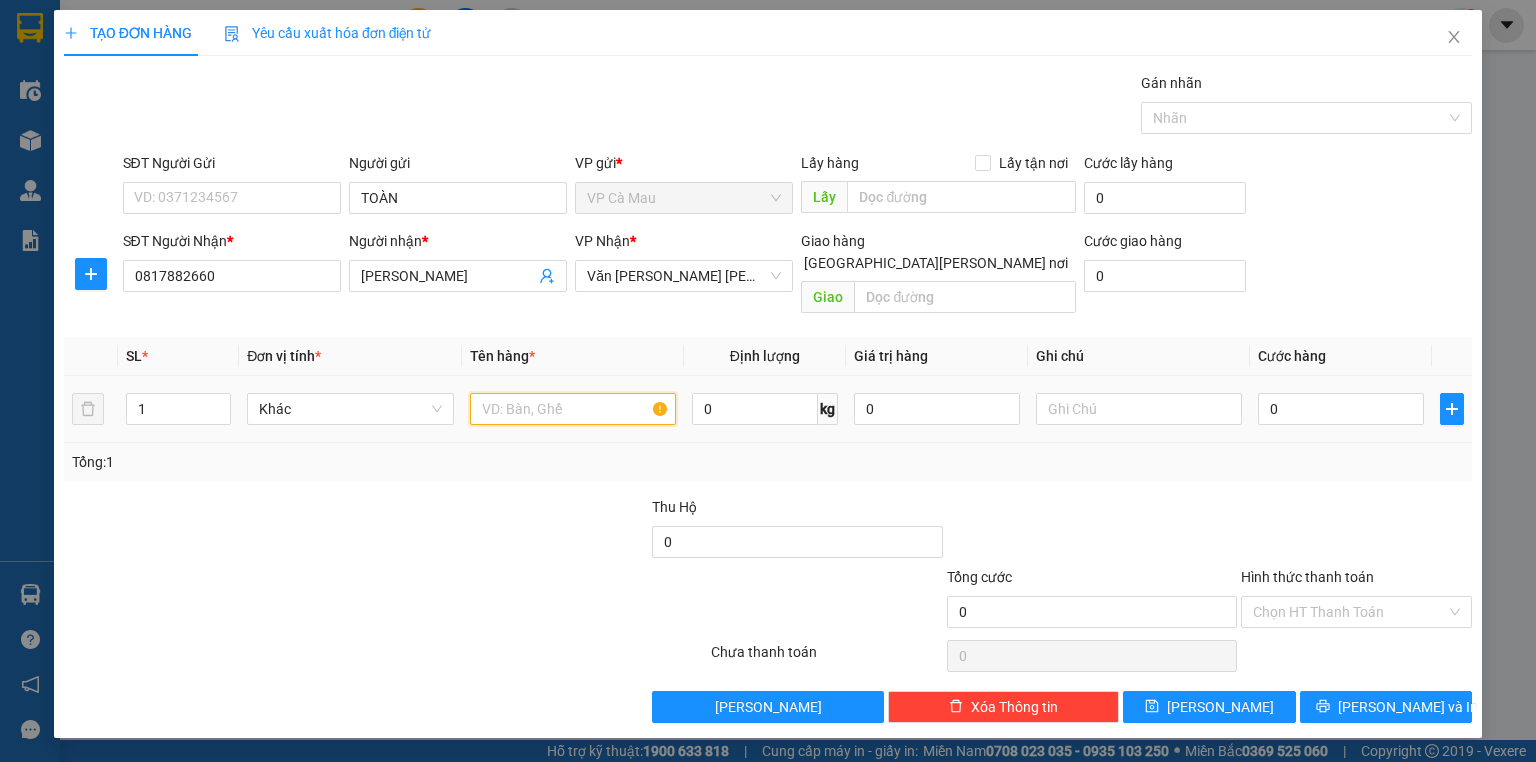 click at bounding box center (573, 409) 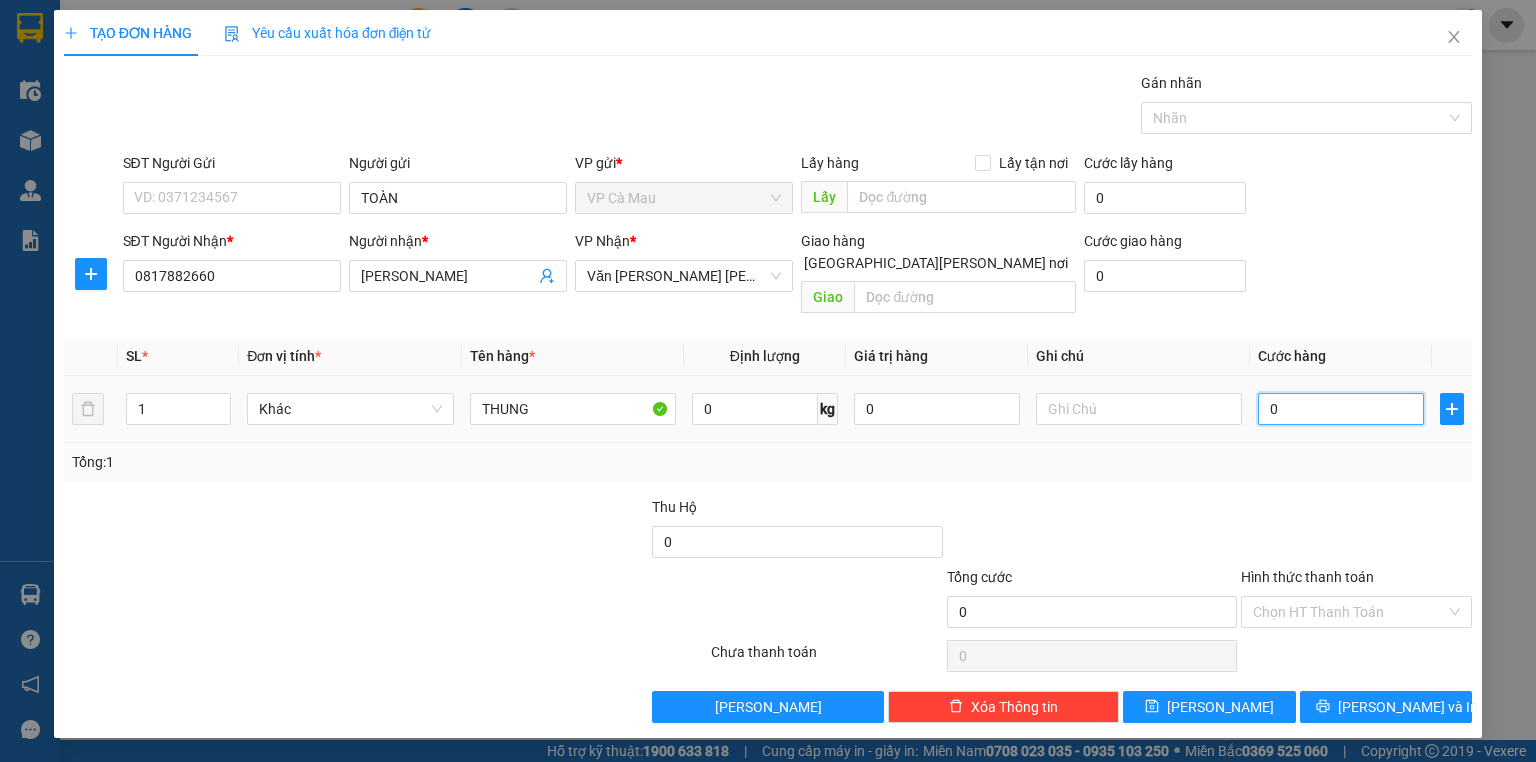 click on "0" at bounding box center (1341, 409) 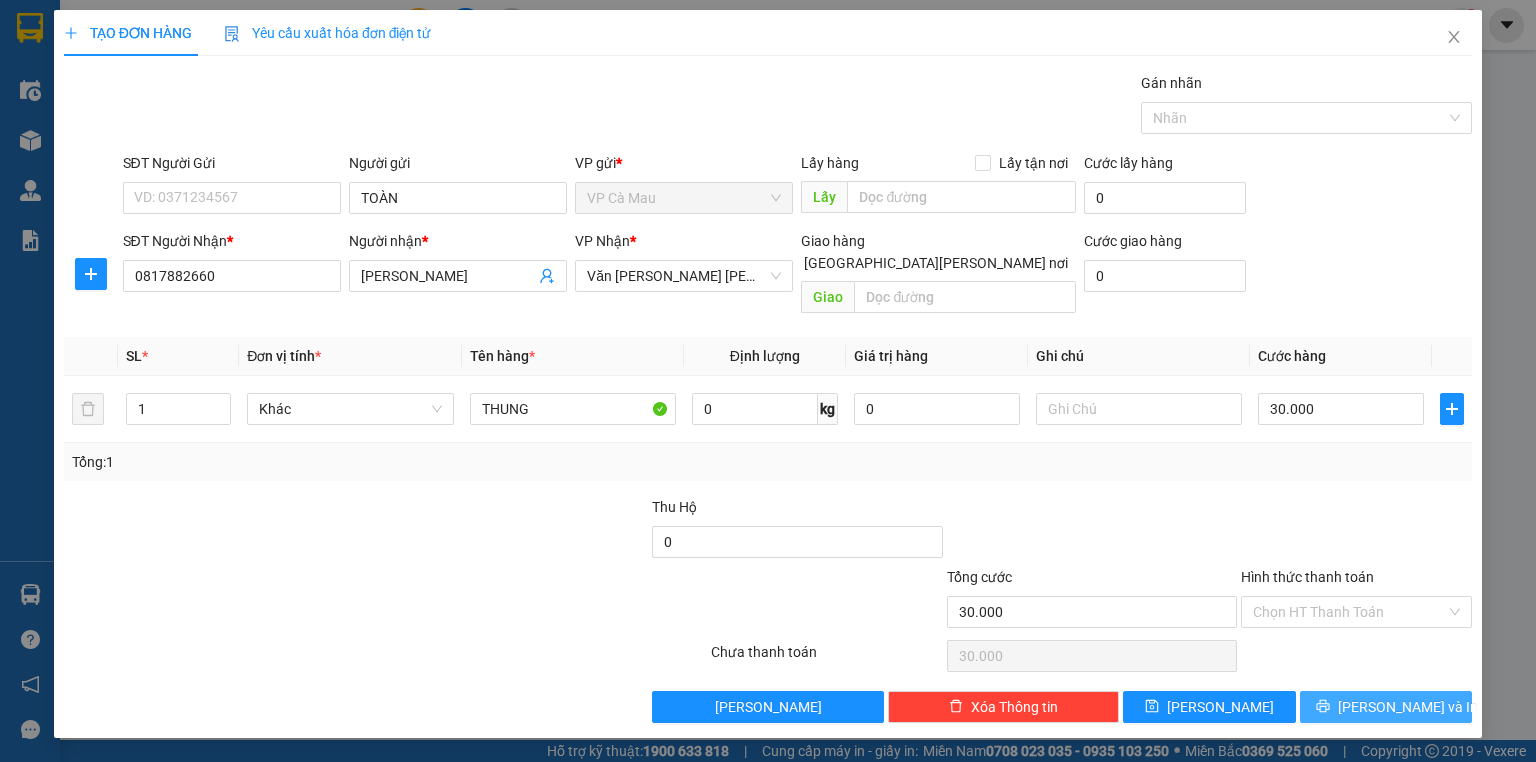 click on "[PERSON_NAME] và In" at bounding box center [1386, 707] 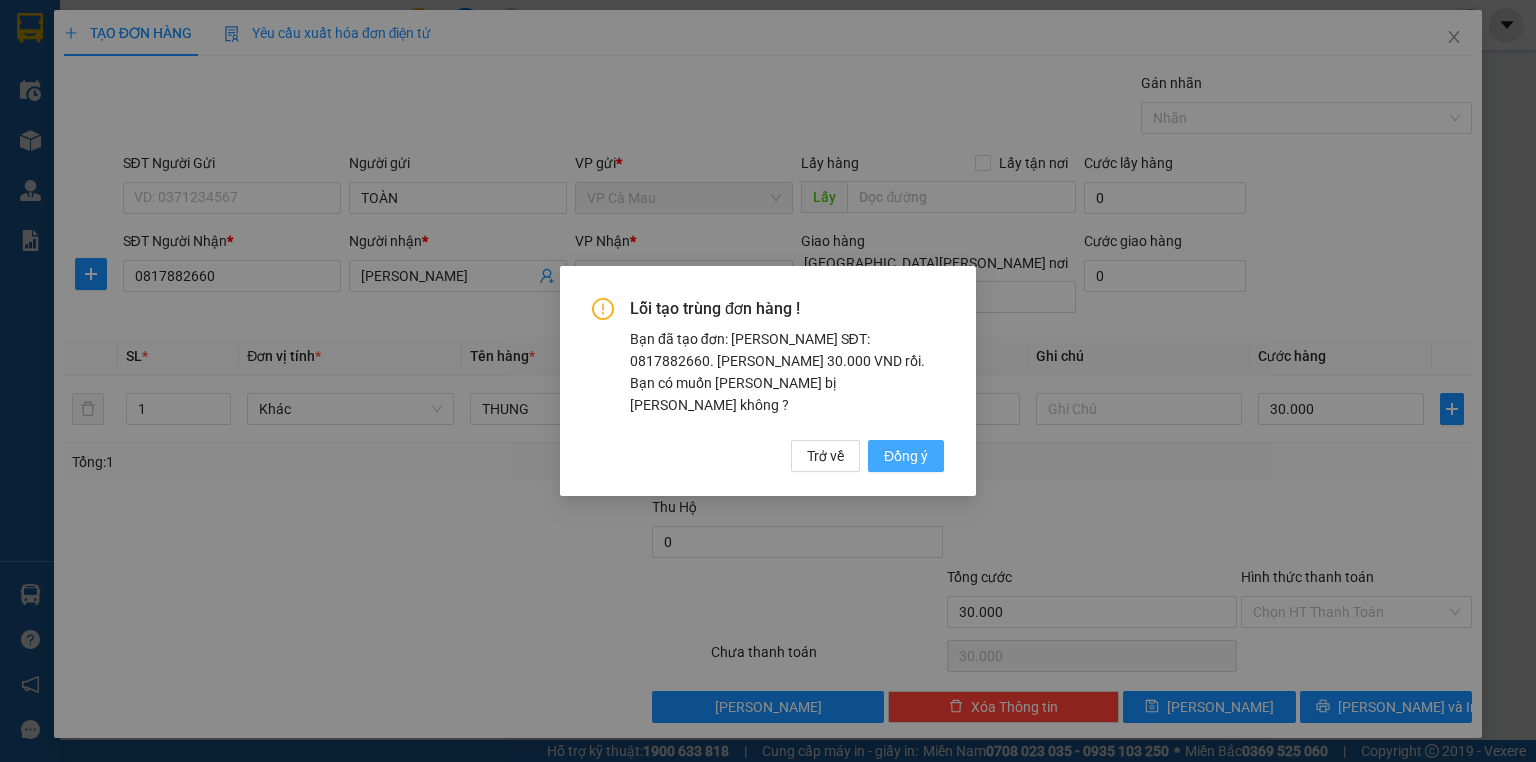 click on "Đồng ý" at bounding box center [906, 456] 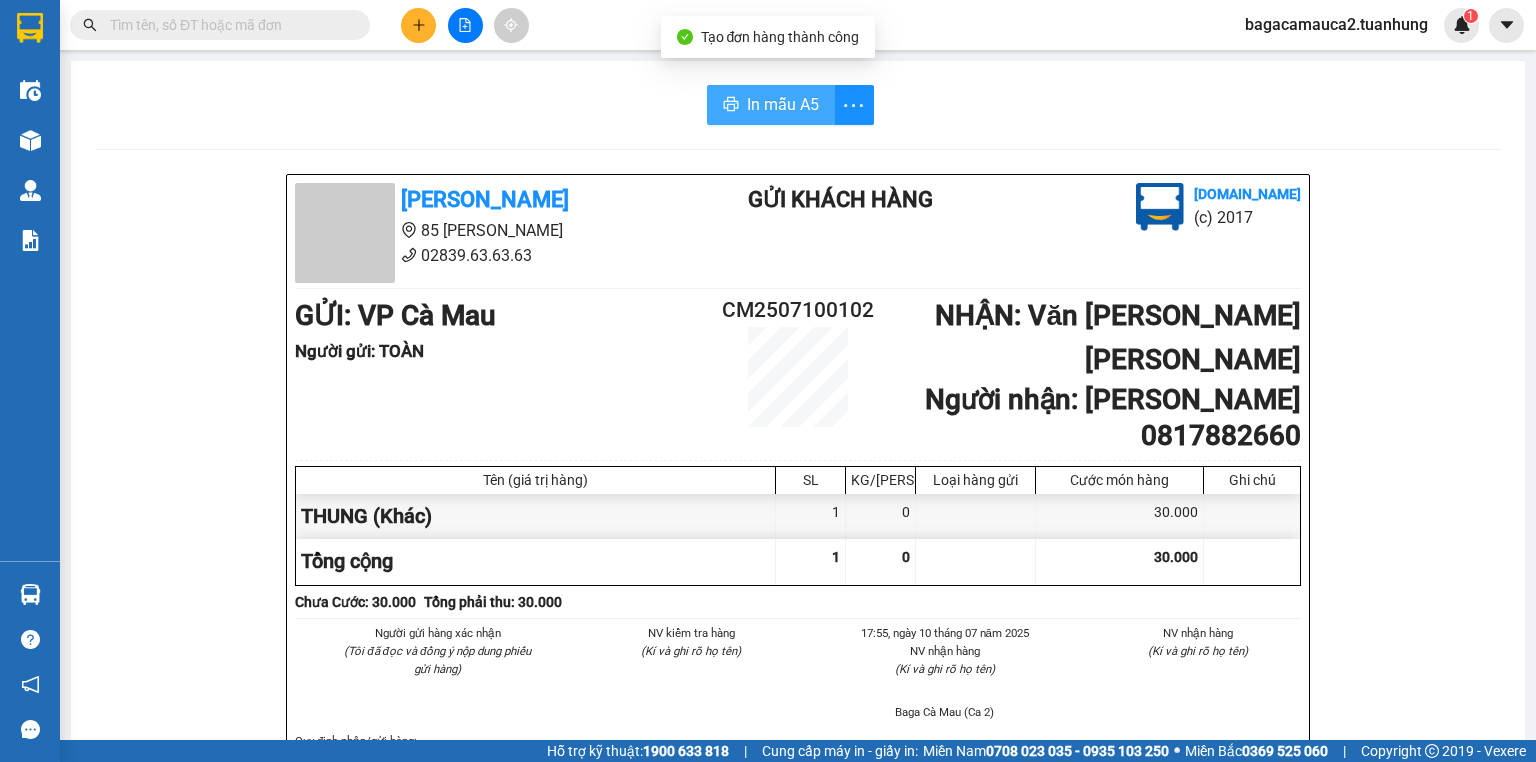 click on "In mẫu A5" at bounding box center [783, 104] 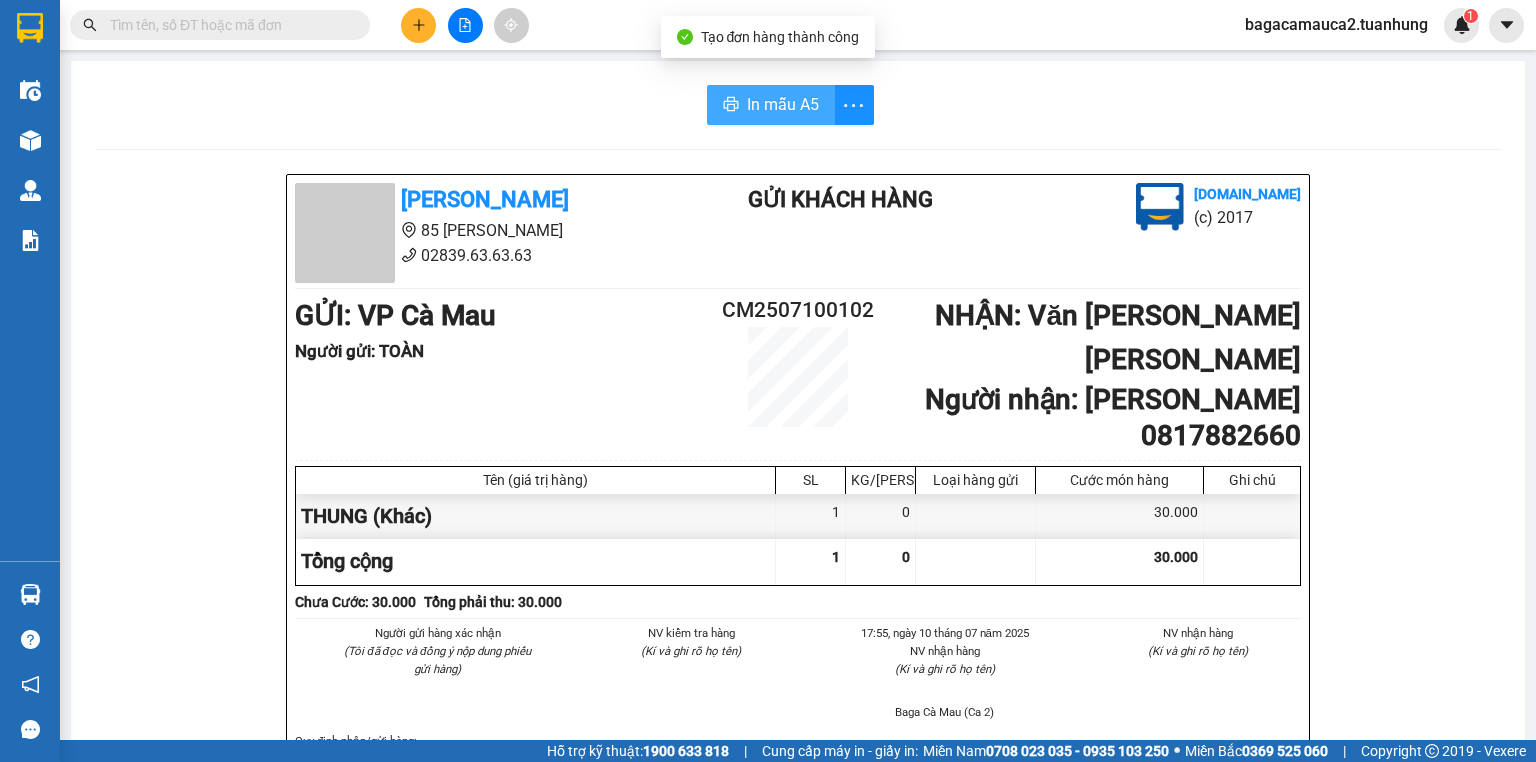 scroll, scrollTop: 0, scrollLeft: 0, axis: both 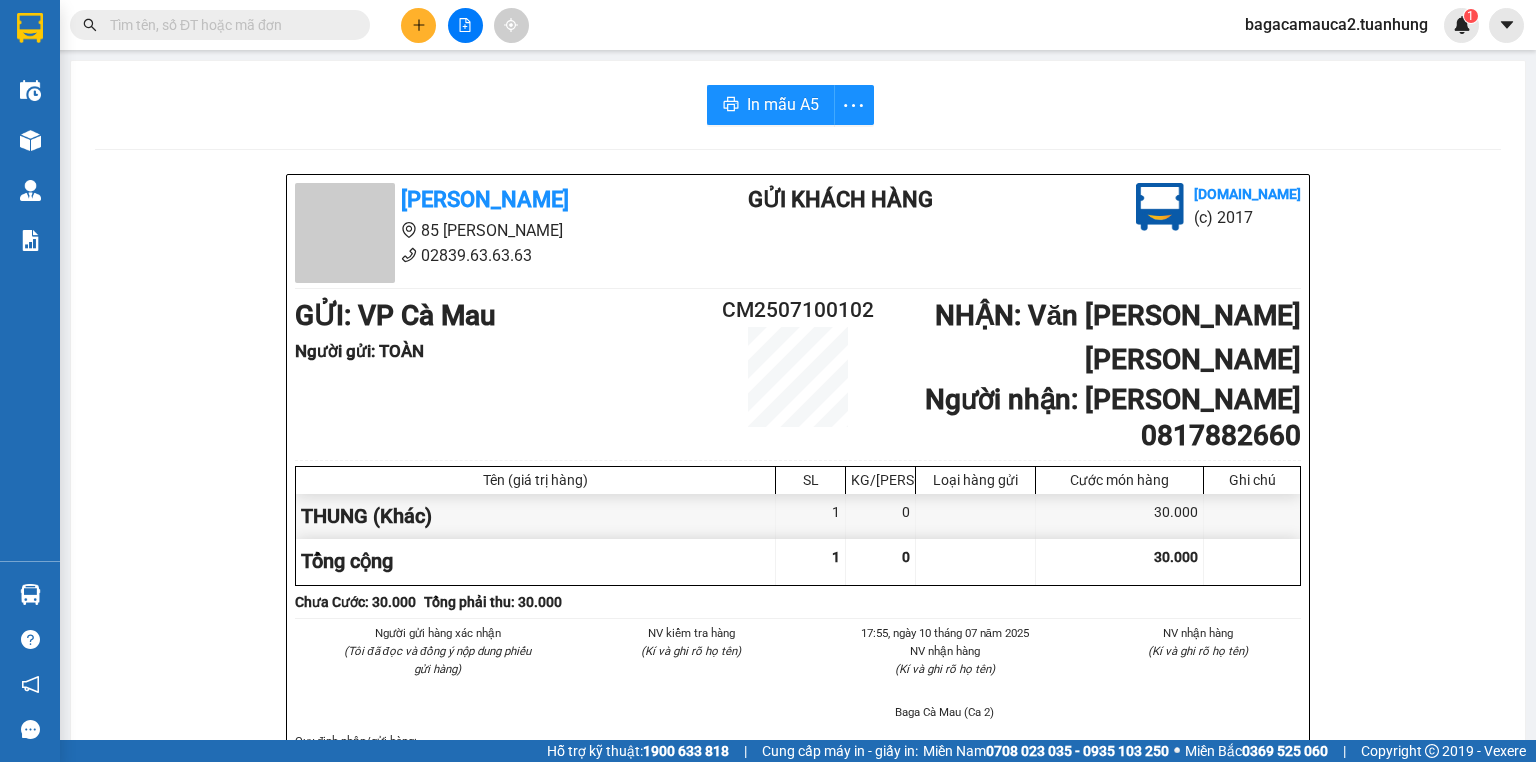 click on "bagacamauca2.tuanhung" at bounding box center (1336, 24) 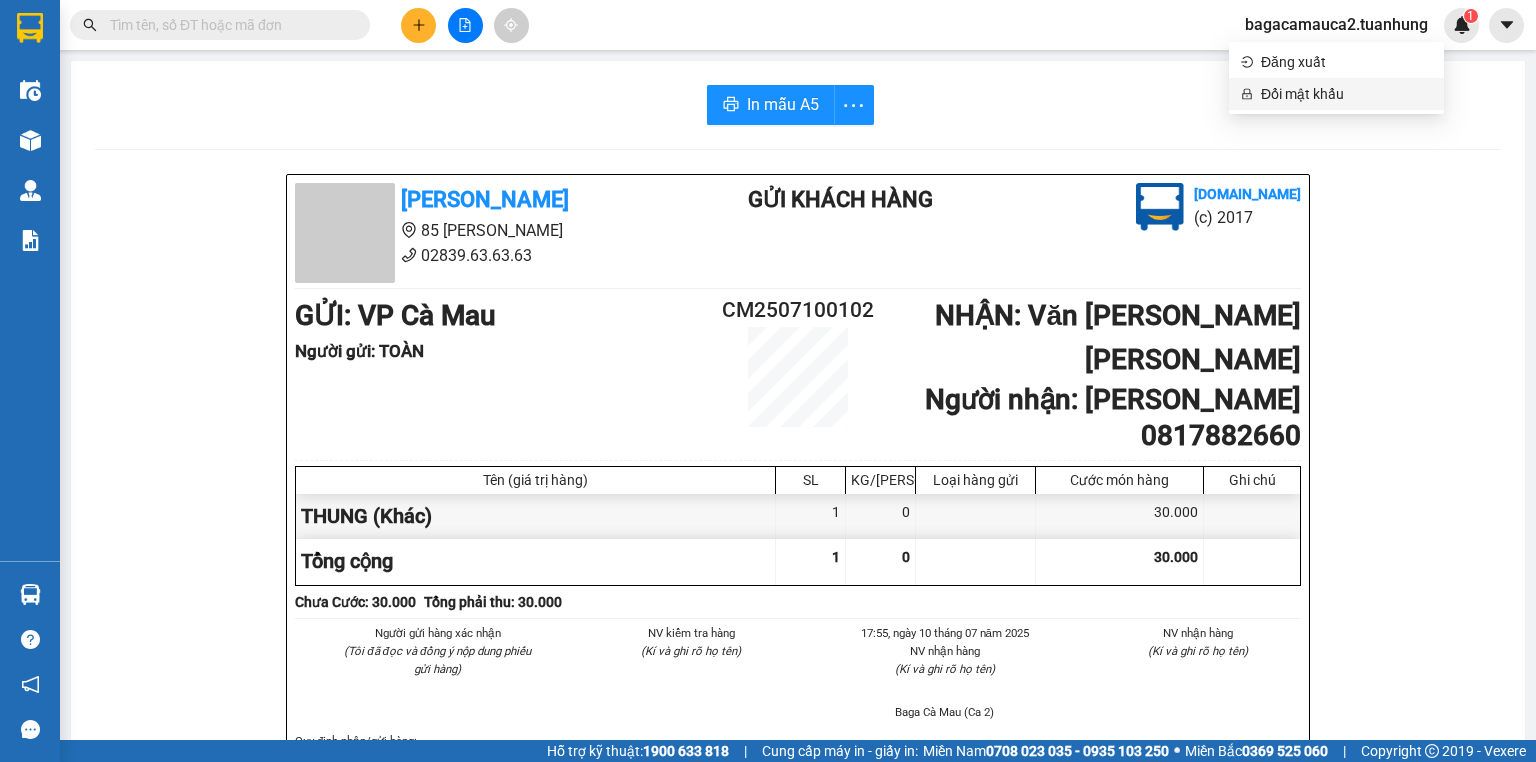 click on "Đổi mật khẩu" at bounding box center (1346, 94) 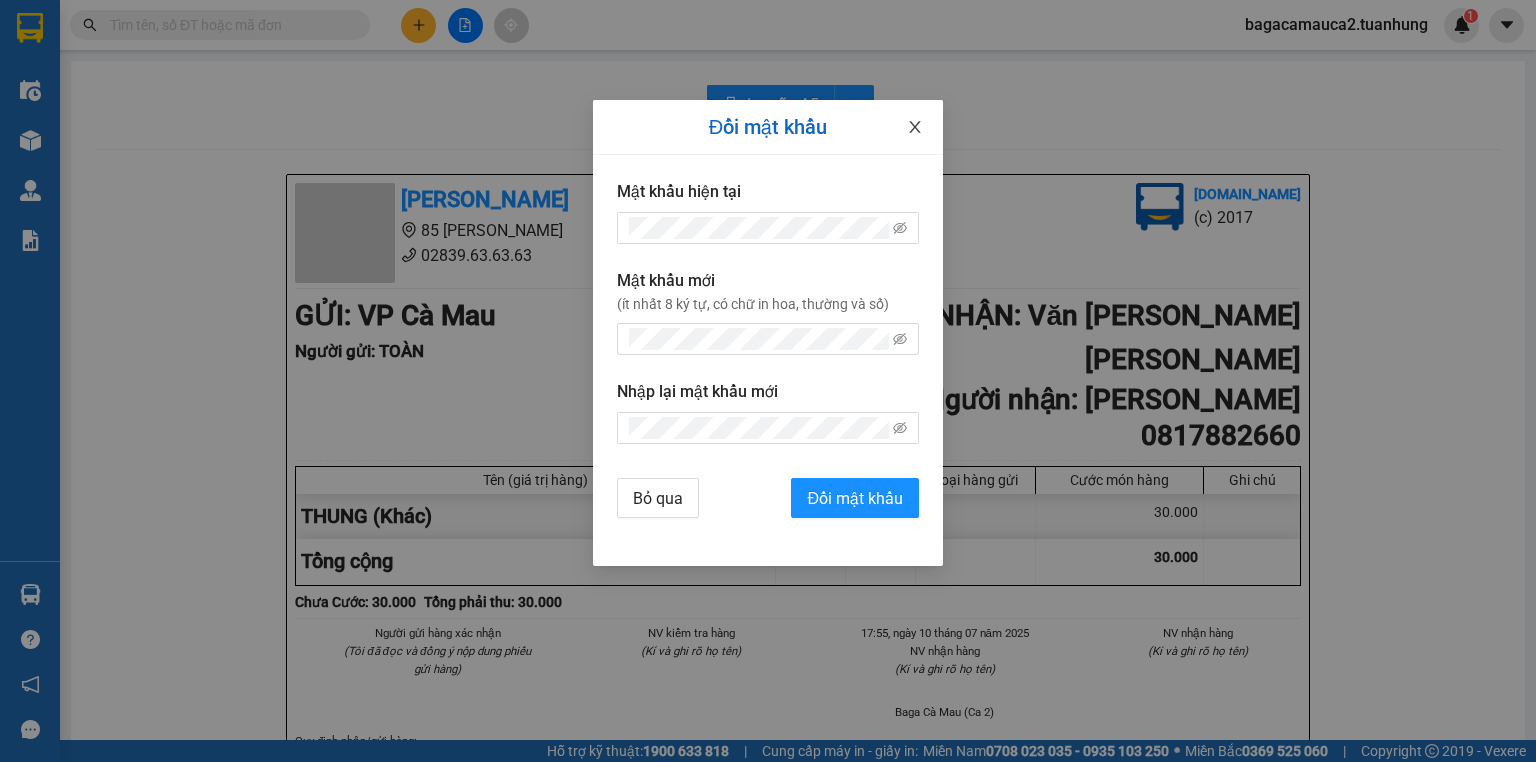 click 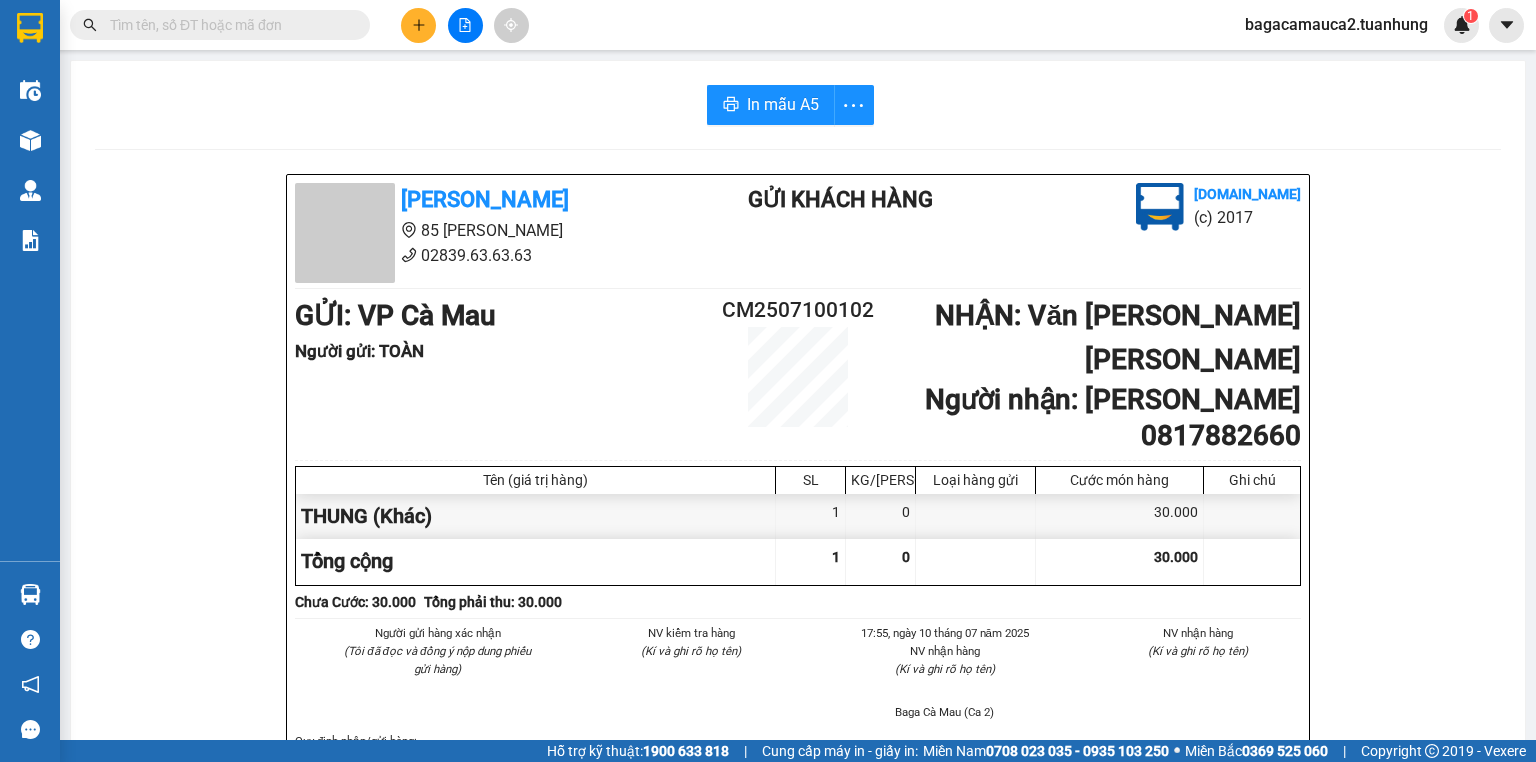 click on "bagacamauca2.tuanhung" at bounding box center (1336, 24) 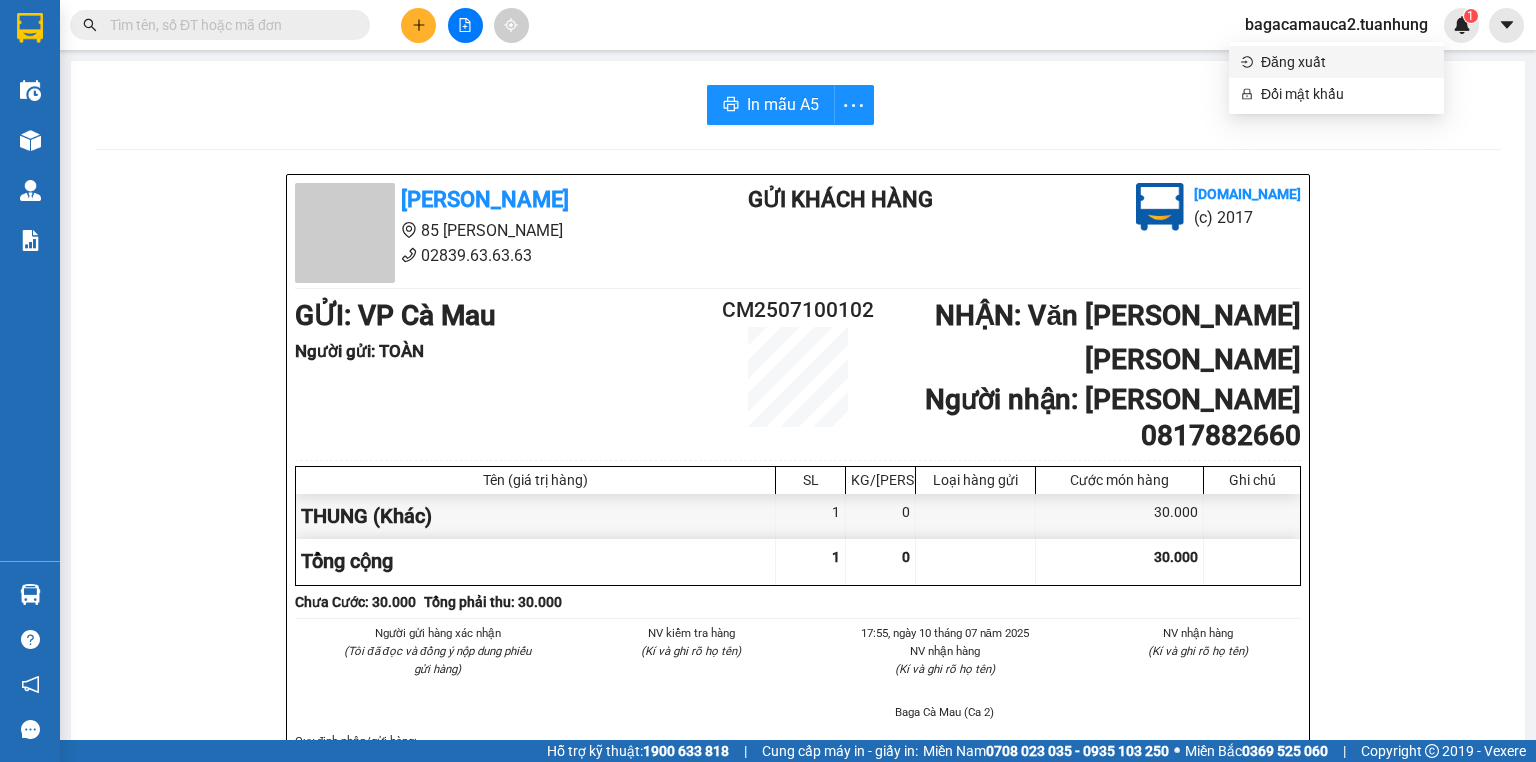 click on "Đăng xuất" at bounding box center [1346, 62] 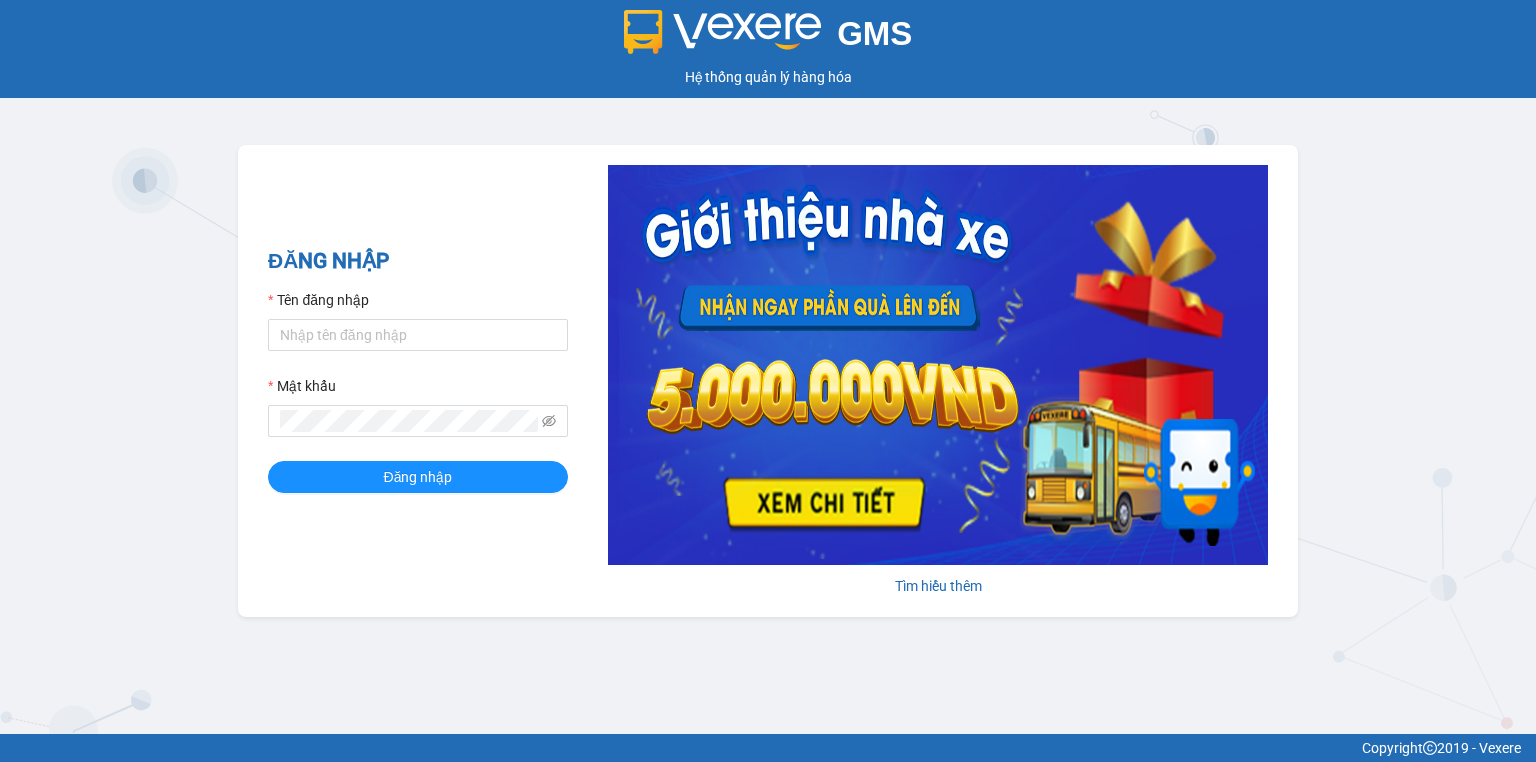 scroll, scrollTop: 0, scrollLeft: 0, axis: both 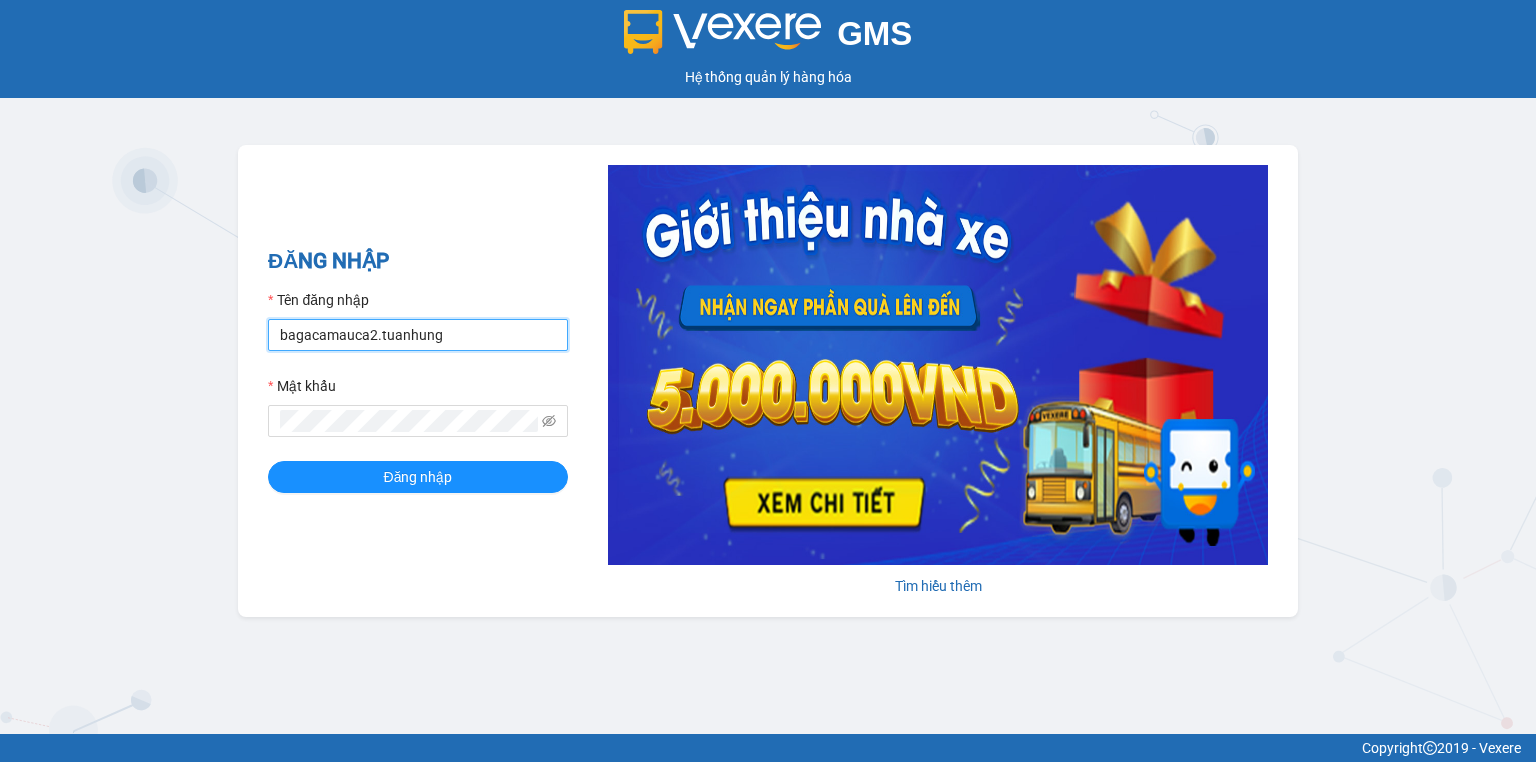 click on "bagacamauca2.tuanhung" at bounding box center [418, 335] 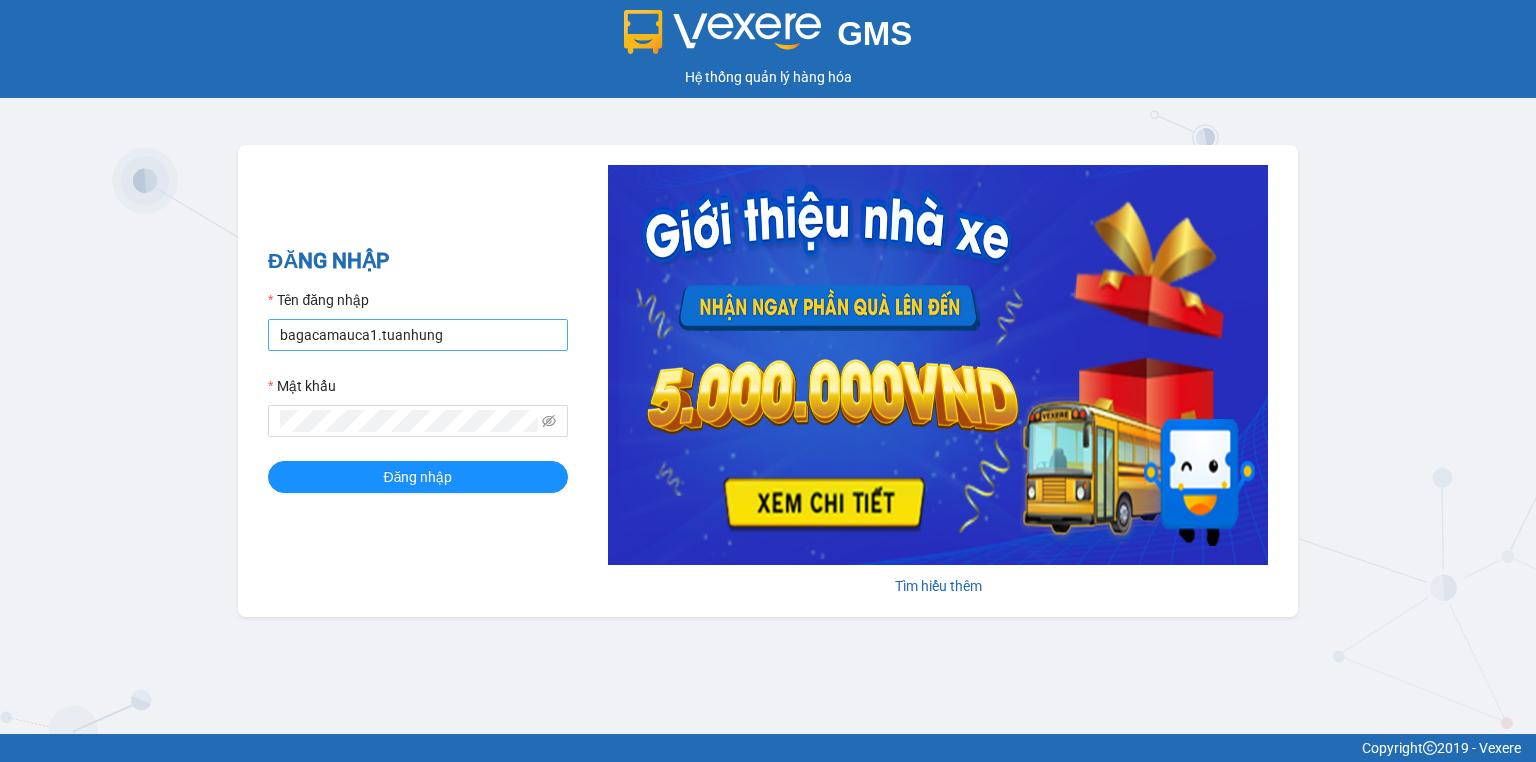 click on "bagacamauca1.tuanhung" at bounding box center (418, 335) 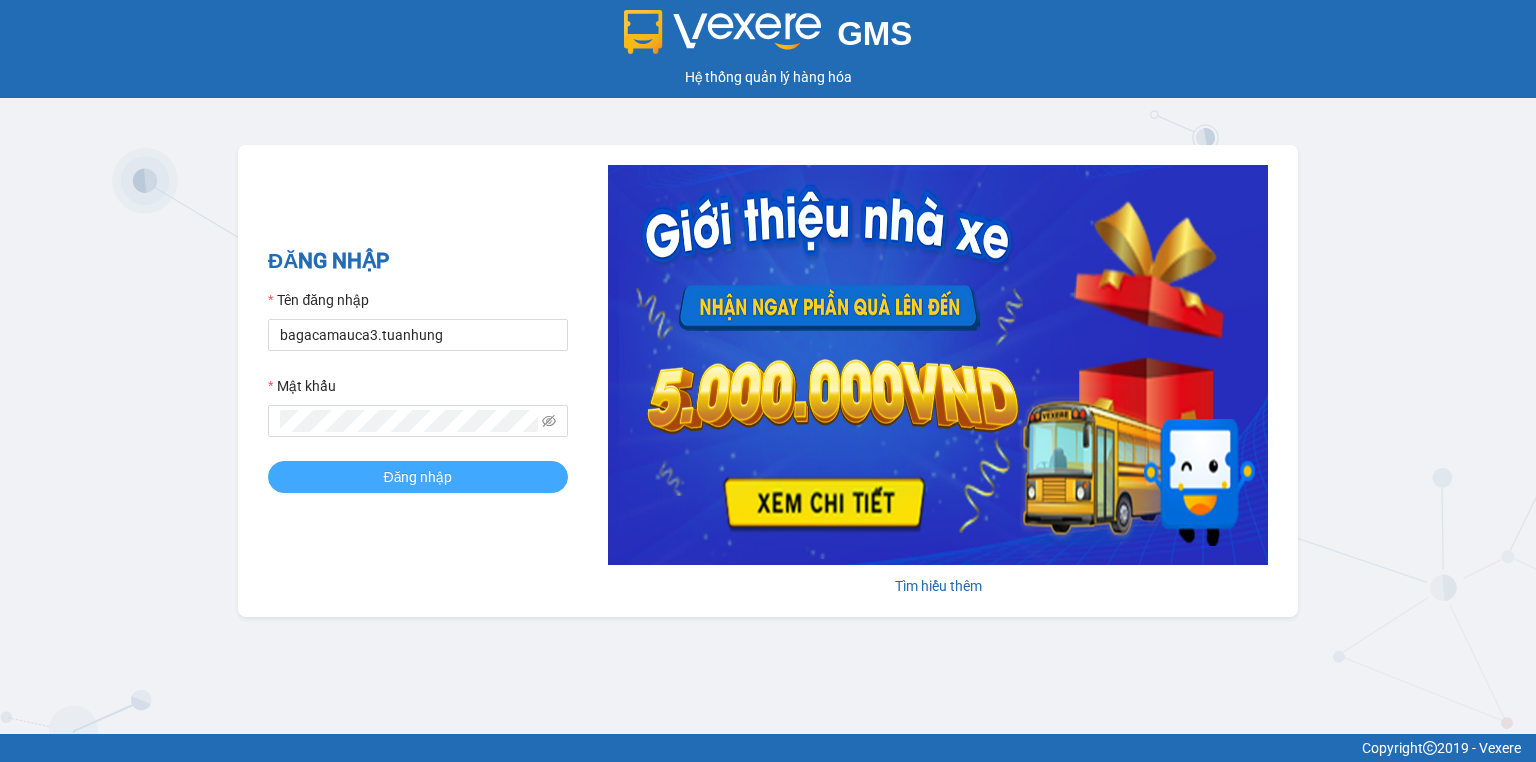 click on "Đăng nhập" at bounding box center [418, 477] 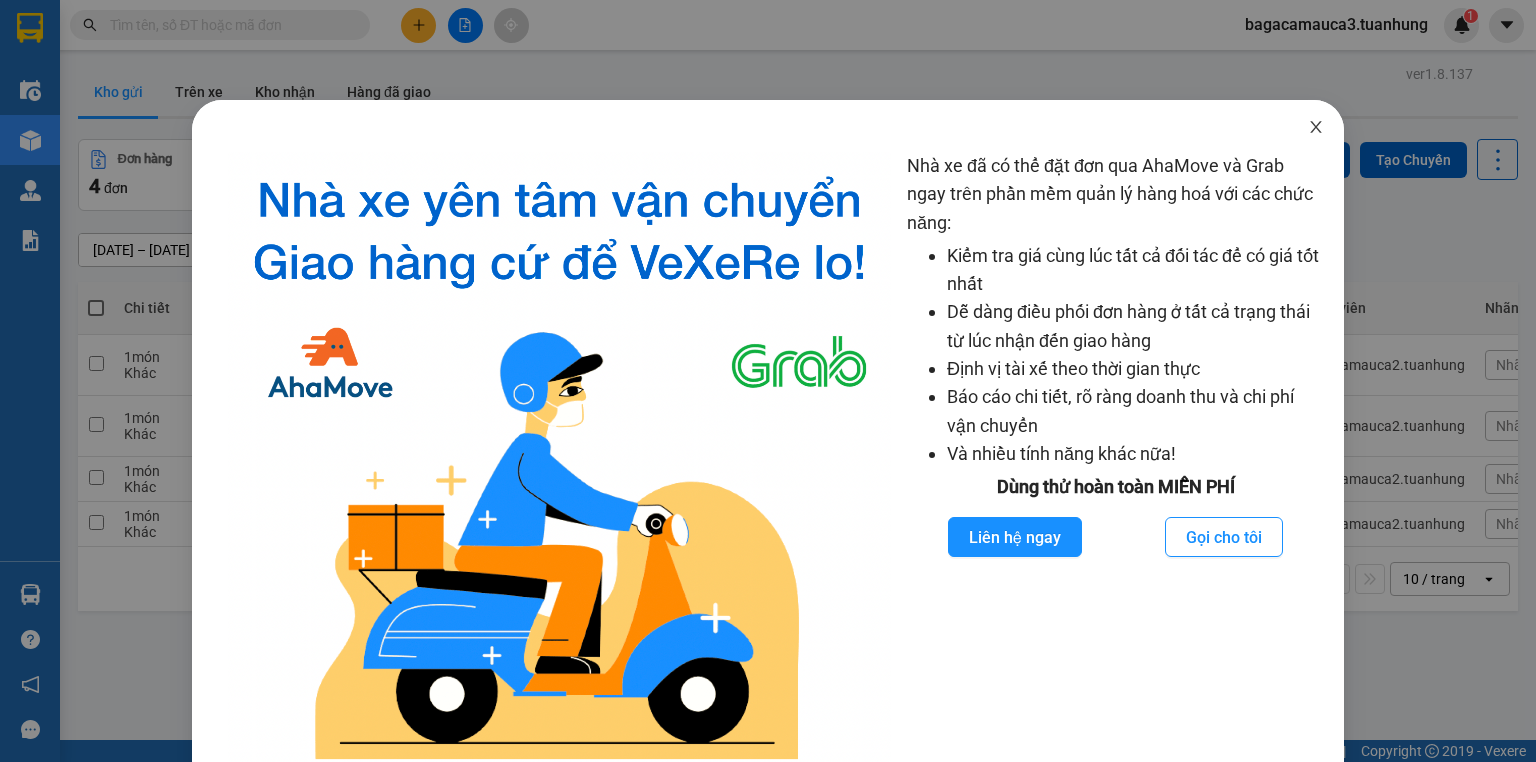 click 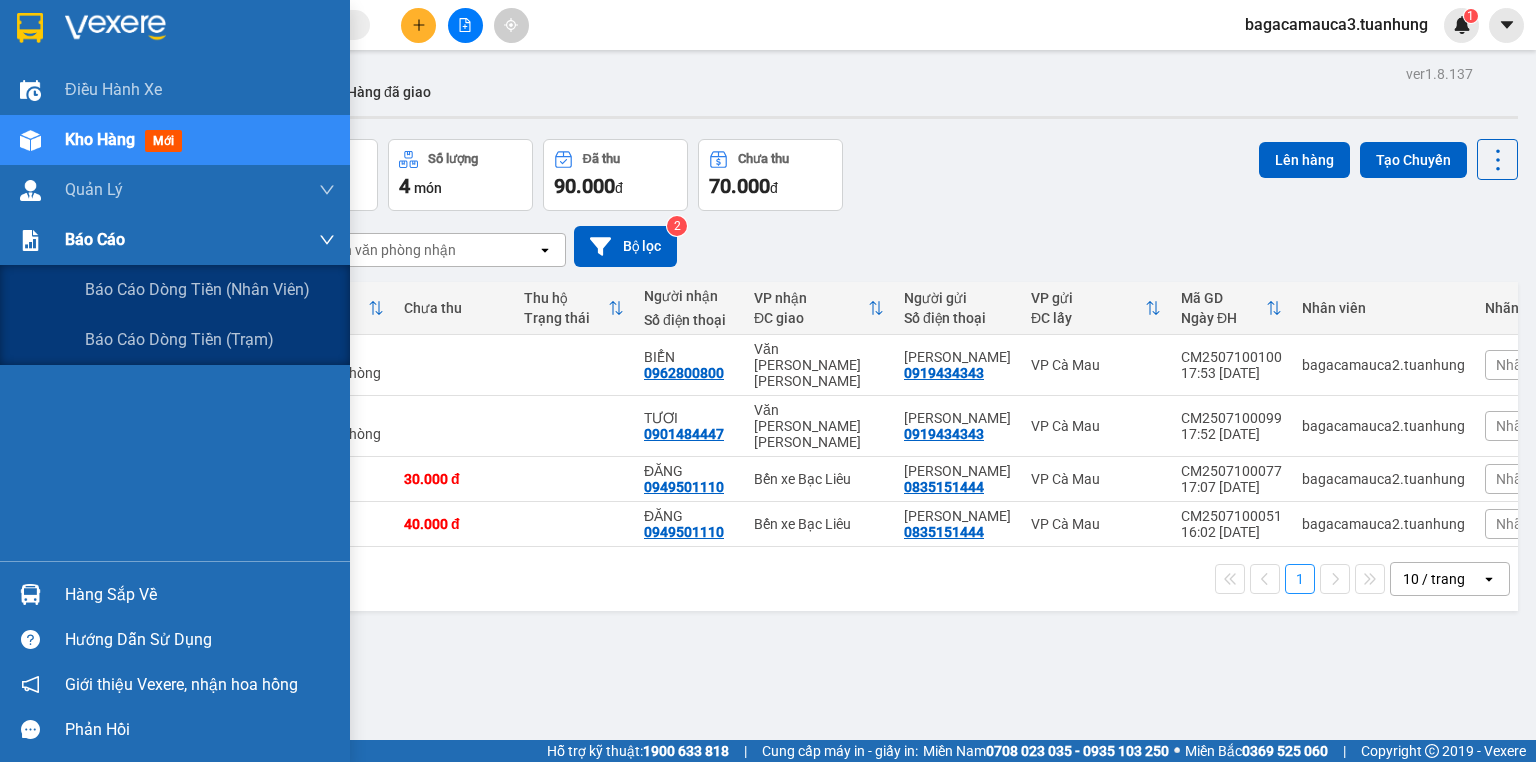 click on "Báo cáo" at bounding box center [95, 239] 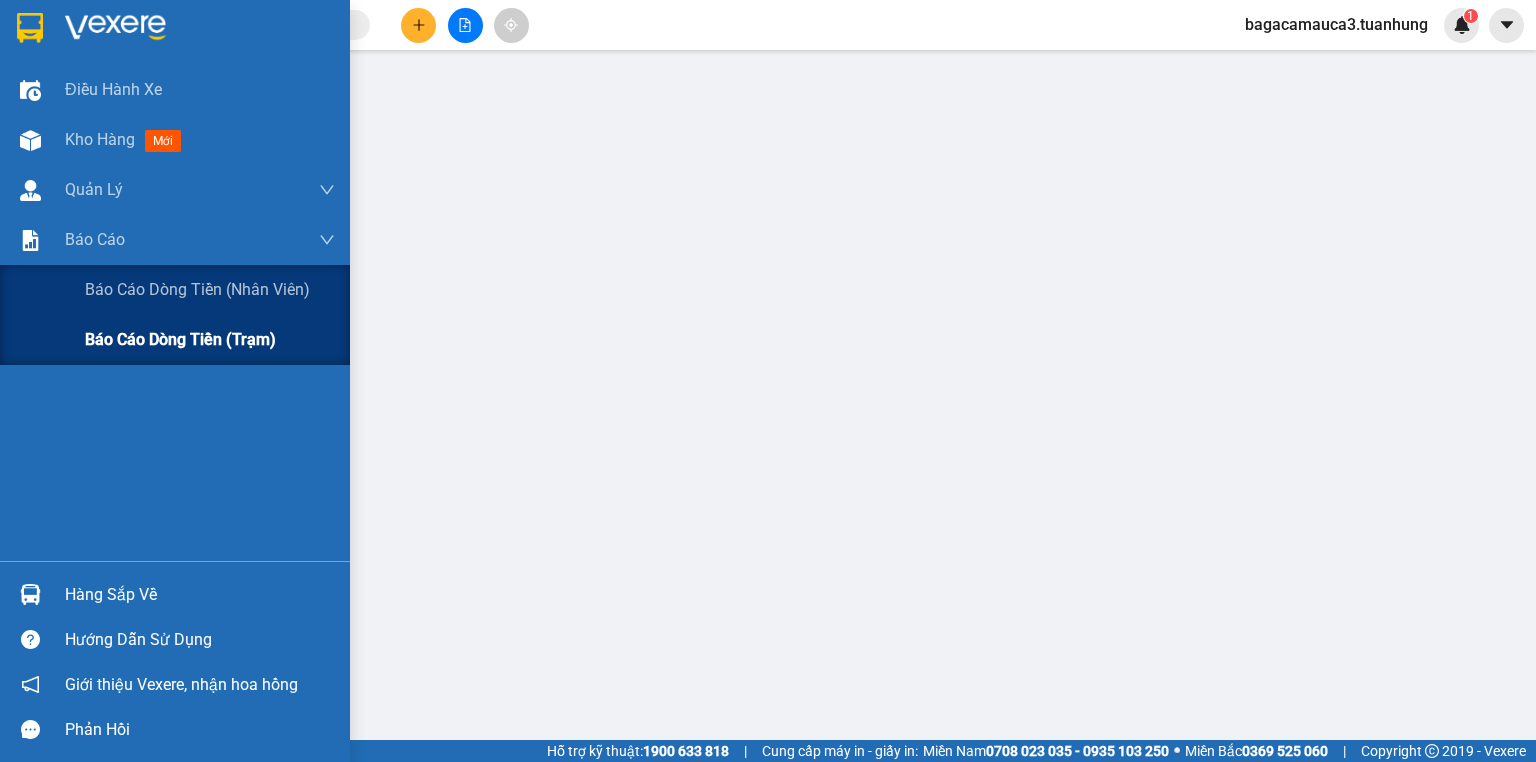 click on "Báo cáo dòng tiền (trạm)" at bounding box center (180, 339) 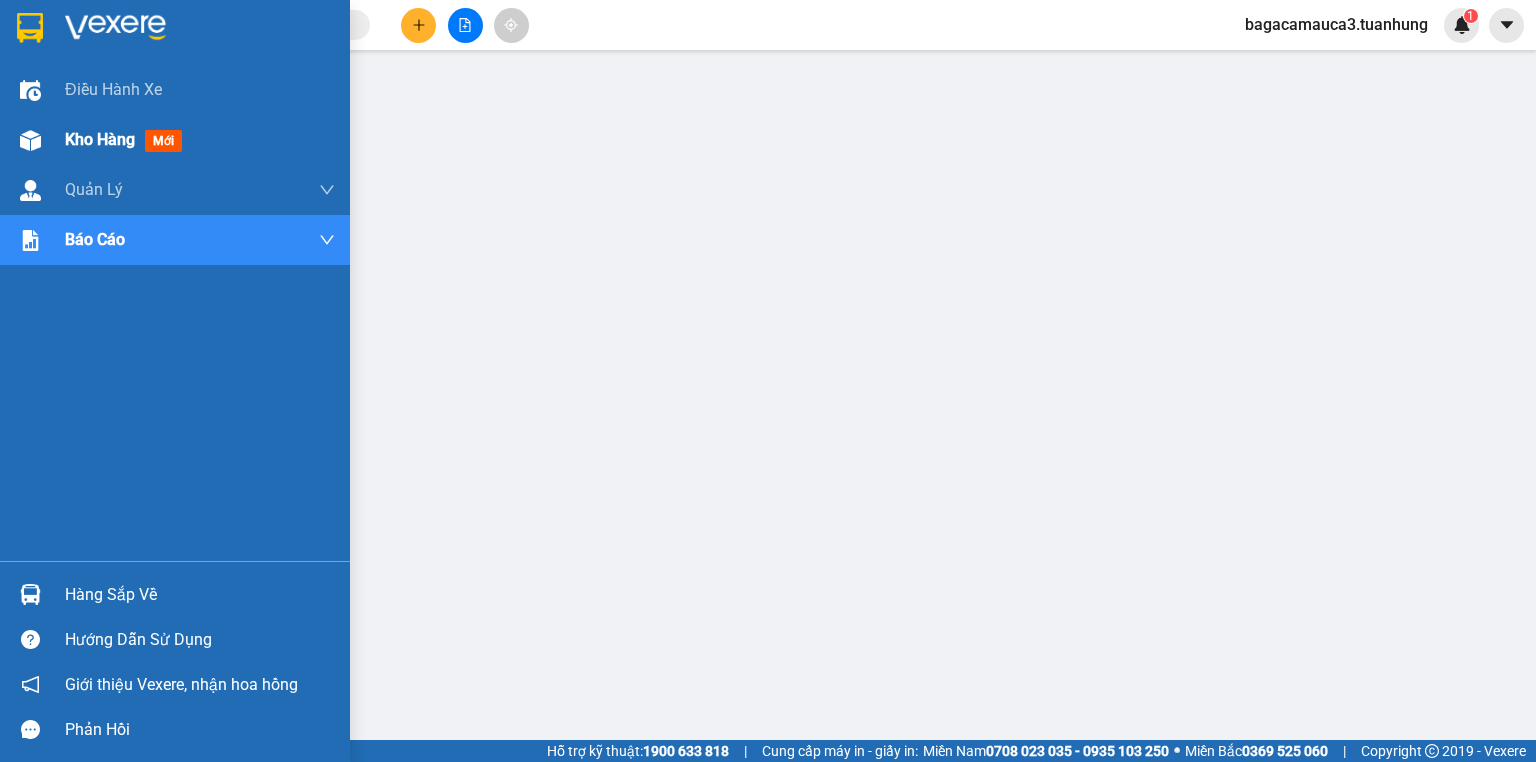 click at bounding box center [30, 140] 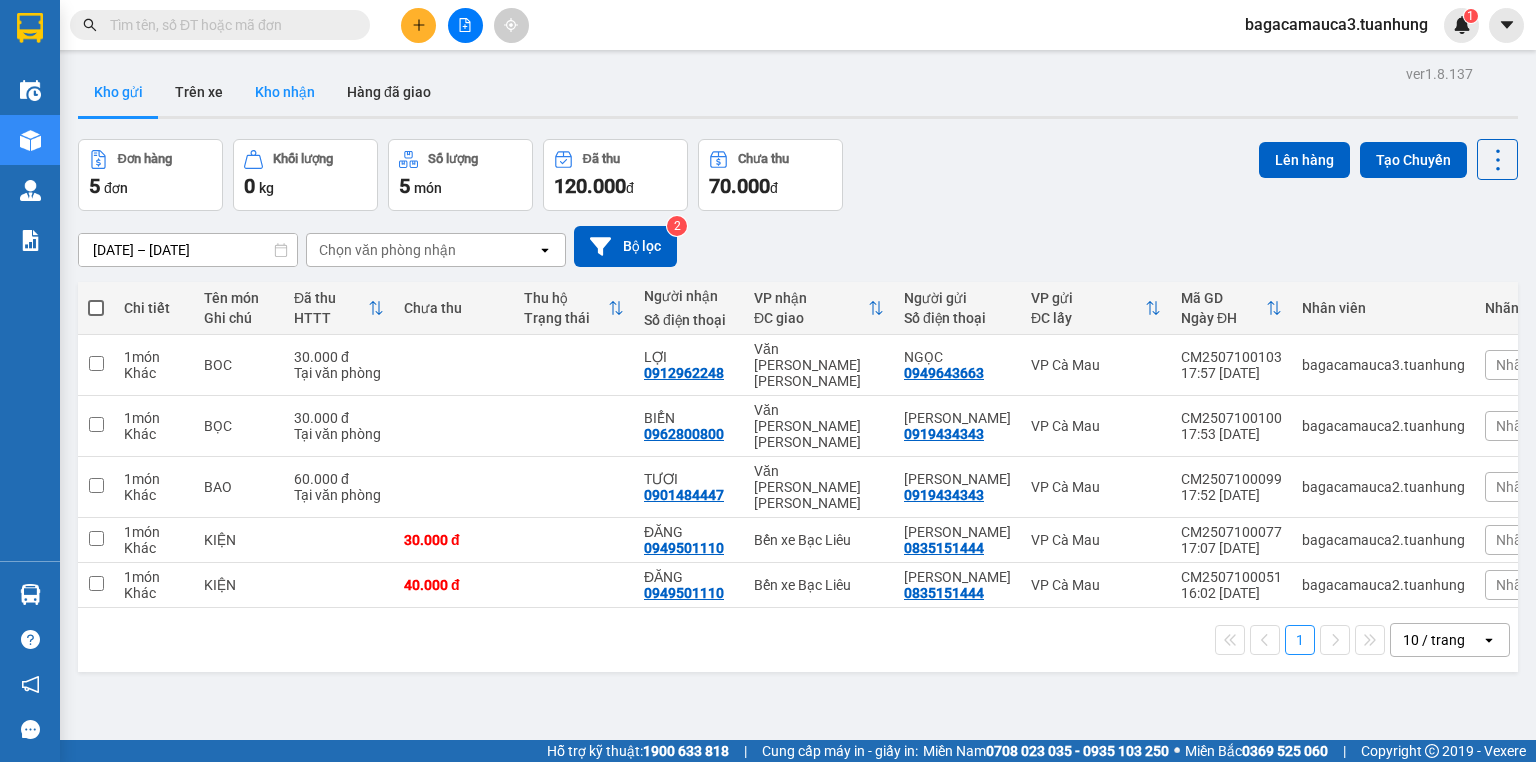 click on "Kho nhận" at bounding box center [285, 92] 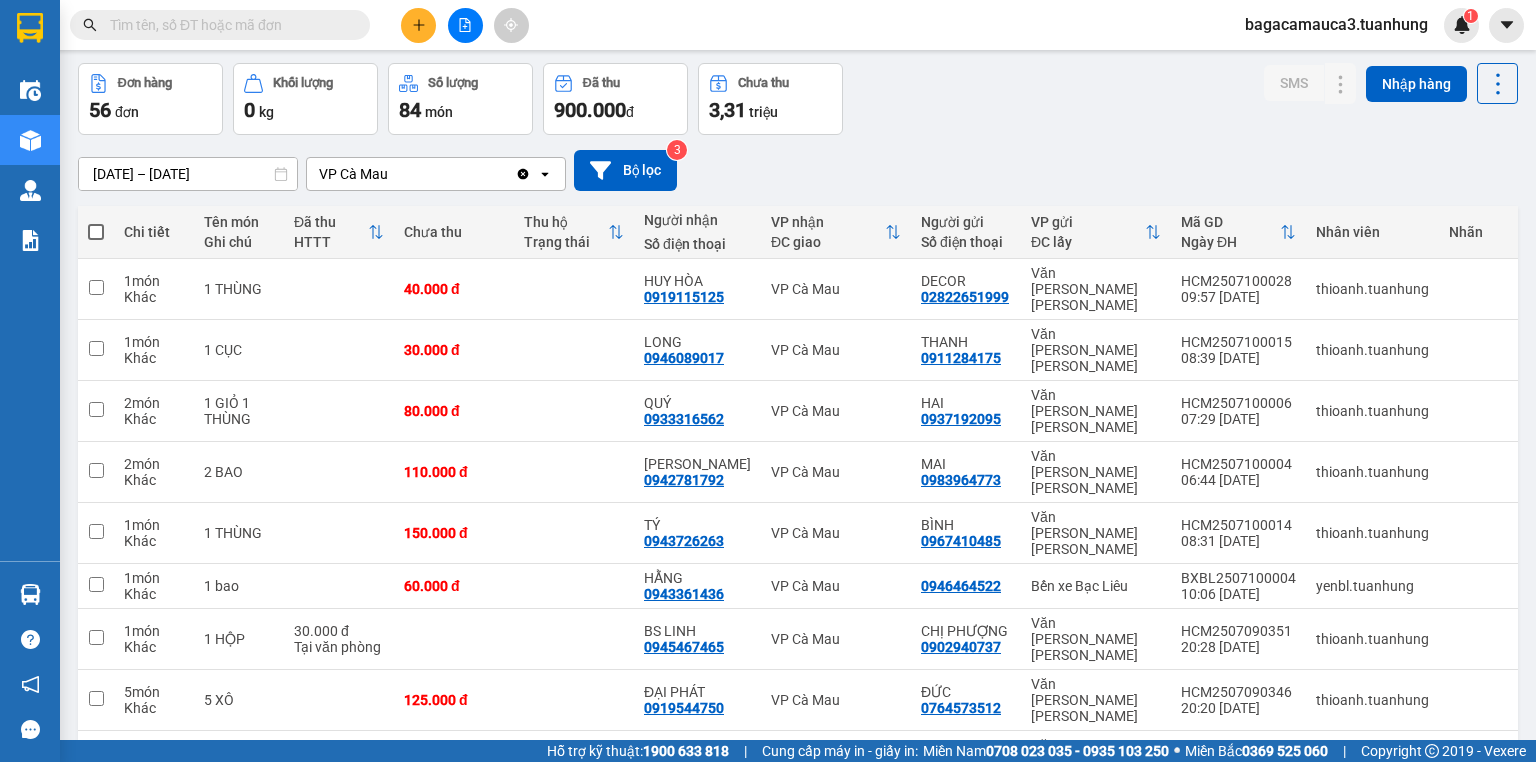 scroll, scrollTop: 131, scrollLeft: 0, axis: vertical 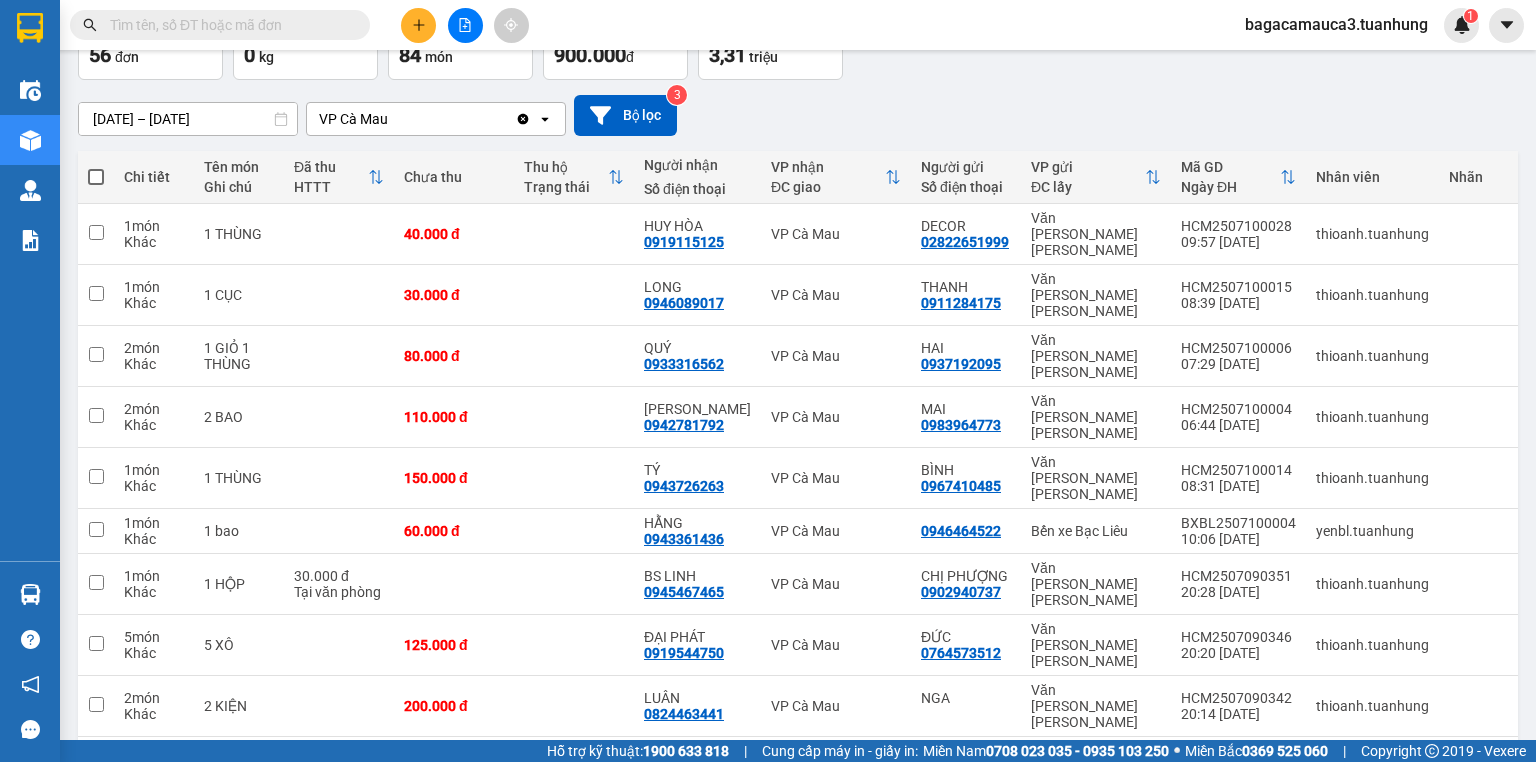 click at bounding box center [1335, 830] 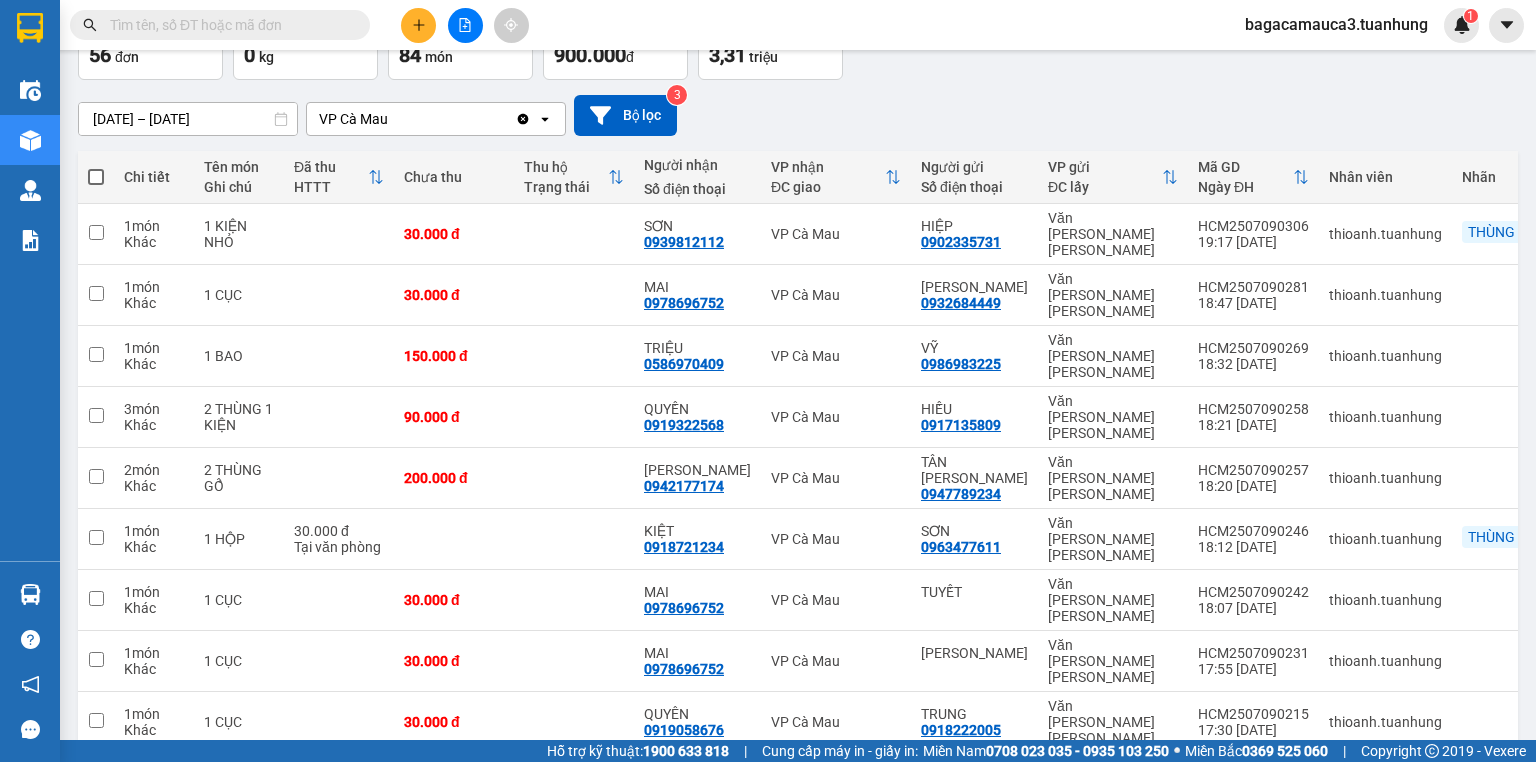 scroll, scrollTop: 163, scrollLeft: 0, axis: vertical 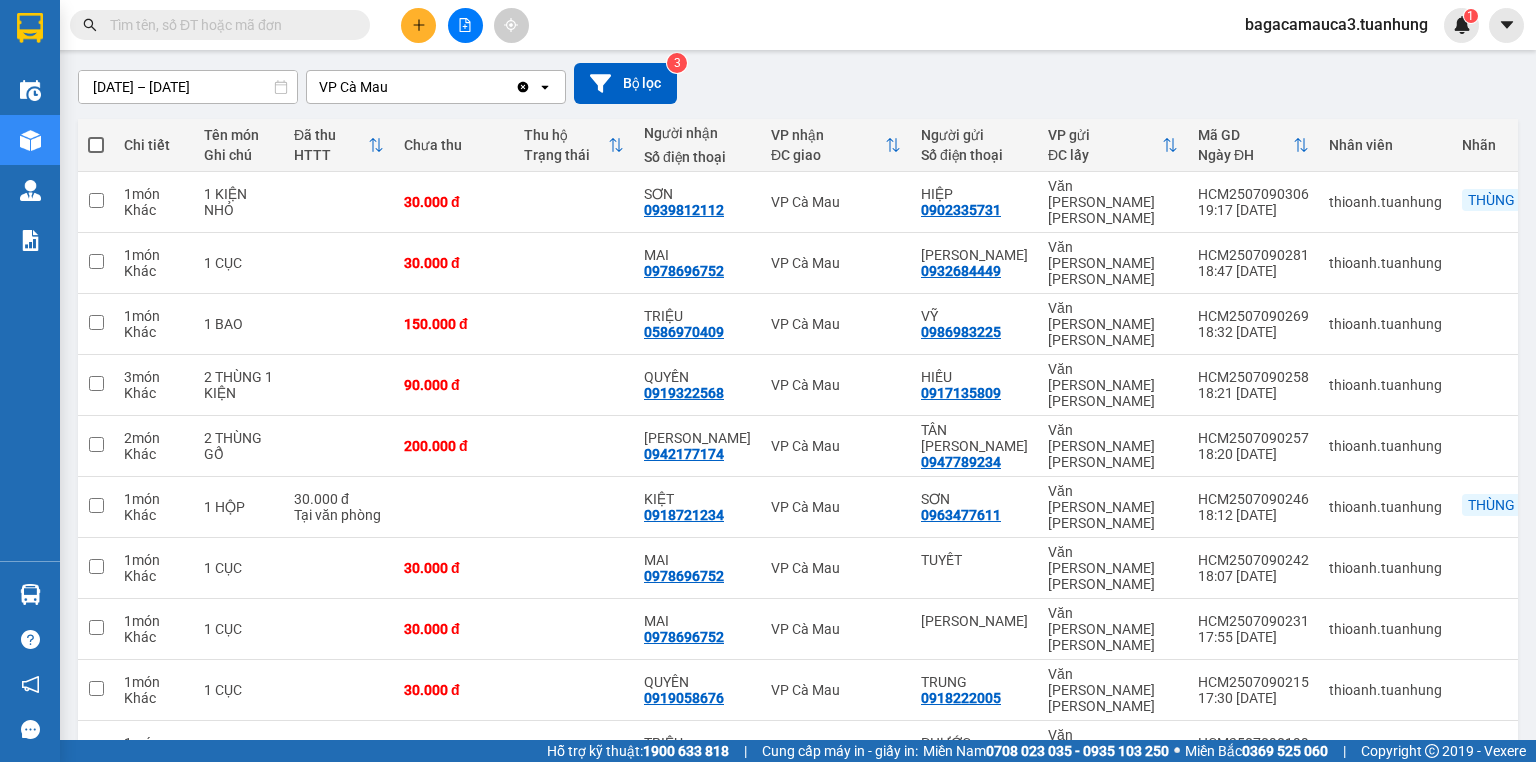 click at bounding box center [1335, 814] 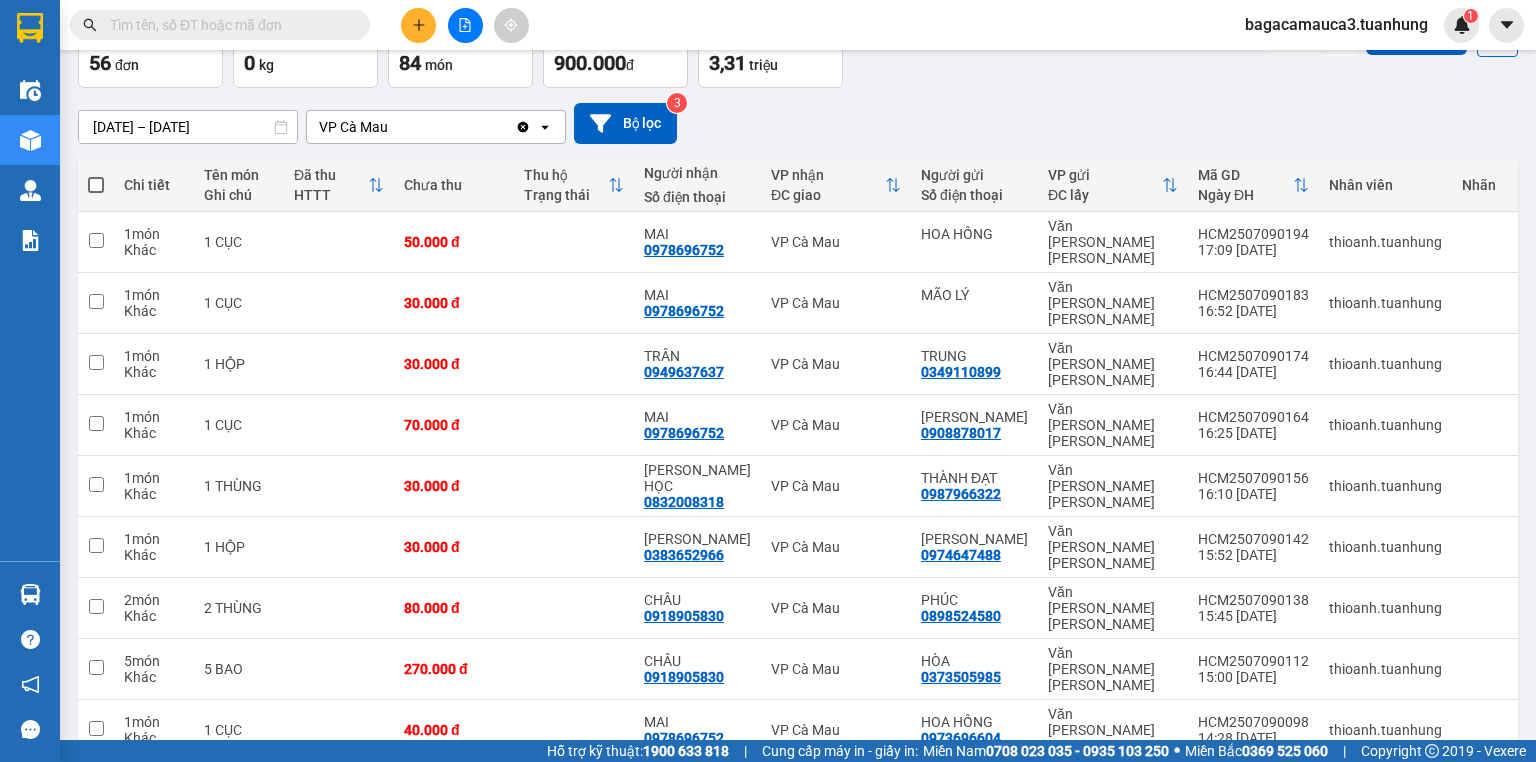 scroll, scrollTop: 131, scrollLeft: 0, axis: vertical 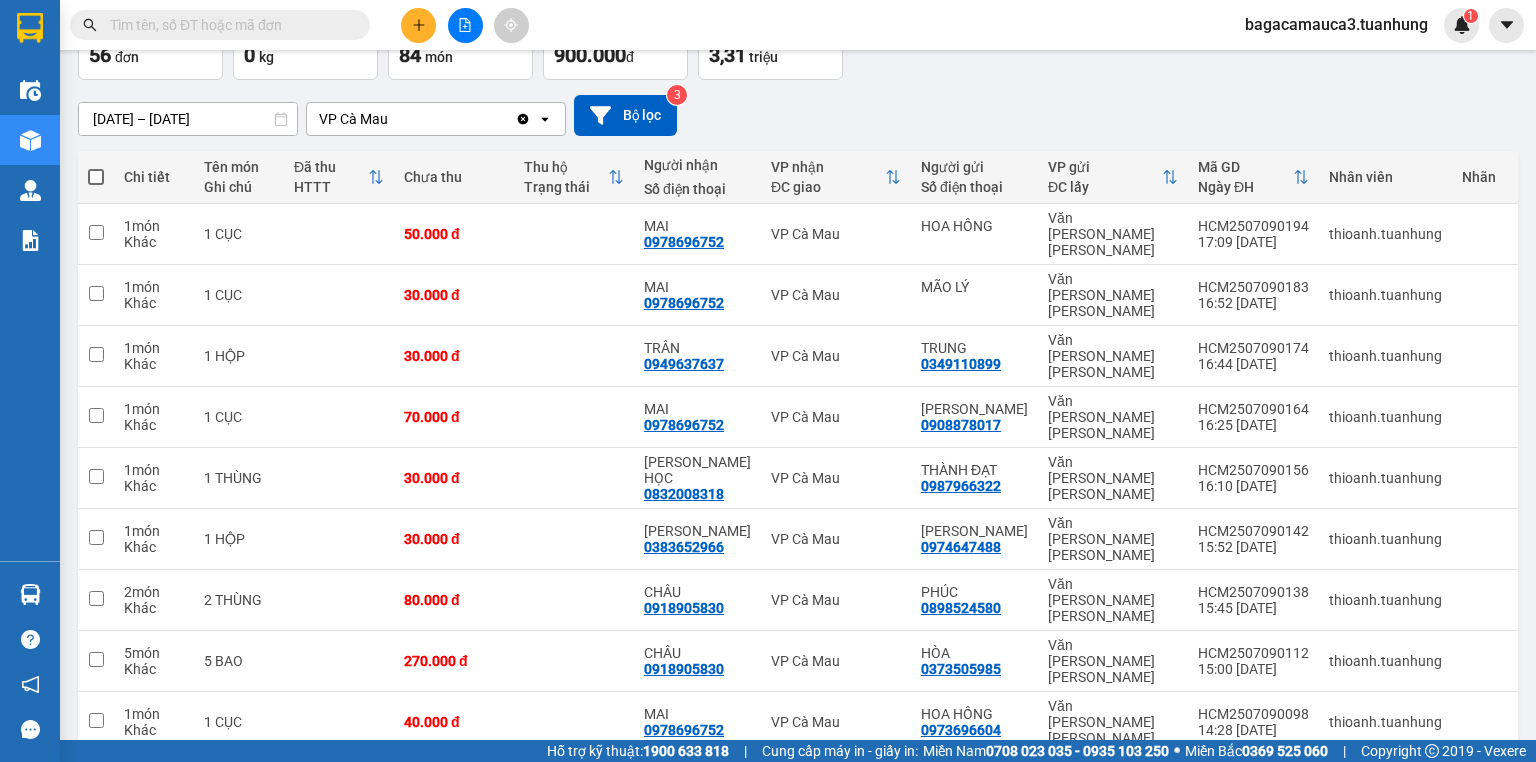 click 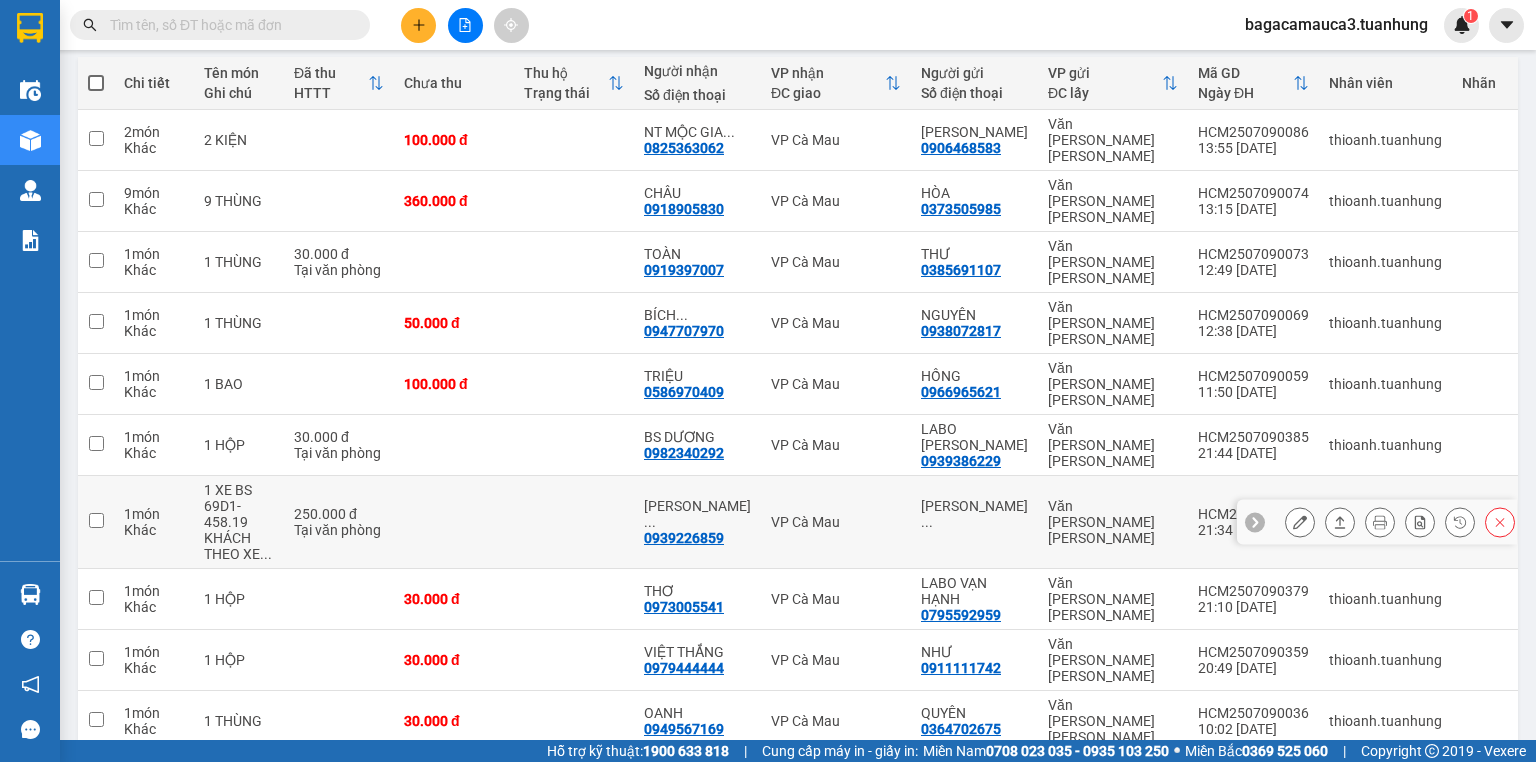 scroll, scrollTop: 227, scrollLeft: 0, axis: vertical 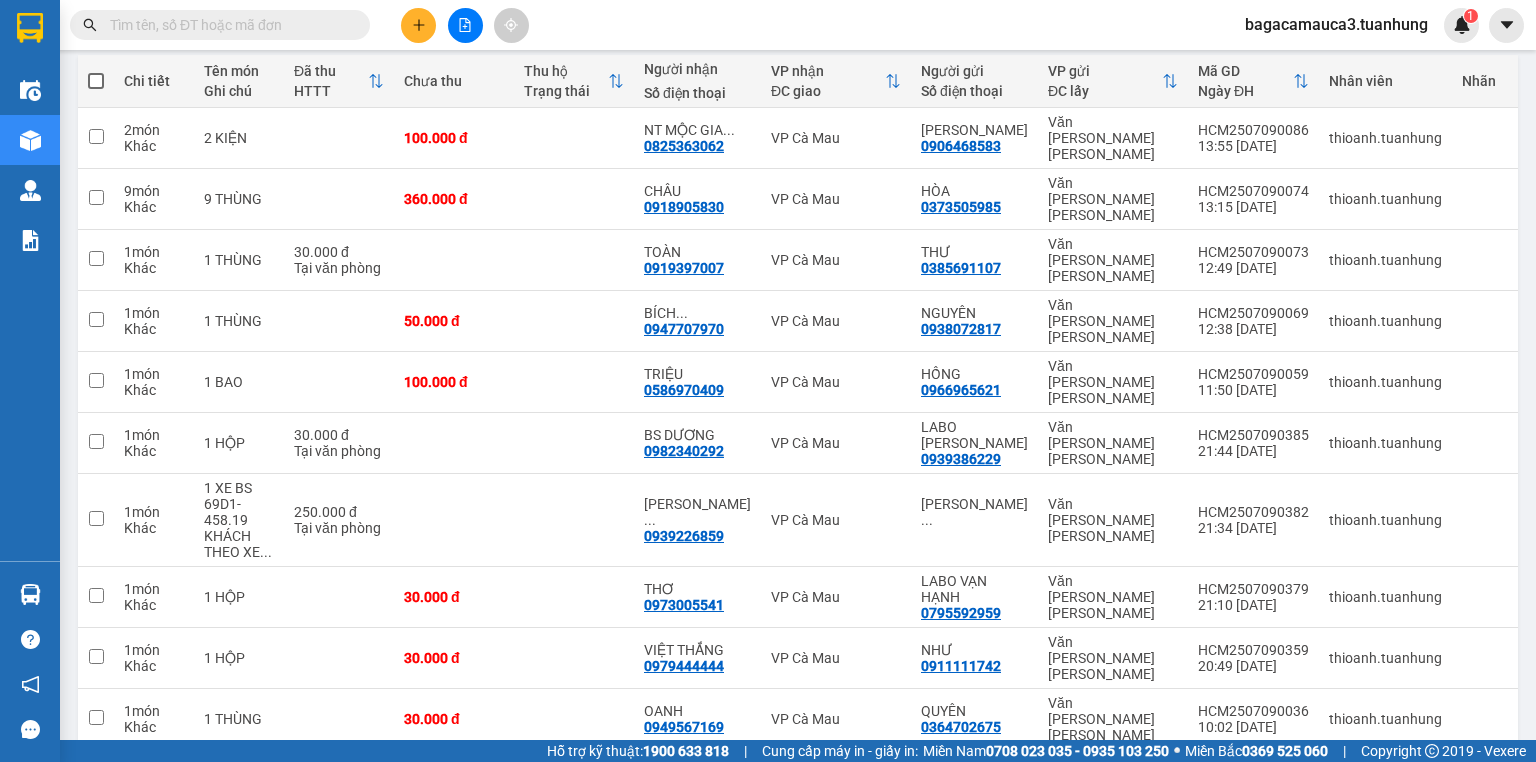 click on "1 2 3 4 5 6 10 / trang open" at bounding box center (798, 782) 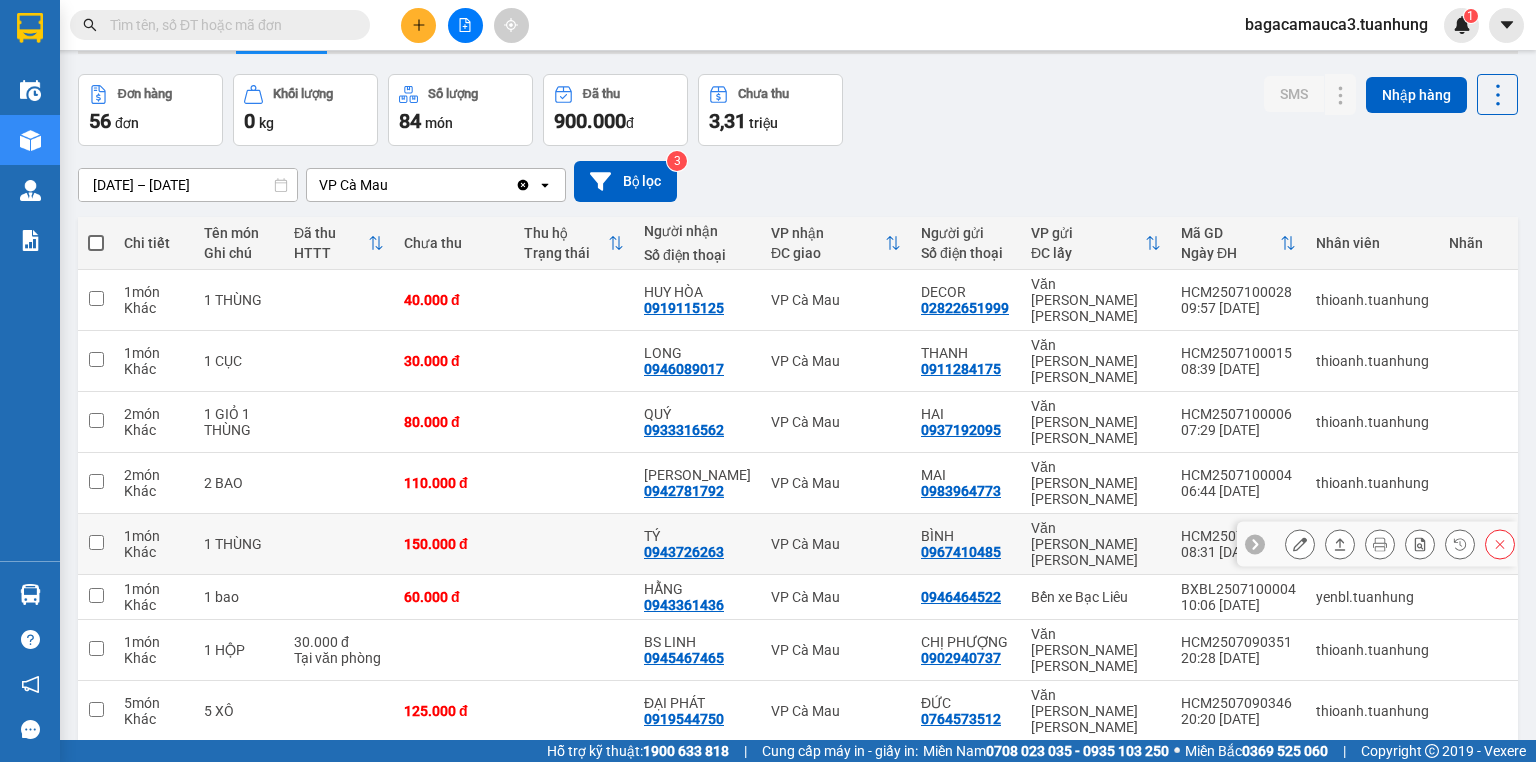 scroll, scrollTop: 0, scrollLeft: 0, axis: both 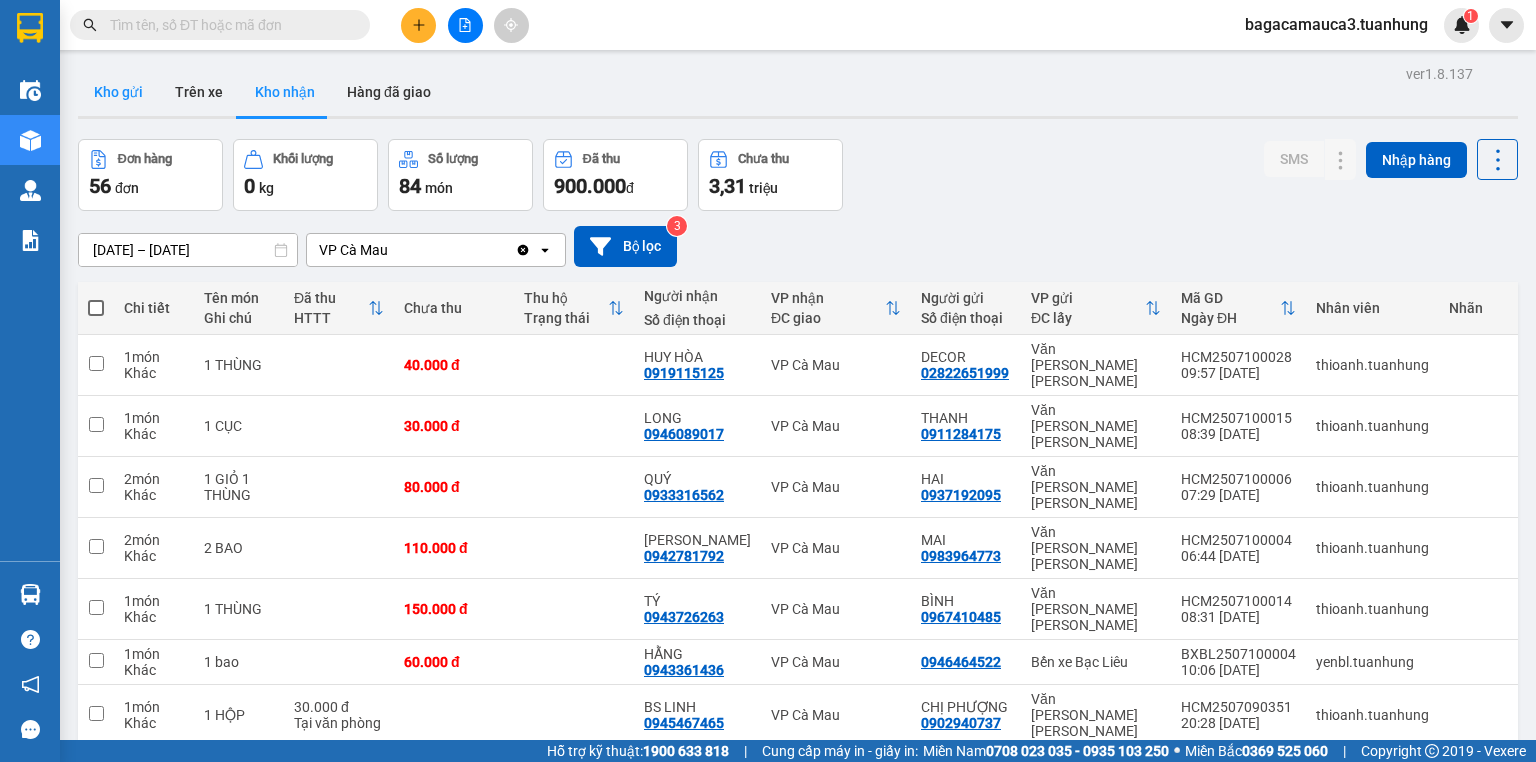 drag, startPoint x: 156, startPoint y: 94, endPoint x: 145, endPoint y: 96, distance: 11.18034 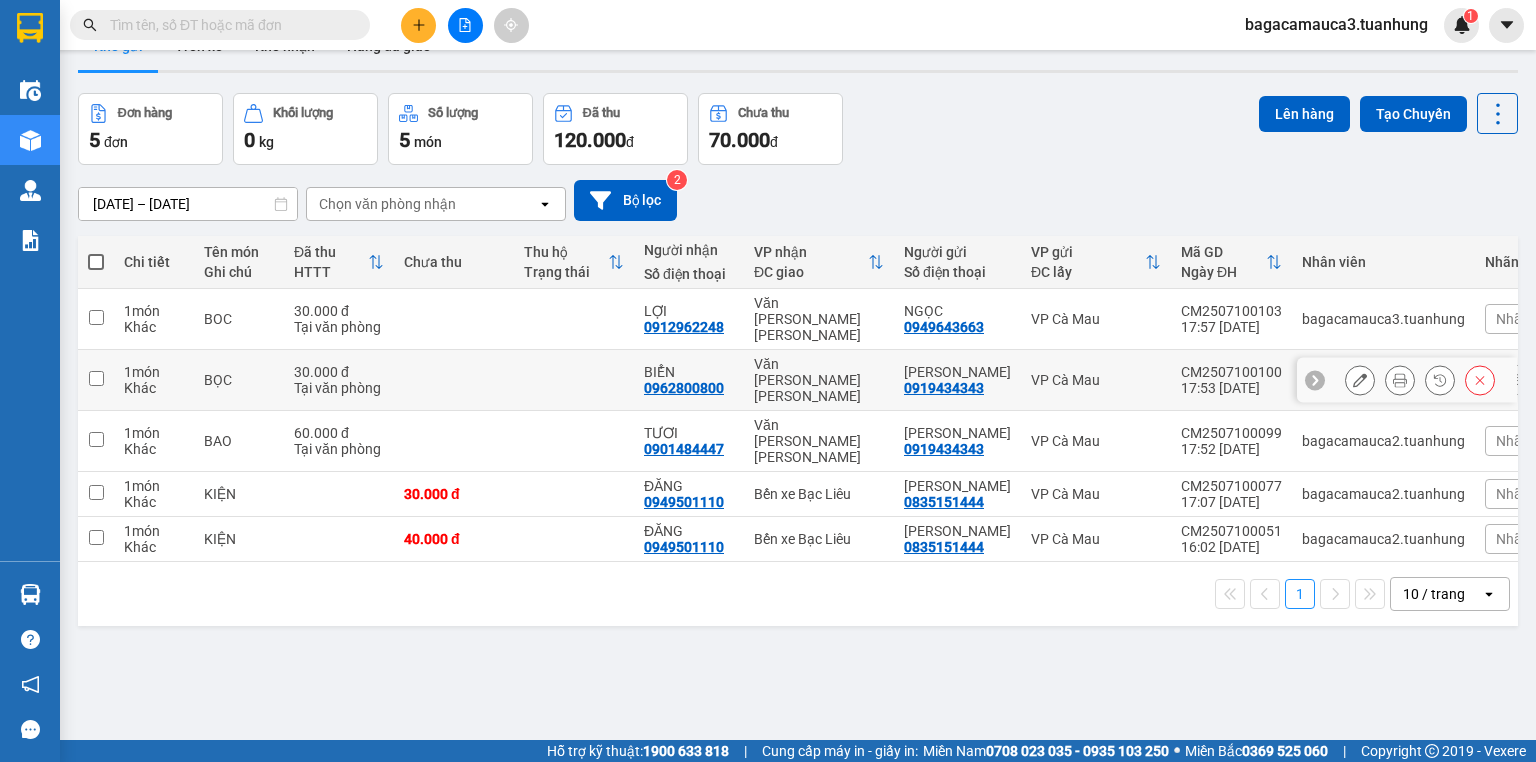 scroll, scrollTop: 92, scrollLeft: 0, axis: vertical 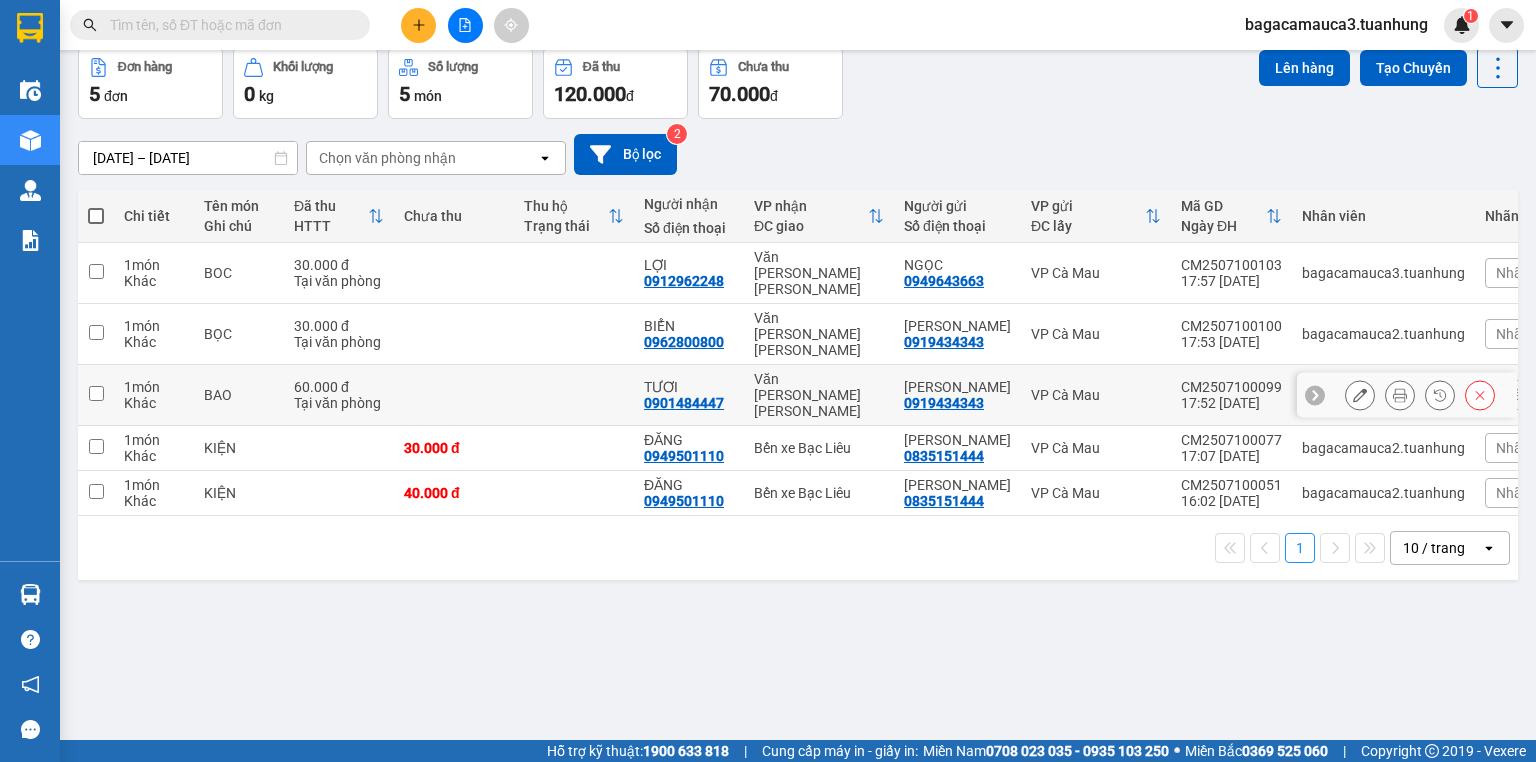 click on "Văn [PERSON_NAME] [PERSON_NAME]" at bounding box center [819, 395] 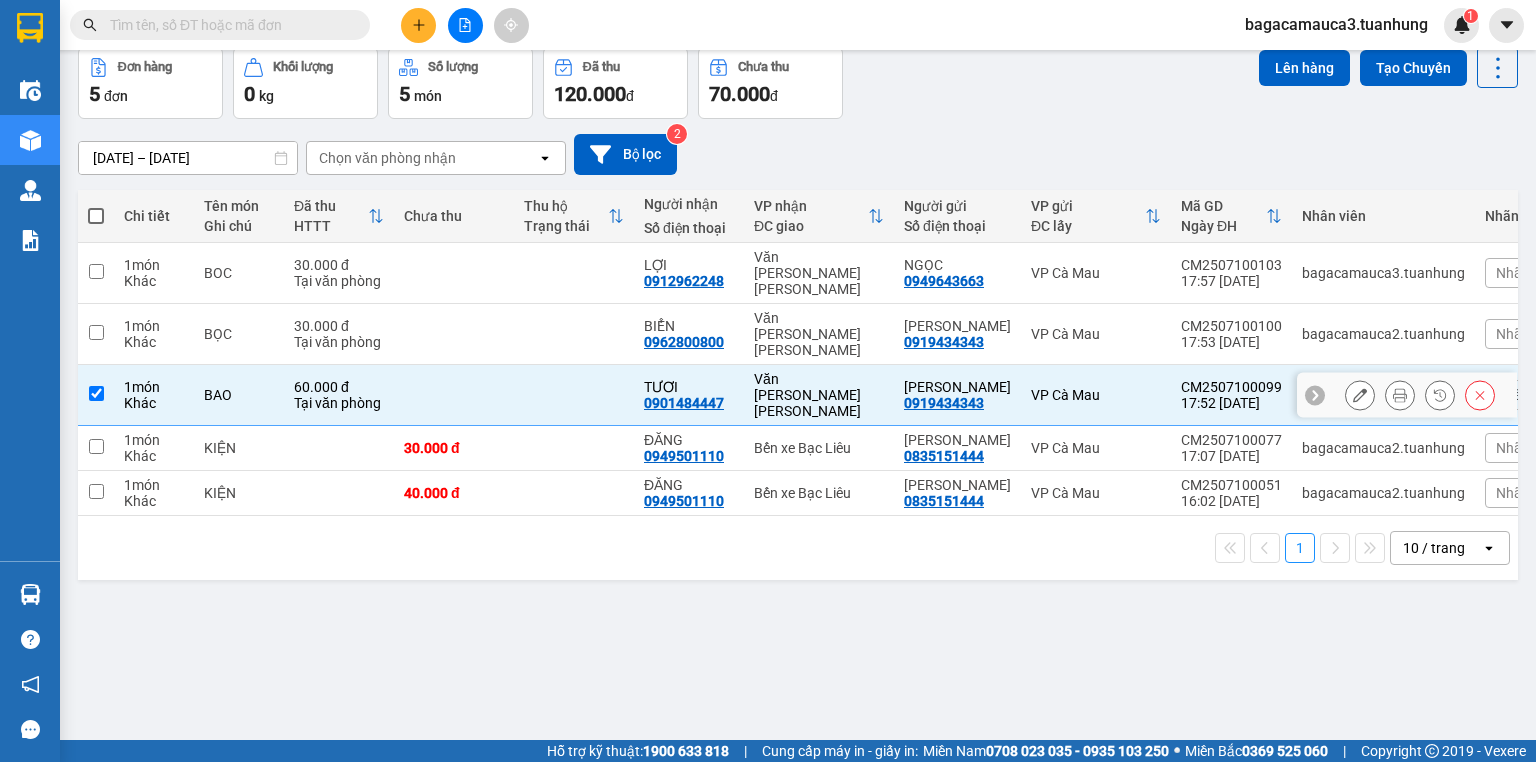 click on "Văn [PERSON_NAME] [PERSON_NAME]" at bounding box center (819, 395) 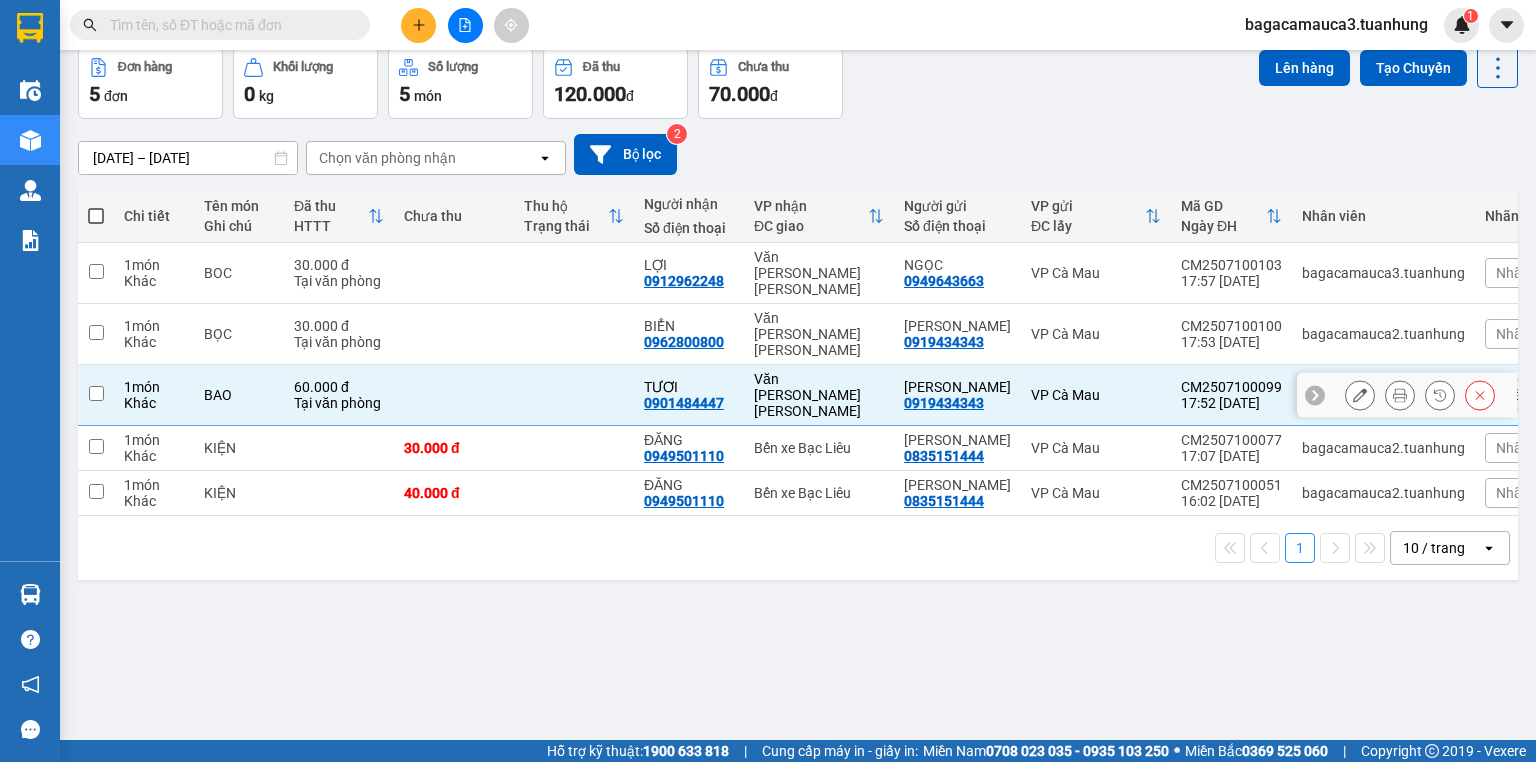 checkbox on "false" 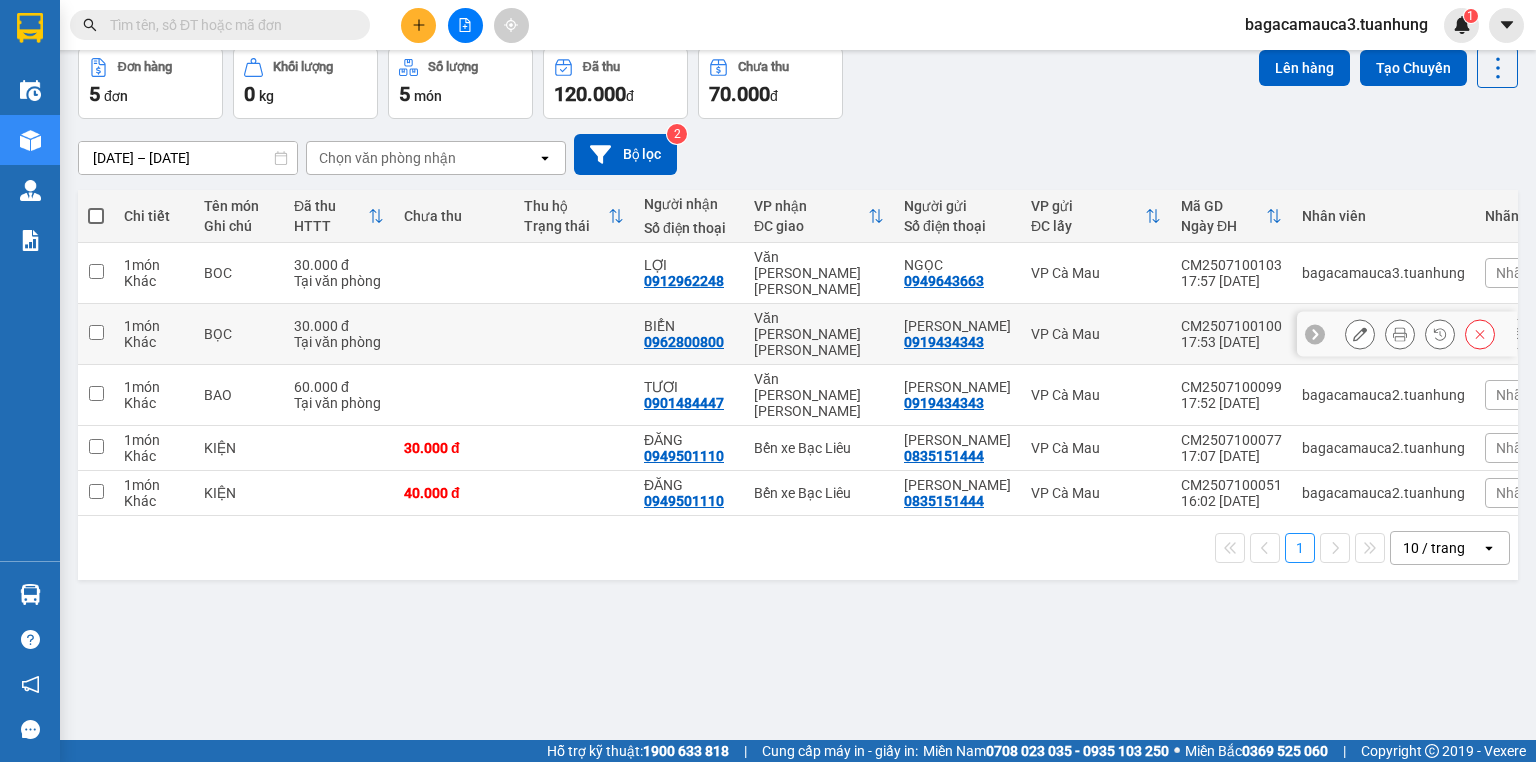 scroll, scrollTop: 12, scrollLeft: 0, axis: vertical 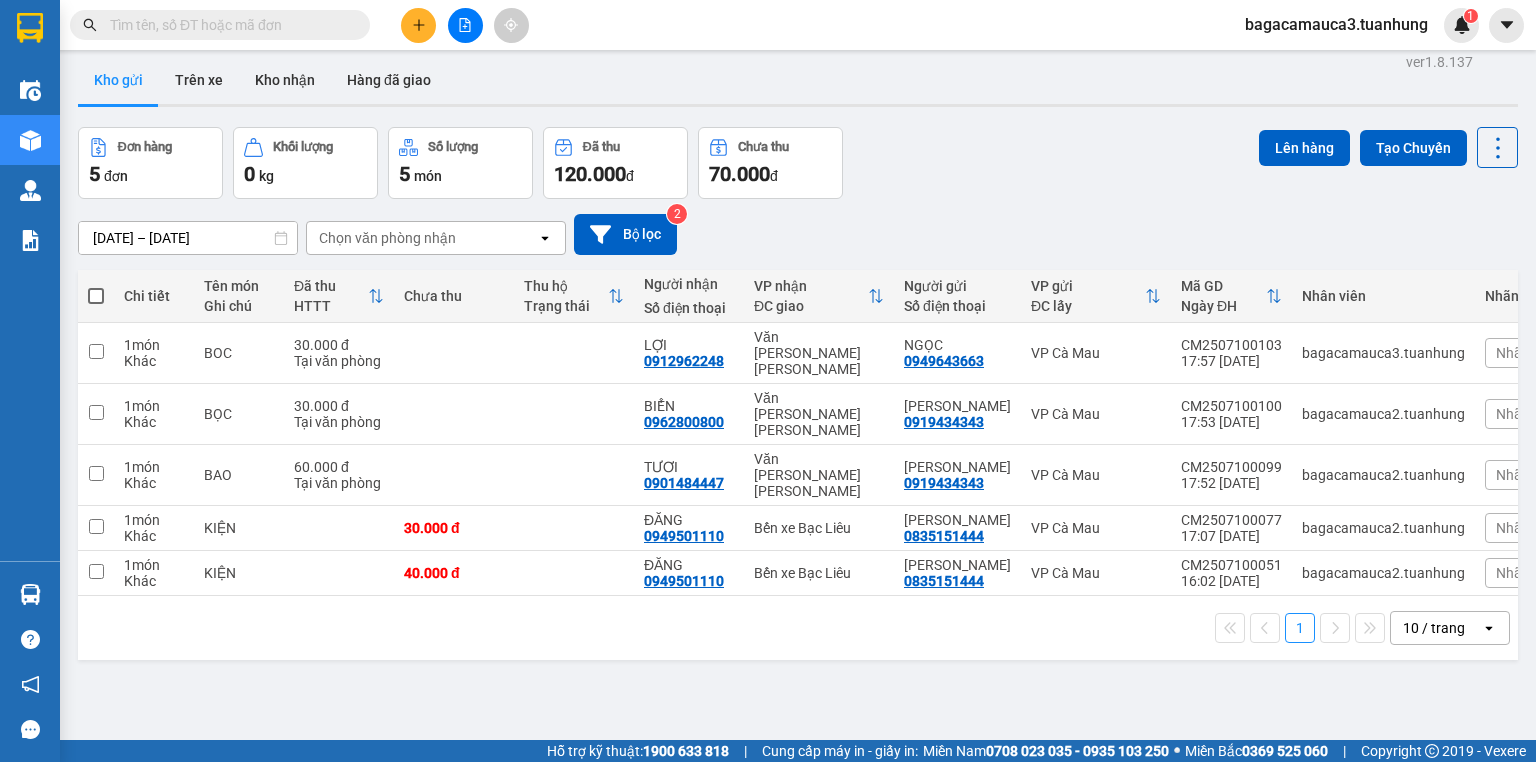 click at bounding box center [418, 25] 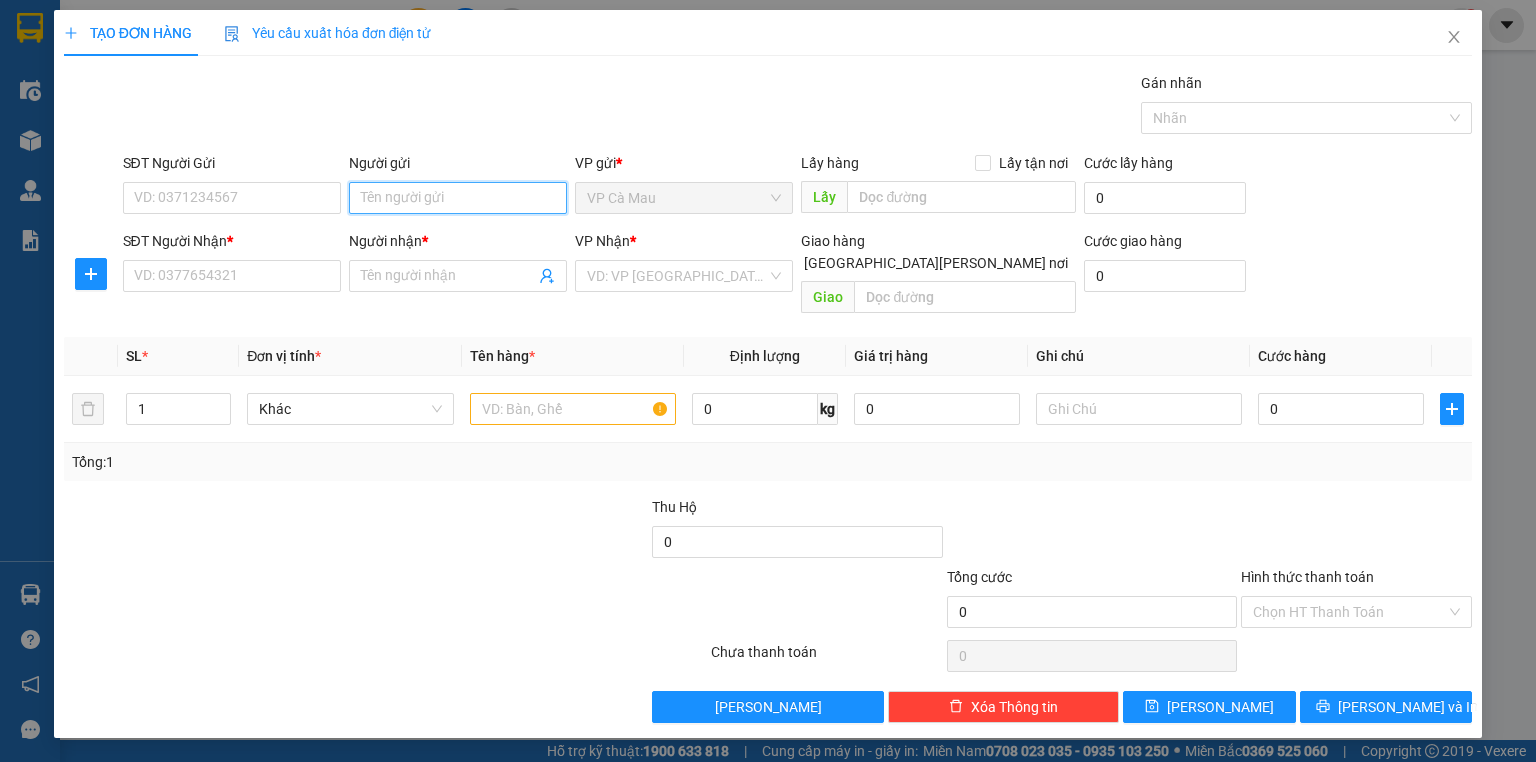 click on "Người gửi" at bounding box center [458, 198] 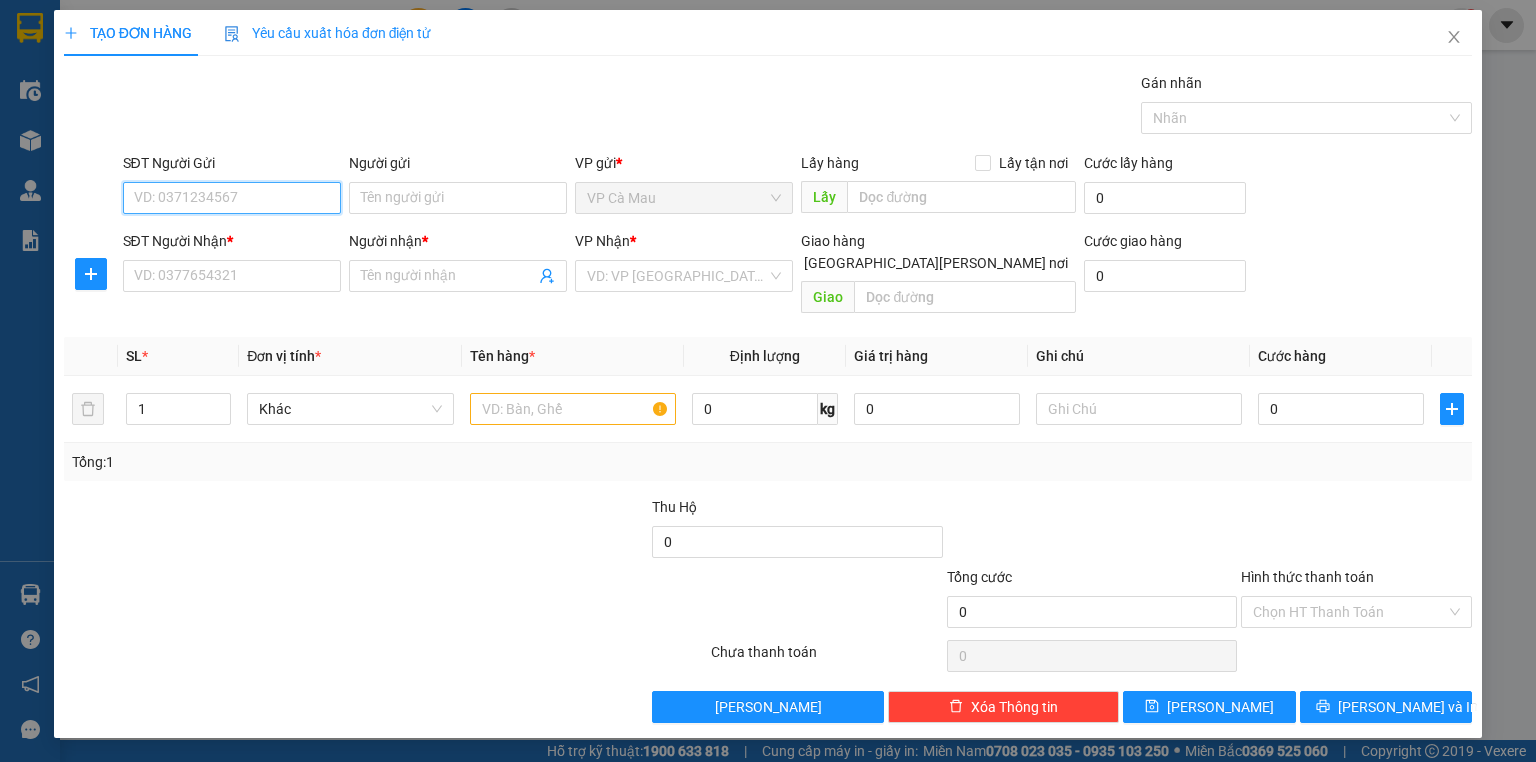 click on "SĐT Người Gửi" at bounding box center [232, 198] 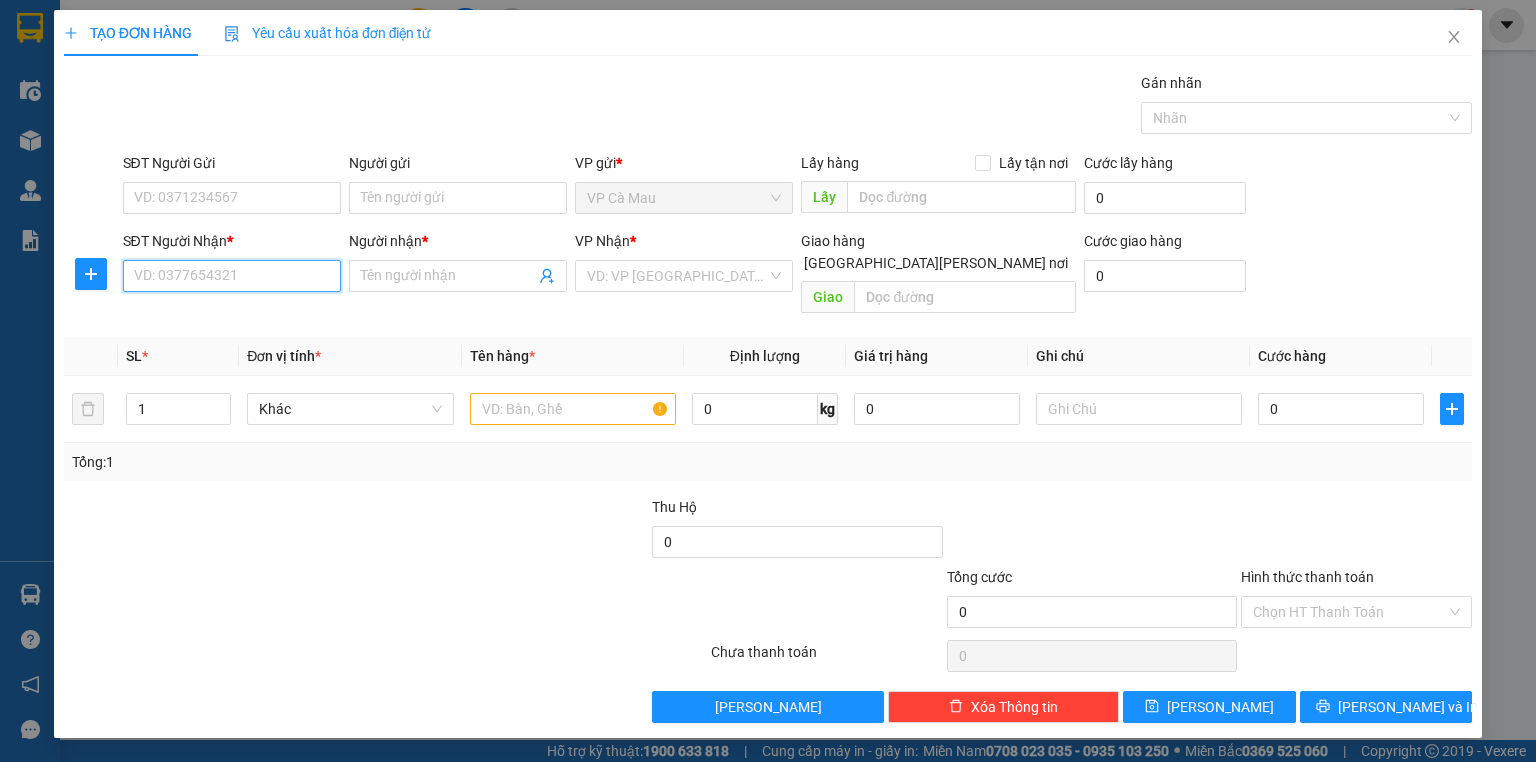 click on "SĐT Người Nhận  *" at bounding box center [232, 276] 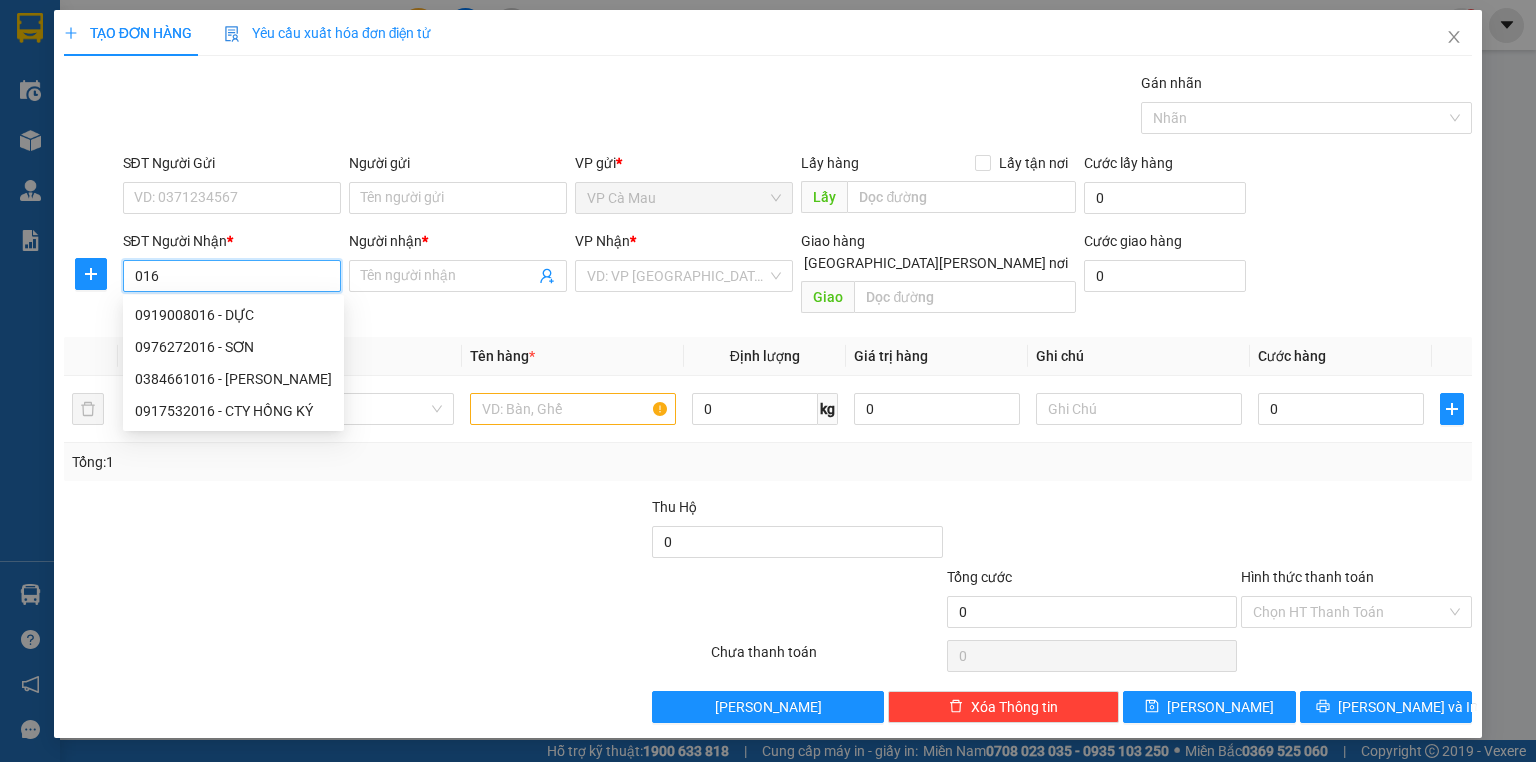 drag, startPoint x: 278, startPoint y: 346, endPoint x: 323, endPoint y: 276, distance: 83.21658 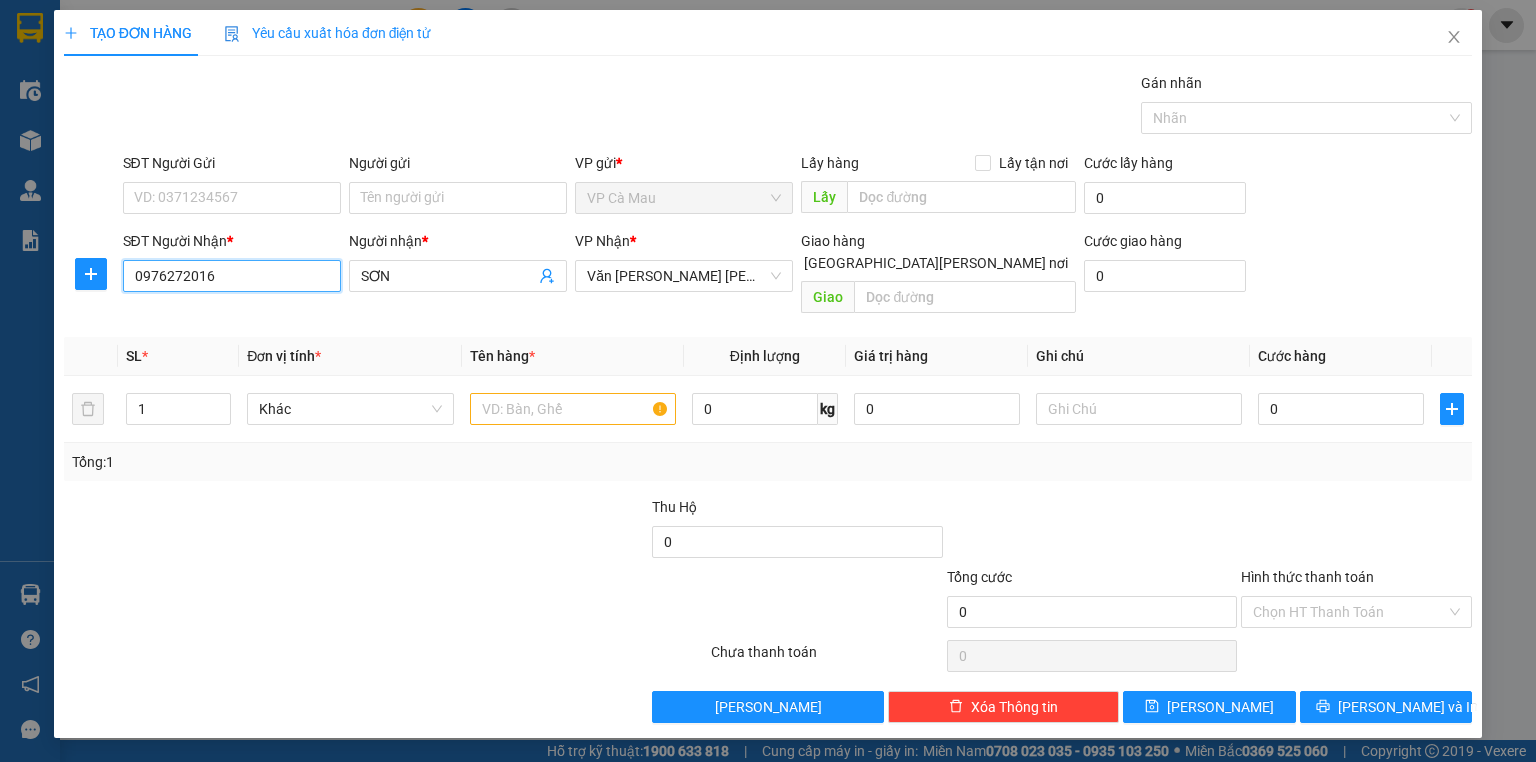 type on "0976272016" 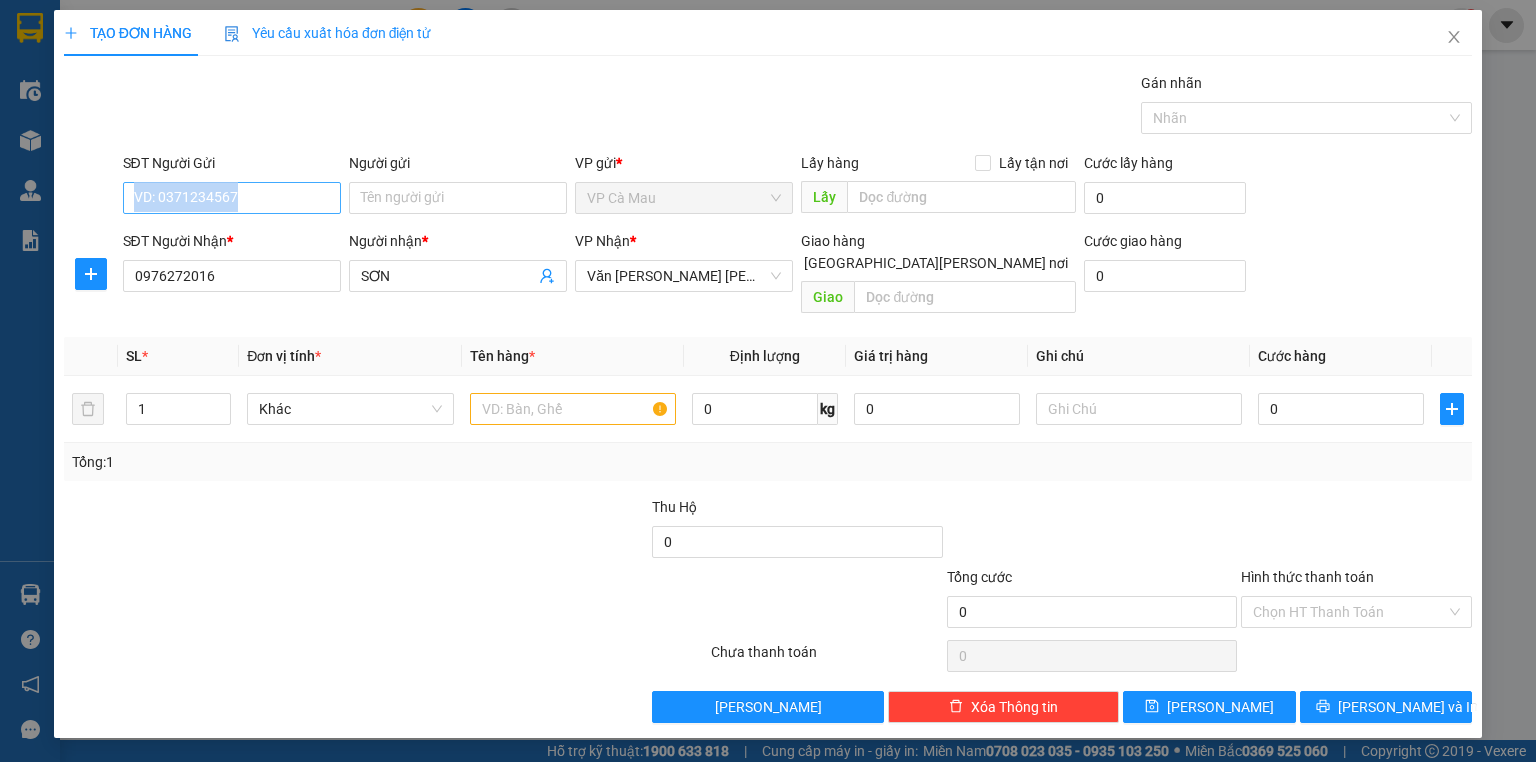 click on "SĐT Người Gửi VD: 0371234567" at bounding box center [232, 187] 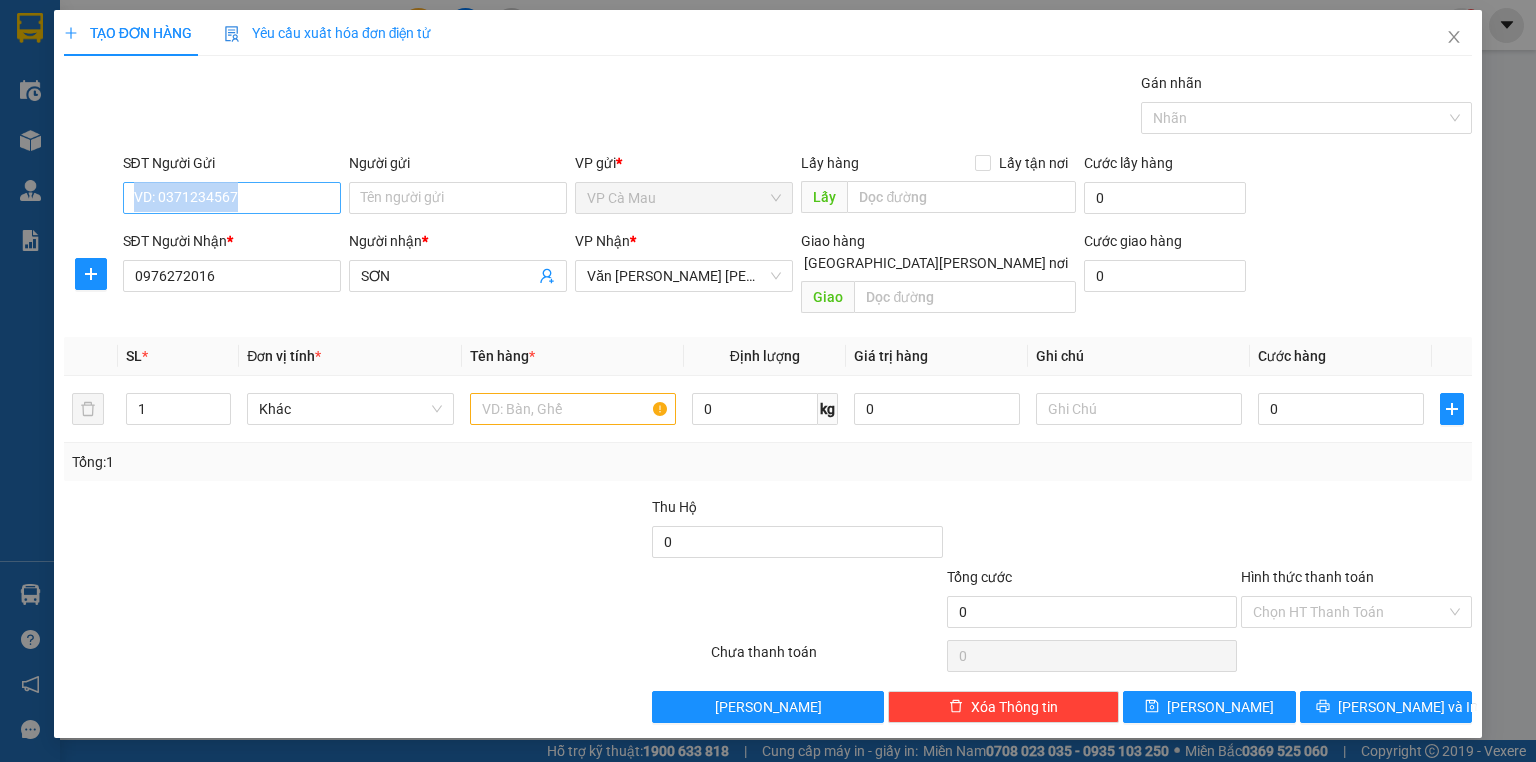 click on "SĐT Người Gửi" at bounding box center (232, 198) 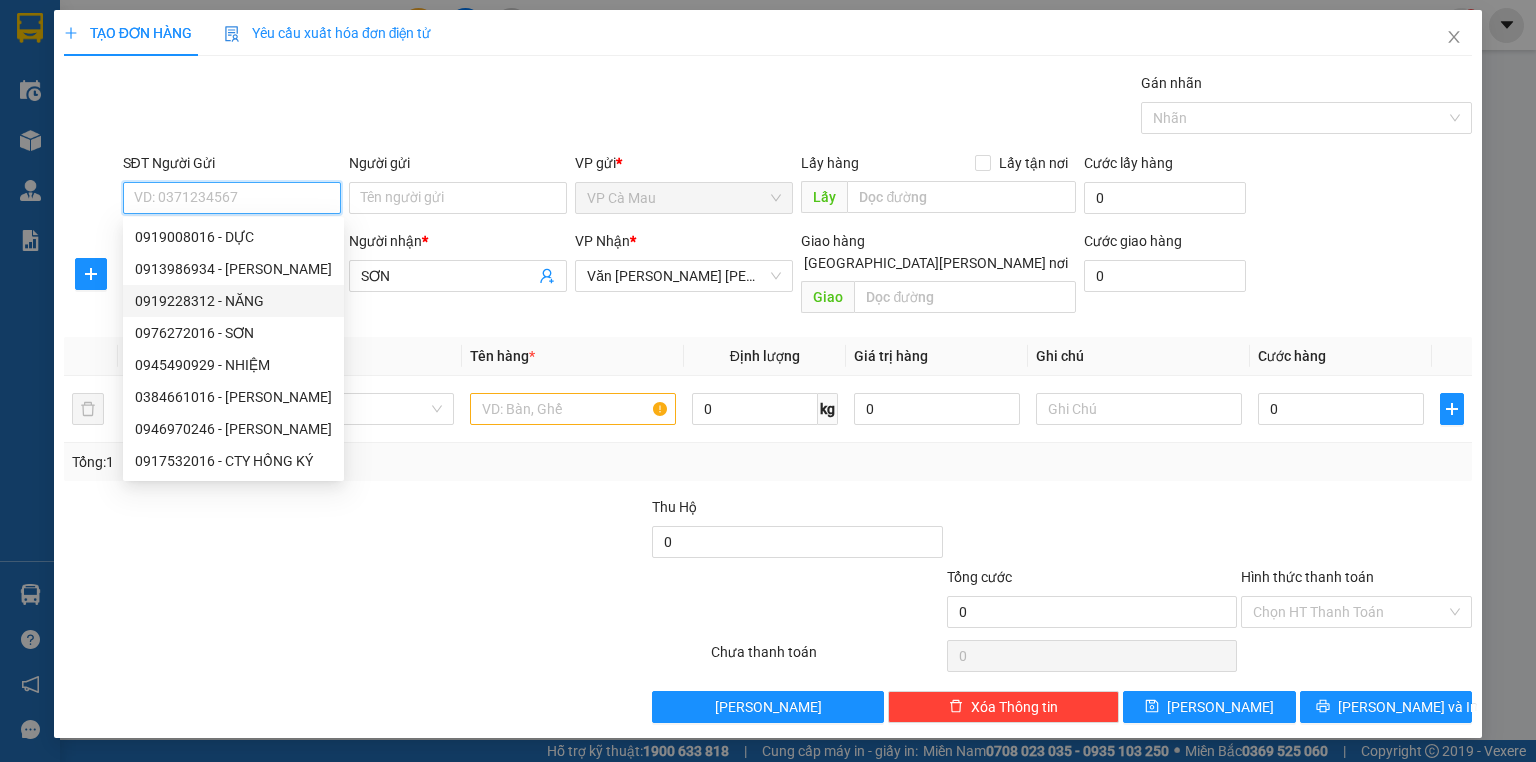 click on "0919228312 - NĂNG" at bounding box center [233, 301] 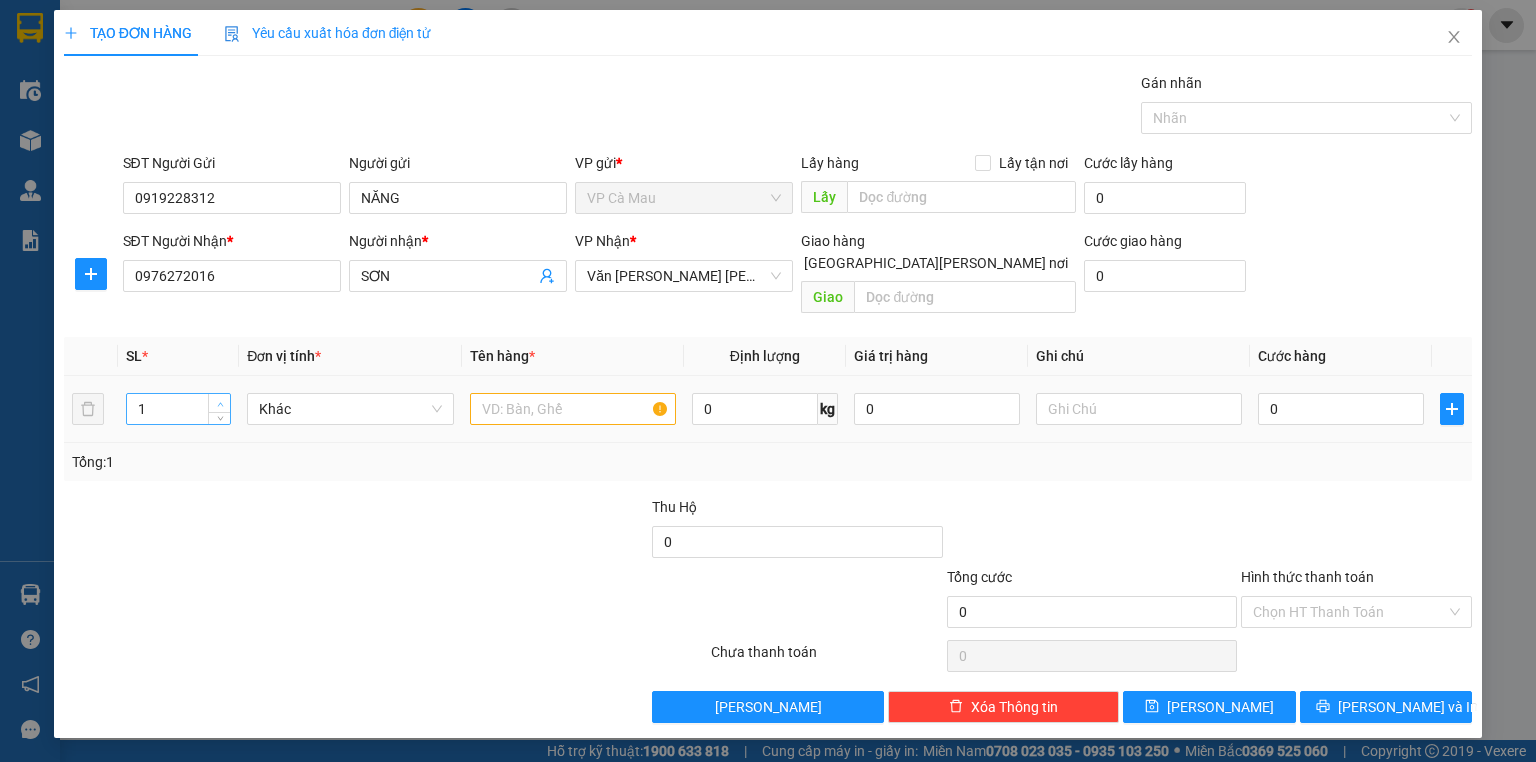 type on "2" 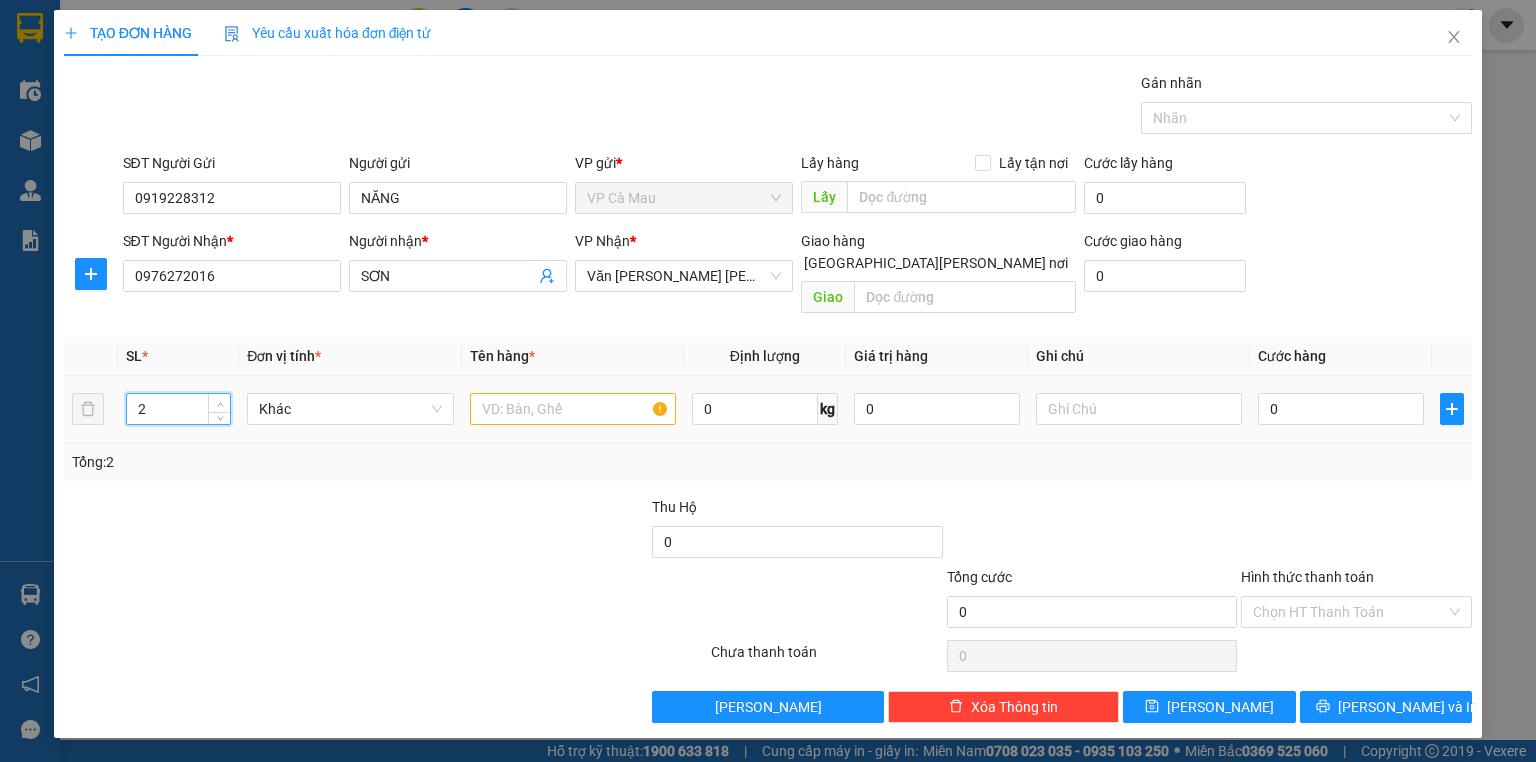 click at bounding box center (220, 404) 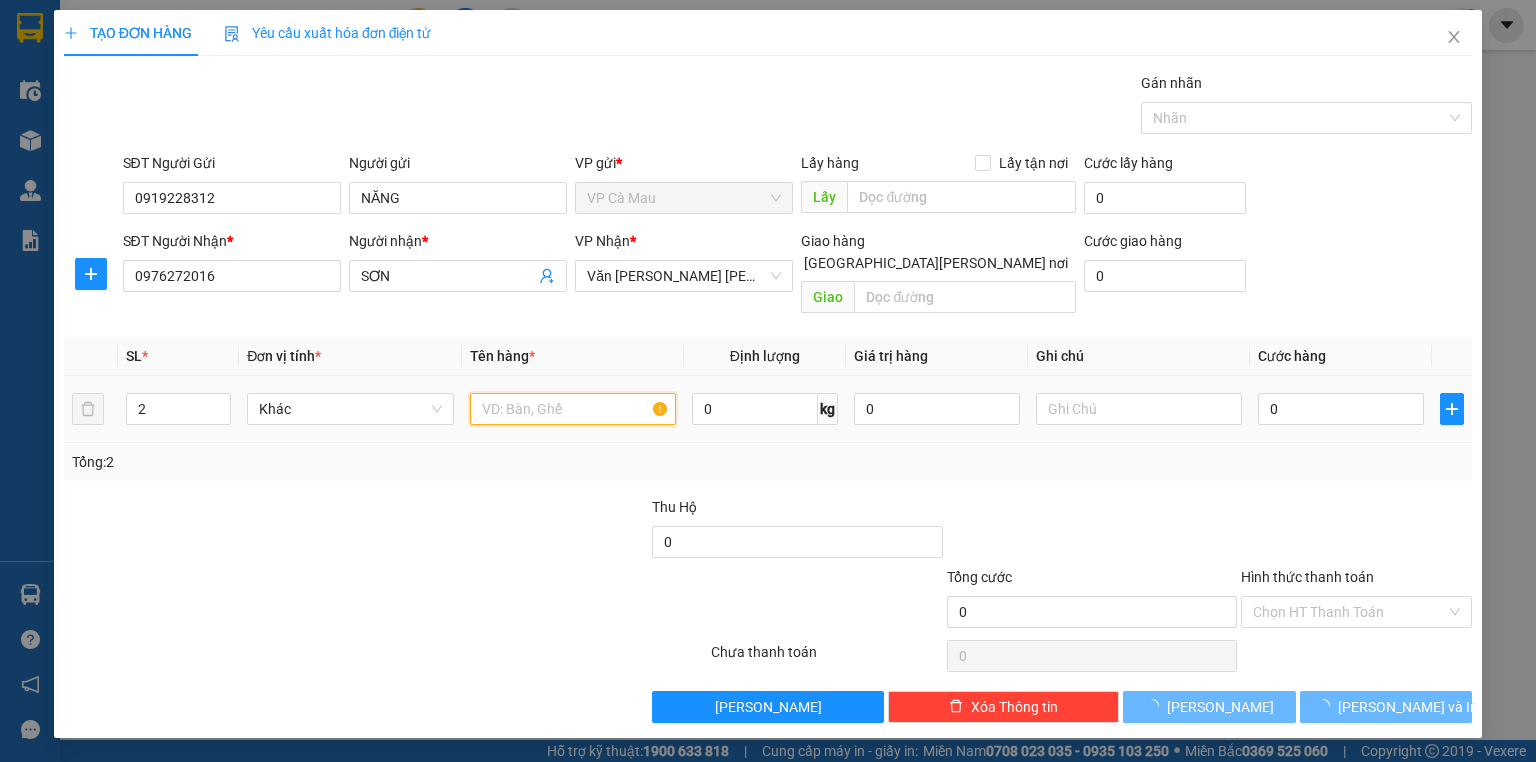 click at bounding box center [573, 409] 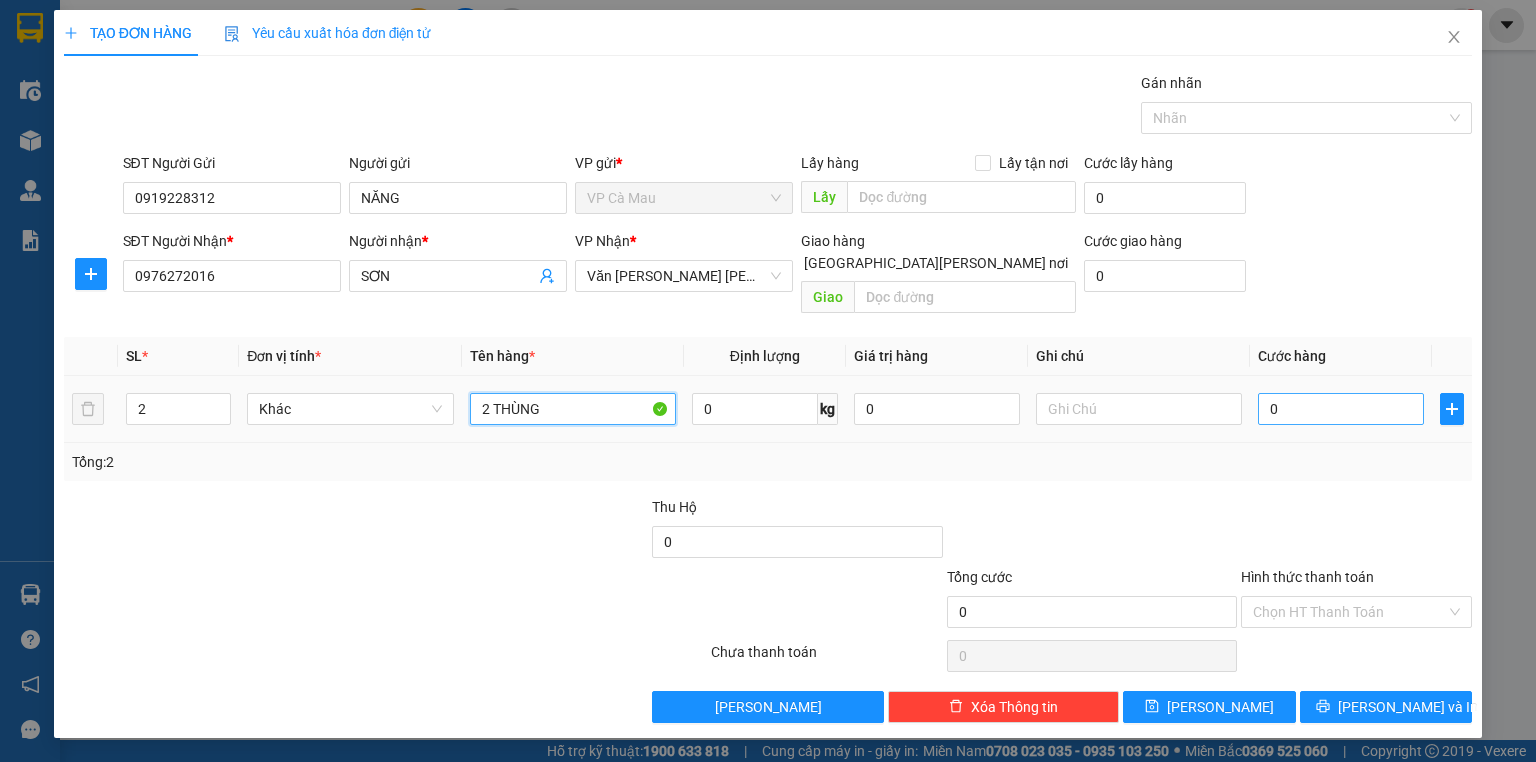 type on "2 THÙNG" 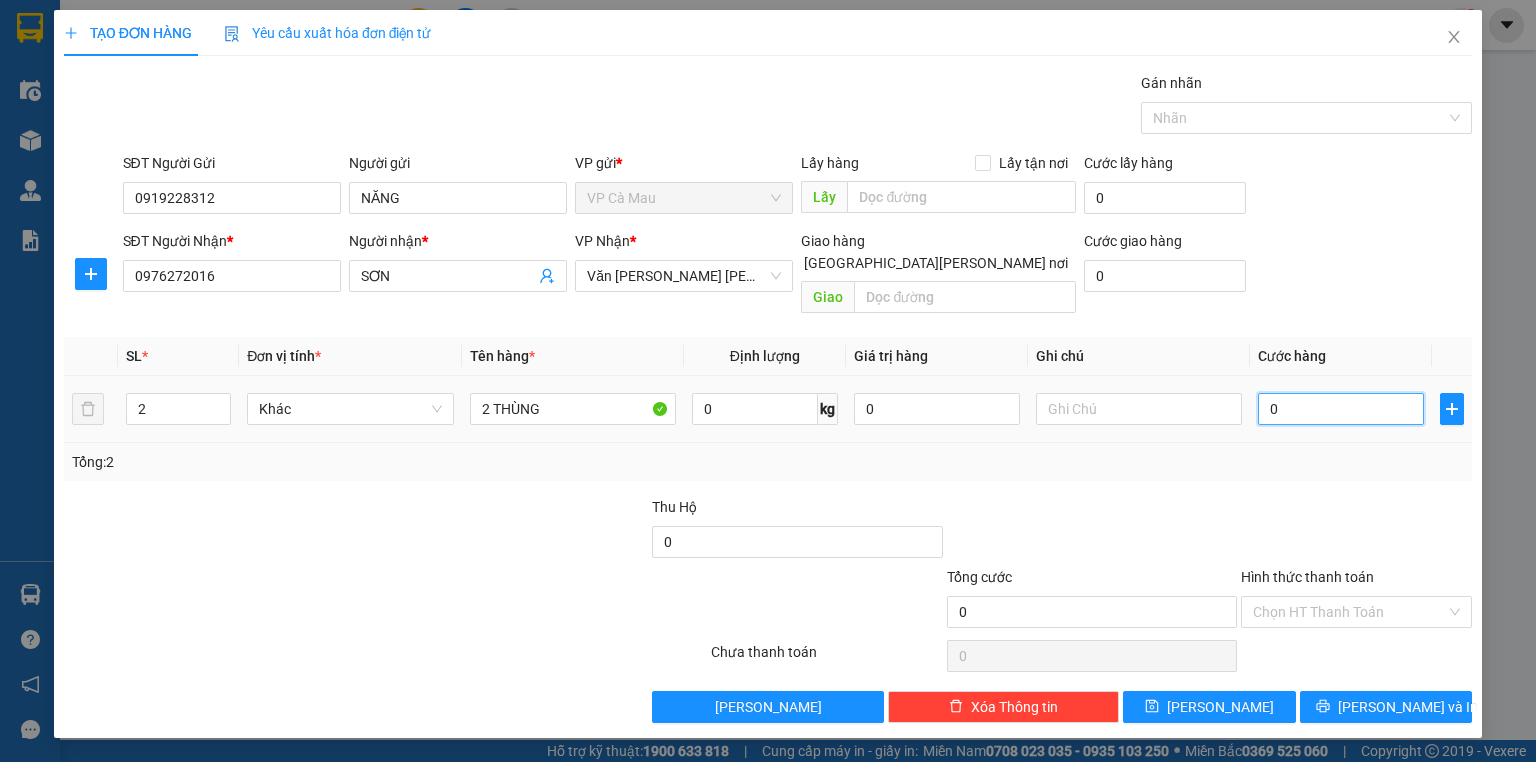 click on "0" at bounding box center (1341, 409) 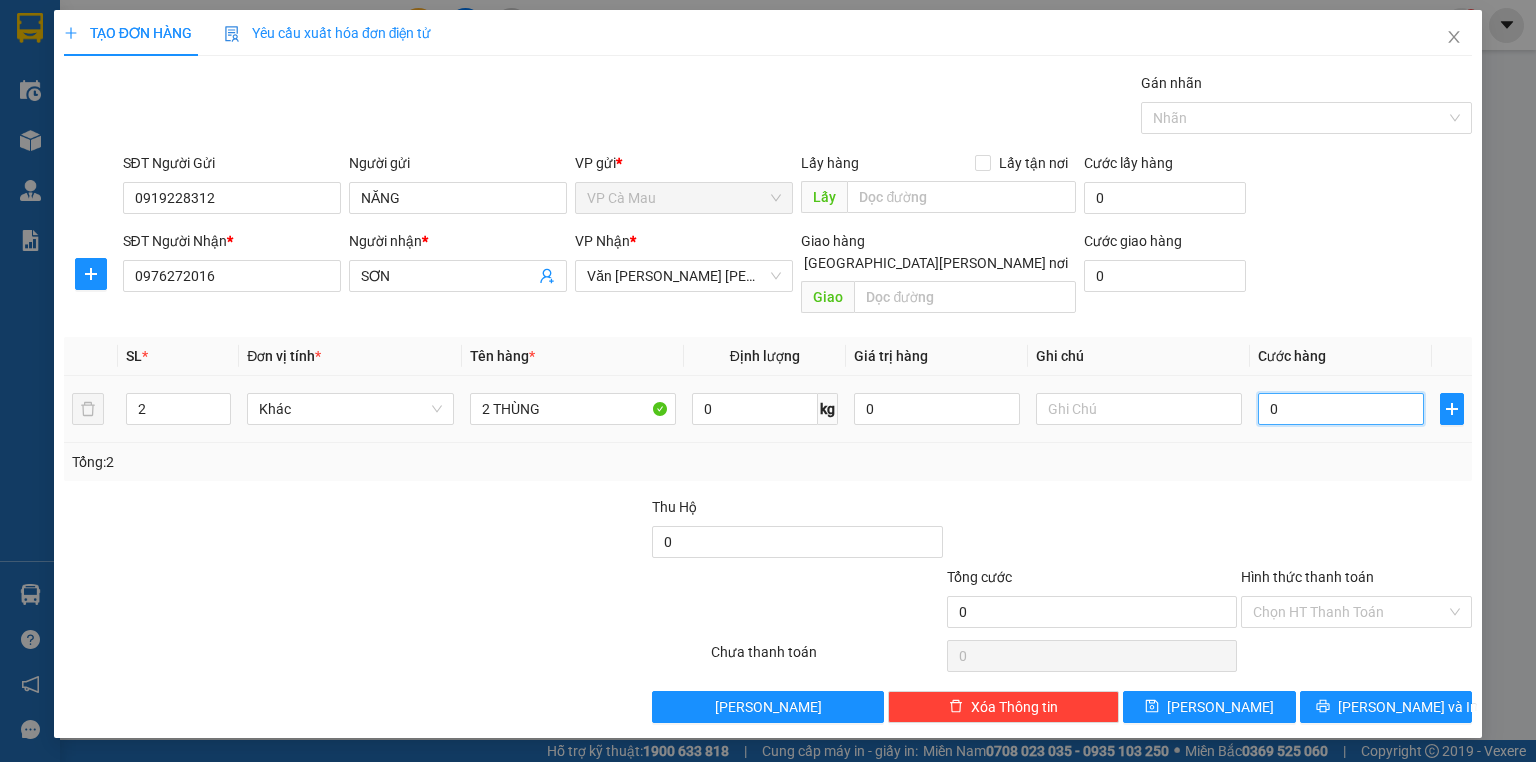 type on "001" 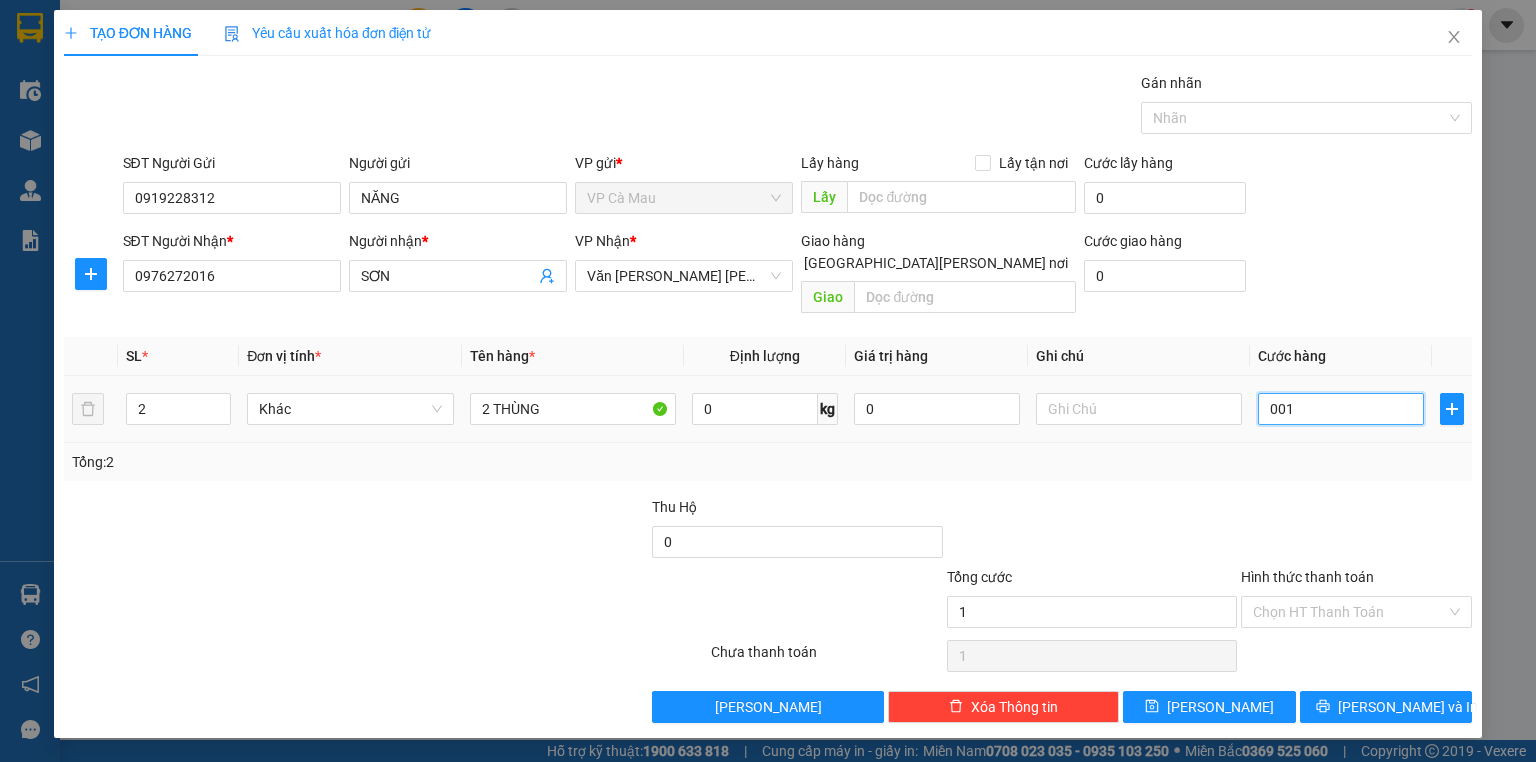 type on "0.013" 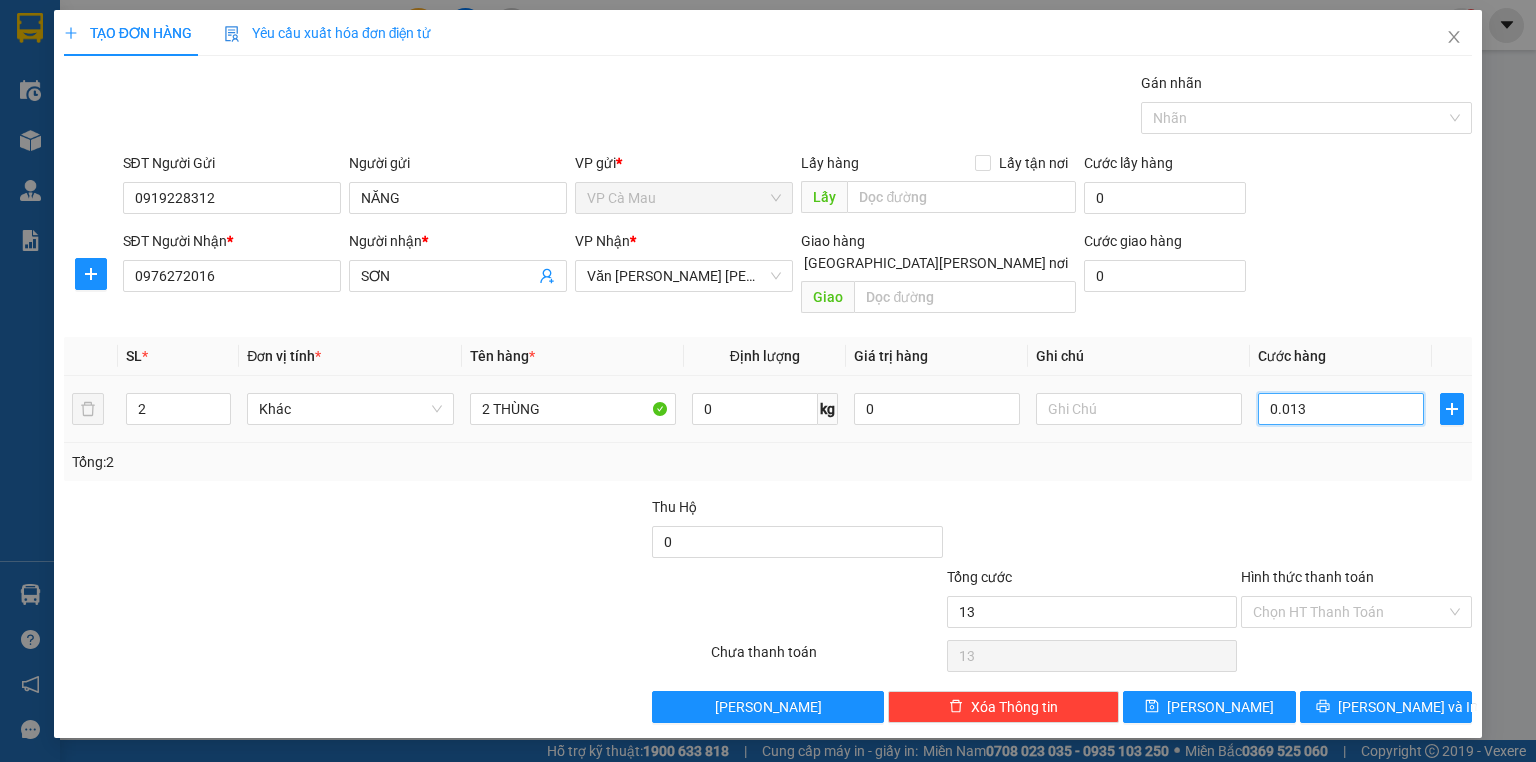 type on "00.130" 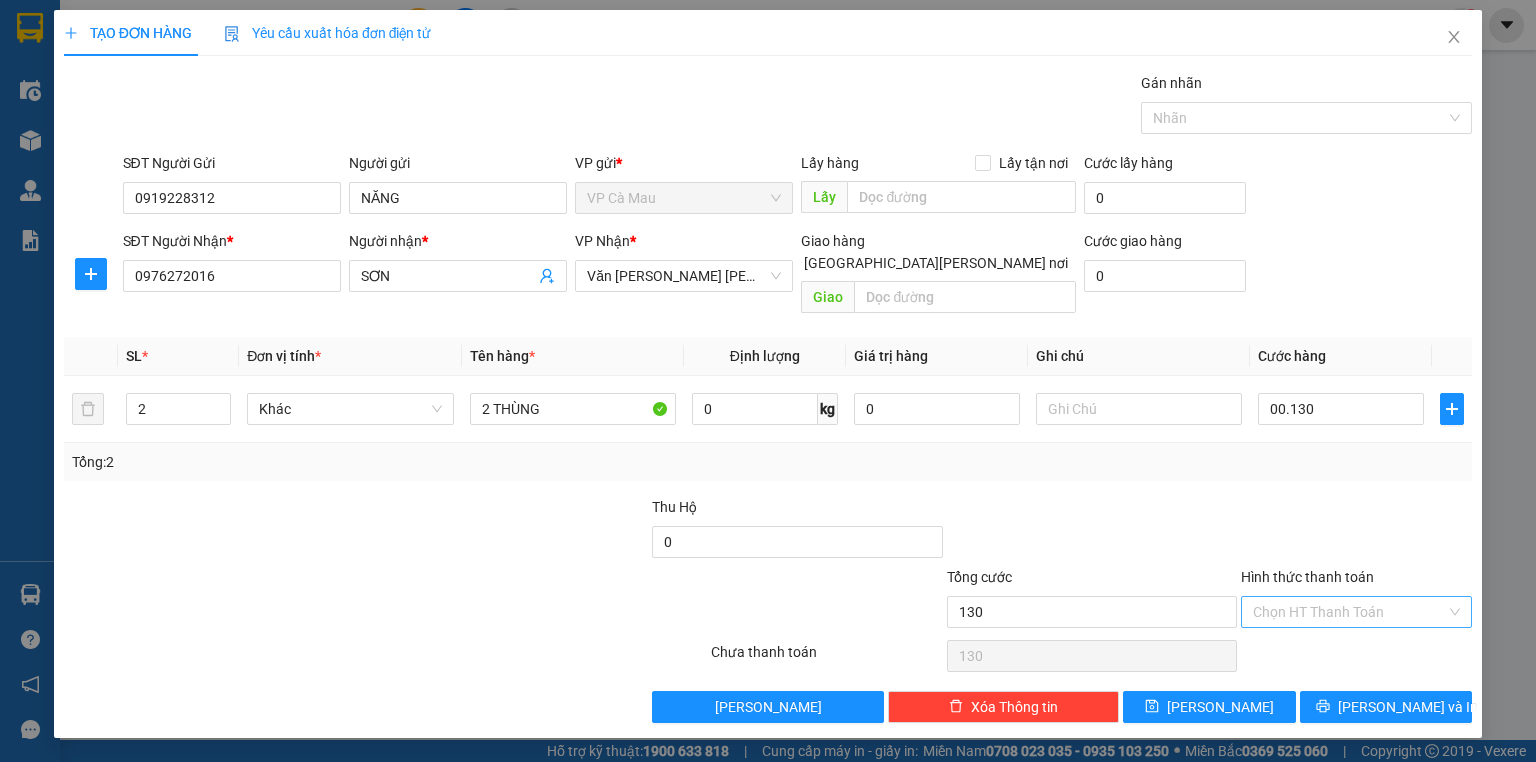 type on "130.000" 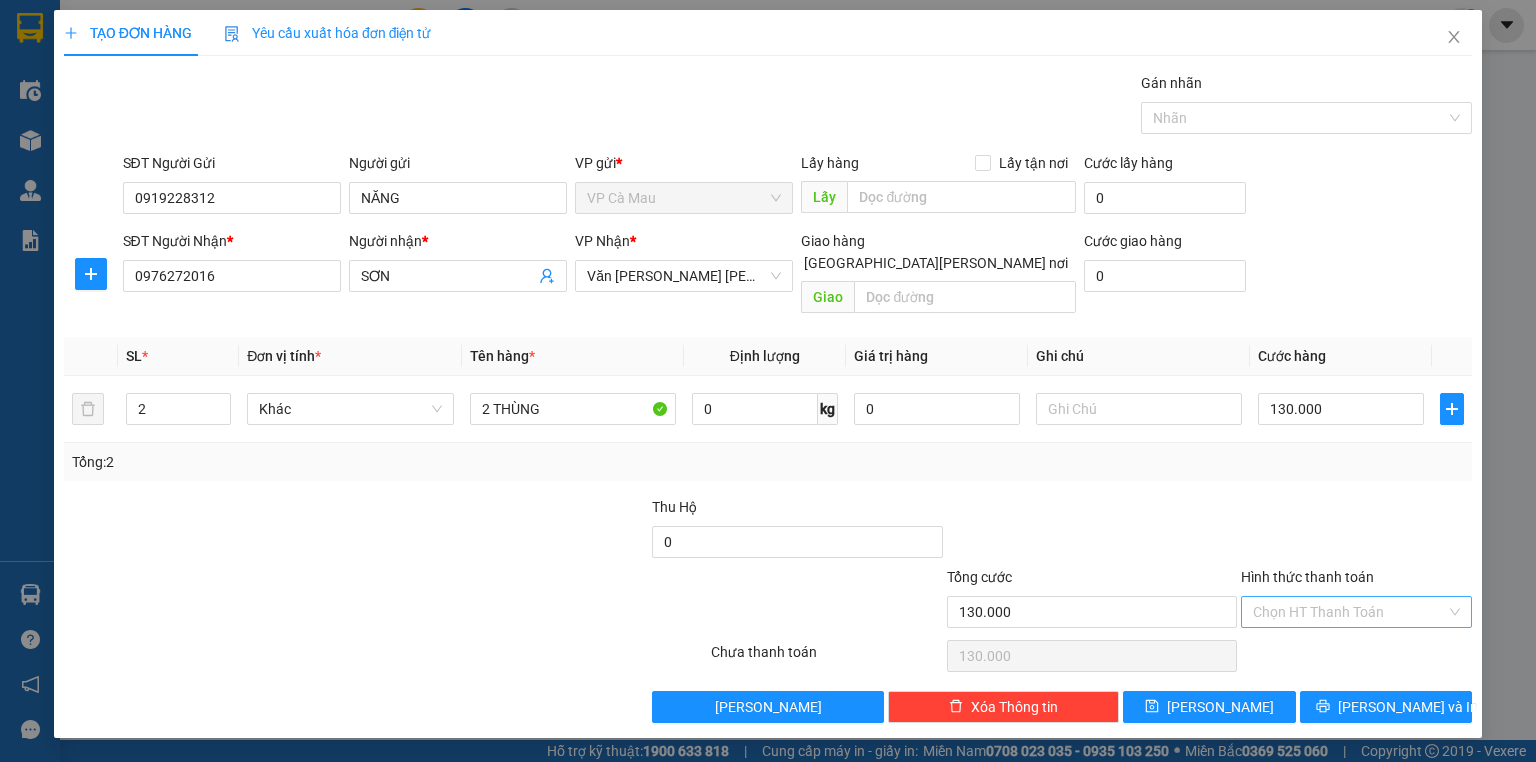 click on "Hình thức thanh toán" at bounding box center [1349, 612] 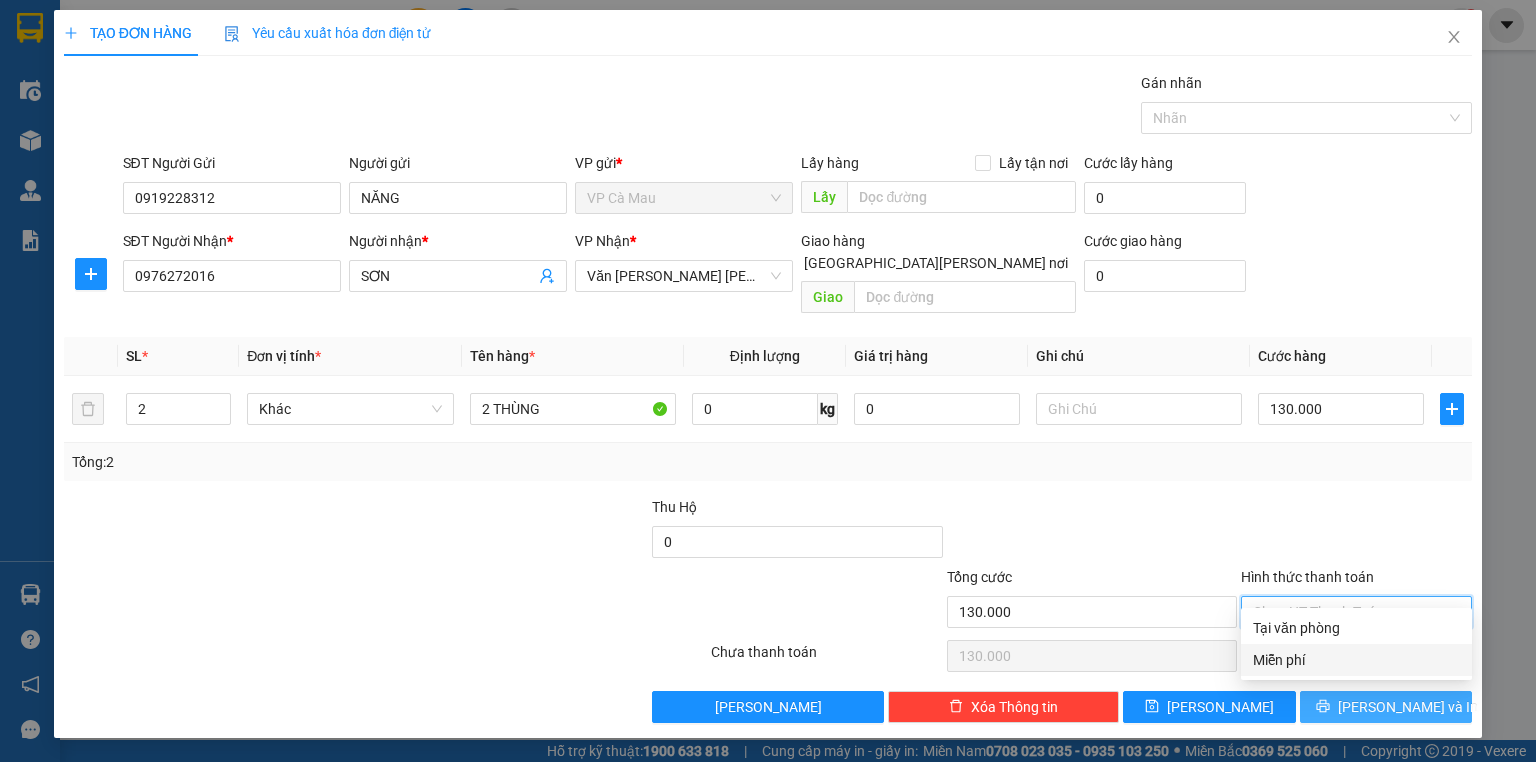 click on "[PERSON_NAME] và In" at bounding box center [1408, 707] 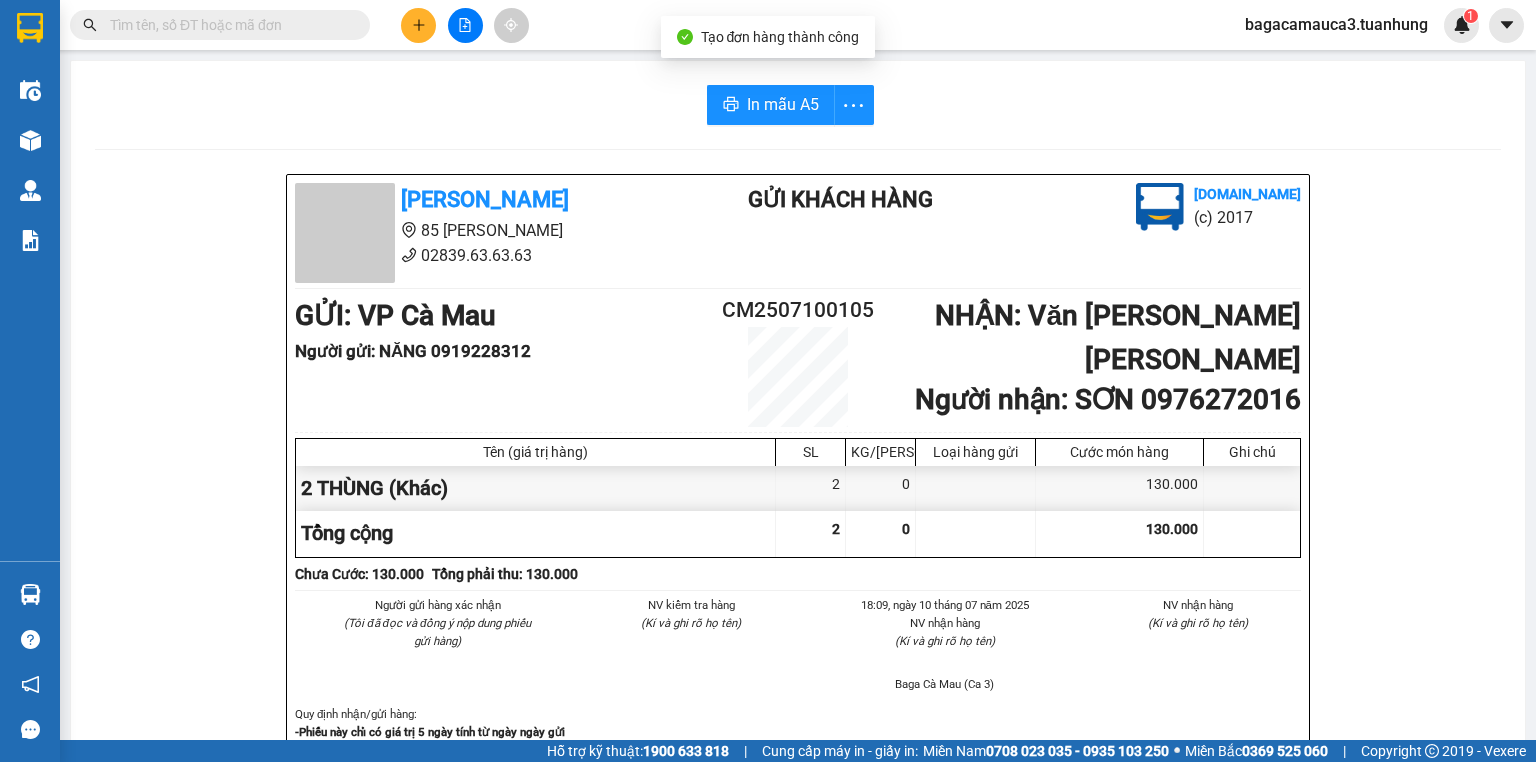 click on "In mẫu A5
[PERSON_NAME]   85 [PERSON_NAME]   02839.63.63.63 Gửi khách hàng [DOMAIN_NAME] (c) 2017 GỬI :   VP Cà Mau Người gửi :   NĂNG 0919228312 CM2507100105 [PERSON_NAME] :   Văn [PERSON_NAME] [PERSON_NAME] Người [PERSON_NAME] :   SƠN 0976272016 Tên (giá trị hàng) SL KG/Món [PERSON_NAME] hàng gửi Cước món hàng Ghi chú 2 THÙNG  (Khác) 2 0 130.000 [PERSON_NAME] 2 0 130.000 Loading... [PERSON_NAME] : 130.000 [PERSON_NAME] thu: 130.000 Người gửi hàng xác [PERSON_NAME] (Tôi đã đọc và đồng ý nộp [PERSON_NAME] gửi hàng) NV kiểm tra hàng (Kí và ghi rõ họ tên) 18:09, ngày 10 tháng 07 năm 2025 NV [PERSON_NAME] hàng (Kí và ghi rõ họ tên) Baga Cà Mau (Ca 3) NV [PERSON_NAME] hàng (Kí và ghi rõ họ tên) [PERSON_NAME] định [PERSON_NAME]/gửi hàng : -[PERSON_NAME] chỉ có giá trị 5 ngày tính từ ngày ngày gửi -Khi thất lạc, mất mát hàng hóa [PERSON_NAME] khách, công ty [PERSON_NAME] [PERSON_NAME] bồi [PERSON_NAME] gấp 10 lần giá cước gửi hàng [PERSON_NAME][GEOGRAPHIC_DATA] 2" at bounding box center (798, 840) 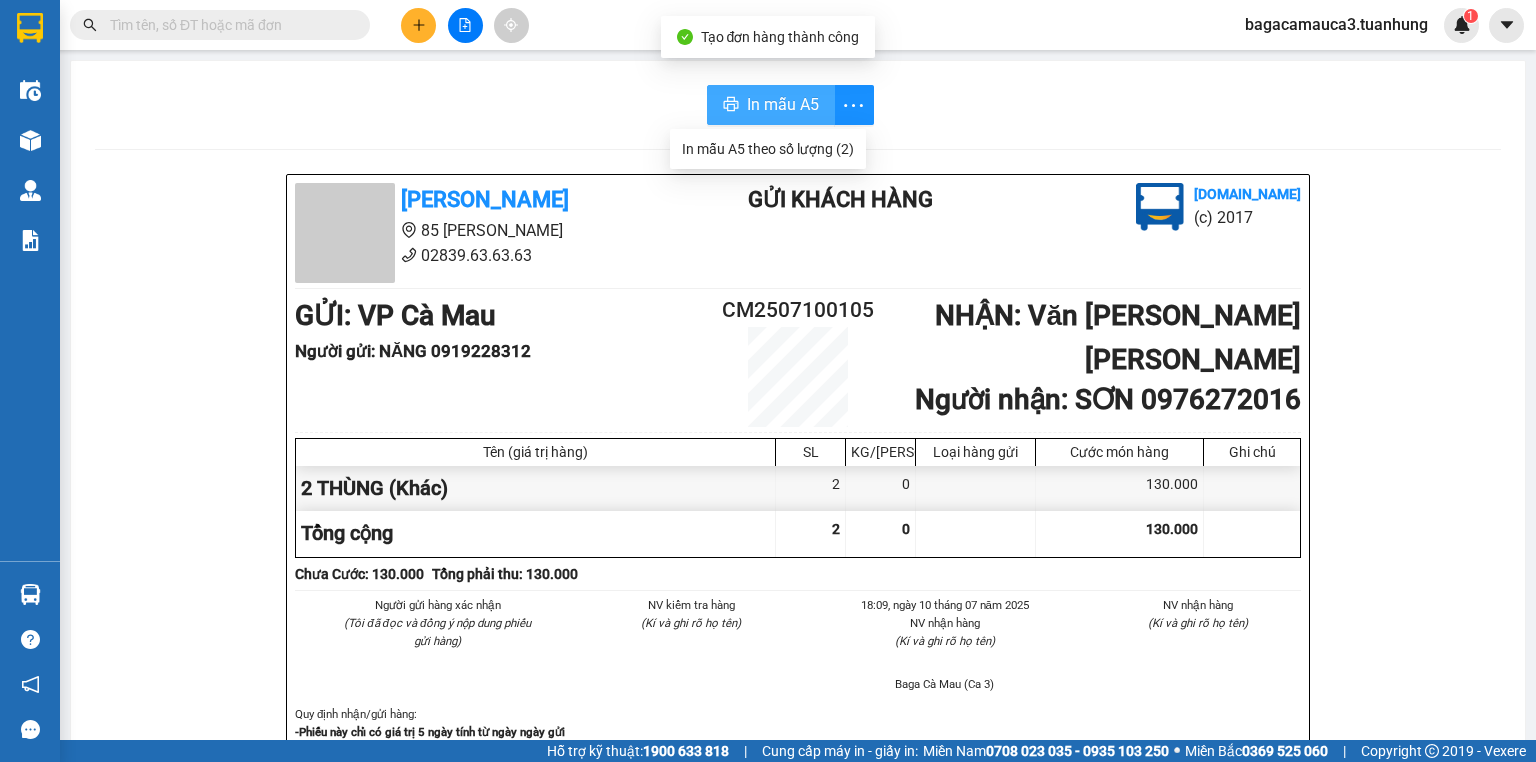 click on "In mẫu A5" at bounding box center [771, 105] 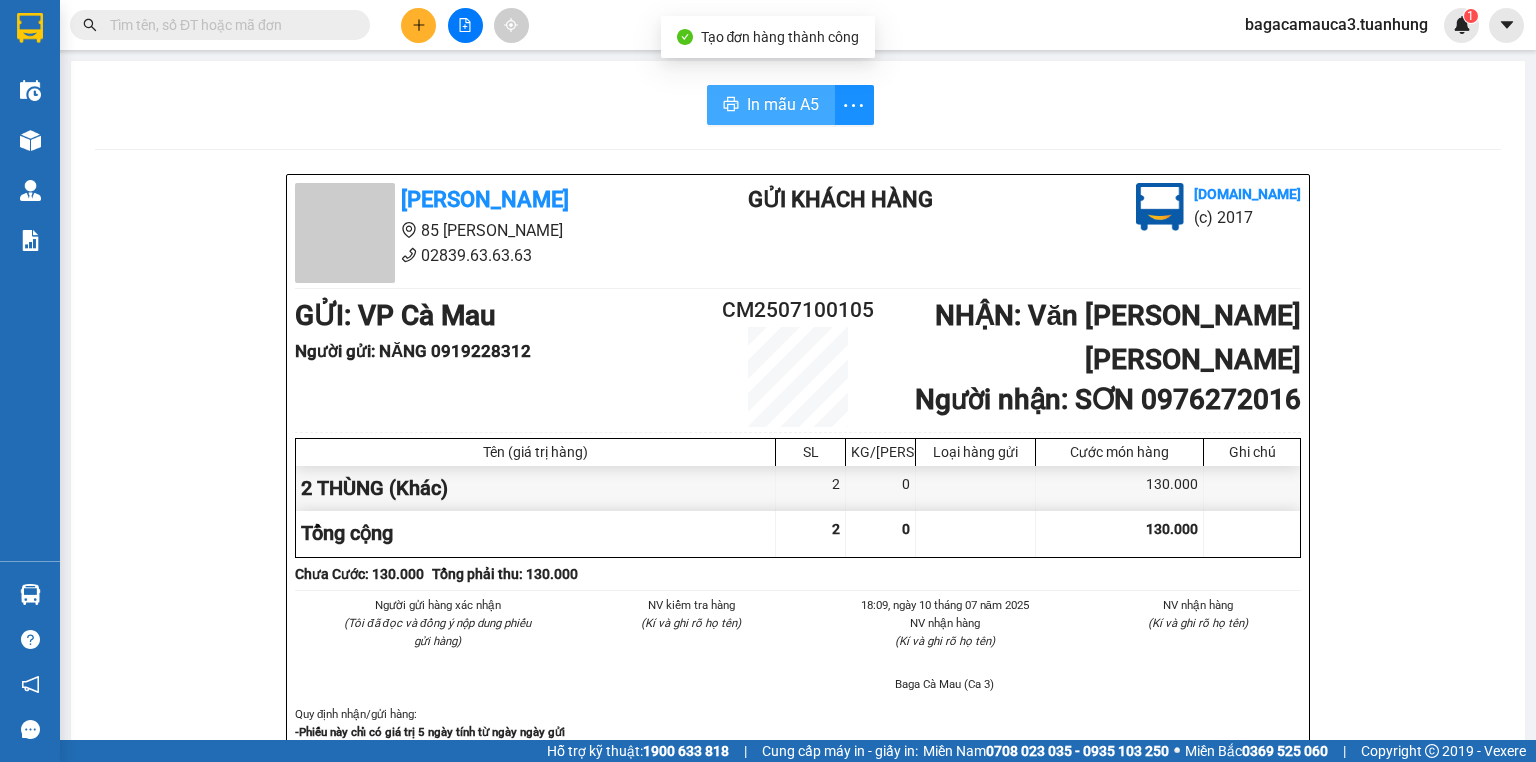 scroll, scrollTop: 0, scrollLeft: 0, axis: both 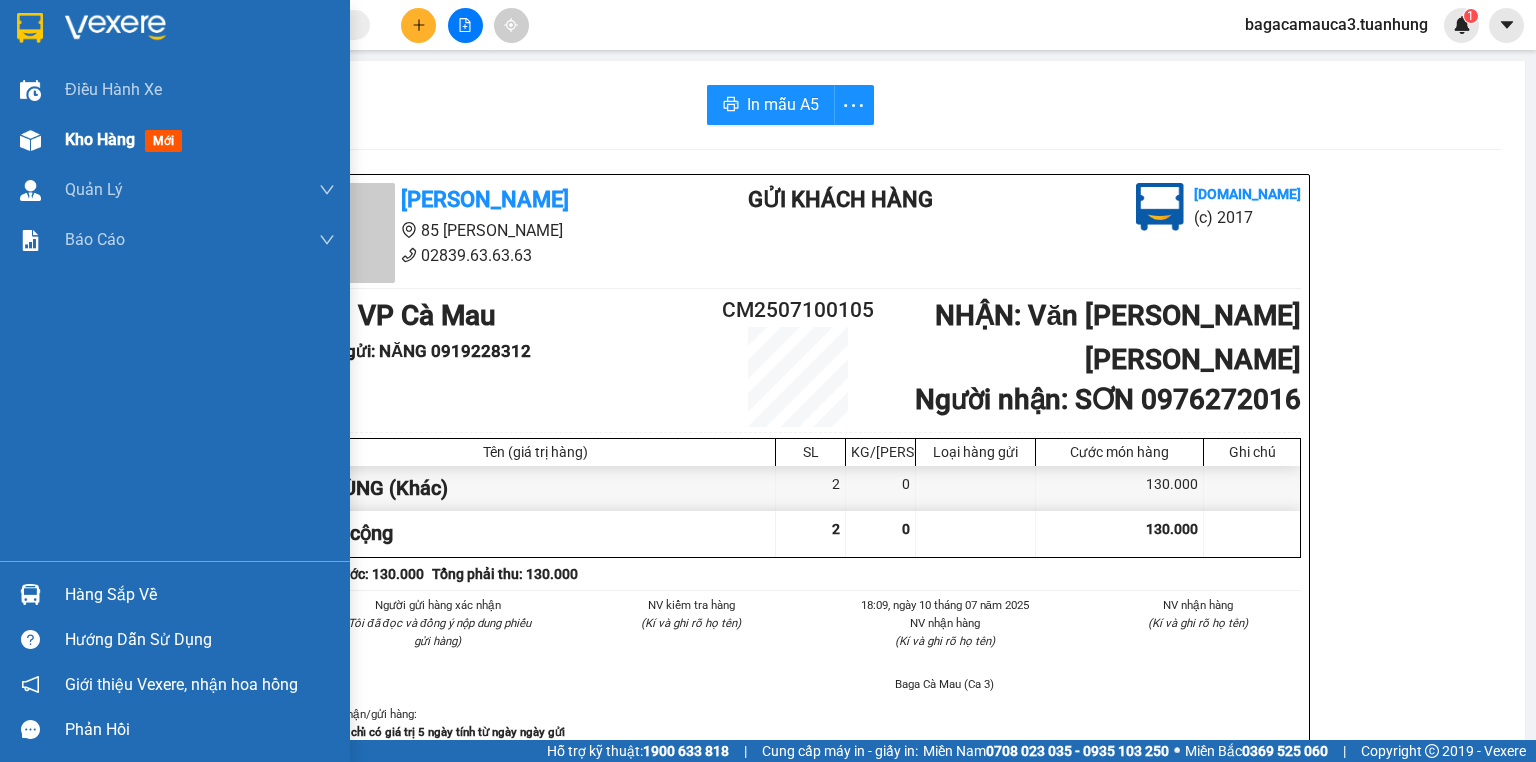 click on "Kho hàng mới" at bounding box center (175, 140) 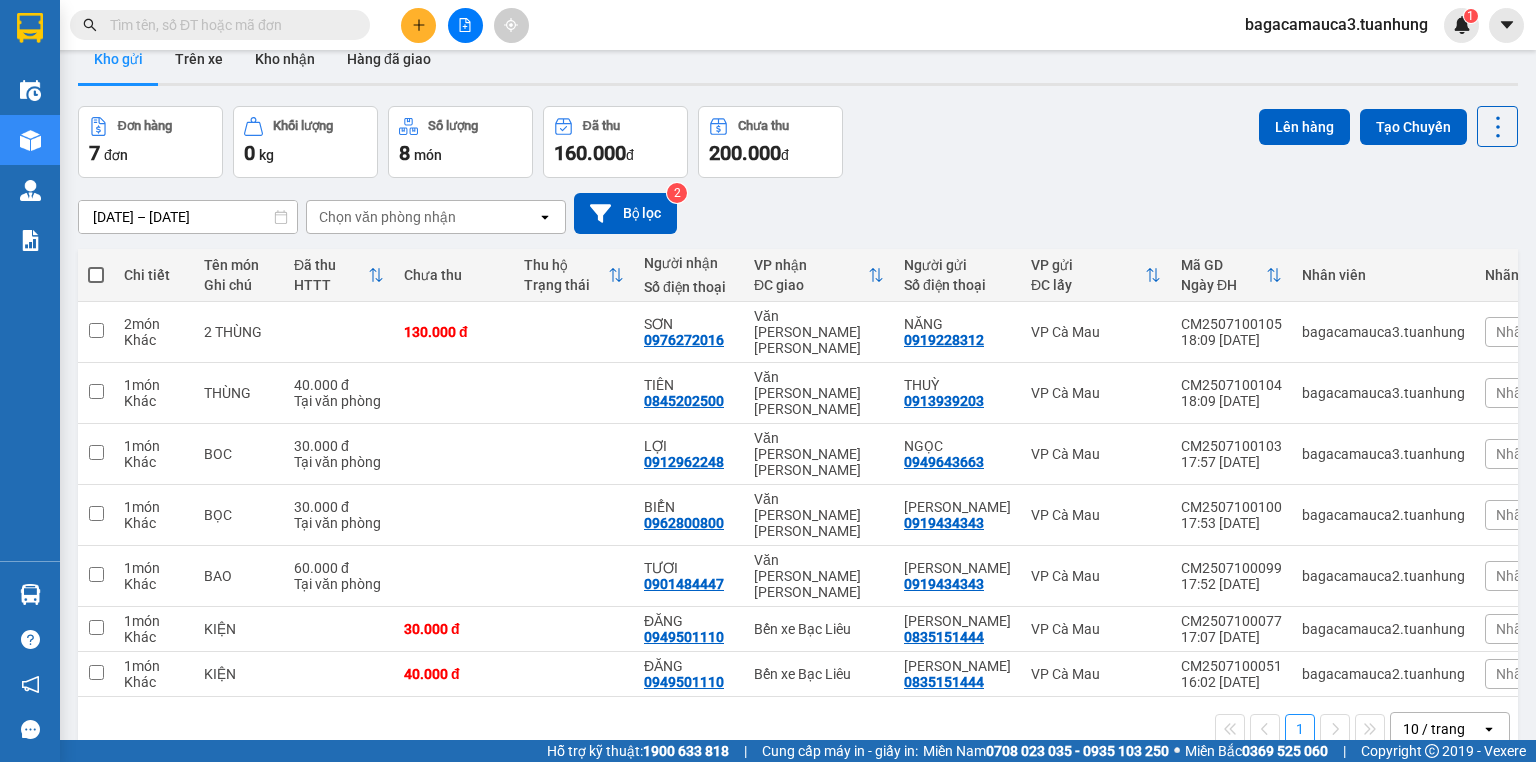 scroll, scrollTop: 80, scrollLeft: 0, axis: vertical 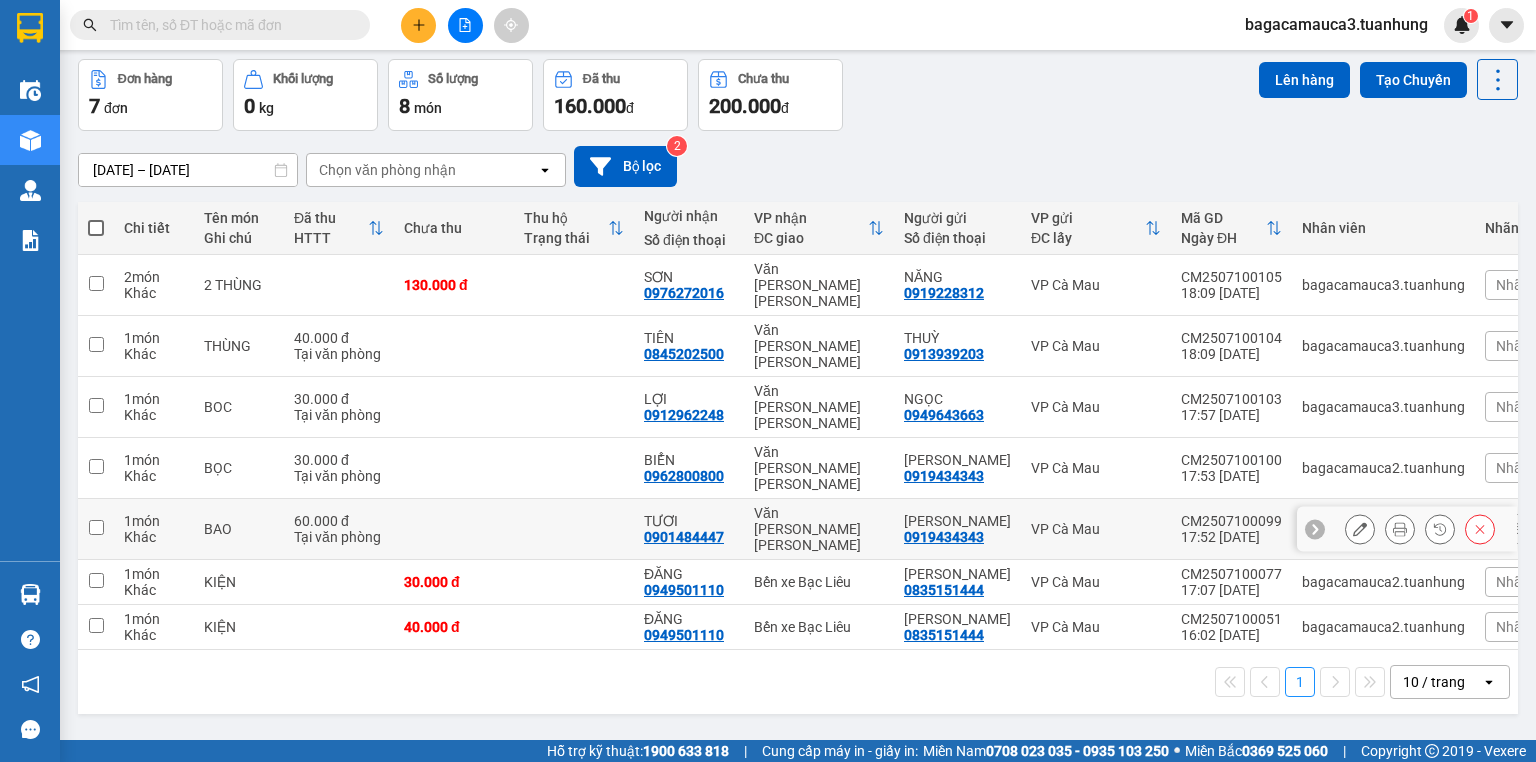 click at bounding box center [454, 529] 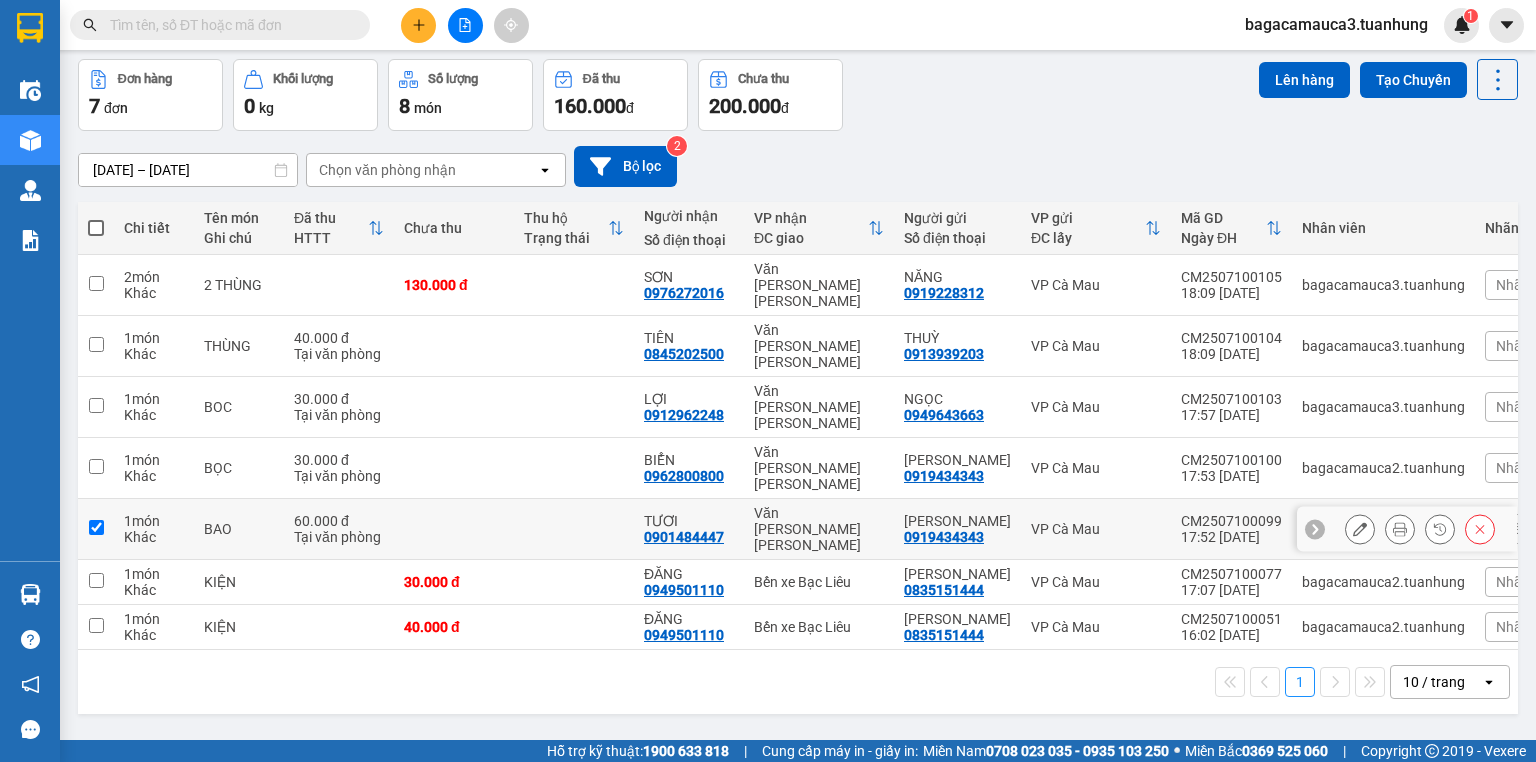 checkbox on "true" 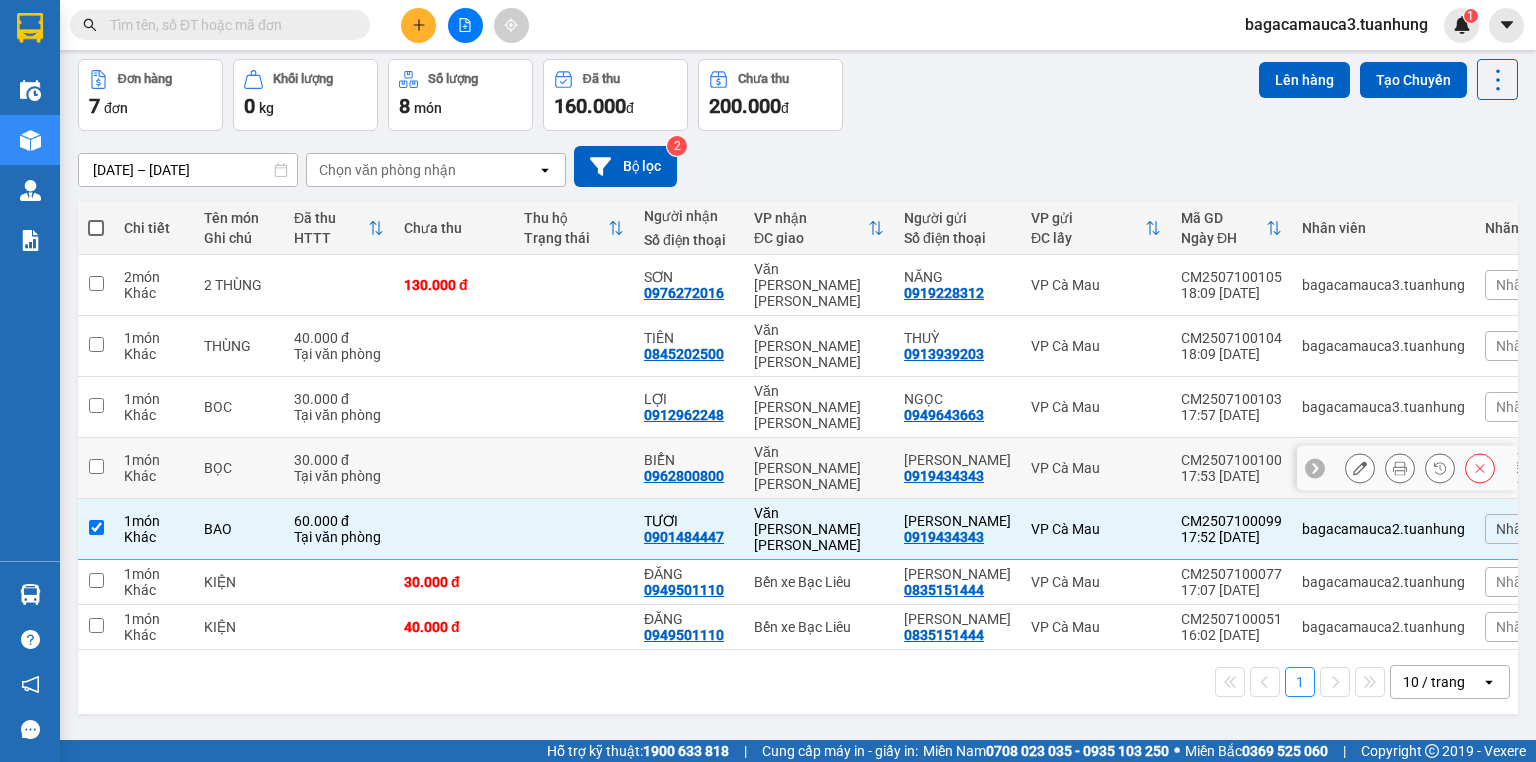 click at bounding box center [574, 468] 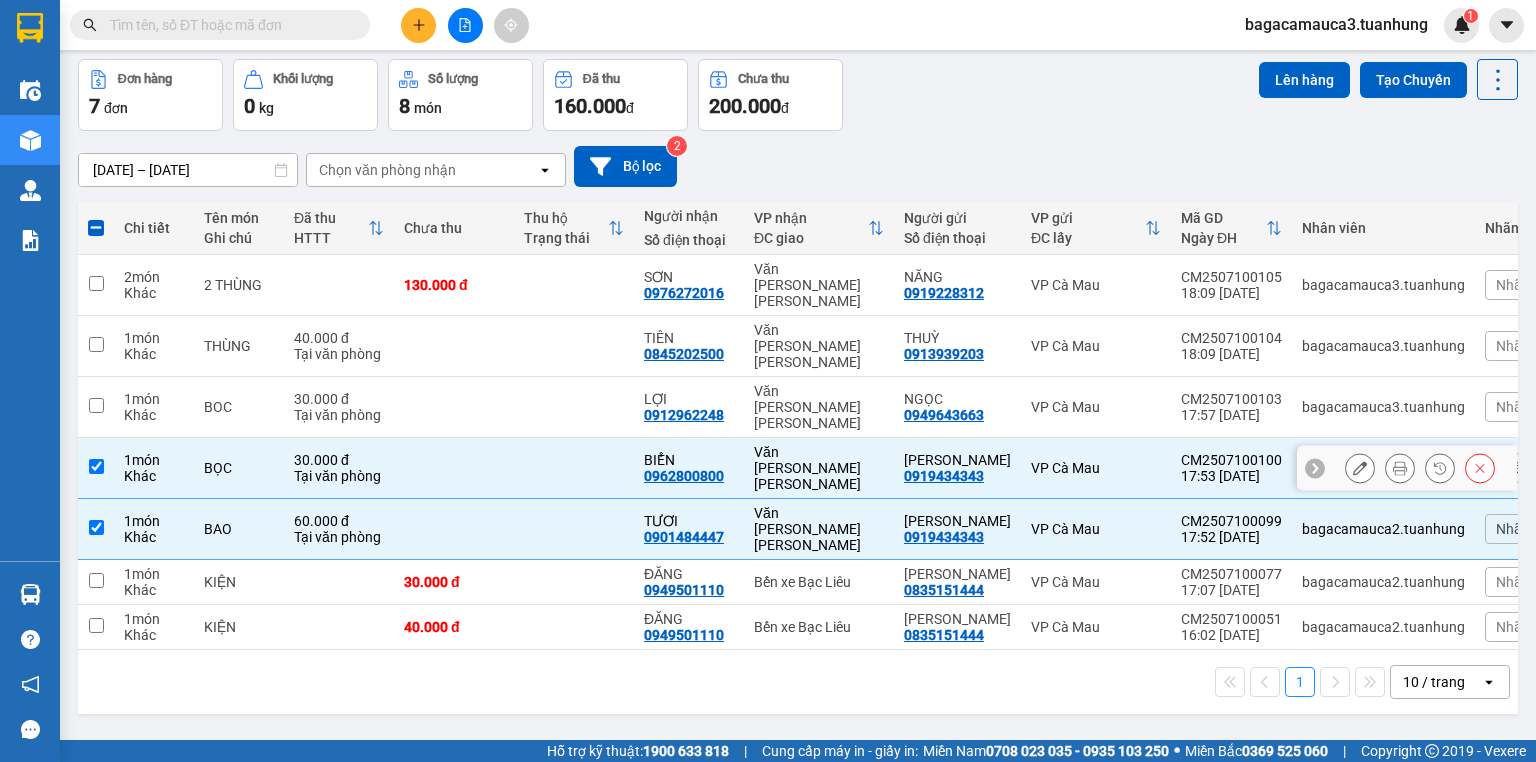 click at bounding box center (574, 468) 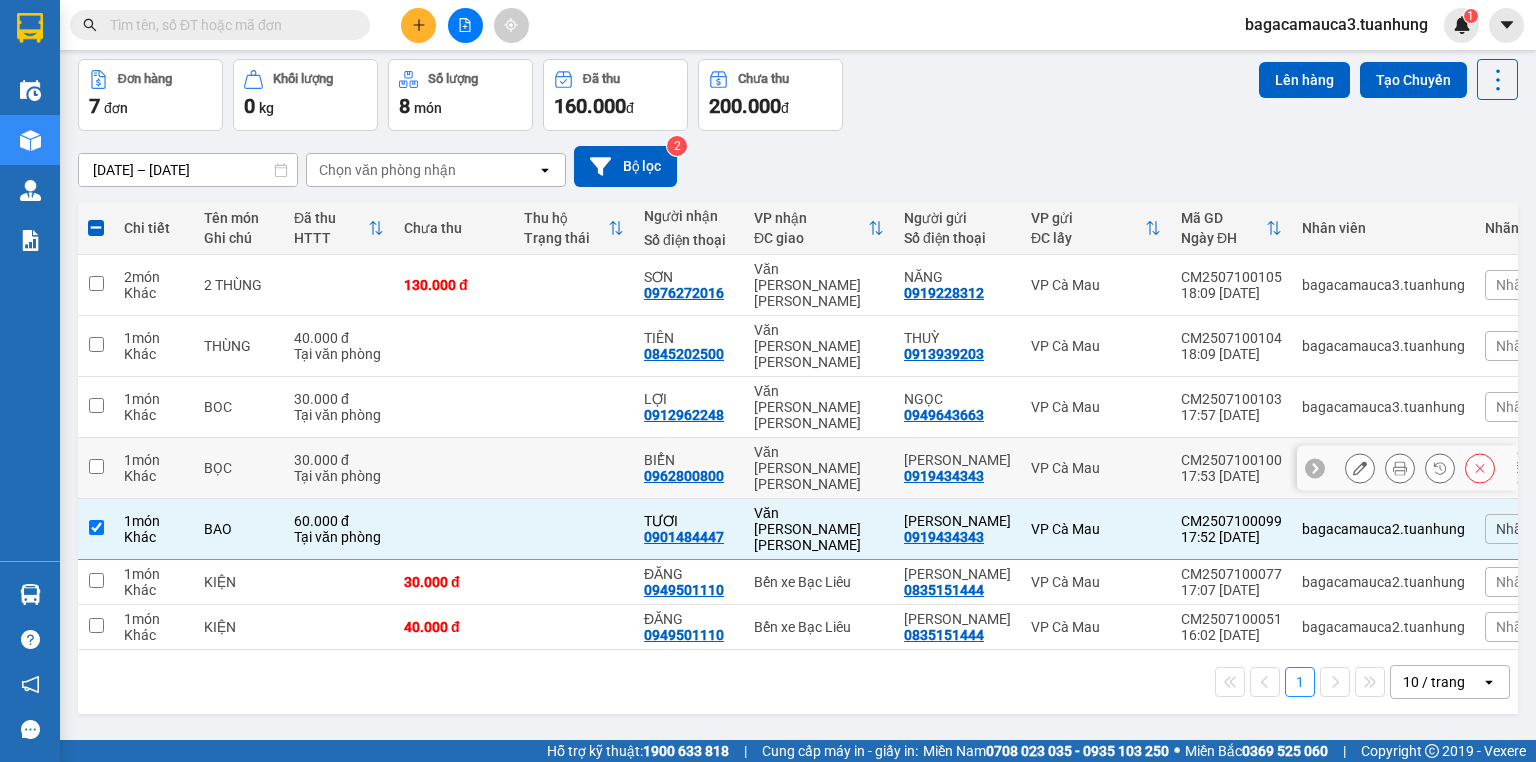 click at bounding box center (574, 468) 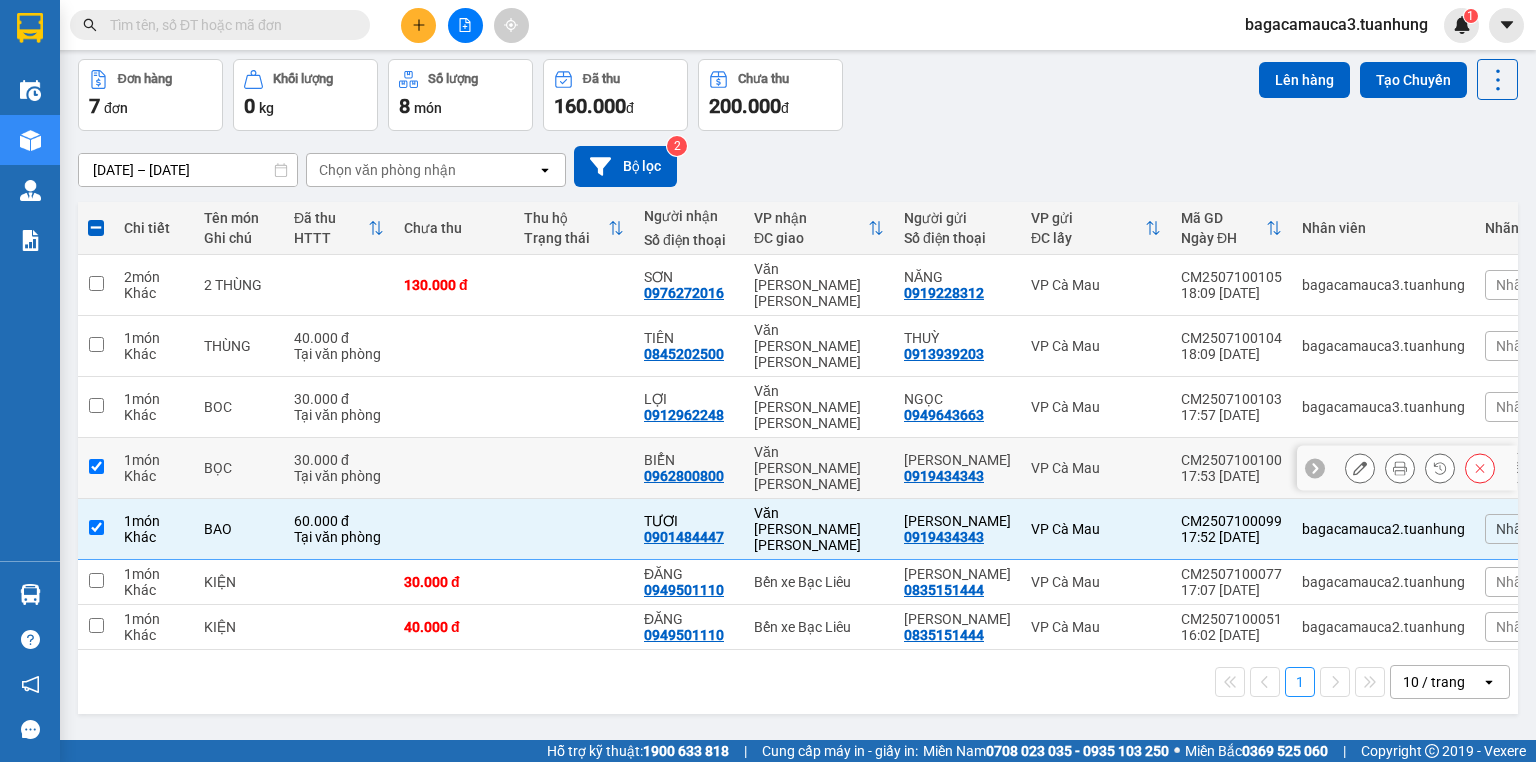 checkbox on "true" 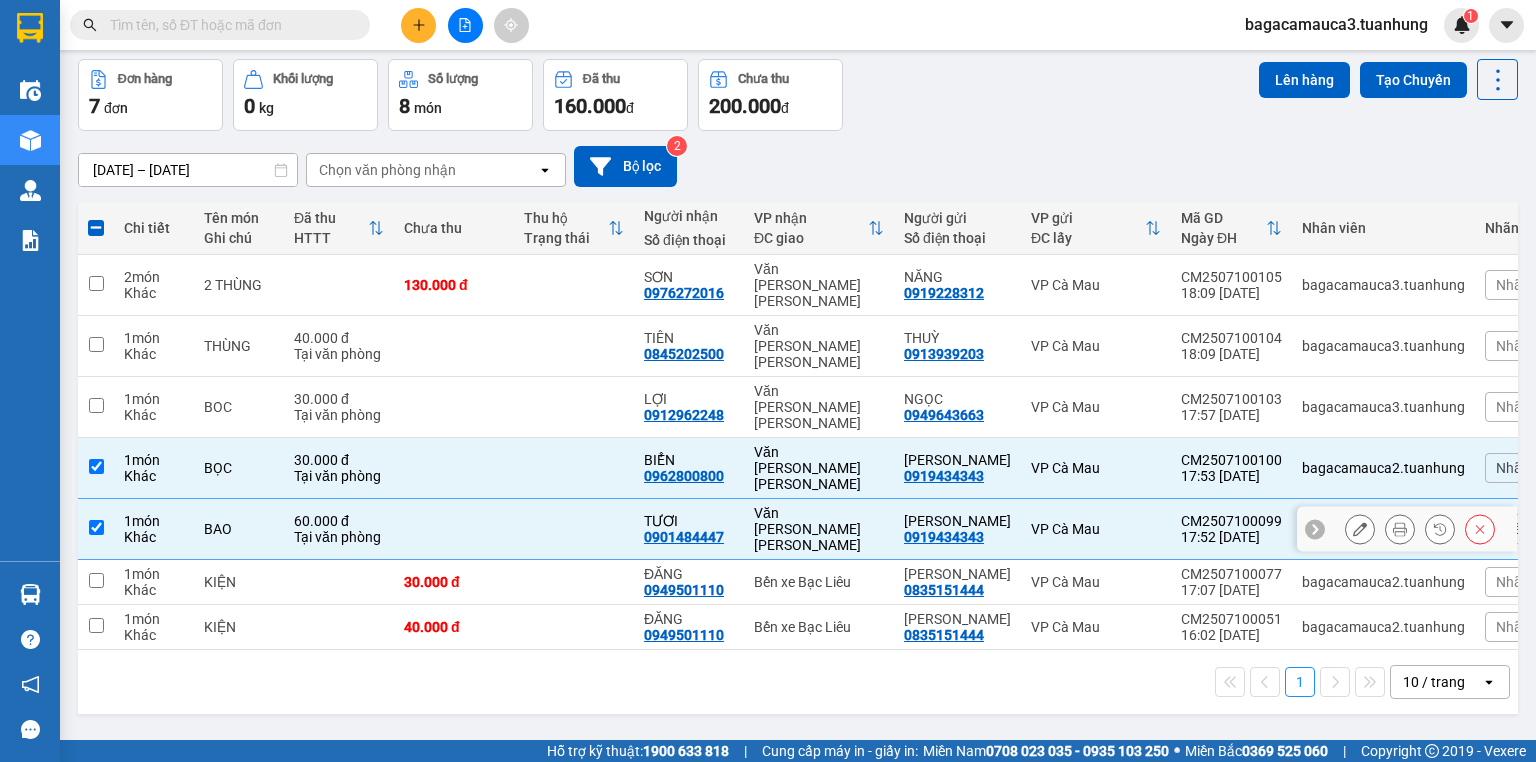 click at bounding box center (574, 529) 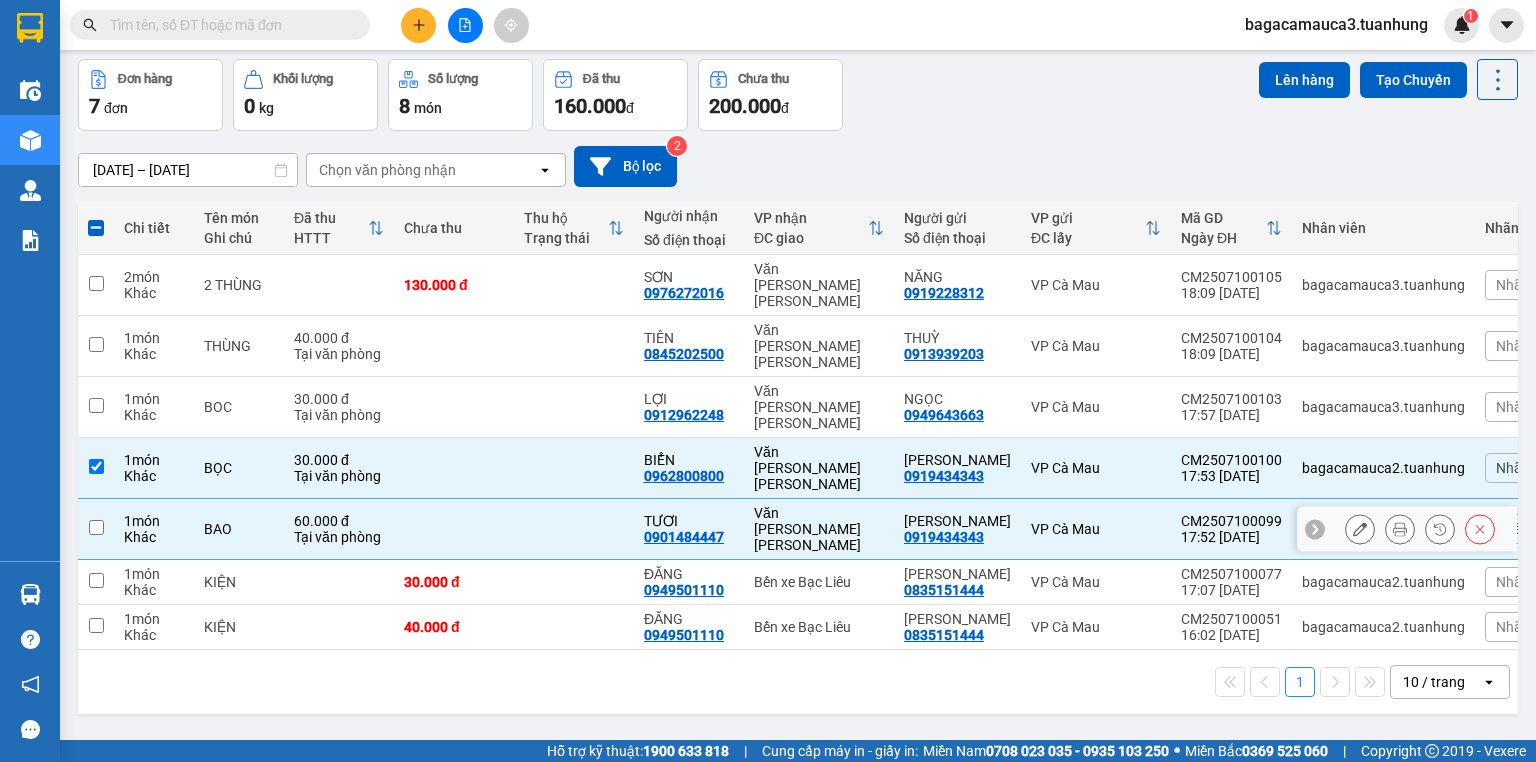 checkbox on "false" 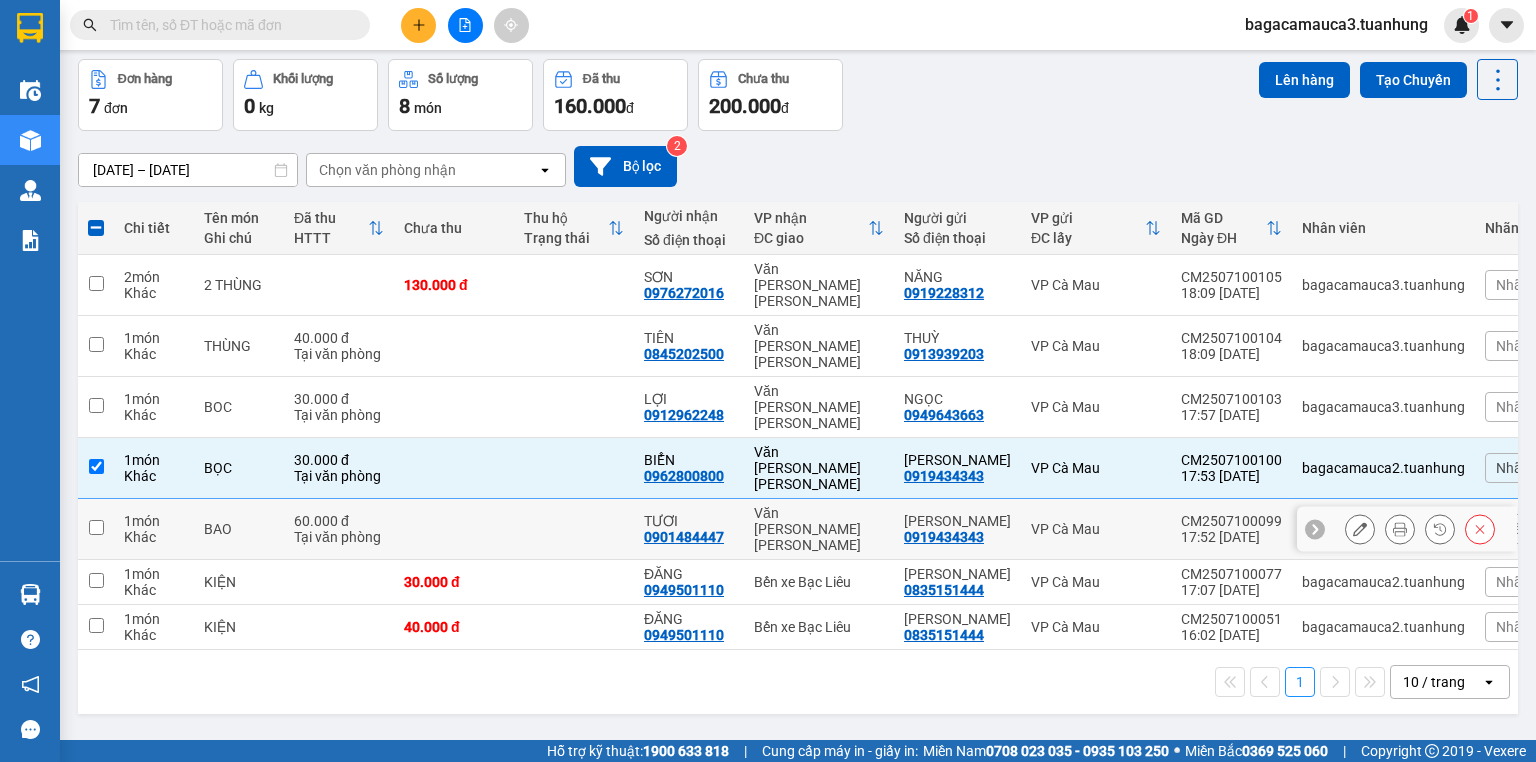 click at bounding box center (574, 468) 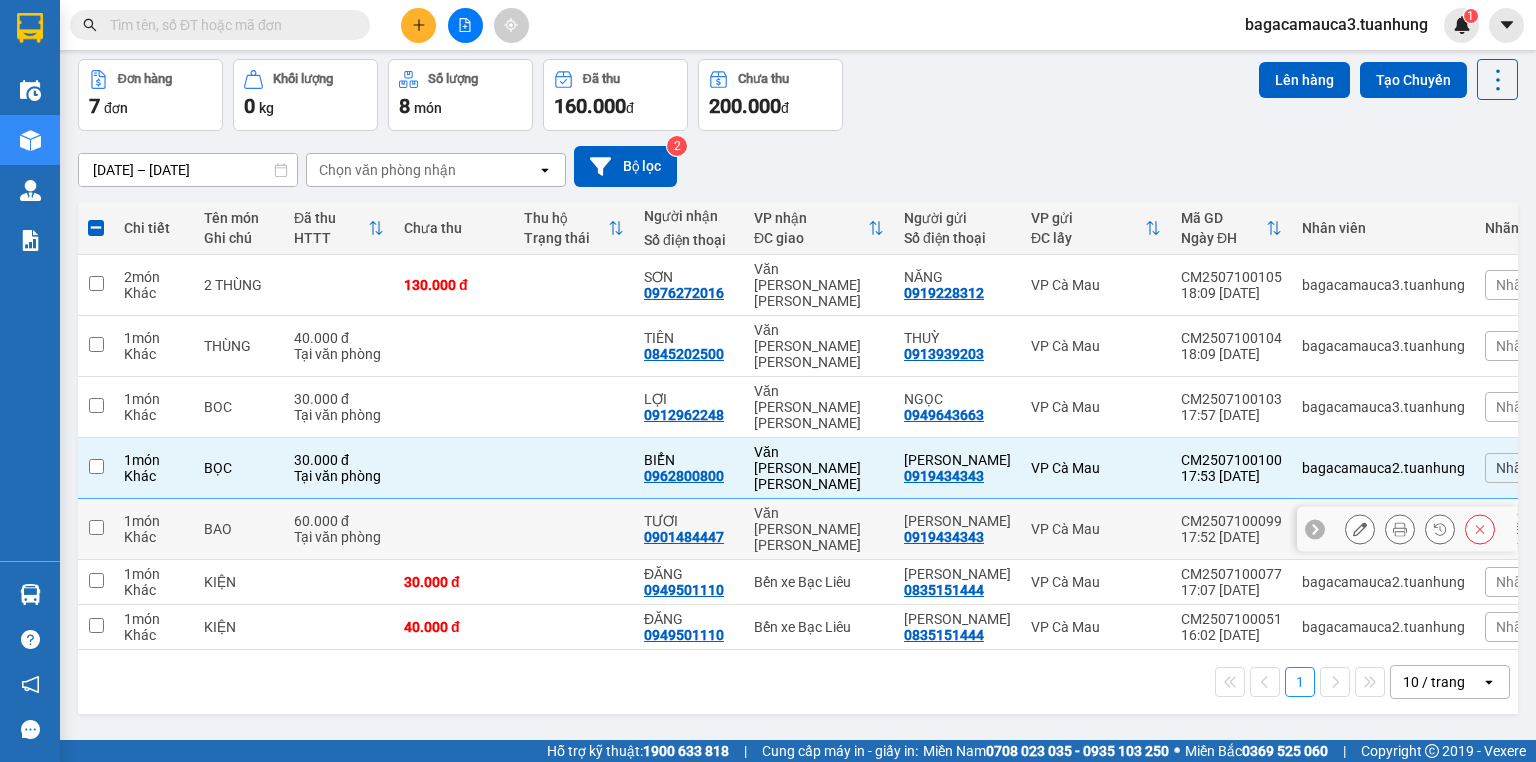 checkbox on "false" 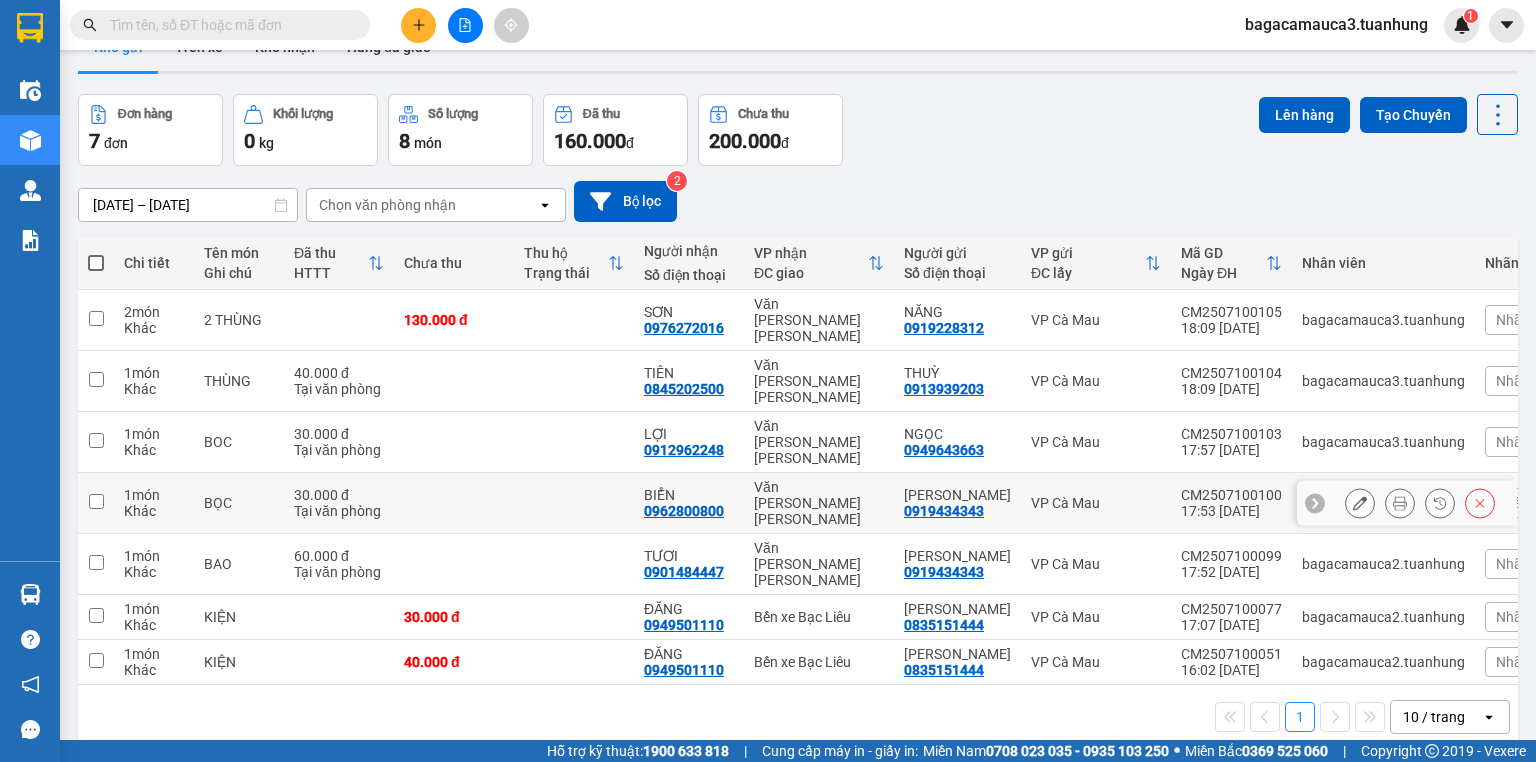 scroll, scrollTop: 0, scrollLeft: 0, axis: both 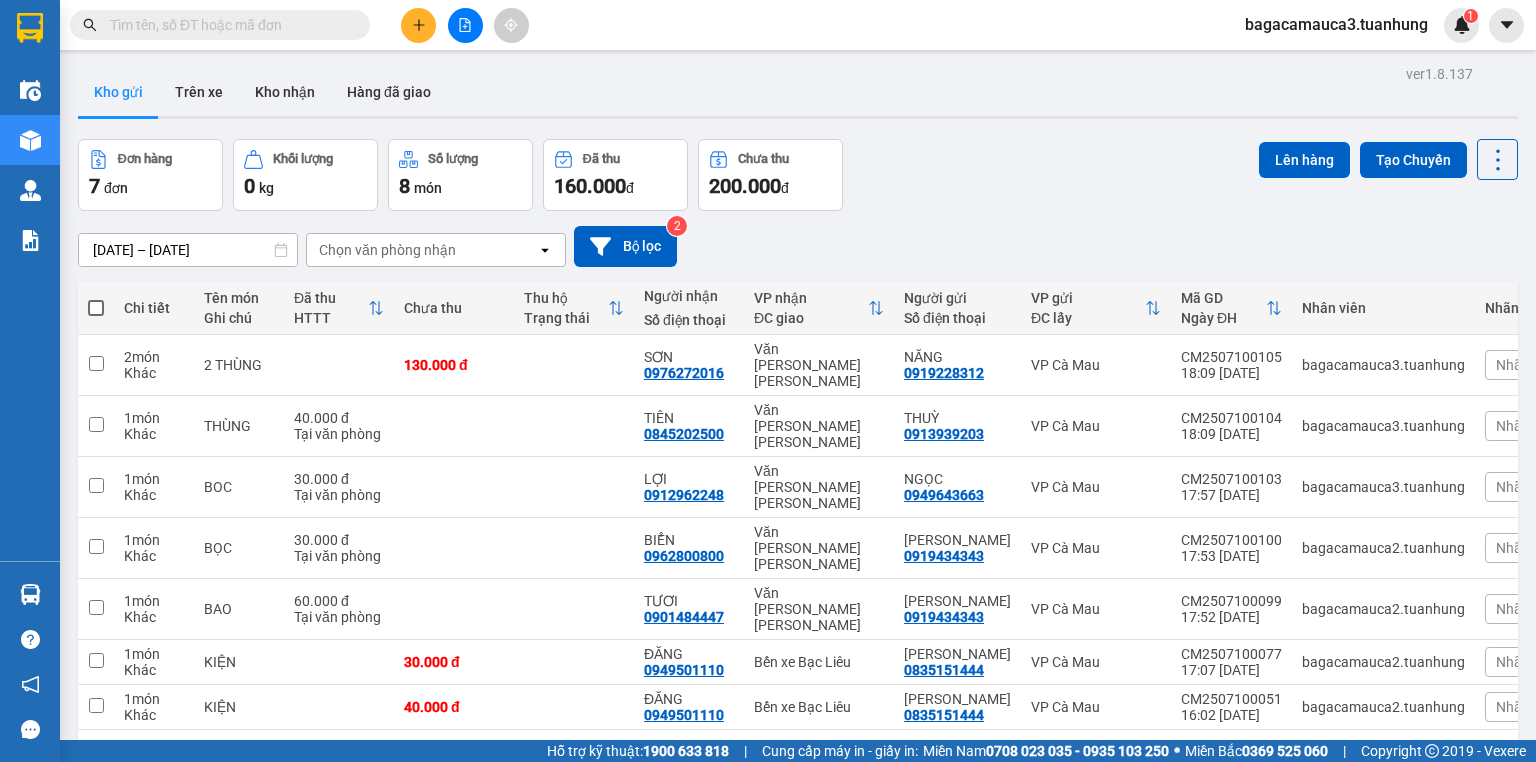 click at bounding box center (228, 25) 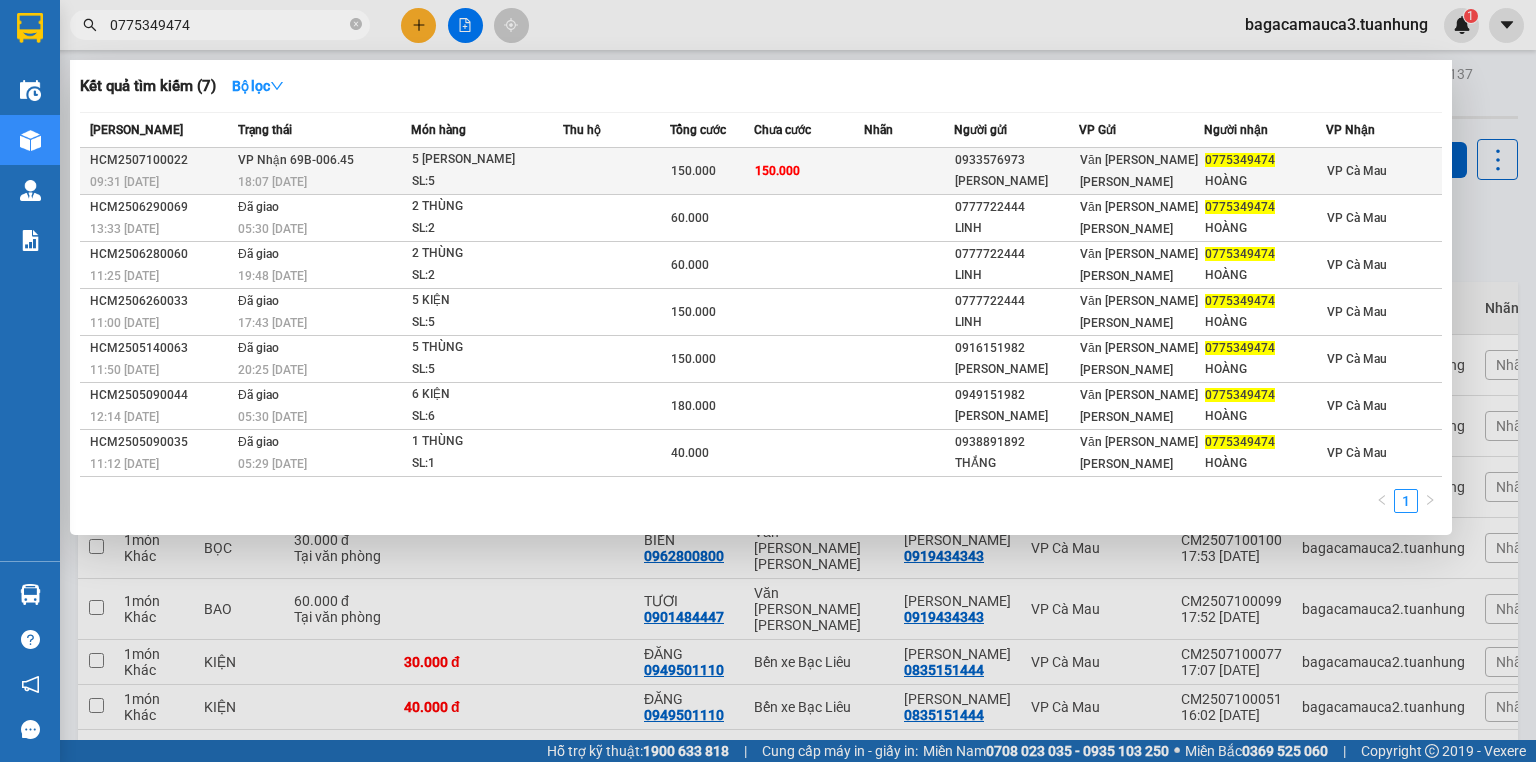 type on "0775349474" 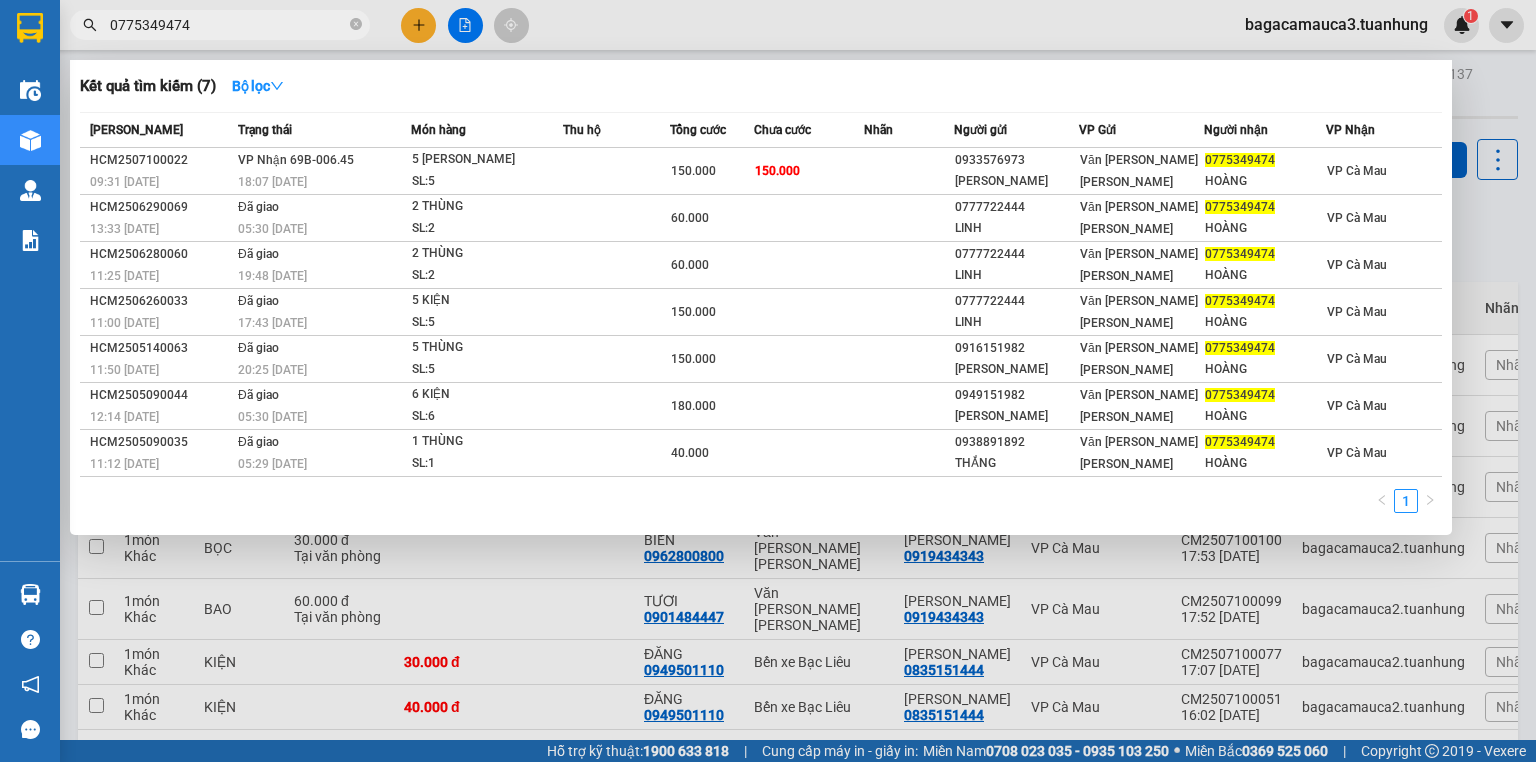 click on "150.000" at bounding box center [809, 171] 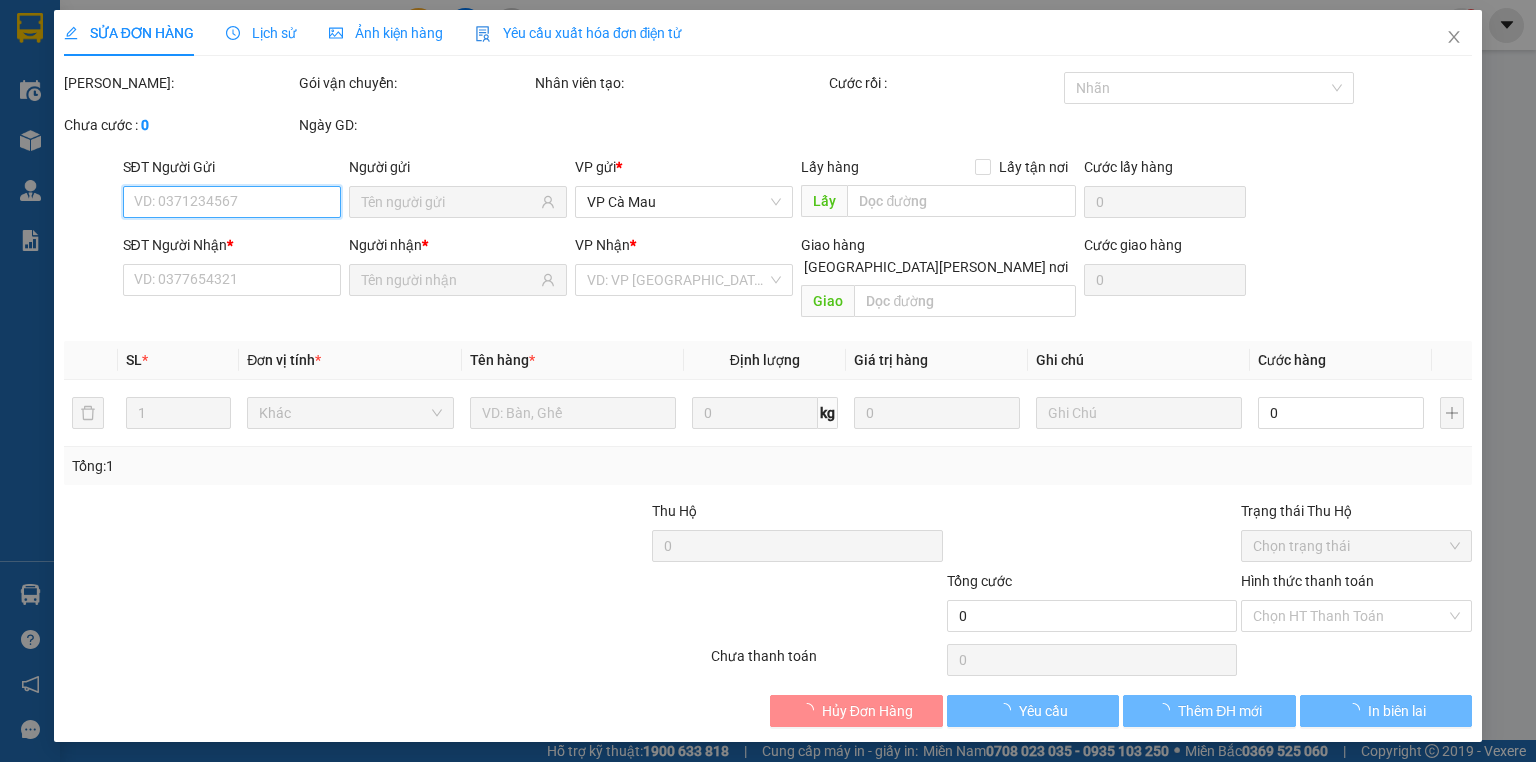 type on "0933576973" 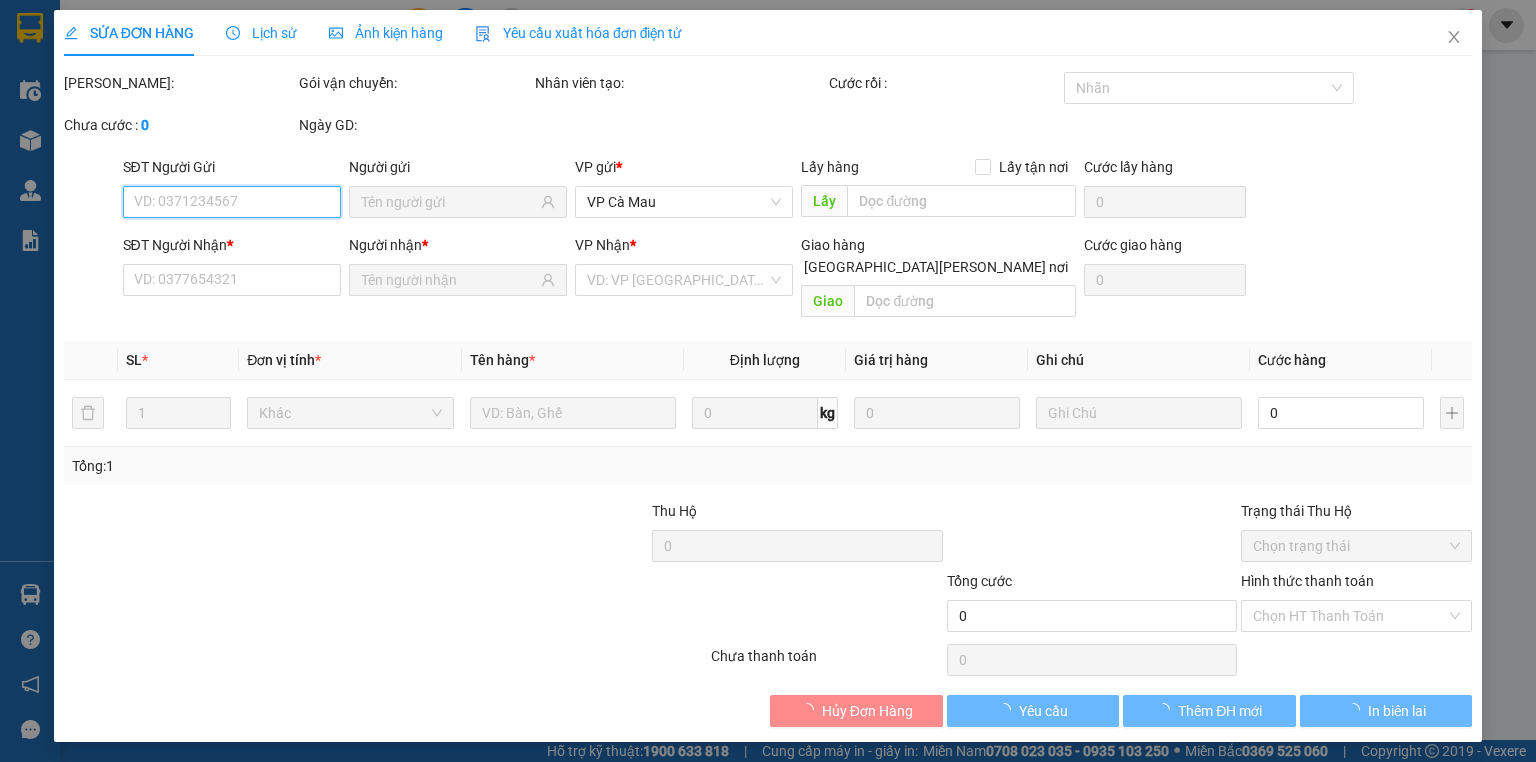type on "[PERSON_NAME]" 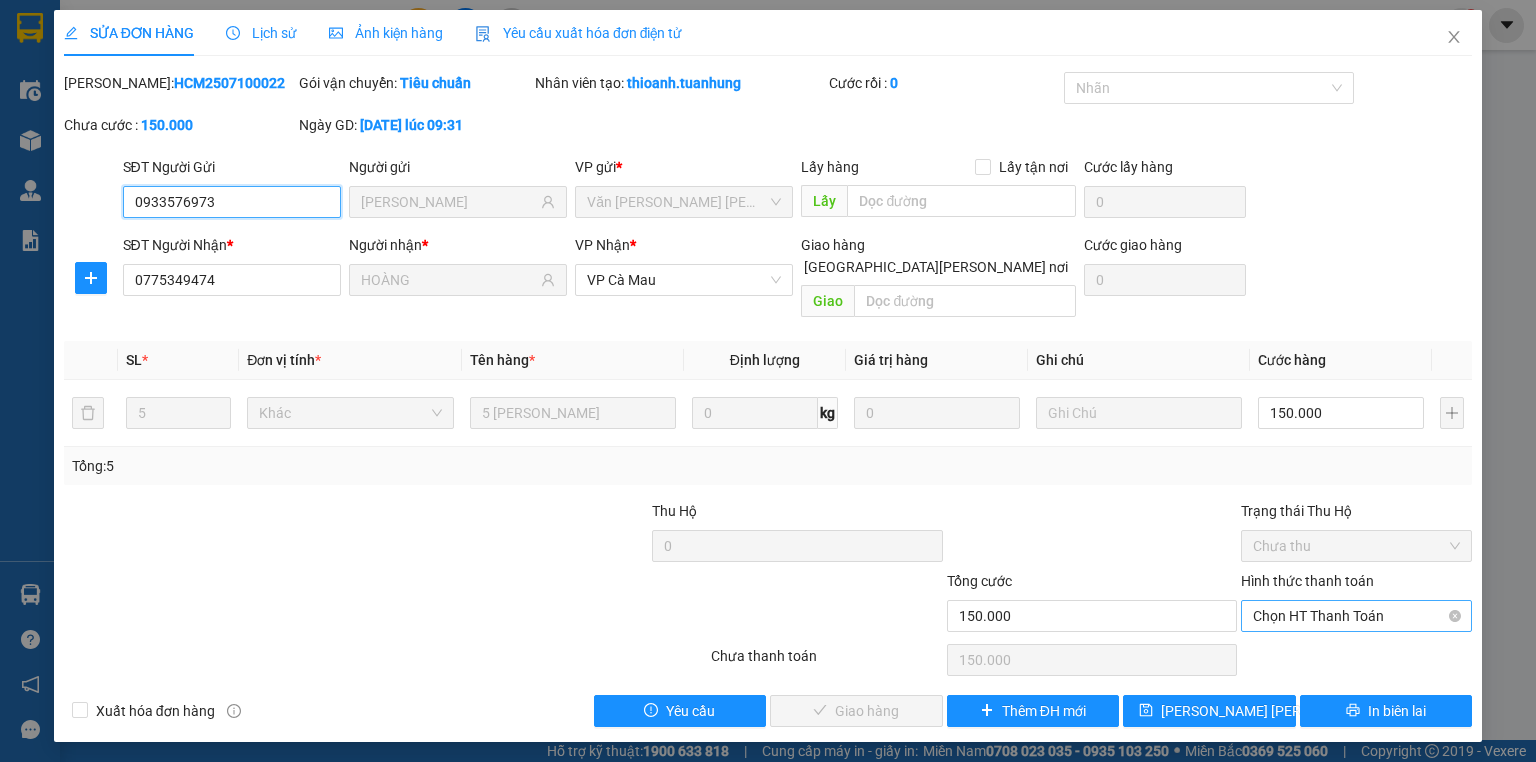 click on "Chọn HT Thanh Toán" at bounding box center [1356, 616] 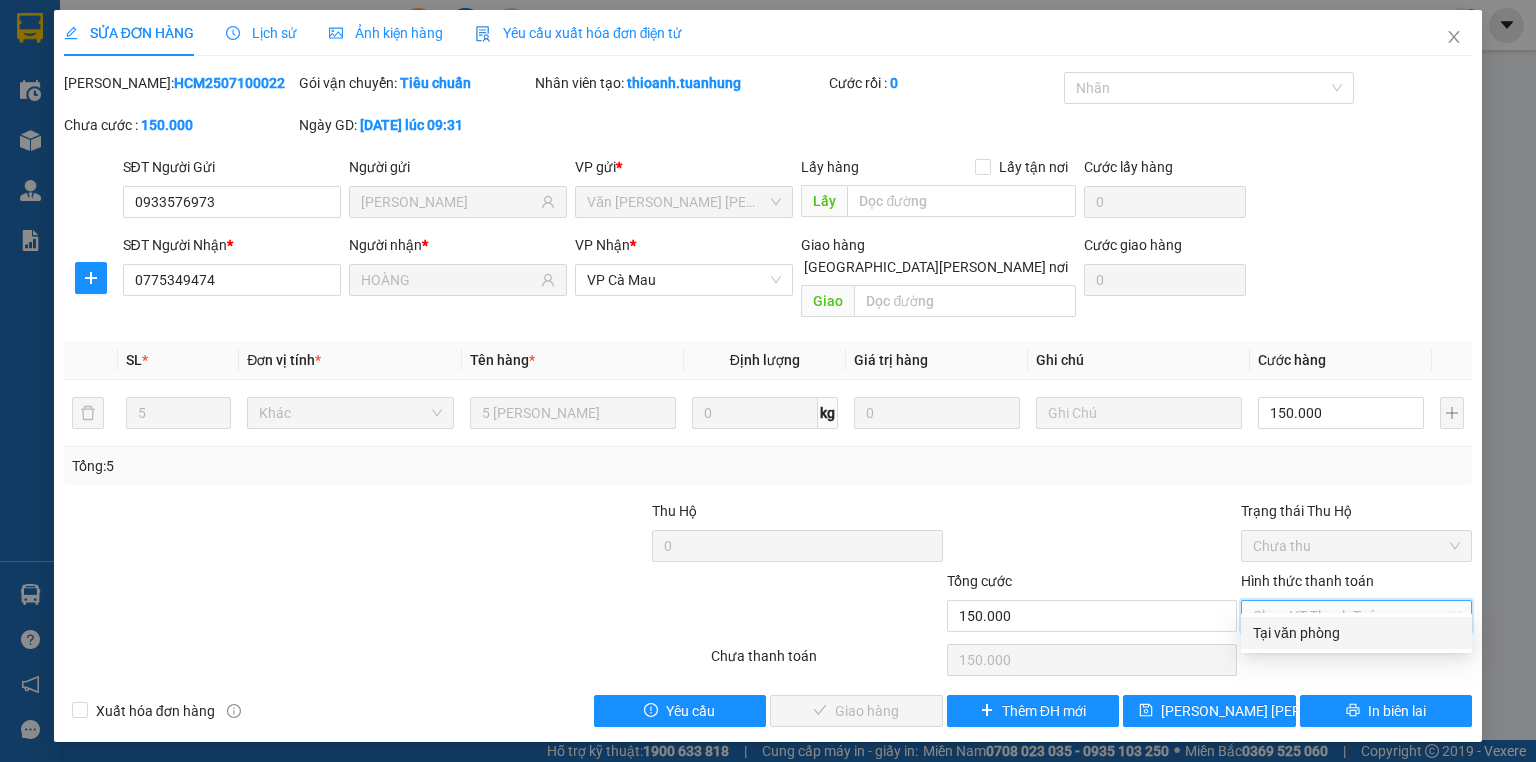 click on "Tại văn phòng" at bounding box center [1356, 633] 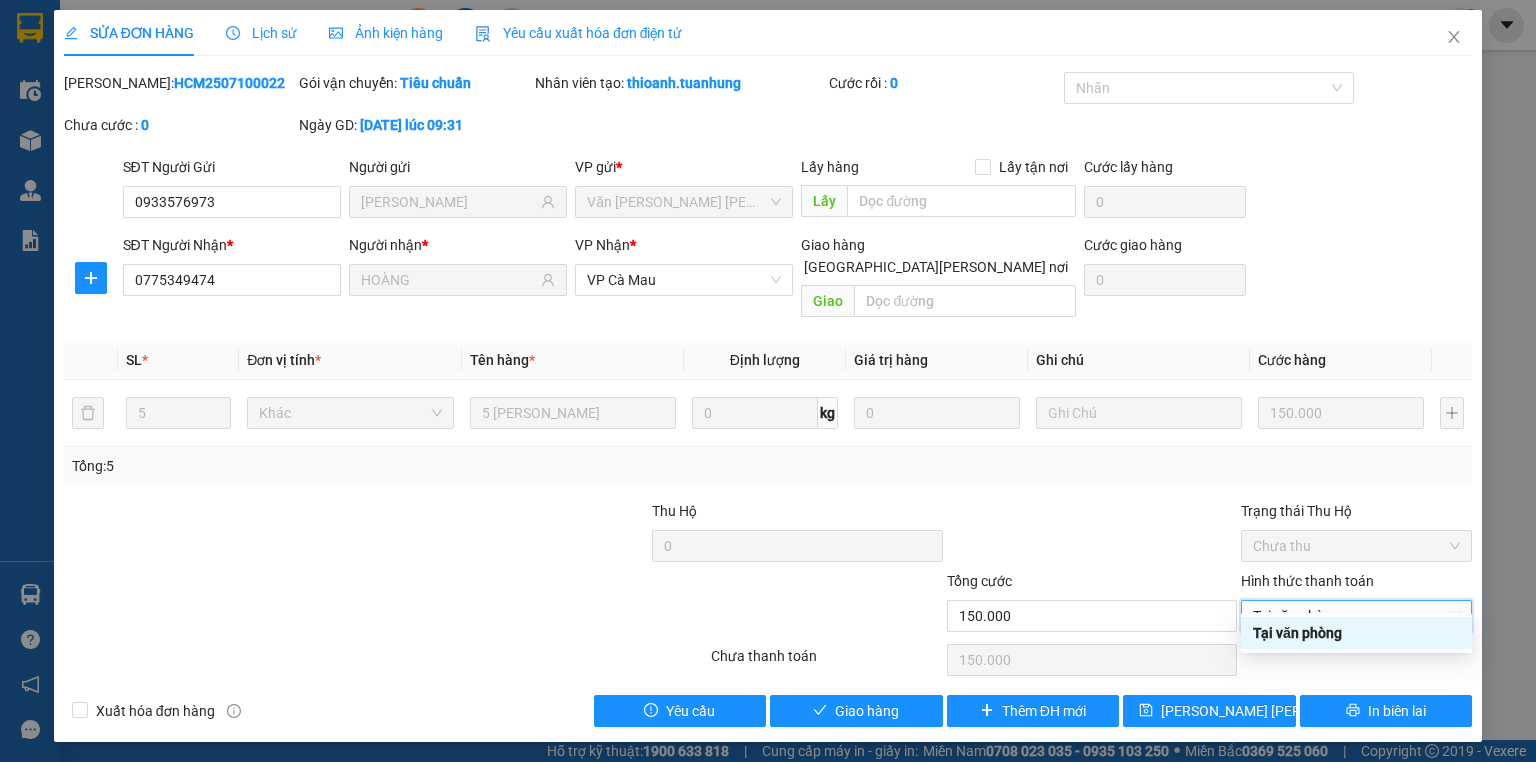 type on "0" 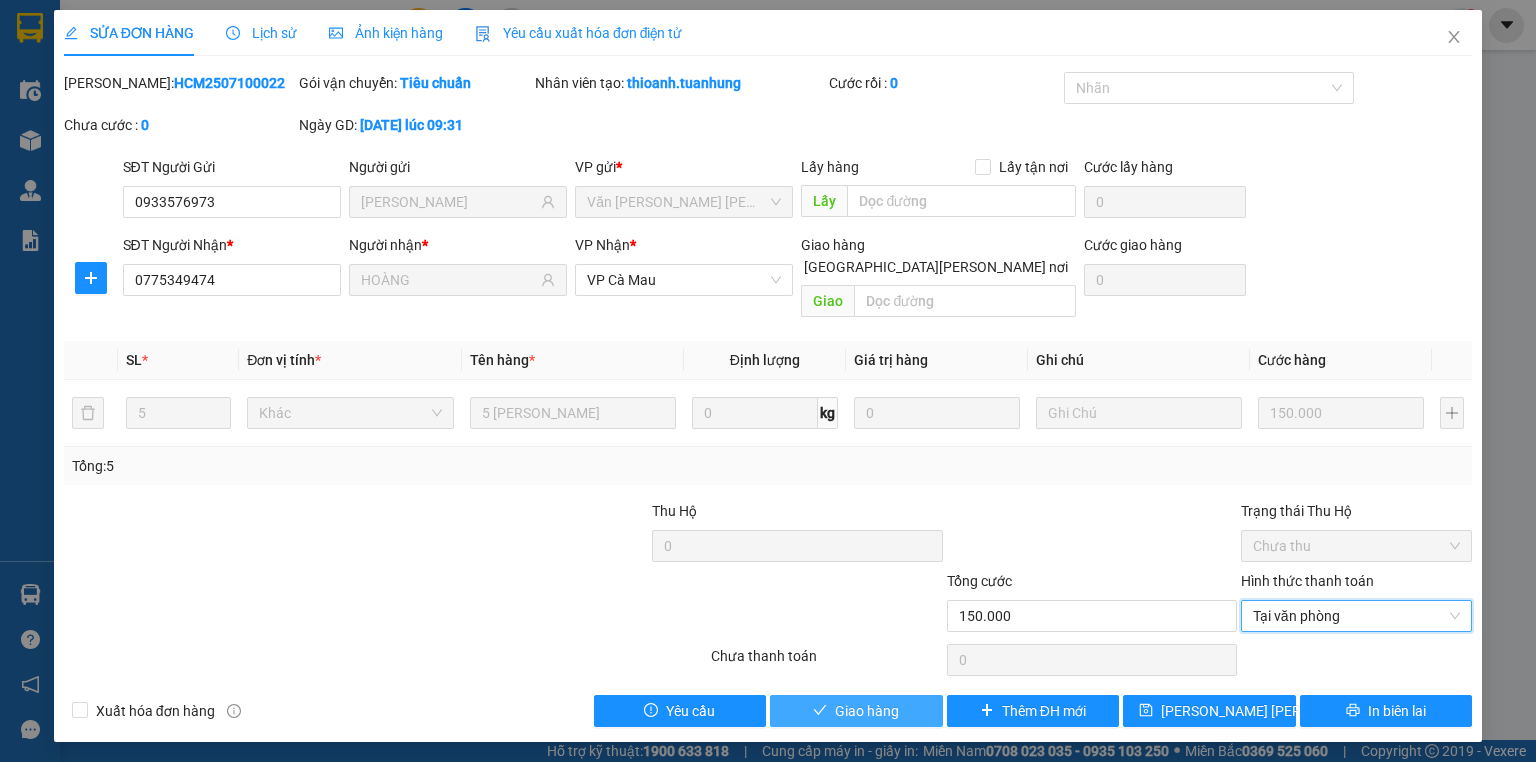 click on "Giao hàng" at bounding box center (856, 711) 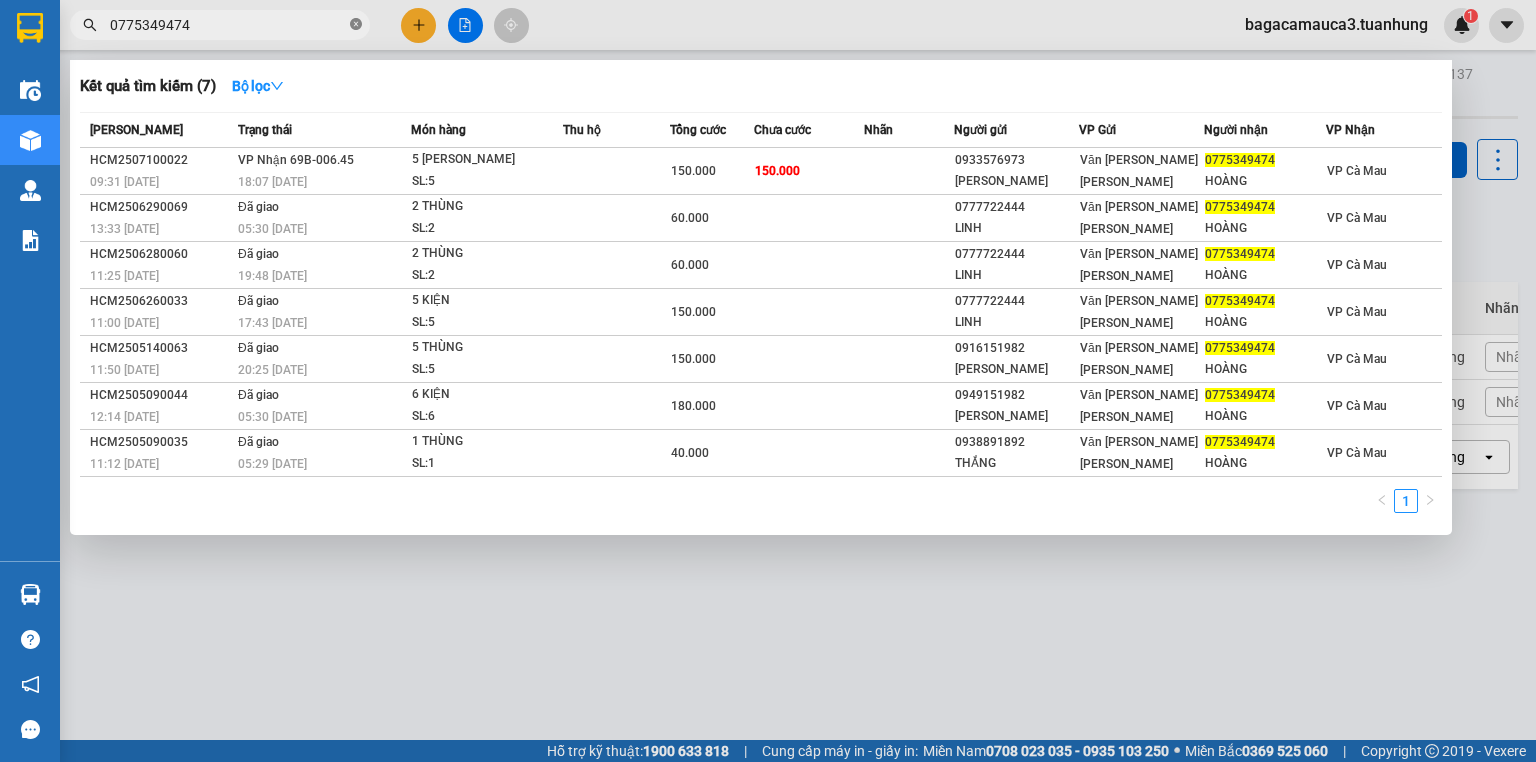 click at bounding box center (356, 25) 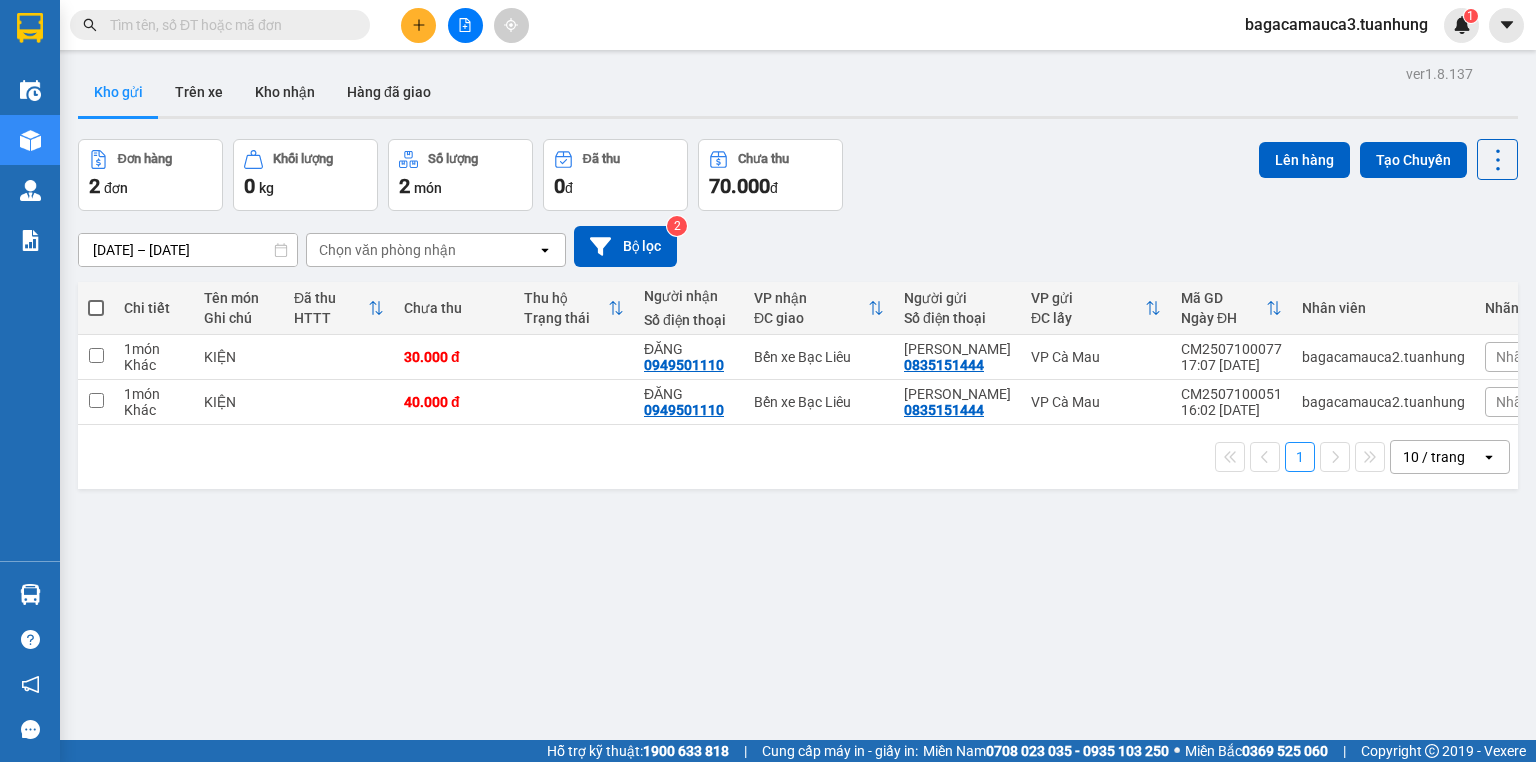 click at bounding box center (228, 25) 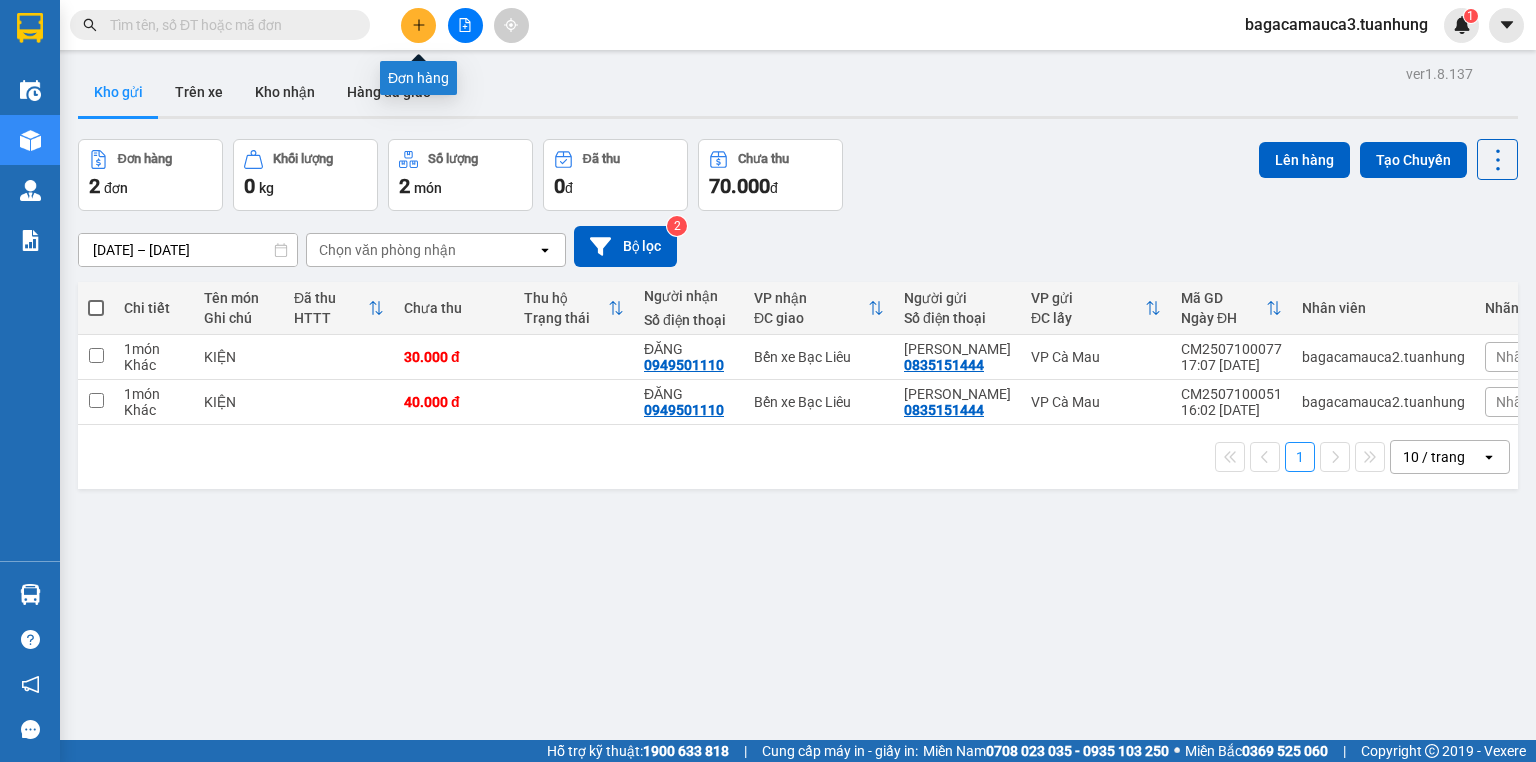 click 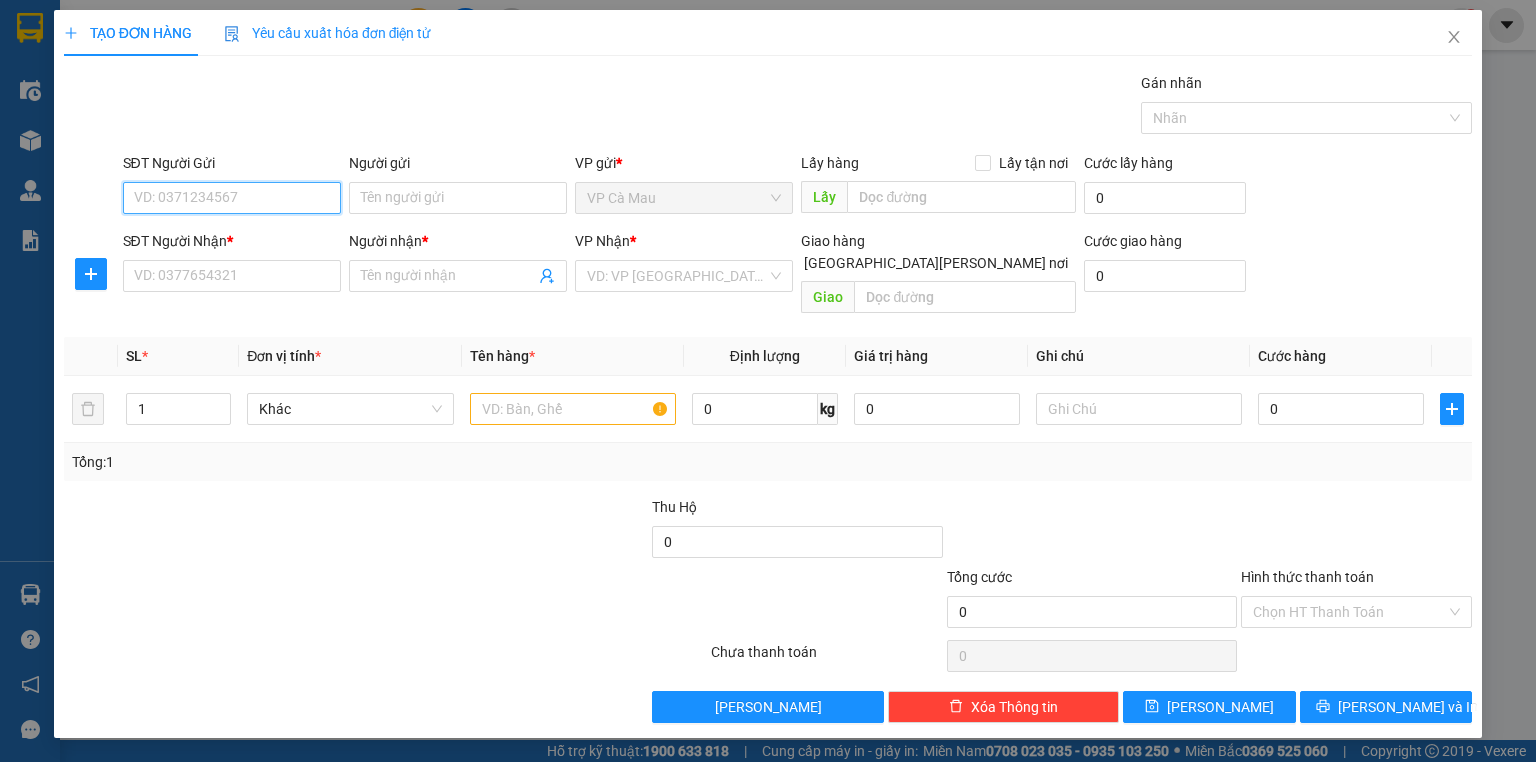 click on "SĐT Người Gửi" at bounding box center [232, 198] 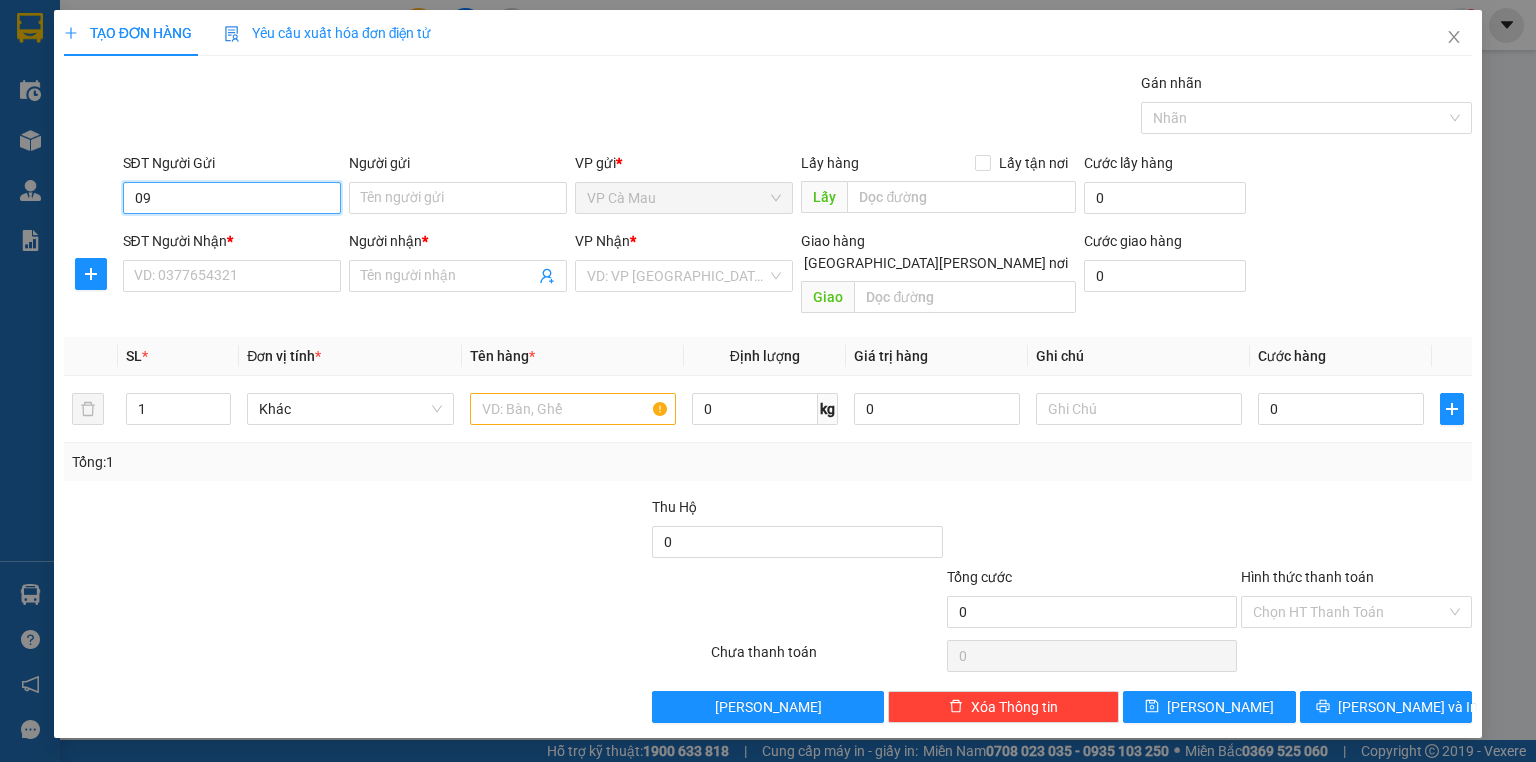 type on "0" 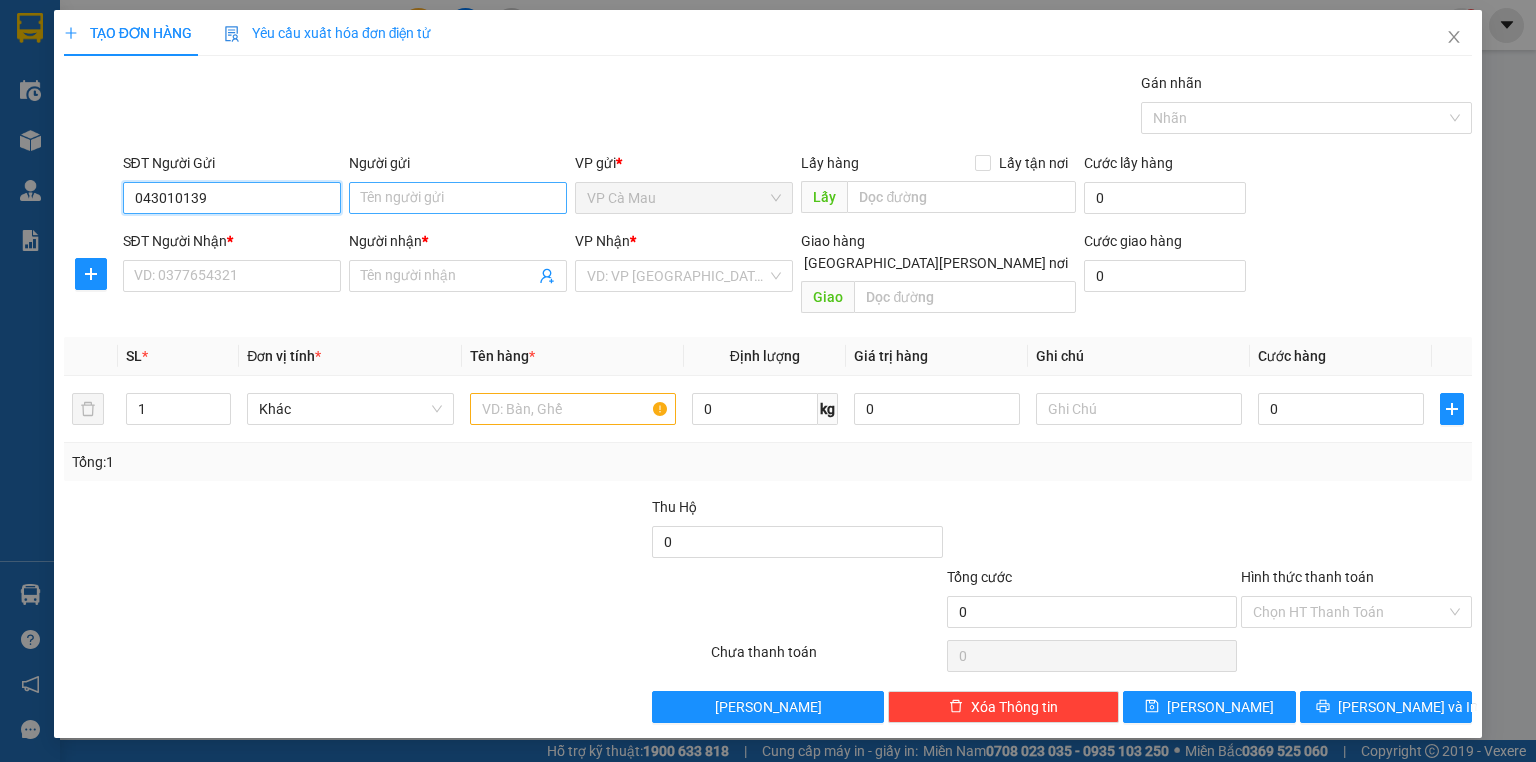 type on "043010139" 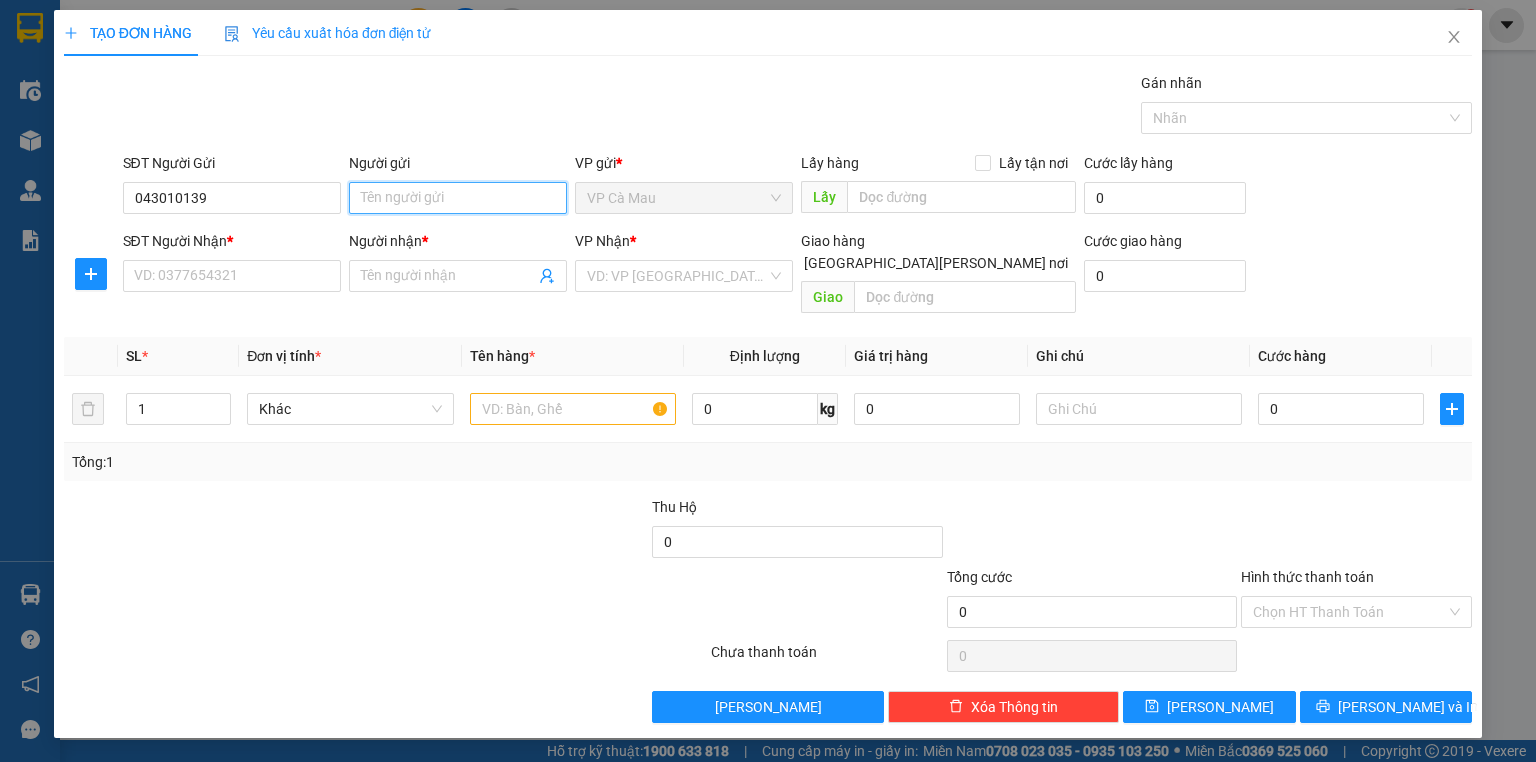 click on "Người gửi" at bounding box center (458, 198) 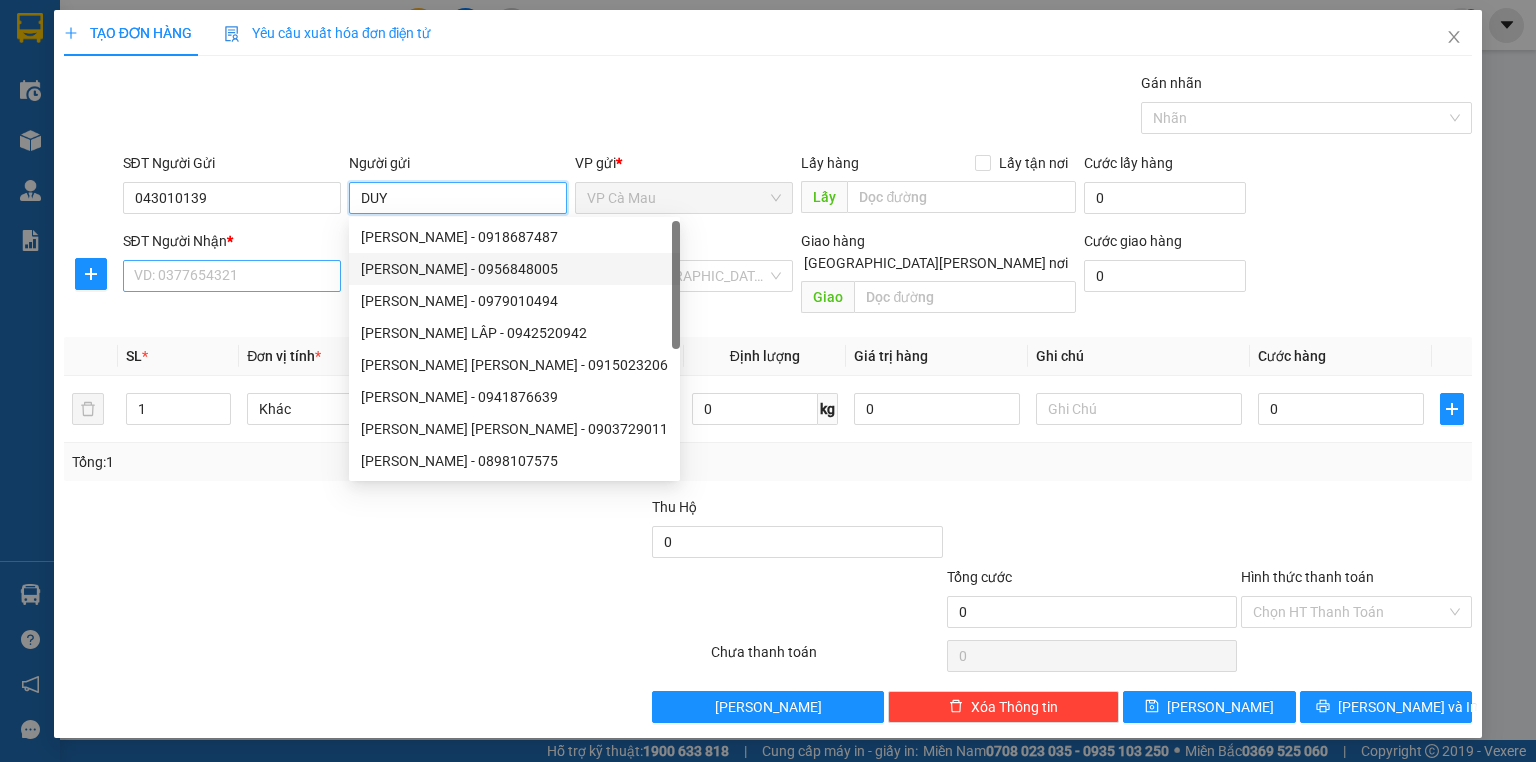 type on "DUY" 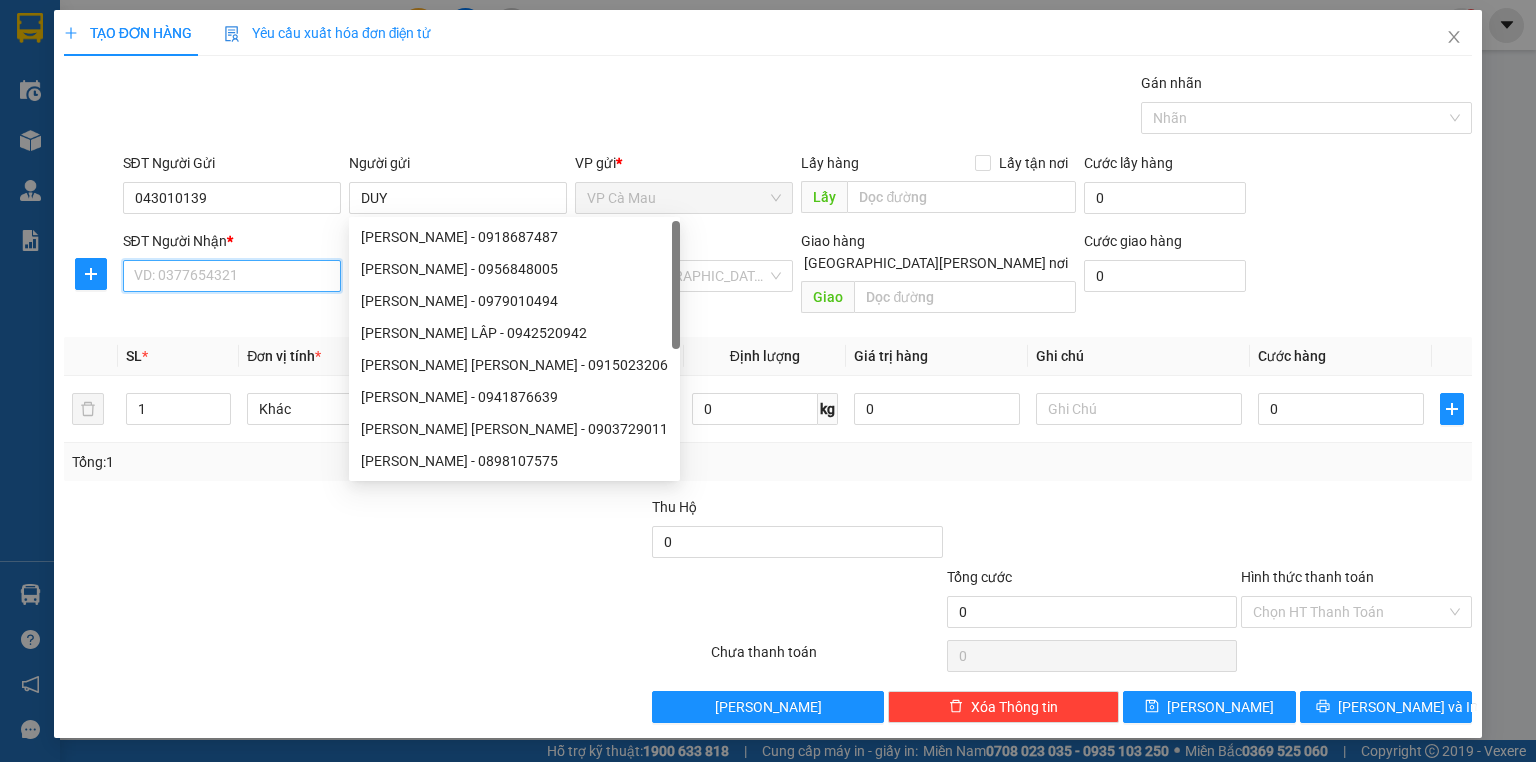 click on "SĐT Người Nhận  *" at bounding box center (232, 276) 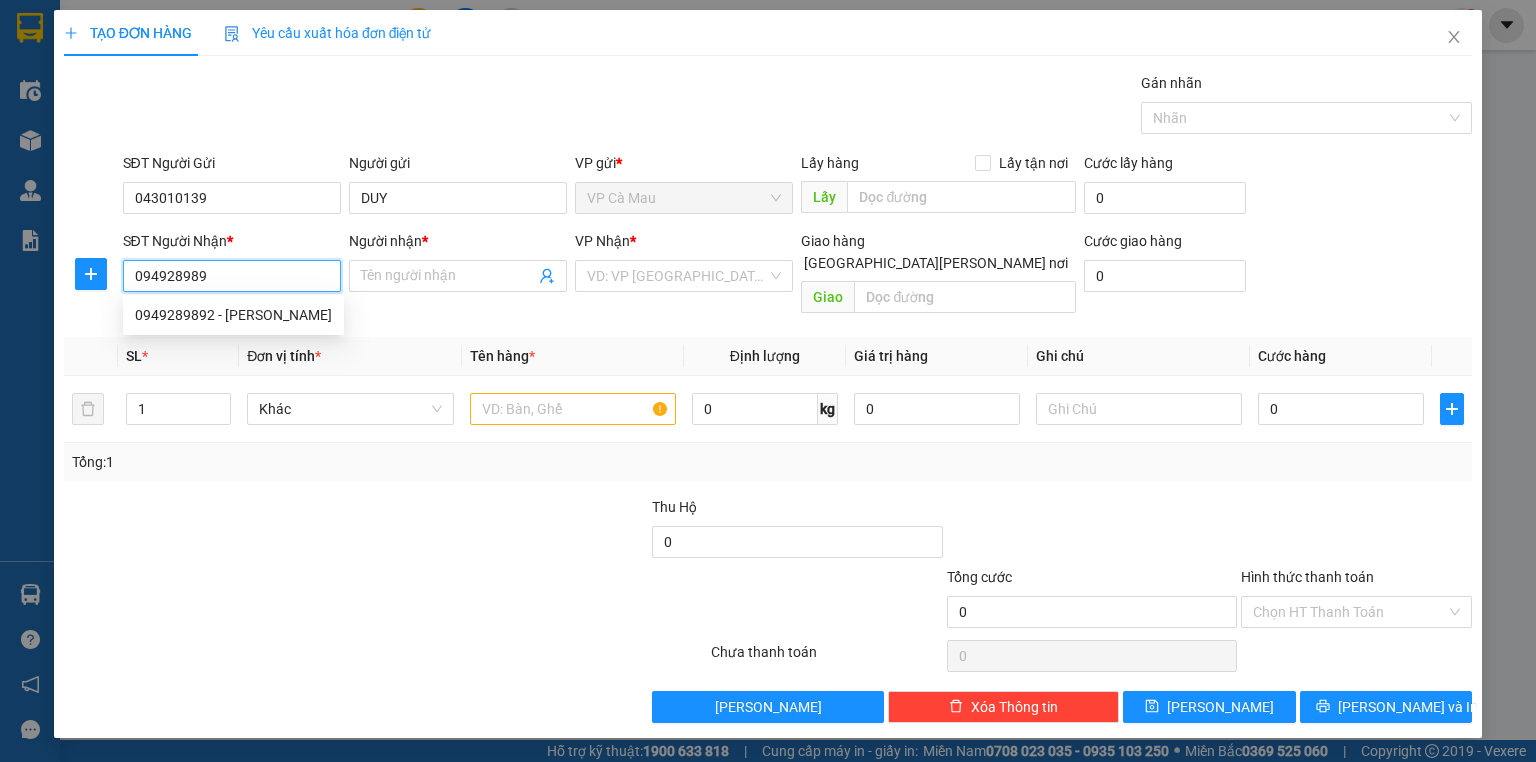 type on "0949289892" 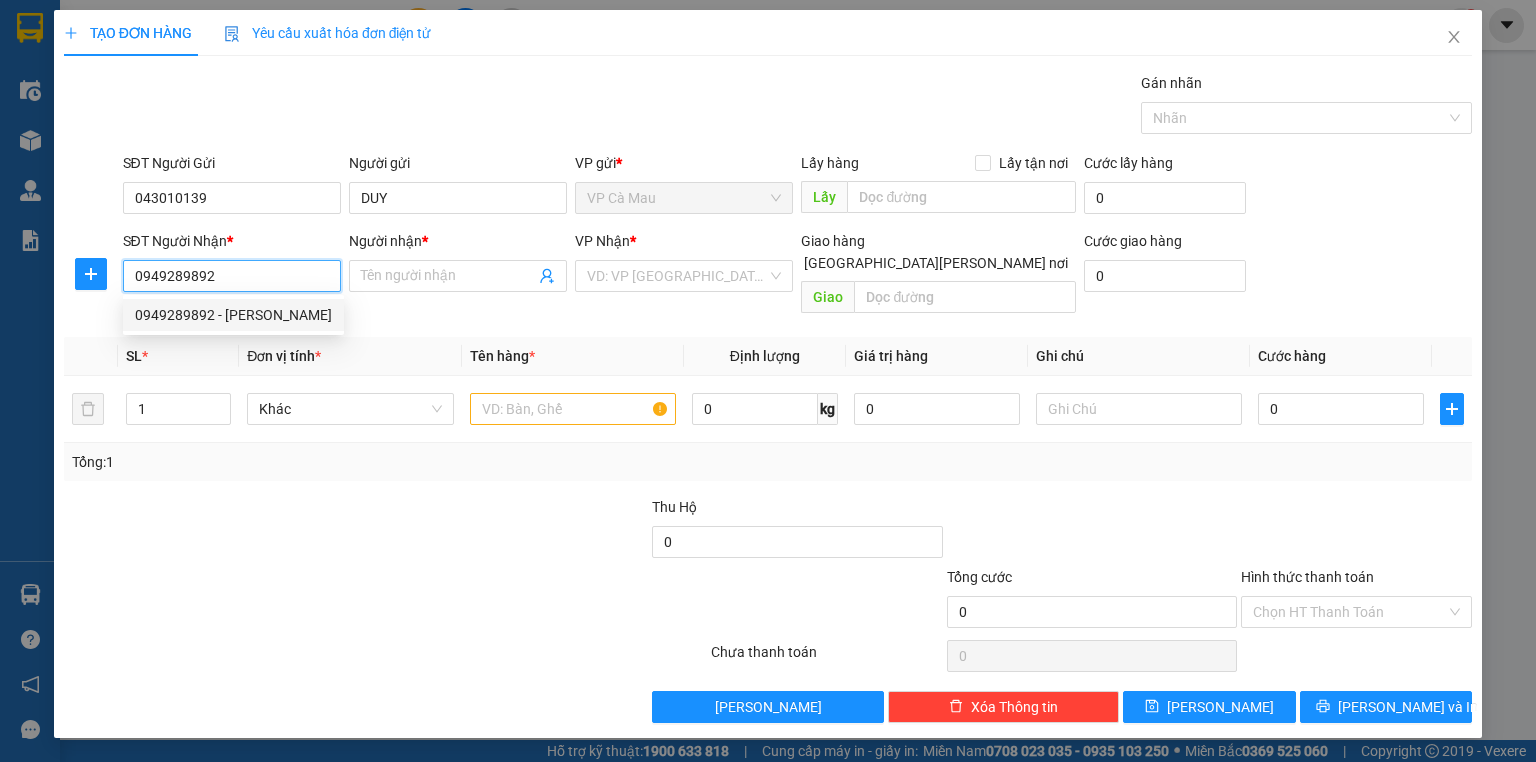 click on "0949289892 - [PERSON_NAME]" at bounding box center (233, 315) 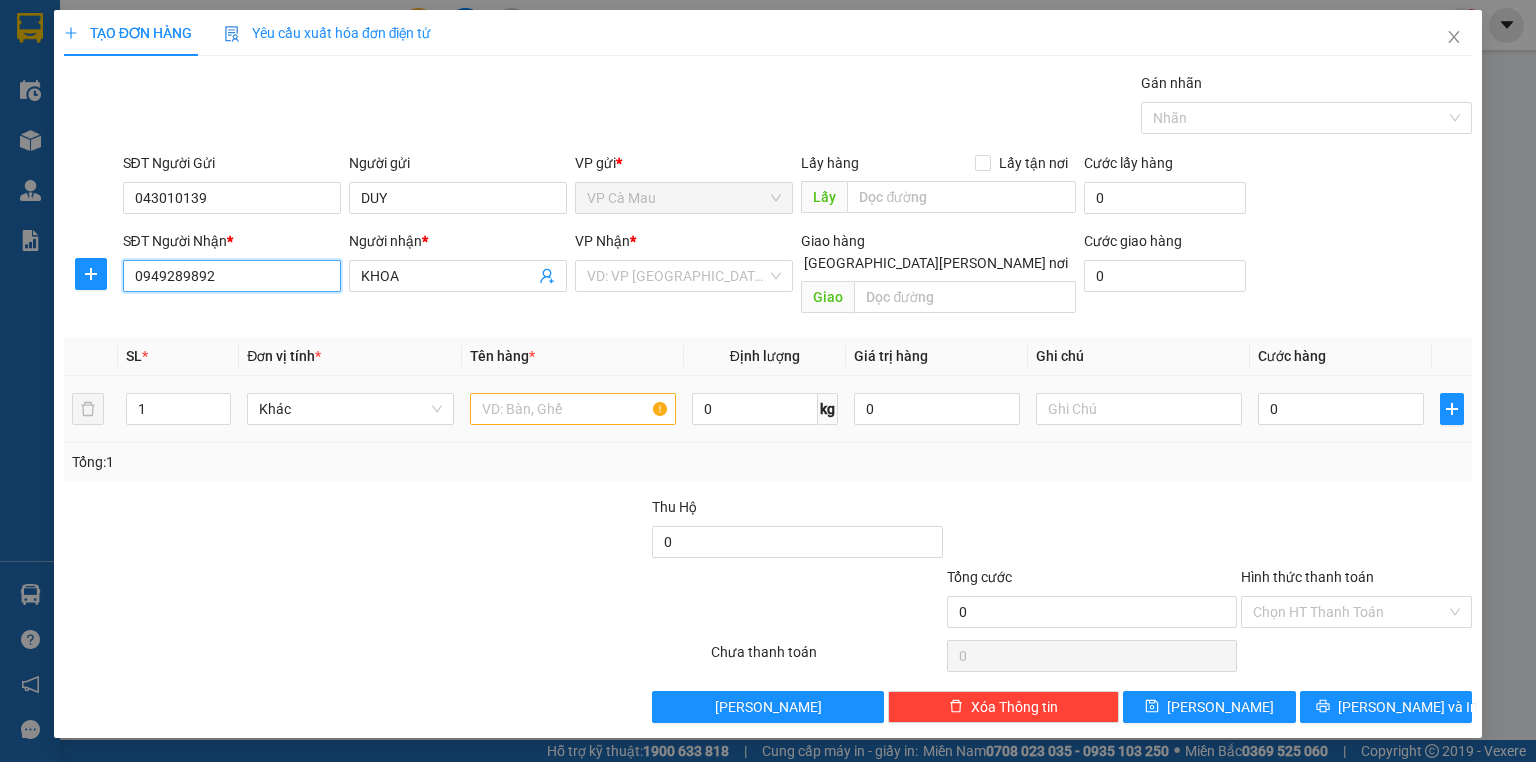 type on "0949289892" 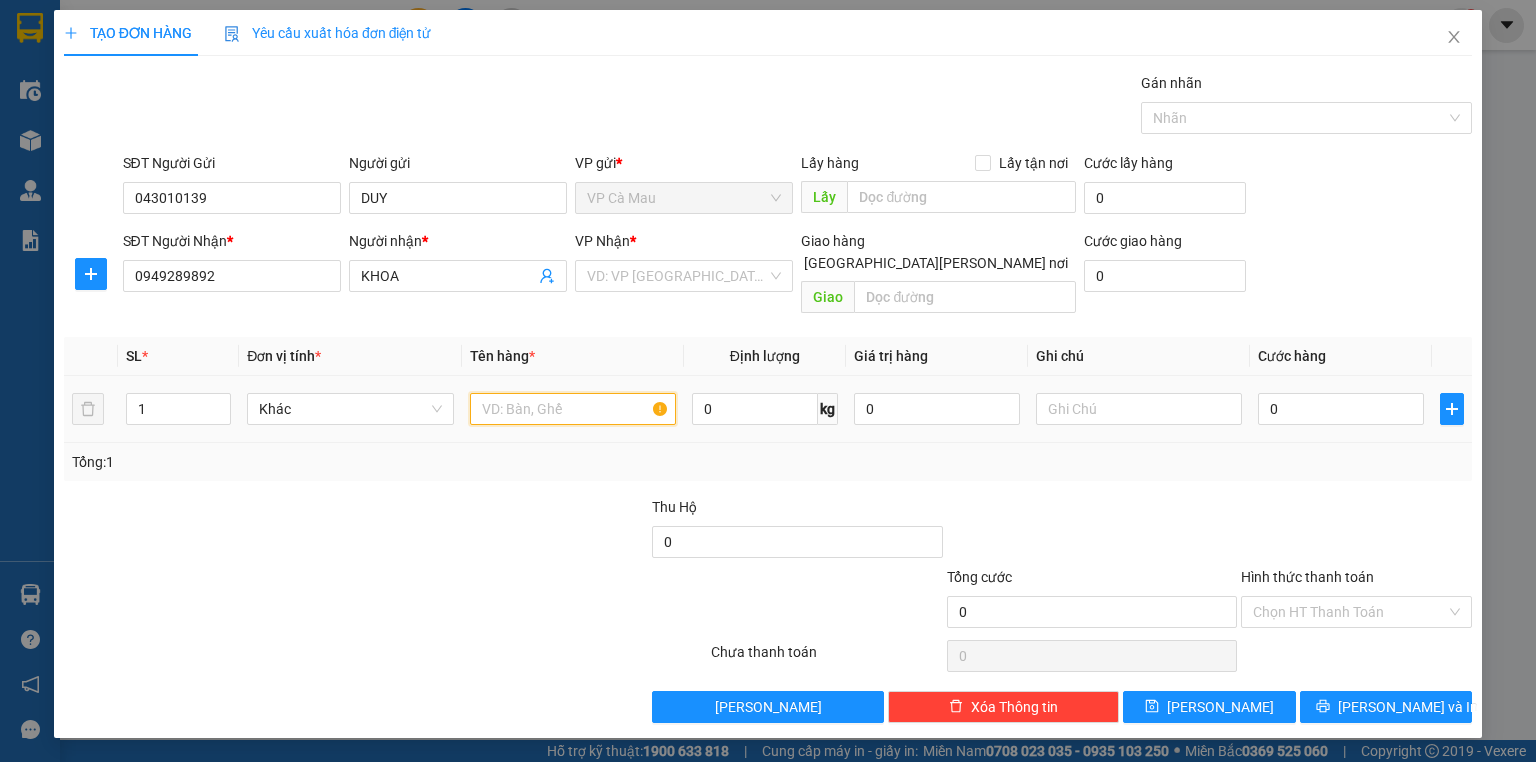 click at bounding box center (573, 409) 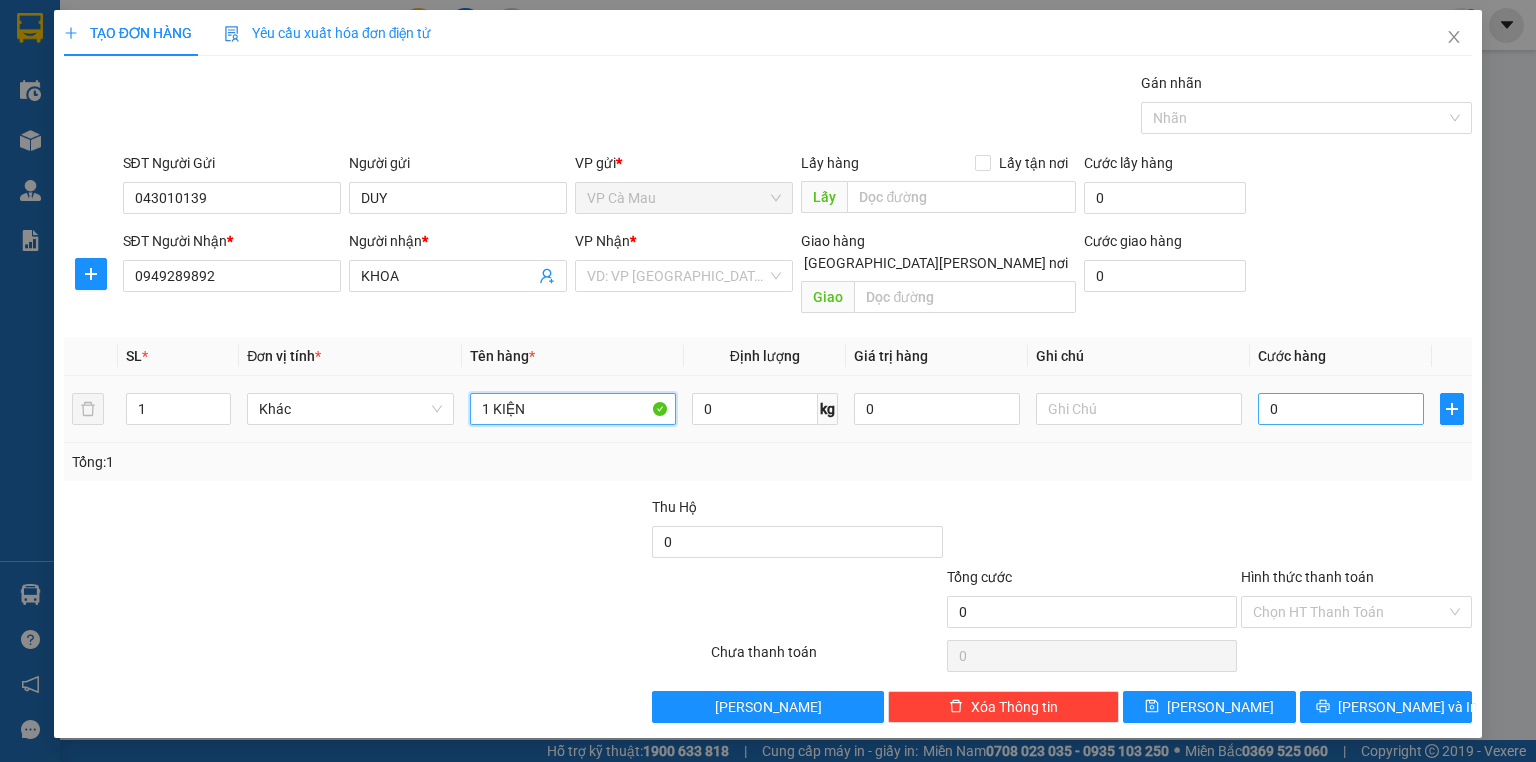 type on "1 KIỆN" 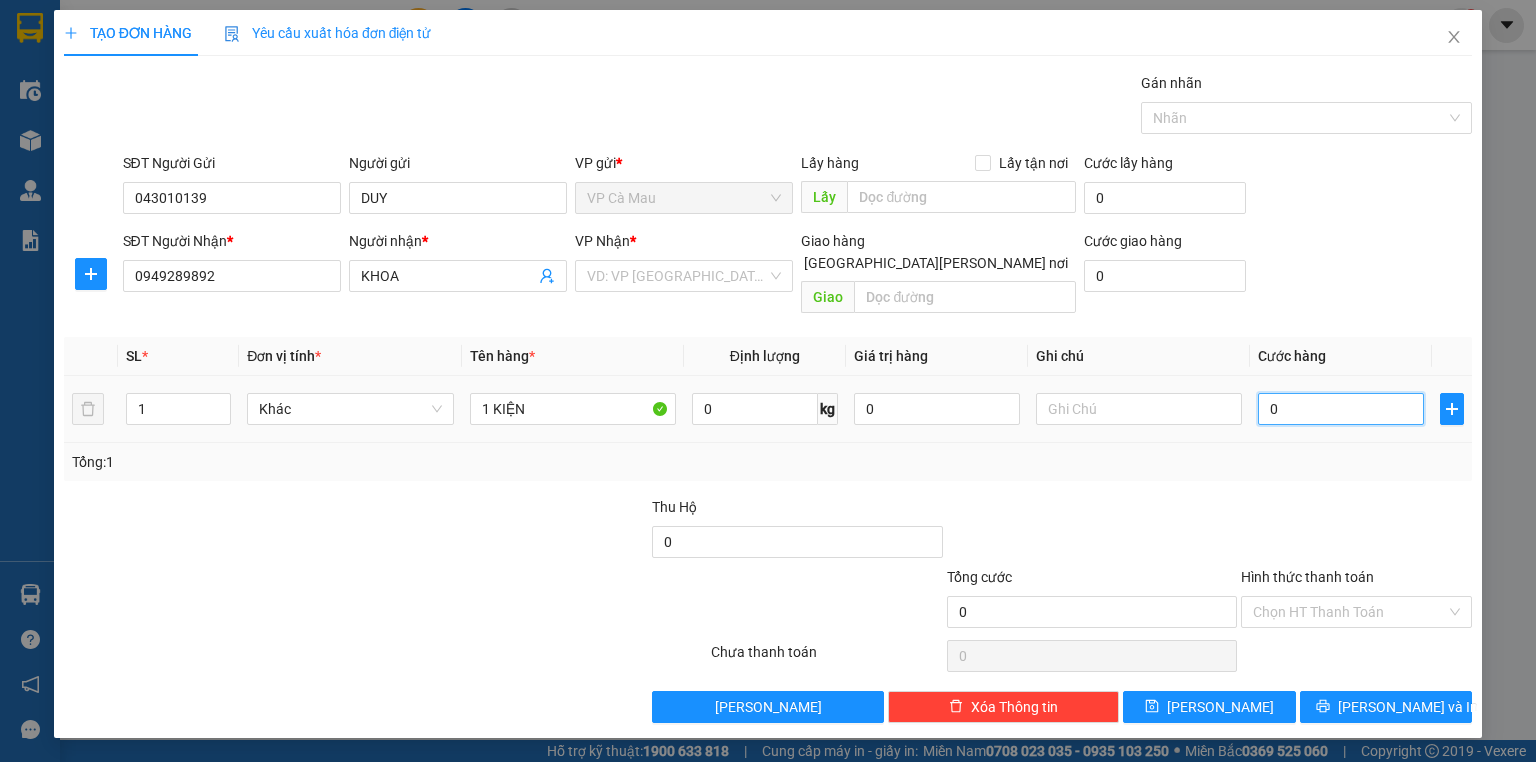 click on "0" at bounding box center (1341, 409) 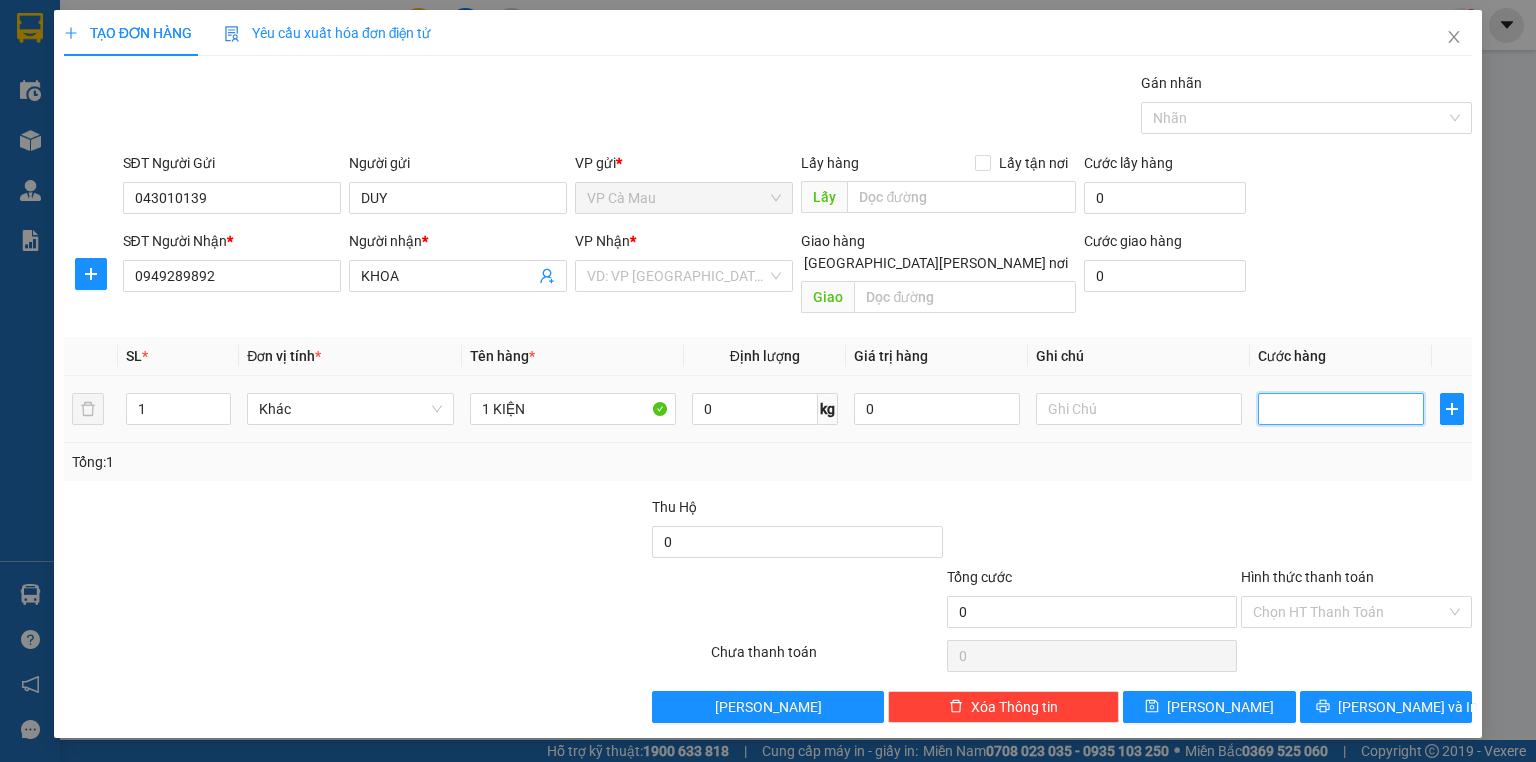type on "3" 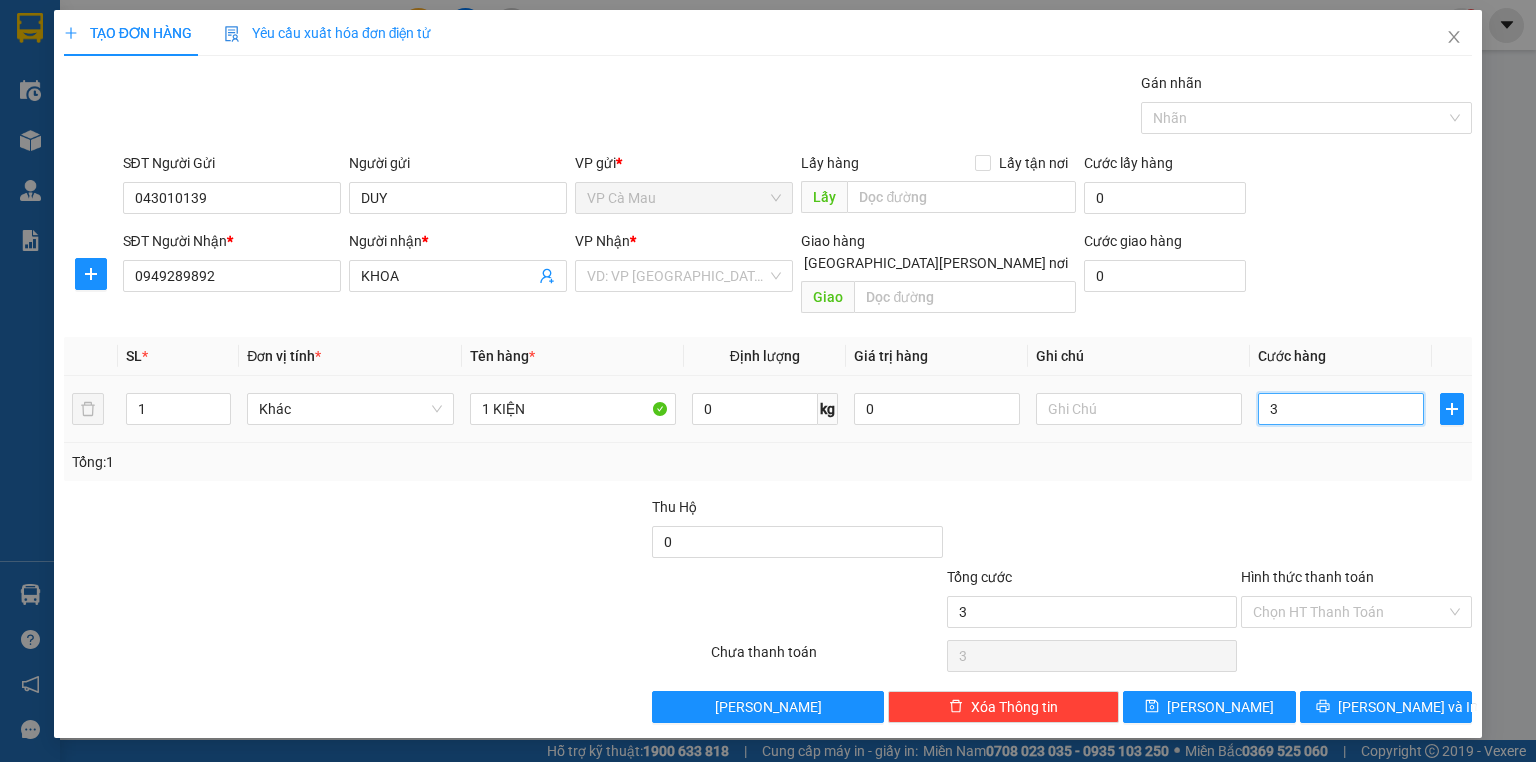 type on "30" 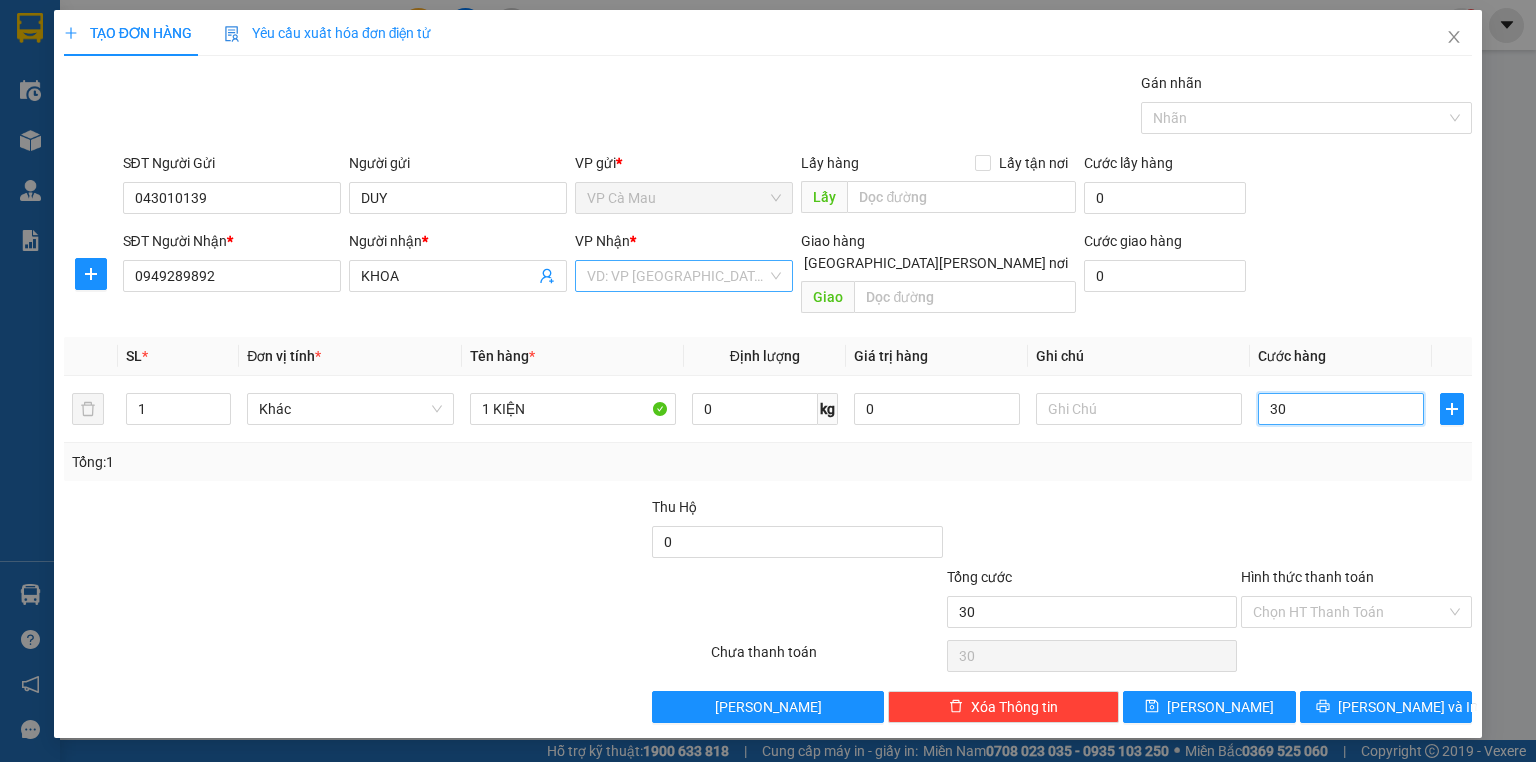 type on "30" 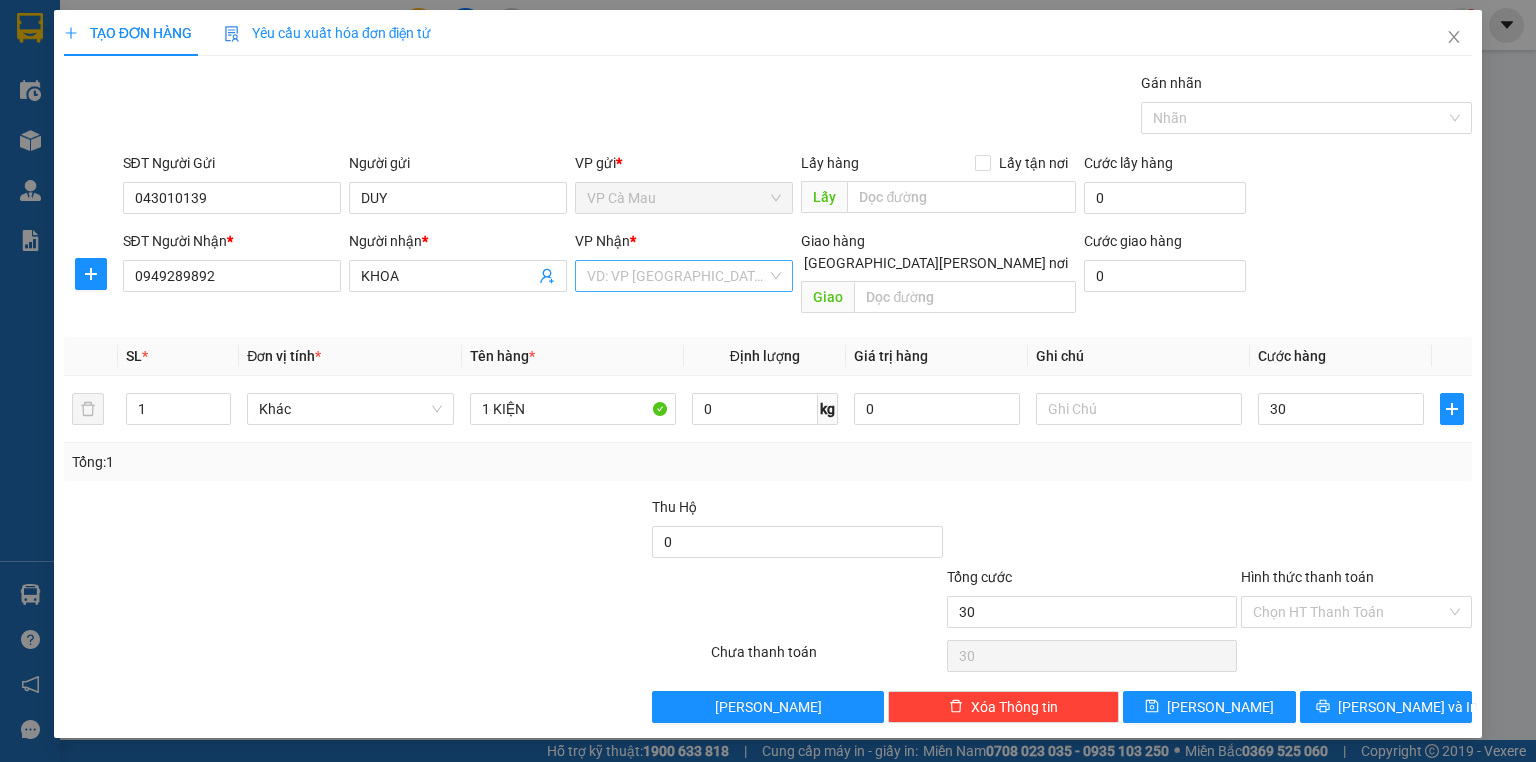 type on "30.000" 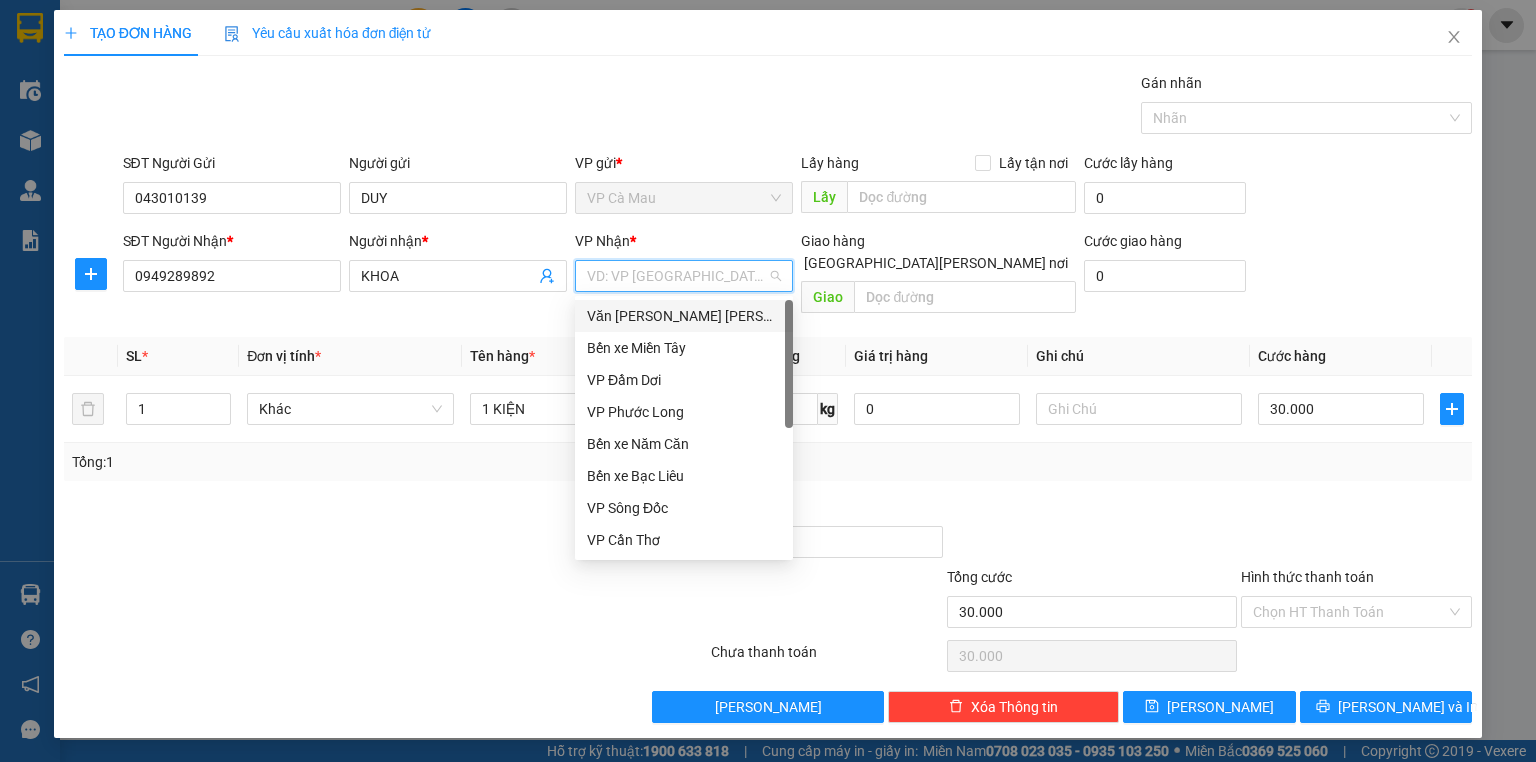 click on "Văn [PERSON_NAME] [PERSON_NAME]" at bounding box center [684, 316] 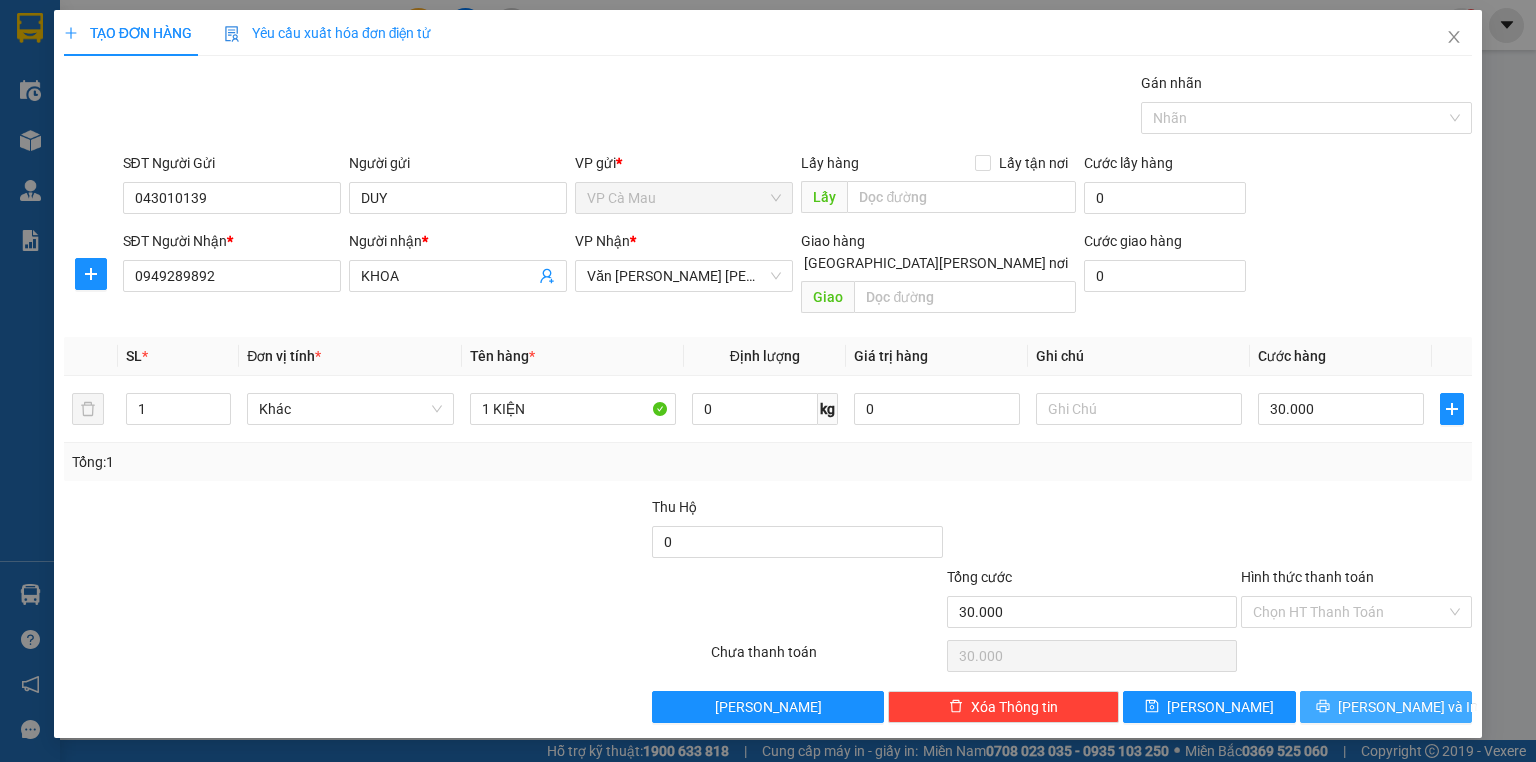 click on "[PERSON_NAME] và In" at bounding box center (1386, 707) 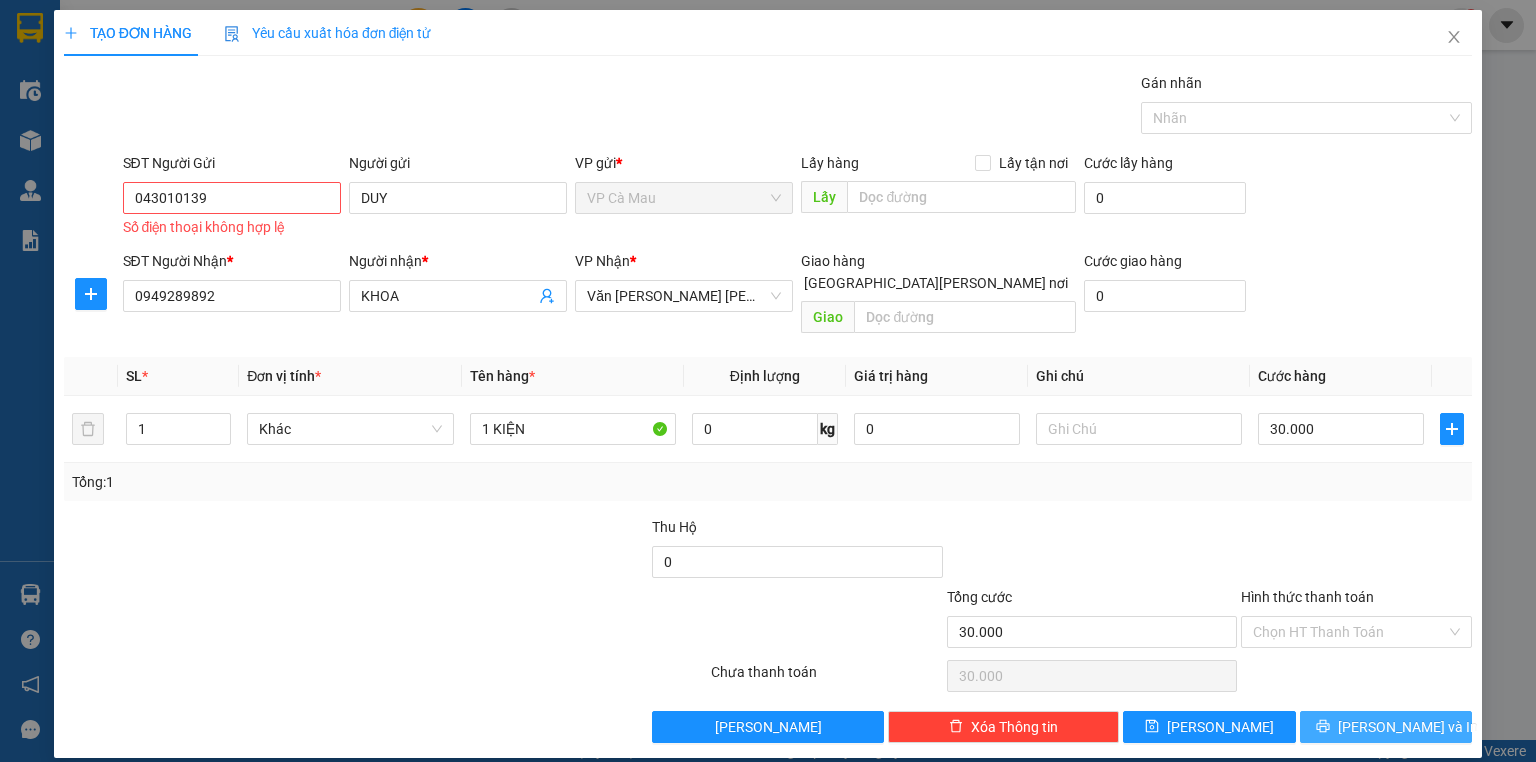 type 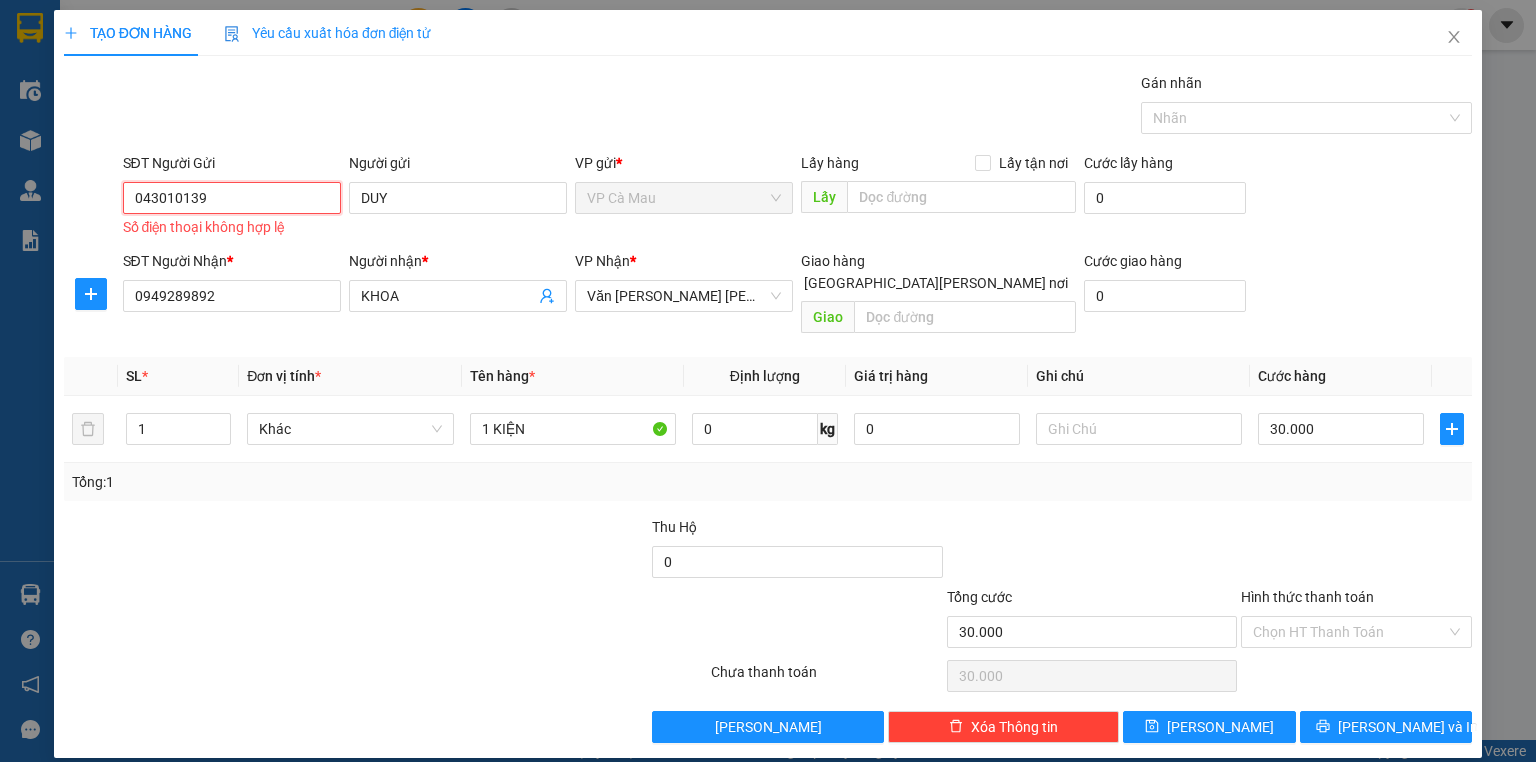 click on "043010139" at bounding box center (232, 198) 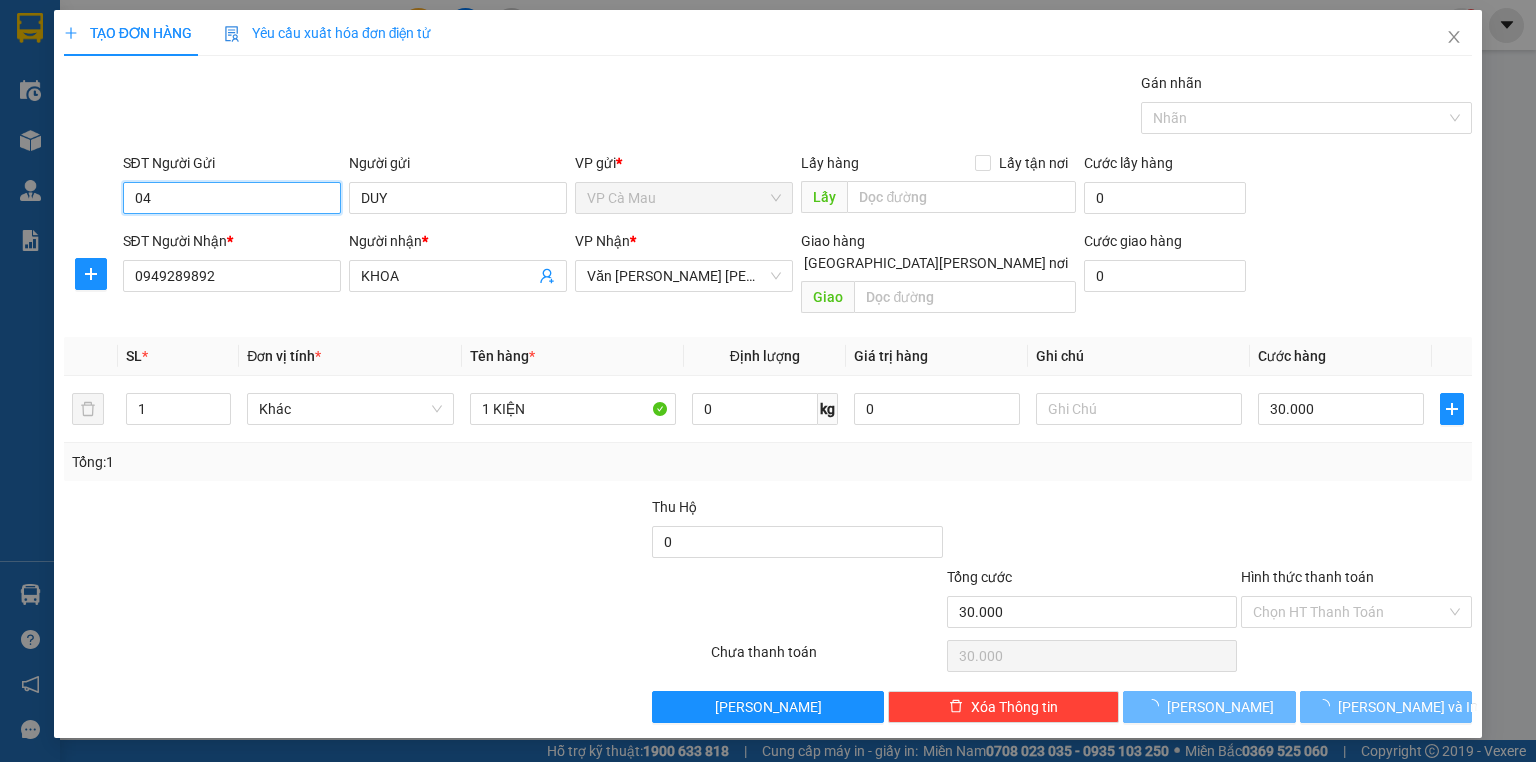 type on "0" 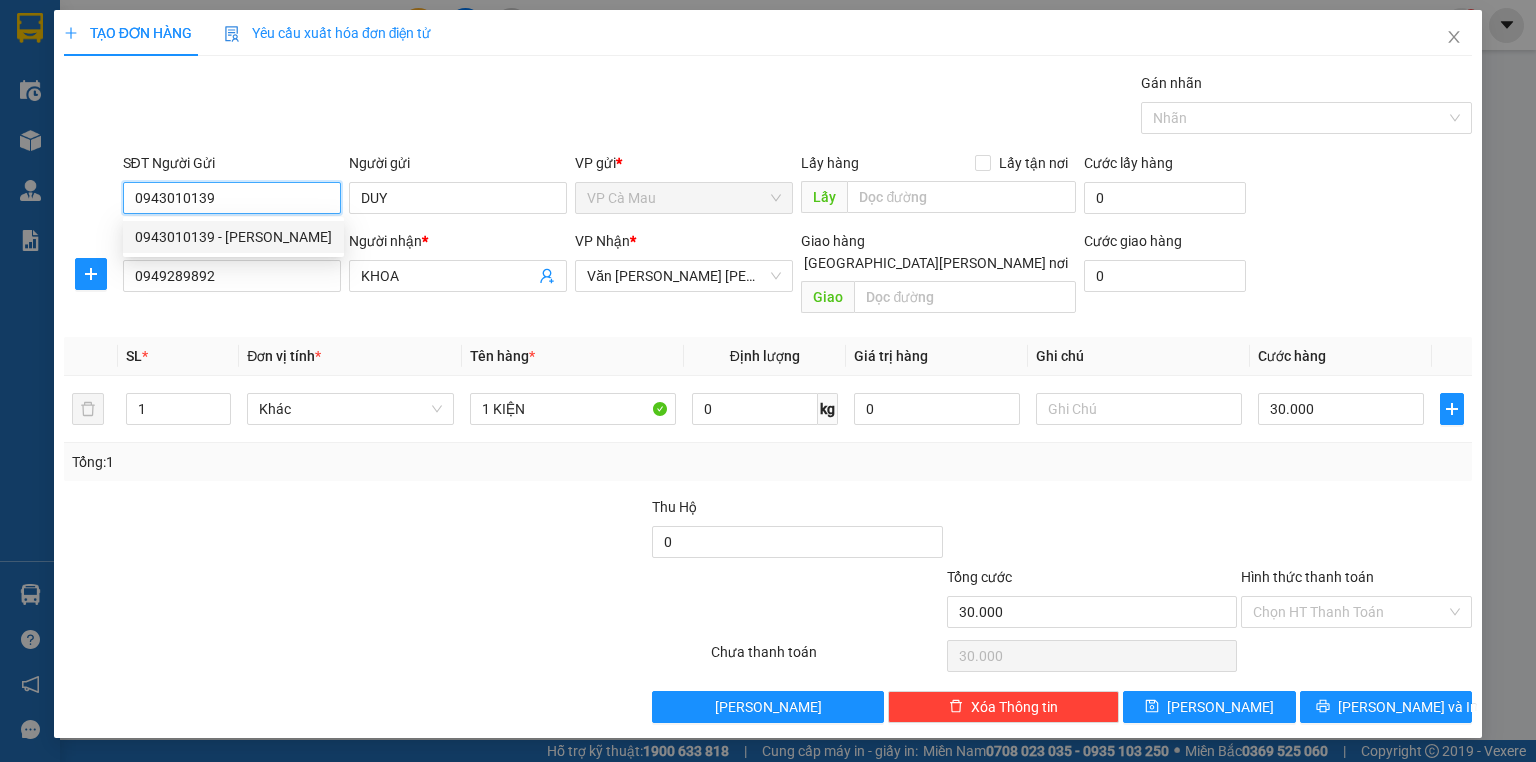 click on "0943010139 - [PERSON_NAME]" at bounding box center [233, 237] 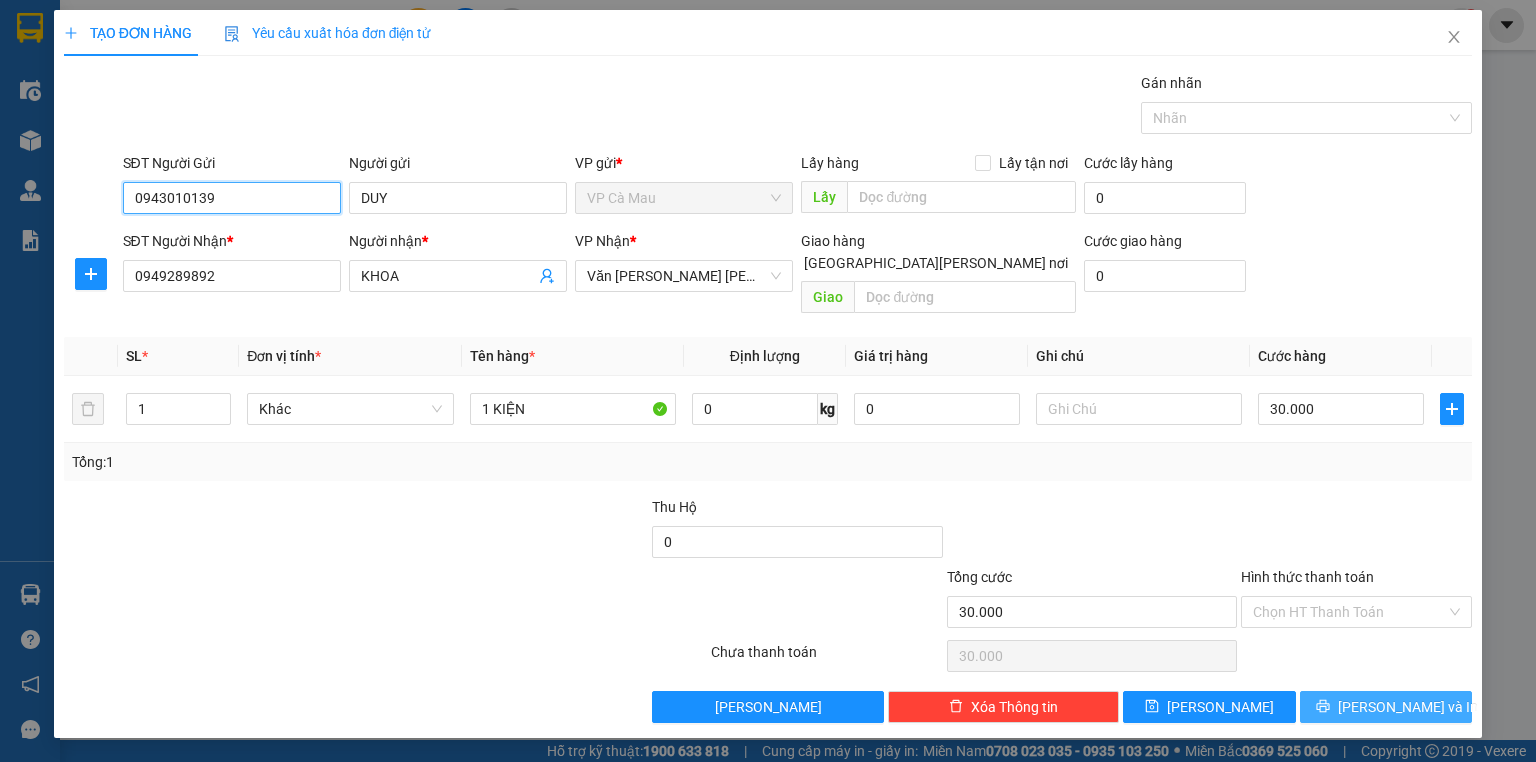 type on "0943010139" 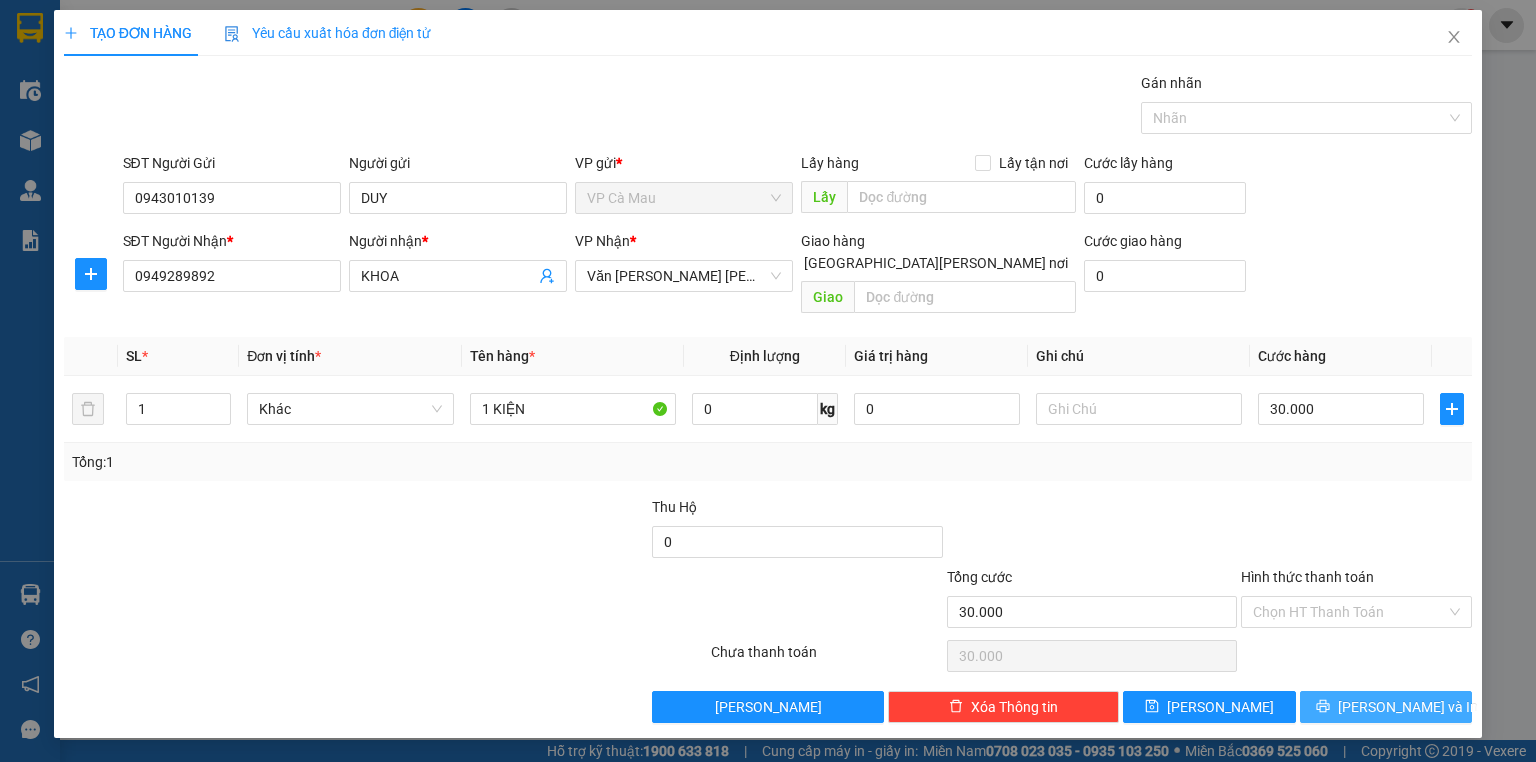 click on "[PERSON_NAME] và In" at bounding box center (1408, 707) 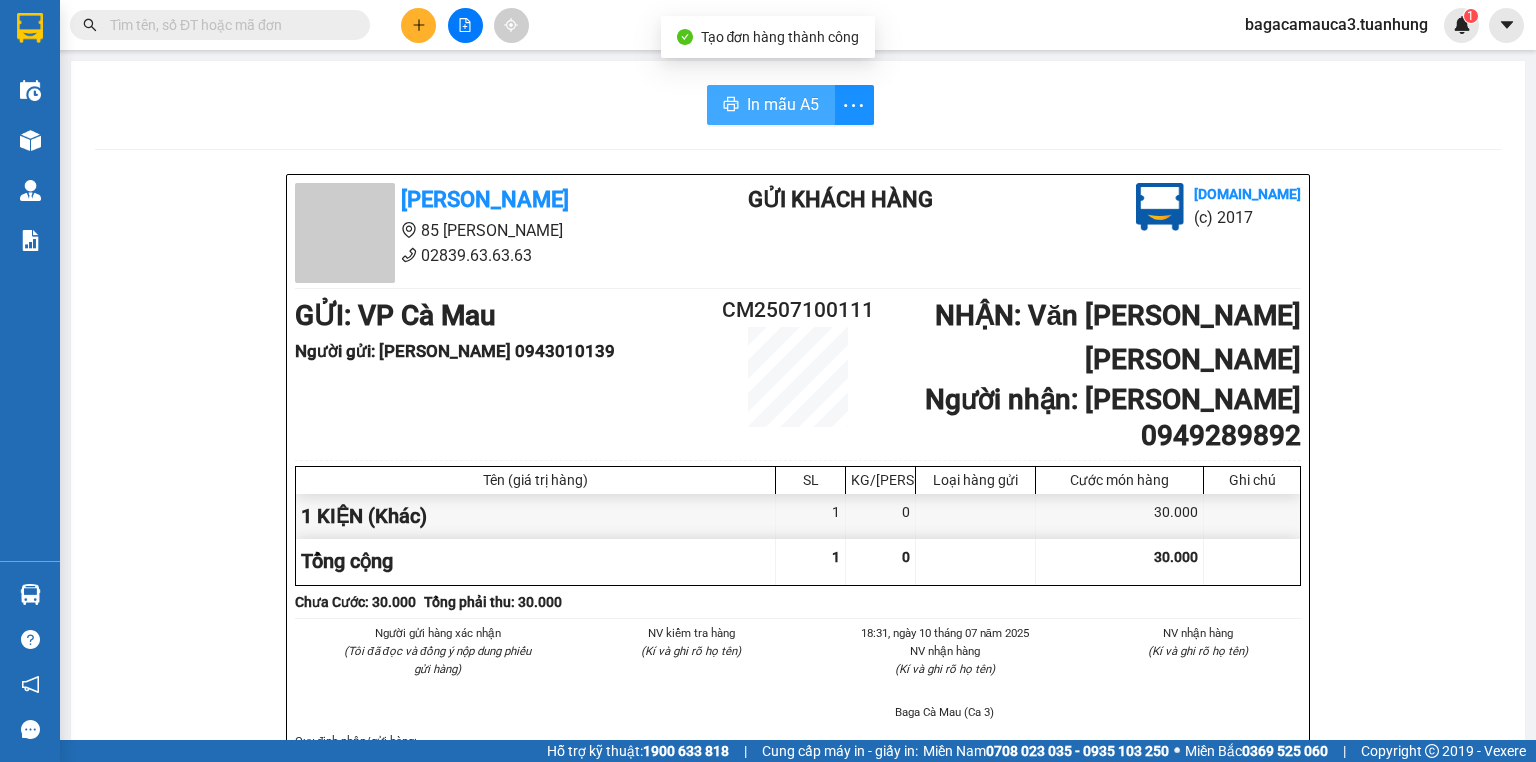click on "In mẫu A5" at bounding box center [783, 104] 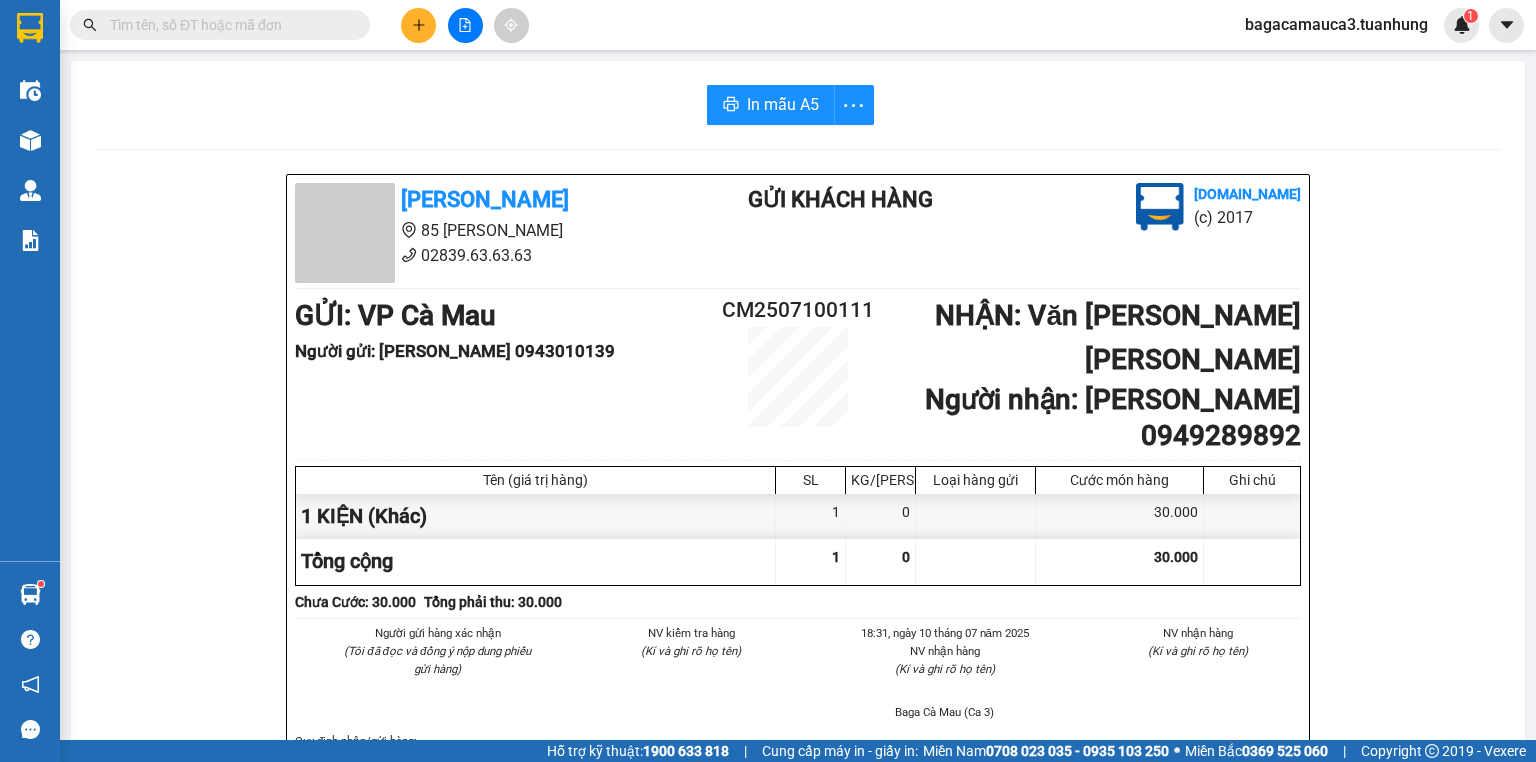 scroll, scrollTop: 120, scrollLeft: 0, axis: vertical 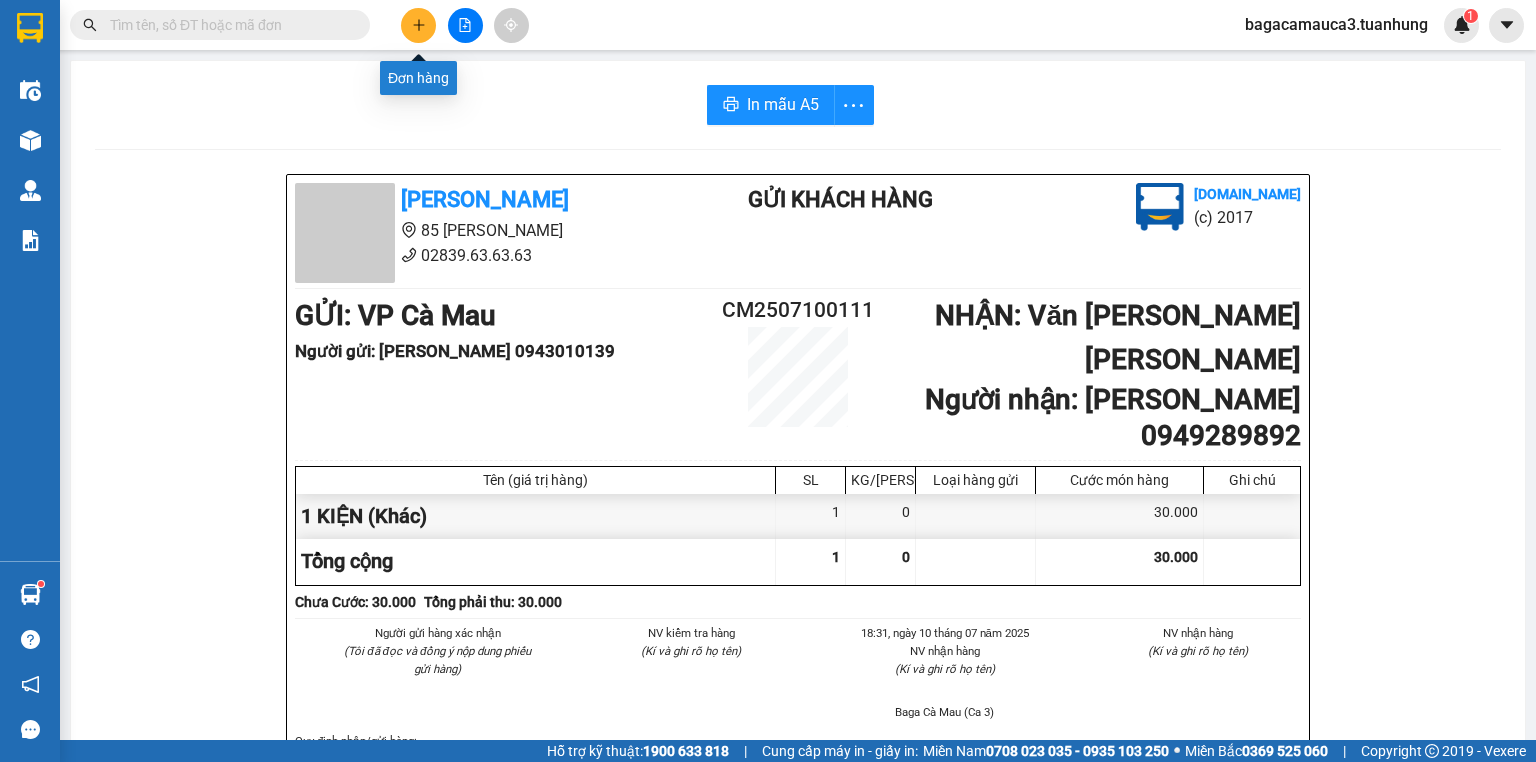 click at bounding box center (418, 25) 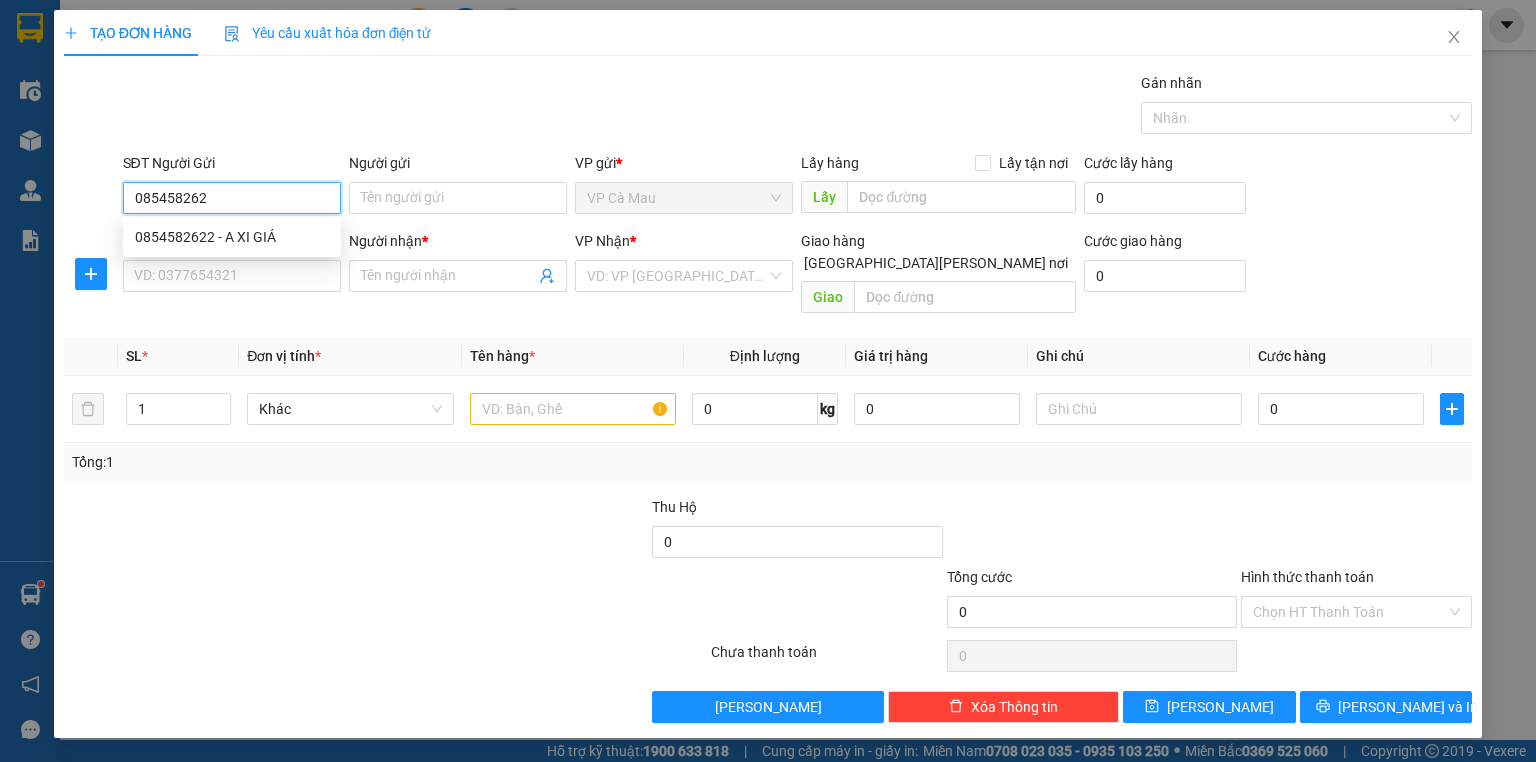 type on "0854582622" 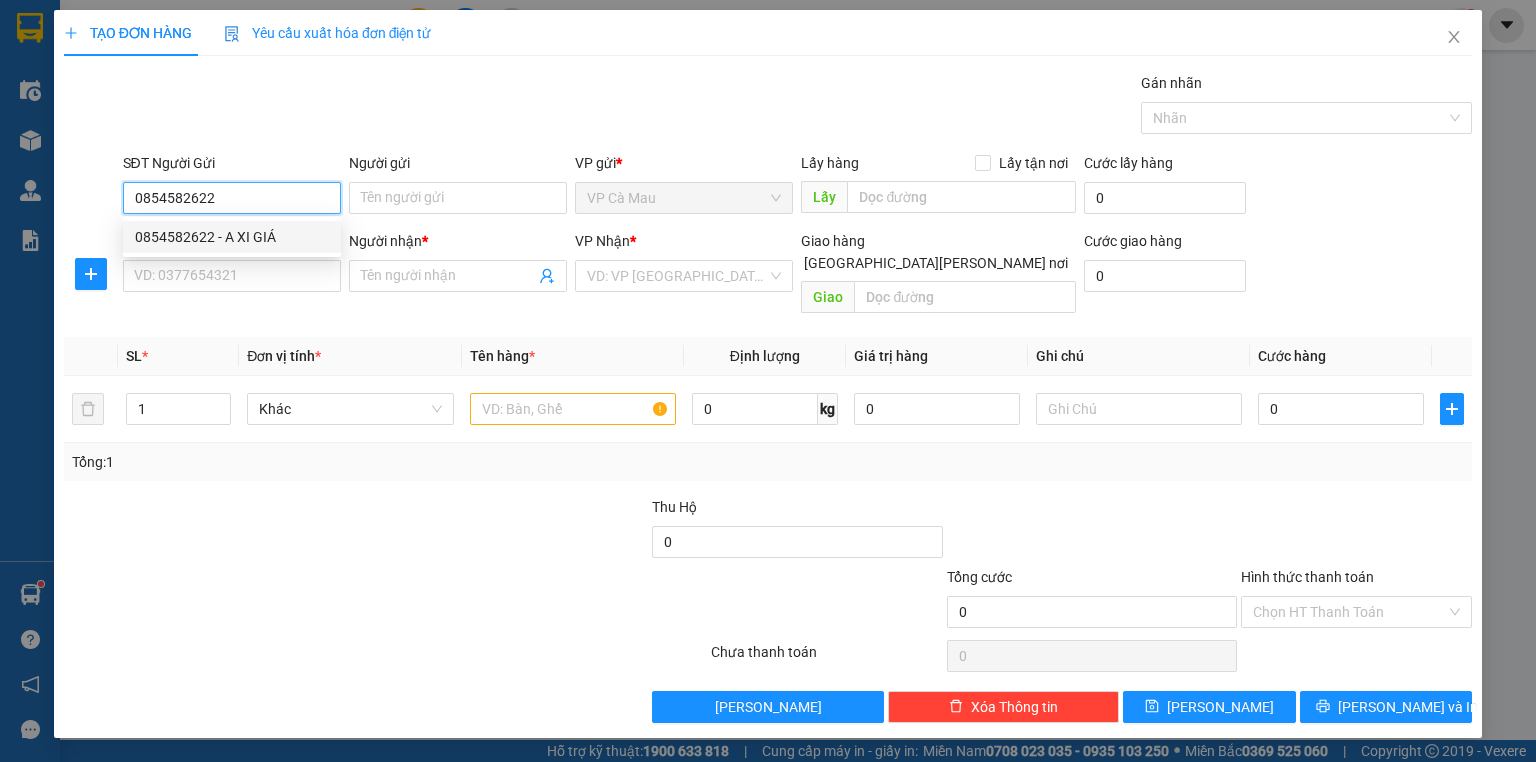 click on "0854582622 - A XI GIÁ" at bounding box center [232, 237] 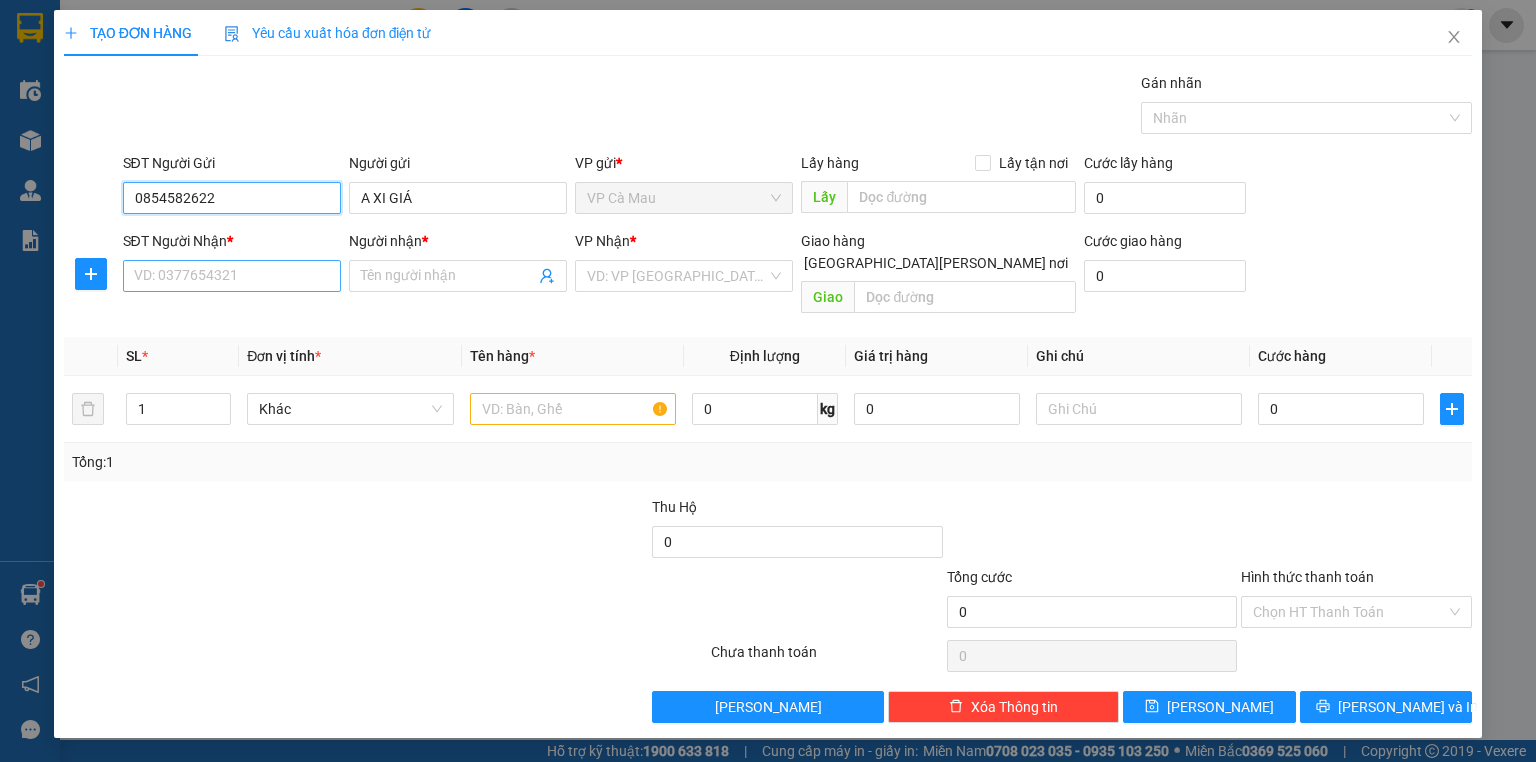 type on "0854582622" 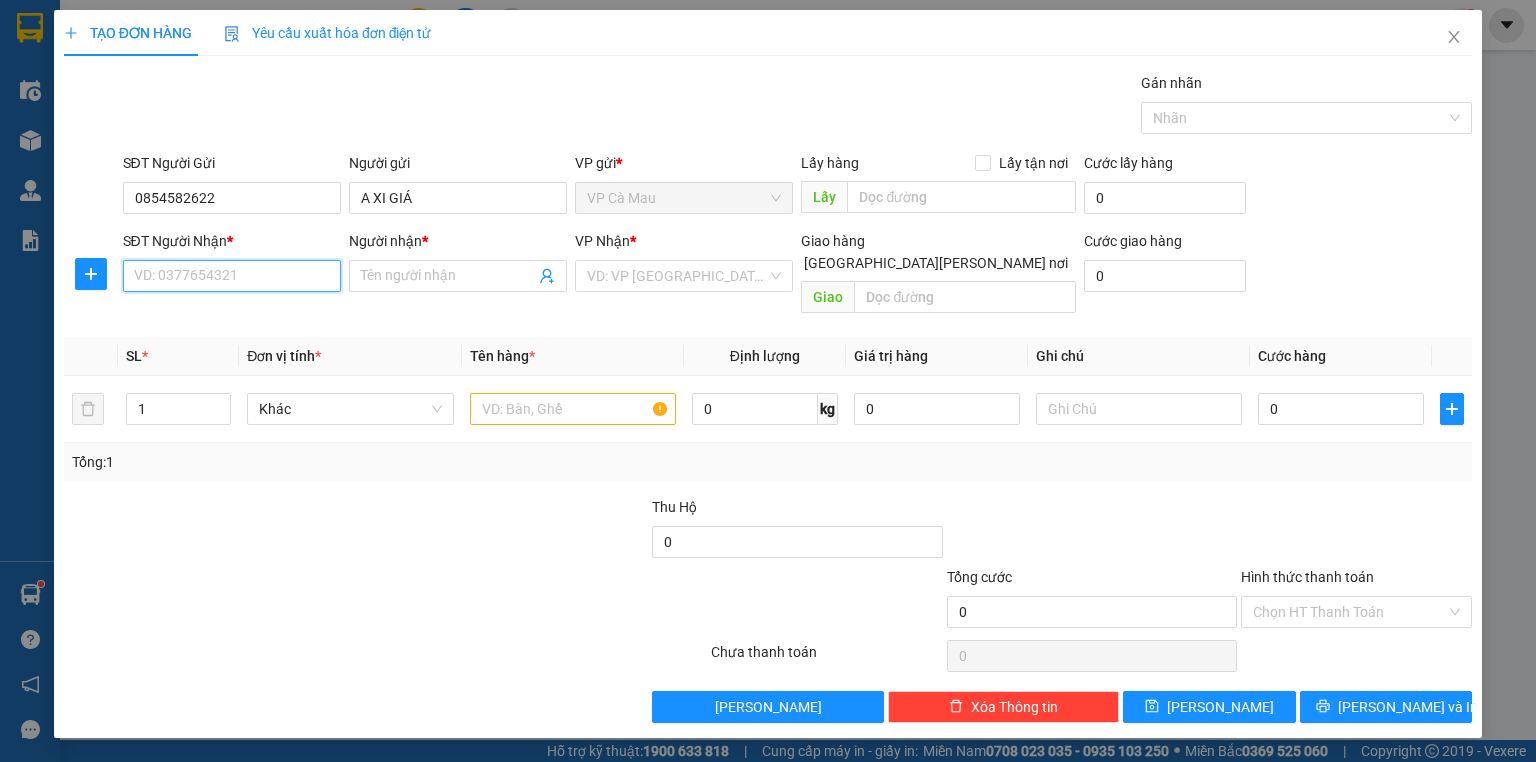 click on "SĐT Người Nhận  *" at bounding box center (232, 276) 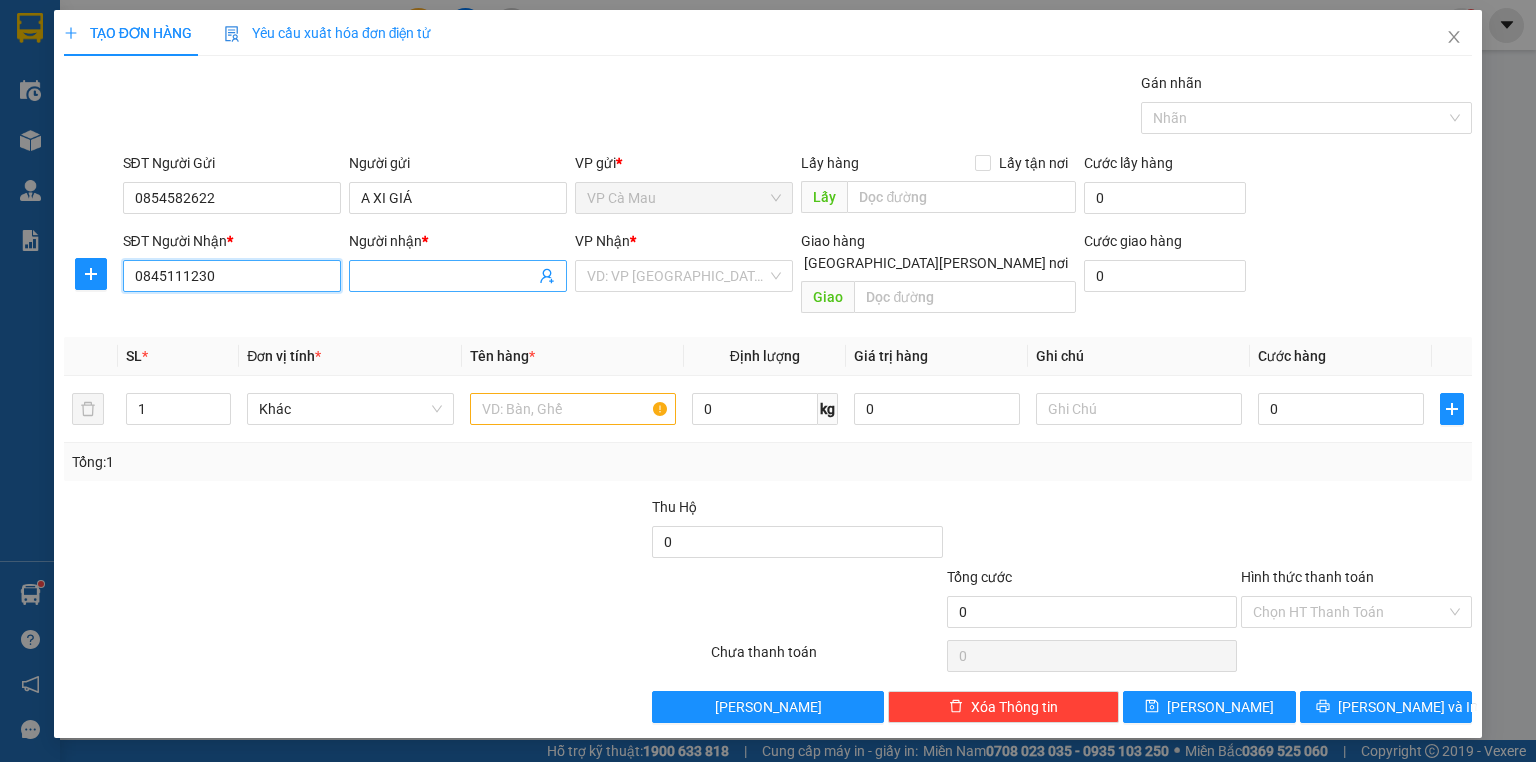 type on "0845111230" 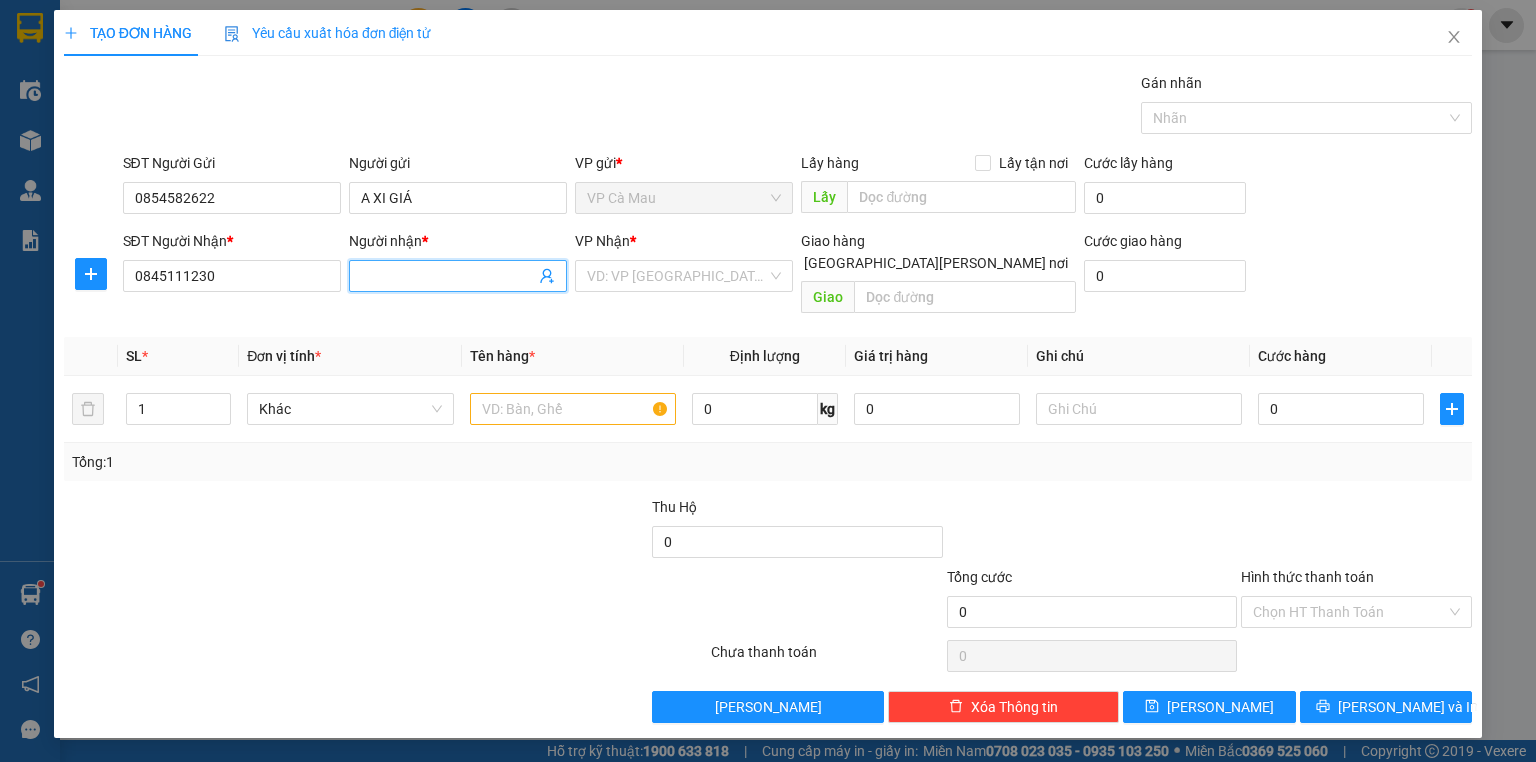 click on "Người nhận  *" at bounding box center [448, 276] 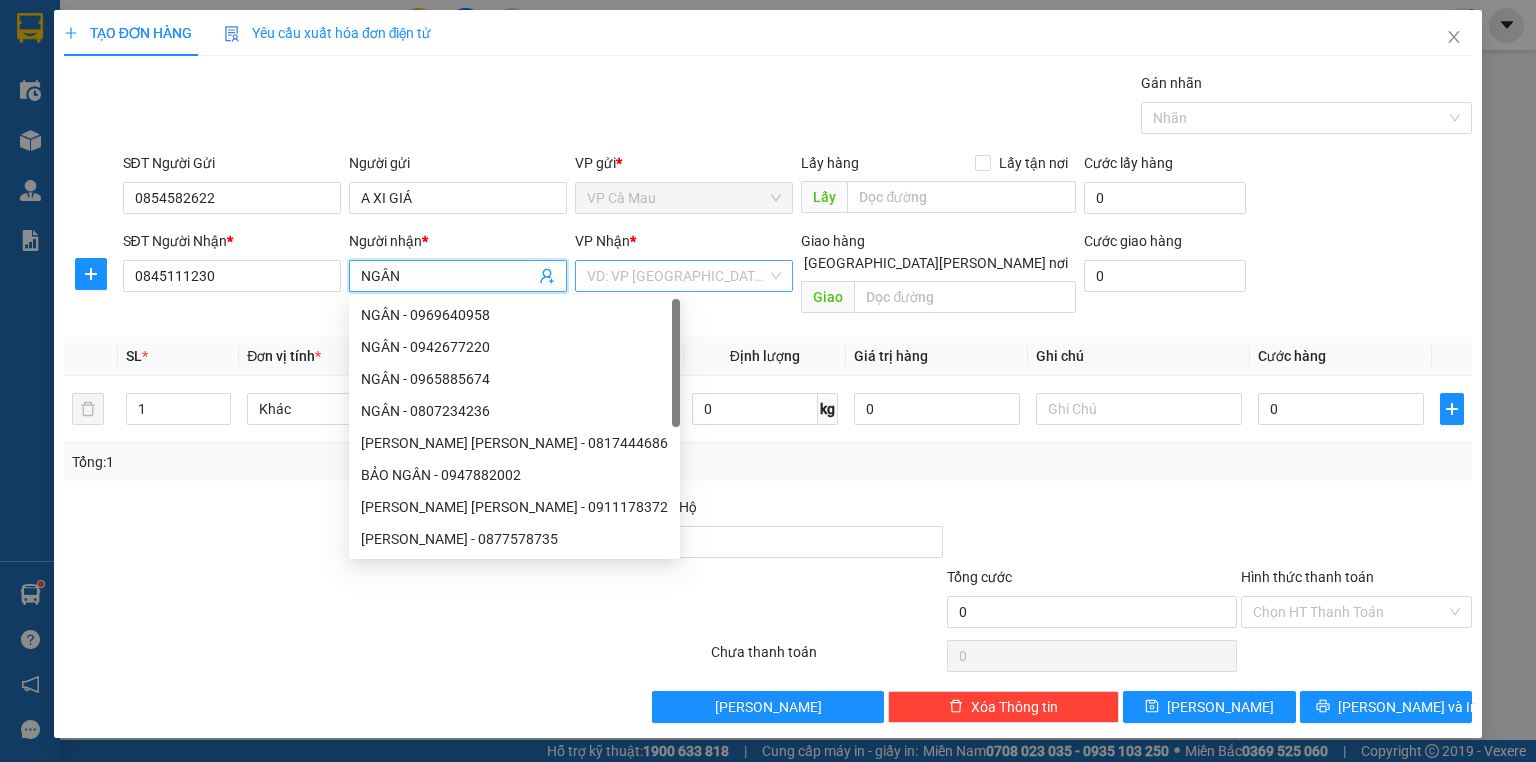 click on "VD: VP [GEOGRAPHIC_DATA]" at bounding box center (684, 276) 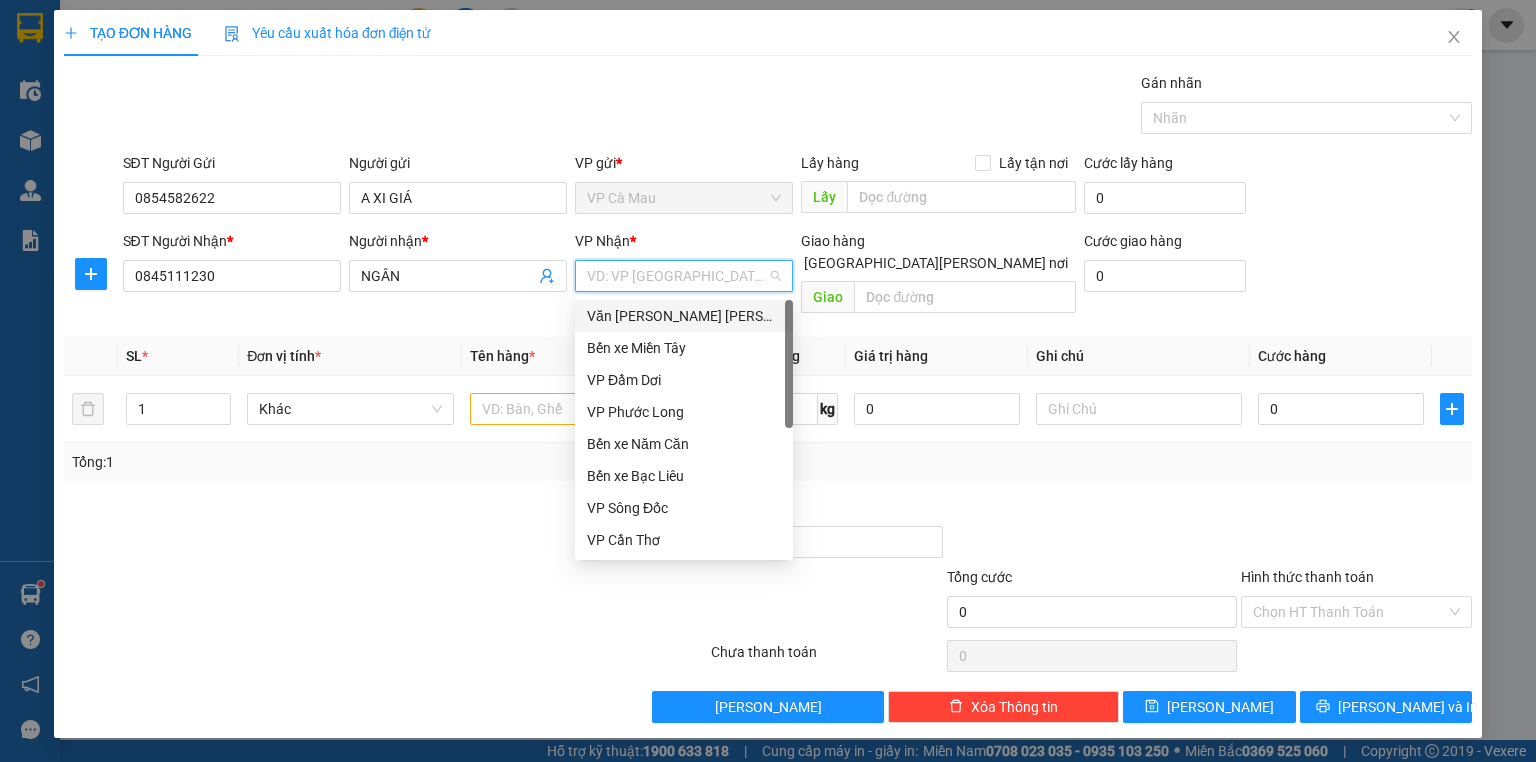 click on "Văn [PERSON_NAME] [PERSON_NAME]" at bounding box center [684, 316] 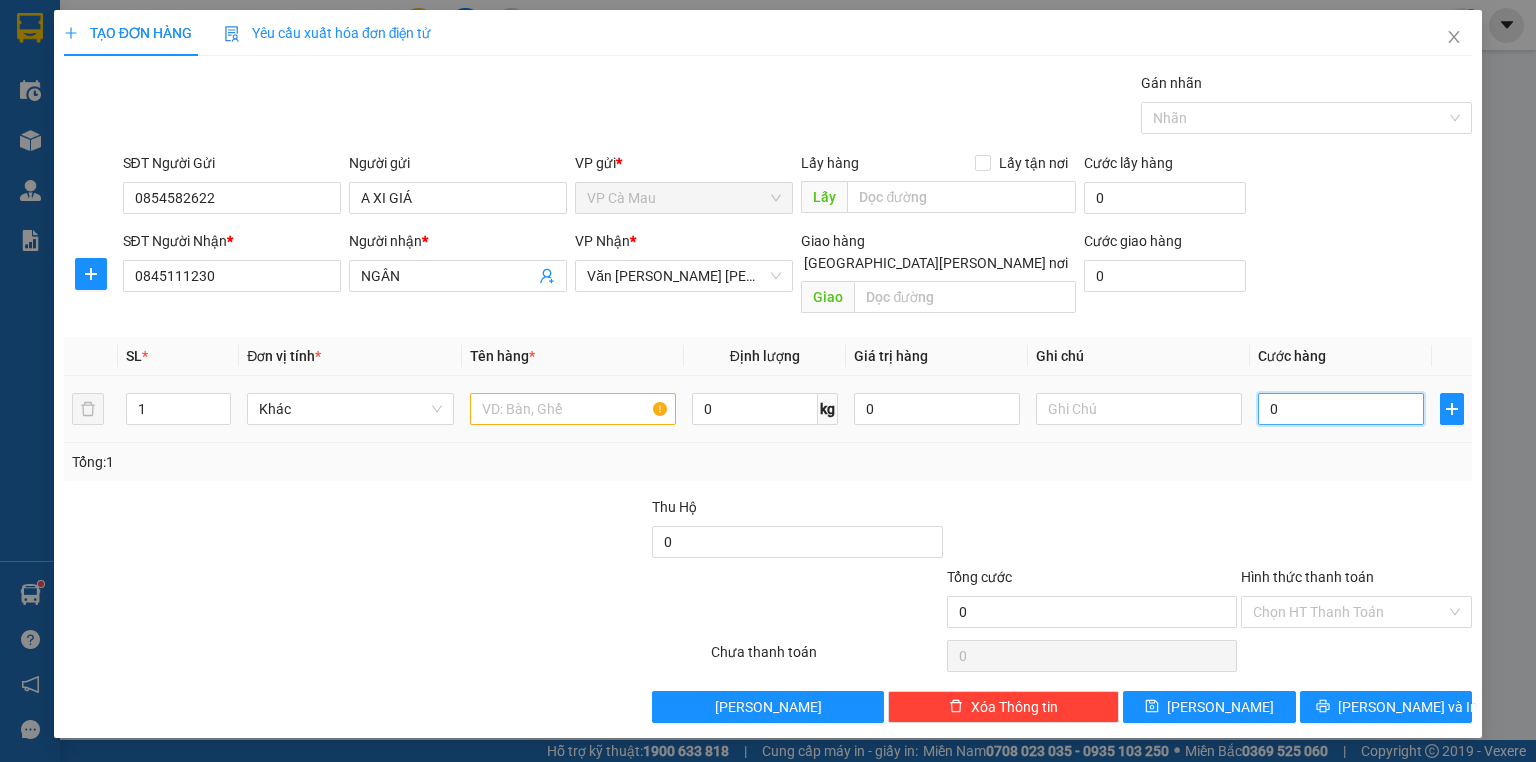 click on "0" at bounding box center (1341, 409) 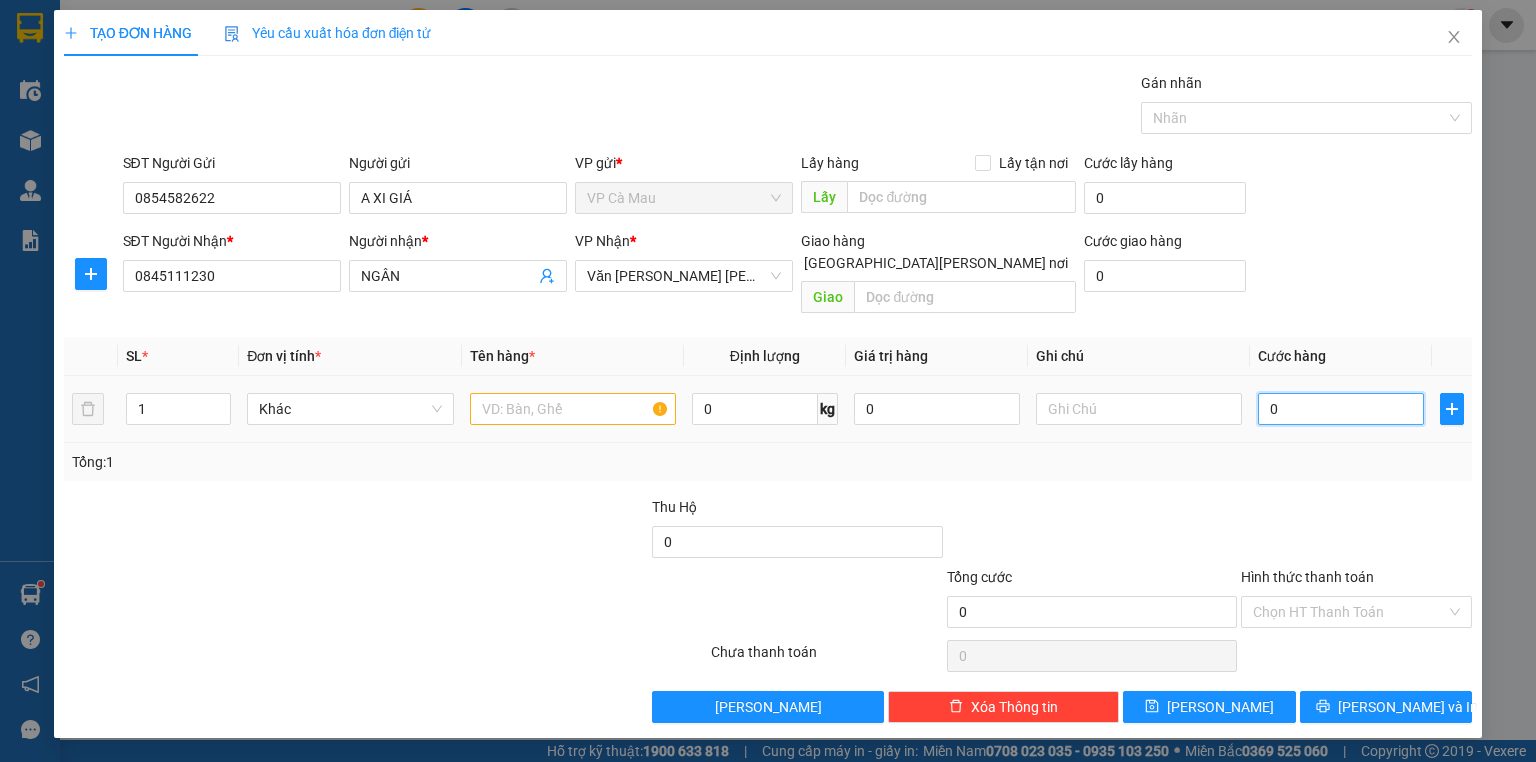 click on "0" at bounding box center [1341, 409] 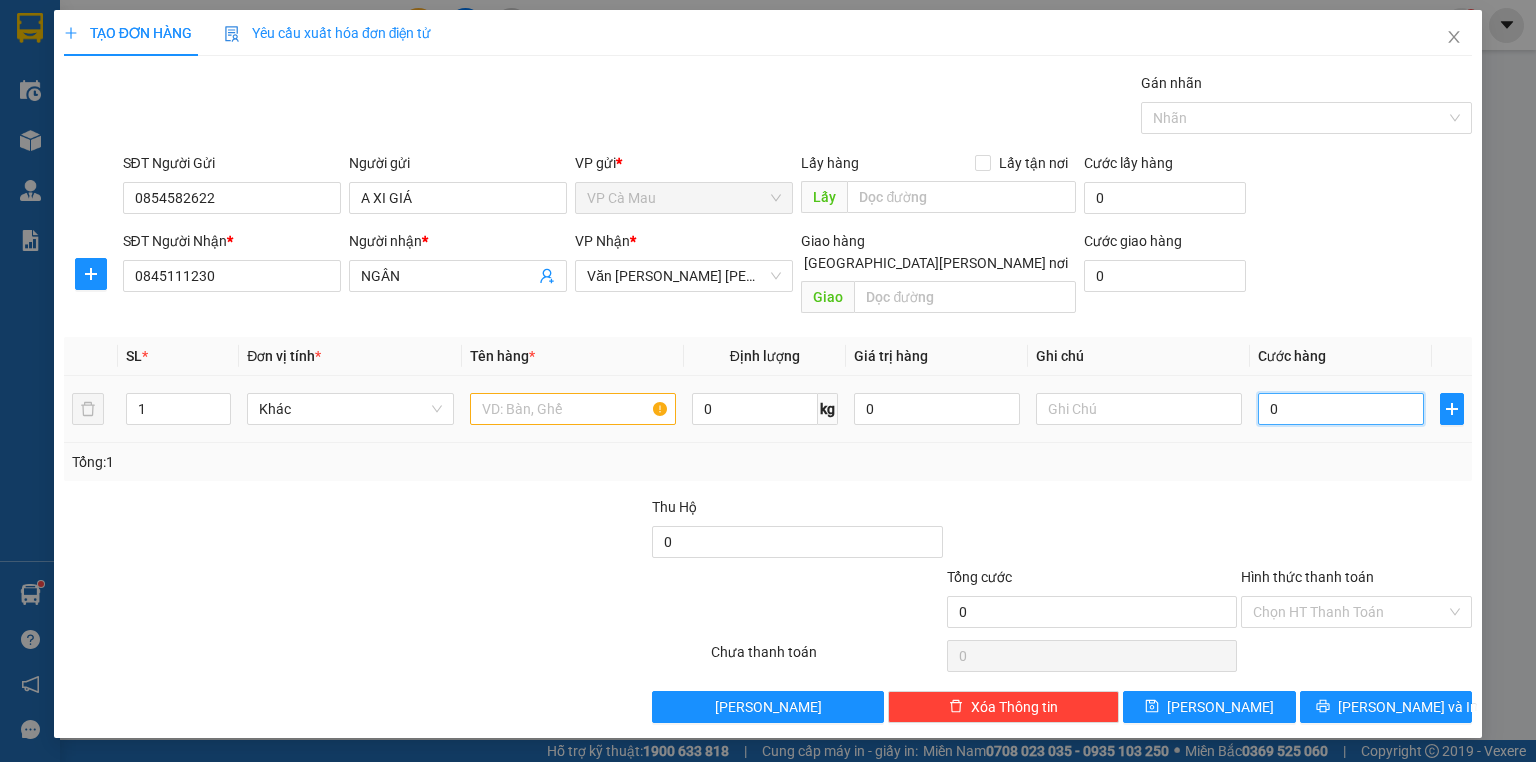 type on "40" 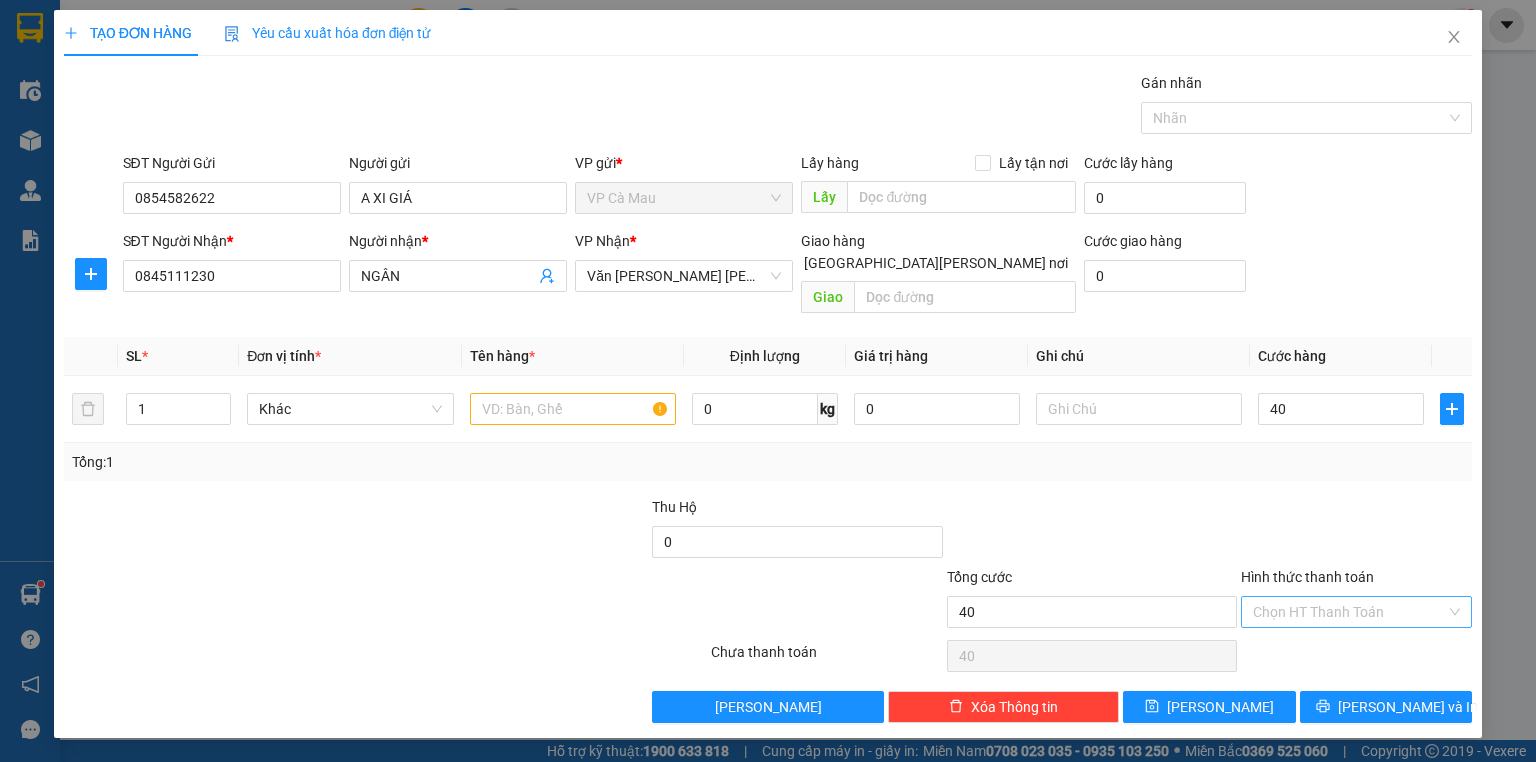 type on "40.000" 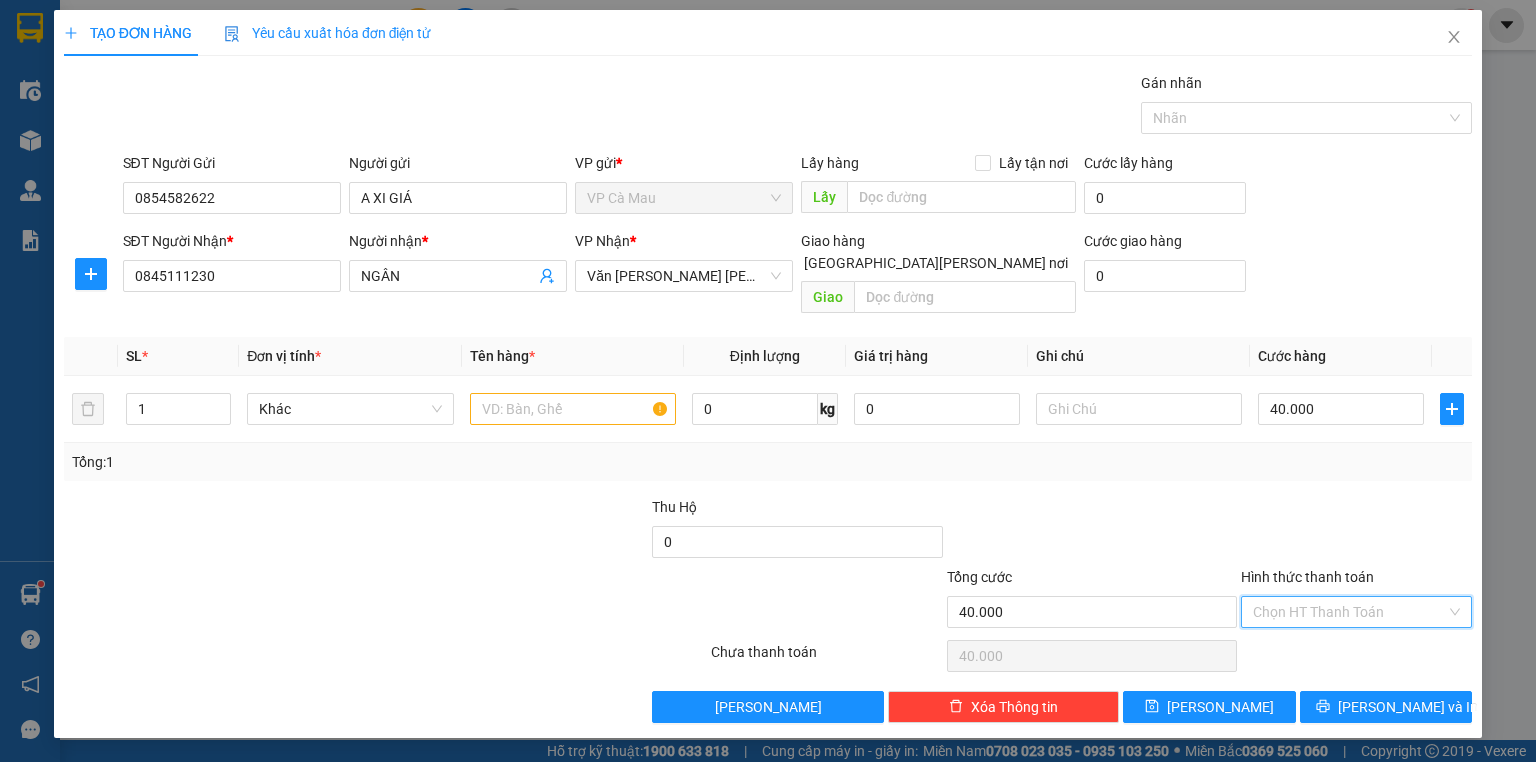 click on "Hình thức thanh toán" at bounding box center [1349, 612] 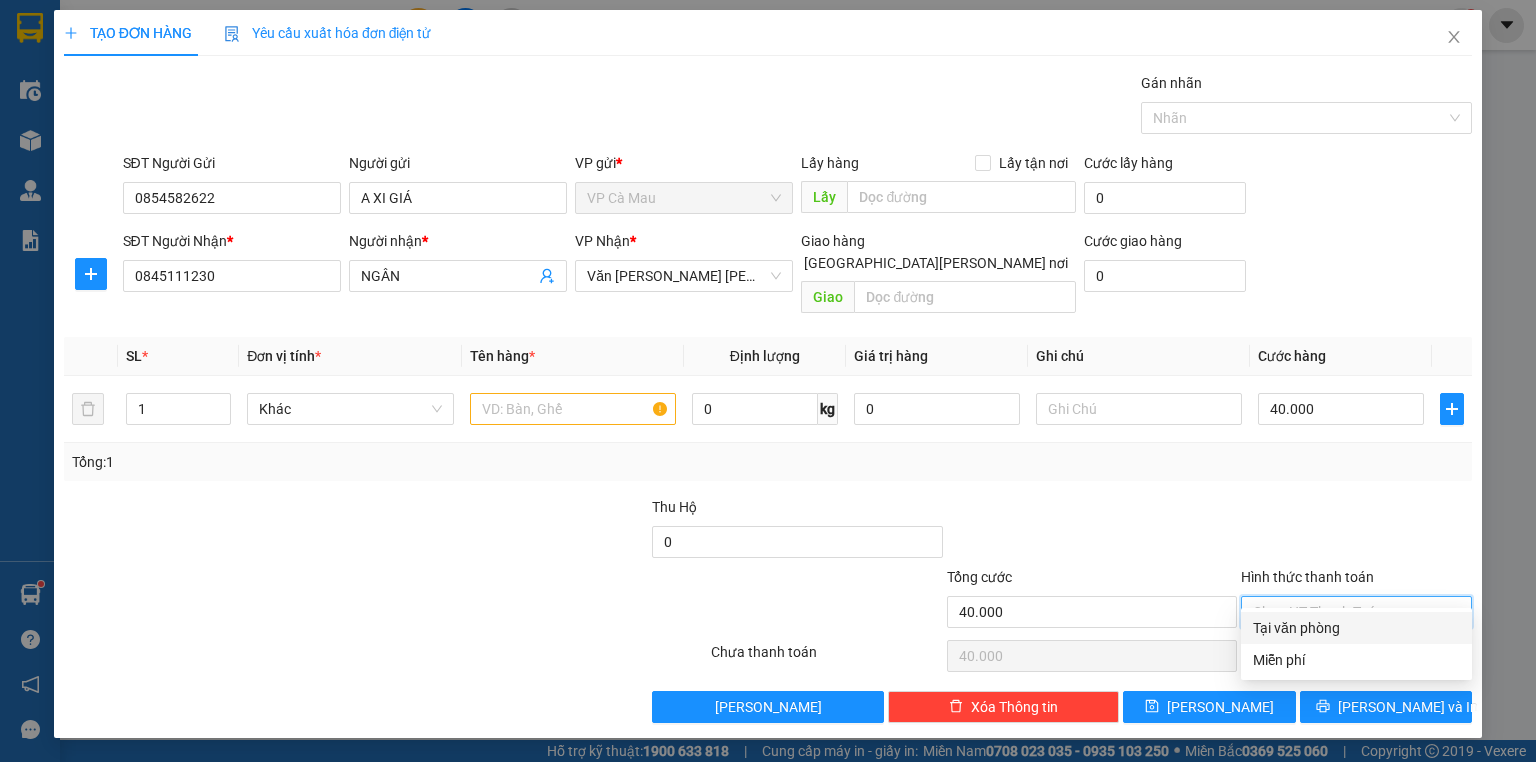 click on "Tại văn phòng" at bounding box center (1356, 628) 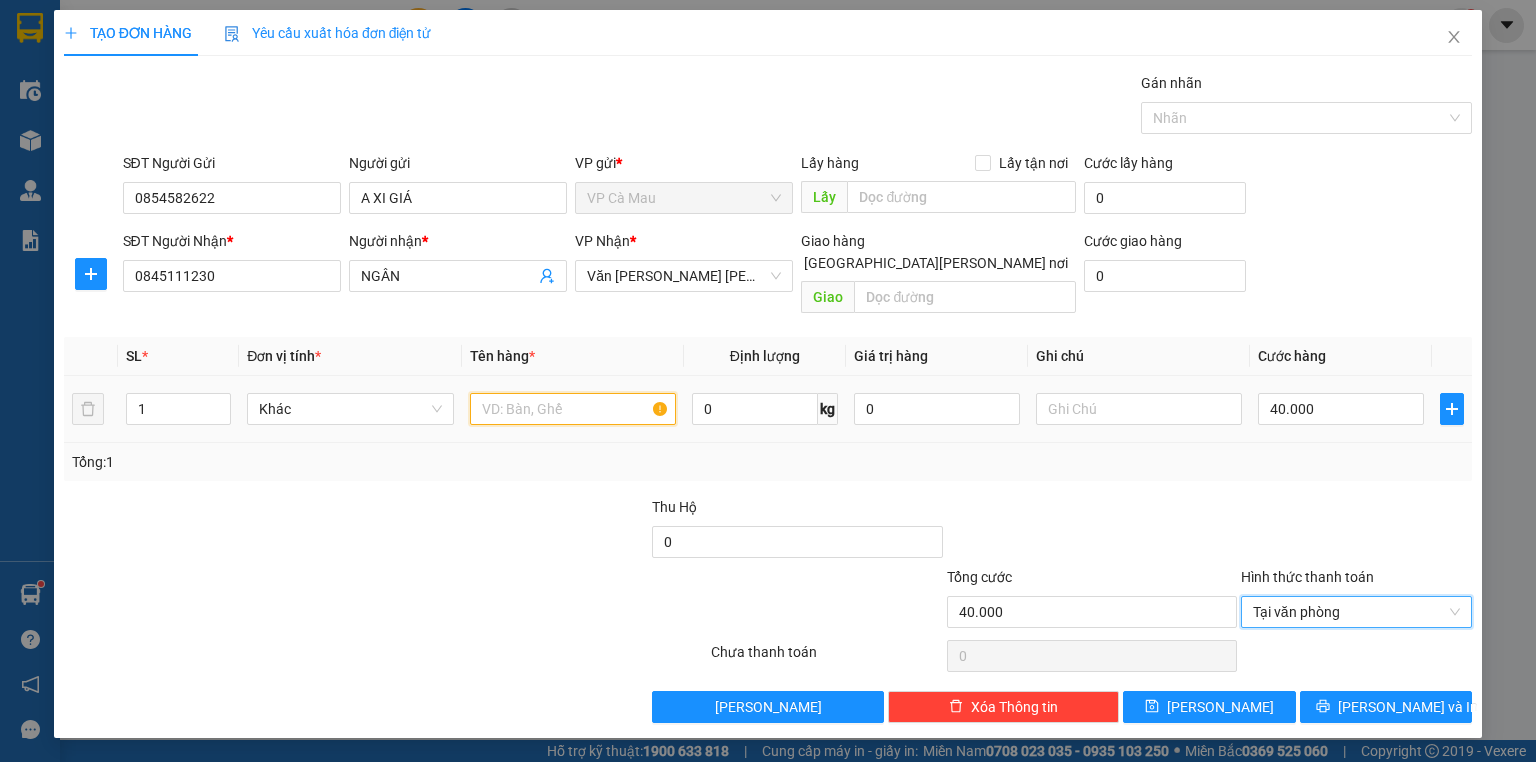 click at bounding box center [573, 409] 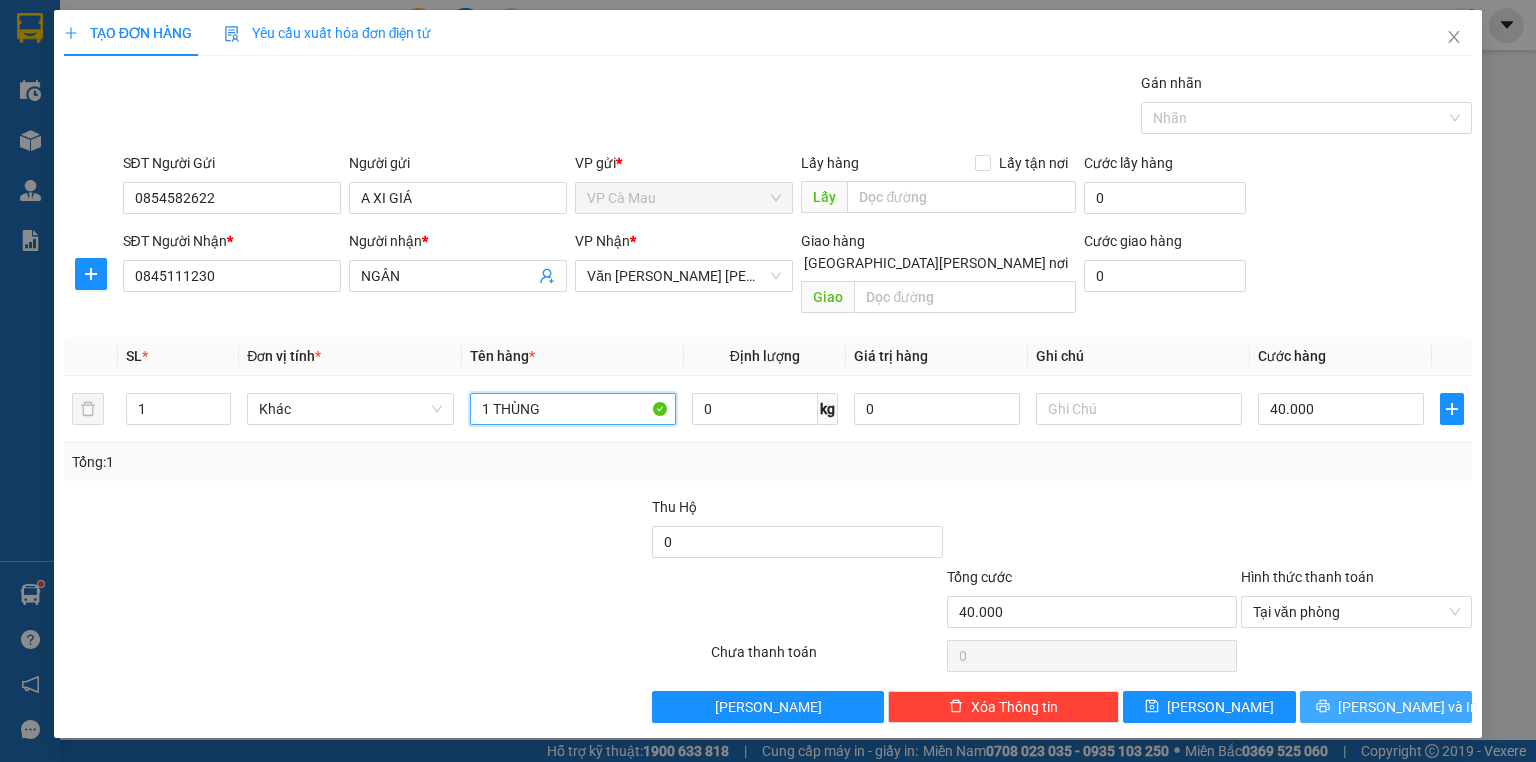 type on "1 THÙNG" 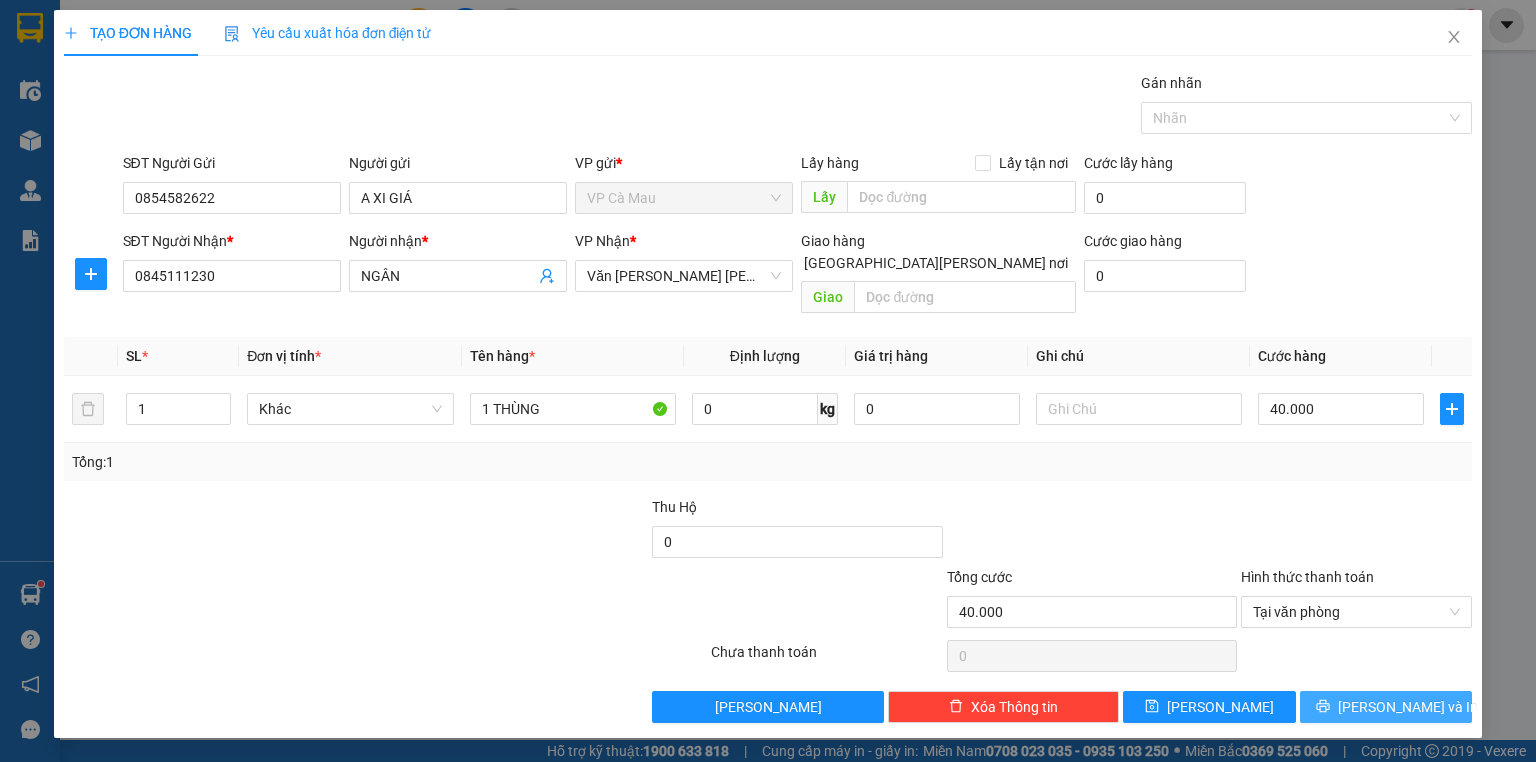 click on "[PERSON_NAME] và In" at bounding box center [1408, 707] 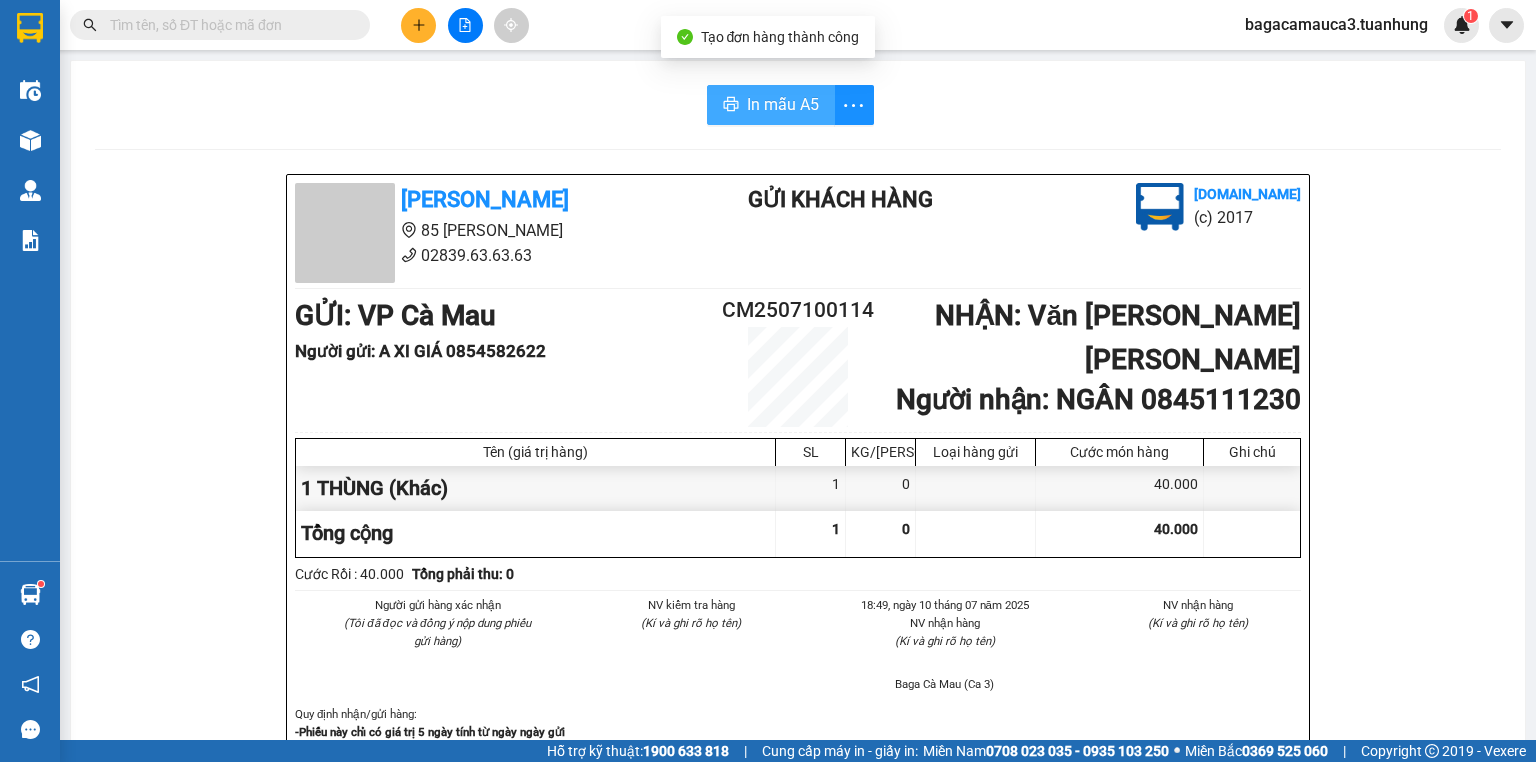 click on "In mẫu A5" at bounding box center (783, 104) 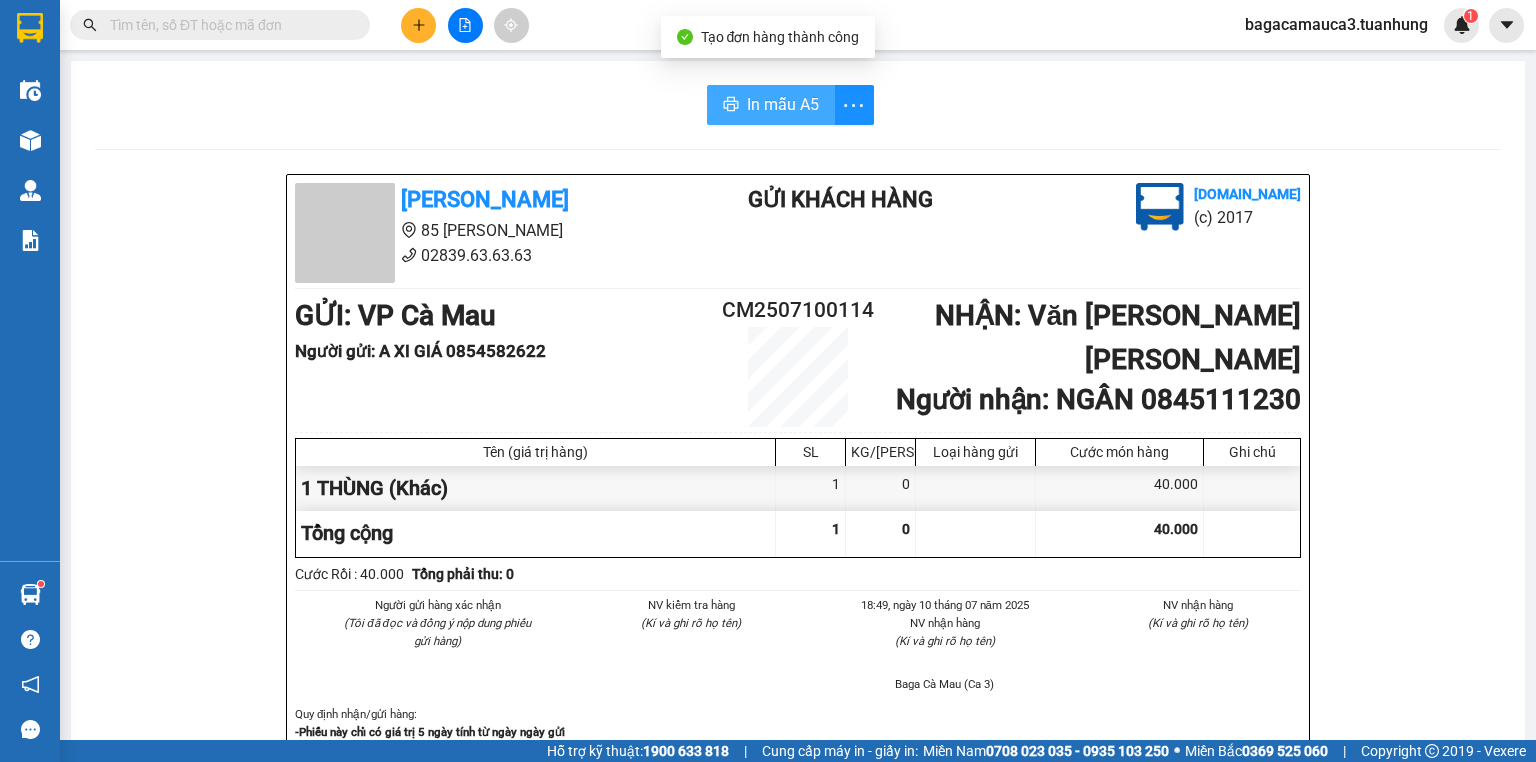 scroll, scrollTop: 0, scrollLeft: 0, axis: both 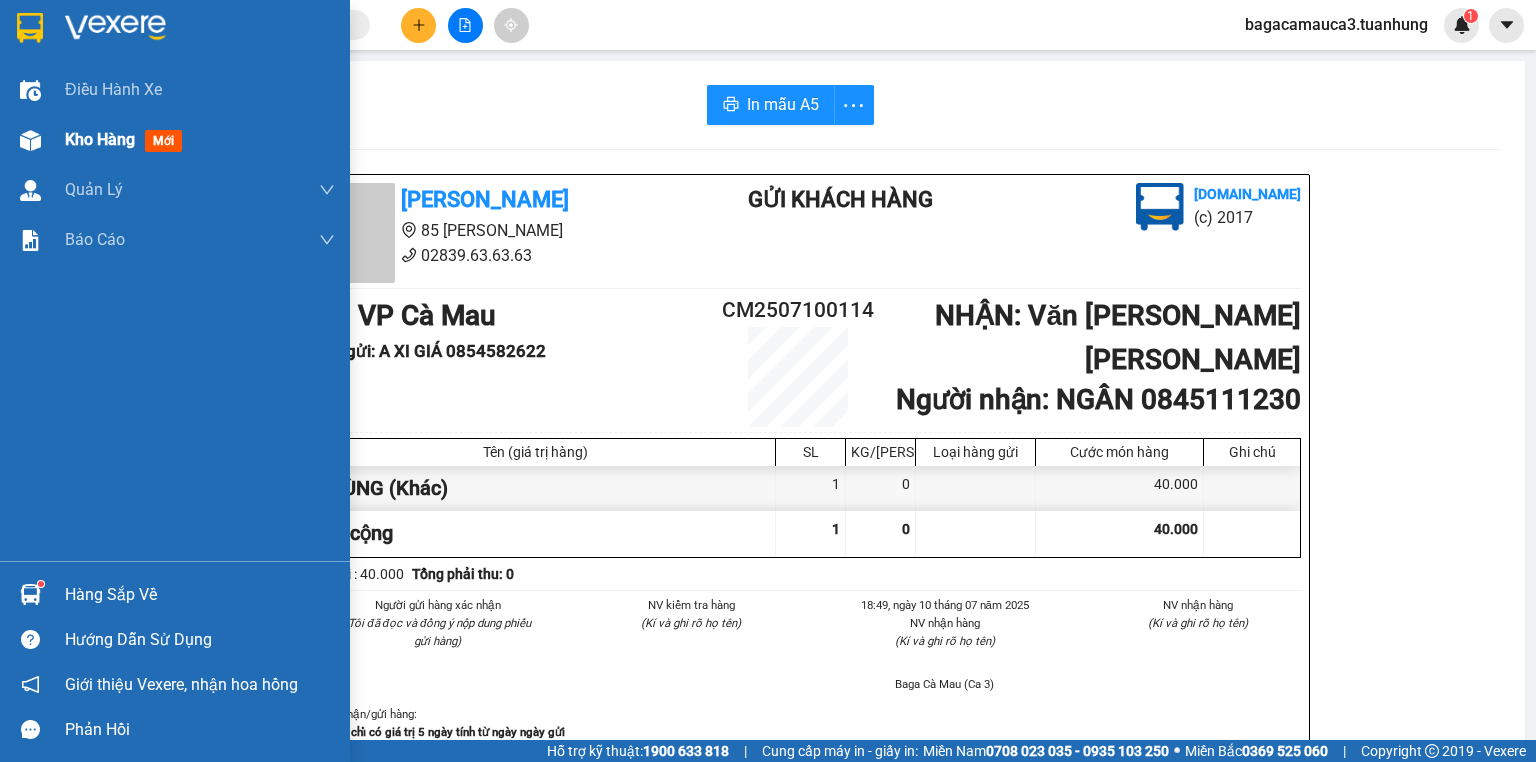 click on "Kho hàng mới" at bounding box center [175, 140] 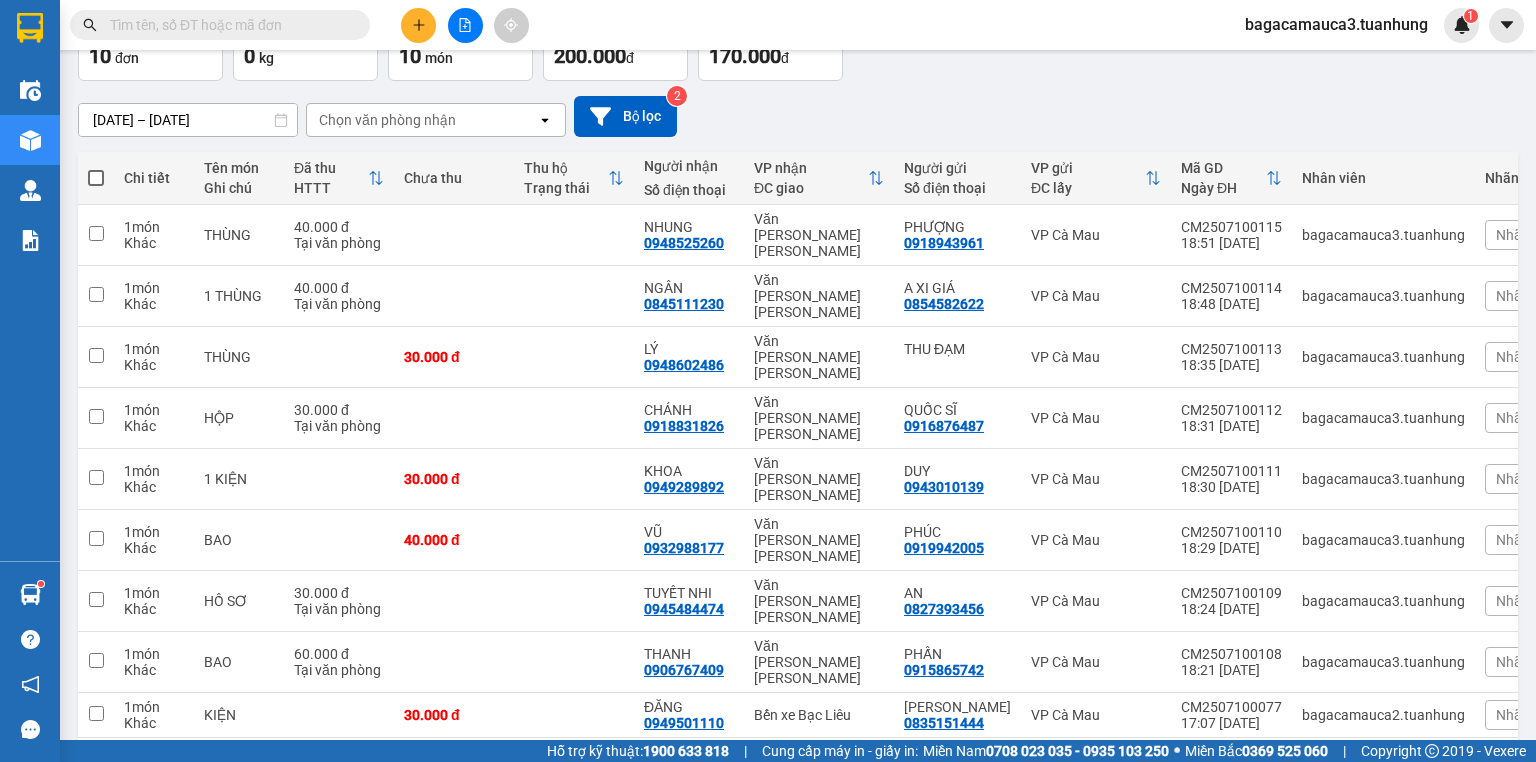 scroll, scrollTop: 131, scrollLeft: 0, axis: vertical 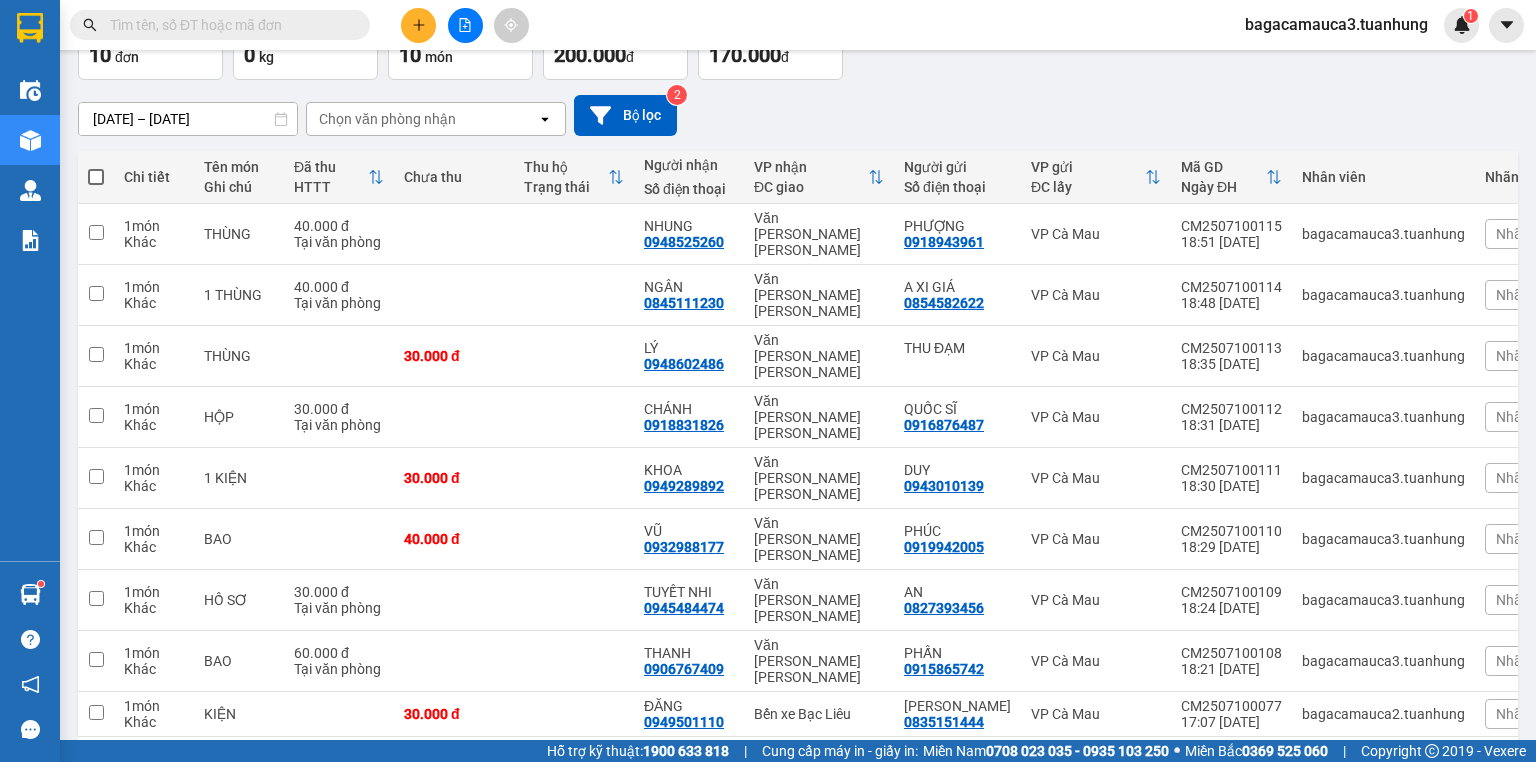 click at bounding box center [96, 177] 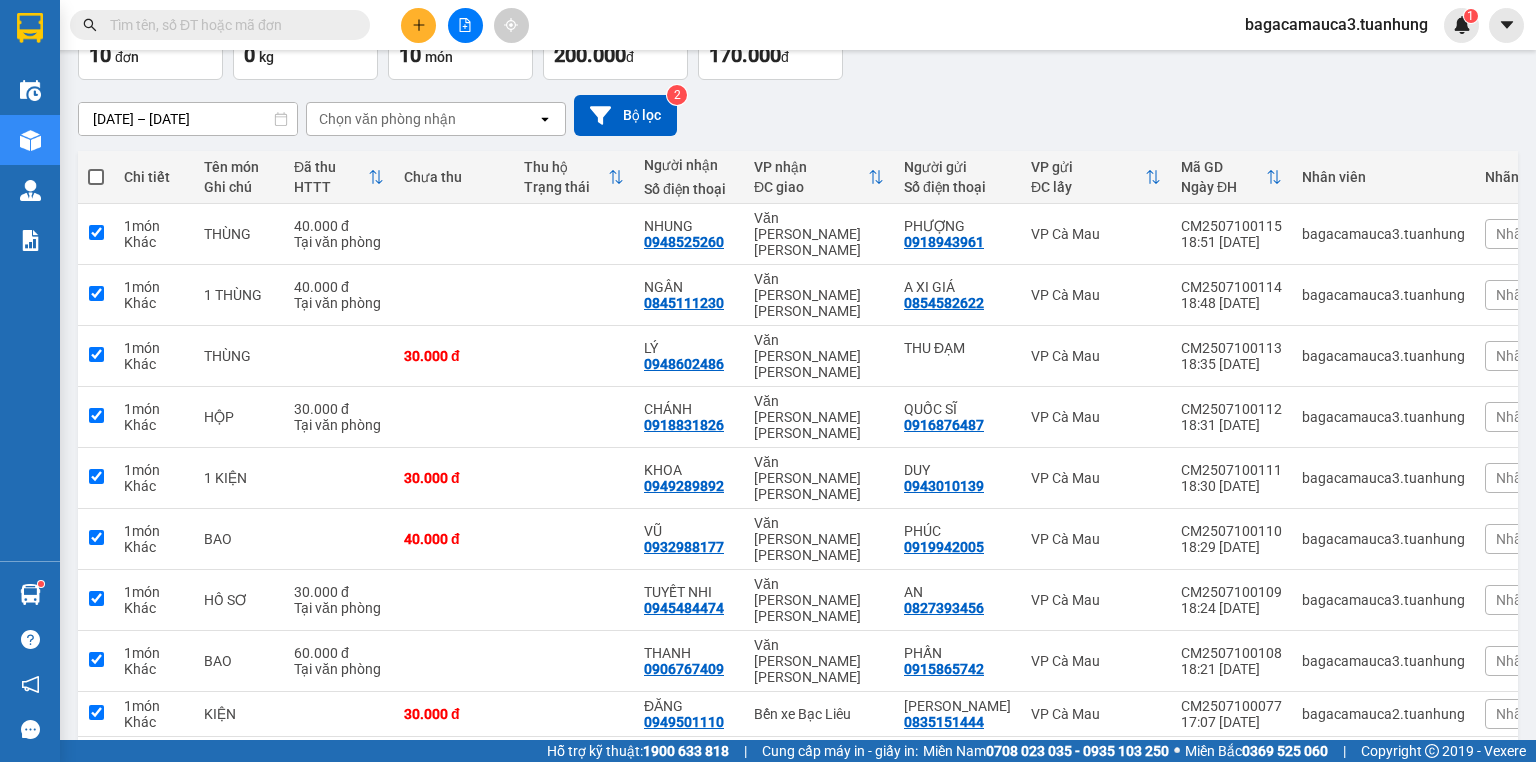 checkbox on "true" 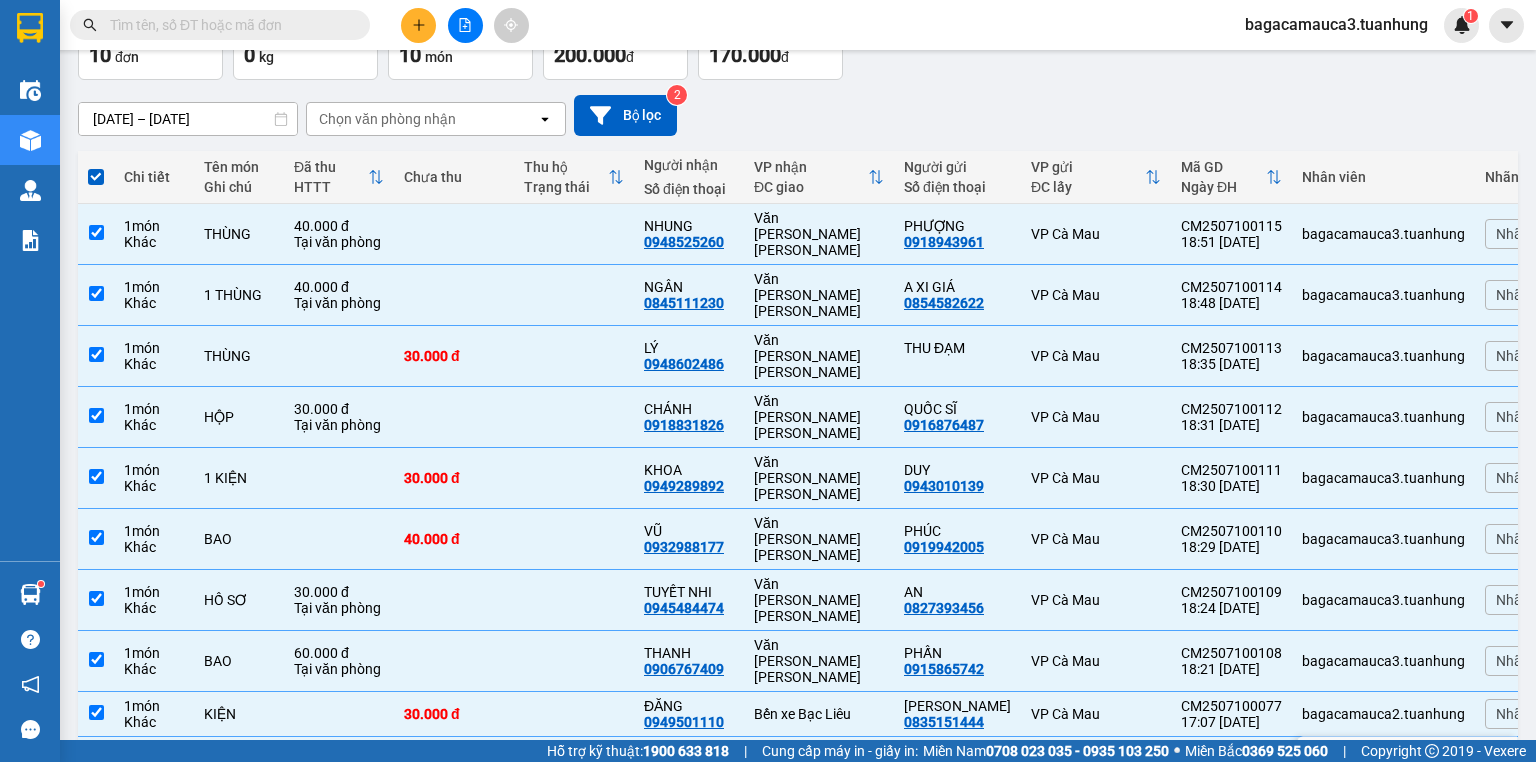 click on "Bến xe Bạc Liêu" at bounding box center (819, 759) 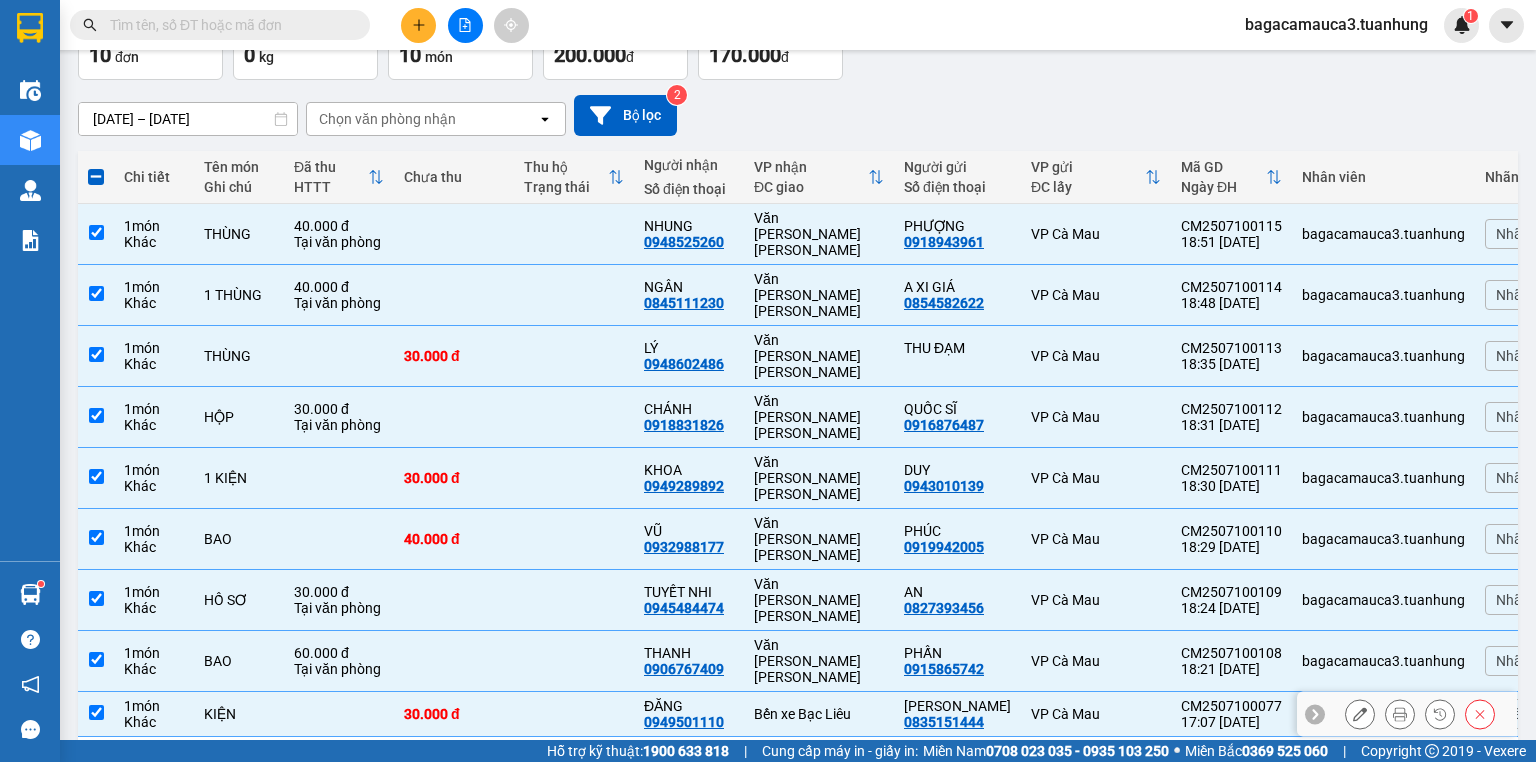 click on "Bến xe Bạc Liêu" at bounding box center (819, 714) 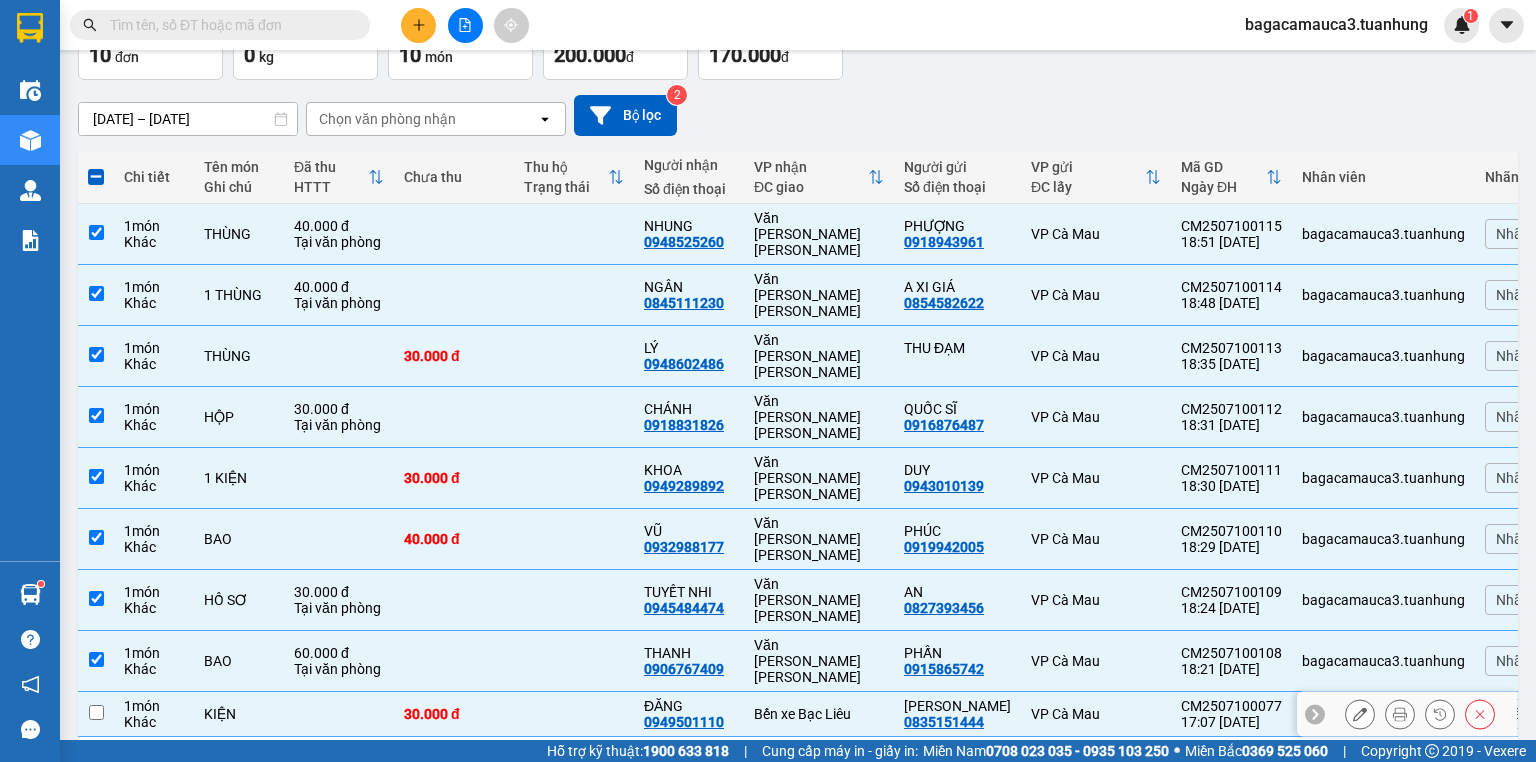 checkbox on "false" 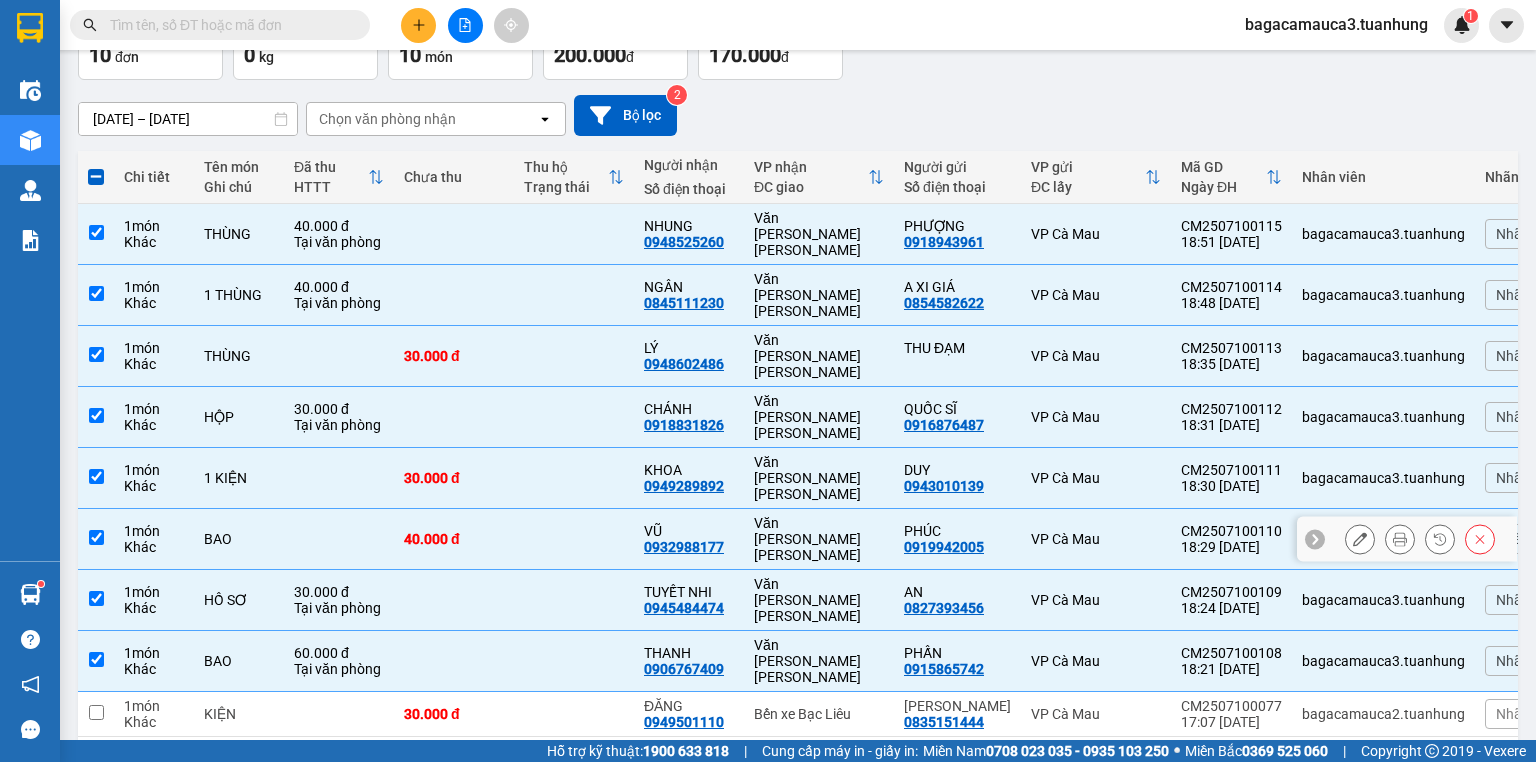 scroll, scrollTop: 0, scrollLeft: 0, axis: both 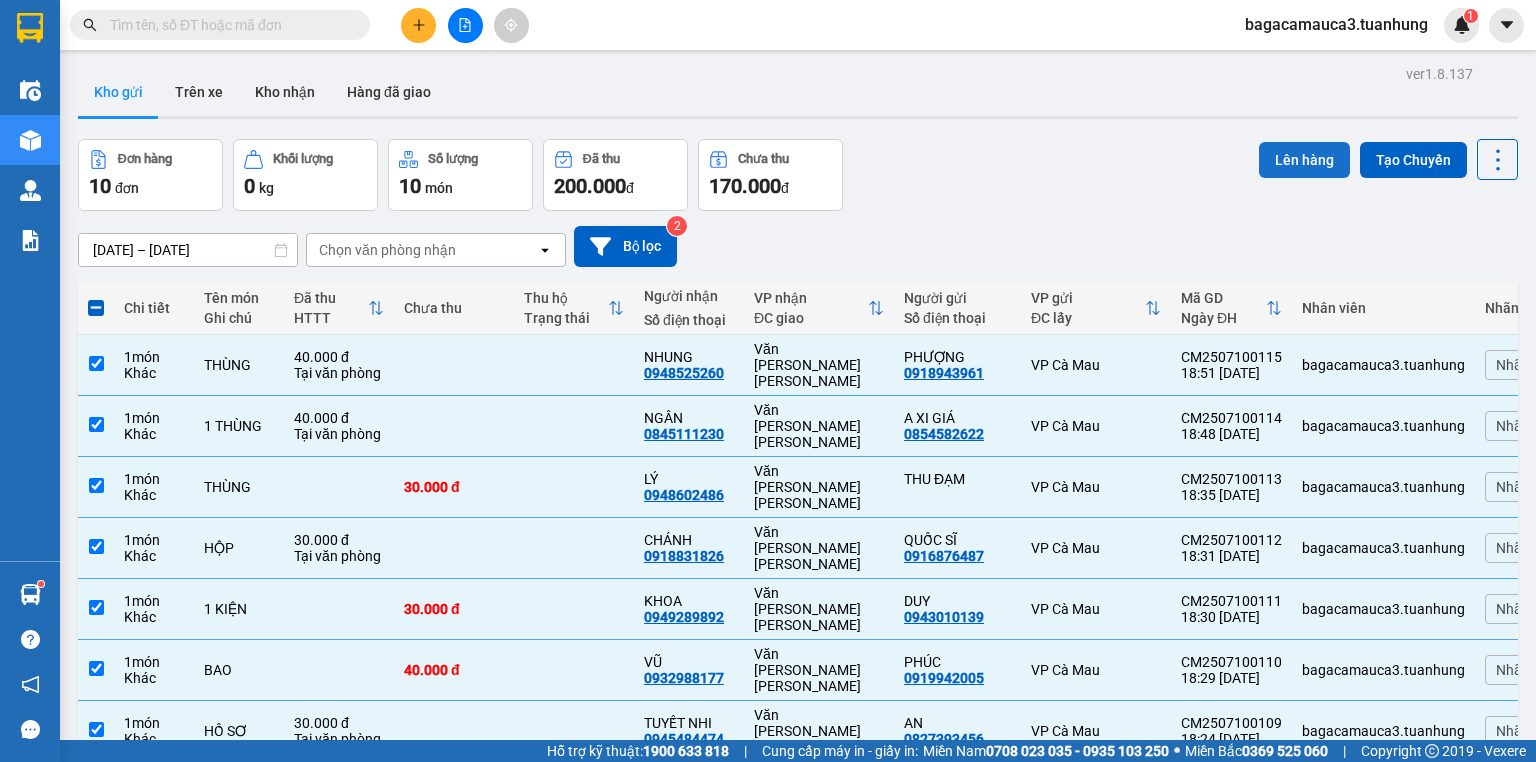 click on "Lên hàng" at bounding box center (1304, 160) 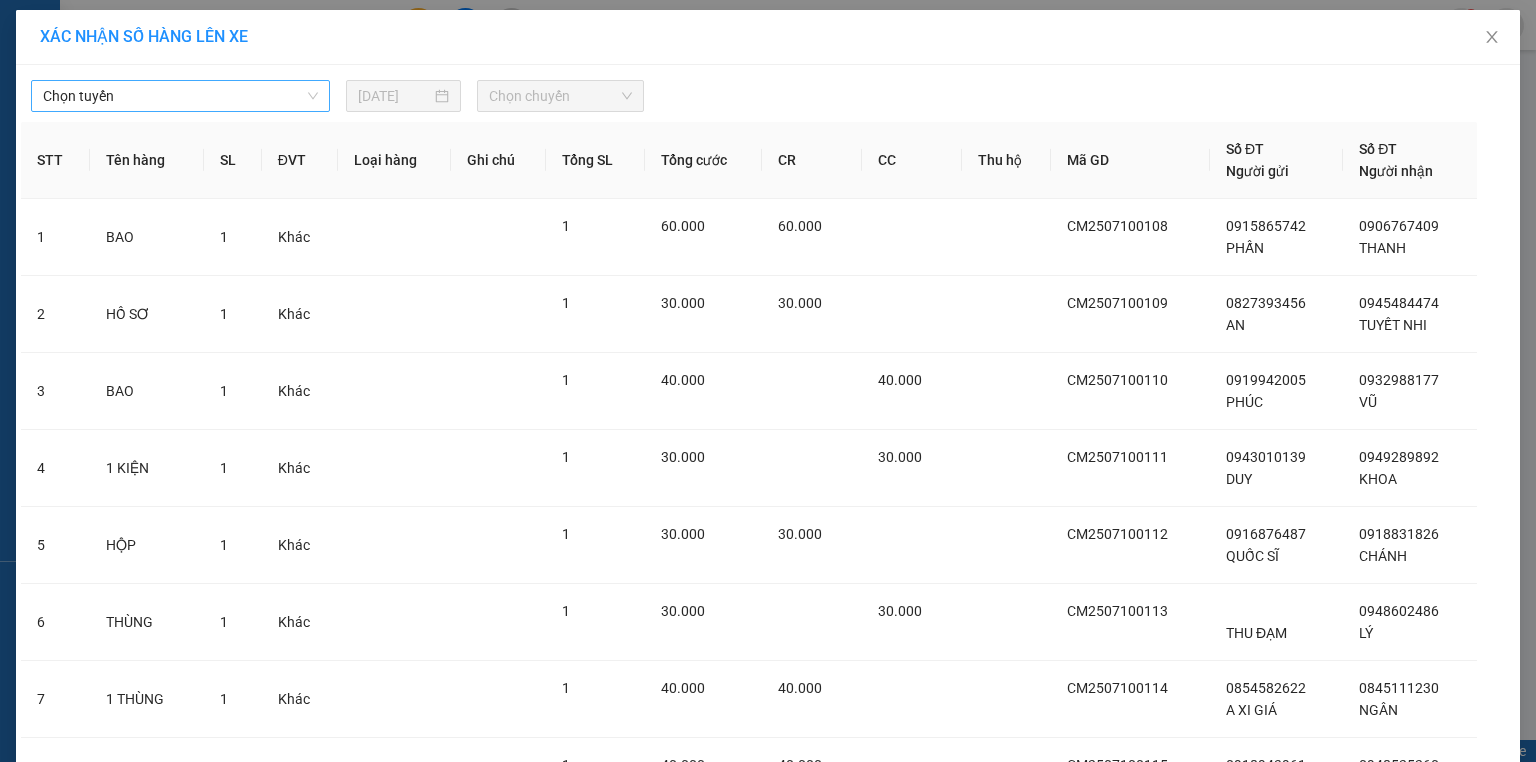 click on "Chọn tuyến" at bounding box center [180, 96] 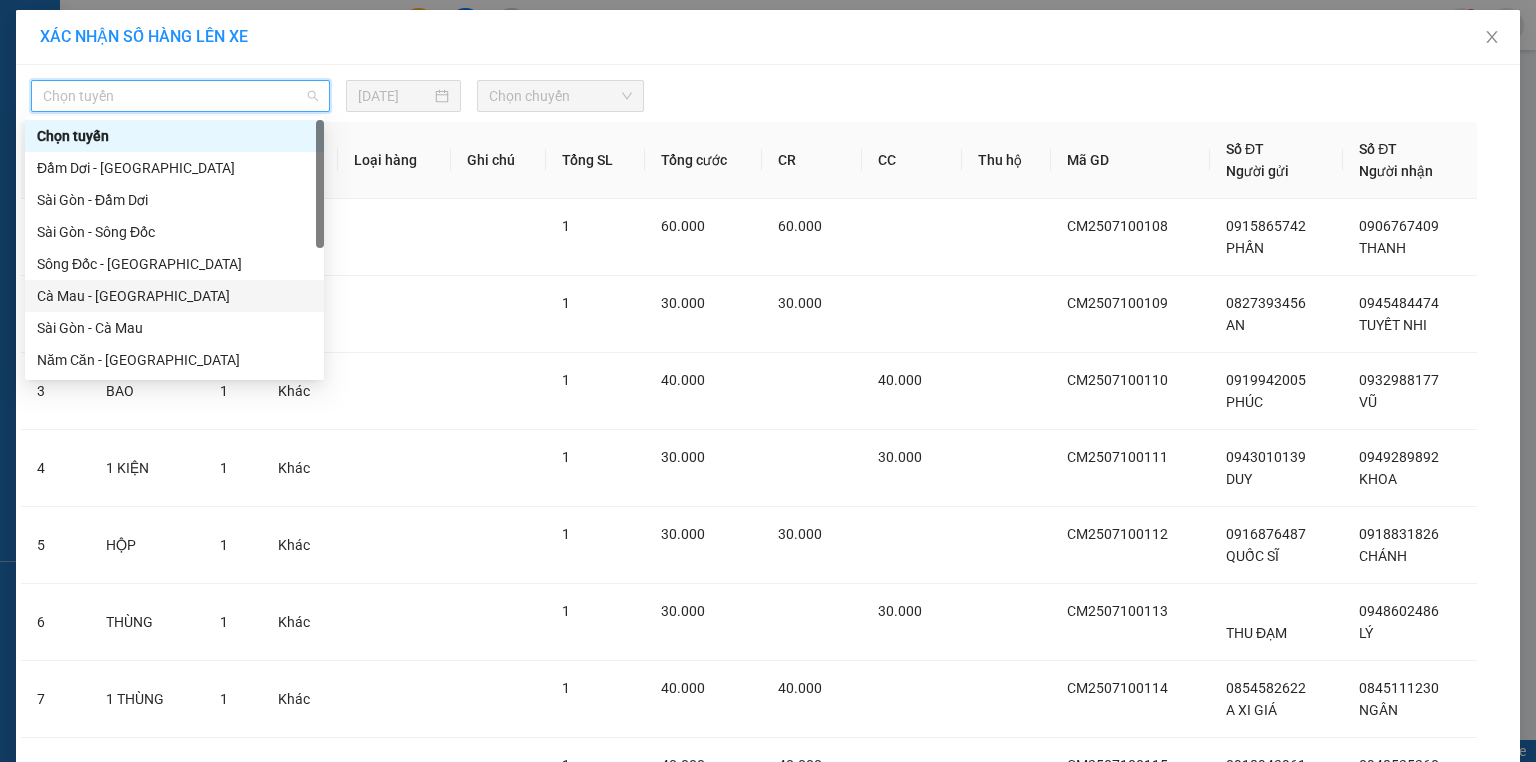 click on "Cà Mau - [GEOGRAPHIC_DATA]" at bounding box center [174, 296] 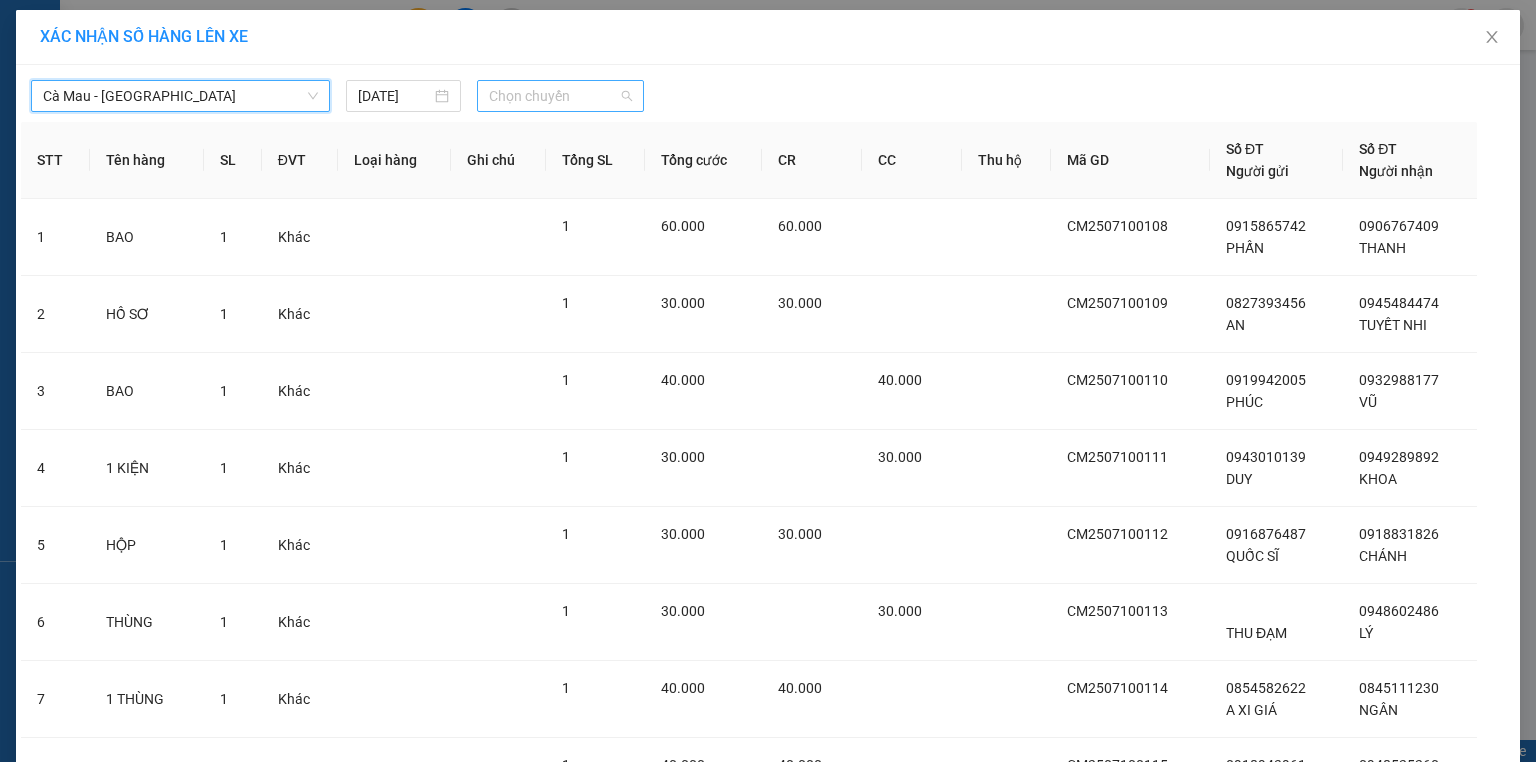 click on "Chọn chuyến" at bounding box center (561, 96) 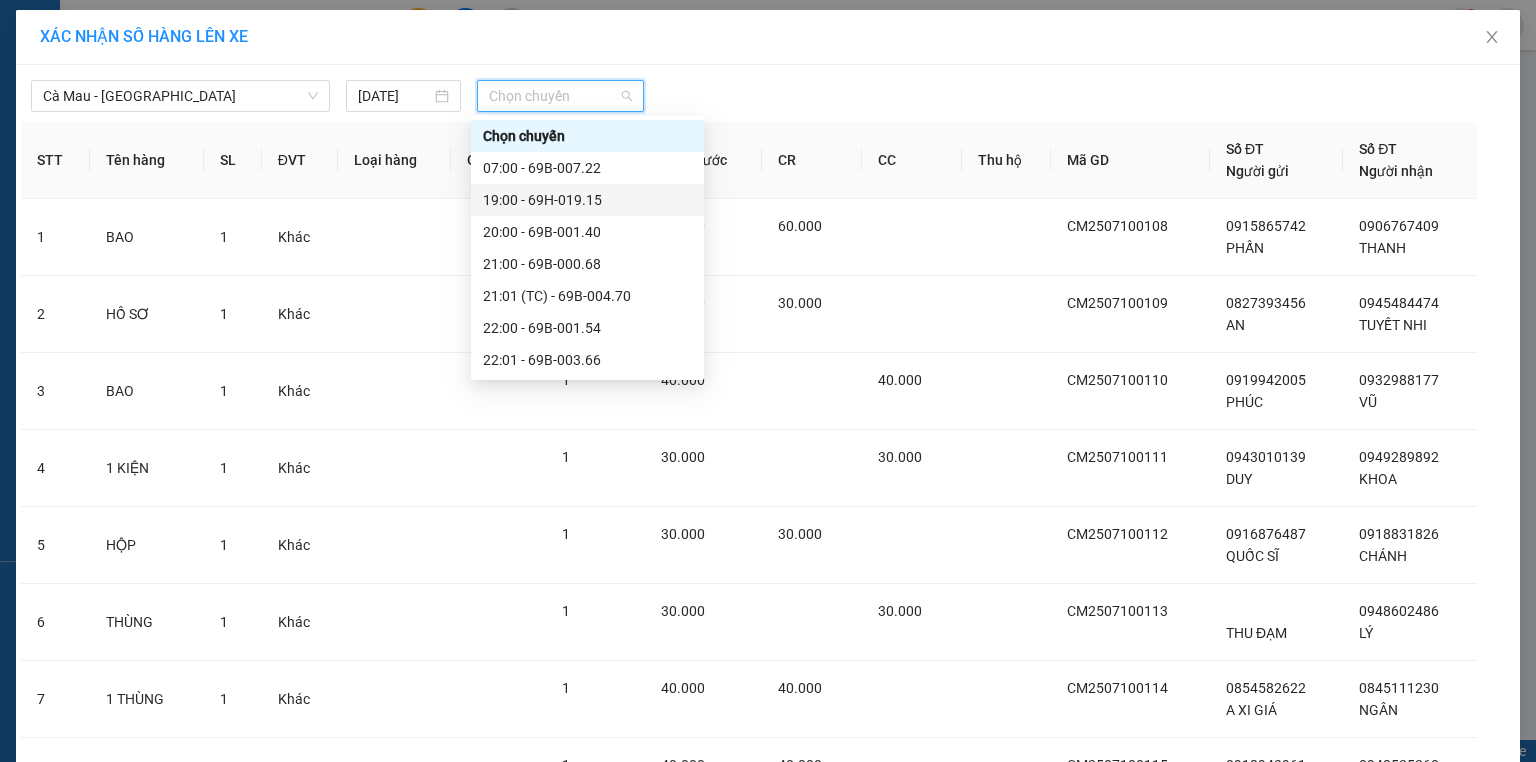 click on "19:00     - 69H-019.15" at bounding box center [587, 200] 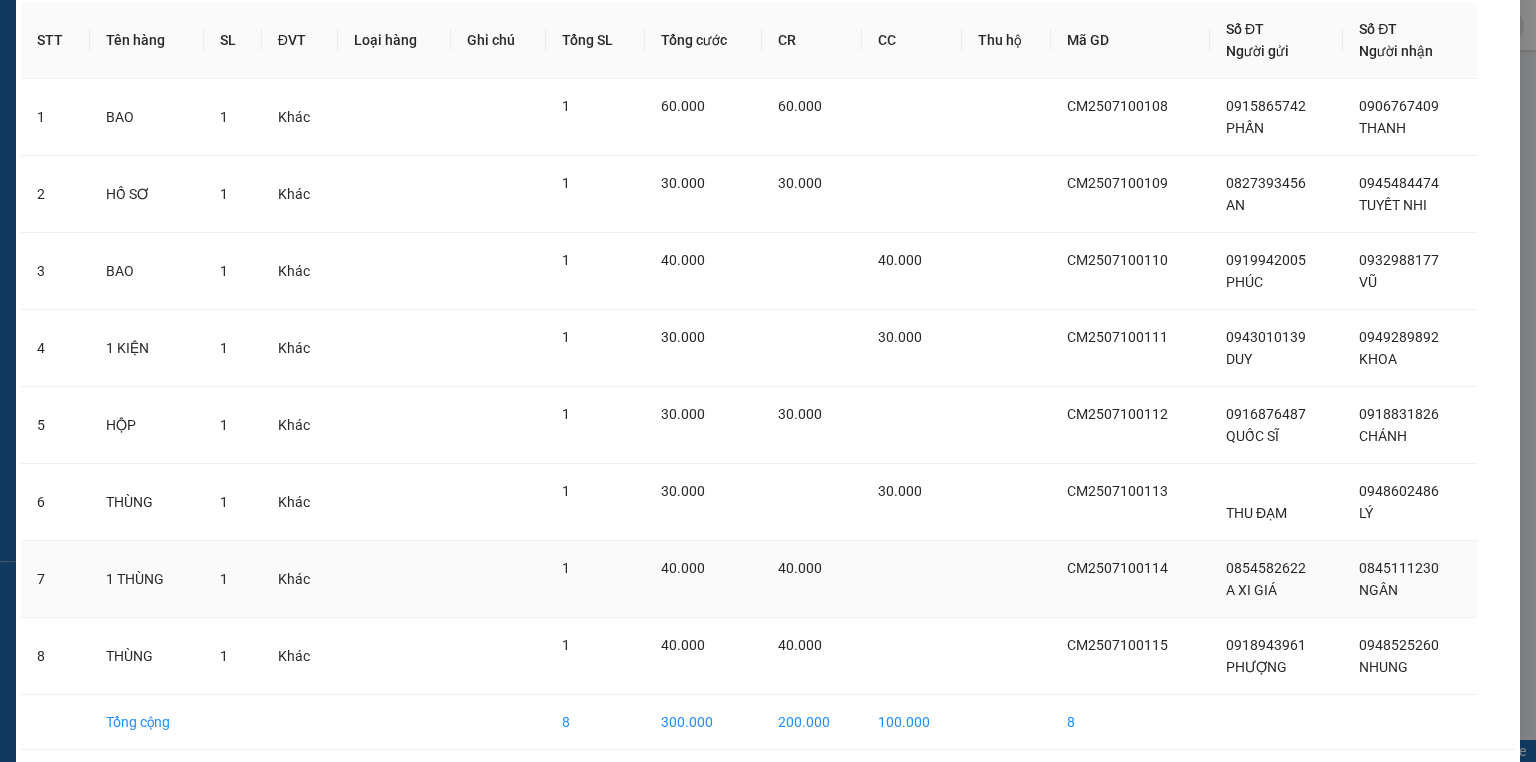 scroll, scrollTop: 208, scrollLeft: 0, axis: vertical 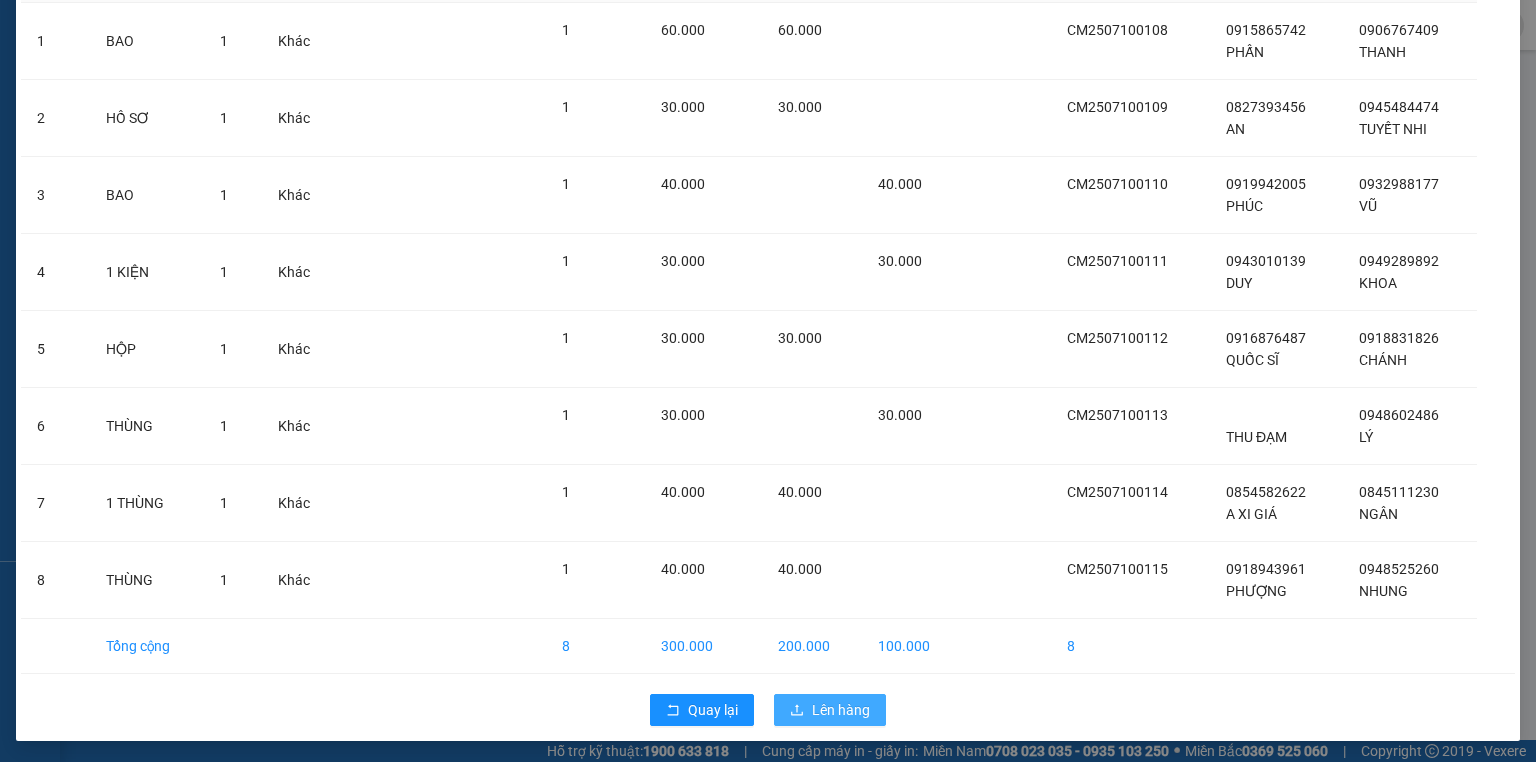 click on "Lên hàng" at bounding box center (841, 710) 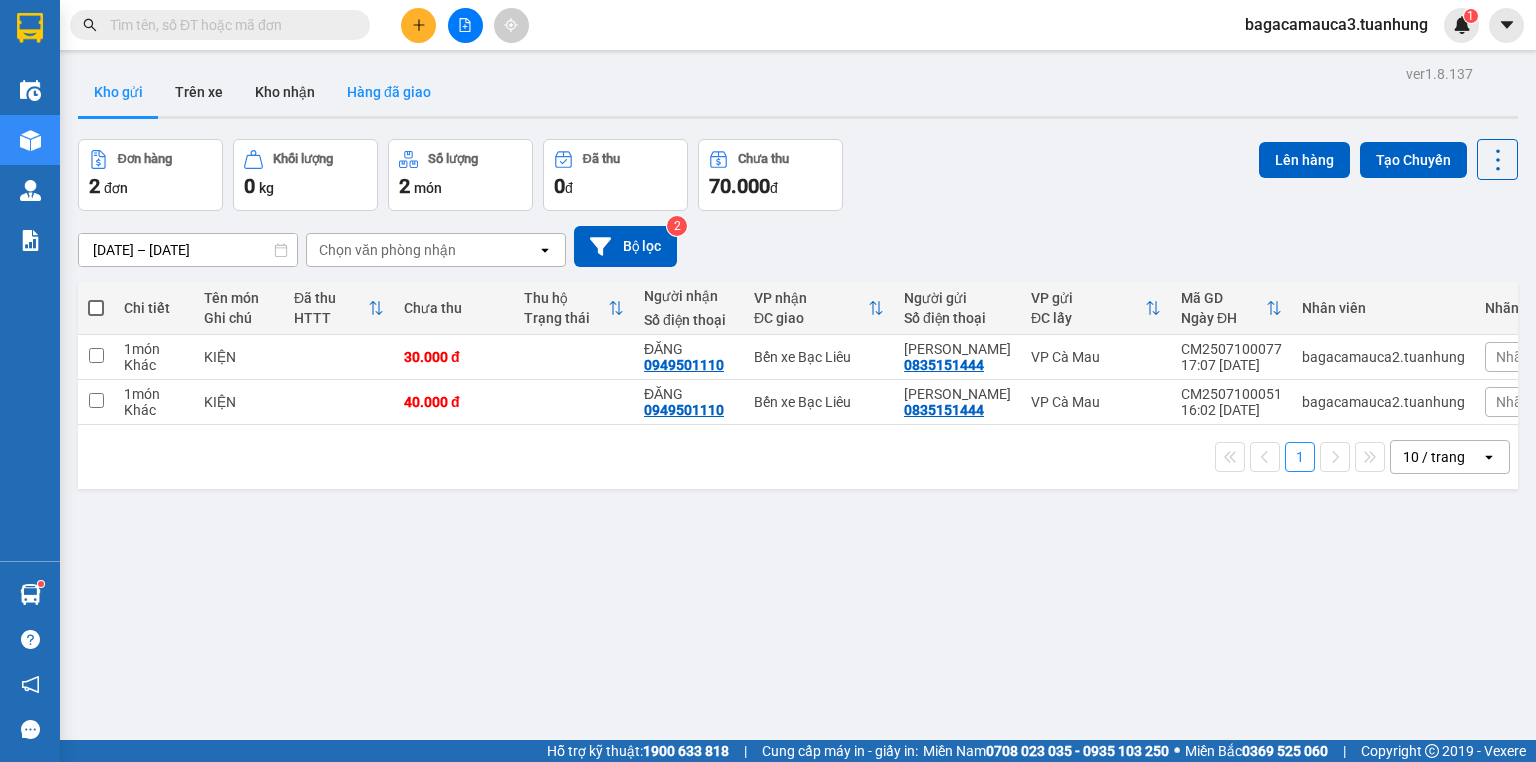click on "Hàng đã giao" at bounding box center [389, 92] 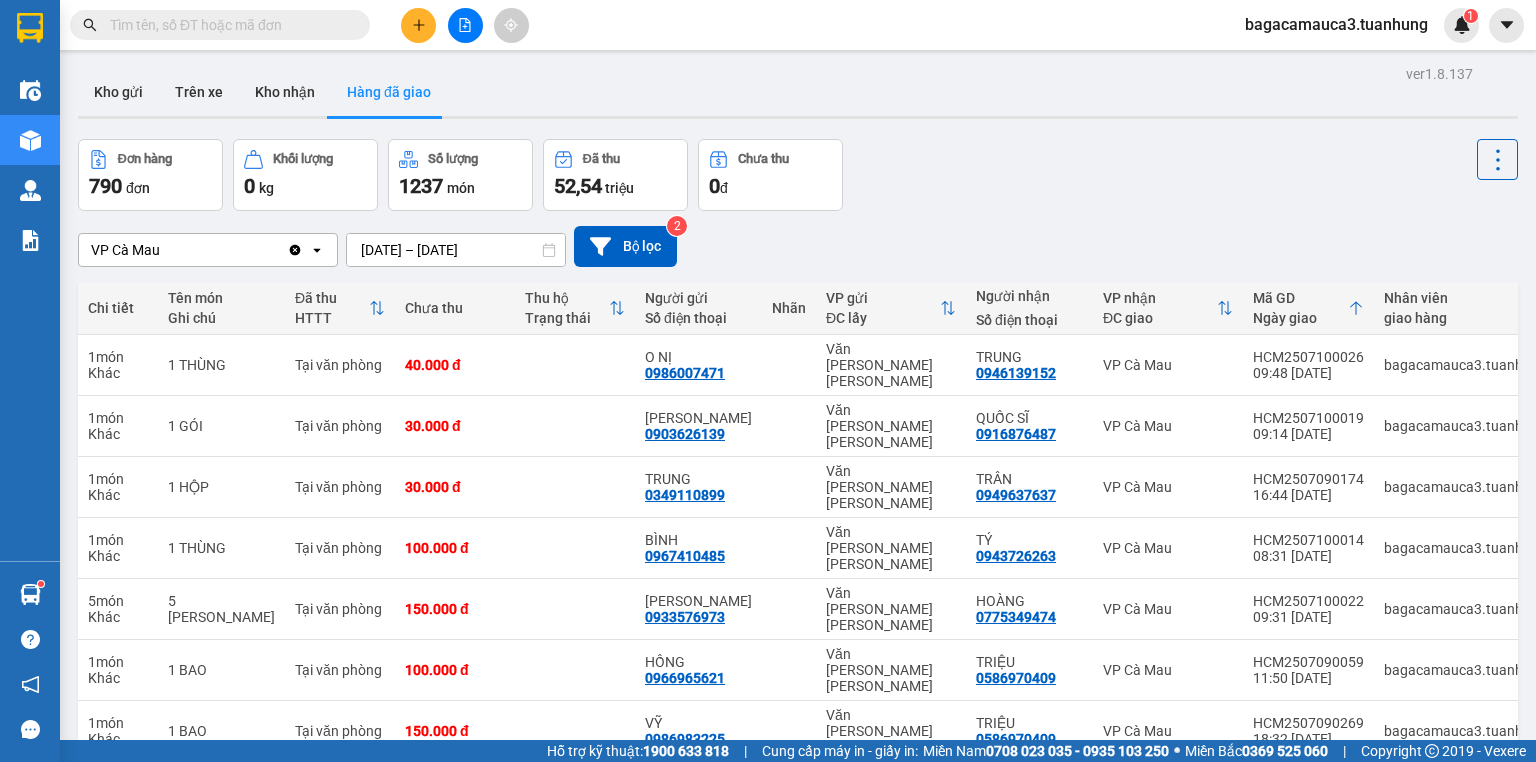 click at bounding box center [228, 25] 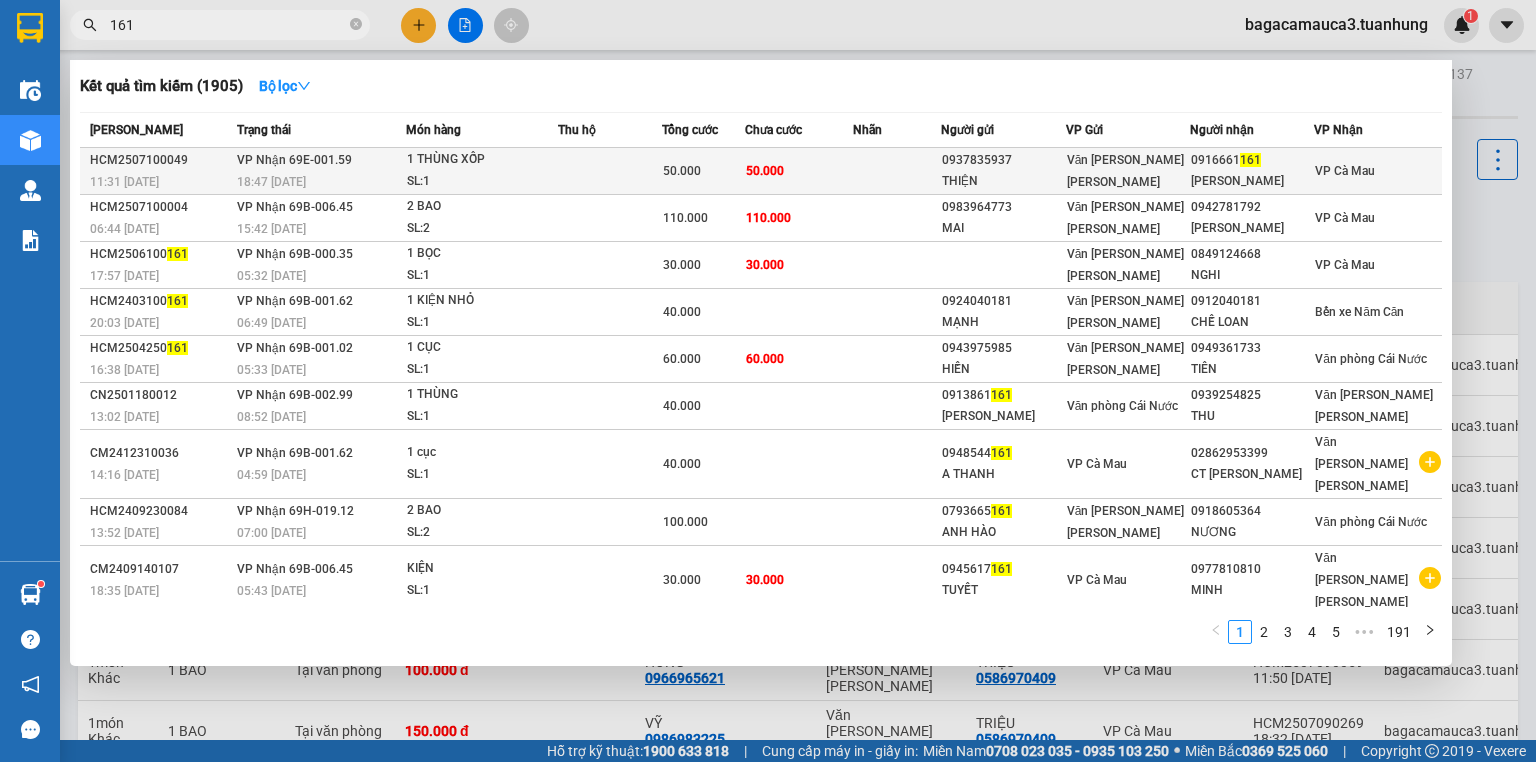 type on "161" 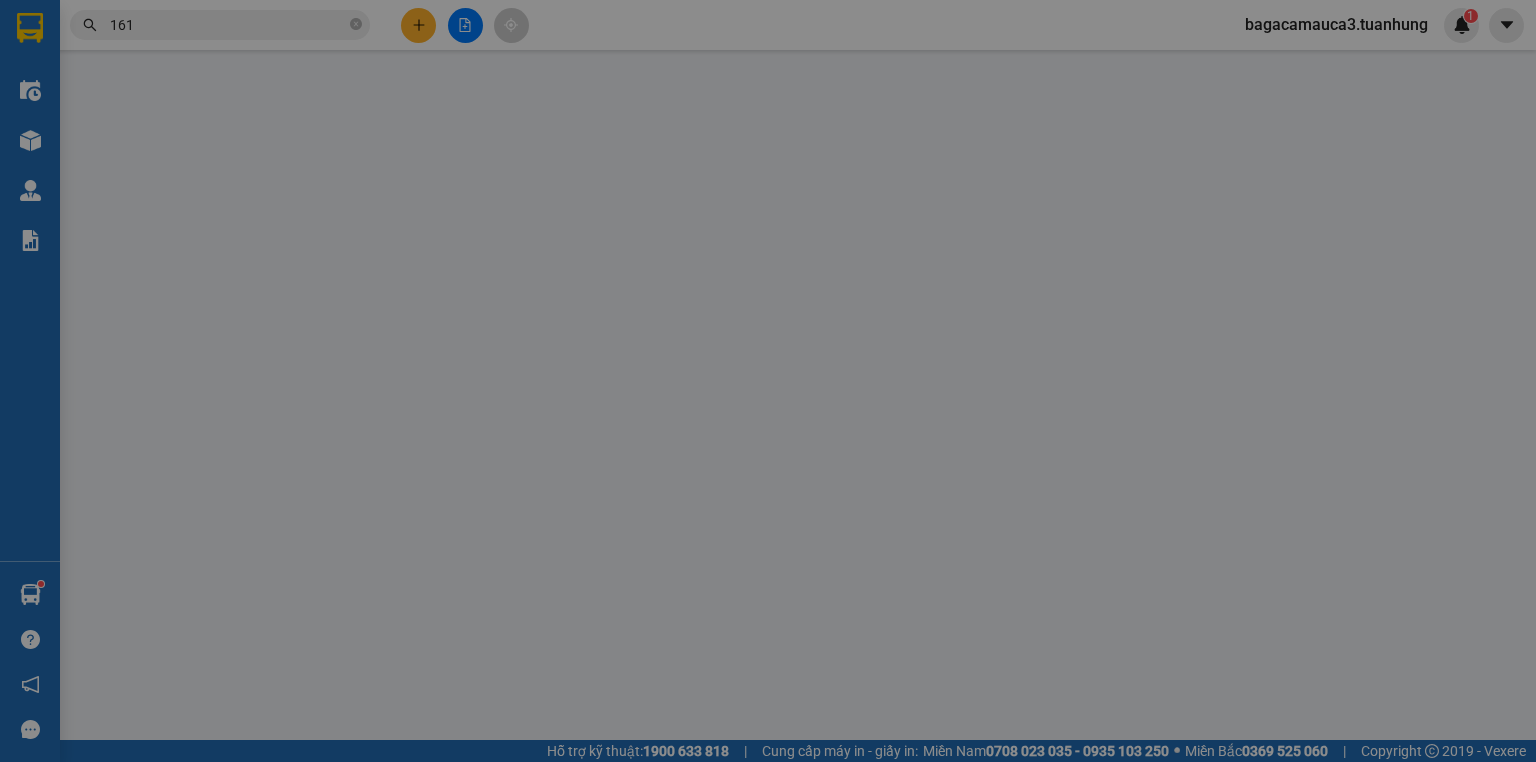 type on "0937835937" 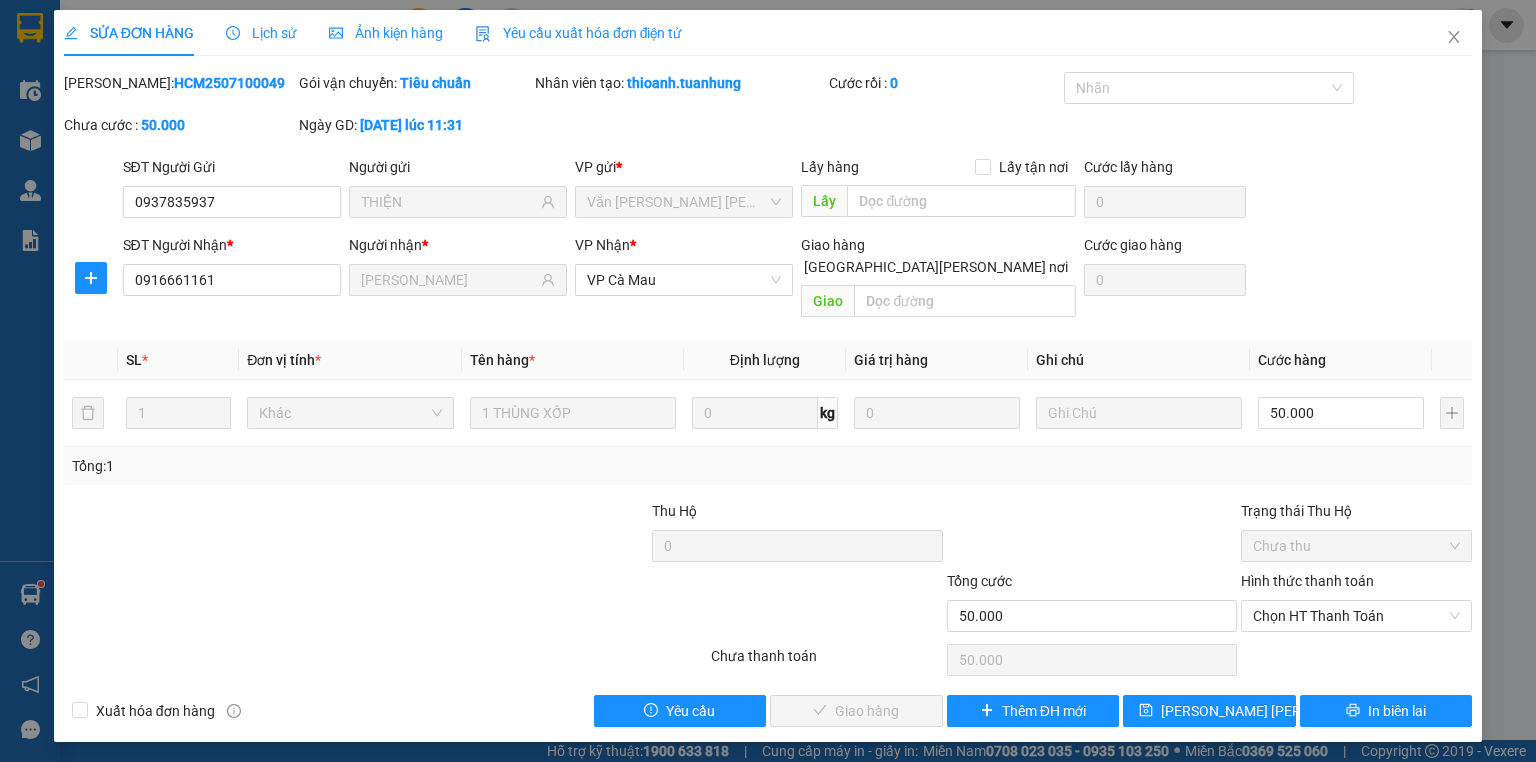 click on "Hình thức thanh toán" at bounding box center (1356, 585) 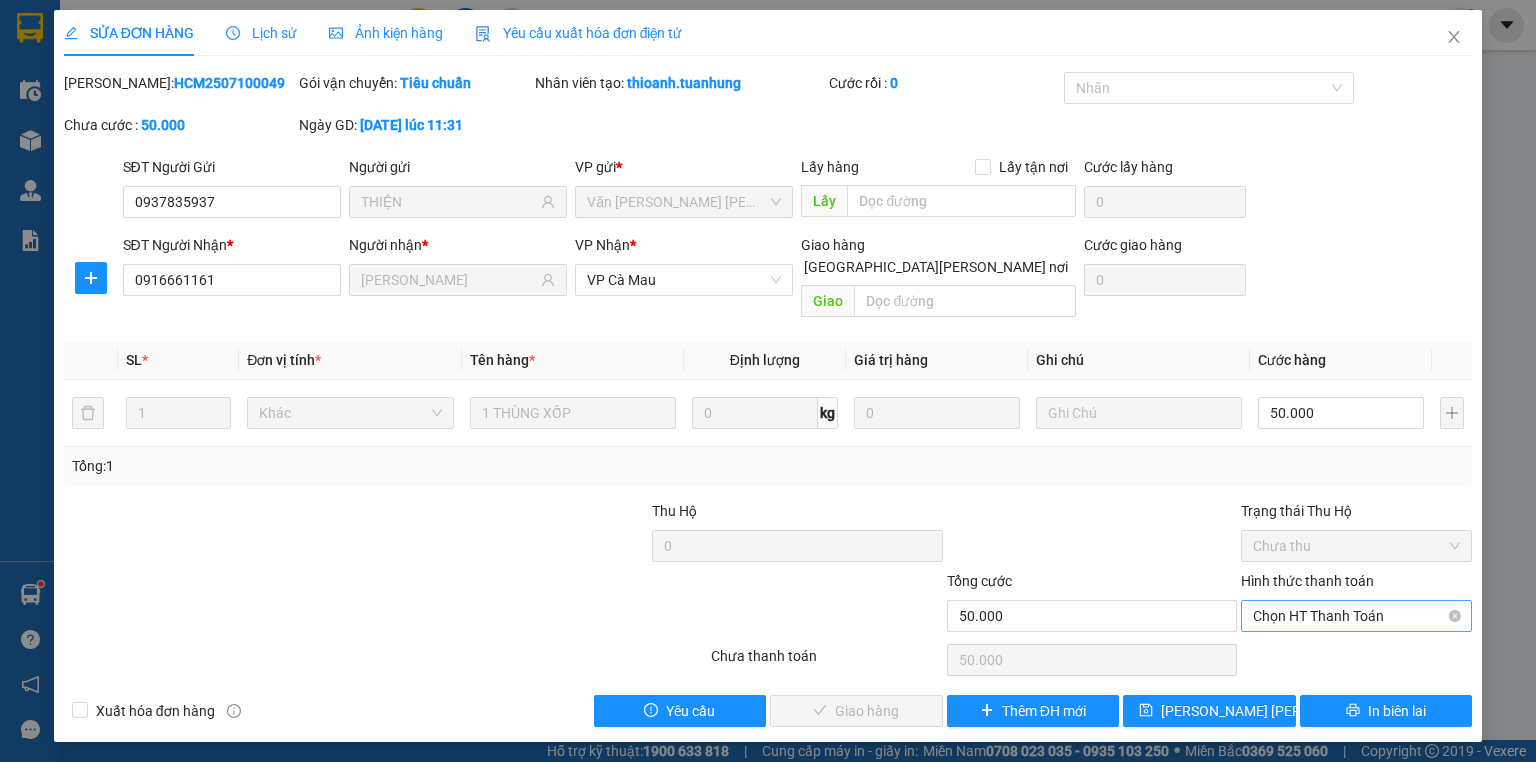 click on "Chọn HT Thanh Toán" at bounding box center (1356, 616) 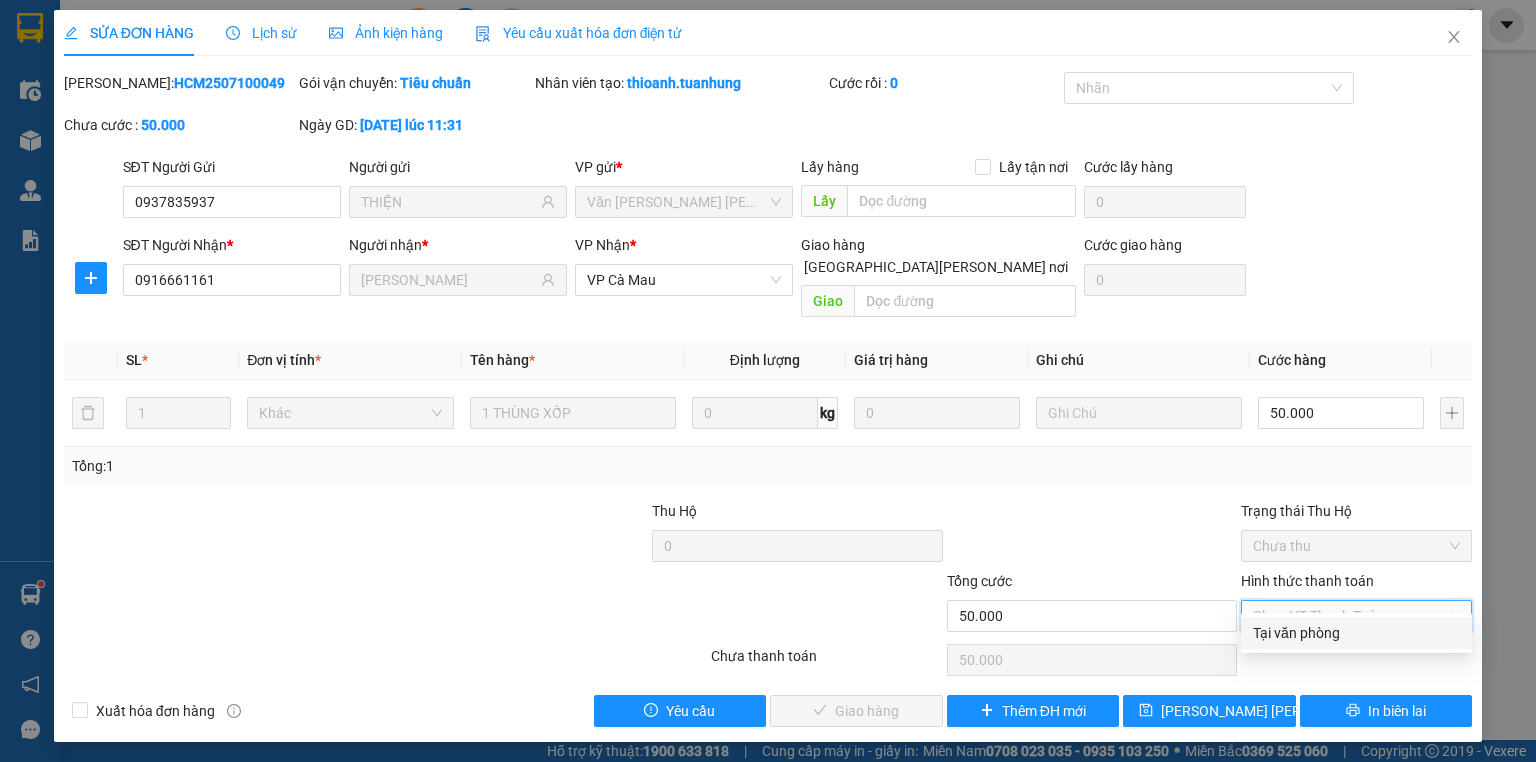 click on "Tại văn phòng" at bounding box center [1356, 633] 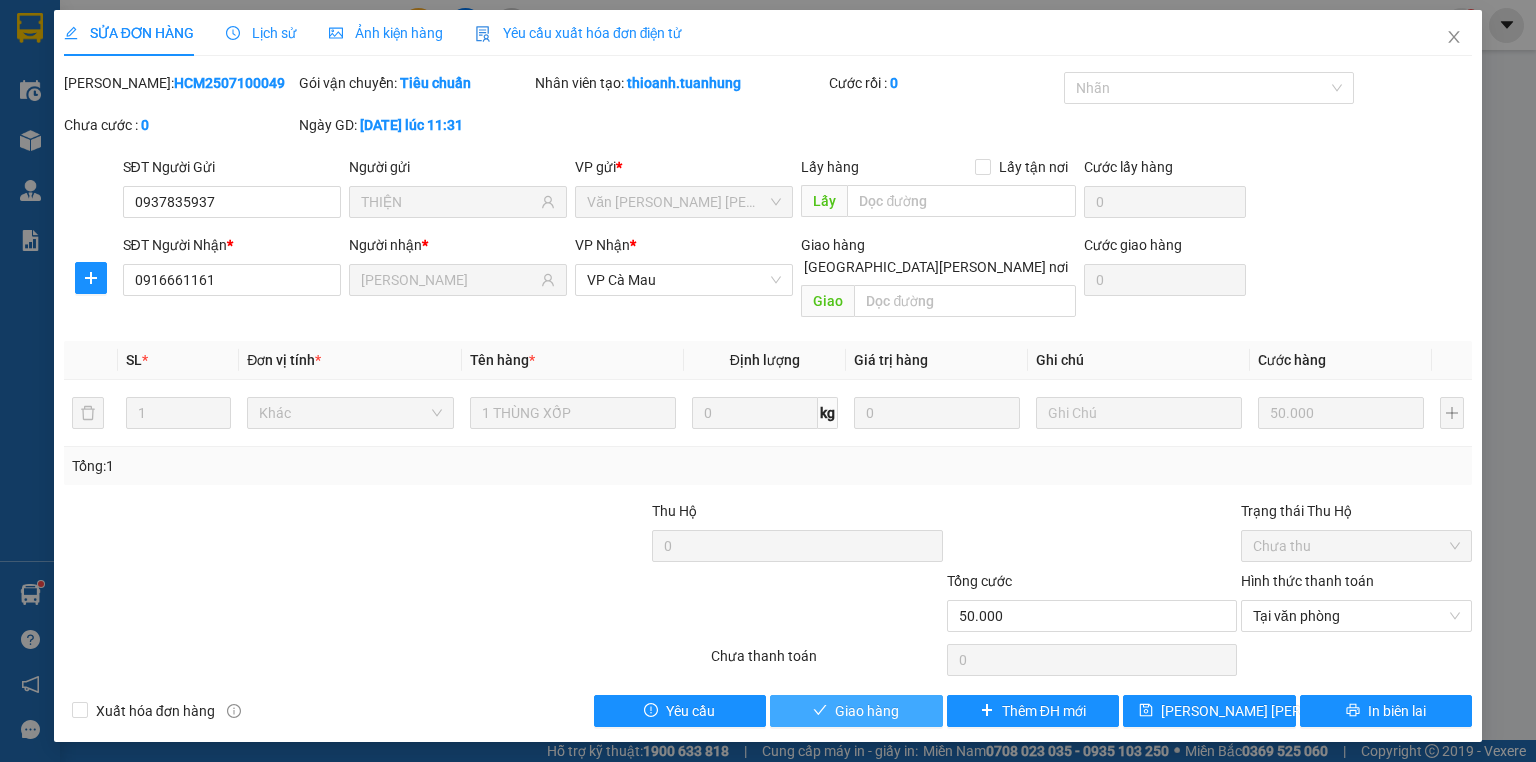 click on "Giao hàng" at bounding box center [856, 711] 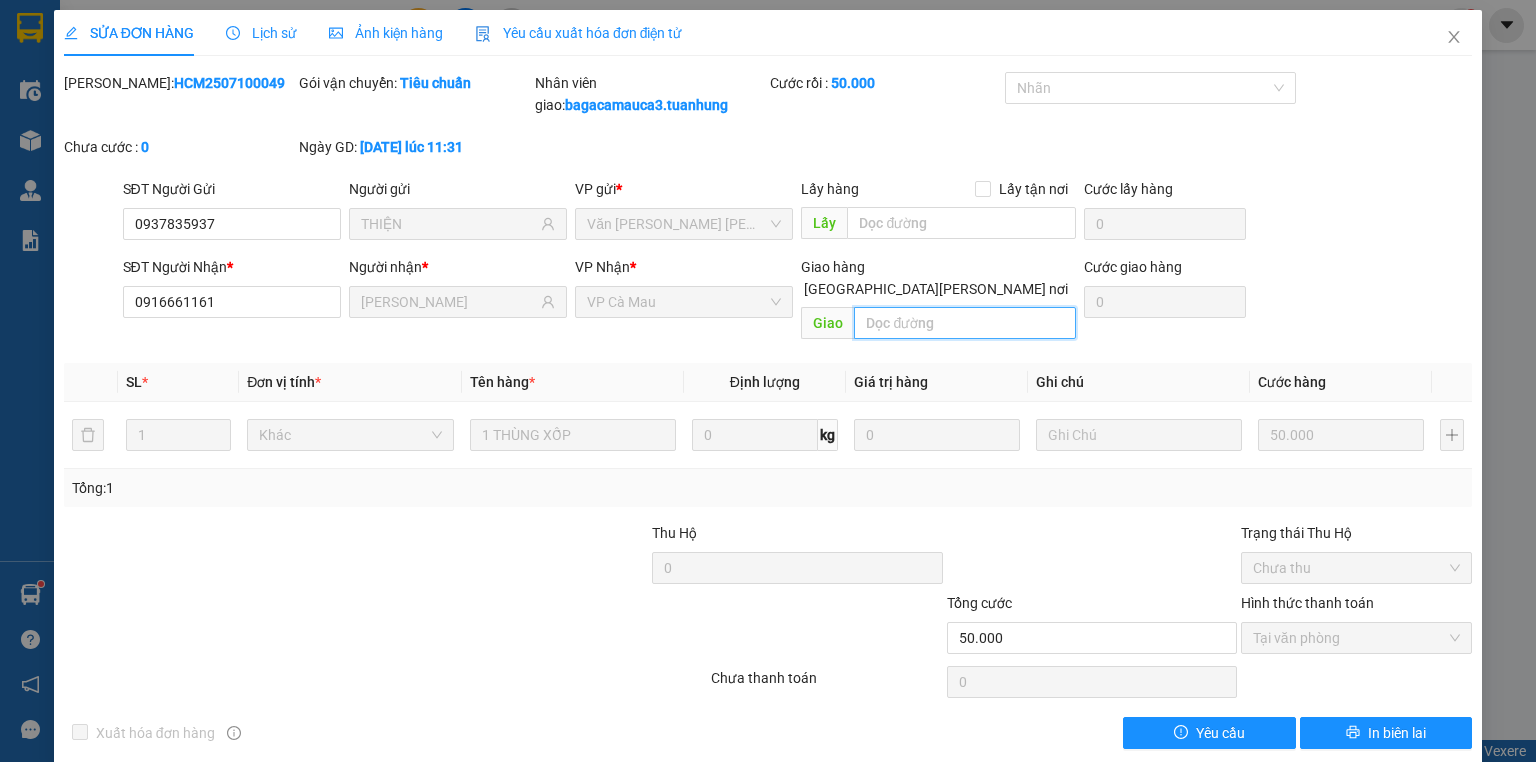 click at bounding box center (965, 323) 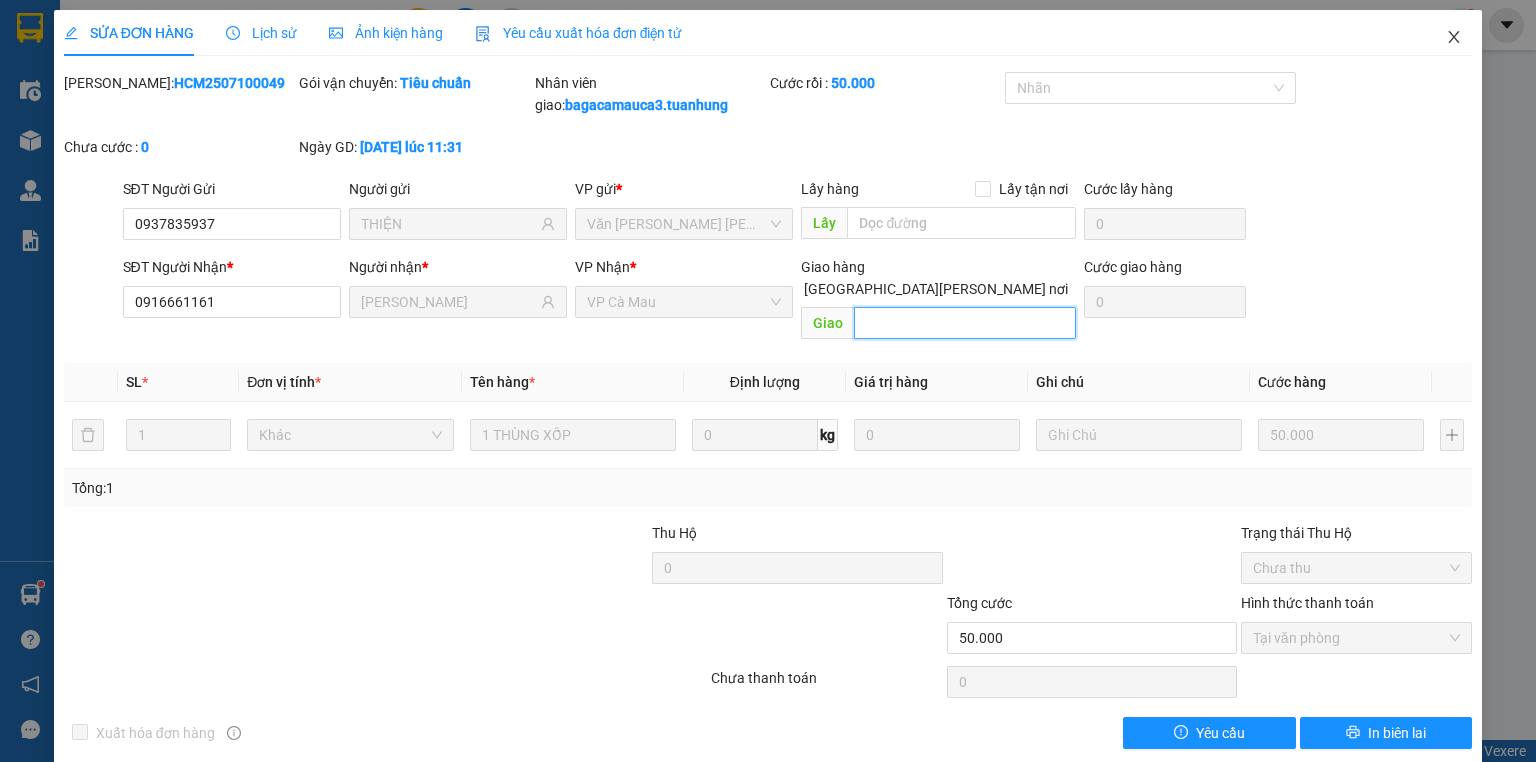 type 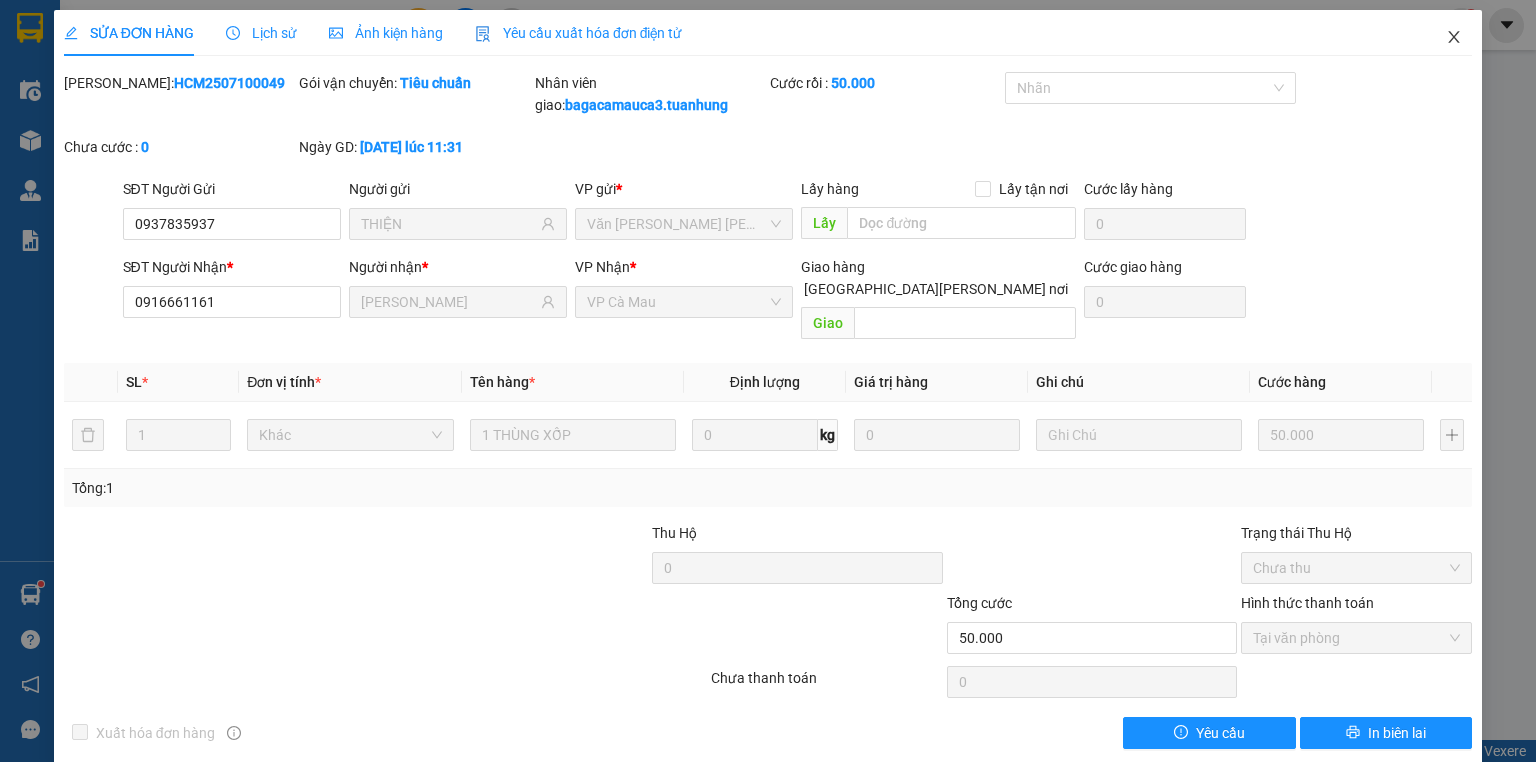 click at bounding box center [1454, 38] 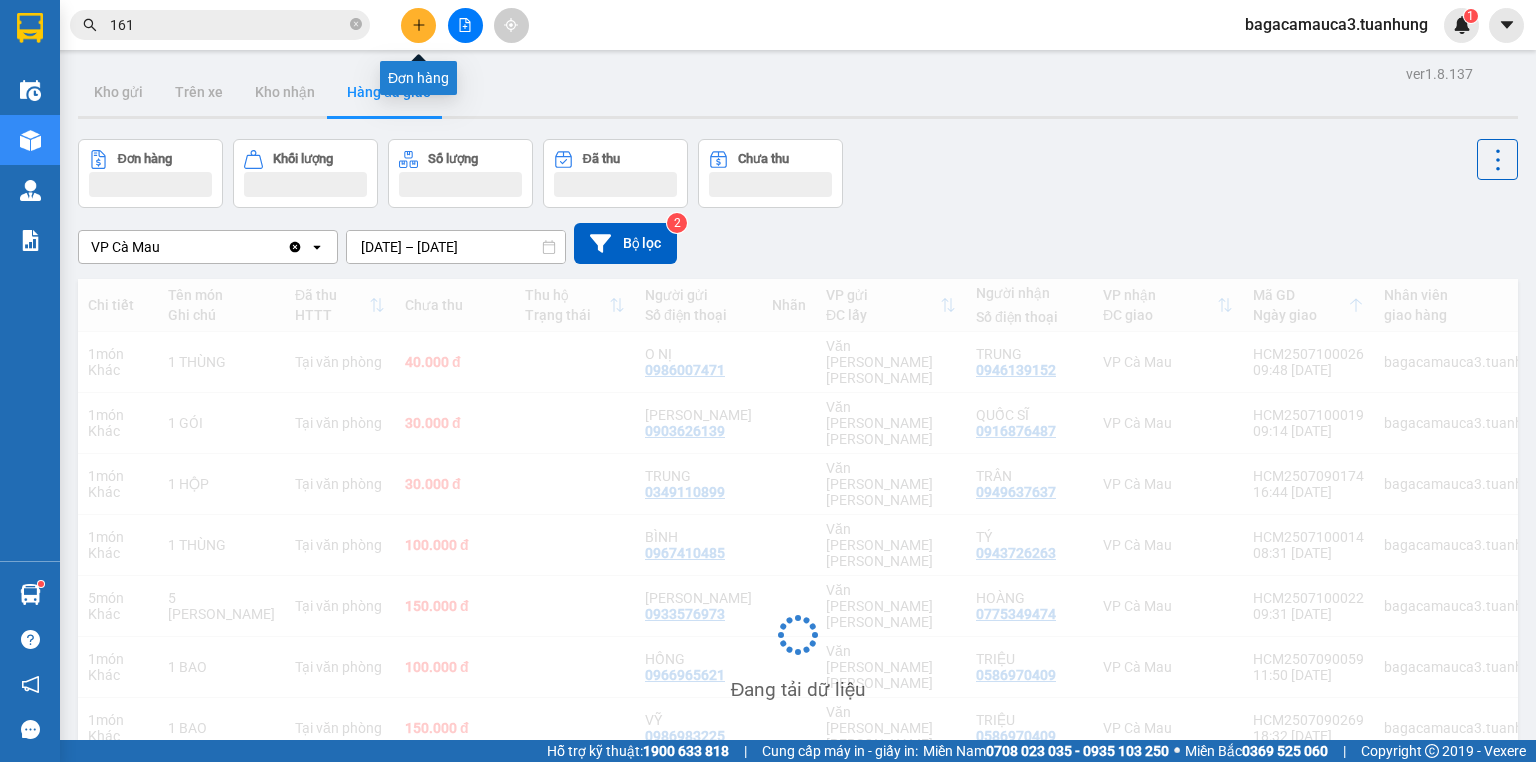 click at bounding box center (418, 25) 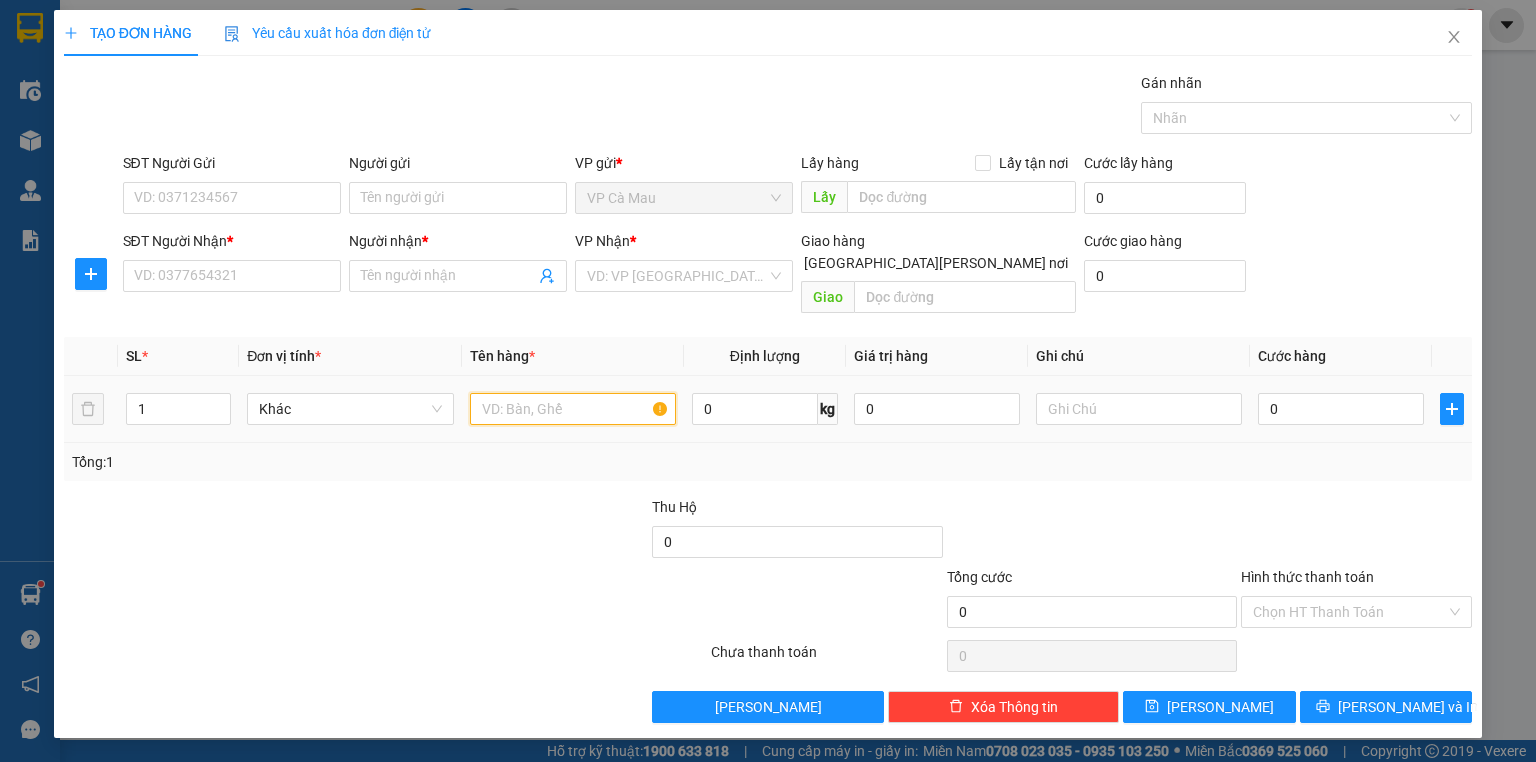 click at bounding box center [573, 409] 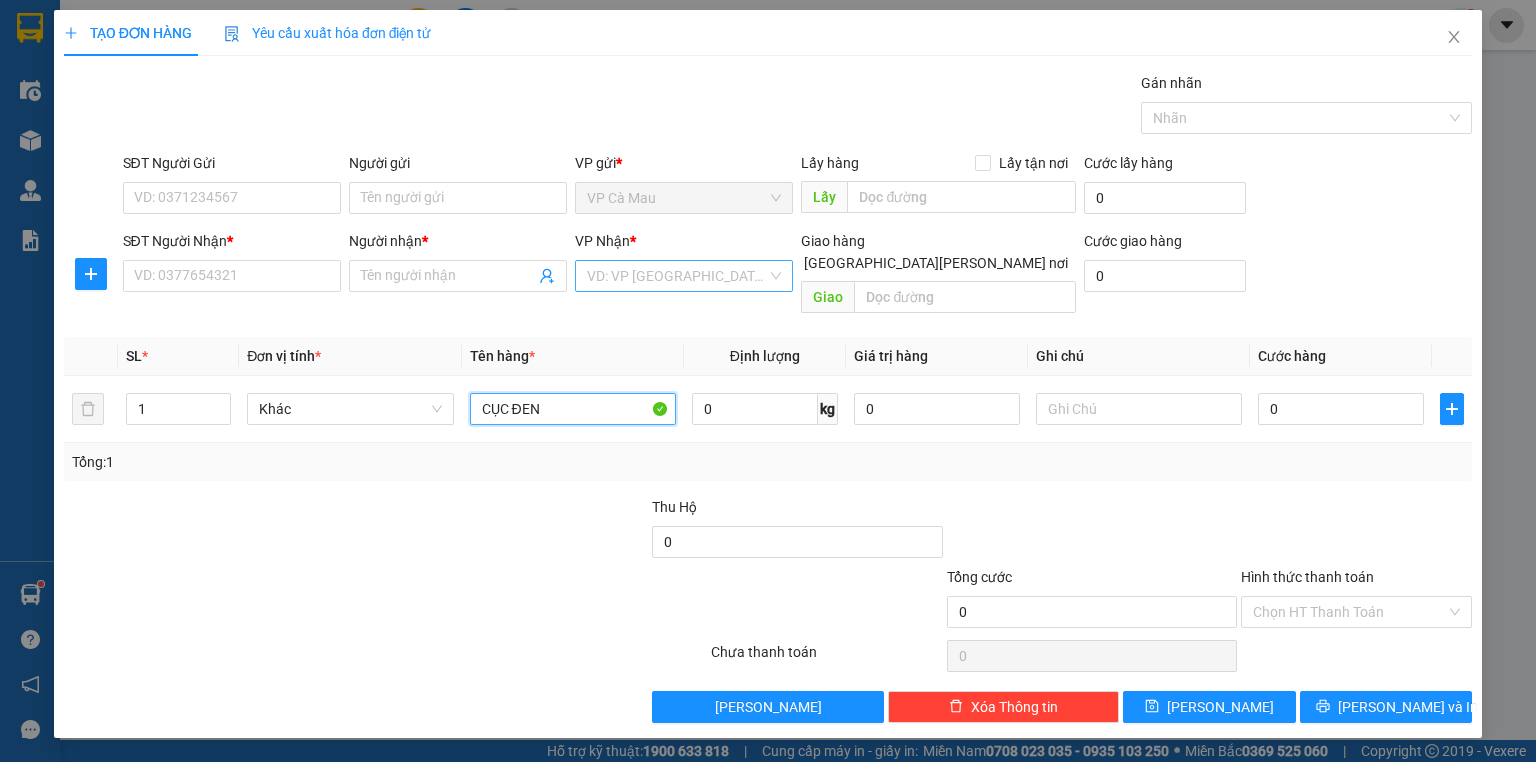 type on "CỤC ĐEN" 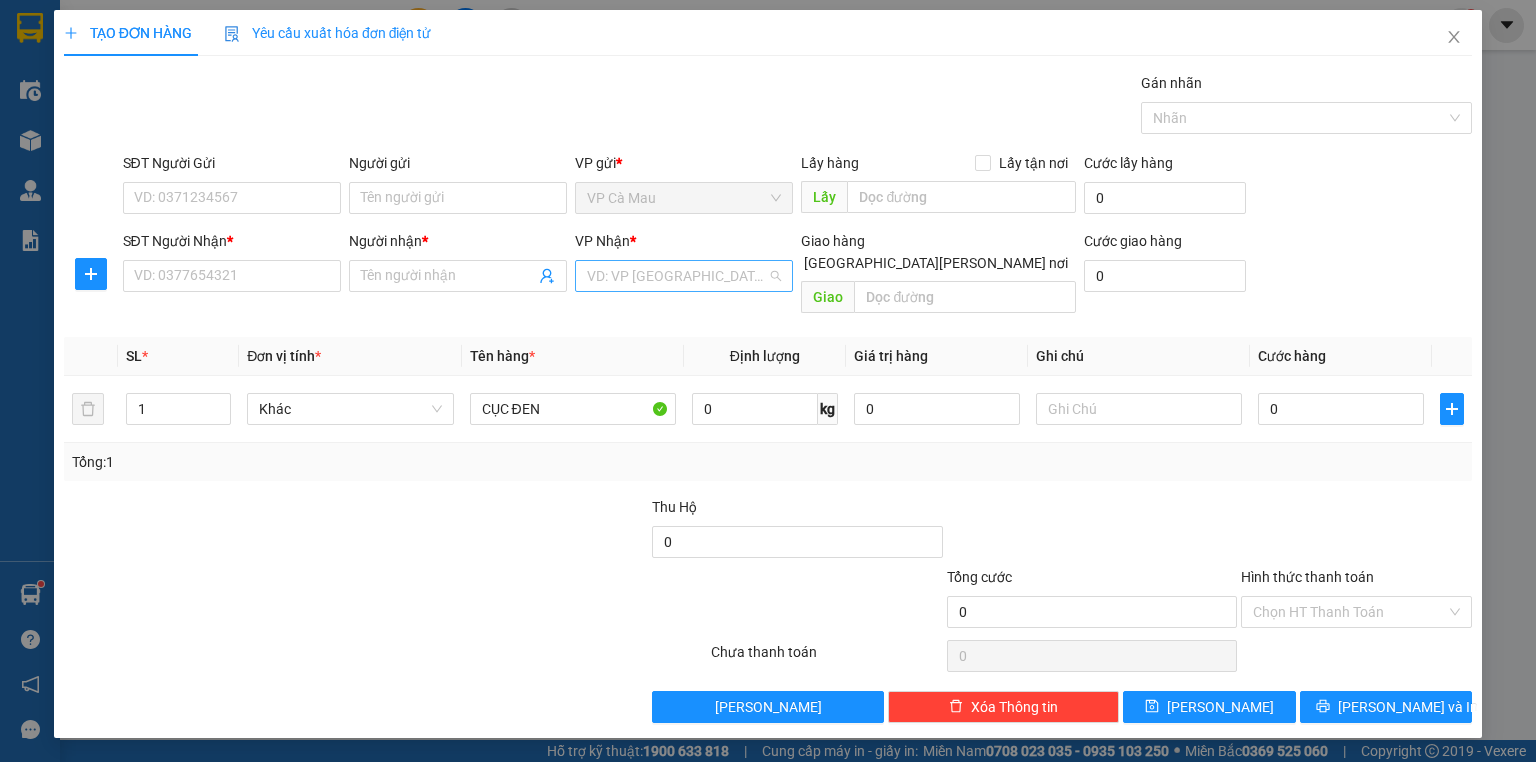 click at bounding box center (677, 276) 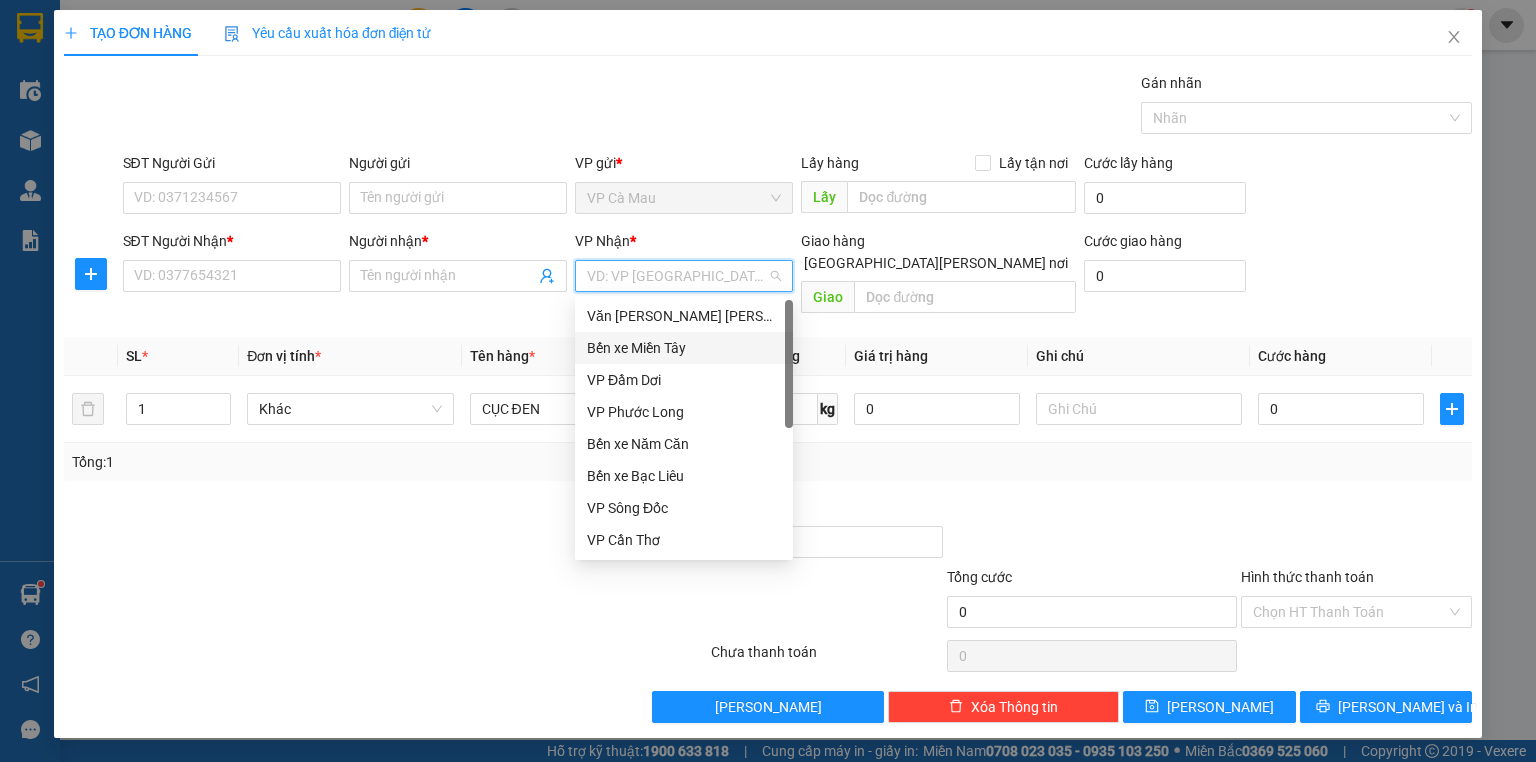 click on "Văn [PERSON_NAME] [PERSON_NAME]" at bounding box center (684, 316) 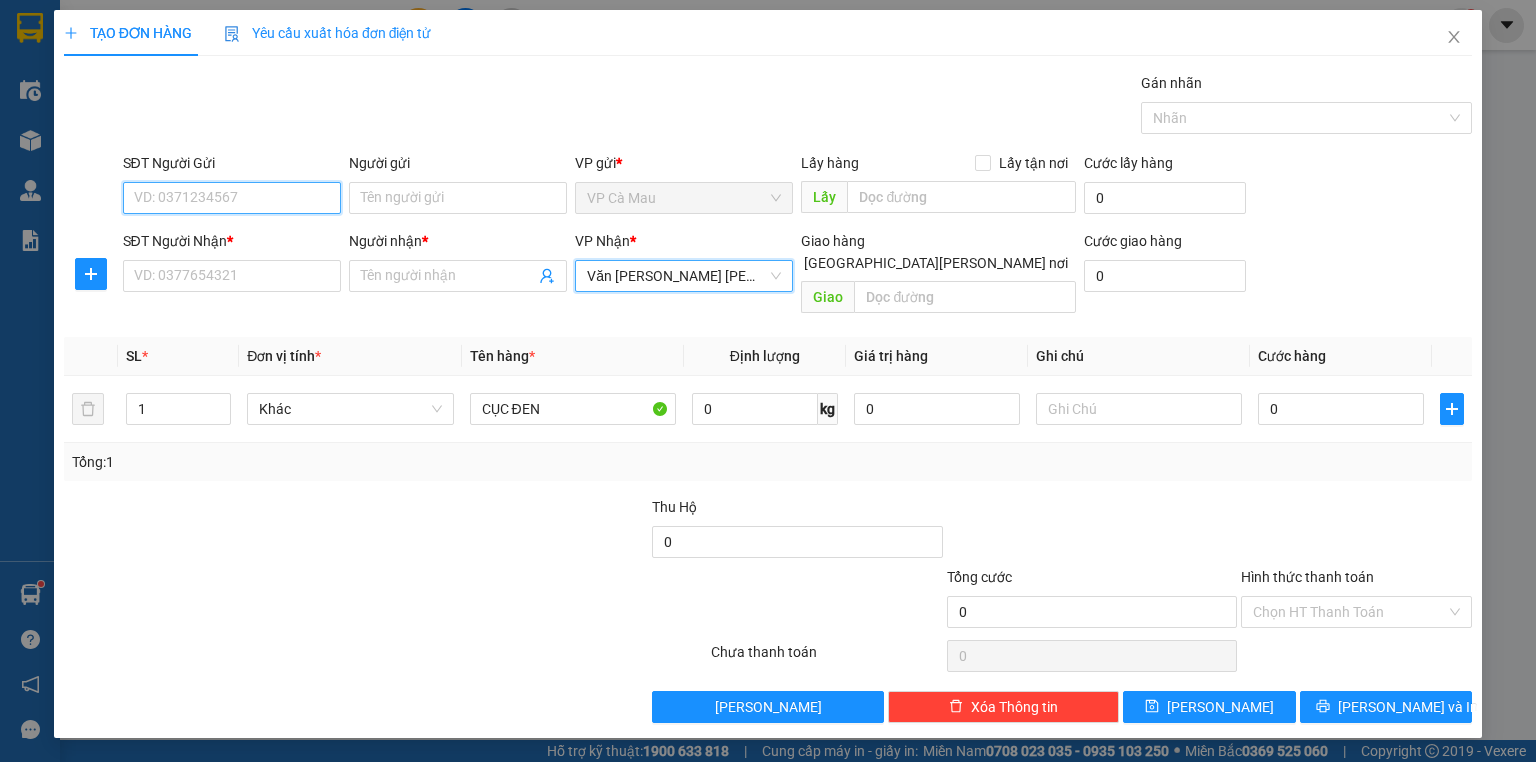 click on "SĐT Người Gửi" at bounding box center [232, 198] 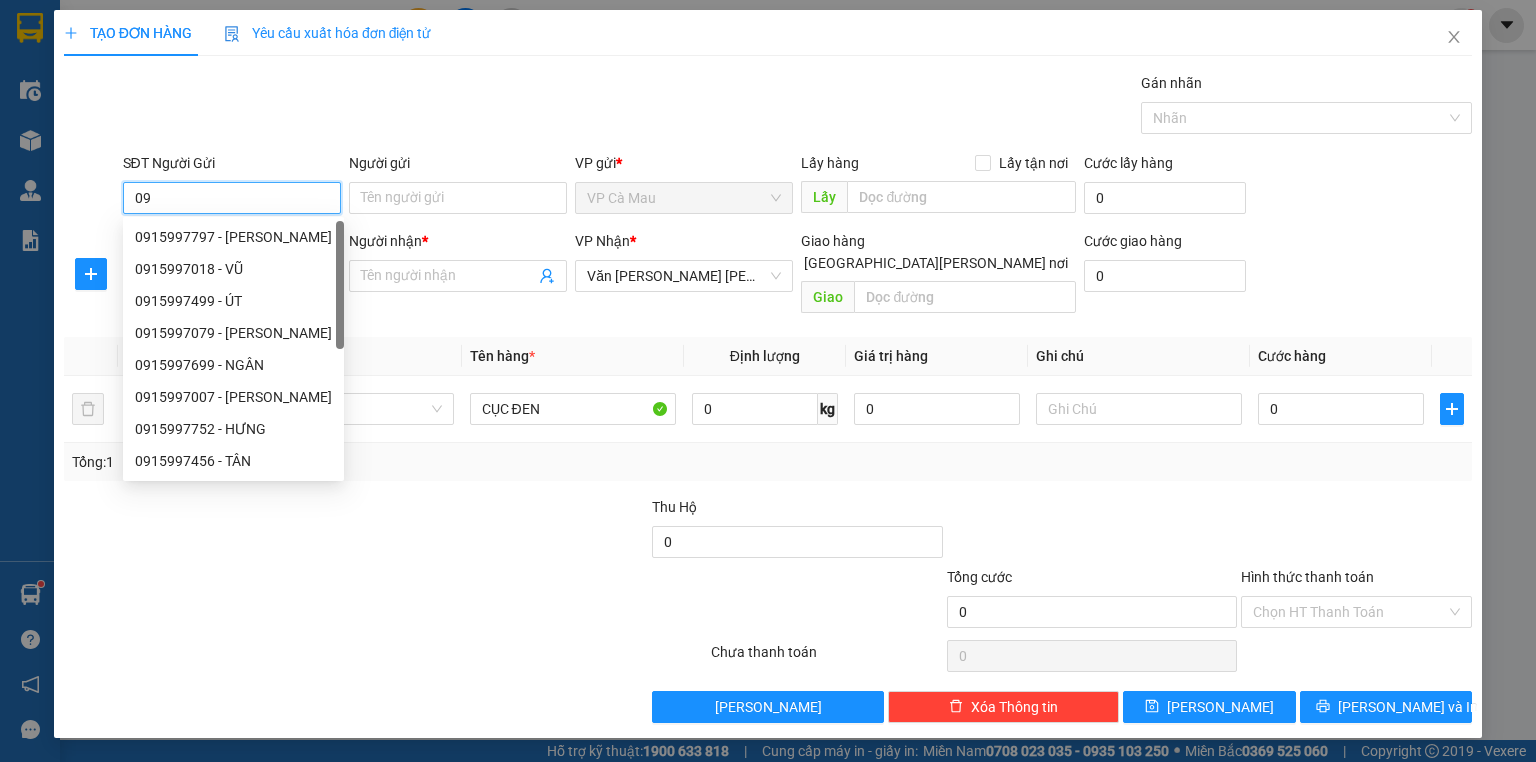 type on "0" 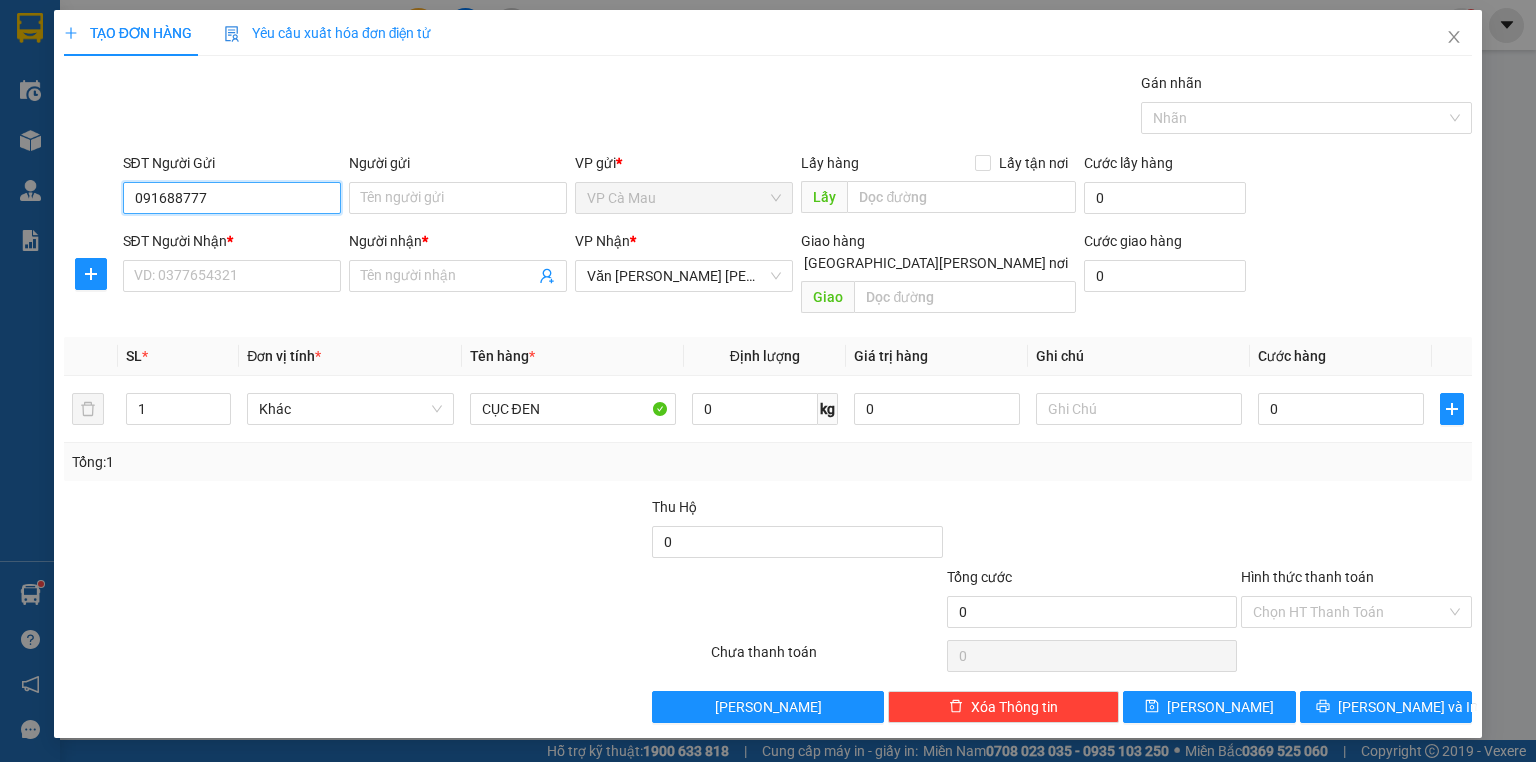 type on "0916887773" 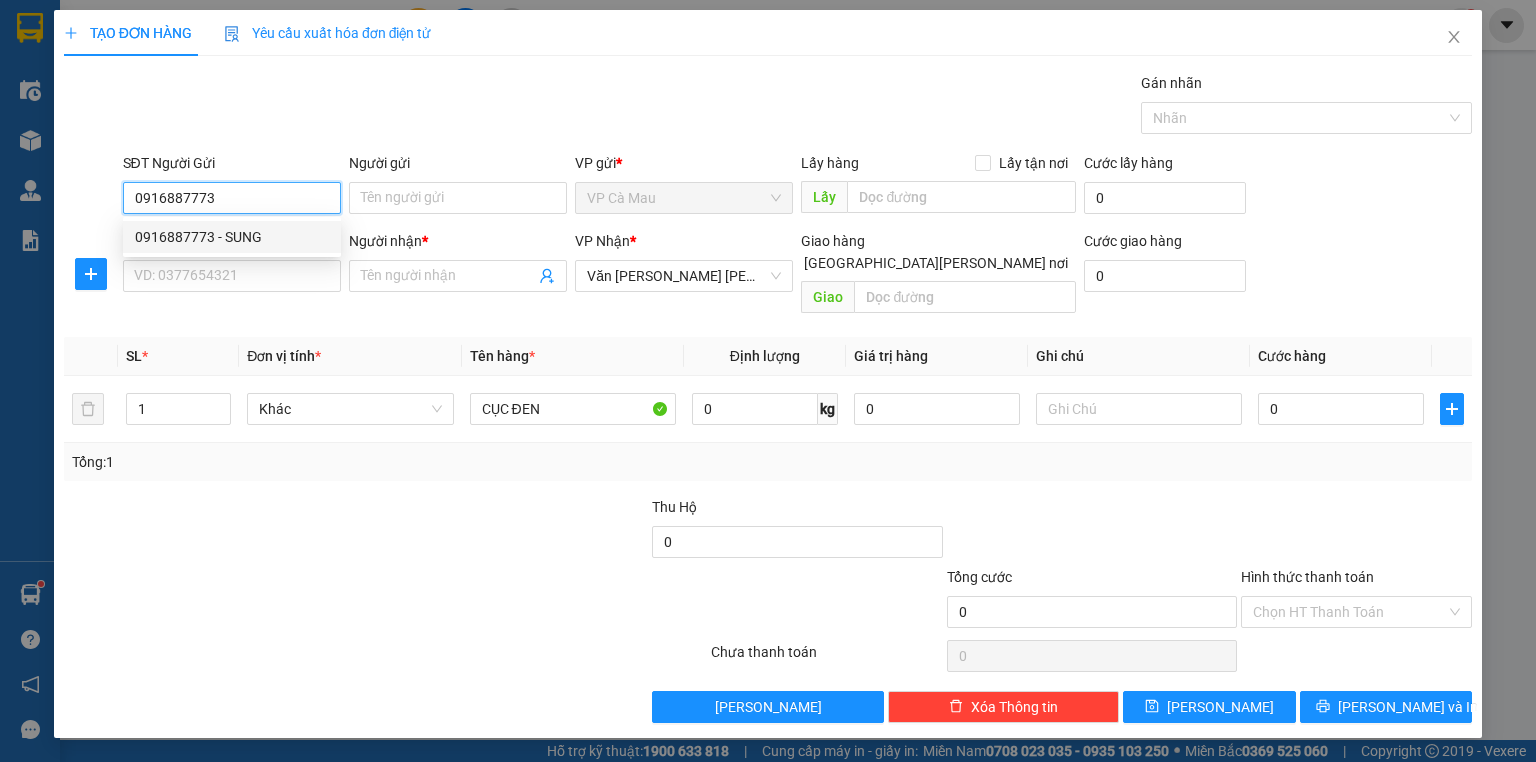click on "0916887773 - SUNG" at bounding box center [232, 237] 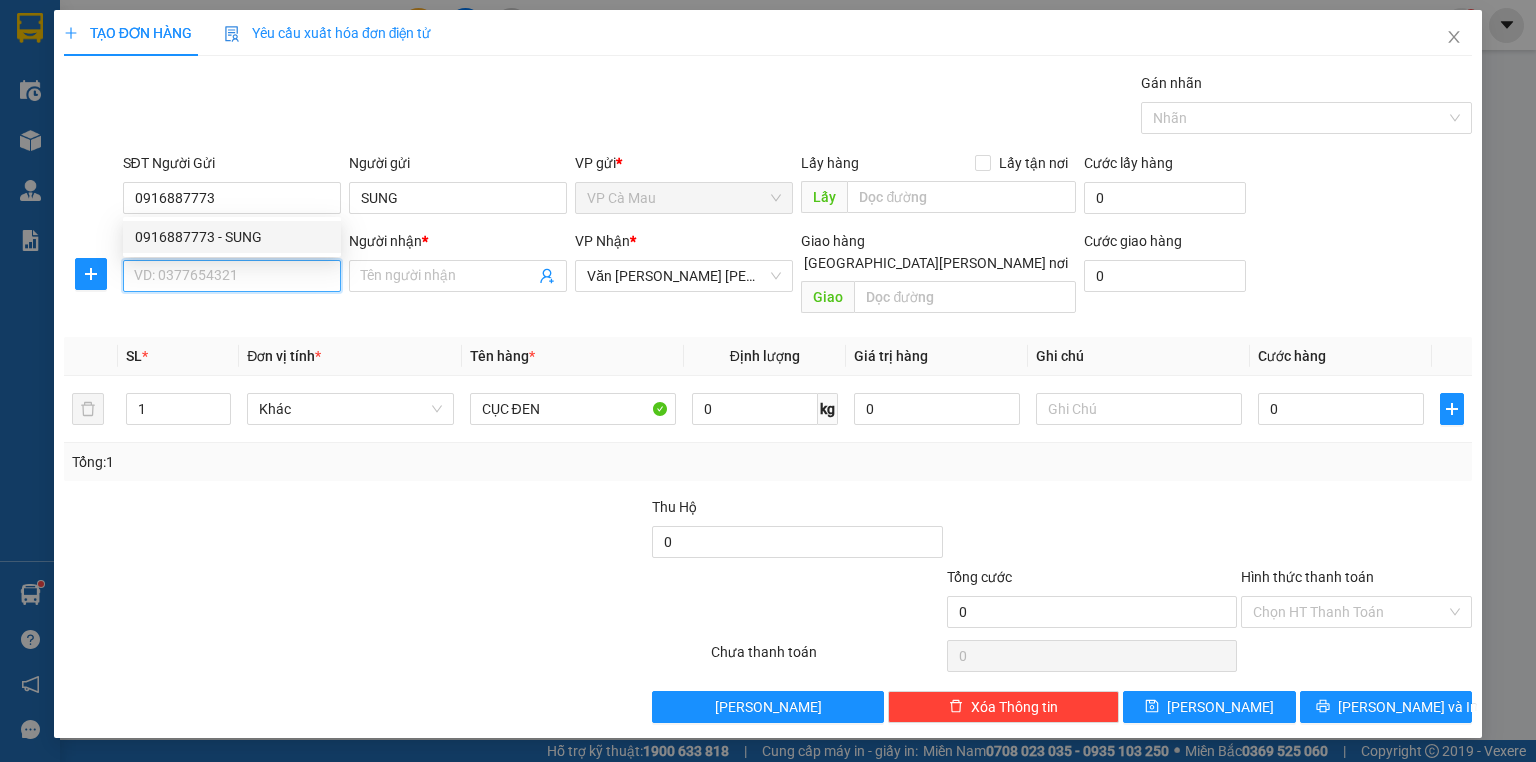 click on "SĐT Người Nhận  *" at bounding box center [232, 276] 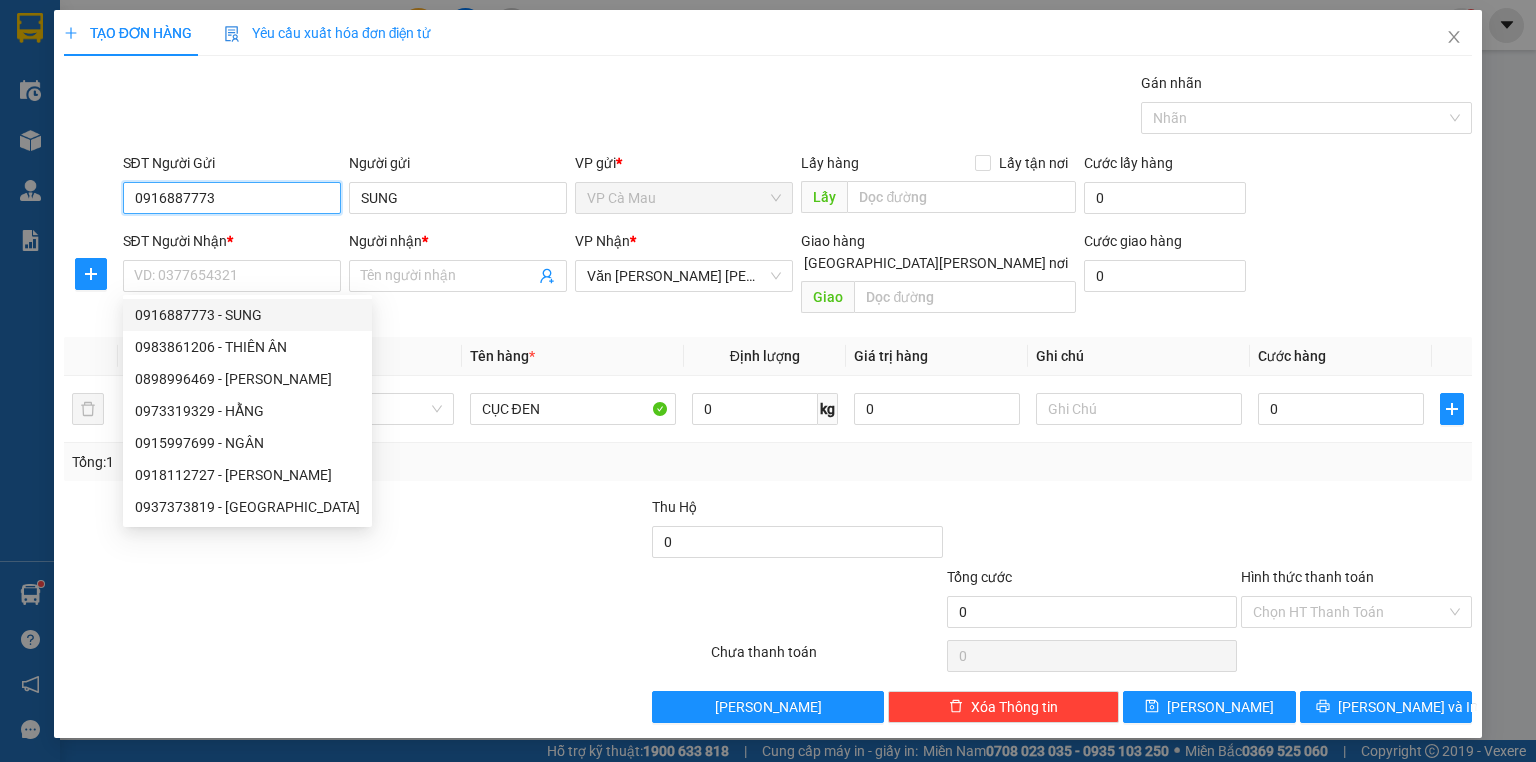 click on "0916887773" at bounding box center [232, 198] 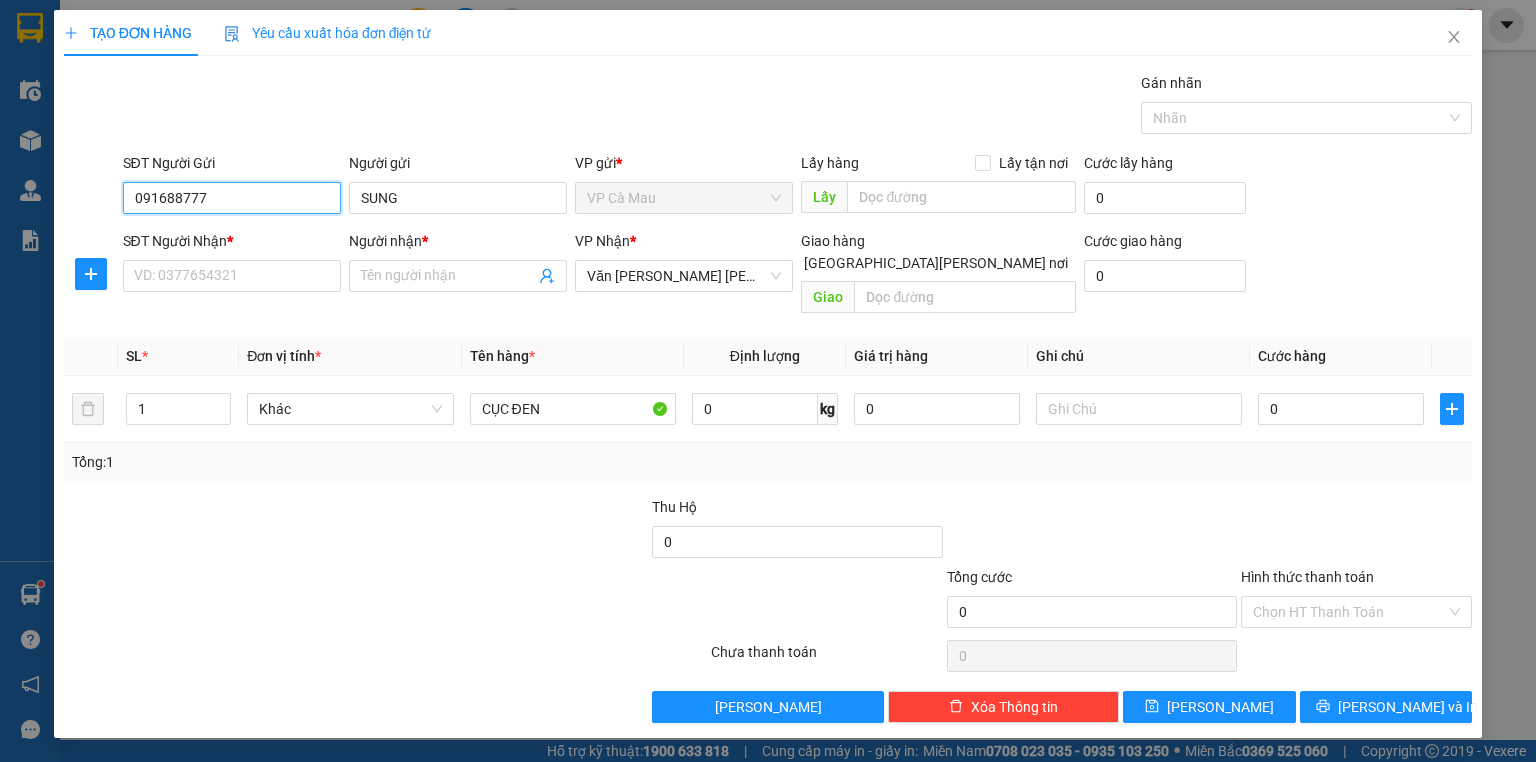 click on "0916887773 - SUNG" at bounding box center (232, 237) 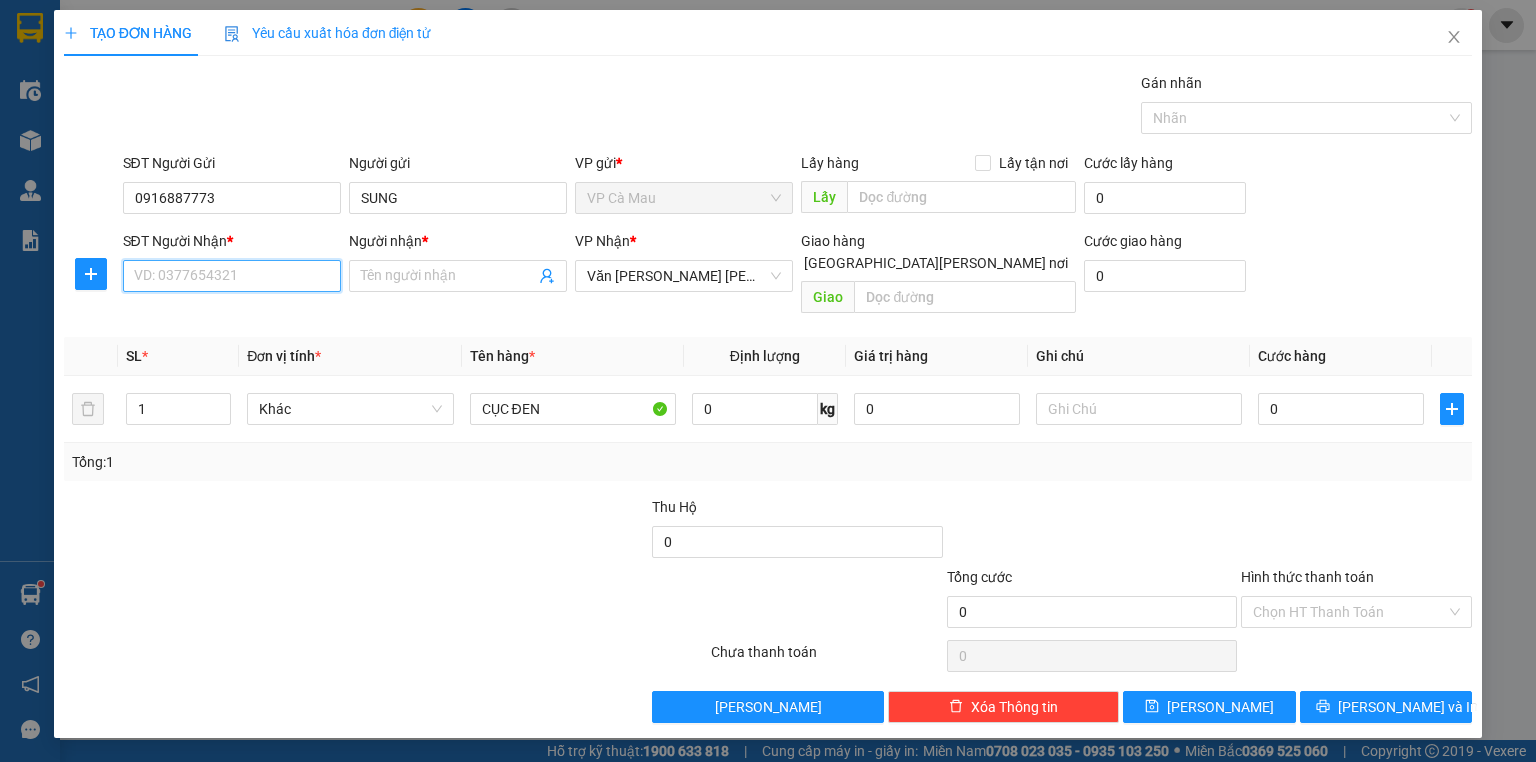 click on "SĐT Người Nhận  *" at bounding box center (232, 276) 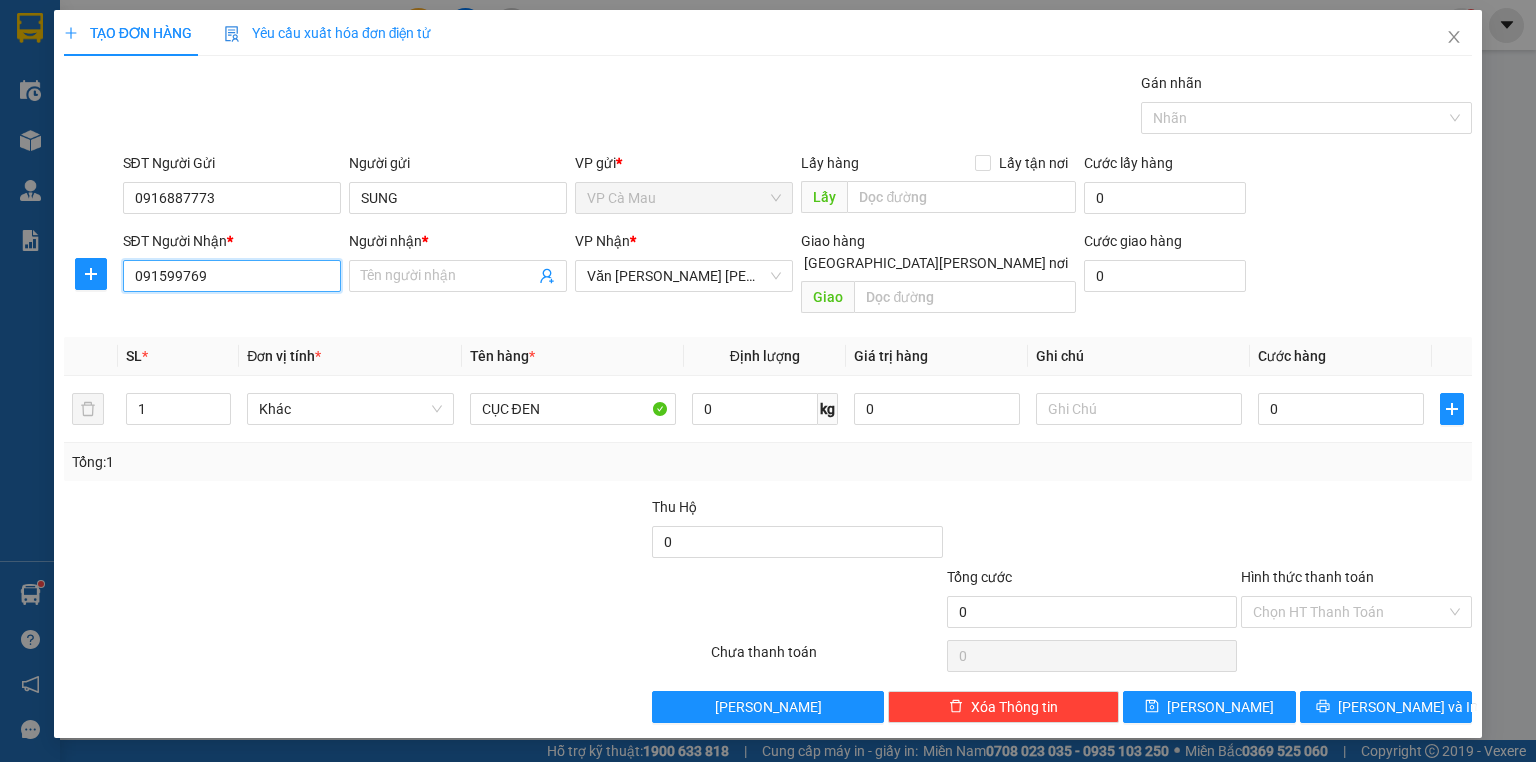 type on "0915997699" 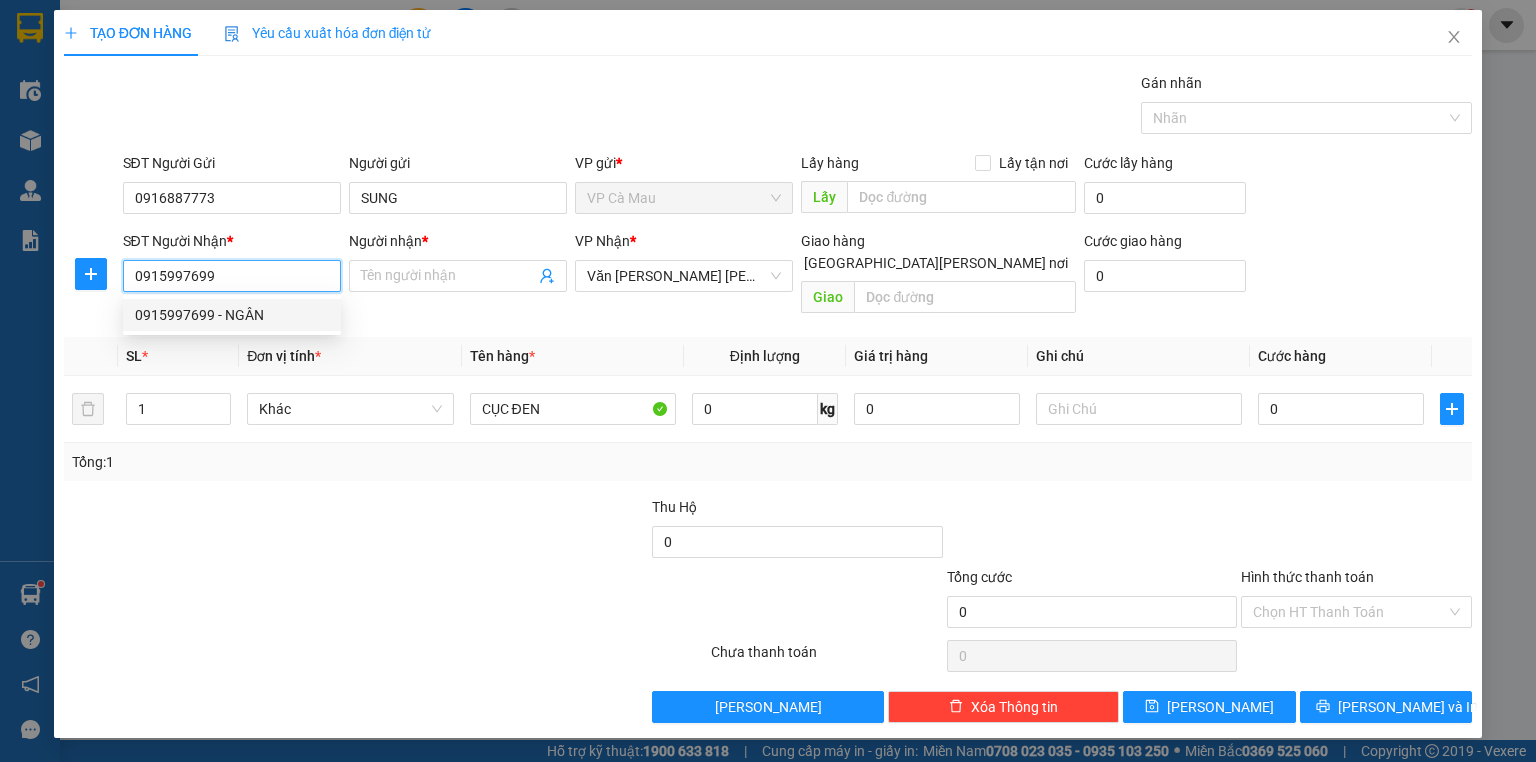 click on "0915997699 - NGÂN" at bounding box center (232, 315) 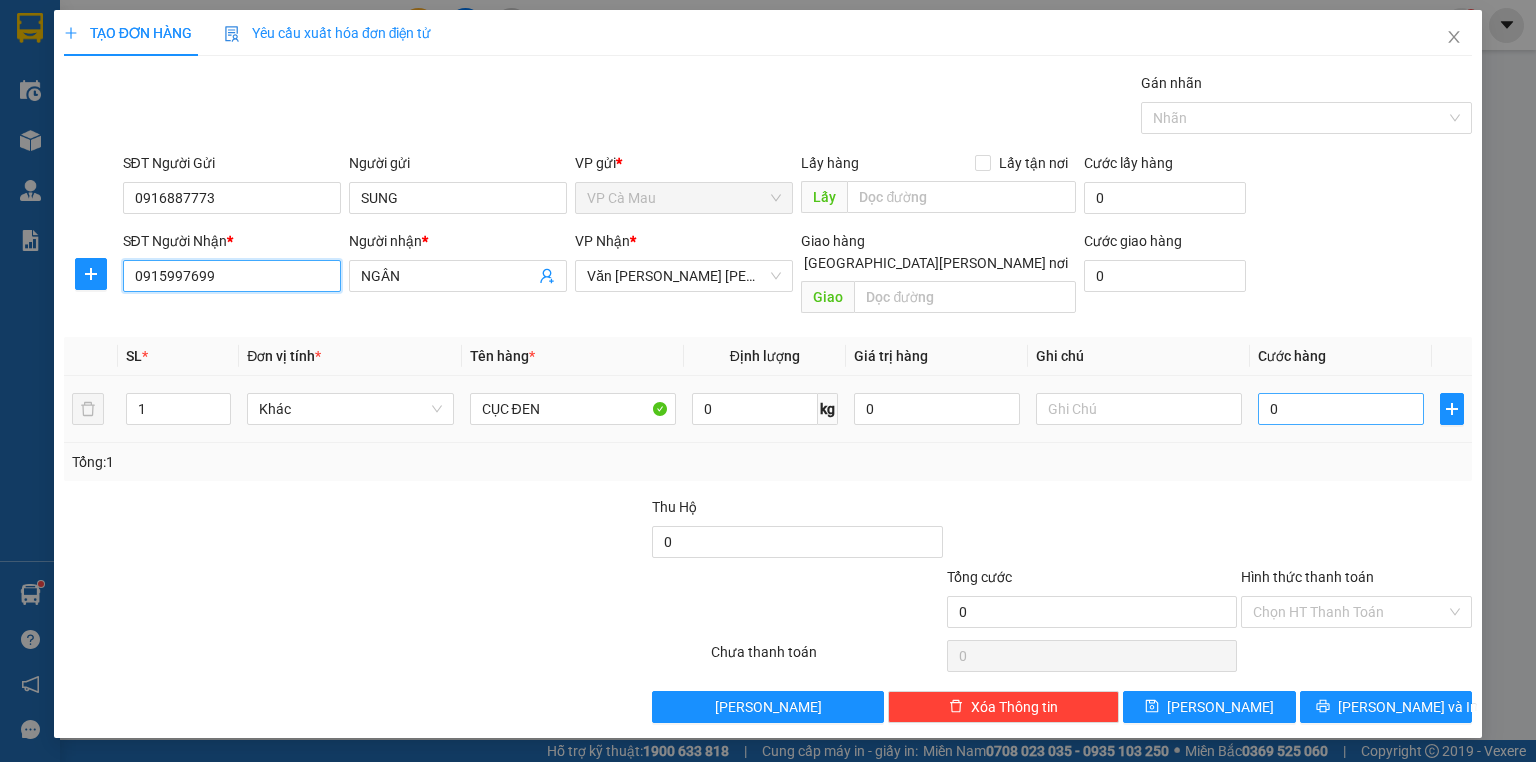 type on "0915997699" 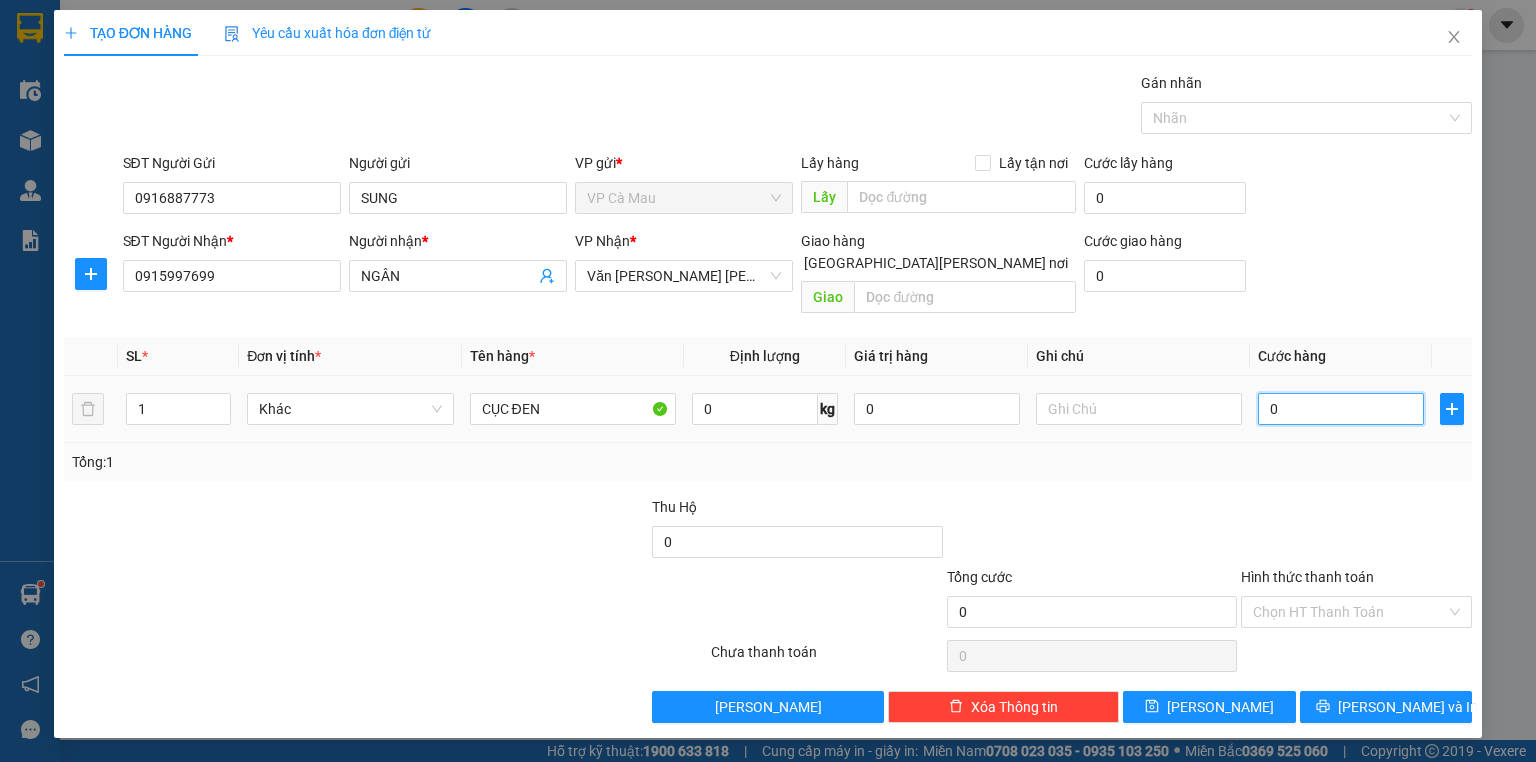 click on "0" at bounding box center [1341, 409] 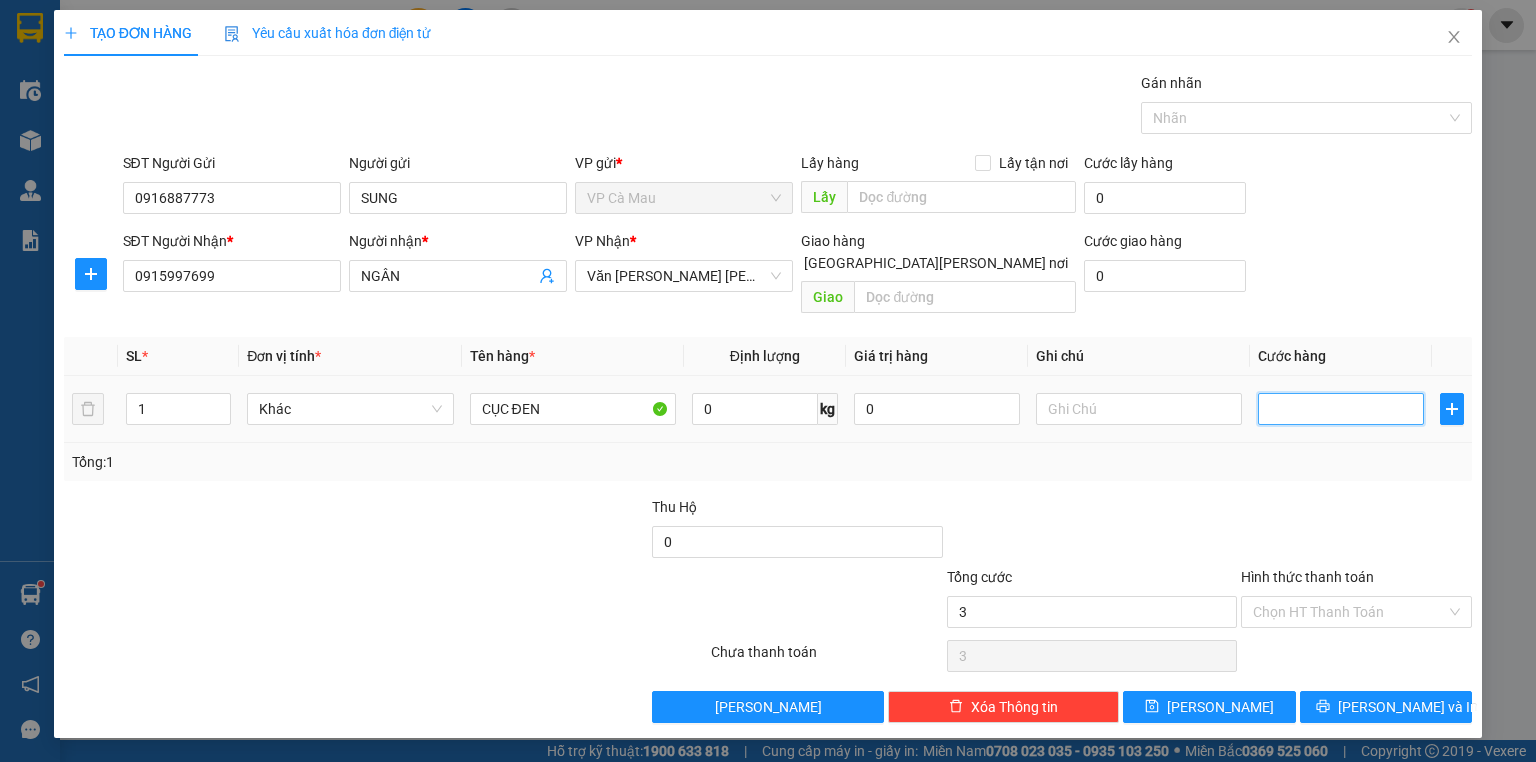type on "3" 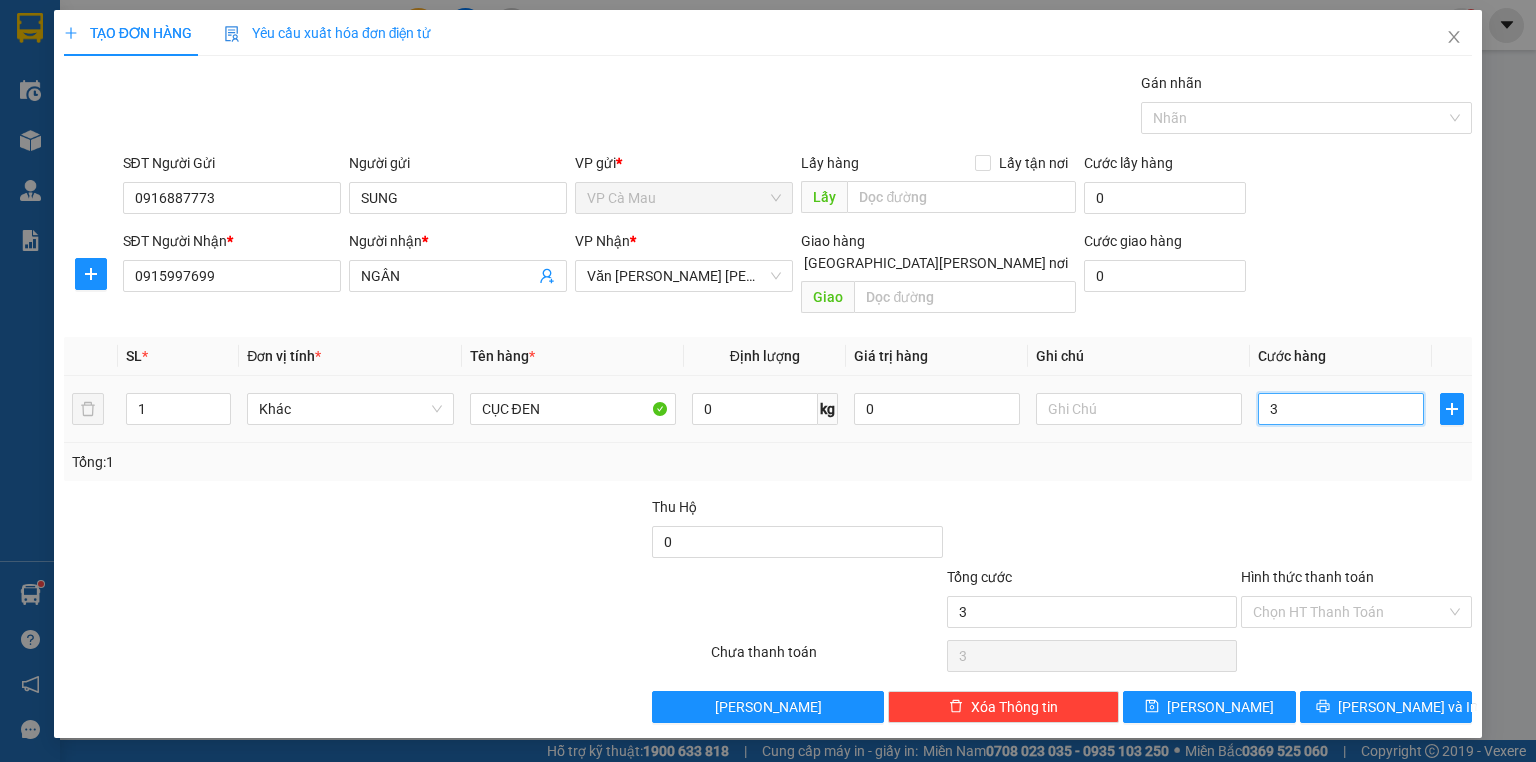 type on "30" 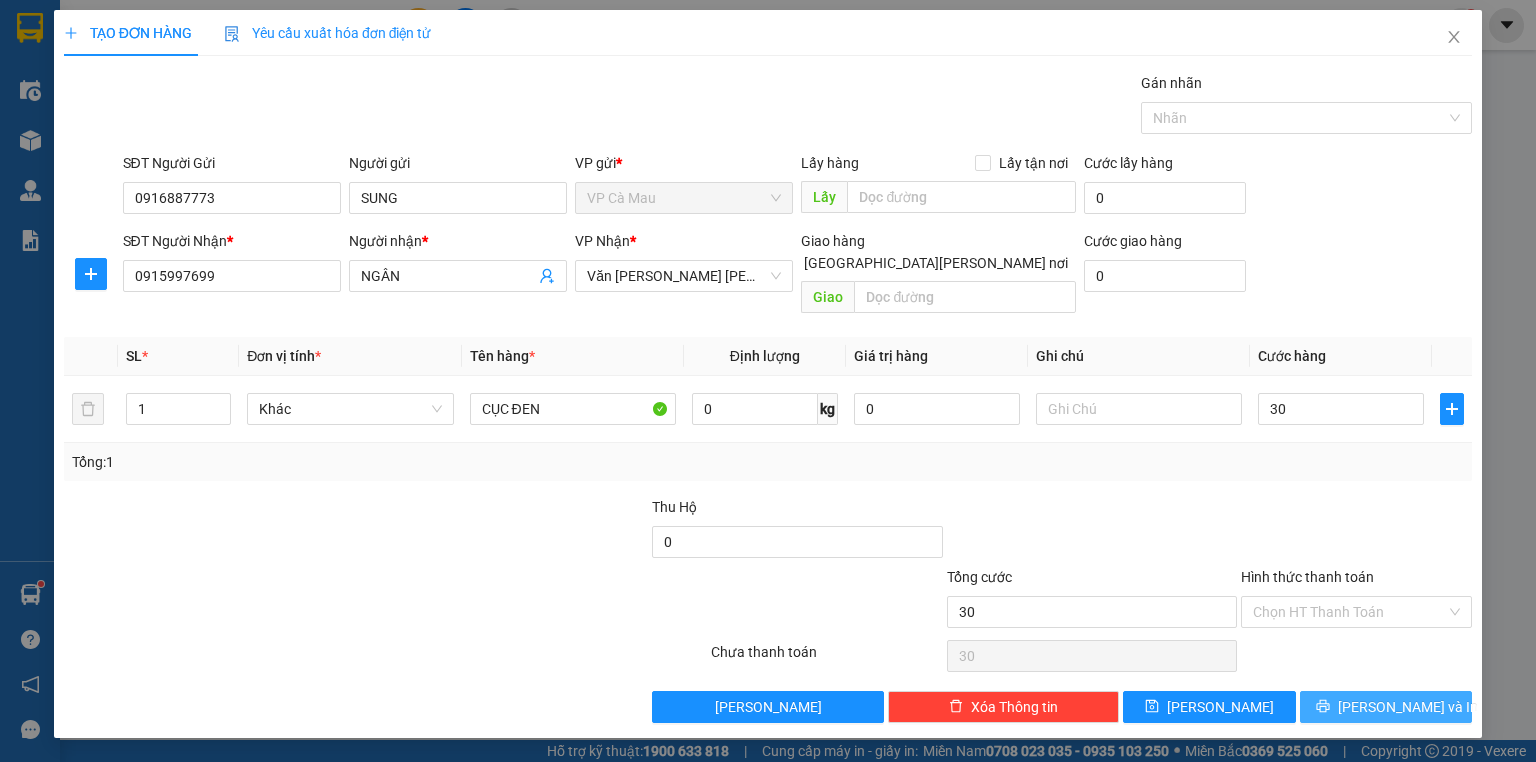 click on "[PERSON_NAME] và In" at bounding box center [1408, 707] 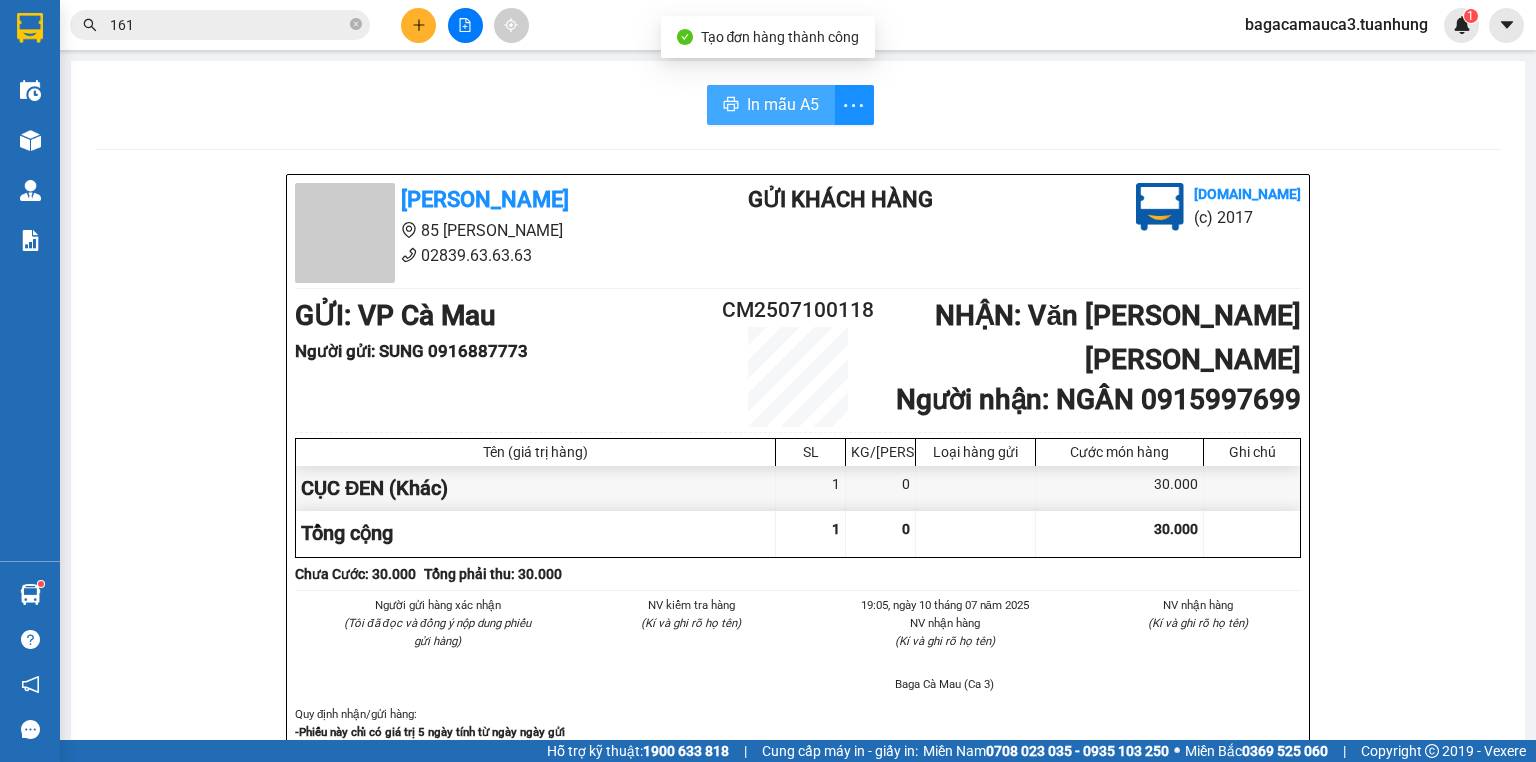 click on "In mẫu A5" at bounding box center [783, 104] 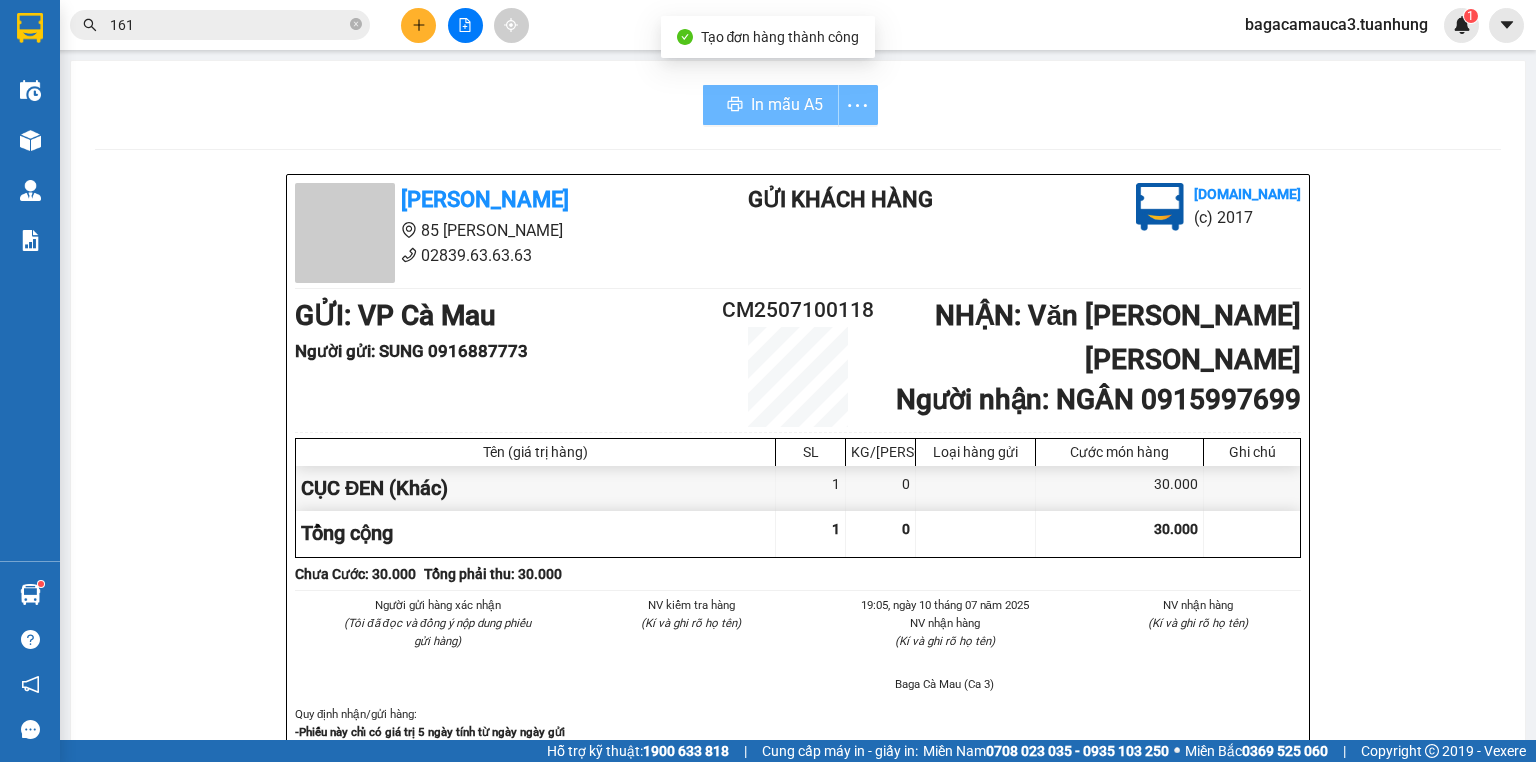 scroll, scrollTop: 120, scrollLeft: 0, axis: vertical 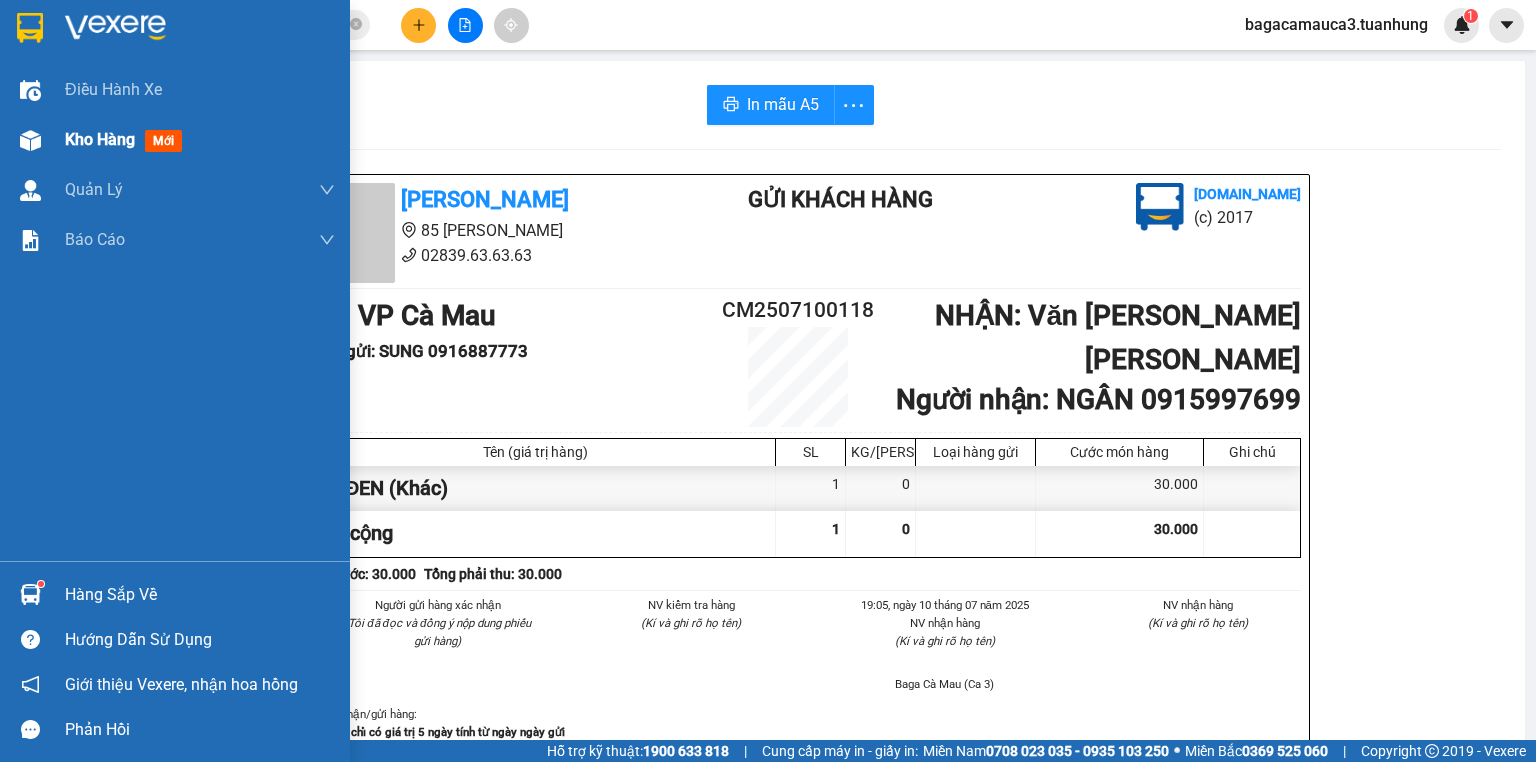click on "Kho hàng mới" at bounding box center [200, 140] 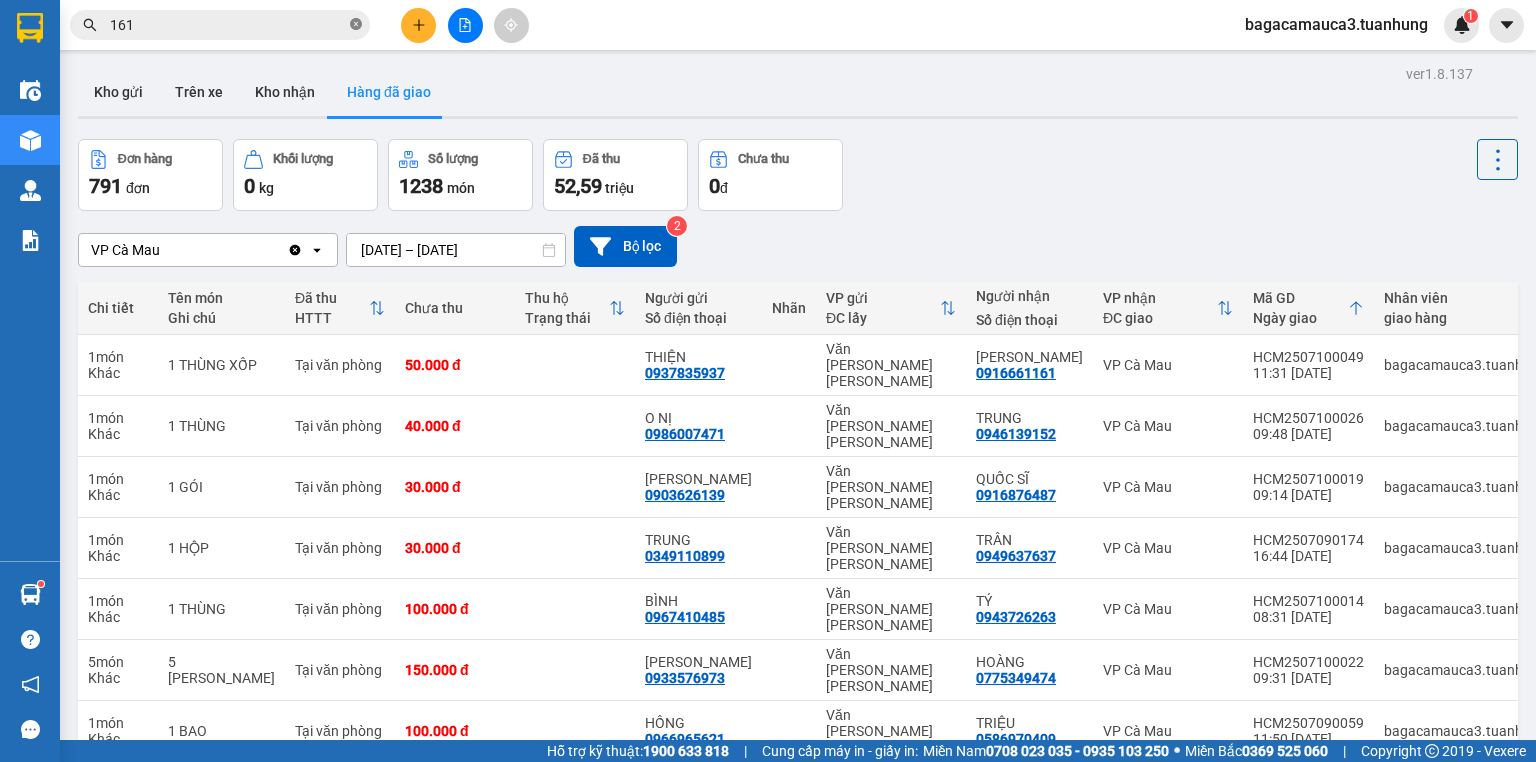 click 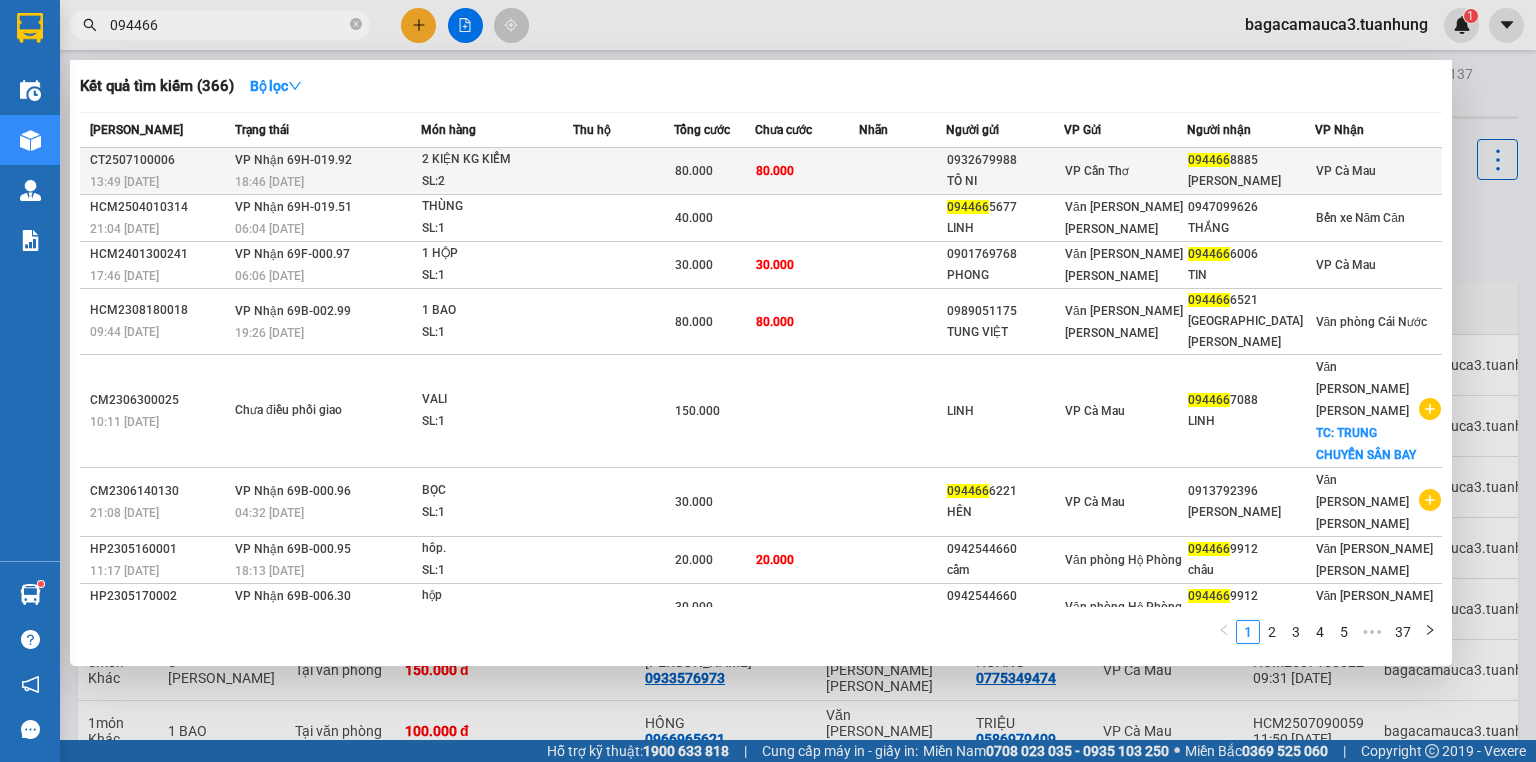 type on "094466" 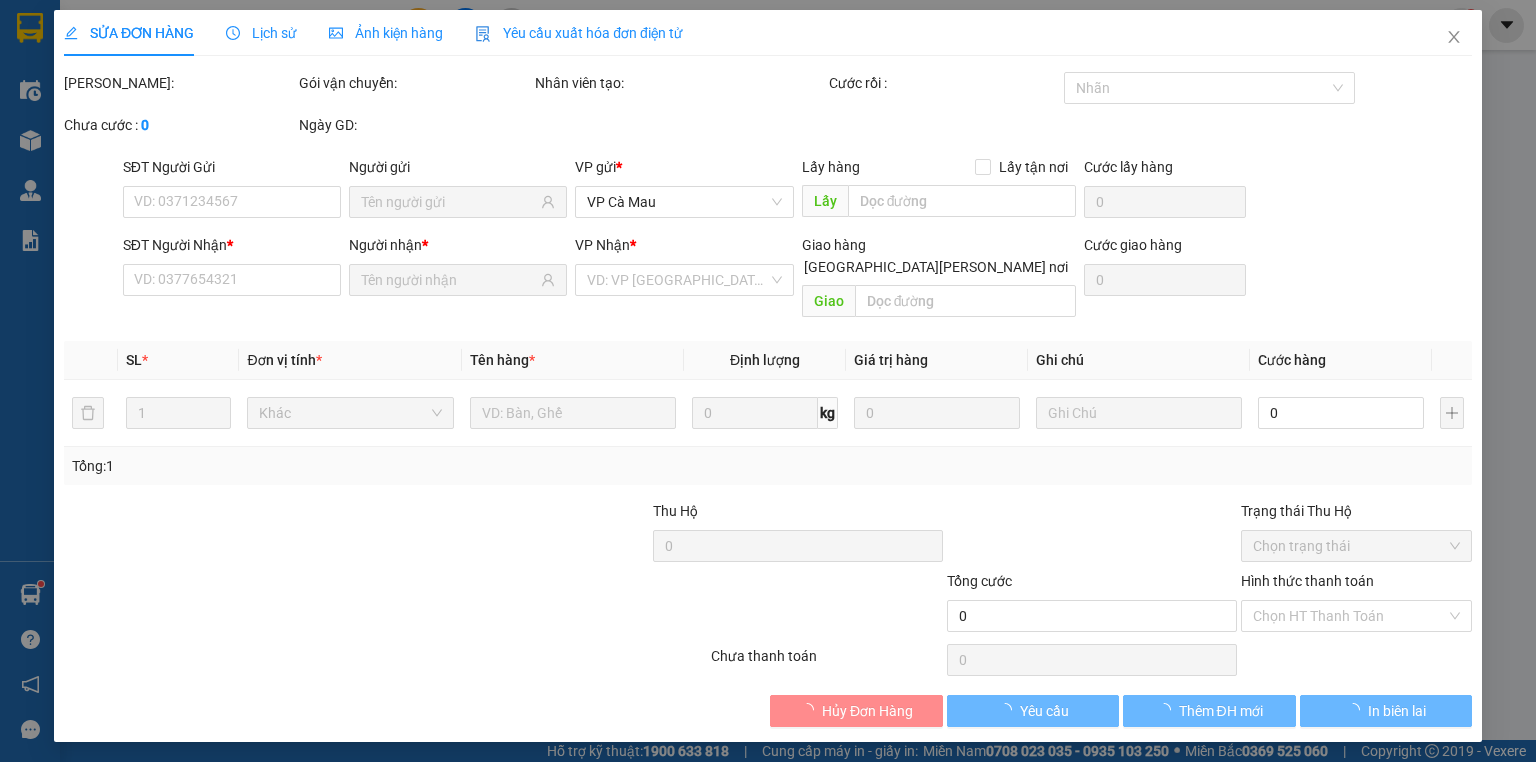 type on "0932679988" 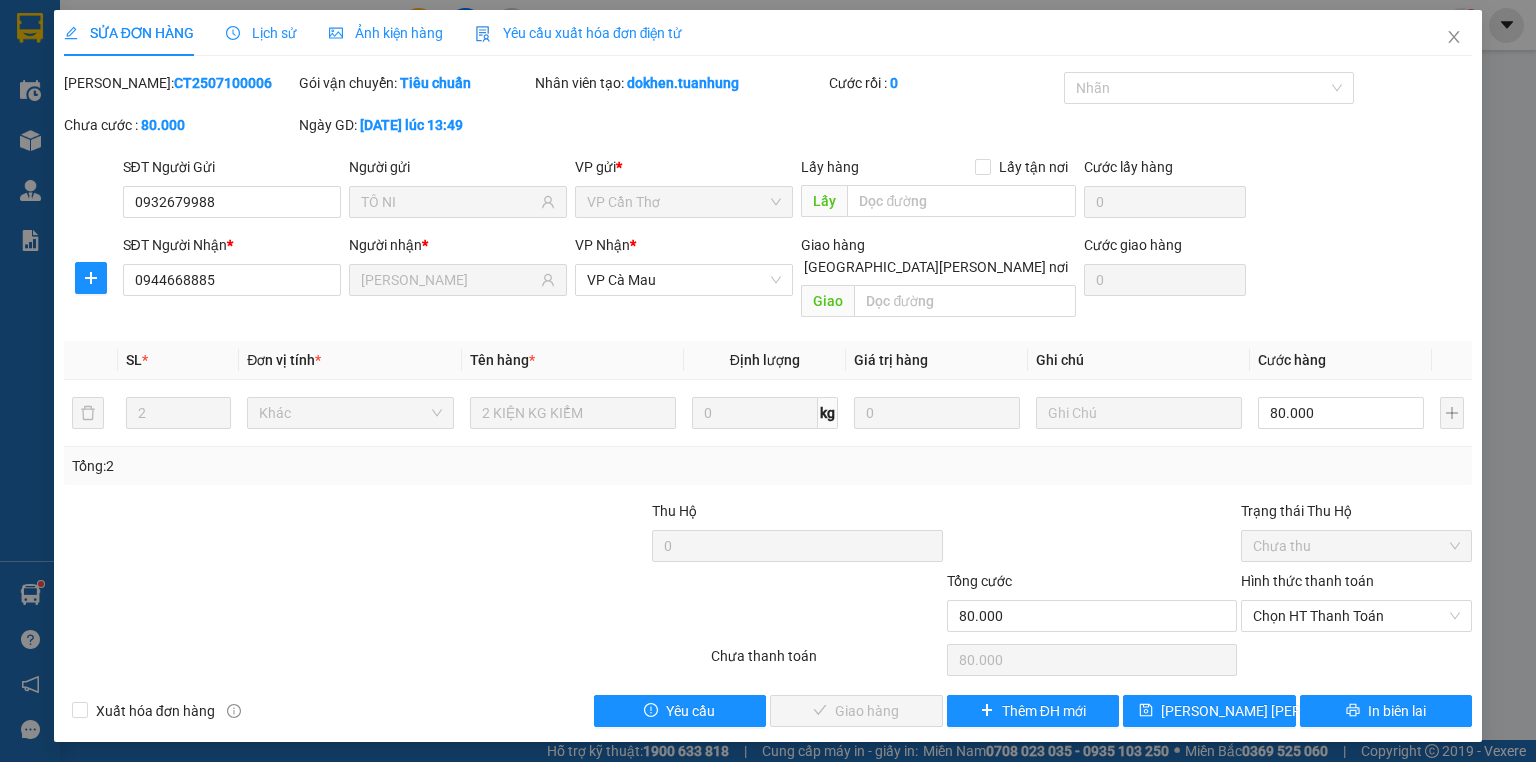 click on "Hình thức thanh toán" at bounding box center (1356, 585) 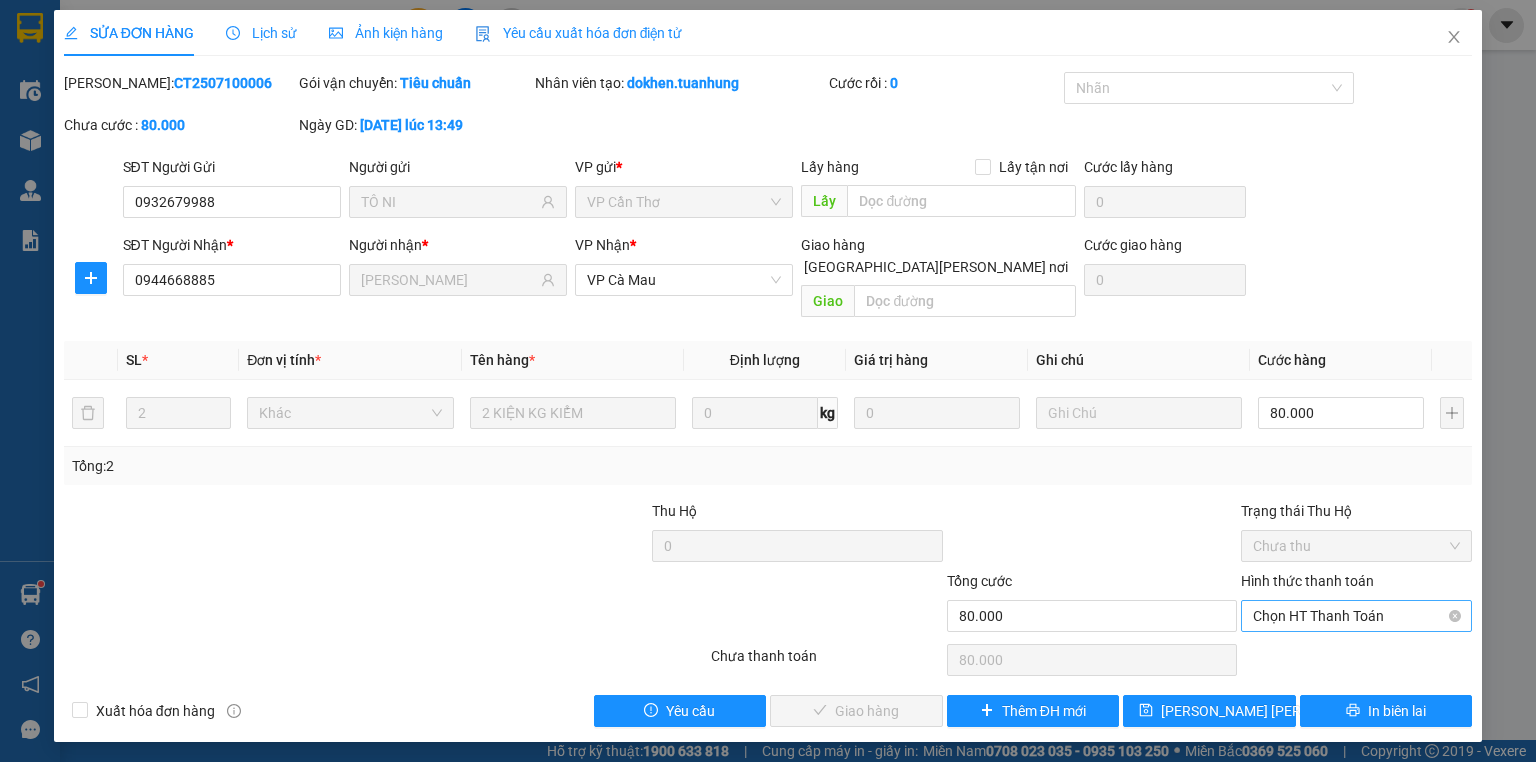 click on "Chọn HT Thanh Toán" at bounding box center [1356, 616] 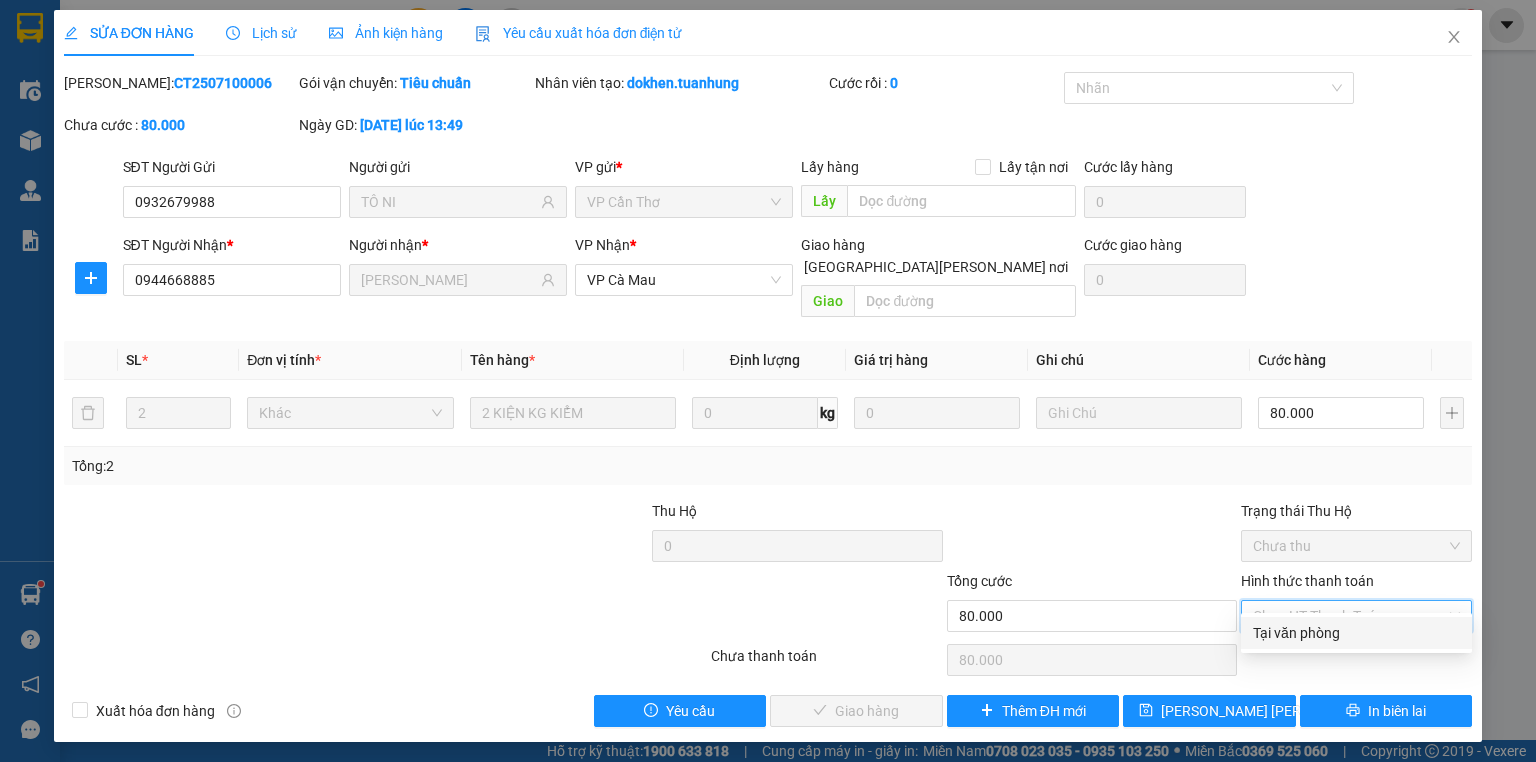 click on "Tại văn phòng" at bounding box center [1356, 633] 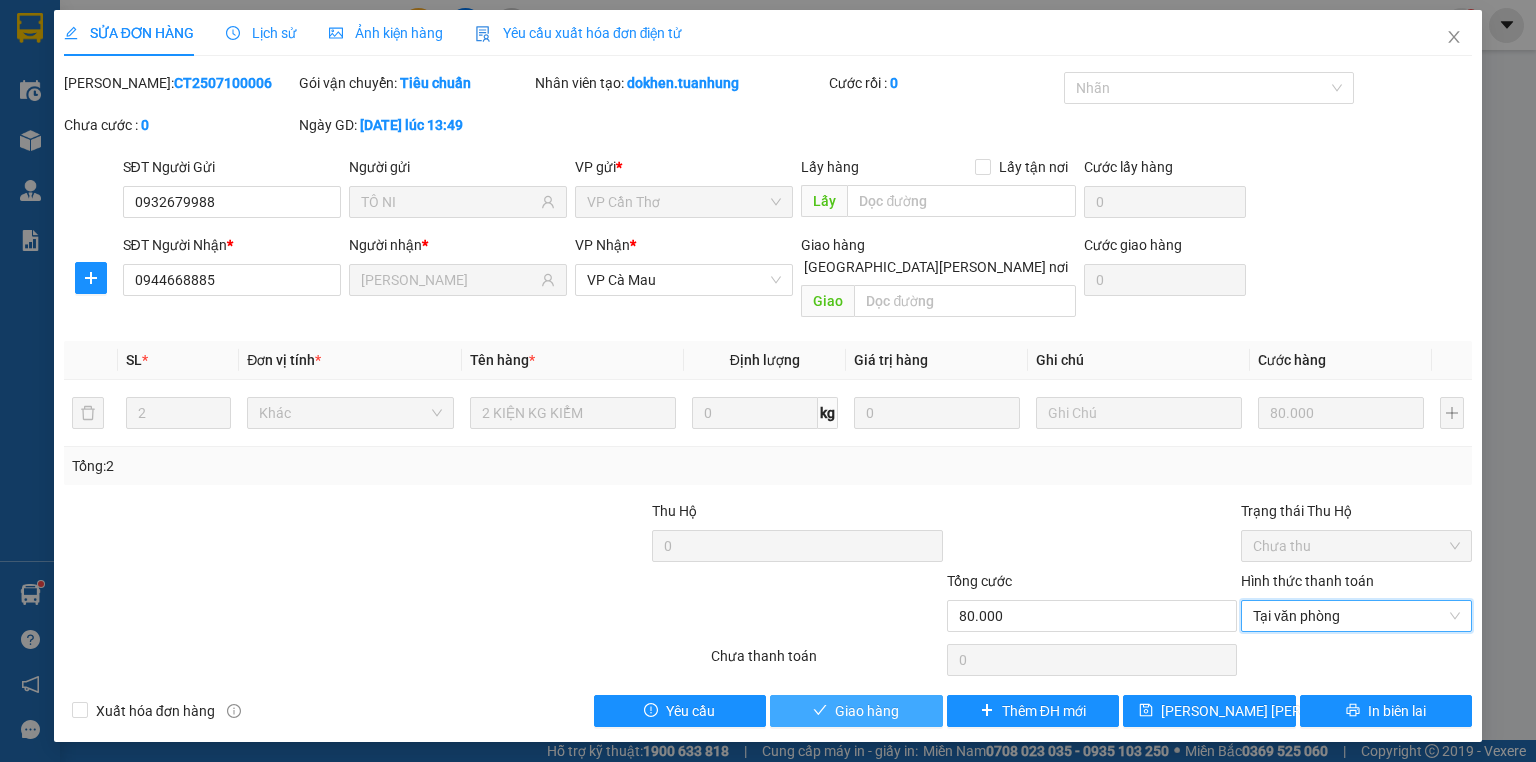 click on "Giao hàng" at bounding box center [867, 711] 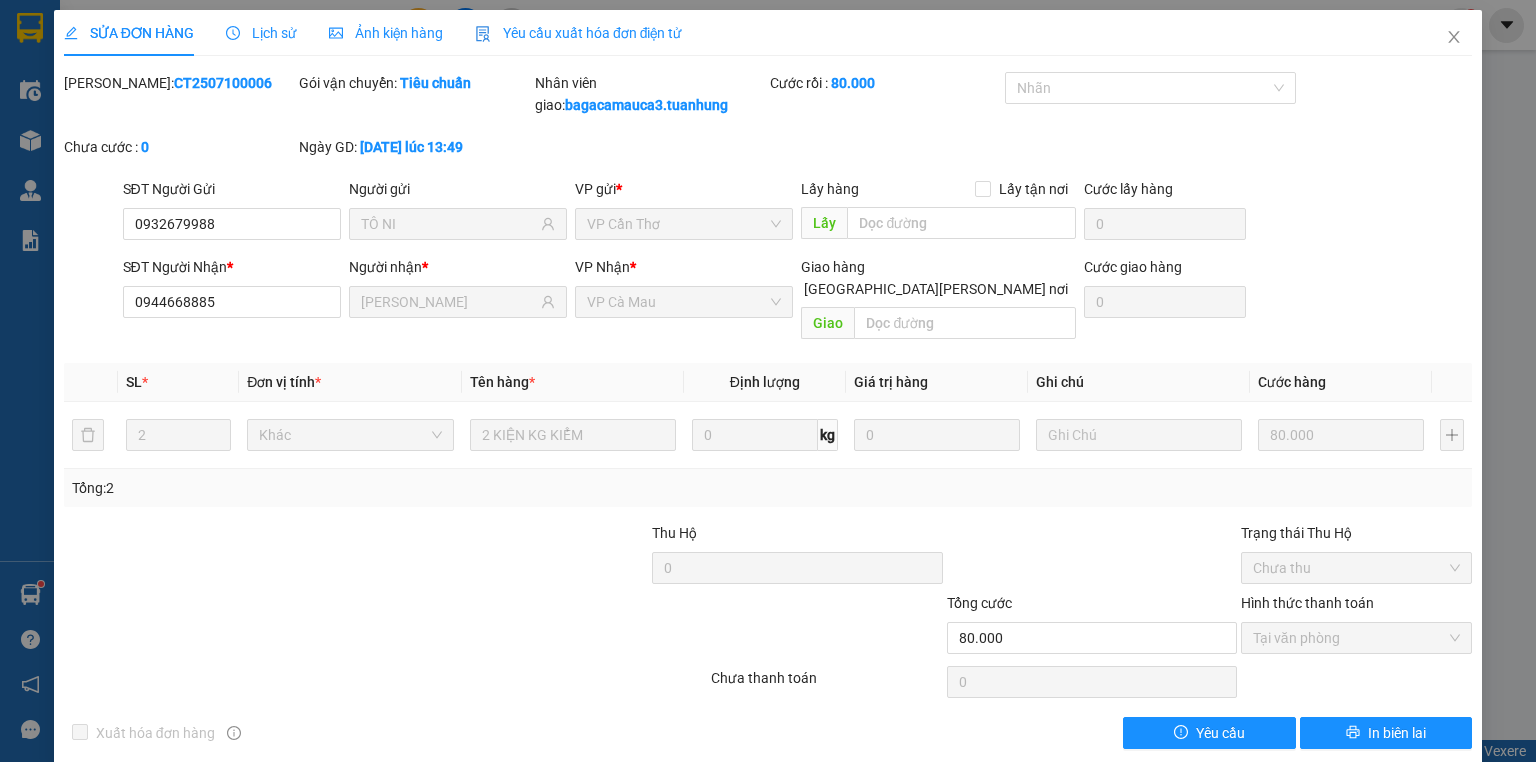 scroll, scrollTop: 2, scrollLeft: 0, axis: vertical 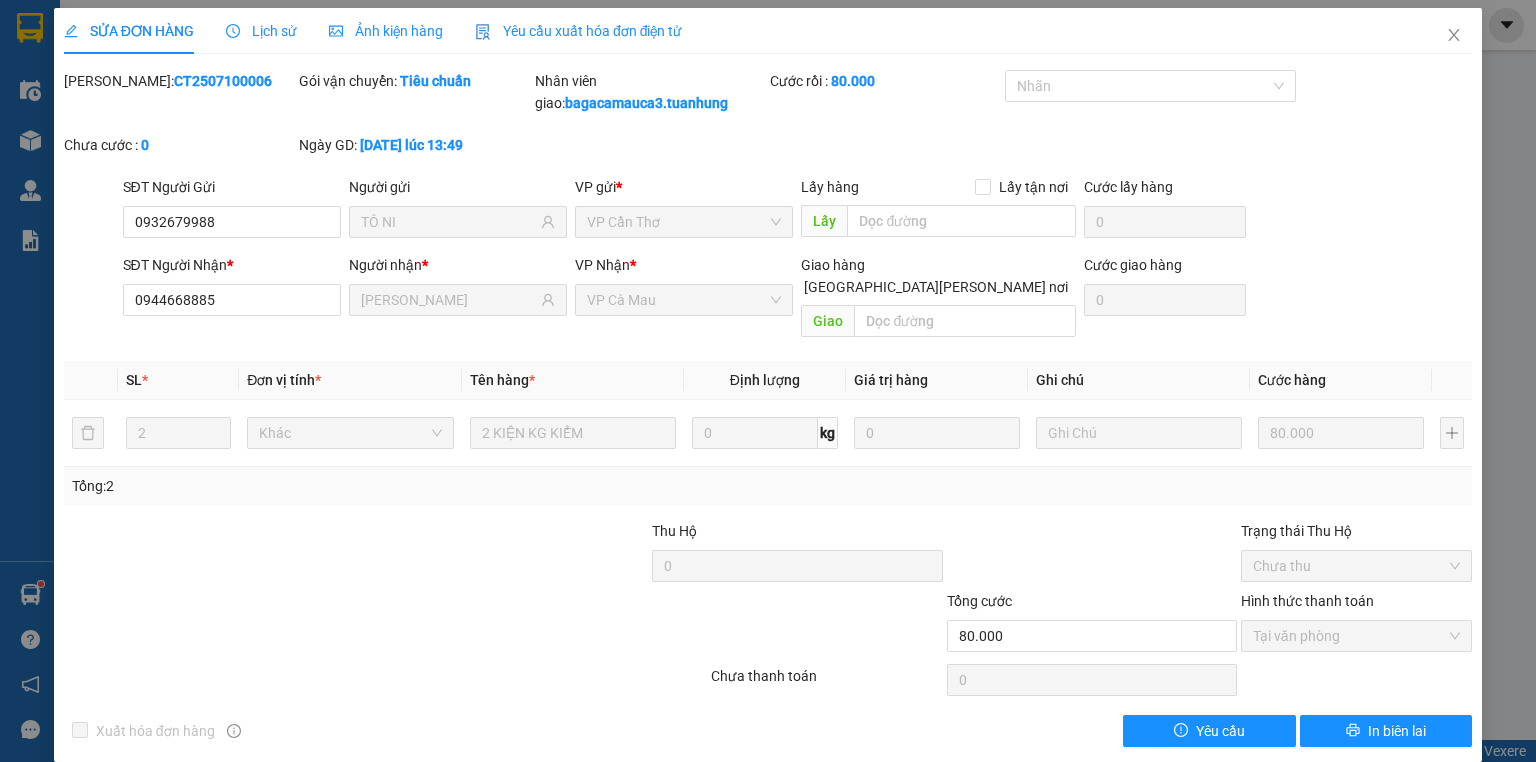 click on "Tổng:  2" at bounding box center [768, 486] 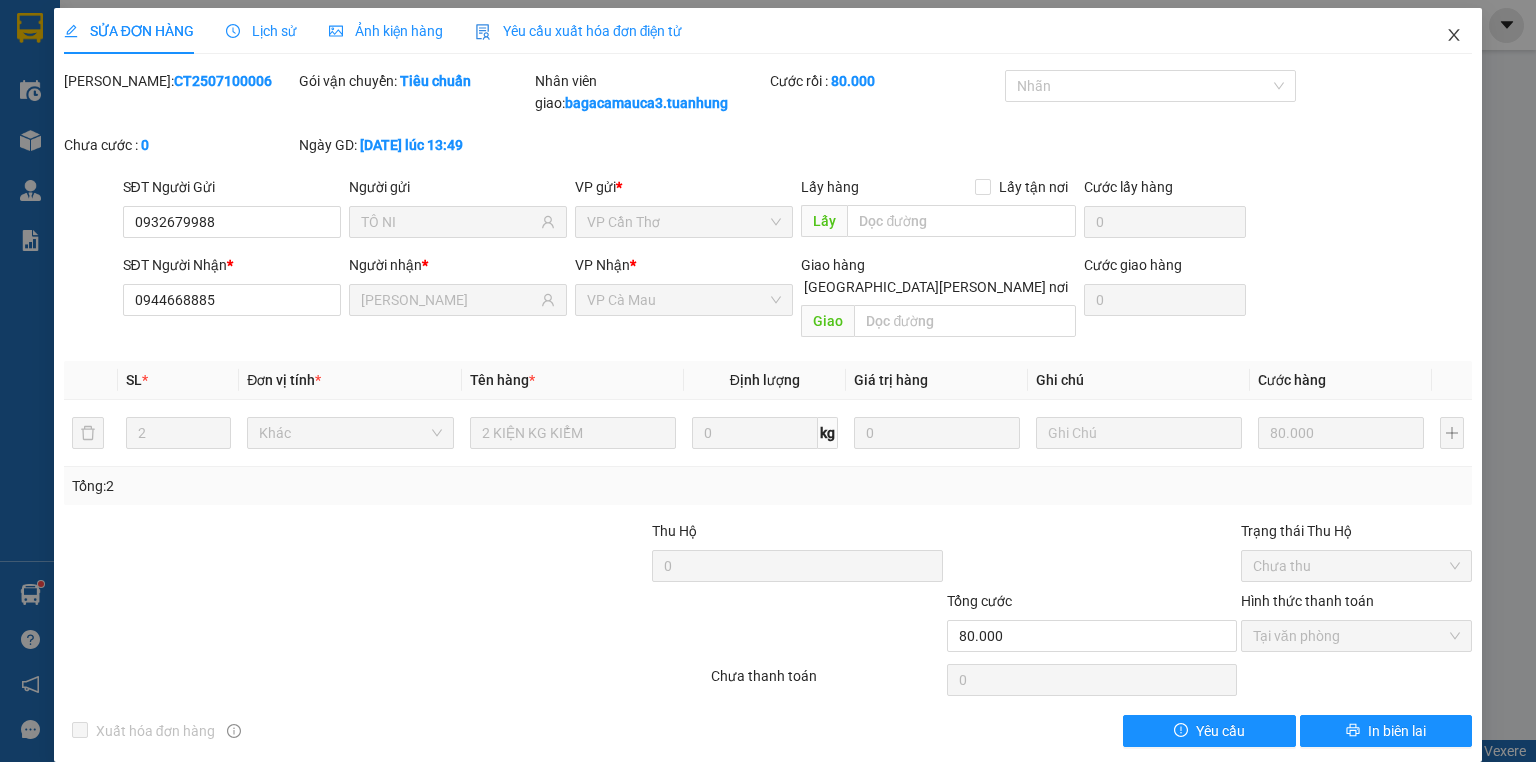 click at bounding box center [1454, 36] 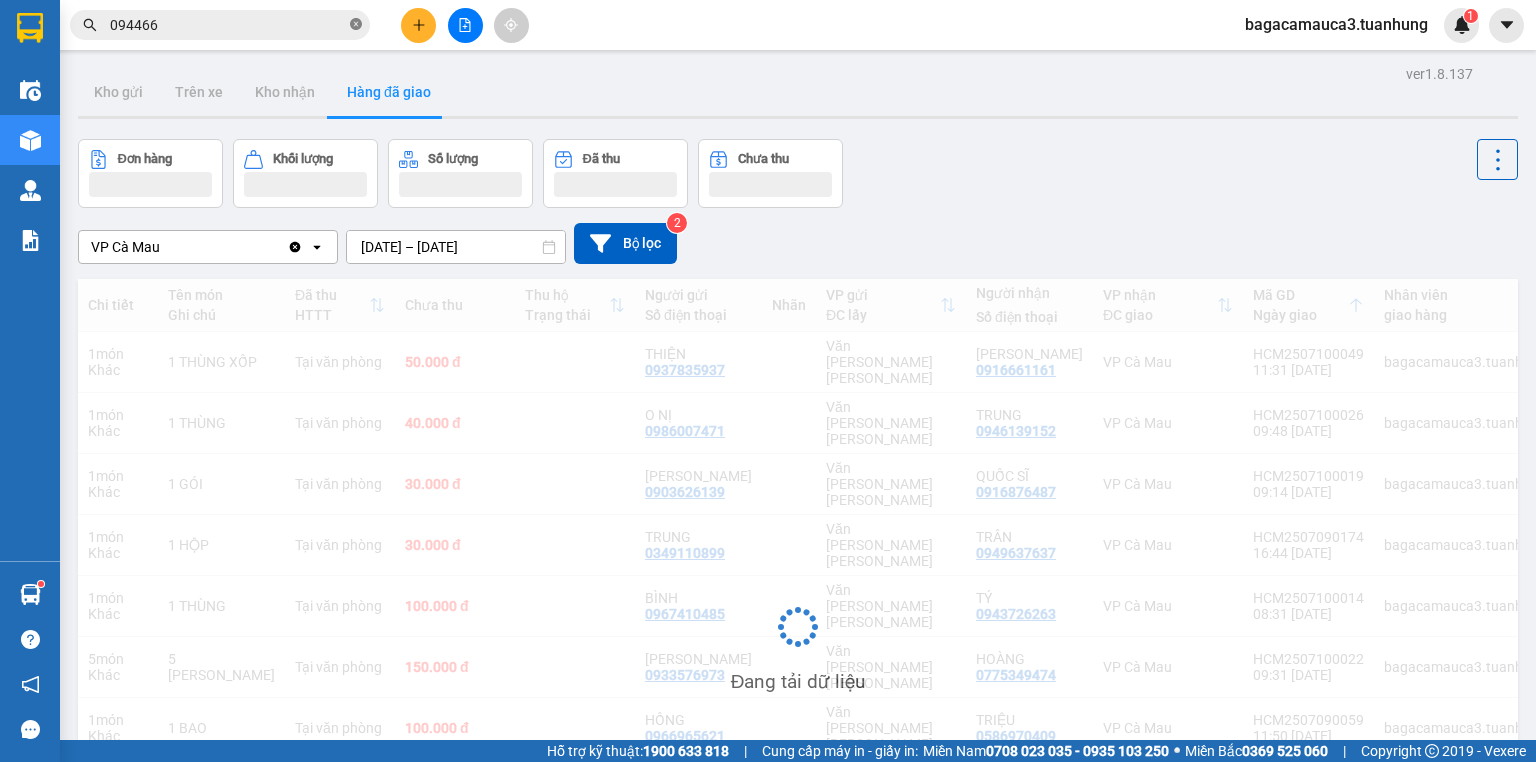click 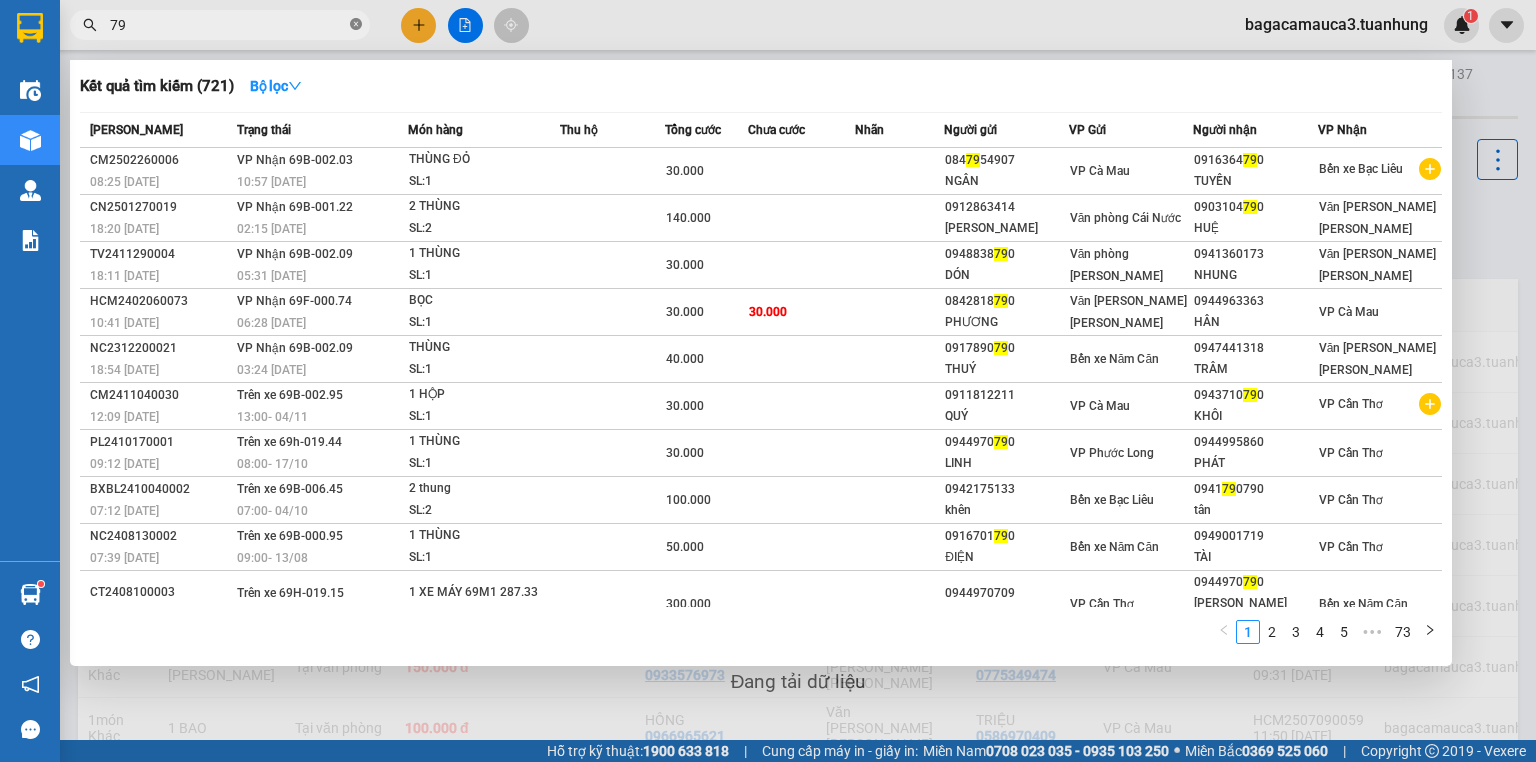 type on "7" 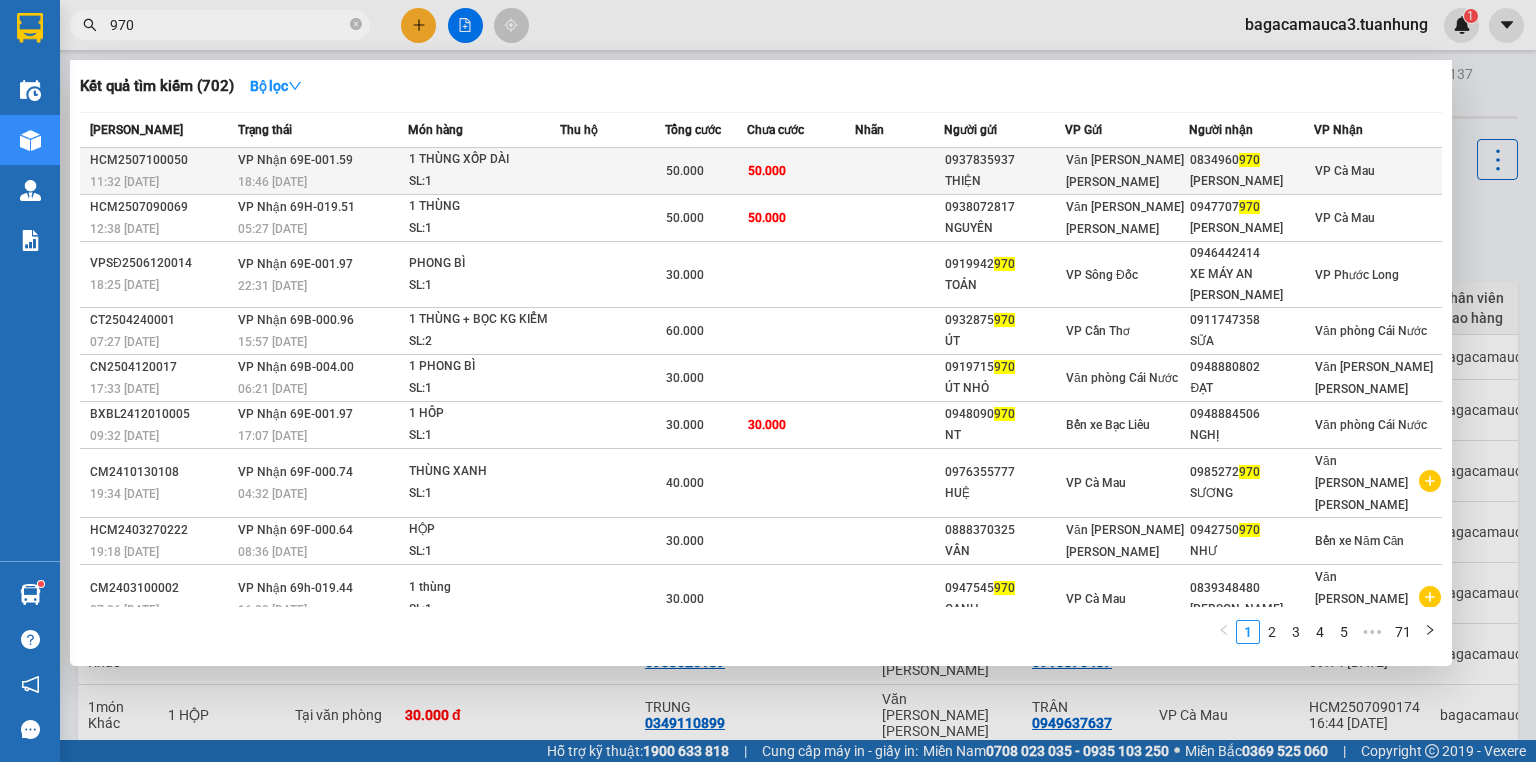 type on "970" 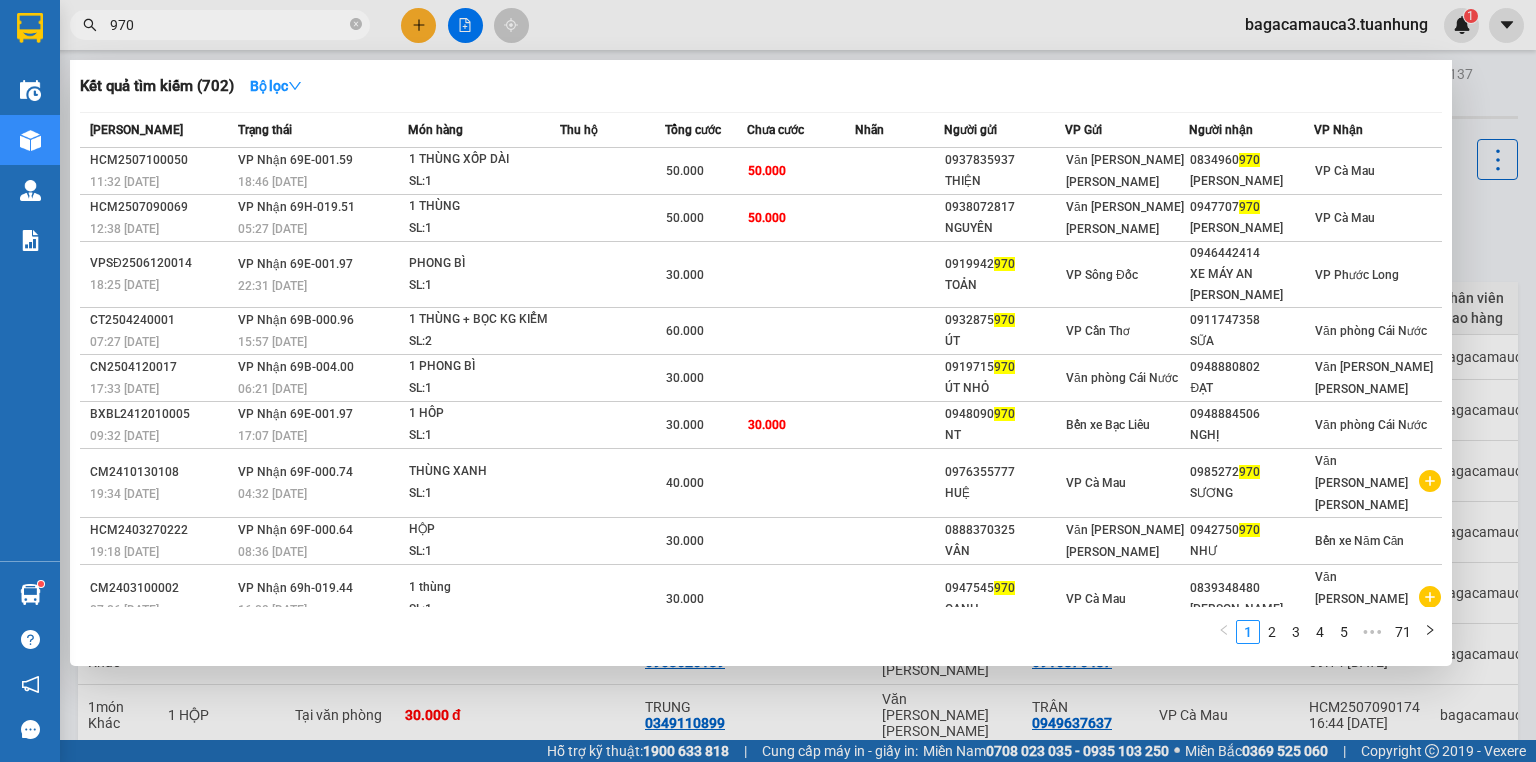 click on "Văn [PERSON_NAME] [PERSON_NAME]" at bounding box center (1125, 171) 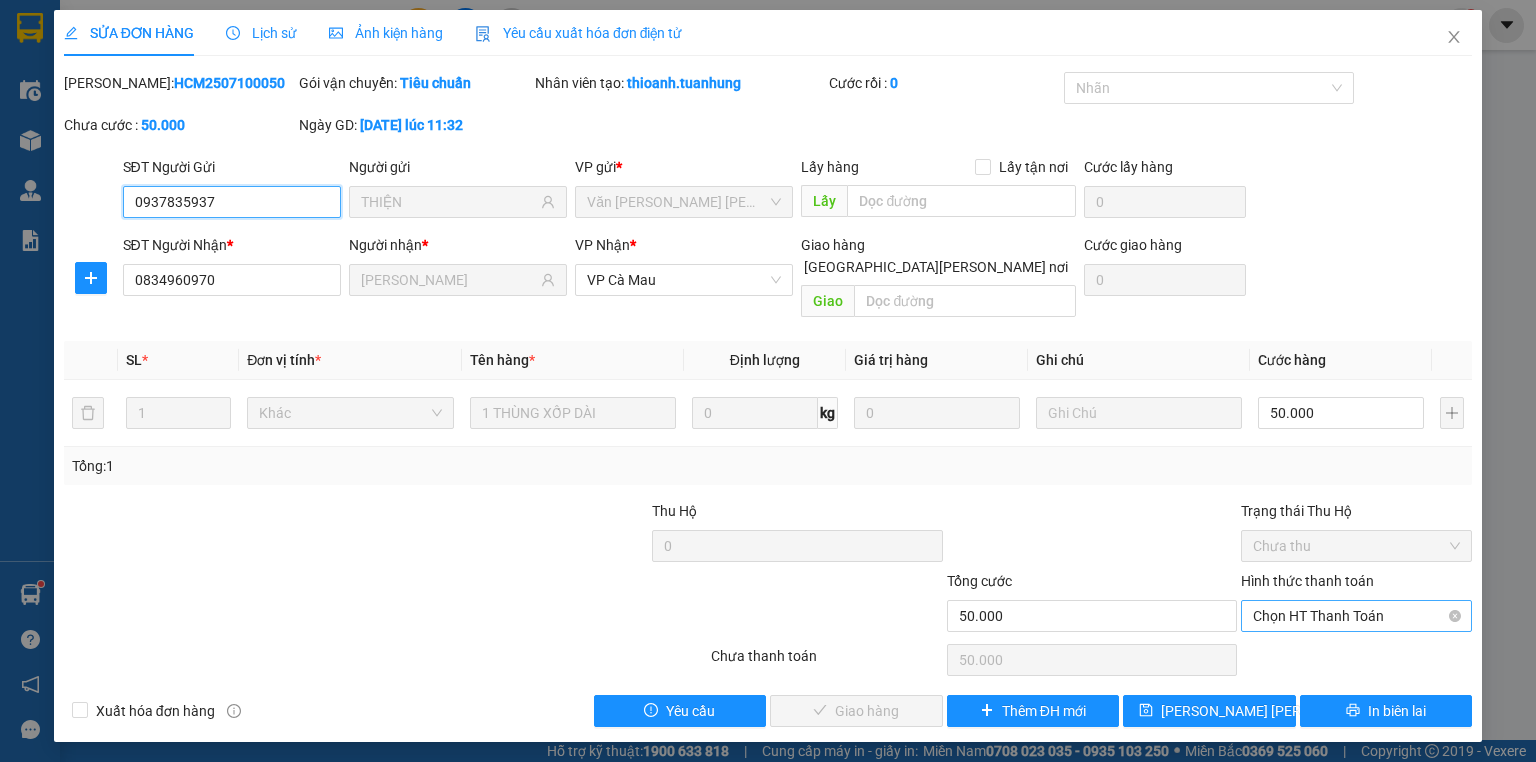 click on "Chọn HT Thanh Toán" at bounding box center [1356, 616] 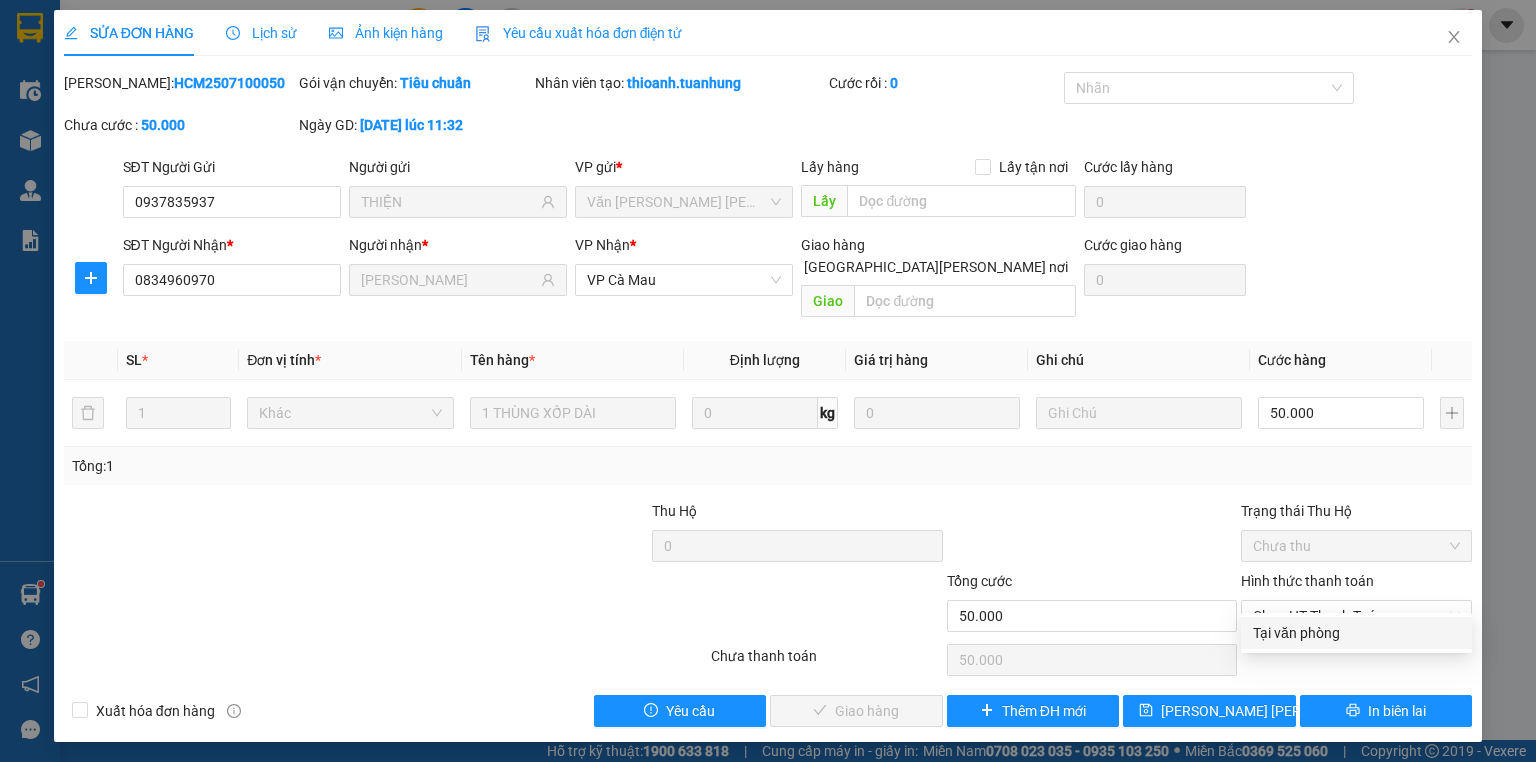 click on "Total Paid Fee 0 Total UnPaid Fee 50.000 Cash Collection Total Fee Mã ĐH:  HCM2507100050 Gói vận chuyển:   [PERSON_NAME] [PERSON_NAME] tạo:   thioanh.tuanhung Cước rồi :   0   [PERSON_NAME] cước :   50.000 Ngày GD:   [DATE] lúc 11:32 SĐT Người Gửi 0937835937 Người gửi THIỆN VP gửi  * Văn [PERSON_NAME][GEOGRAPHIC_DATA][PERSON_NAME] hàng Lấy tận nơi Lấy [PERSON_NAME] hàng 0 SĐT Người [PERSON_NAME]  * 0834960970 Người [PERSON_NAME]  * [PERSON_NAME] [PERSON_NAME]  * VP Cà [PERSON_NAME] hàng [GEOGRAPHIC_DATA][PERSON_NAME] nơi [PERSON_NAME] [PERSON_NAME] hàng 0 SL  * Đơn vị tính  * Tên hàng  * Định [PERSON_NAME] trị hàng Ghi [PERSON_NAME] hàng                   1 Khác 1 THÙNG XỐP DÀI 0 kg 0 50.000 Tổng:  1 Thu Hộ 0 Trạng thái Thu Hộ   Chưa thu [PERSON_NAME] 50.000 [PERSON_NAME] [PERSON_NAME] HT [PERSON_NAME] Số [PERSON_NAME] thu trước 0 [PERSON_NAME] [PERSON_NAME] [PERSON_NAME] 50.000 [PERSON_NAME] [PERSON_NAME] Xuất [PERSON_NAME] hàng Yêu cầu Giao hàng Thêm ĐH mới [PERSON_NAME] [PERSON_NAME]" at bounding box center [768, 399] 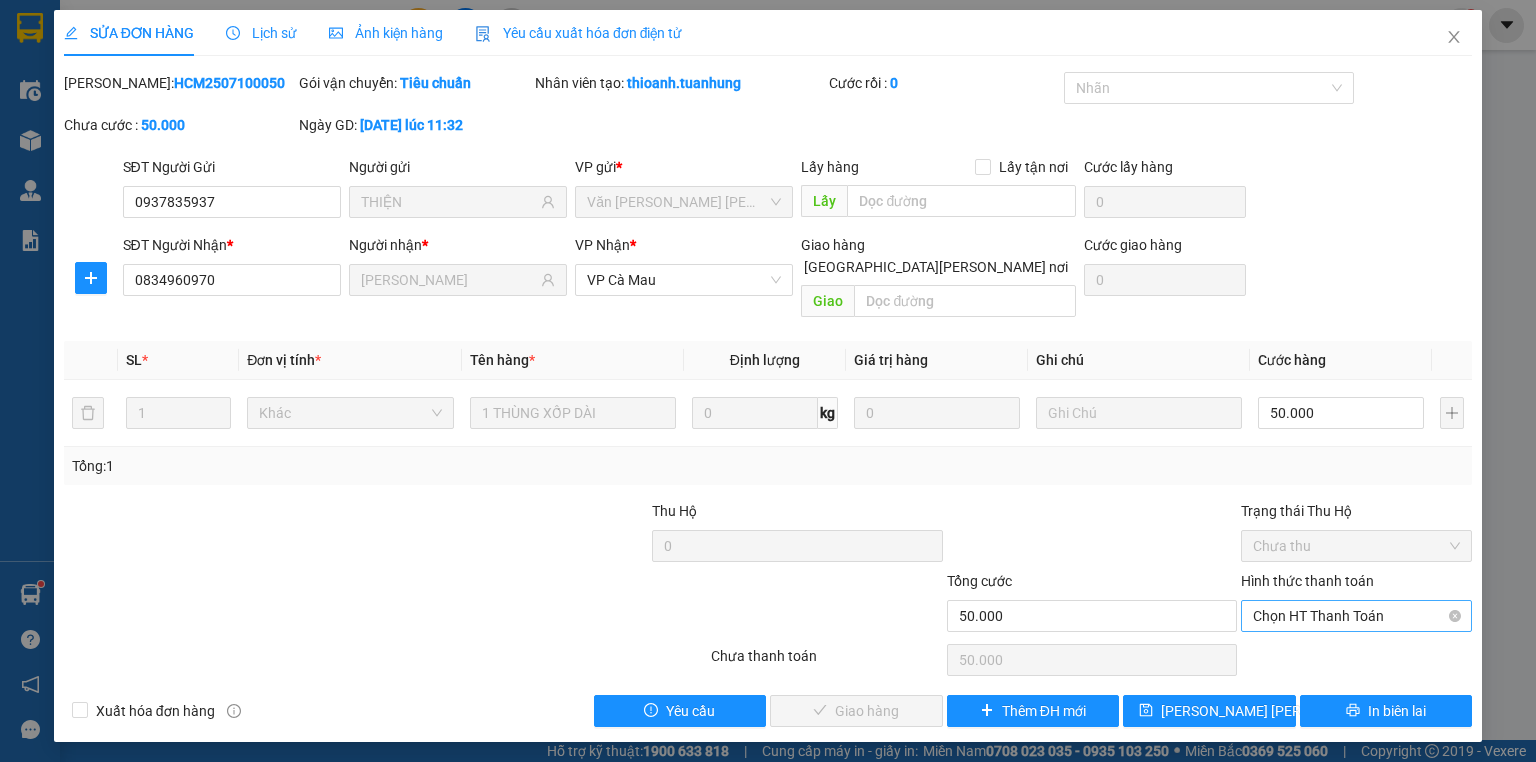 click on "Chọn HT Thanh Toán" at bounding box center (1356, 616) 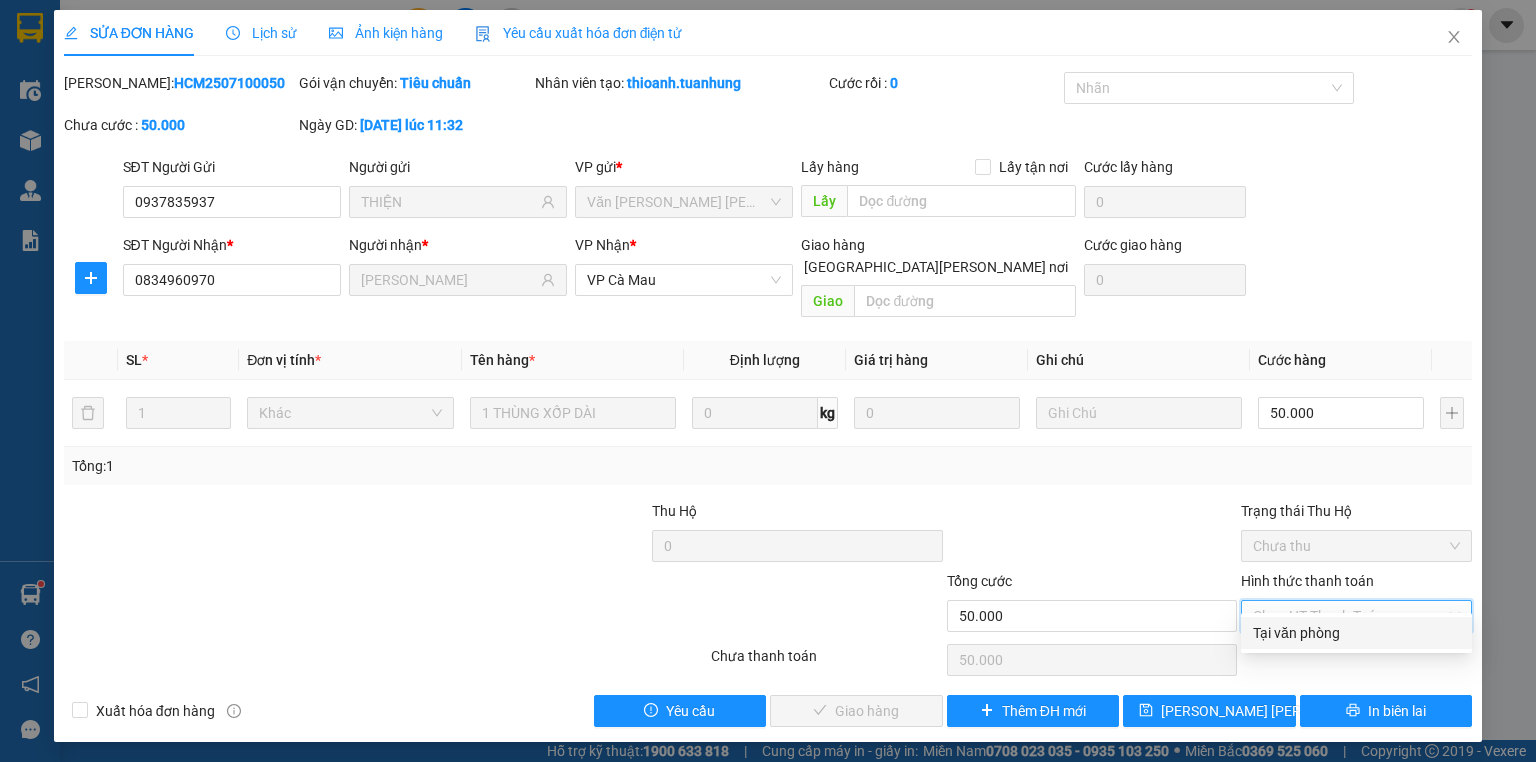 click on "Tại văn phòng" at bounding box center [1356, 633] 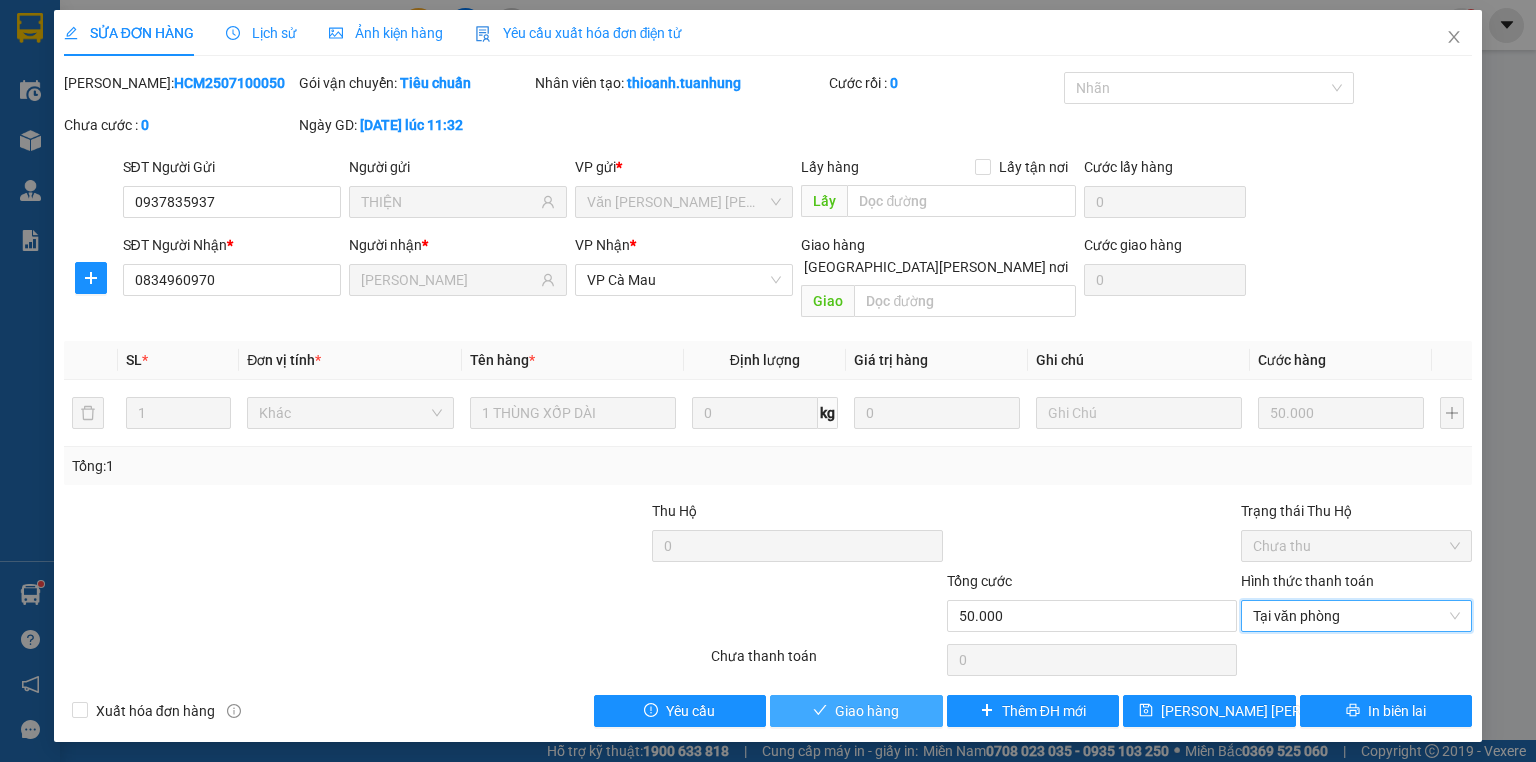 click on "Giao hàng" at bounding box center [867, 711] 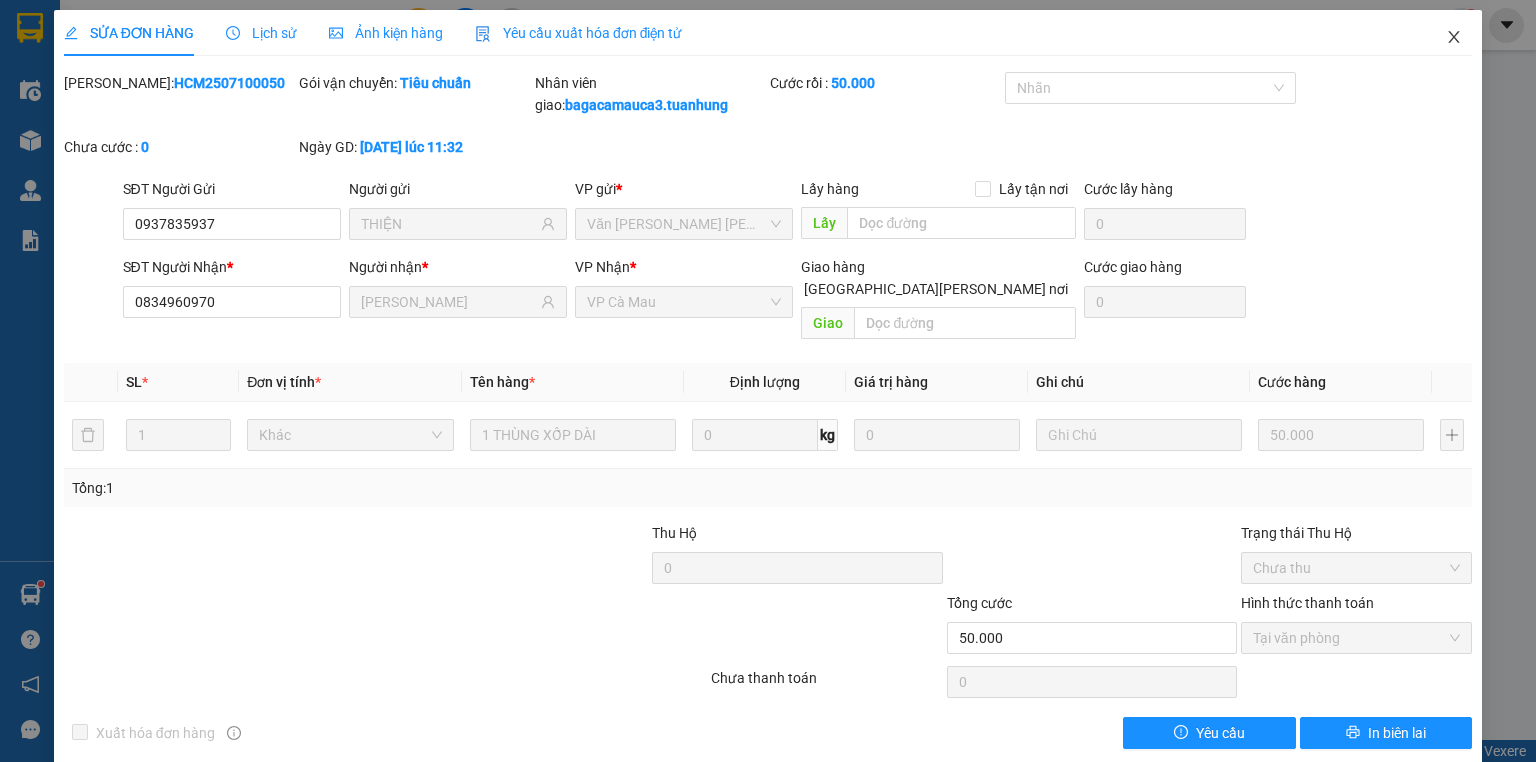 click at bounding box center [1454, 38] 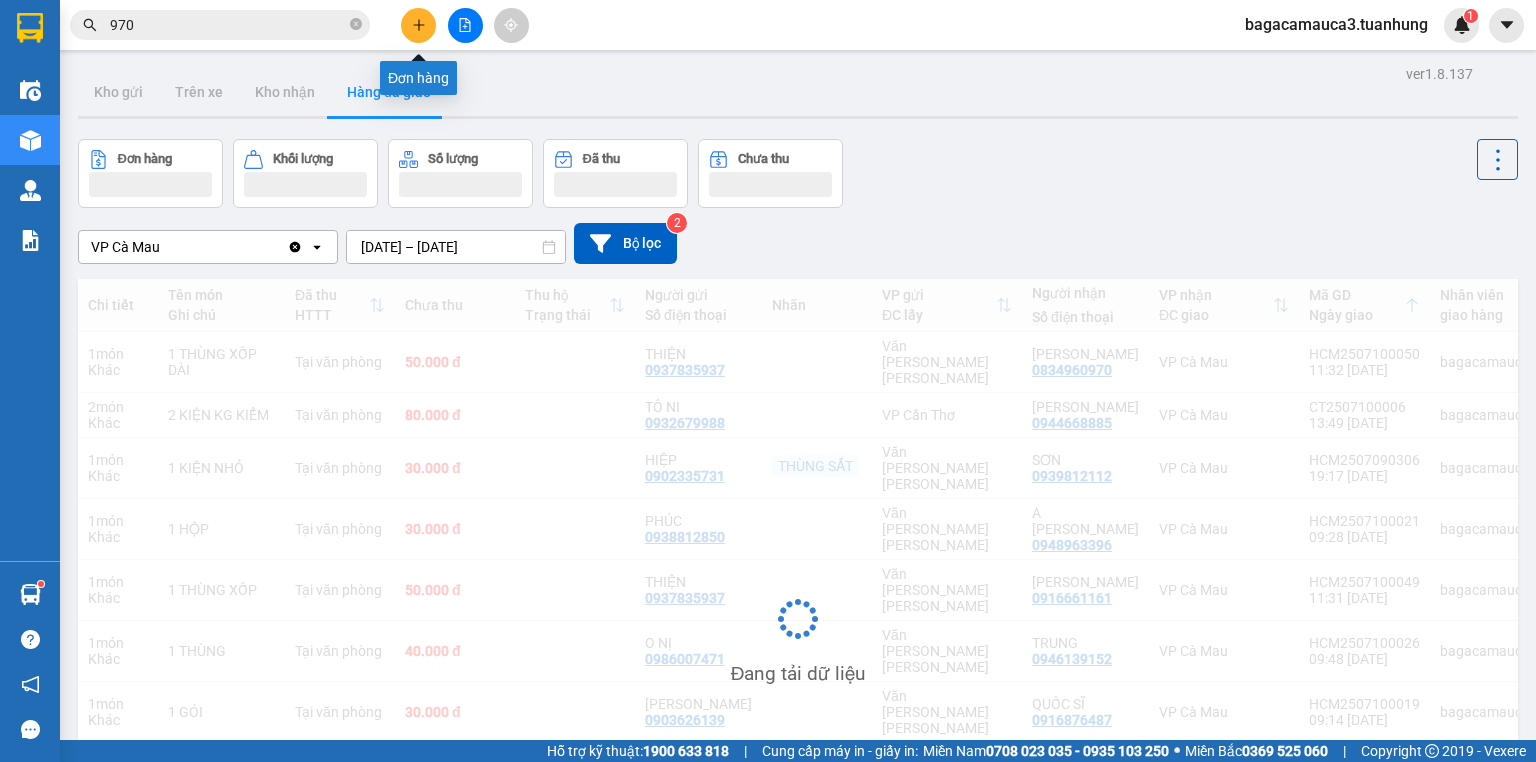 click at bounding box center [418, 25] 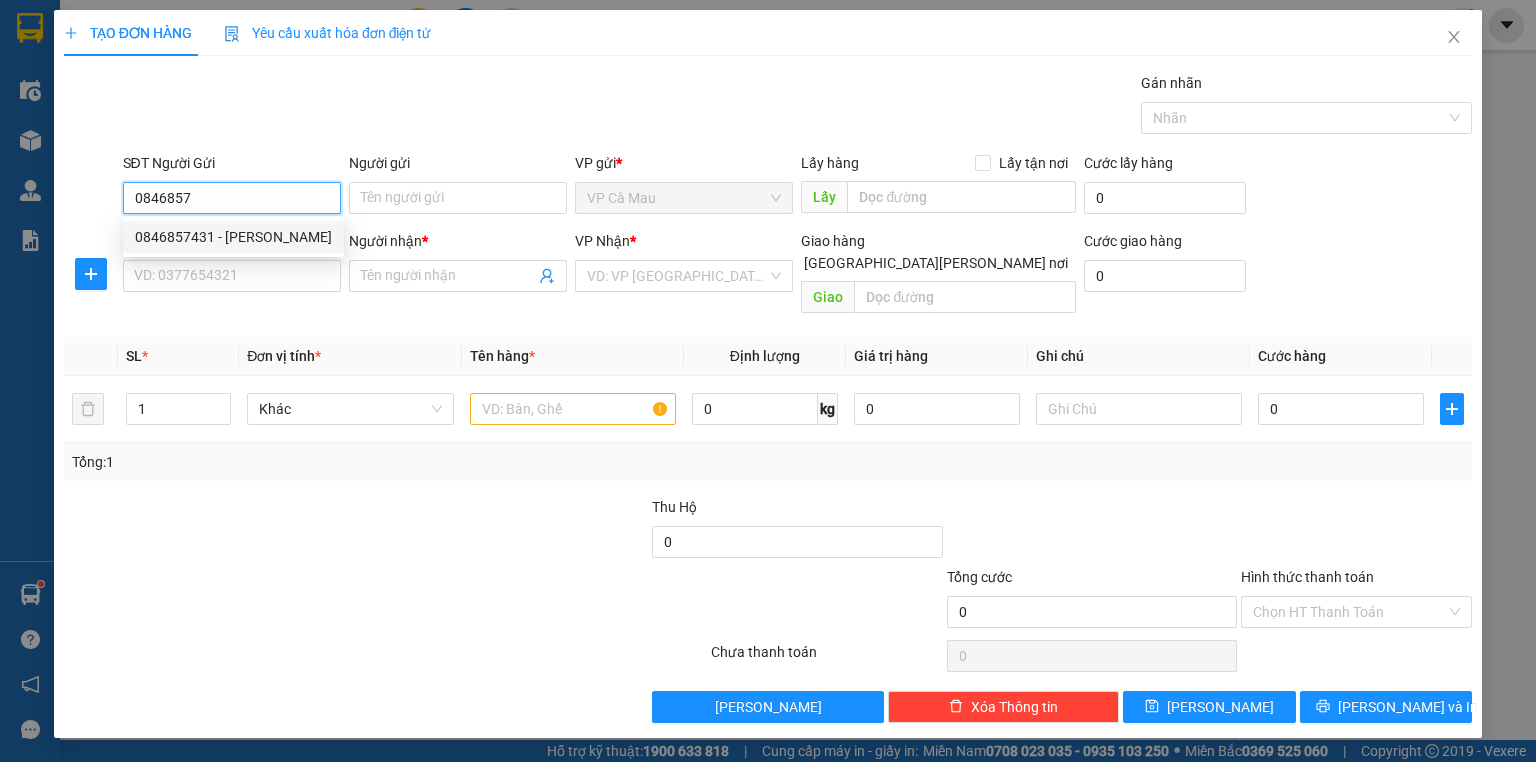 click on "0846857431 - [PERSON_NAME]" at bounding box center (233, 237) 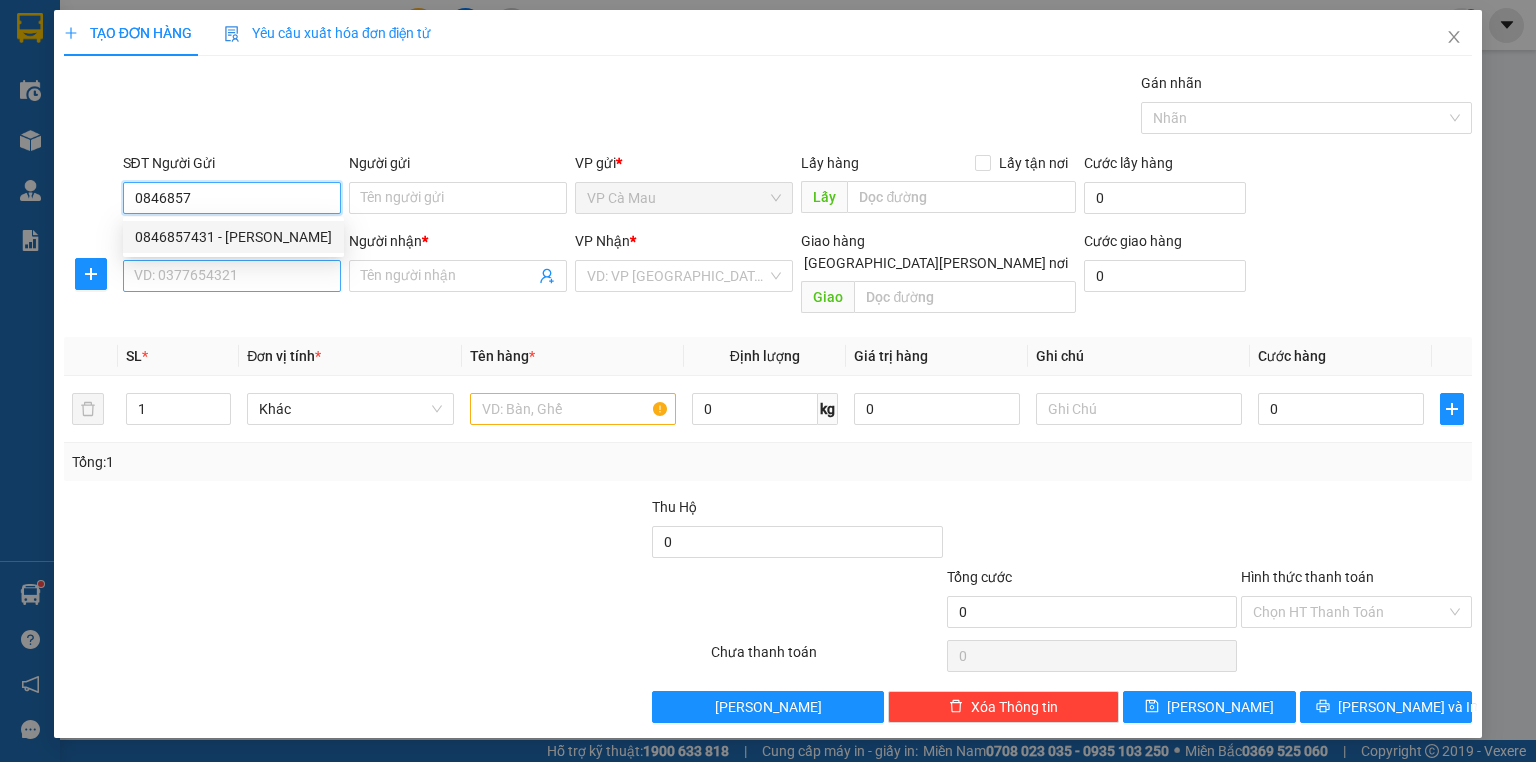 type on "0846857431" 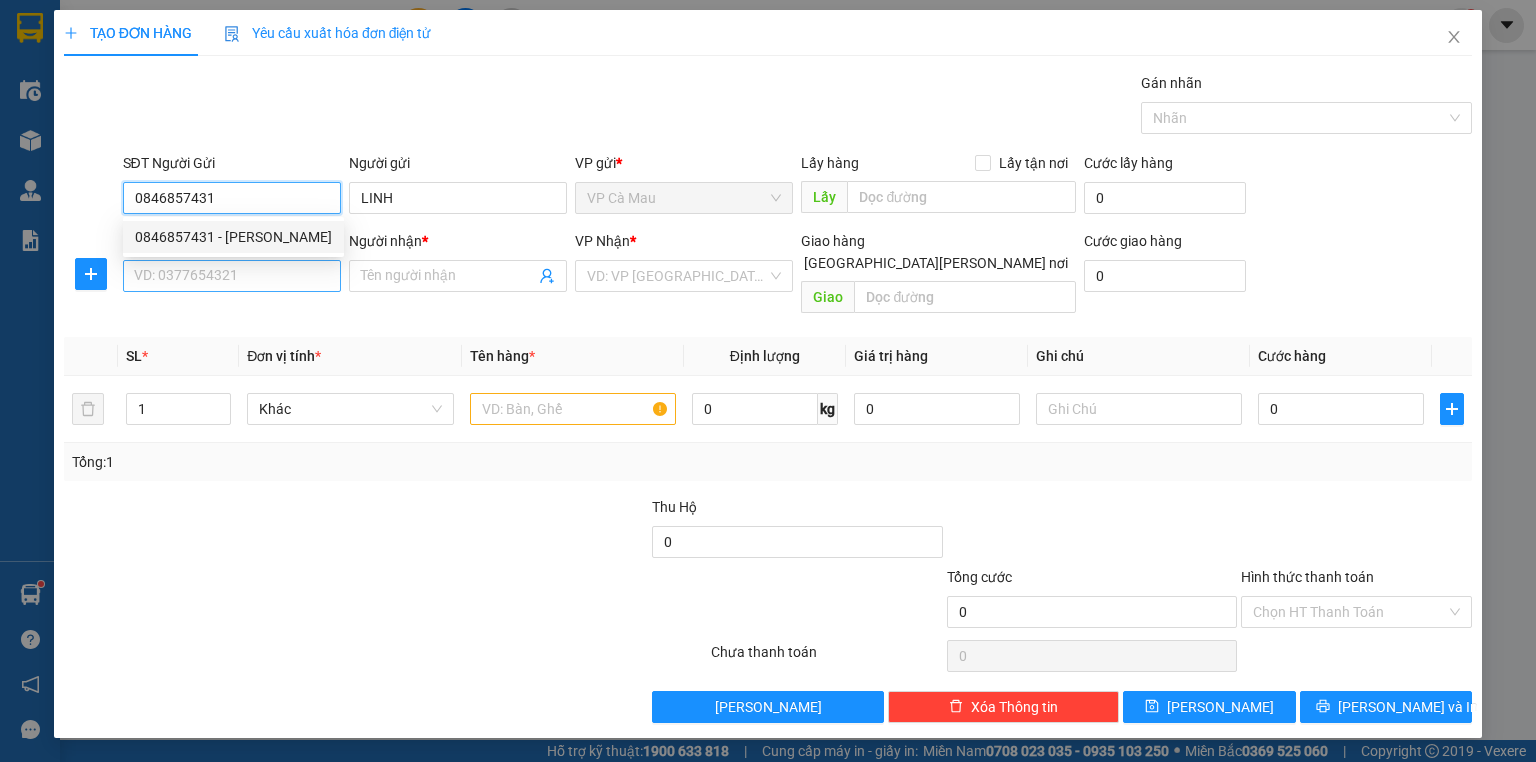 type on "0846857431" 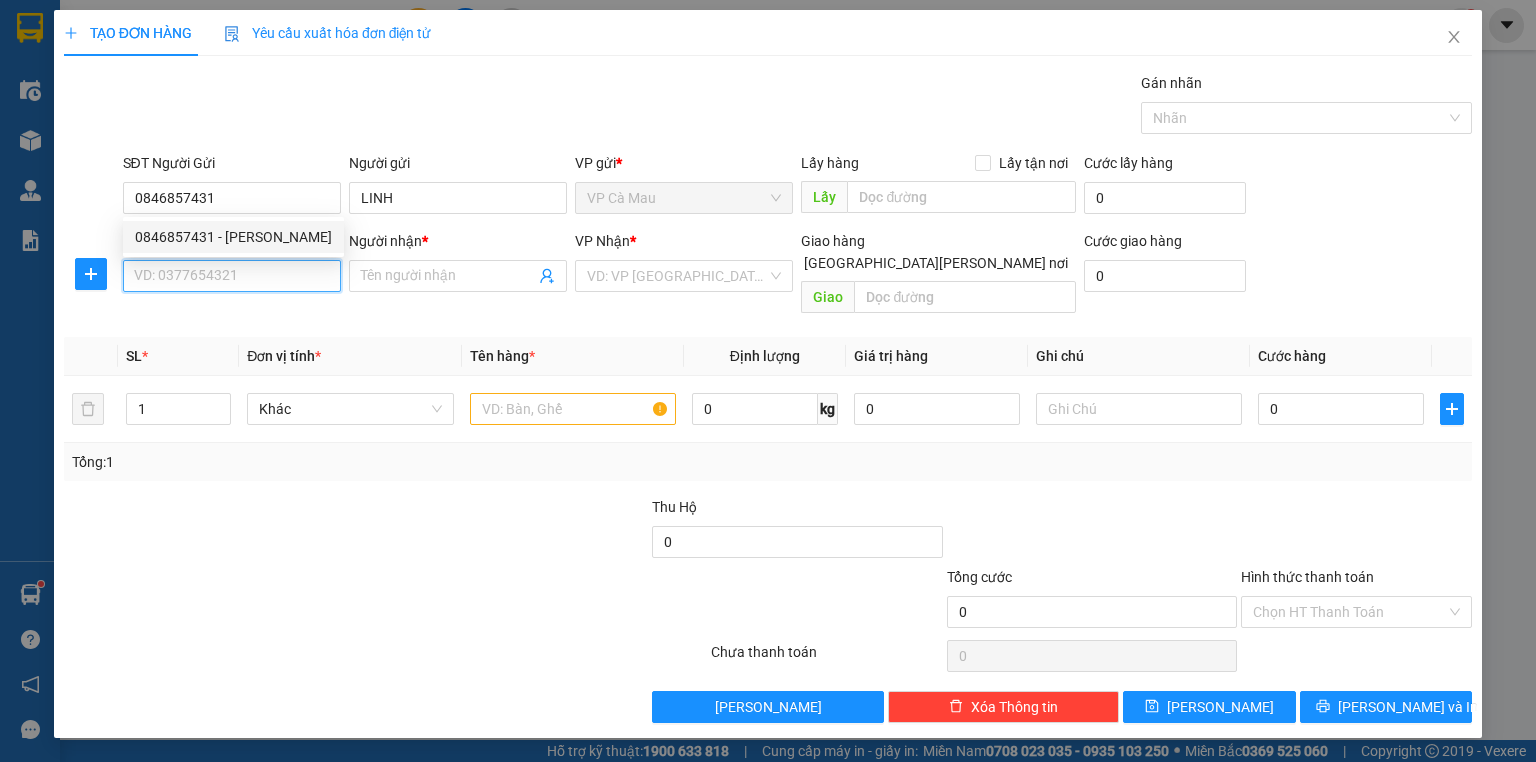 click on "SĐT Người Nhận  *" at bounding box center [232, 276] 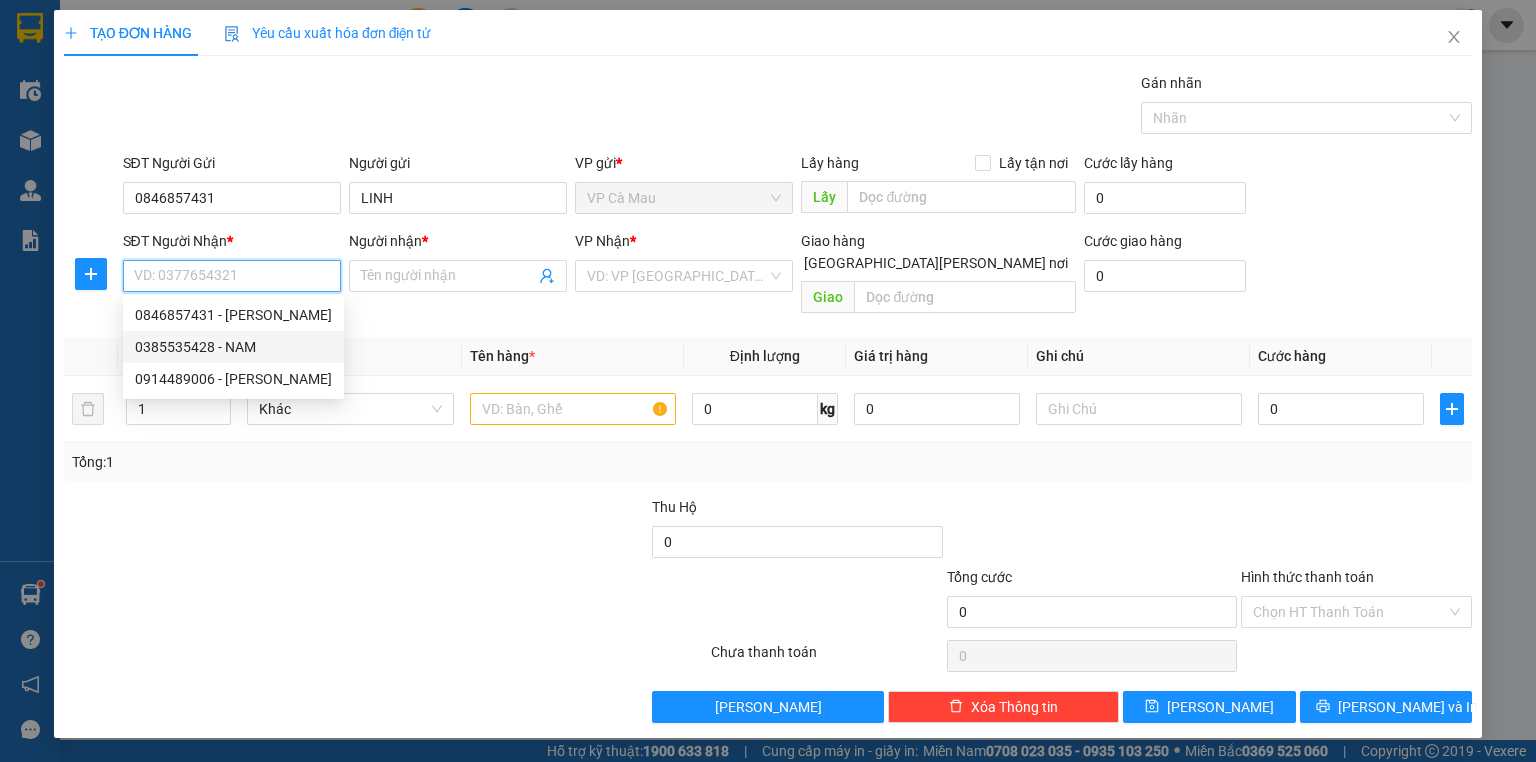 click on "0385535428 - NAM" at bounding box center [233, 347] 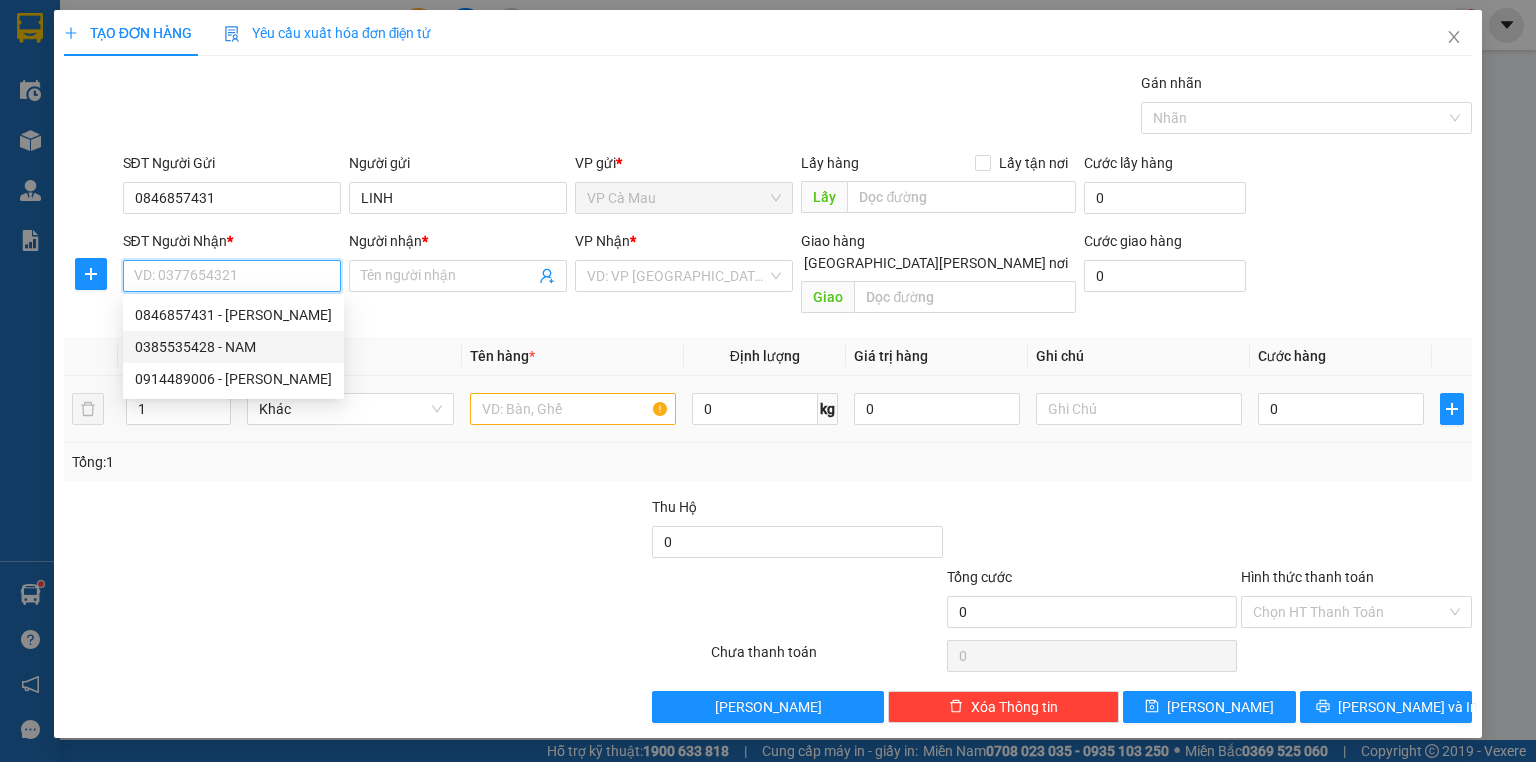 type on "0385535428" 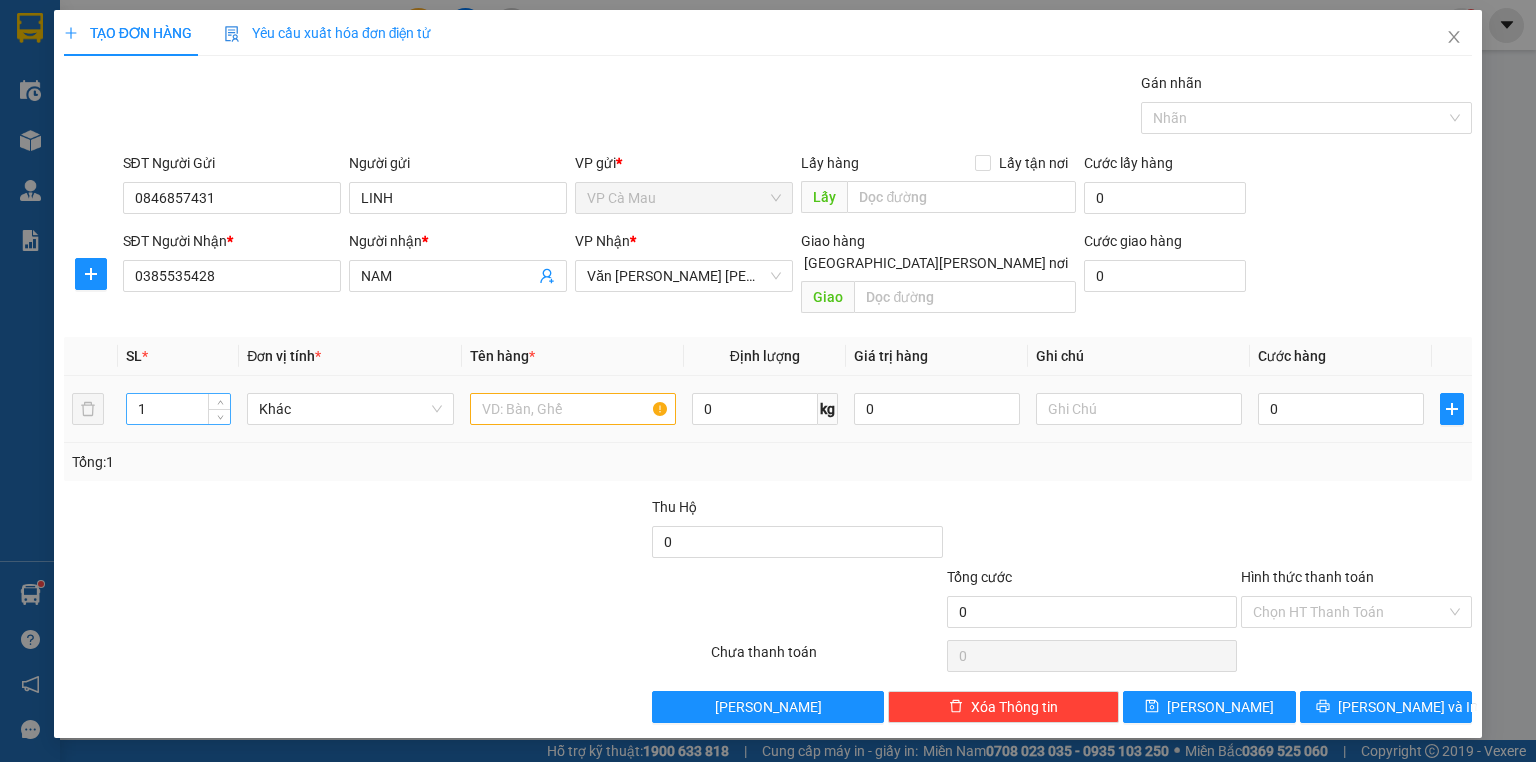 click on "1" at bounding box center [178, 409] 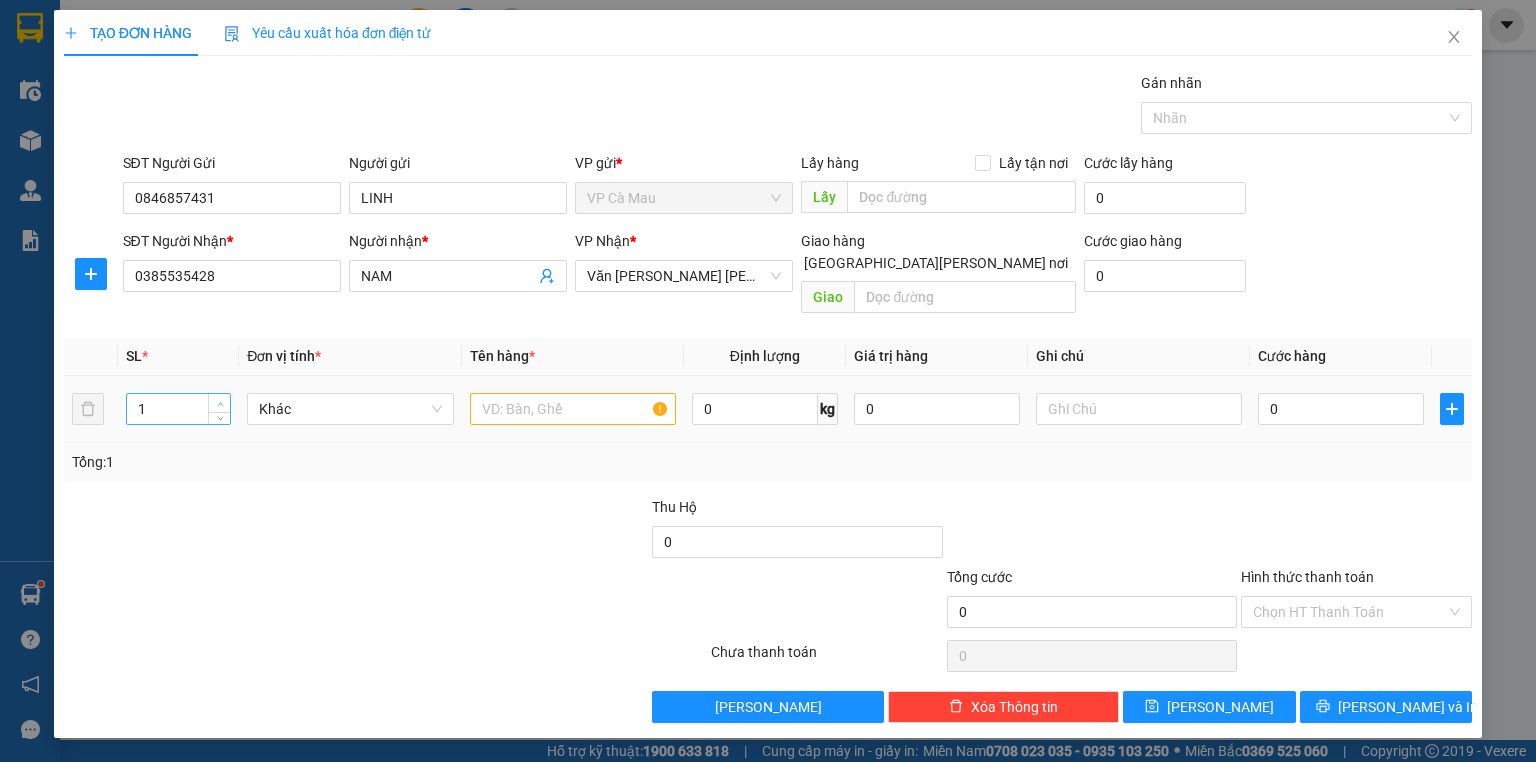 type on "2" 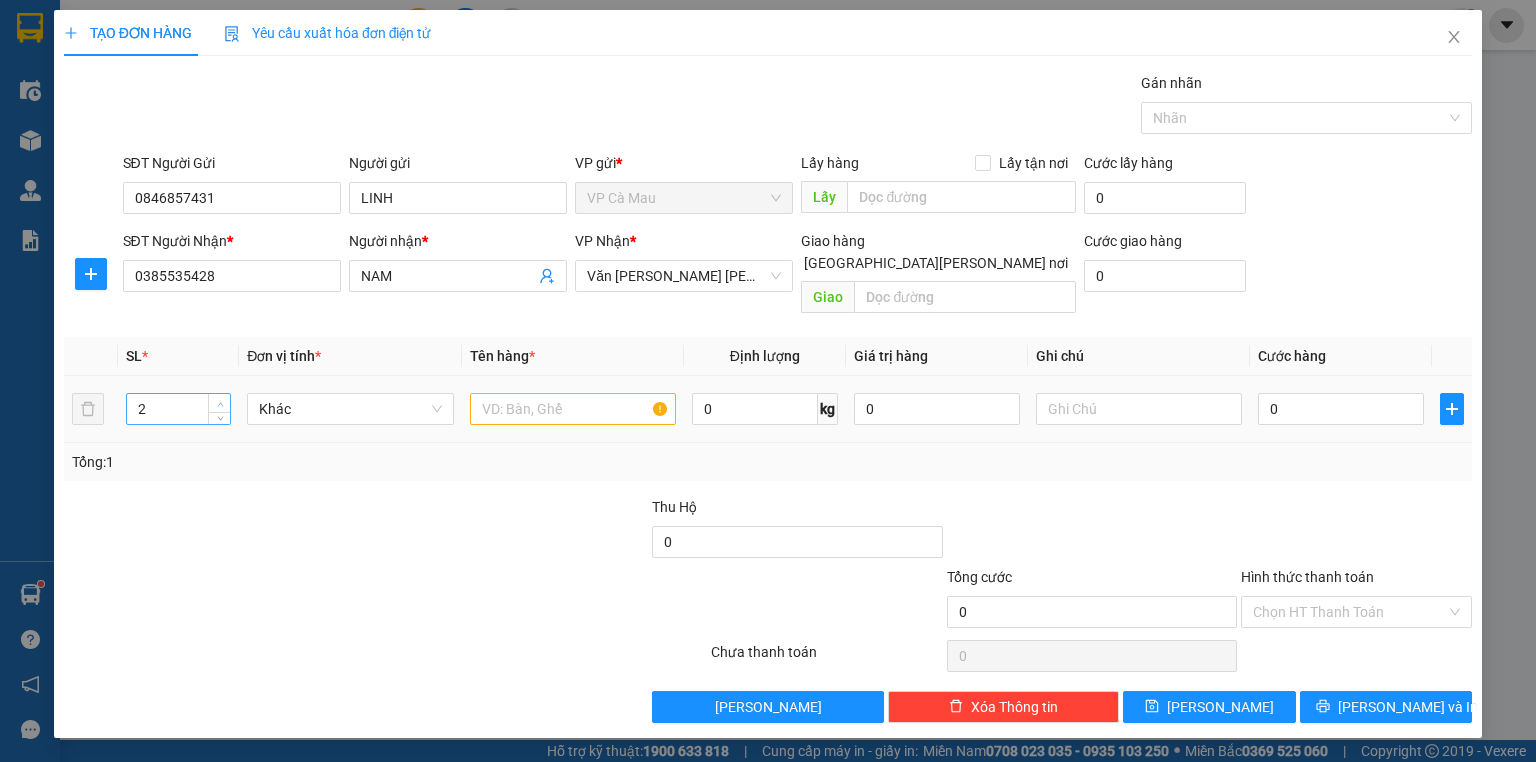 click 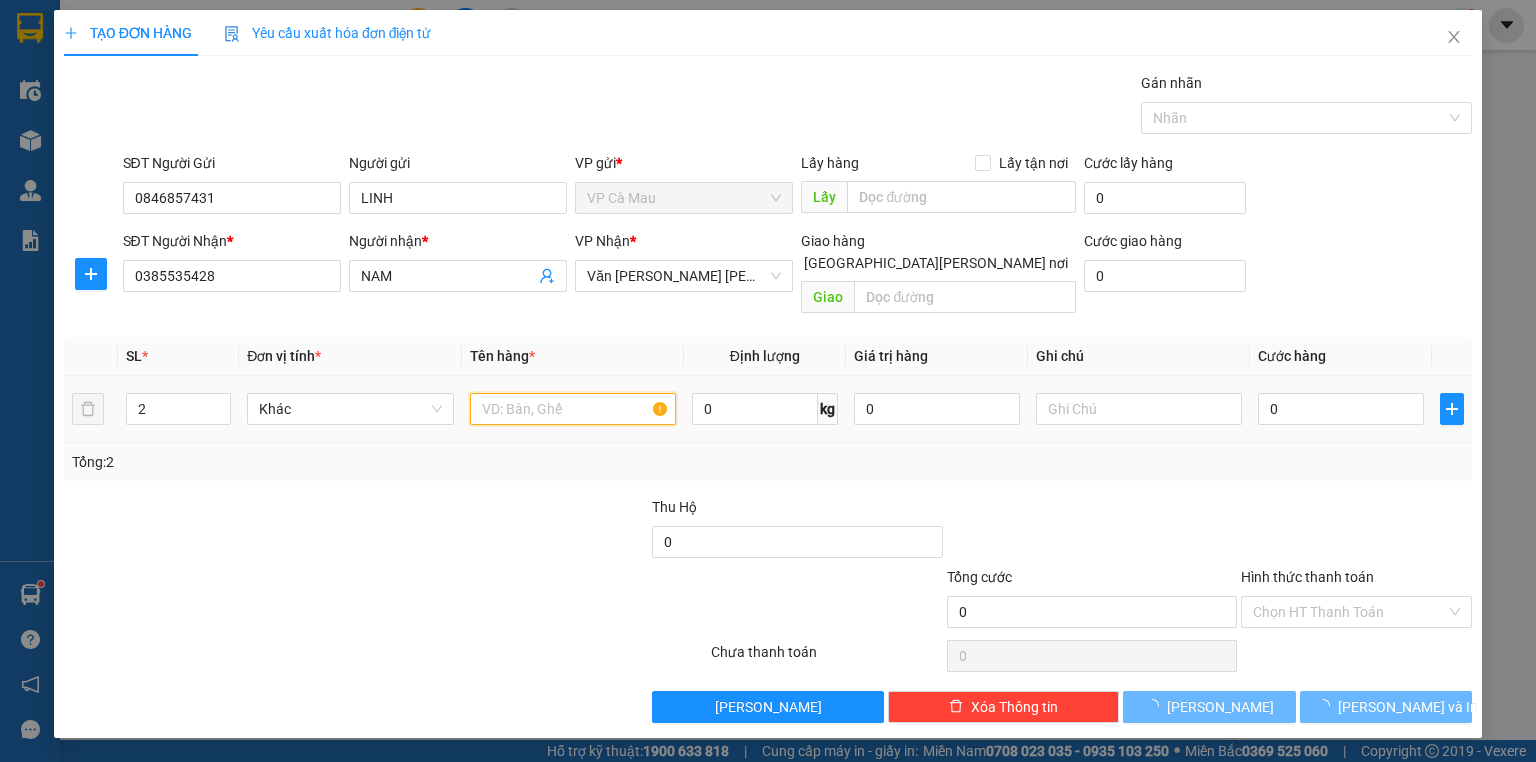 click at bounding box center [573, 409] 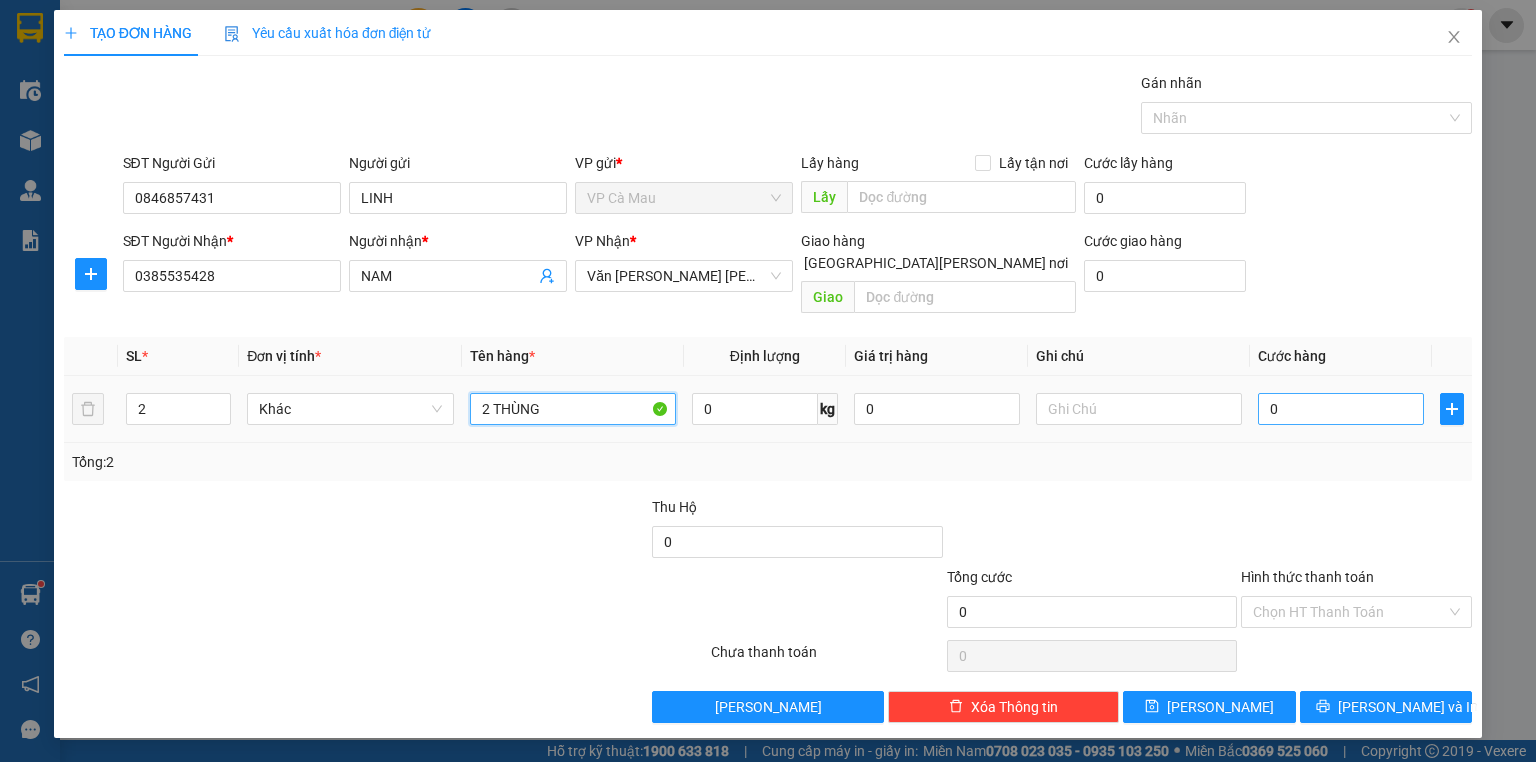 type on "2 THÙNG" 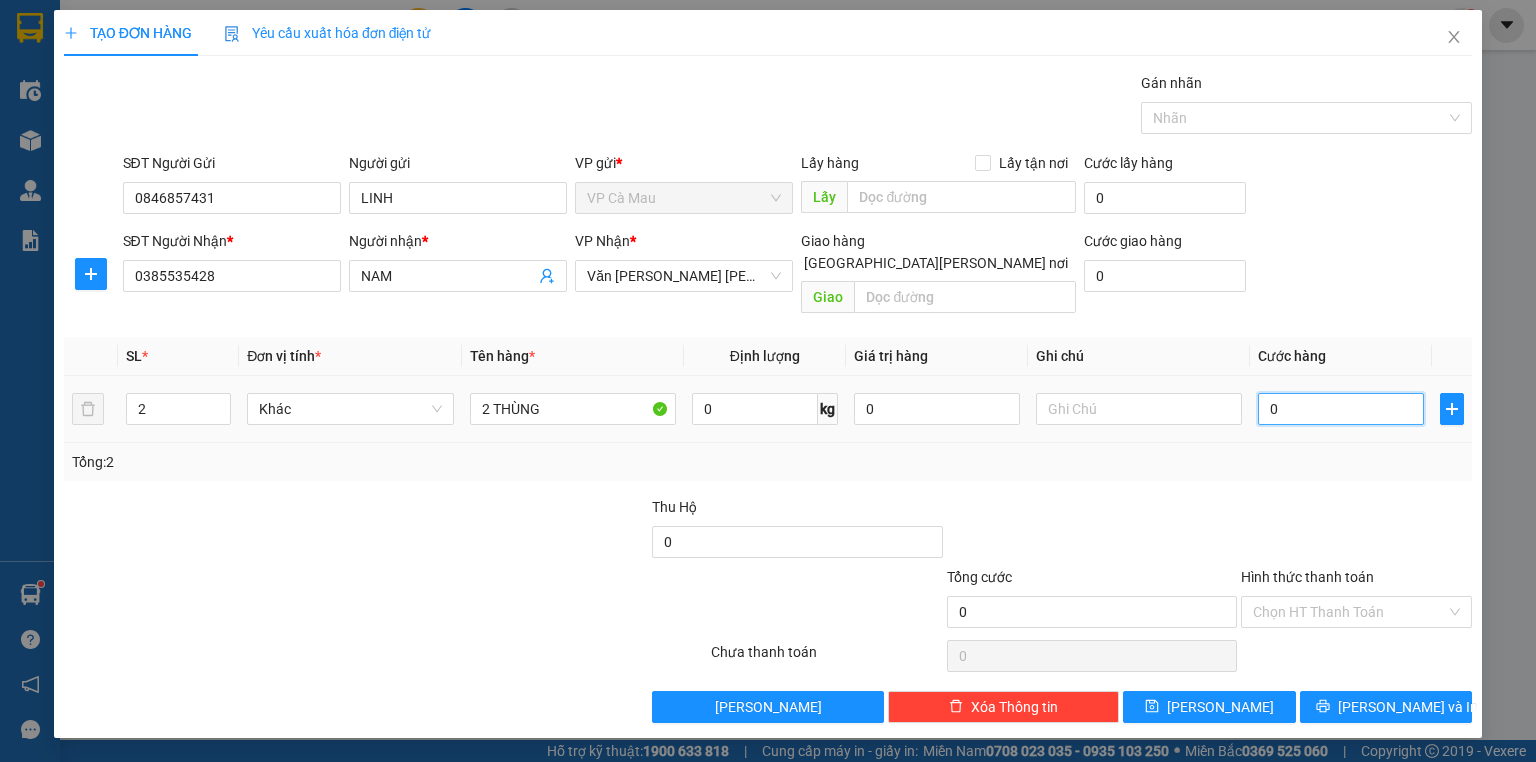 click on "0" at bounding box center [1341, 409] 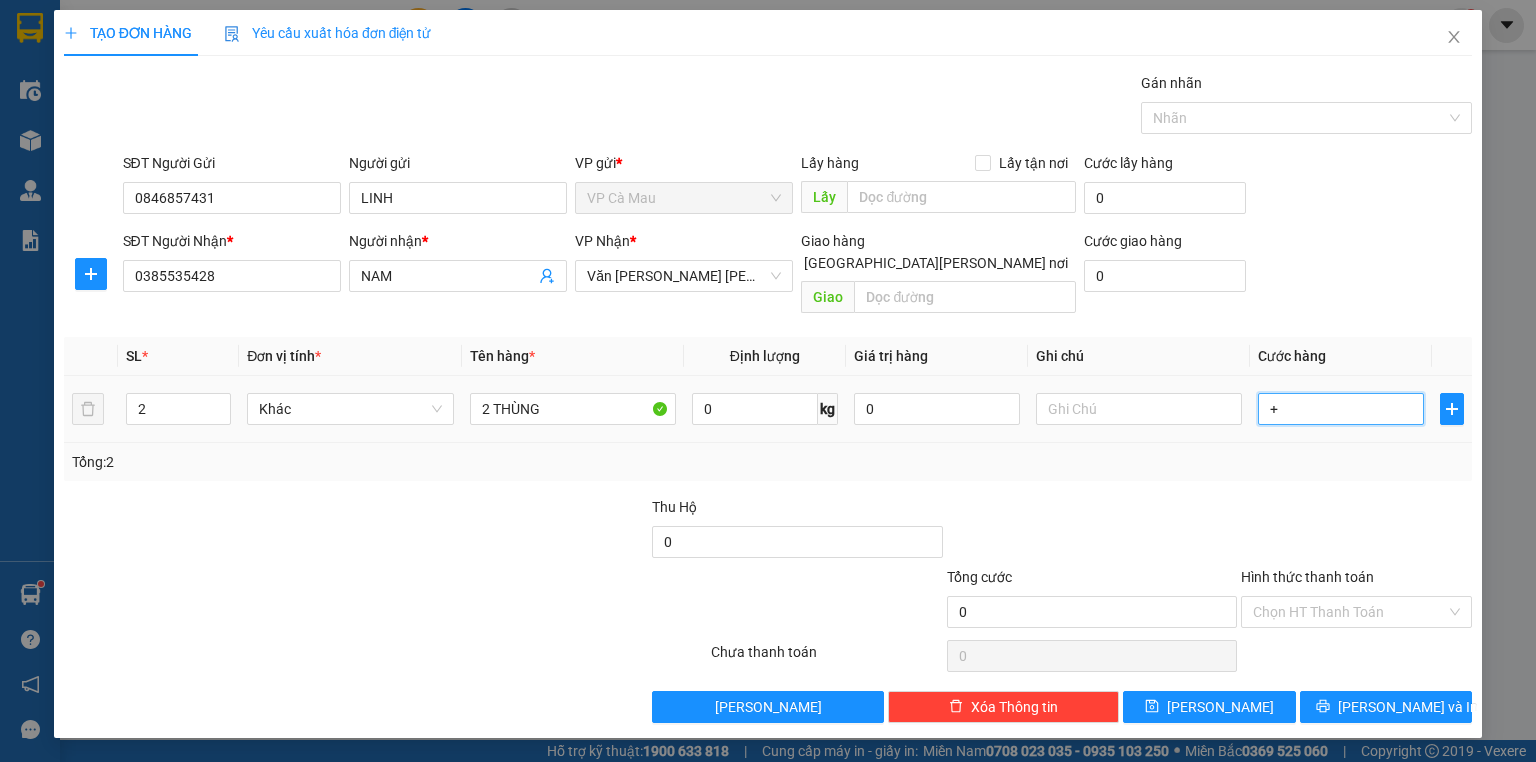 type on "+9" 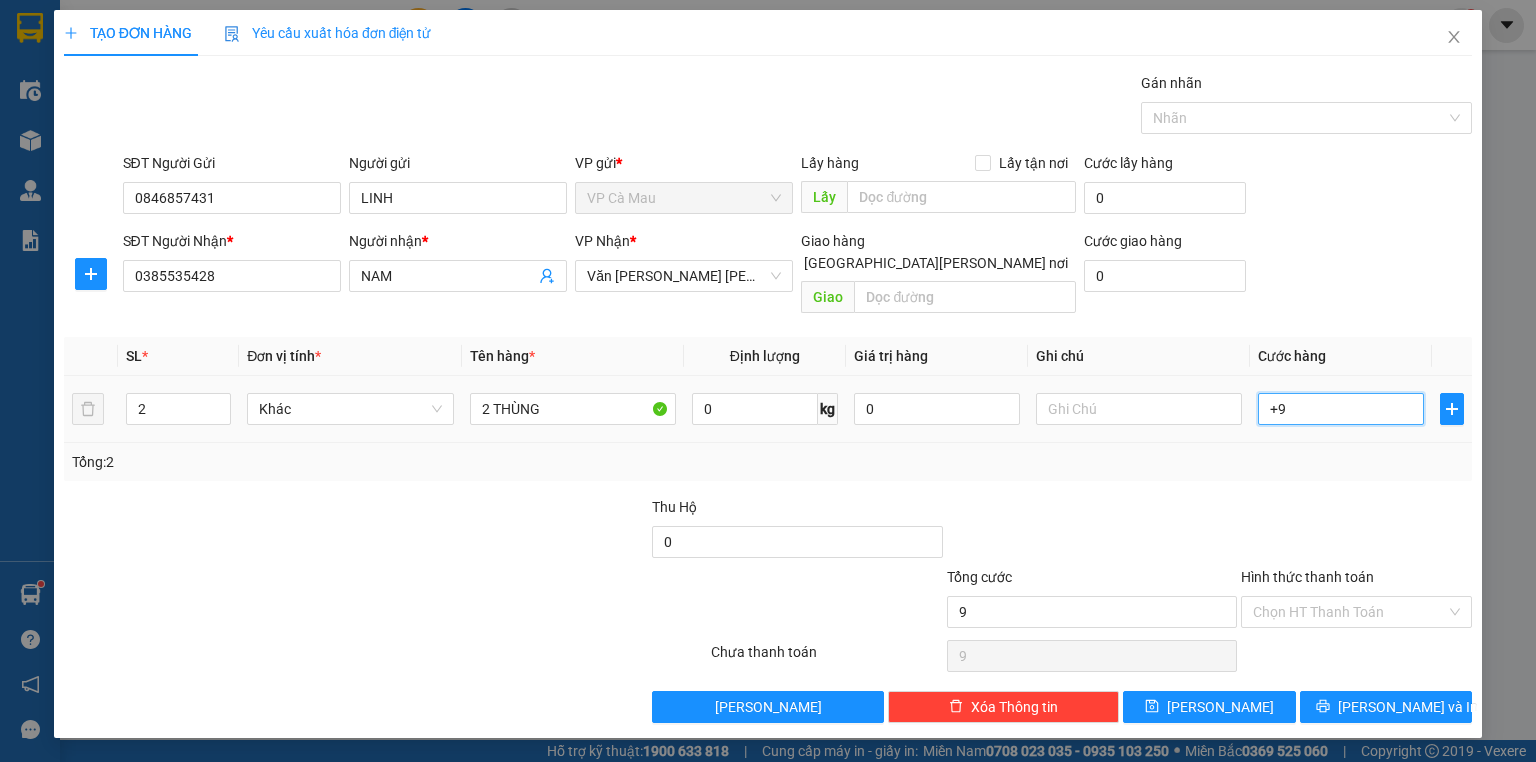 type on "+90" 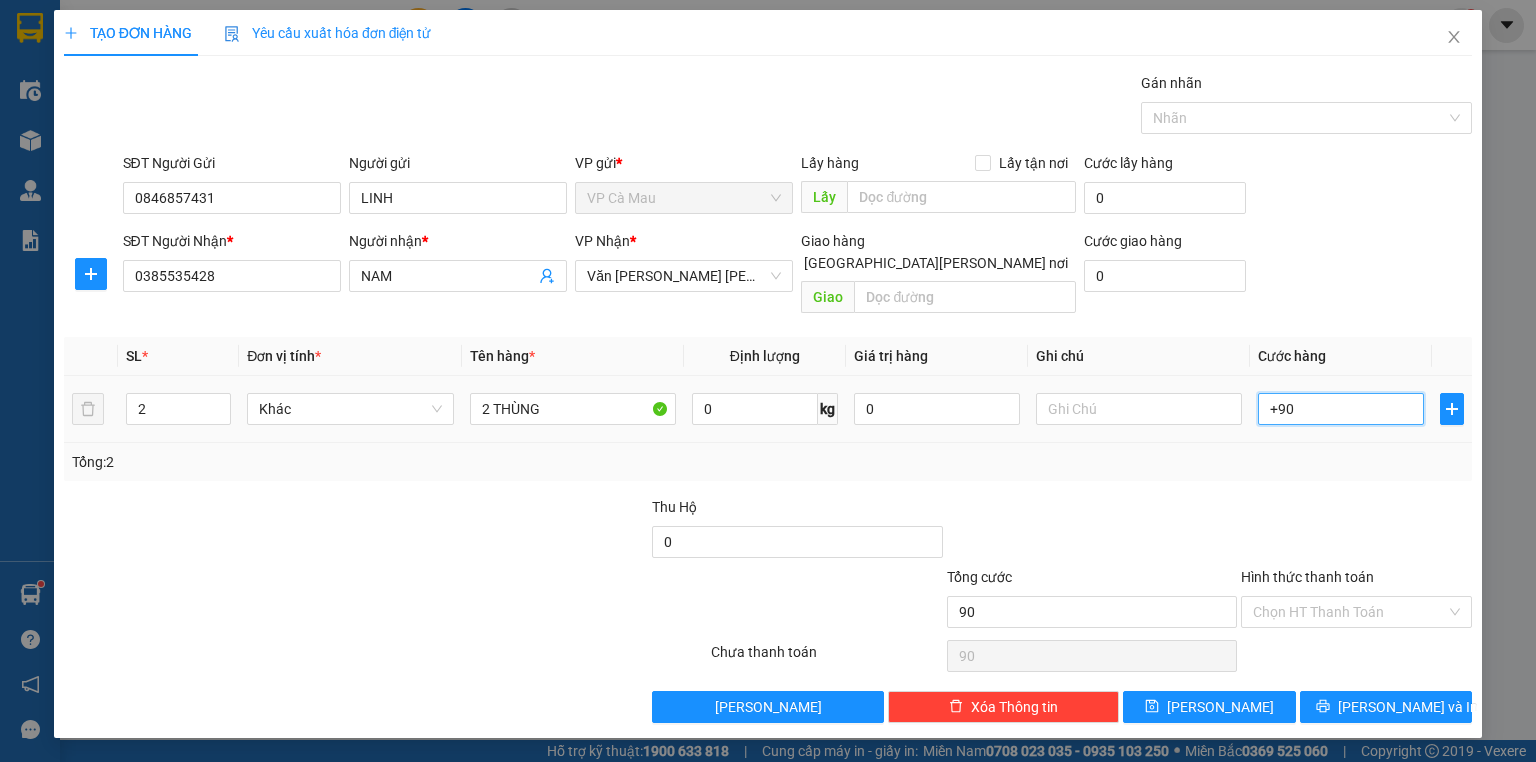 type on "+9" 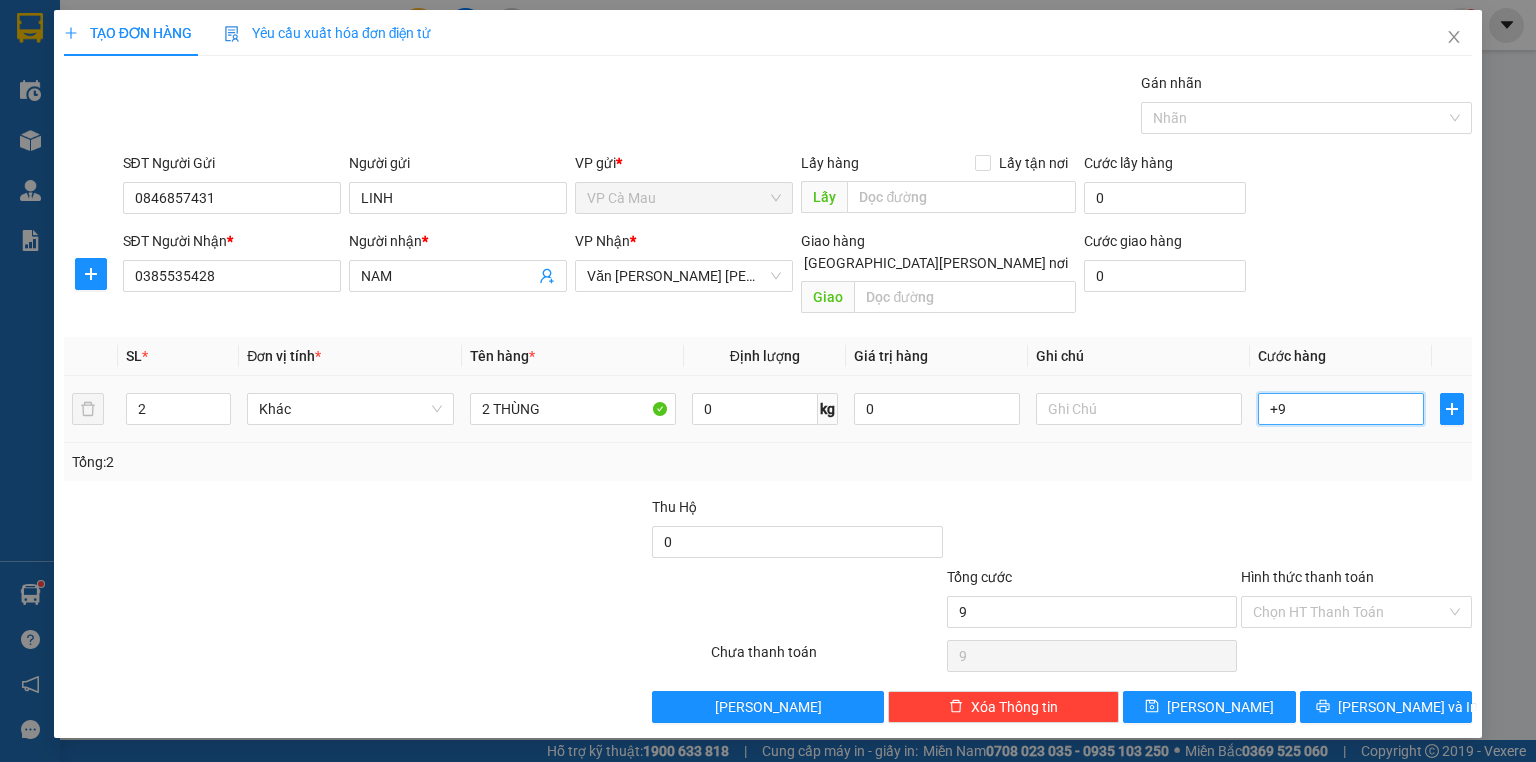 type on "+" 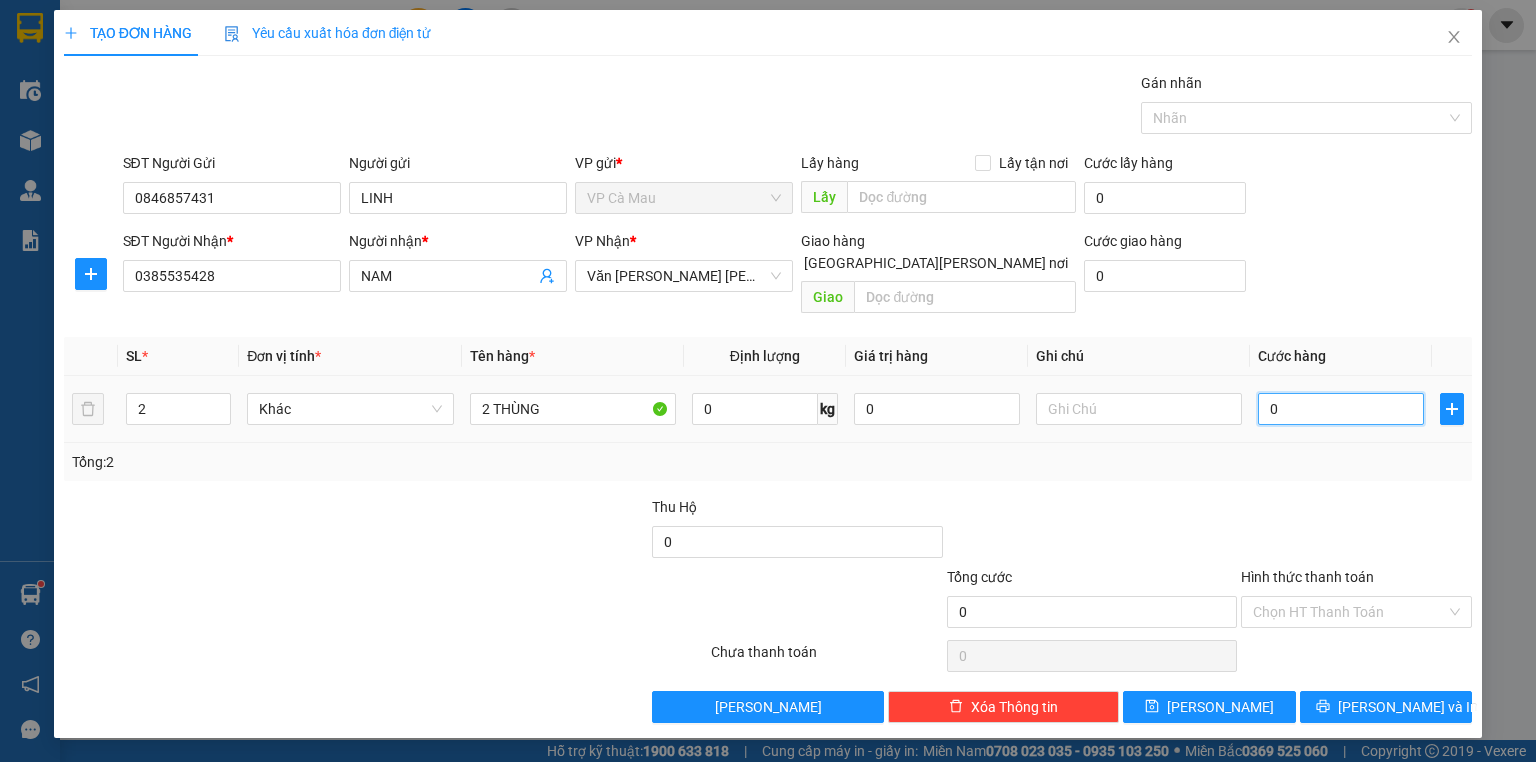 type on "009" 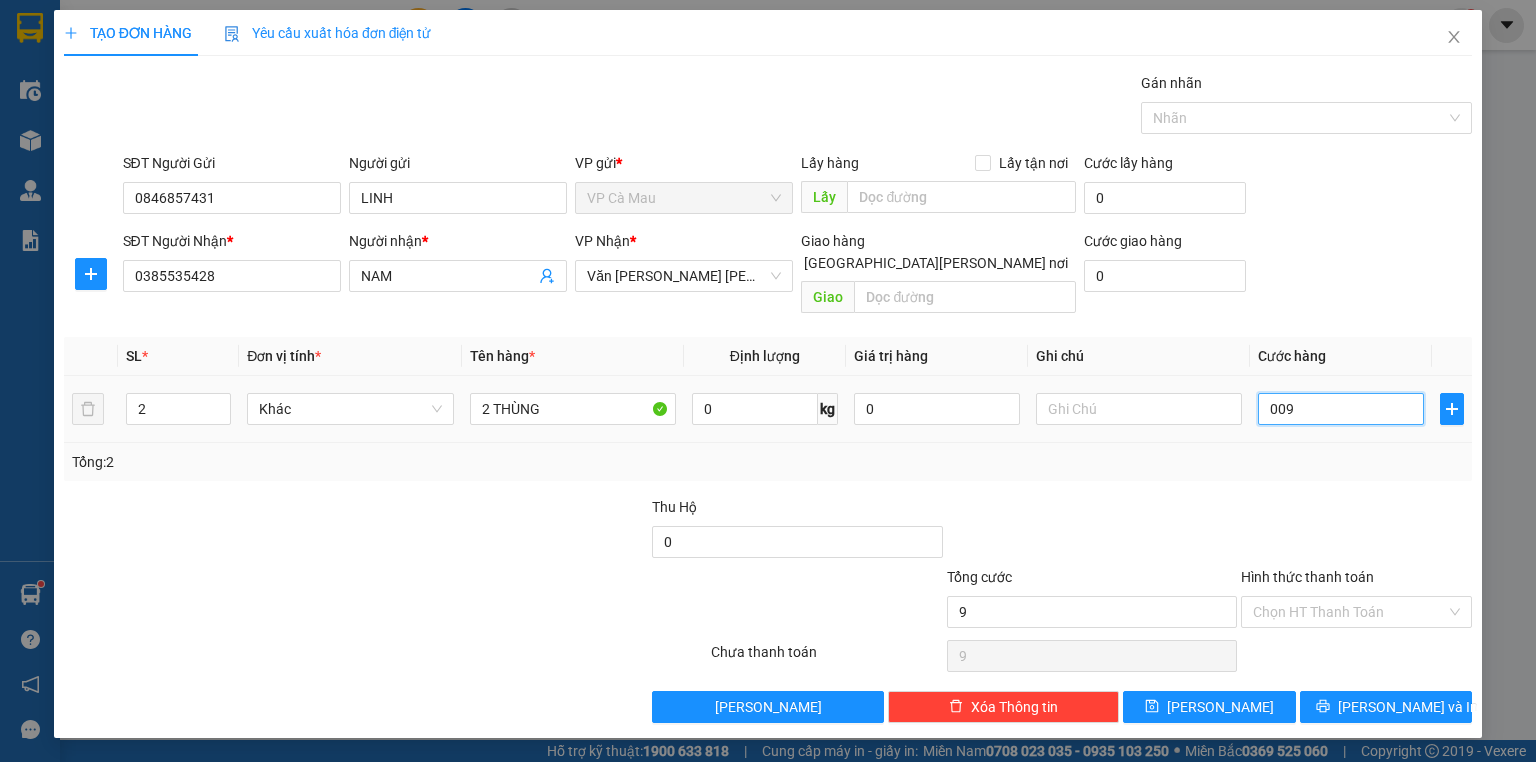 type on "0.090" 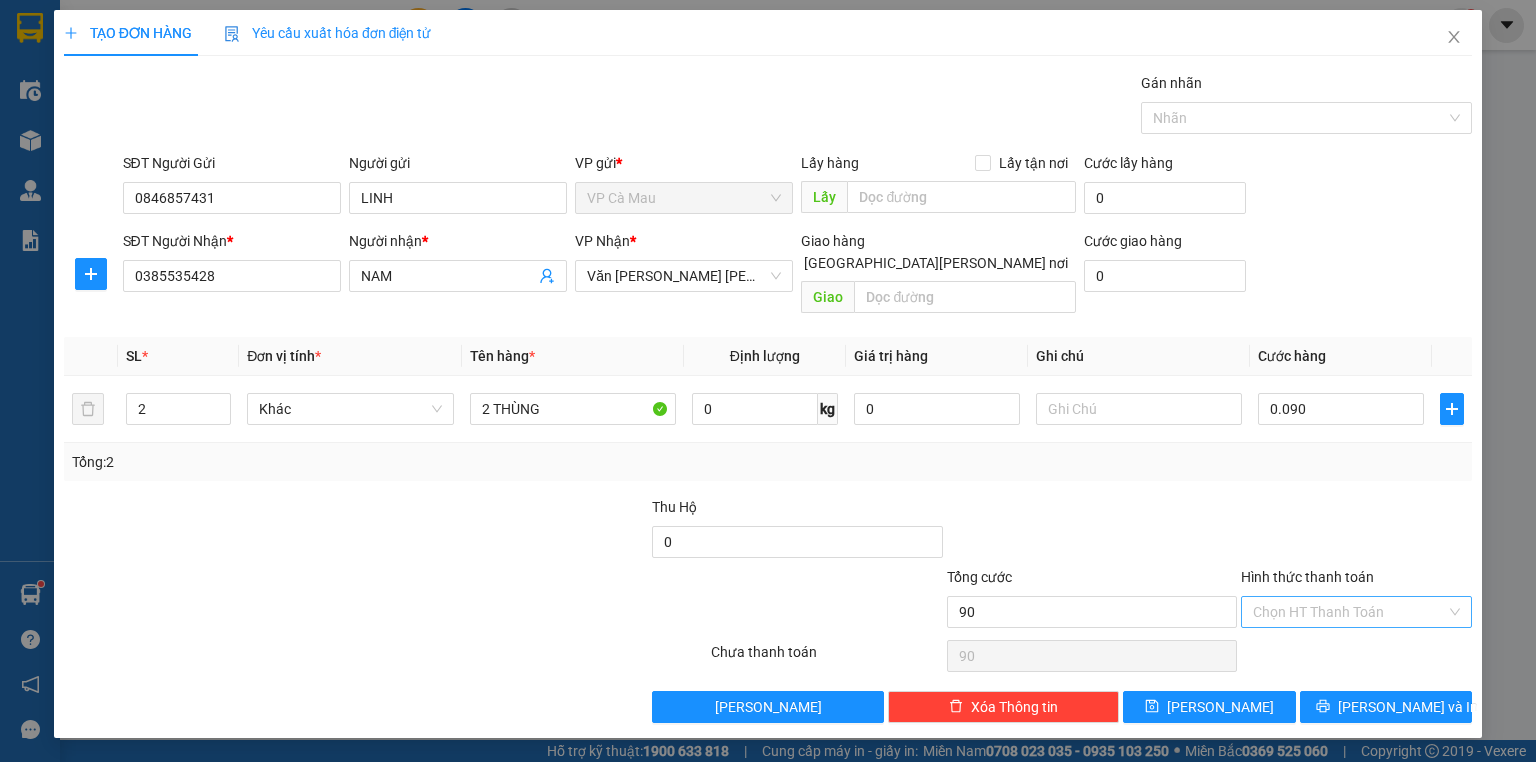 type on "90.000" 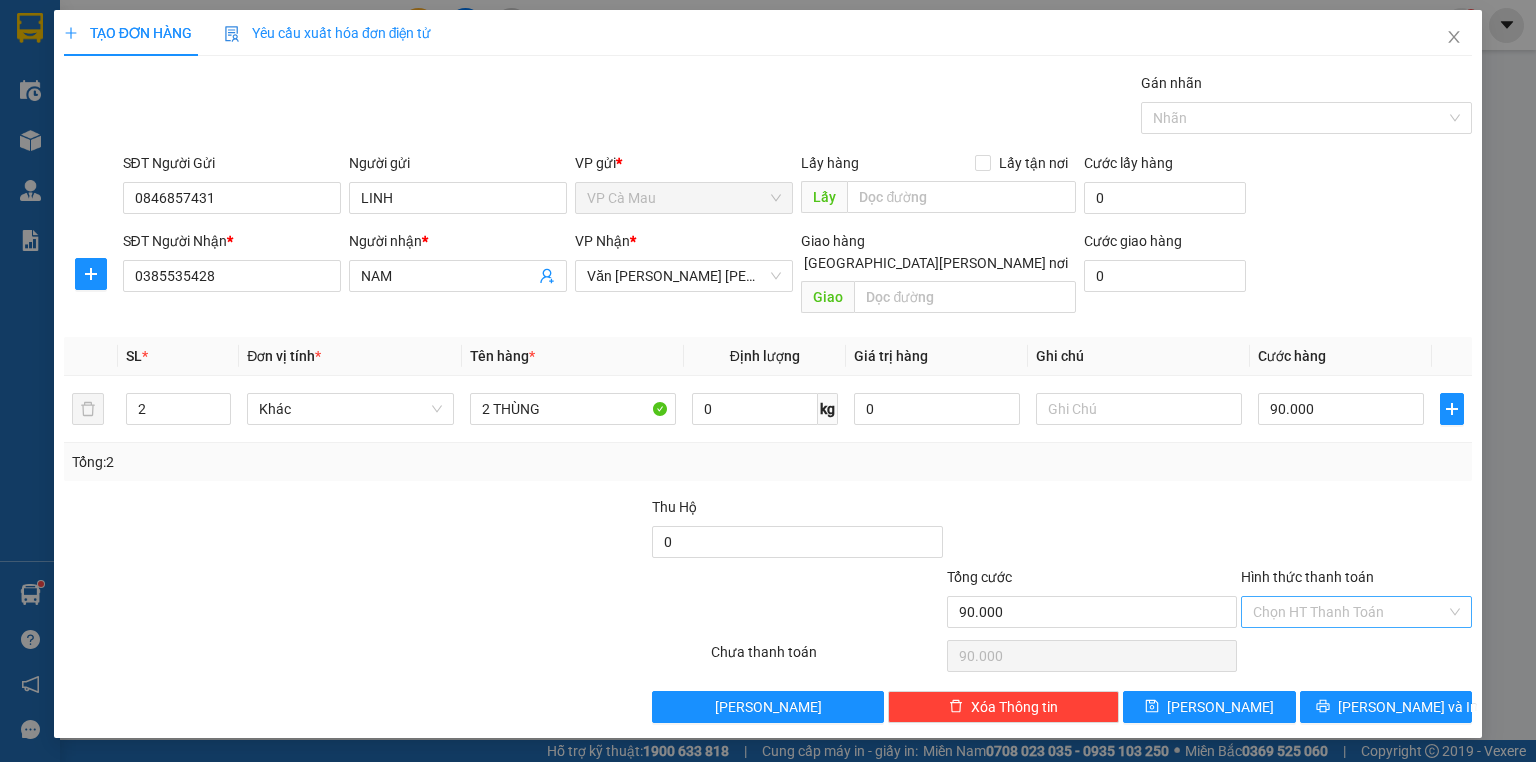 click on "Hình thức thanh toán" at bounding box center (1349, 612) 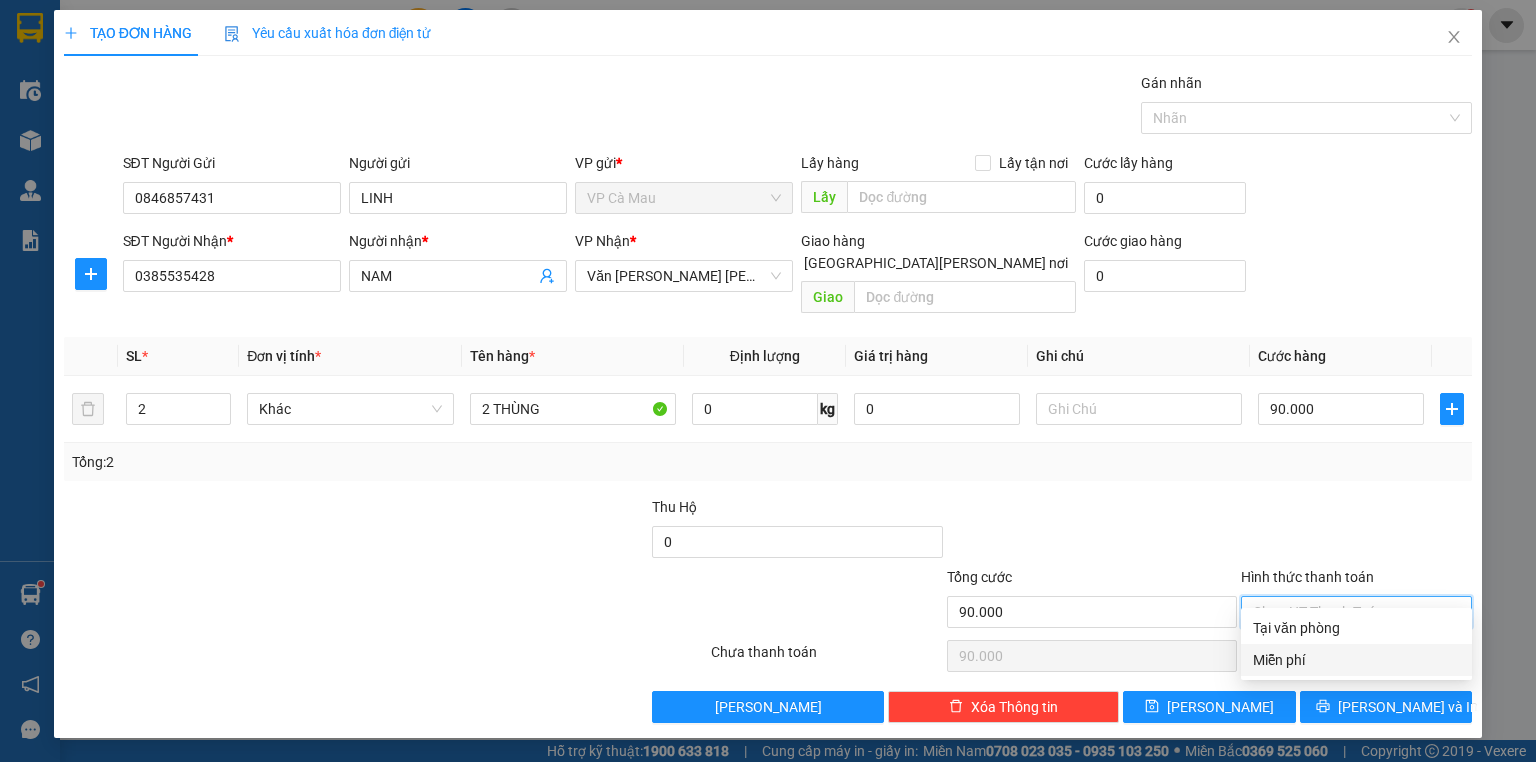 click on "Miễn phí" at bounding box center [1356, 660] 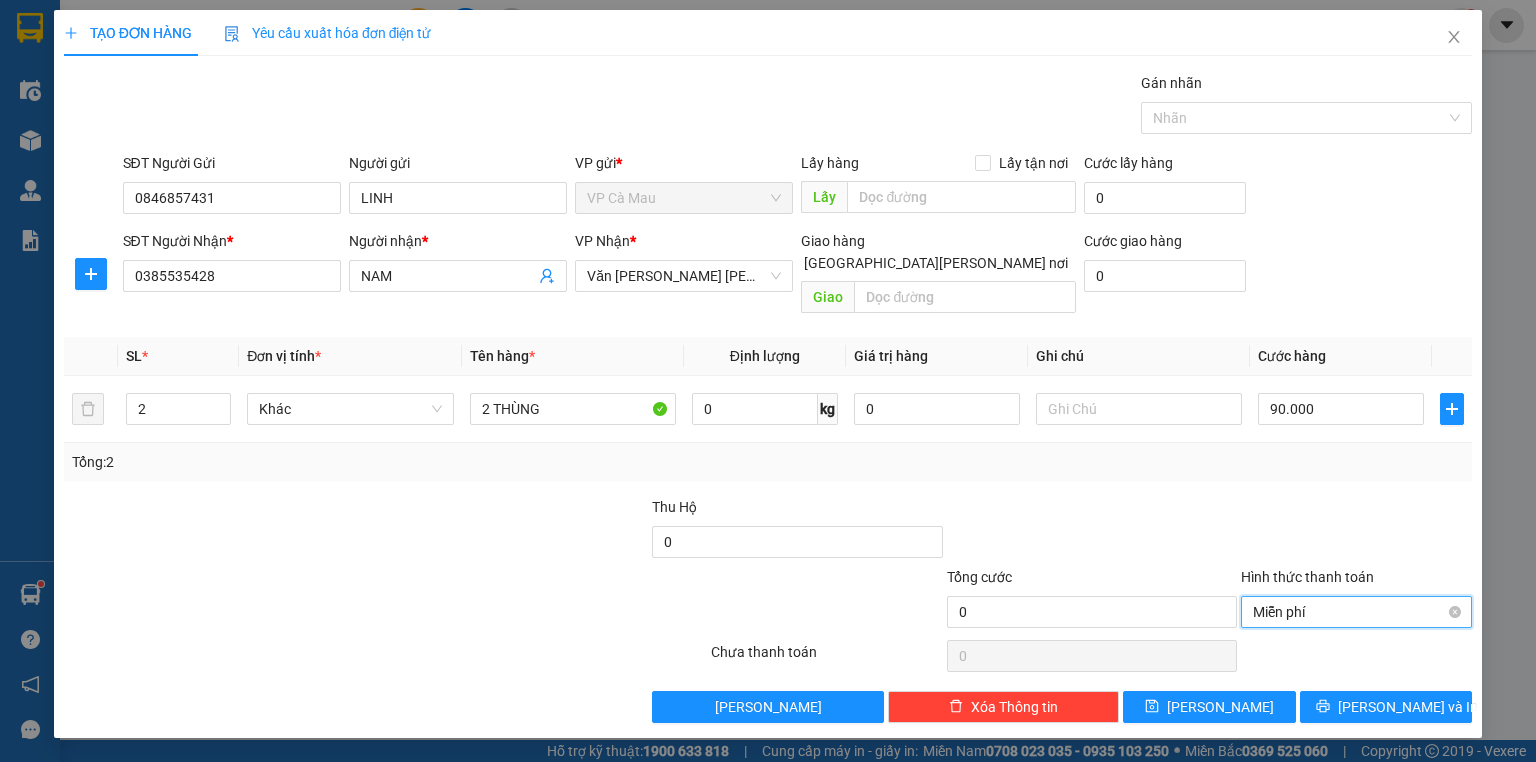 click on "Miễn phí" at bounding box center [1356, 612] 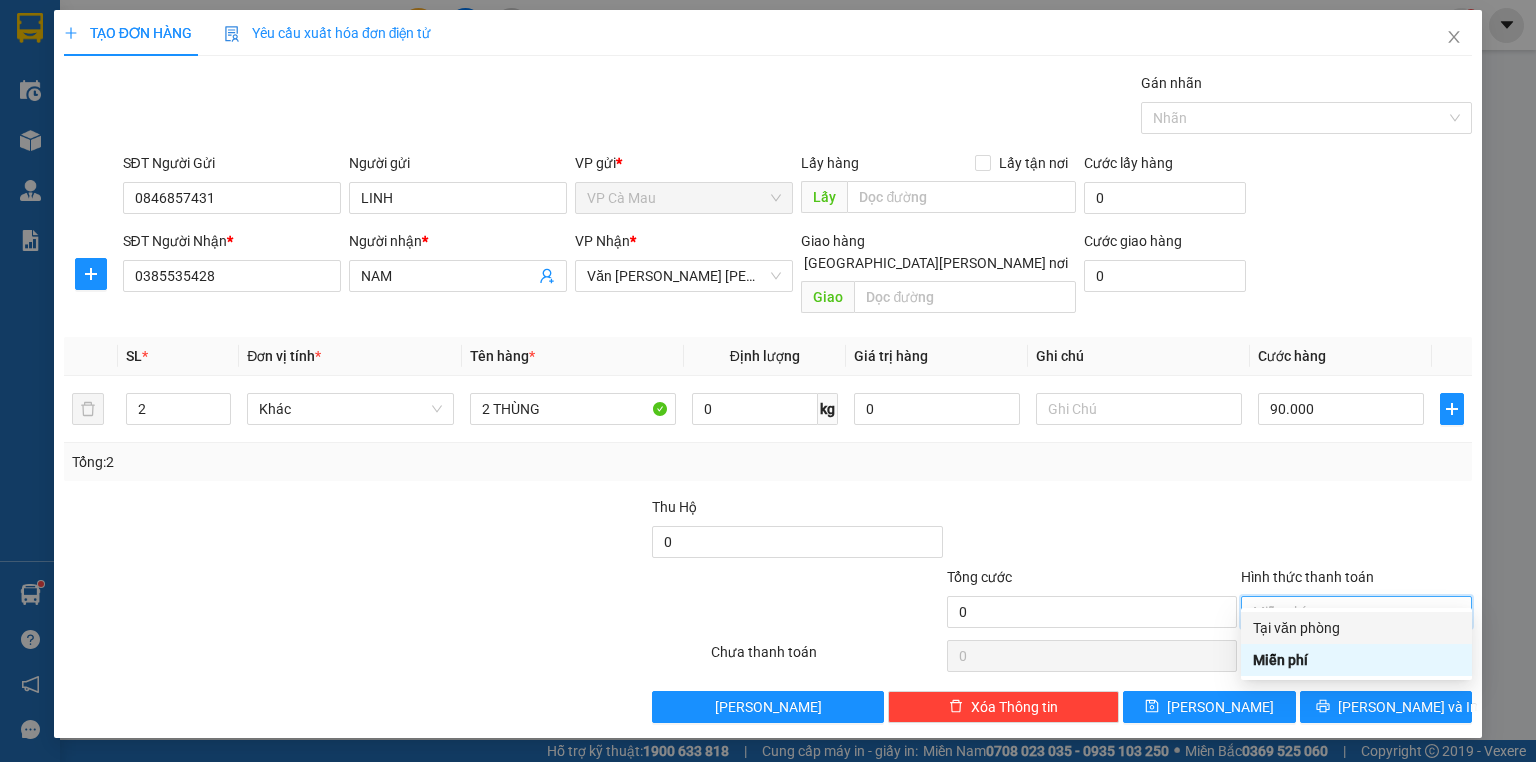 click on "Tại văn phòng" at bounding box center [1356, 628] 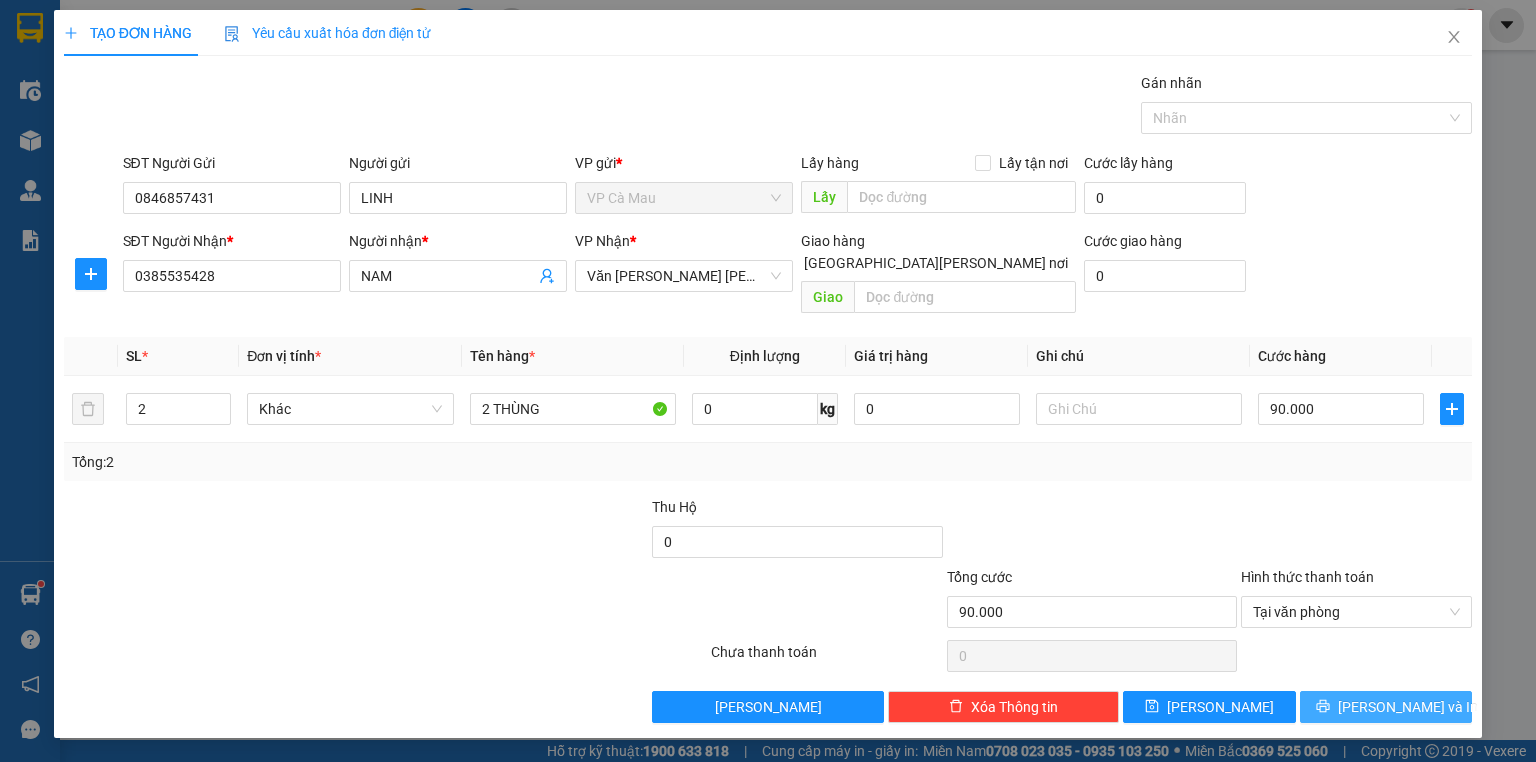 click on "[PERSON_NAME] và In" at bounding box center (1386, 707) 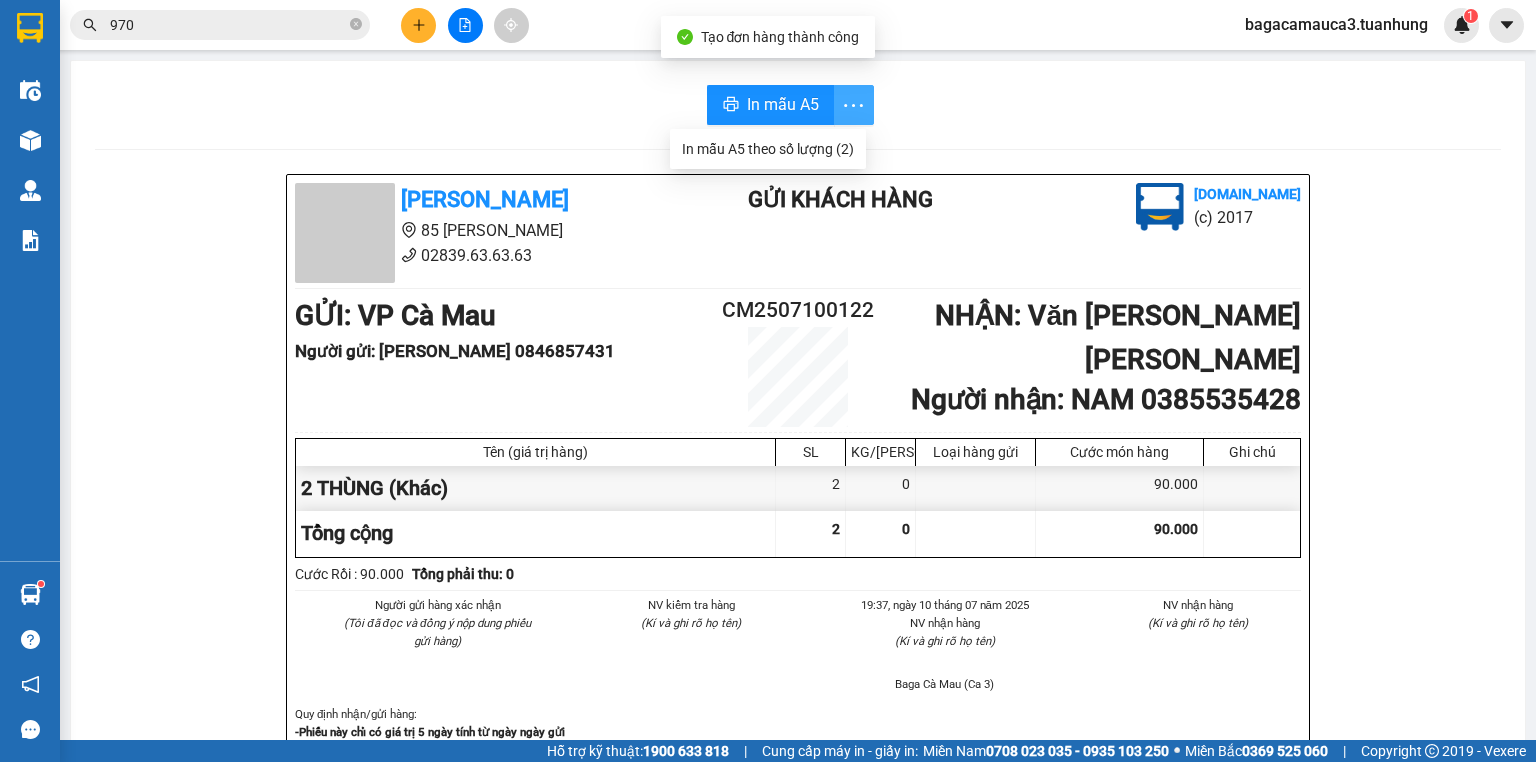 click 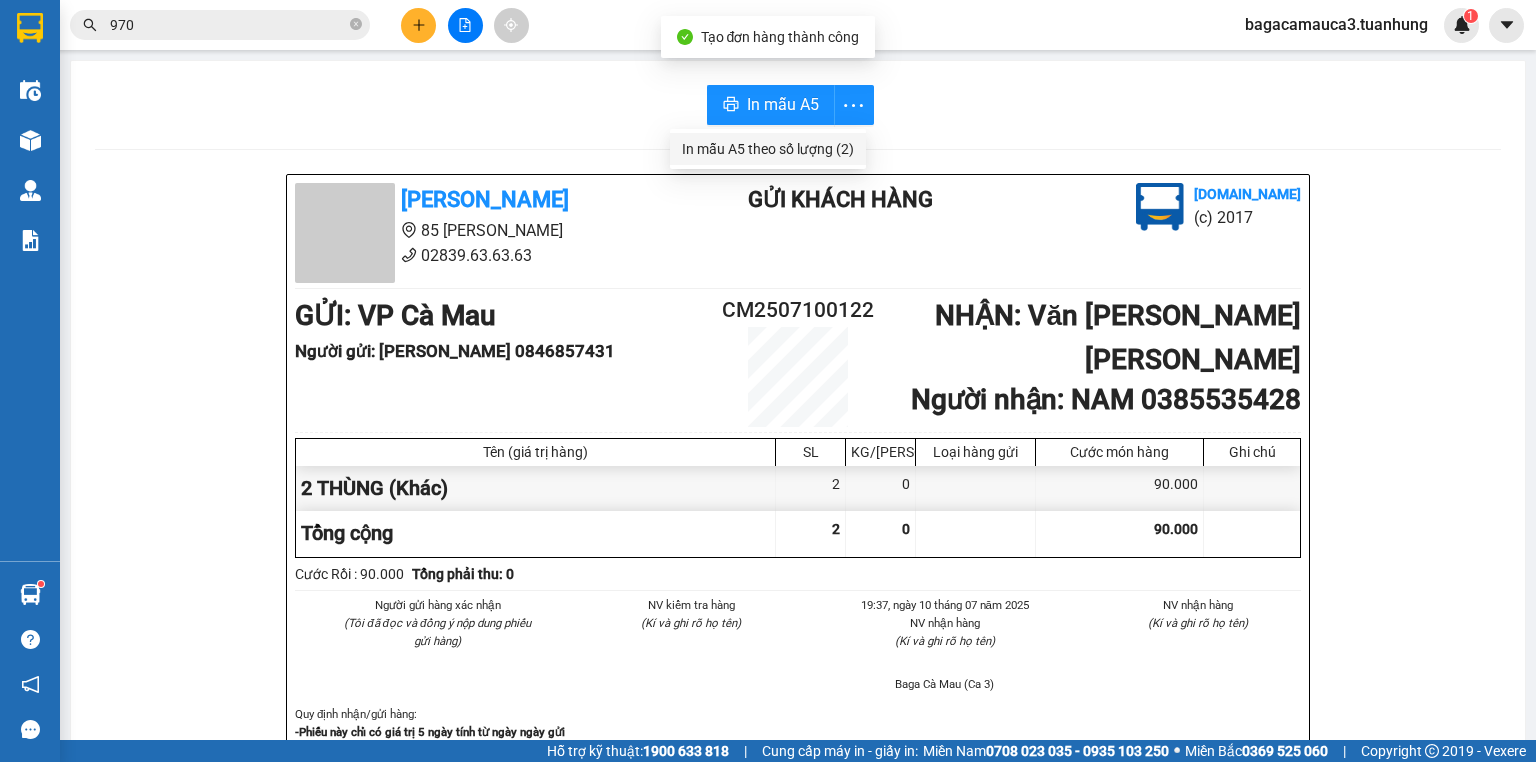 click on "In mẫu A5 theo số [PERSON_NAME]   (2)" at bounding box center (768, 149) 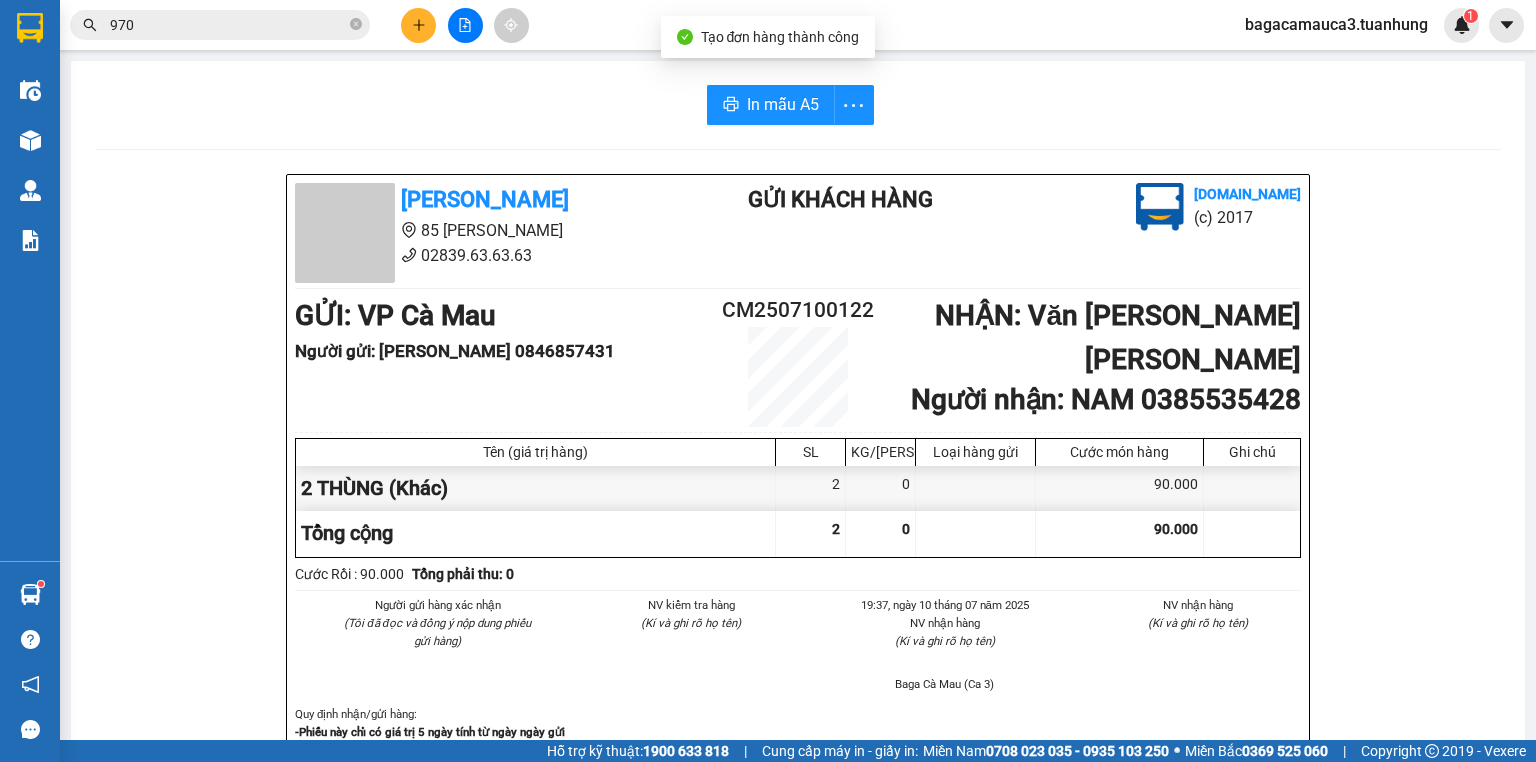 scroll, scrollTop: 0, scrollLeft: 0, axis: both 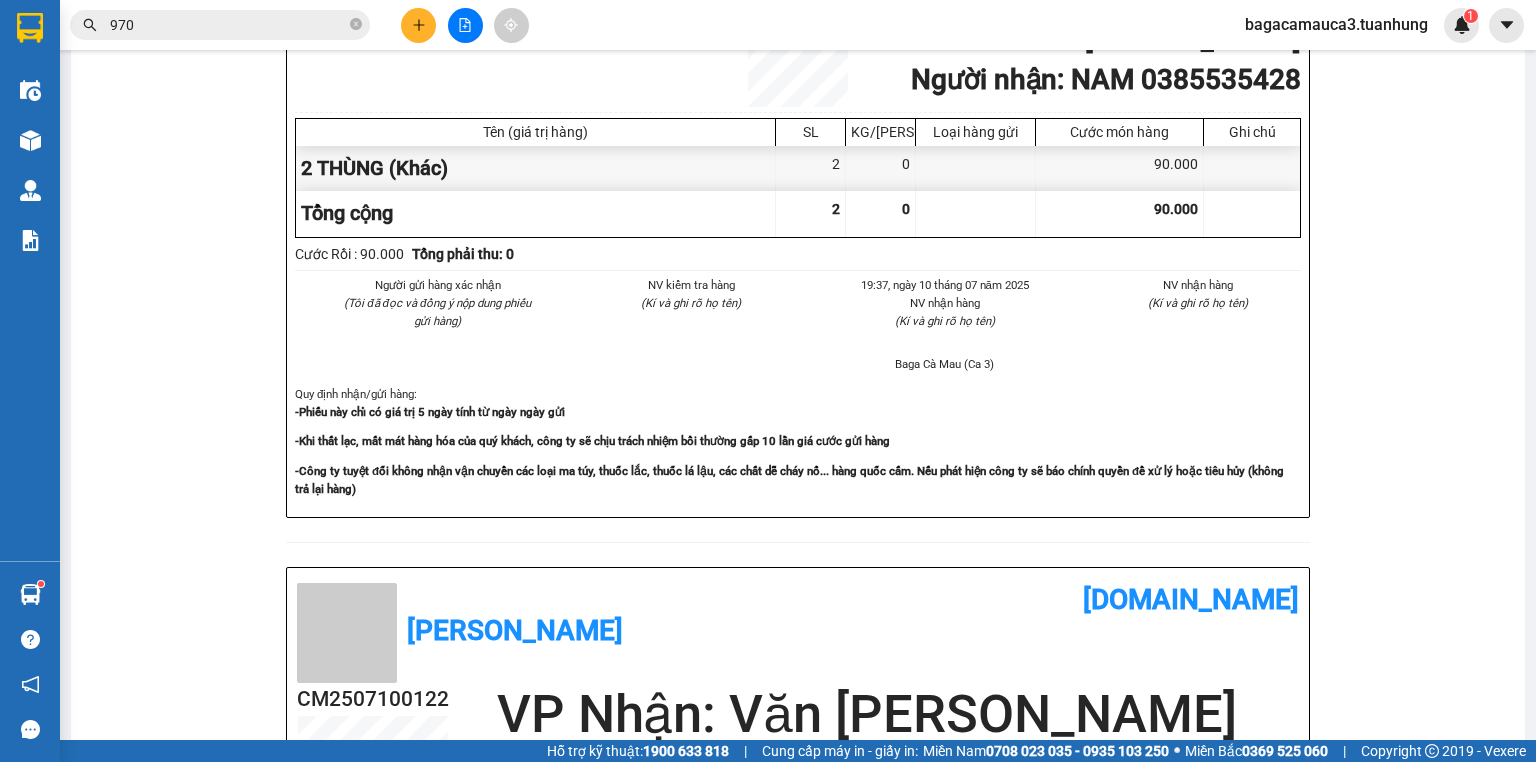 click at bounding box center (418, 25) 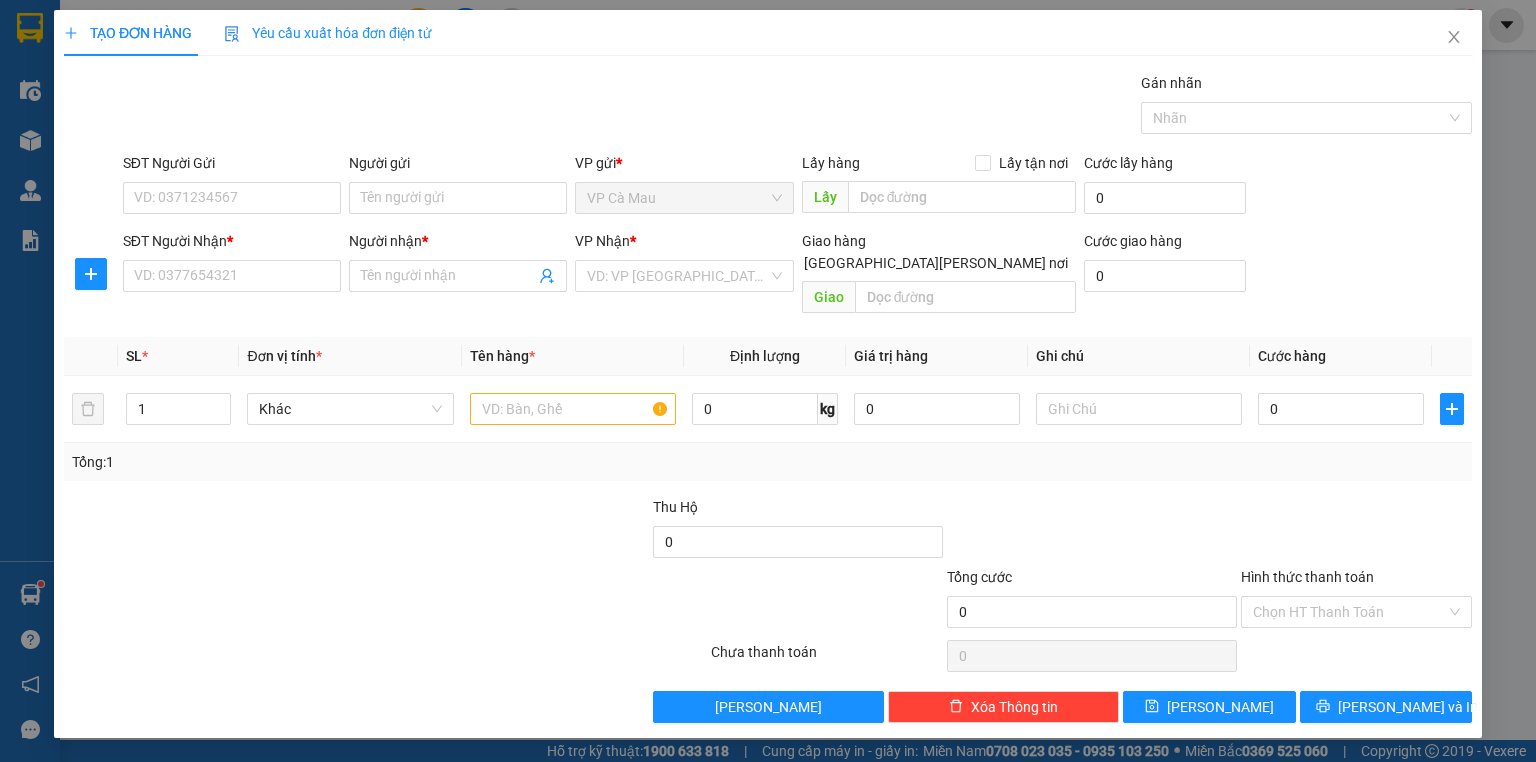 scroll, scrollTop: 0, scrollLeft: 0, axis: both 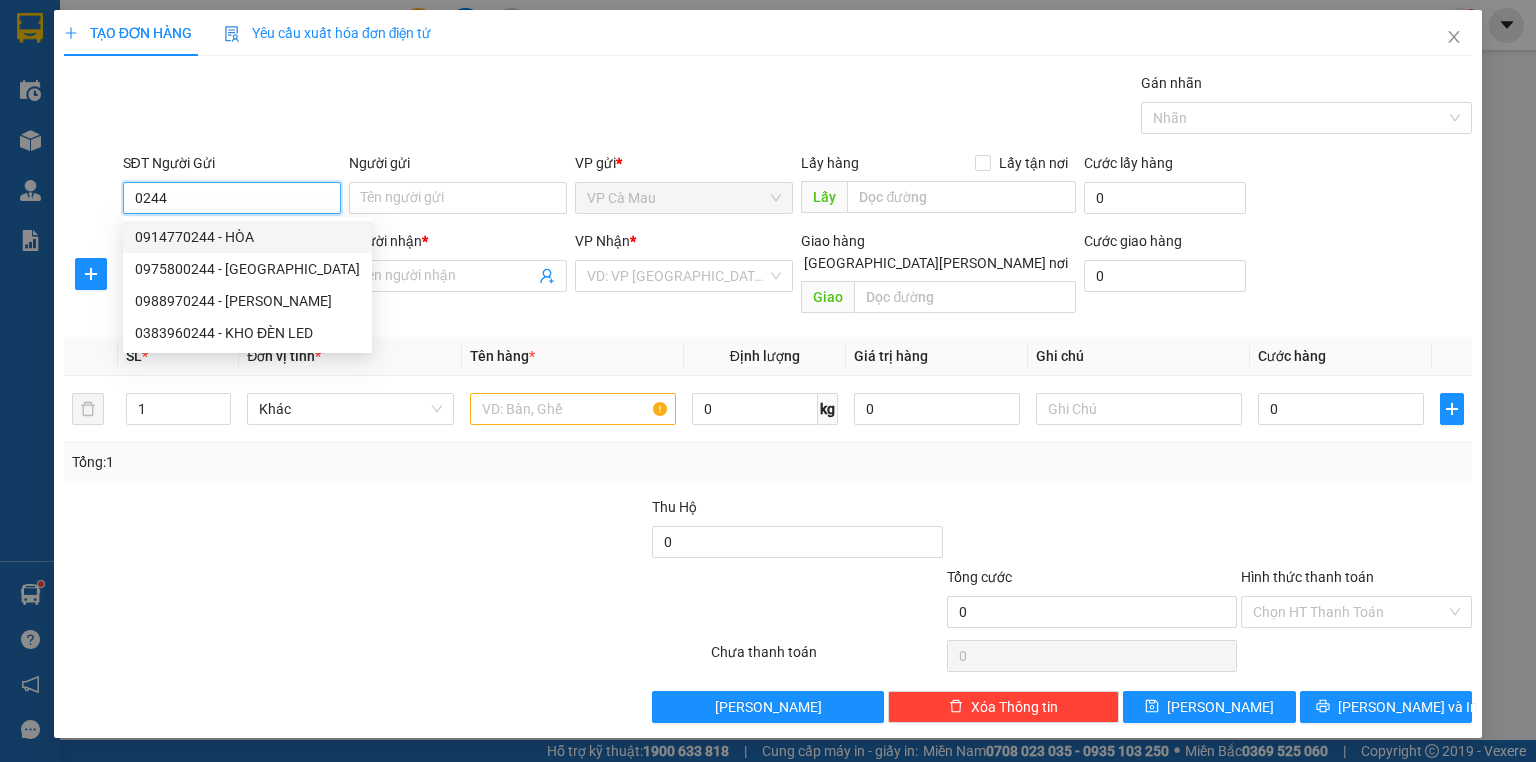 click on "0914770244 - HÒA" at bounding box center [247, 237] 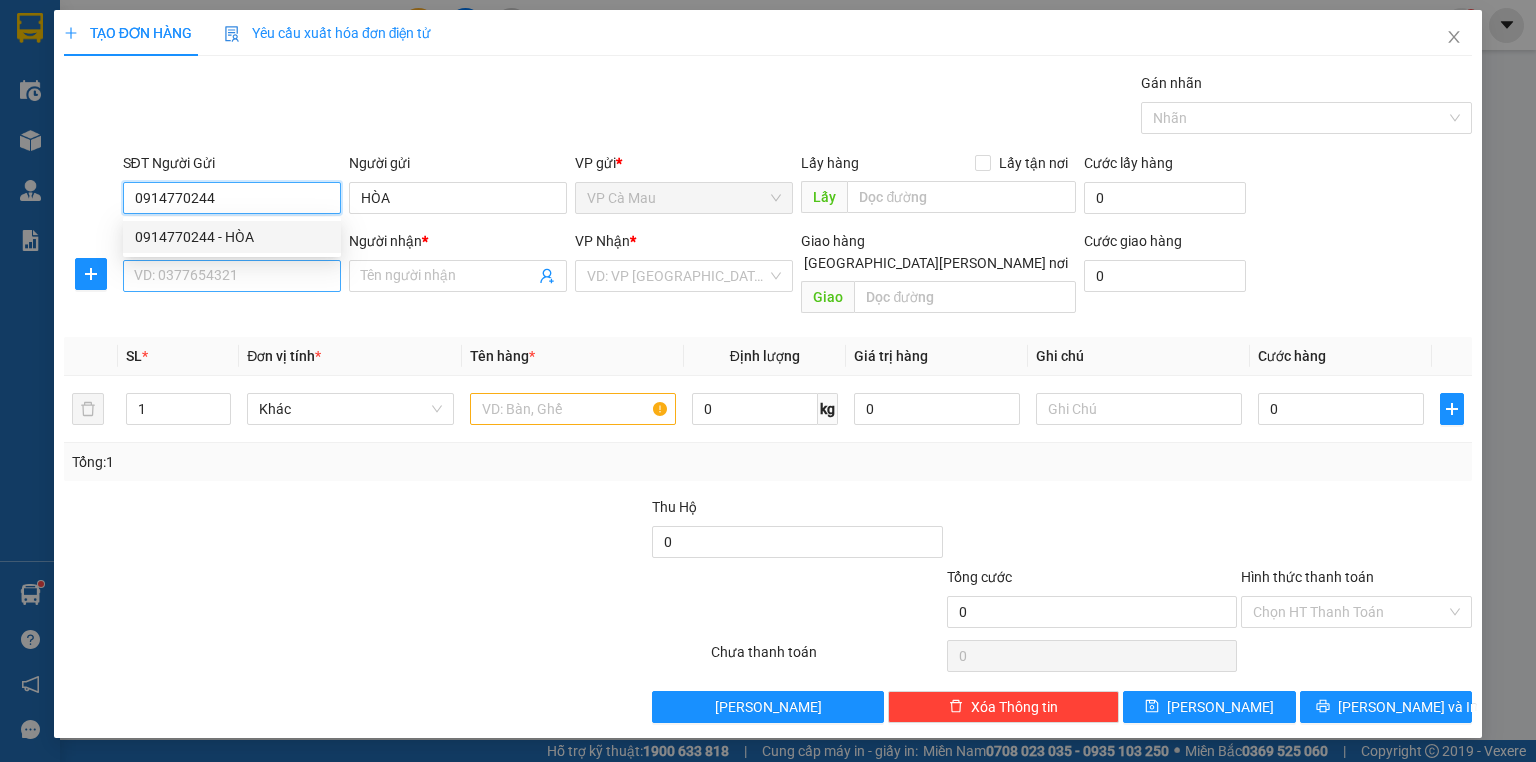 type on "0914770244" 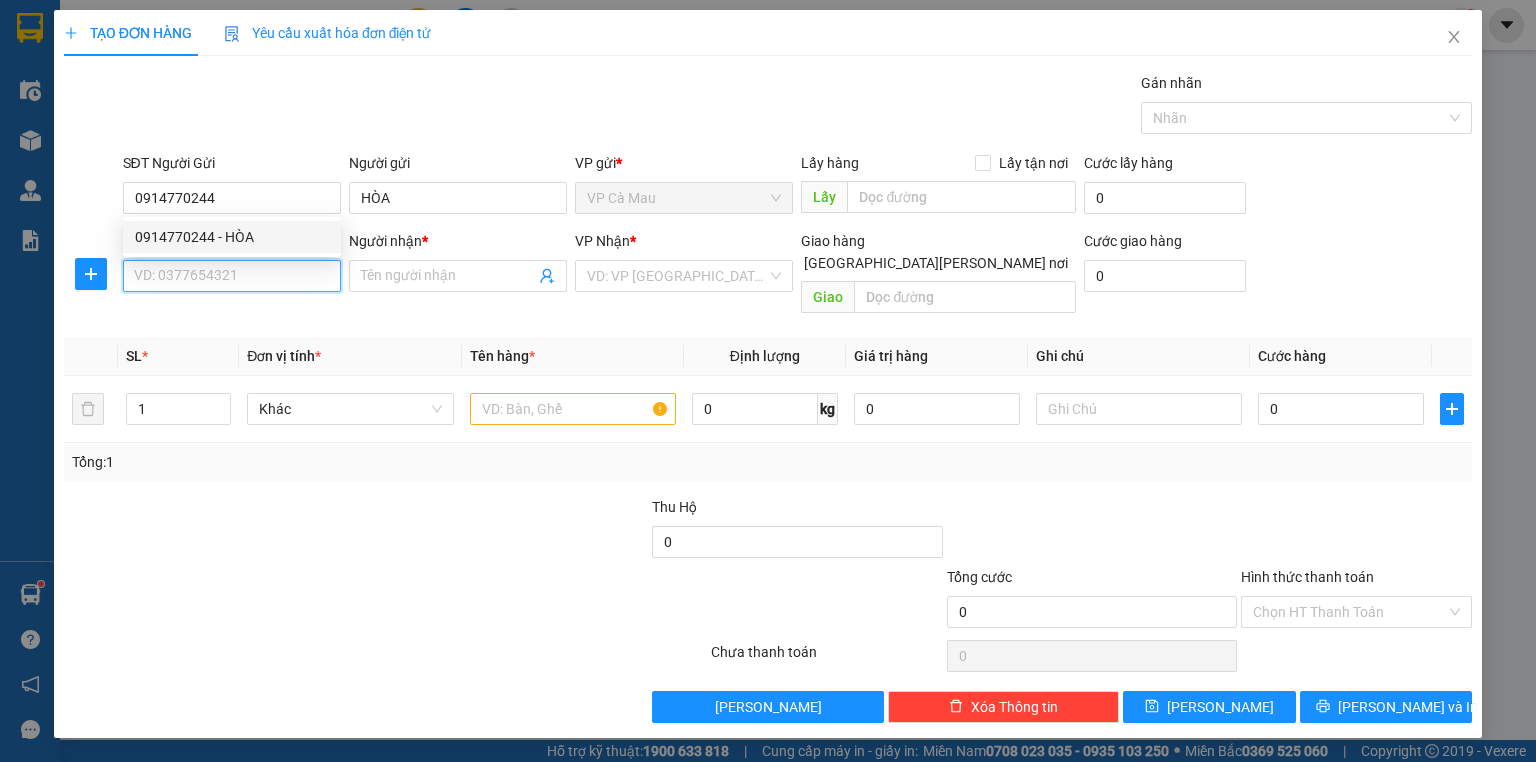 click on "SĐT Người Nhận  *" at bounding box center (232, 276) 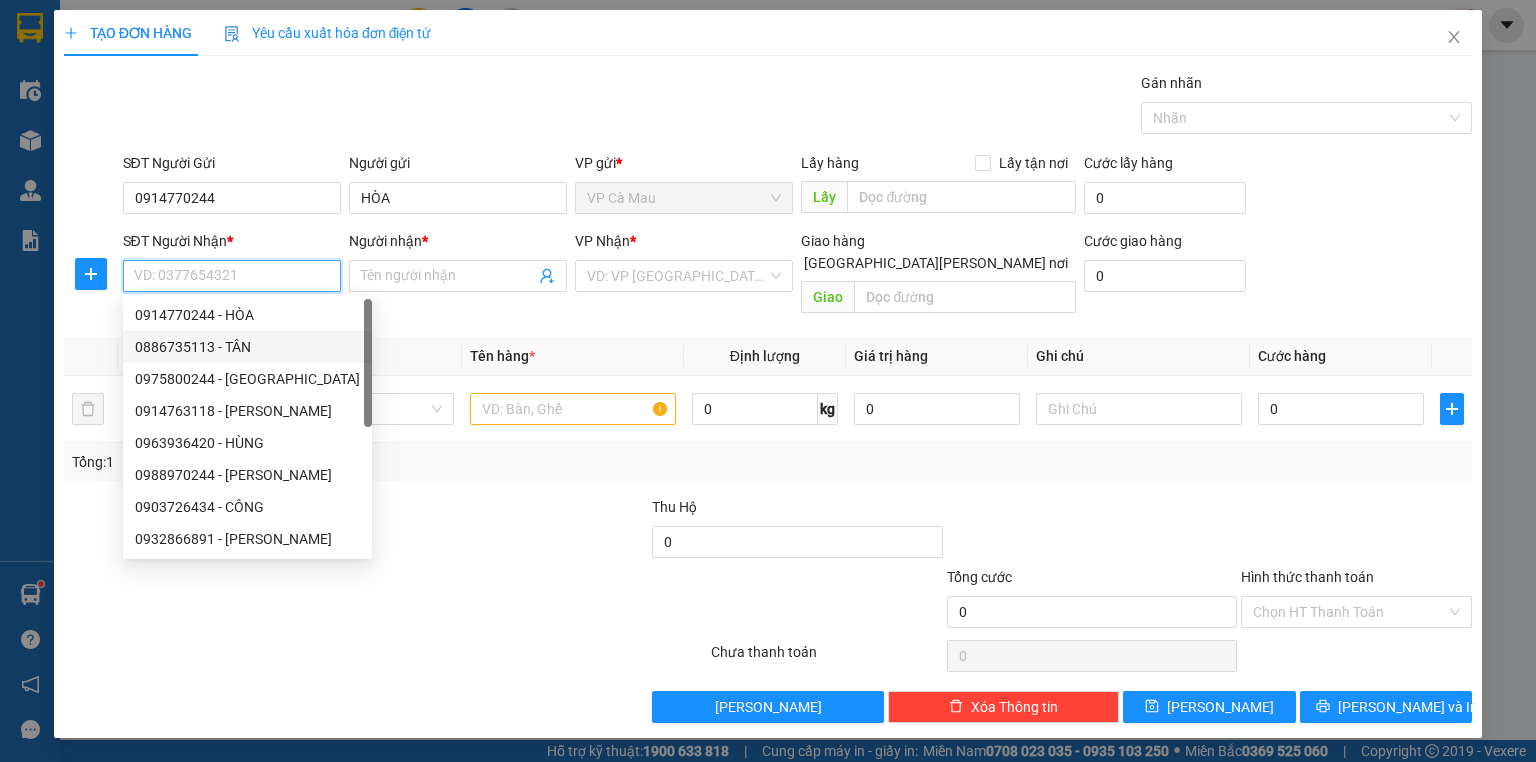 click on "0886735113 - TÂN" at bounding box center (247, 347) 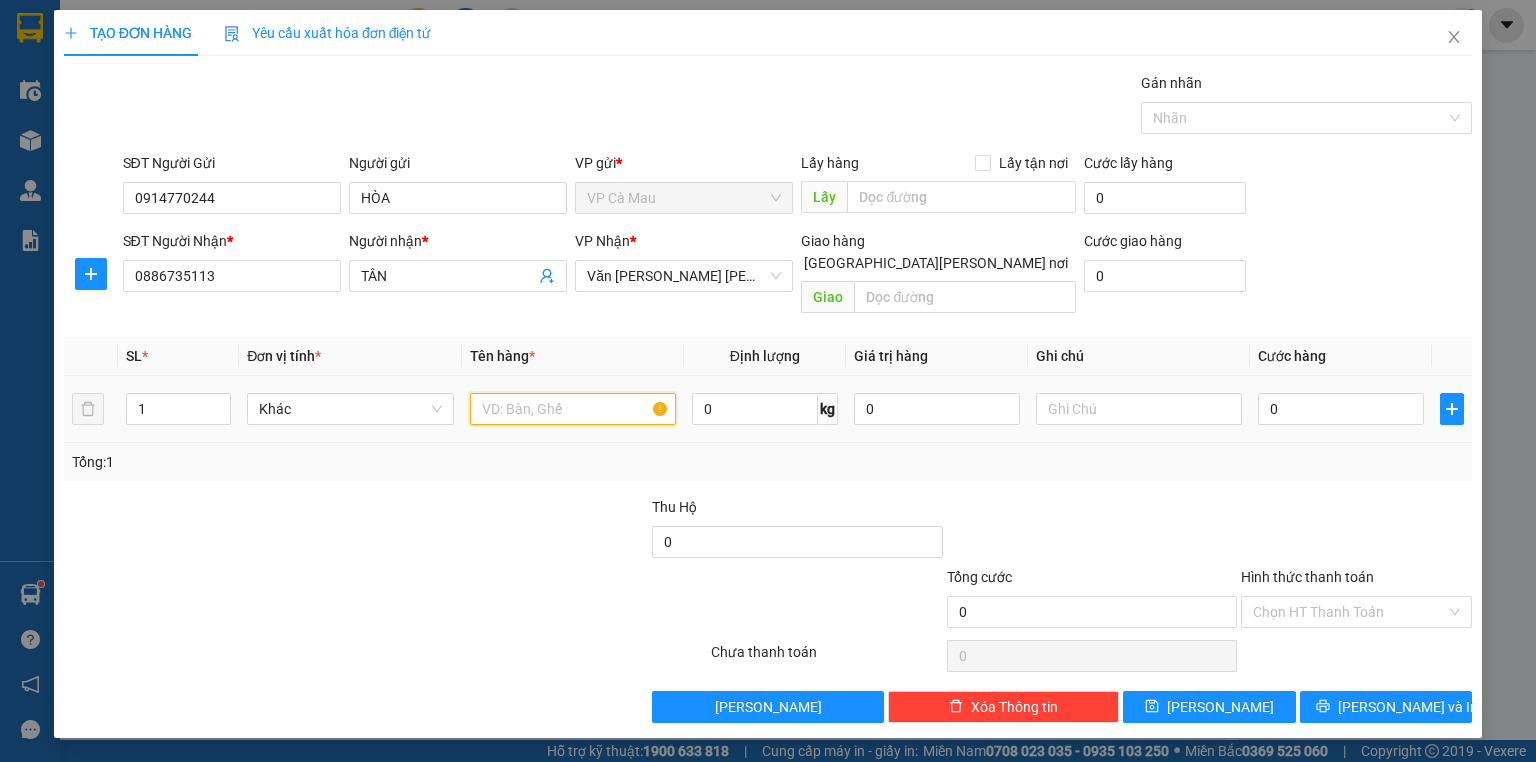 click at bounding box center (573, 409) 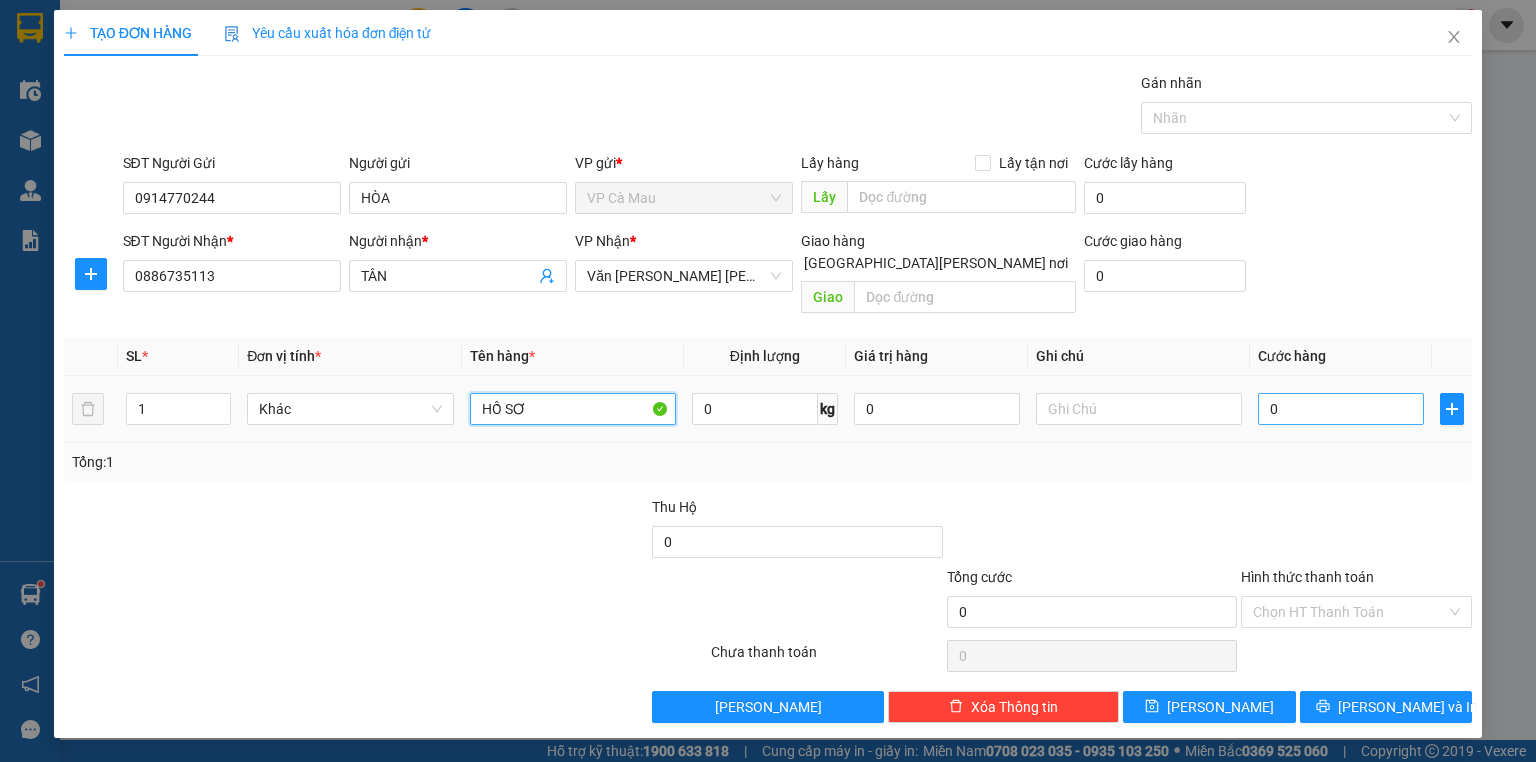 type on "HỒ SƠ" 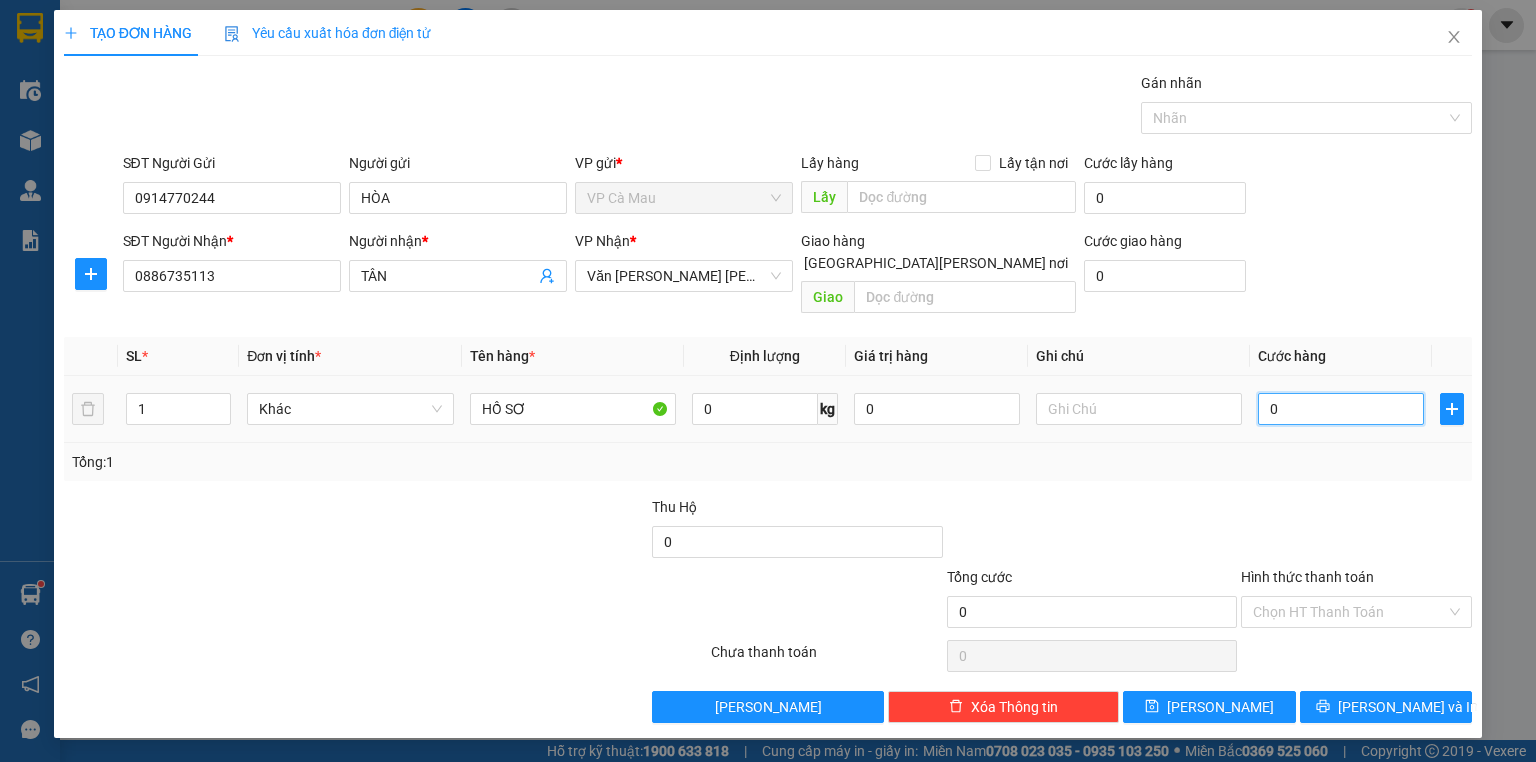 click on "0" at bounding box center [1341, 409] 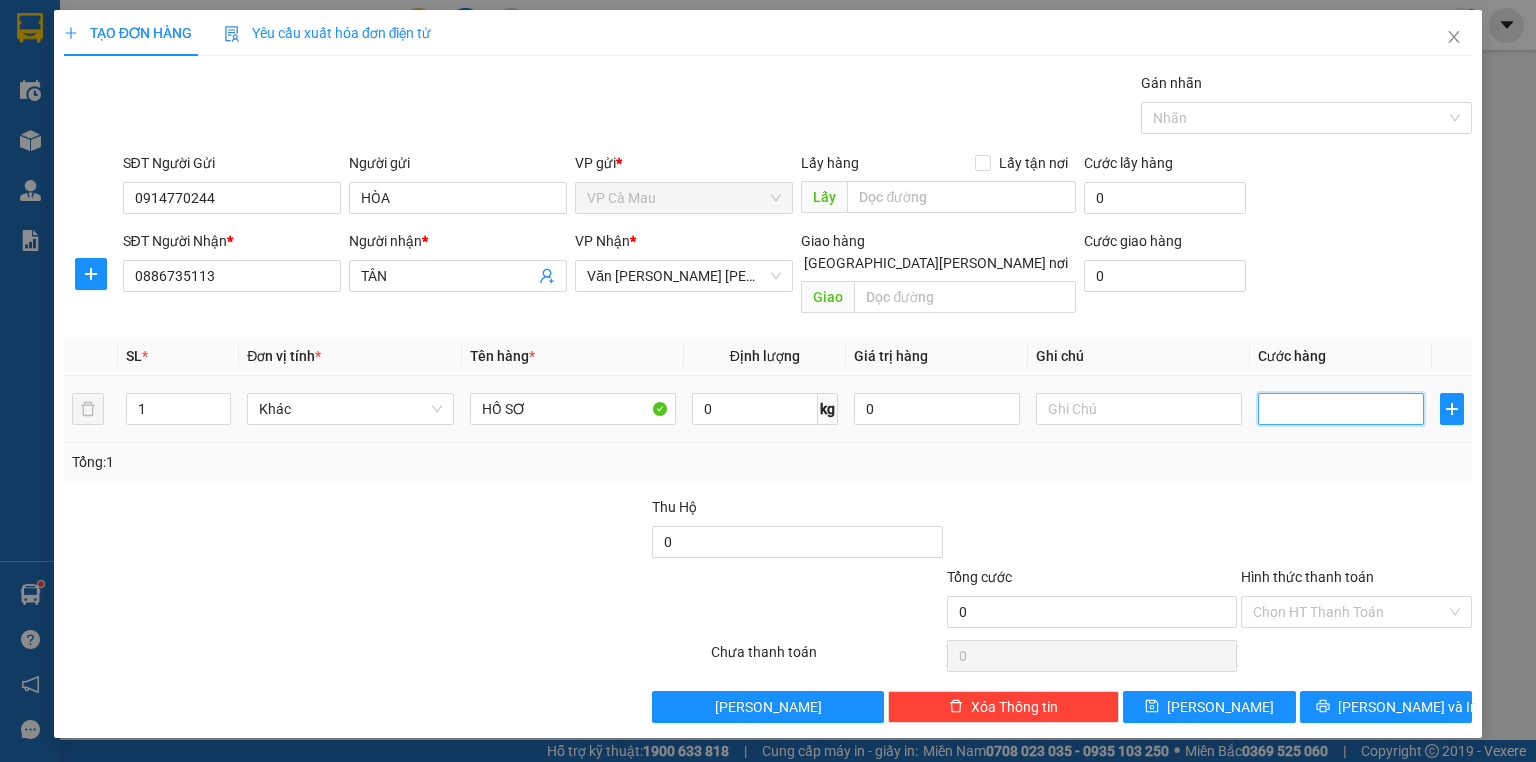 type on "3" 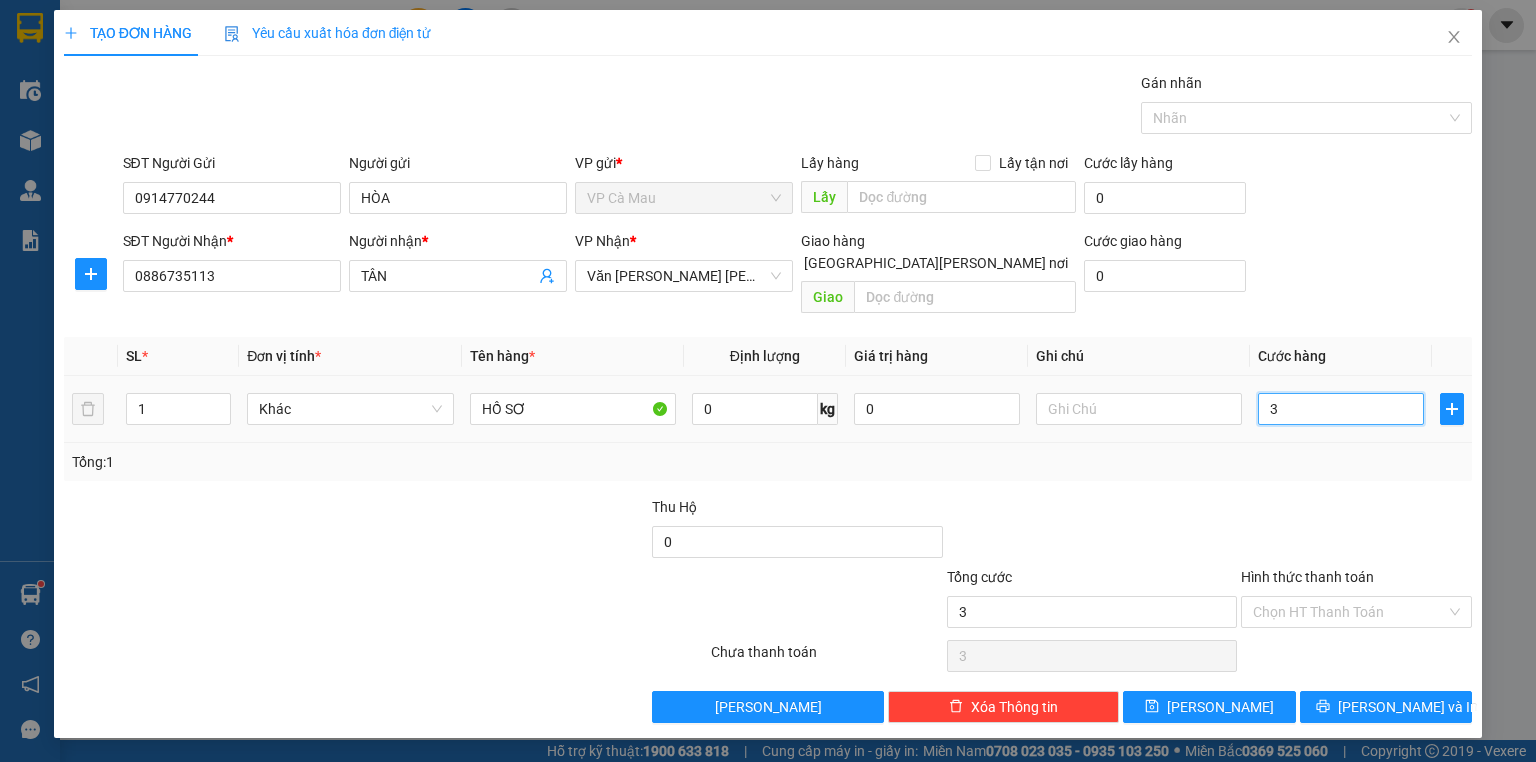 type on "30" 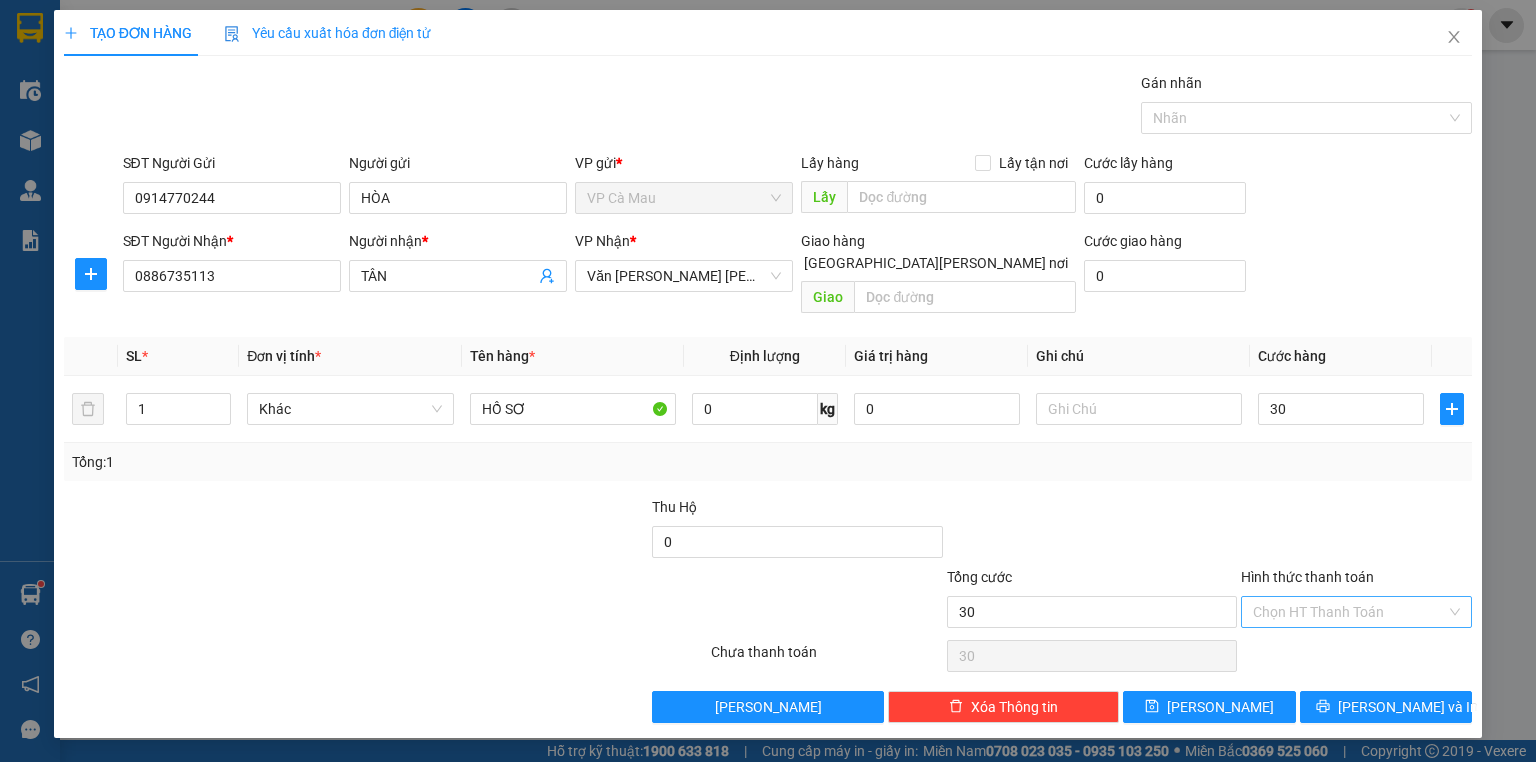 type on "30.000" 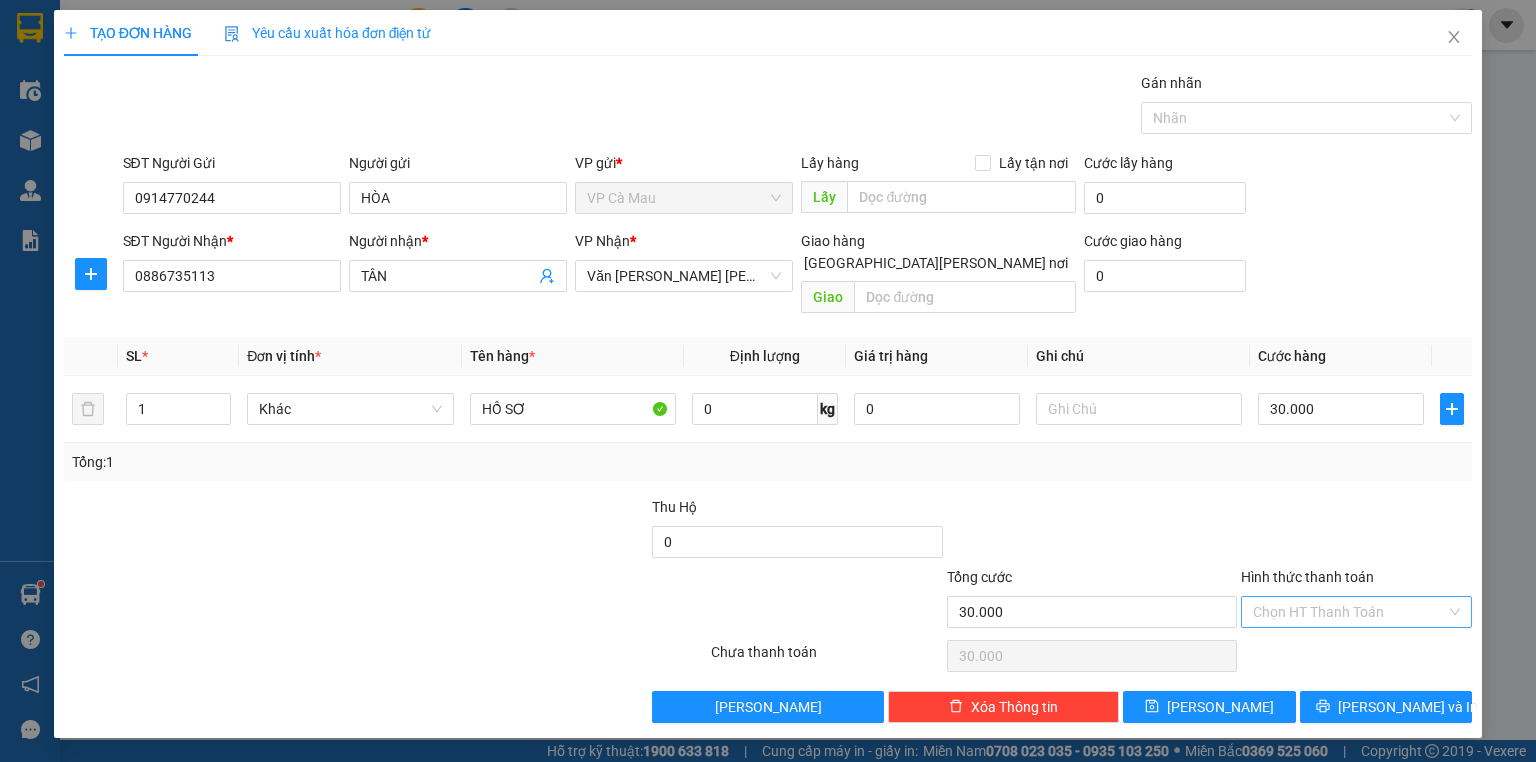 click on "Hình thức thanh toán" at bounding box center [1349, 612] 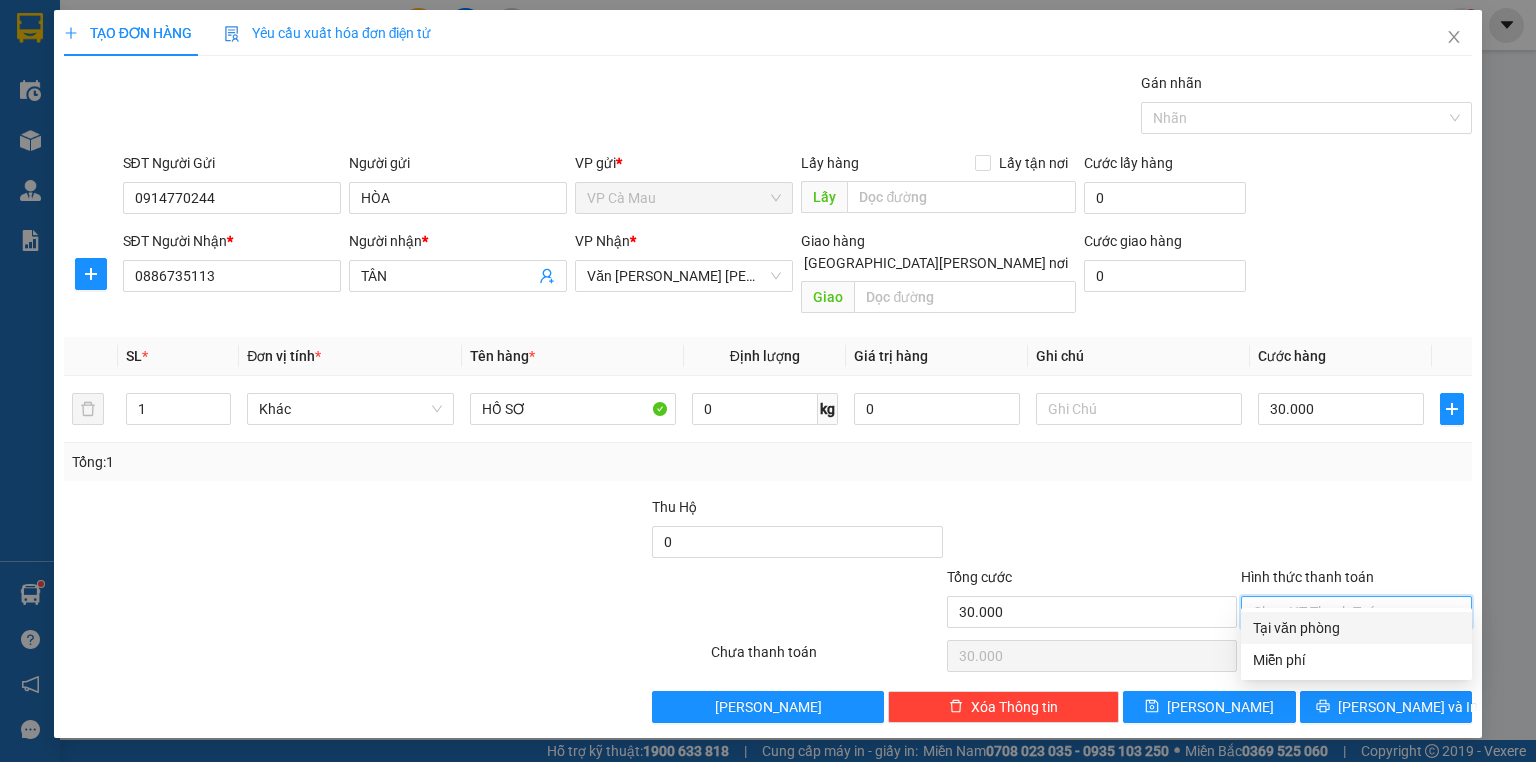 click on "Tại văn phòng" at bounding box center [1356, 628] 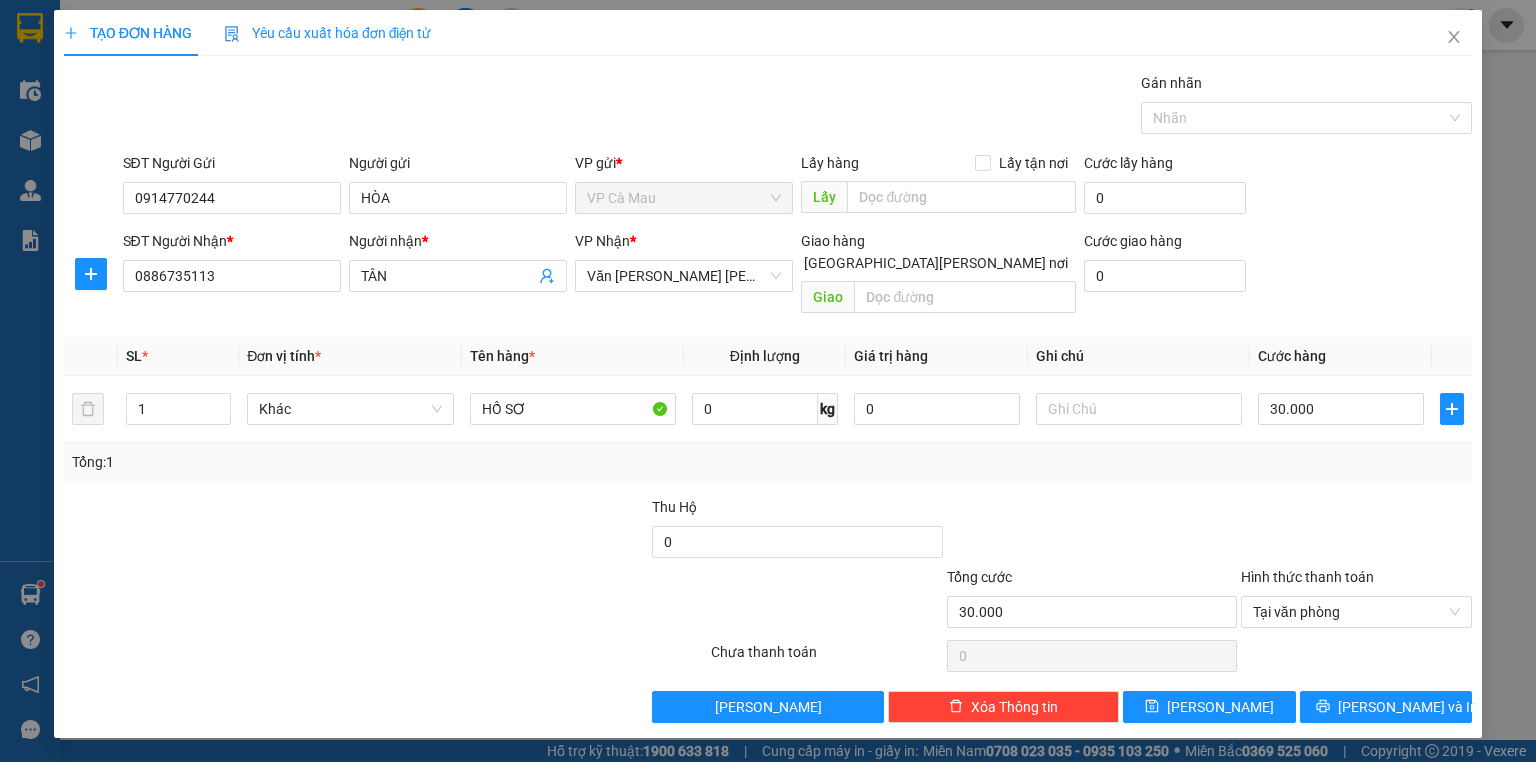 click on "Transit Pickup Surcharge Ids Transit Deliver Surcharge Ids Transit Deliver Surcharge Transit Deliver Surcharge Gói vận chuyển  * [PERSON_NAME] Gán [PERSON_NAME] SĐT Người Gửi 0914770244 Người gửi HÒA VP gửi  * VP Cà Mau Lấy hàng Lấy tận nơi Lấy [PERSON_NAME] hàng 0 SĐT Người [PERSON_NAME]  * 0886735113 Người [PERSON_NAME]  * TÂN [PERSON_NAME]  * Văn [PERSON_NAME] Chí [PERSON_NAME] hàng [PERSON_NAME] nơi [PERSON_NAME] [PERSON_NAME] hàng 0 SL  * Đơn vị tính  * Tên hàng  * Định [PERSON_NAME] trị hàng Ghi [PERSON_NAME] hàng                   1 [PERSON_NAME] SƠ 0 kg 0 30.000 Tổng:  1 Thu Hộ 0 [PERSON_NAME] 30.000 [PERSON_NAME] [PERSON_NAME] [PERSON_NAME] Số [PERSON_NAME] thu trước 0 Tại văn [PERSON_NAME] [PERSON_NAME] 0 [PERSON_NAME] nháp Xóa Thông tin [PERSON_NAME] và In [PERSON_NAME] Miễn phí [PERSON_NAME] Miễn phí" at bounding box center (768, 397) 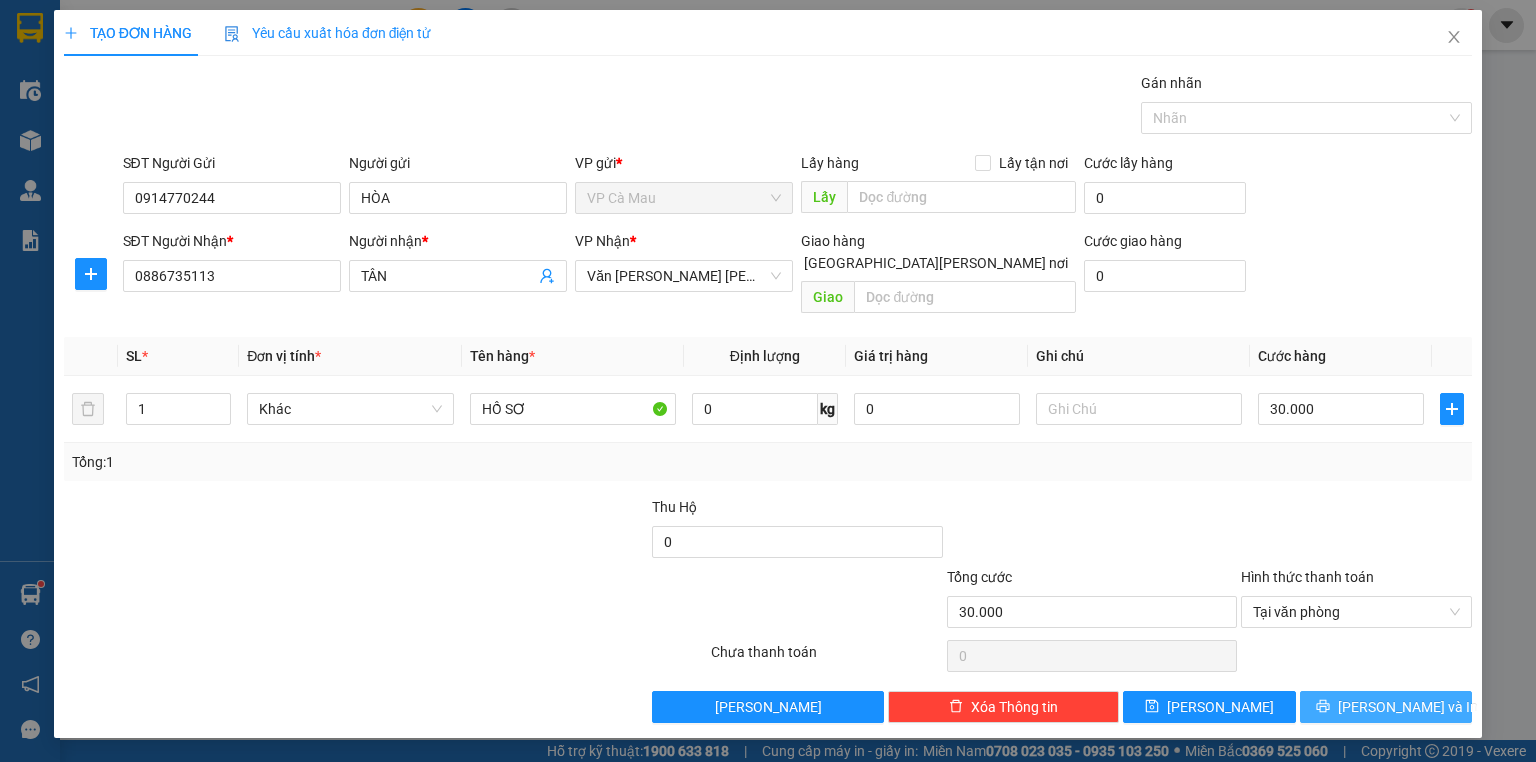 click on "[PERSON_NAME] và In" at bounding box center (1386, 707) 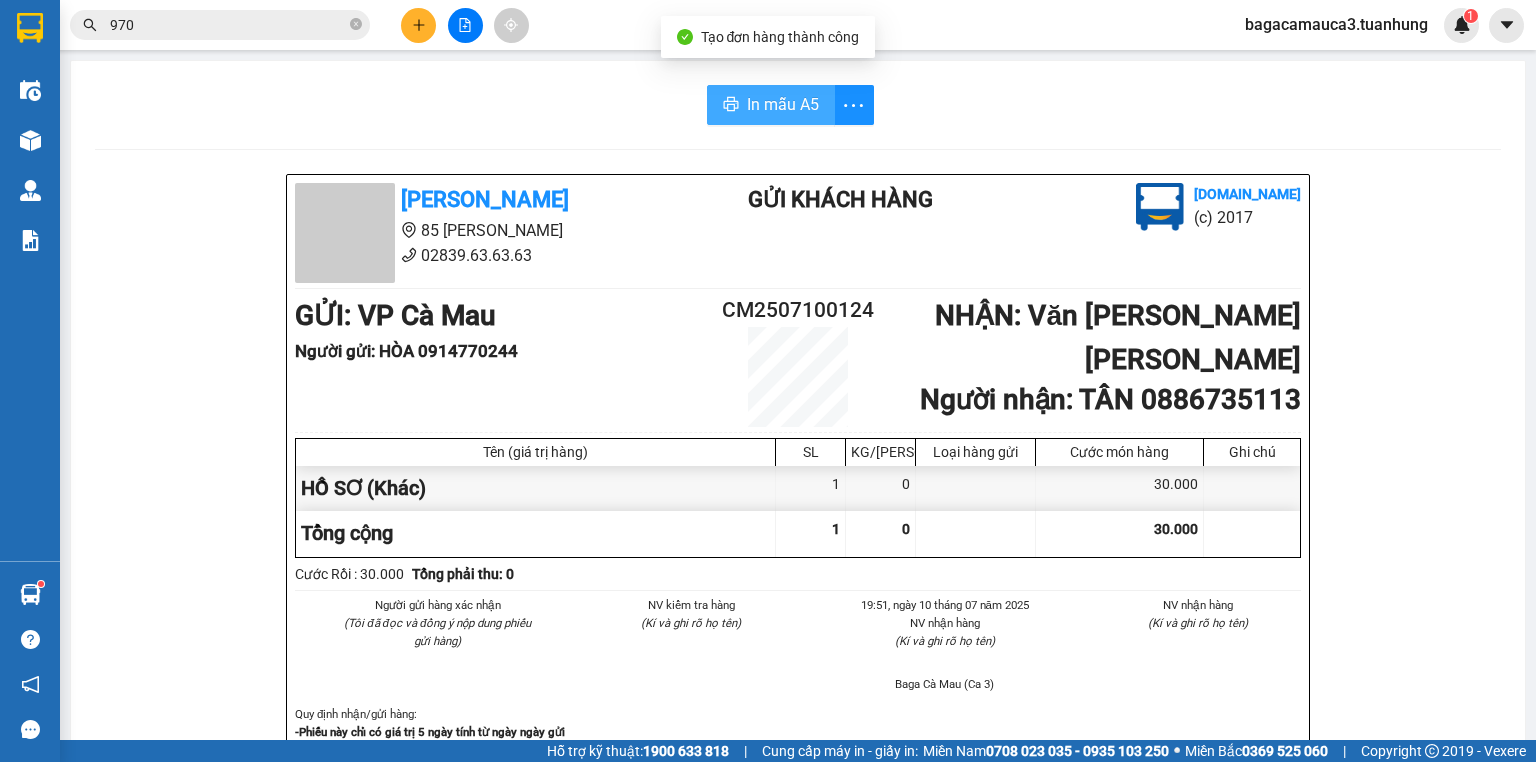 click on "In mẫu A5" at bounding box center (771, 105) 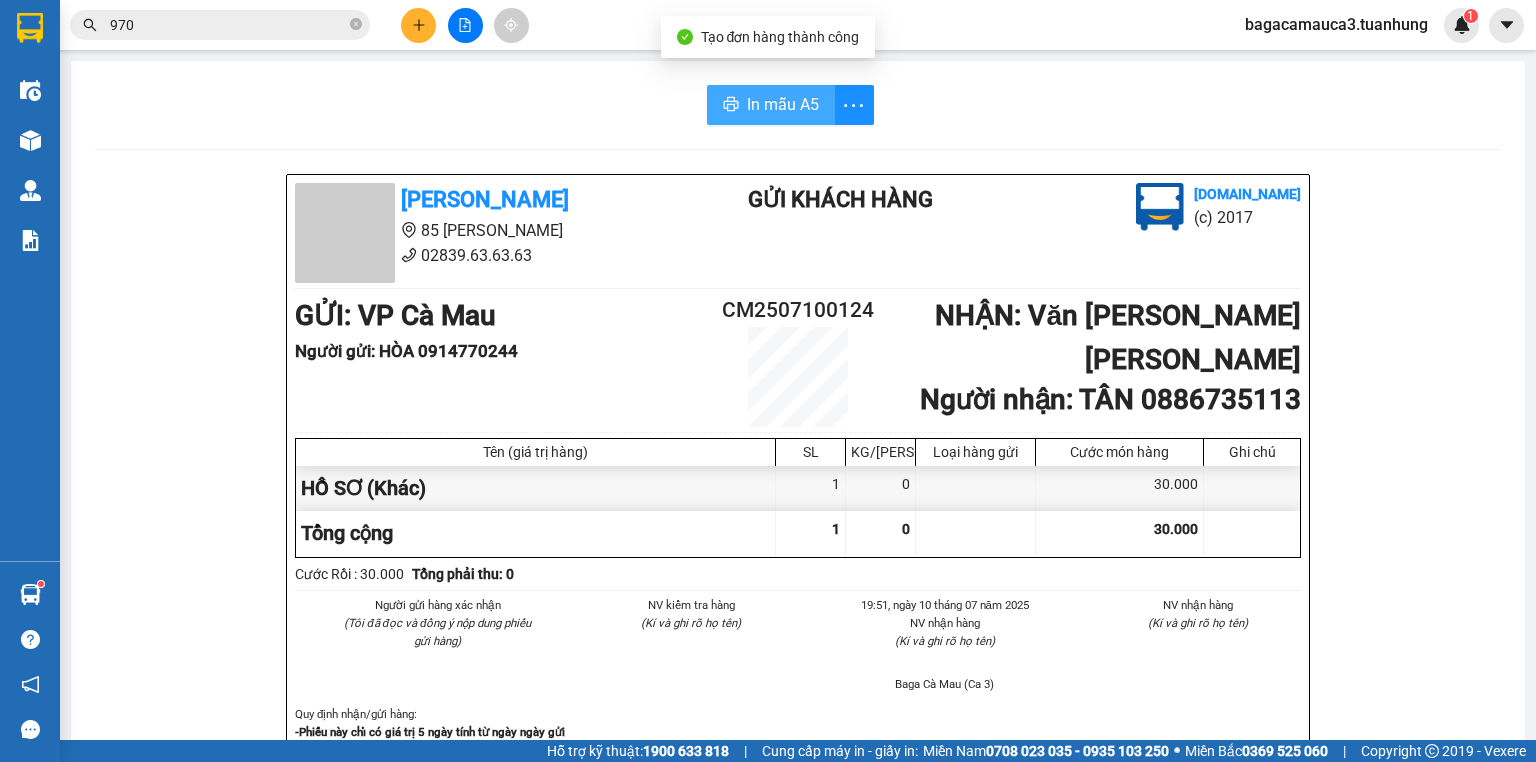 scroll, scrollTop: 0, scrollLeft: 0, axis: both 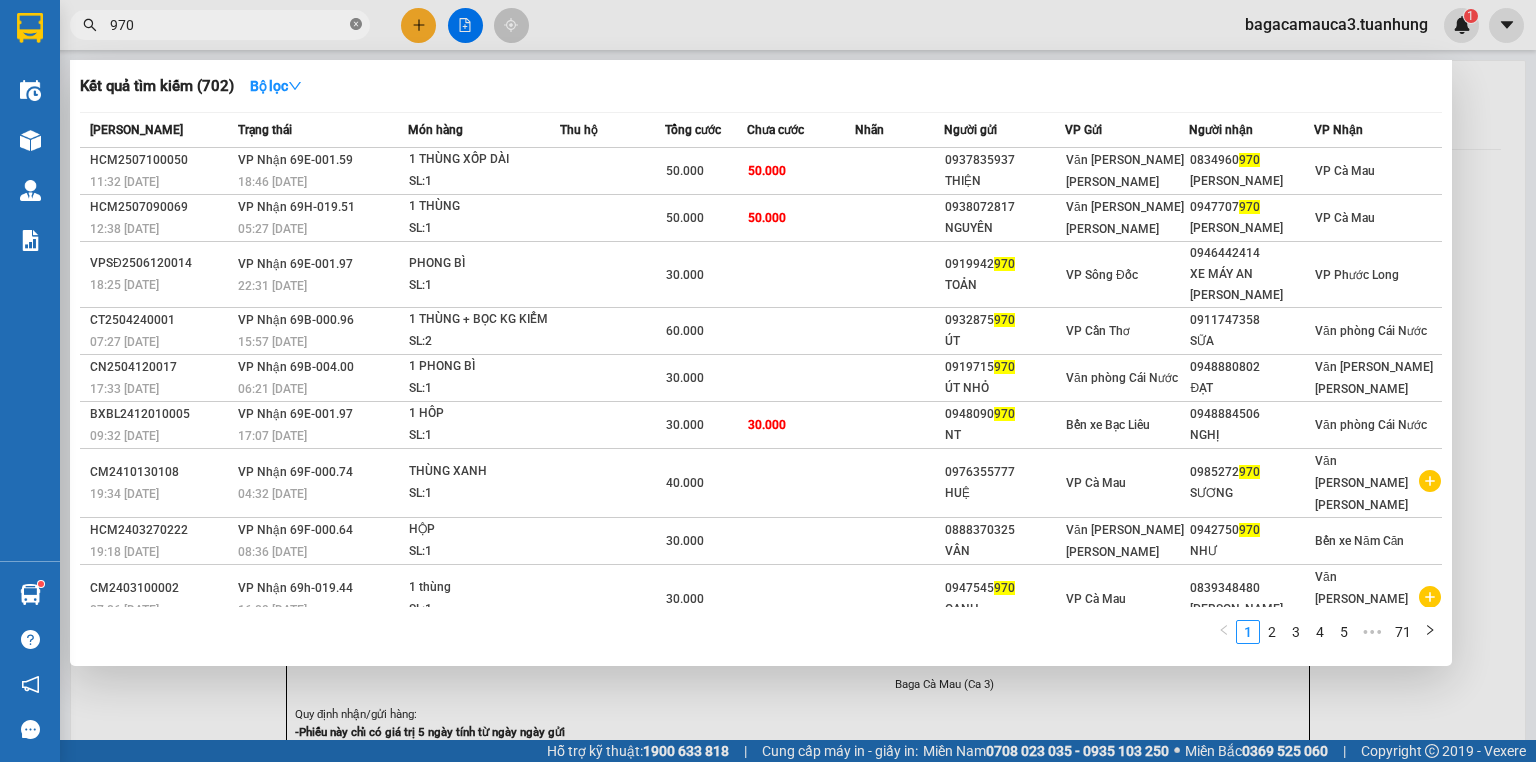 click 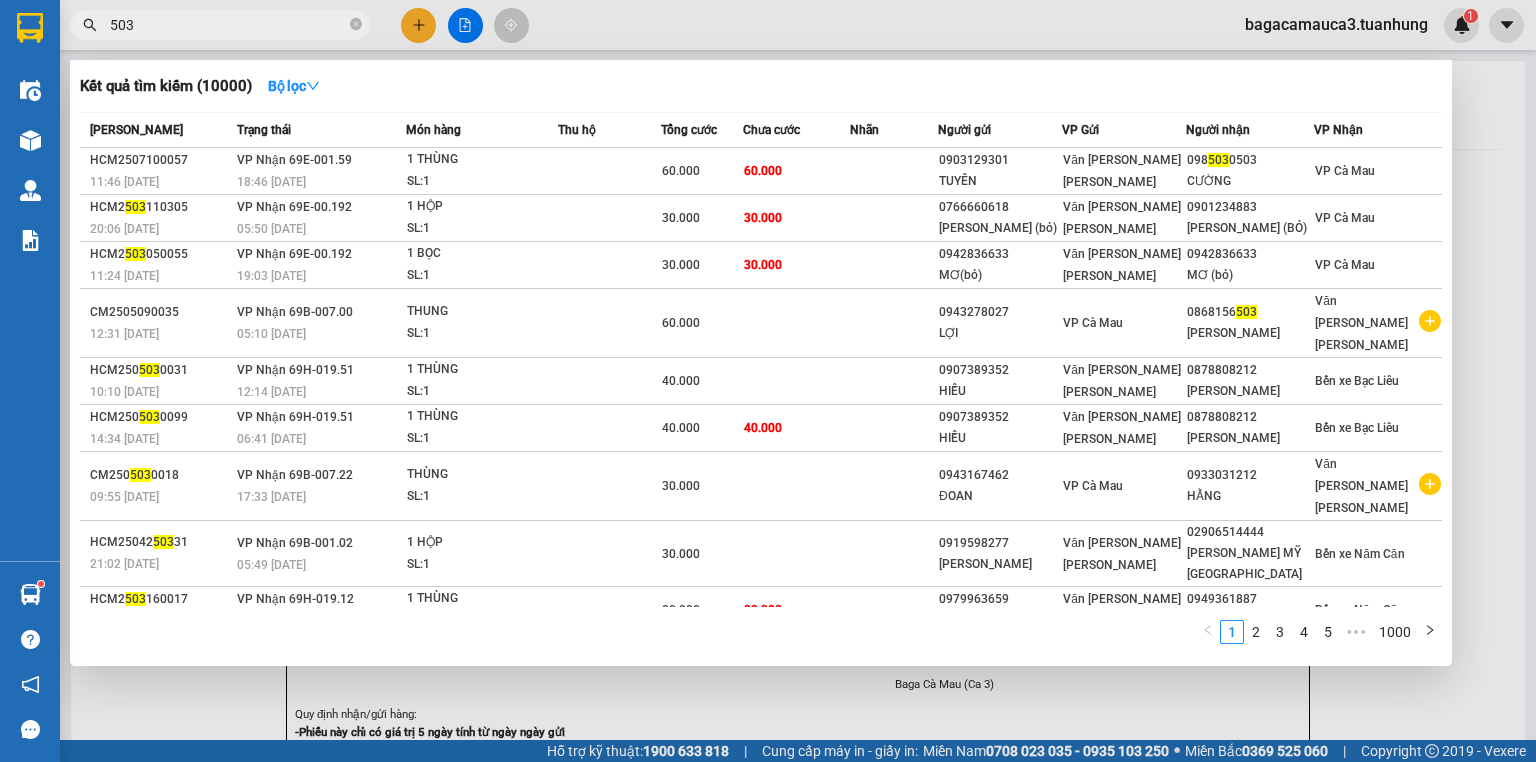type on "503" 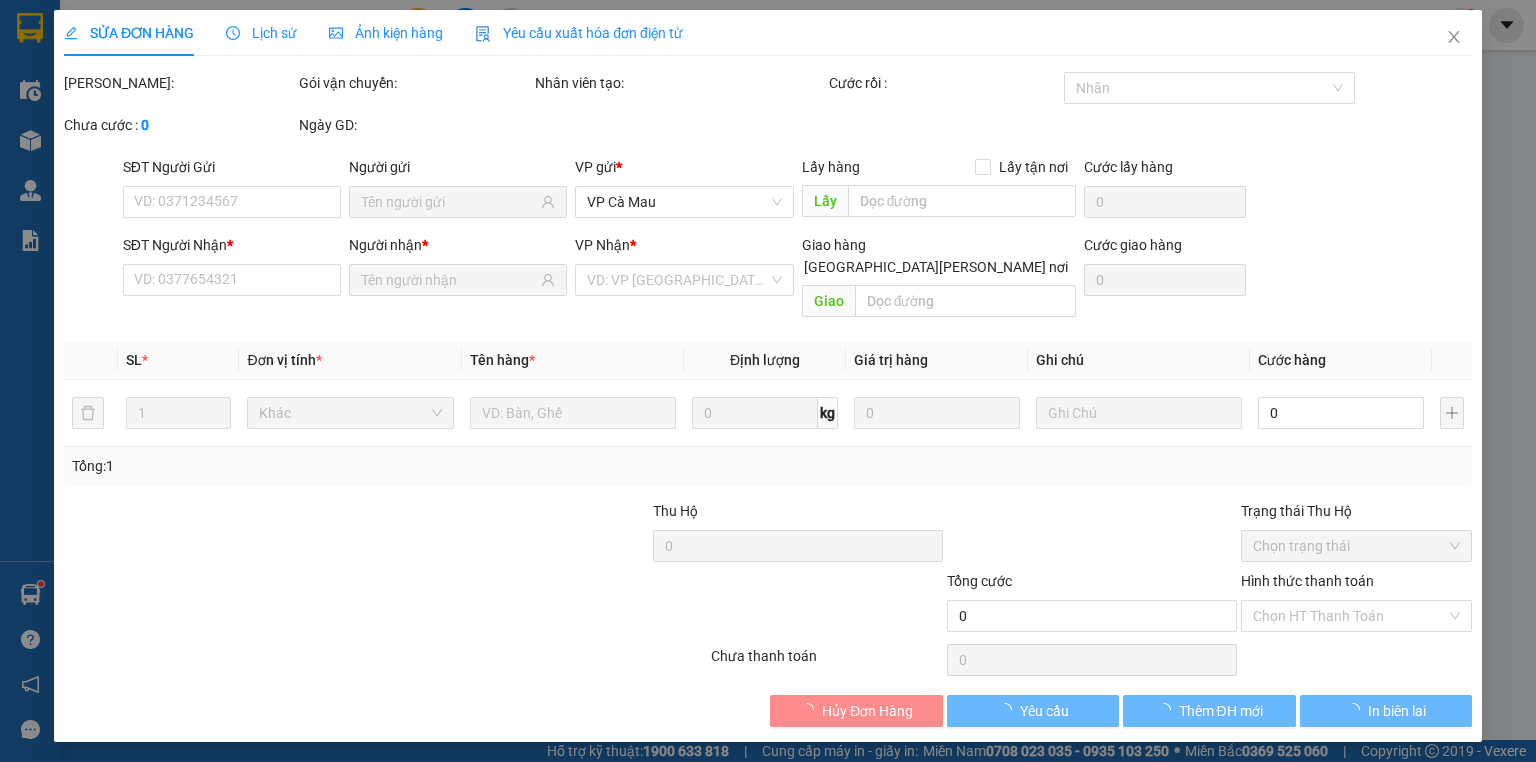 type on "0903129301" 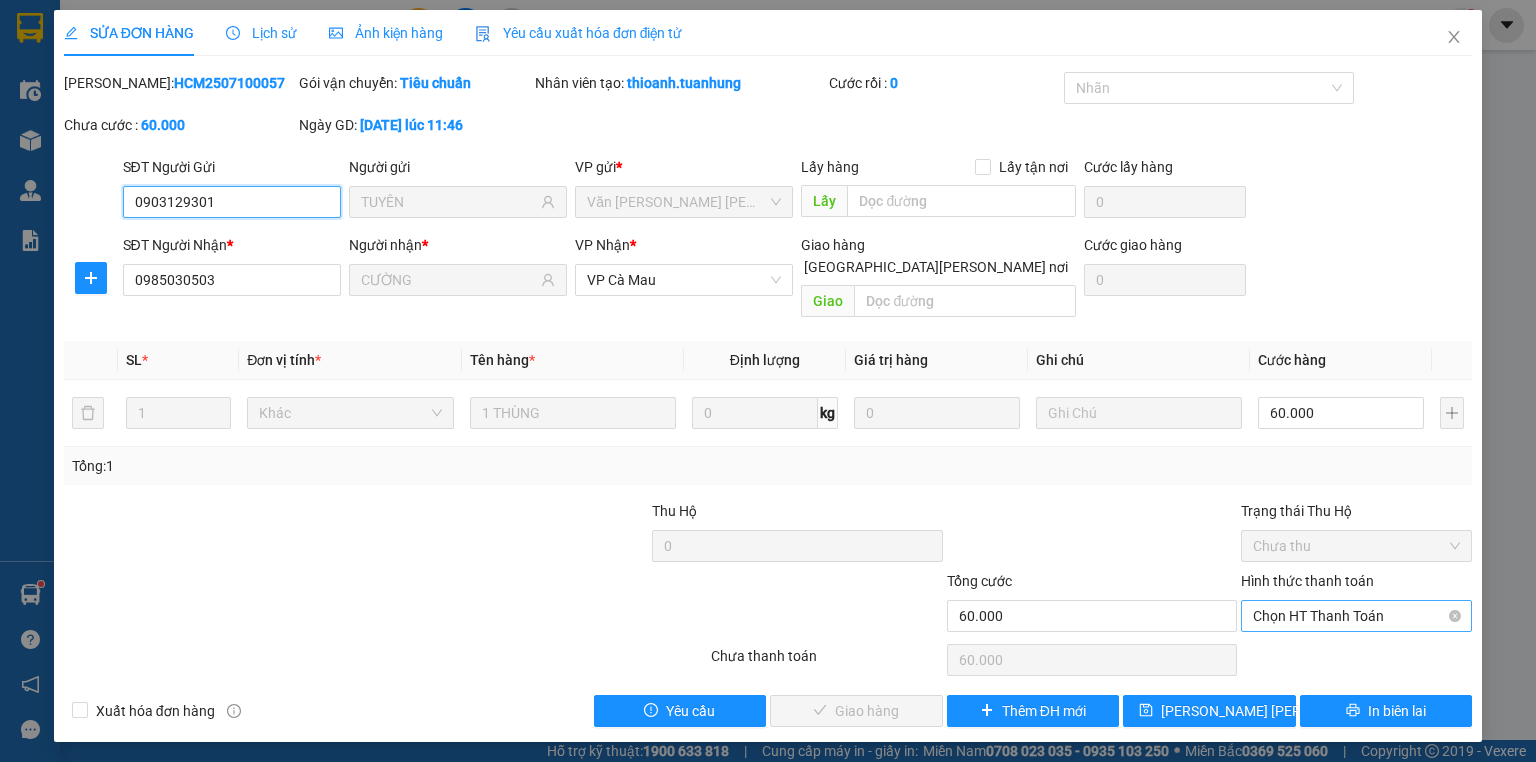 click on "Chọn HT Thanh Toán" at bounding box center [1356, 616] 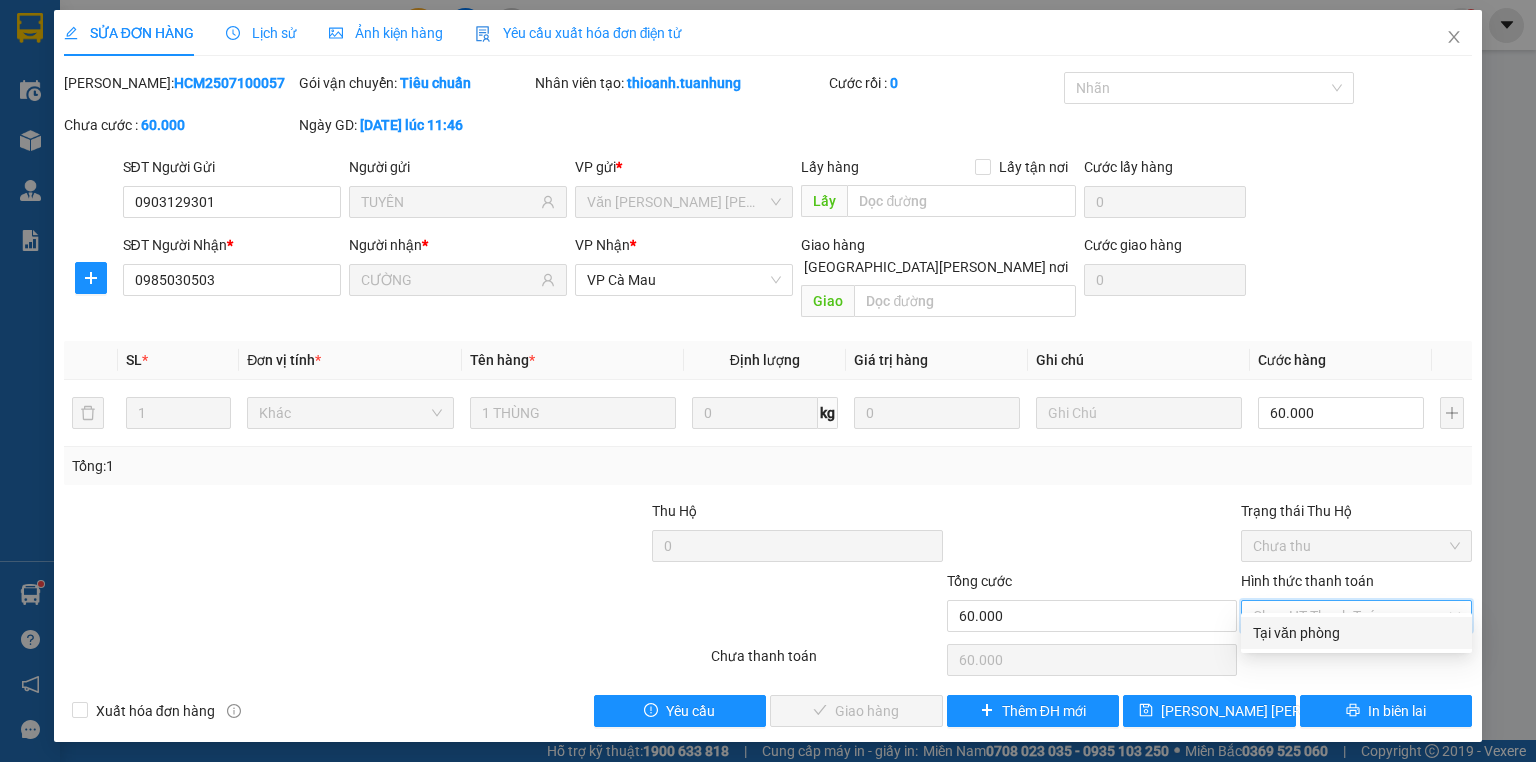 click on "Tại văn phòng" at bounding box center (1356, 633) 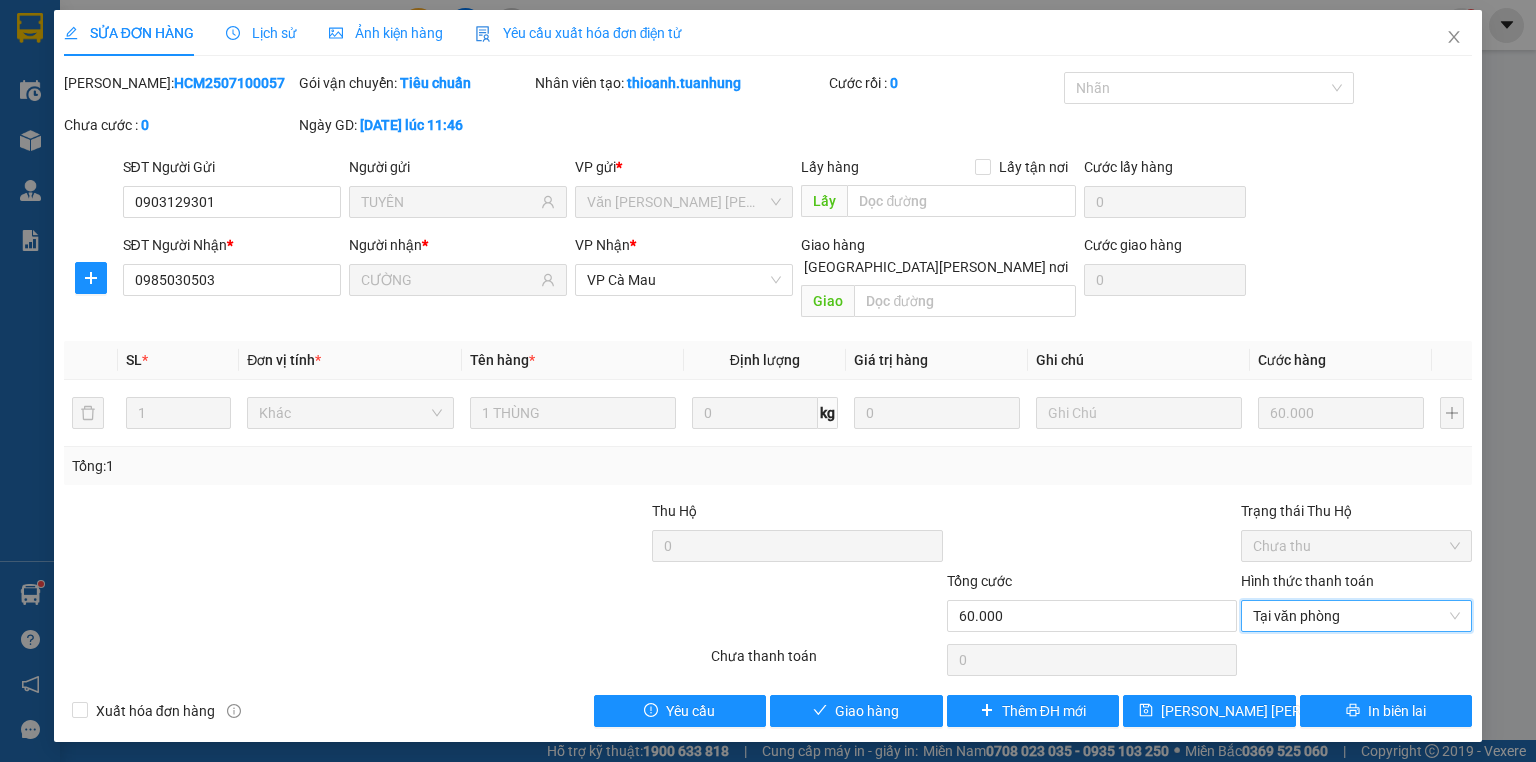 click on "Total Paid Fee 0 Total UnPaid Fee 60.000 Cash Collection Total Fee Mã ĐH:  HCM2507100057 Gói vận chuyển:   [PERSON_NAME] [PERSON_NAME] tạo:   thioanh.tuanhung Cước rồi :   0   [PERSON_NAME] cước :   0 Ngày GD:   [DATE] lúc 11:46 SĐT Người Gửi 0903129301 Người gửi [PERSON_NAME] VP gửi  * Văn [PERSON_NAME] Chí [PERSON_NAME] hàng Lấy tận nơi Lấy [PERSON_NAME] hàng 0 SĐT Người [PERSON_NAME]  * 0985030503 Người [PERSON_NAME]  * [PERSON_NAME] [PERSON_NAME]  * VP Cà [PERSON_NAME] hàng [PERSON_NAME] nơi [PERSON_NAME] [PERSON_NAME] hàng 0 SL  * Đơn vị tính  * Tên hàng  * Định [PERSON_NAME] trị hàng Ghi [PERSON_NAME] hàng                   1 Khác 1 THÙNG 0 kg 0 60.000 Tổng:  1 Thu Hộ 0 Trạng thái Thu Hộ   Chưa thu [PERSON_NAME] 60.000 [PERSON_NAME] [PERSON_NAME] [PERSON_NAME] [PERSON_NAME] Số [PERSON_NAME] thu trước 0 Tại văn [PERSON_NAME] [PERSON_NAME] 0 Xuất [PERSON_NAME] hàng Yêu cầu Giao hàng Thêm ĐH mới [PERSON_NAME] [PERSON_NAME] In [PERSON_NAME] [PERSON_NAME]" at bounding box center [768, 399] 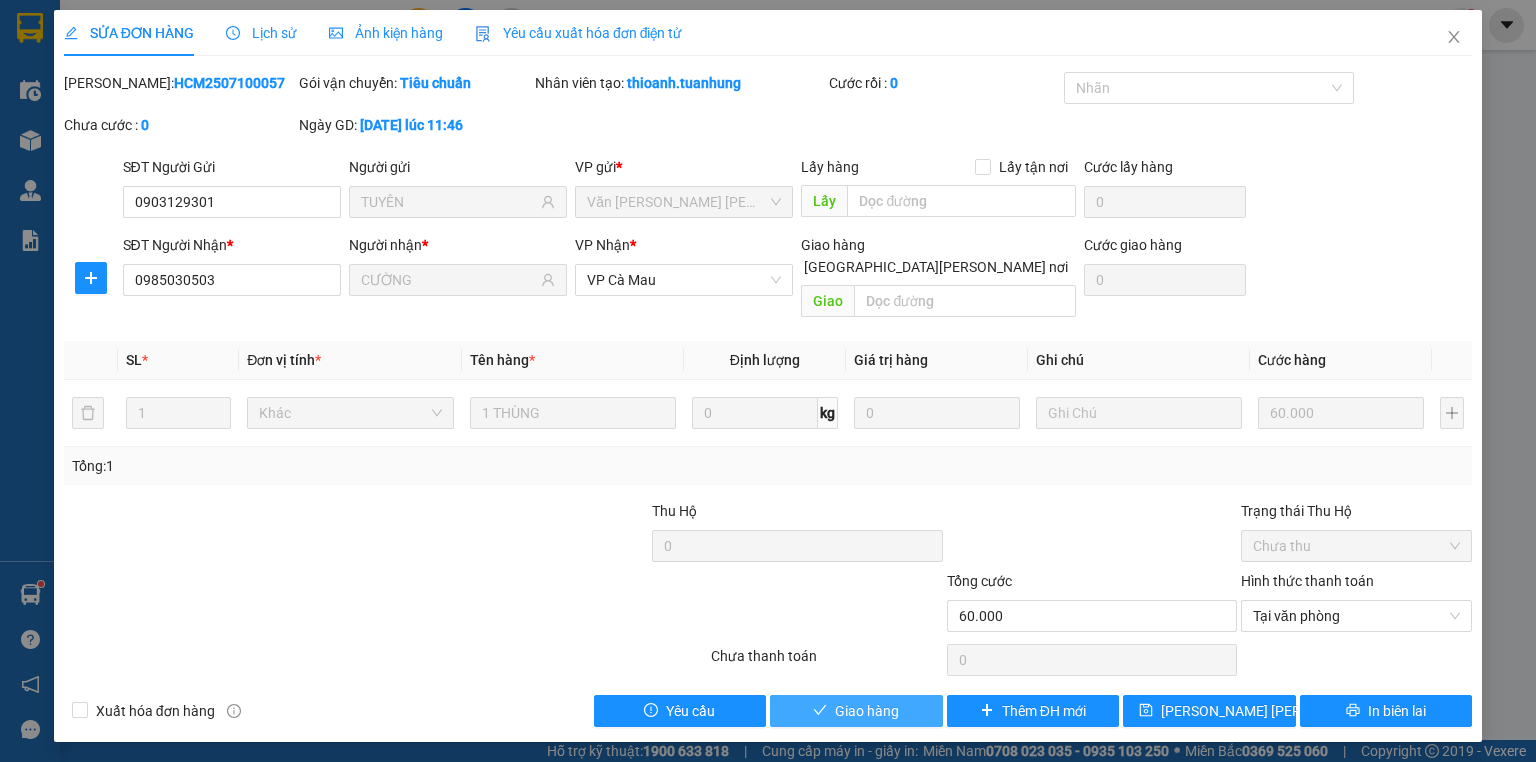 click on "Giao hàng" at bounding box center (867, 711) 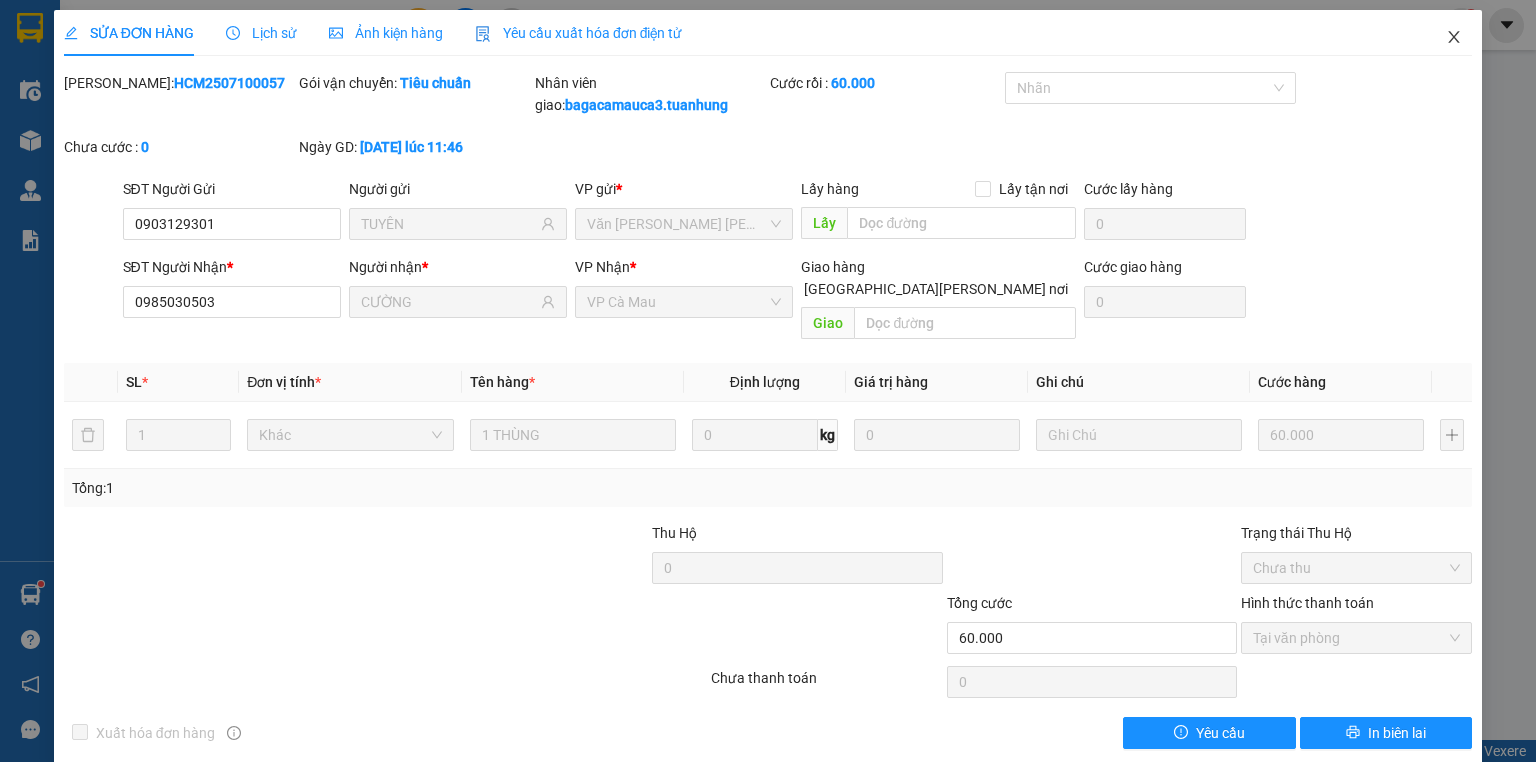 click at bounding box center [1454, 38] 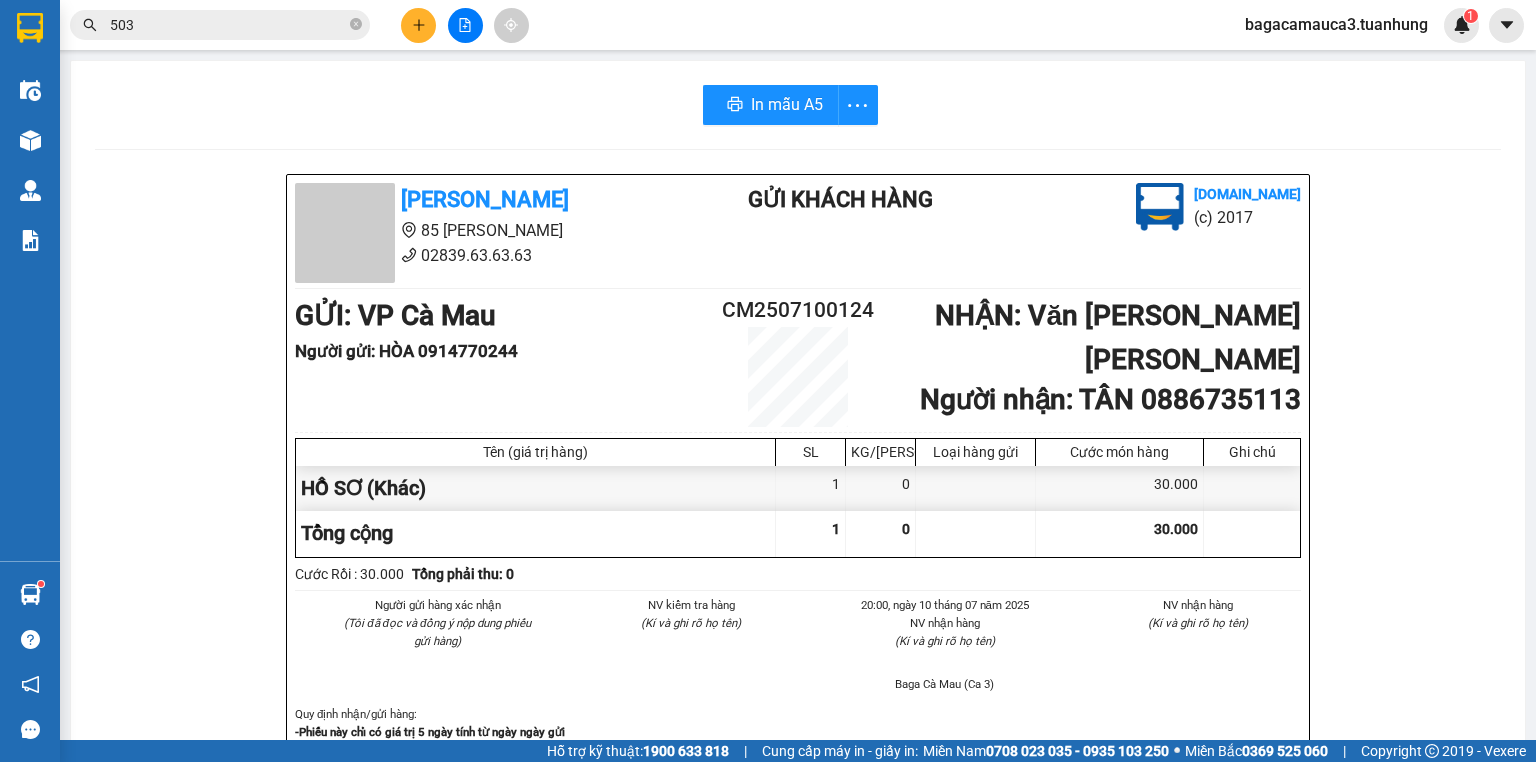 click at bounding box center (418, 25) 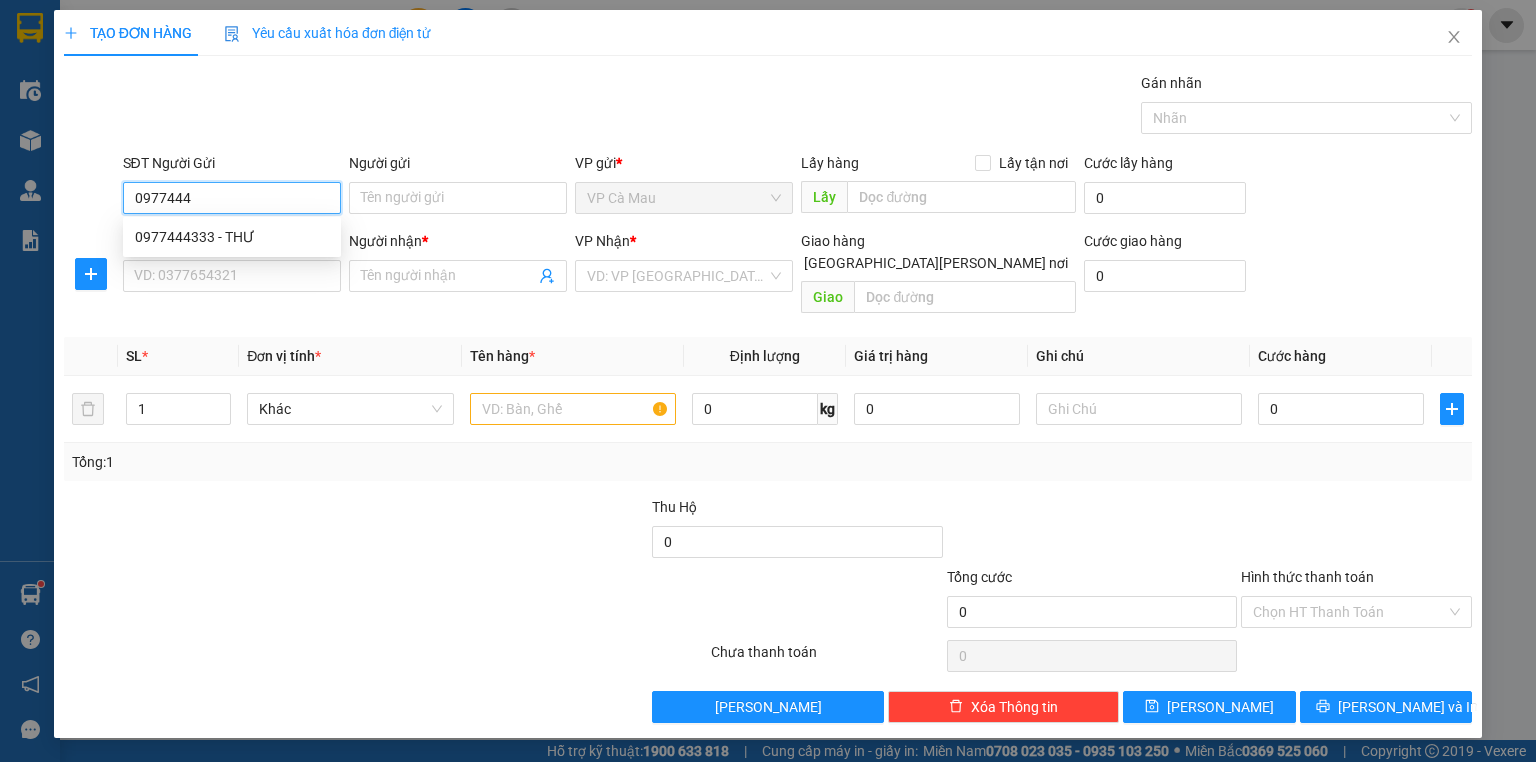 click on "0977444333 -  THƯ" at bounding box center (232, 237) 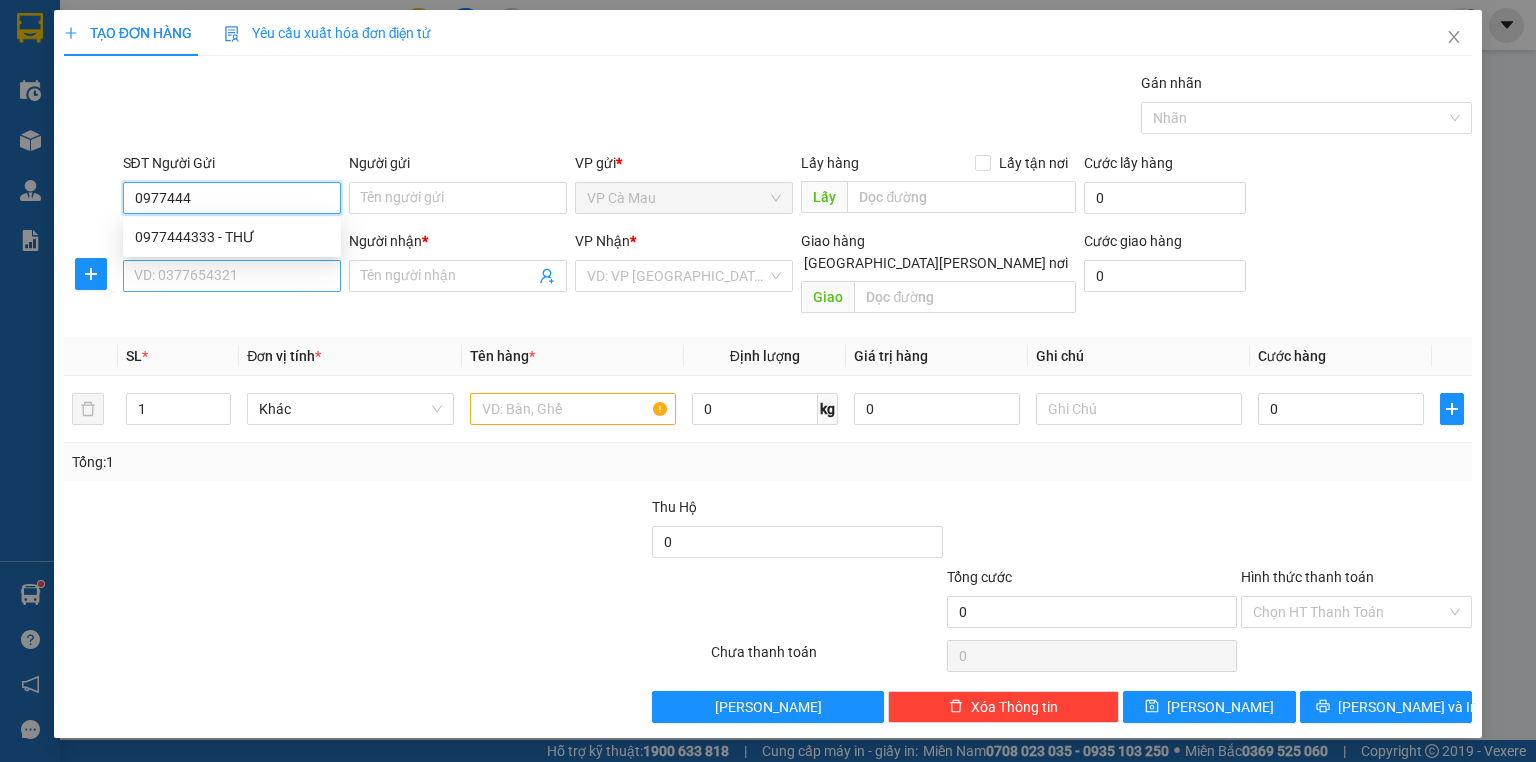 type on "0977444333" 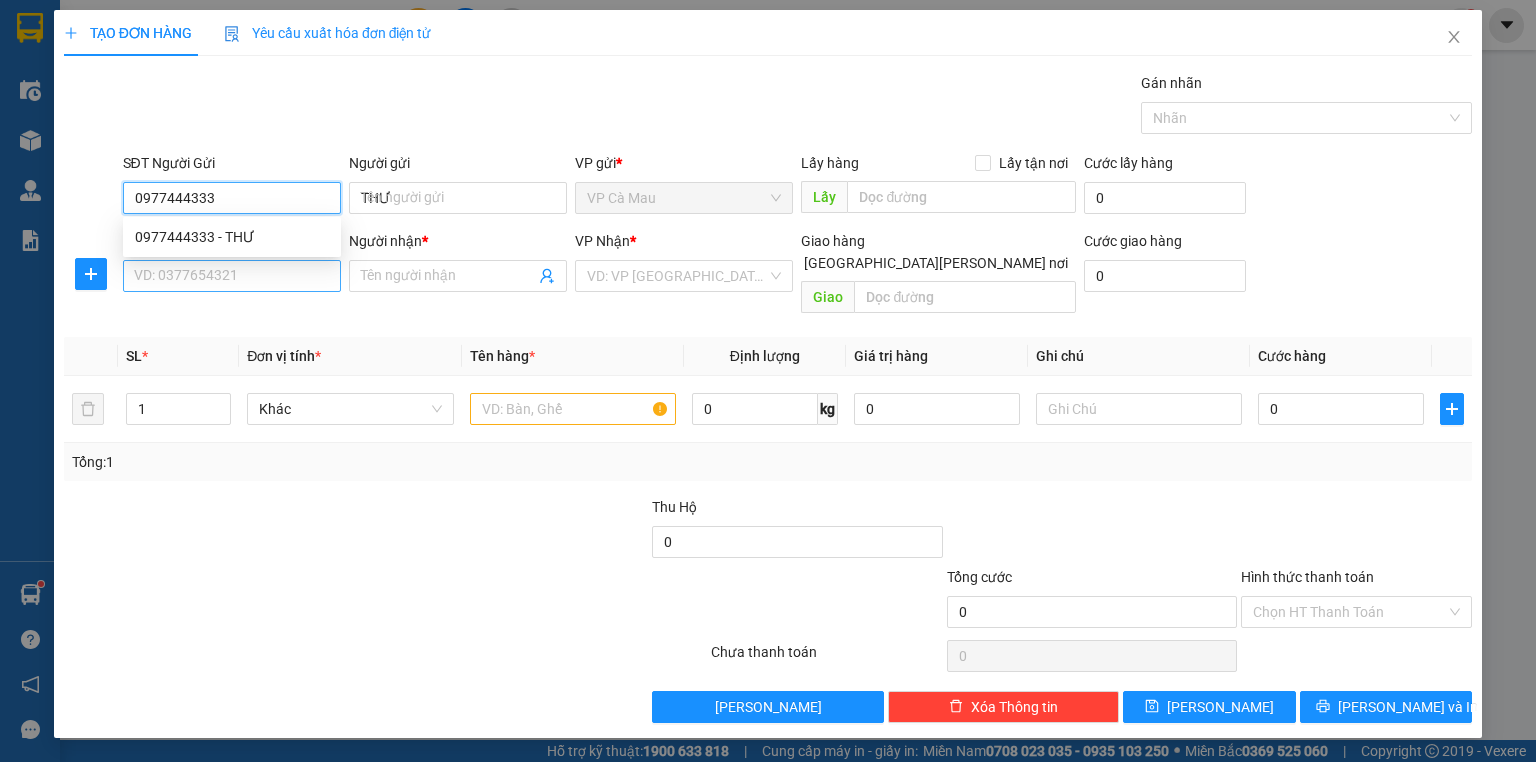 type on "0977444333" 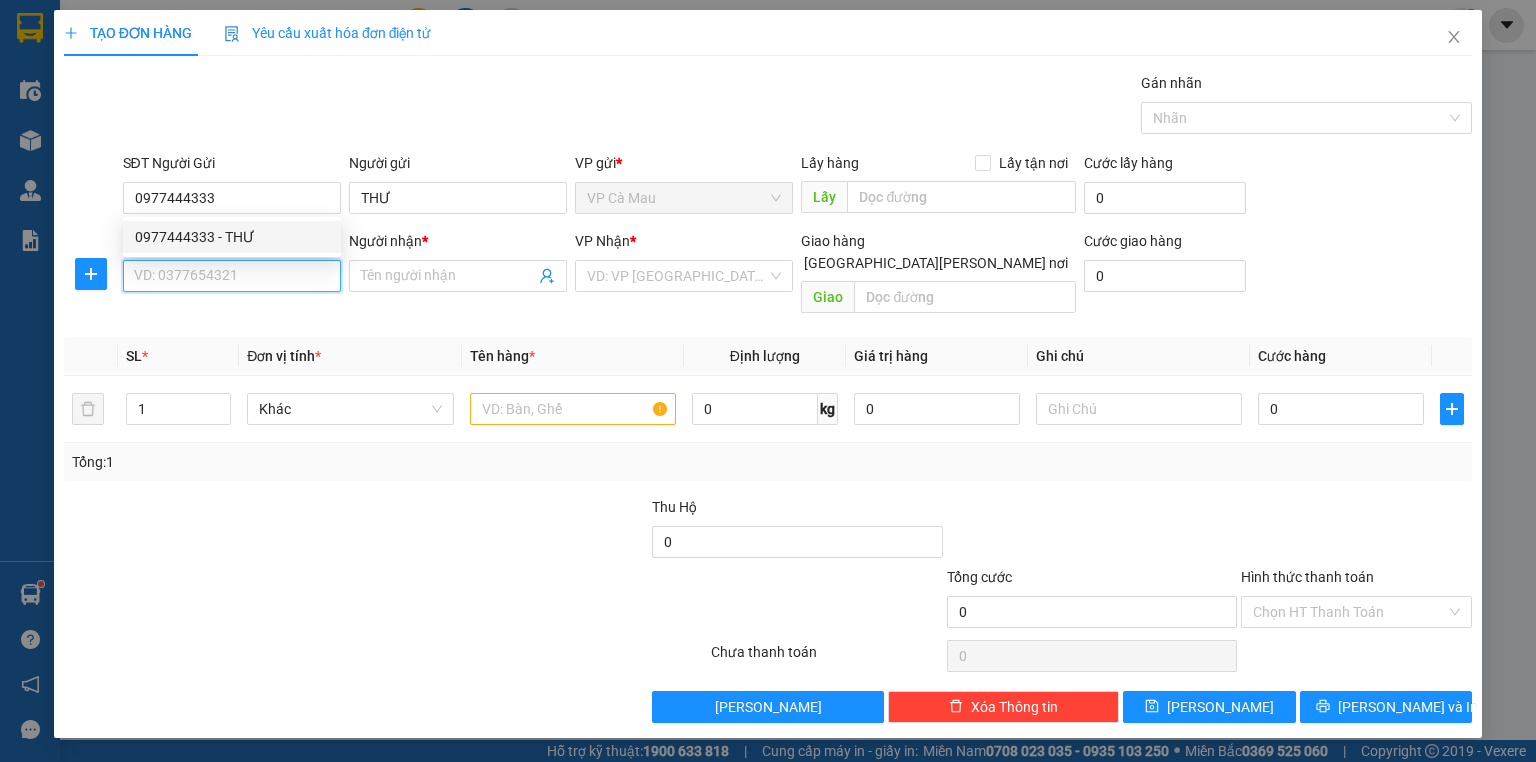 click on "SĐT Người Nhận  *" at bounding box center [232, 276] 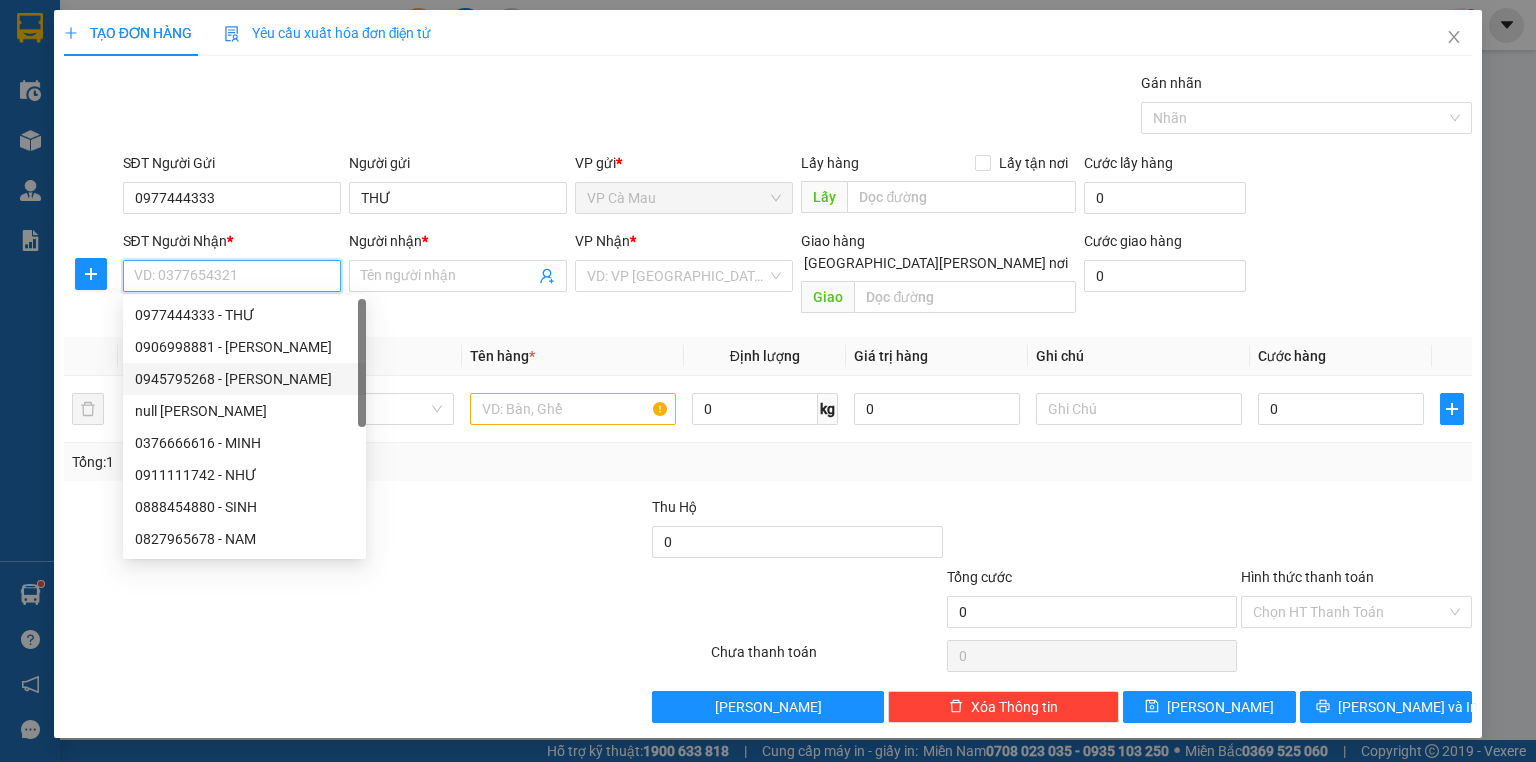 scroll, scrollTop: 32, scrollLeft: 0, axis: vertical 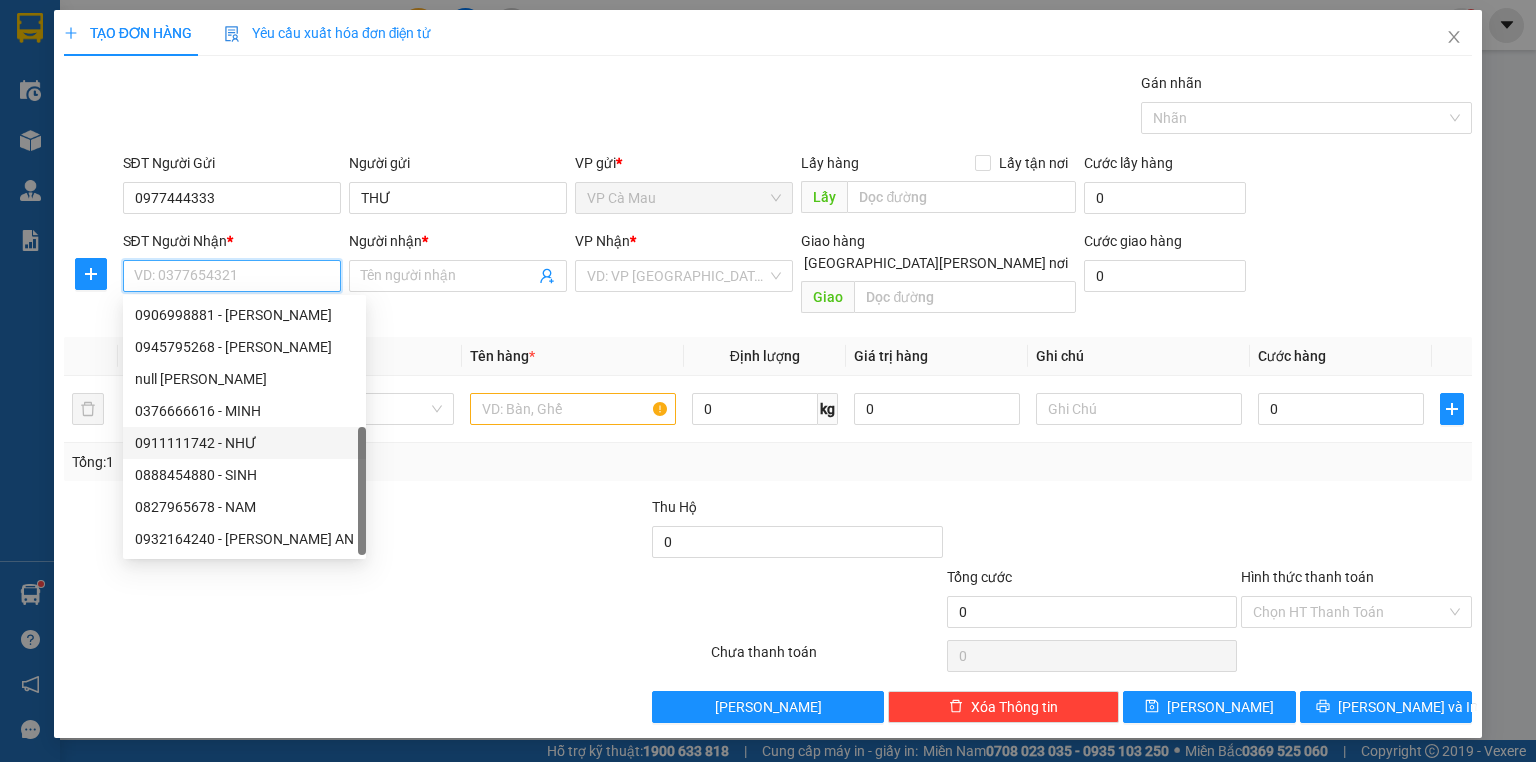 click on "0911111742 - NHƯ" at bounding box center (244, 443) 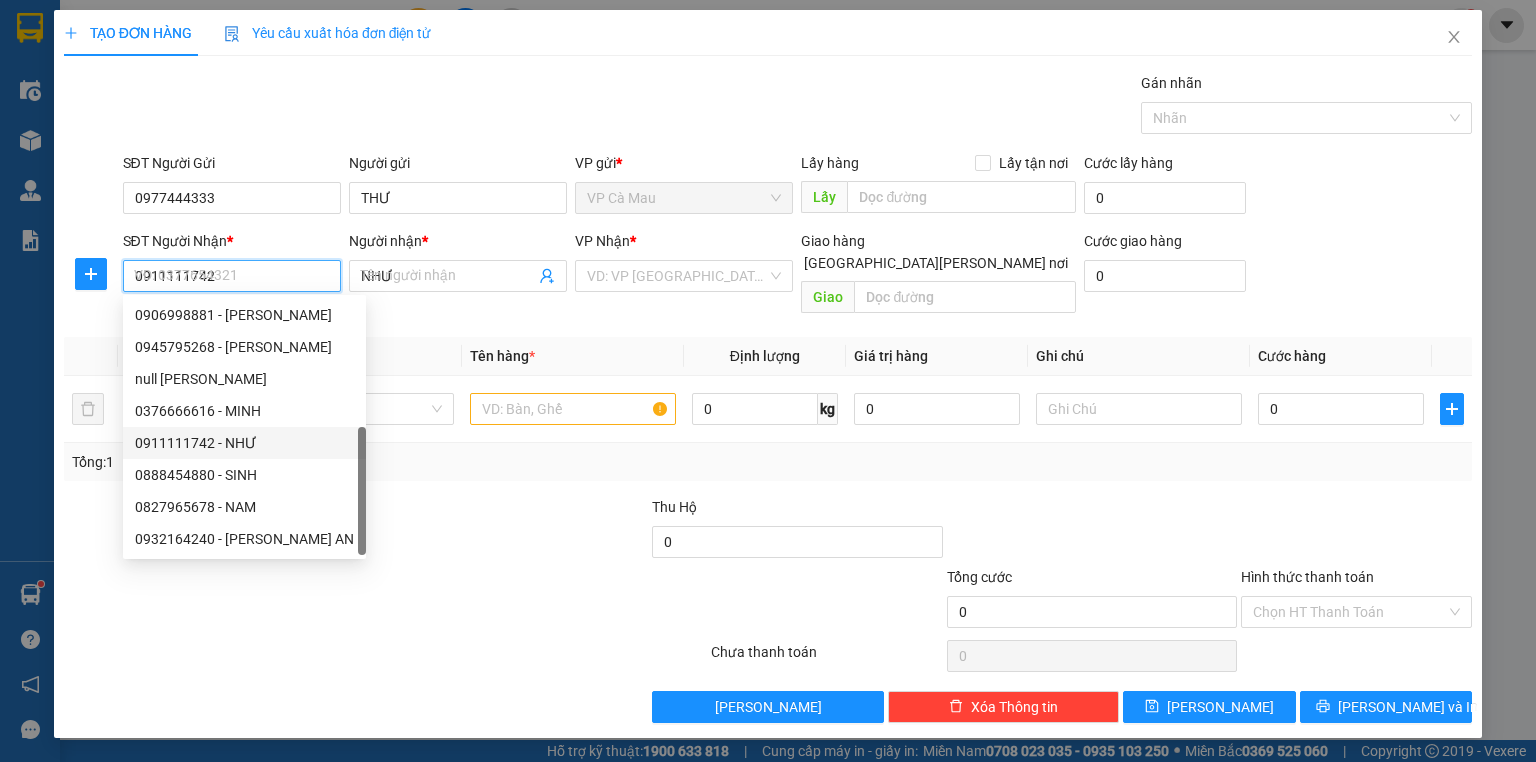 scroll, scrollTop: 0, scrollLeft: 0, axis: both 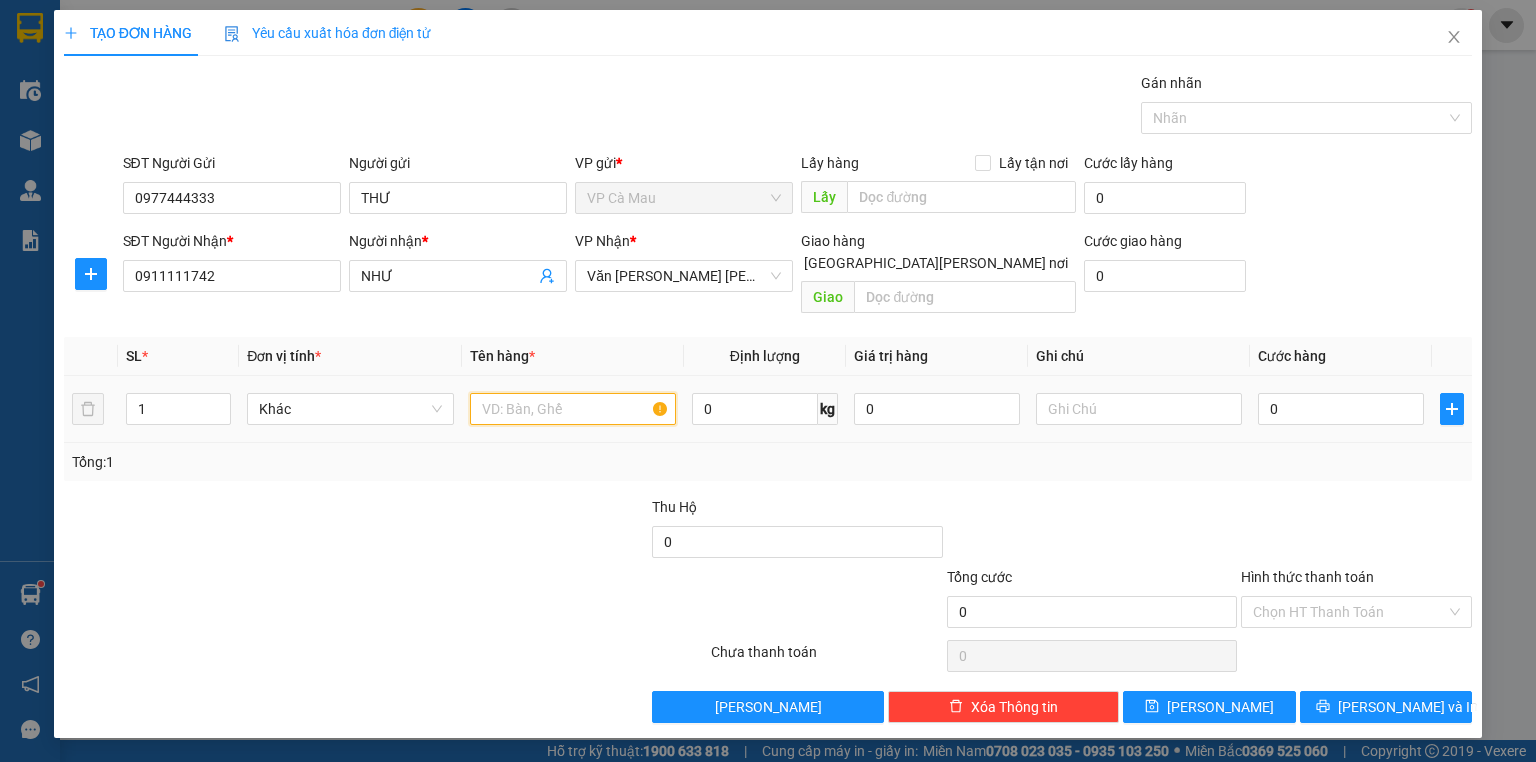 click at bounding box center [573, 409] 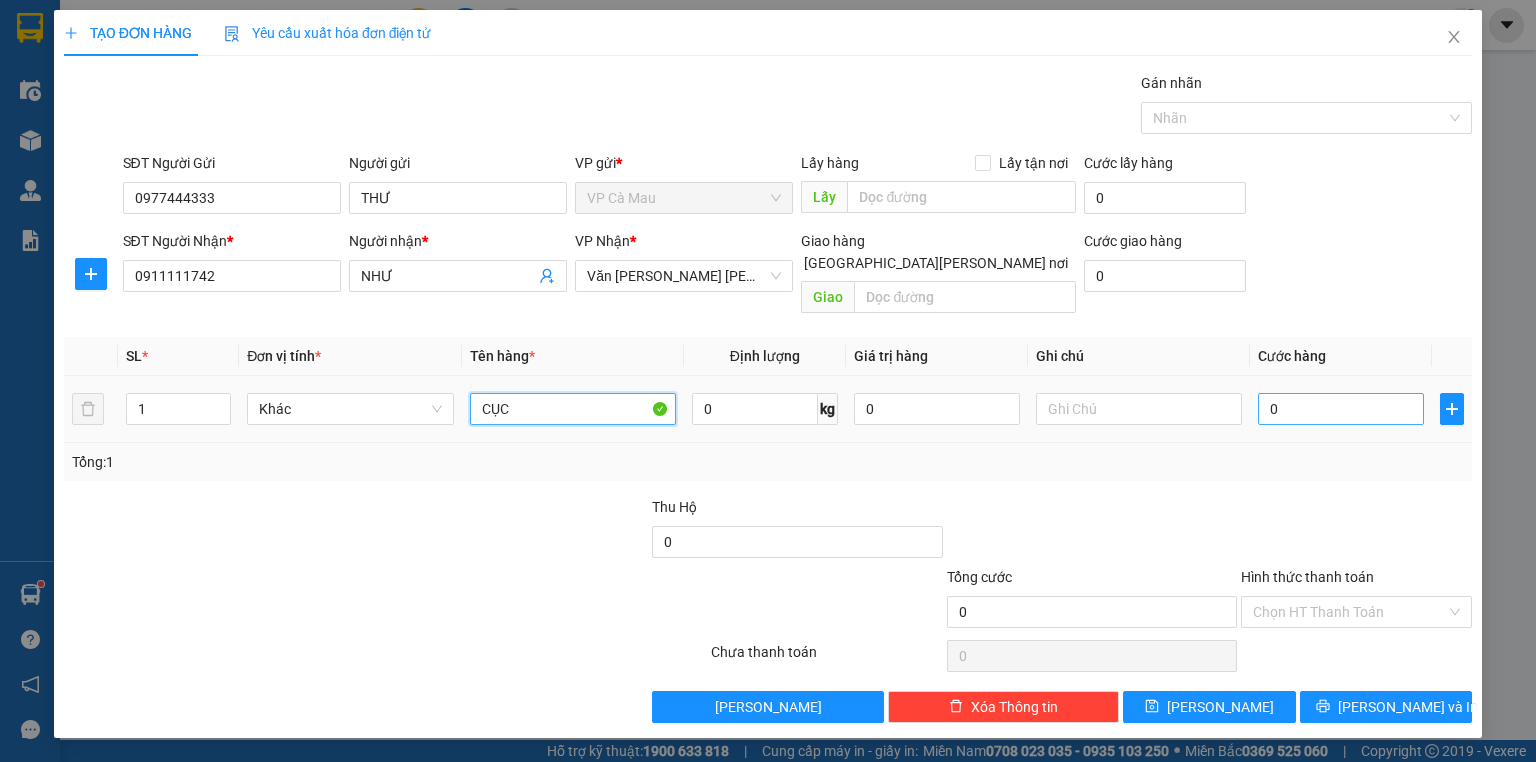 type on "CỤC" 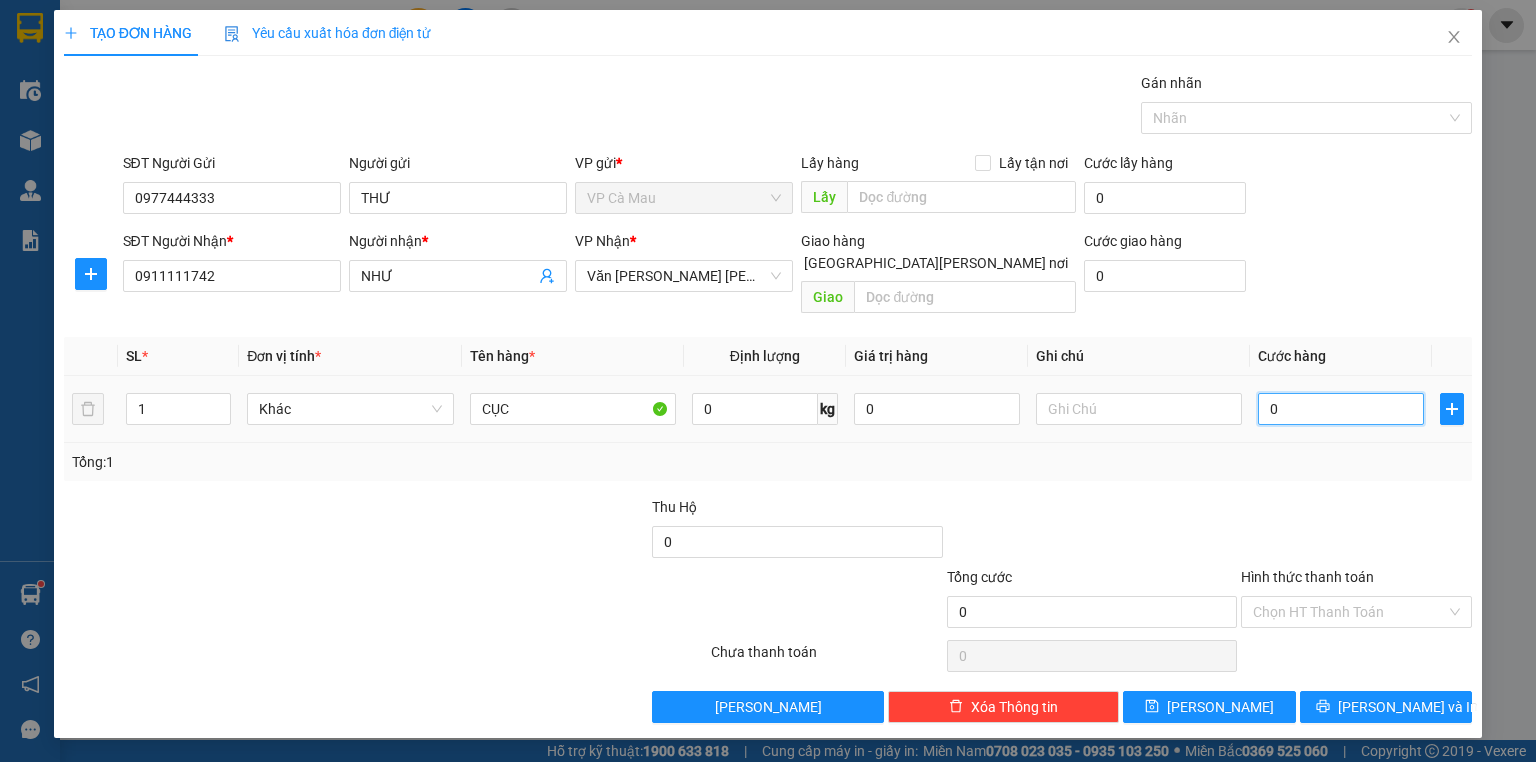 click on "0" at bounding box center (1341, 409) 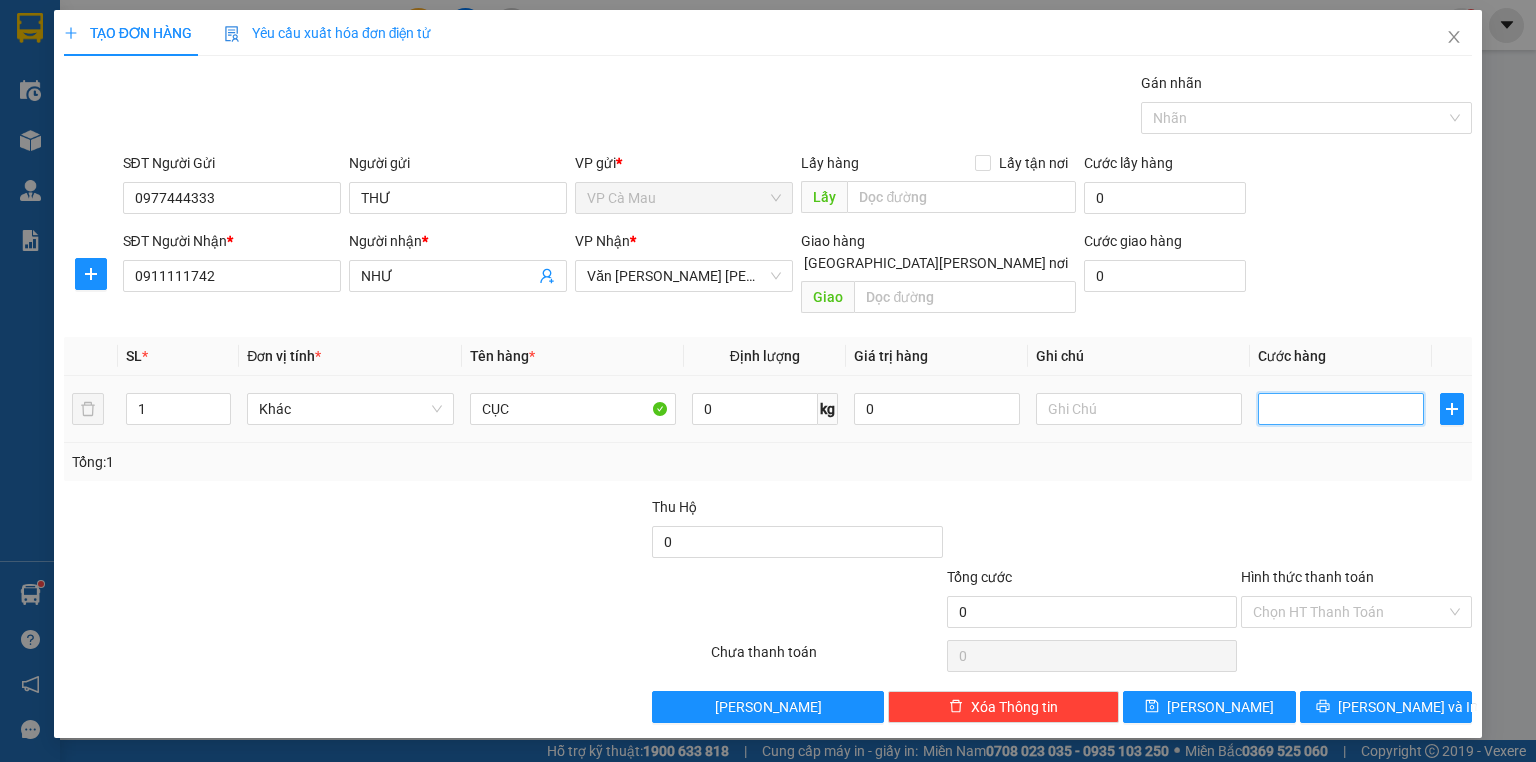 type on "3" 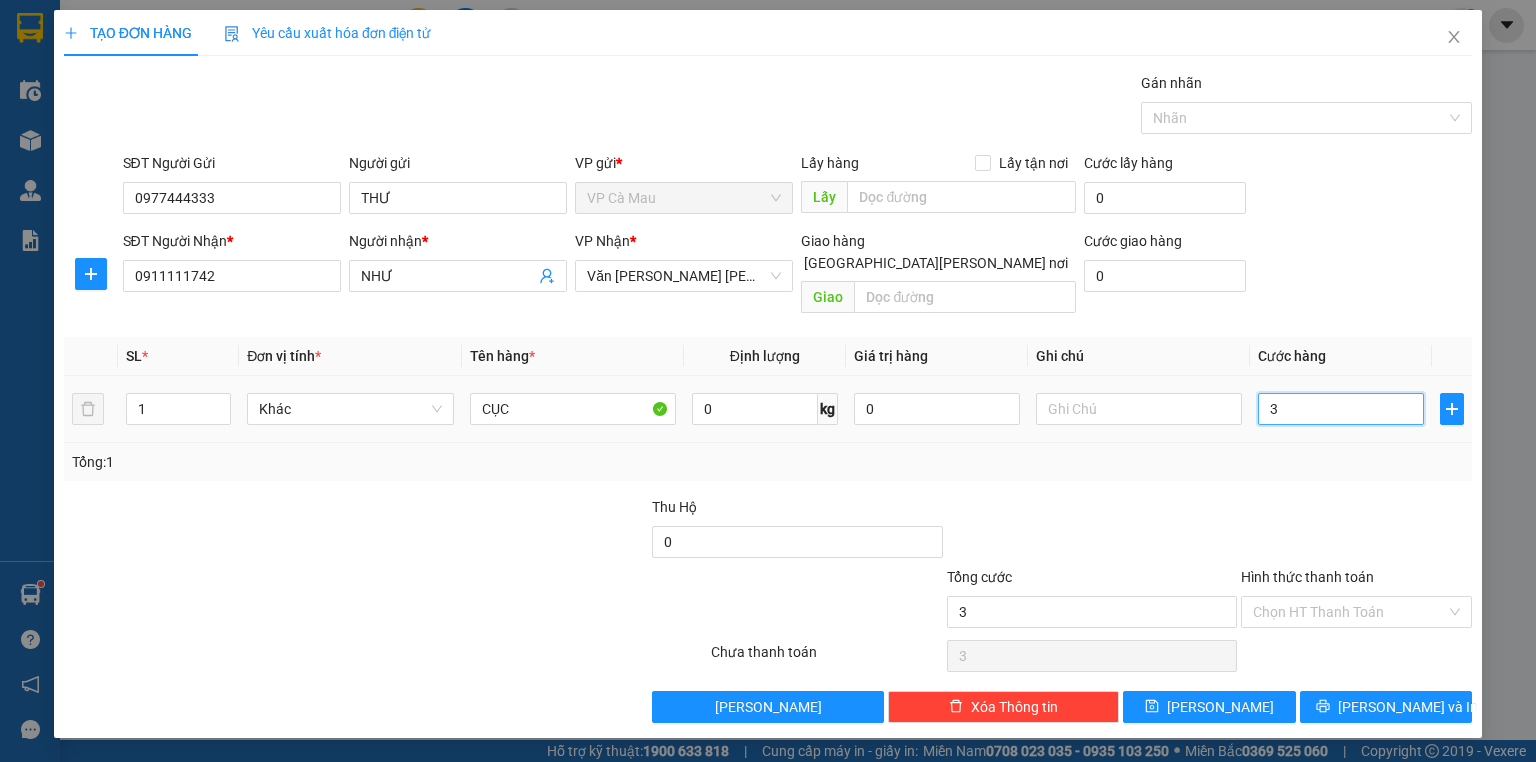 type on "30" 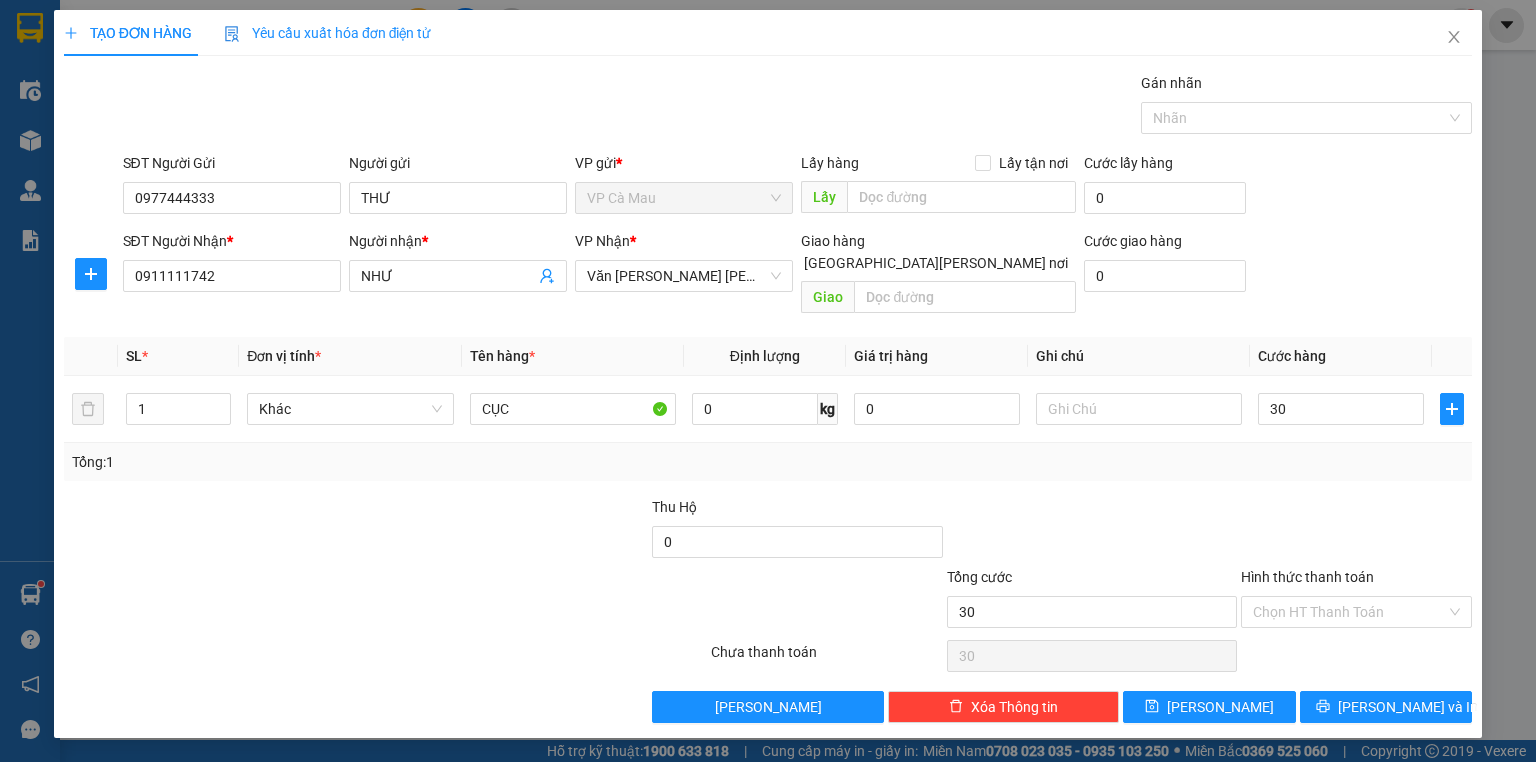 type on "30.000" 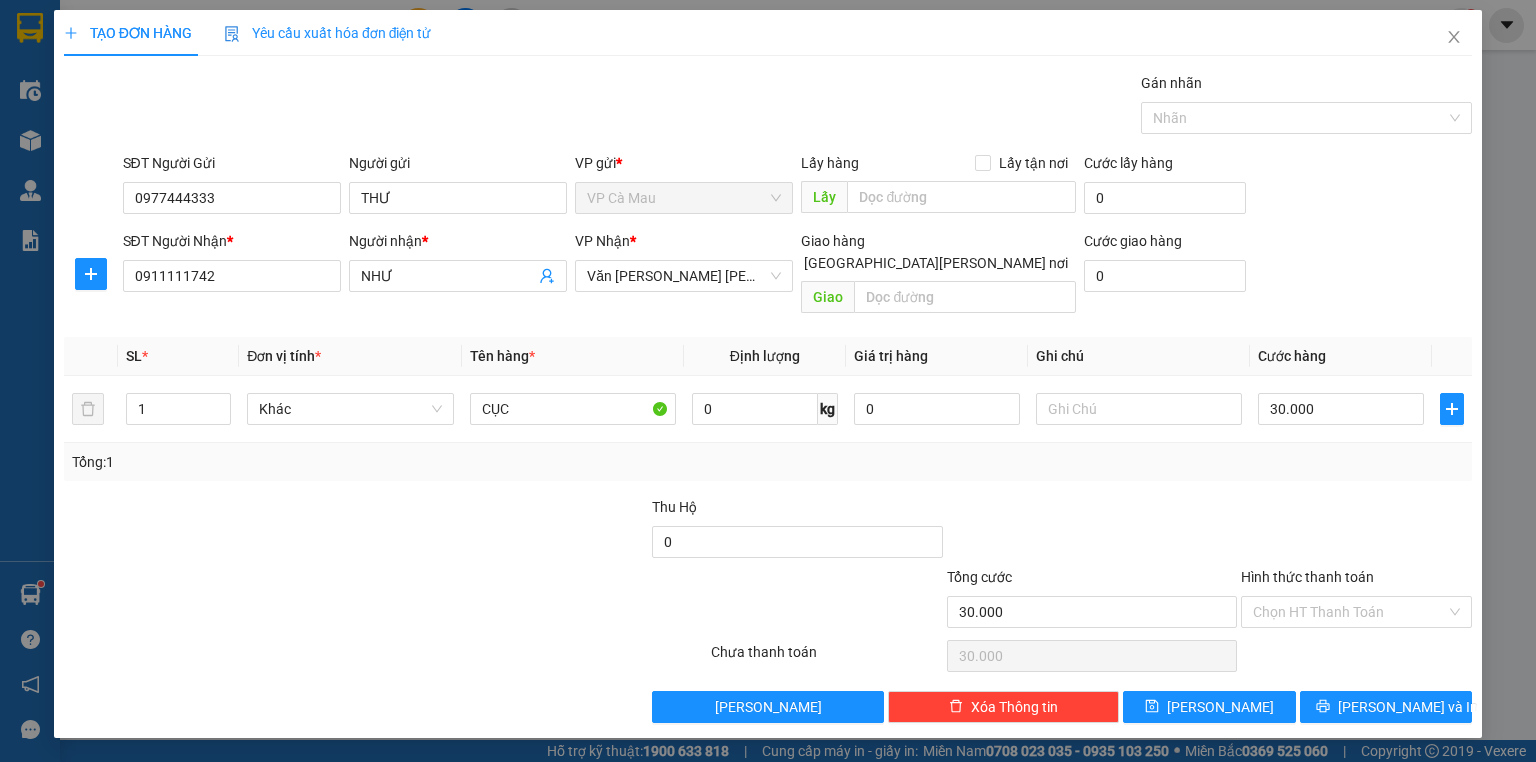 click on "Transit Pickup Surcharge Ids Transit Deliver Surcharge Ids Transit Deliver Surcharge Transit Deliver Surcharge Gói vận chuyển  * [PERSON_NAME] Gán [PERSON_NAME] SĐT Người Gửi 0977444333 Người gửi THƯ VP gửi  * VP Cà Mau Lấy hàng Lấy tận nơi Lấy [PERSON_NAME] hàng 0 SĐT Người [PERSON_NAME]  * 0911111742 Người [PERSON_NAME]  * [PERSON_NAME] [PERSON_NAME]  * Văn [PERSON_NAME] Chí [PERSON_NAME] hàng [PERSON_NAME] nơi [PERSON_NAME] [PERSON_NAME] hàng 0 SL  * Đơn vị tính  * Tên hàng  * Định [PERSON_NAME] trị hàng Ghi [PERSON_NAME] hàng                   1 Khác CỤC 0 kg 0 30.000 Tổng:  1 Thu Hộ 0 [PERSON_NAME] 30.000 [PERSON_NAME] [PERSON_NAME] HT [PERSON_NAME] Số [PERSON_NAME] thu trước 0 Chưa [PERSON_NAME] 30.000 [PERSON_NAME] [PERSON_NAME] nháp Xóa Thông tin [PERSON_NAME] và In" at bounding box center [768, 397] 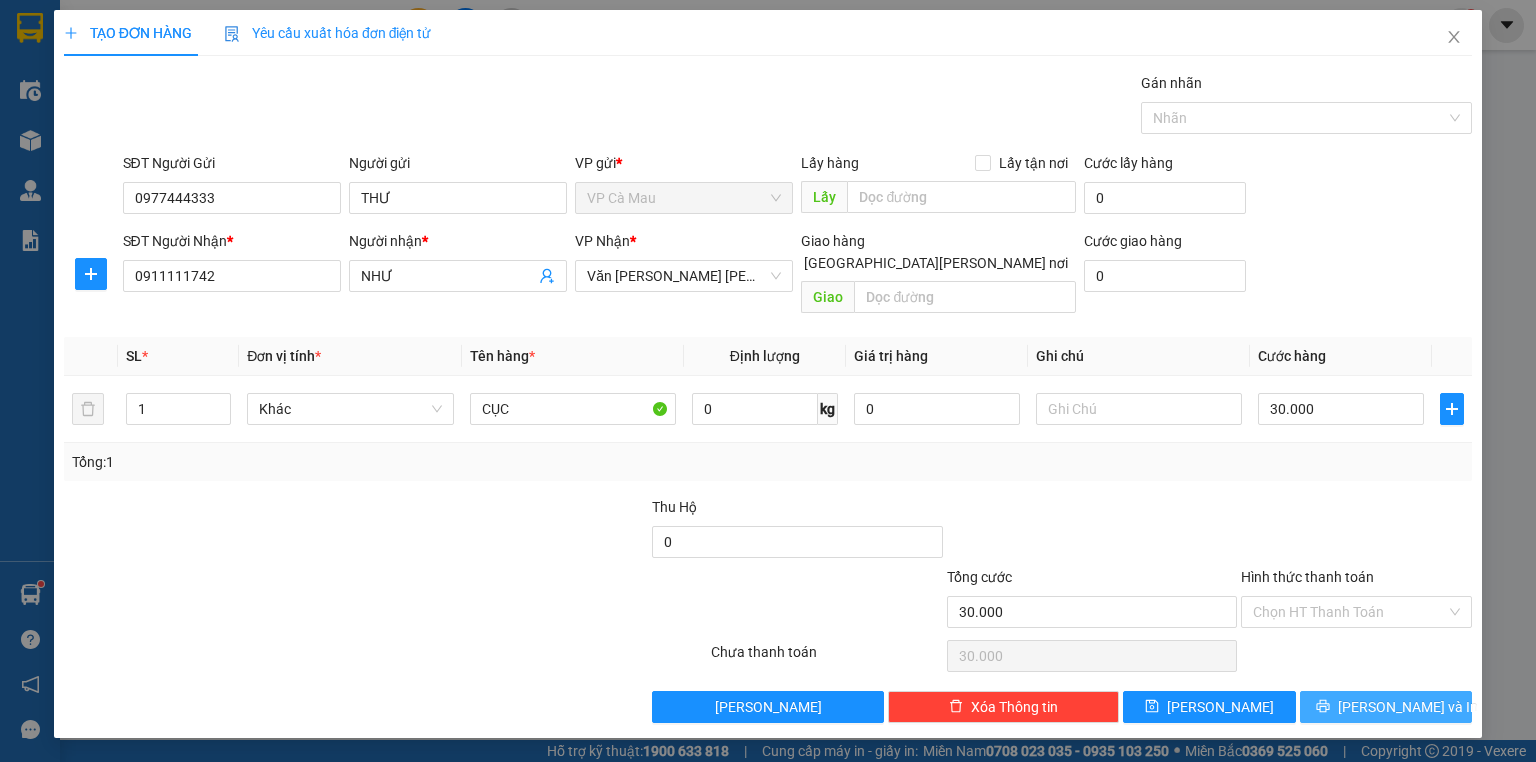 click on "[PERSON_NAME] và In" at bounding box center (1386, 707) 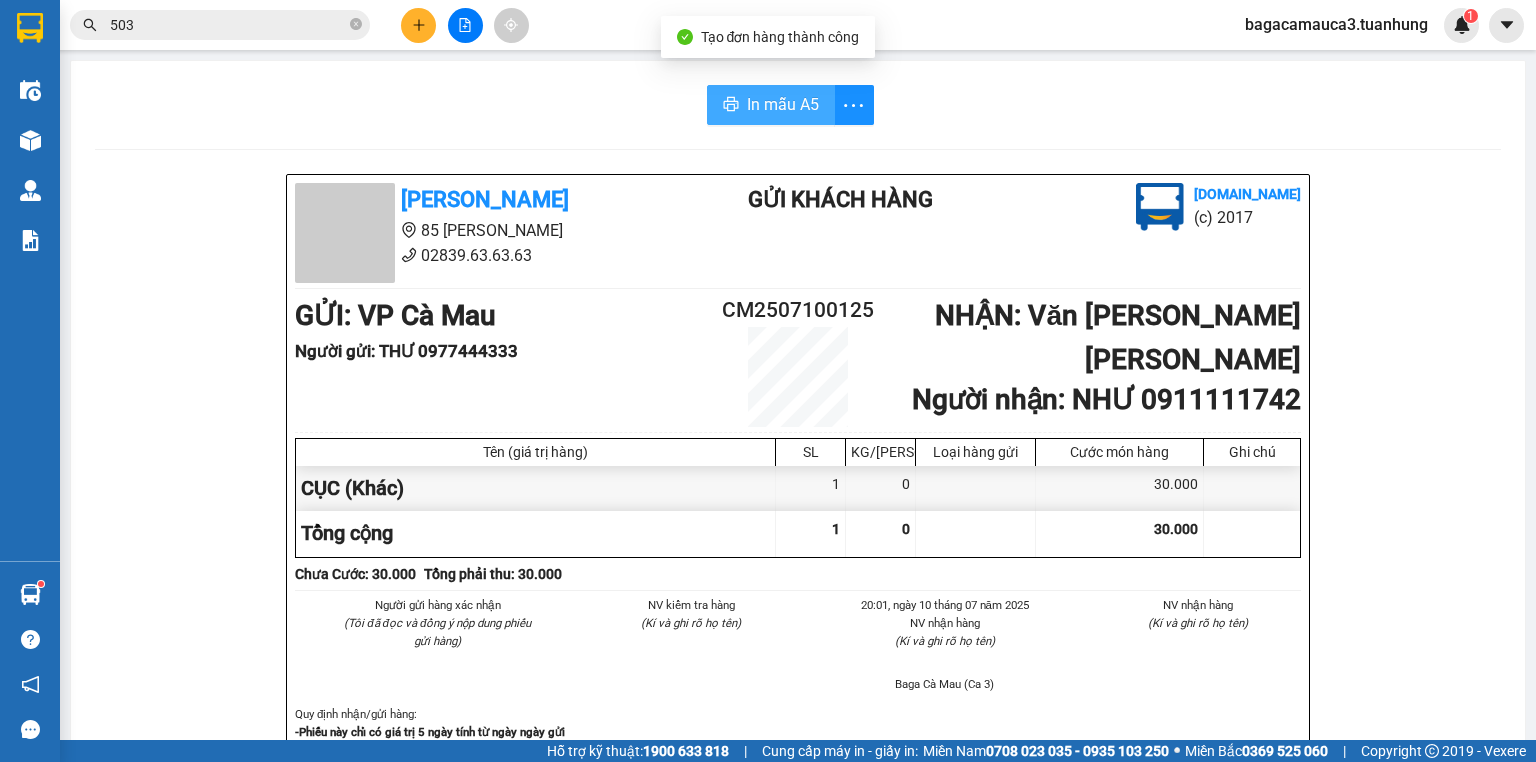 click on "In mẫu A5" at bounding box center [783, 104] 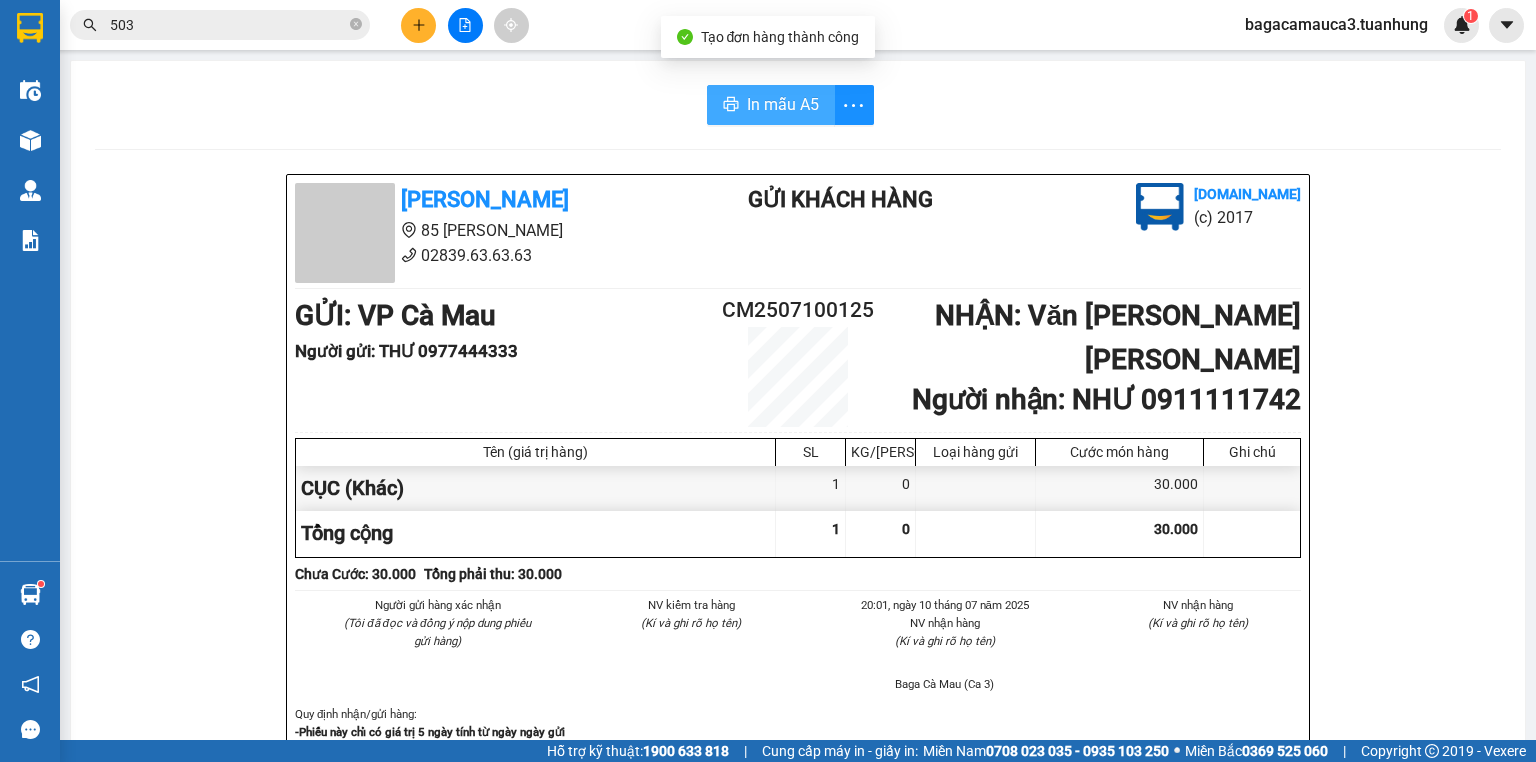scroll, scrollTop: 0, scrollLeft: 0, axis: both 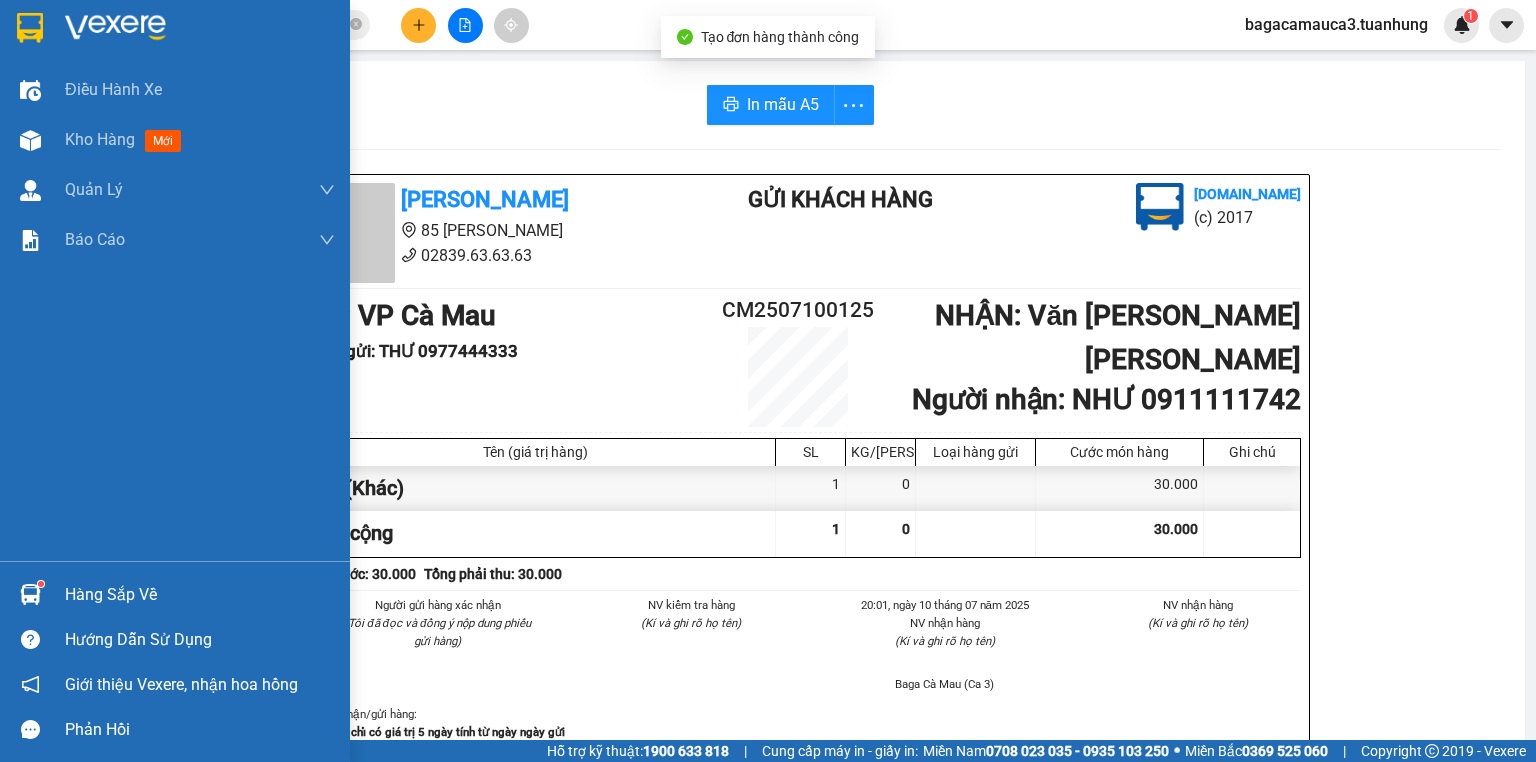 click on "Điều hành xe" at bounding box center (175, 90) 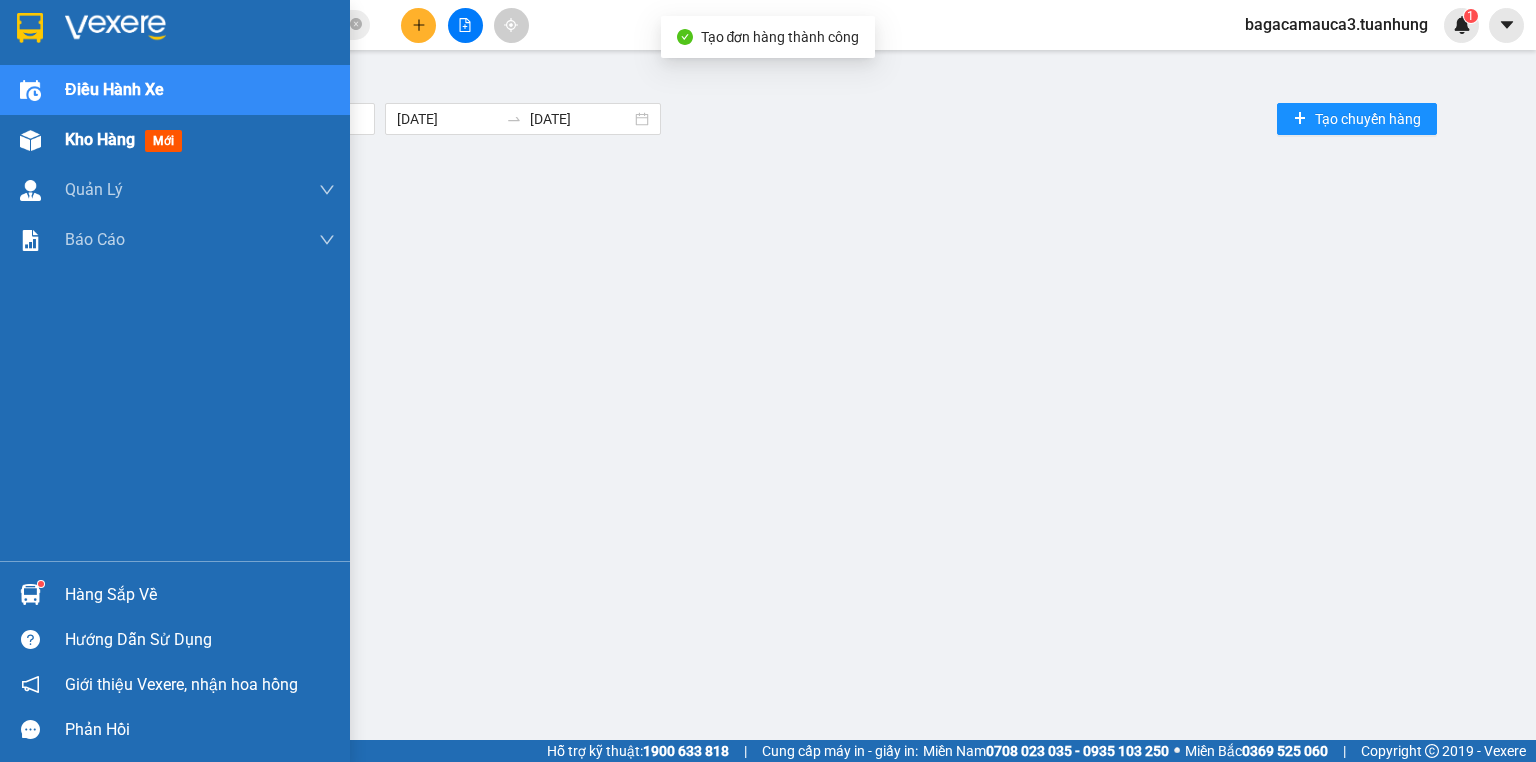 click at bounding box center (30, 140) 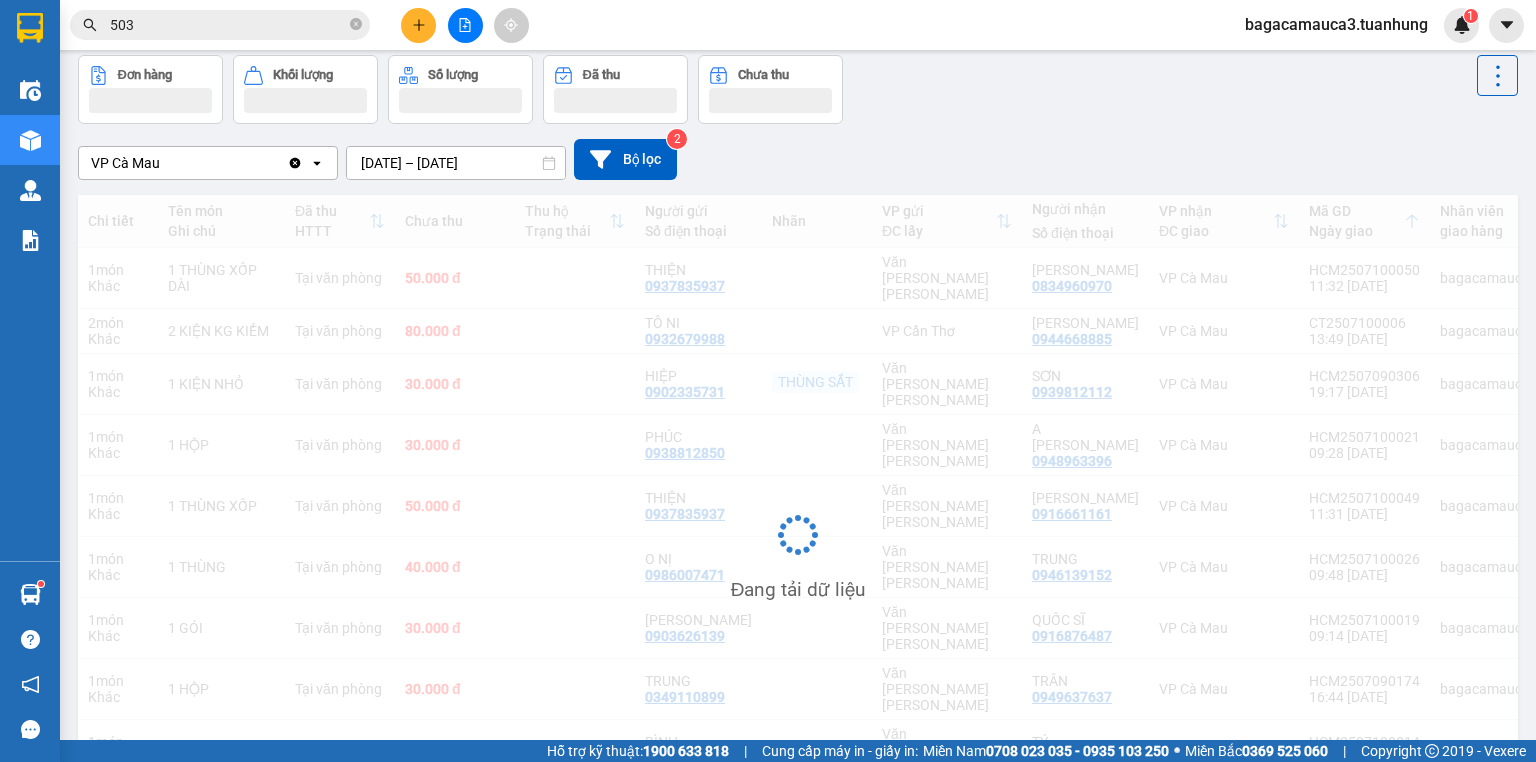 scroll, scrollTop: 0, scrollLeft: 0, axis: both 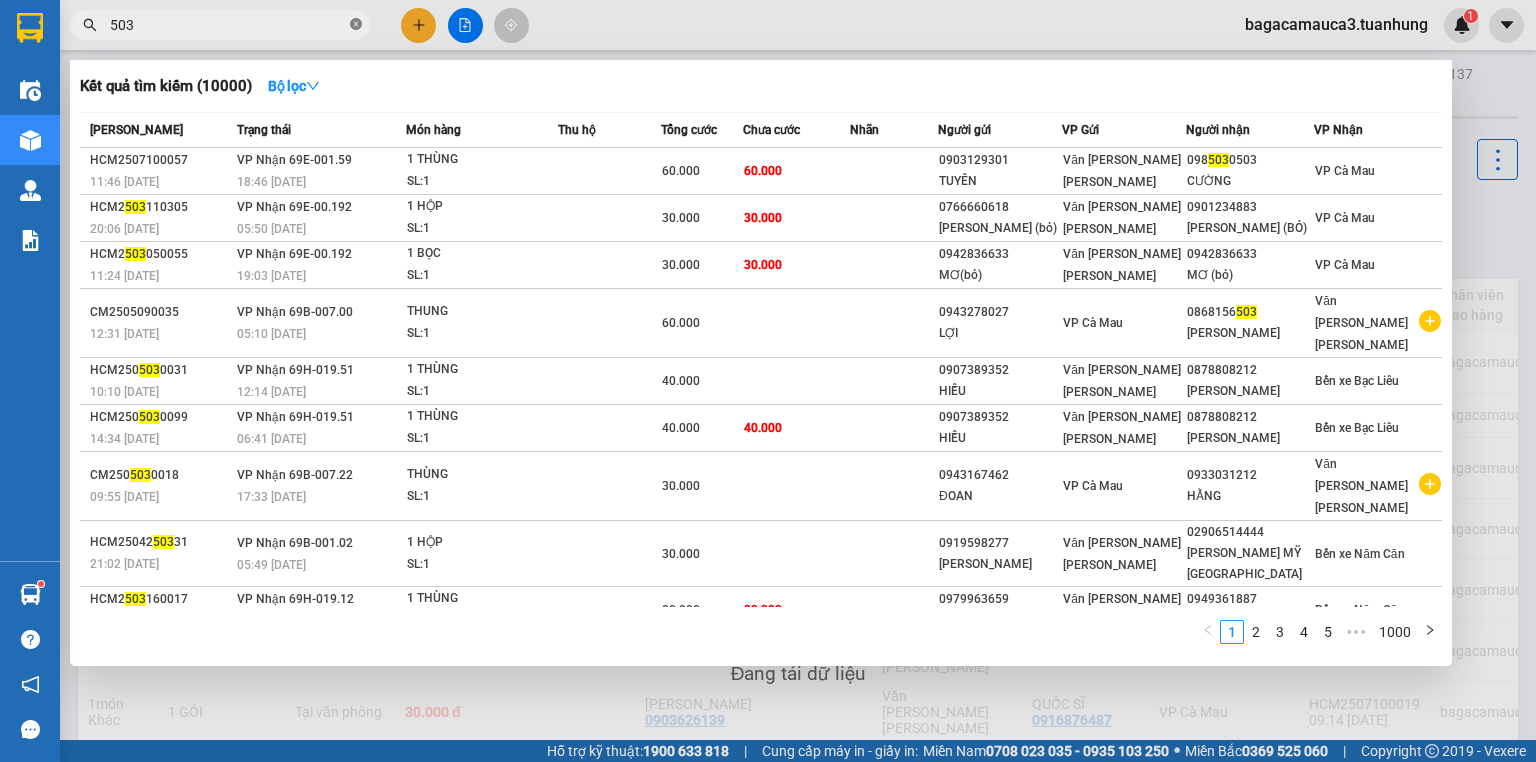click 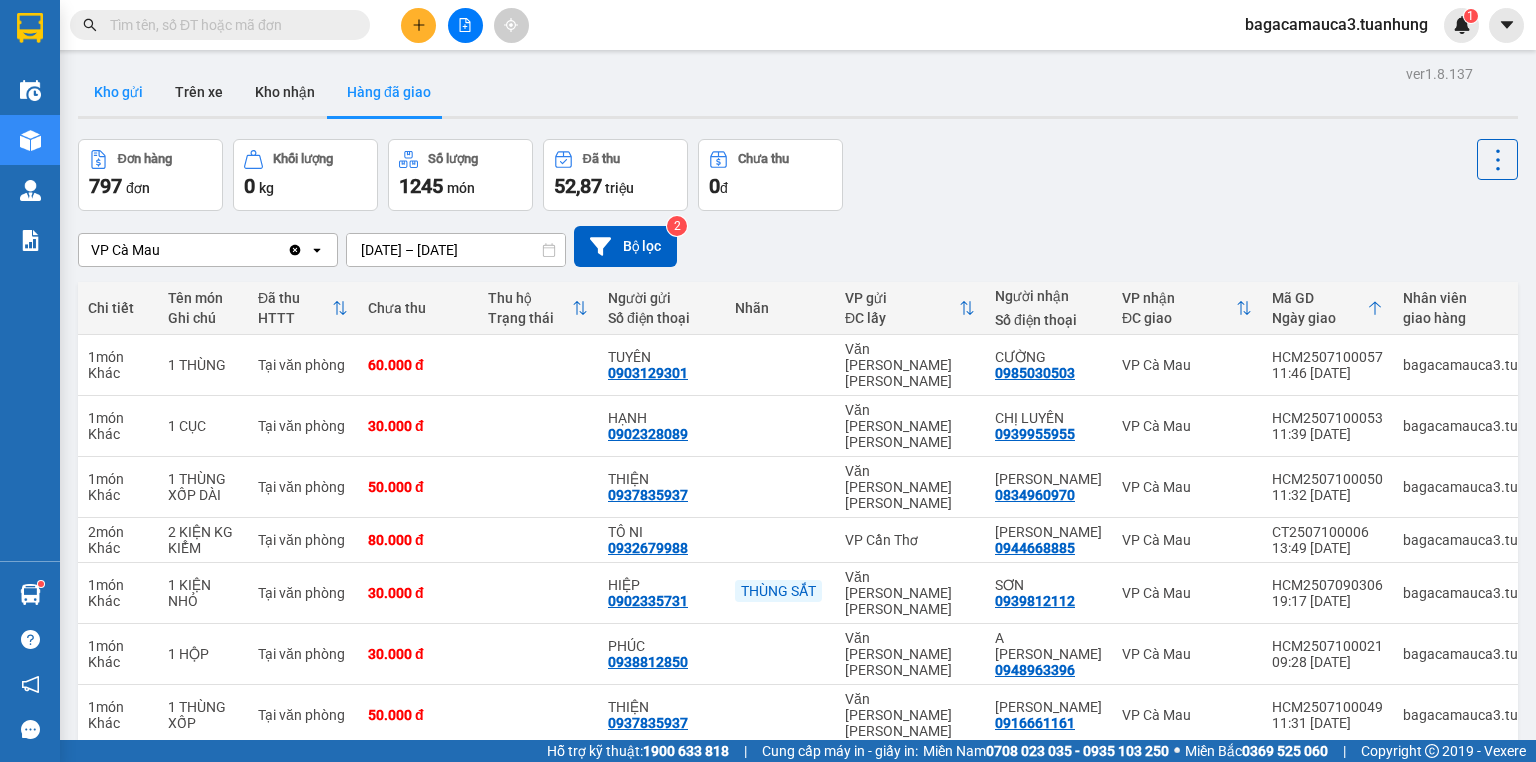 click on "Kho gửi" at bounding box center [118, 92] 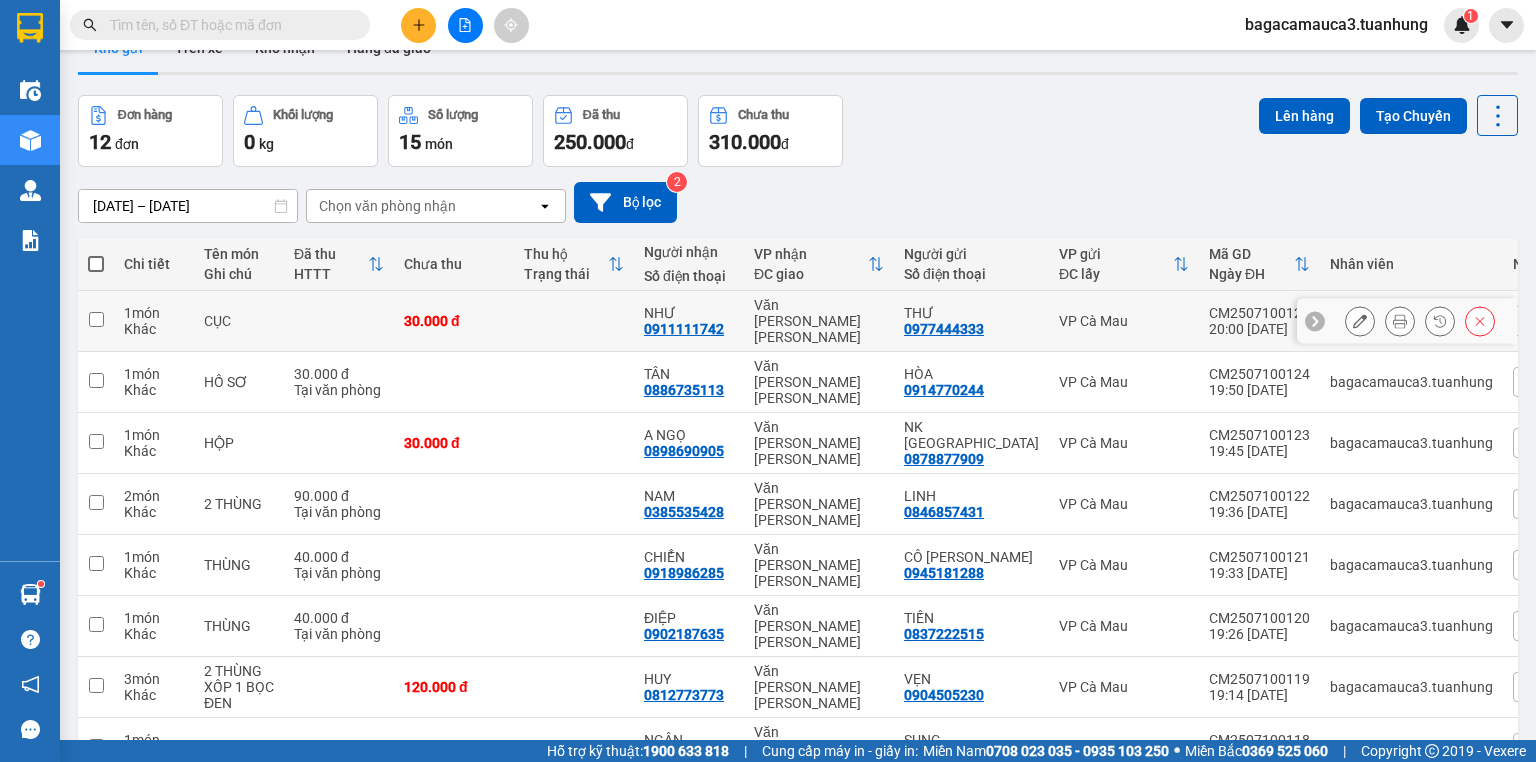 scroll, scrollTop: 0, scrollLeft: 0, axis: both 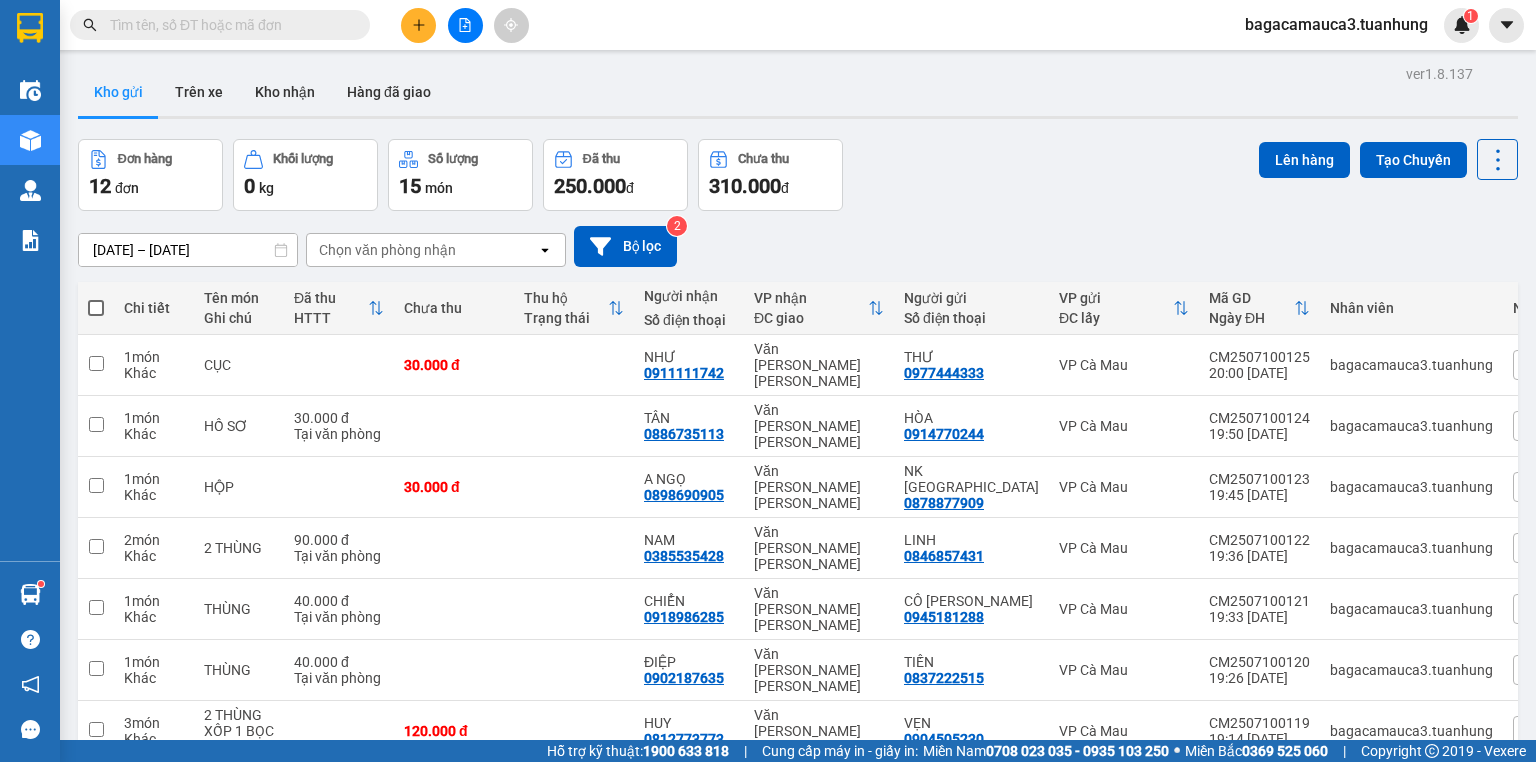 type 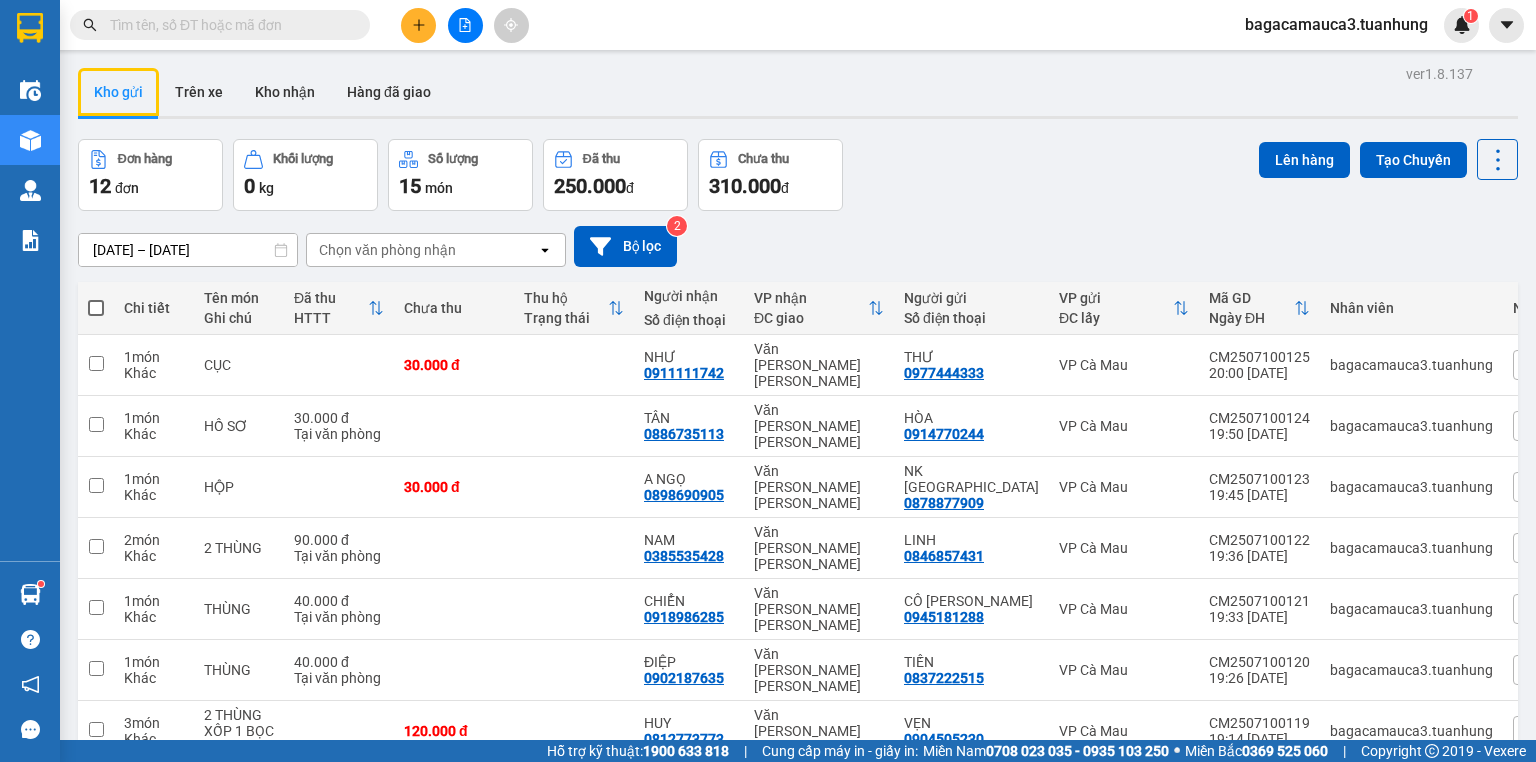 click 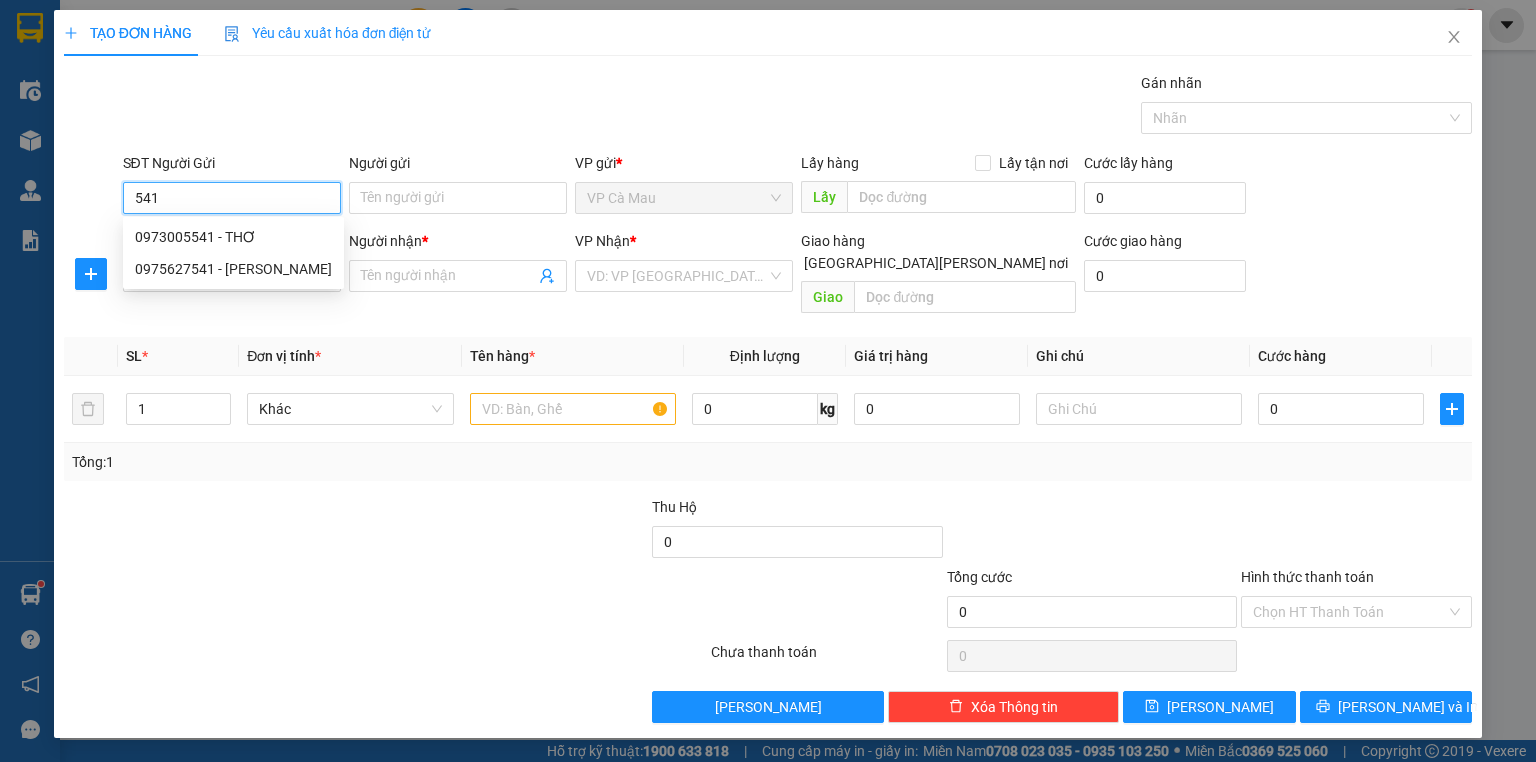 click on "0973005541 - THƠ" at bounding box center [233, 237] 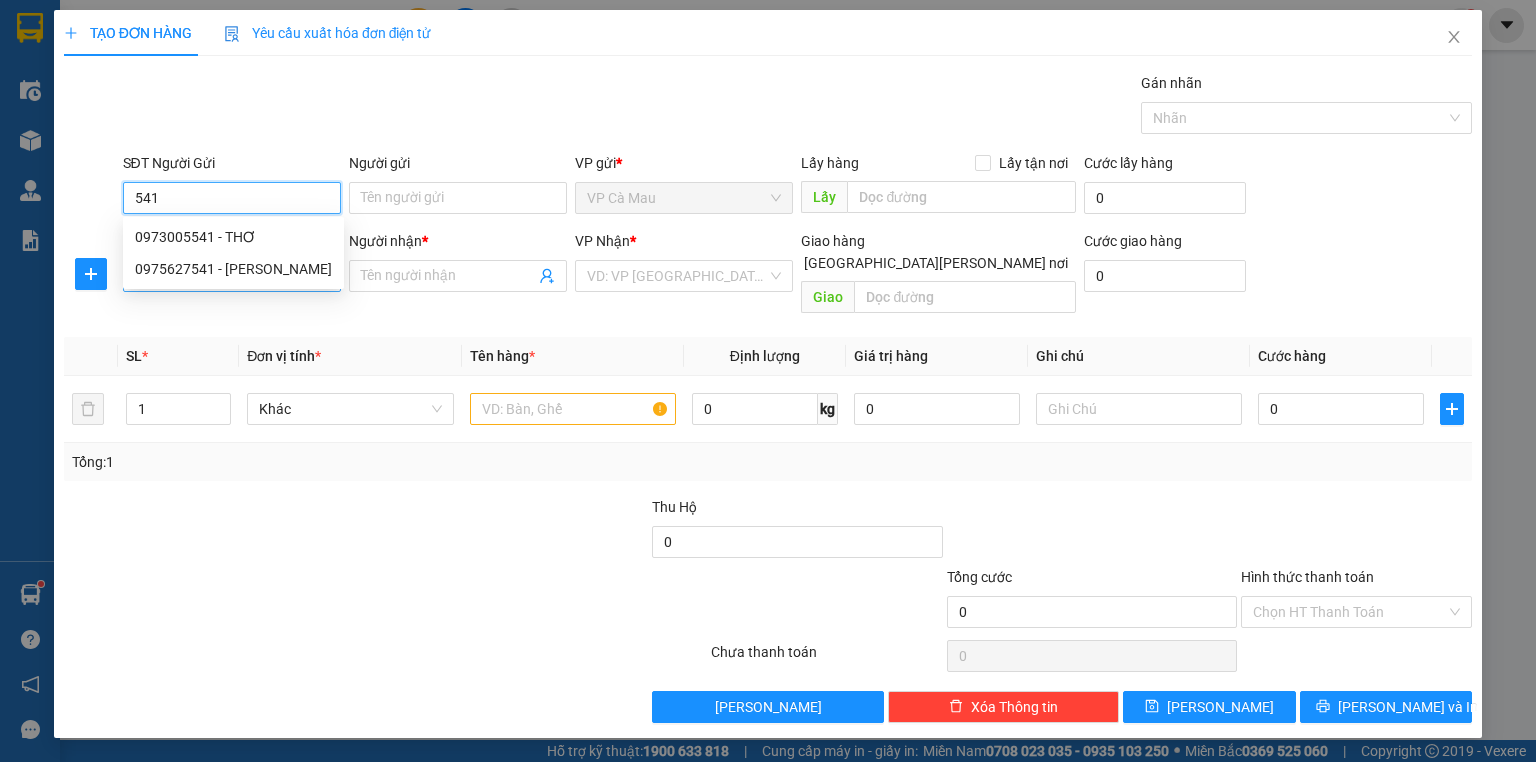 type on "0973005541" 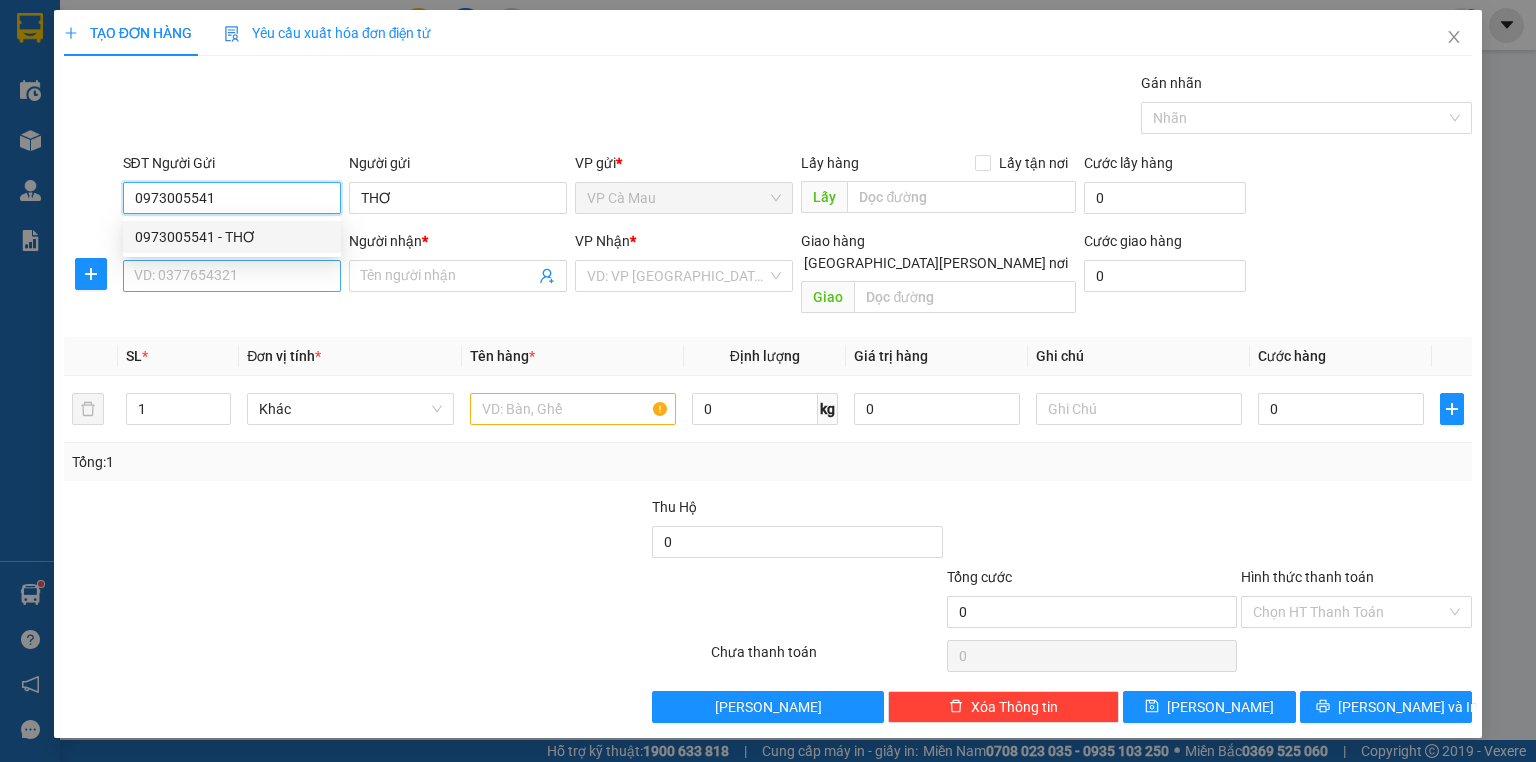 type on "0973005541" 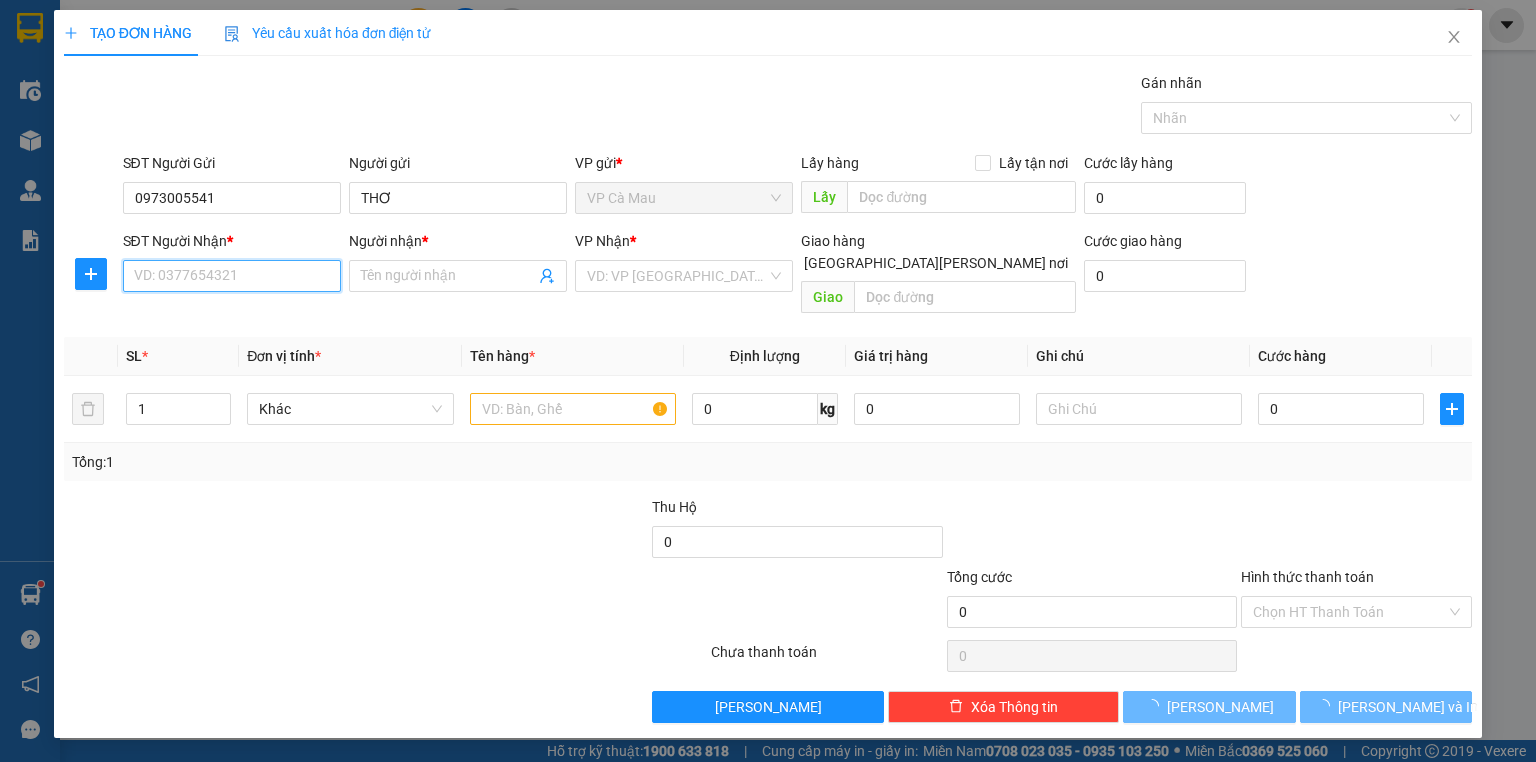 click on "SĐT Người Nhận  *" at bounding box center (232, 276) 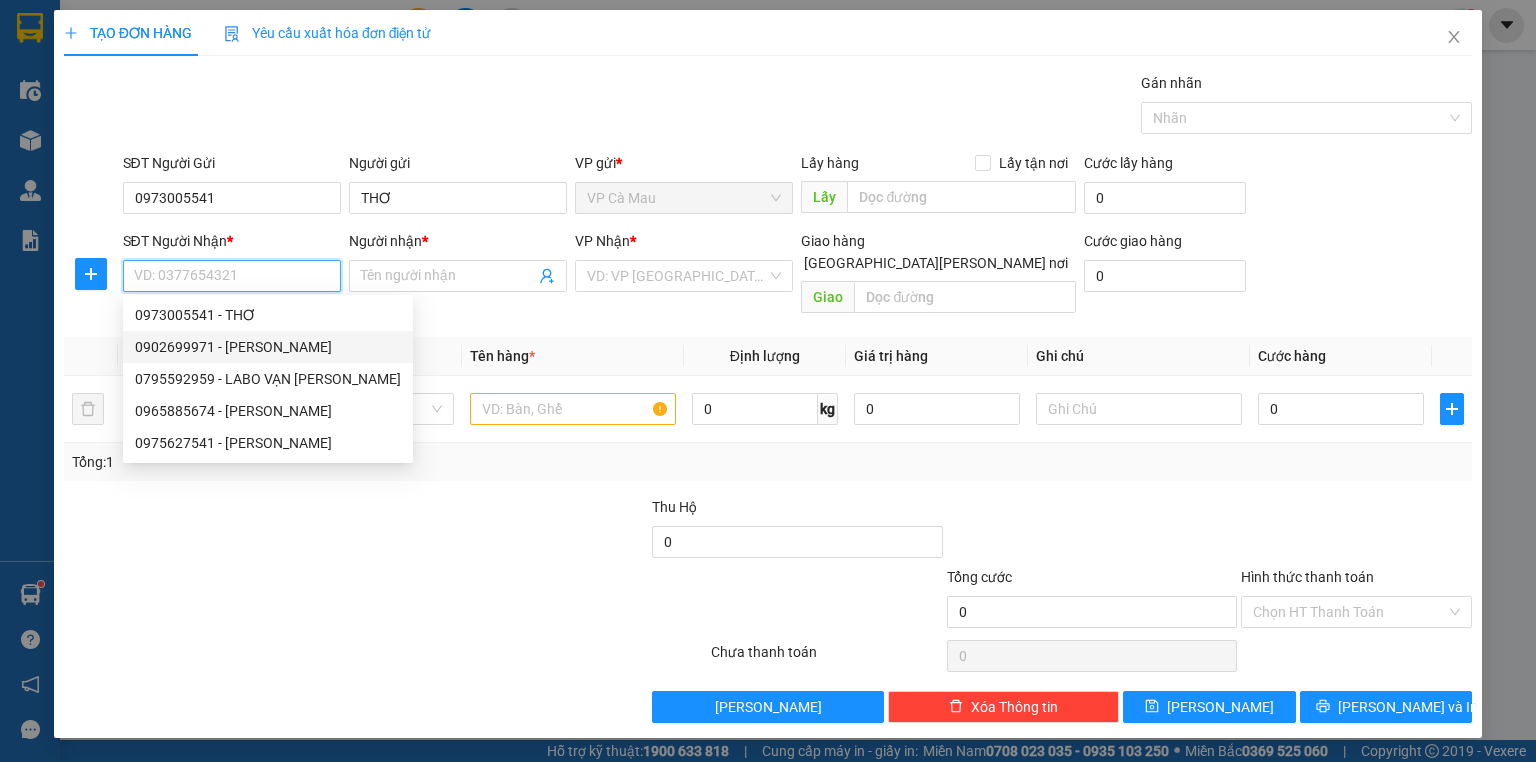drag, startPoint x: 254, startPoint y: 350, endPoint x: 413, endPoint y: 392, distance: 164.45364 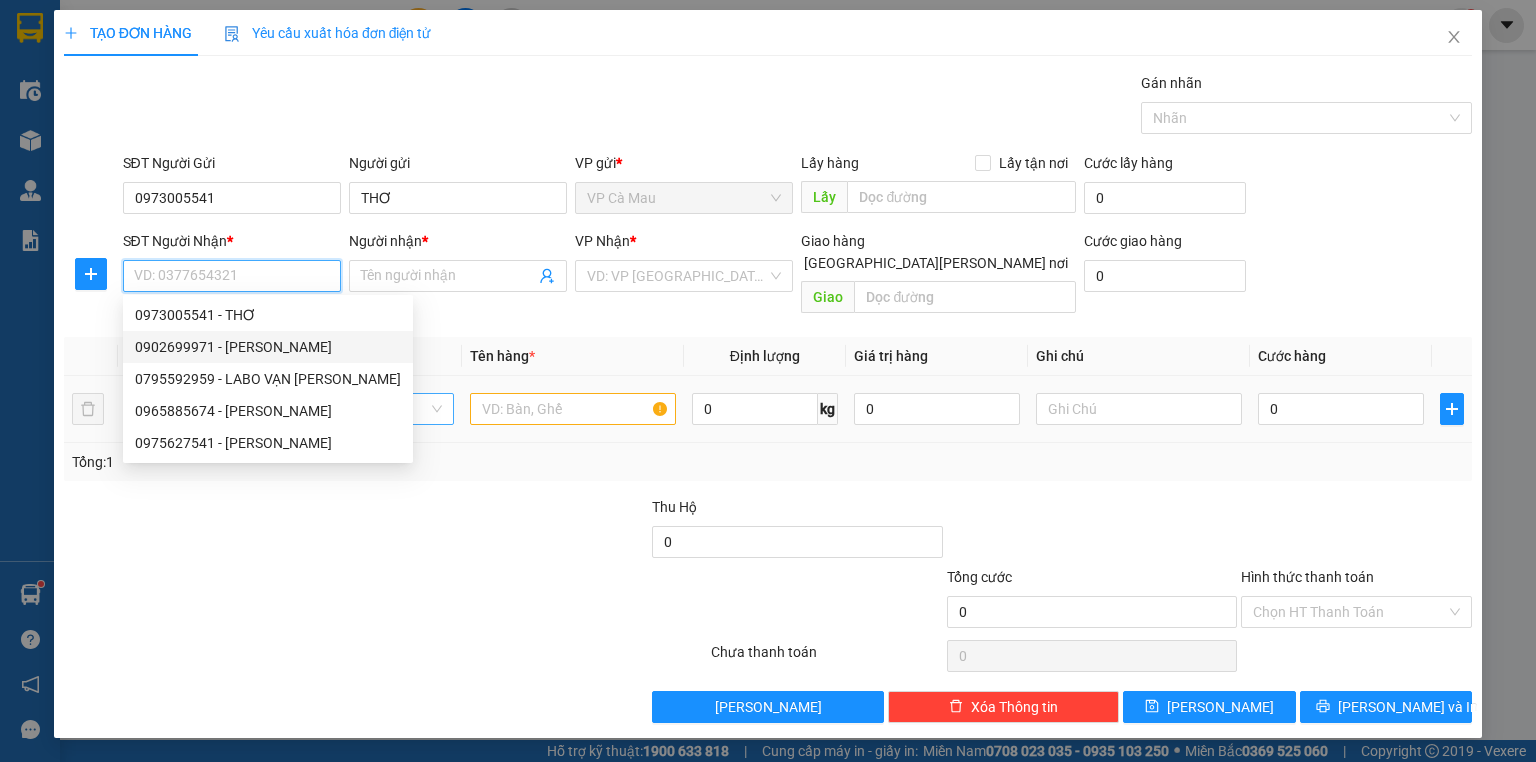 click on "0902699971 - [PERSON_NAME]" at bounding box center [268, 347] 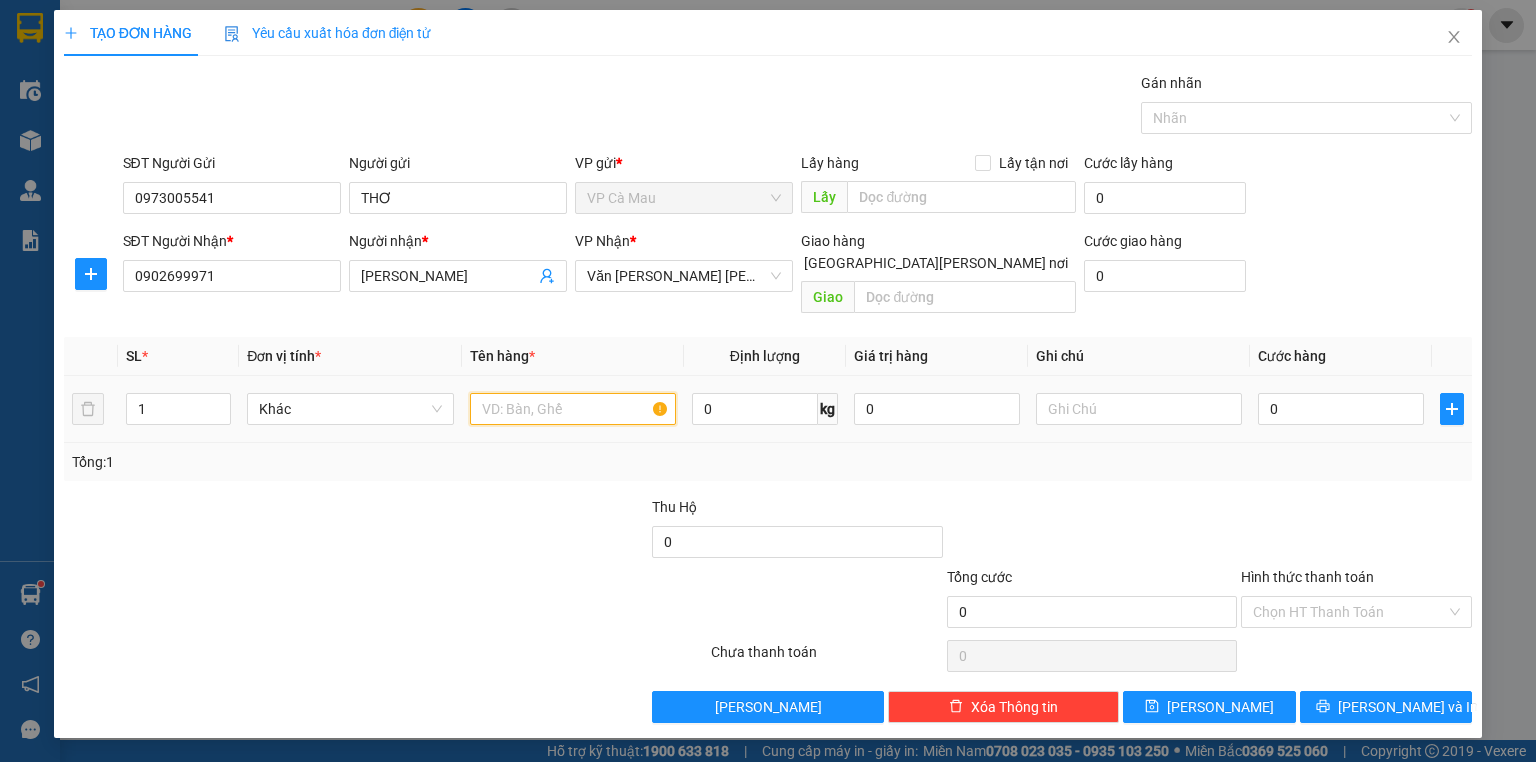 click at bounding box center [573, 409] 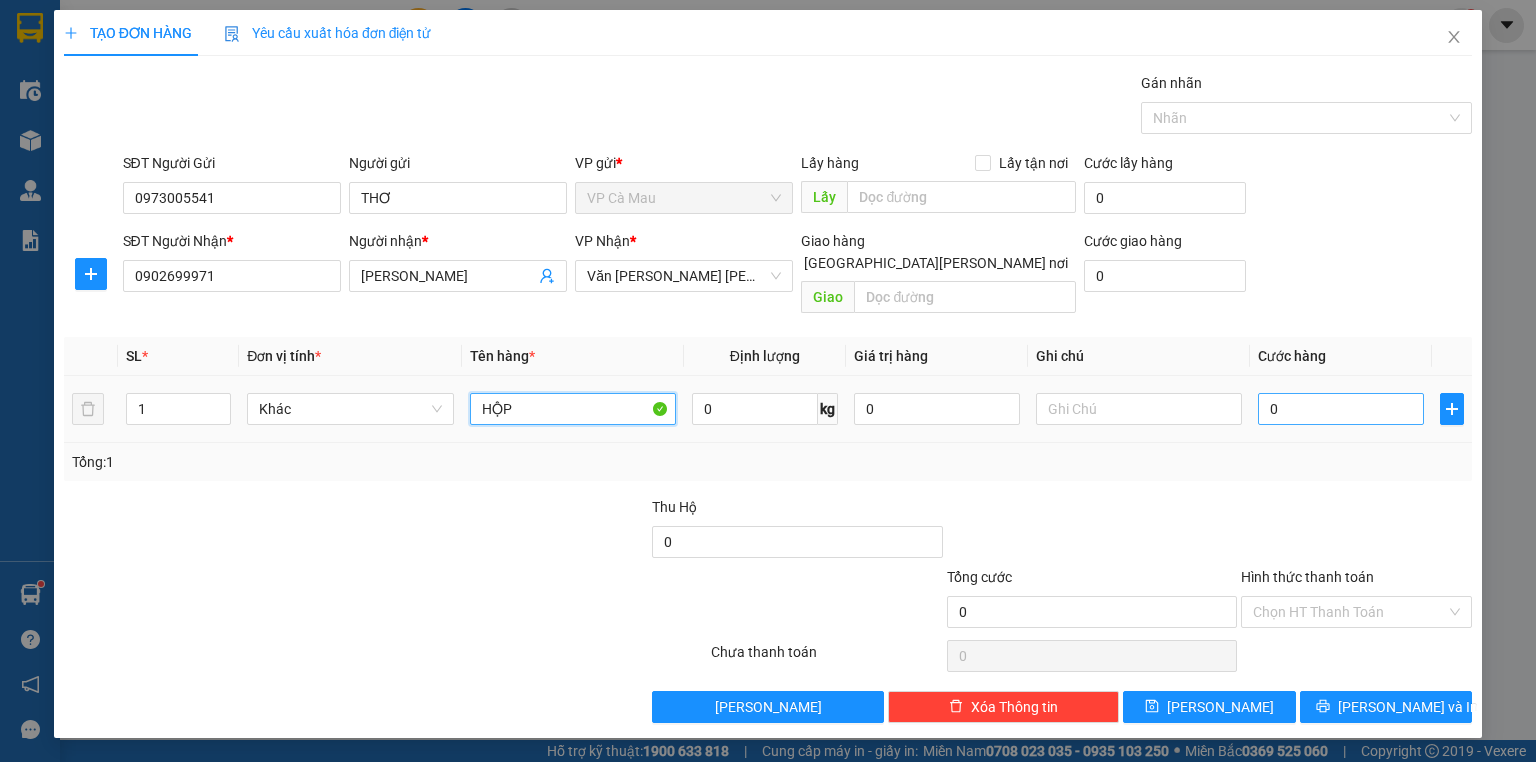 type on "HỘP" 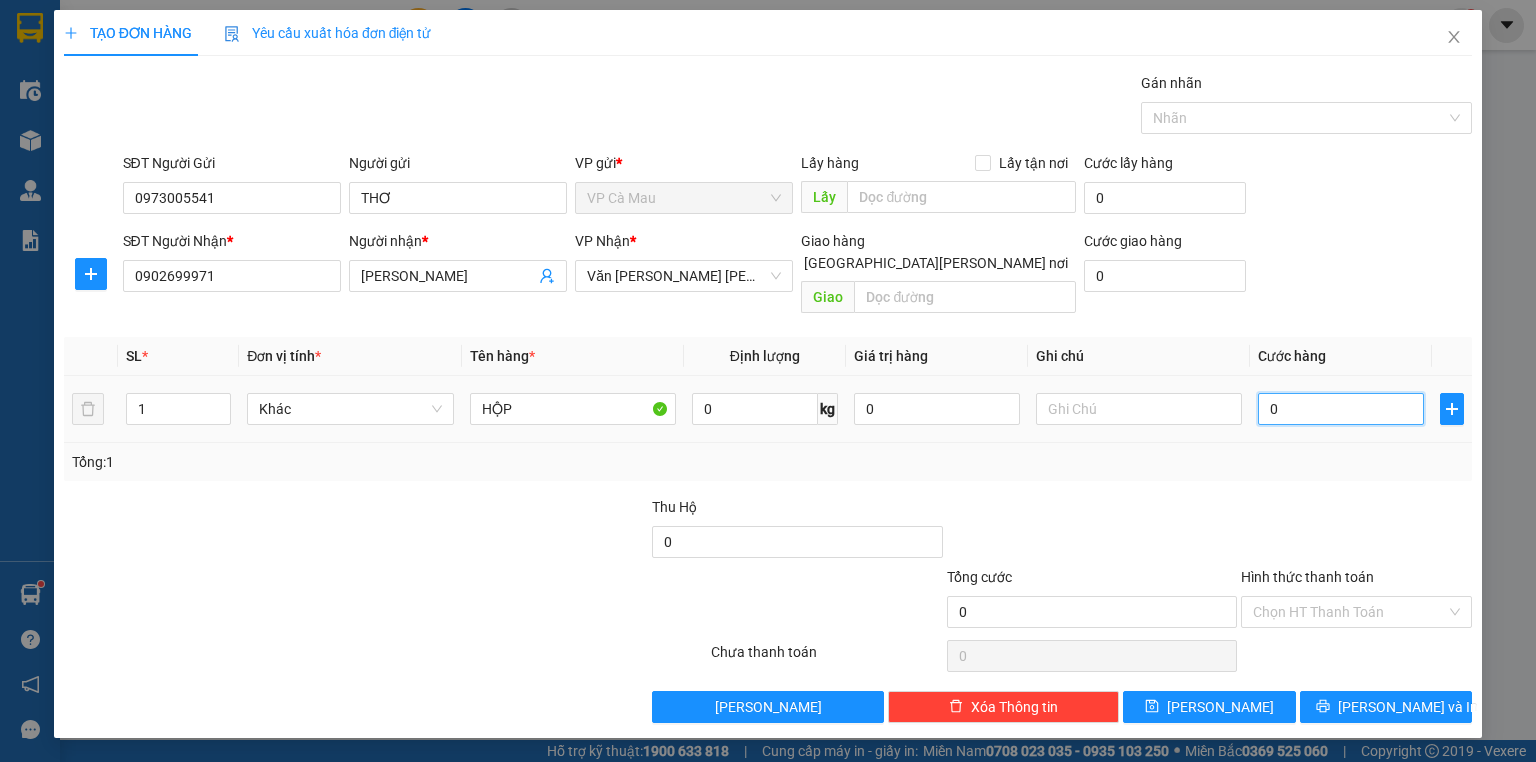 click on "0" at bounding box center (1341, 409) 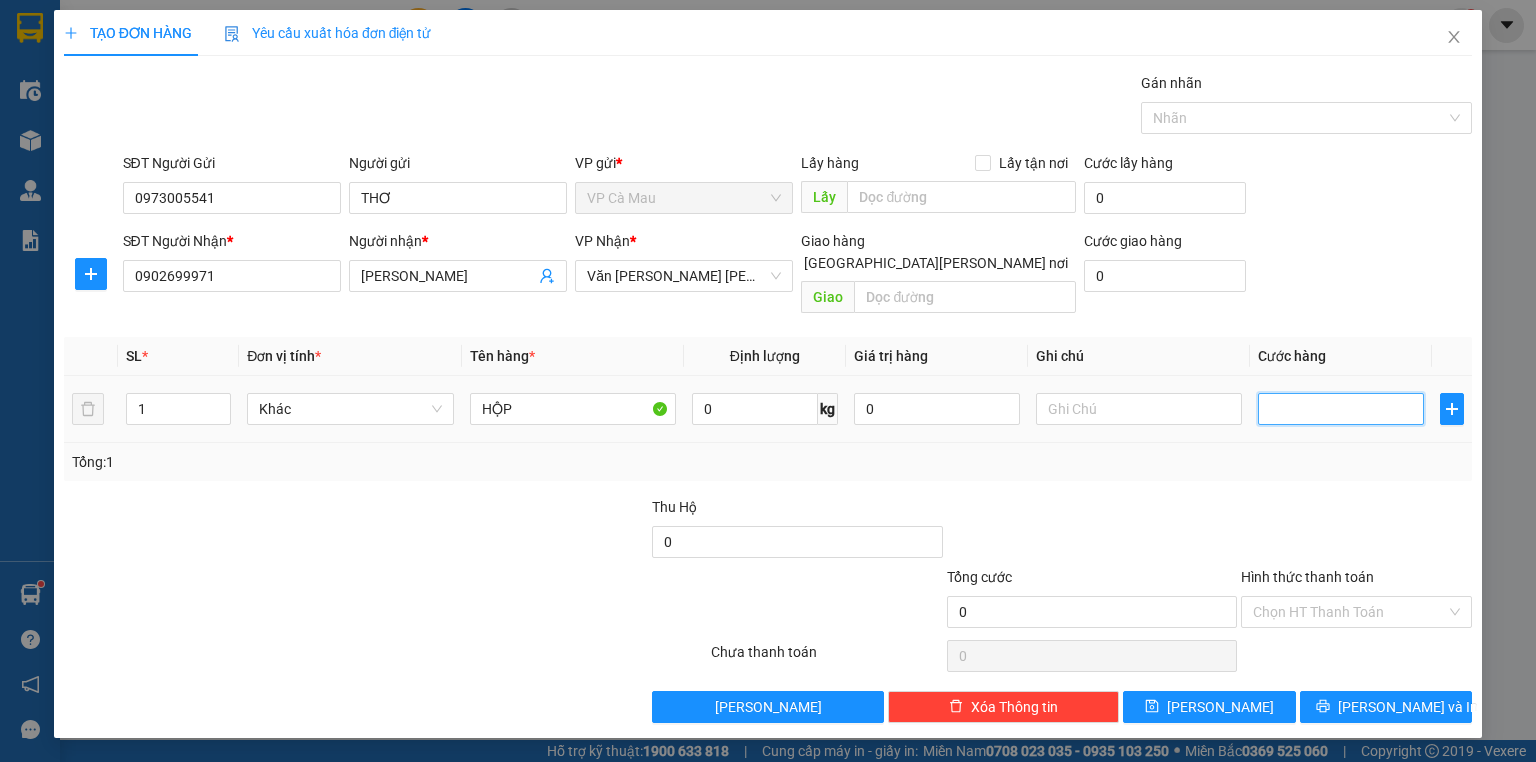 type on "3" 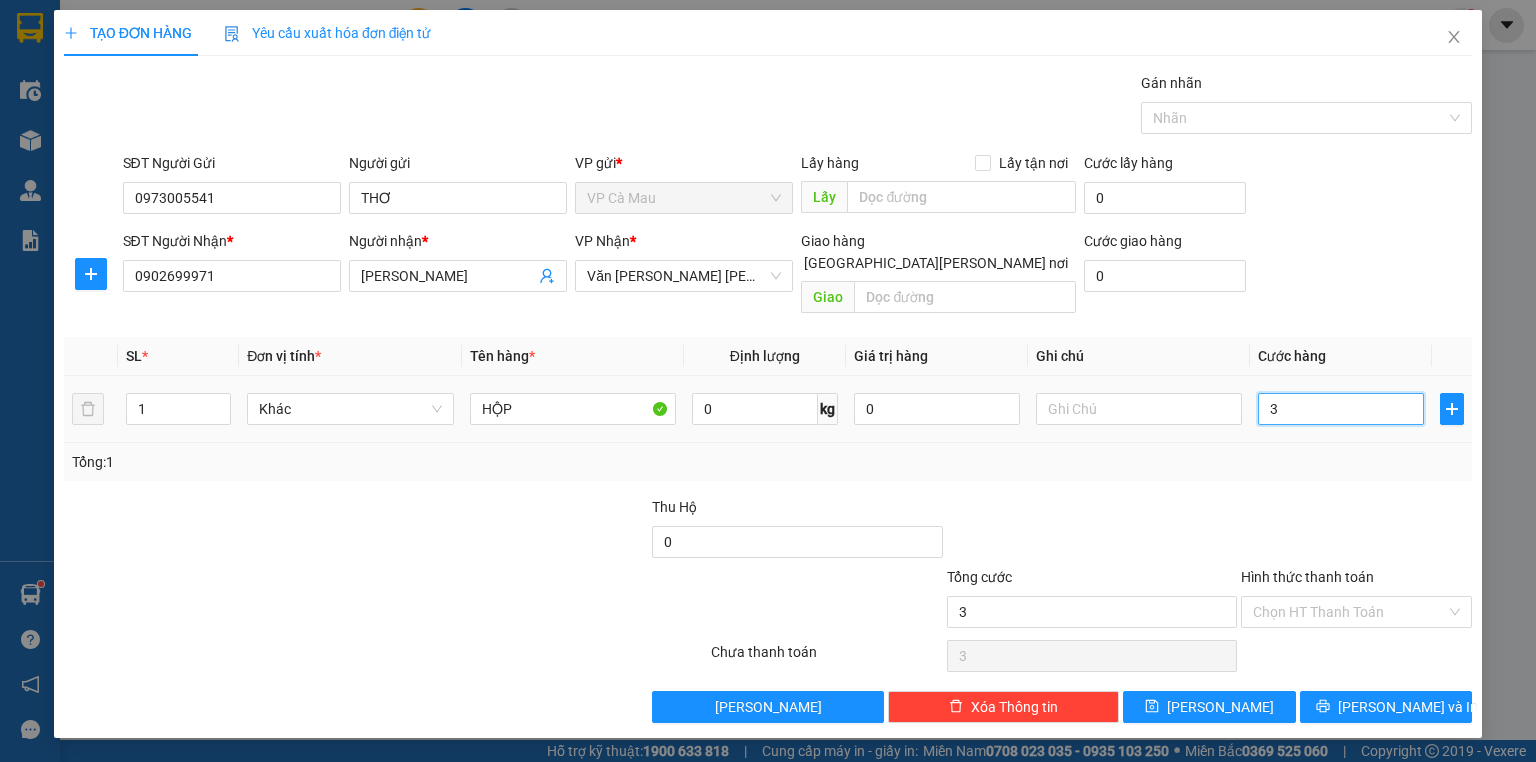 type on "30" 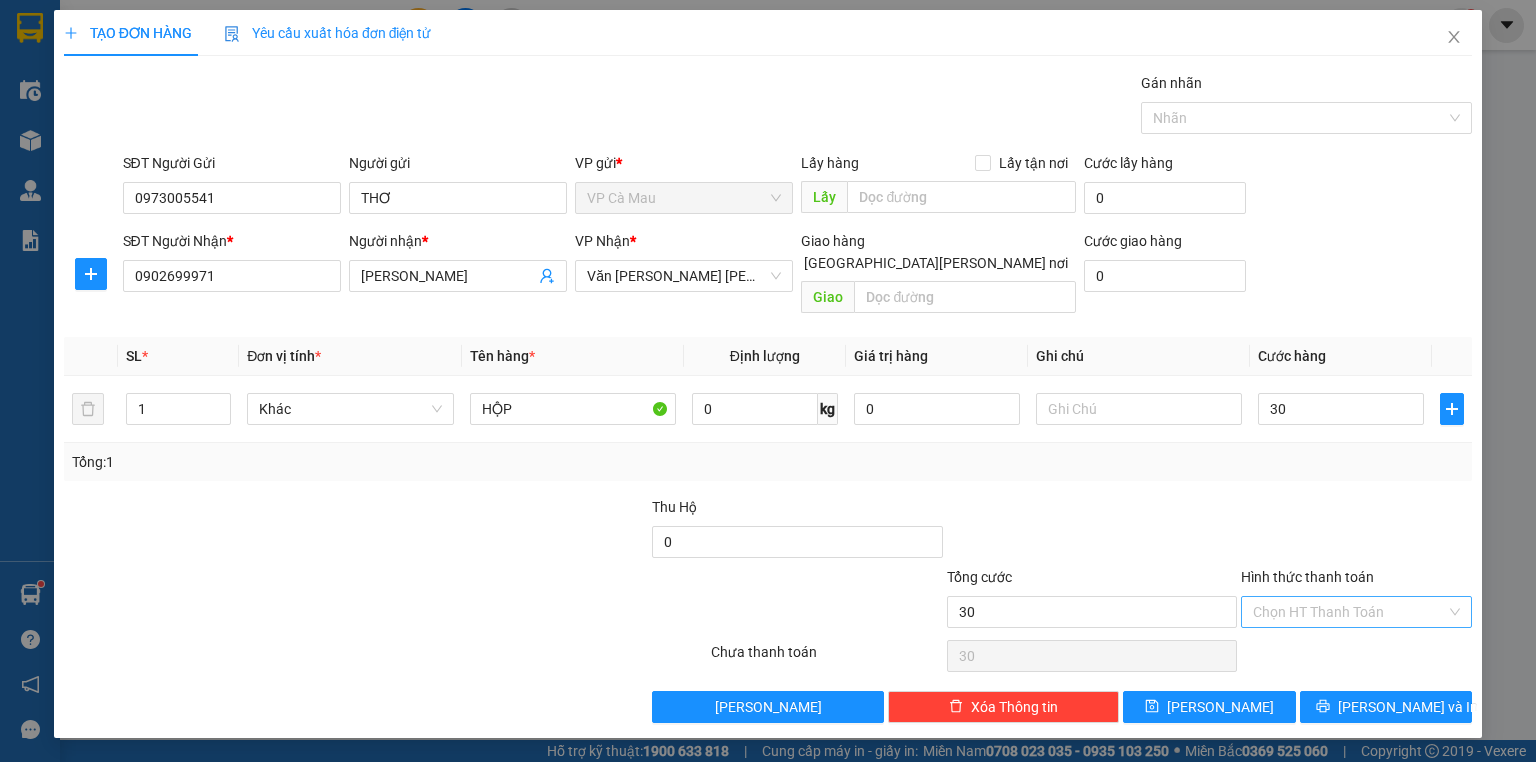 click on "Hình thức thanh toán" at bounding box center (1349, 612) 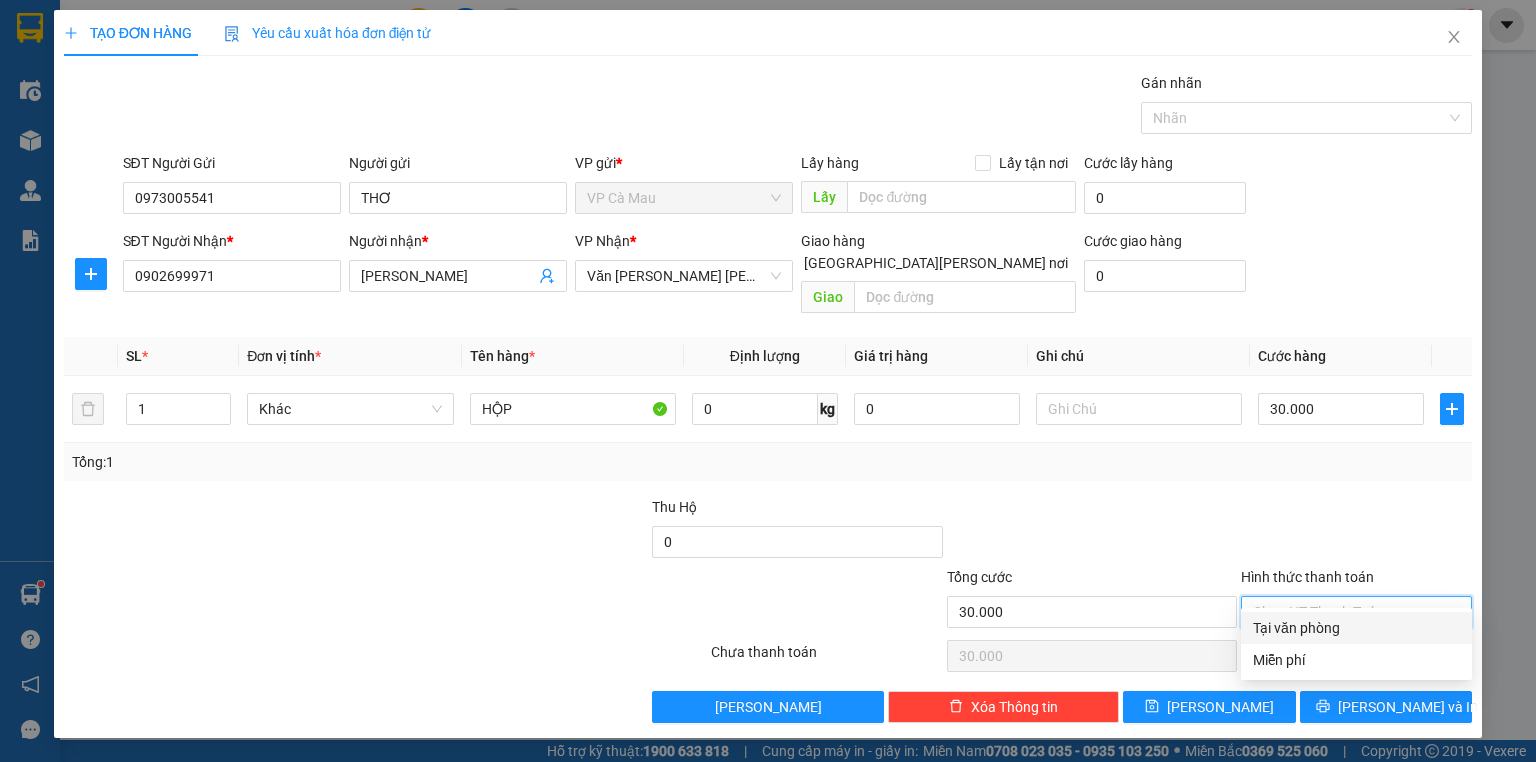 click on "Tại văn phòng" at bounding box center [1356, 628] 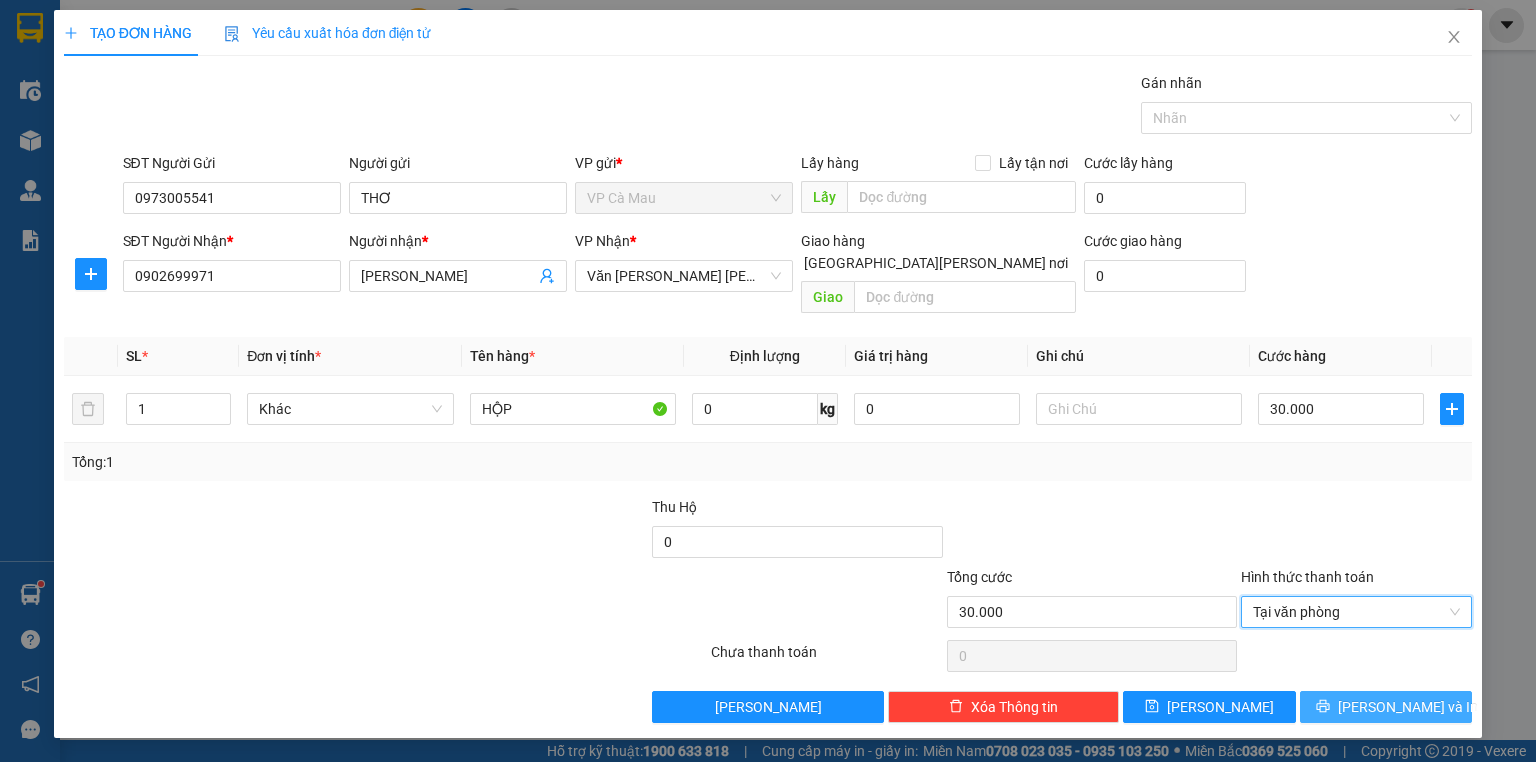 drag, startPoint x: 1355, startPoint y: 692, endPoint x: 1339, endPoint y: 688, distance: 16.492422 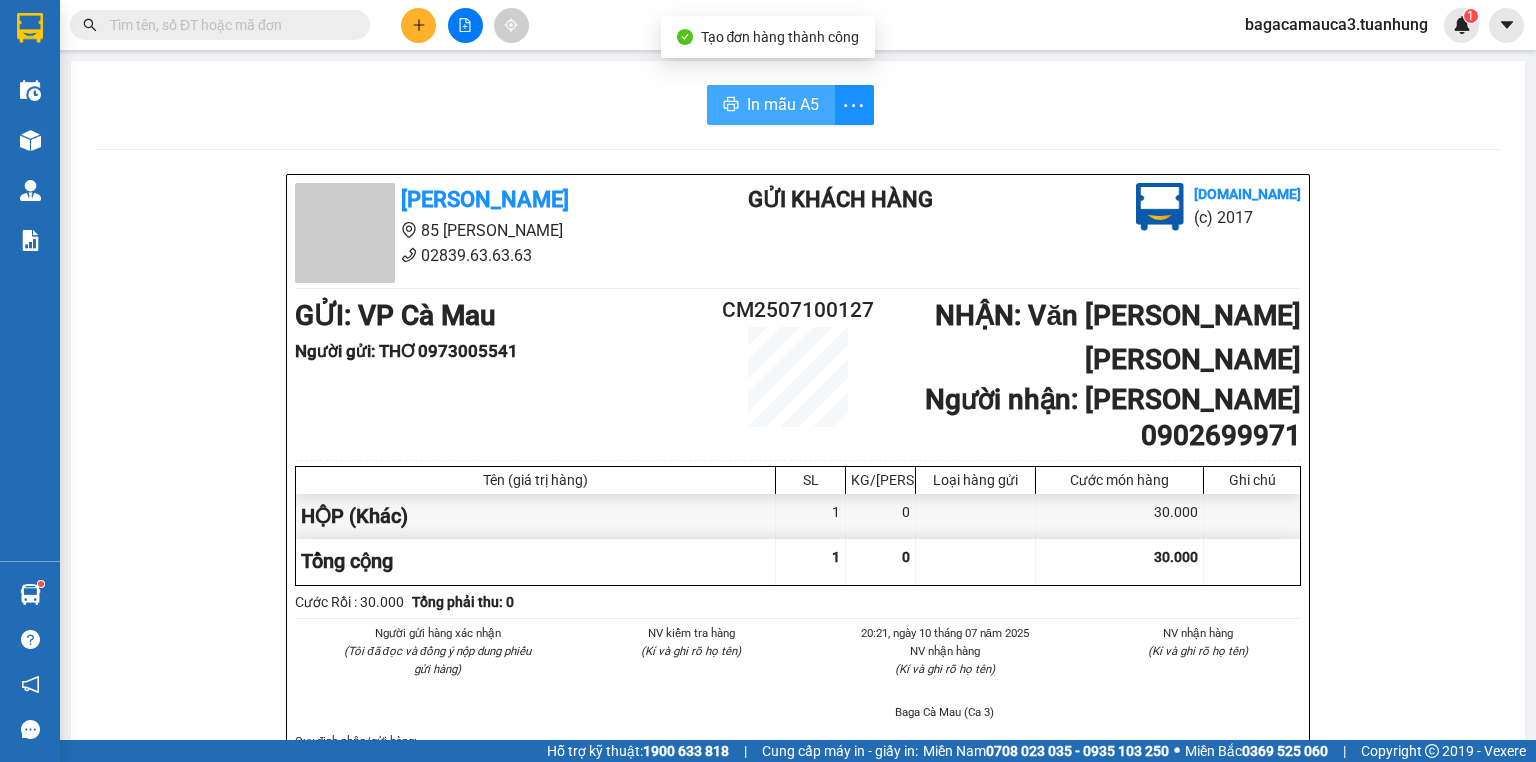 click on "In mẫu A5" at bounding box center [771, 105] 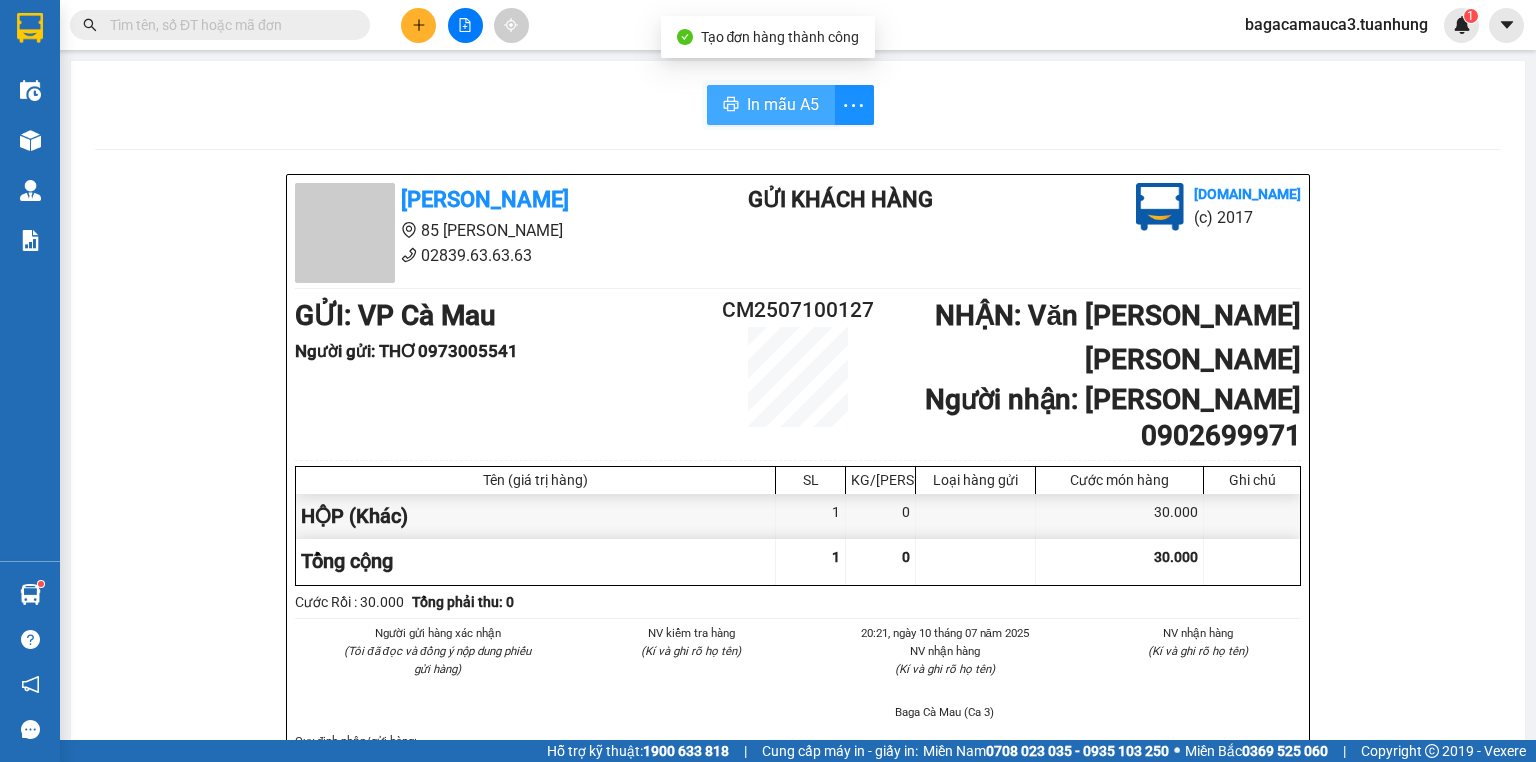 scroll, scrollTop: 0, scrollLeft: 0, axis: both 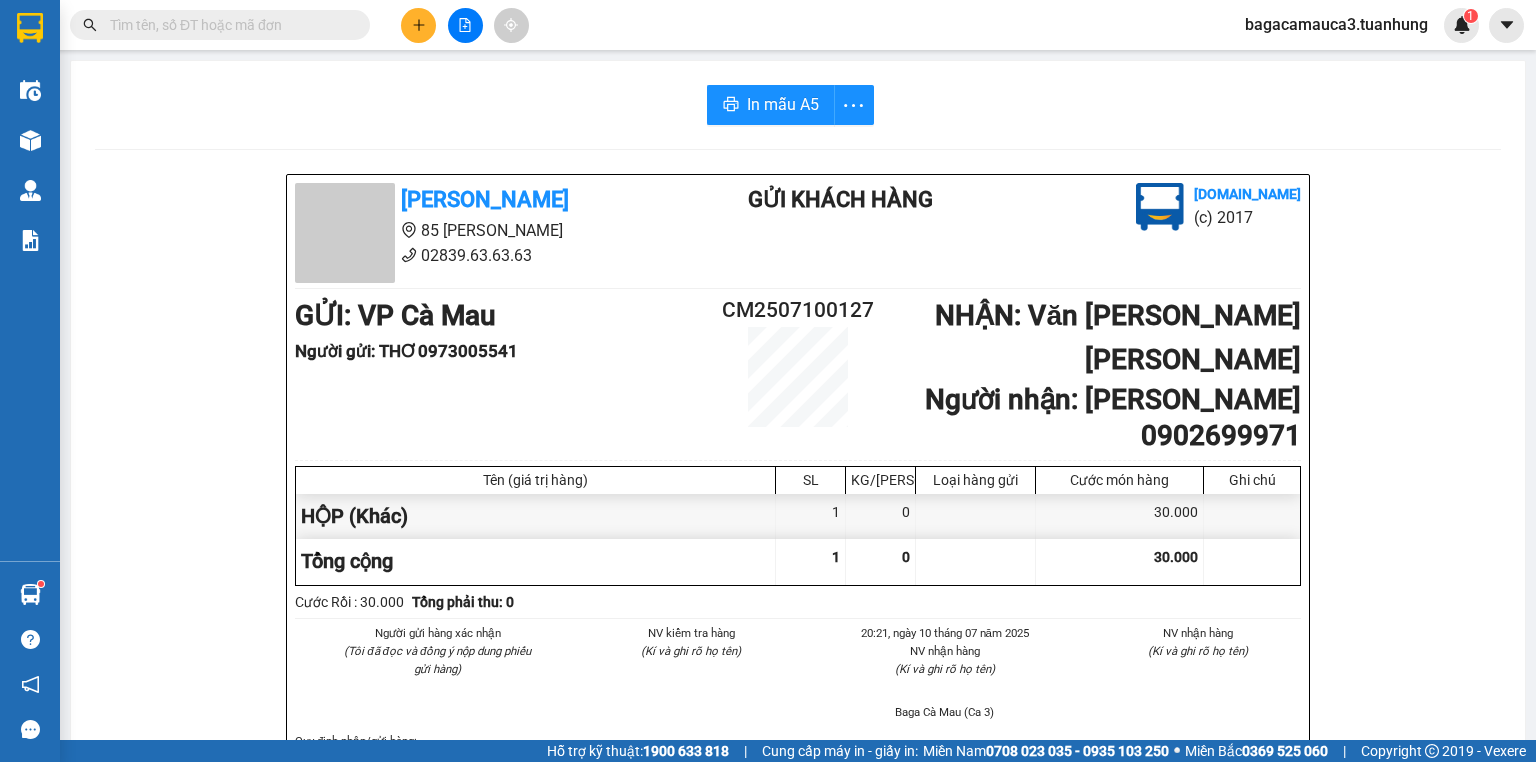 click at bounding box center (228, 25) 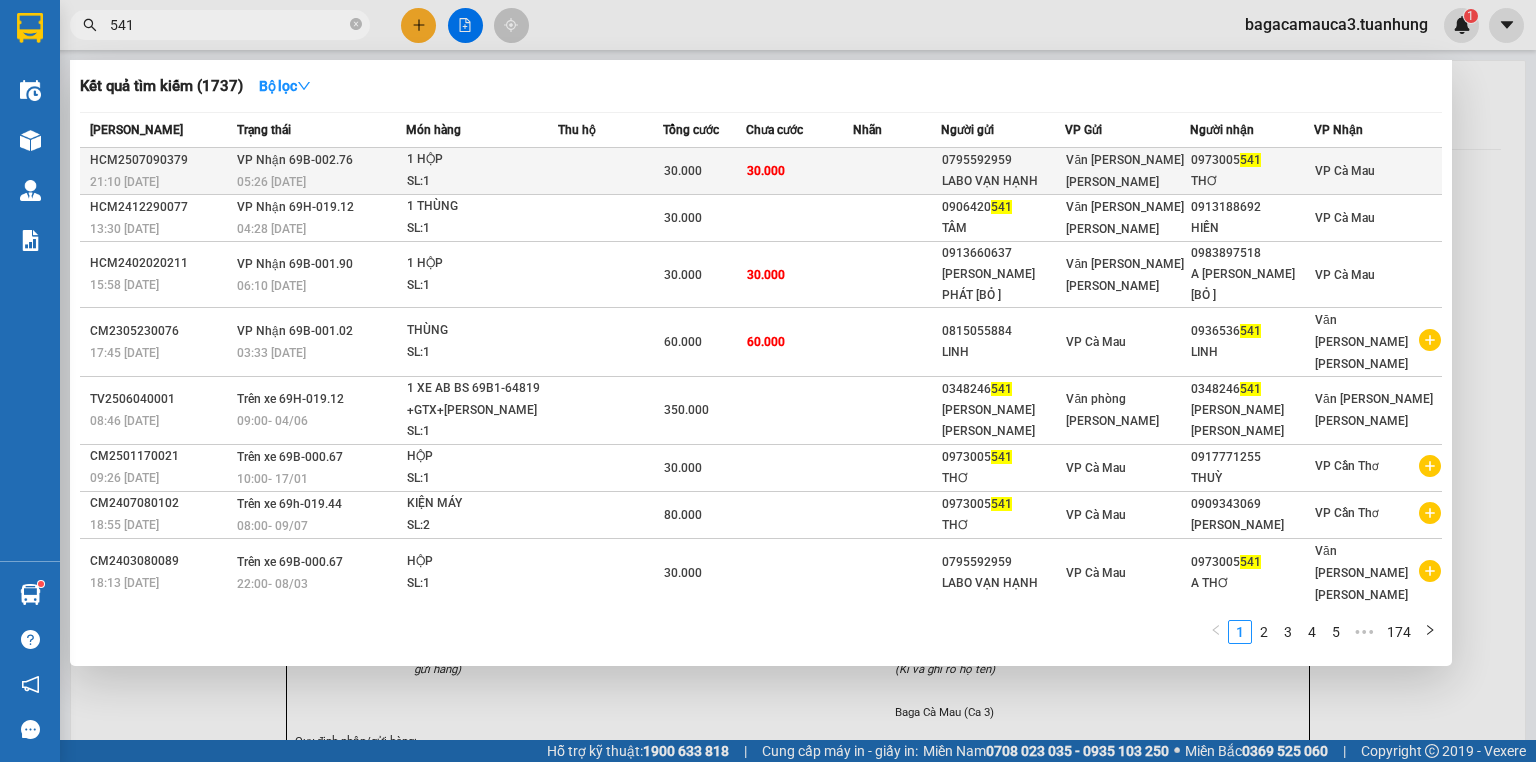 type on "541" 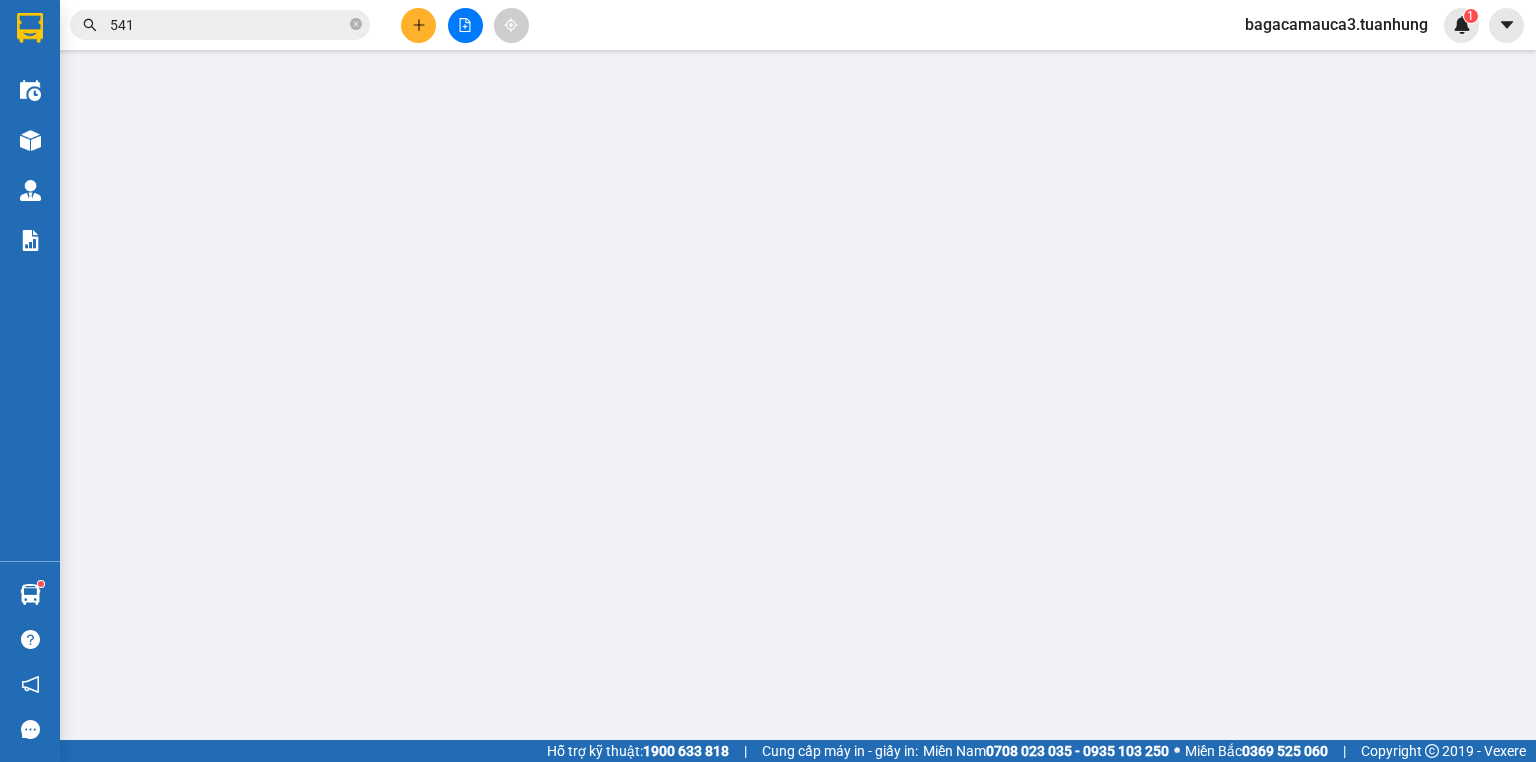 type on "0795592959" 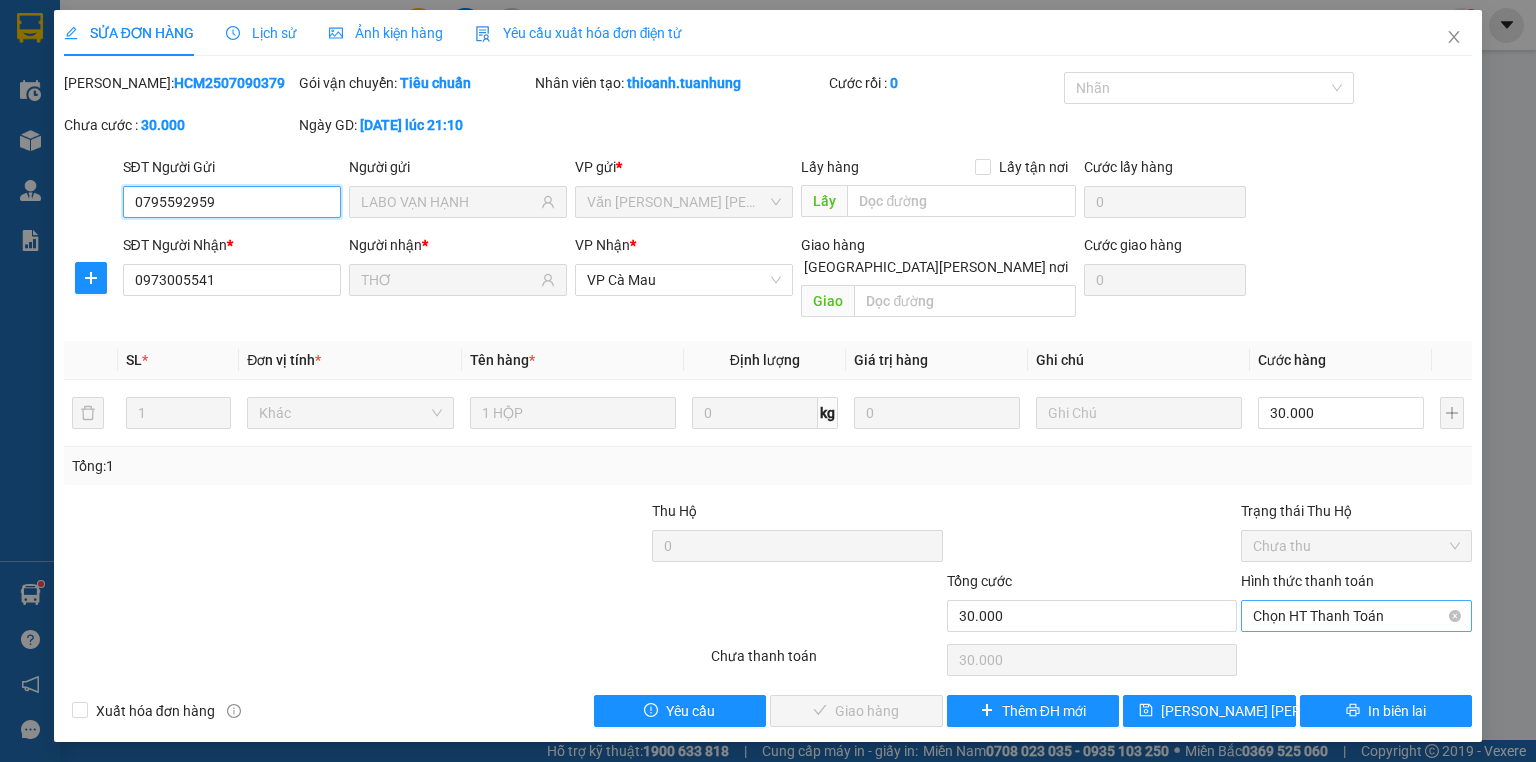 click on "Chọn HT Thanh Toán" at bounding box center (1356, 616) 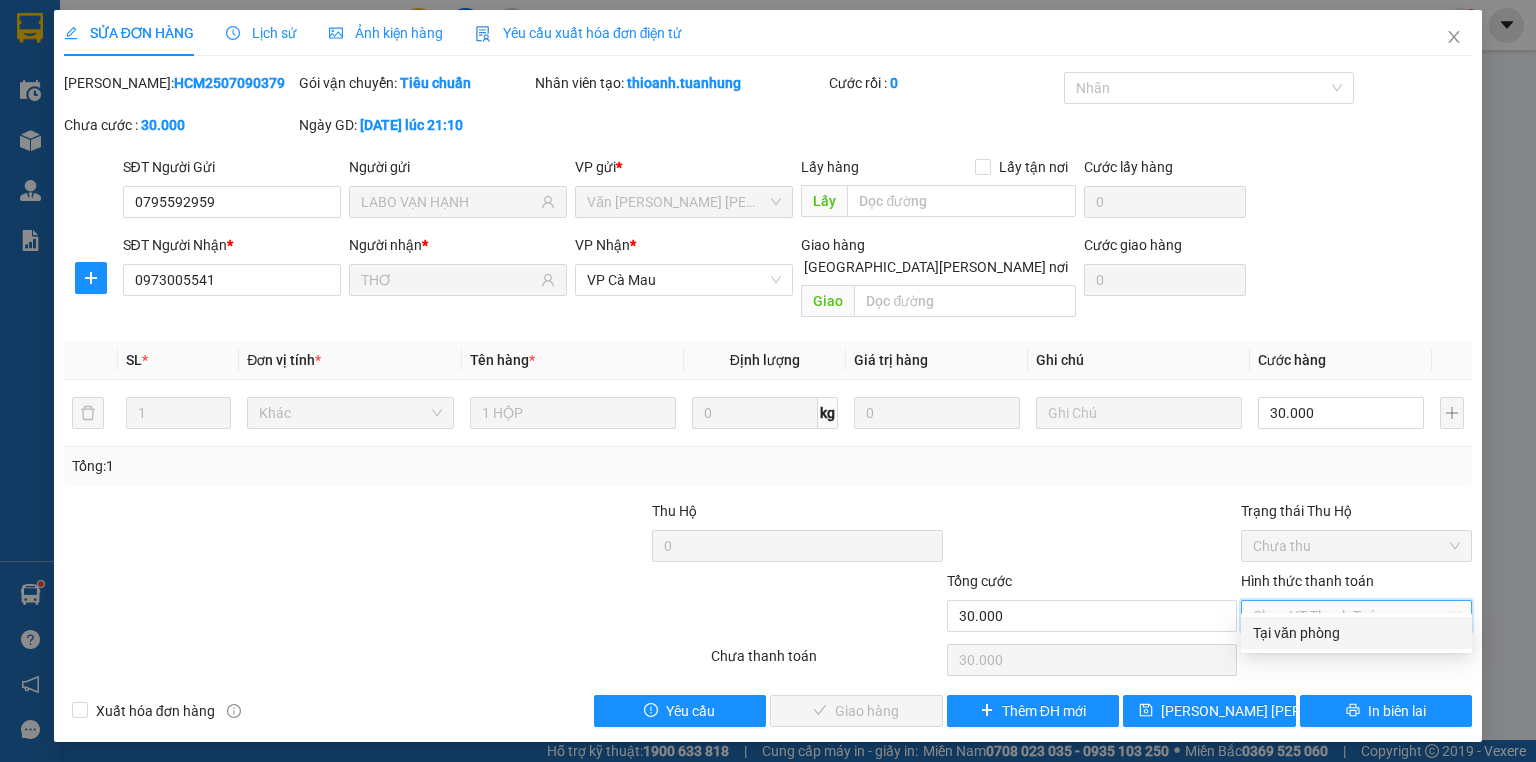 click on "Tại văn phòng" at bounding box center (1356, 633) 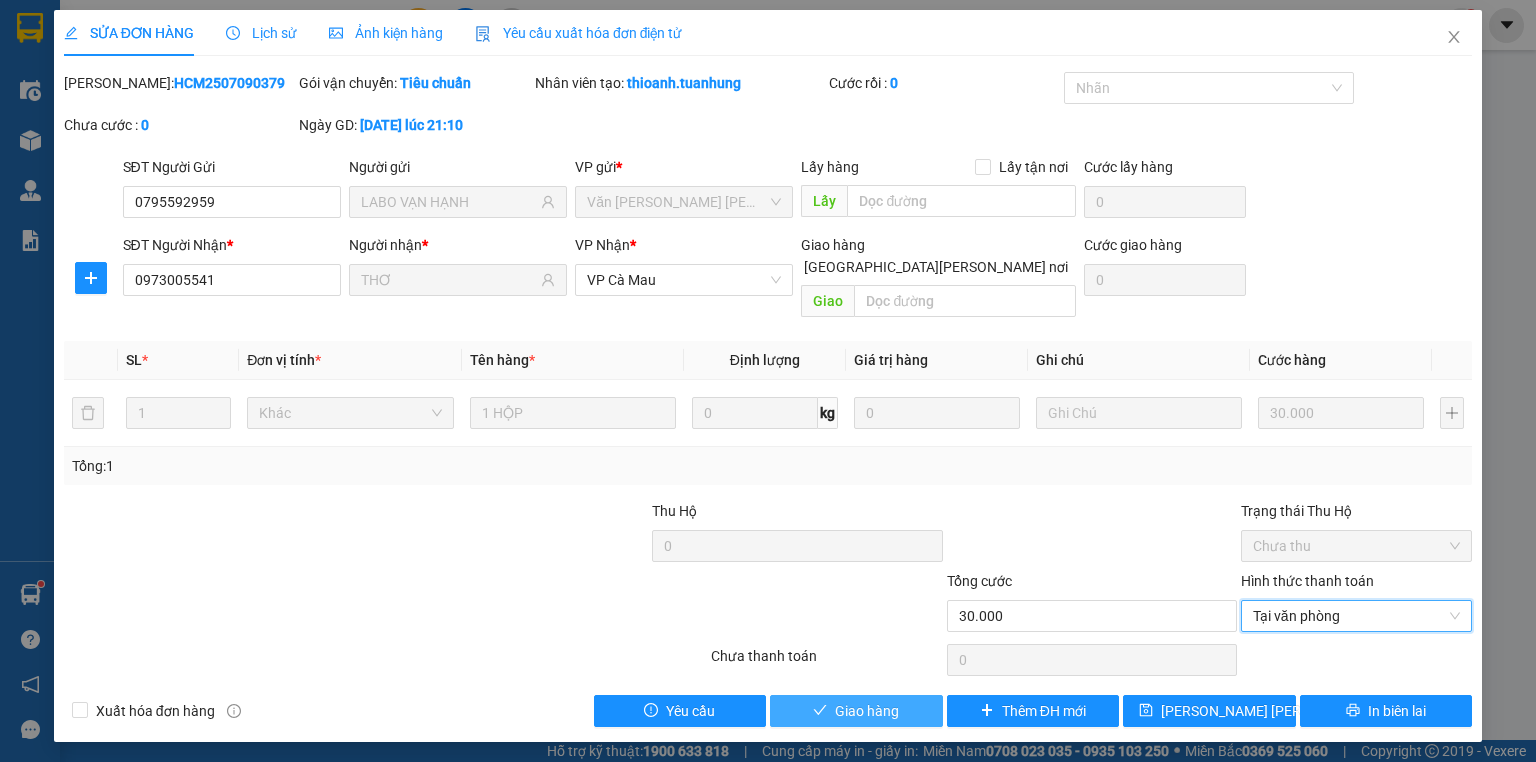 click on "Giao hàng" at bounding box center (867, 711) 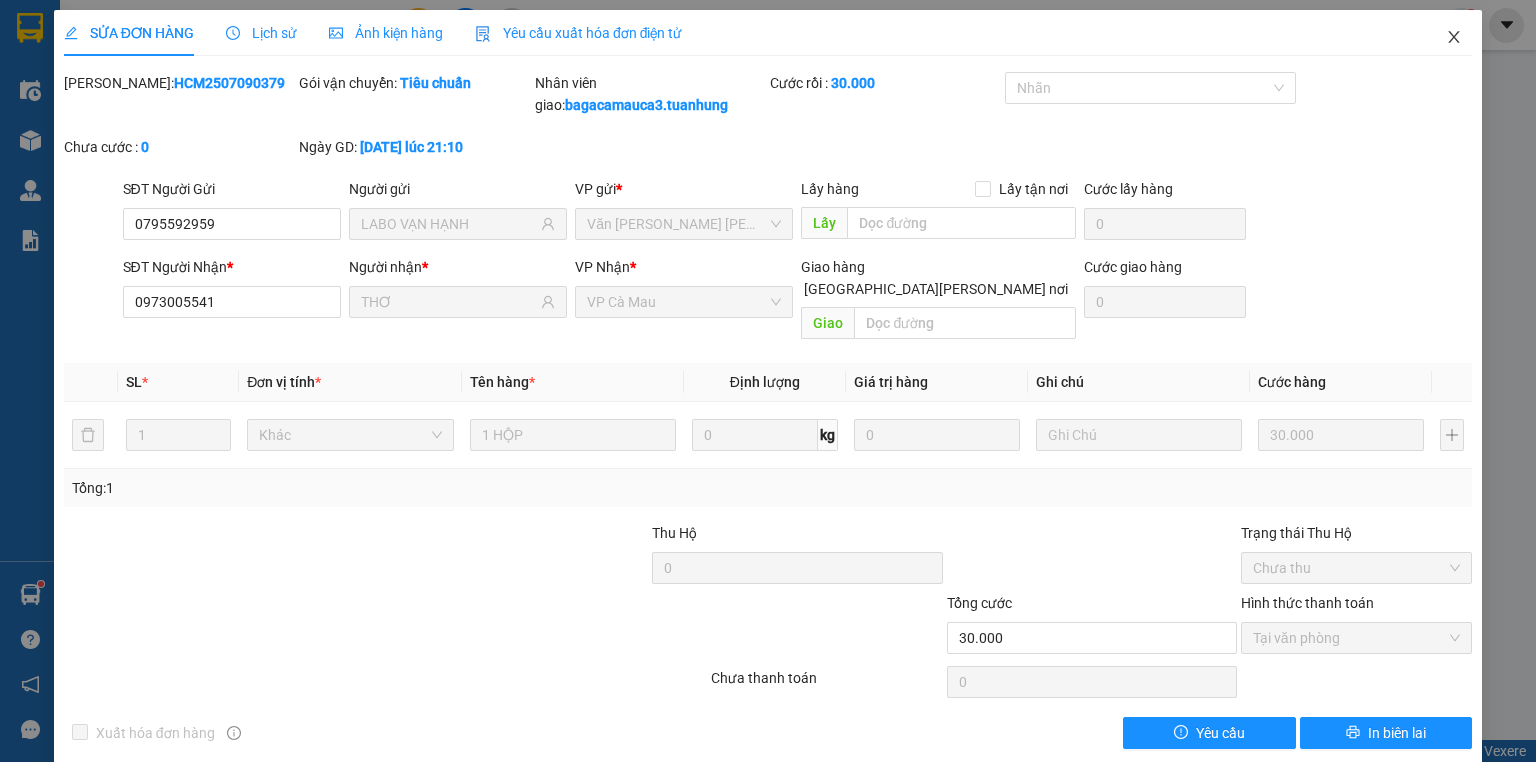 click 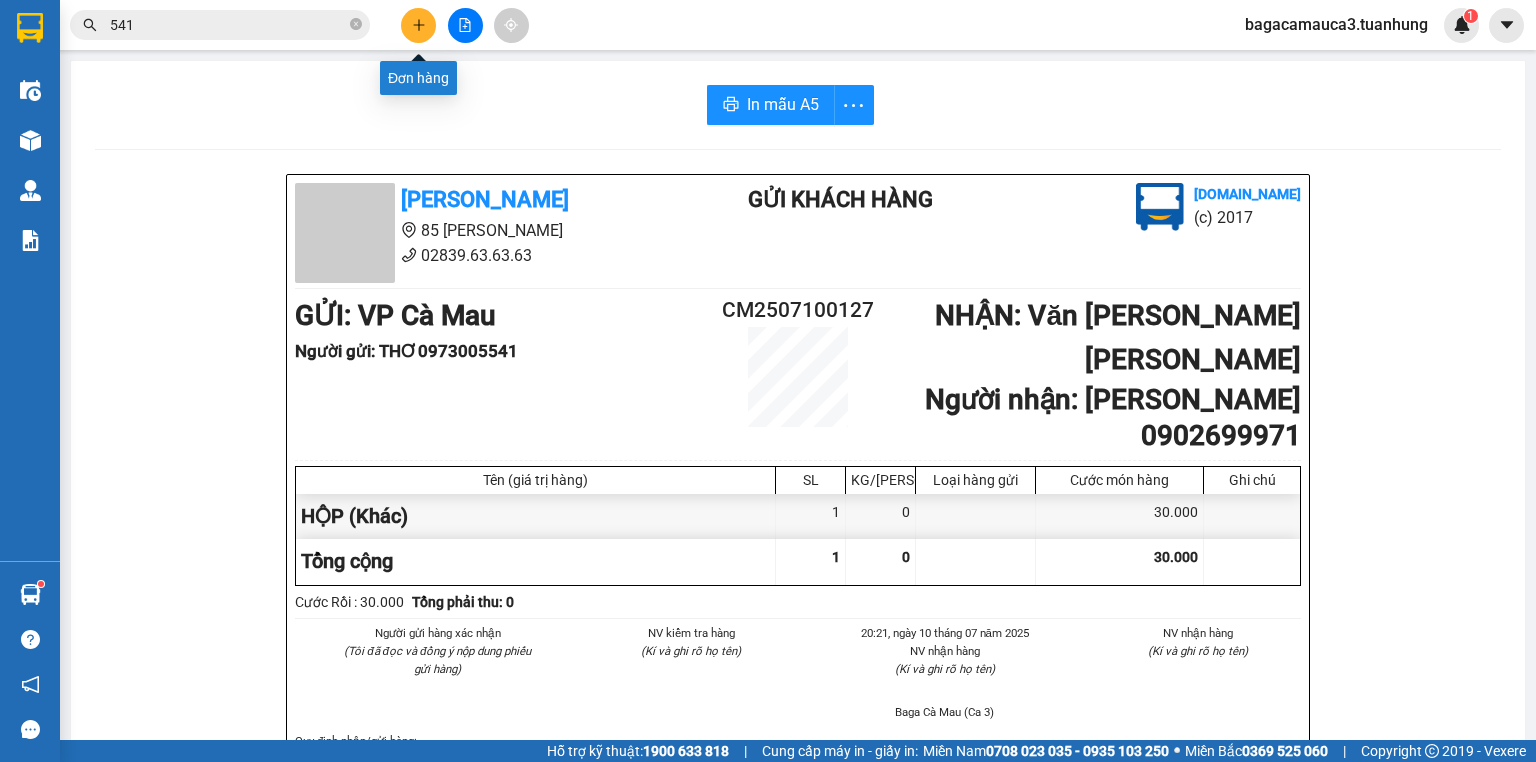 click 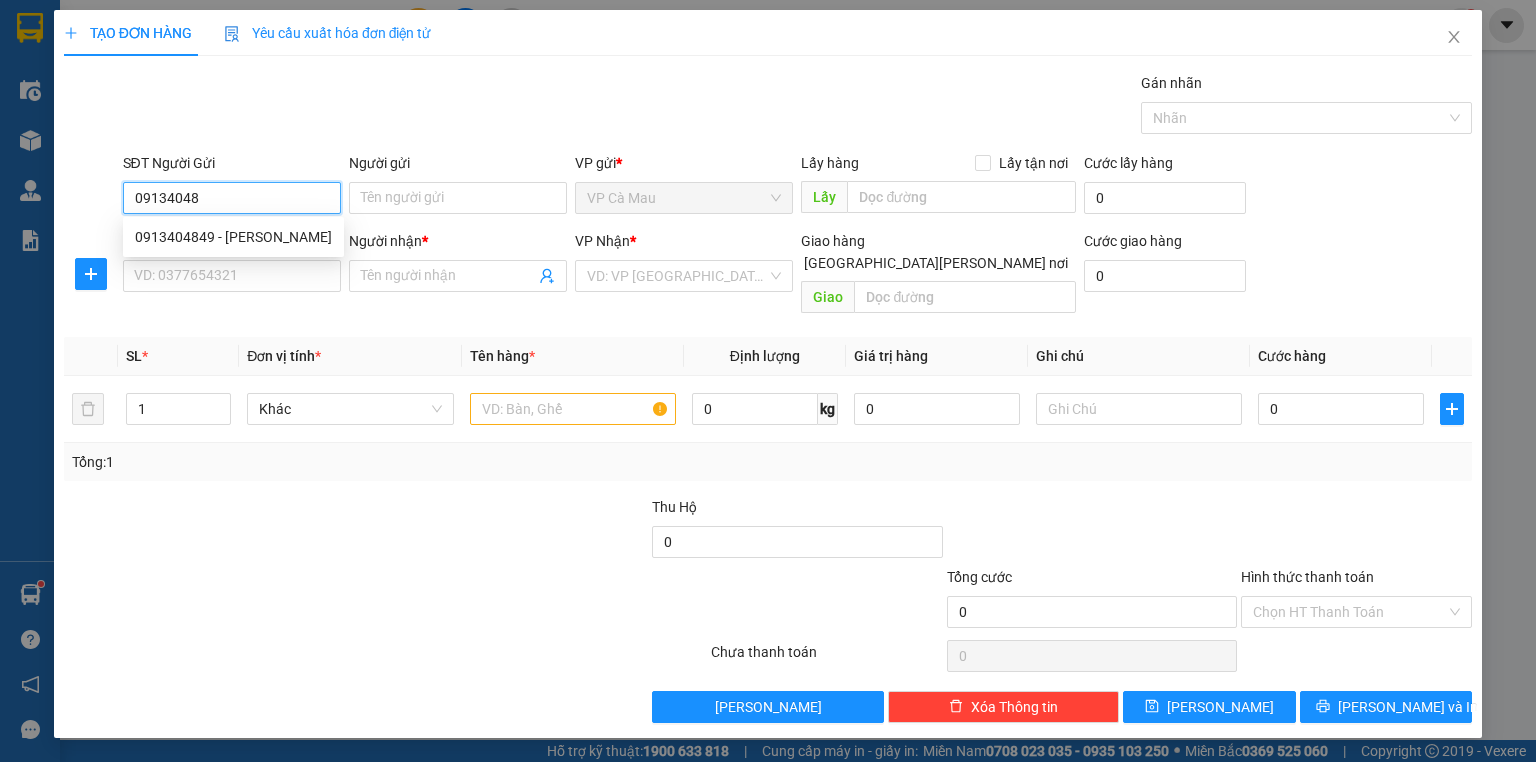 click on "0913404849 - [PERSON_NAME]" at bounding box center [233, 237] 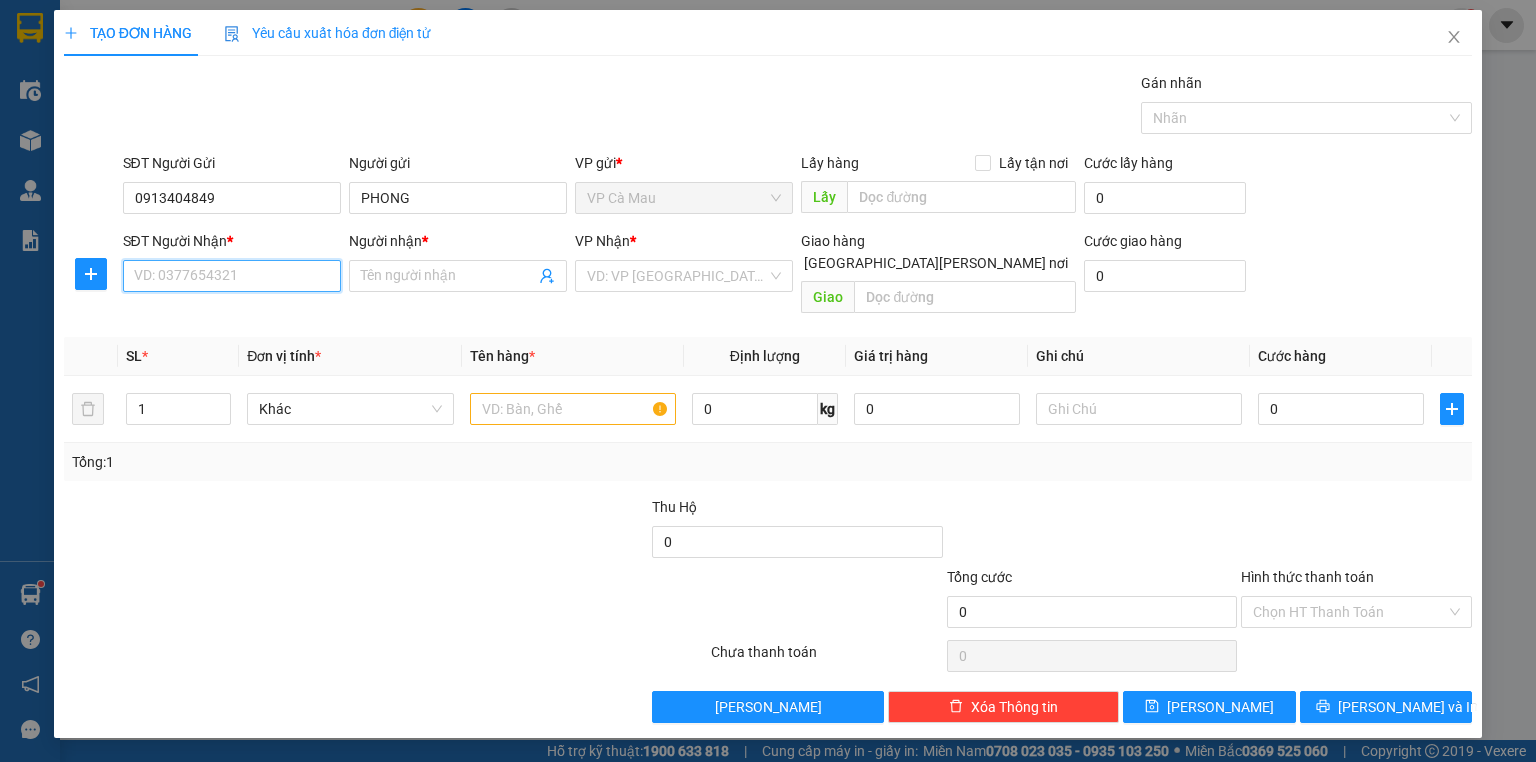 drag, startPoint x: 270, startPoint y: 281, endPoint x: 260, endPoint y: 278, distance: 10.440307 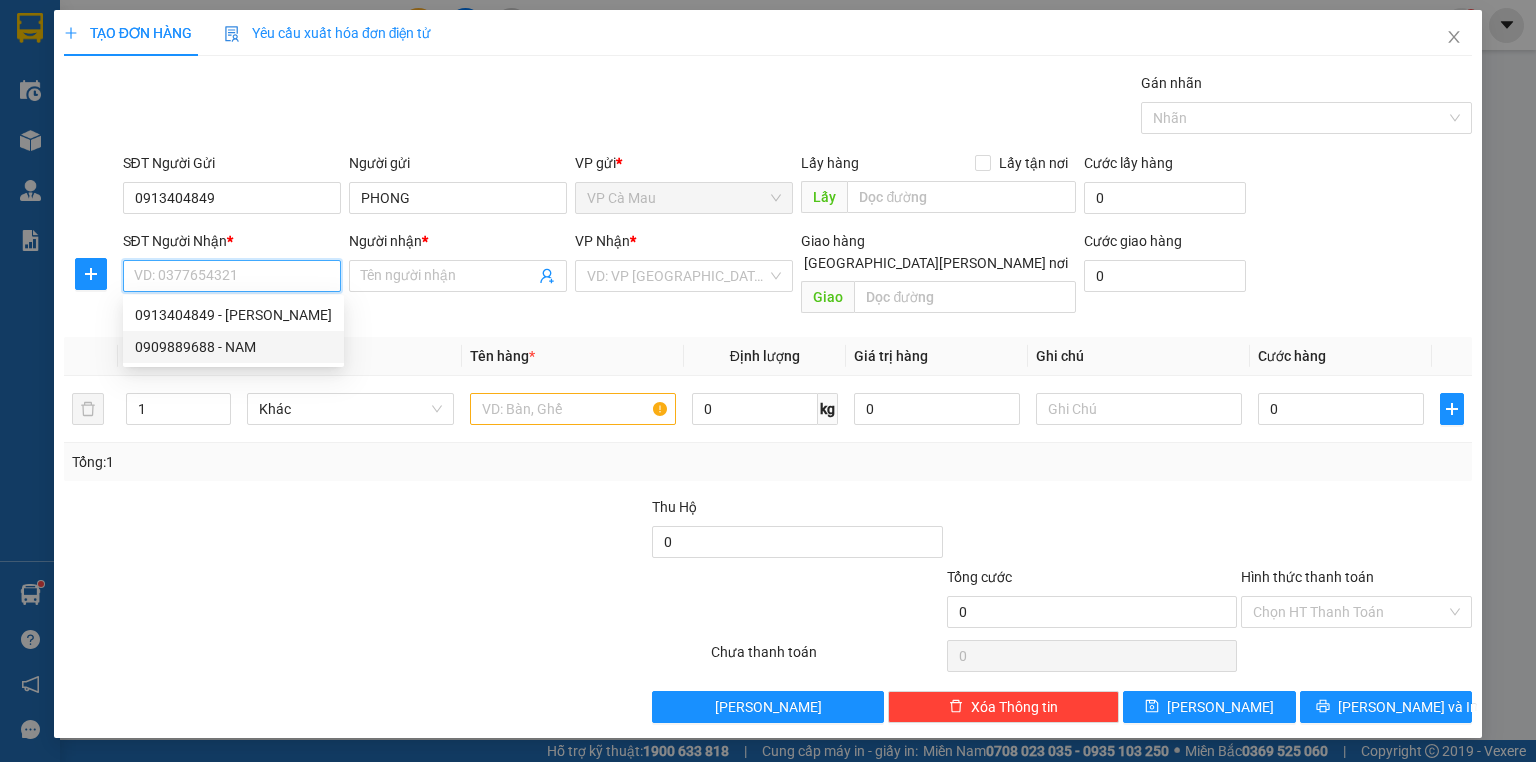 click on "0909889688 - NAM" at bounding box center (233, 347) 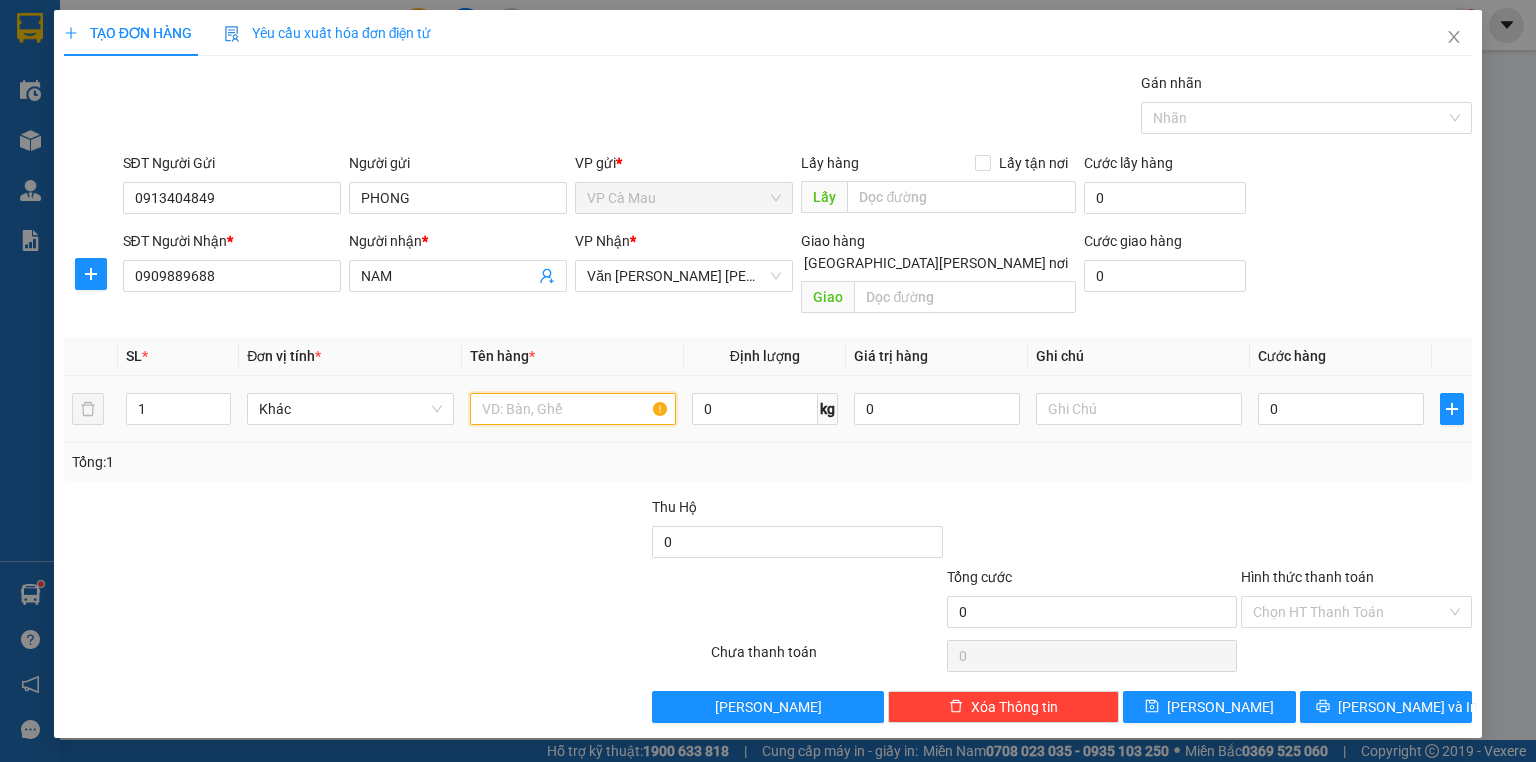 click at bounding box center [573, 409] 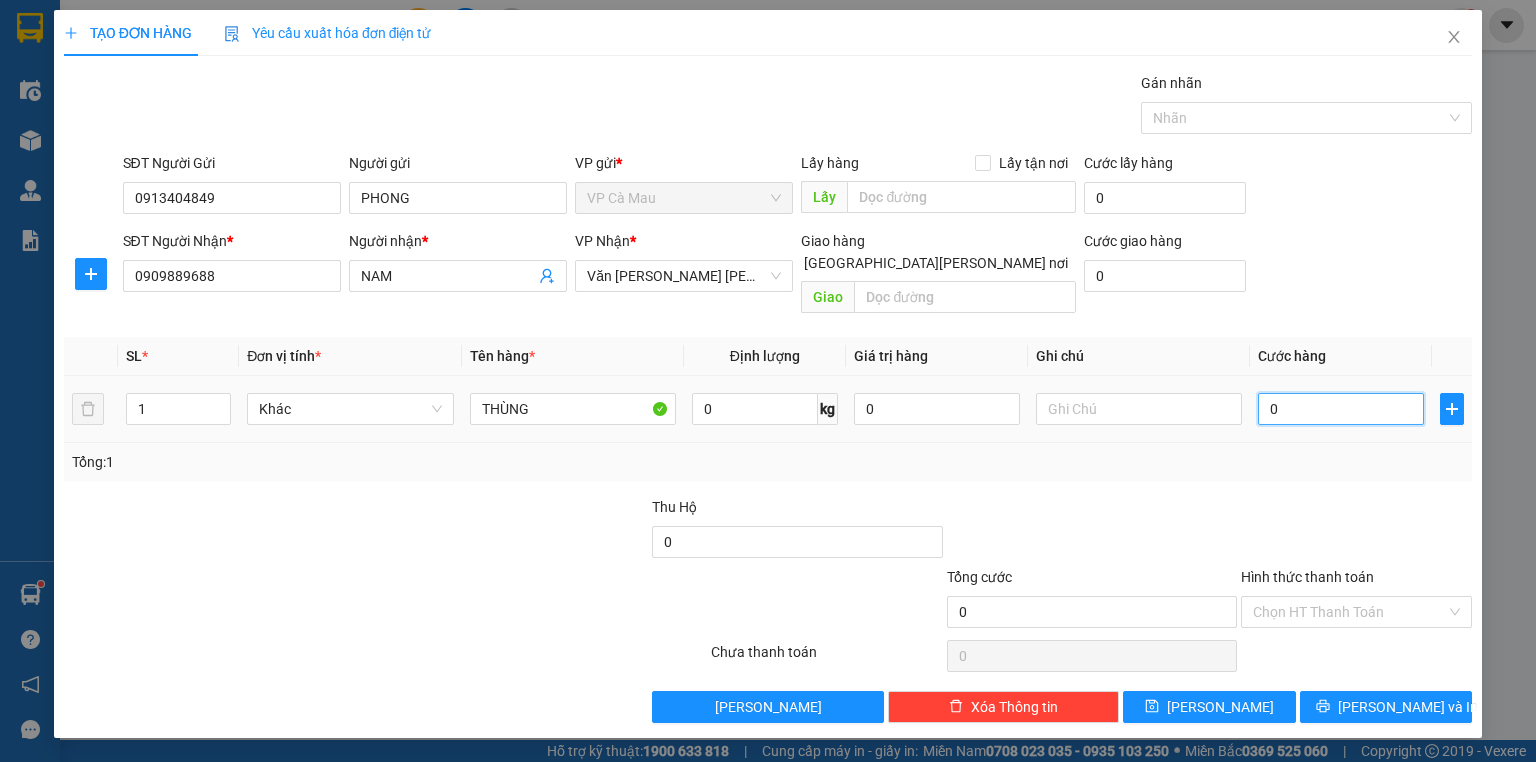 click on "0" at bounding box center [1341, 409] 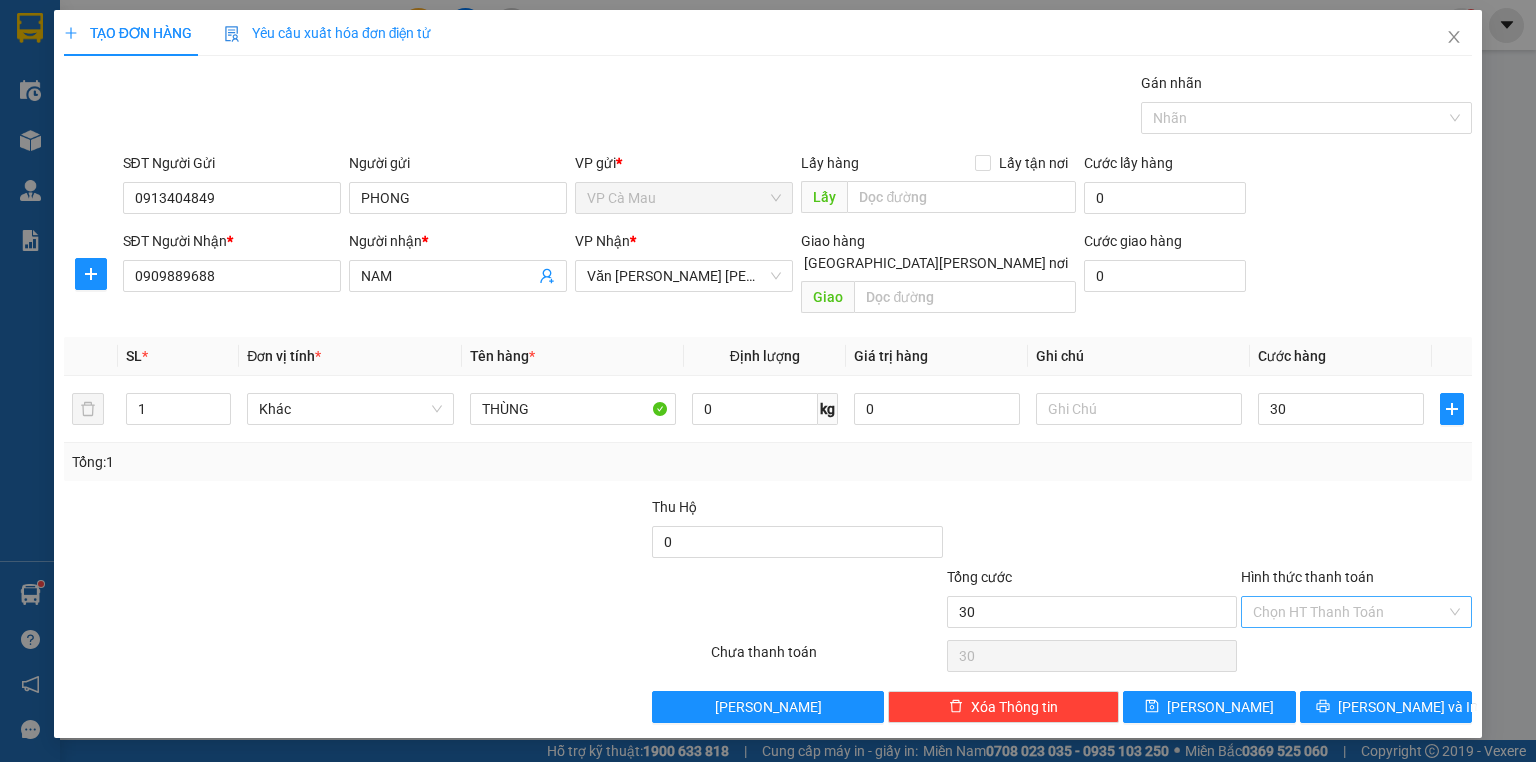 click on "Hình thức thanh toán" at bounding box center [1349, 612] 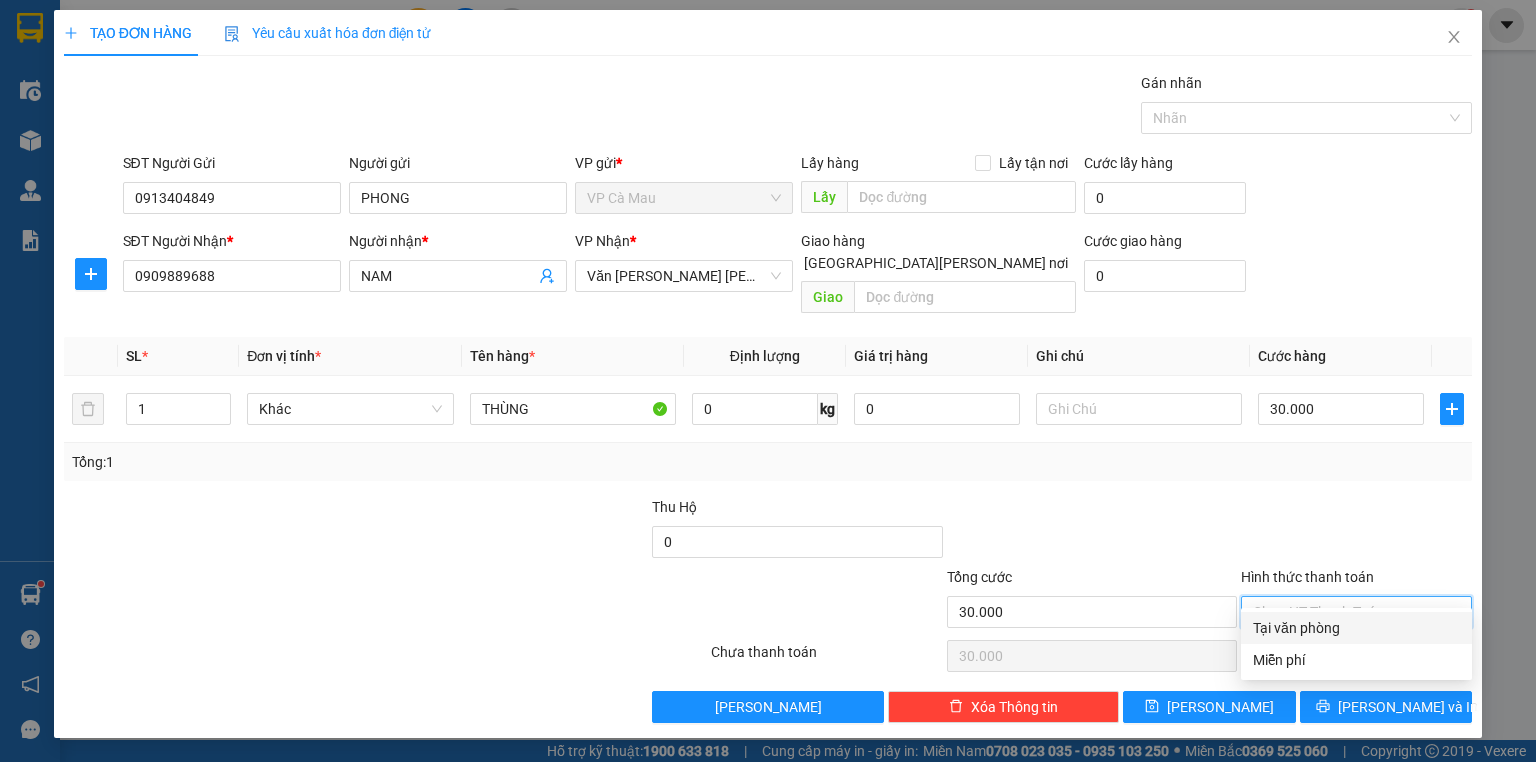 click on "Tại văn phòng" at bounding box center (1356, 628) 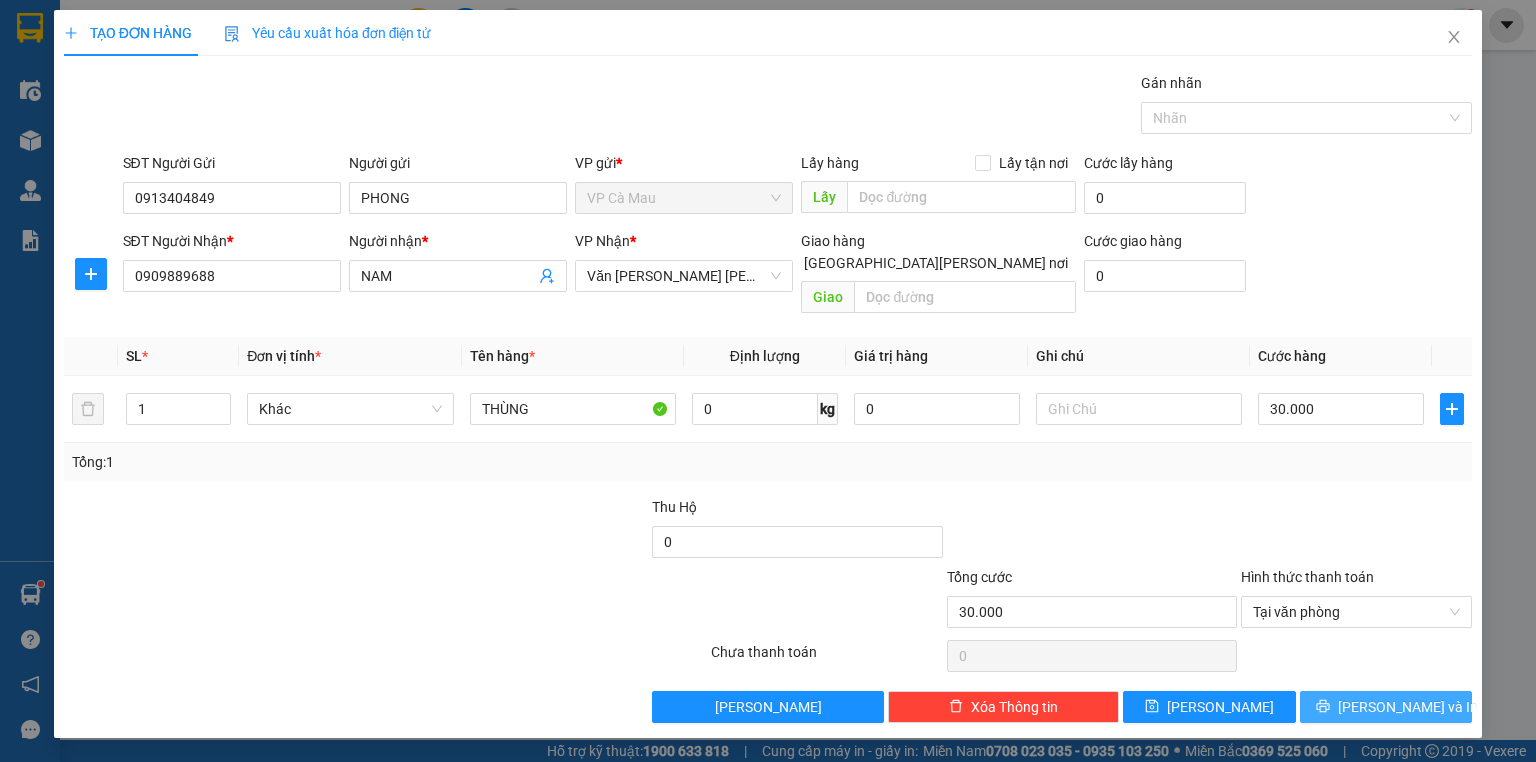 click on "[PERSON_NAME] và In" at bounding box center (1386, 707) 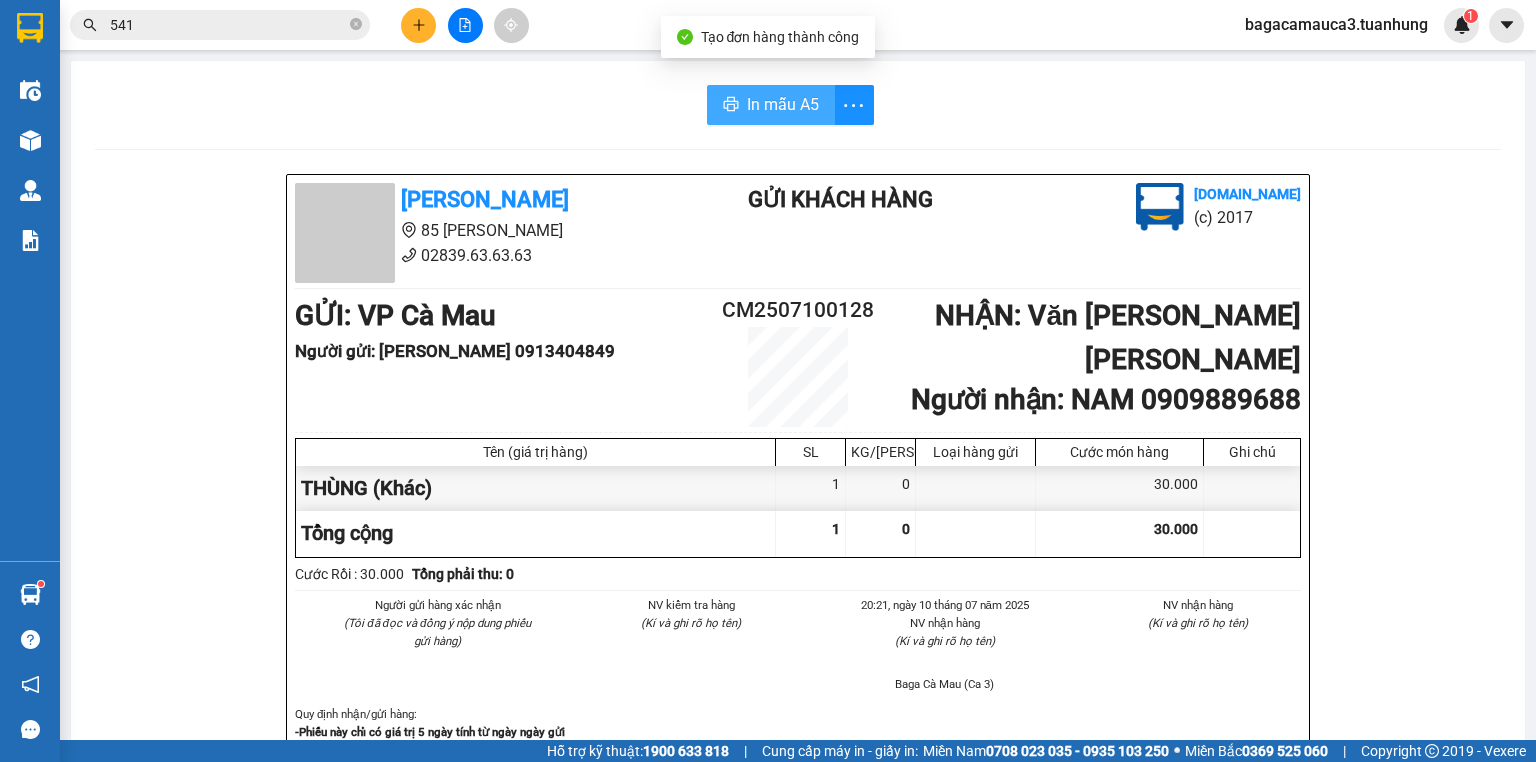 click on "In mẫu A5" at bounding box center [783, 104] 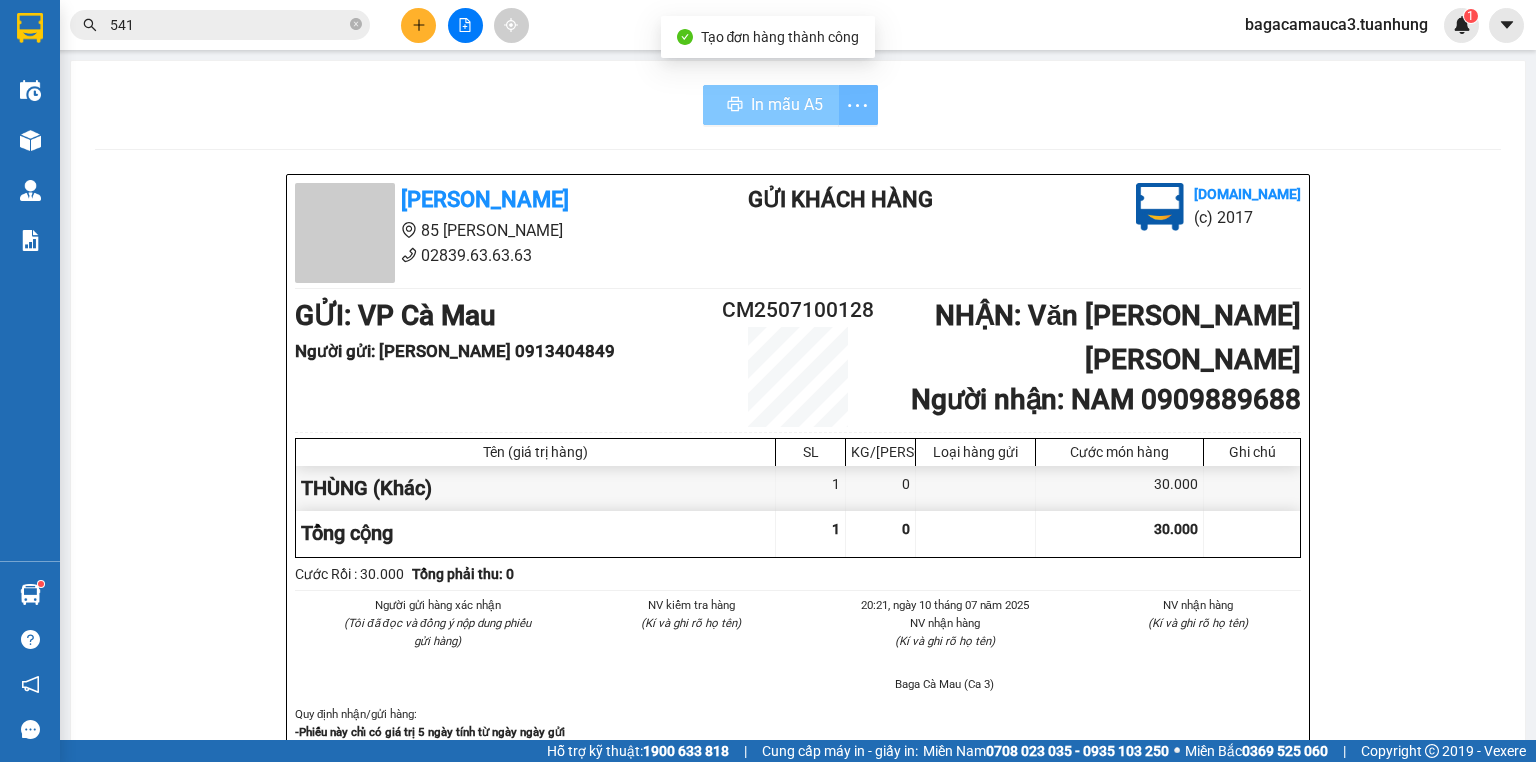 scroll, scrollTop: 120, scrollLeft: 0, axis: vertical 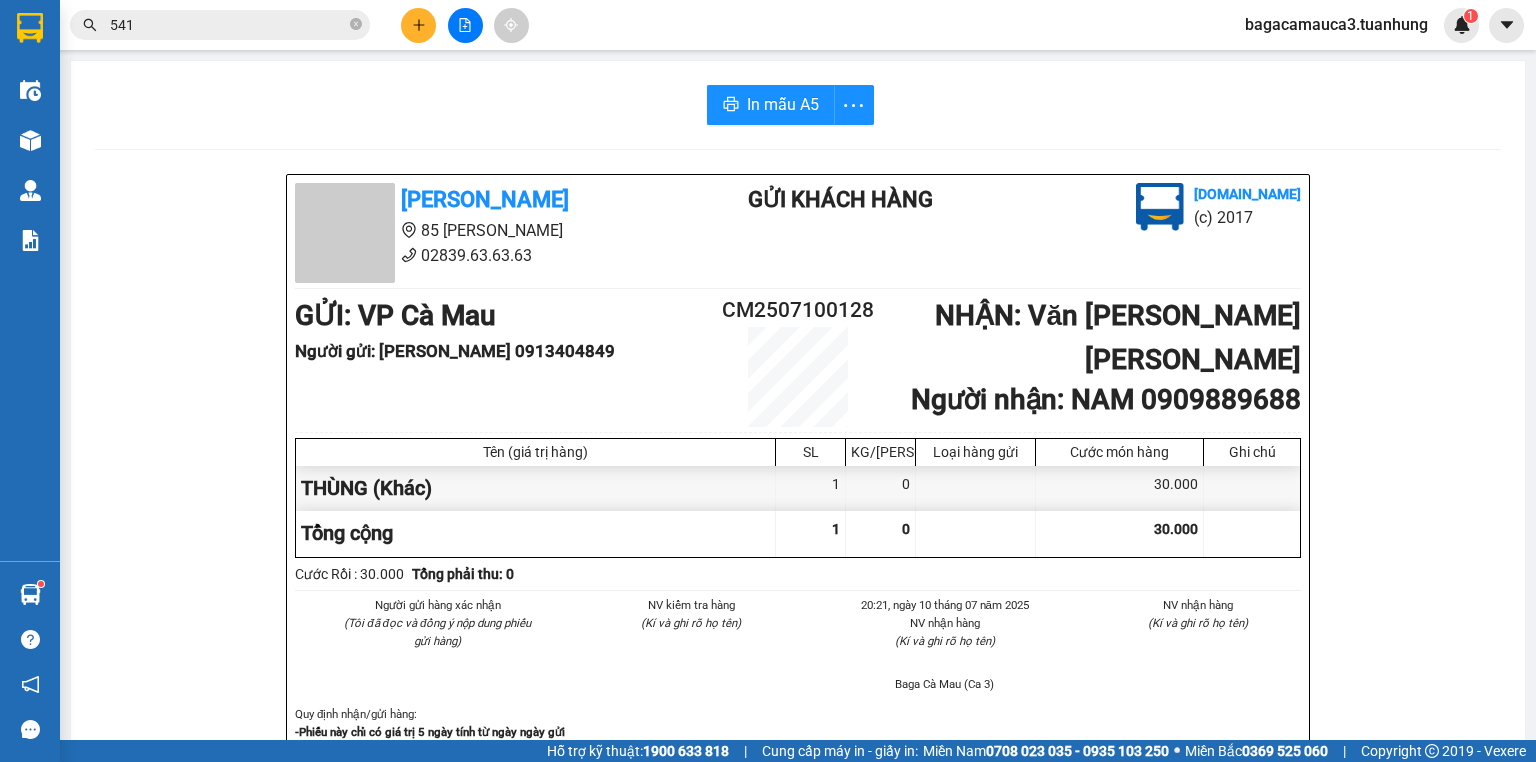 click at bounding box center (418, 25) 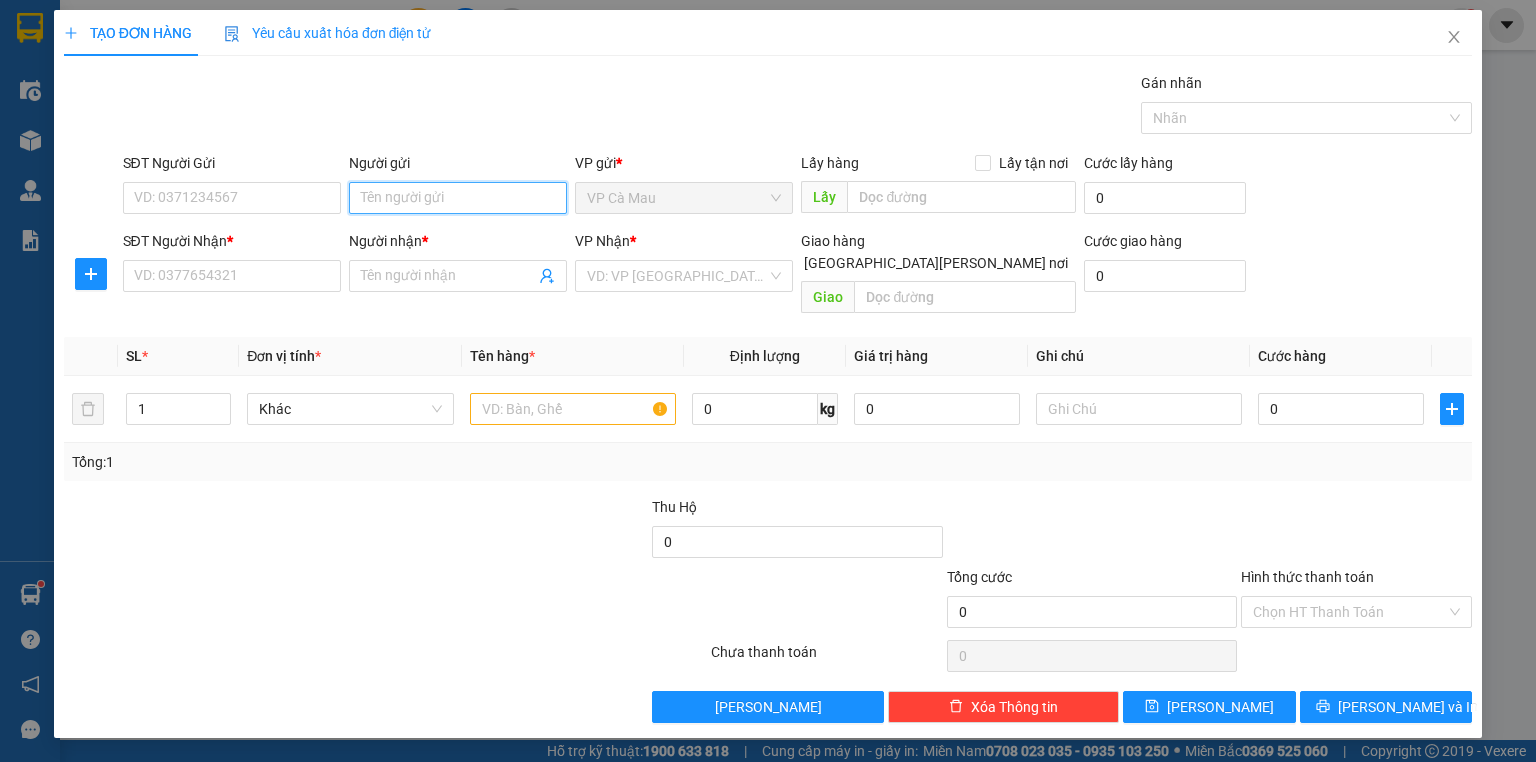 click on "Người gửi" at bounding box center [458, 198] 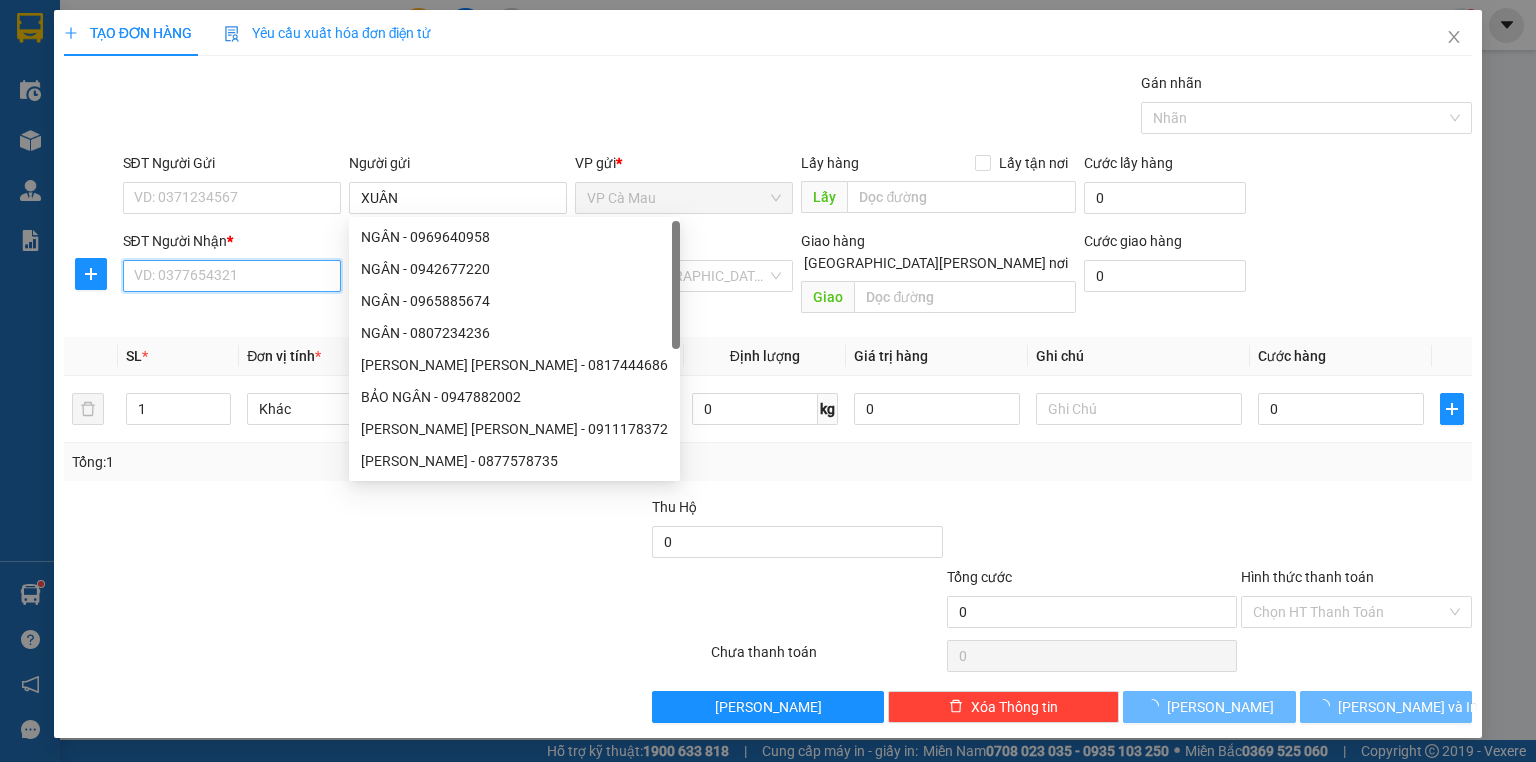 click on "SĐT Người Nhận  *" at bounding box center (232, 276) 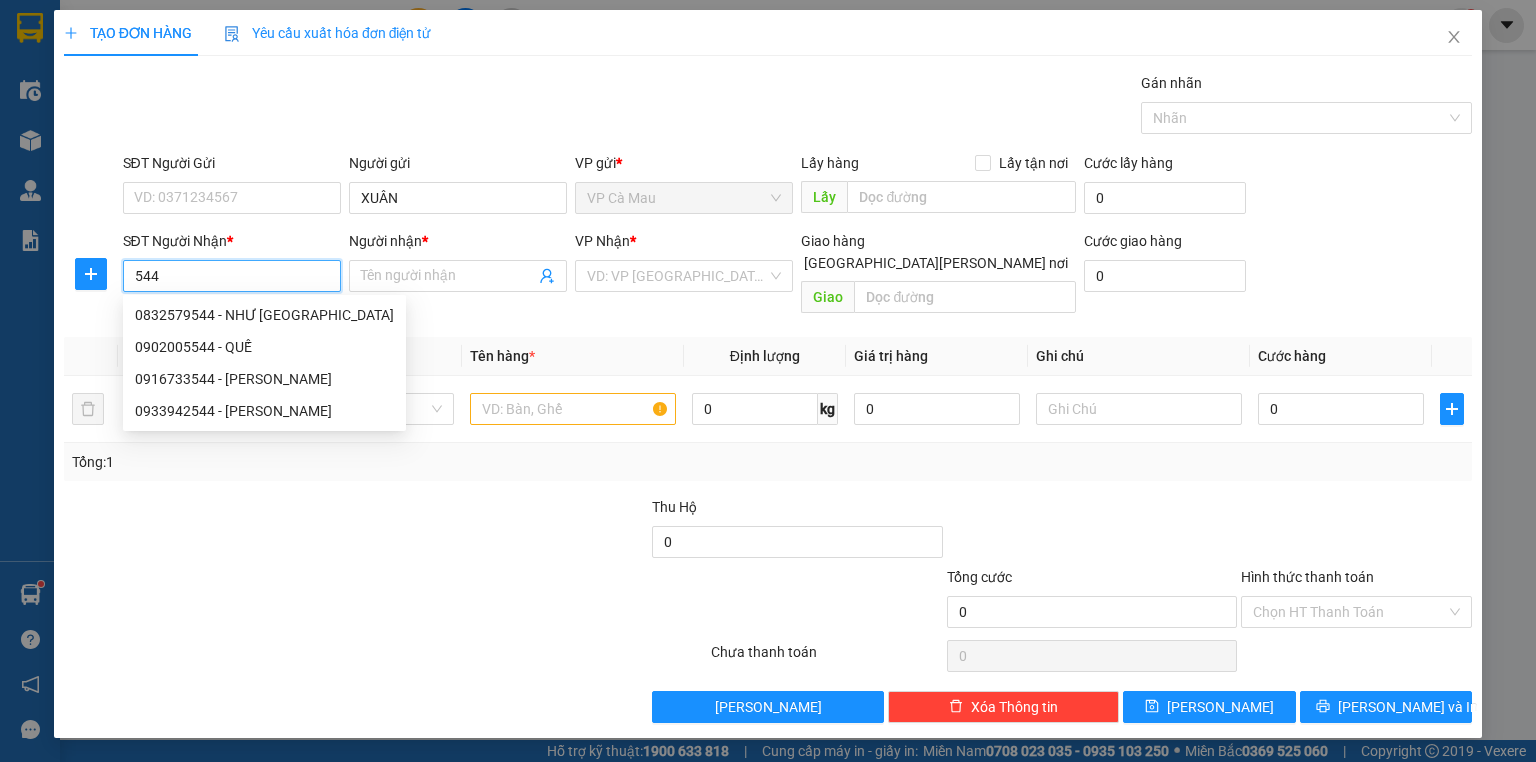 click on "0916733544 - [PERSON_NAME]" at bounding box center (264, 379) 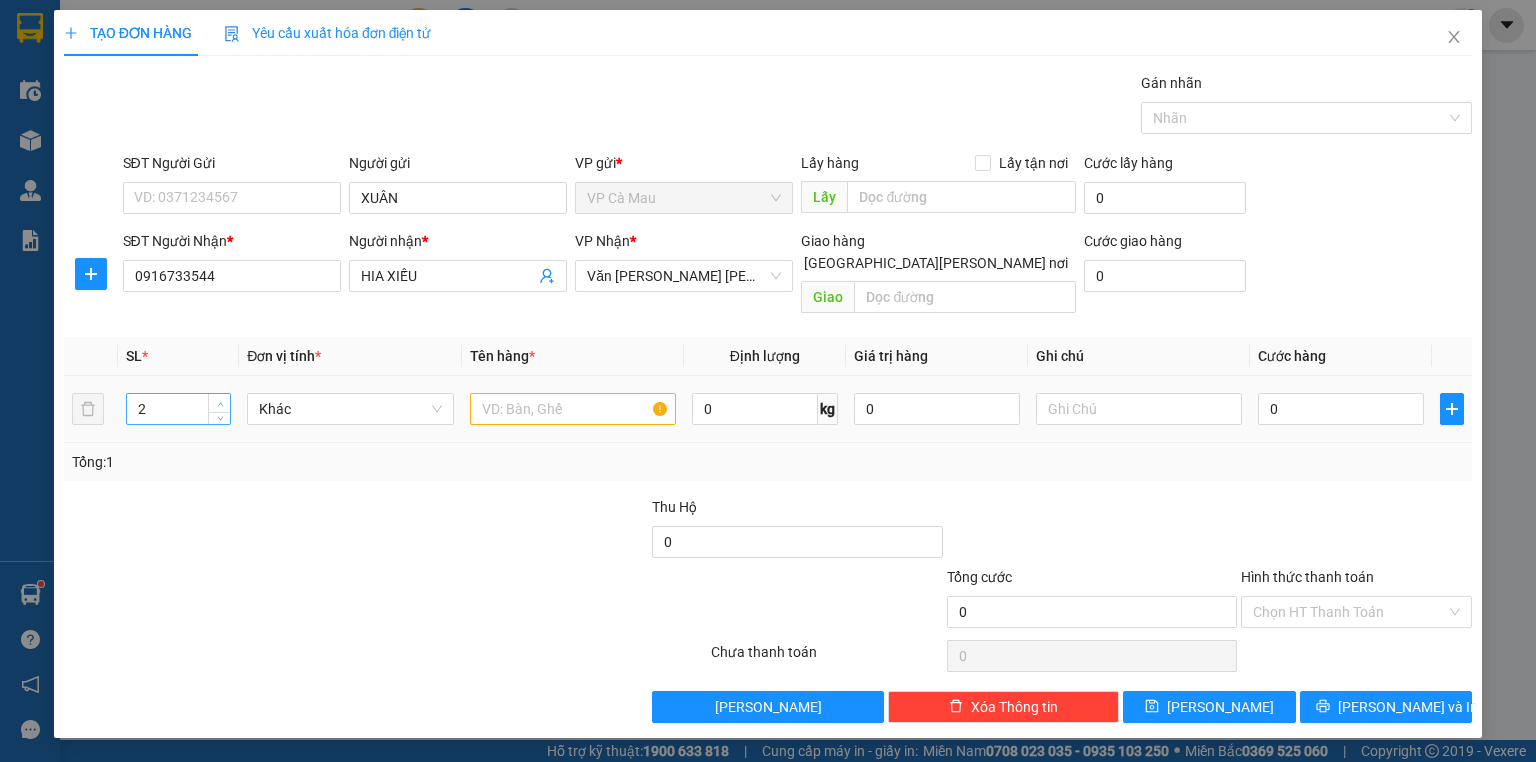 click 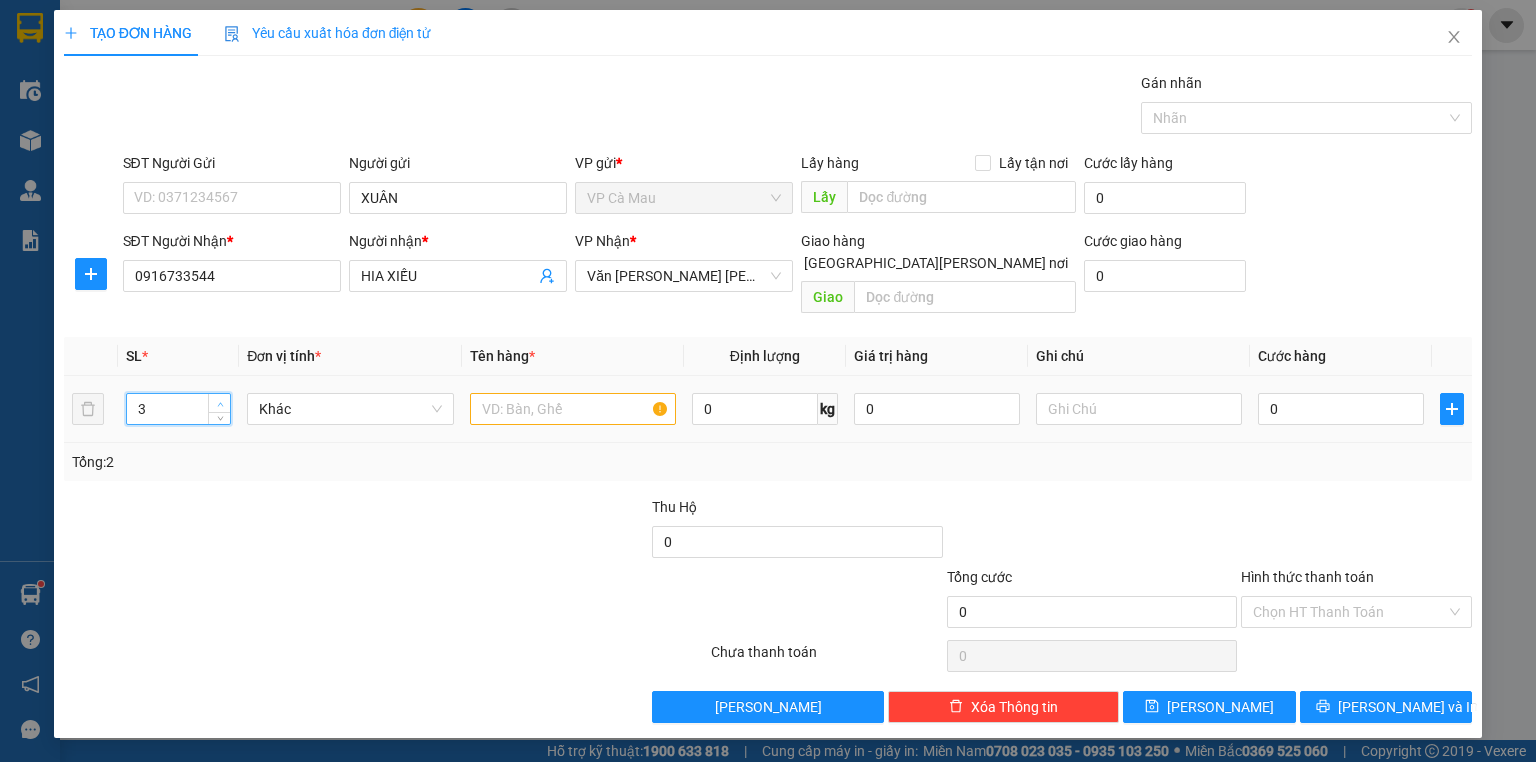 click 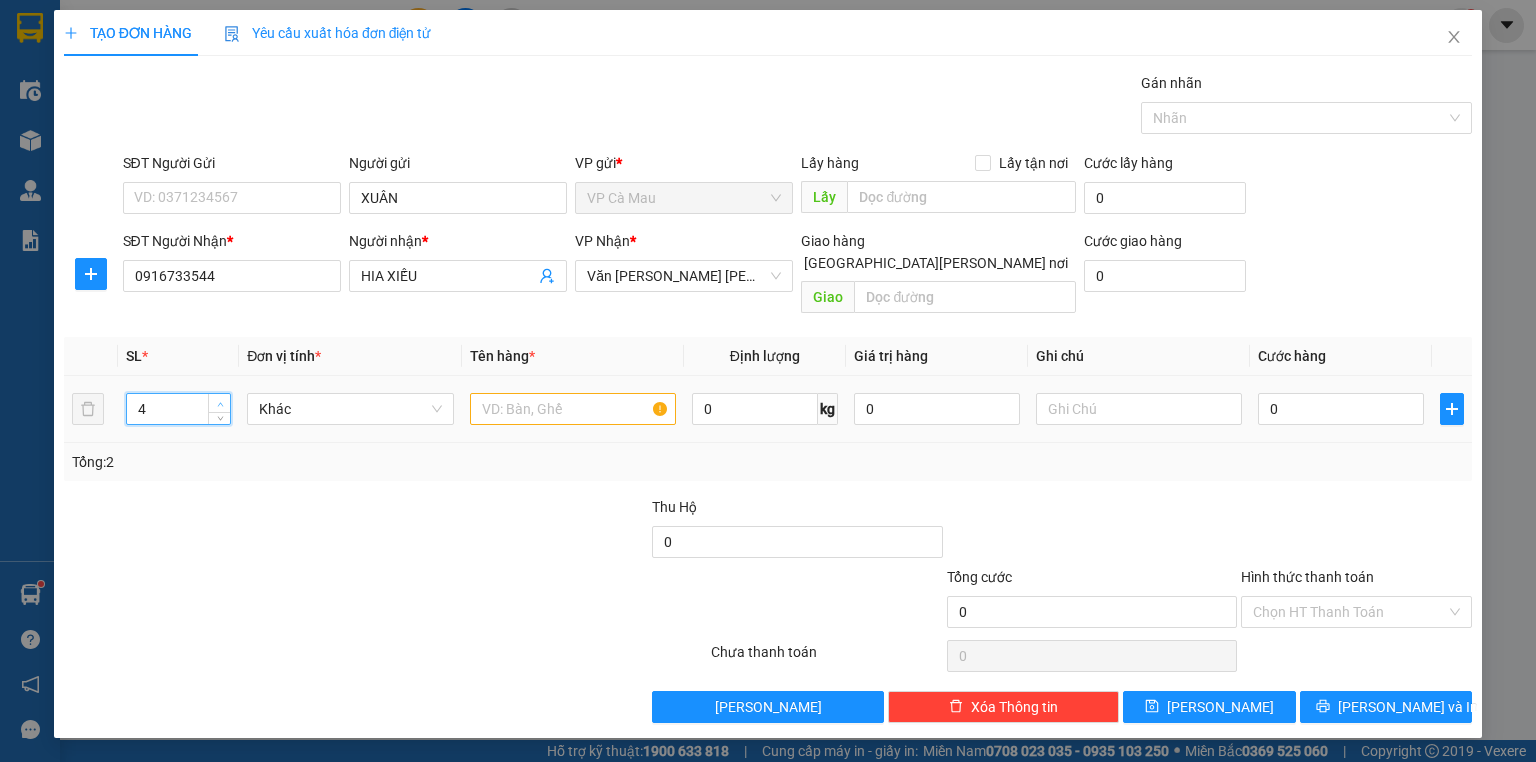click 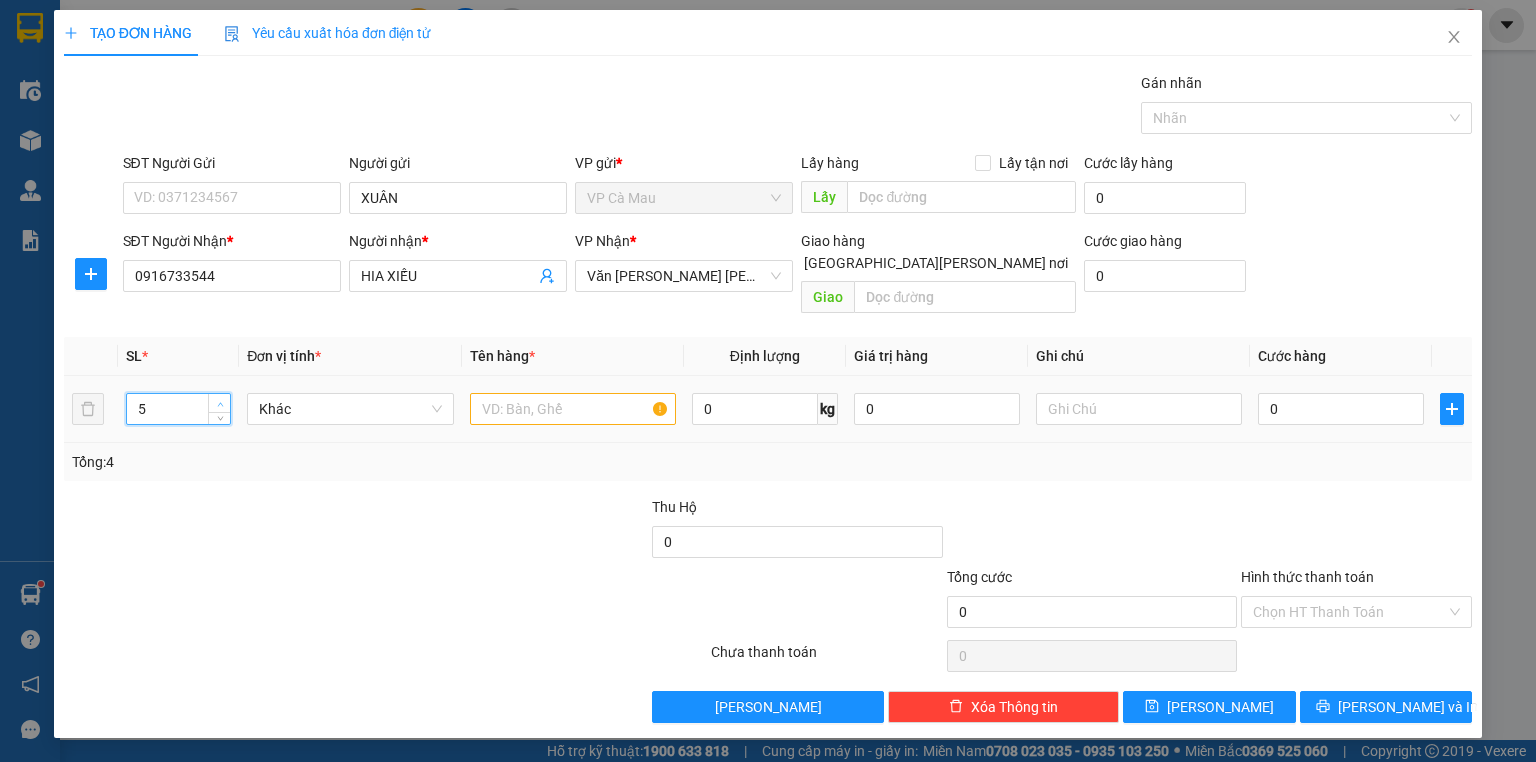 click 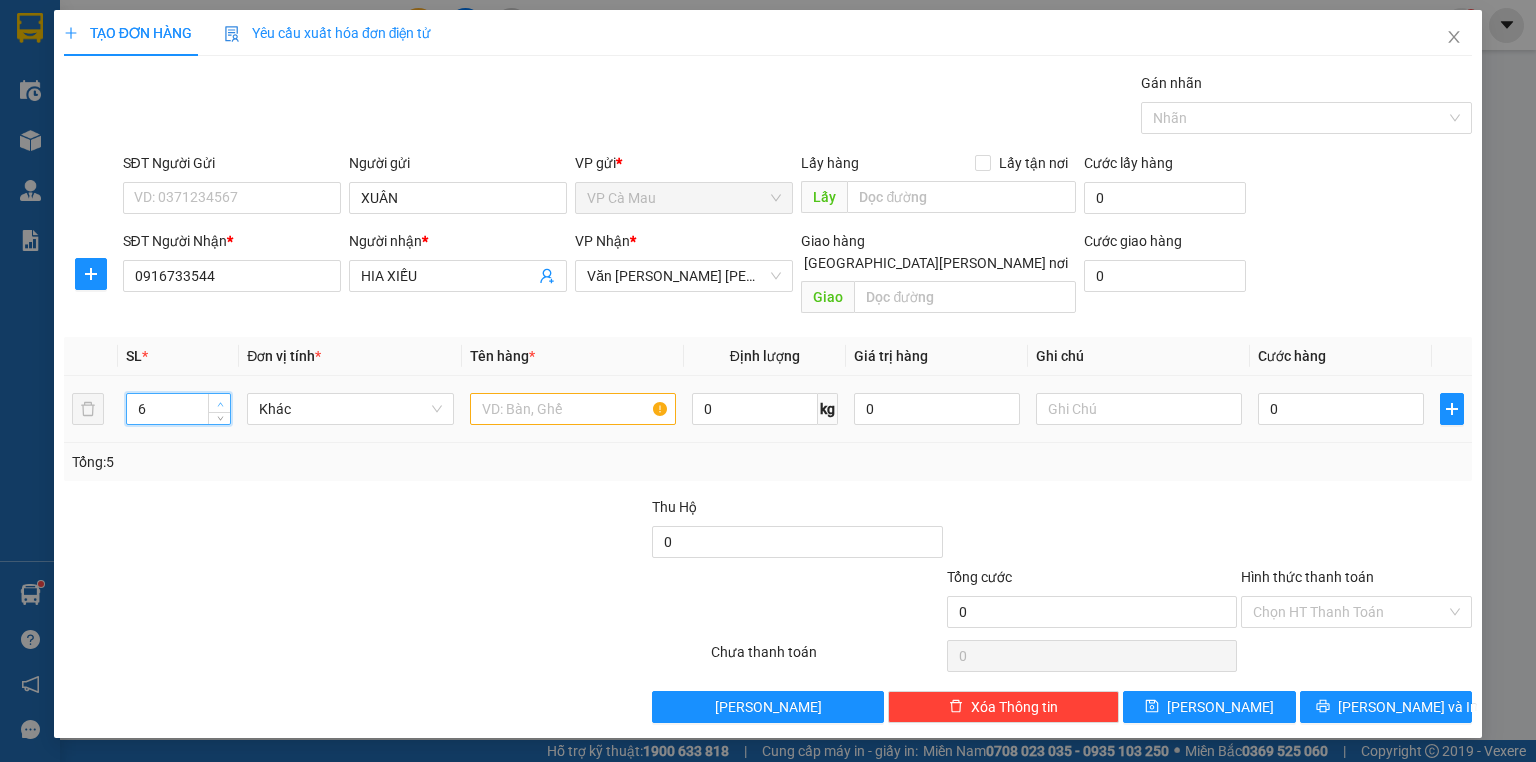 click 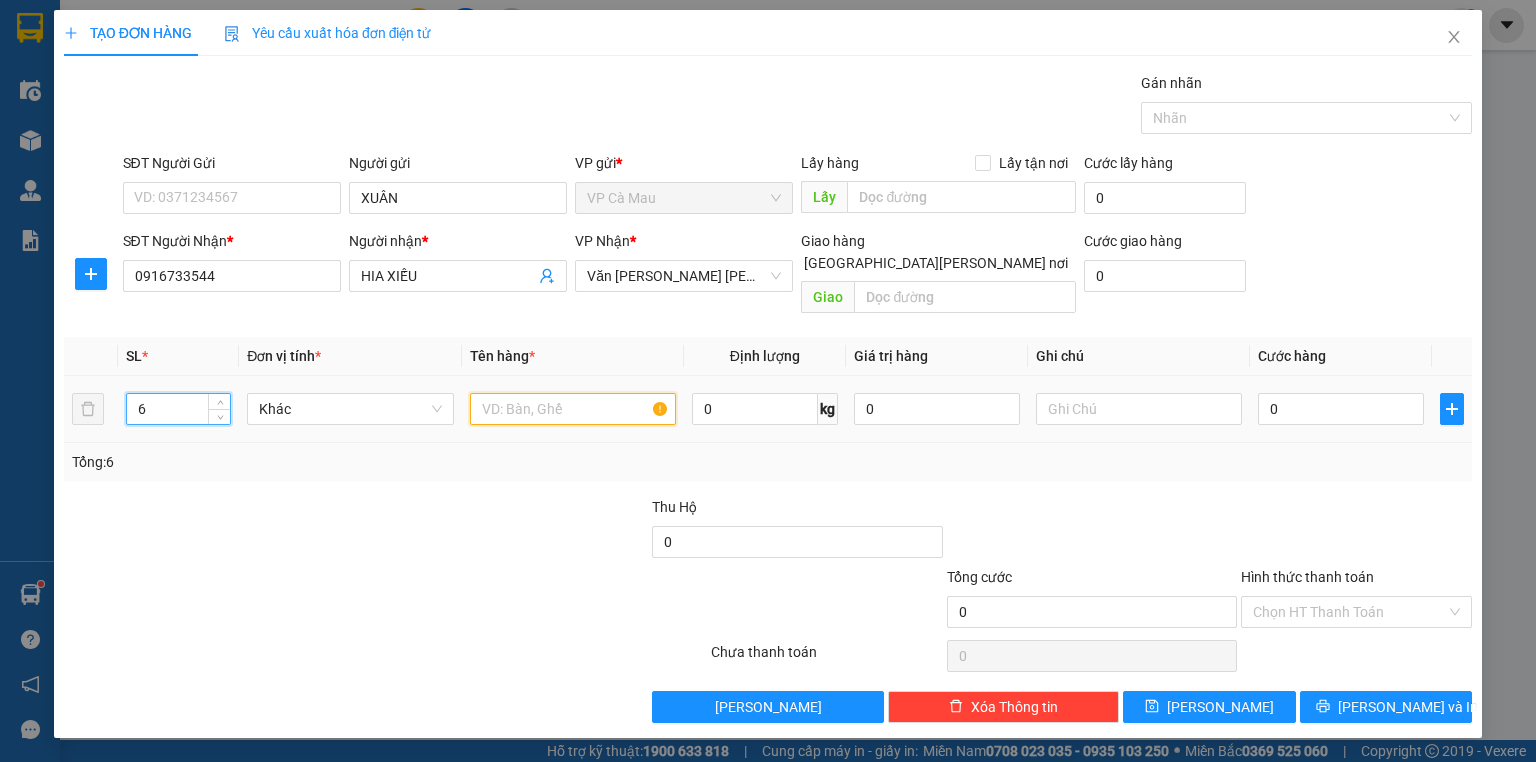 click at bounding box center [573, 409] 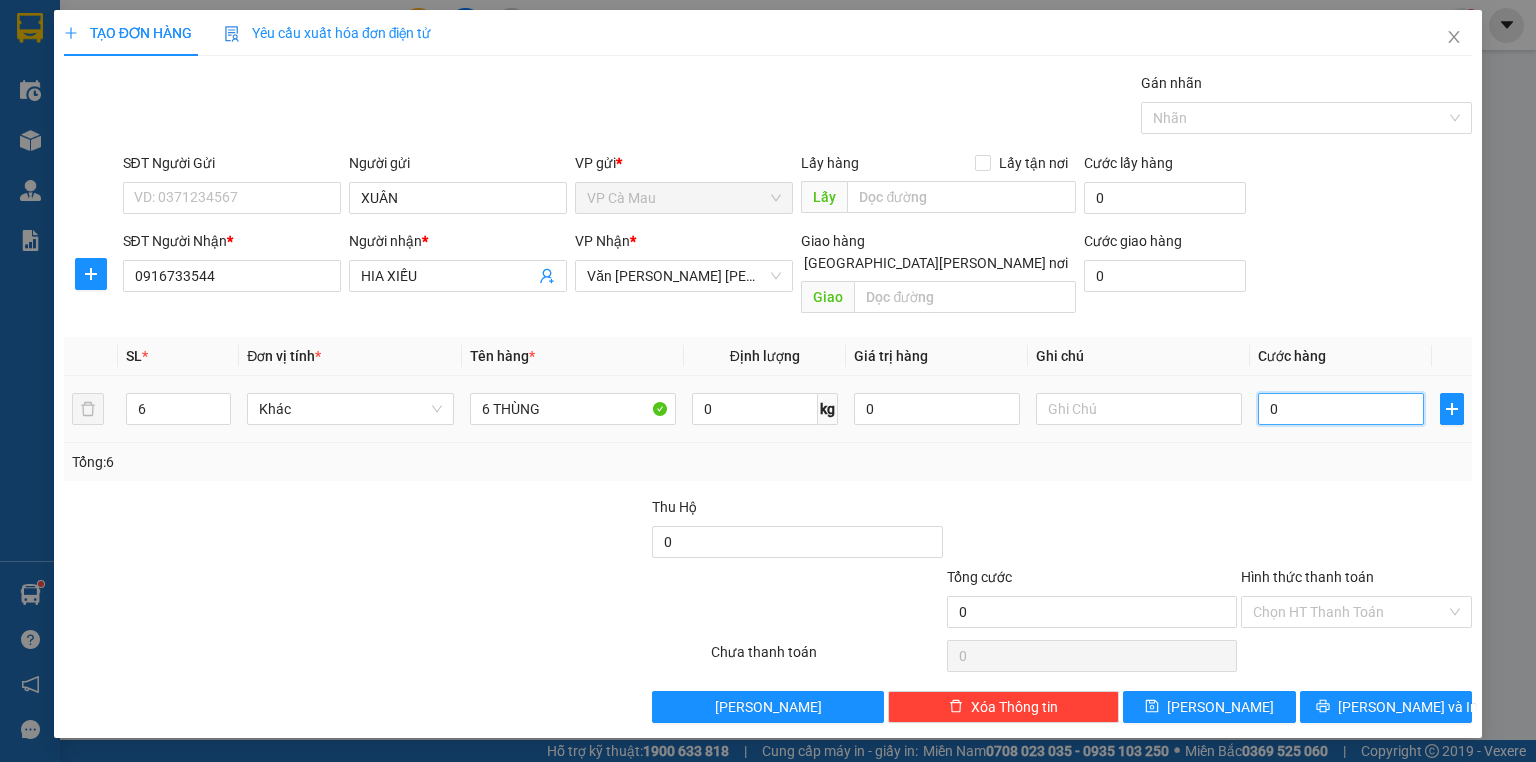 click on "0" at bounding box center [1341, 409] 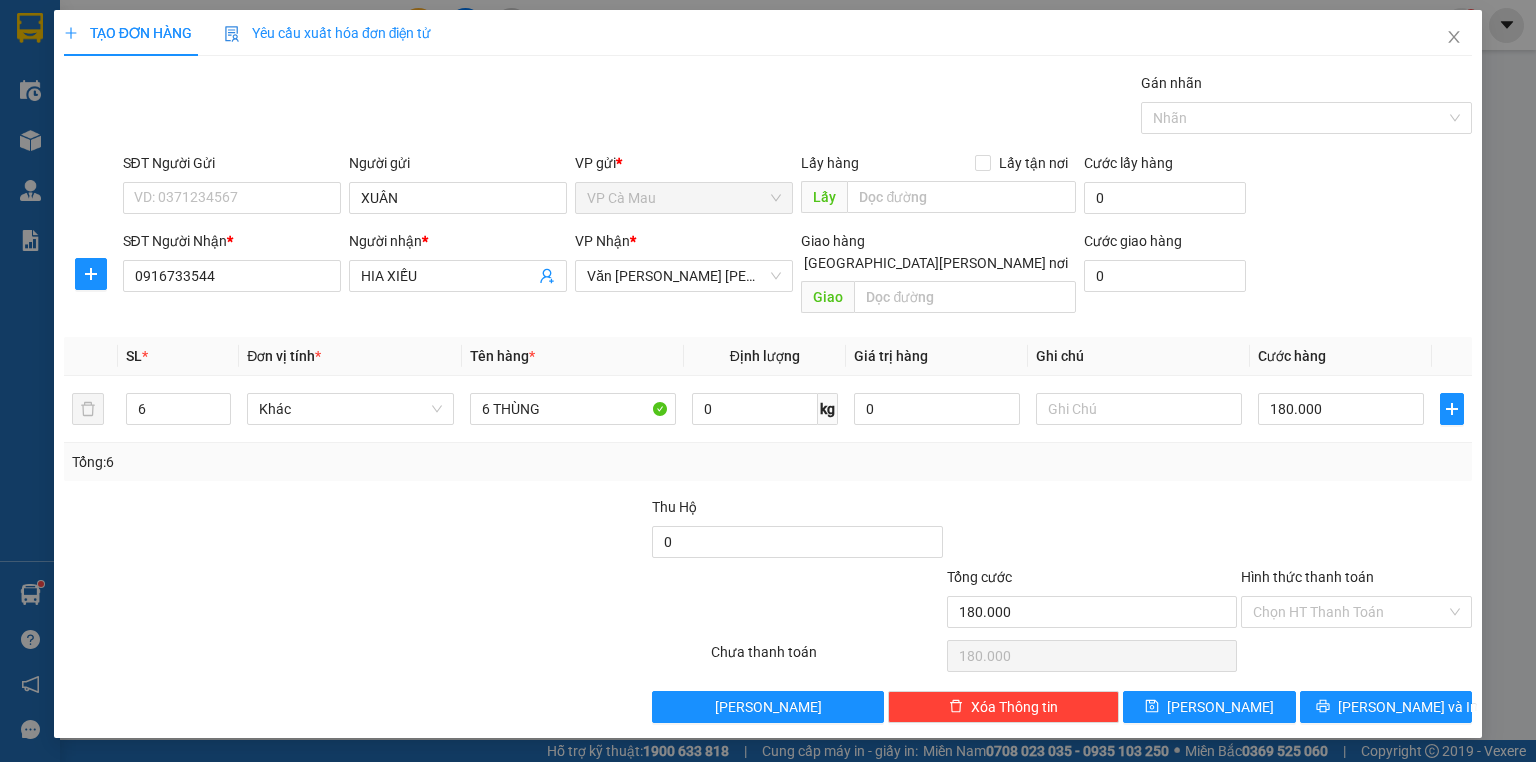 click at bounding box center (503, 531) 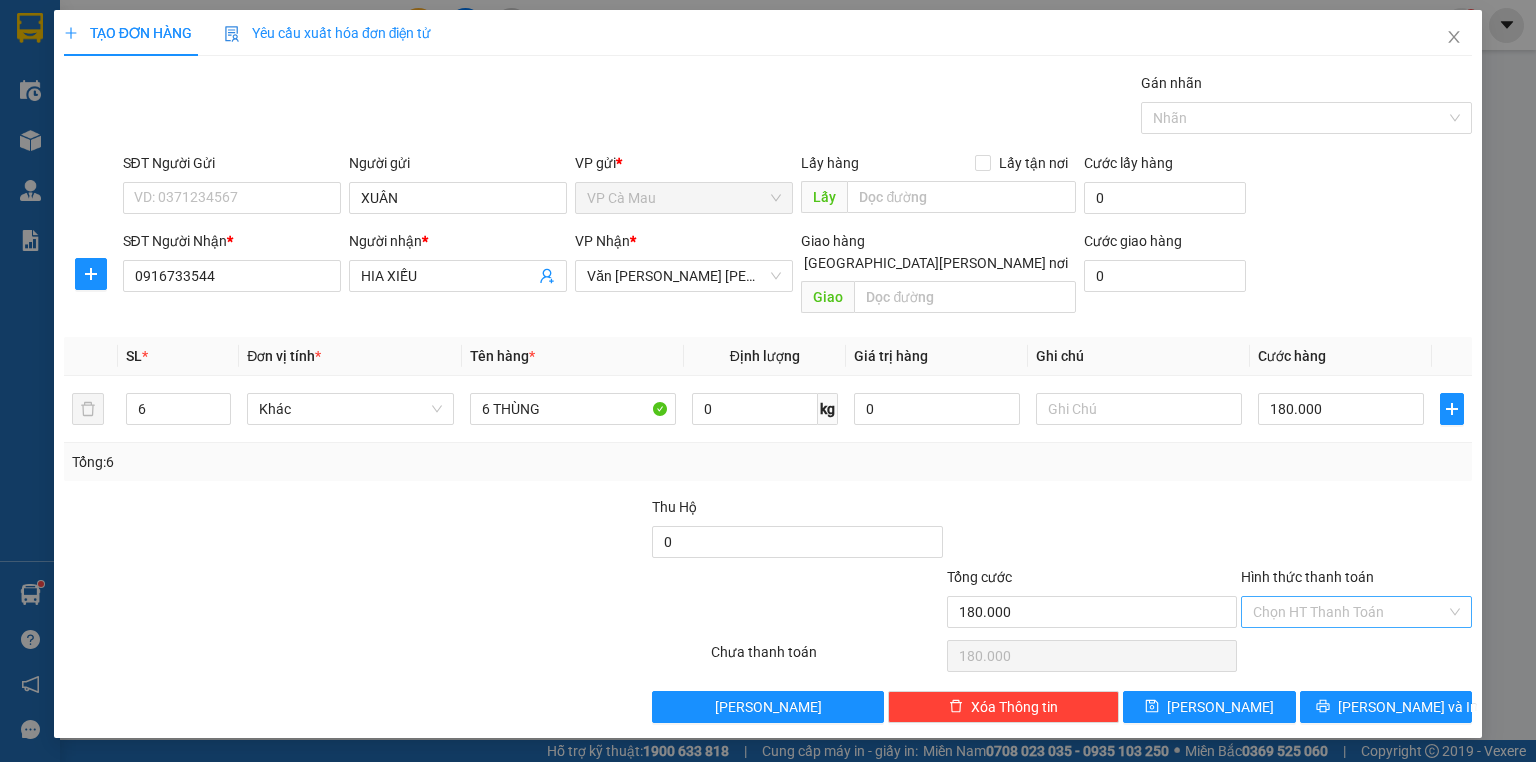 click on "Hình thức thanh toán" at bounding box center (1349, 612) 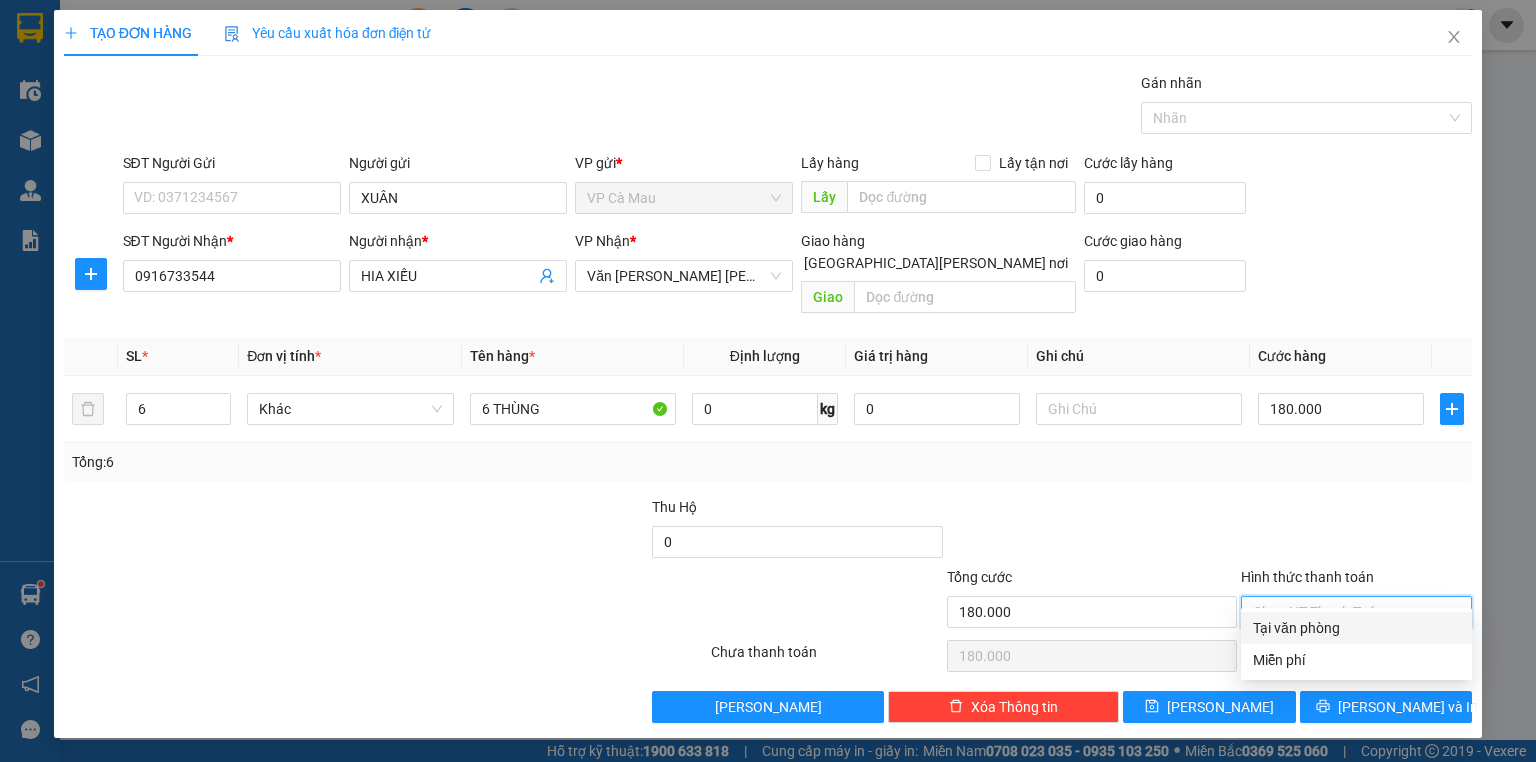 click on "Tại văn phòng" at bounding box center [1356, 628] 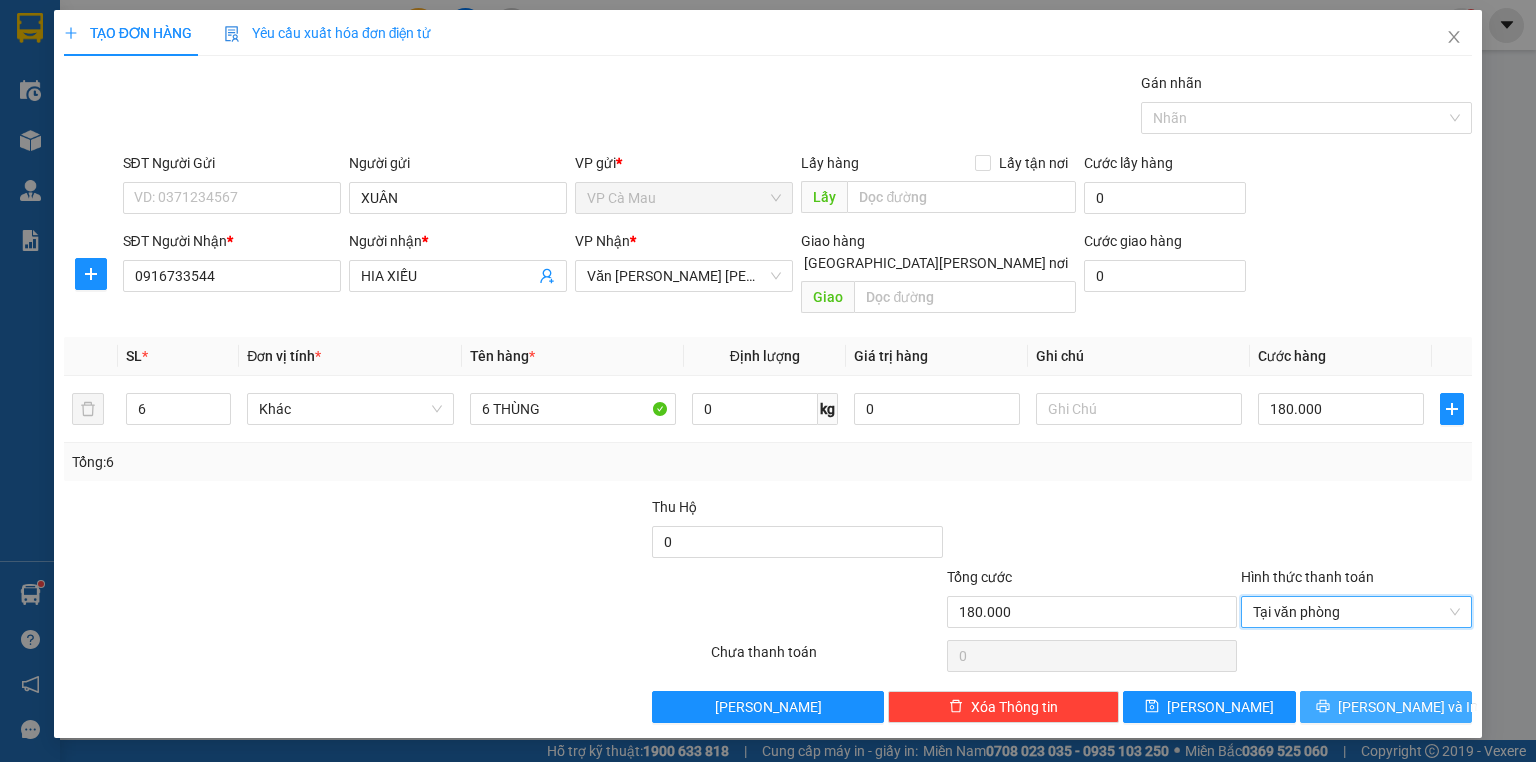 click on "[PERSON_NAME] và In" at bounding box center (1408, 707) 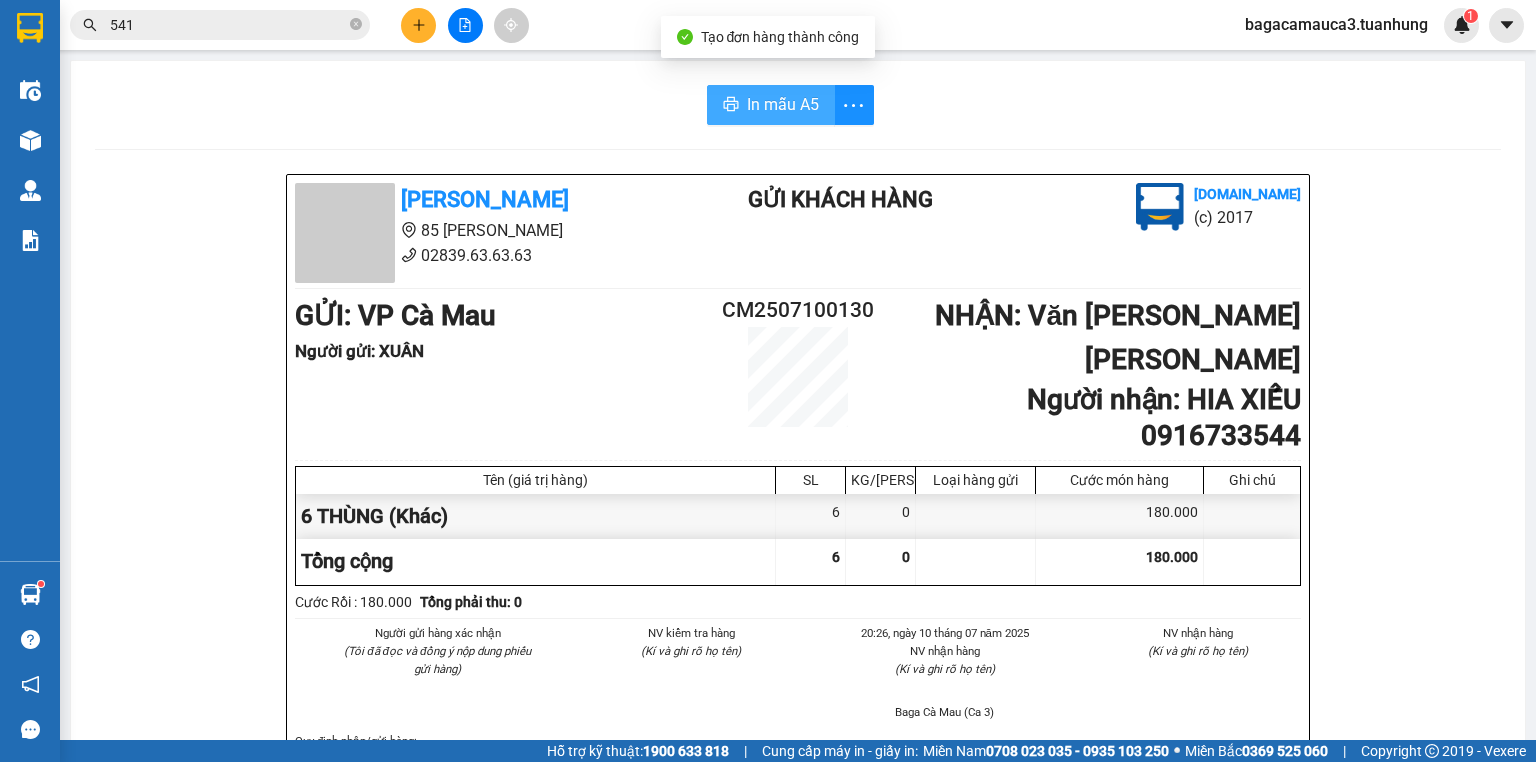 click on "In mẫu A5" at bounding box center [783, 104] 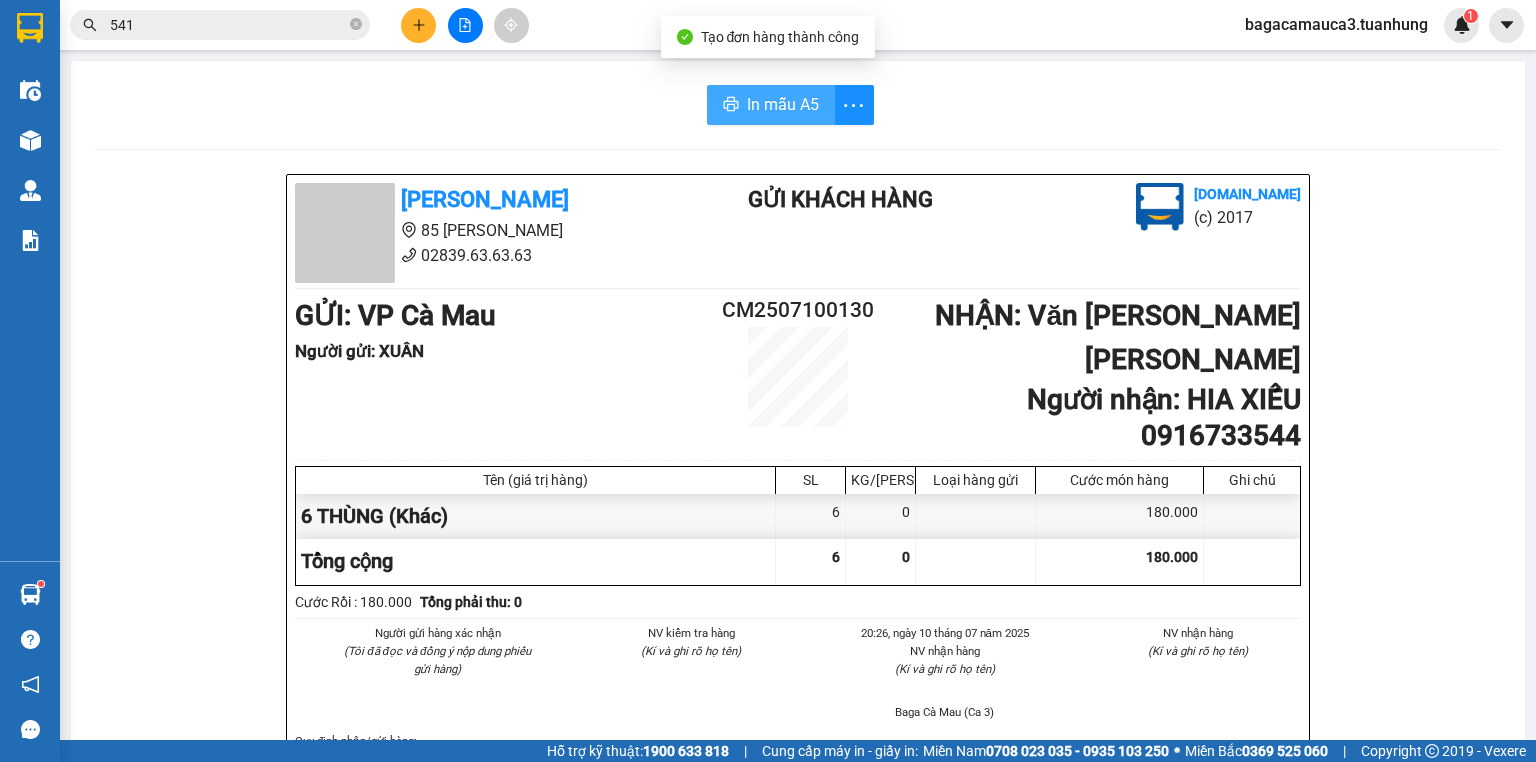 scroll, scrollTop: 0, scrollLeft: 0, axis: both 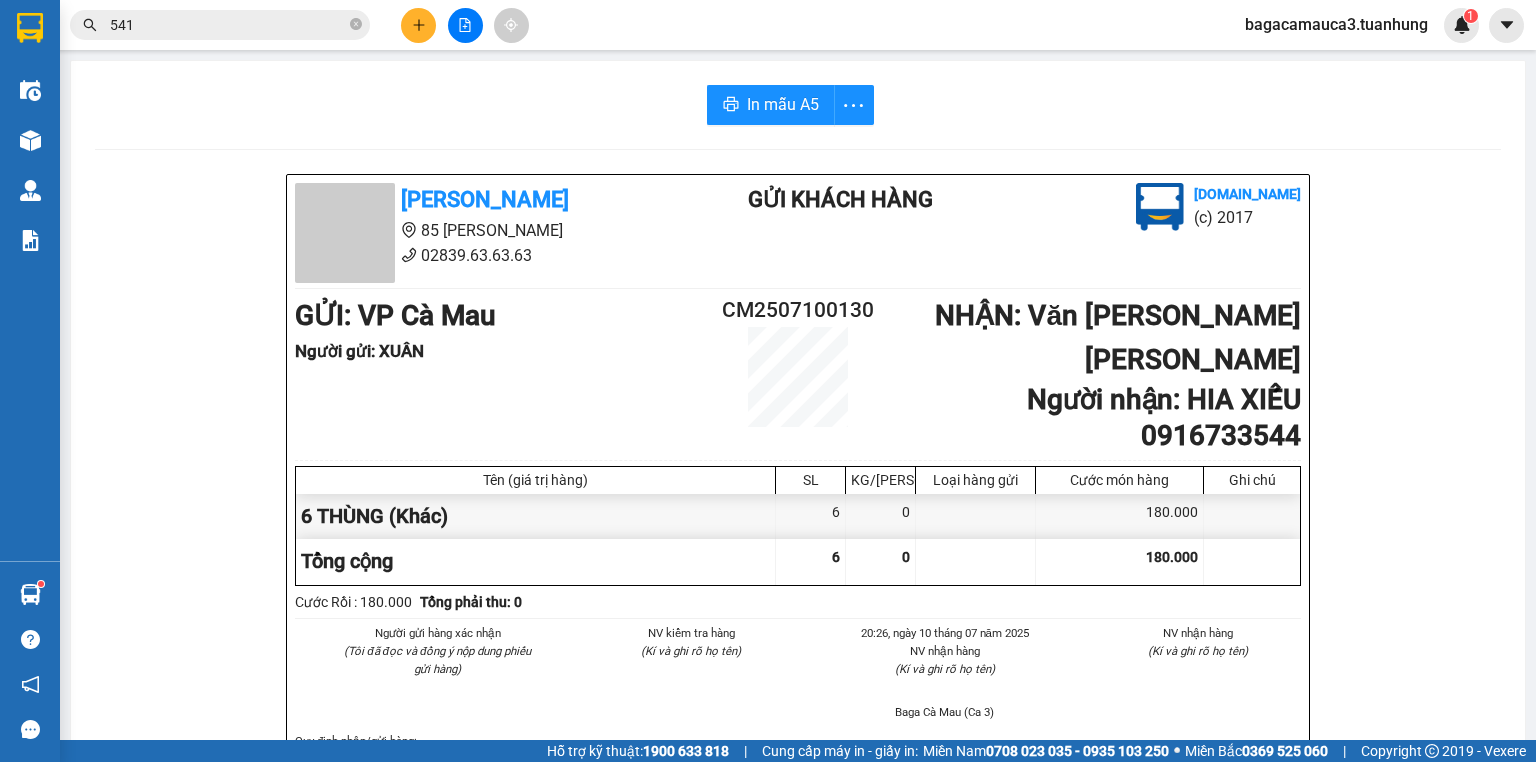 click at bounding box center (418, 25) 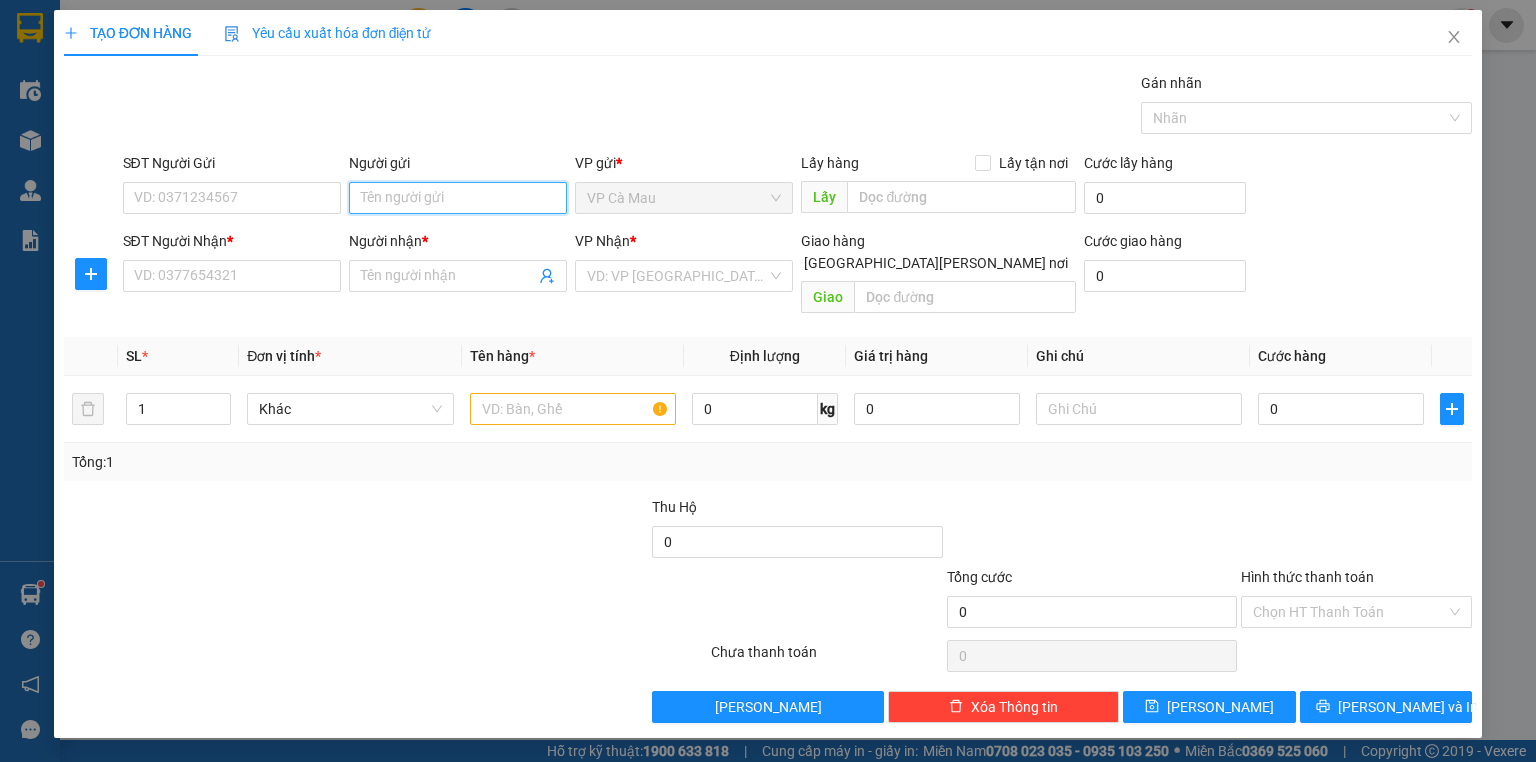 click on "Người gửi" at bounding box center (458, 198) 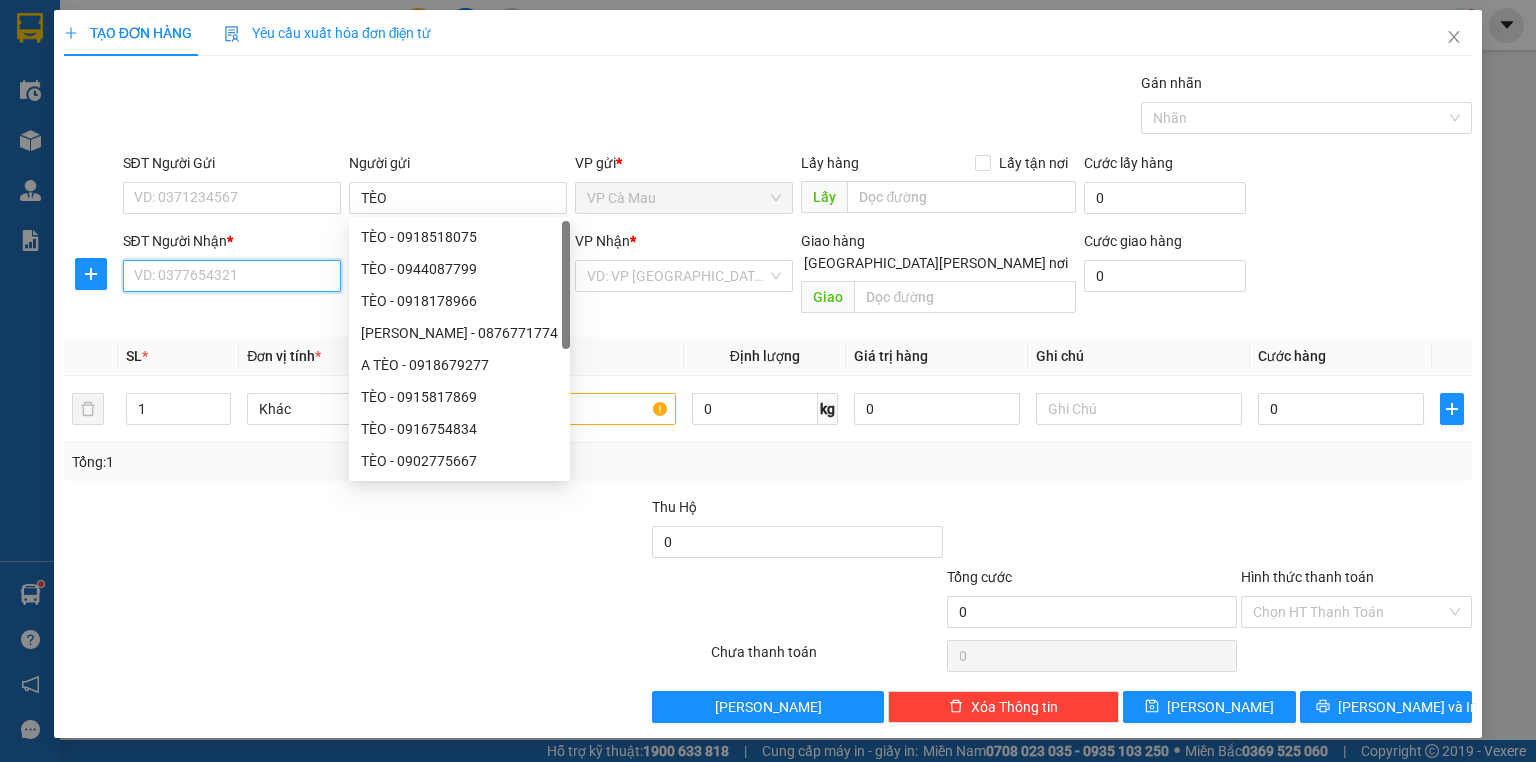 click on "SĐT Người Nhận  *" at bounding box center (232, 276) 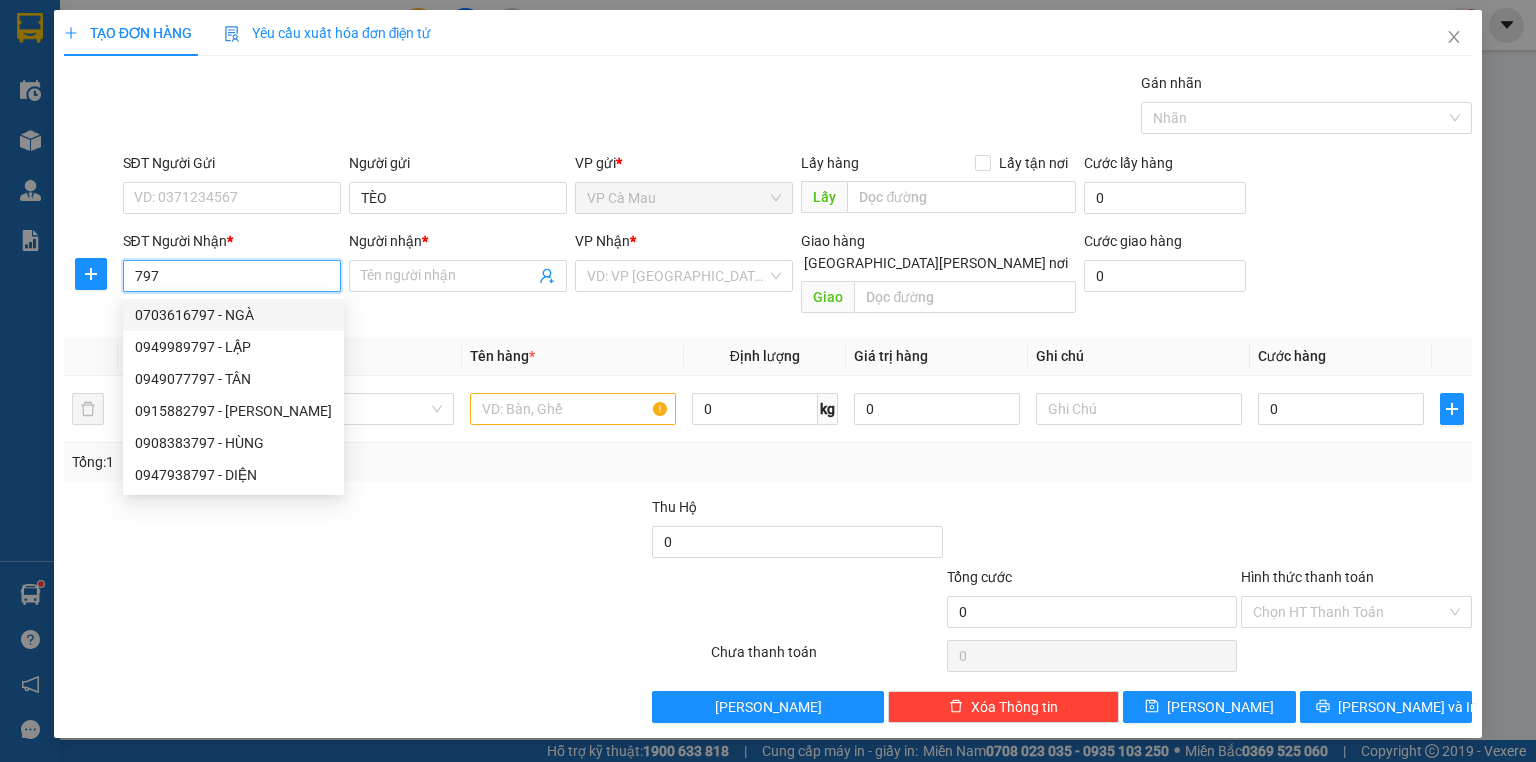 click on "0703616797 - NGÀ" at bounding box center (233, 315) 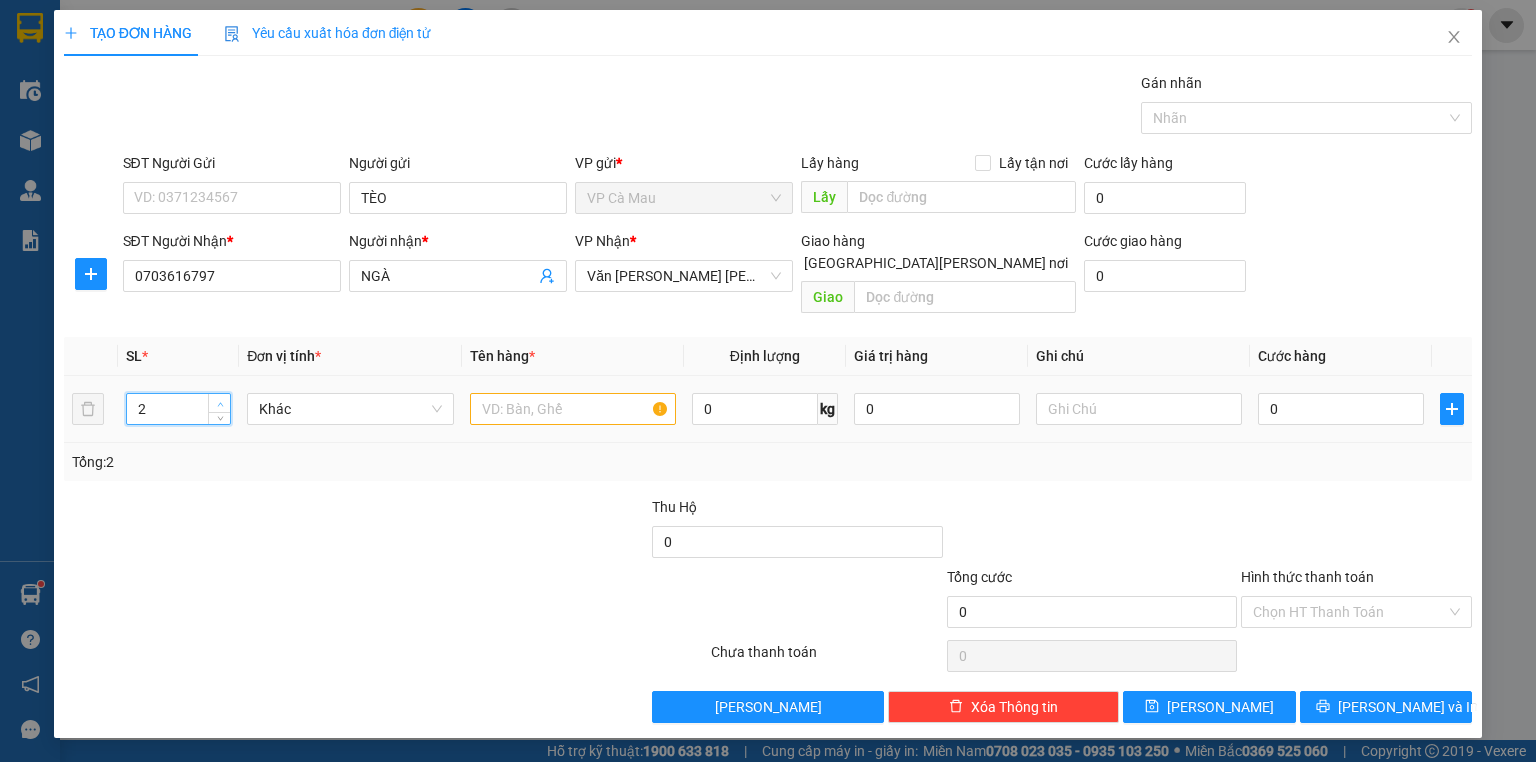 click at bounding box center (220, 404) 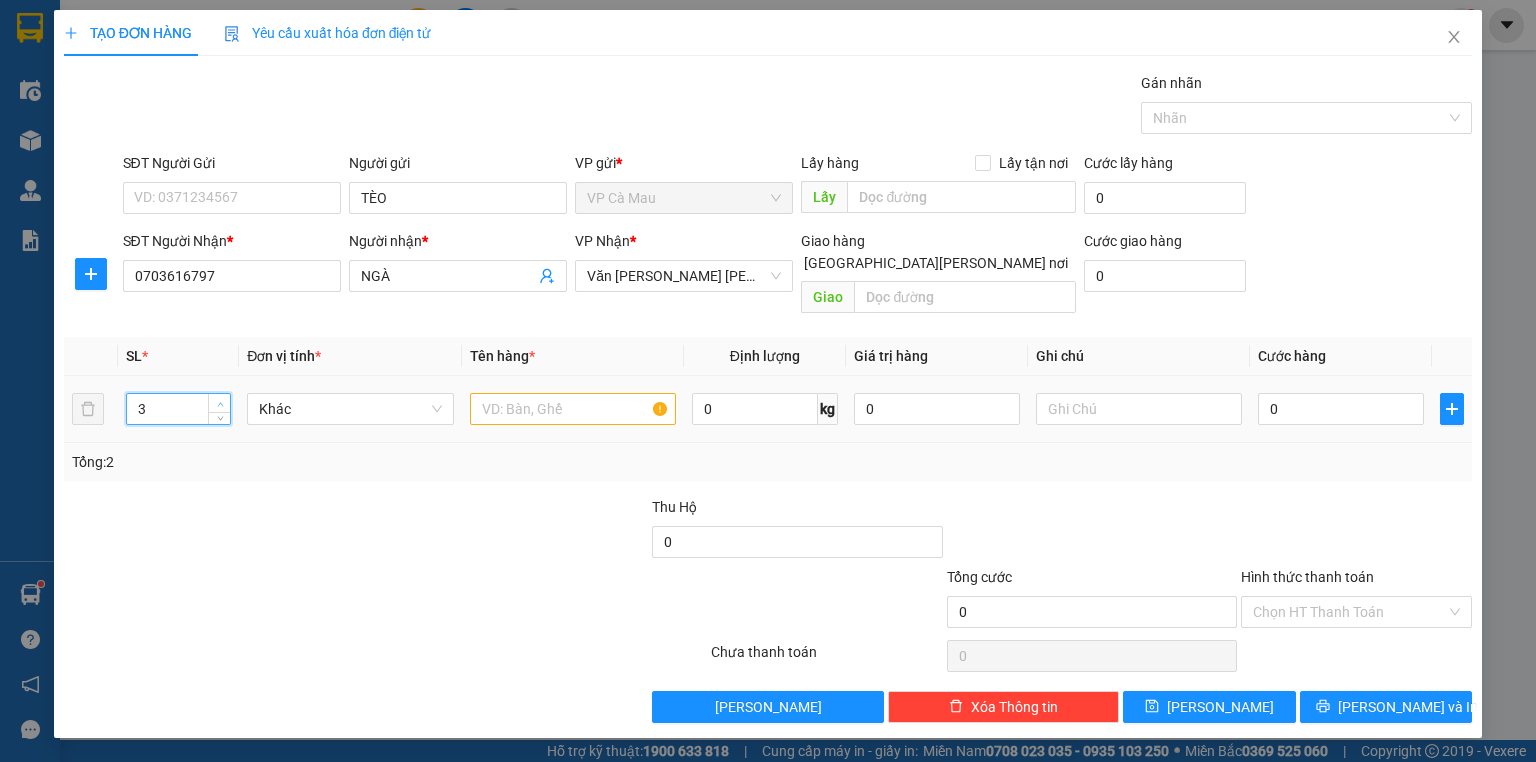 click at bounding box center [220, 404] 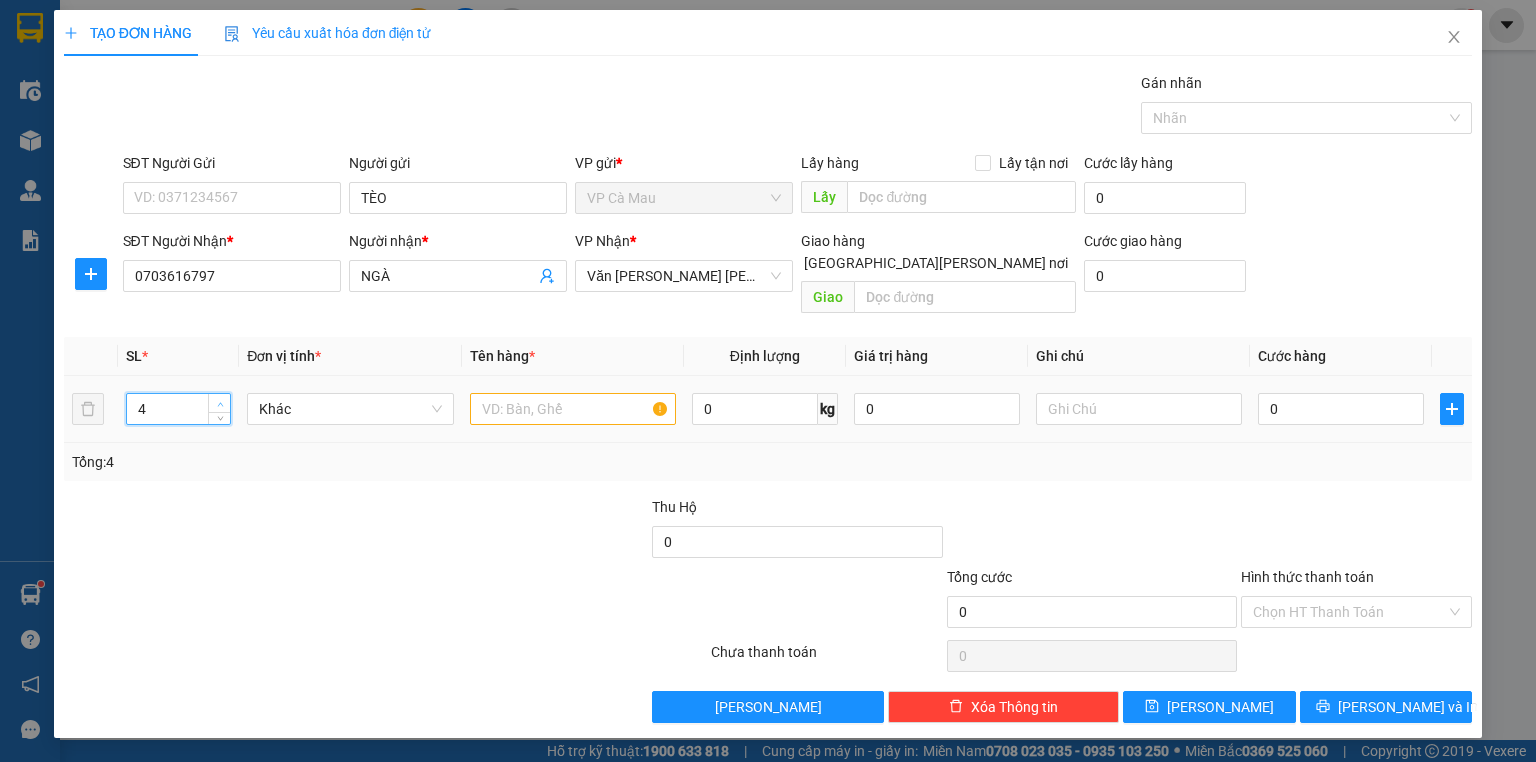 click at bounding box center (220, 404) 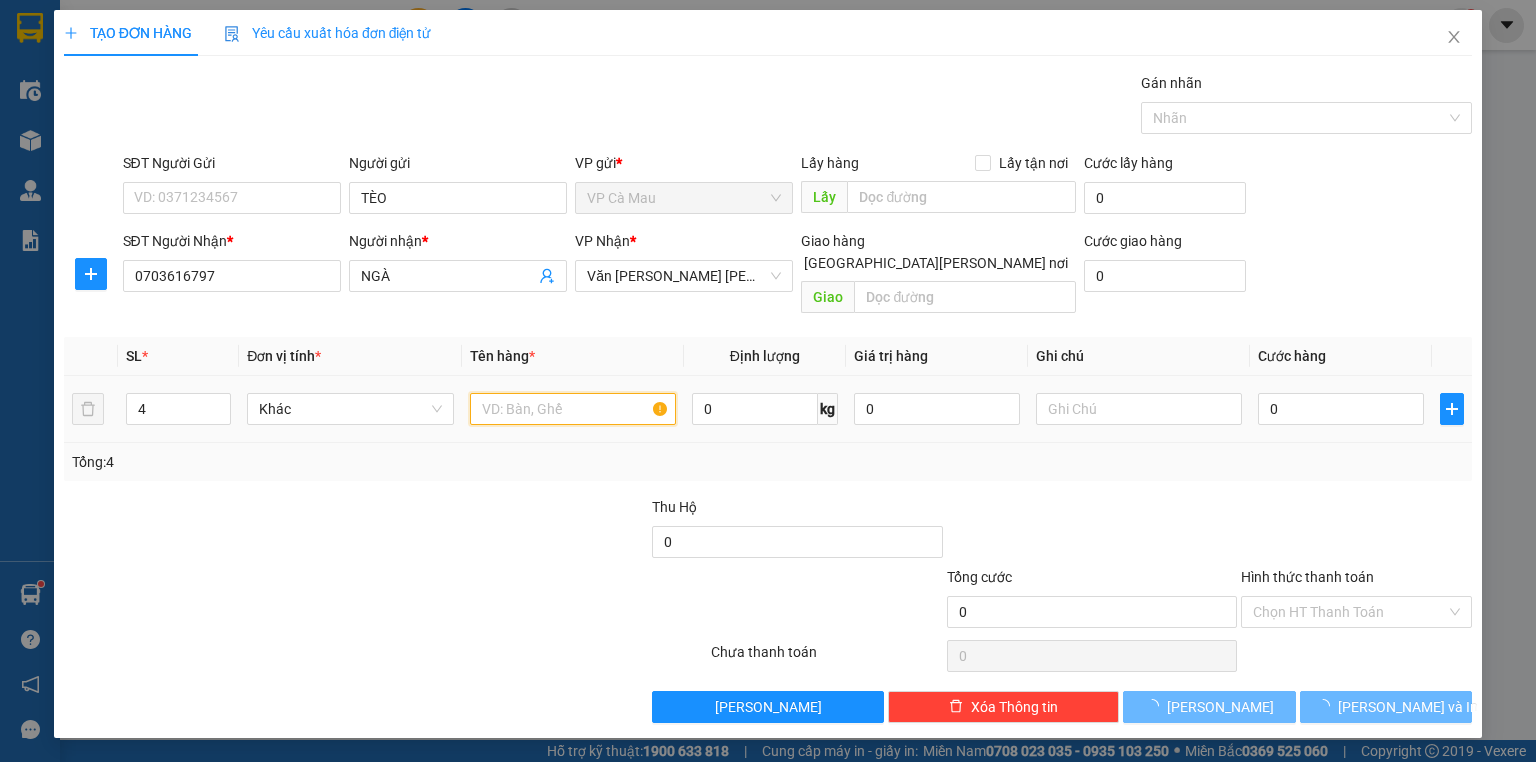click at bounding box center (573, 409) 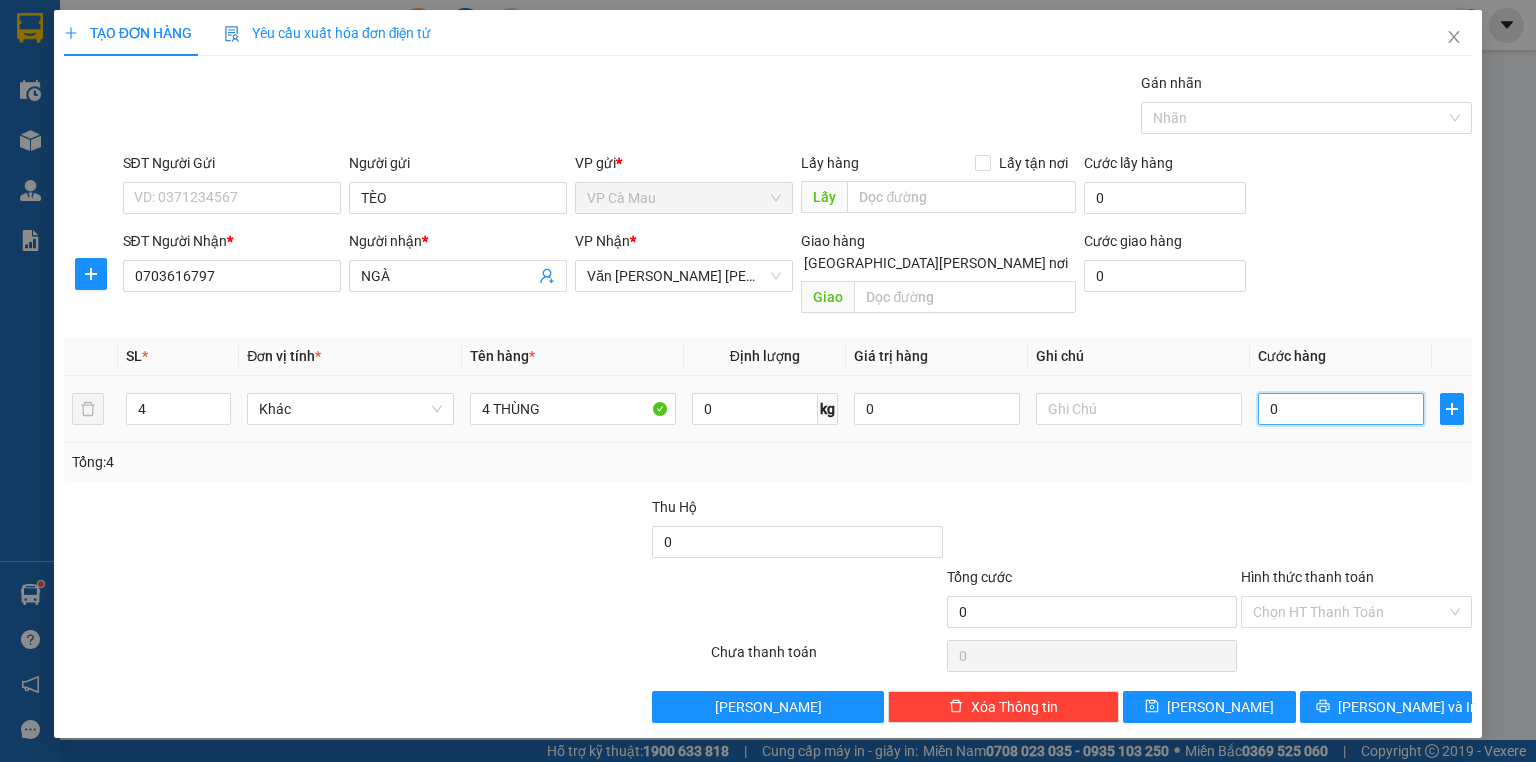 click on "0" at bounding box center (1341, 409) 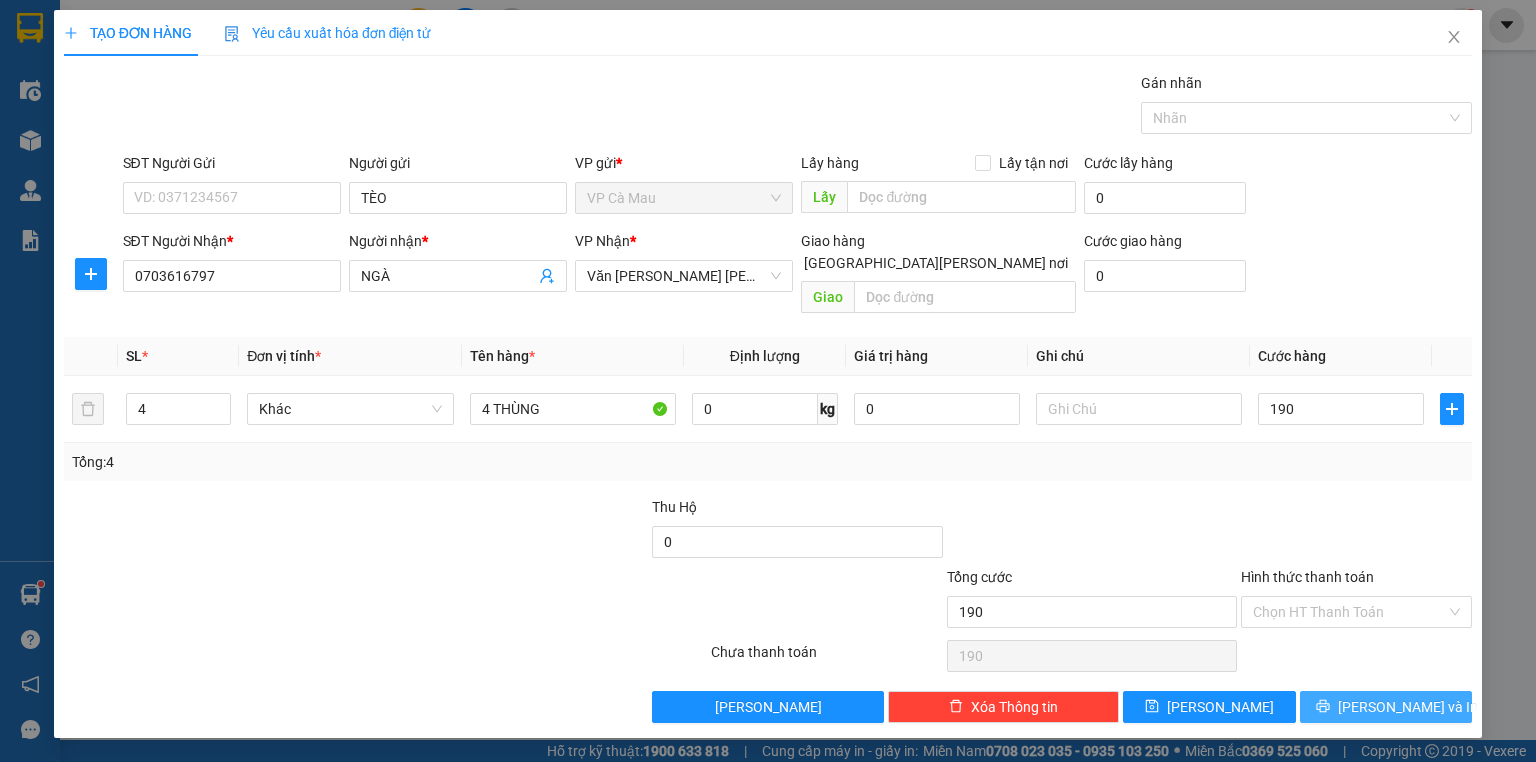 click on "[PERSON_NAME] và In" at bounding box center (1408, 707) 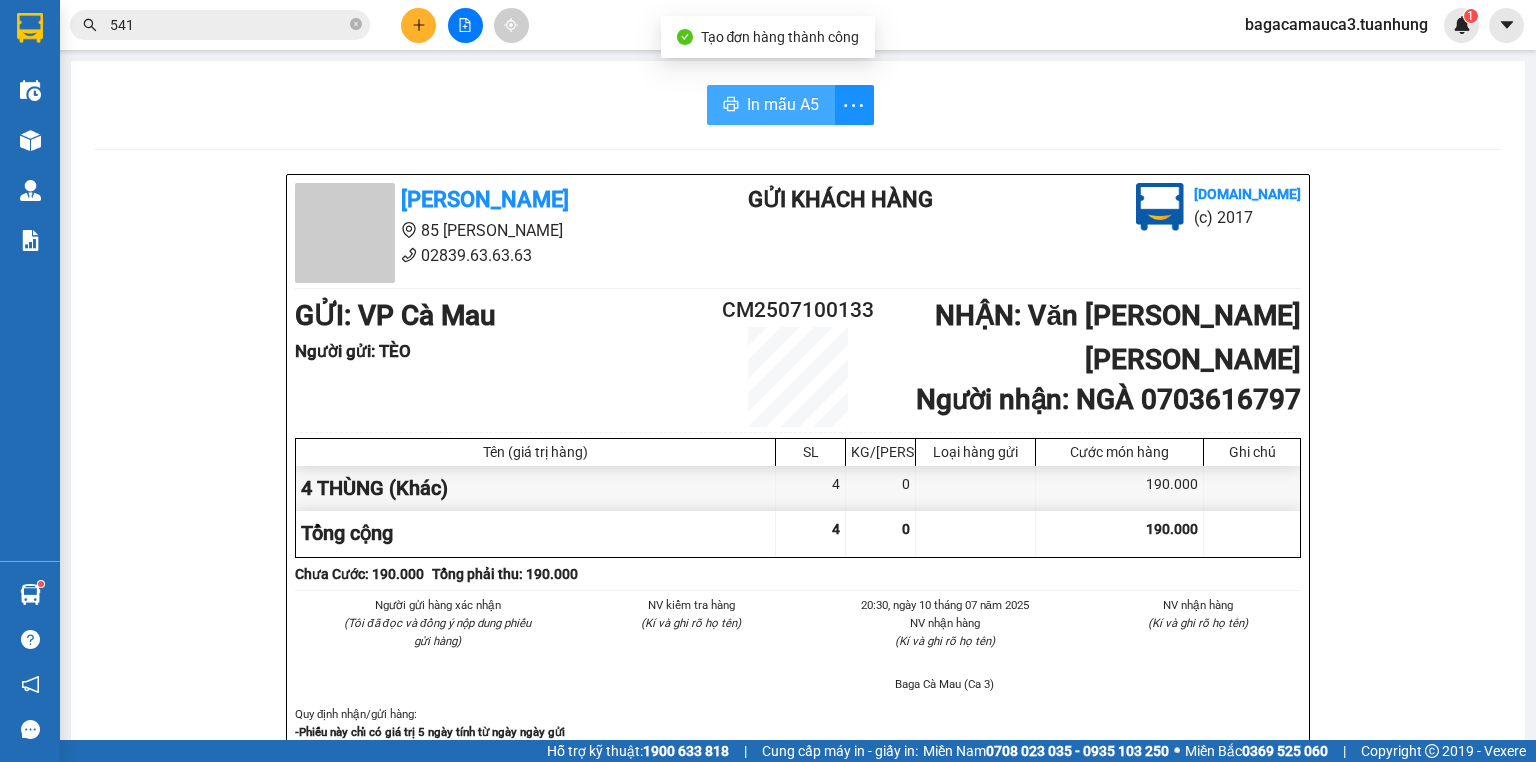 click on "In mẫu A5" at bounding box center (783, 104) 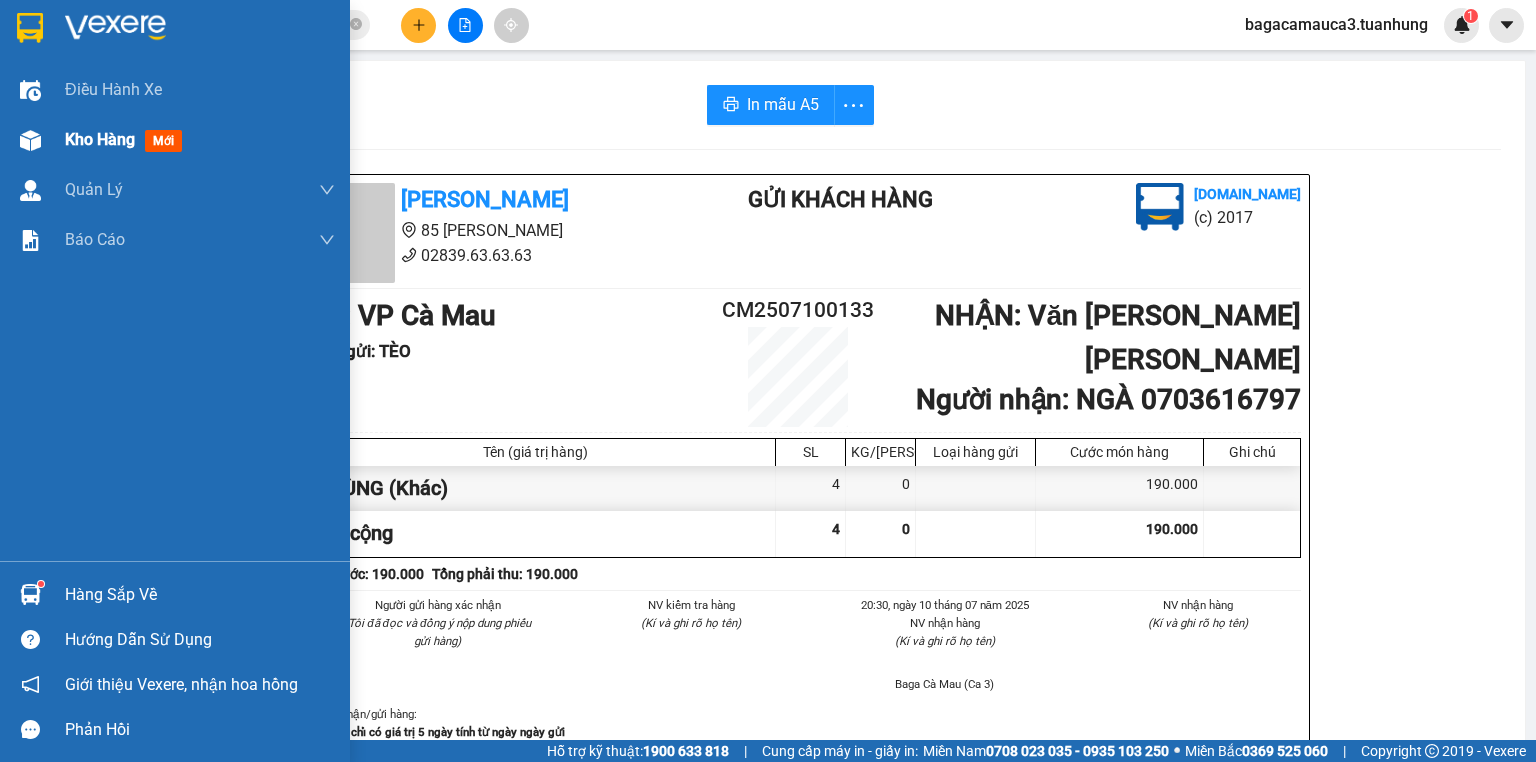click on "Kho hàng" at bounding box center [100, 139] 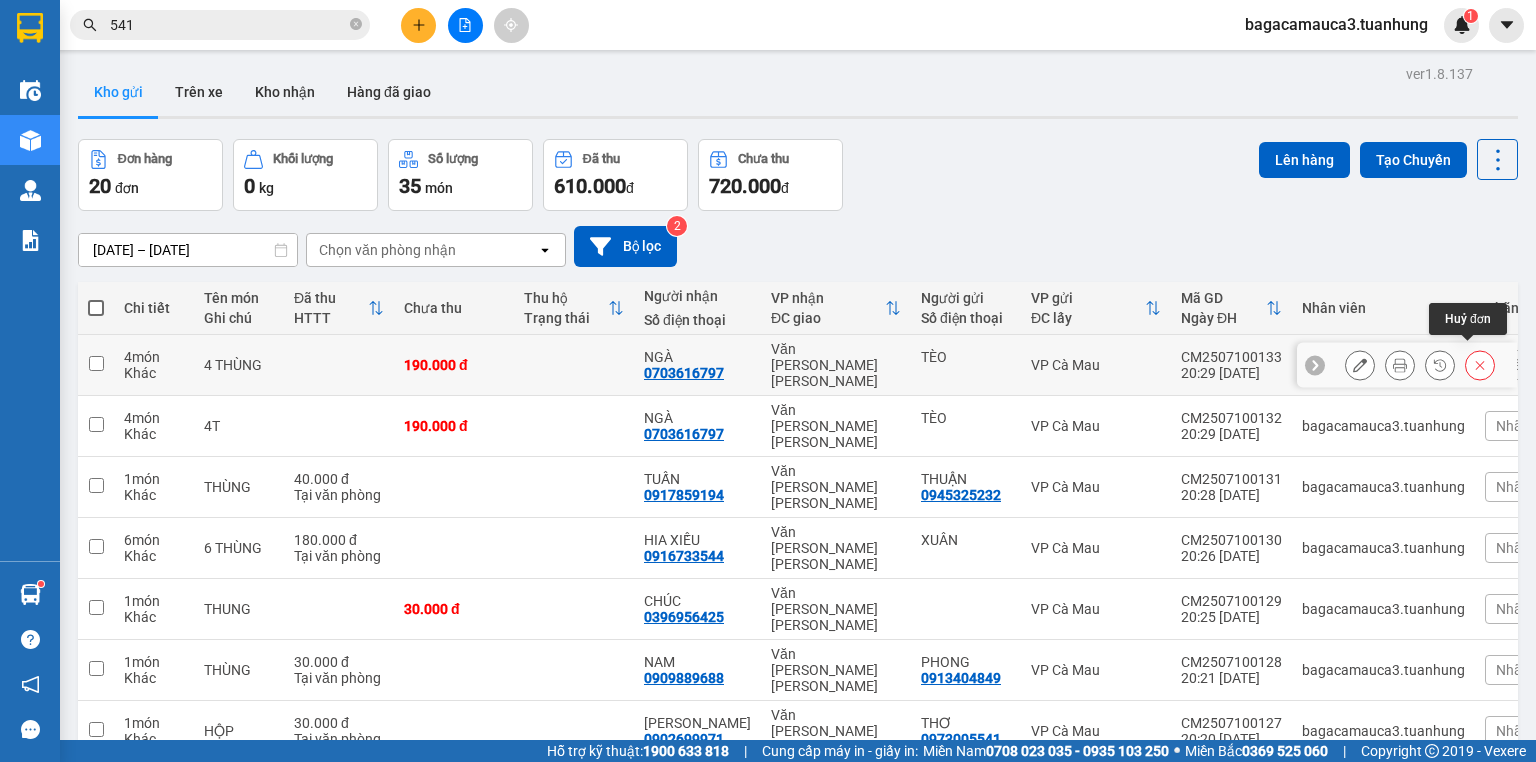 click 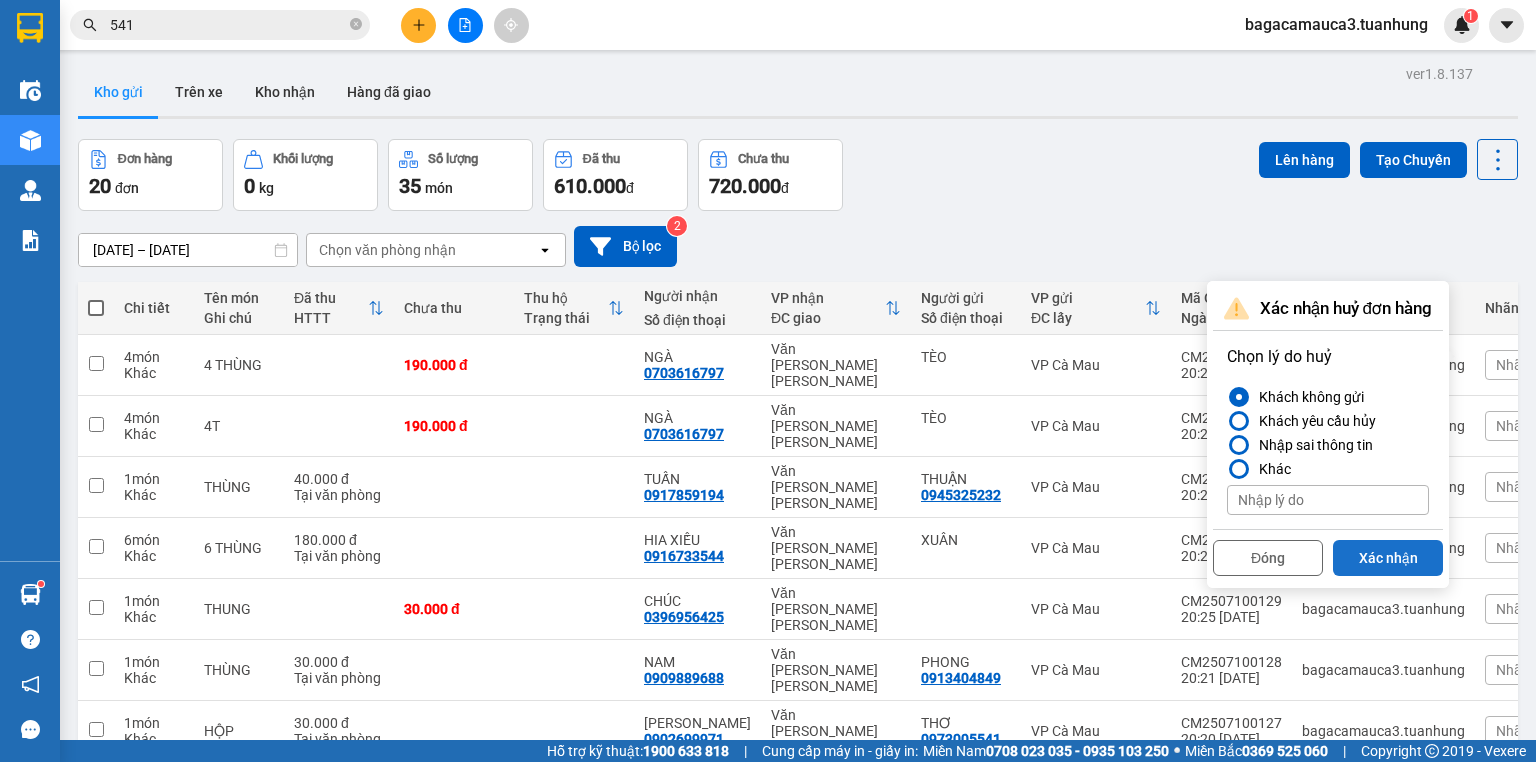 click on "Xác nhận" at bounding box center [1388, 558] 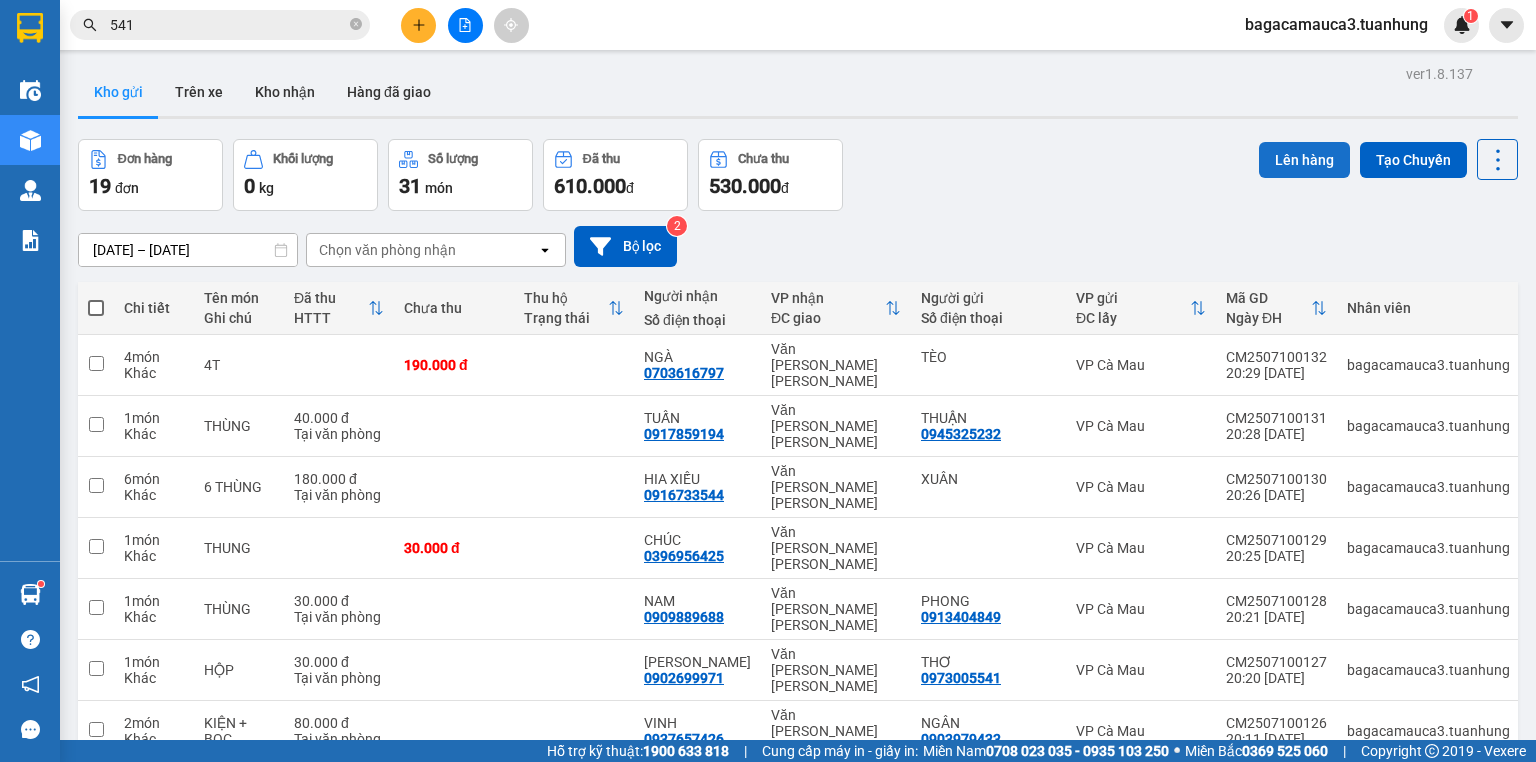 click on "Lên hàng" at bounding box center (1304, 160) 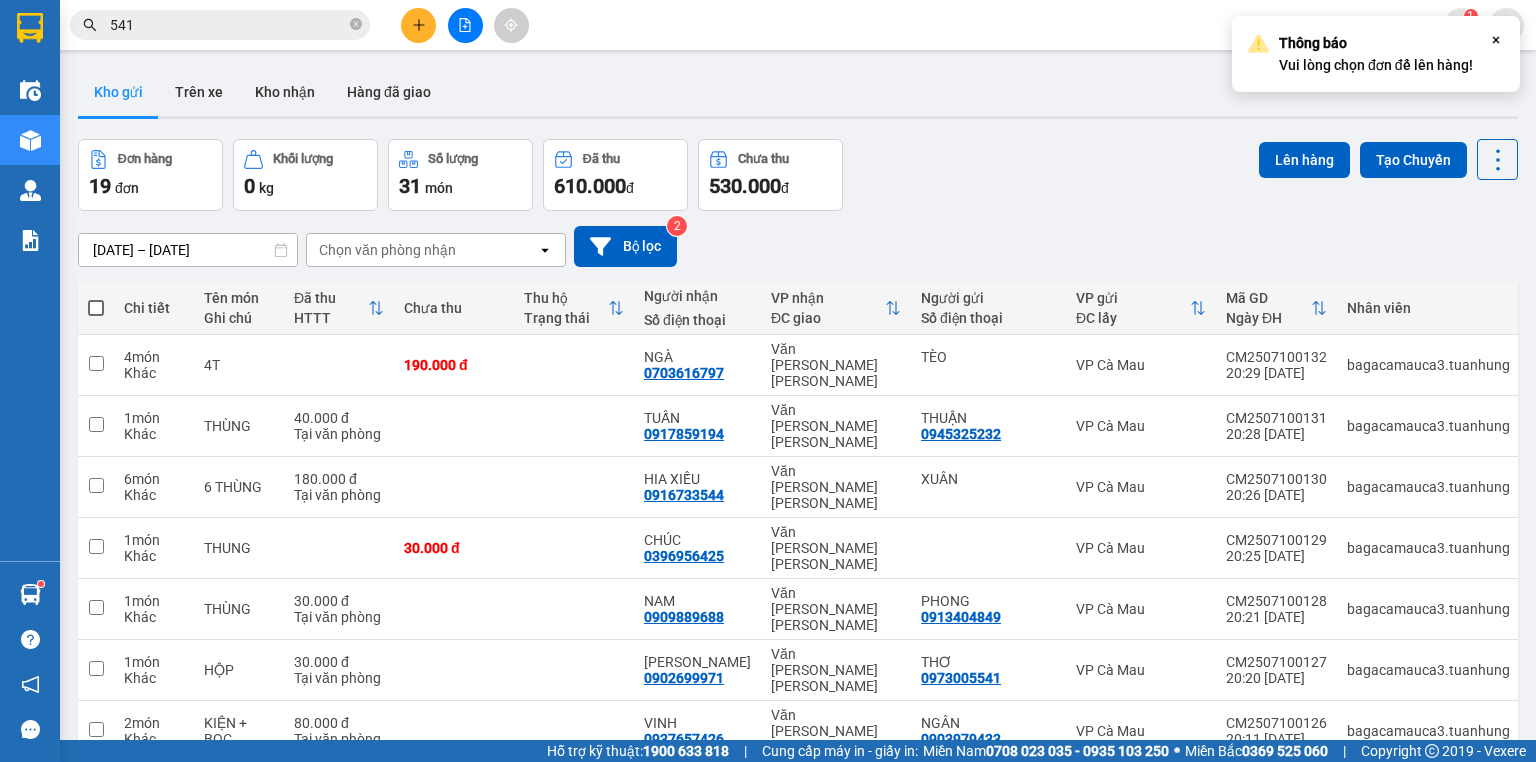 click on "Đơn hàng 19 đơn [PERSON_NAME] 0 kg Số [PERSON_NAME] 31 món Đã thu 610.000  [PERSON_NAME] thu 530.000  đ Lên hàng Tạo Chuyến" at bounding box center (798, 175) 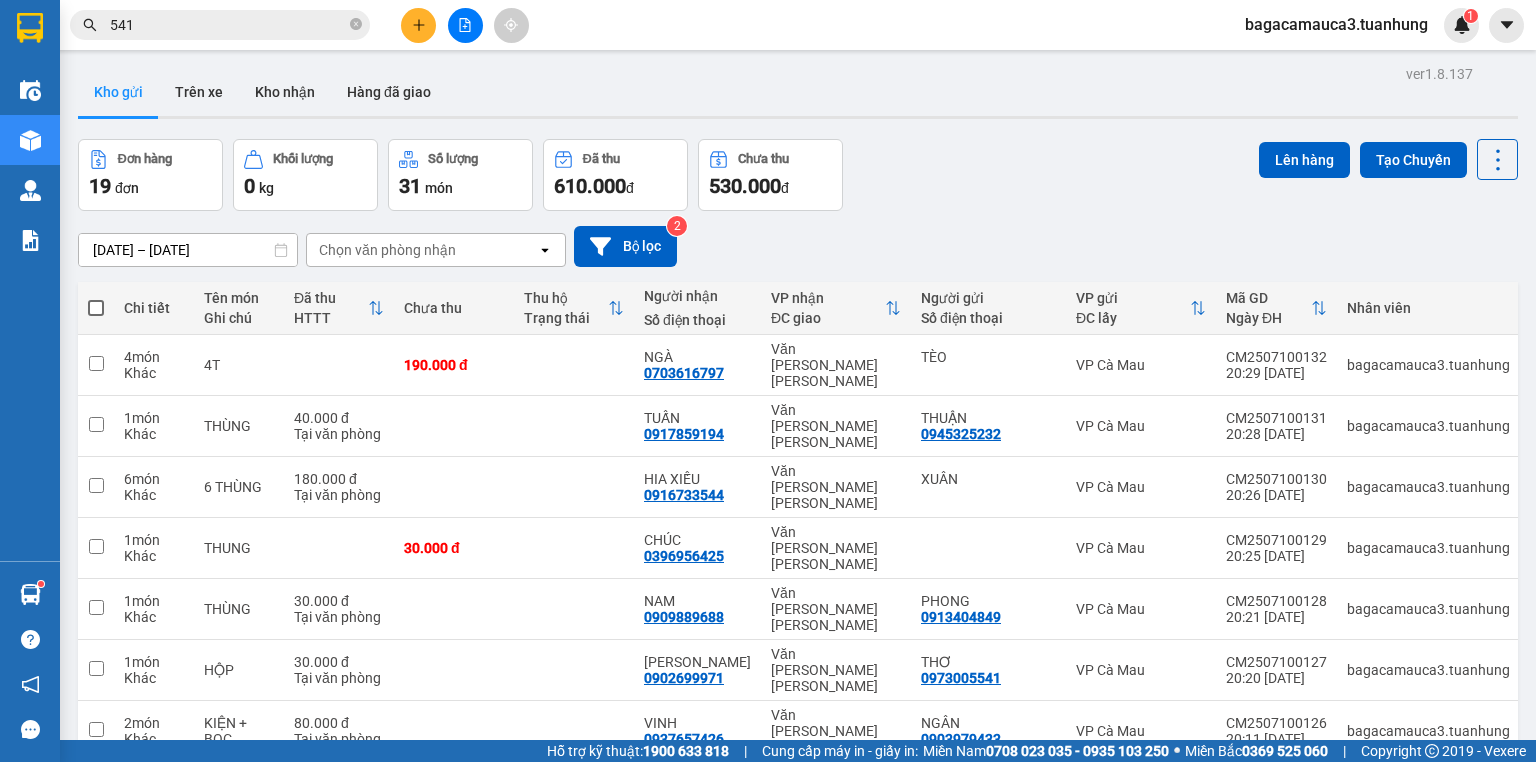 click at bounding box center [96, 308] 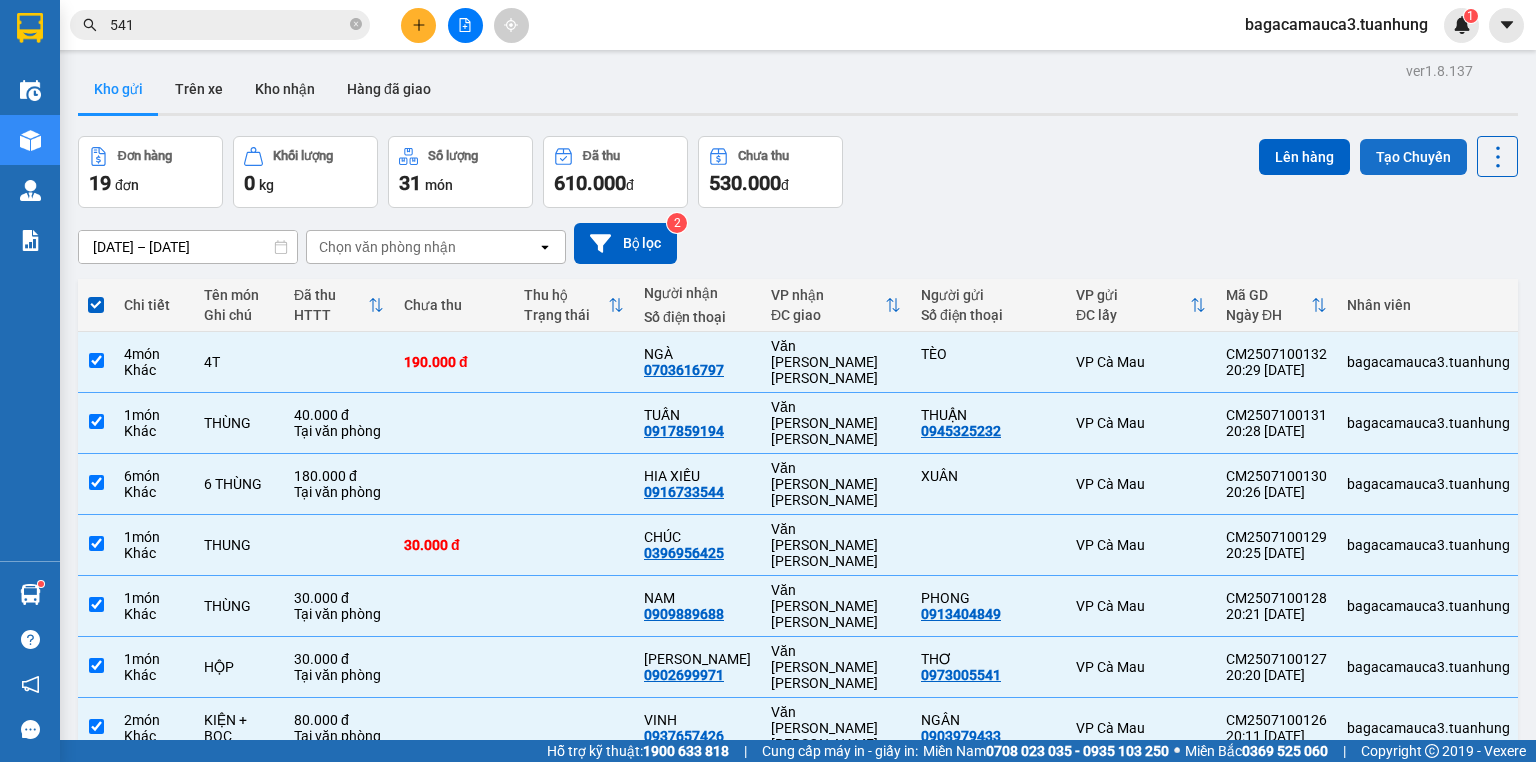scroll, scrollTop: 0, scrollLeft: 0, axis: both 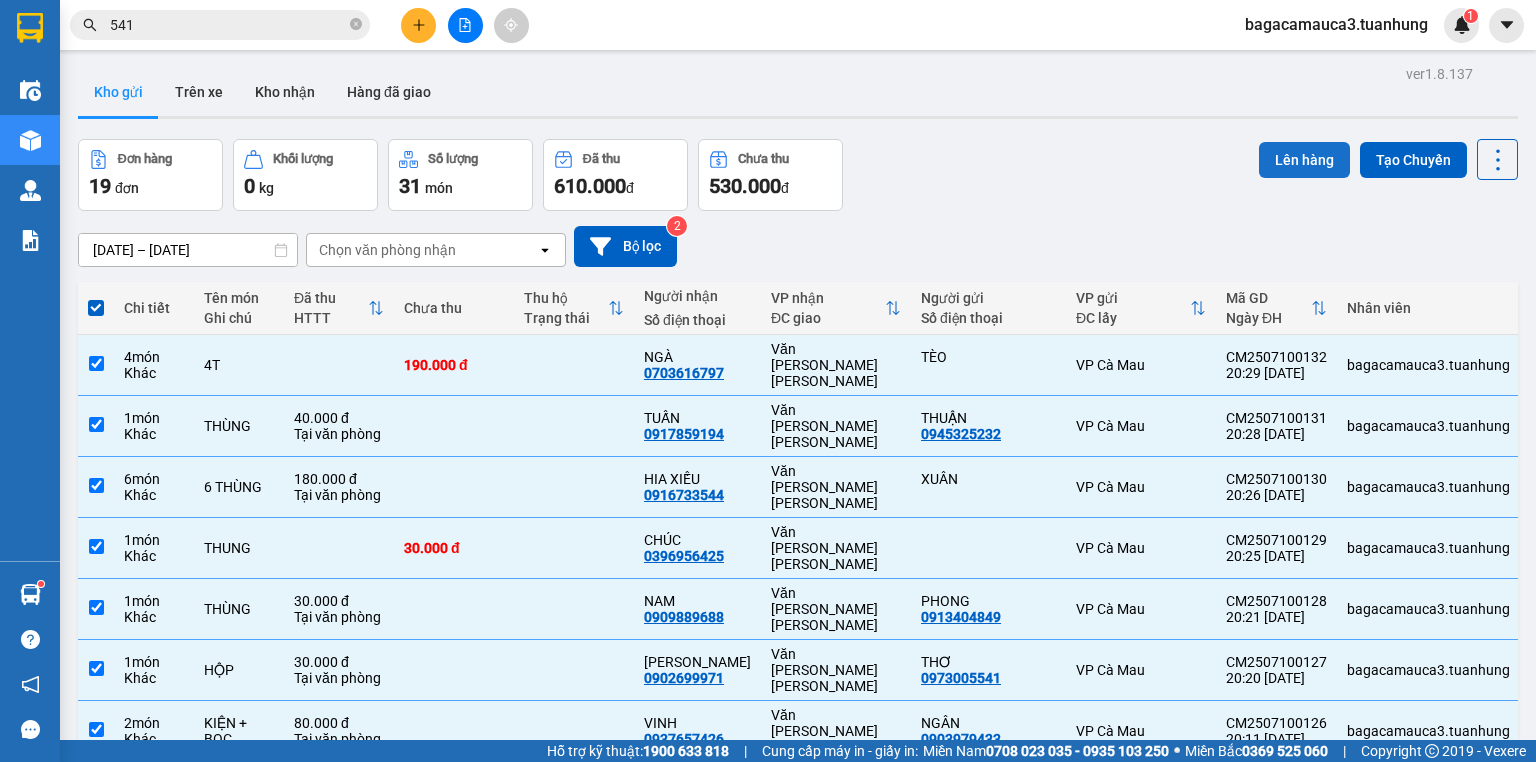 click on "Lên hàng" at bounding box center [1304, 160] 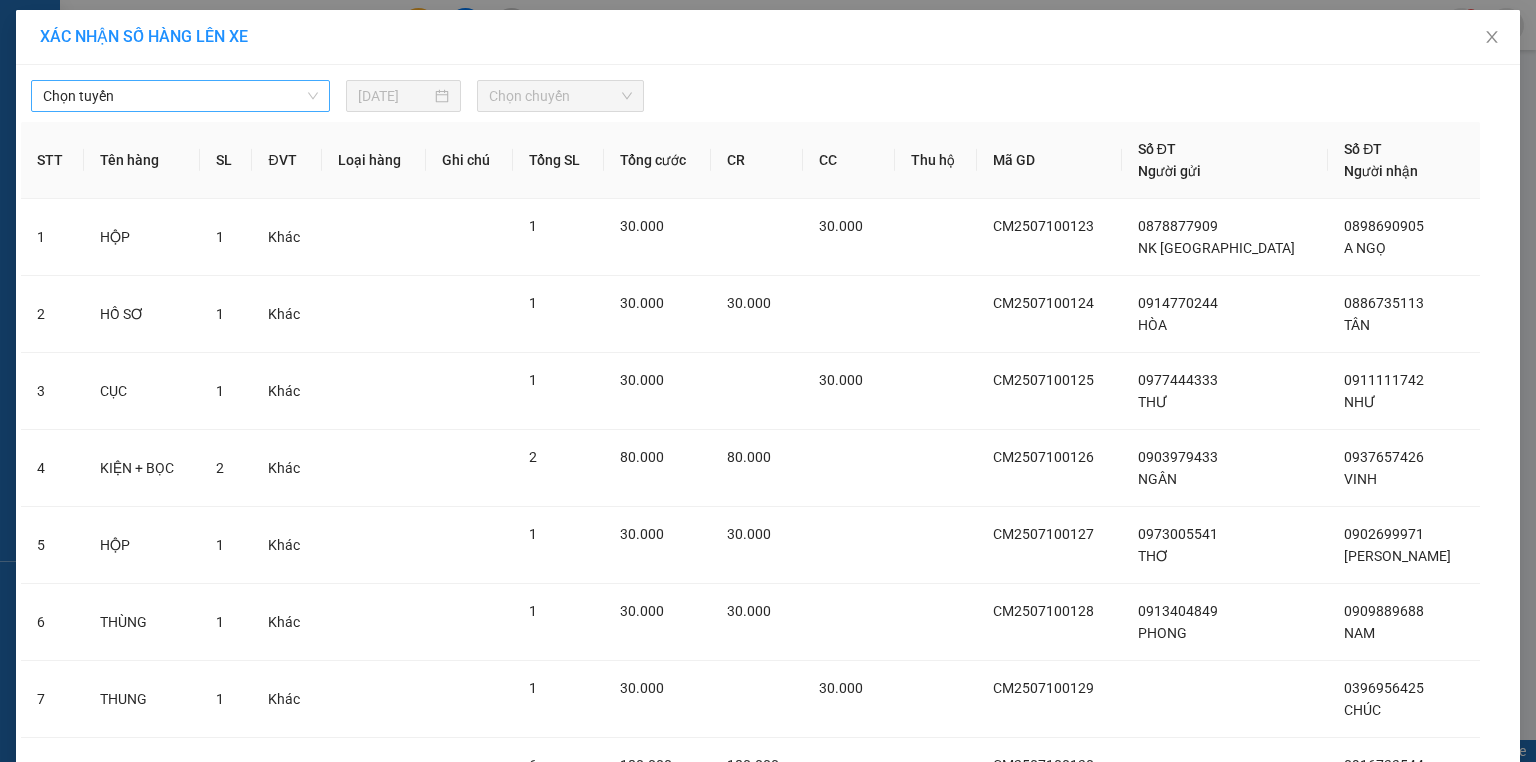drag, startPoint x: 200, startPoint y: 106, endPoint x: 208, endPoint y: 113, distance: 10.630146 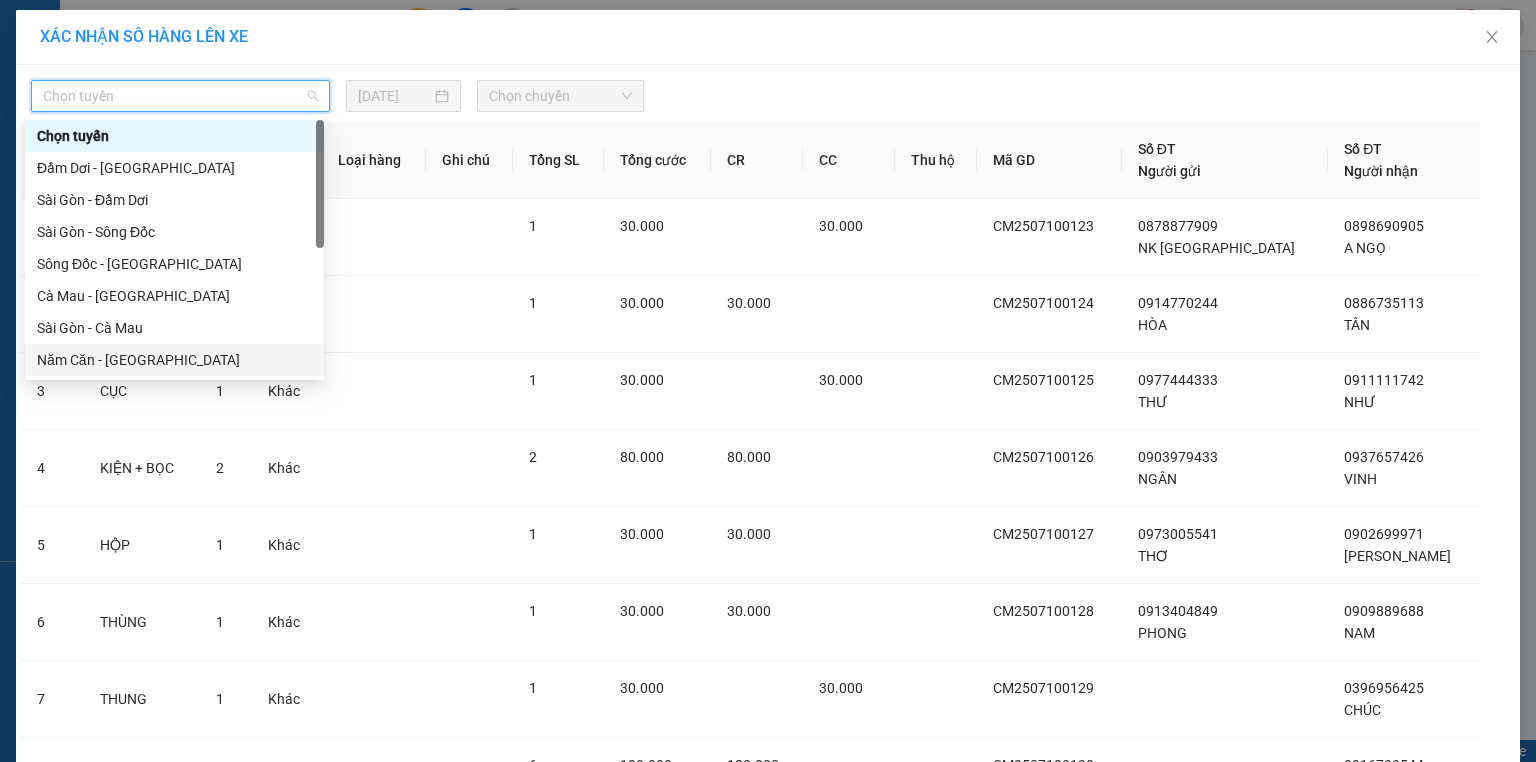 click on "Năm Căn - [GEOGRAPHIC_DATA]" at bounding box center (174, 360) 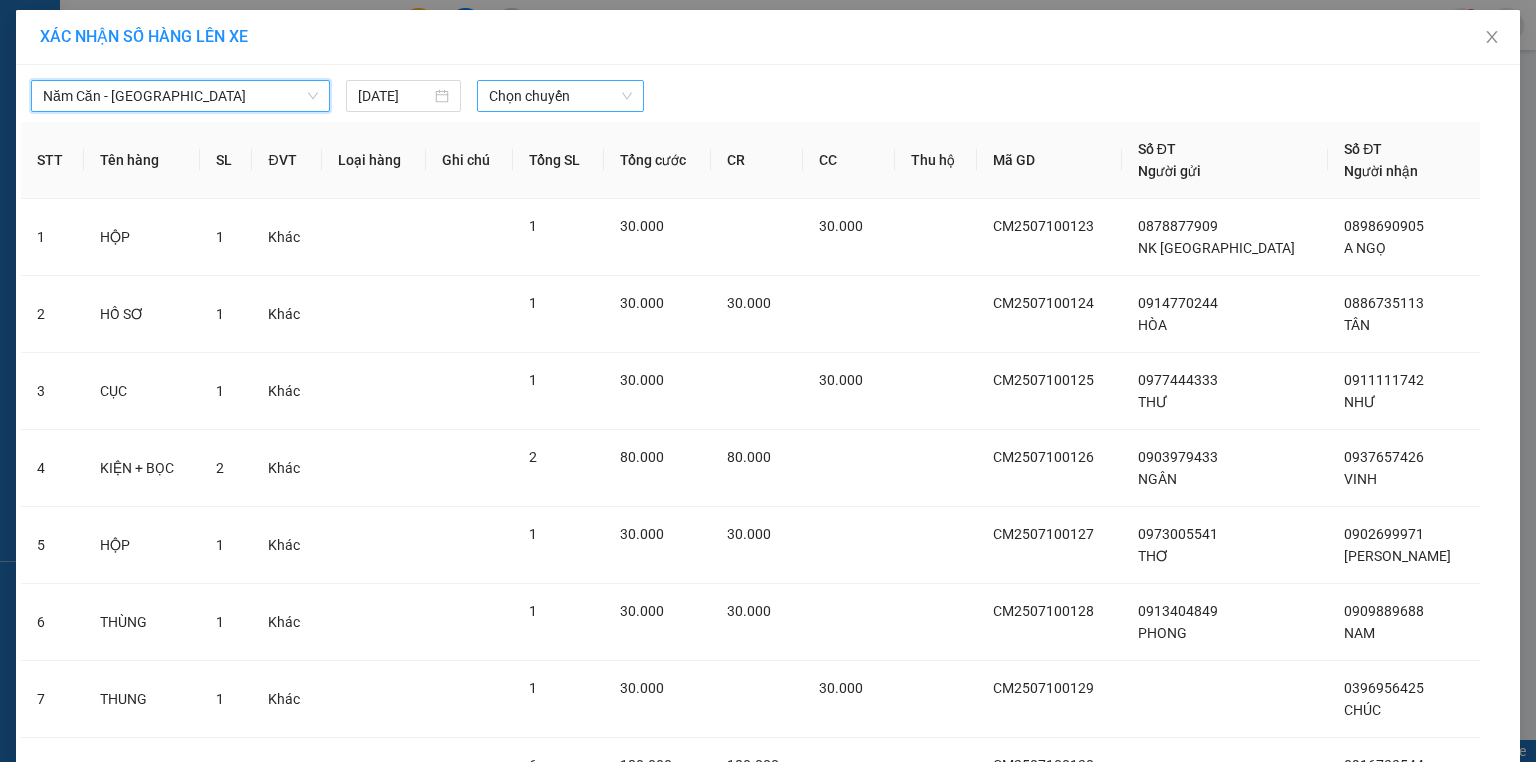 click on "Chọn chuyến" at bounding box center (561, 96) 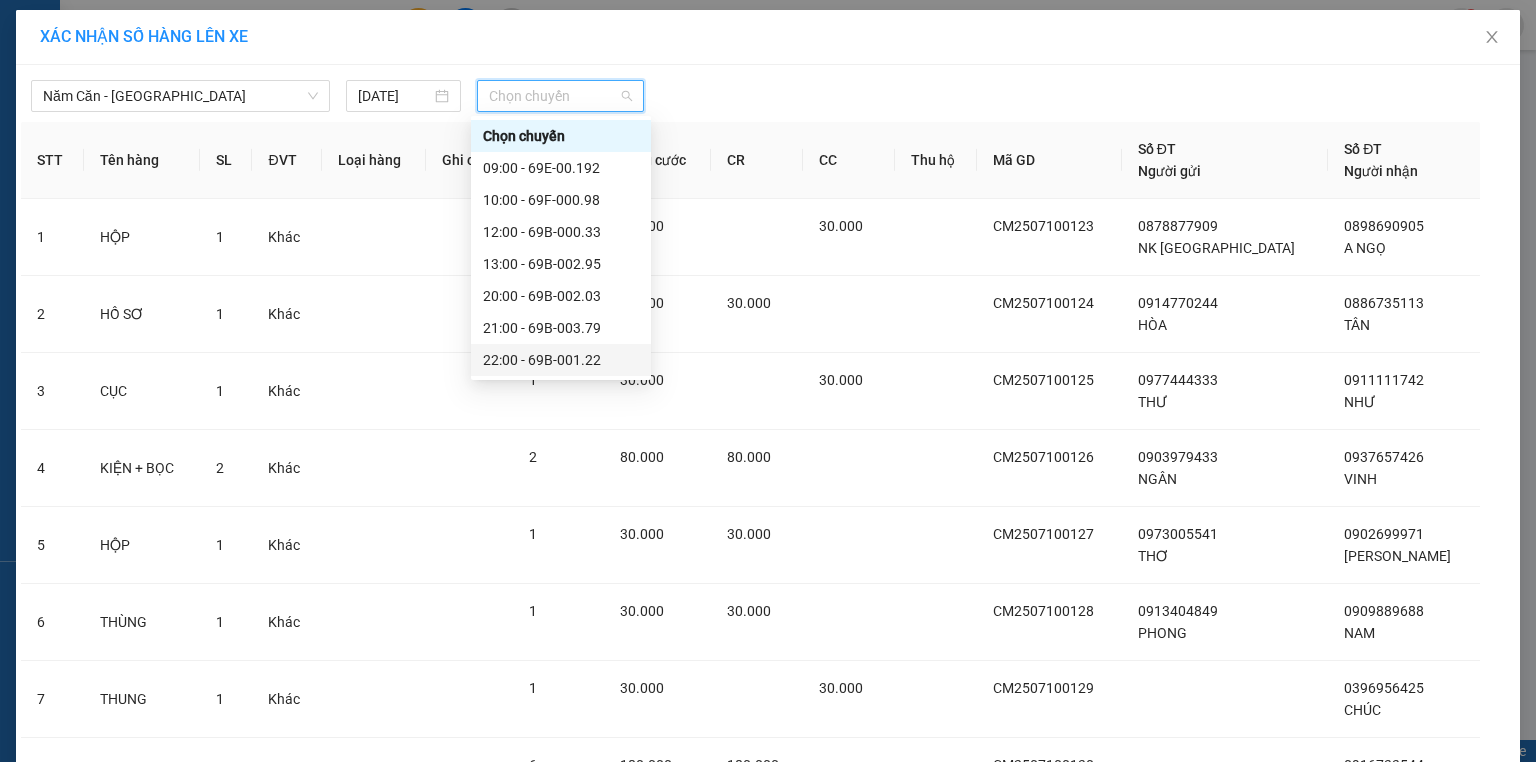 click on "22:00     - 69B-001.22" at bounding box center (561, 360) 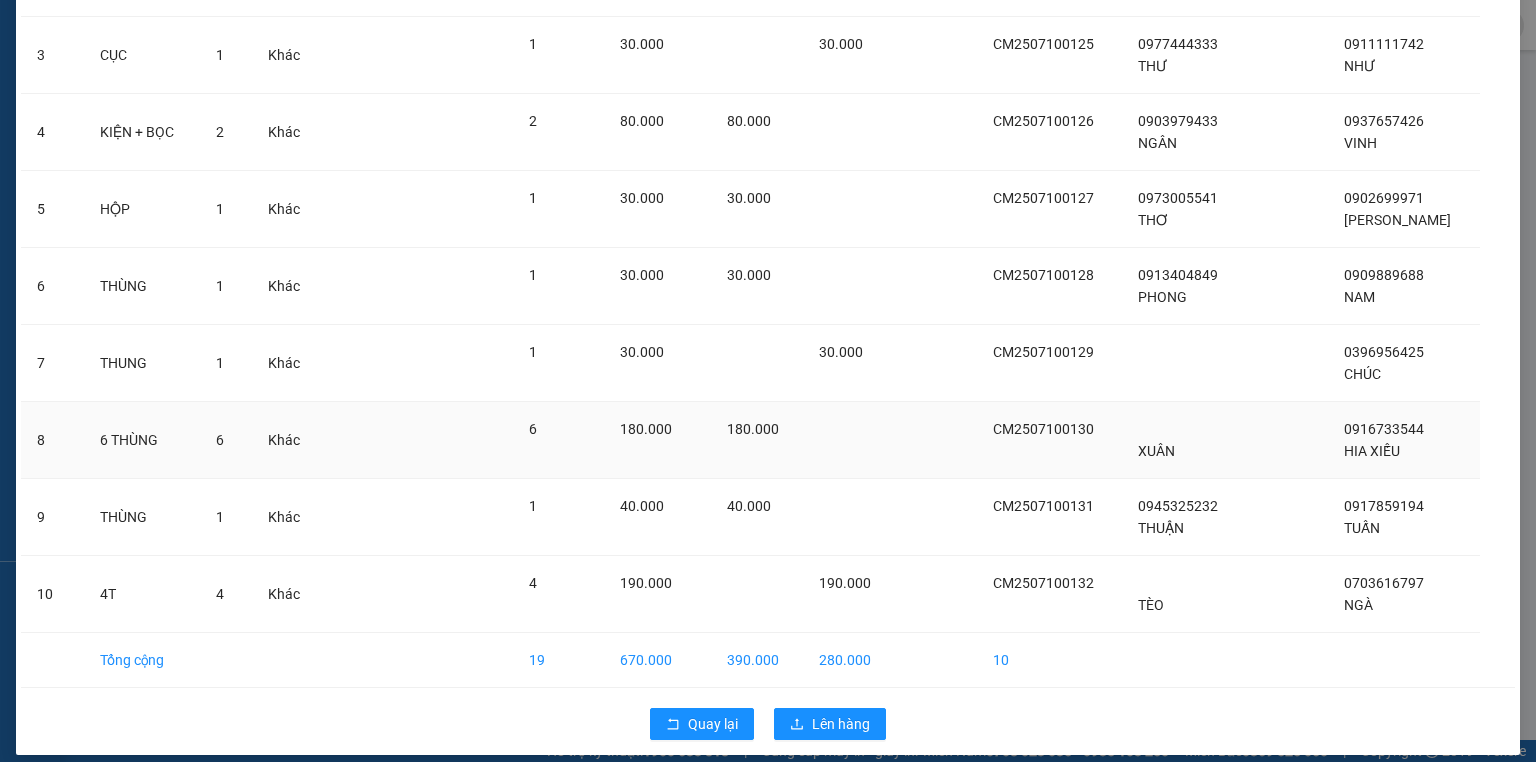 scroll, scrollTop: 362, scrollLeft: 0, axis: vertical 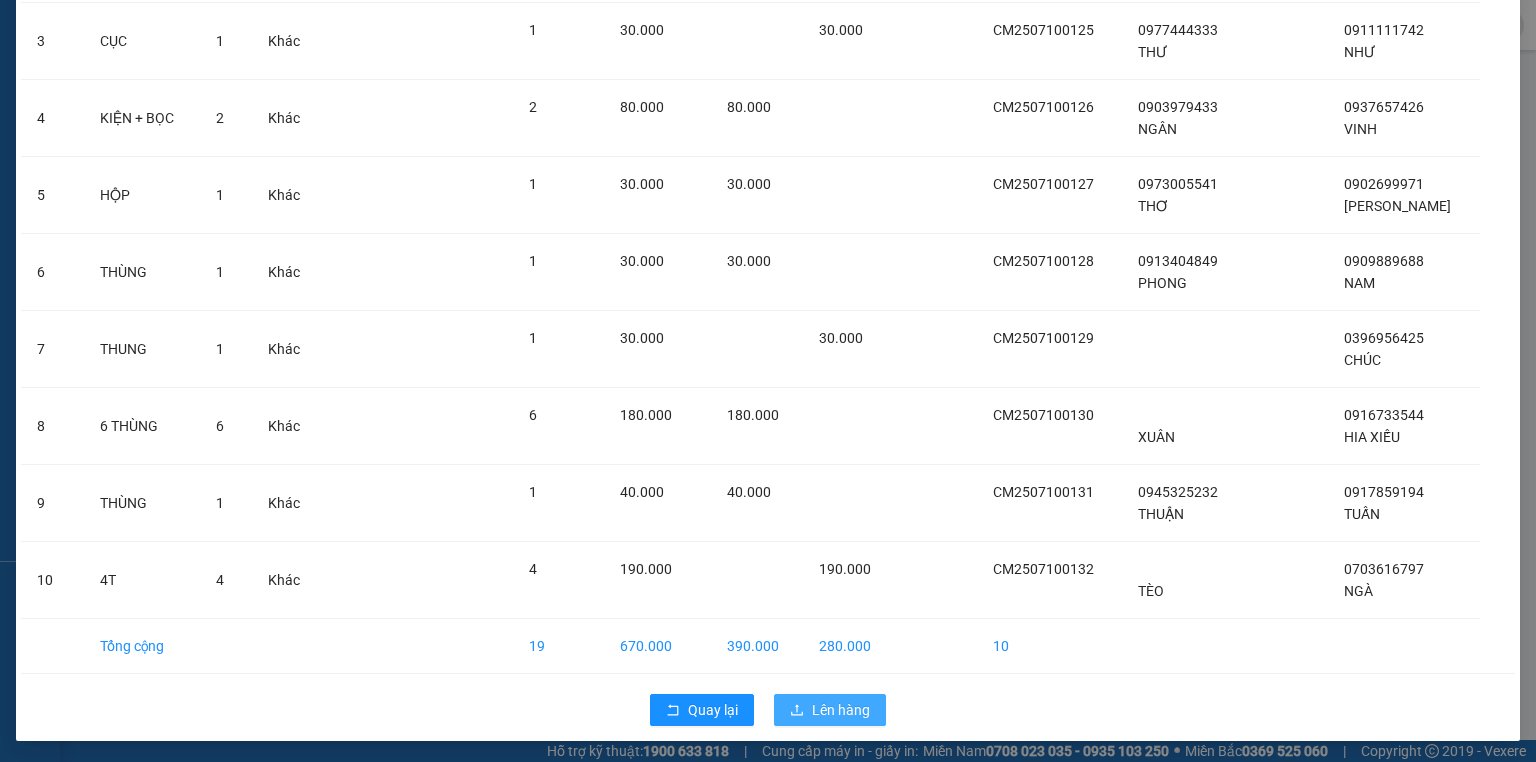 click on "Lên hàng" at bounding box center [841, 710] 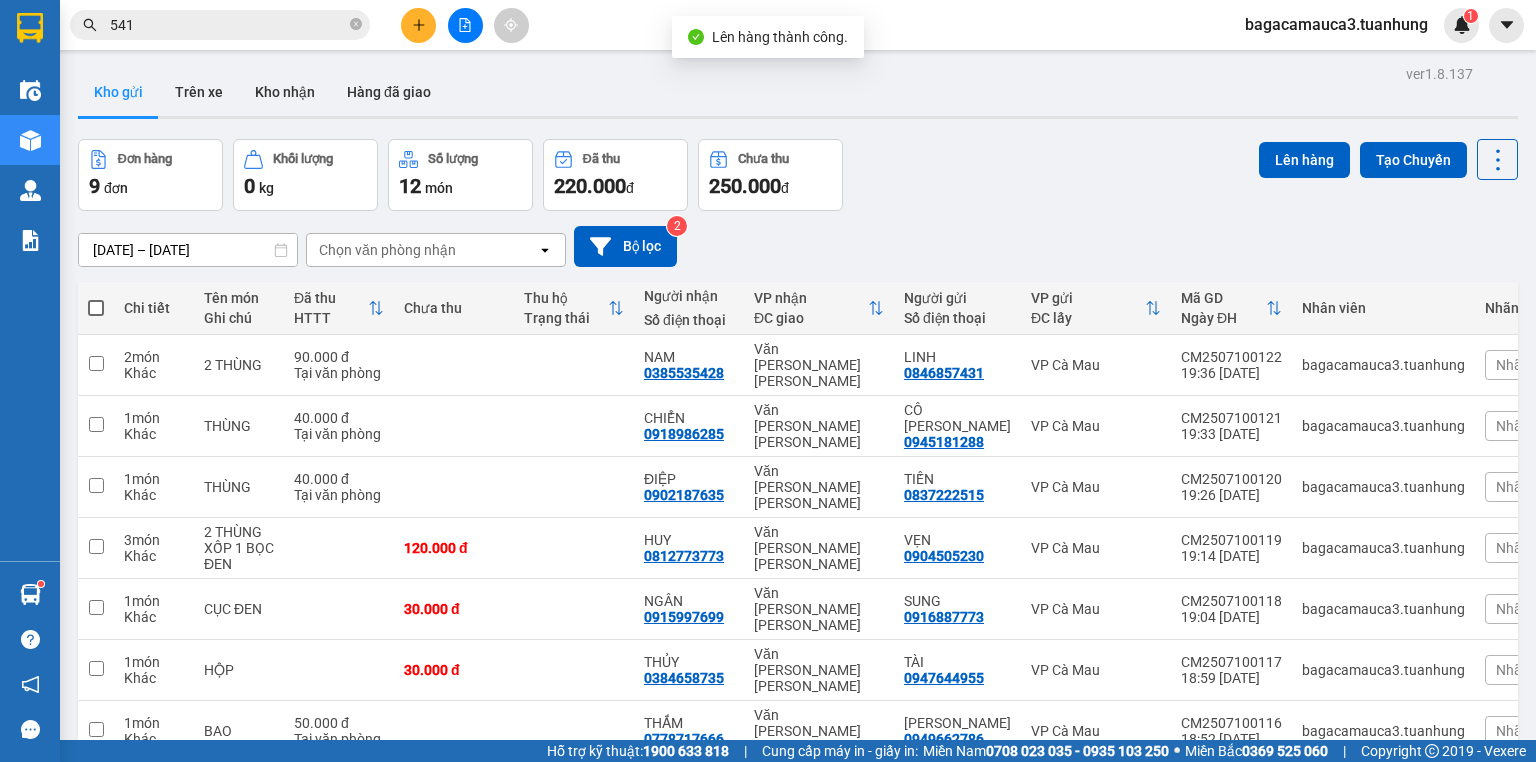 click at bounding box center [96, 308] 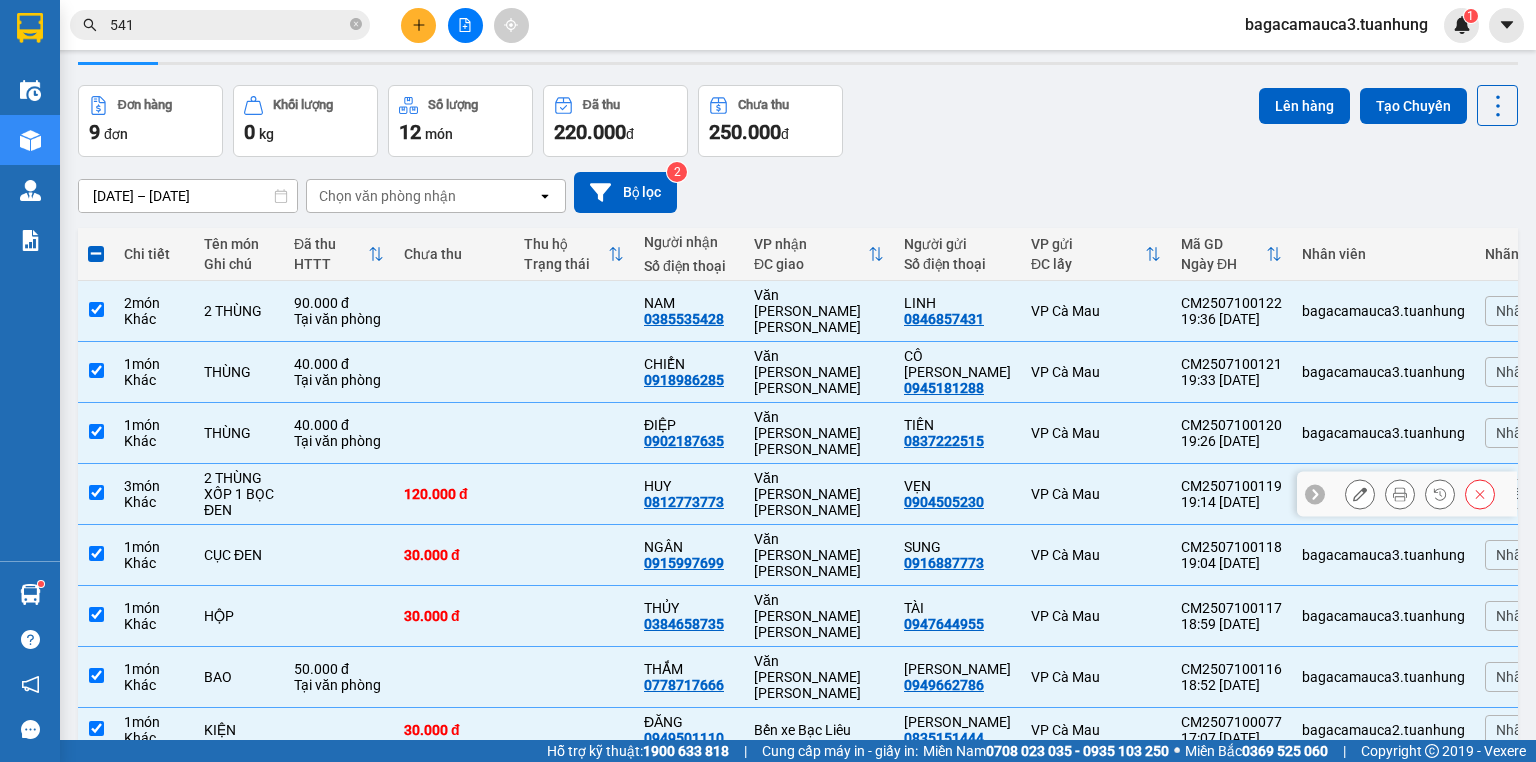 scroll, scrollTop: 80, scrollLeft: 0, axis: vertical 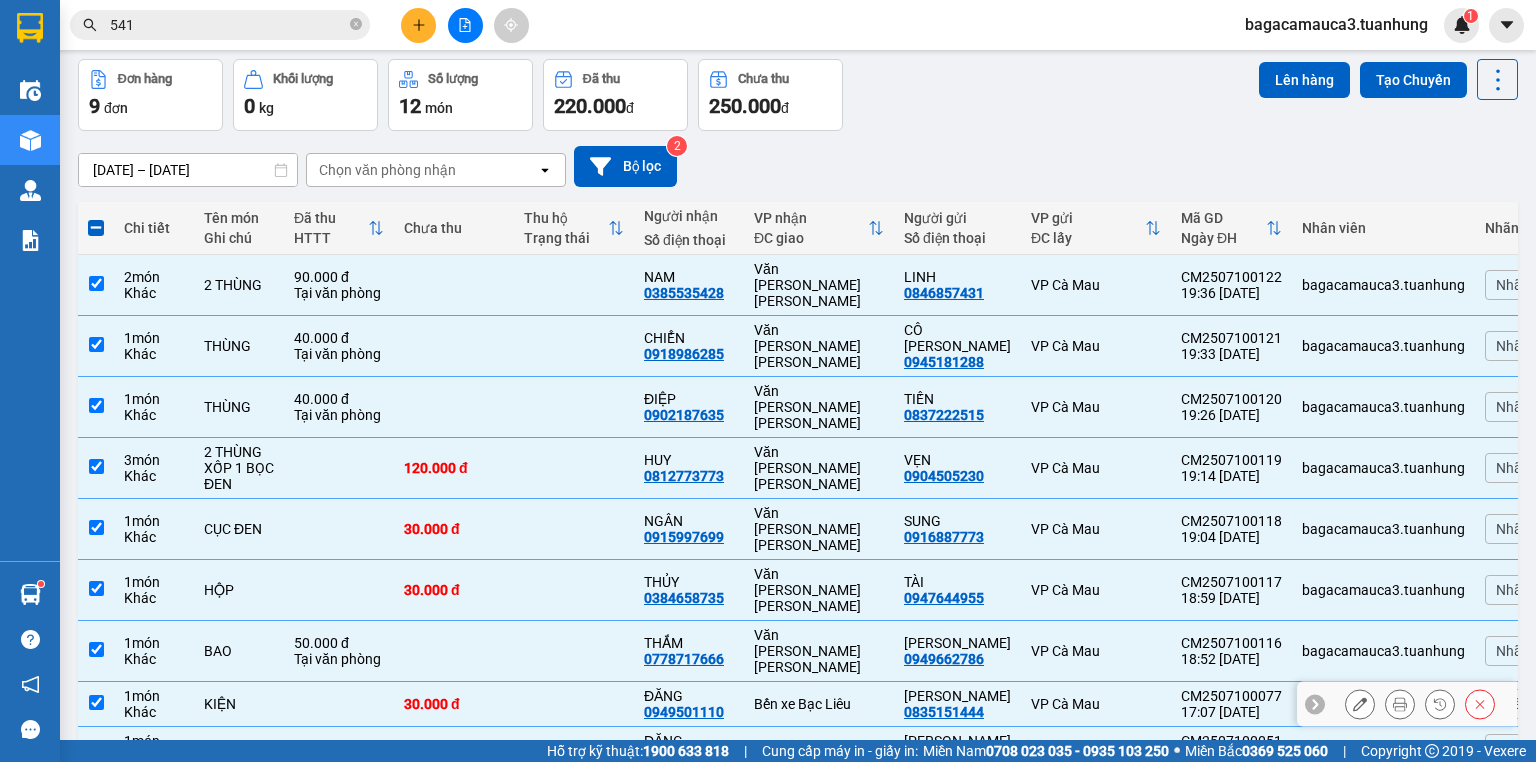 click on "Bến xe Bạc Liêu" at bounding box center [819, 704] 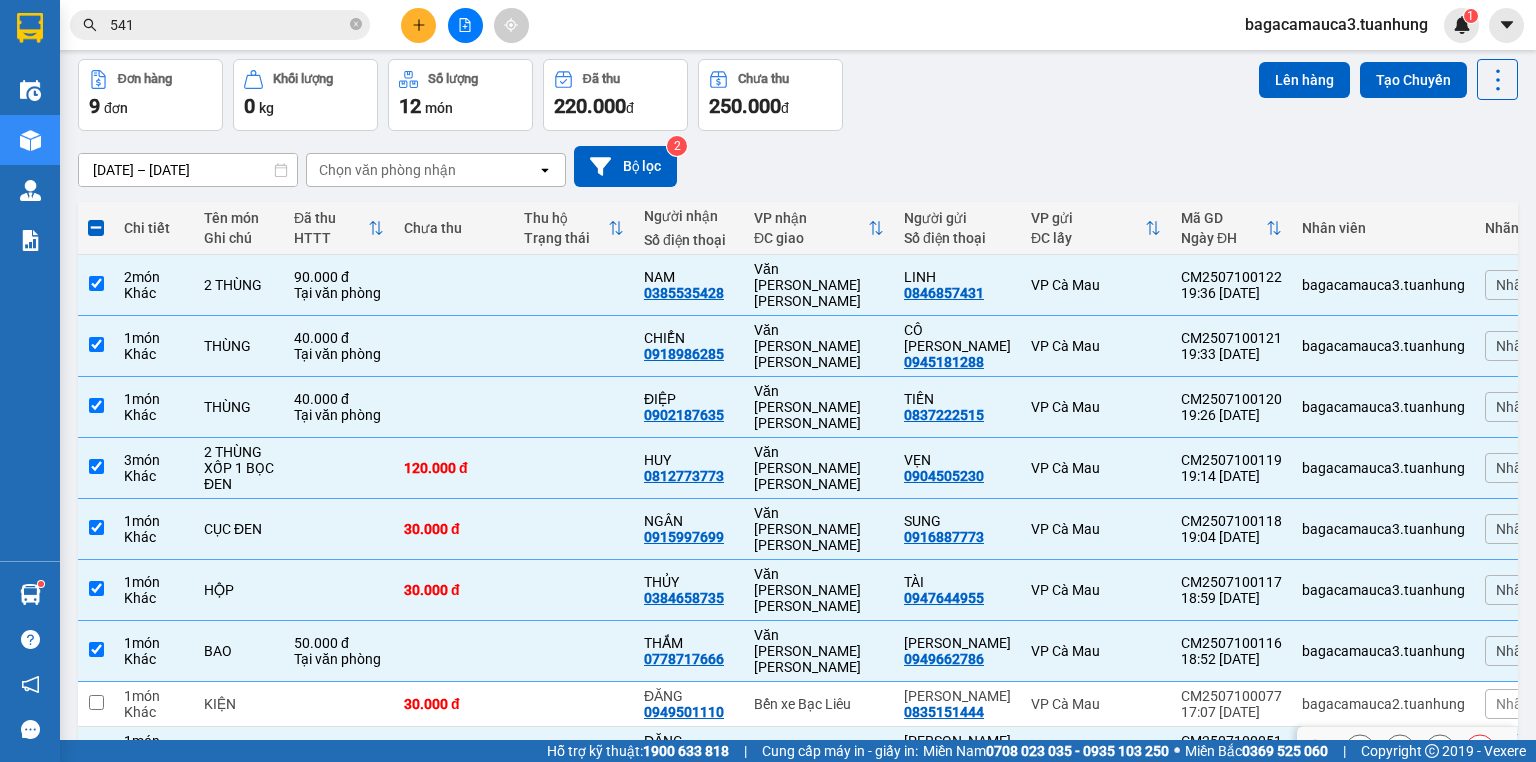 click on "Bến xe Bạc Liêu" at bounding box center (819, 749) 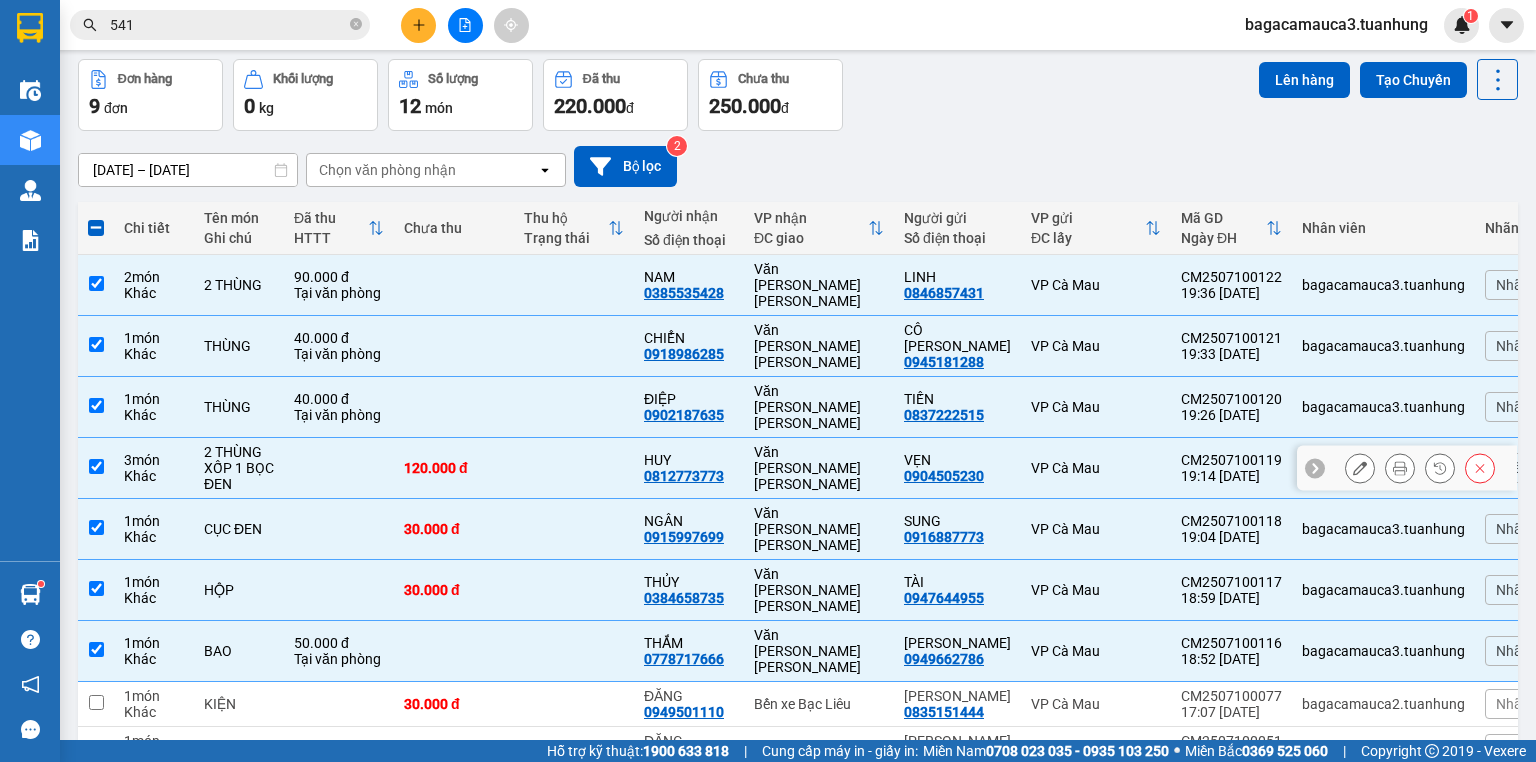 scroll, scrollTop: 0, scrollLeft: 0, axis: both 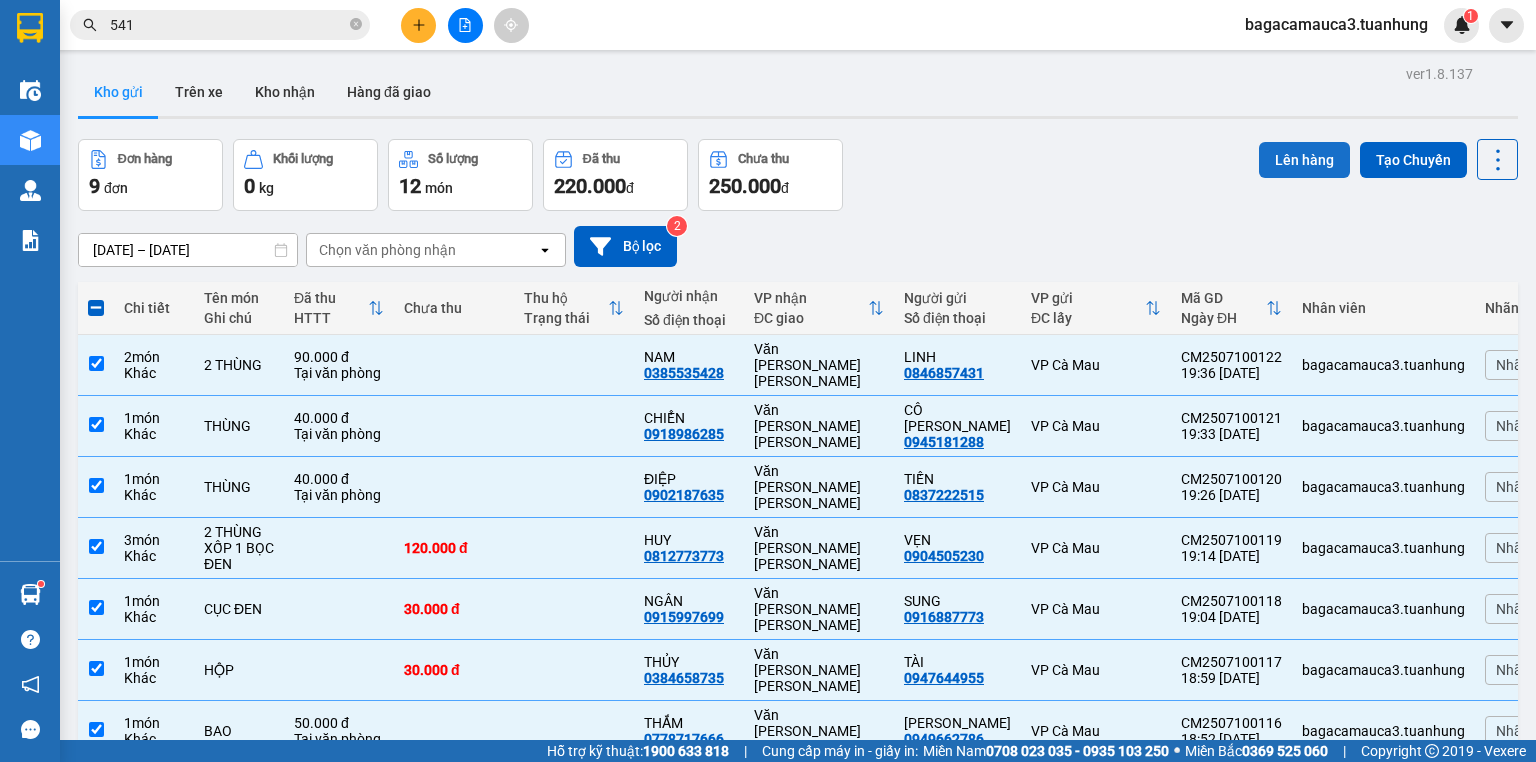 click on "Lên hàng" at bounding box center [1304, 160] 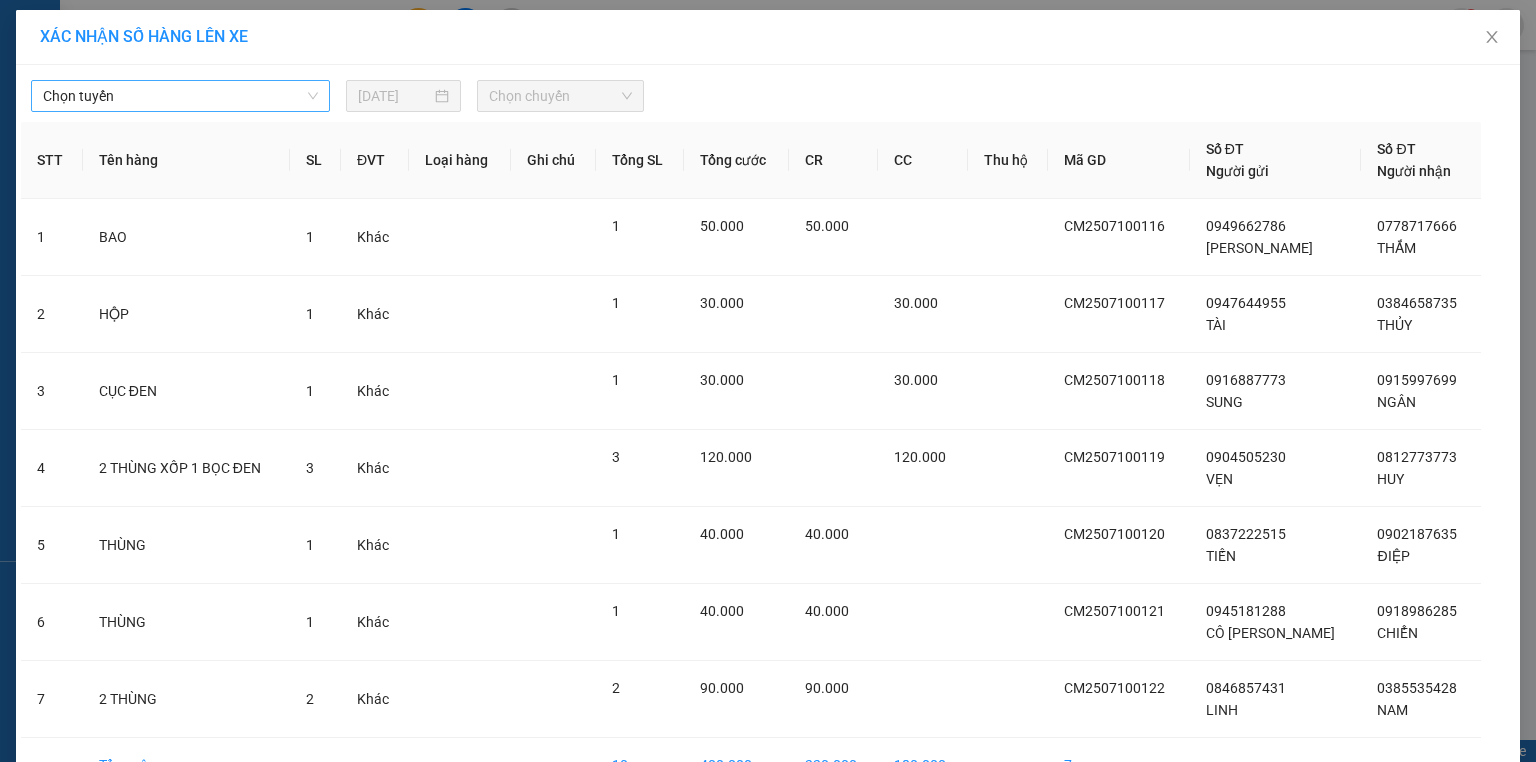 click on "Chọn tuyến" at bounding box center [180, 96] 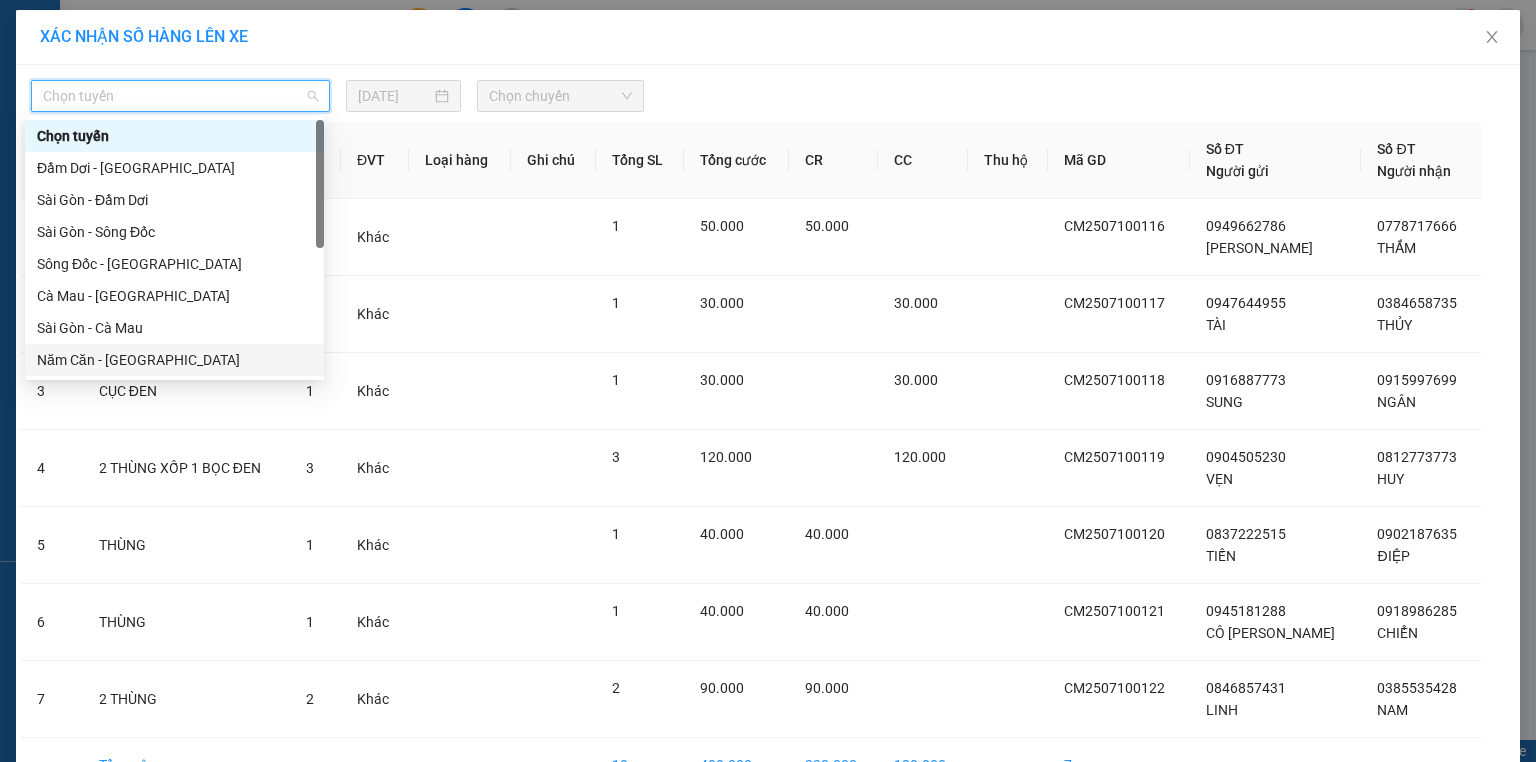 click on "Năm Căn - [GEOGRAPHIC_DATA]" at bounding box center [174, 360] 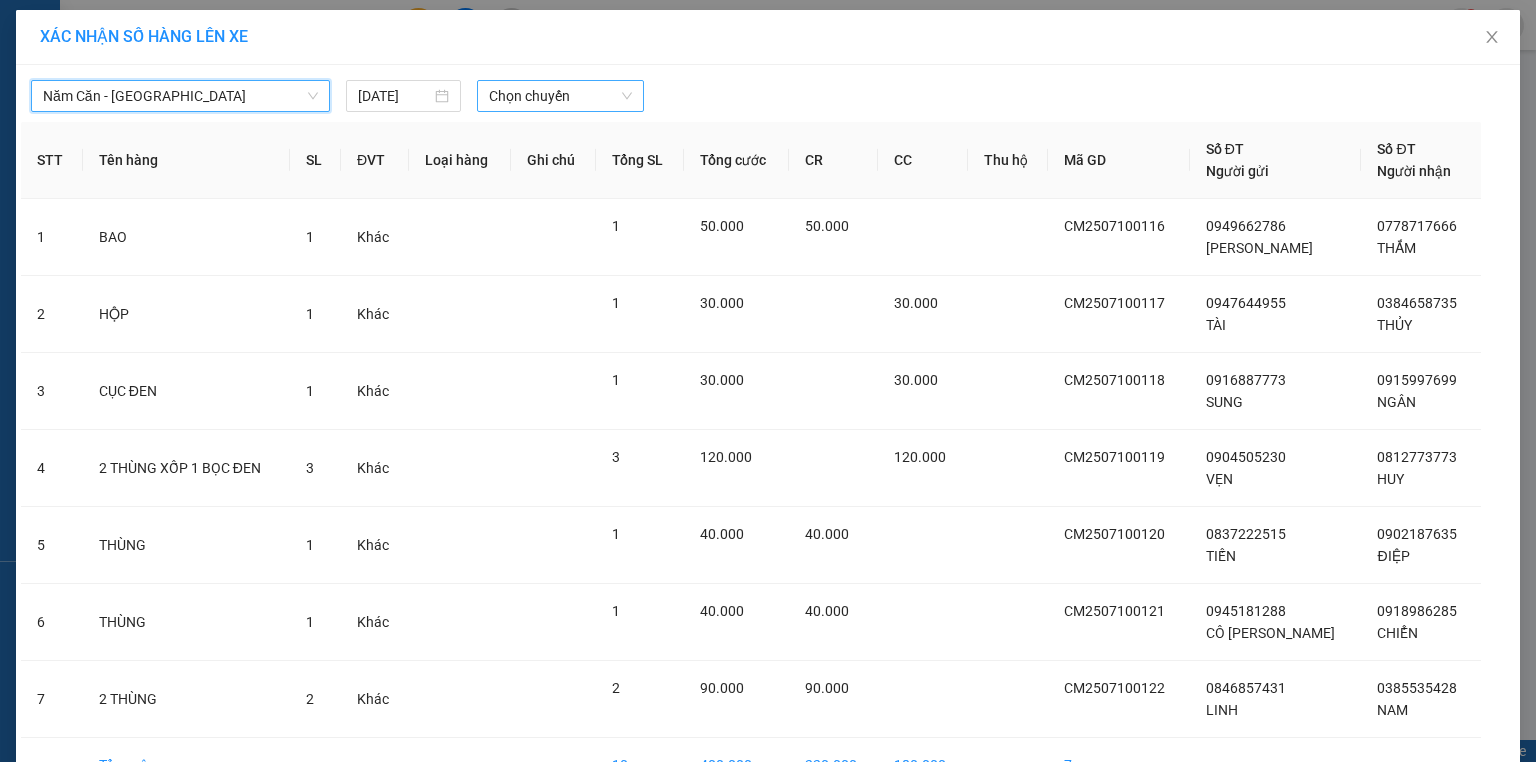 click on "Chọn chuyến" at bounding box center (561, 96) 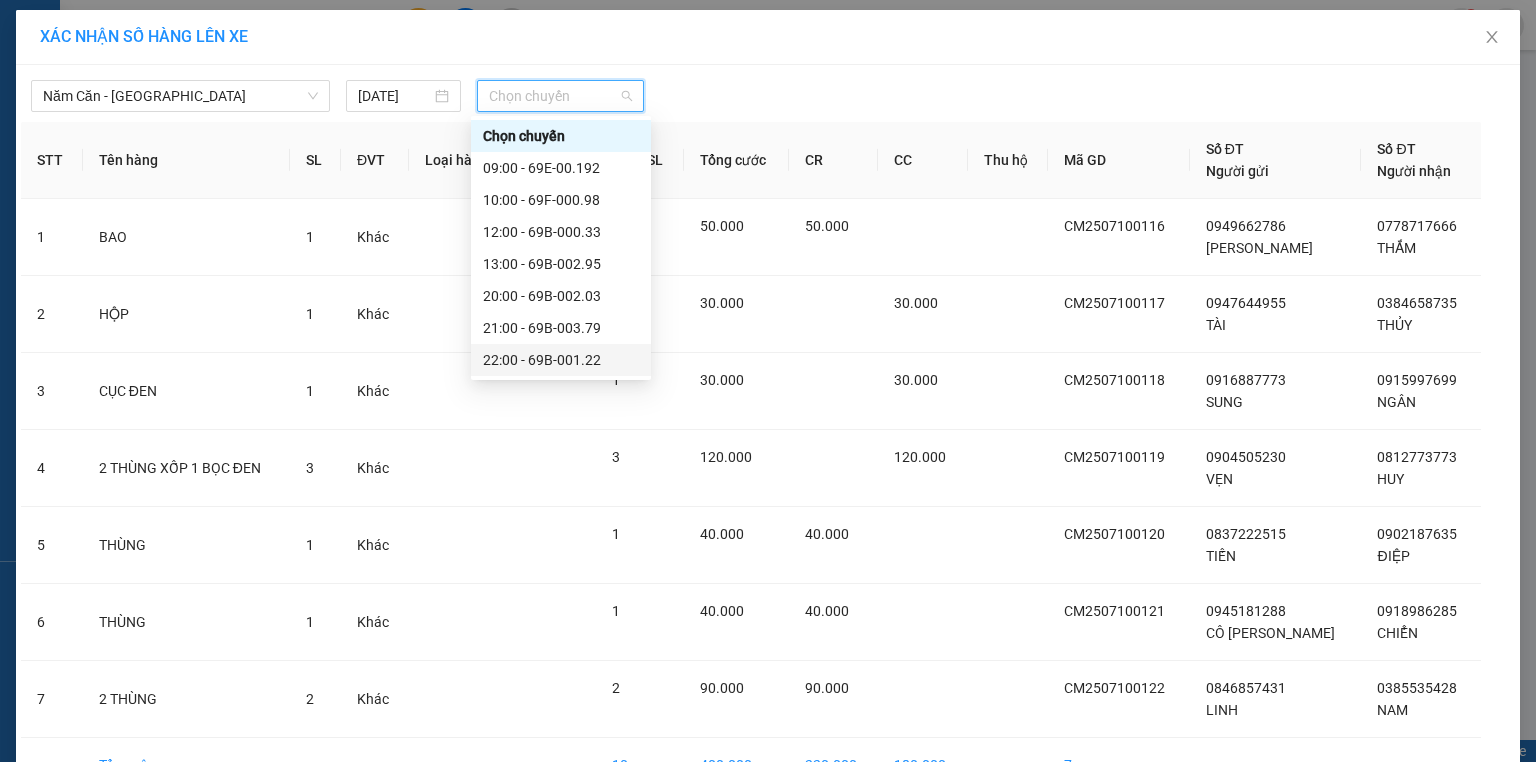 click on "22:00     - 69B-001.22" at bounding box center (561, 360) 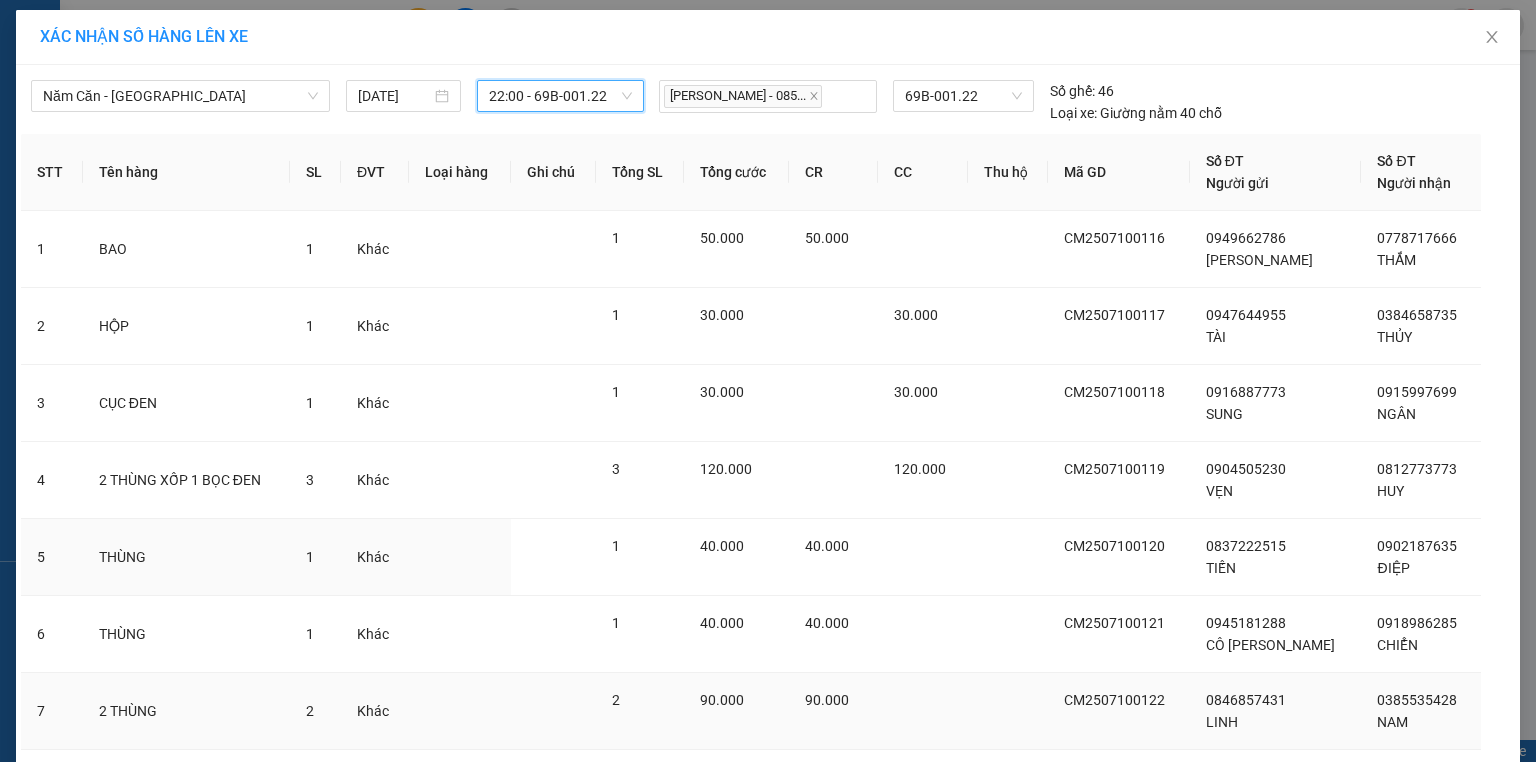 scroll, scrollTop: 132, scrollLeft: 0, axis: vertical 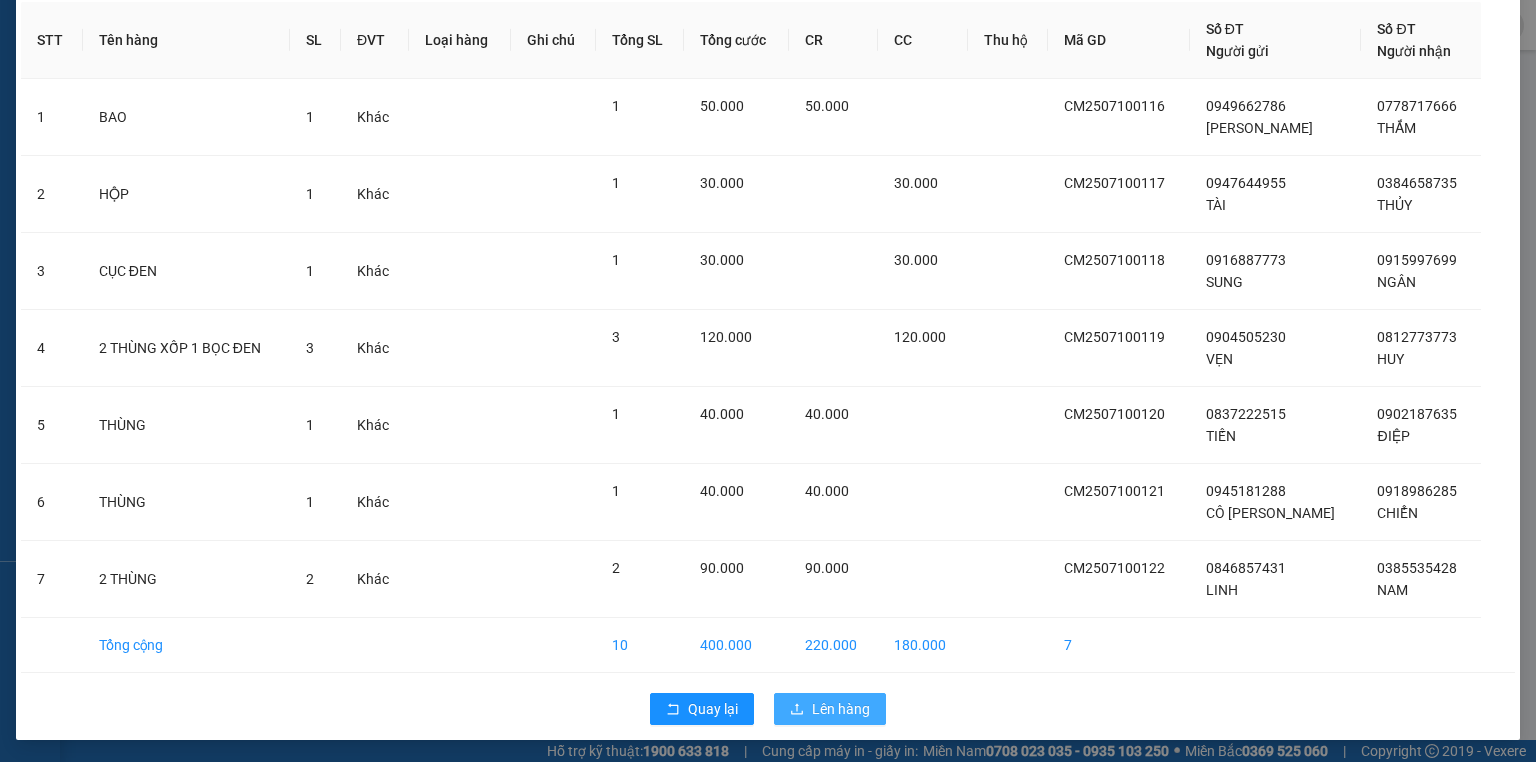 click on "Lên hàng" at bounding box center [841, 709] 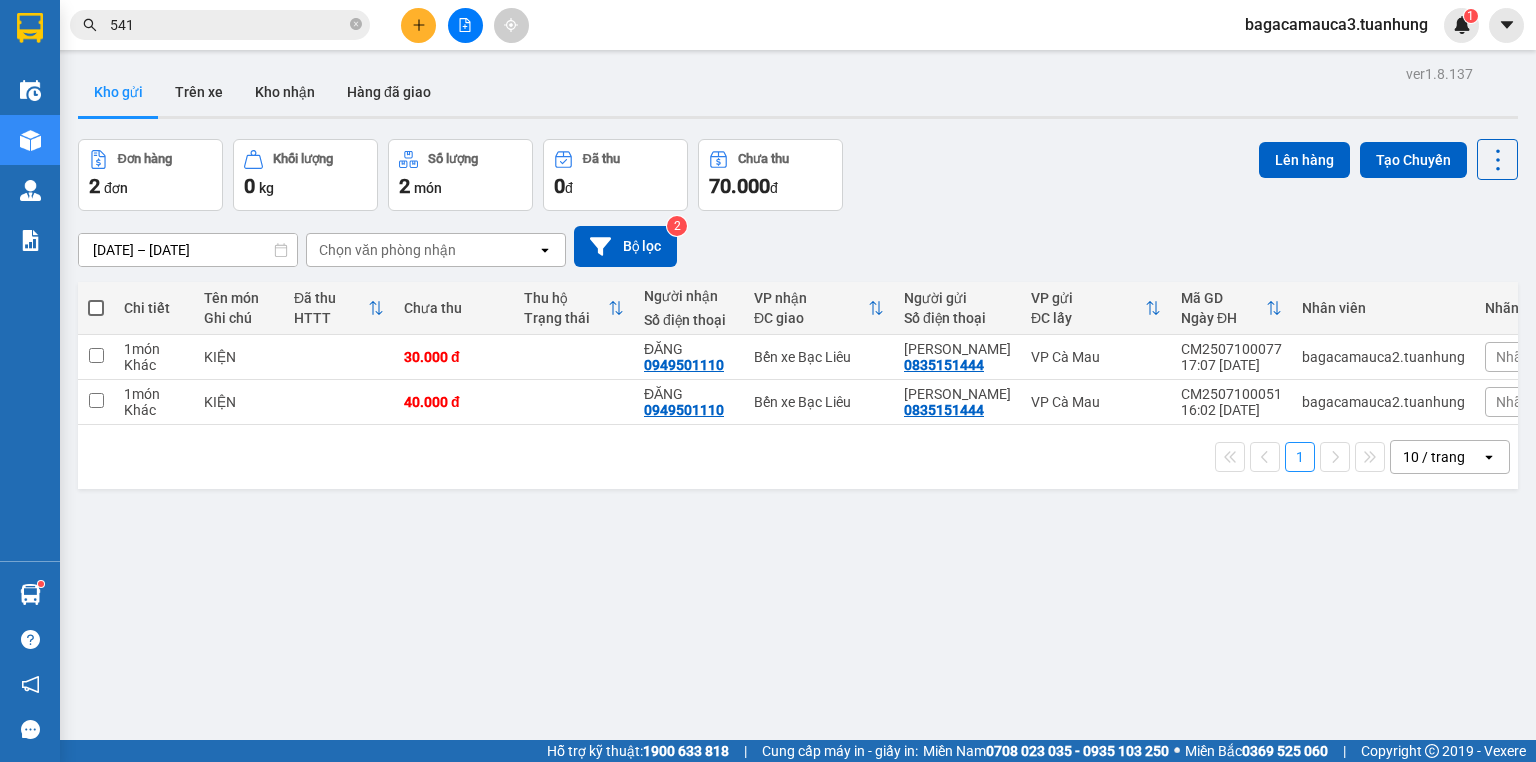 click at bounding box center [418, 25] 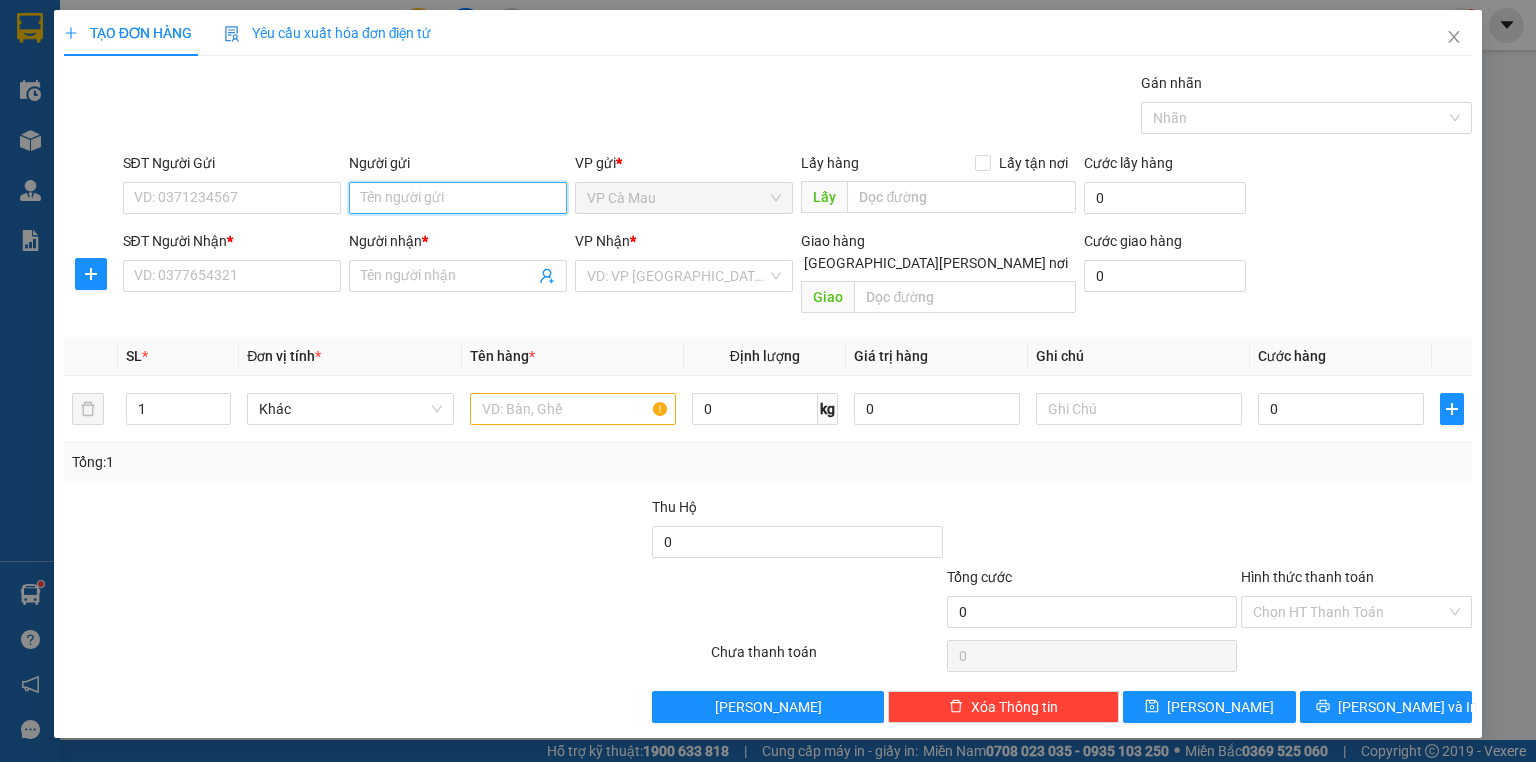 click on "Người gửi" at bounding box center (458, 198) 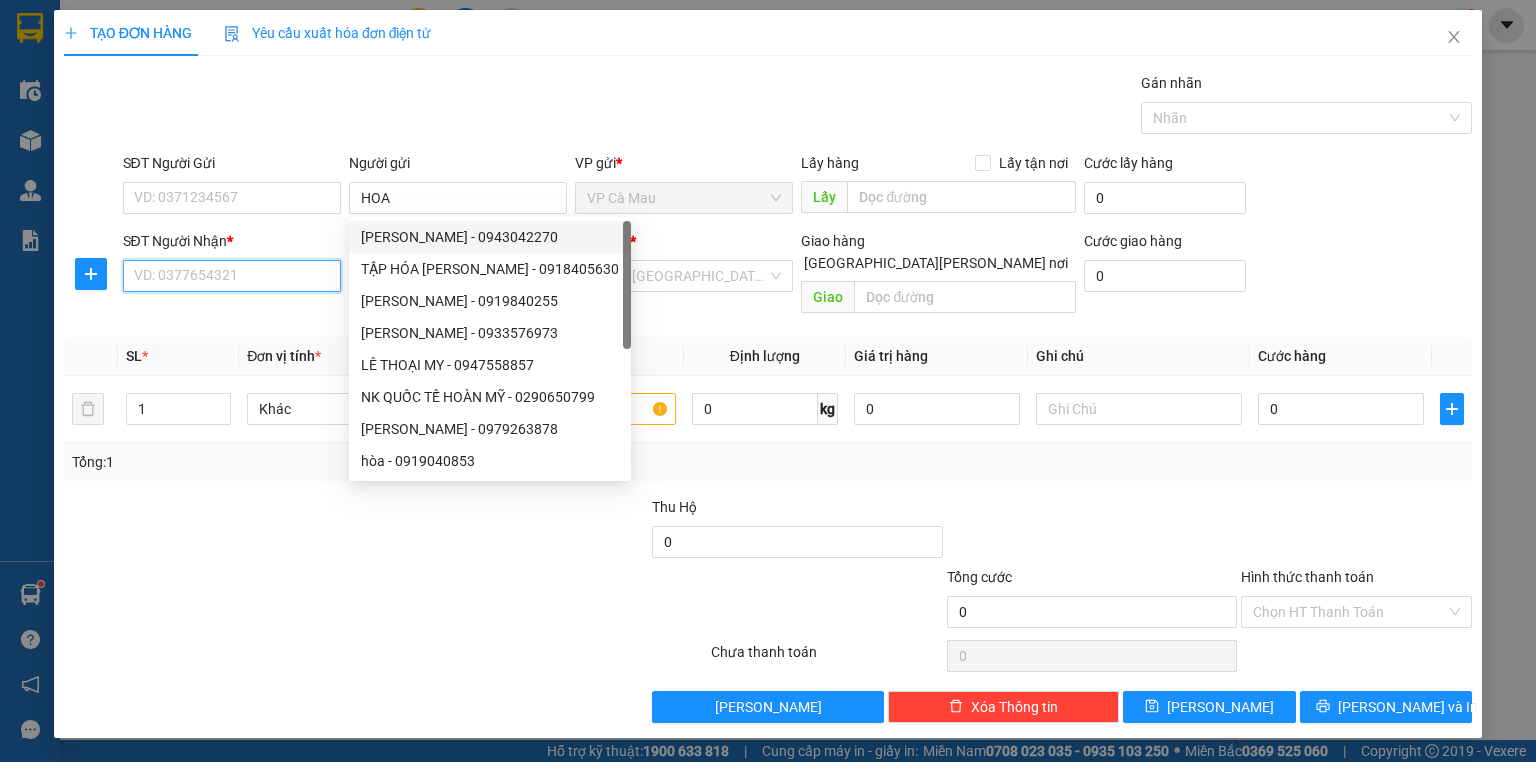 click on "SĐT Người Nhận  *" at bounding box center (232, 276) 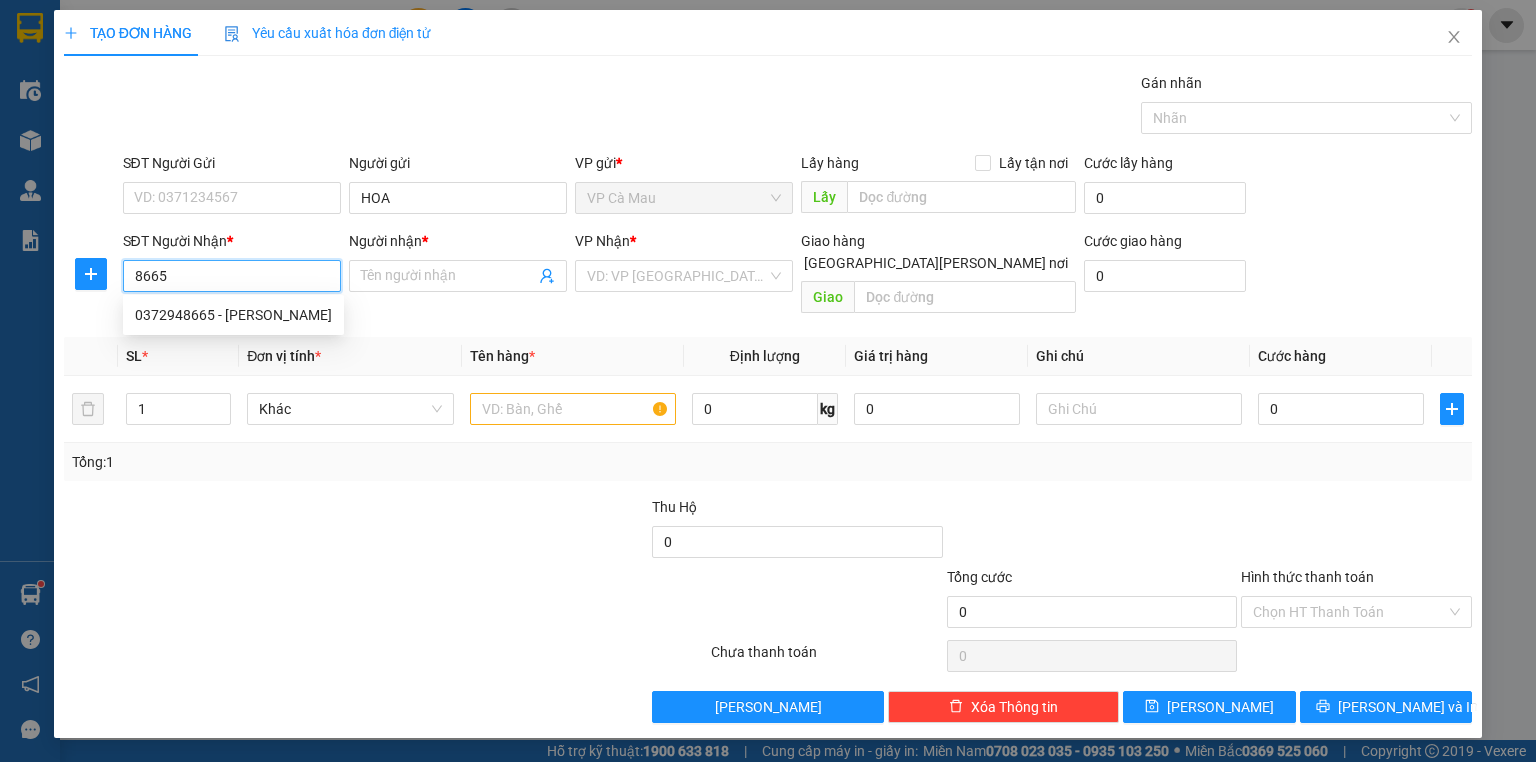 click on "0372948665 - [PERSON_NAME]" at bounding box center (233, 315) 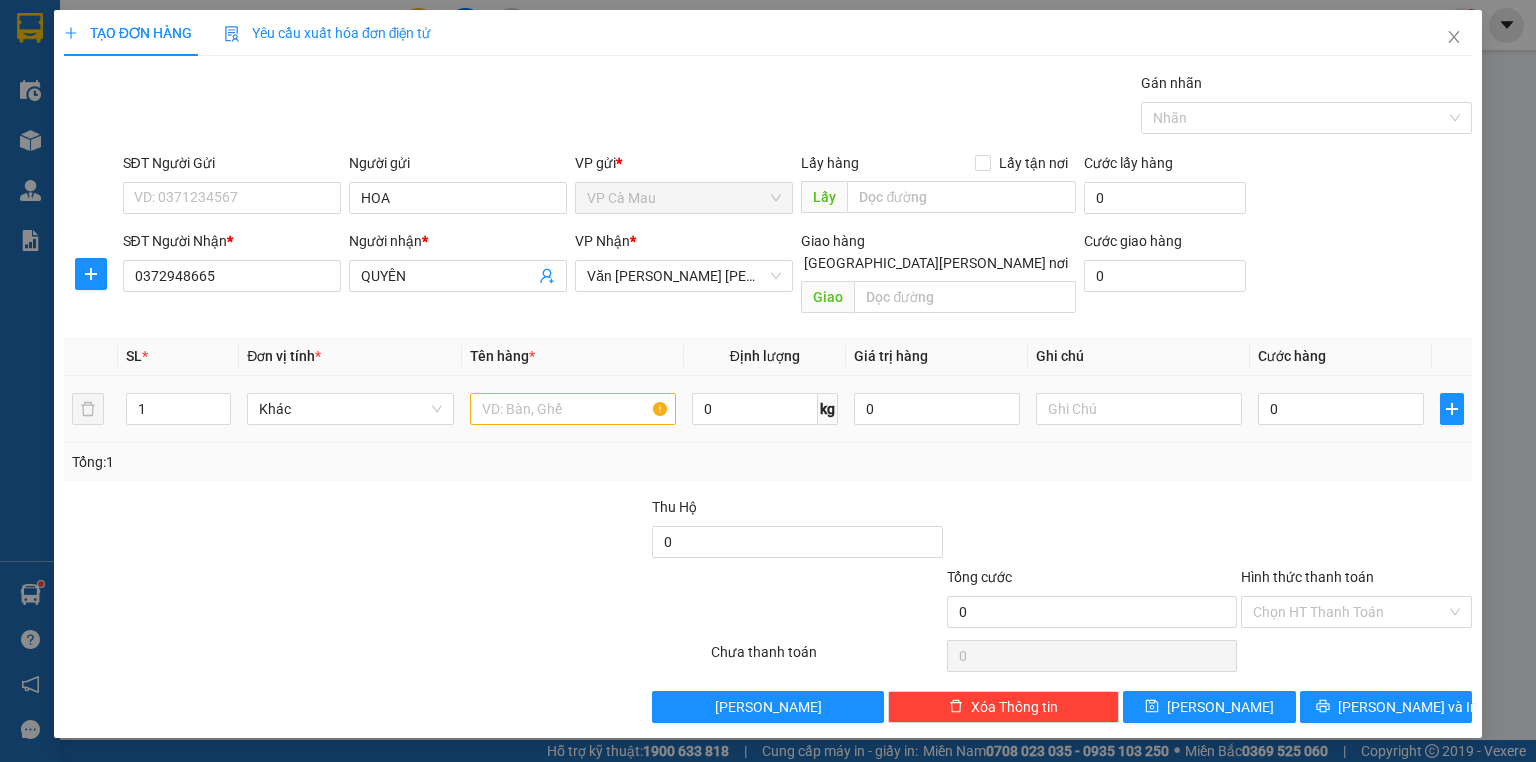 drag, startPoint x: 551, startPoint y: 361, endPoint x: 554, endPoint y: 376, distance: 15.297058 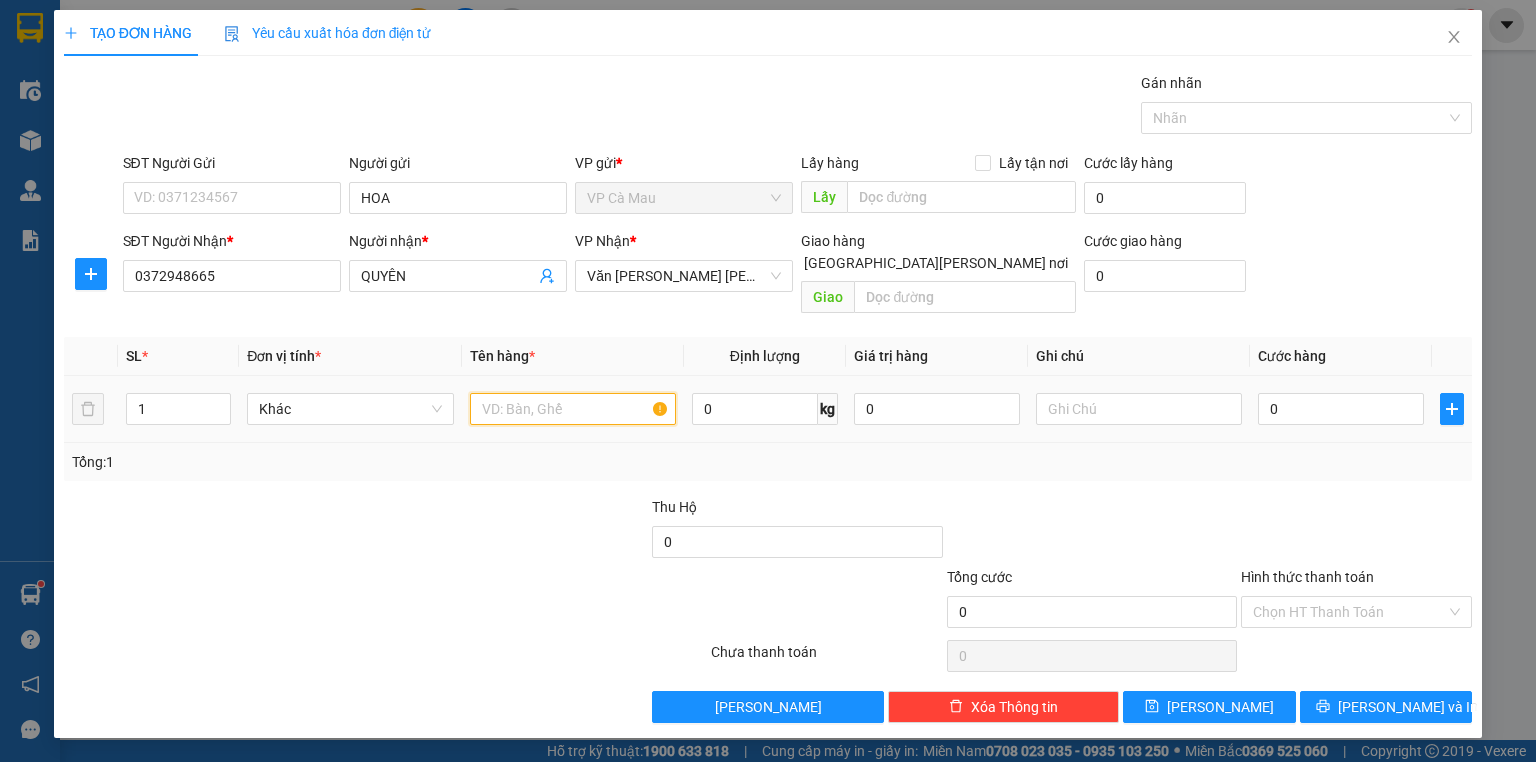 click at bounding box center [573, 409] 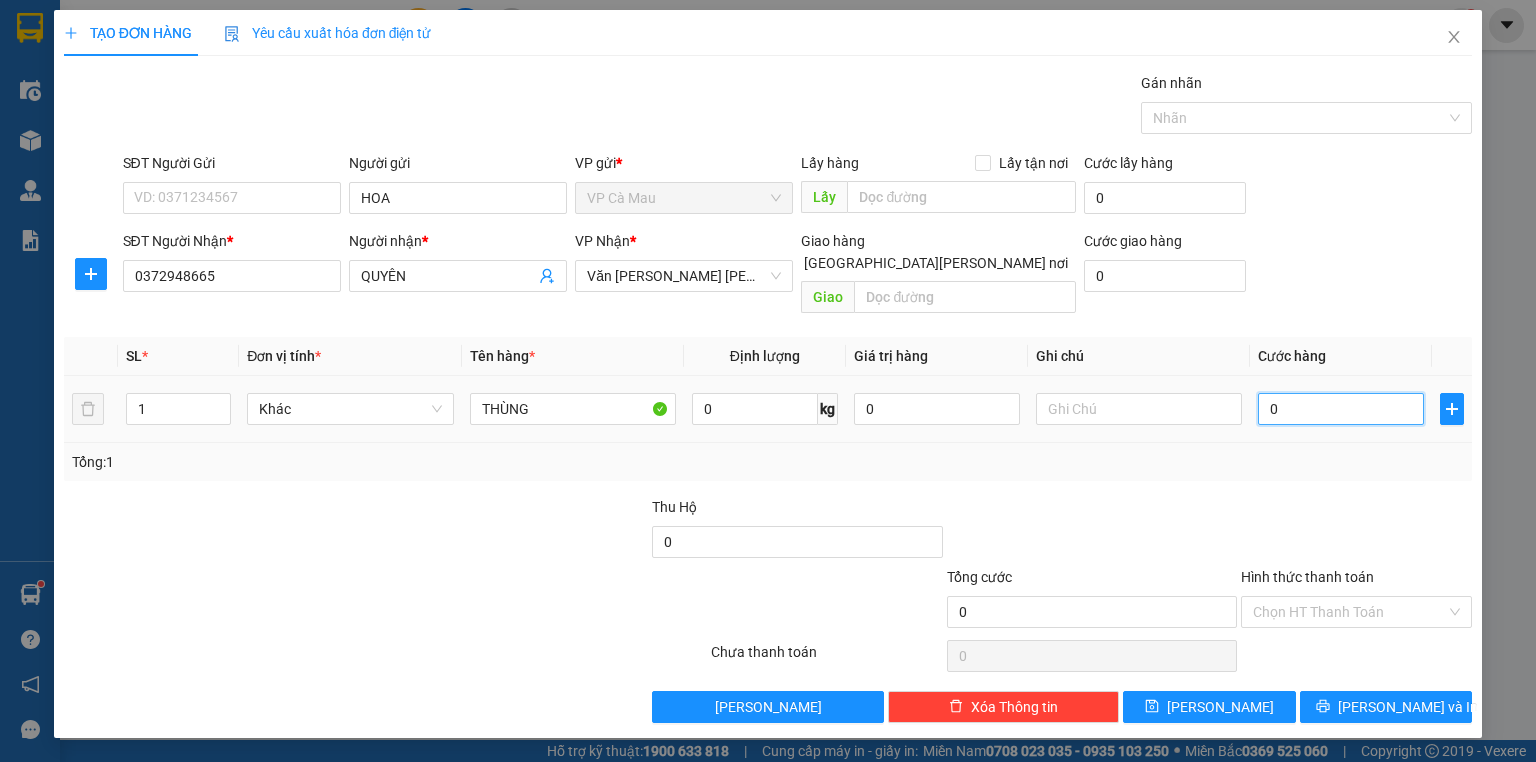 click on "0" at bounding box center (1341, 409) 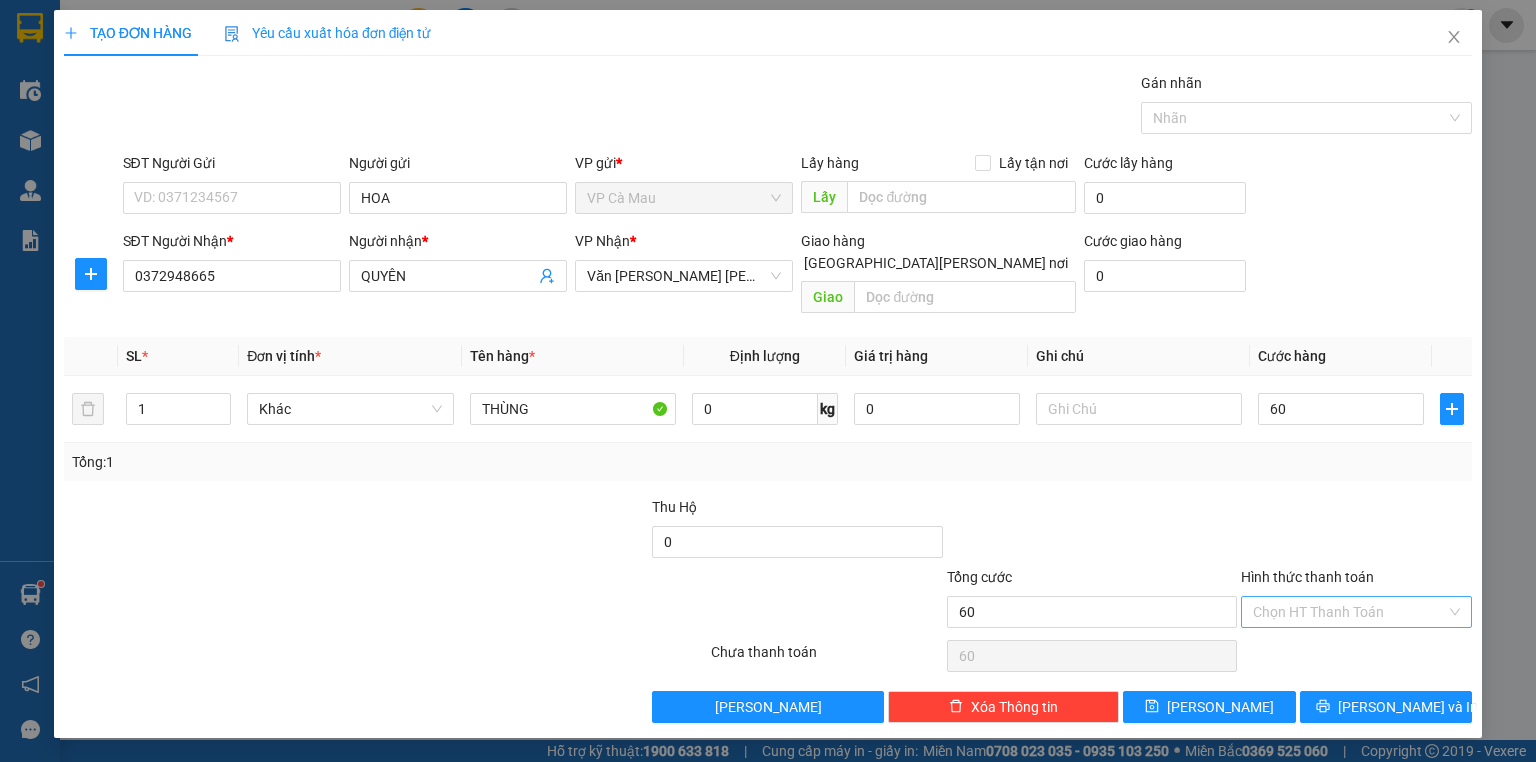 click on "Hình thức thanh toán" at bounding box center (1349, 612) 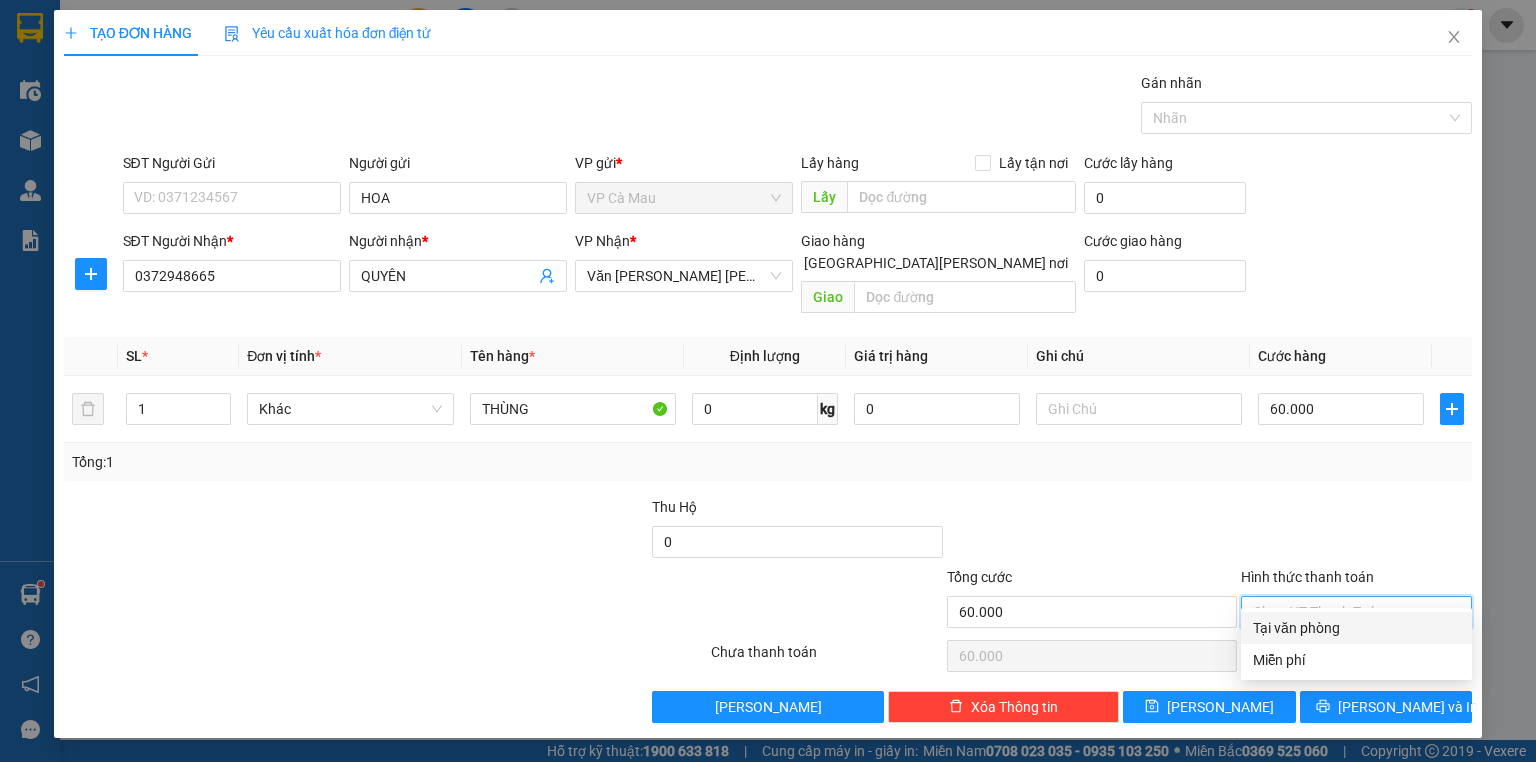 click on "Tại văn phòng" at bounding box center (1356, 628) 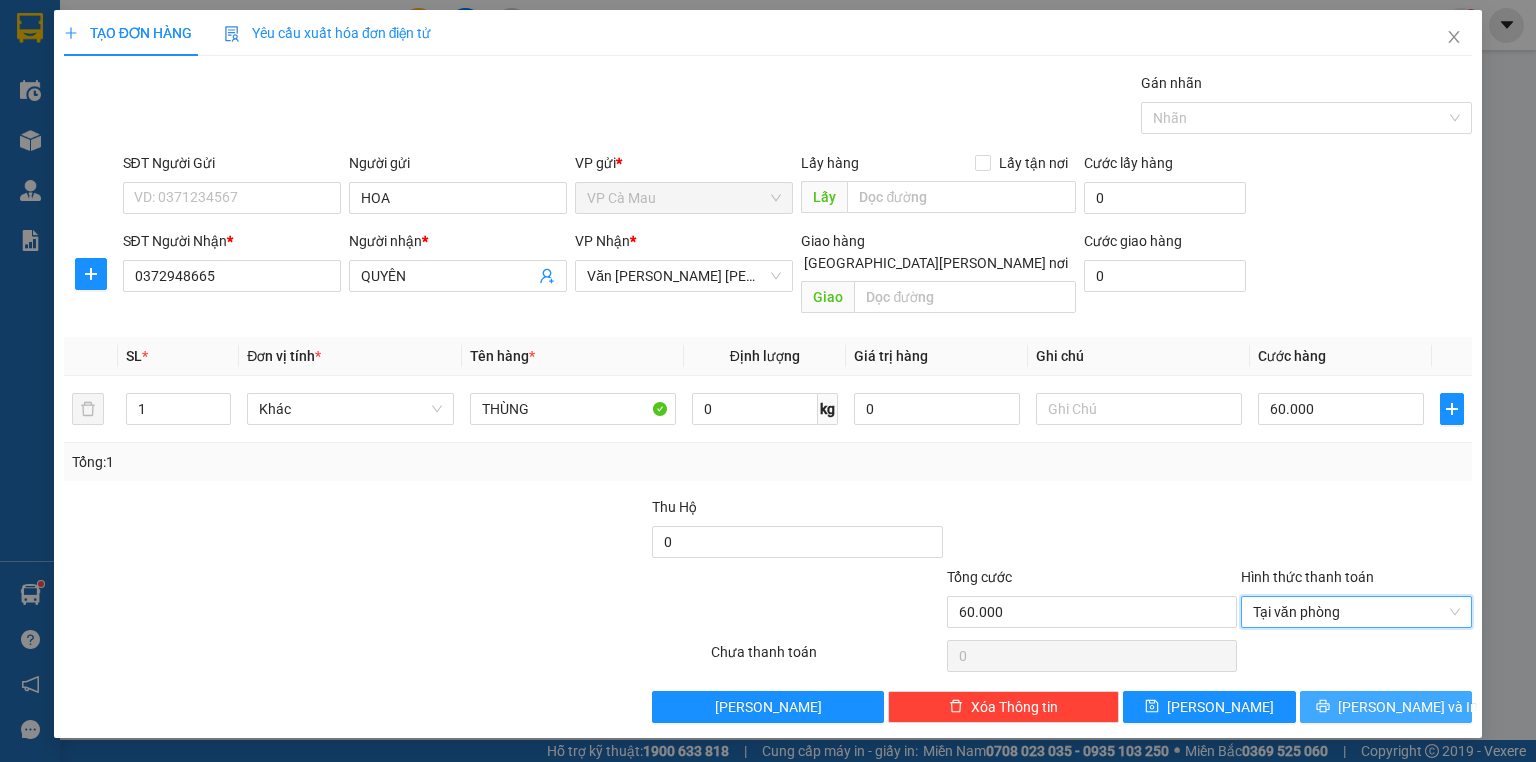 click on "[PERSON_NAME] và In" at bounding box center (1386, 707) 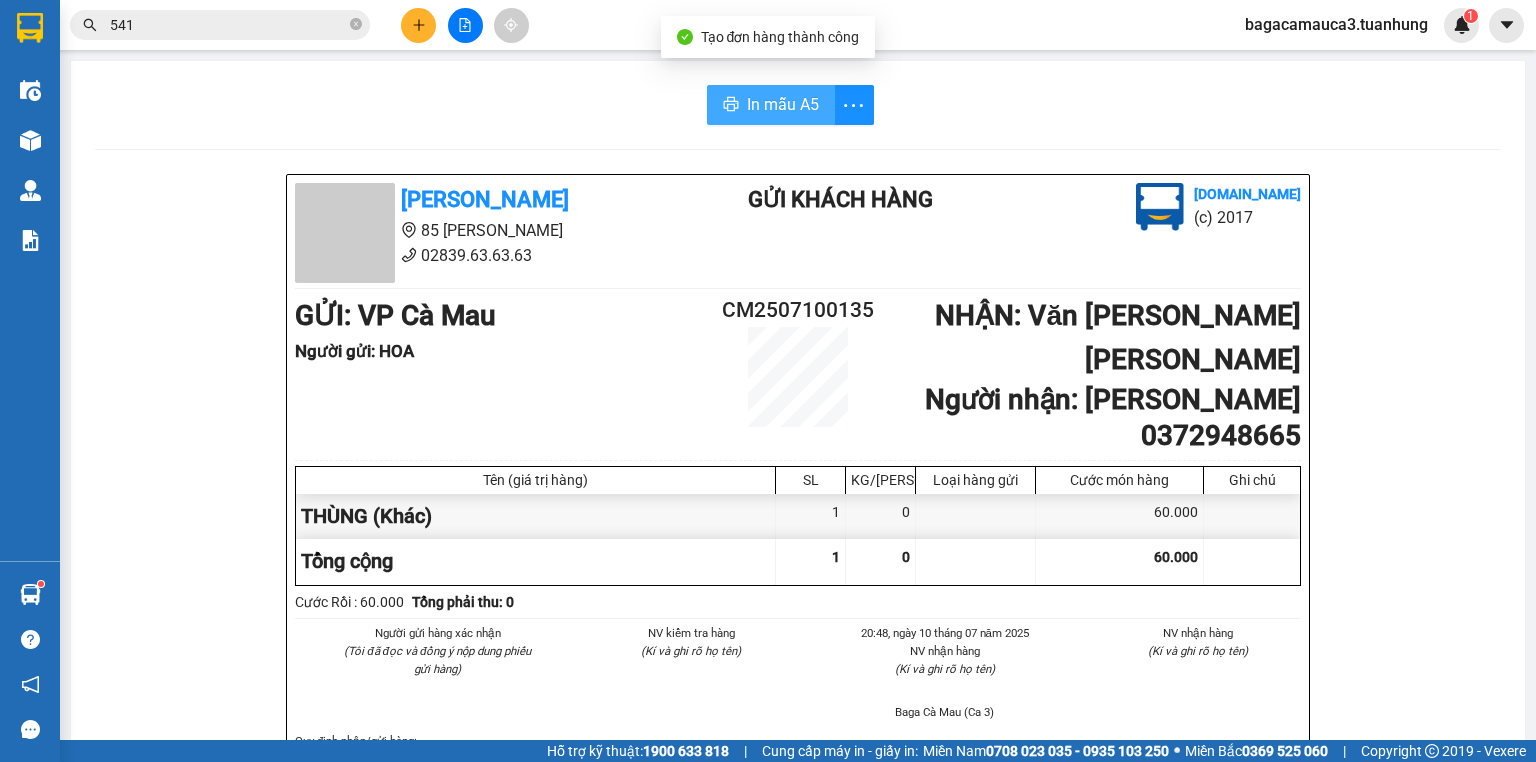 click on "In mẫu A5" at bounding box center (783, 104) 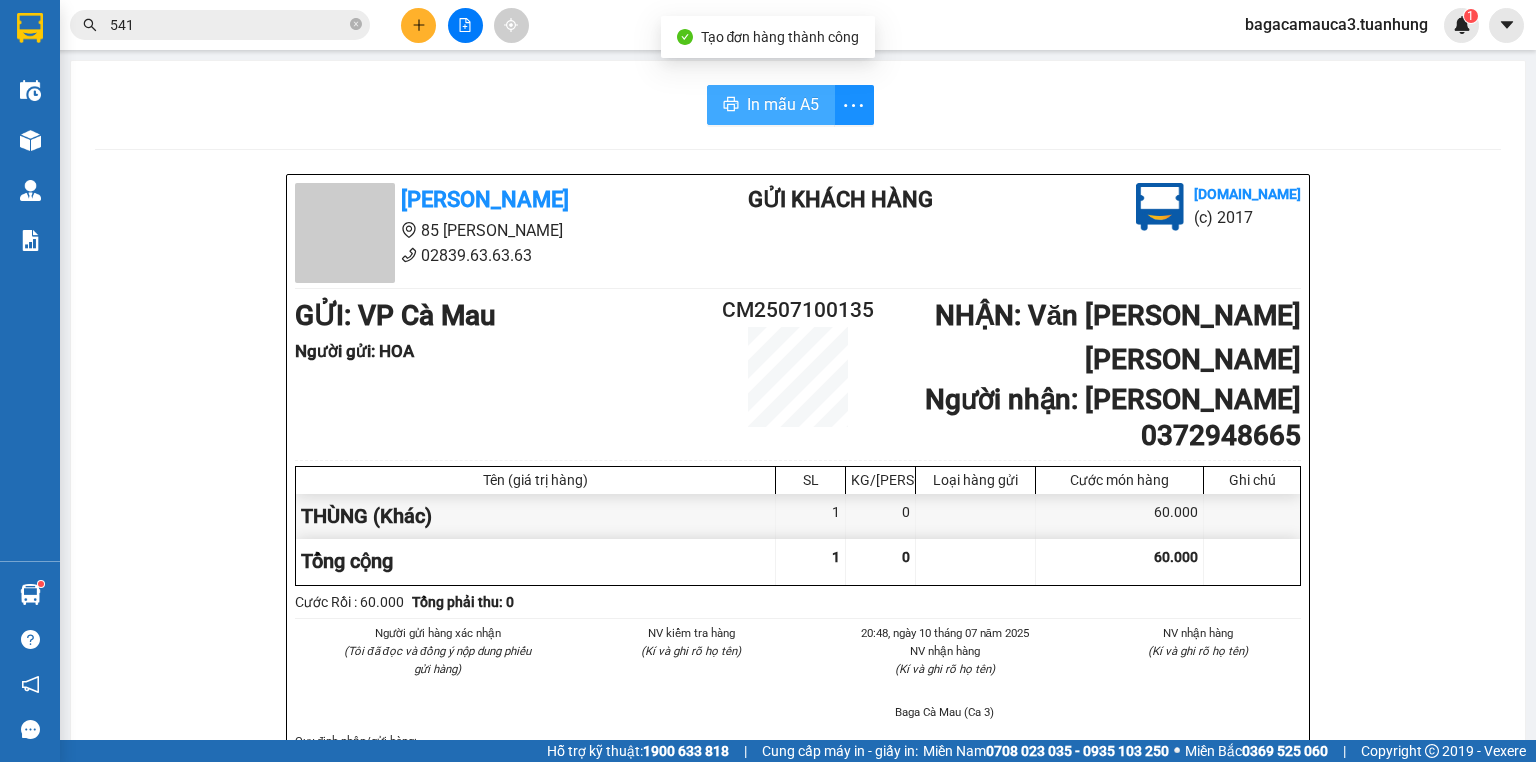 scroll, scrollTop: 0, scrollLeft: 0, axis: both 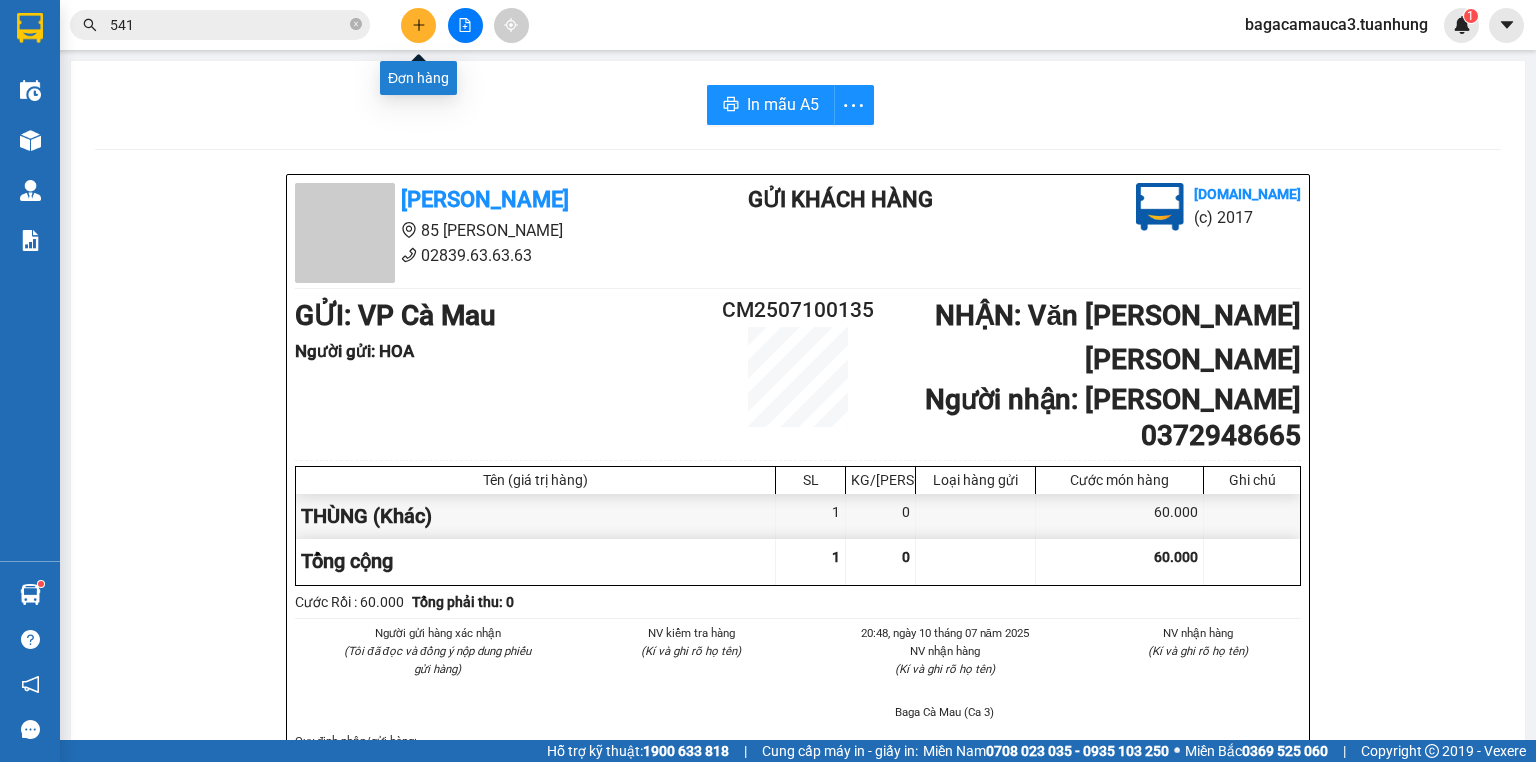 click at bounding box center (418, 25) 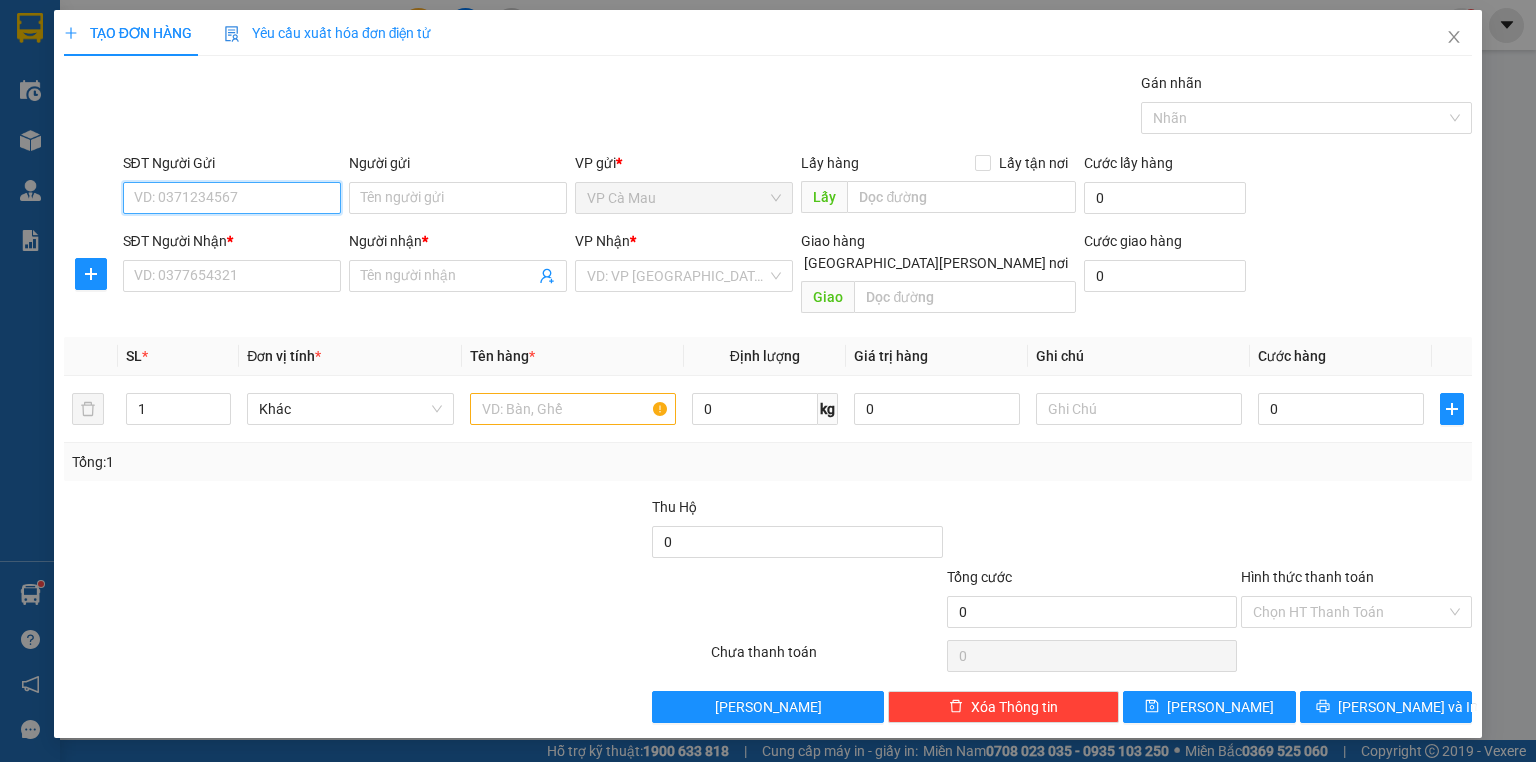 click on "SĐT Người Gửi" at bounding box center [232, 198] 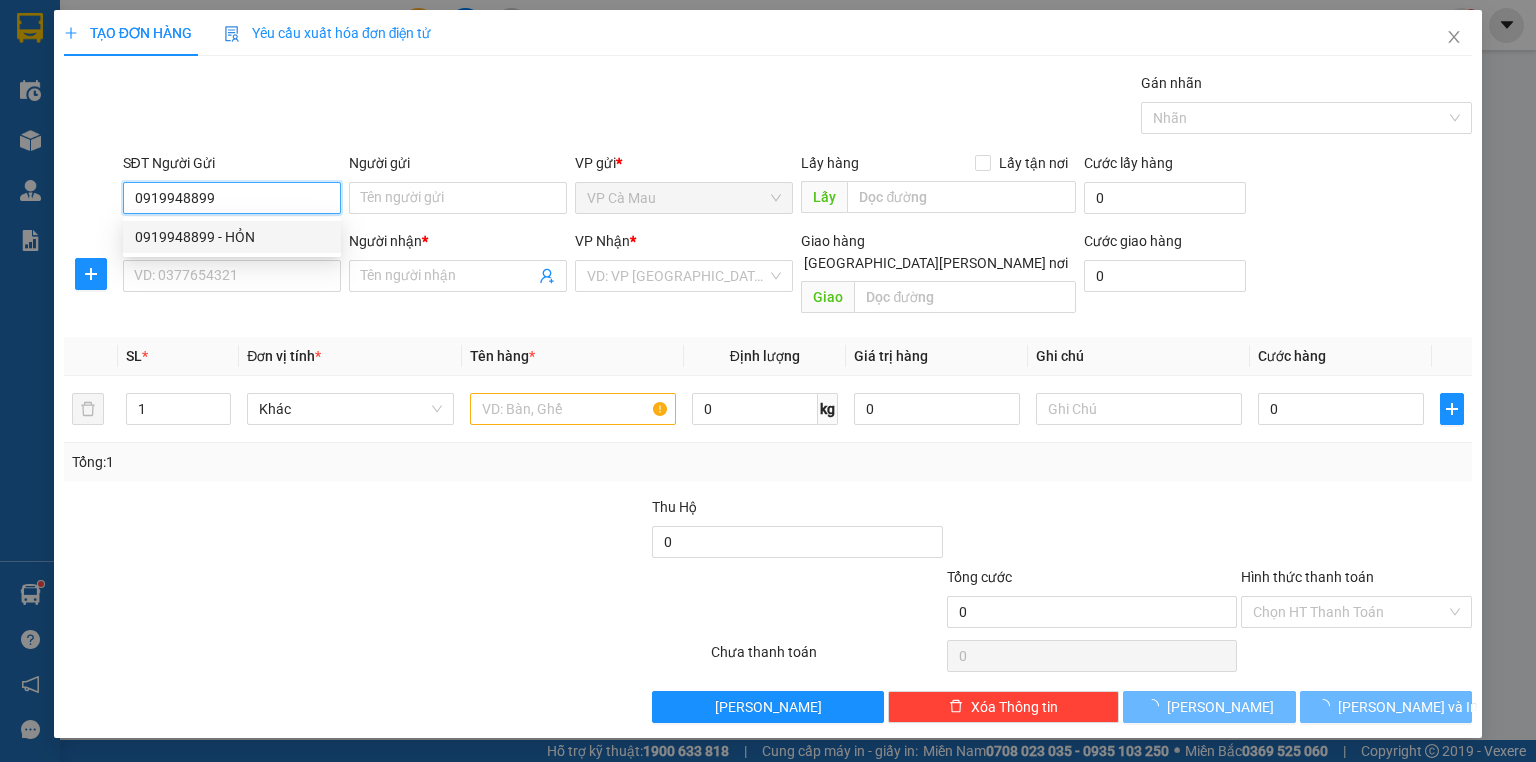 click on "0919948899 - HỎN" at bounding box center [232, 237] 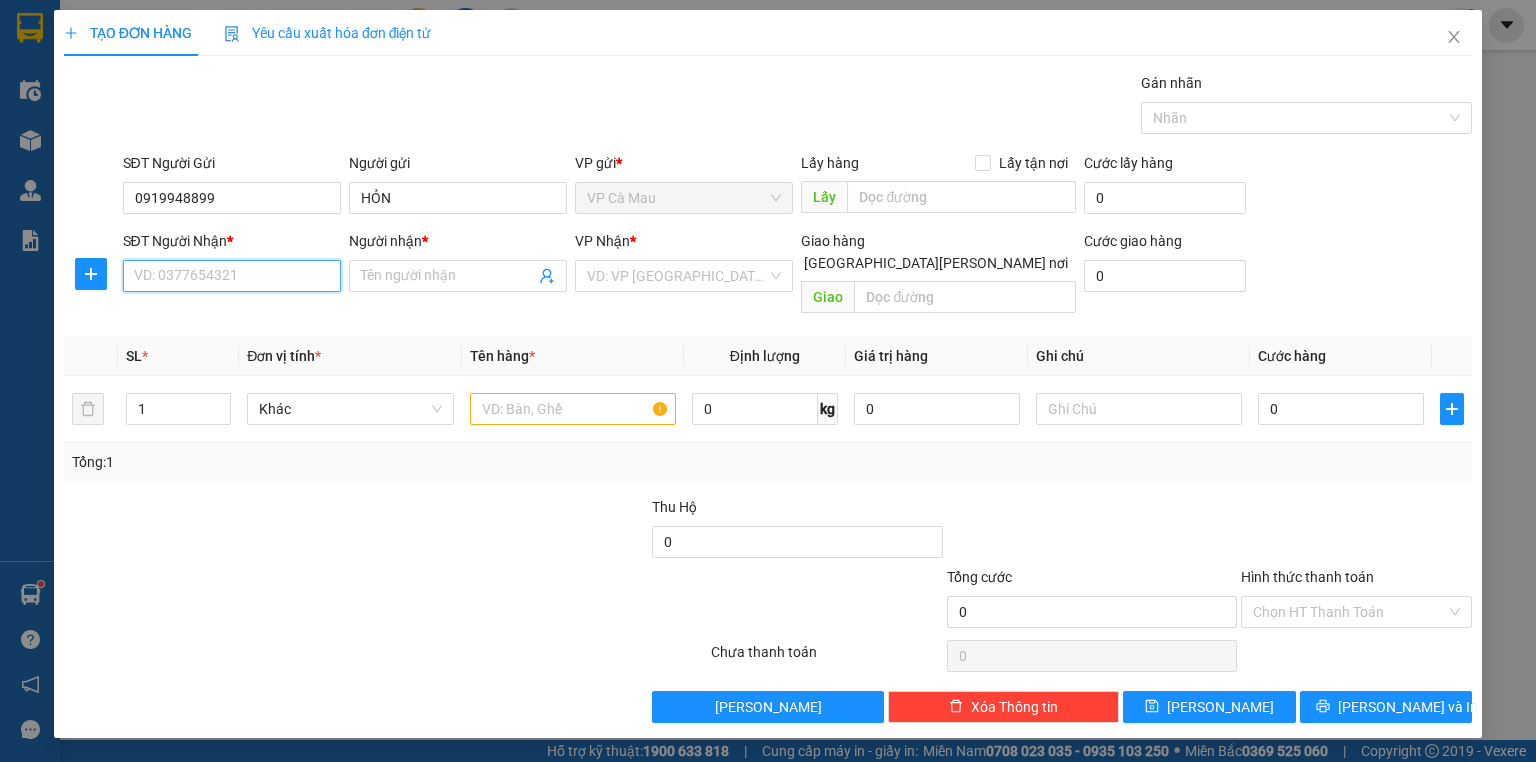 click on "SĐT Người Nhận  *" at bounding box center [232, 276] 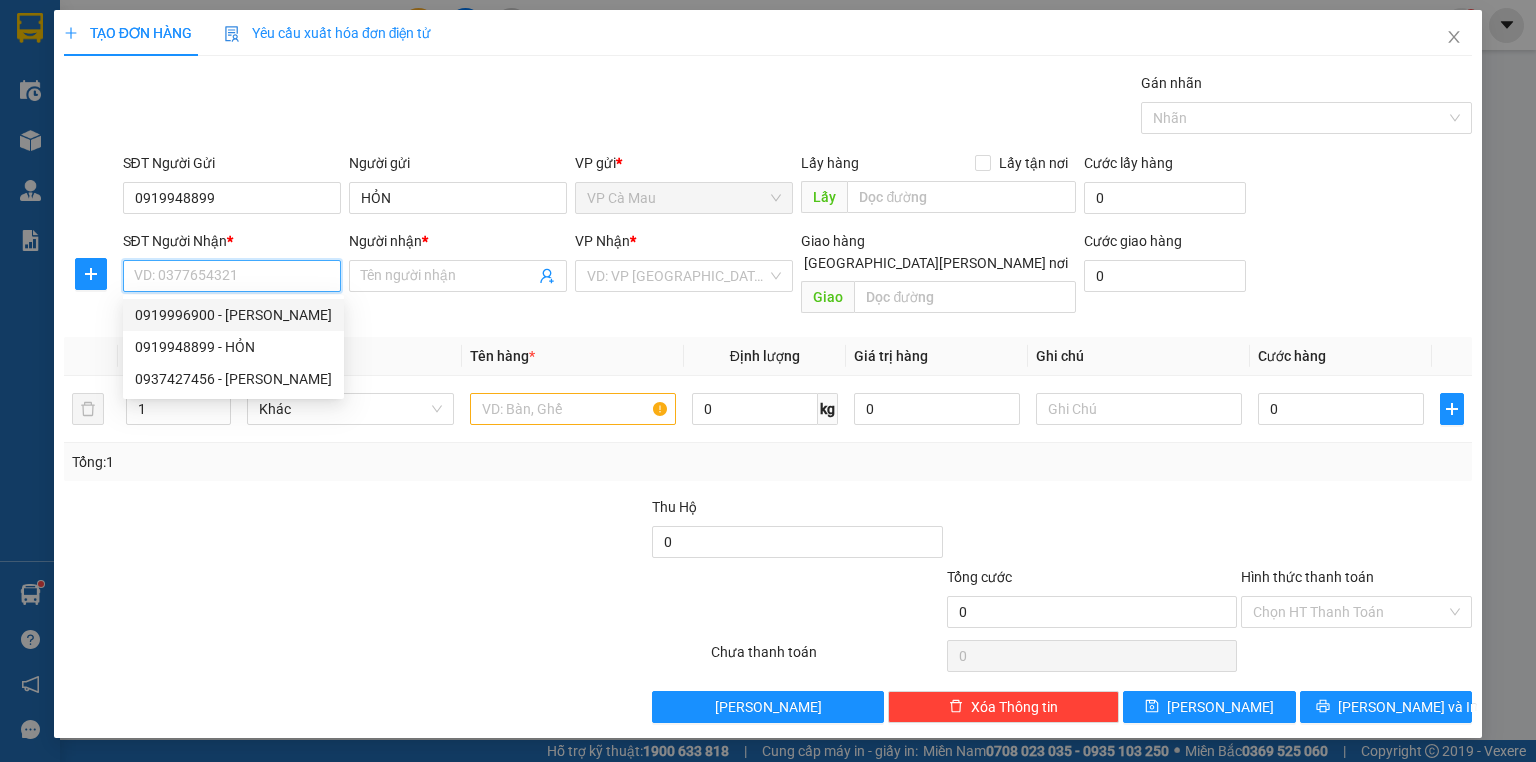 click on "0919996900 - [PERSON_NAME]" at bounding box center [233, 315] 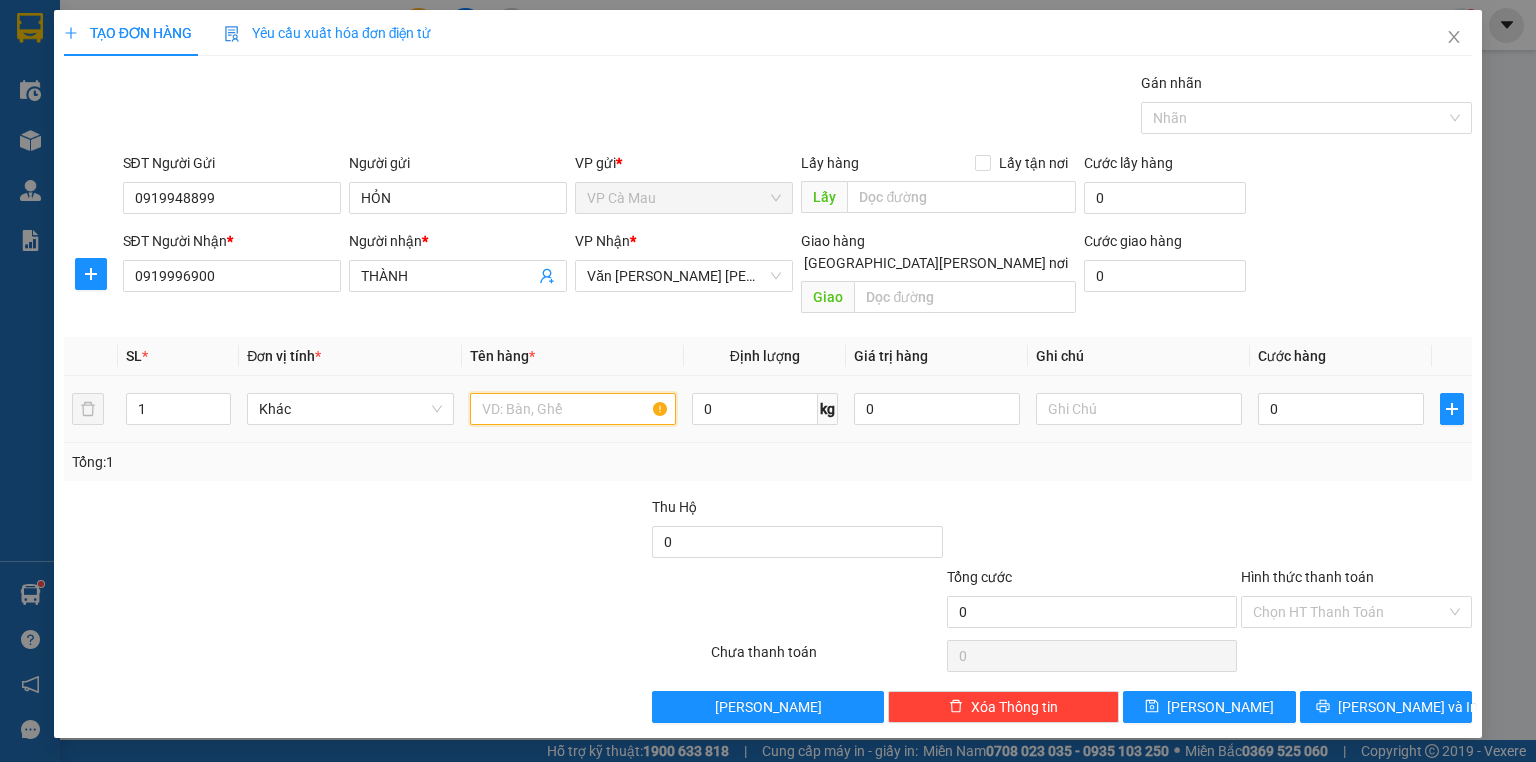 click at bounding box center [573, 409] 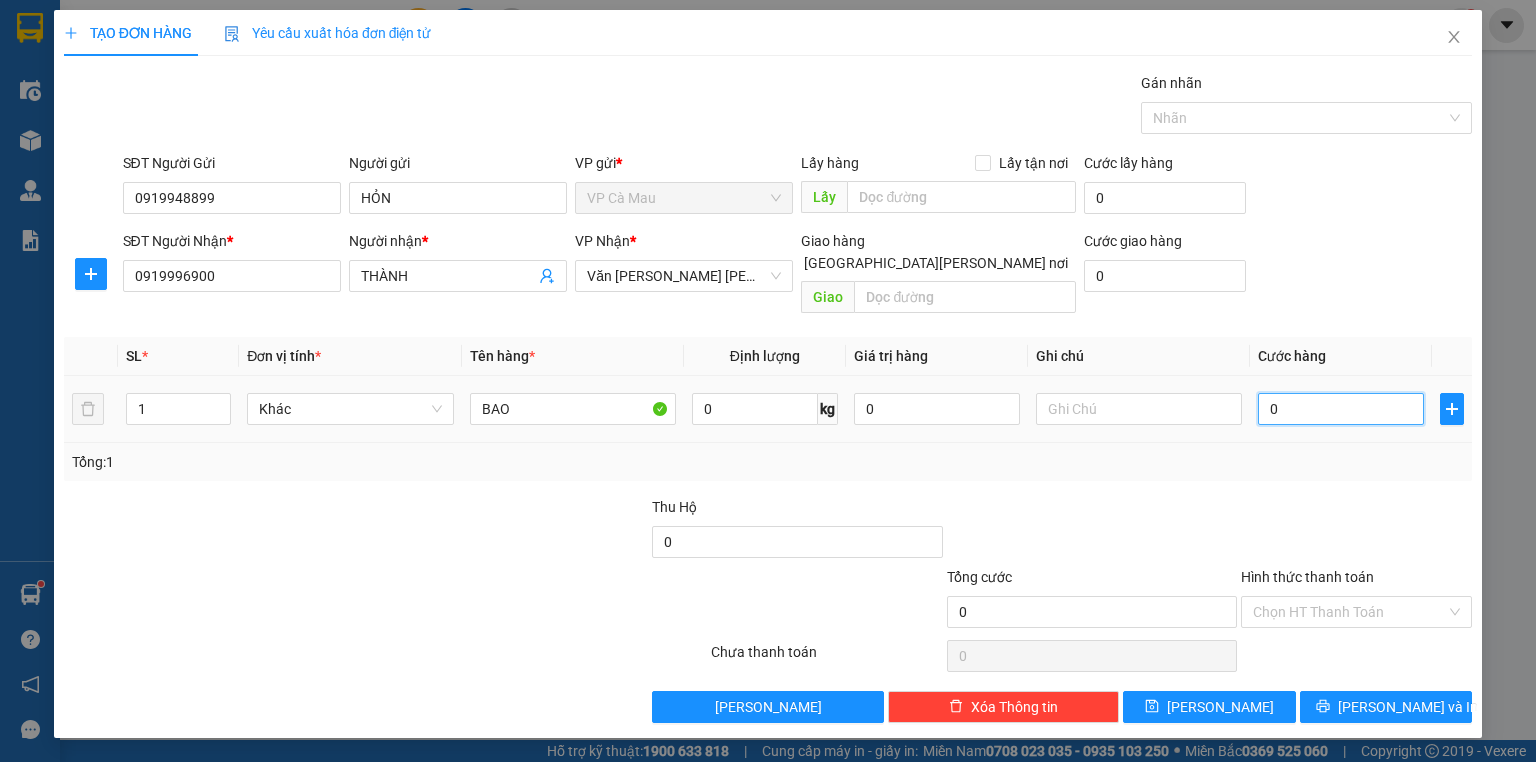 click on "0" at bounding box center [1341, 409] 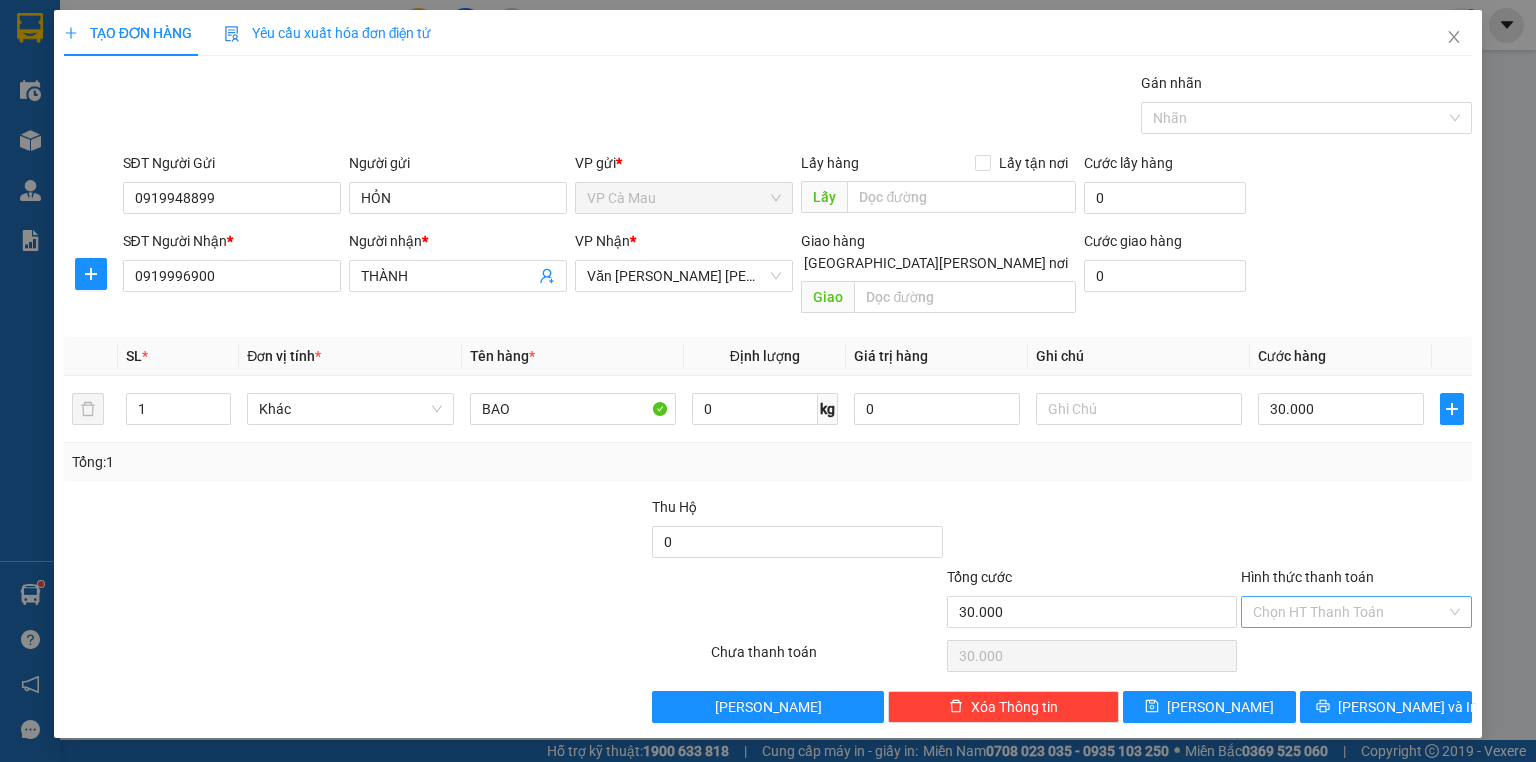 click on "Hình thức thanh toán" at bounding box center [1349, 612] 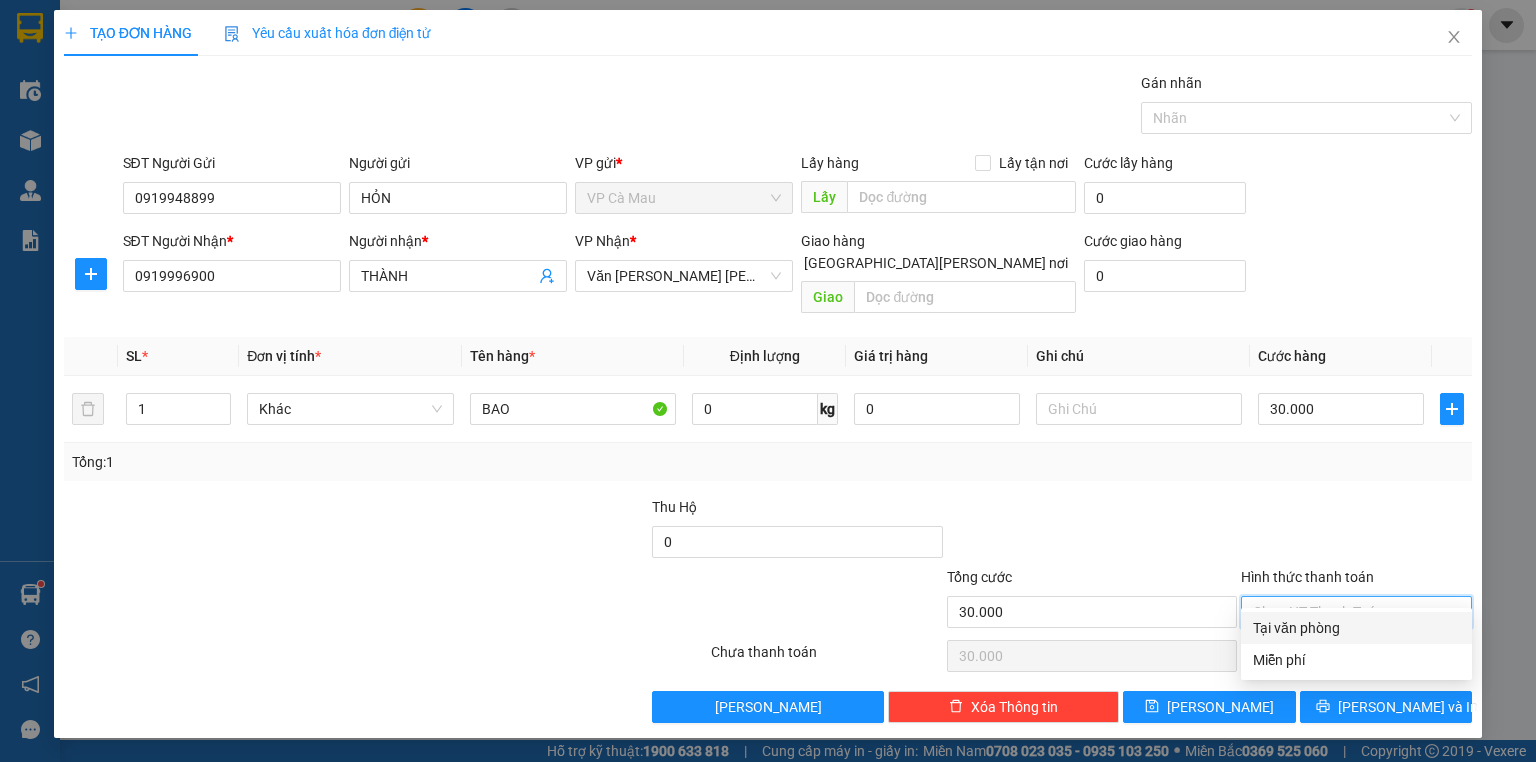 click on "Tại văn phòng" at bounding box center [1356, 628] 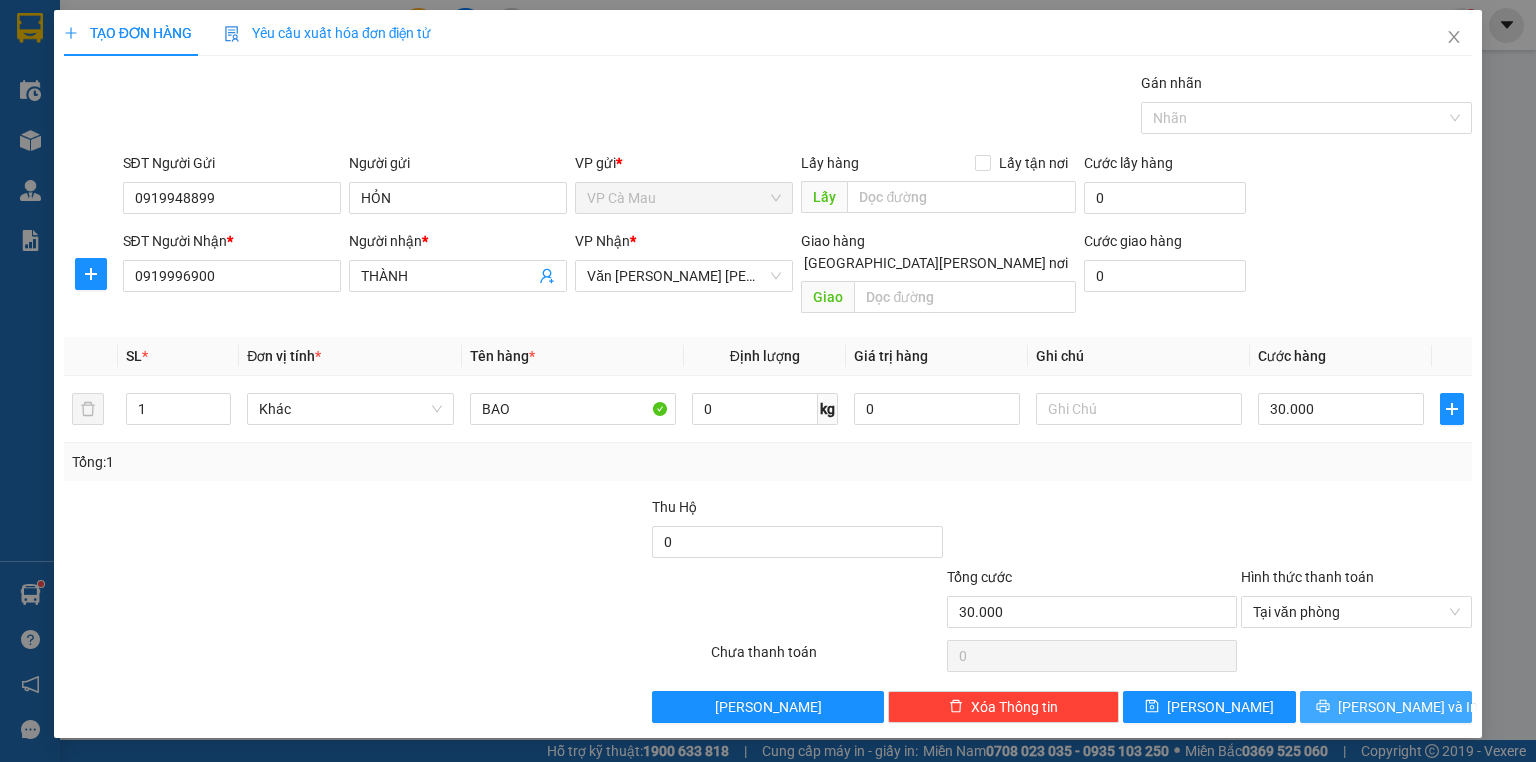 click on "[PERSON_NAME] và In" at bounding box center [1408, 707] 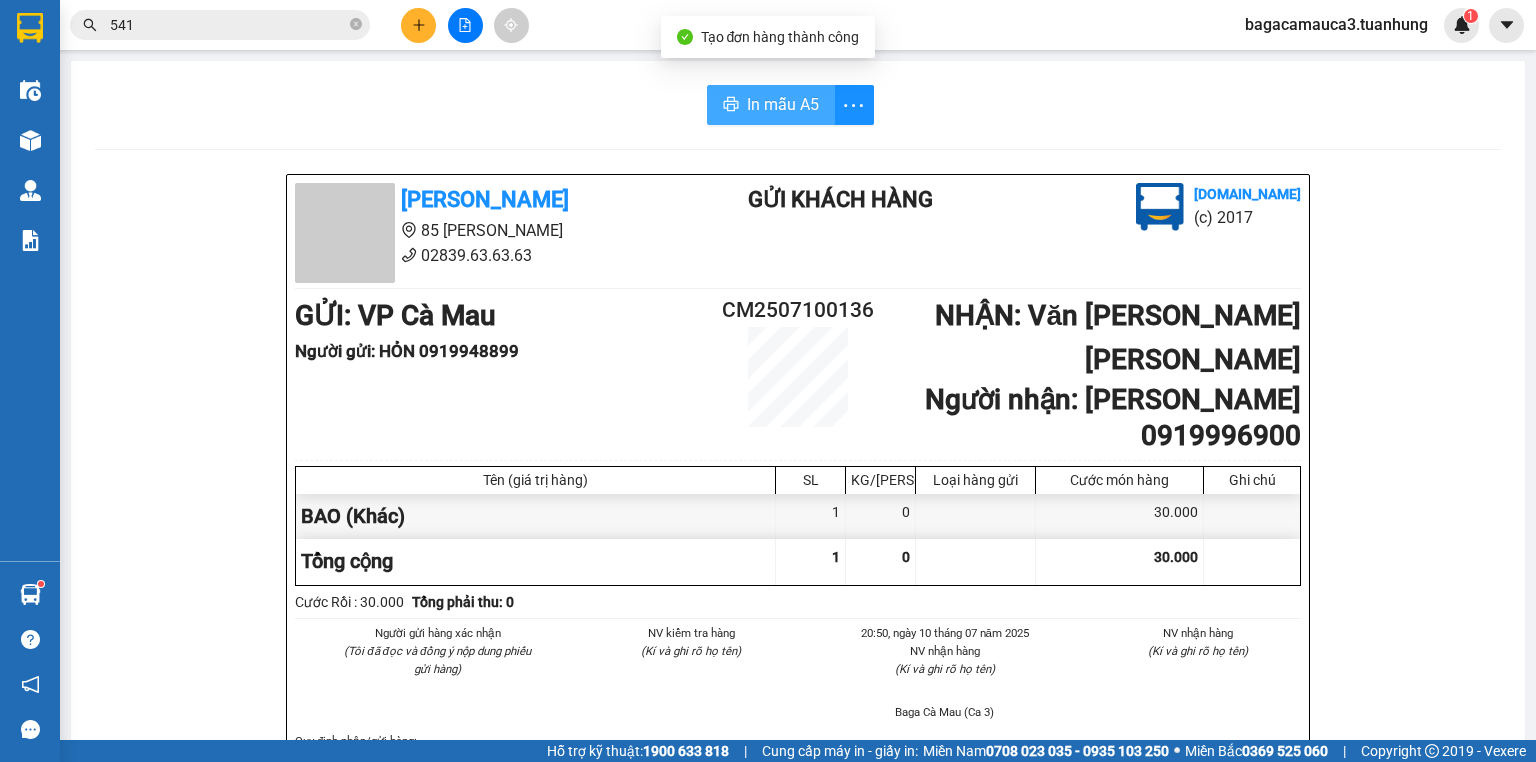 click on "In mẫu A5" at bounding box center (783, 104) 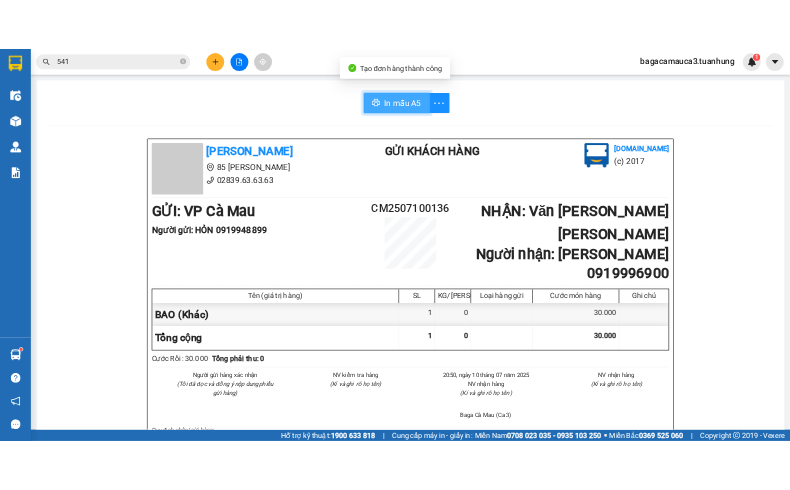scroll, scrollTop: 0, scrollLeft: 0, axis: both 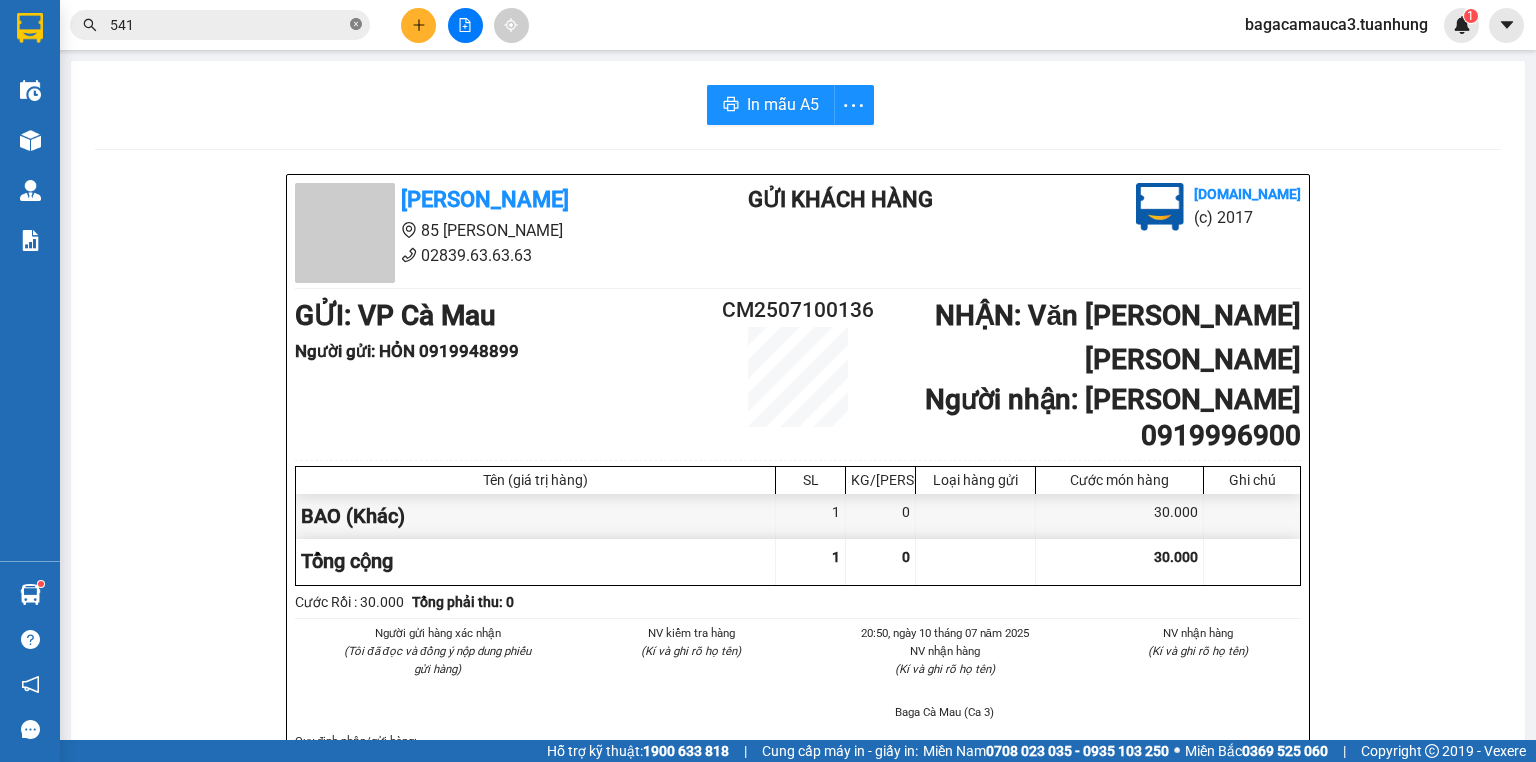 click 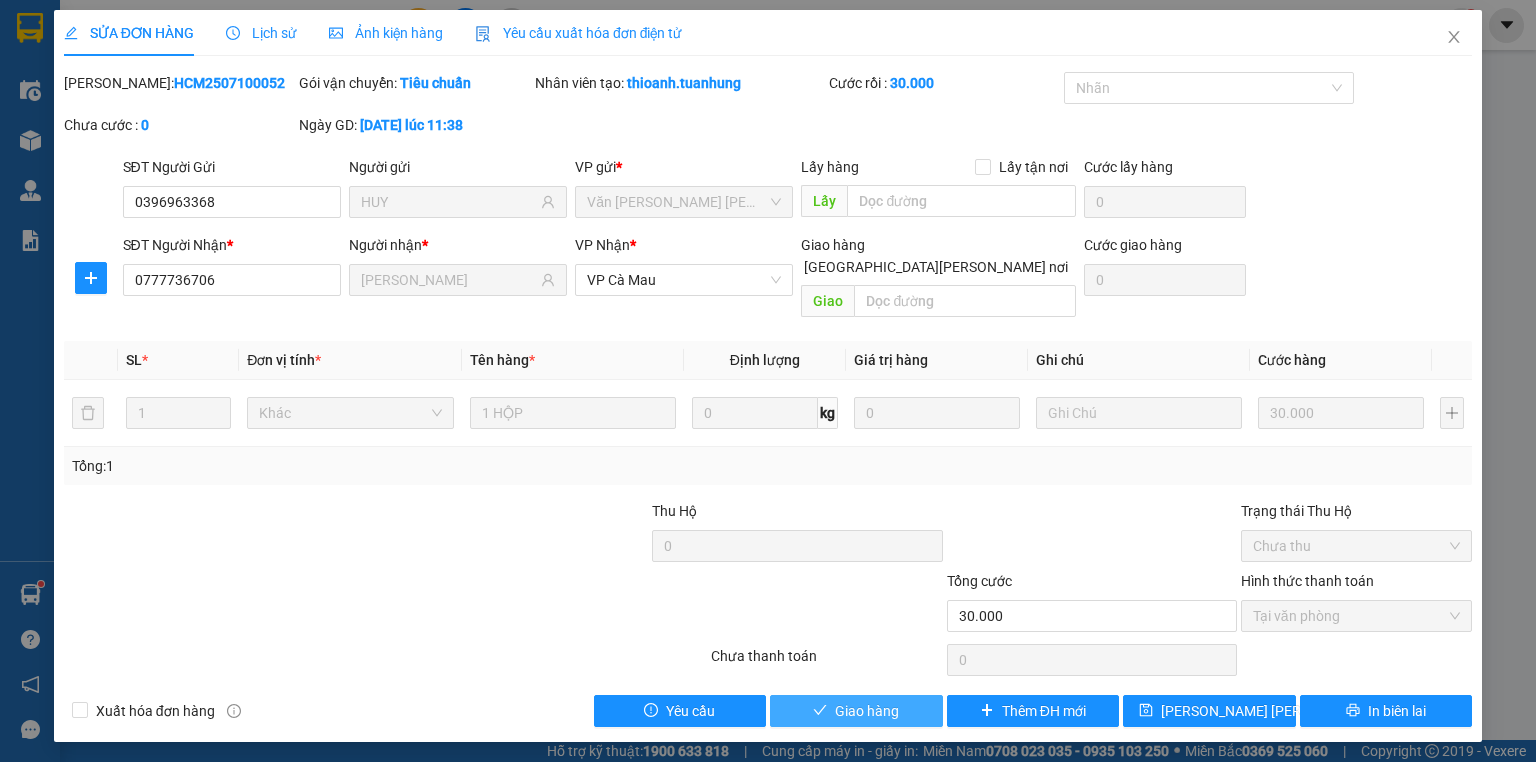 click on "Giao hàng" at bounding box center [856, 711] 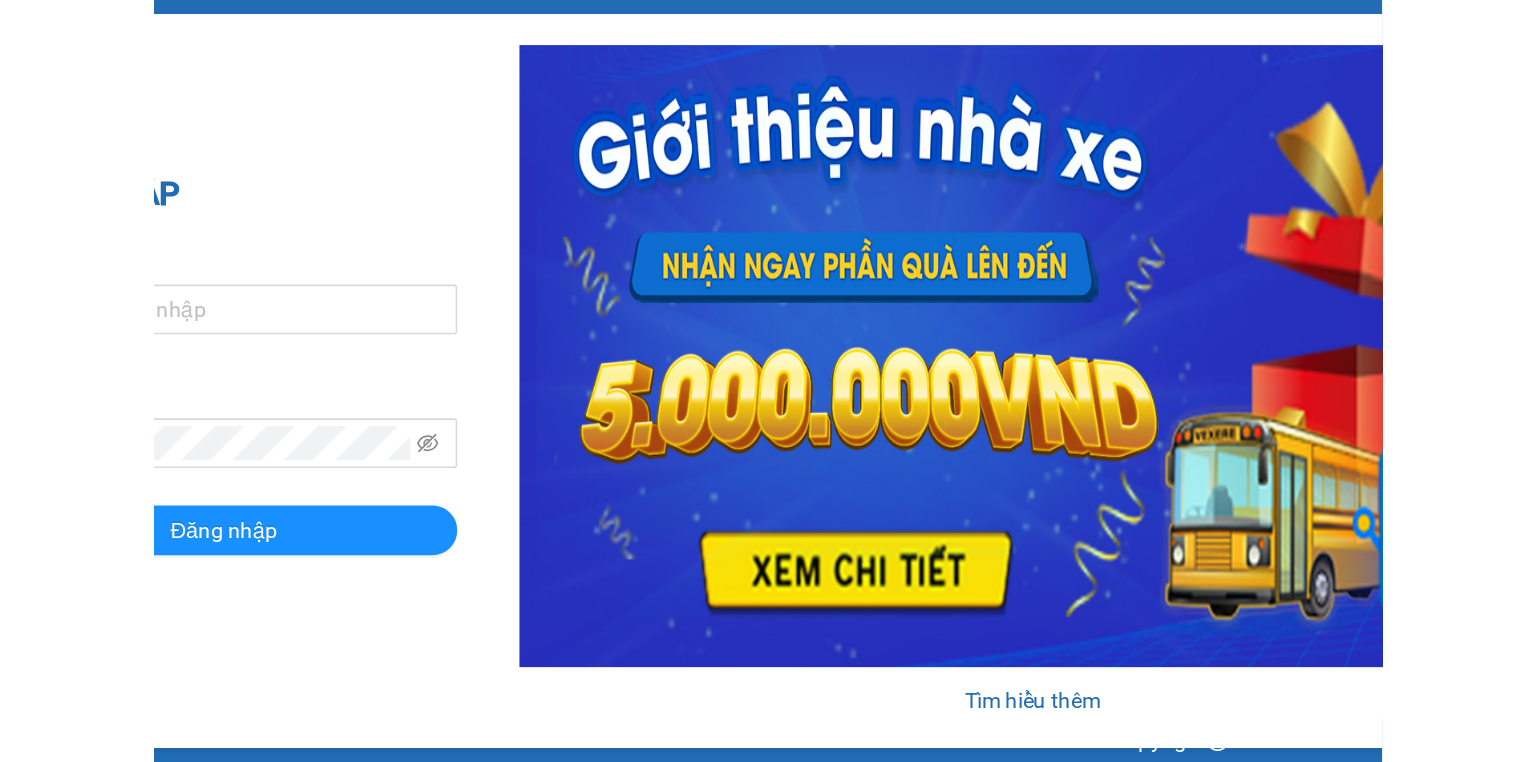 scroll, scrollTop: 0, scrollLeft: 0, axis: both 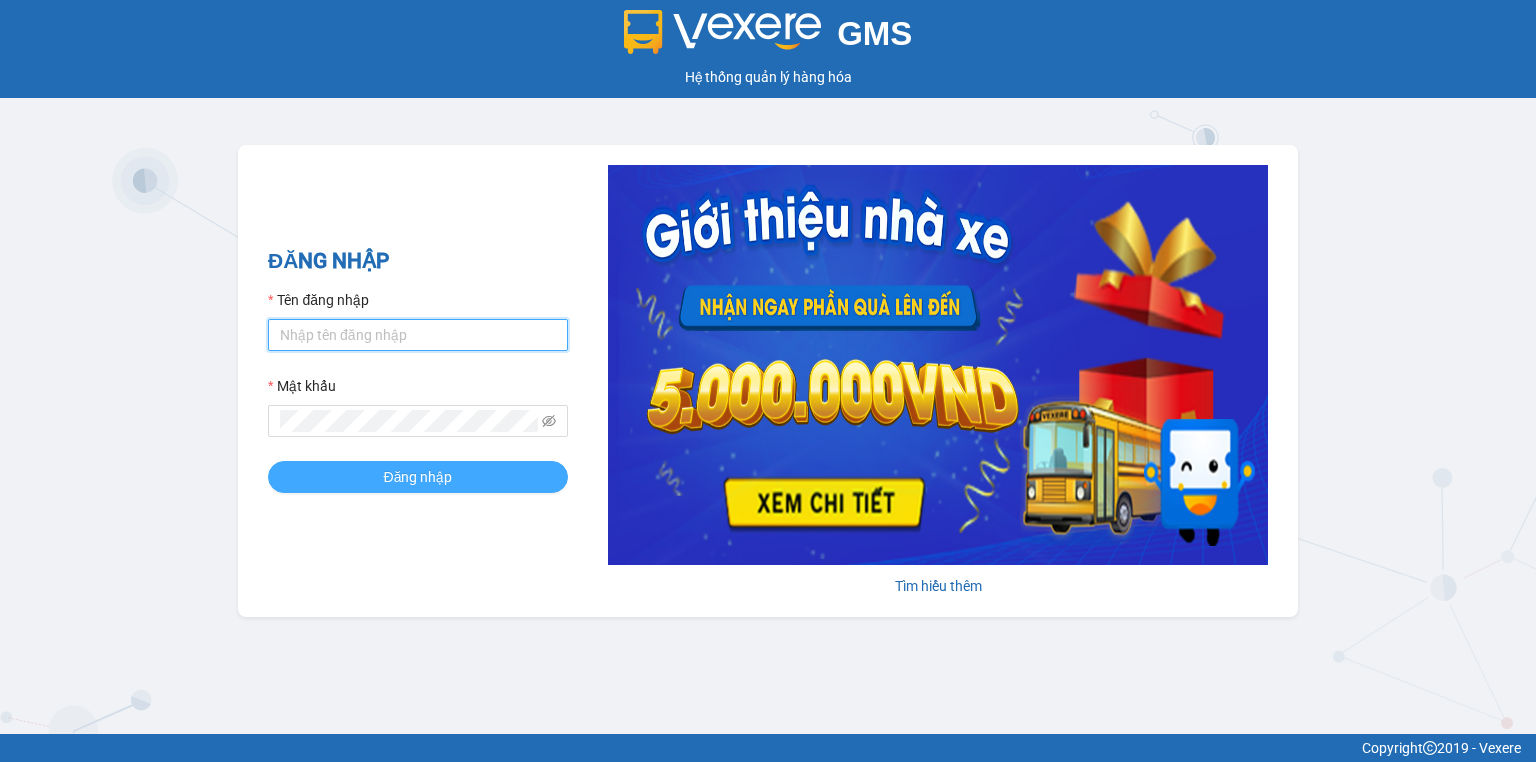 type on "bagacamauca3.tuanhung" 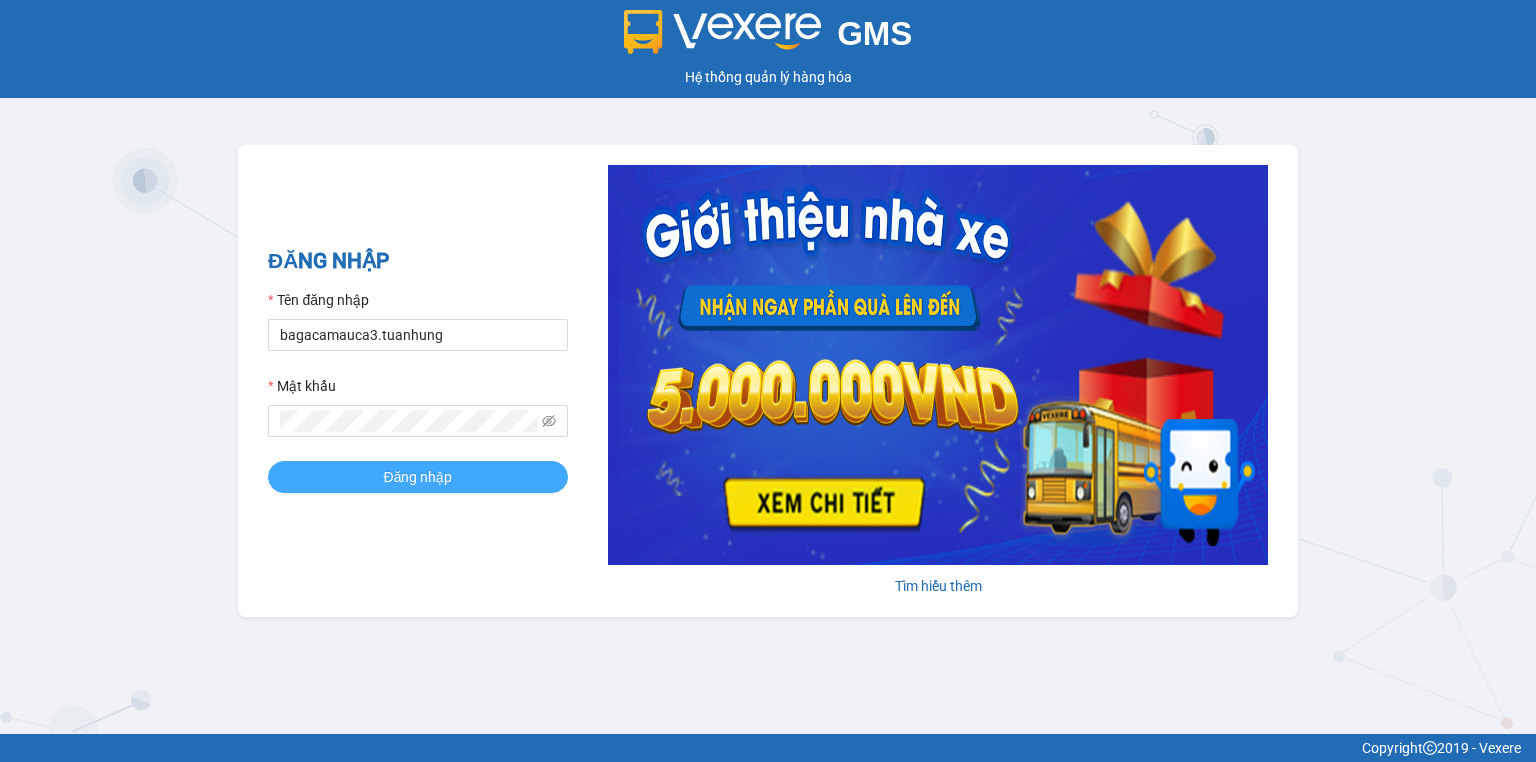 click on "Đăng nhập" at bounding box center [418, 477] 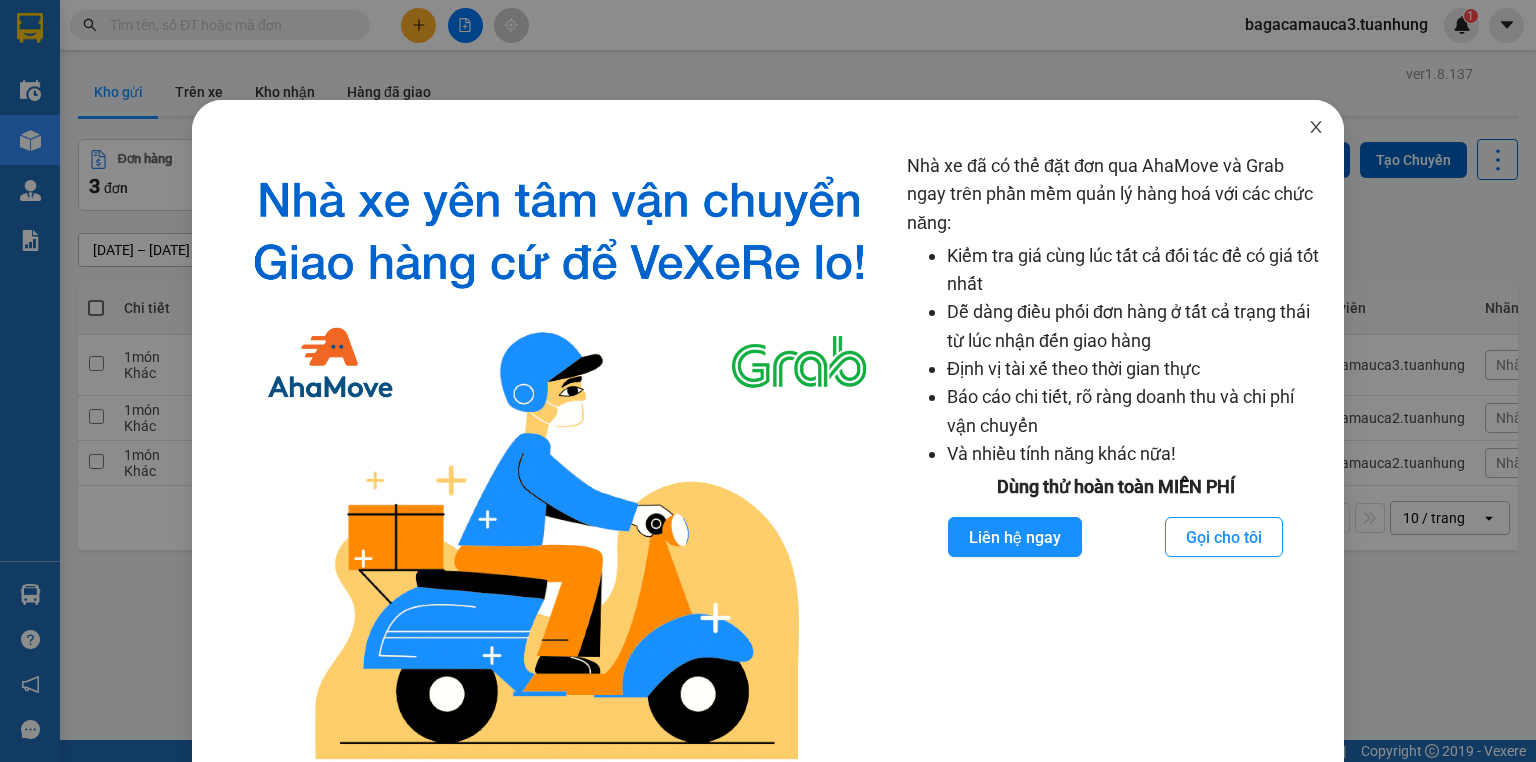 drag, startPoint x: 1391, startPoint y: 677, endPoint x: 1300, endPoint y: 126, distance: 558.464 